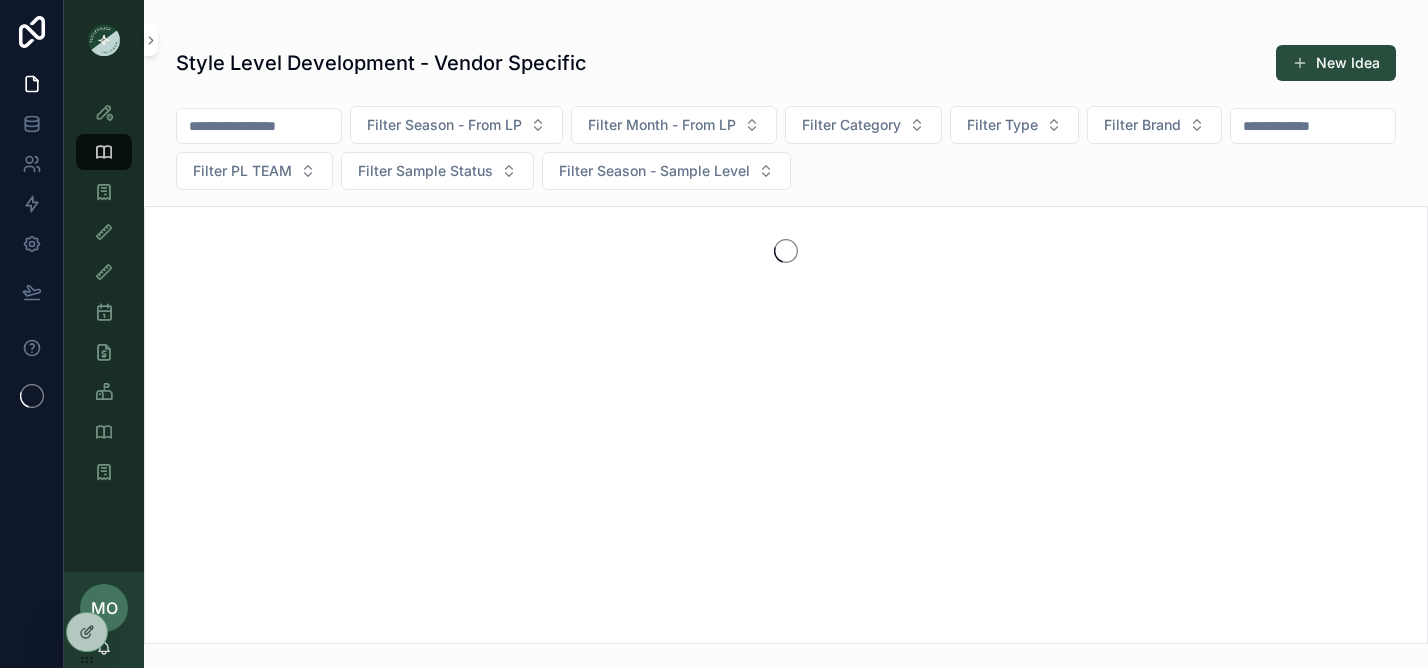 scroll, scrollTop: 0, scrollLeft: 0, axis: both 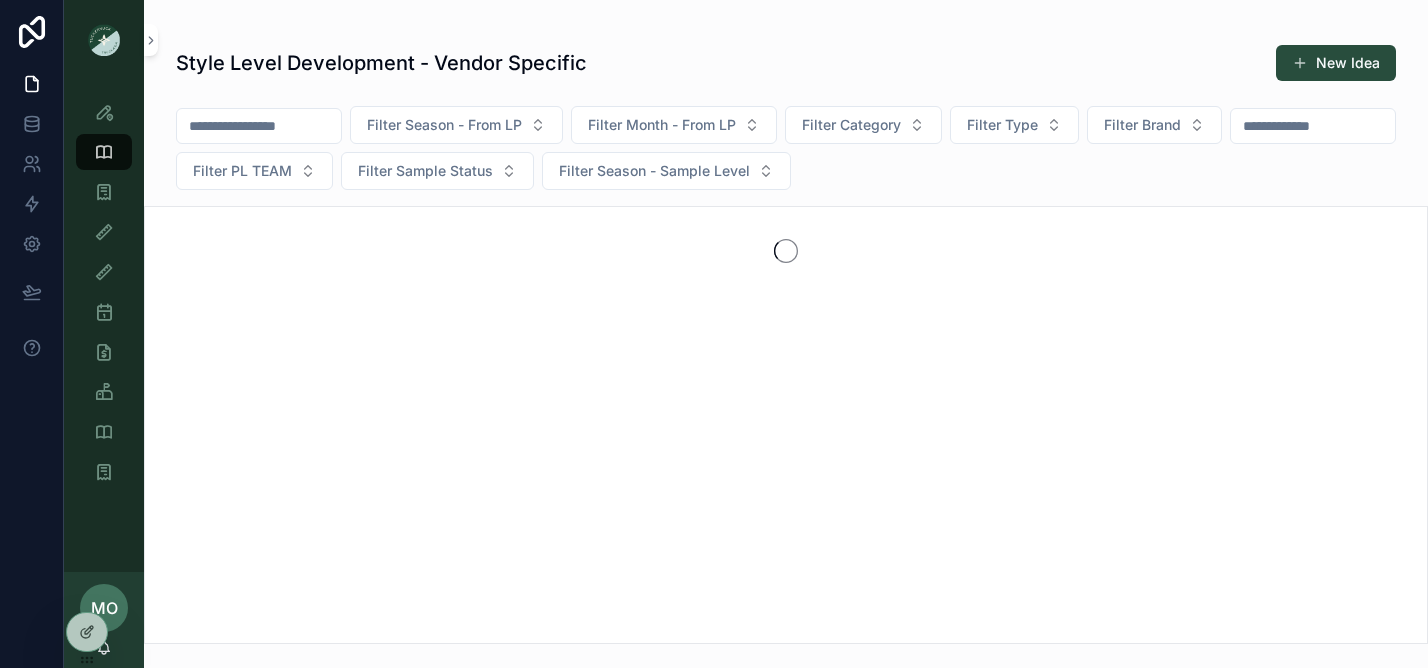click at bounding box center (259, 126) 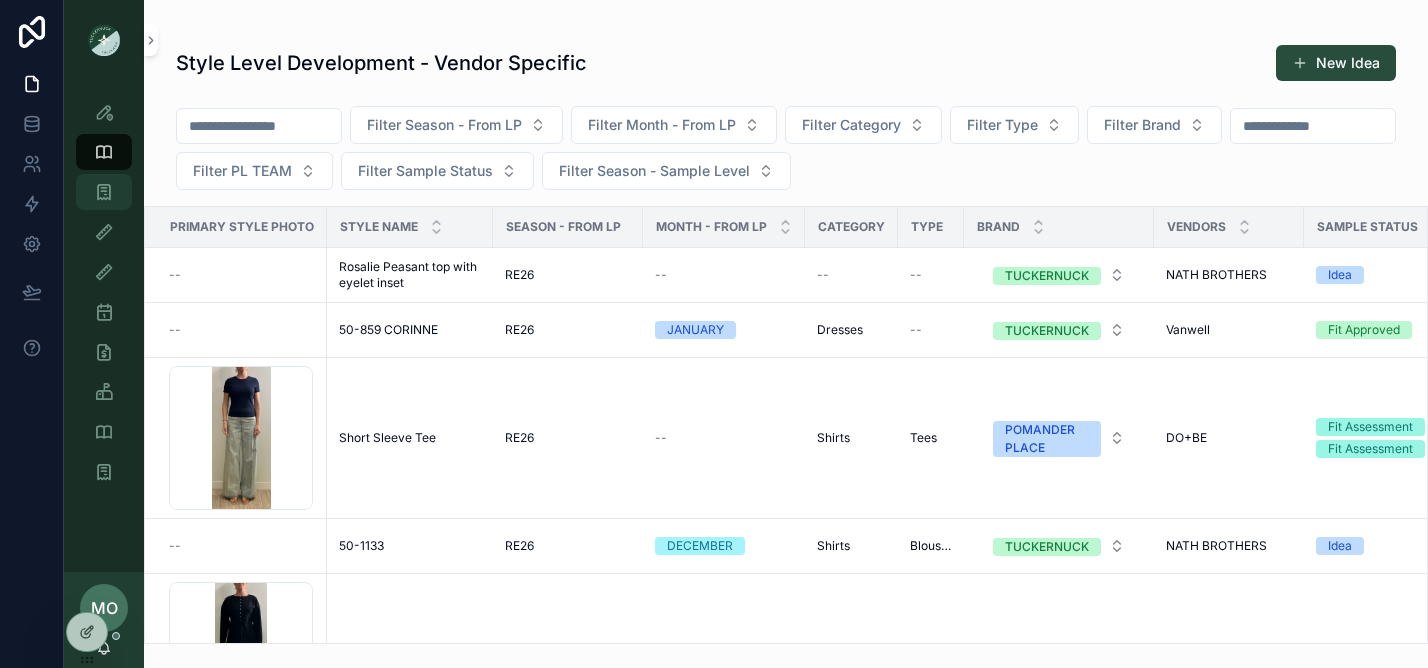 click at bounding box center [104, 192] 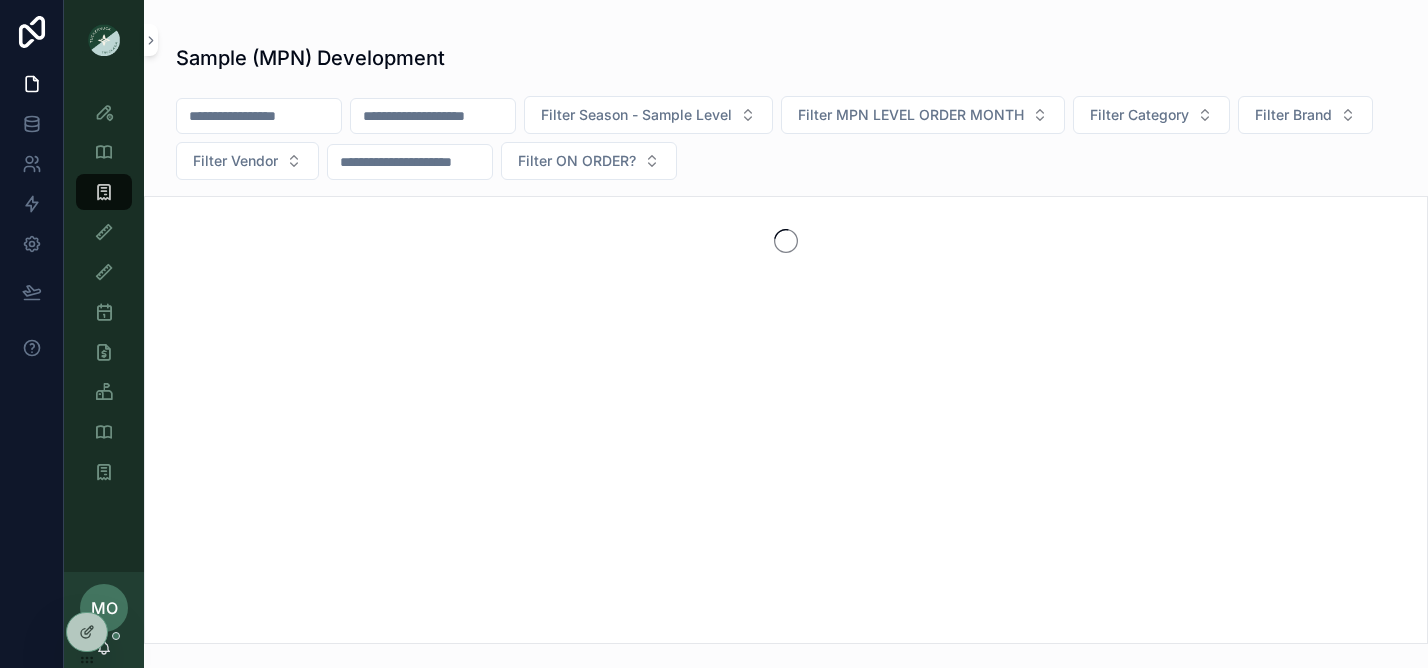 click at bounding box center [259, 116] 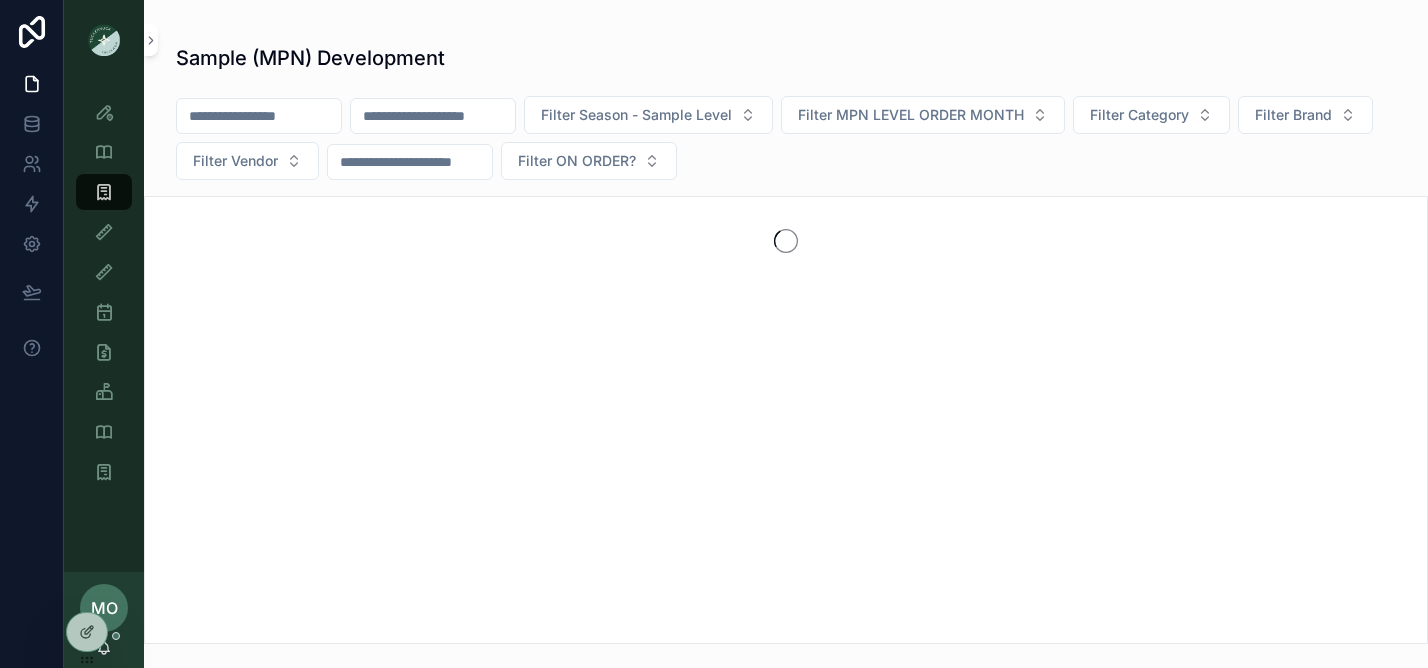 click at bounding box center [433, 116] 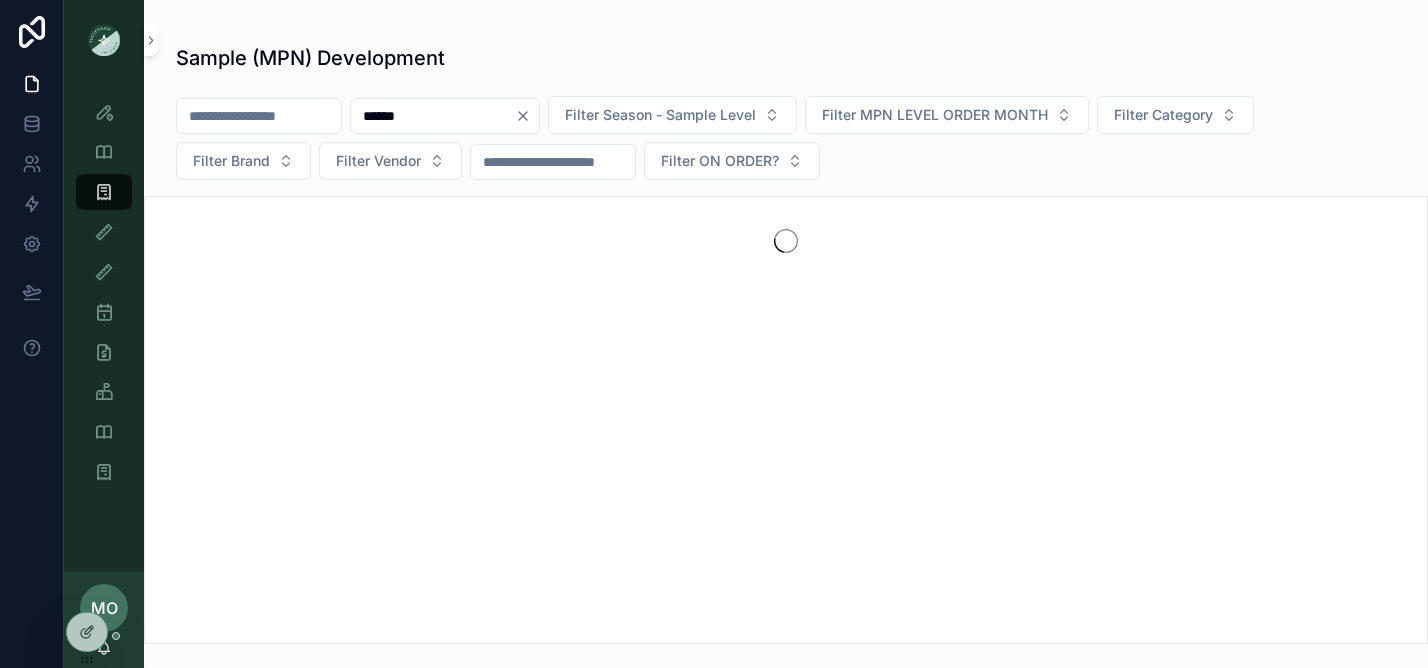 type on "******" 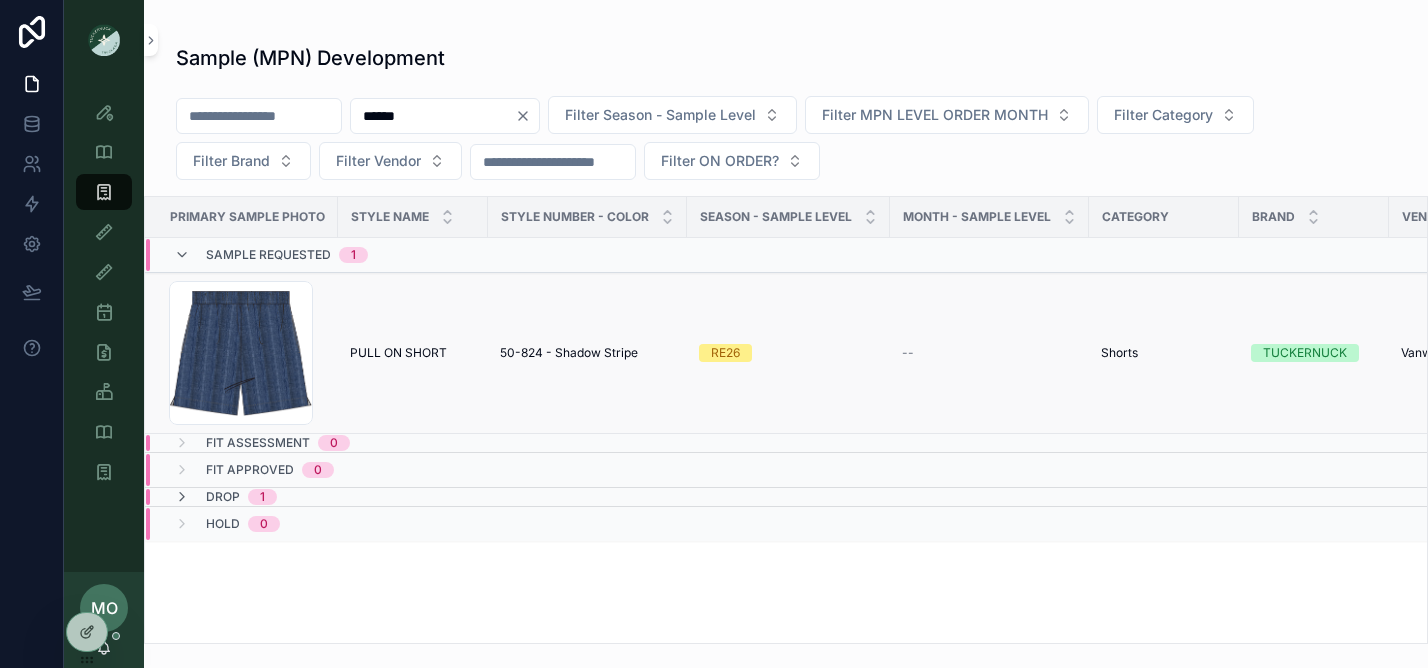 click on "50-824 - Shadow Stripe" at bounding box center [569, 353] 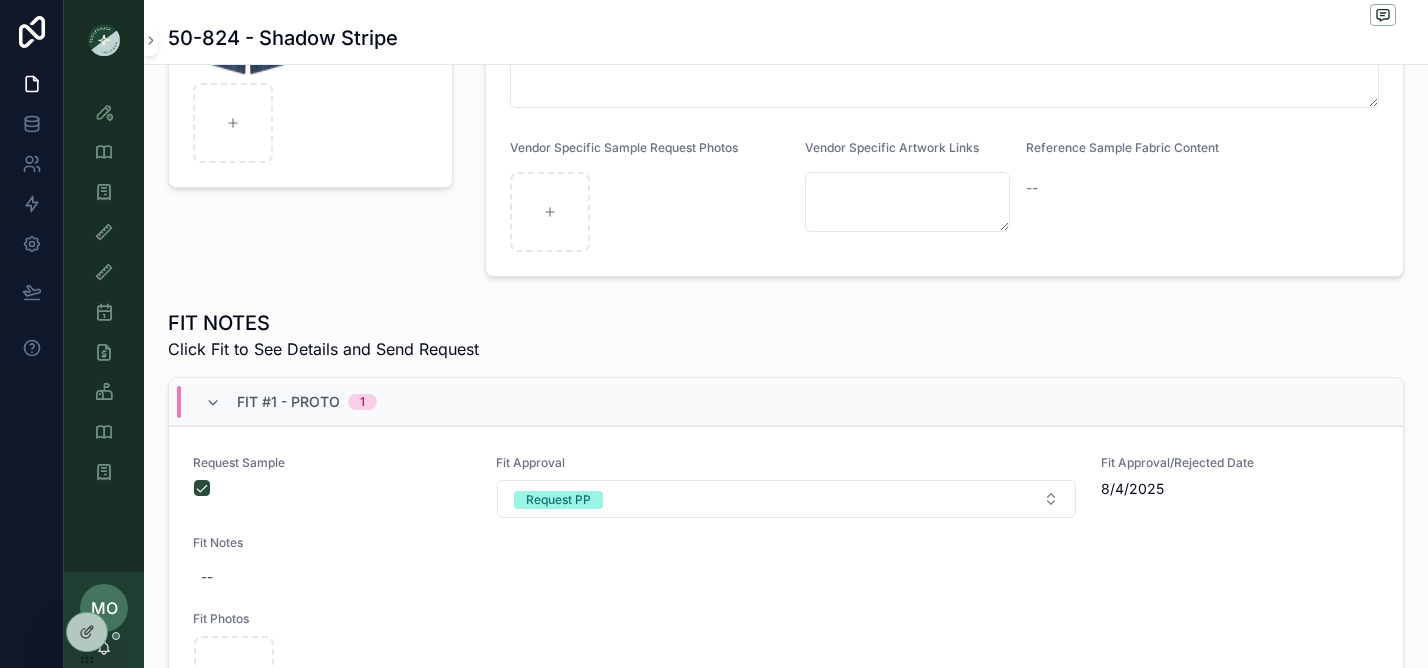 scroll, scrollTop: 416, scrollLeft: 0, axis: vertical 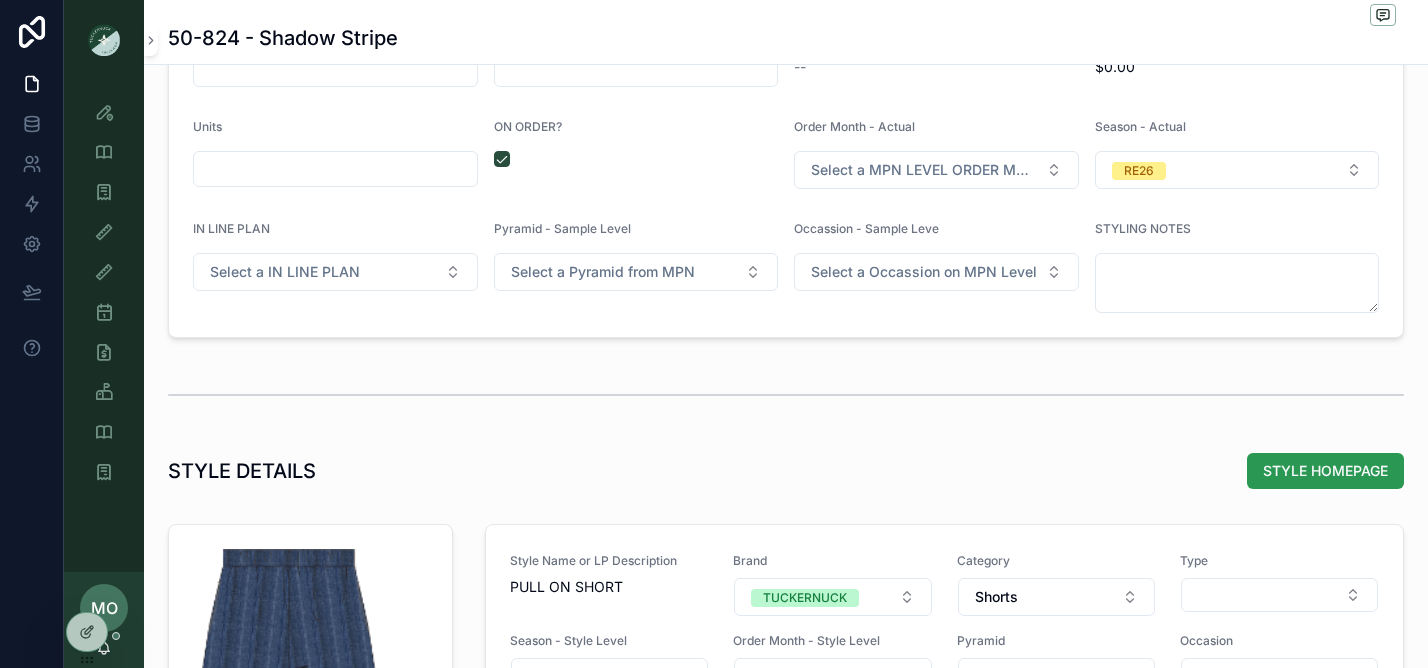 click on "STYLE HOMEPAGE" at bounding box center (1325, 471) 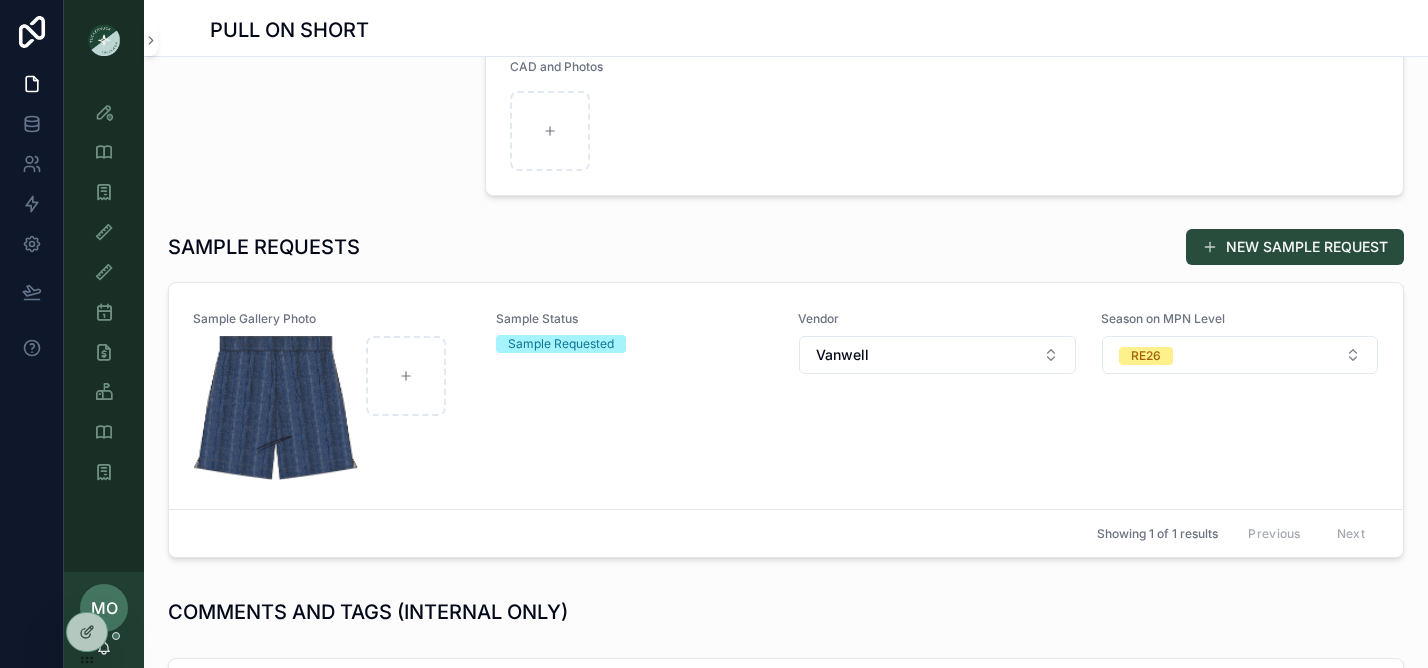 scroll, scrollTop: 670, scrollLeft: 0, axis: vertical 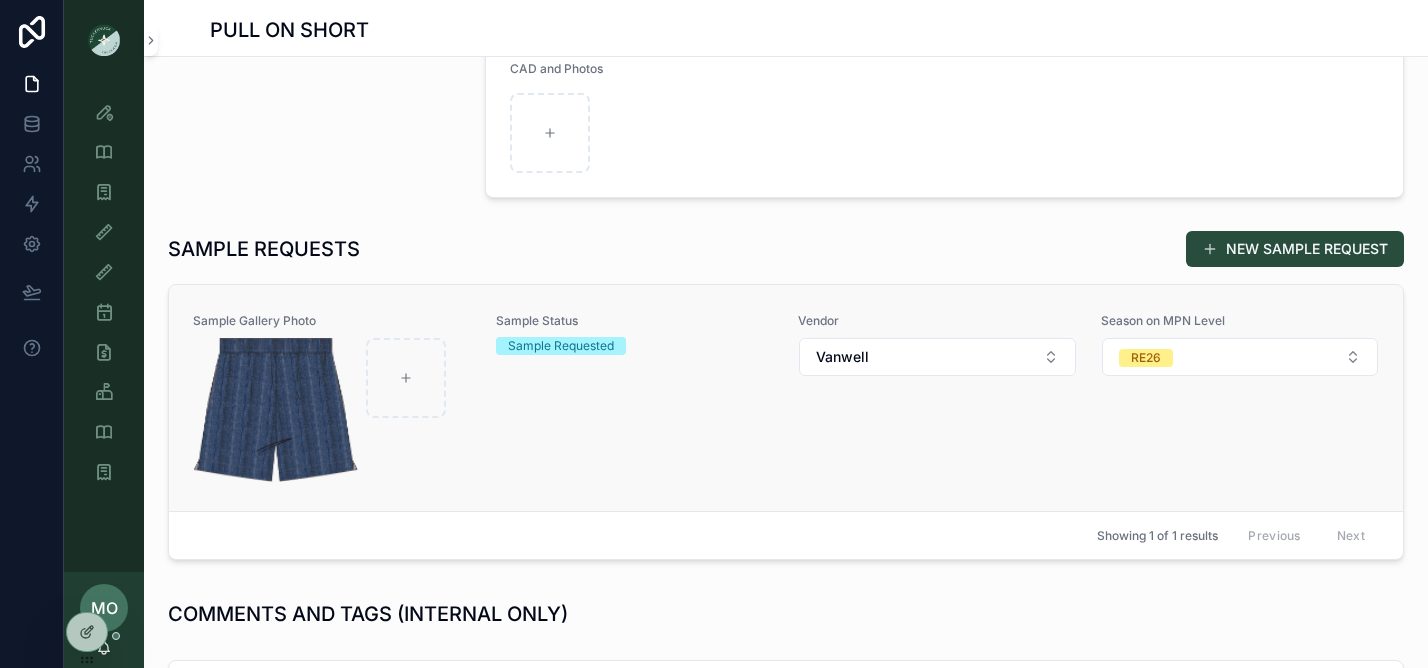 click on "Sample Status Sample Requested" at bounding box center (635, 398) 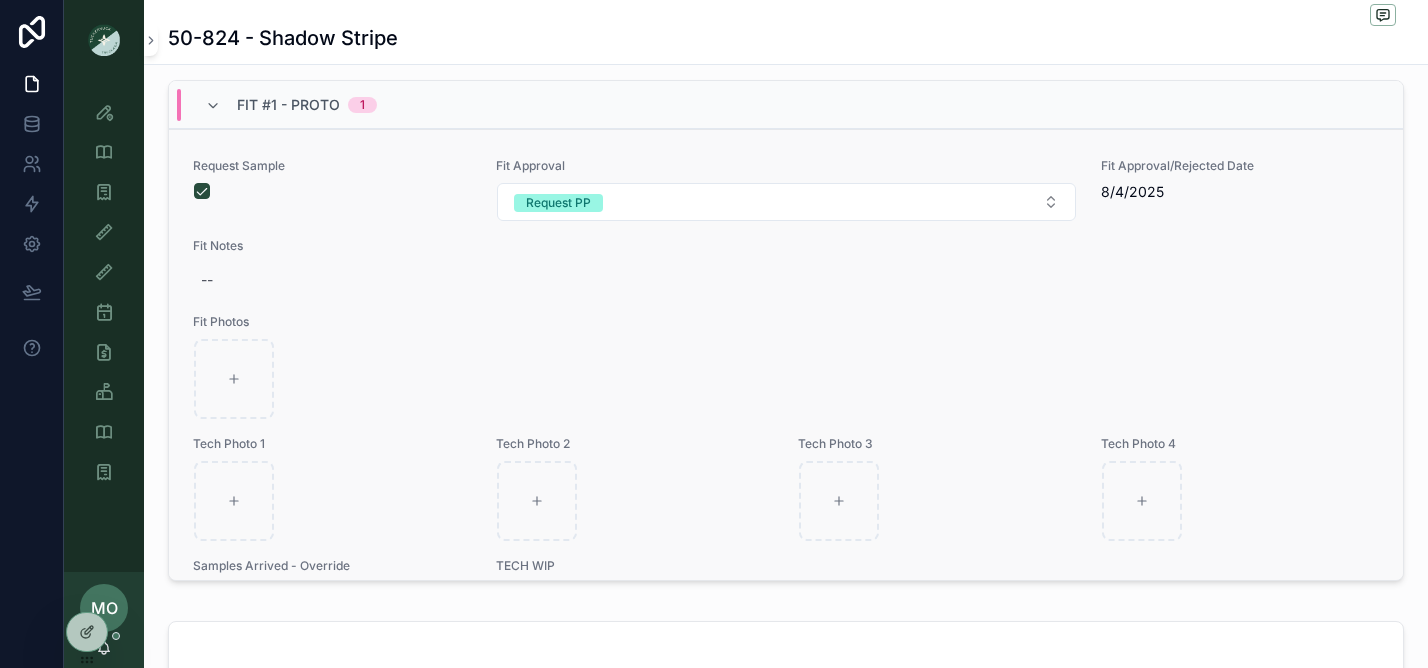 scroll, scrollTop: 96, scrollLeft: 0, axis: vertical 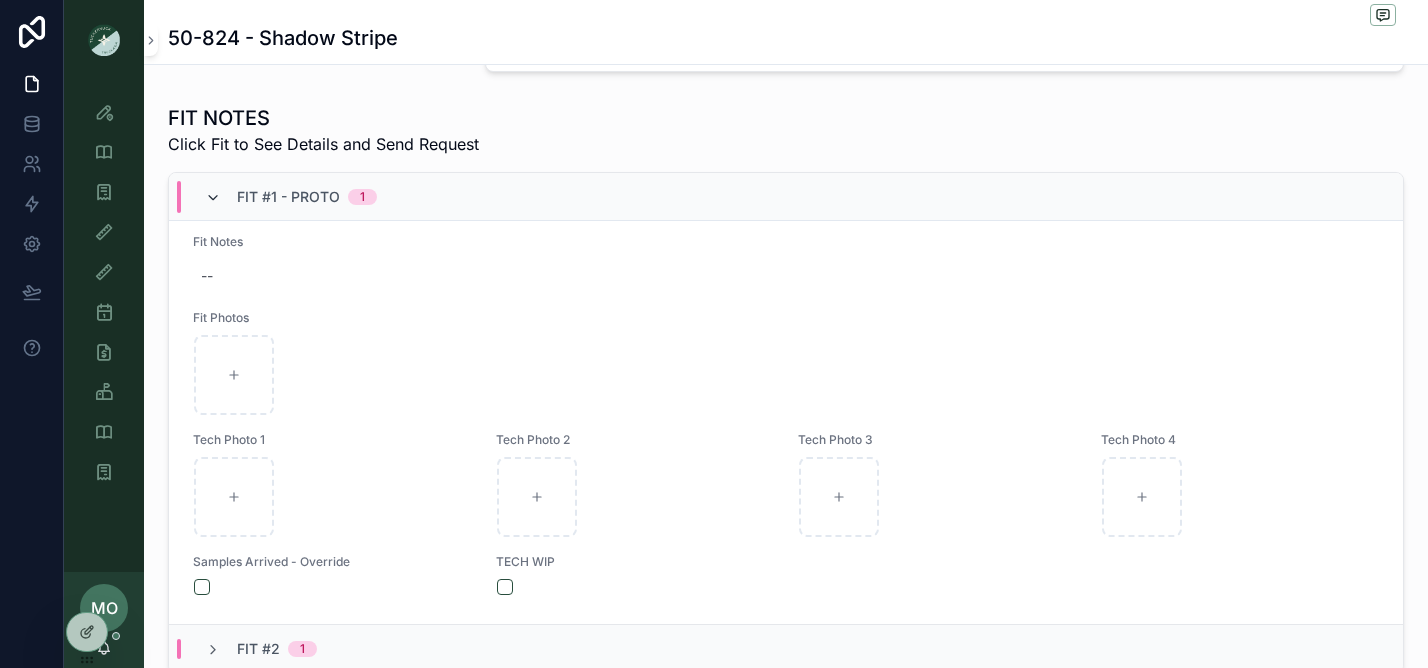 click at bounding box center (213, 198) 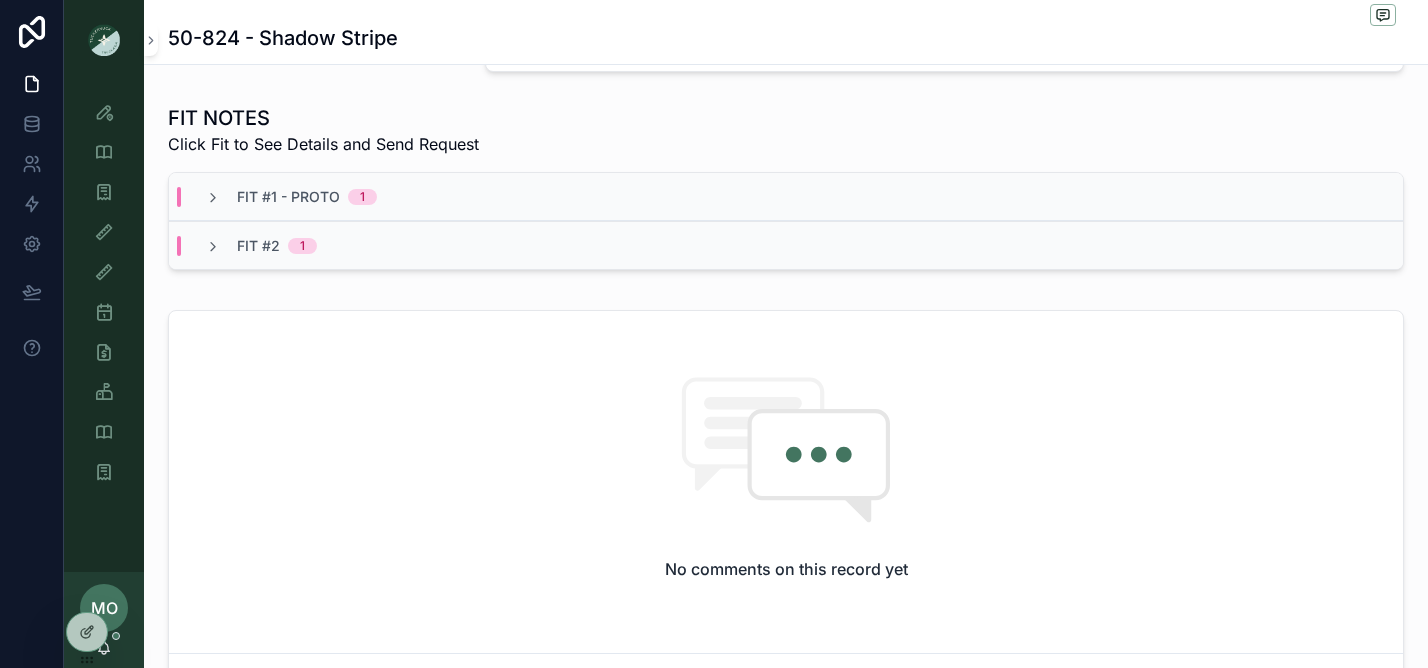 scroll, scrollTop: 0, scrollLeft: 0, axis: both 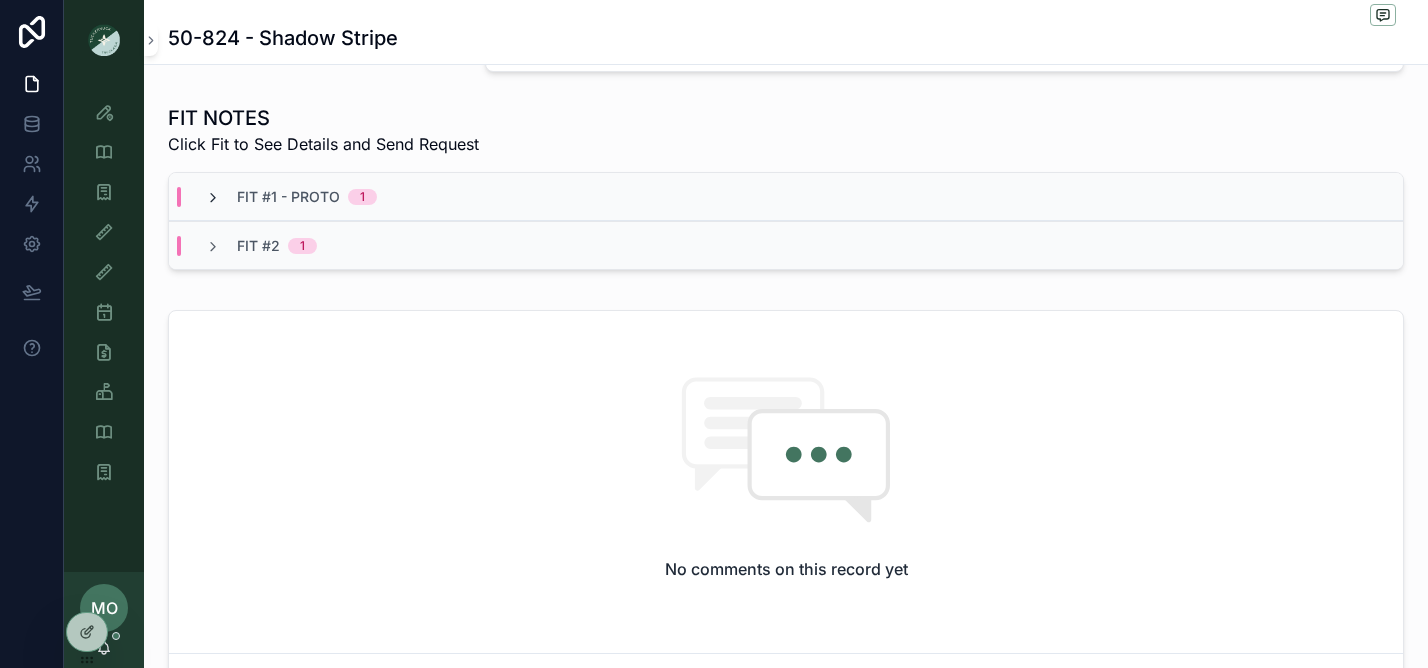 click at bounding box center (213, 198) 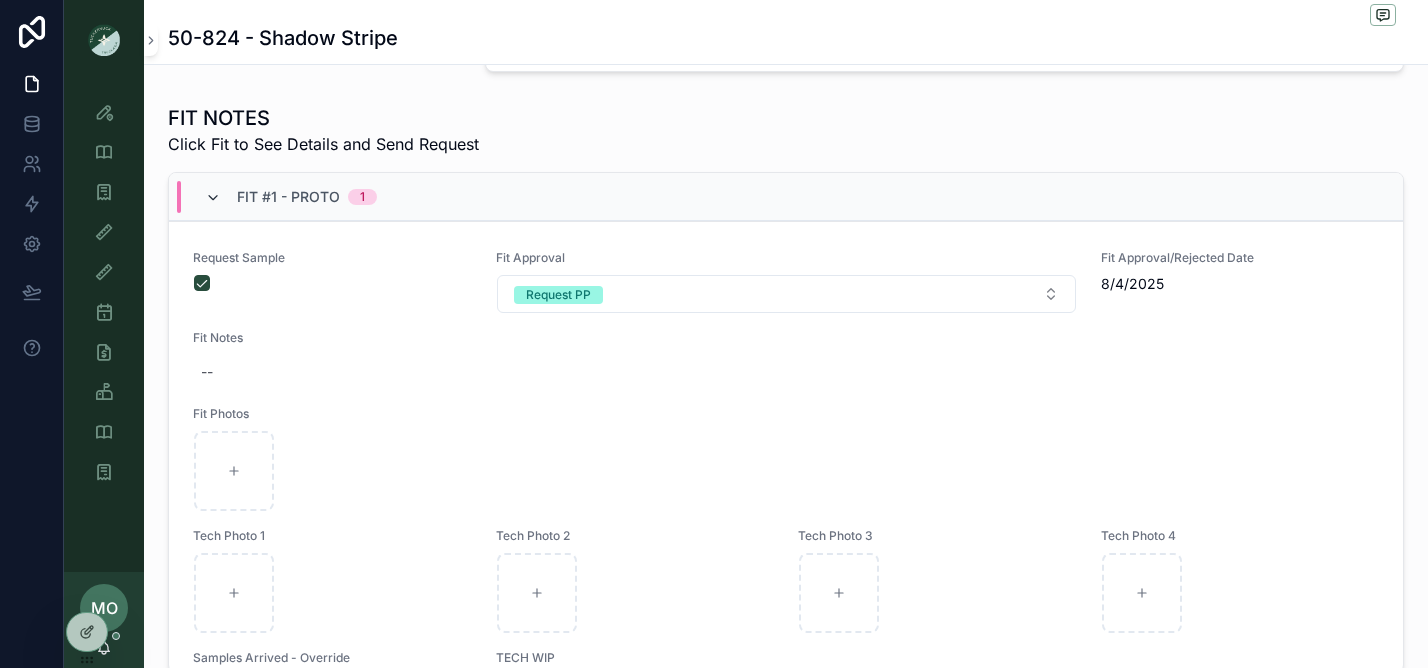 click at bounding box center [213, 198] 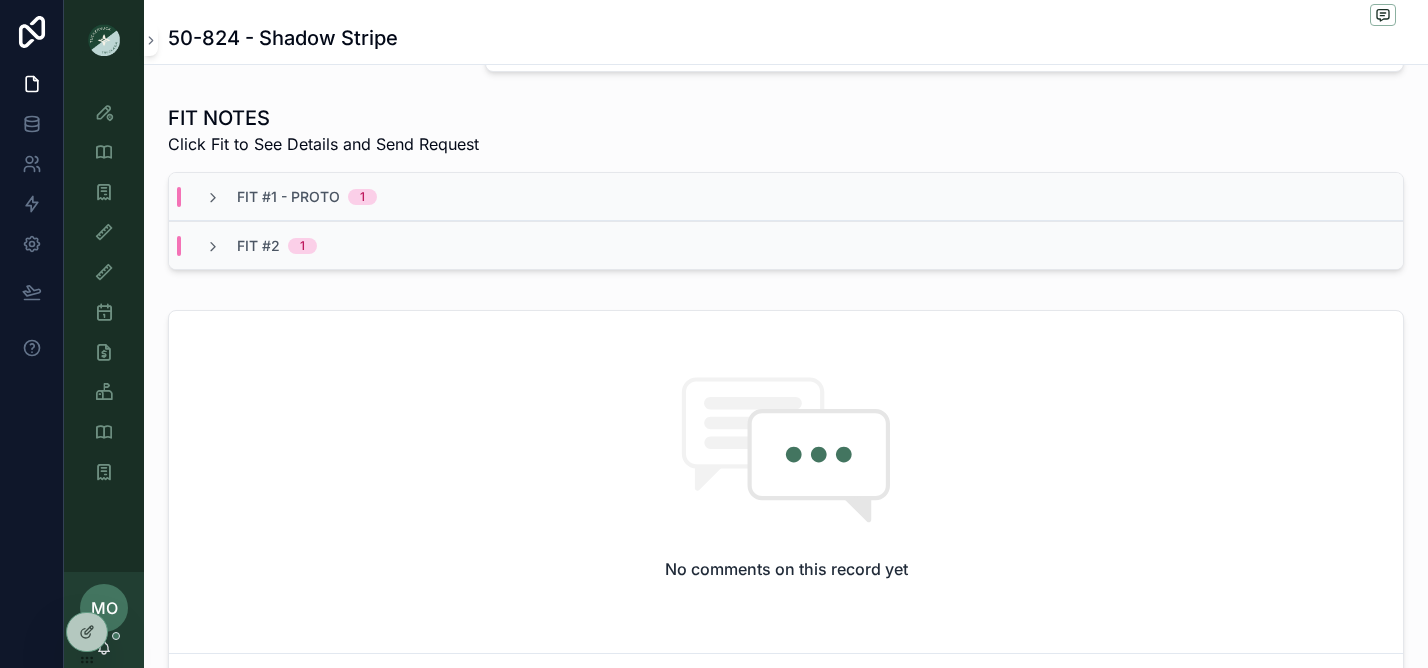 click at bounding box center [213, 198] 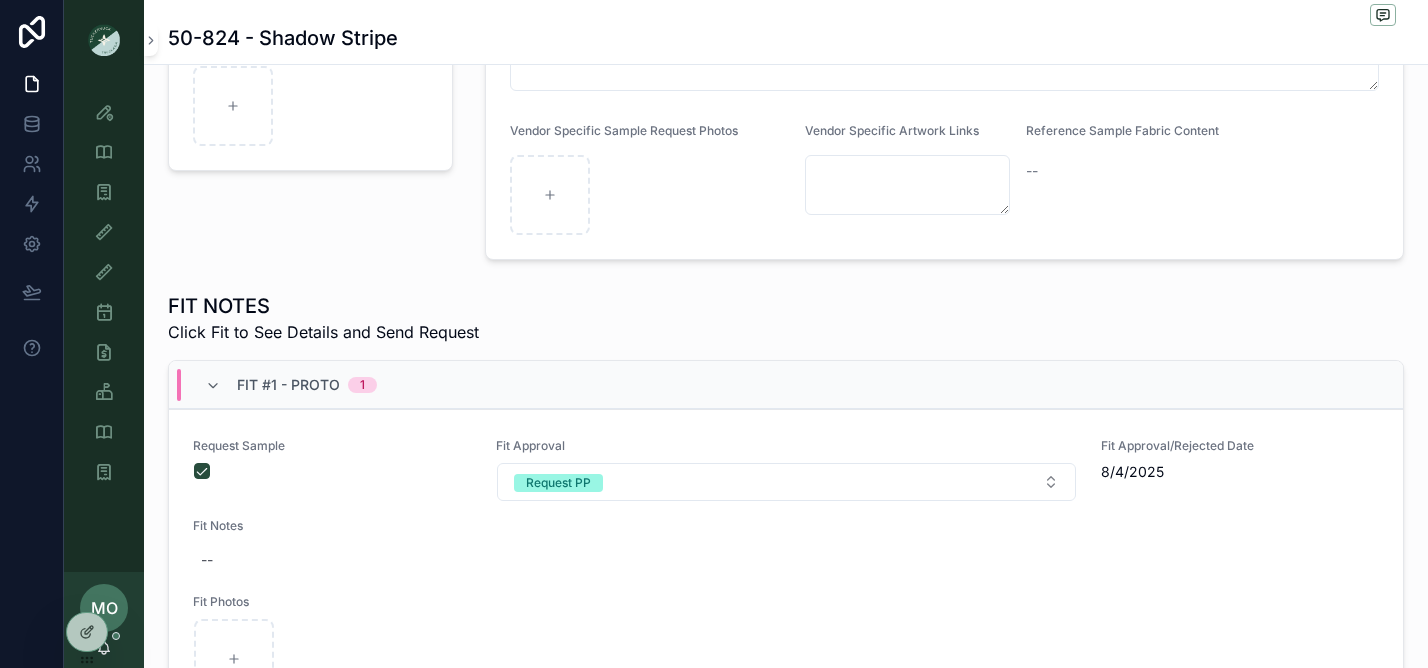 scroll, scrollTop: 408, scrollLeft: 0, axis: vertical 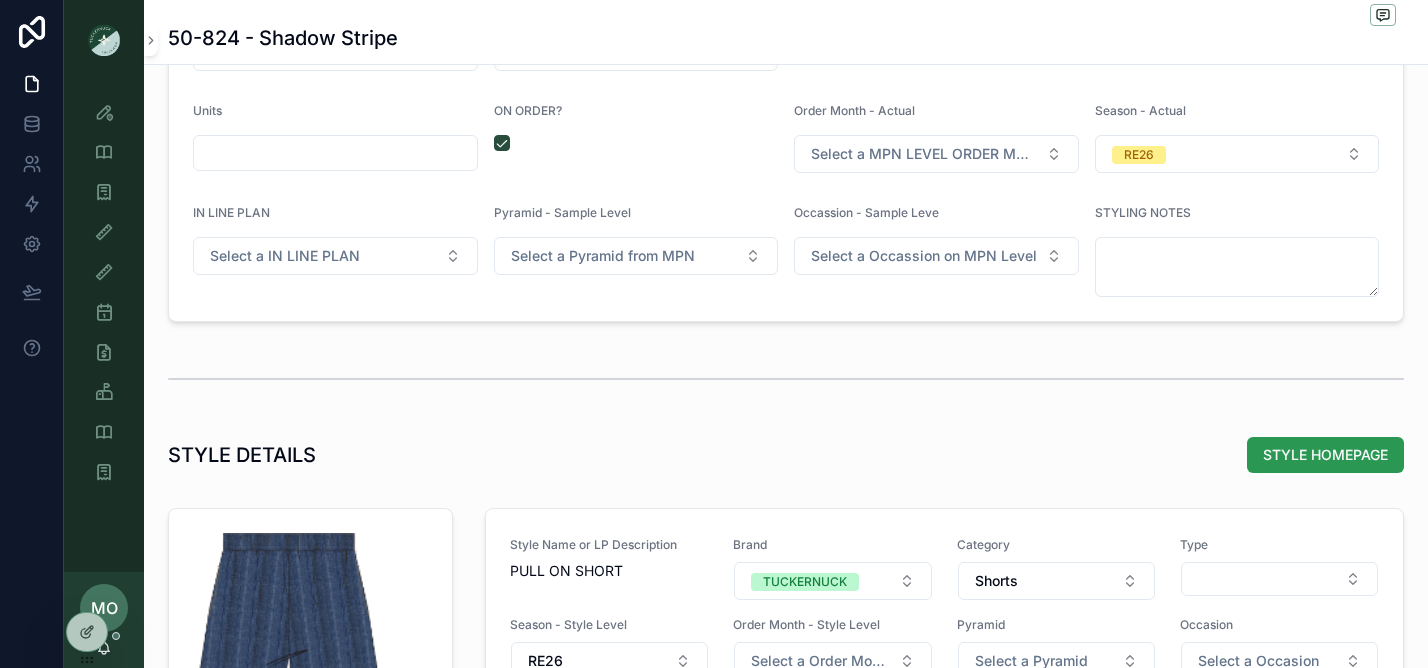click on "STYLE HOMEPAGE" at bounding box center (1325, 455) 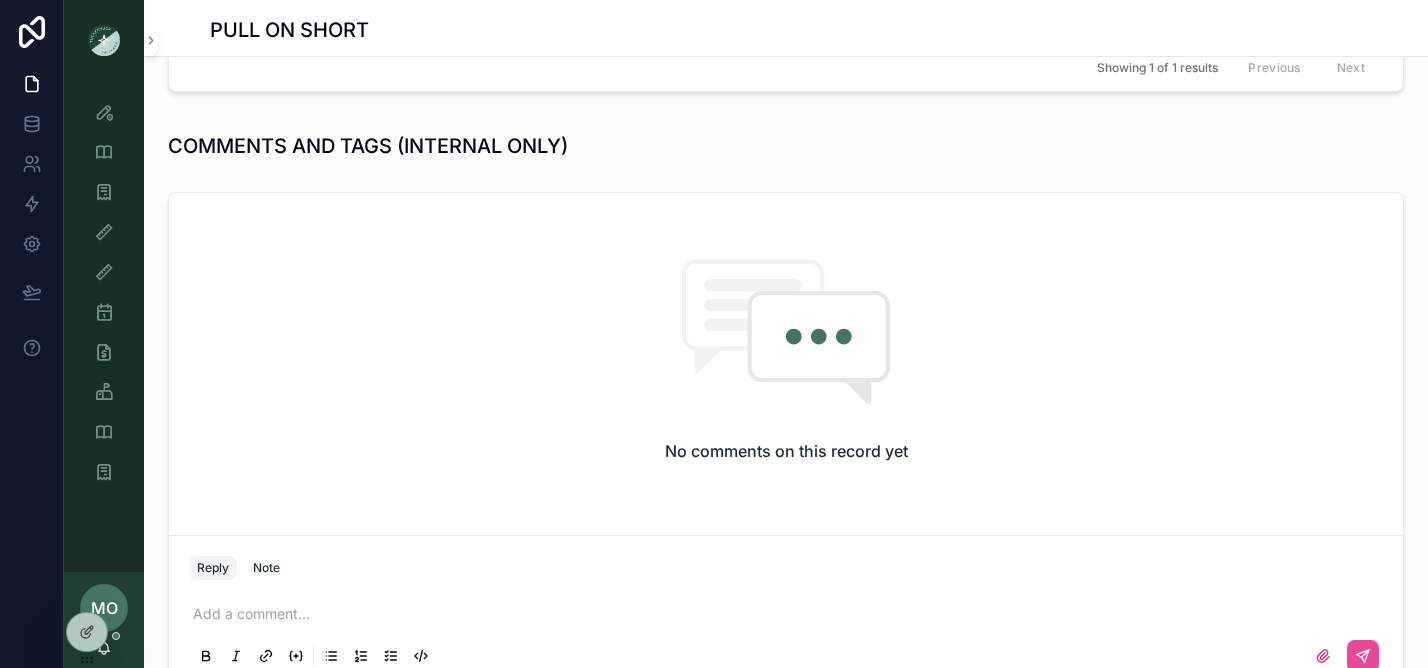 scroll, scrollTop: 769, scrollLeft: 0, axis: vertical 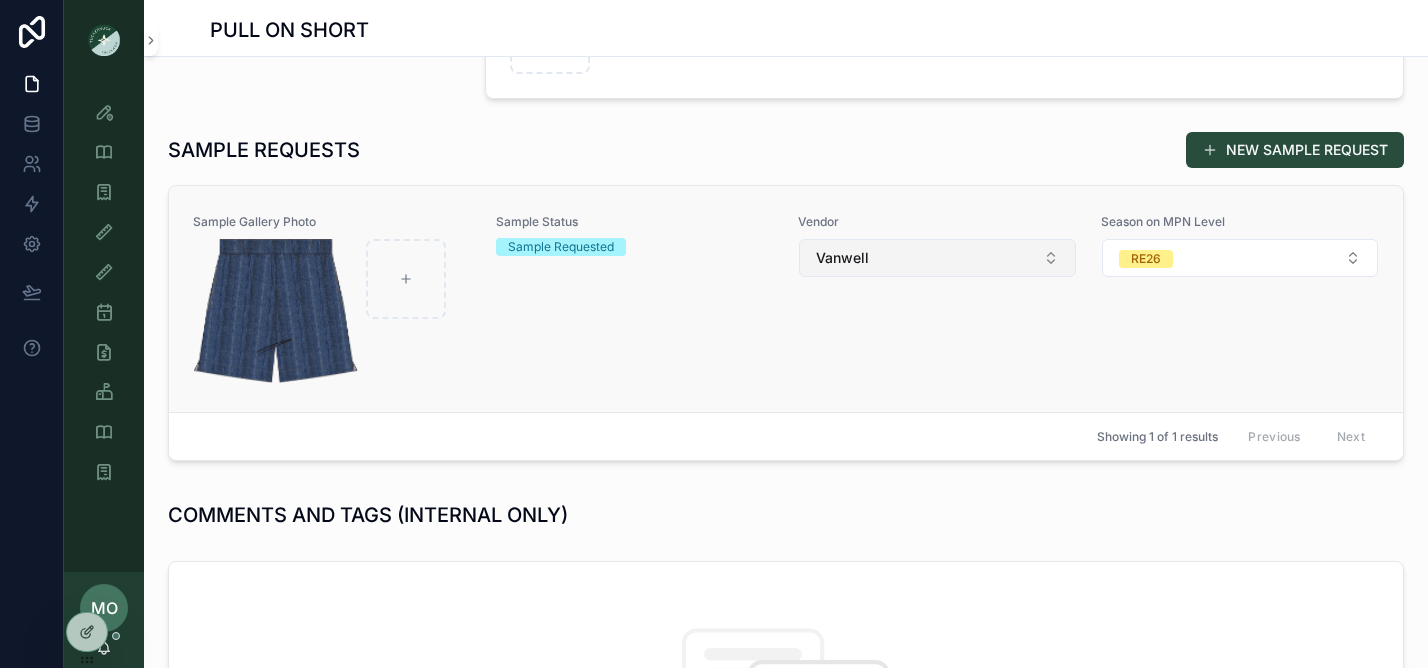 click on "Vanwell" at bounding box center (842, 258) 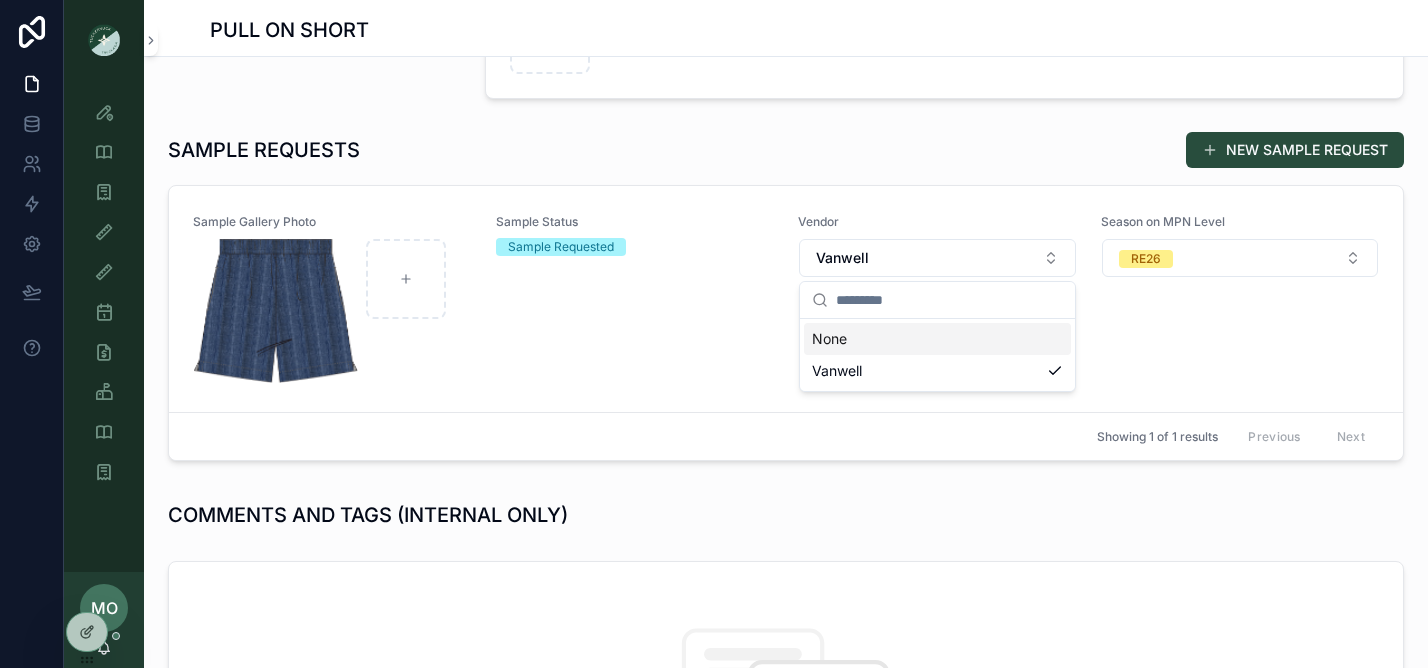 click on "SAMPLE REQUESTS NEW SAMPLE REQUEST" at bounding box center (786, 150) 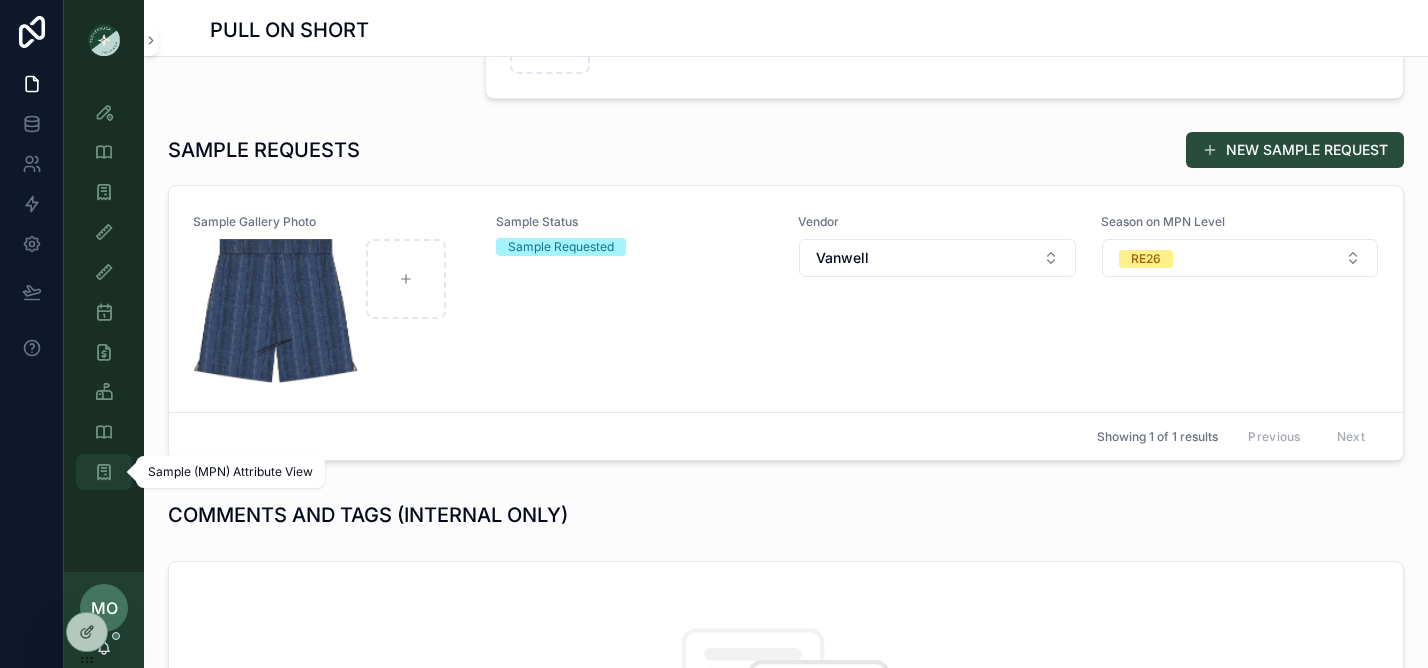 click on "Sample (MPN) Attribute View" at bounding box center (104, 472) 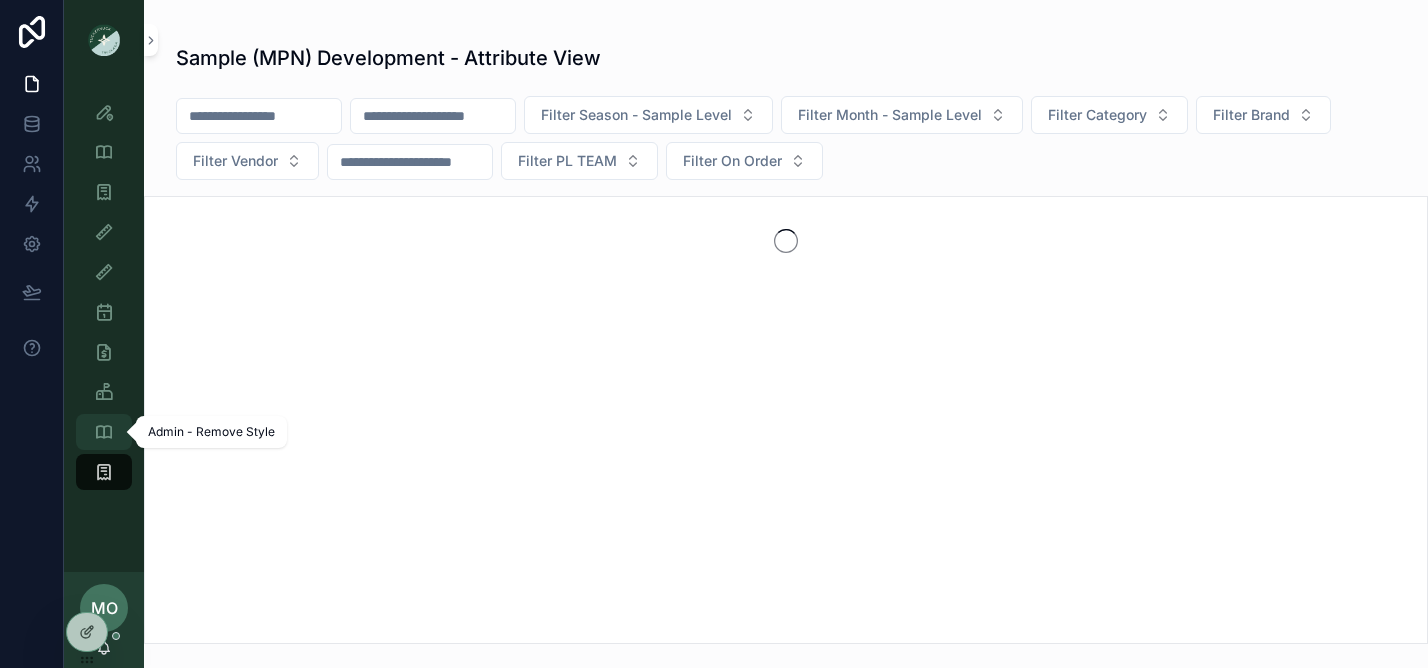 click at bounding box center [104, 432] 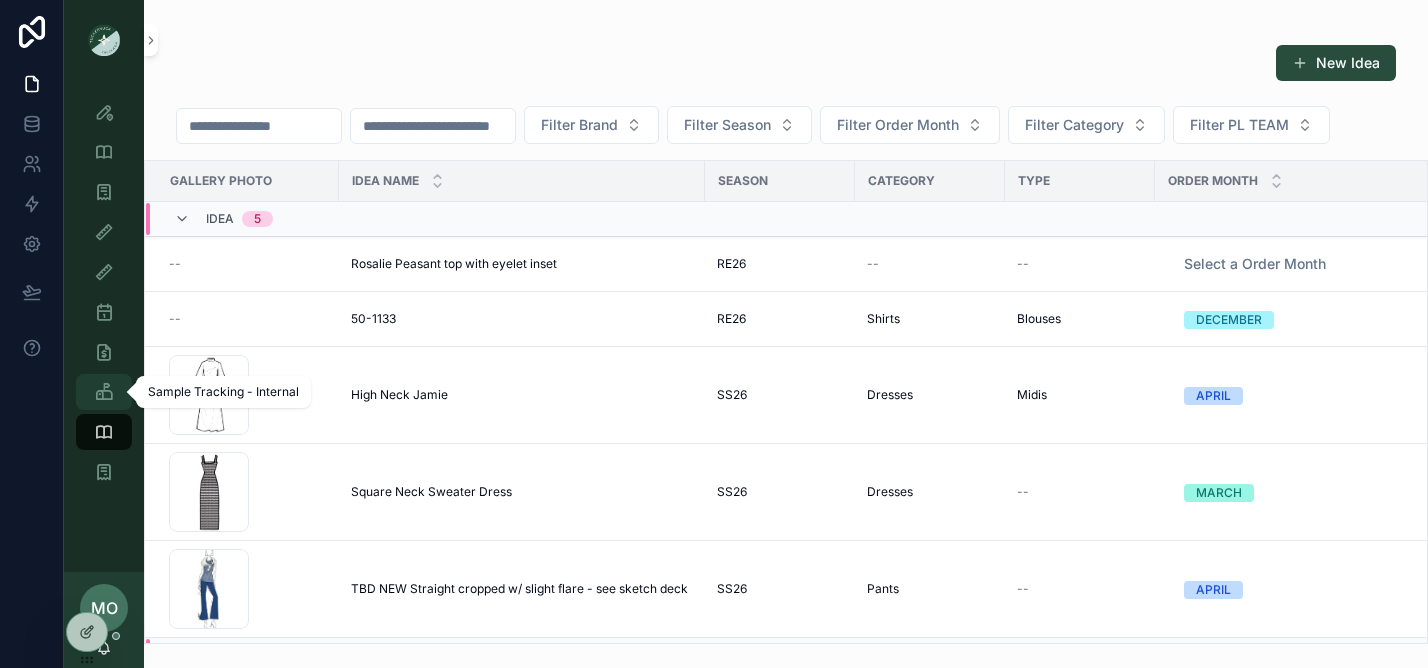 click at bounding box center (104, 392) 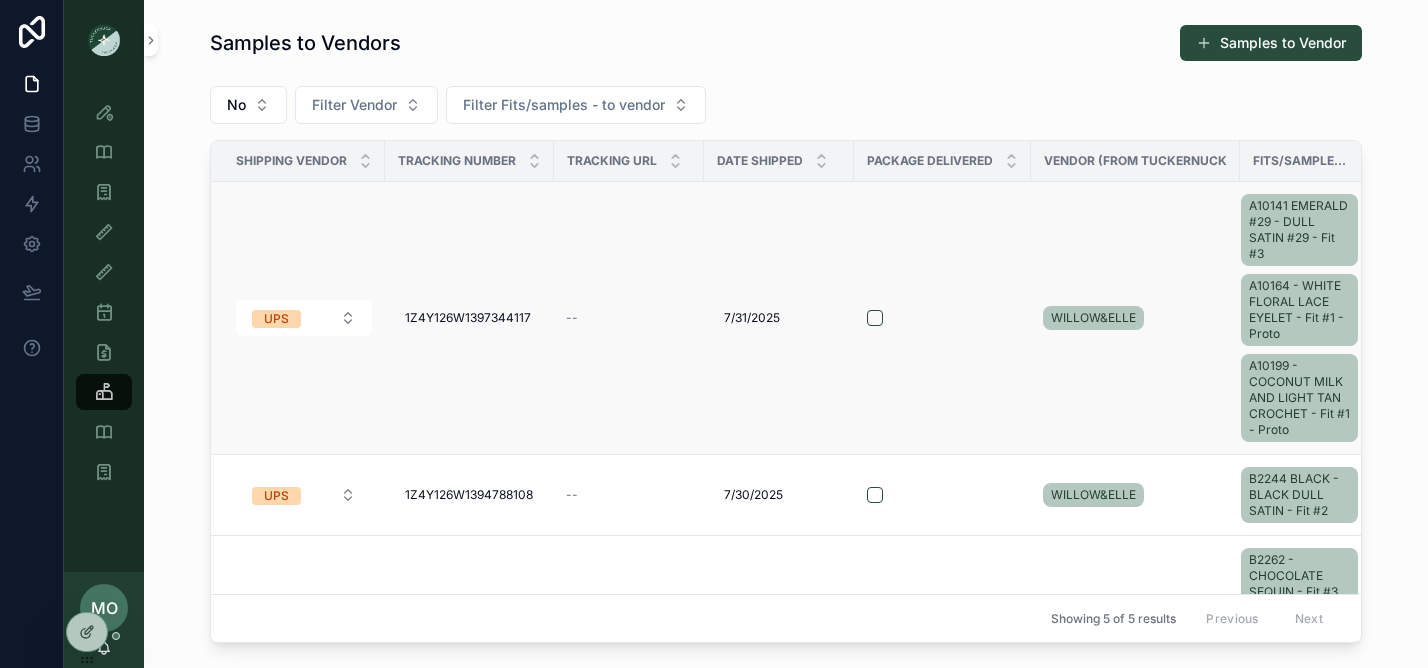 click on "A10141 EMERALD #29 - DULL SATIN #29 - Fit #3 A10164 - WHITE FLORAL LACE EYELET  - Fit #1 - Proto A10199 - COCONUT MILK AND LIGHT TAN CROCHET - Fit #1 - Proto" at bounding box center (1303, 318) 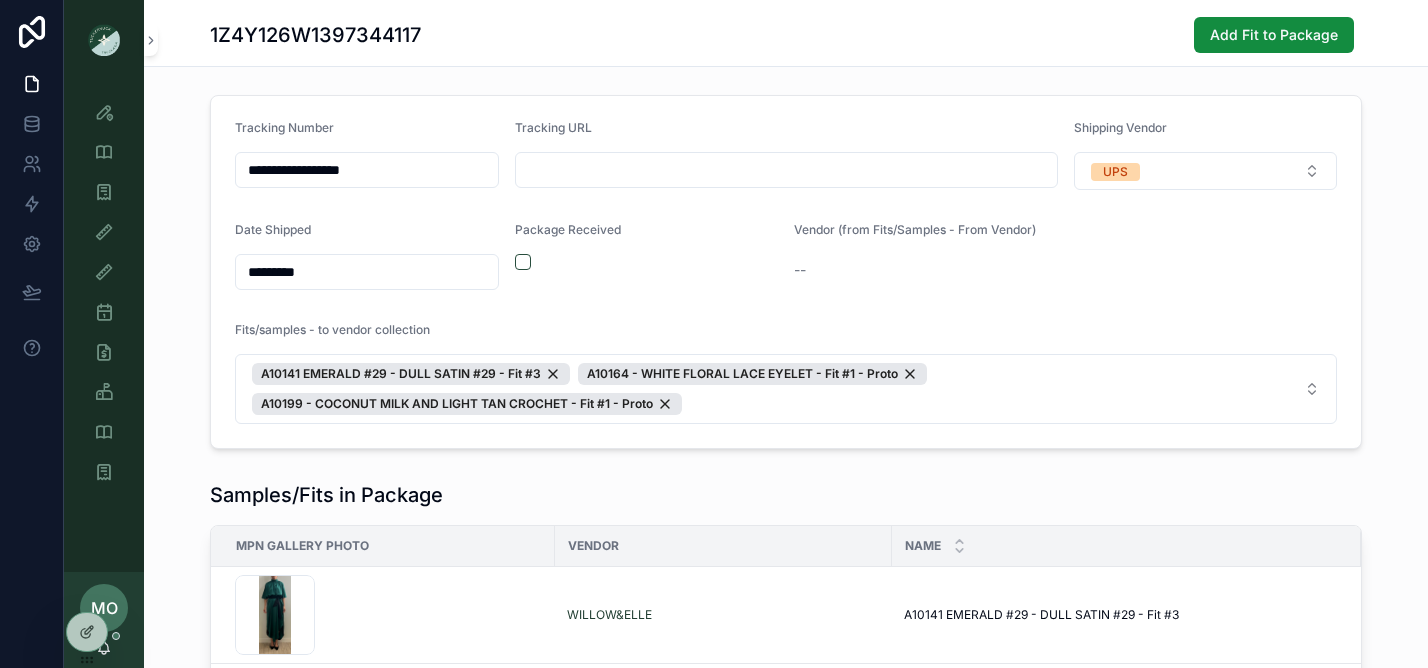 scroll, scrollTop: 0, scrollLeft: 0, axis: both 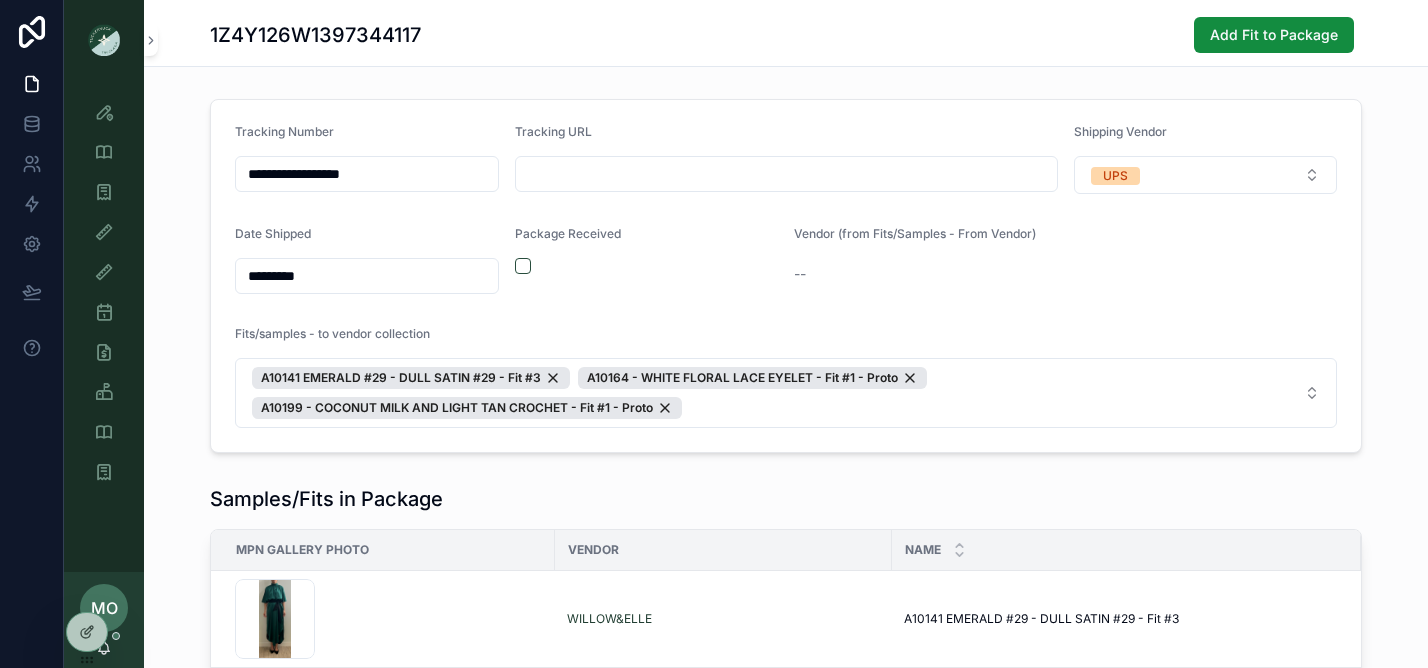 drag, startPoint x: 433, startPoint y: 177, endPoint x: 214, endPoint y: 168, distance: 219.18486 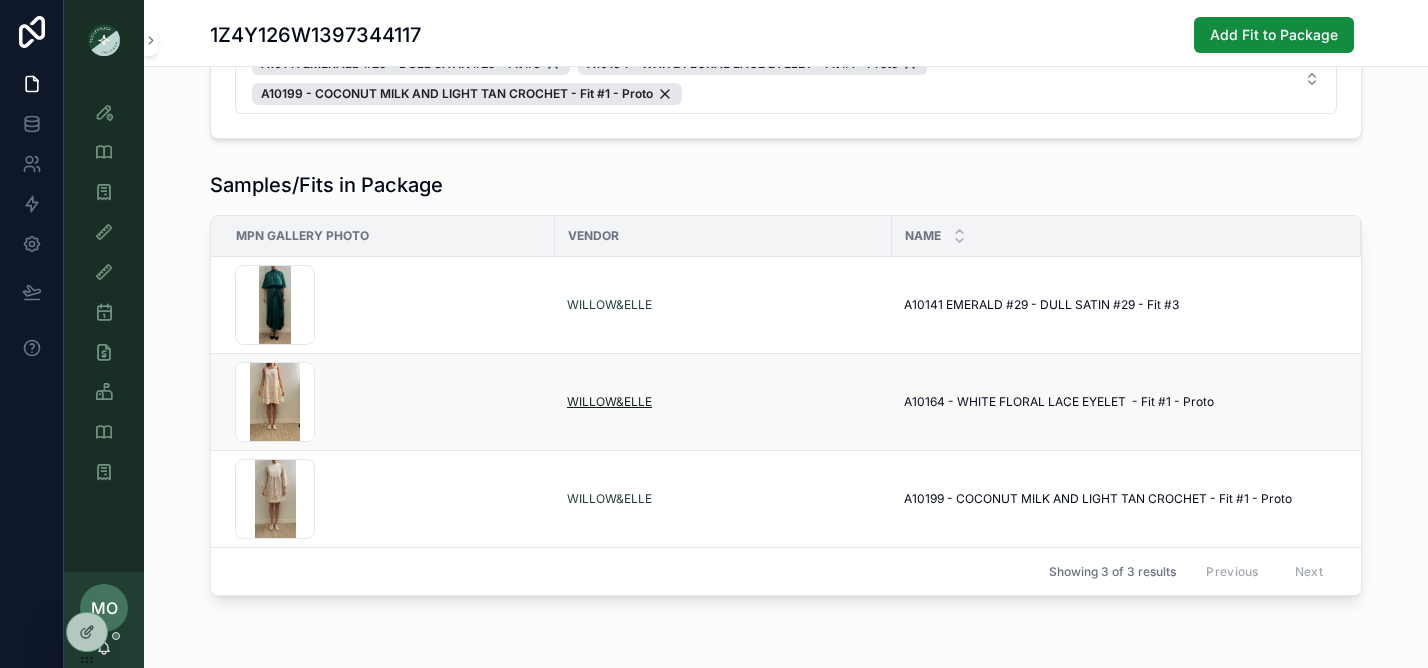 scroll, scrollTop: 0, scrollLeft: 0, axis: both 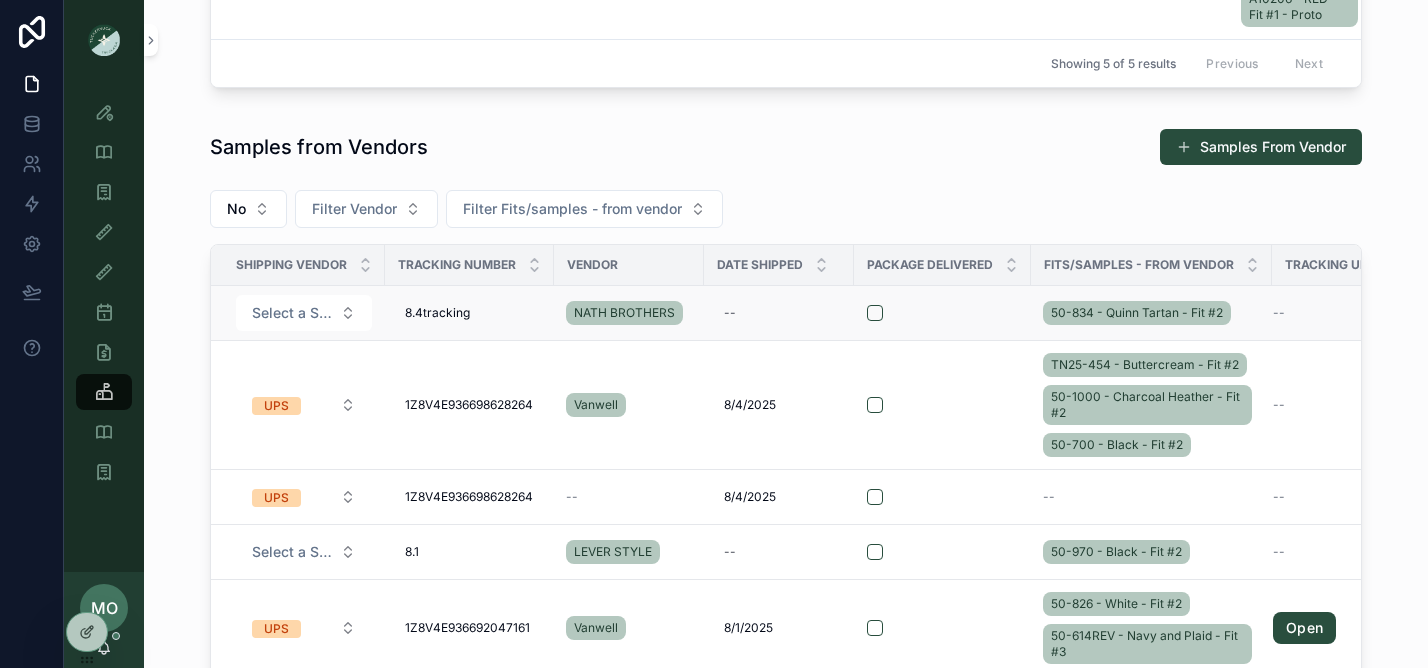 click on "--" at bounding box center [1347, 313] 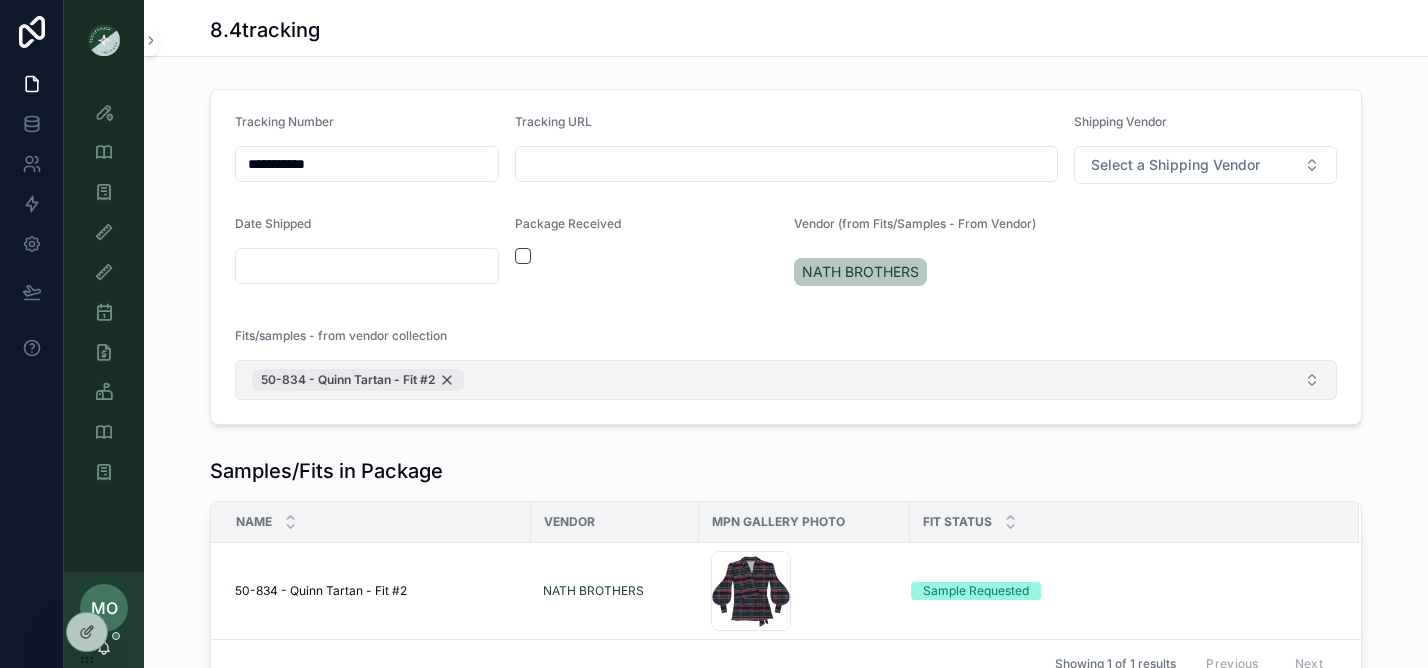 click on "50-834 - Quinn Tartan - Fit #2" at bounding box center (358, 380) 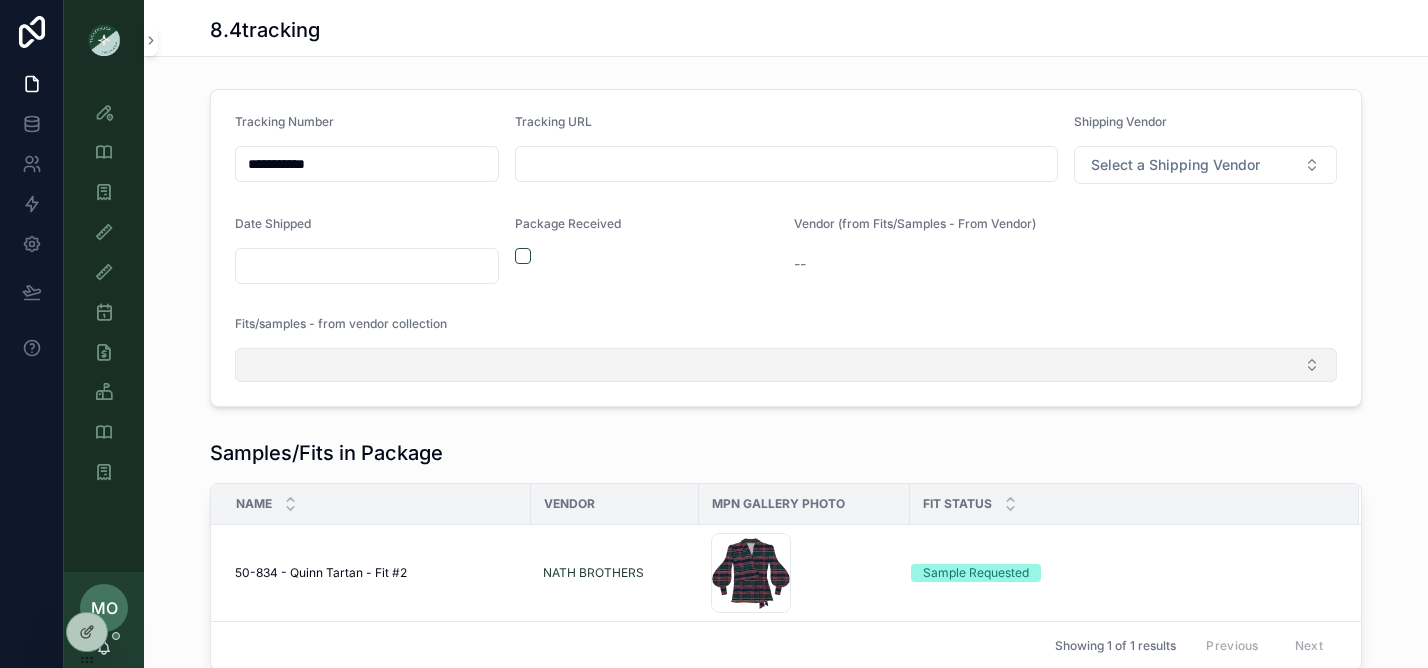 drag, startPoint x: 338, startPoint y: 157, endPoint x: 193, endPoint y: 151, distance: 145.12408 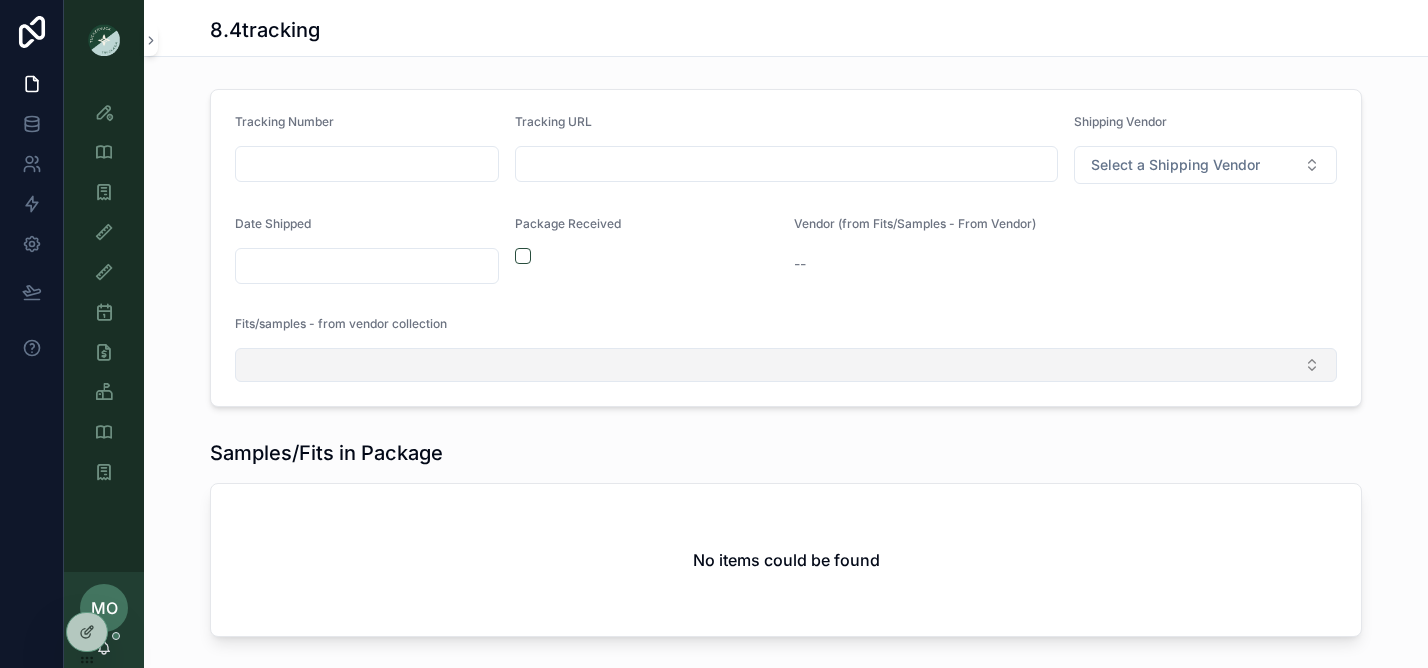 type 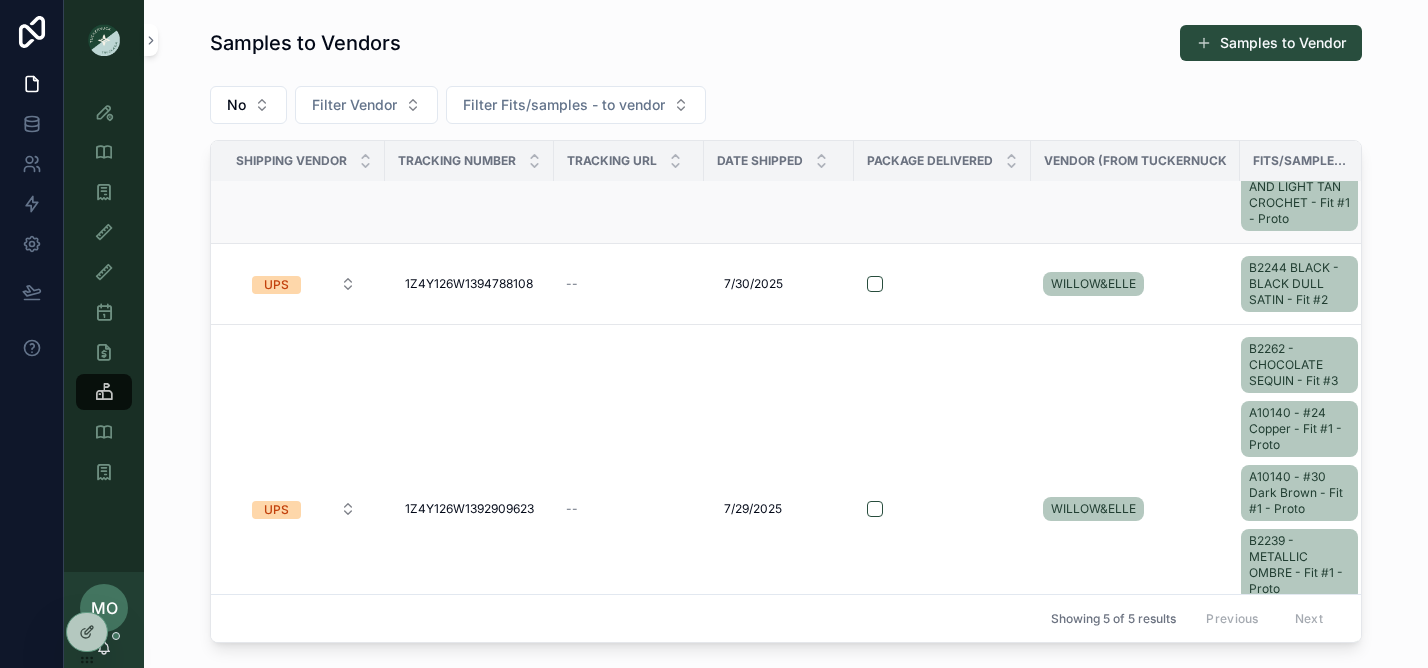 scroll, scrollTop: 287, scrollLeft: 0, axis: vertical 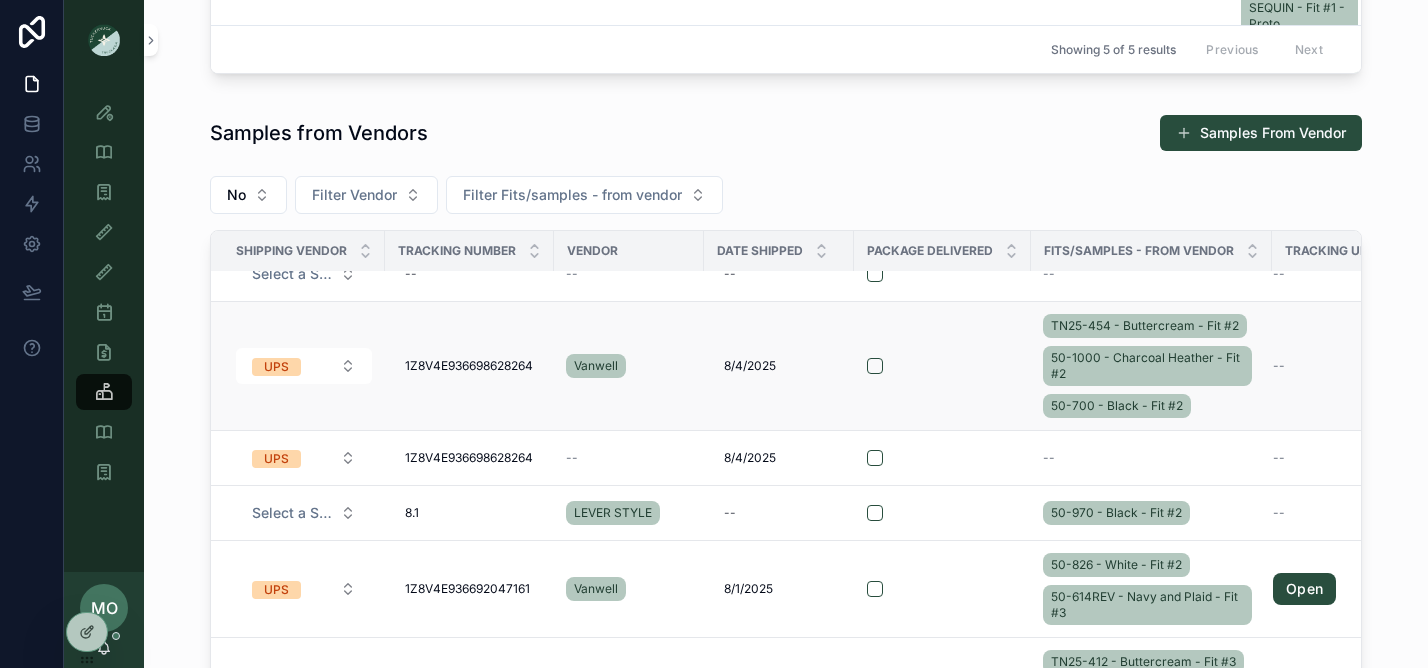 click on "TN25-454 - Buttercream - Fit #2 50-1000 - Charcoal Heather - Fit #2 50-700 - Black - Fit #2" at bounding box center [1151, 366] 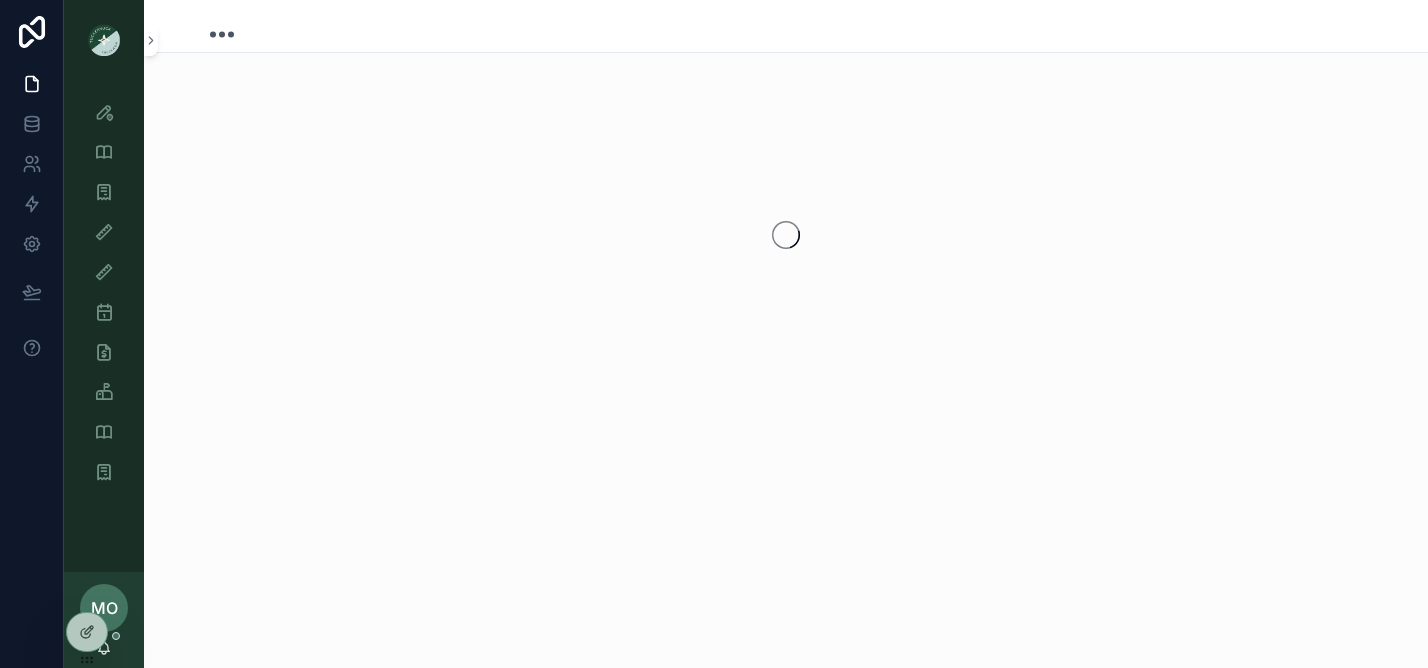 scroll, scrollTop: 0, scrollLeft: 0, axis: both 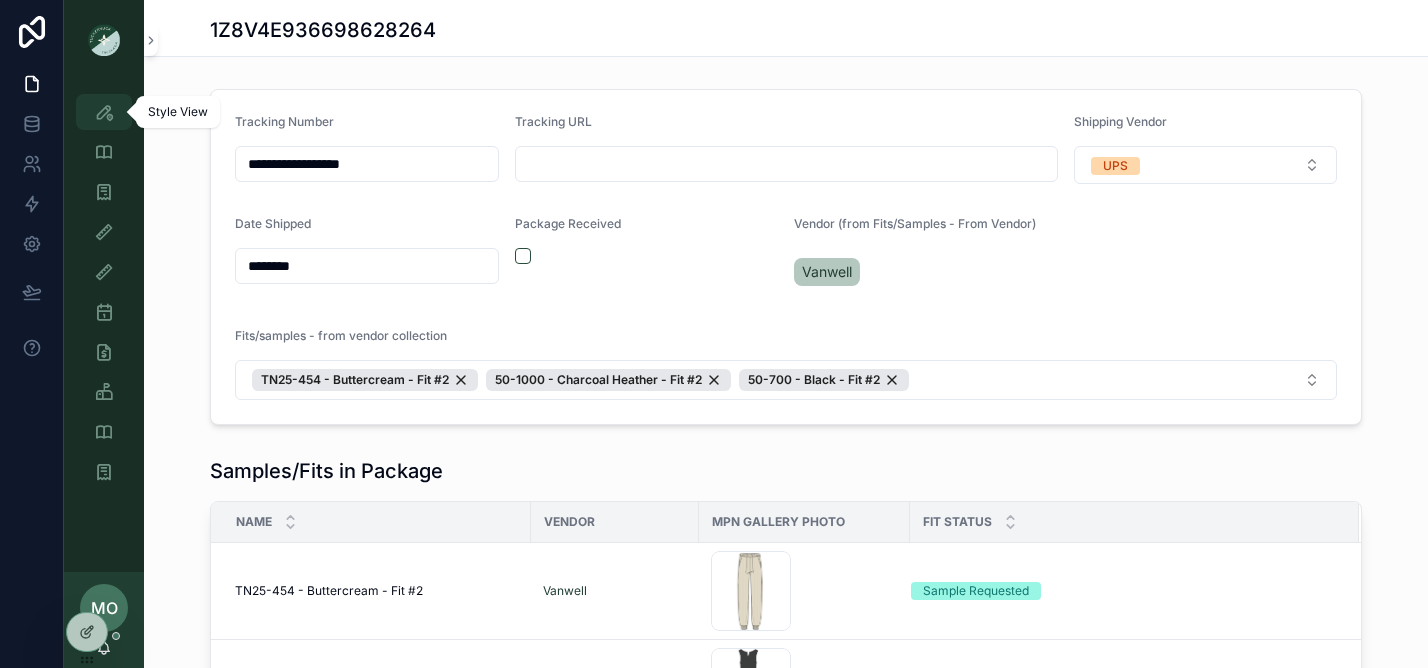click at bounding box center [104, 112] 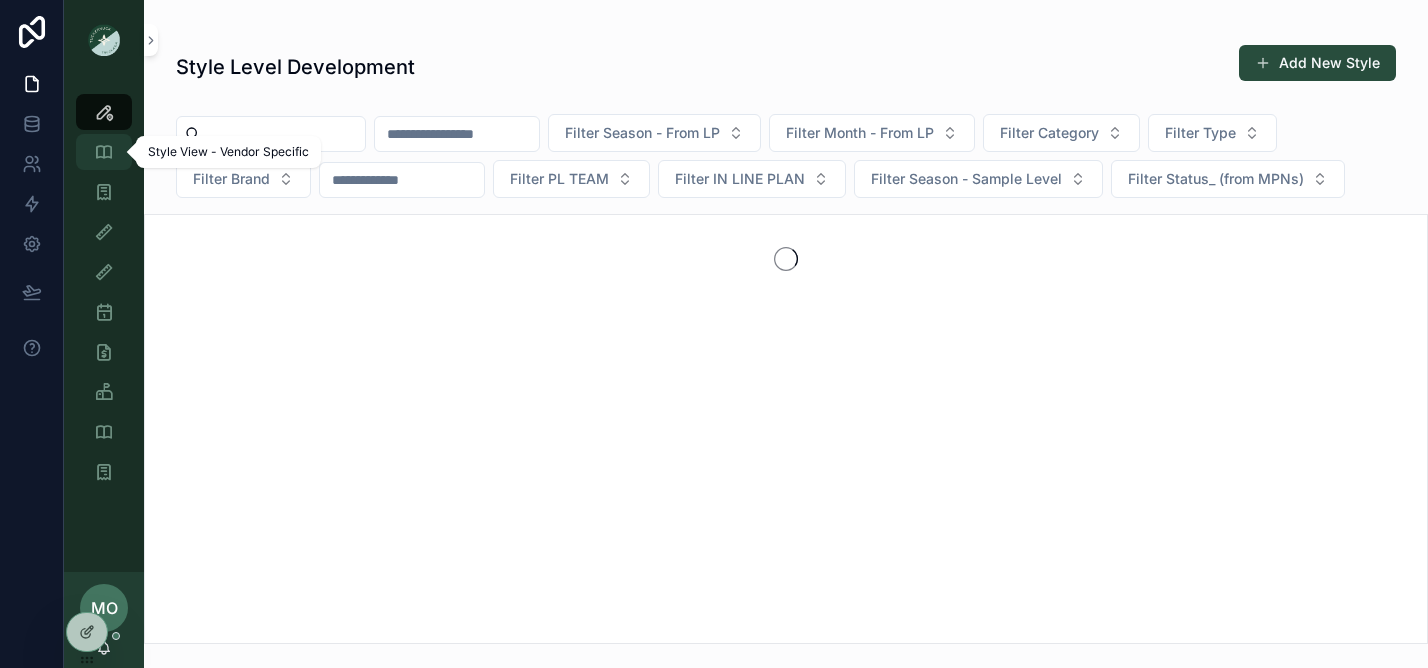 click at bounding box center (104, 152) 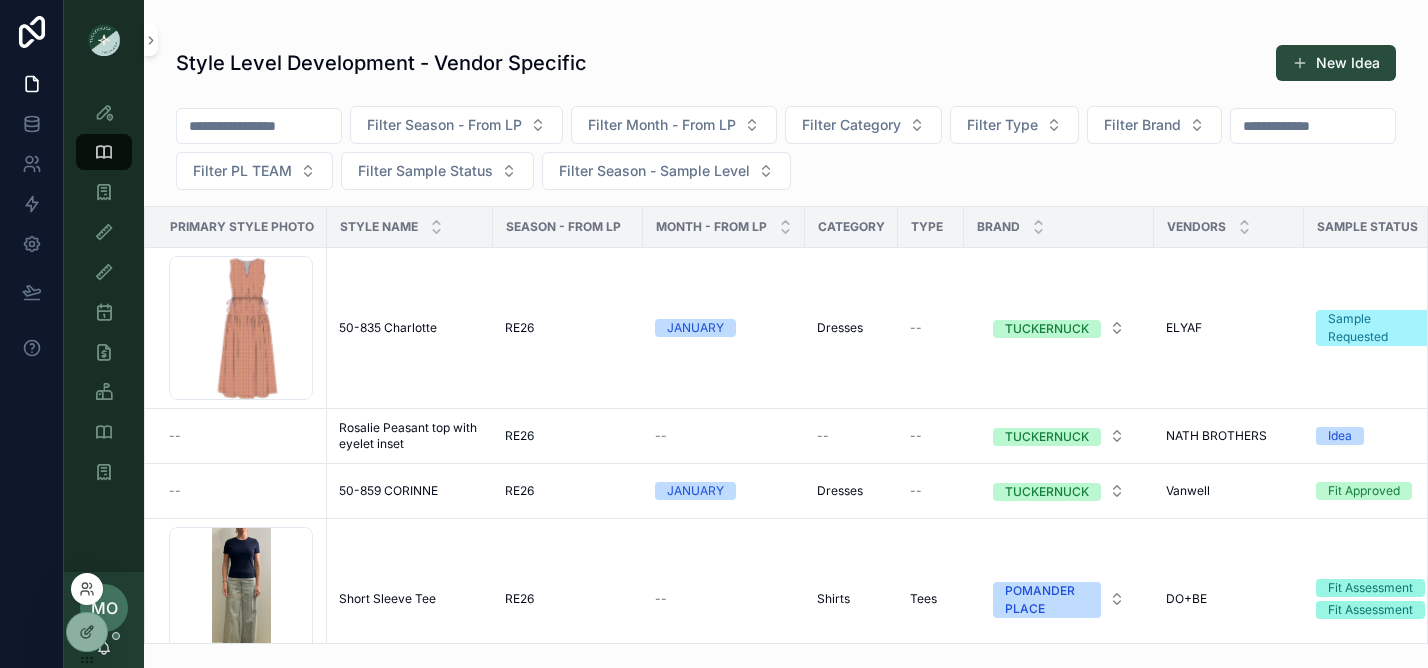 click at bounding box center (87, 589) 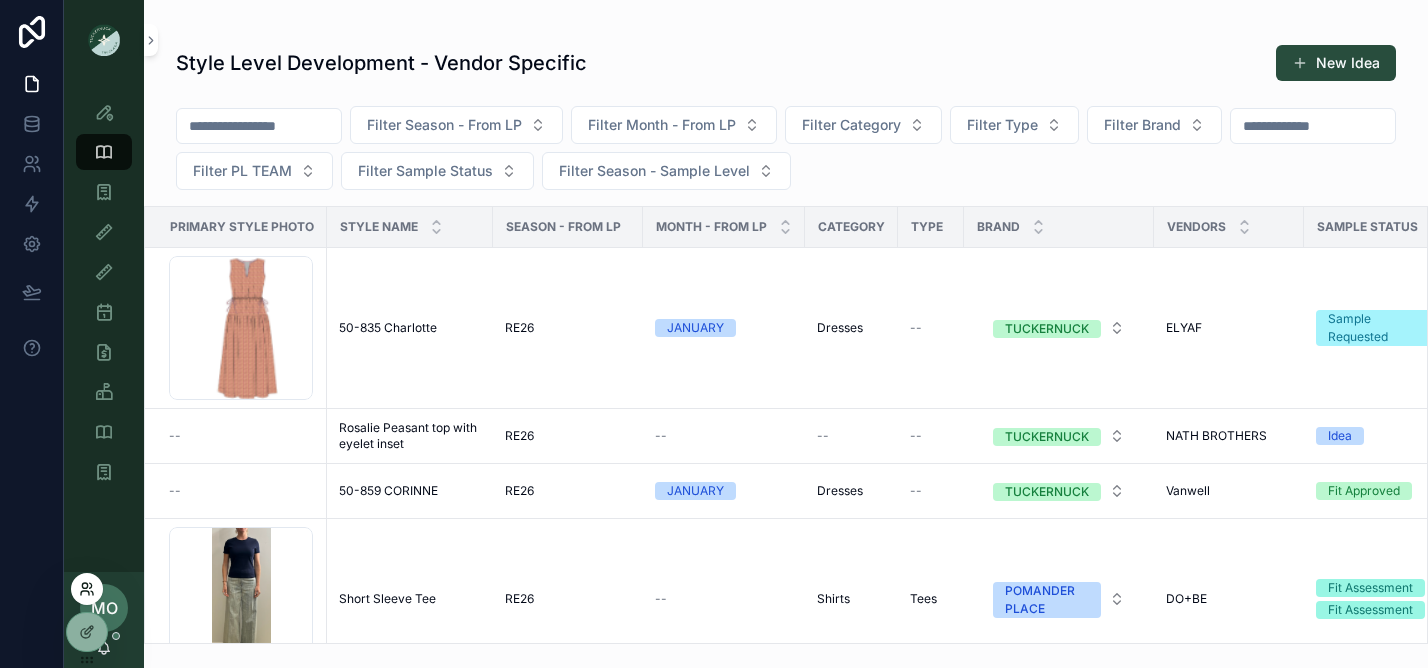 click 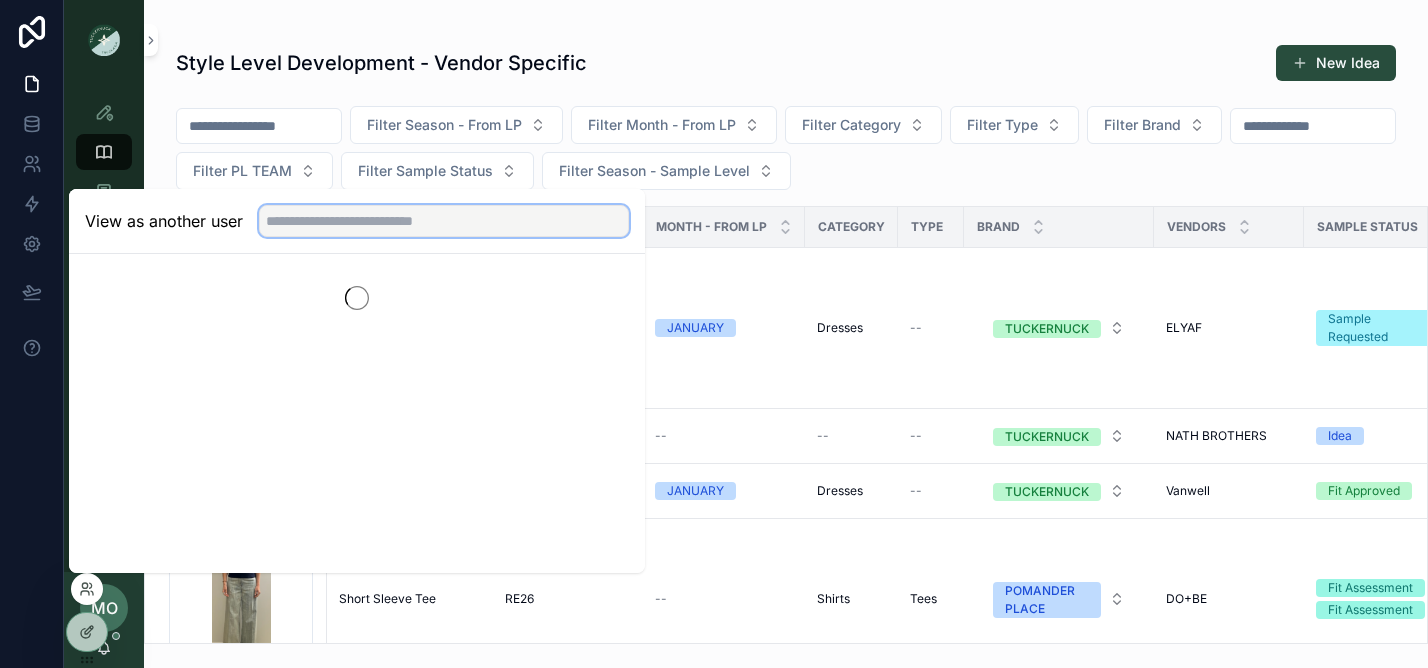 click at bounding box center [444, 221] 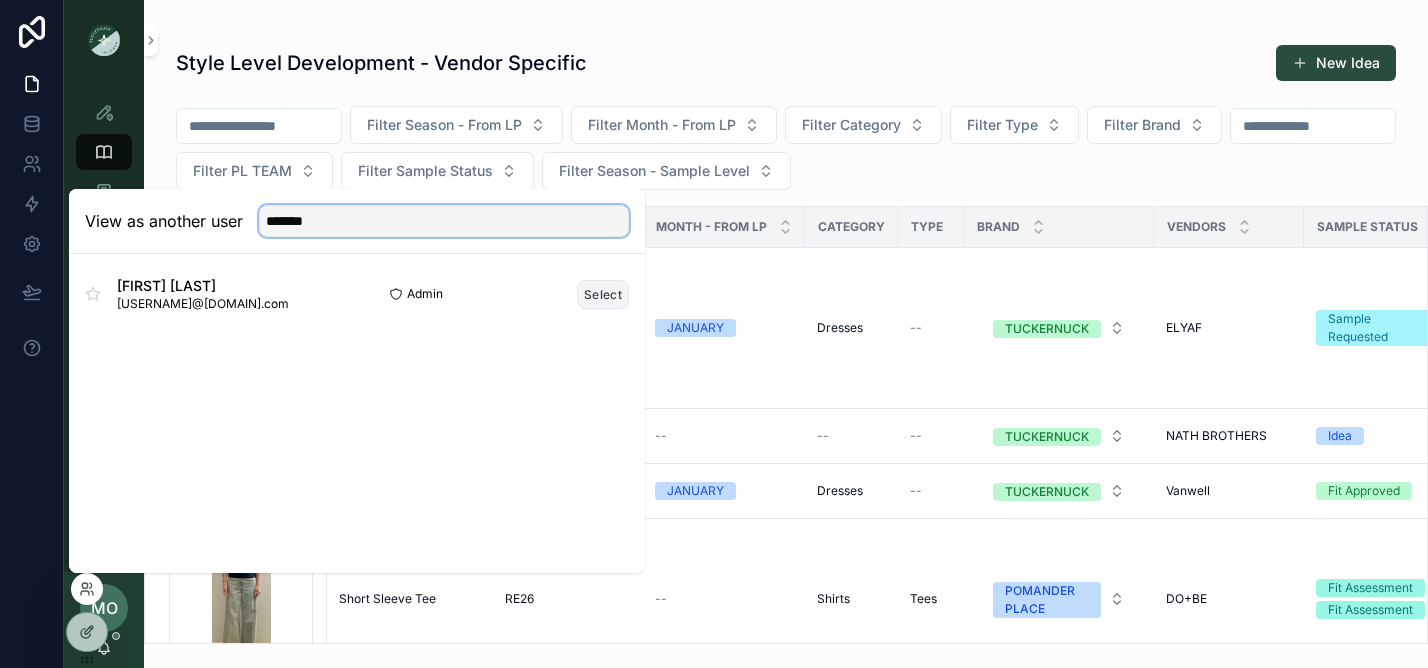 type on "*******" 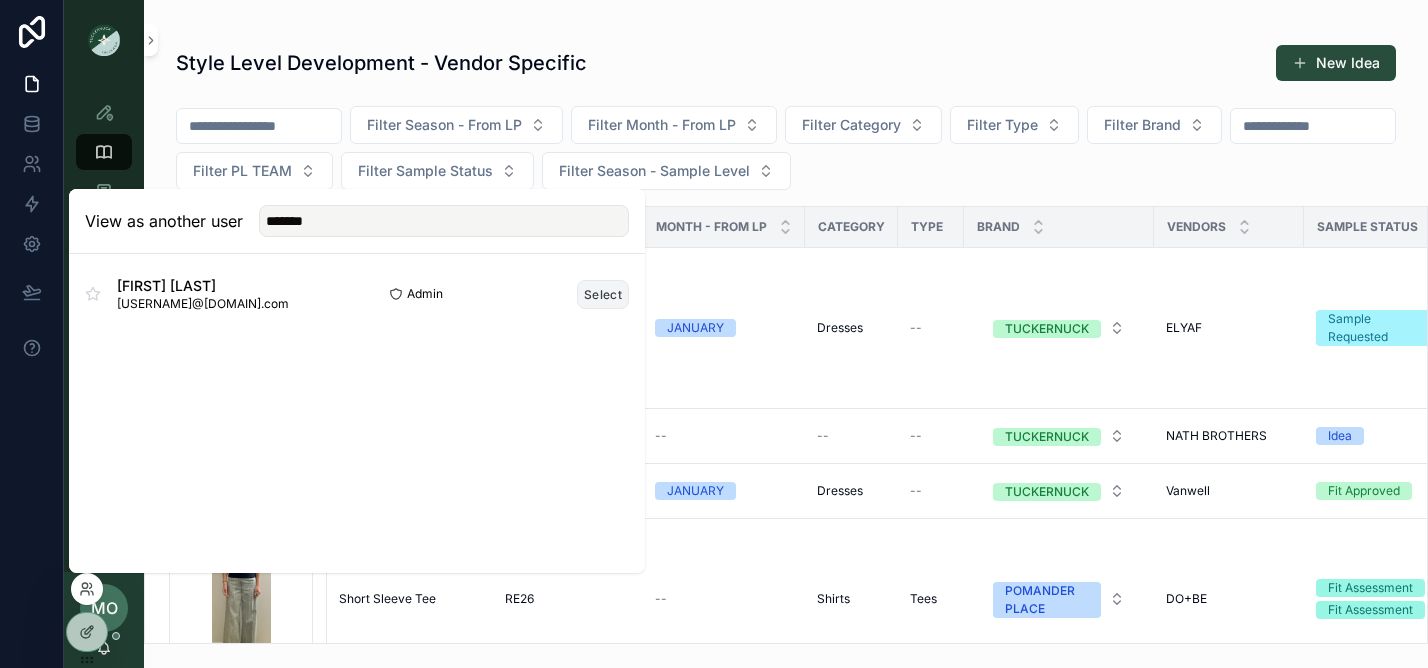 click on "Select" at bounding box center [603, 294] 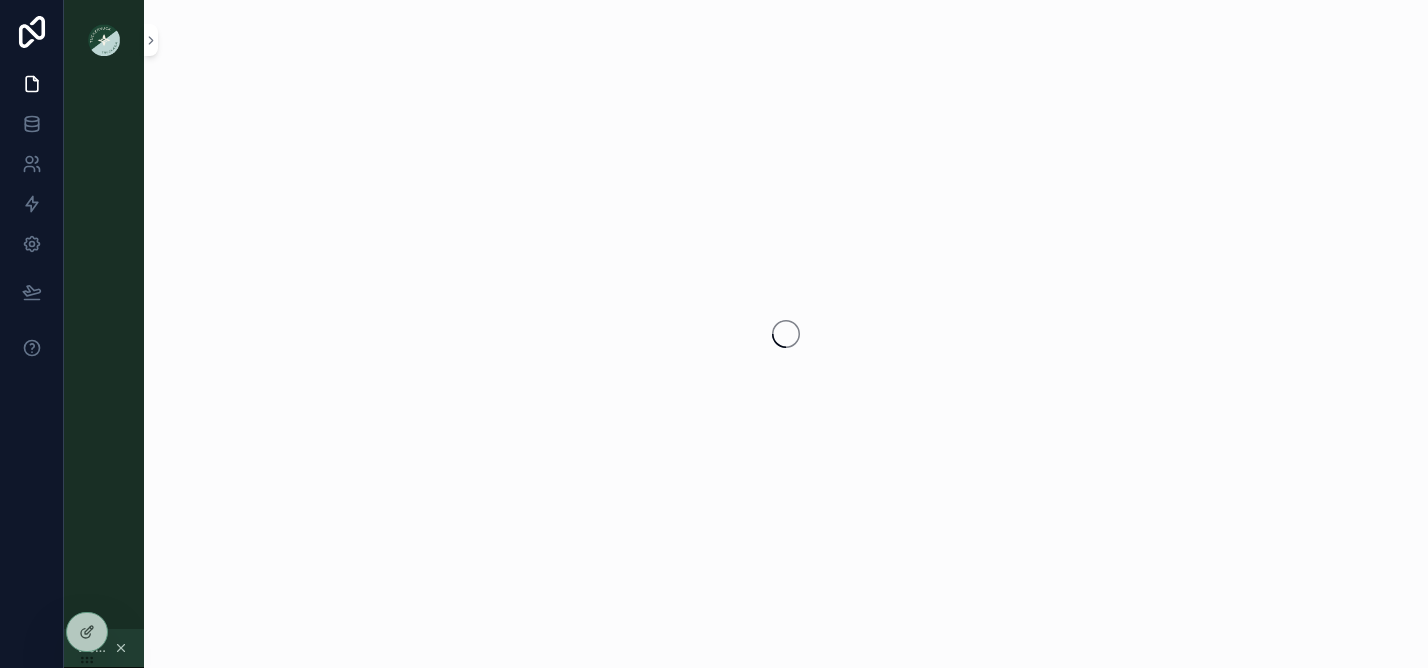 scroll, scrollTop: 0, scrollLeft: 0, axis: both 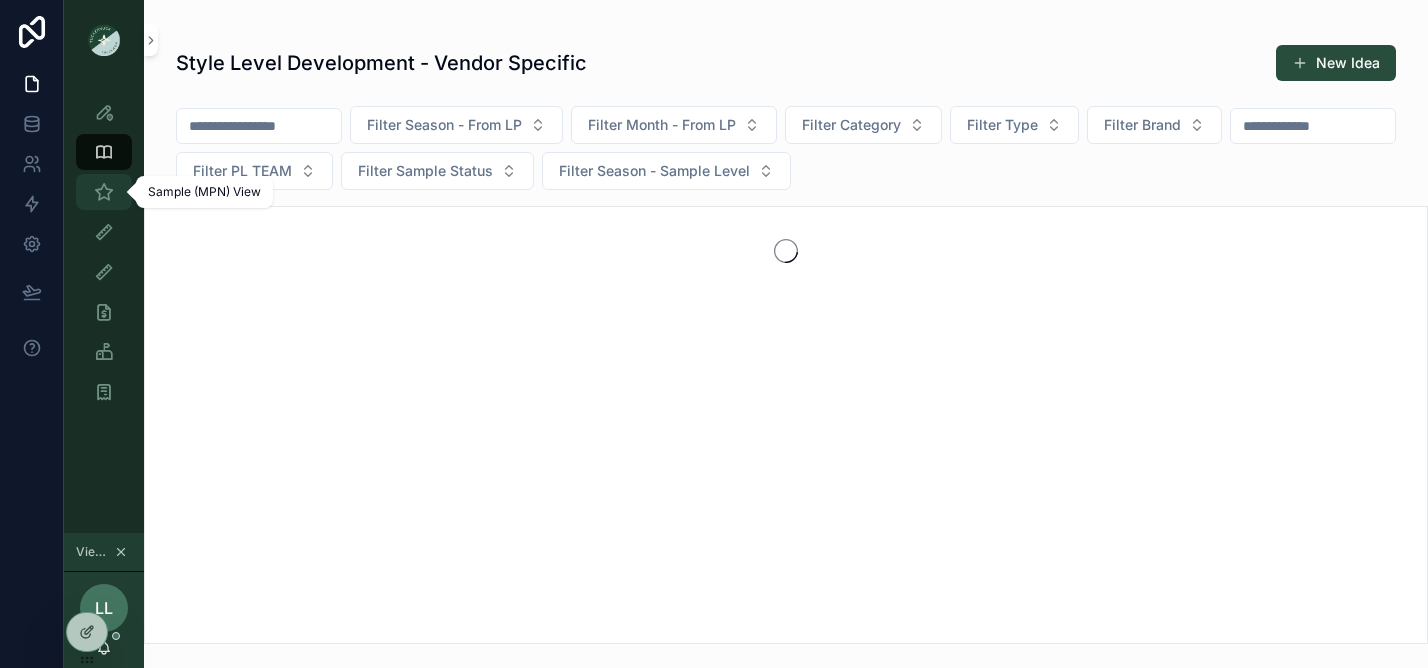 click at bounding box center (104, 192) 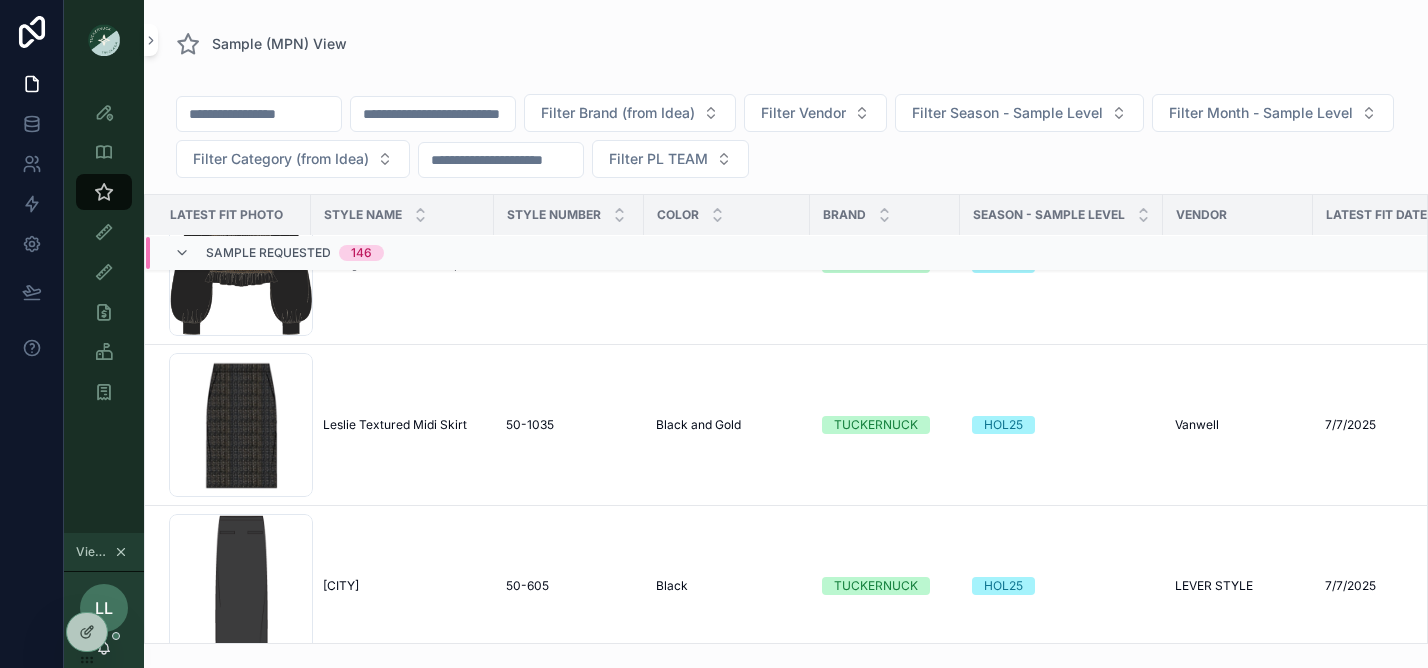 scroll, scrollTop: 9635, scrollLeft: 0, axis: vertical 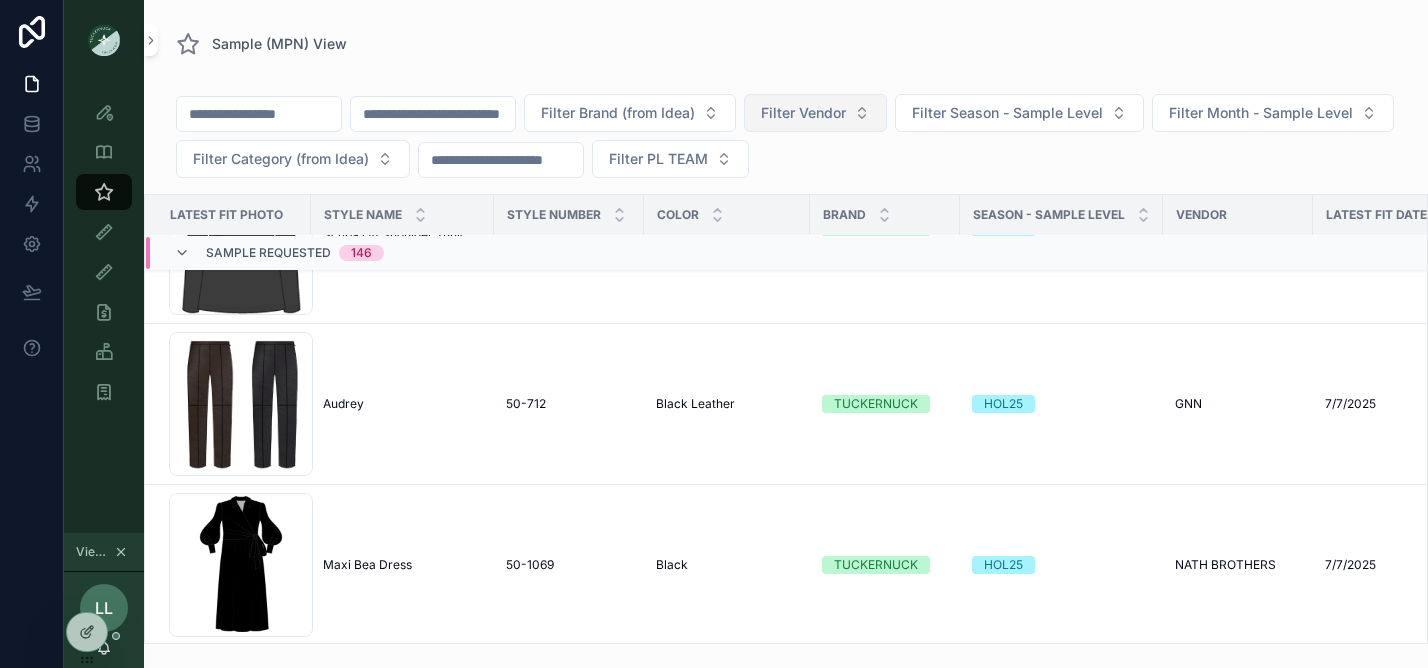 click on "Filter Vendor" at bounding box center [803, 113] 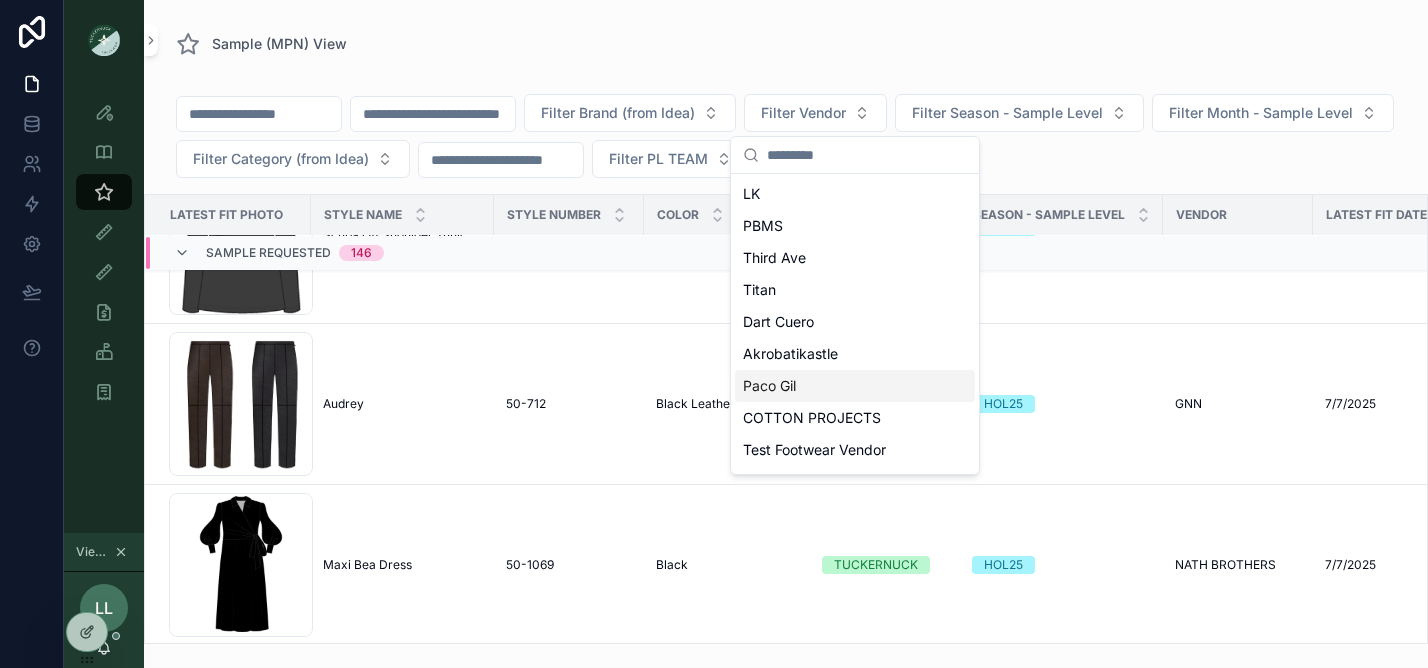 scroll, scrollTop: 828, scrollLeft: 0, axis: vertical 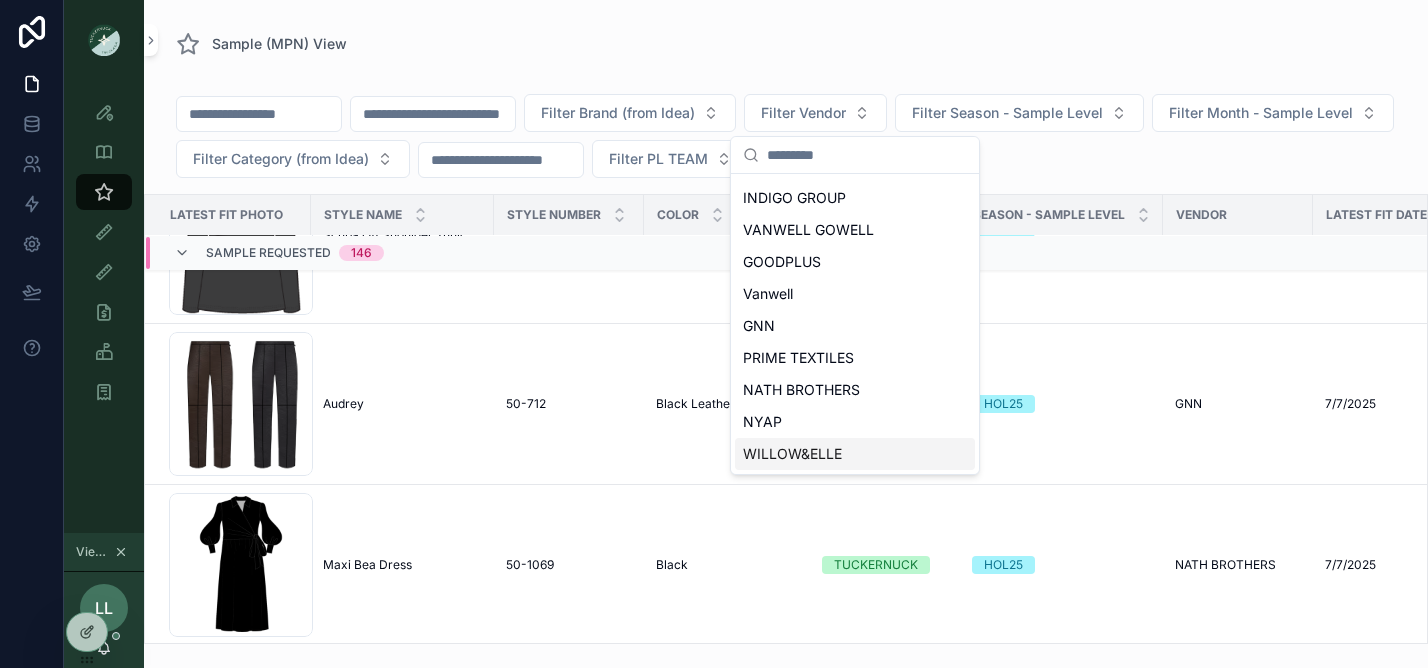click on "WILLOW&ELLE" at bounding box center (792, 454) 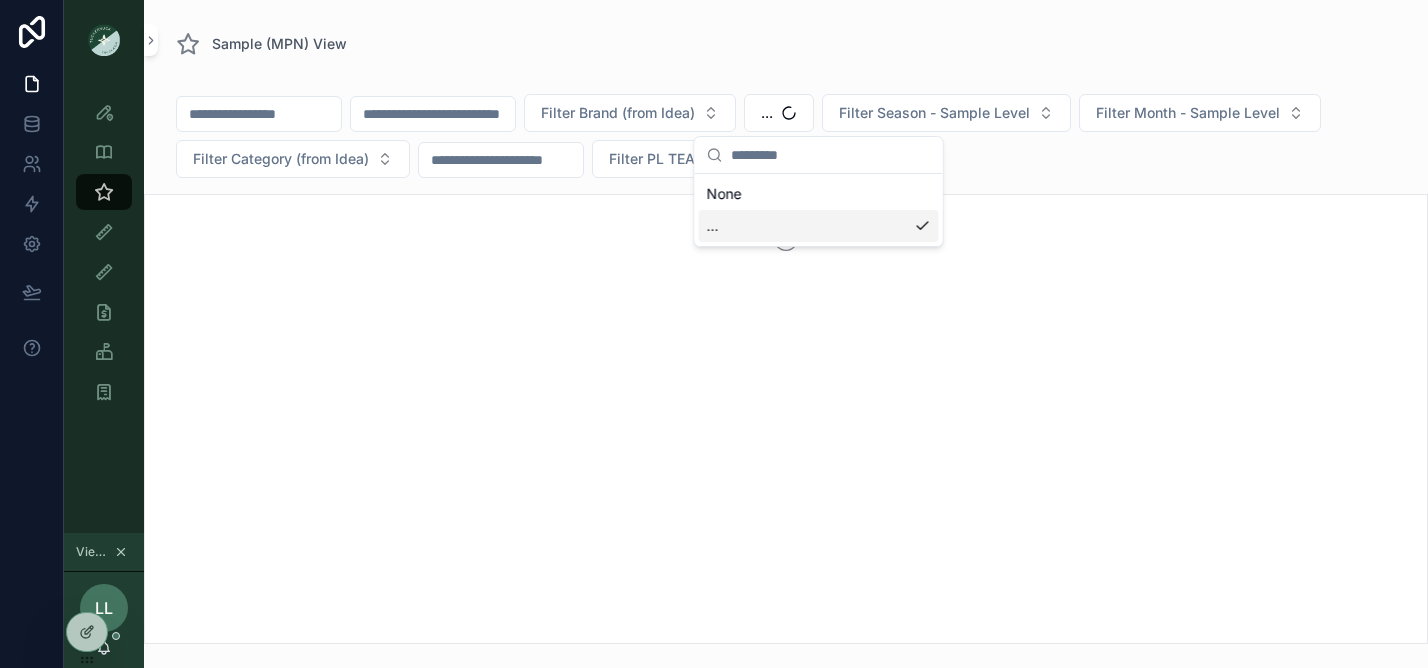 scroll, scrollTop: 0, scrollLeft: 0, axis: both 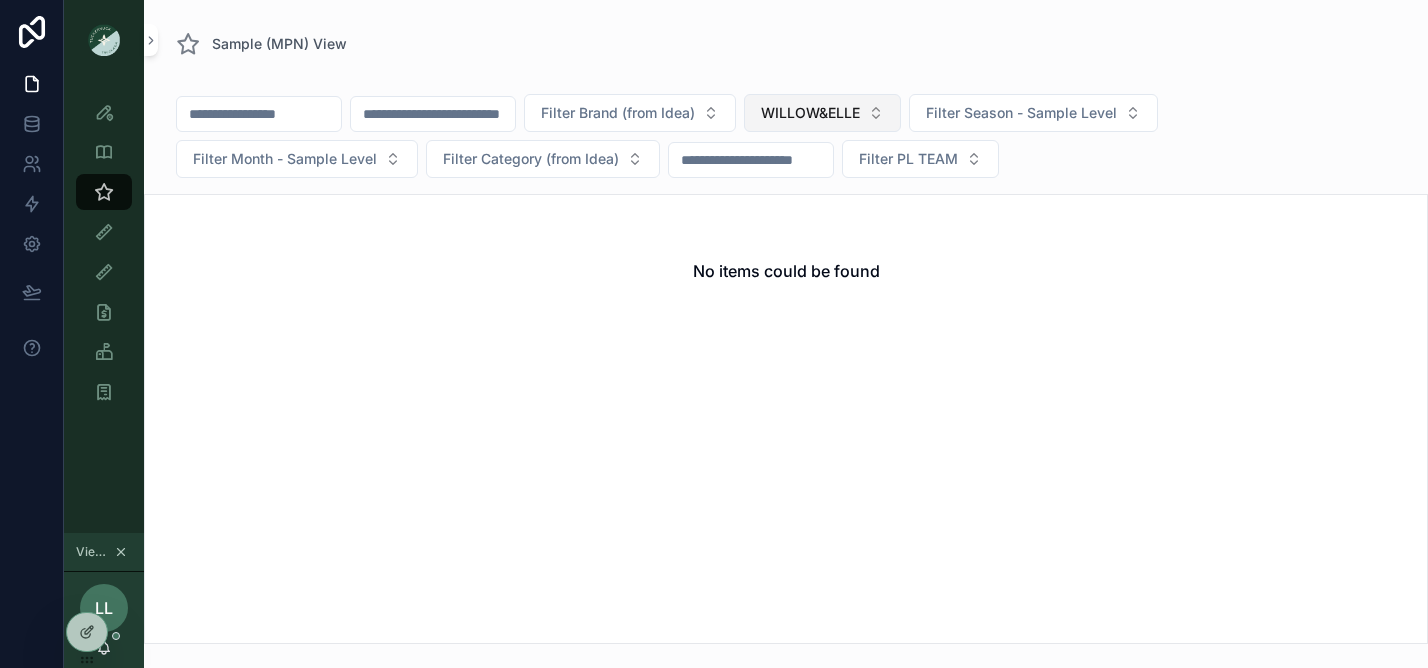 click on "WILLOW&ELLE" at bounding box center (810, 113) 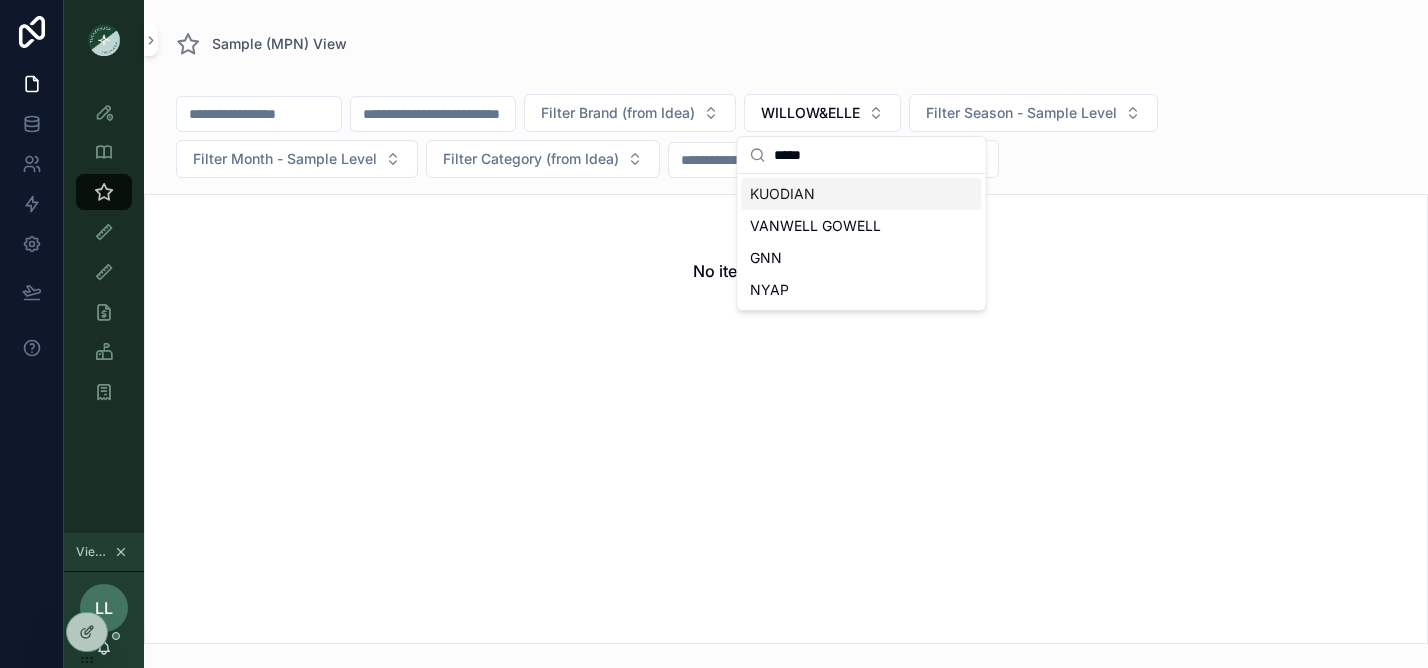 type on "******" 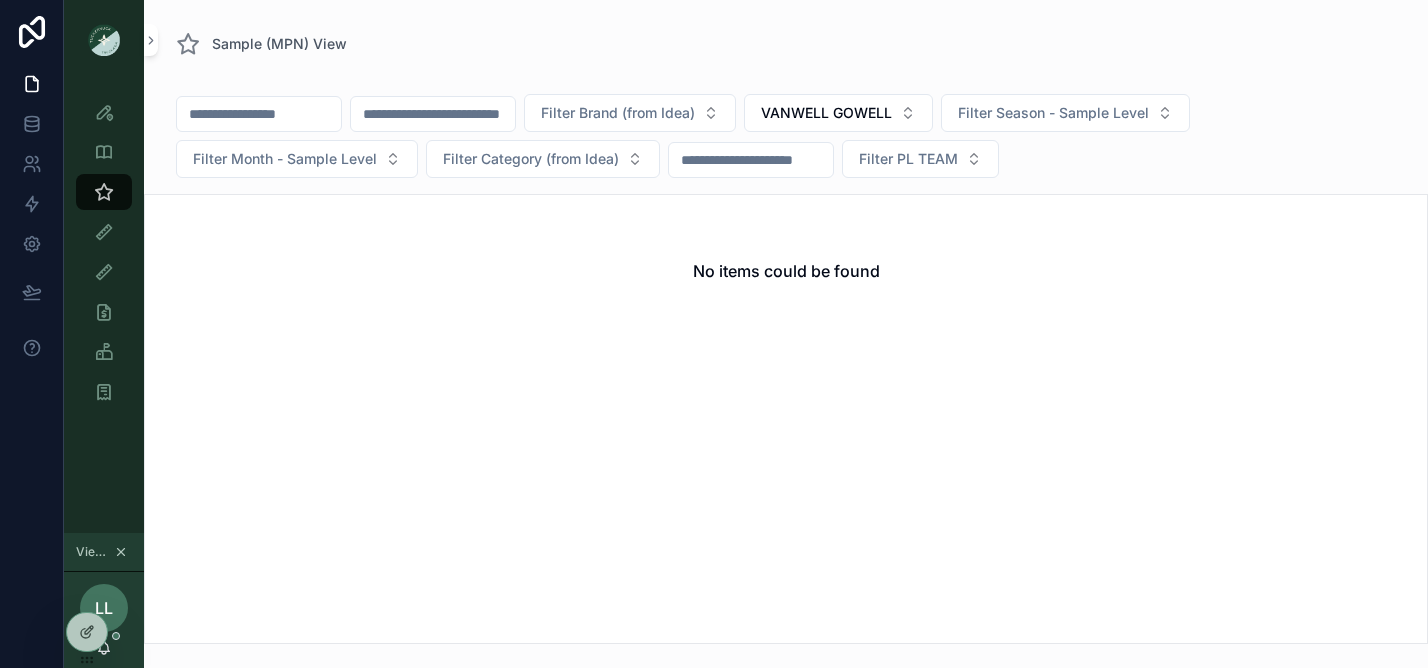 type 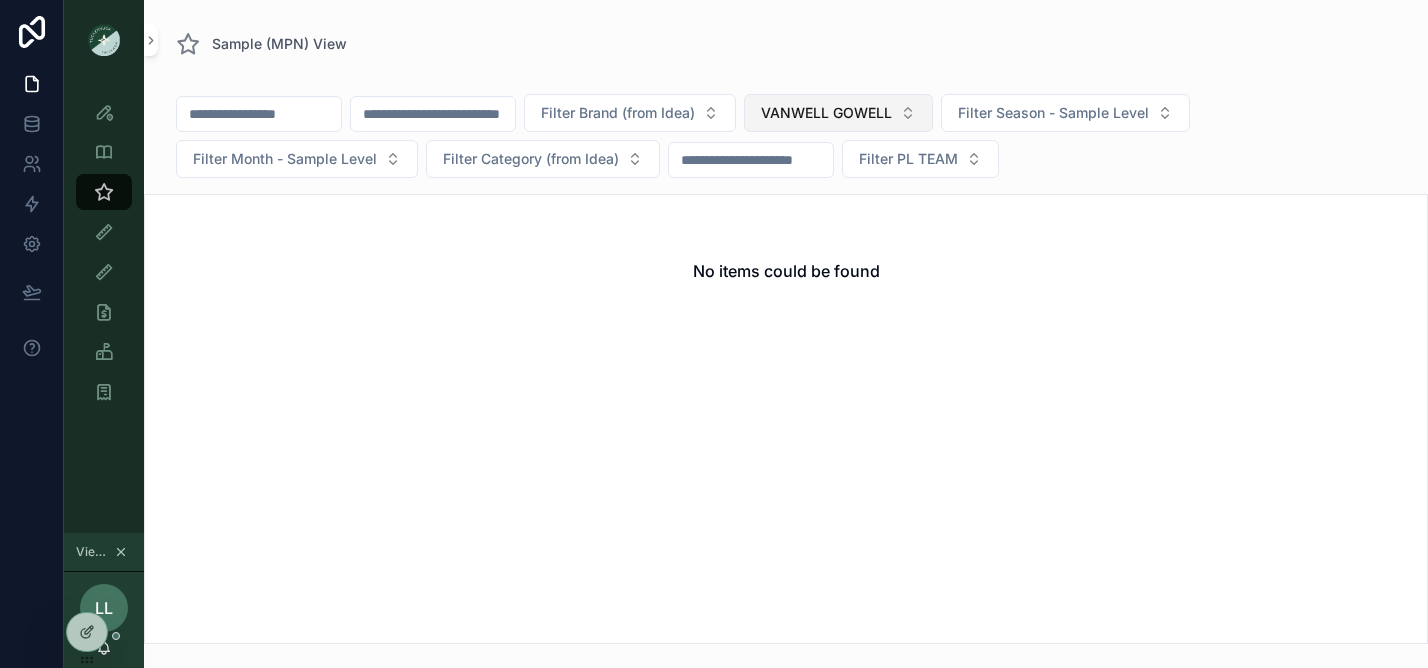 click on "VANWELL GOWELL" at bounding box center [826, 113] 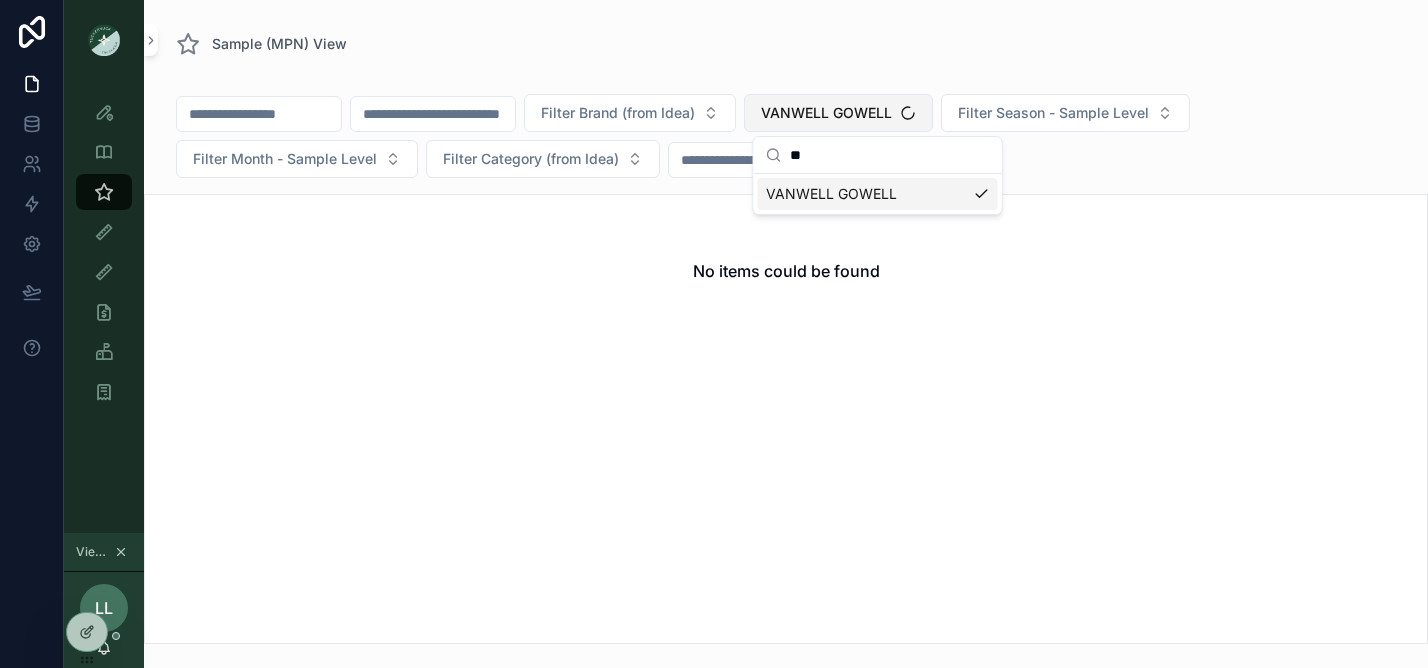 type on "*" 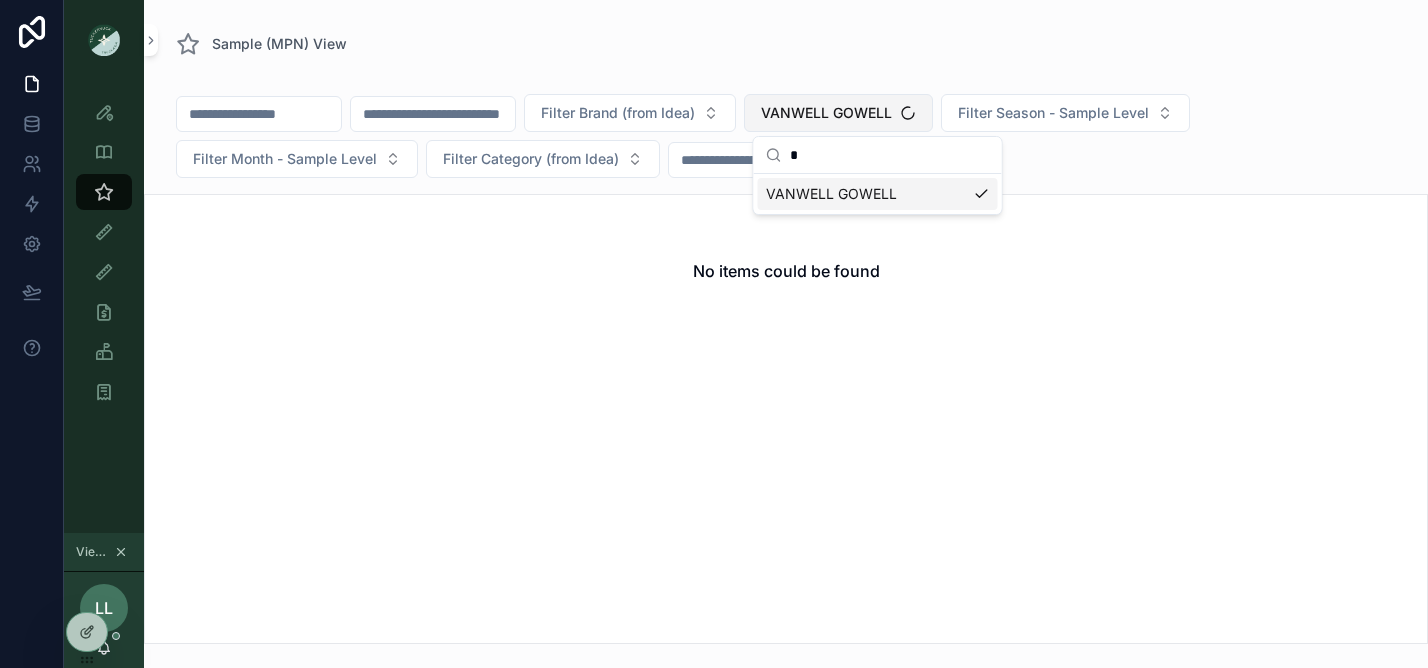 type 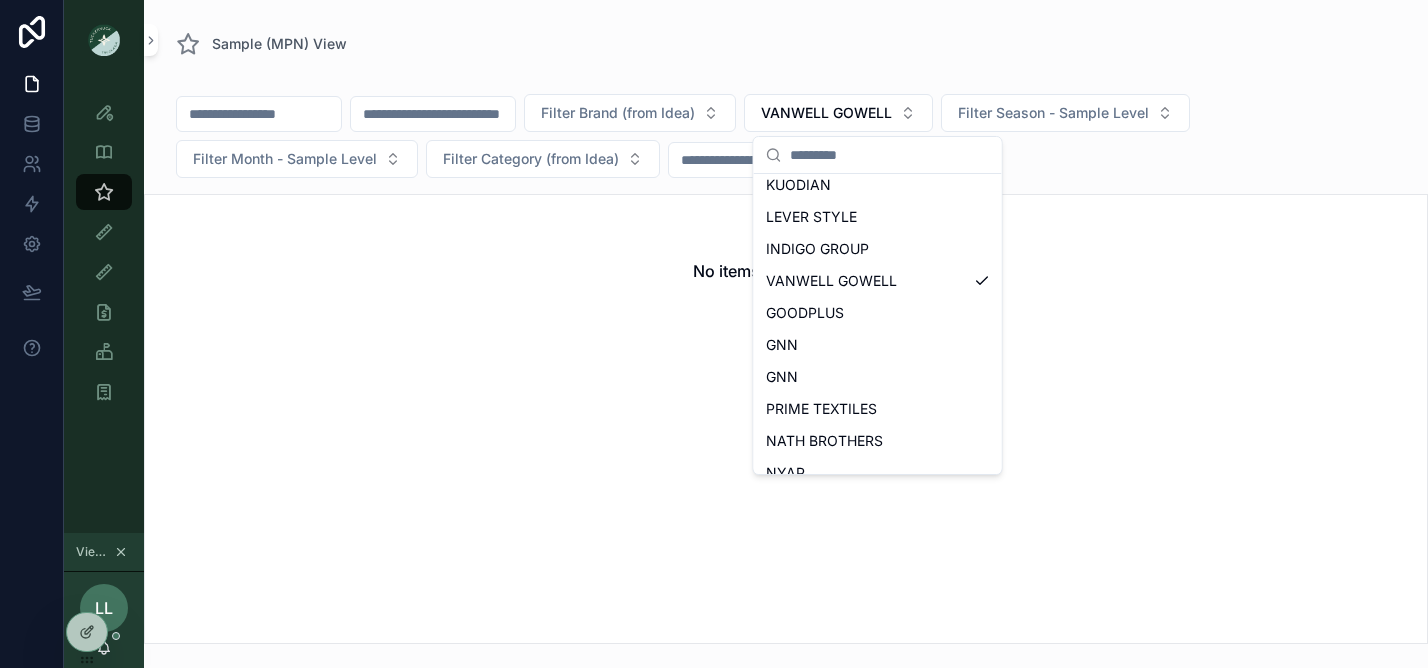 scroll, scrollTop: 807, scrollLeft: 0, axis: vertical 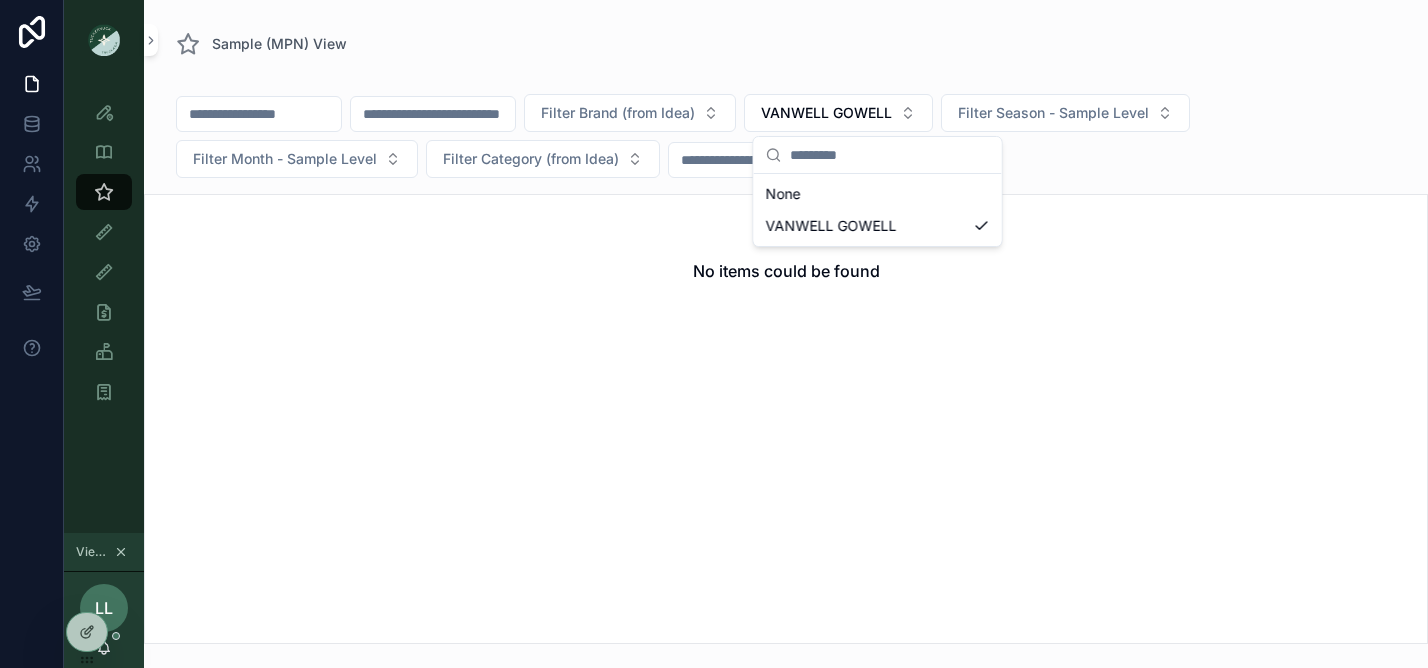 click on "LL" at bounding box center [104, 608] 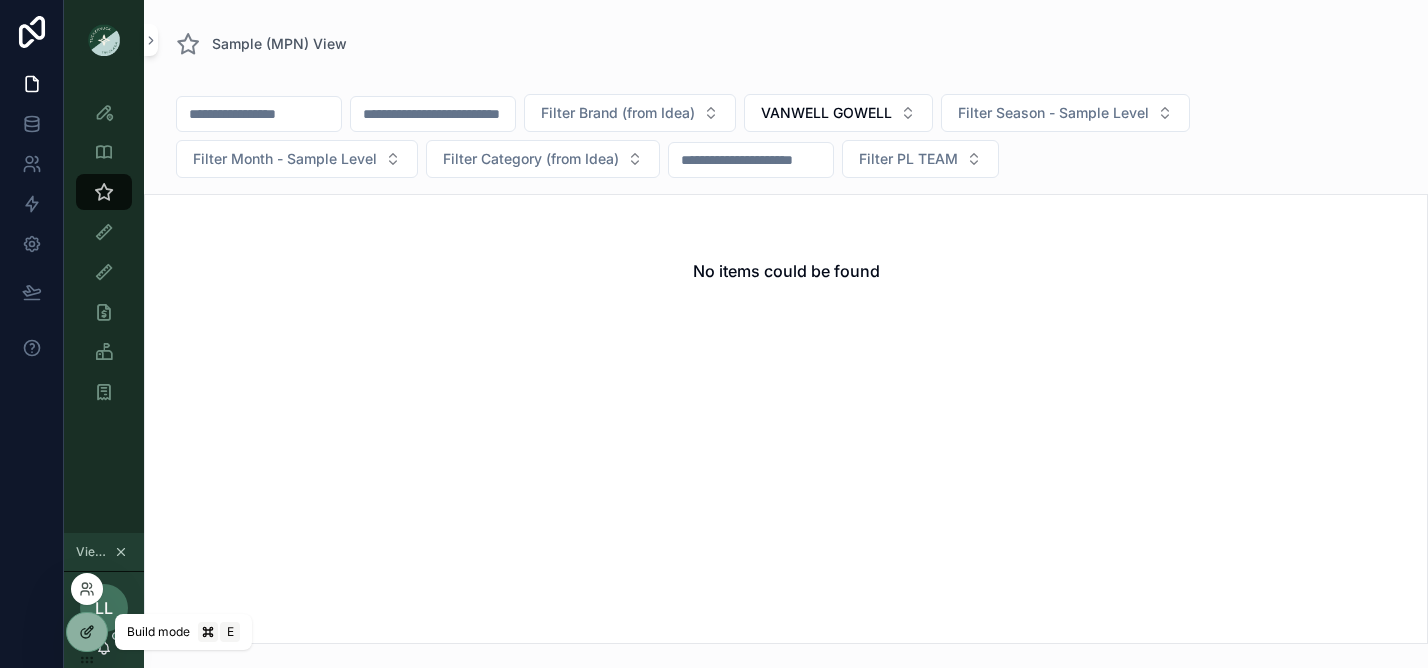 click at bounding box center (87, 632) 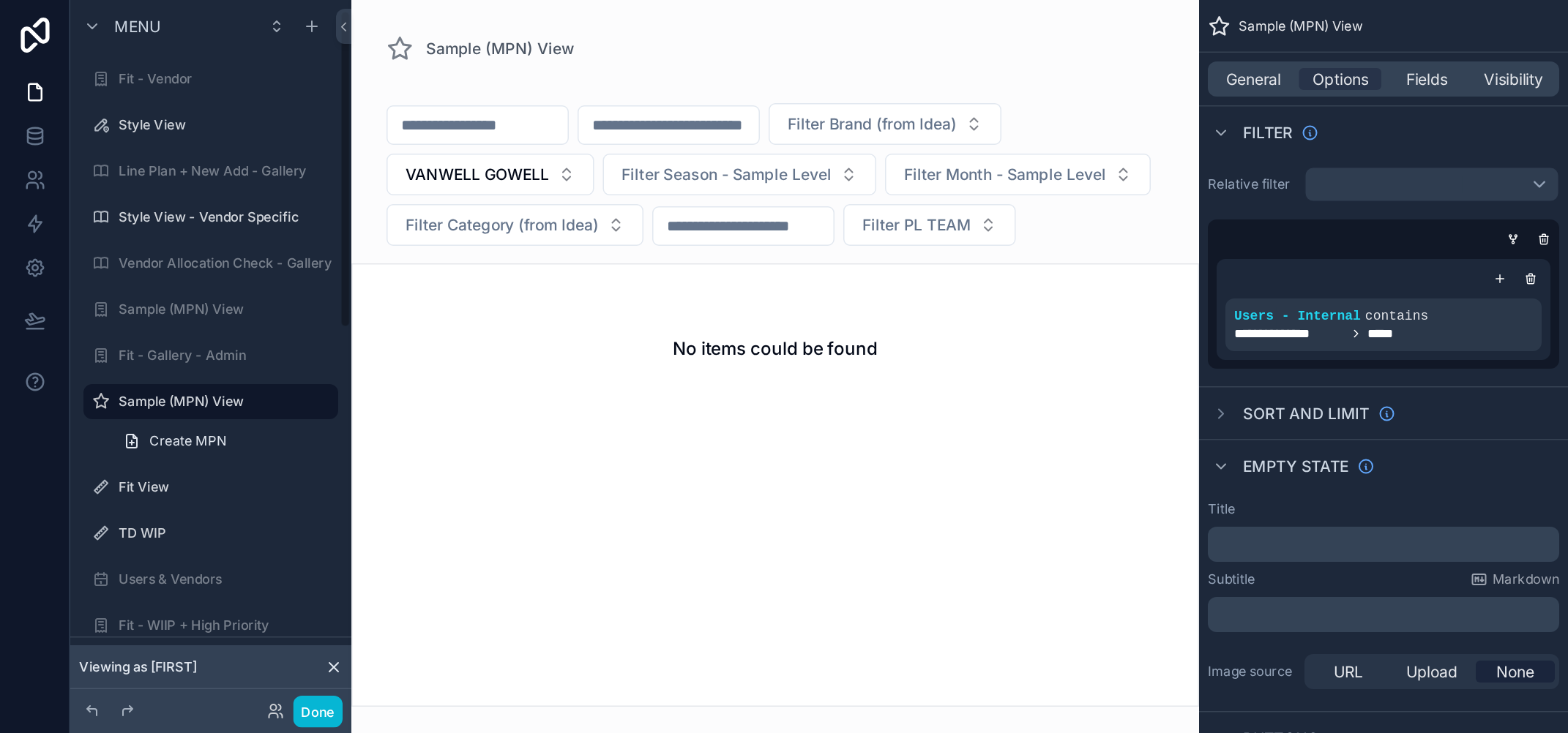 scroll, scrollTop: 16, scrollLeft: 0, axis: vertical 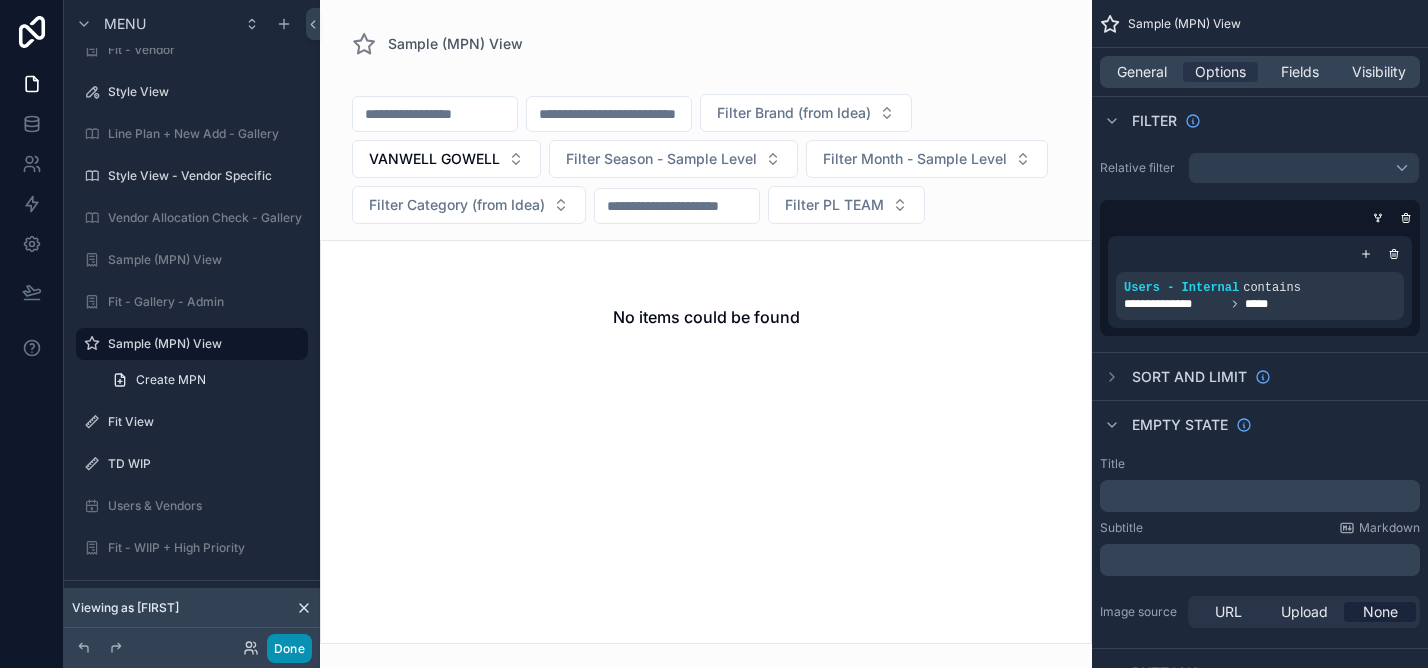 click on "Done" at bounding box center (289, 648) 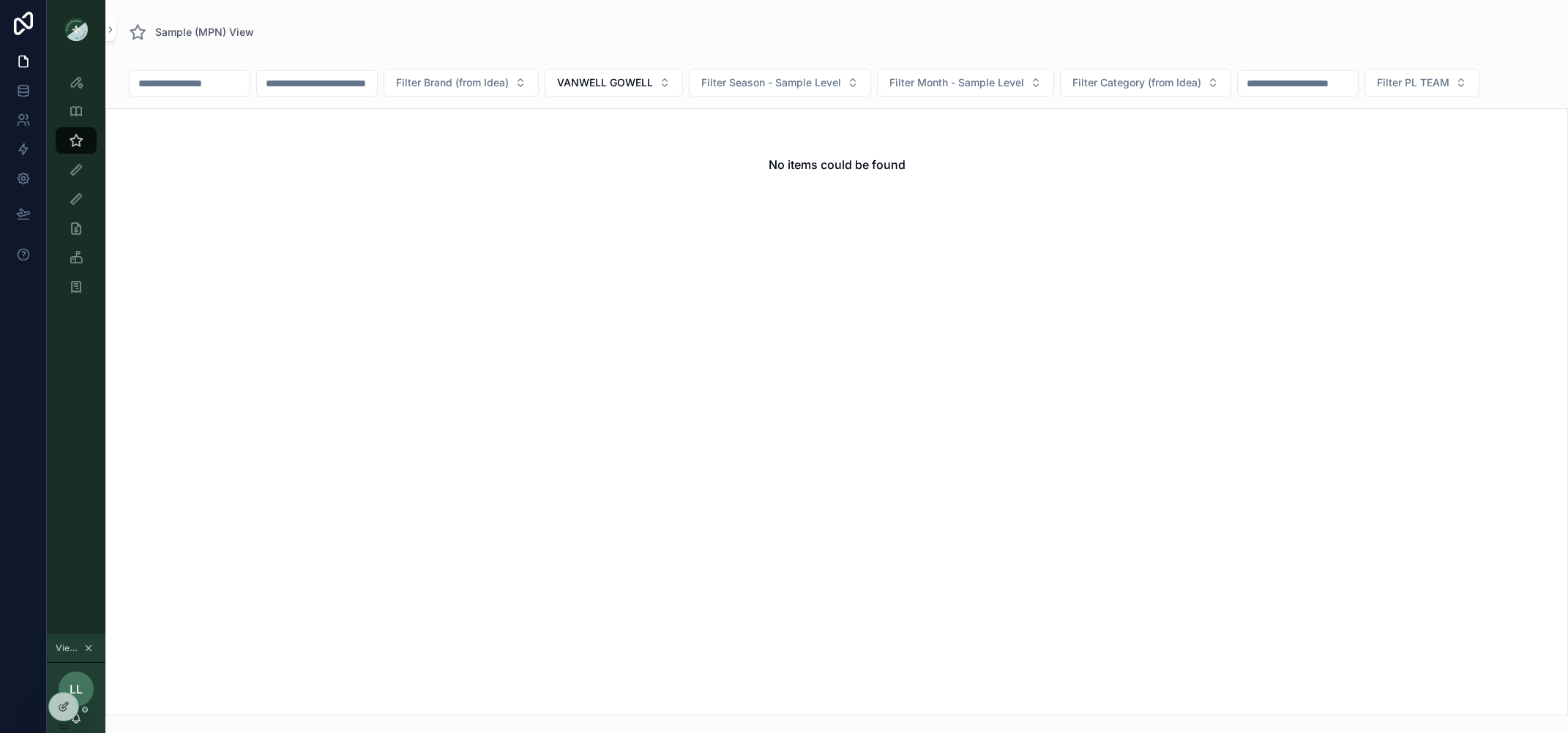 click on "LL" at bounding box center [76, 689] 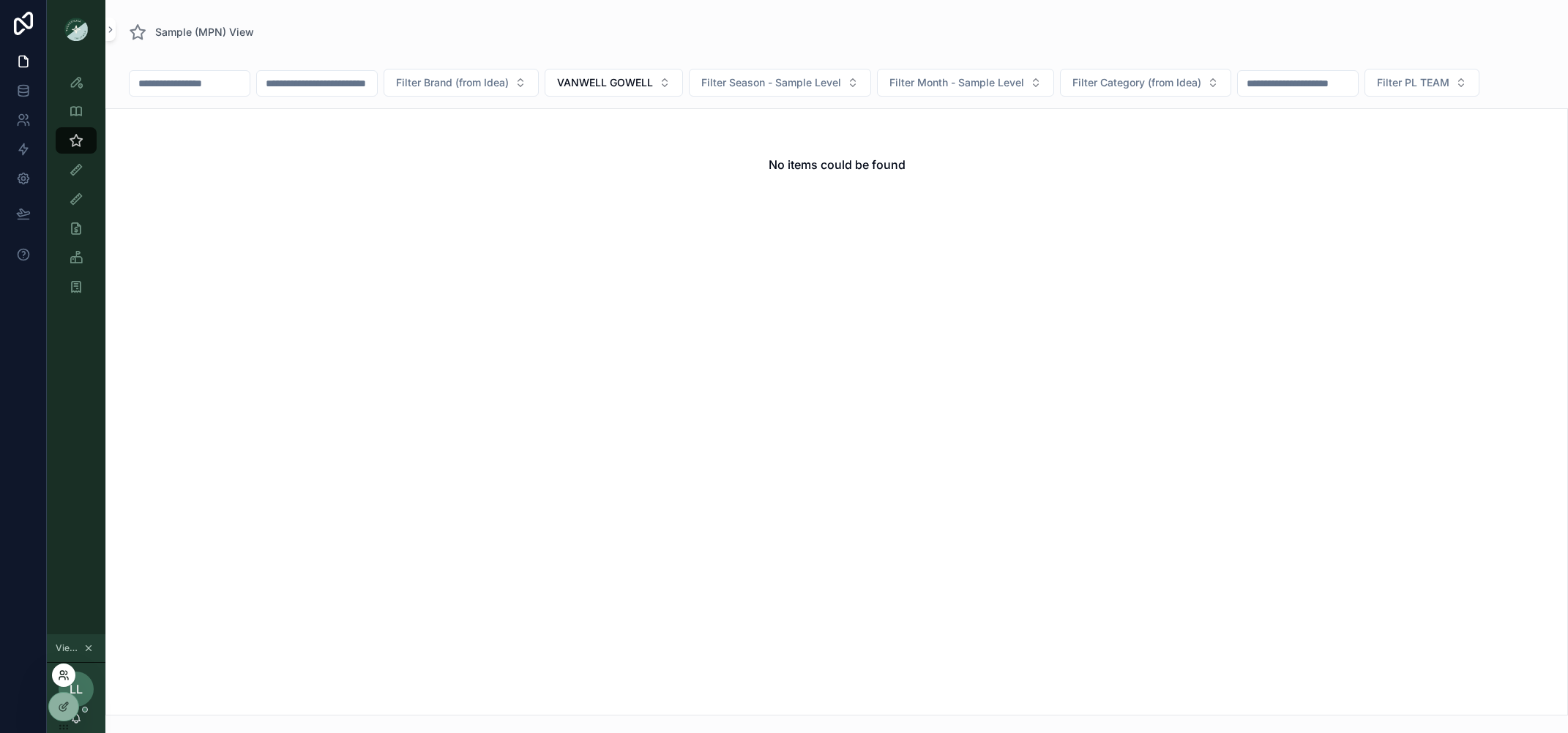 click 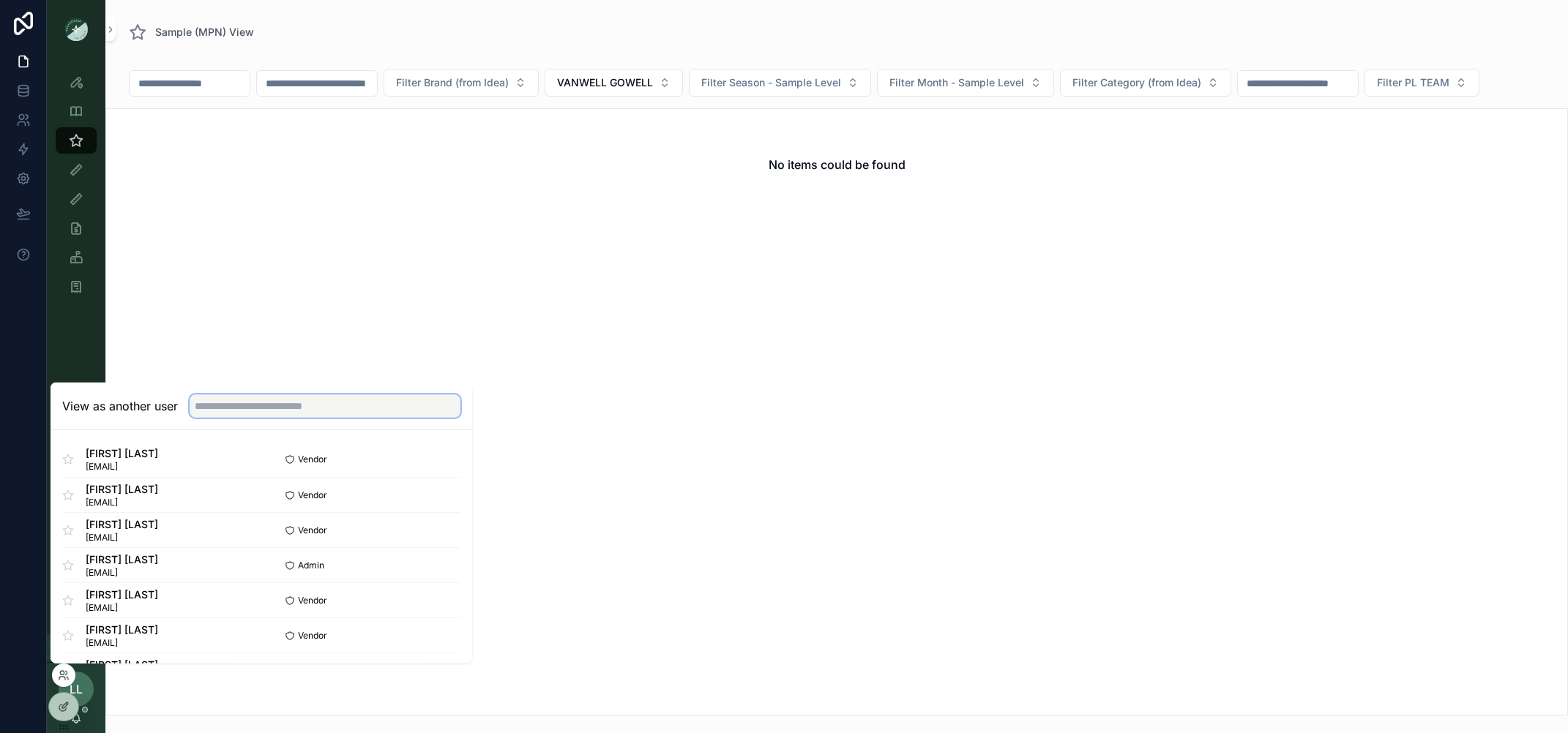 click at bounding box center (325, 406) 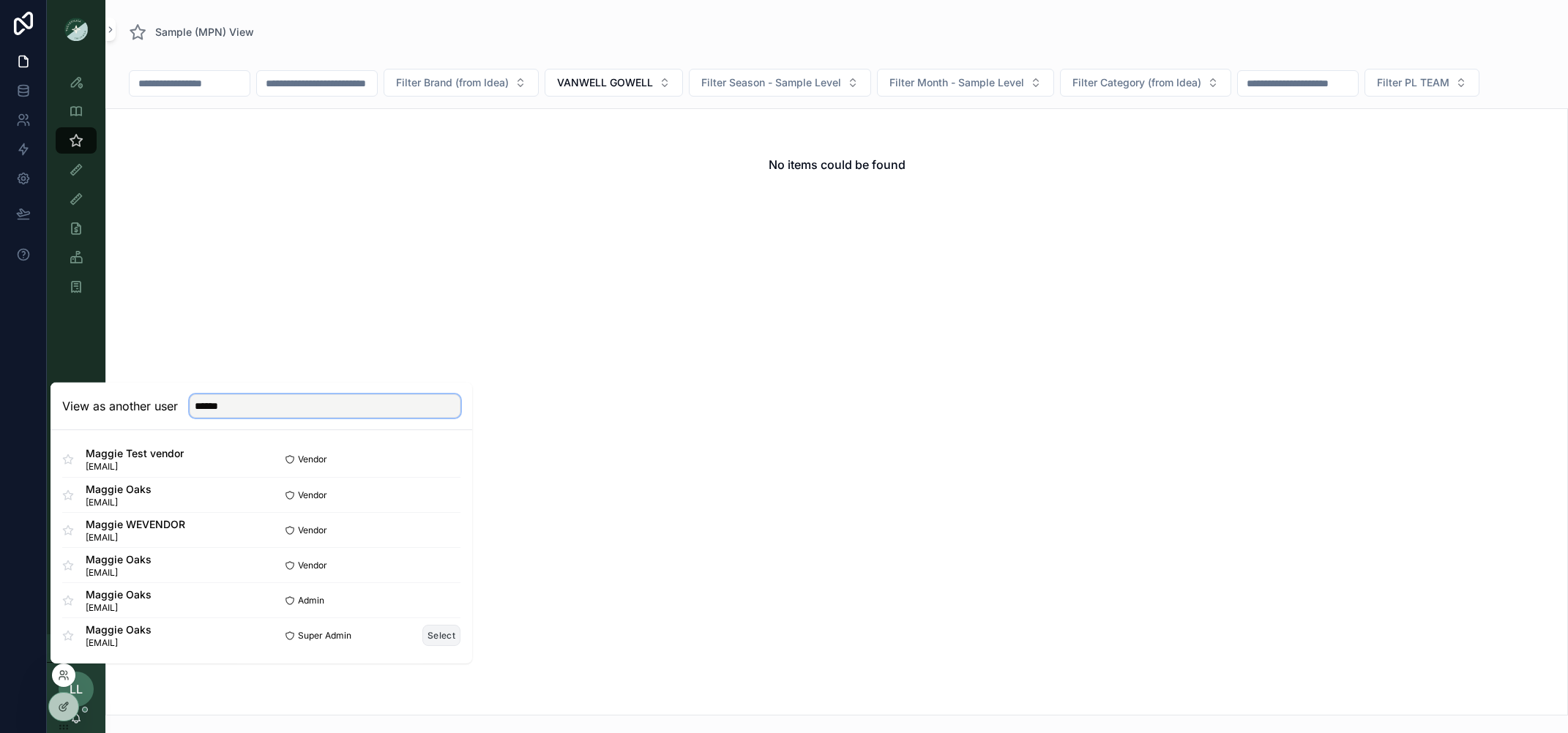 type on "******" 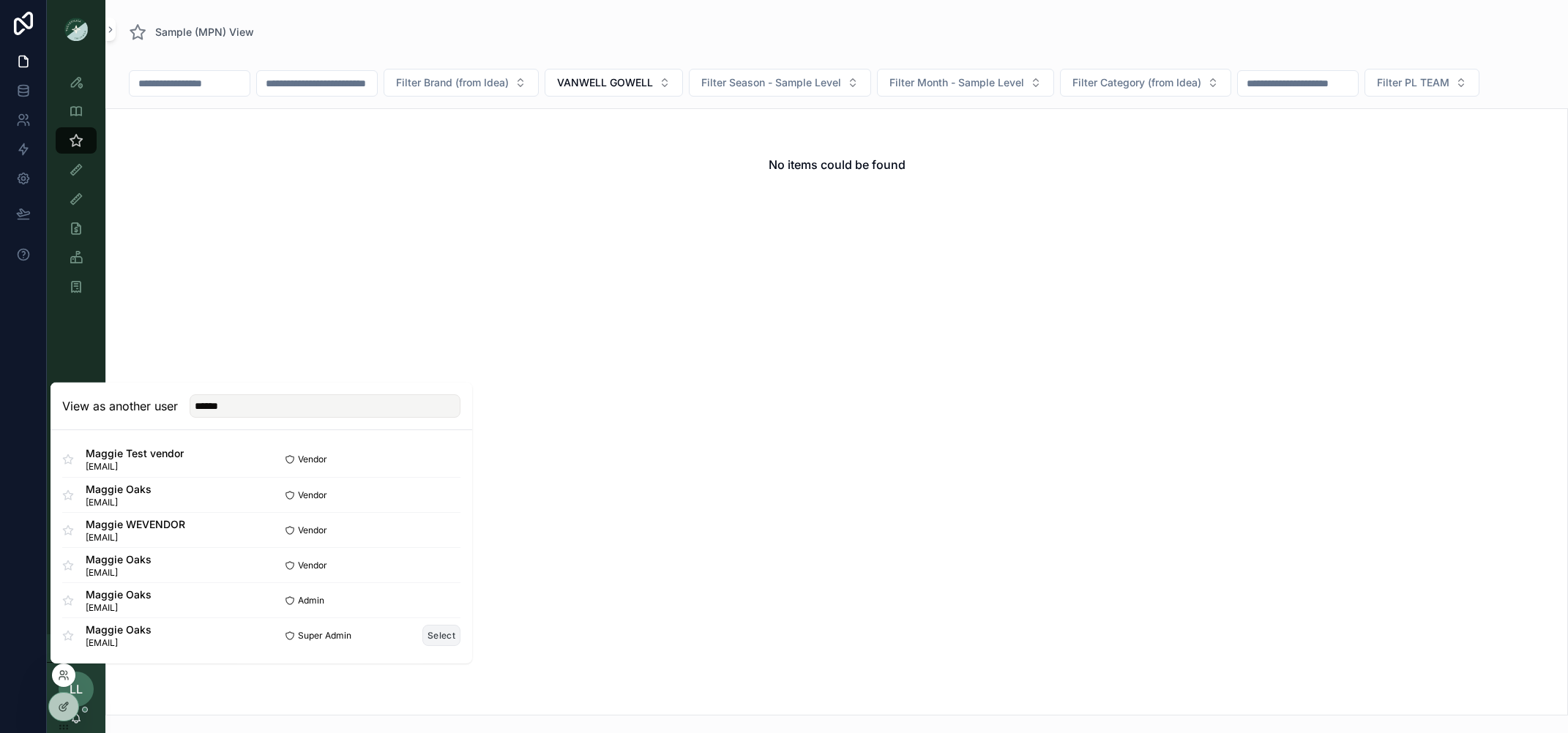 click on "Select" at bounding box center (441, 635) 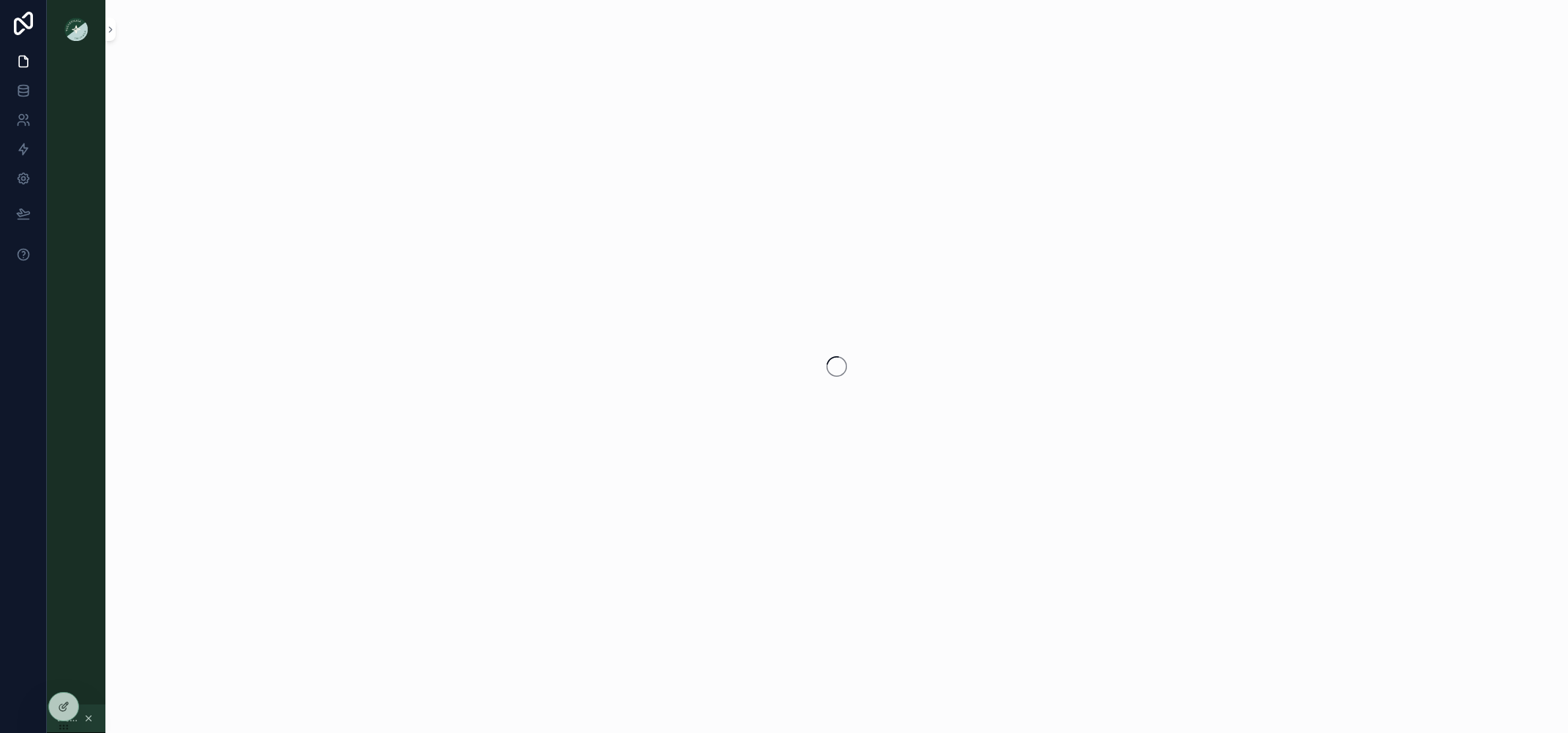 scroll, scrollTop: 0, scrollLeft: 0, axis: both 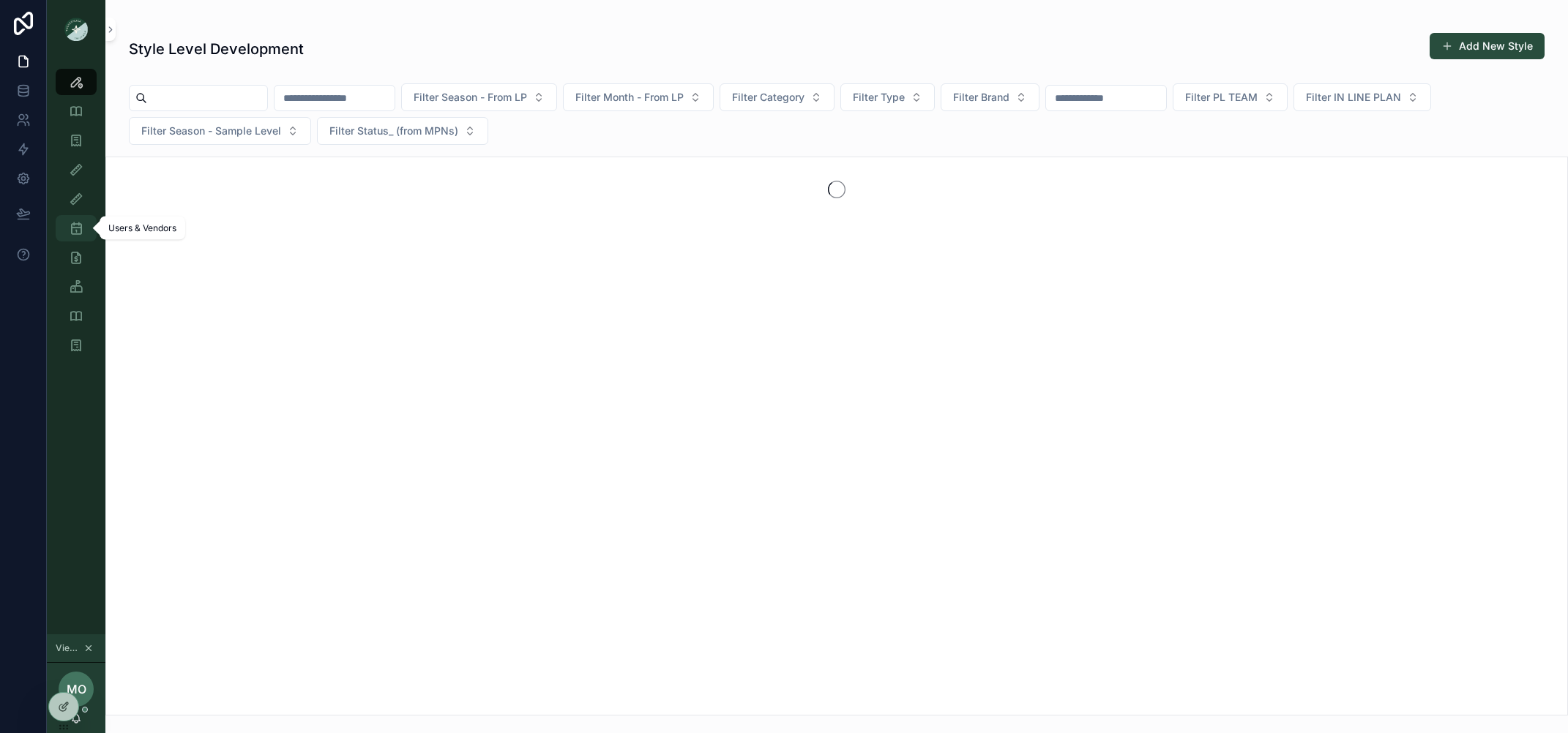 click at bounding box center [76, 228] 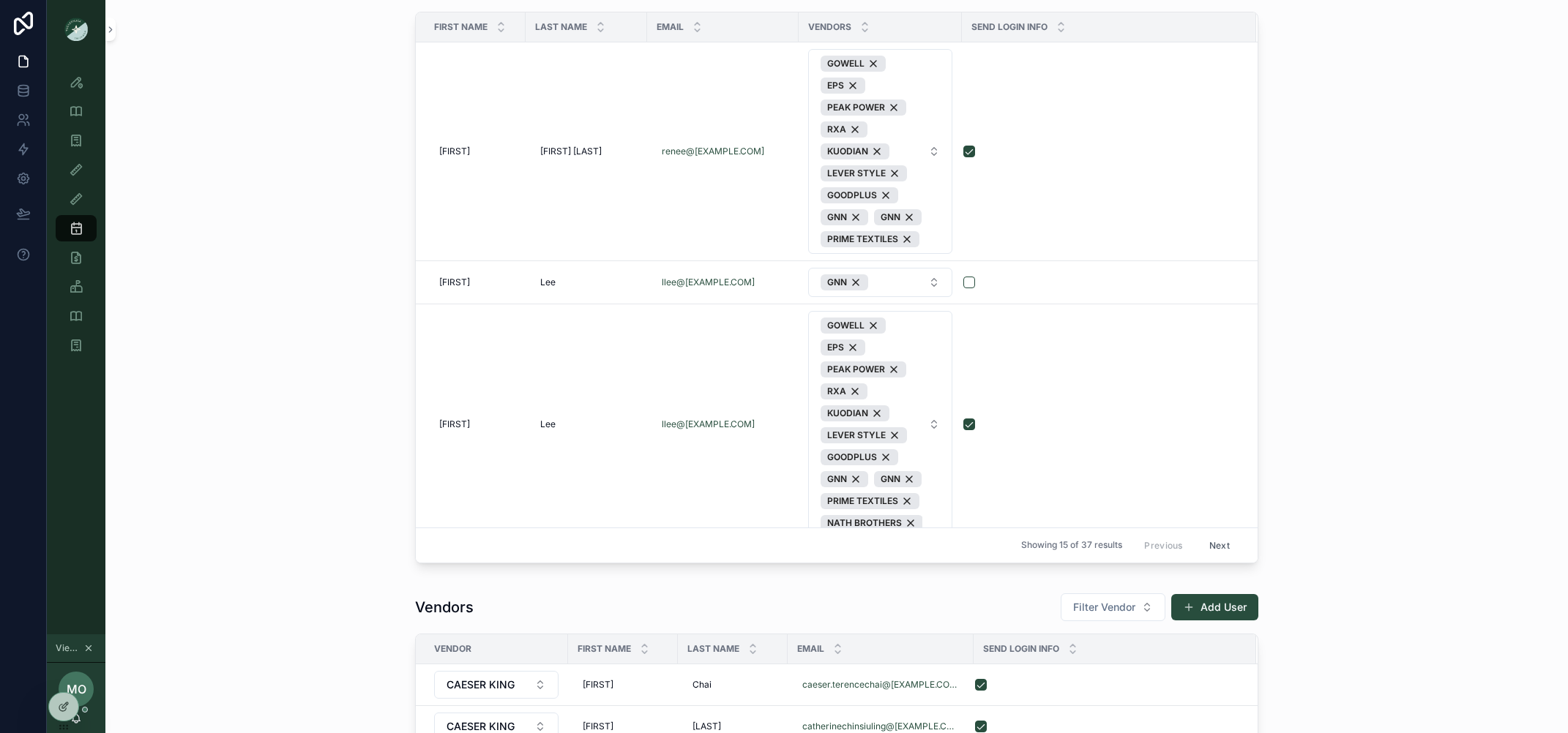 scroll, scrollTop: 598, scrollLeft: 0, axis: vertical 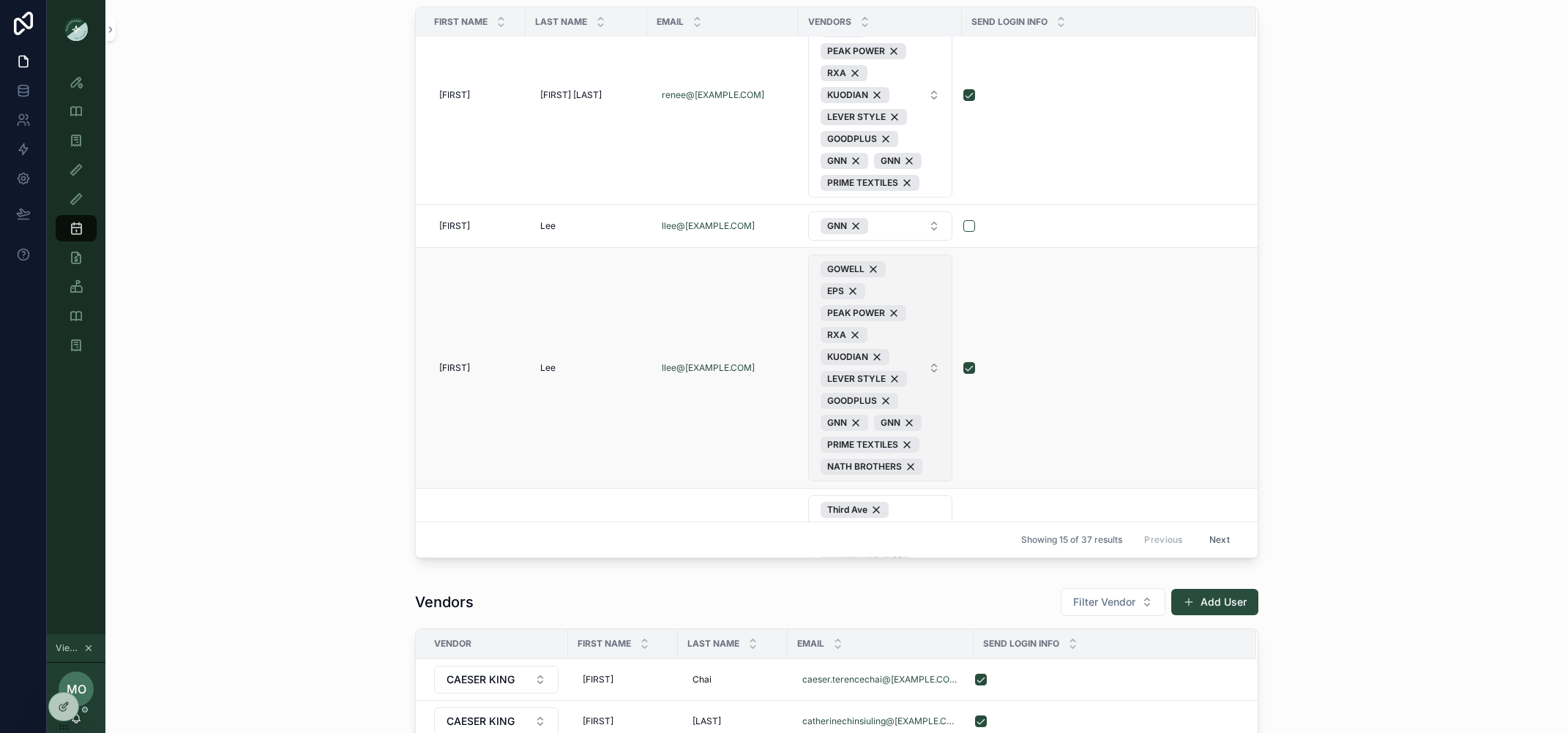 click on "GOWELL EPS PEAK POWER RXA KUODIAN LEVER STYLE GOODPLUS GNN GNN PRIME TEXTILES NATH BROTHERS" at bounding box center [871, 368] 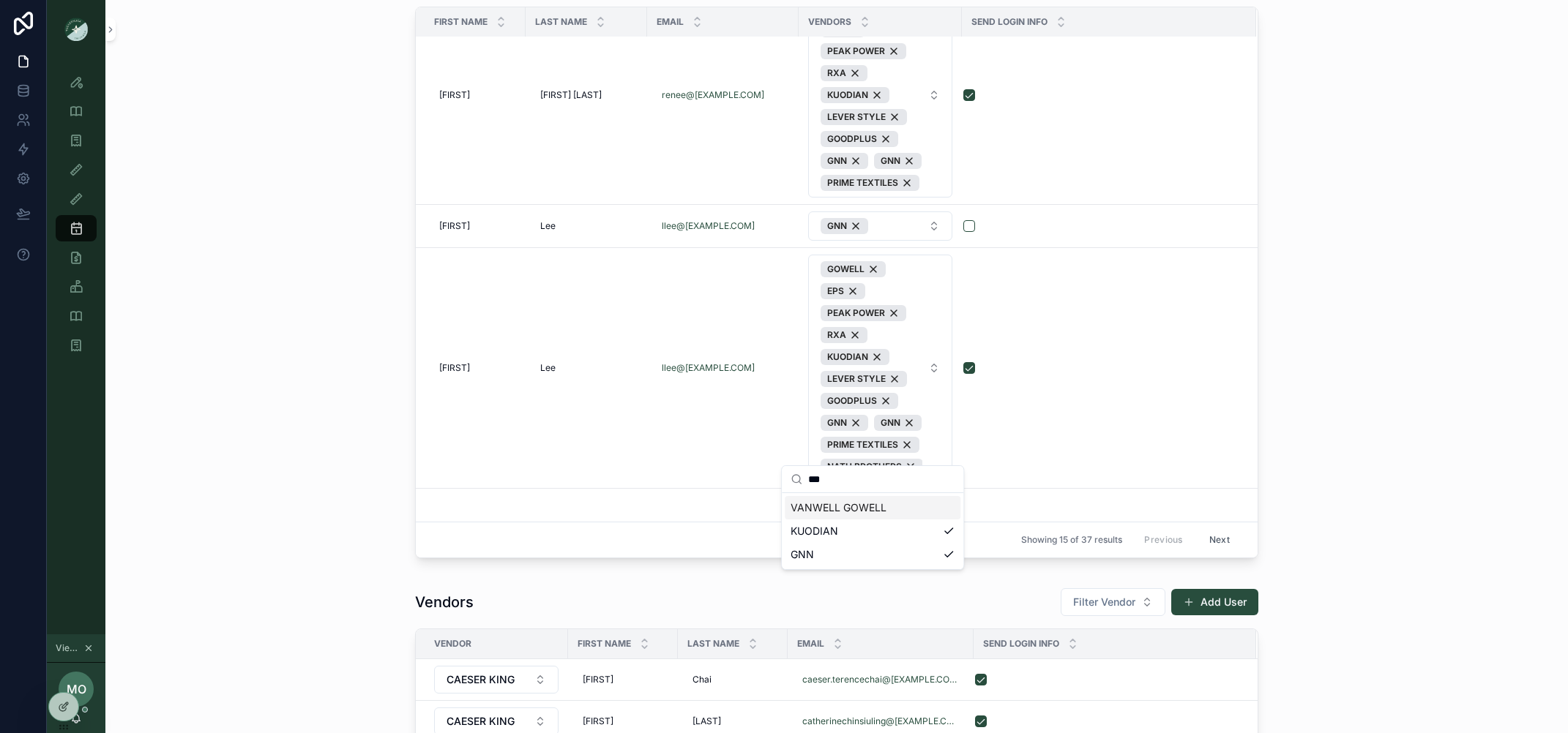 type on "***" 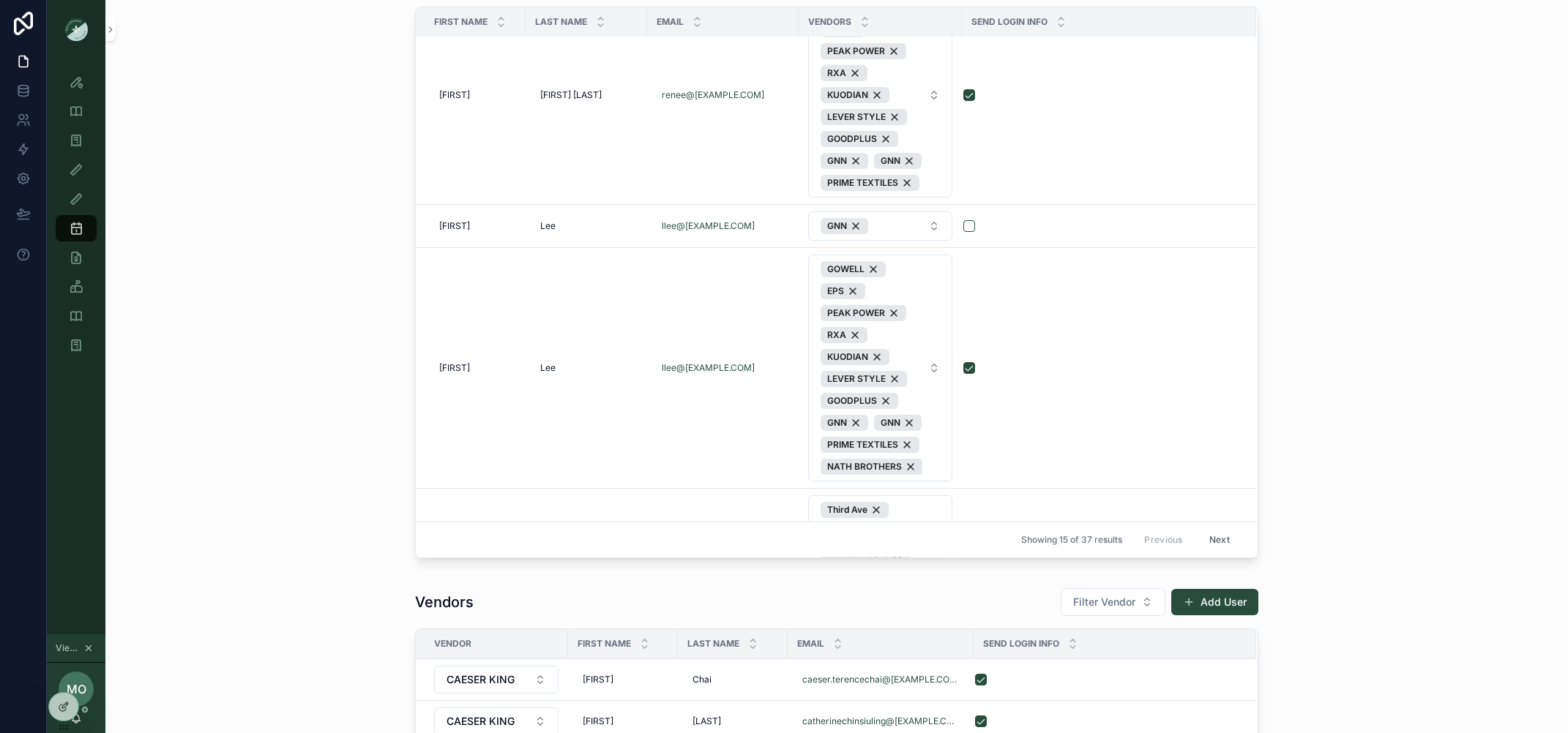 click on "Internal Users Filter Vendors visible to user collection Add User First Name Last Name Email Vendors Send Login Info Renee Renee Wenting Curtis Wenting Curtis renee@tnuck.com GOWELL EPS PEAK POWER RXA KUODIAN LEVER STYLE GOODPLUS GNN GNN PRIME TEXTILES Loretta Loretta Lee Lee llee@tnuck.com GNN Loretta Loretta Lee Lee llee@tnuck.com GOWELL EPS PEAK POWER RXA KUODIAN LEVER STYLE GOODPLUS GNN GNN PRIME TEXTILES NATH BROTHERS Paige Paige Campana Campana pcampana@tnuck.com Third Ave Dart Cuero Akrobatikastle Laura Laura Hemeon Hemeon lhemeon@tnuck.com Third Ave Dart Cuero Akrobatikastle Lauren Lauren Alarcon Alarcon lauren@tnuck.com Third Ave Dart Cuero Akrobatikastle Deirdre Deirdre Carrigan Carrigan deirdre@tnuck.com LK PBMS GENIMODE Brittany Brittany Miller Miller brittany@tnuck.com LK PBMS GENIMODE Rebecca Rebecca rebecca@tnuck.com rebecca@tnuck.com rebecca@tnuck.com LK PBMS GENIMODE Emily Emily Miller Miller emiller@tnuck.com SAHU GLOBAL GENIMODE DO+BE GROUP INDIGO NYAP WILLOW&ELLE Cali Cali Schottenfeld Ava" at bounding box center (837, 265) 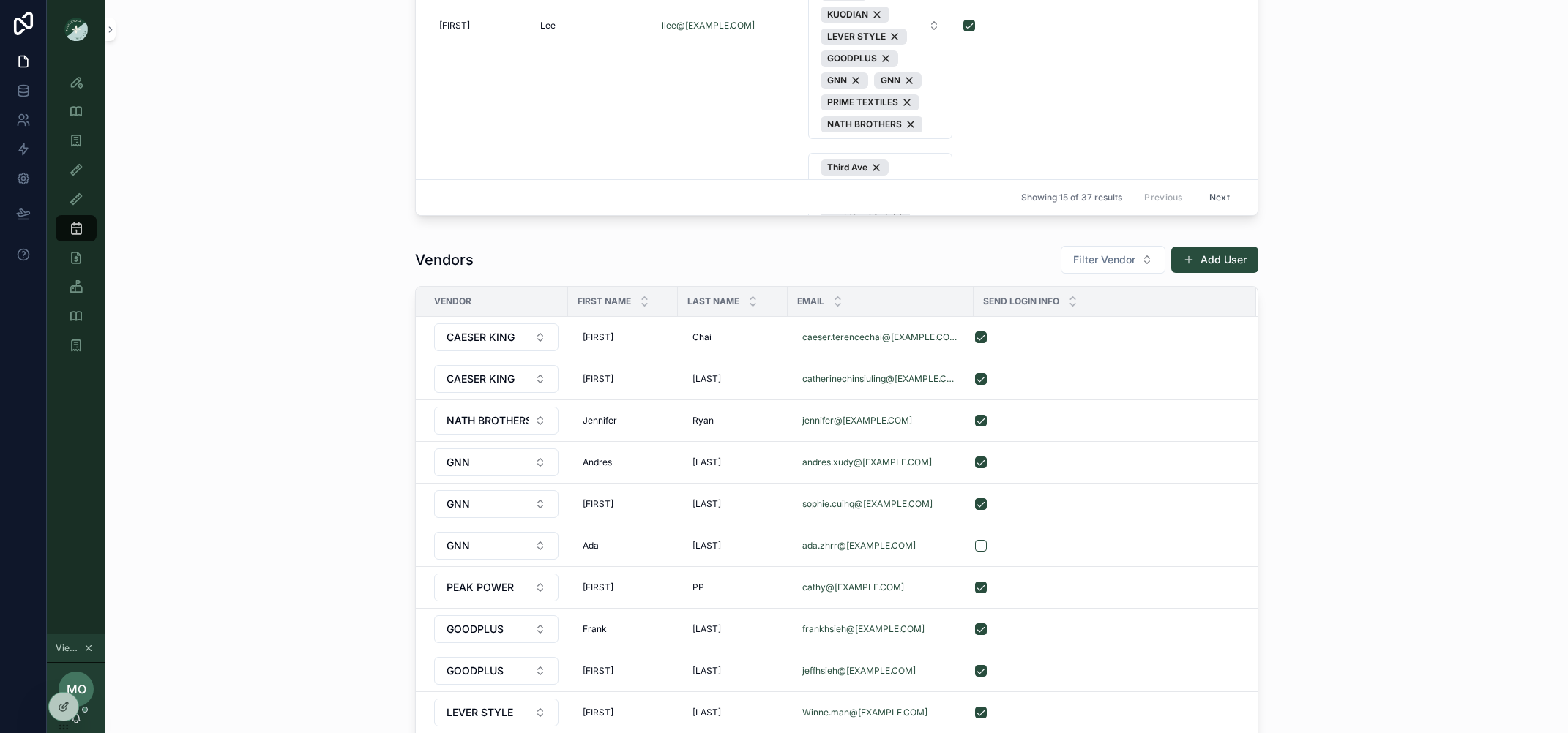 scroll, scrollTop: 984, scrollLeft: 0, axis: vertical 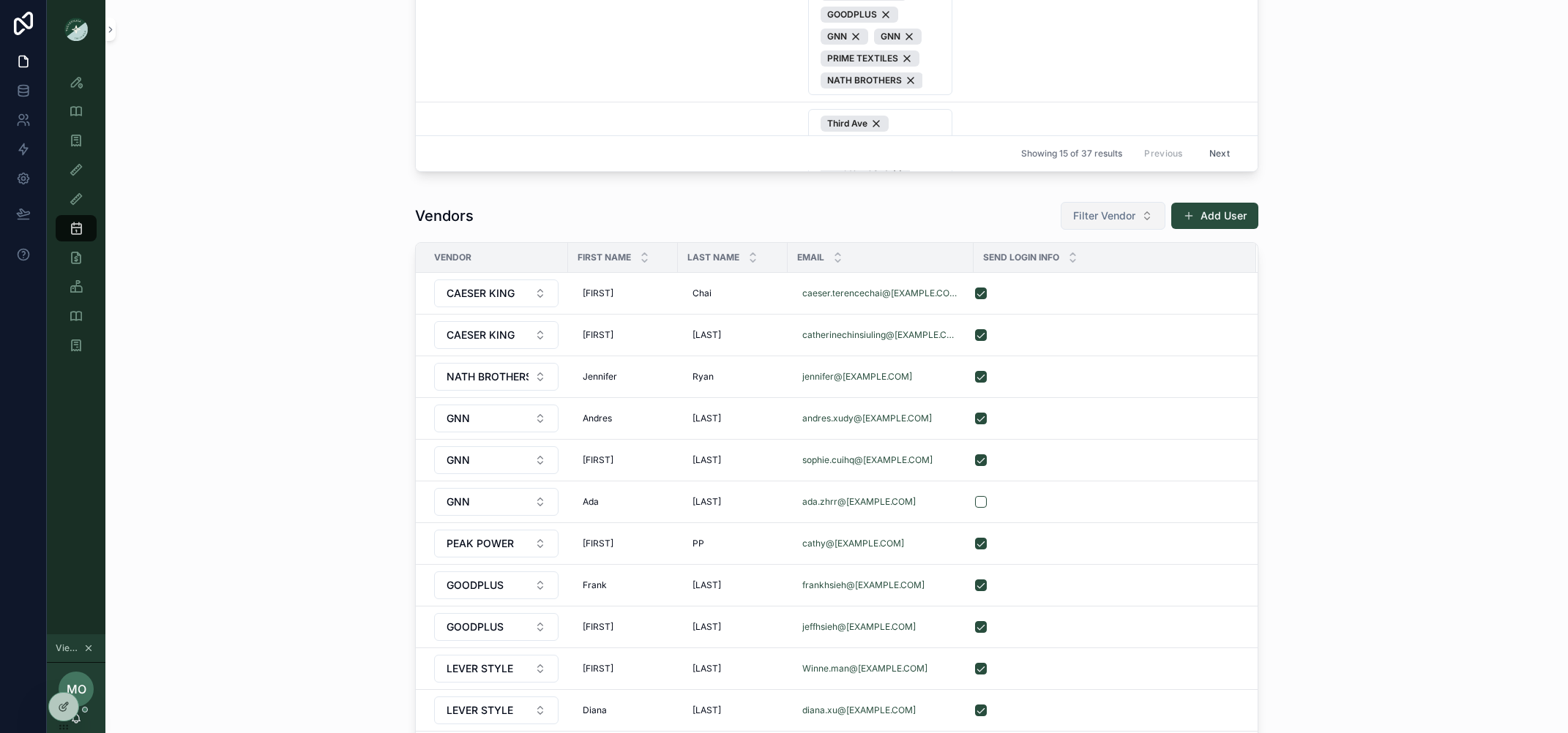 click on "Filter Vendor" at bounding box center (1113, 216) 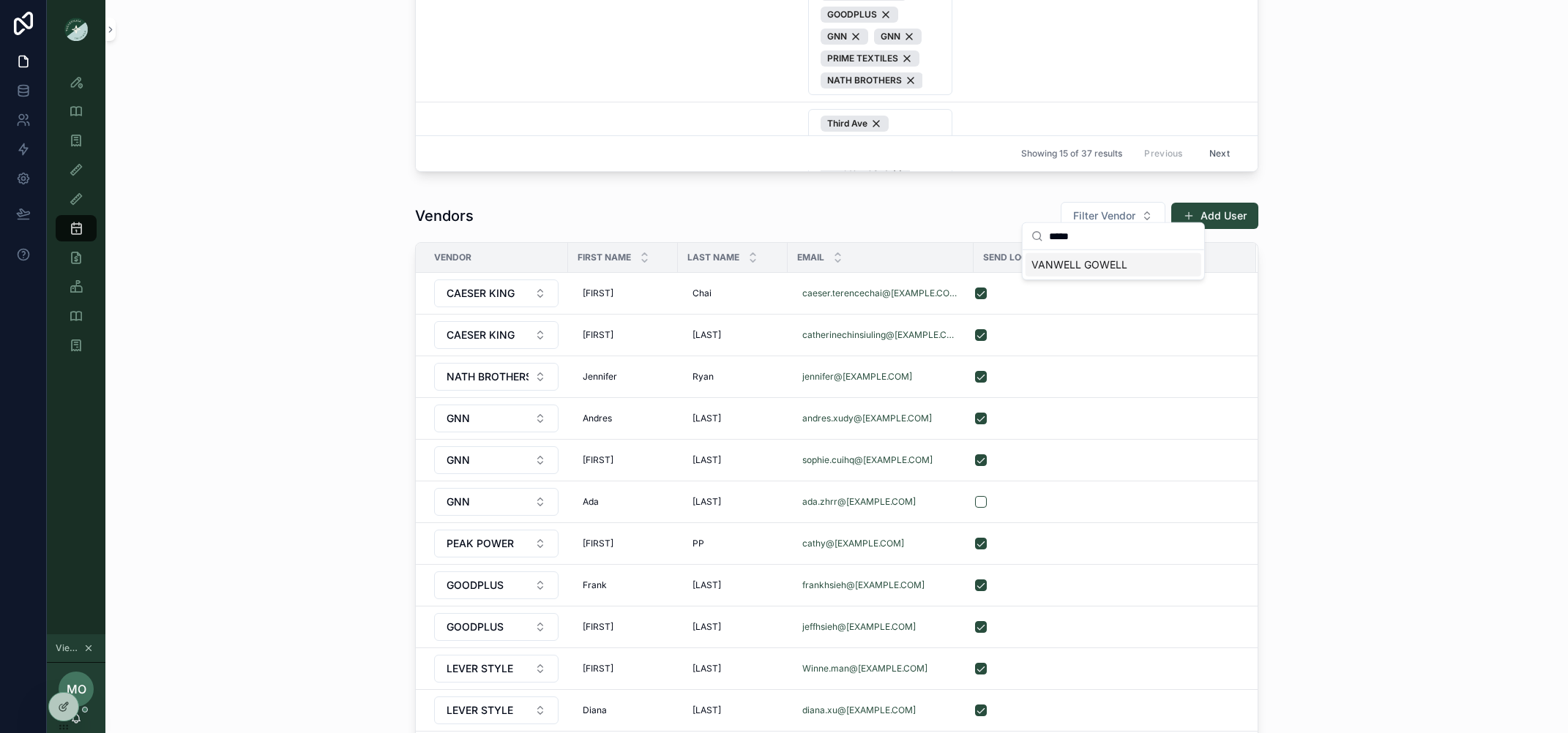 type on "*****" 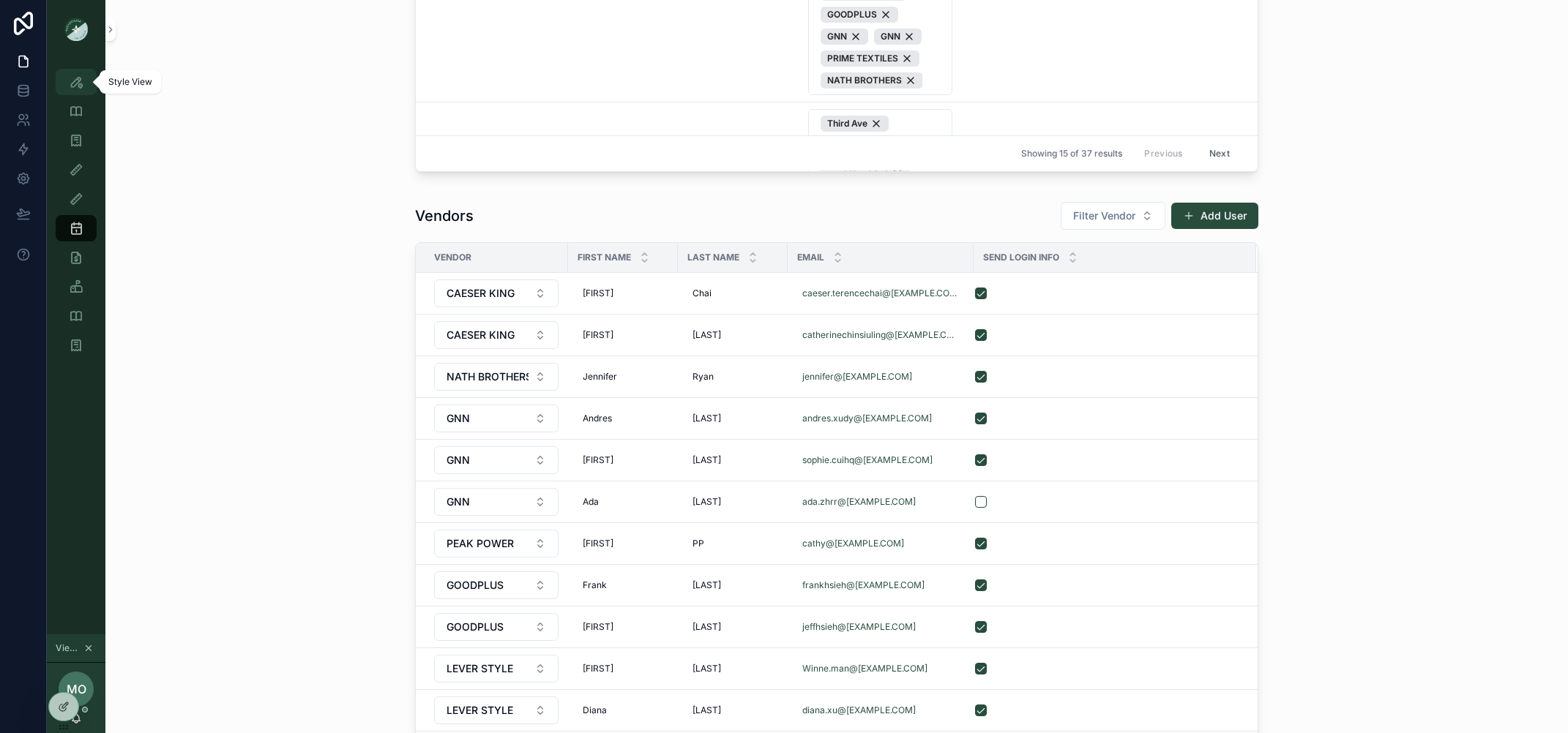 click at bounding box center [76, 82] 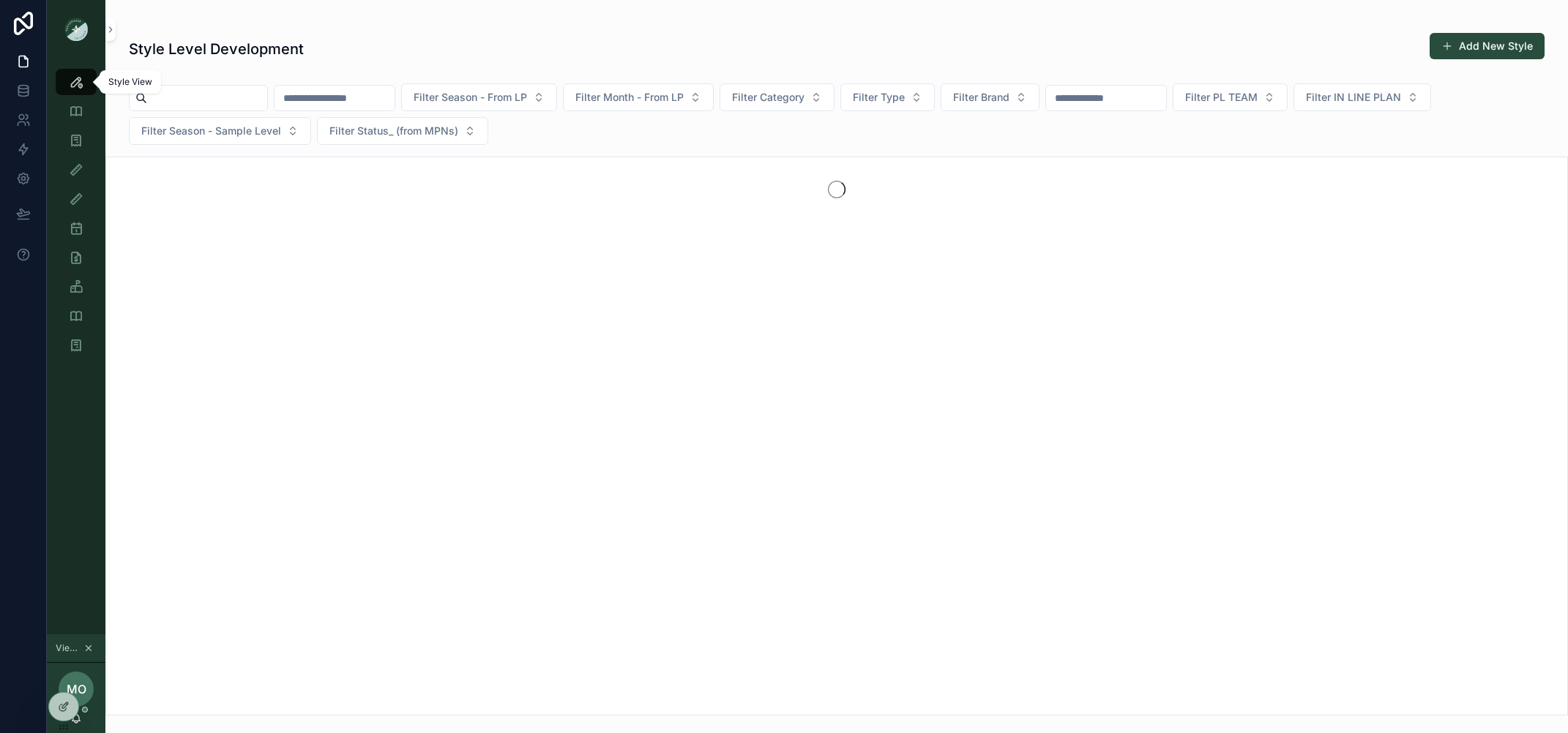 scroll, scrollTop: 0, scrollLeft: 0, axis: both 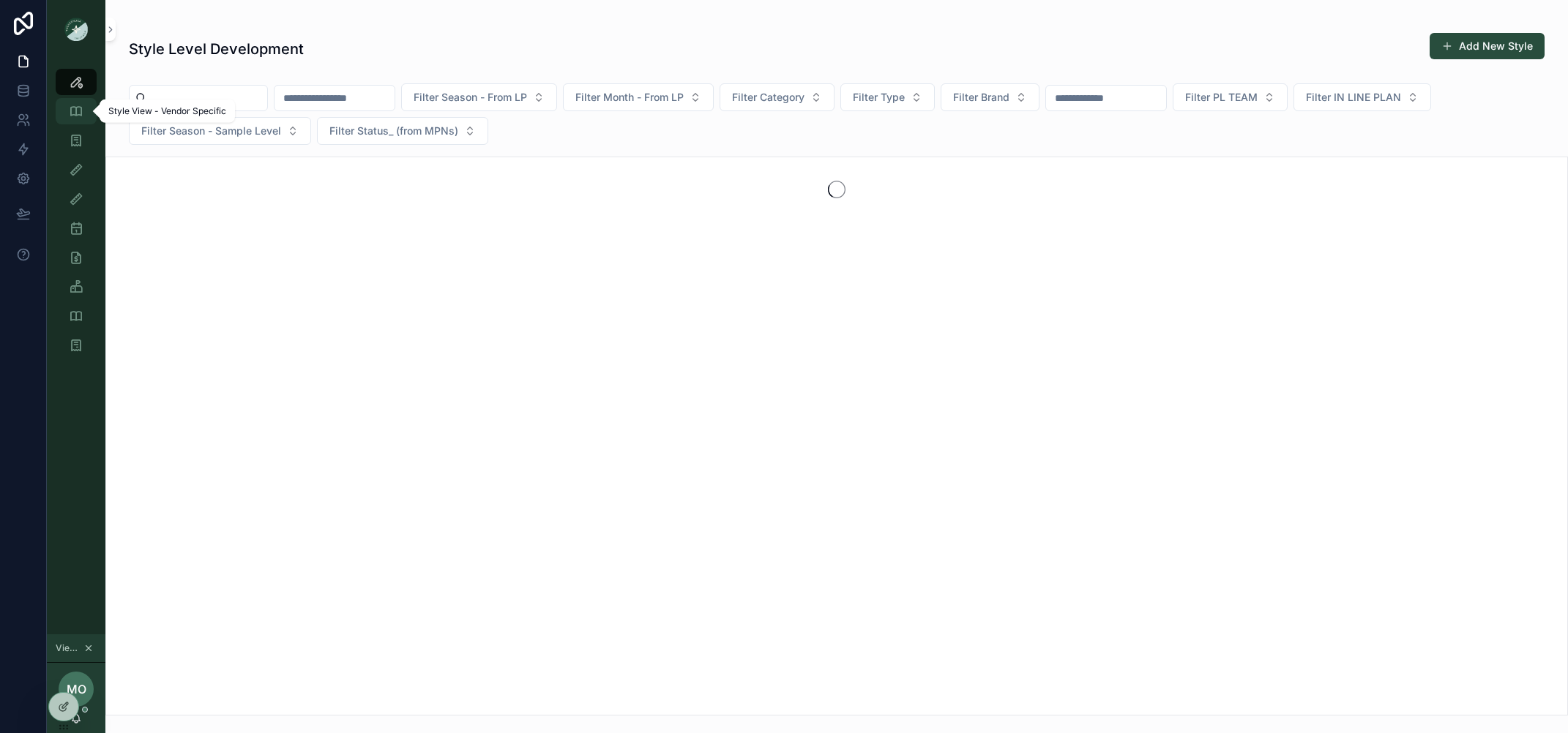 click at bounding box center (76, 111) 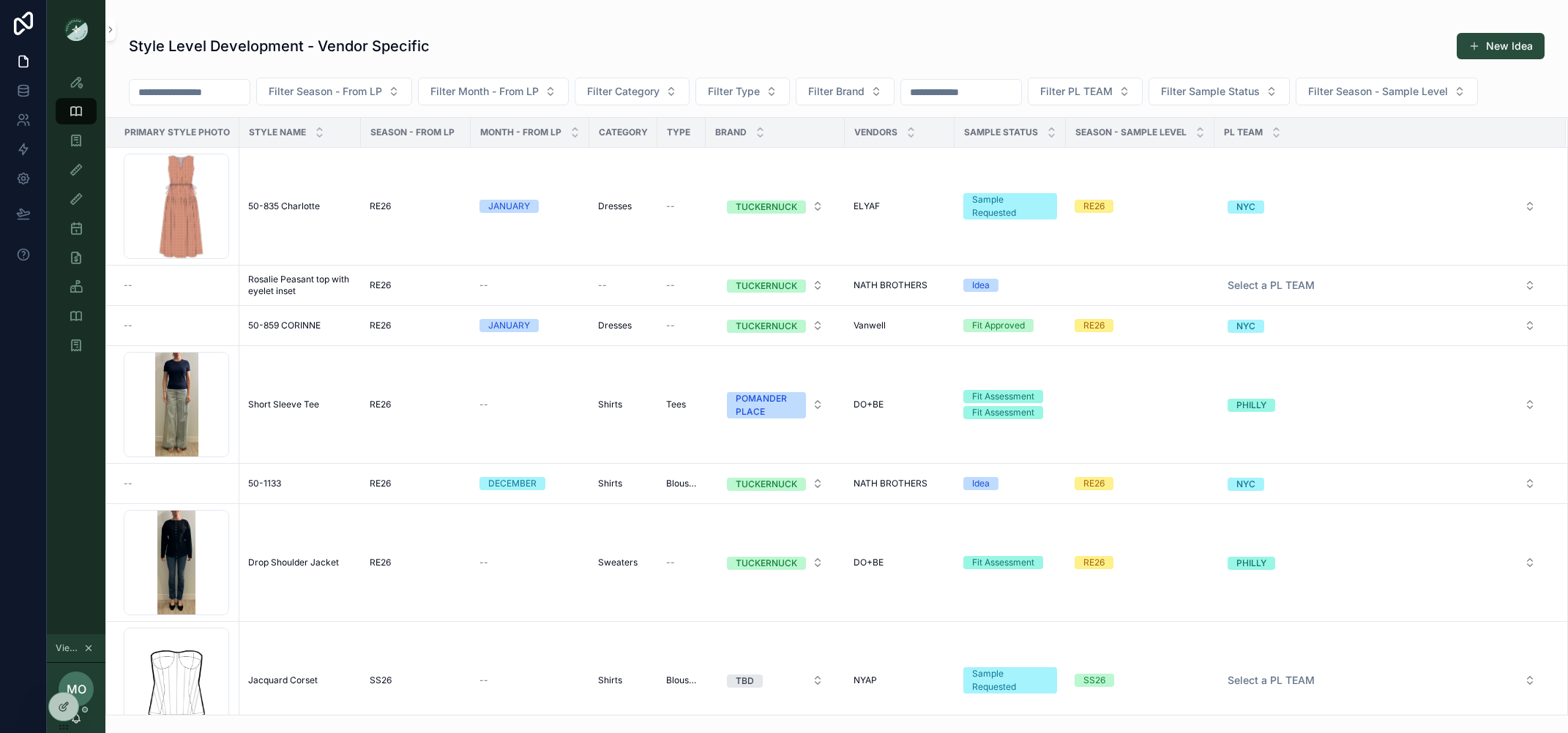 click at bounding box center [190, 92] 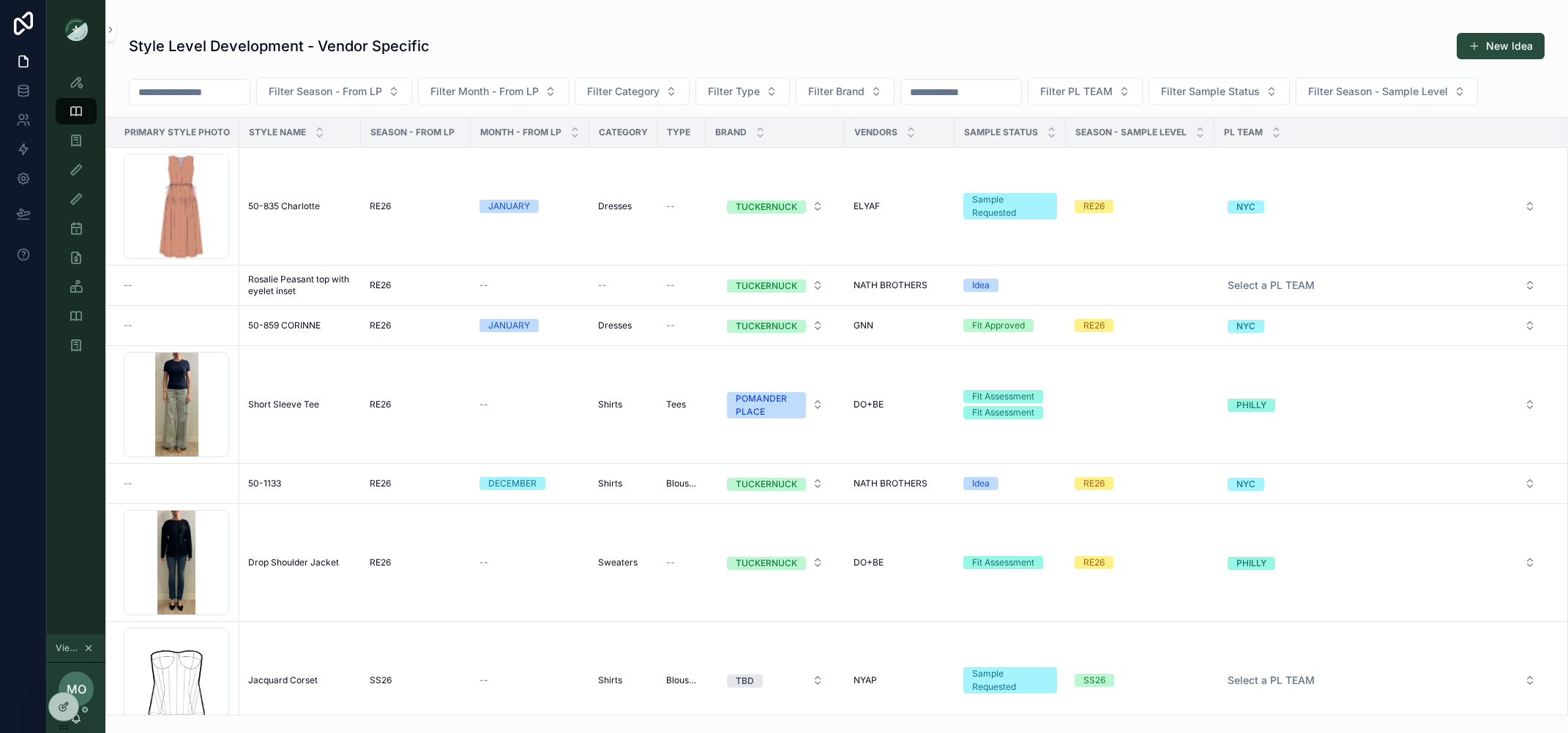 click at bounding box center [961, 92] 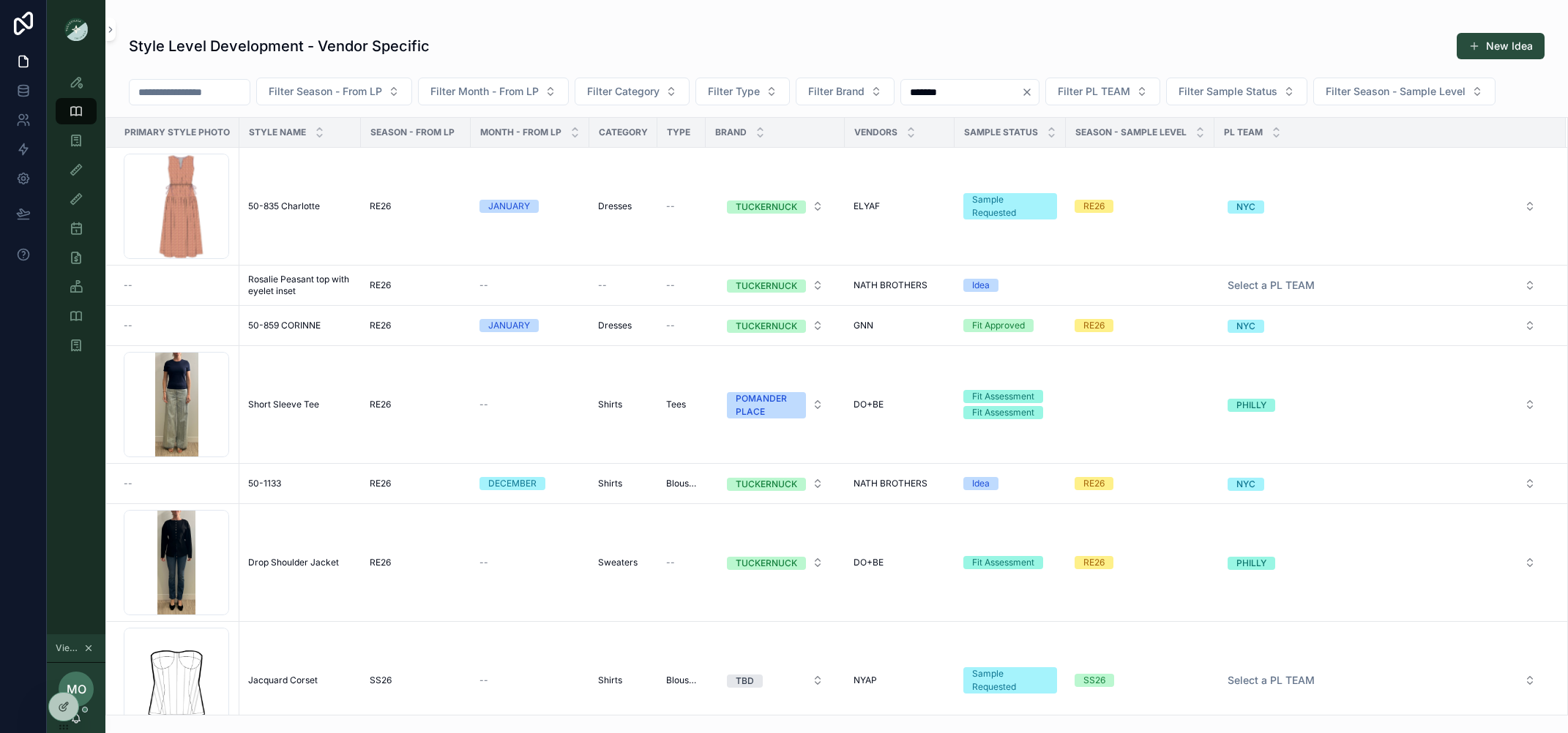 type on "*******" 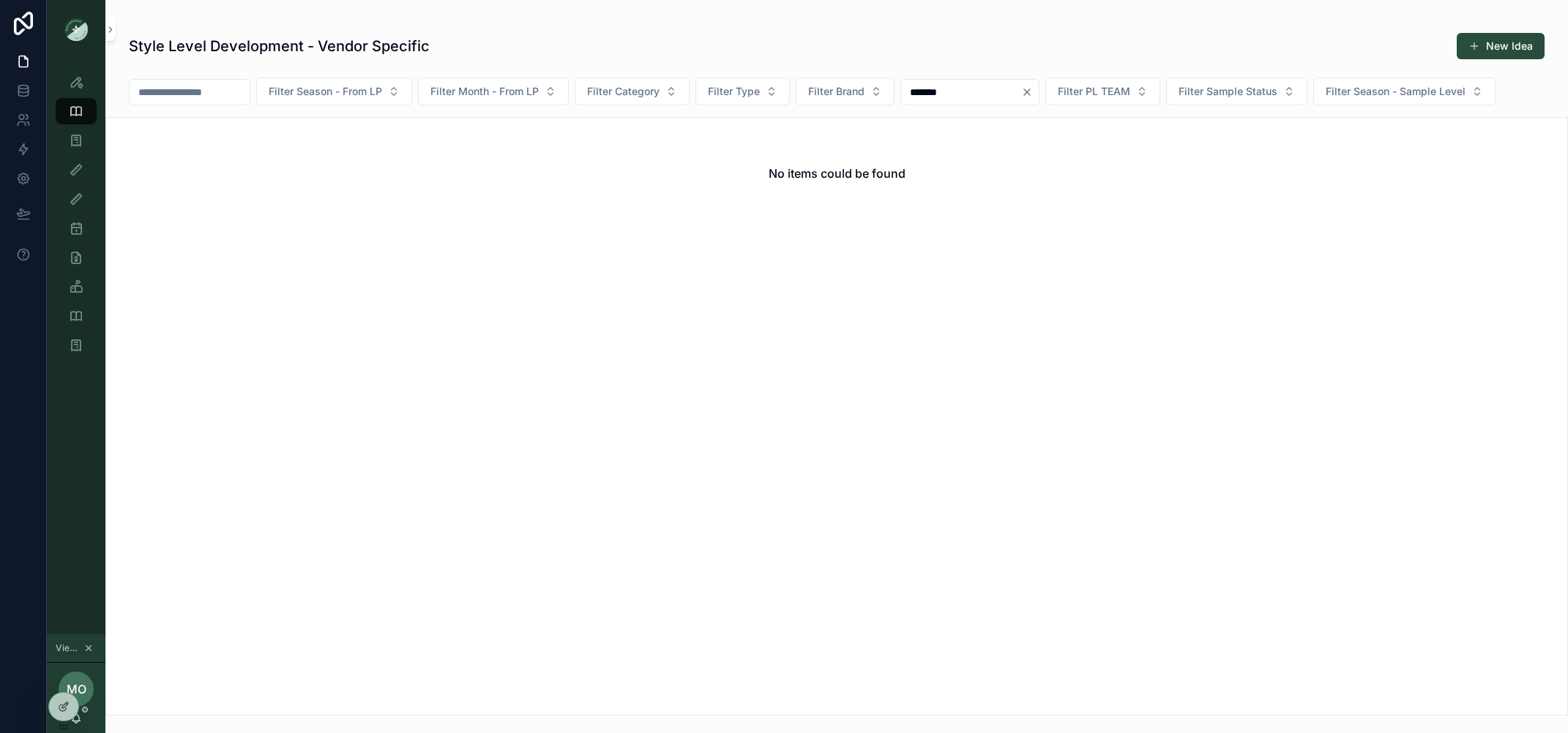 click on "*******" at bounding box center [970, 92] 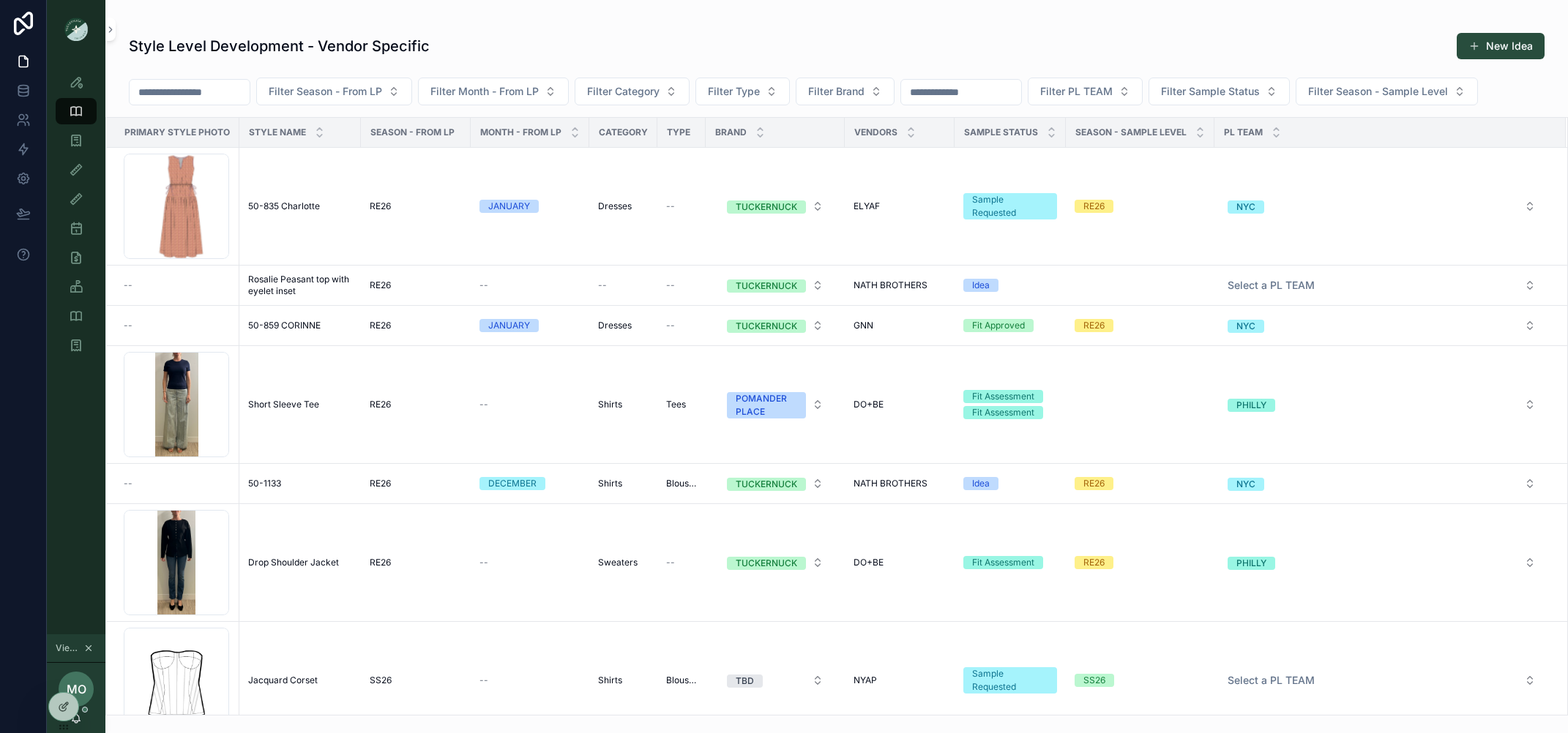 click at bounding box center [961, 92] 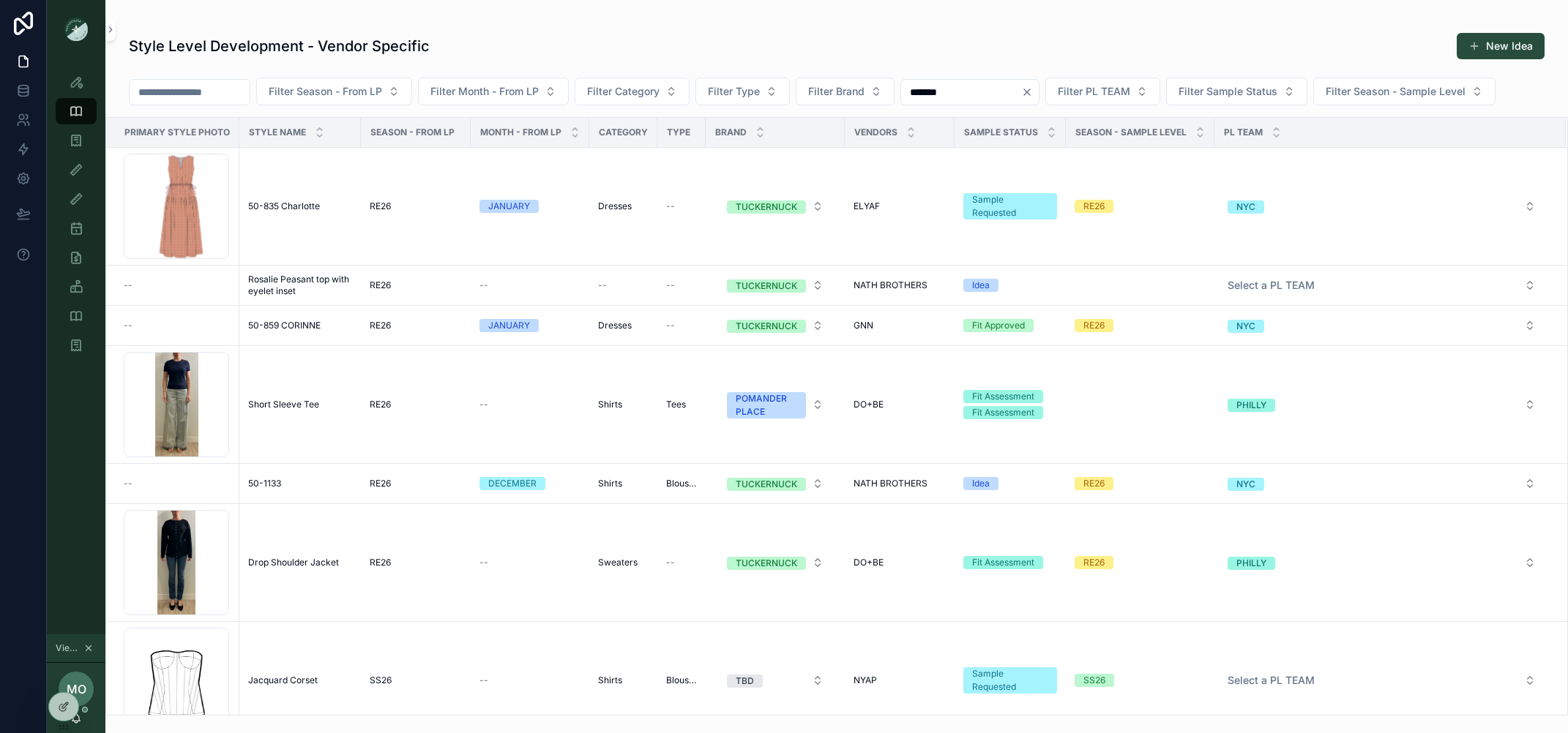 type on "*******" 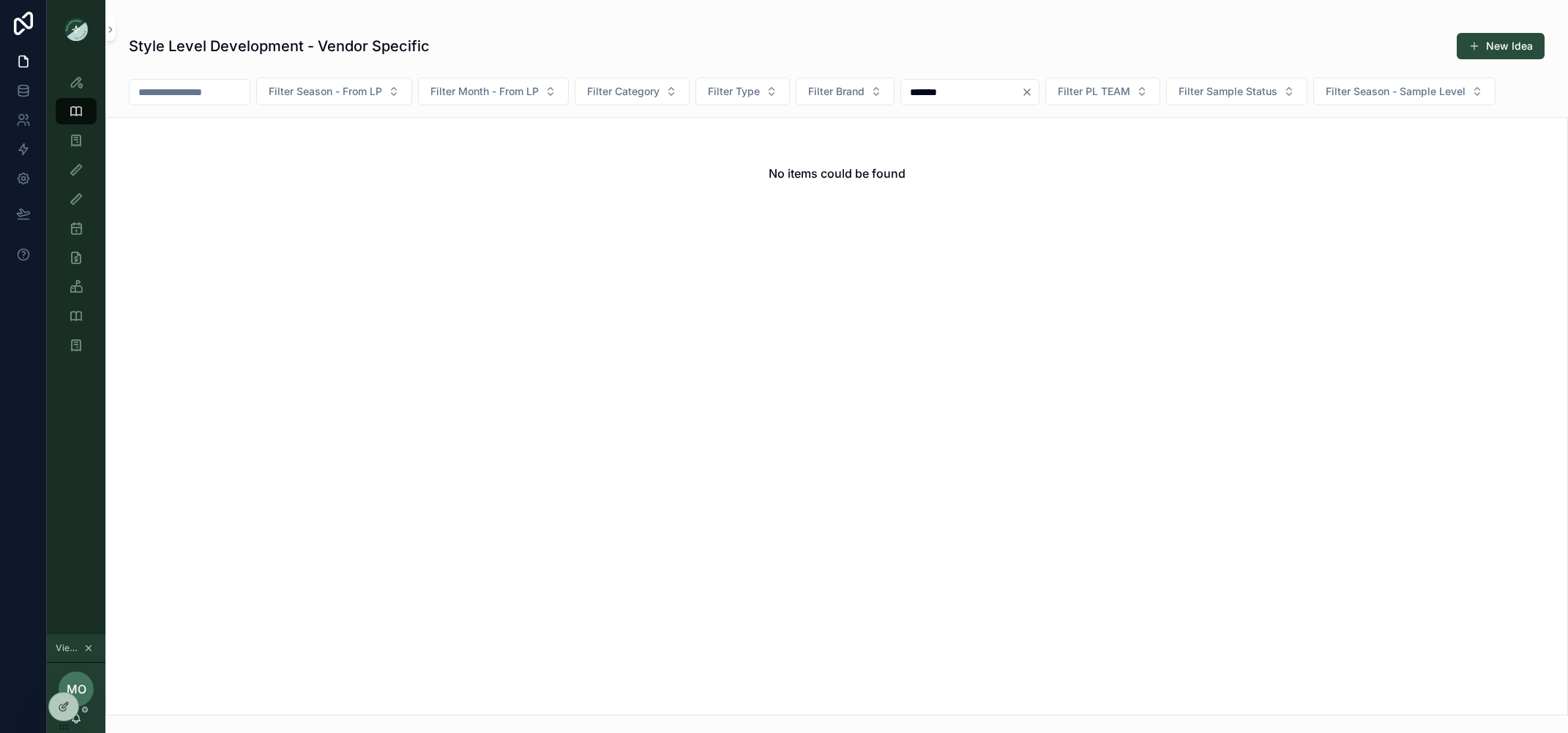 click 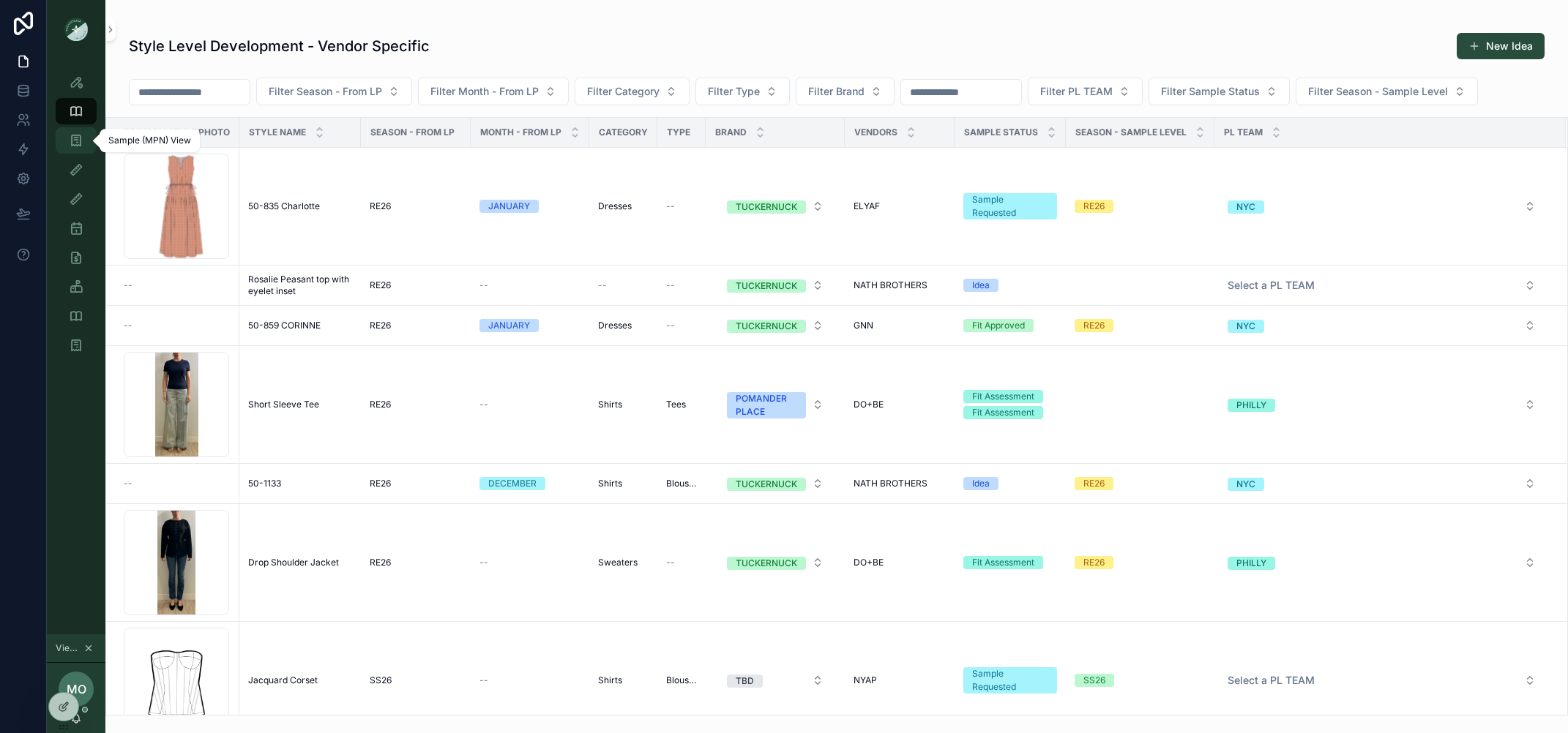 click at bounding box center (76, 140) 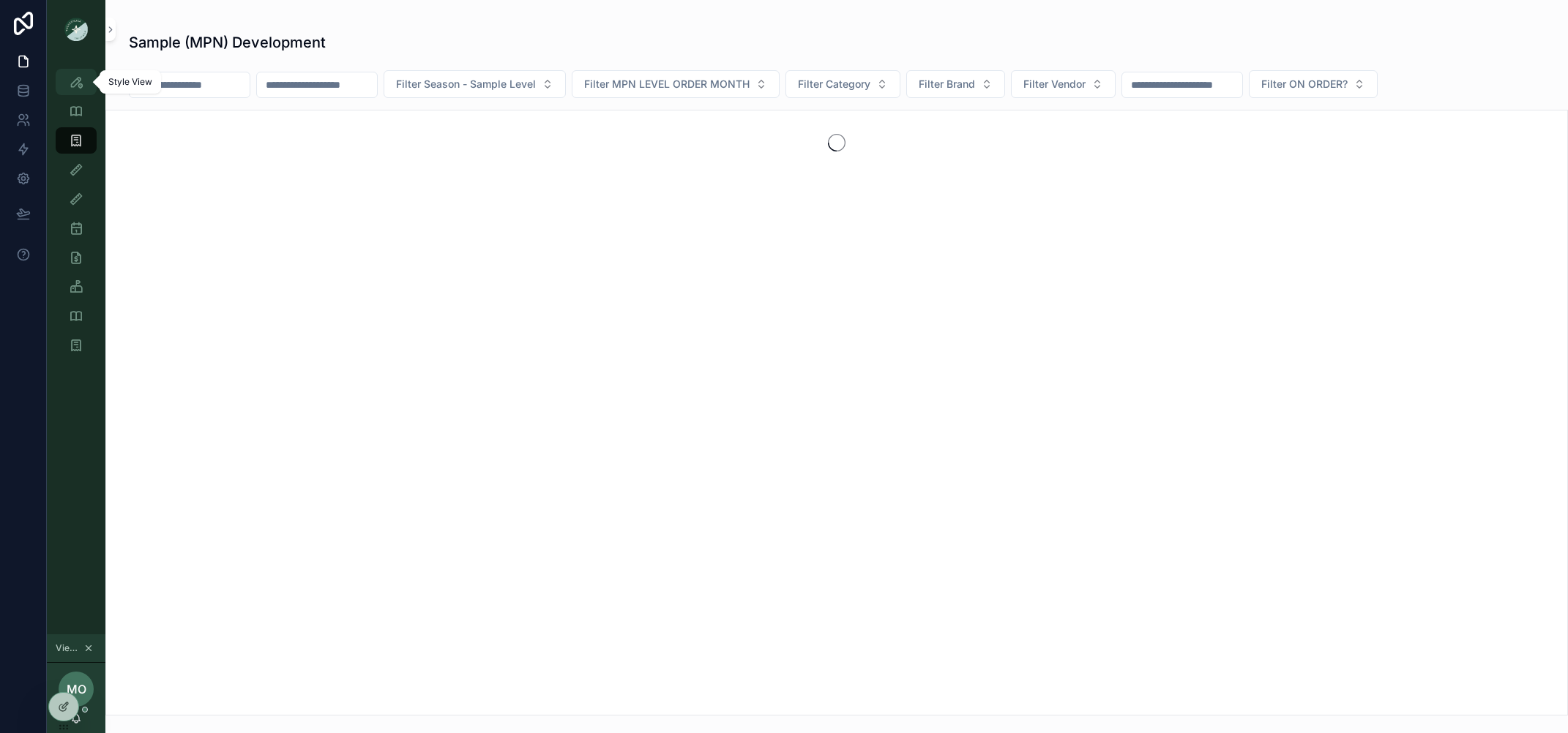 click at bounding box center [76, 82] 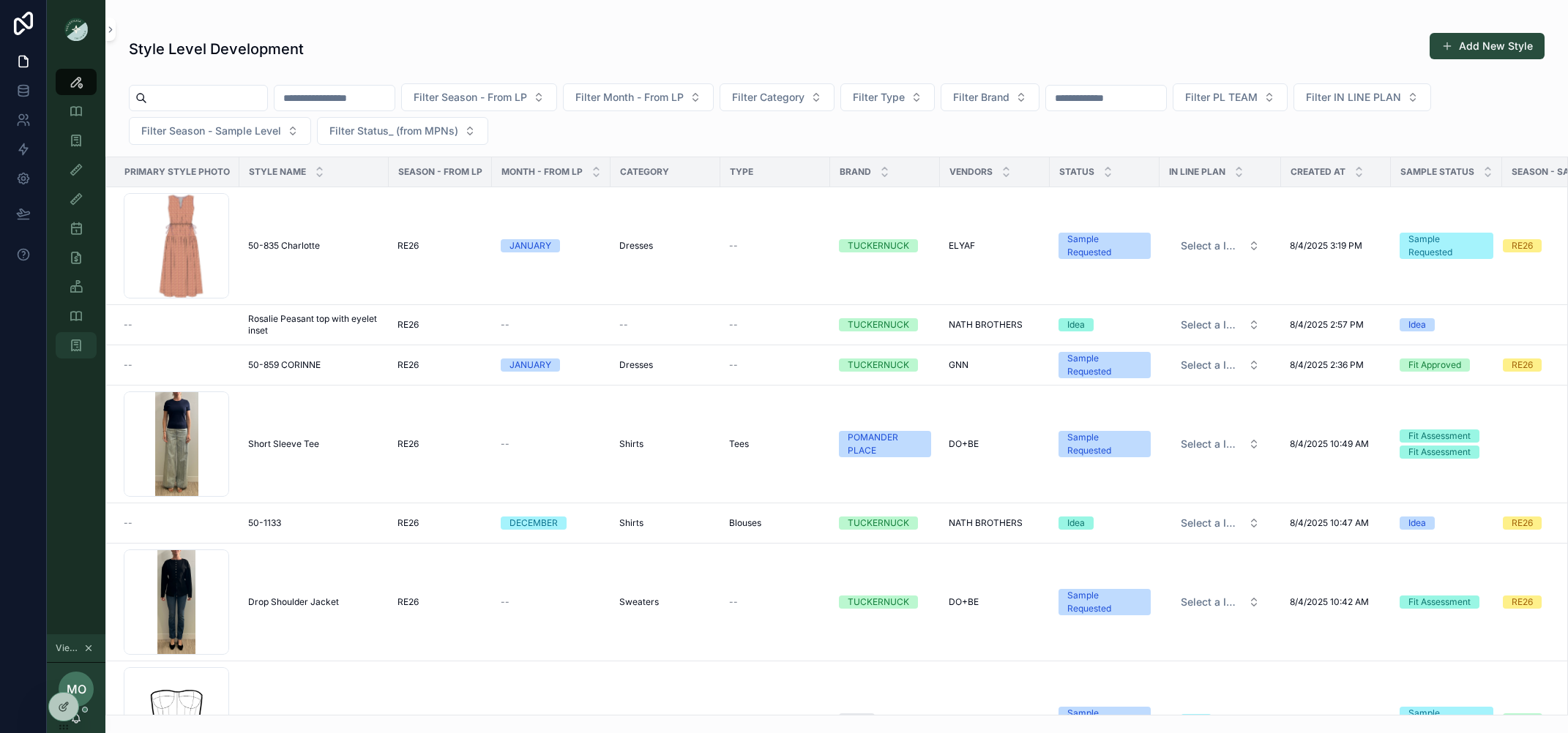 click at bounding box center [76, 345] 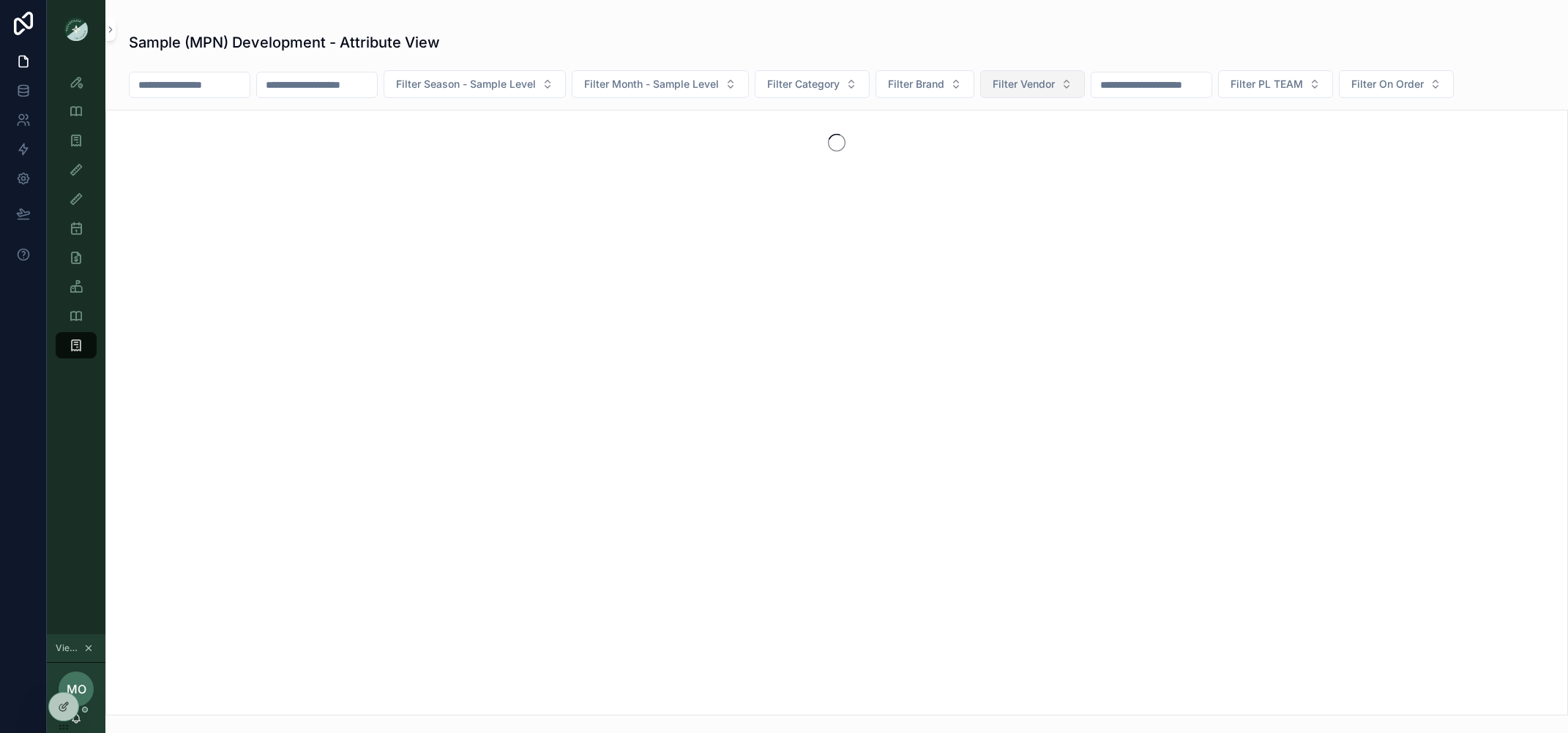 click on "Filter Vendor" at bounding box center [1023, 84] 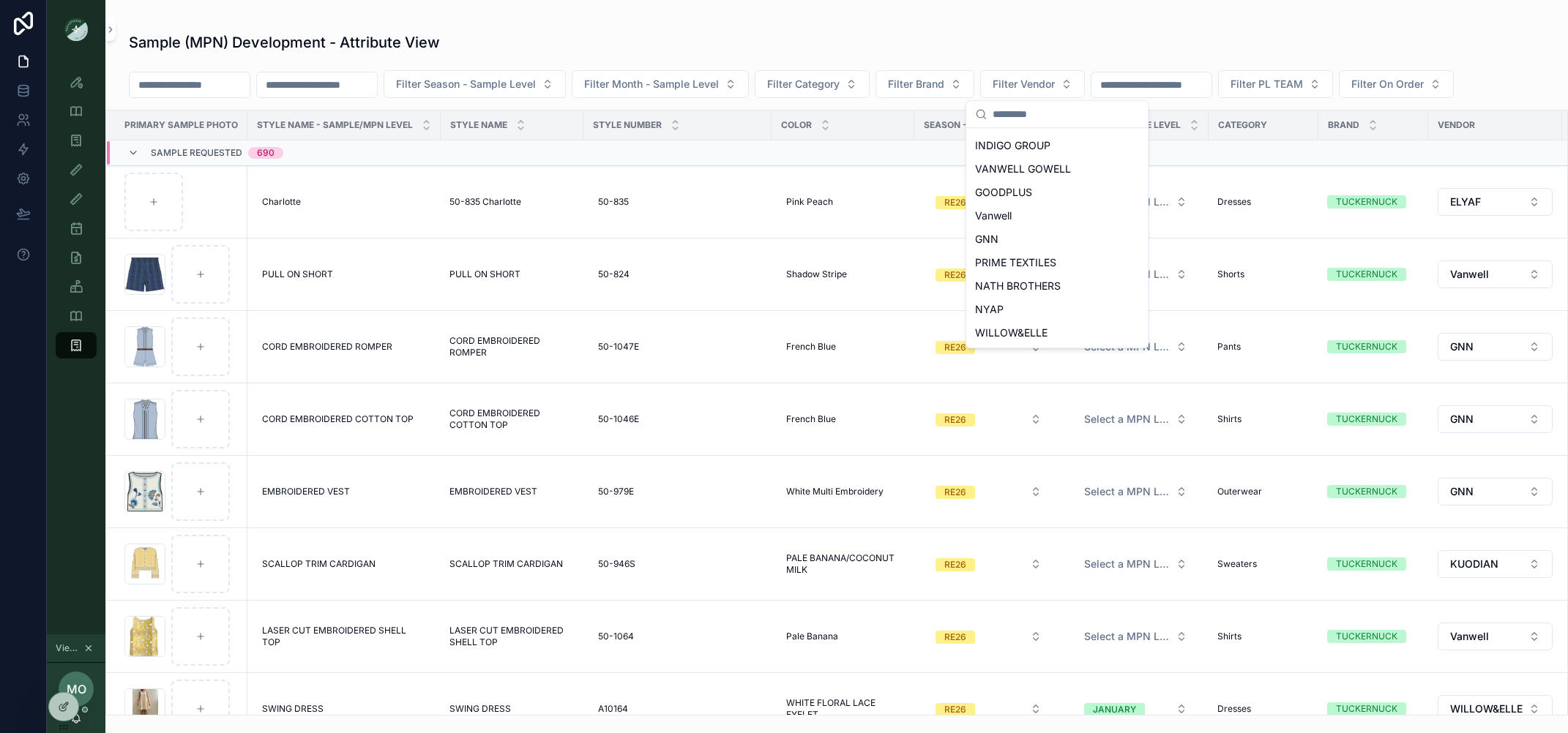 scroll, scrollTop: 0, scrollLeft: 0, axis: both 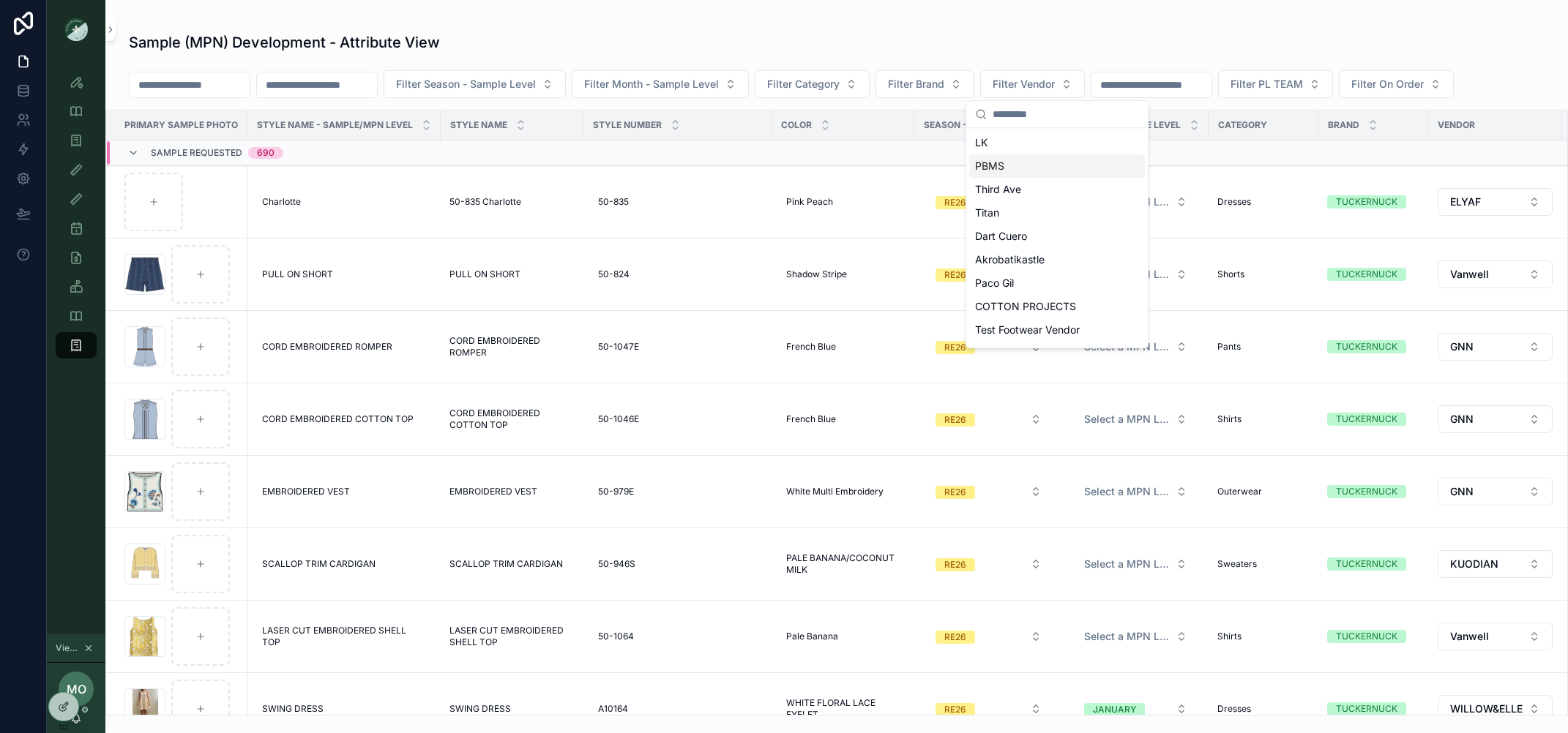 click on "Sample (MPN) Development - Attribute View" at bounding box center (837, 45) 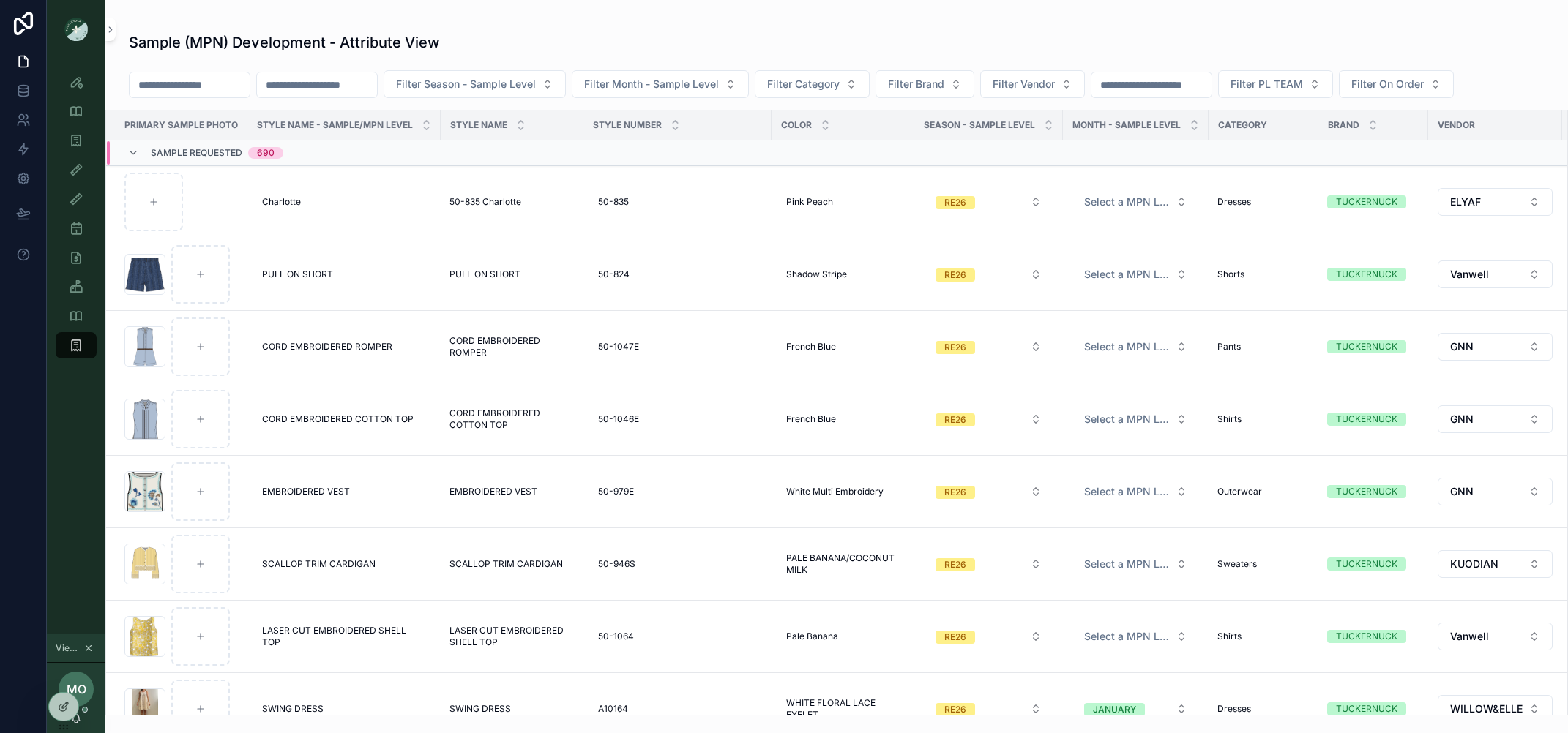 click at bounding box center (317, 85) 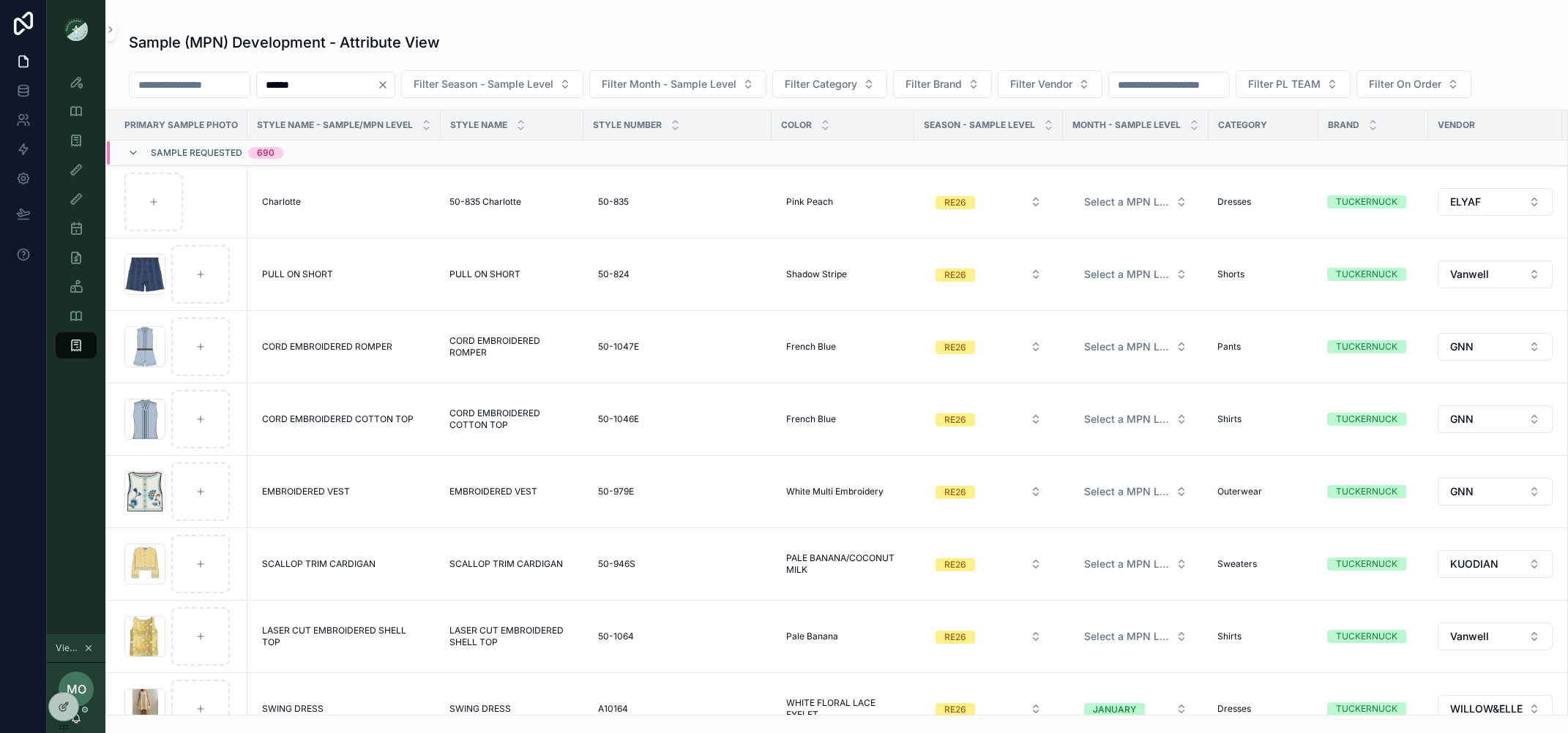 type on "******" 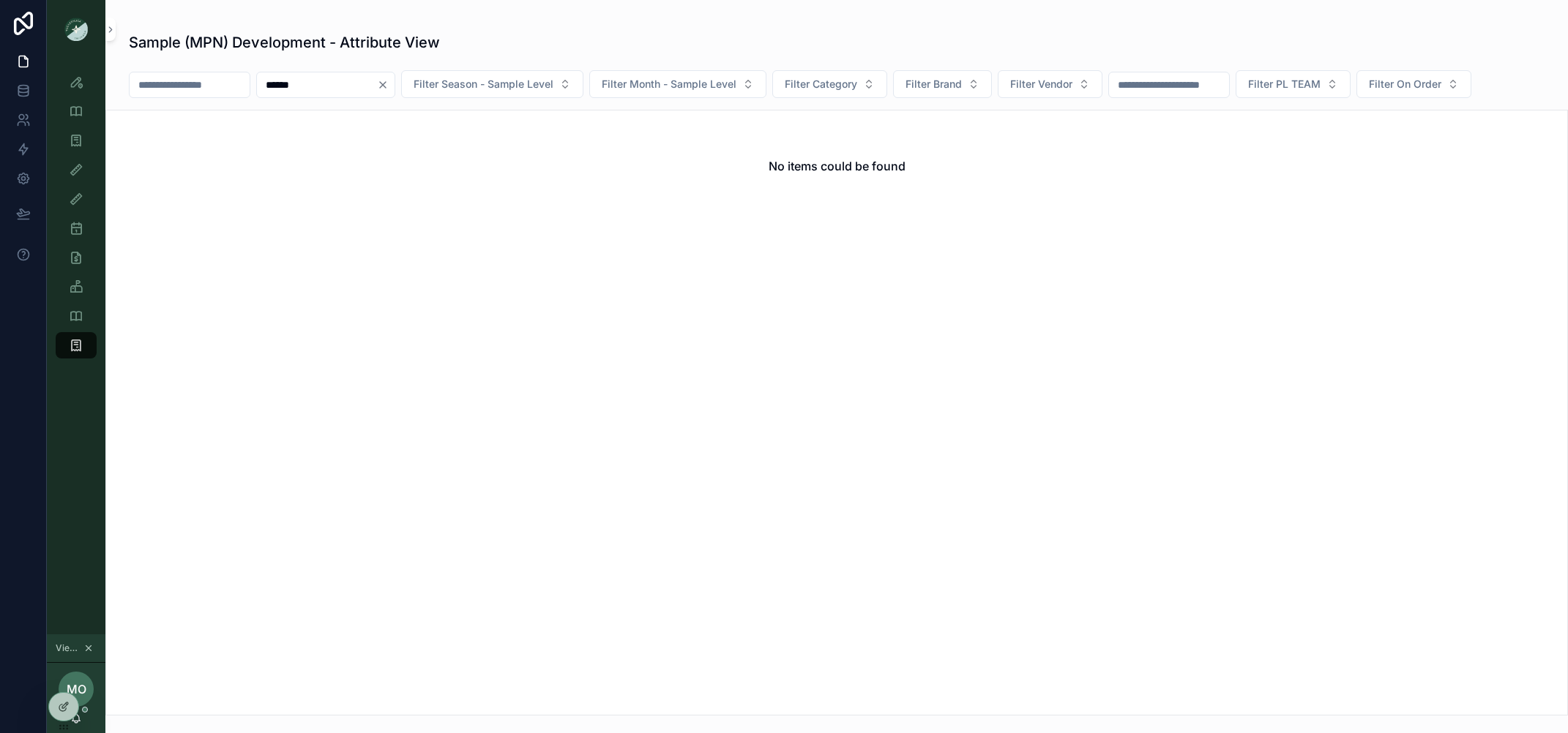 click 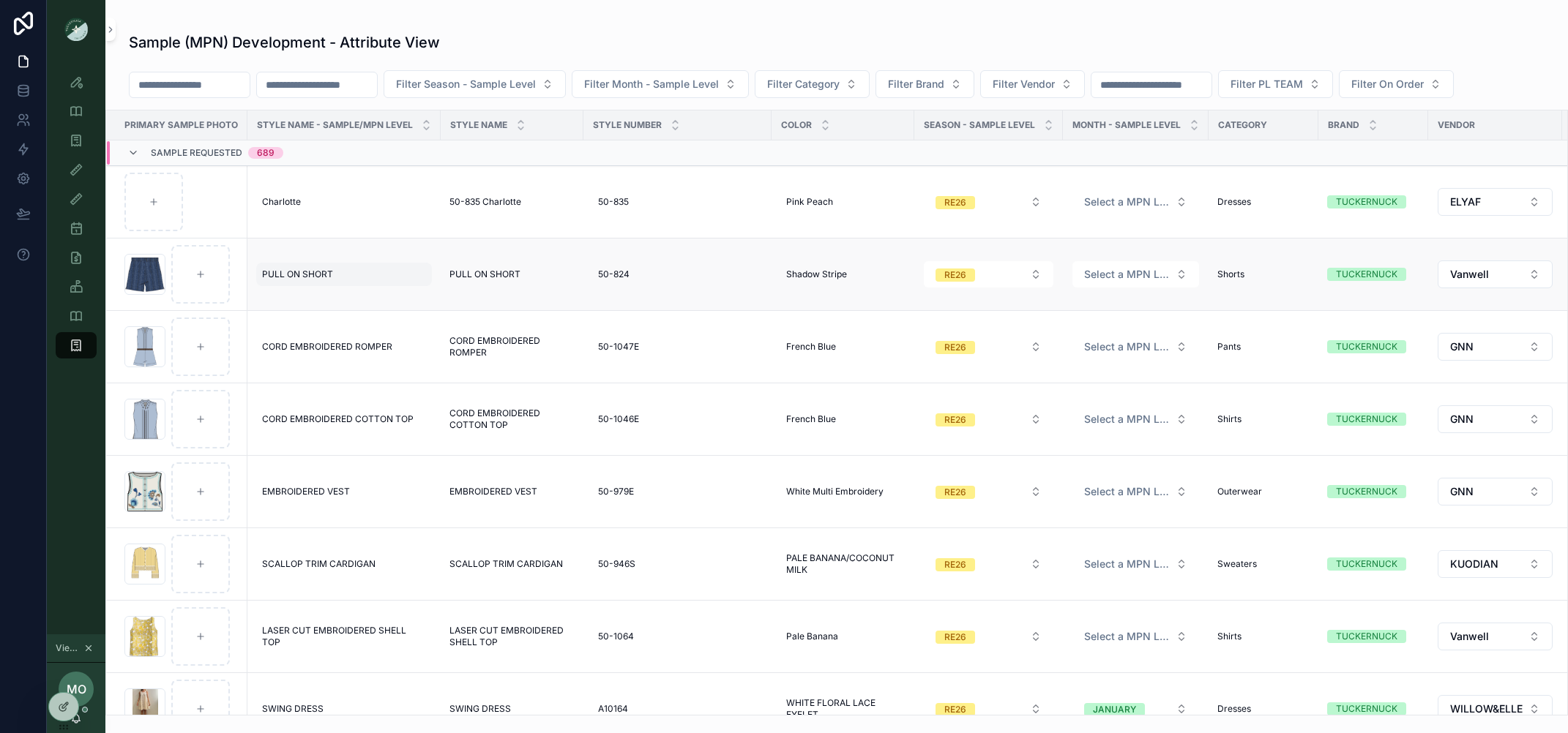 click on "PULL ON SHORT" at bounding box center [297, 274] 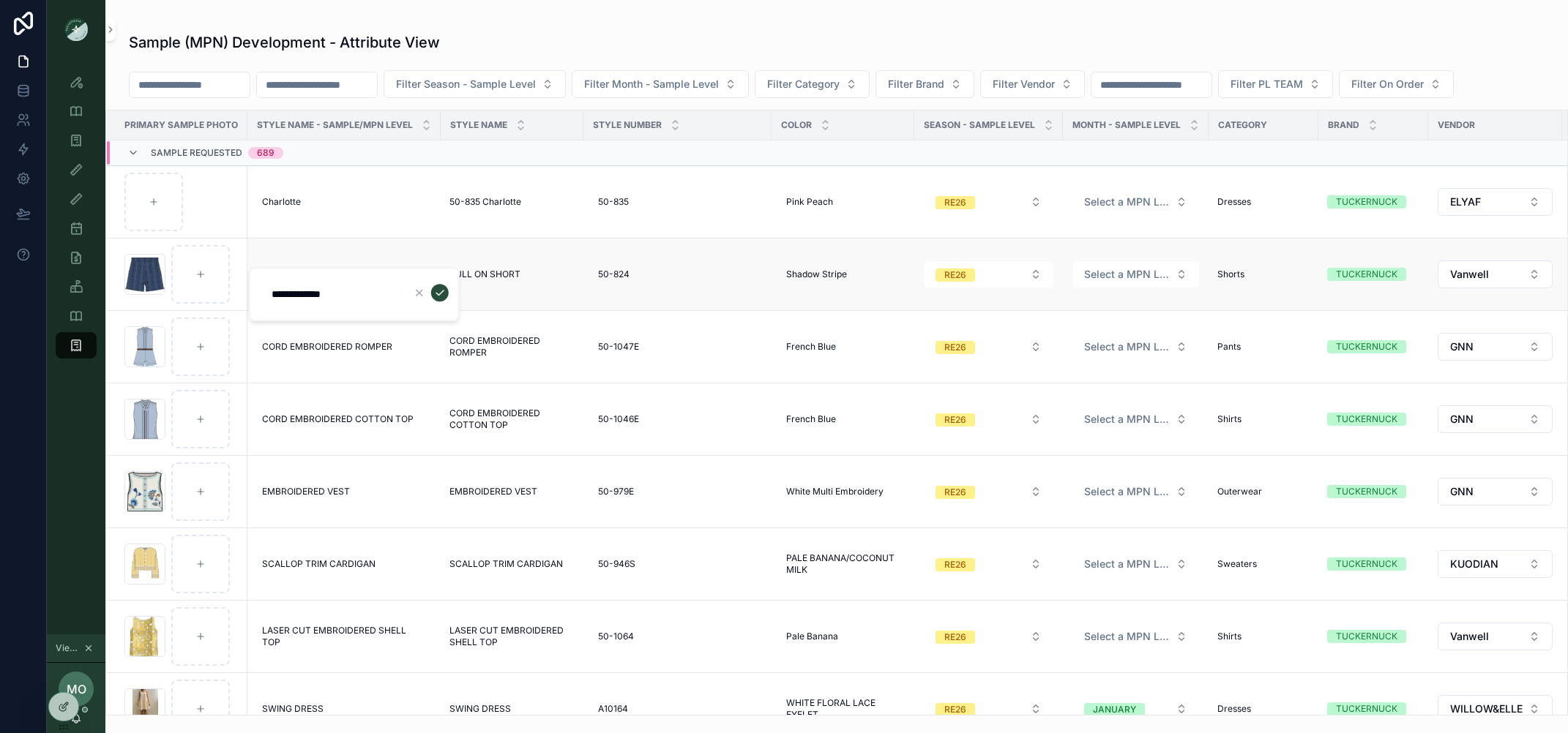 click on "PULL ON SHORT PULL ON SHORT" at bounding box center [512, 274] 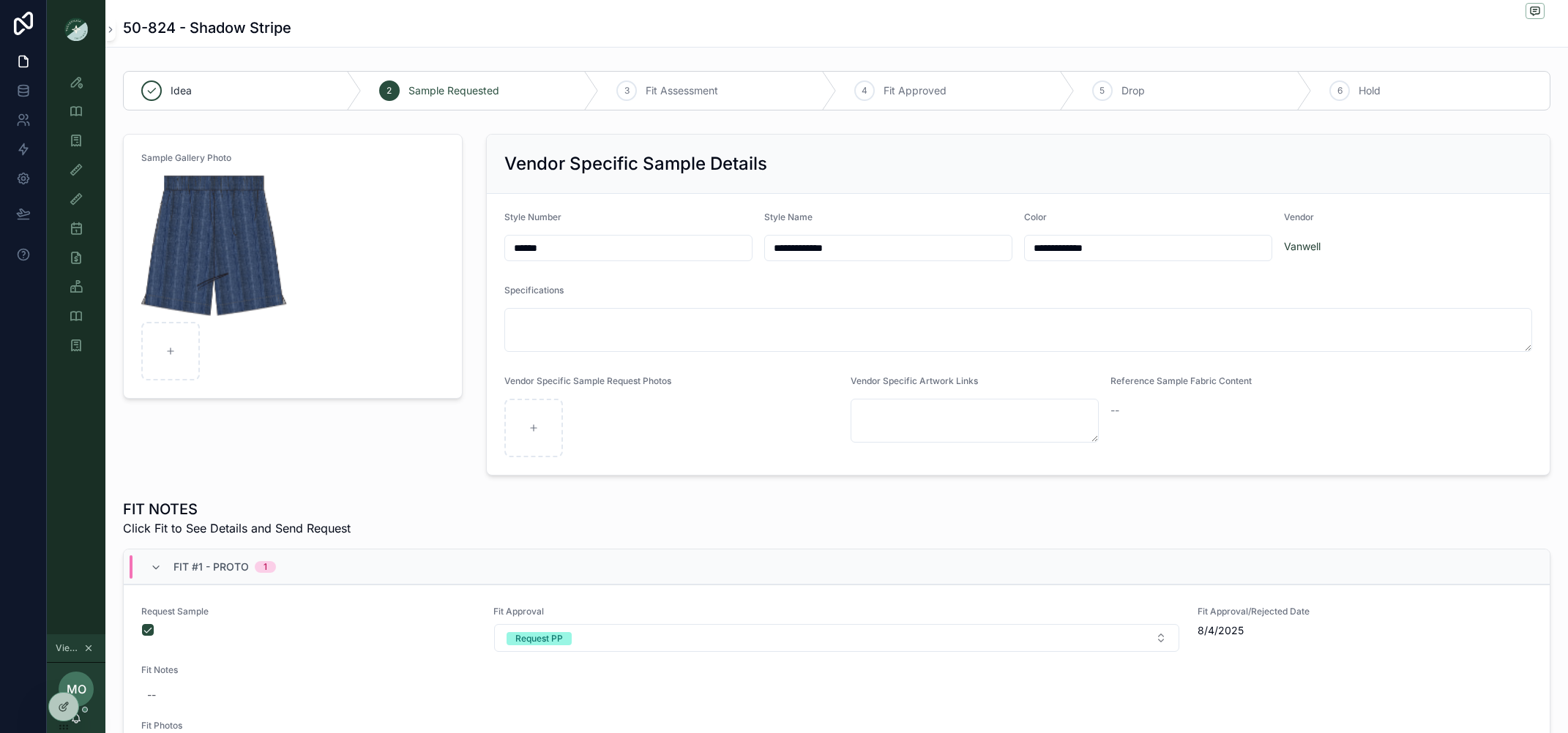 click on "**********" at bounding box center [1018, 334] 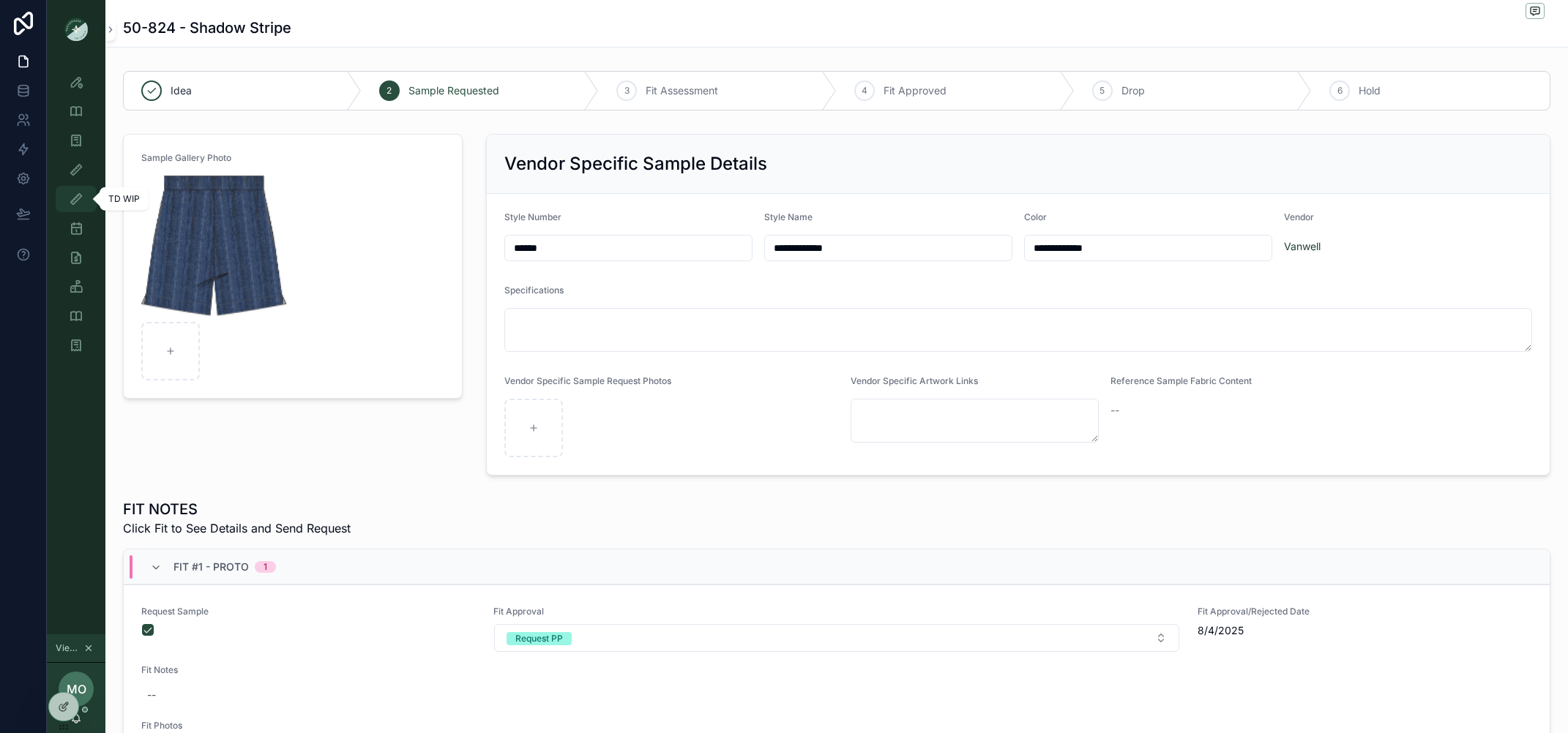 click on "TD WIP" at bounding box center (76, 199) 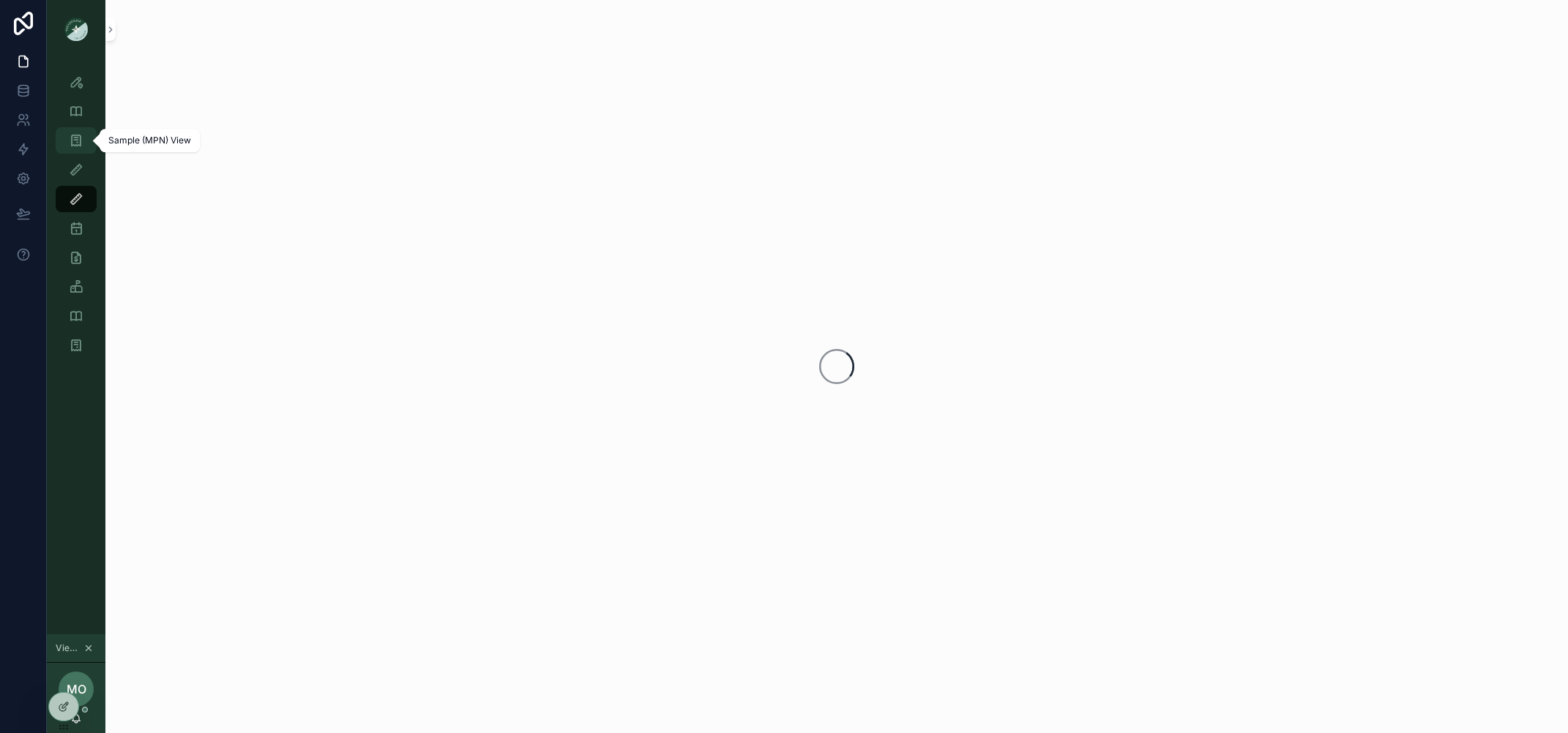 click at bounding box center [76, 140] 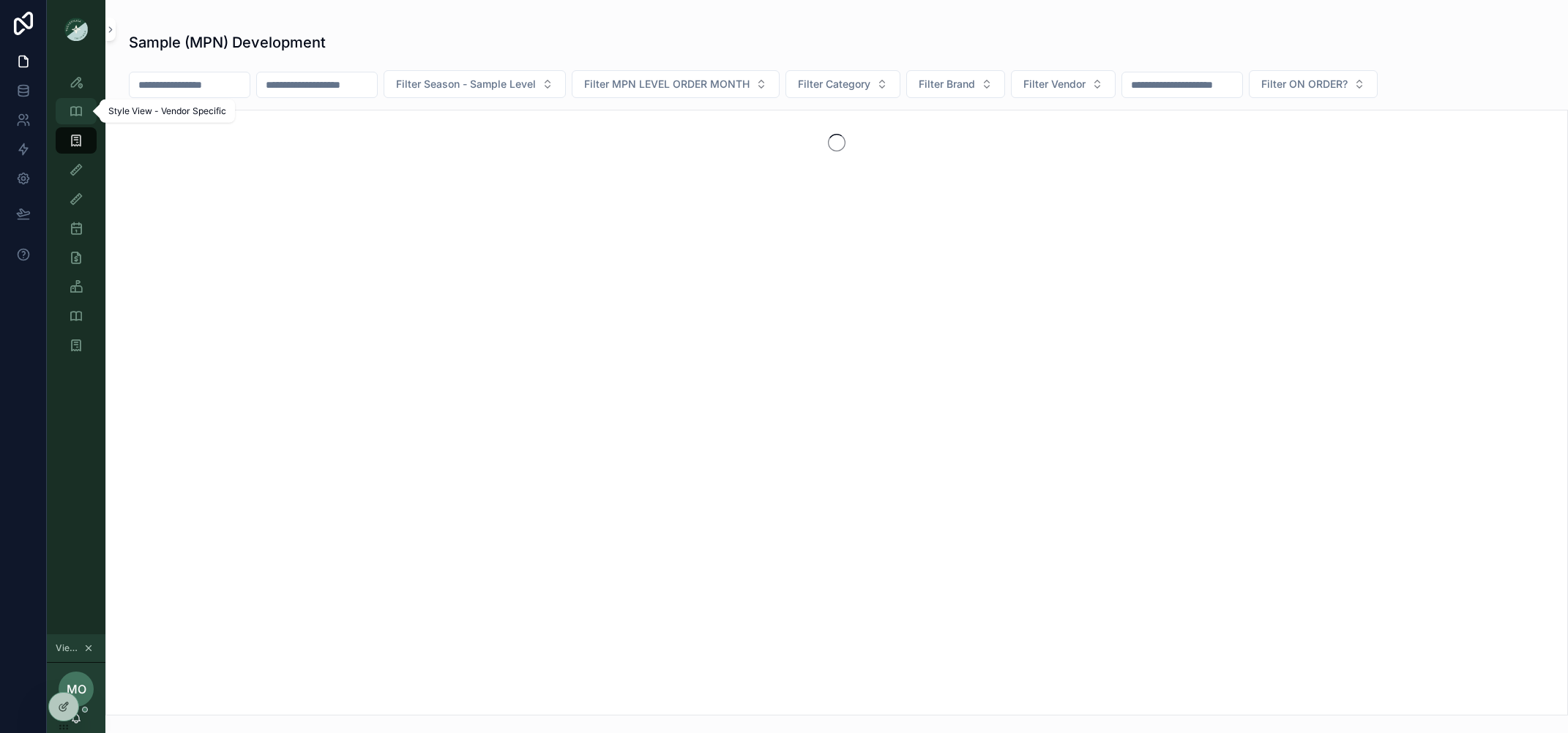 click at bounding box center (76, 111) 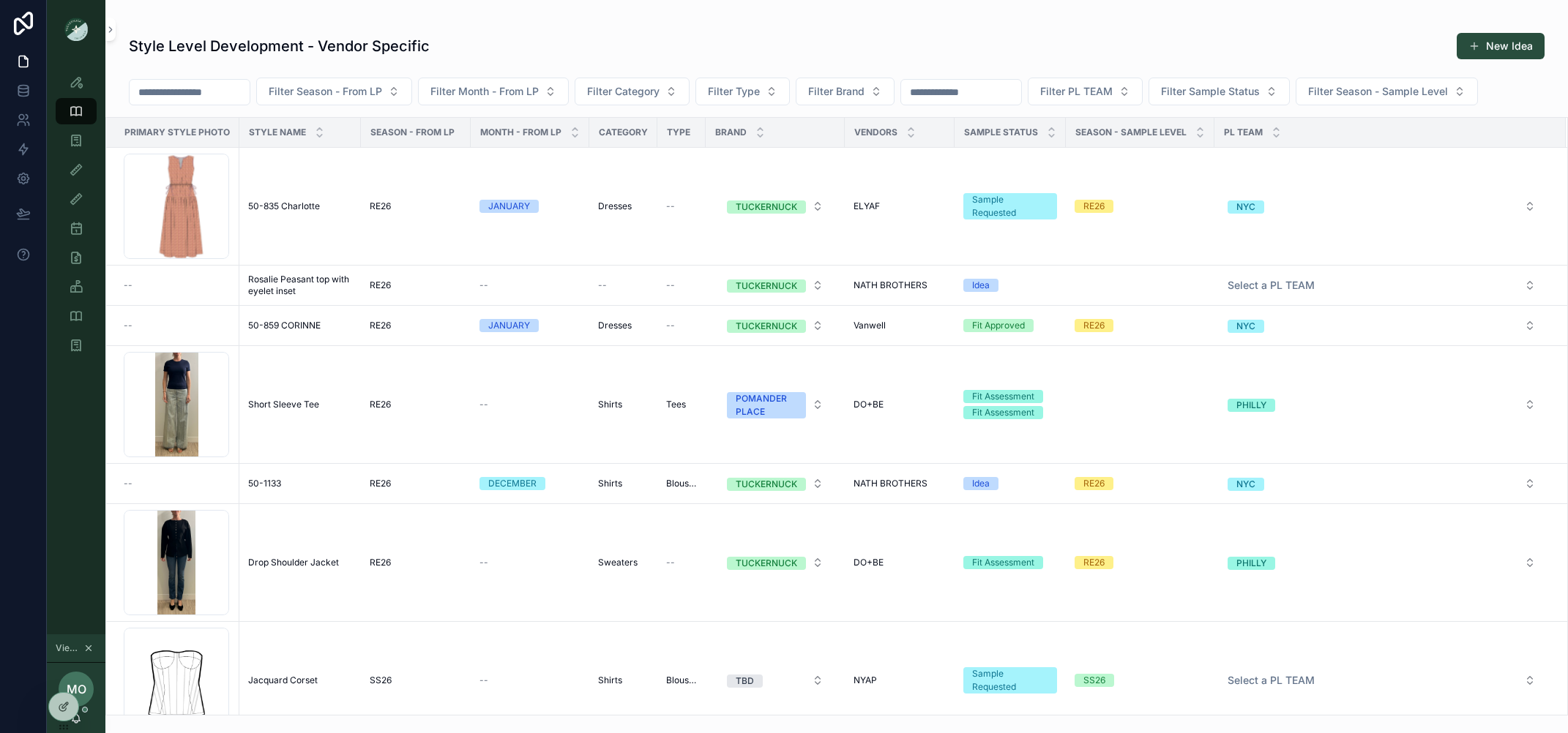 click at bounding box center [961, 92] 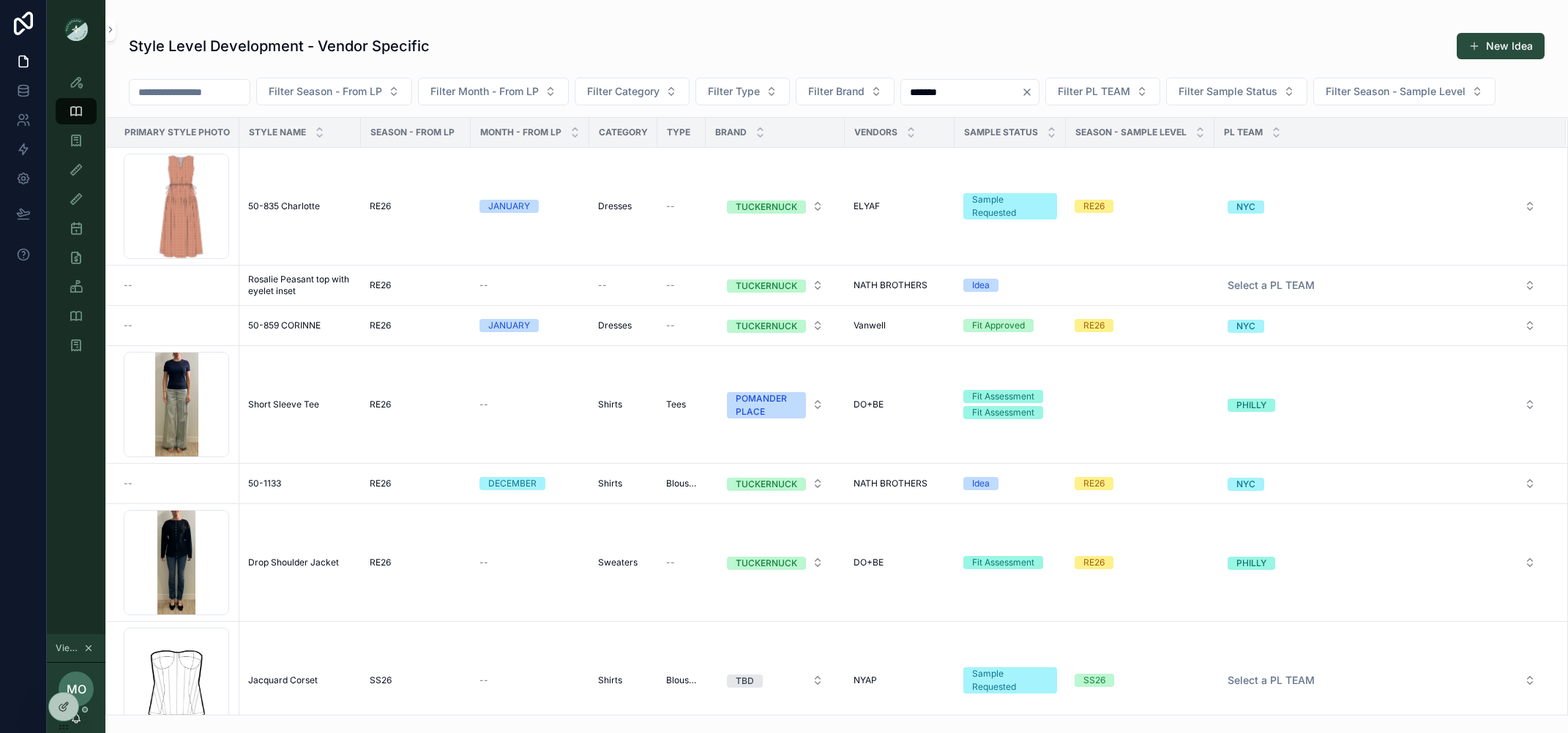 type on "*******" 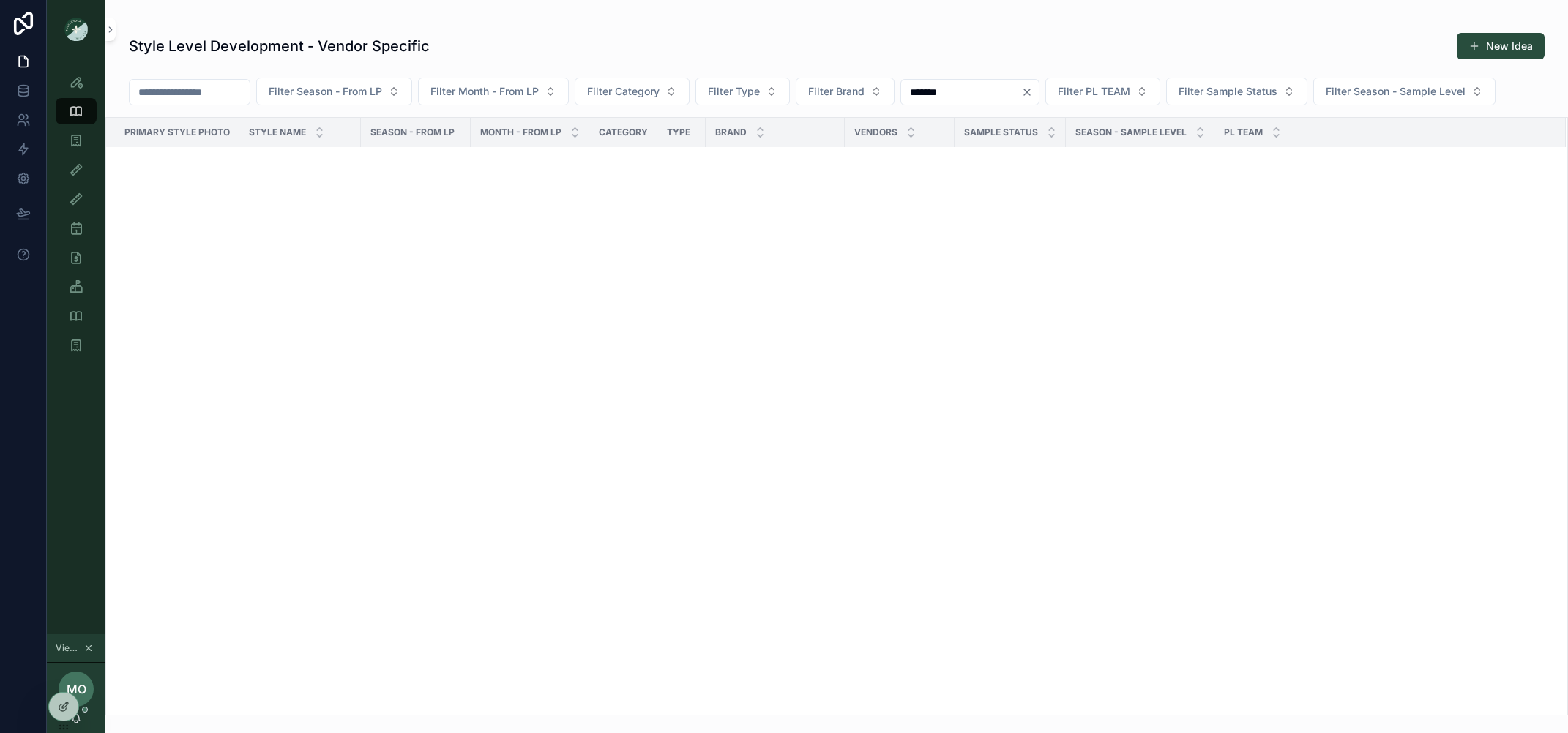 scroll, scrollTop: 14412, scrollLeft: 0, axis: vertical 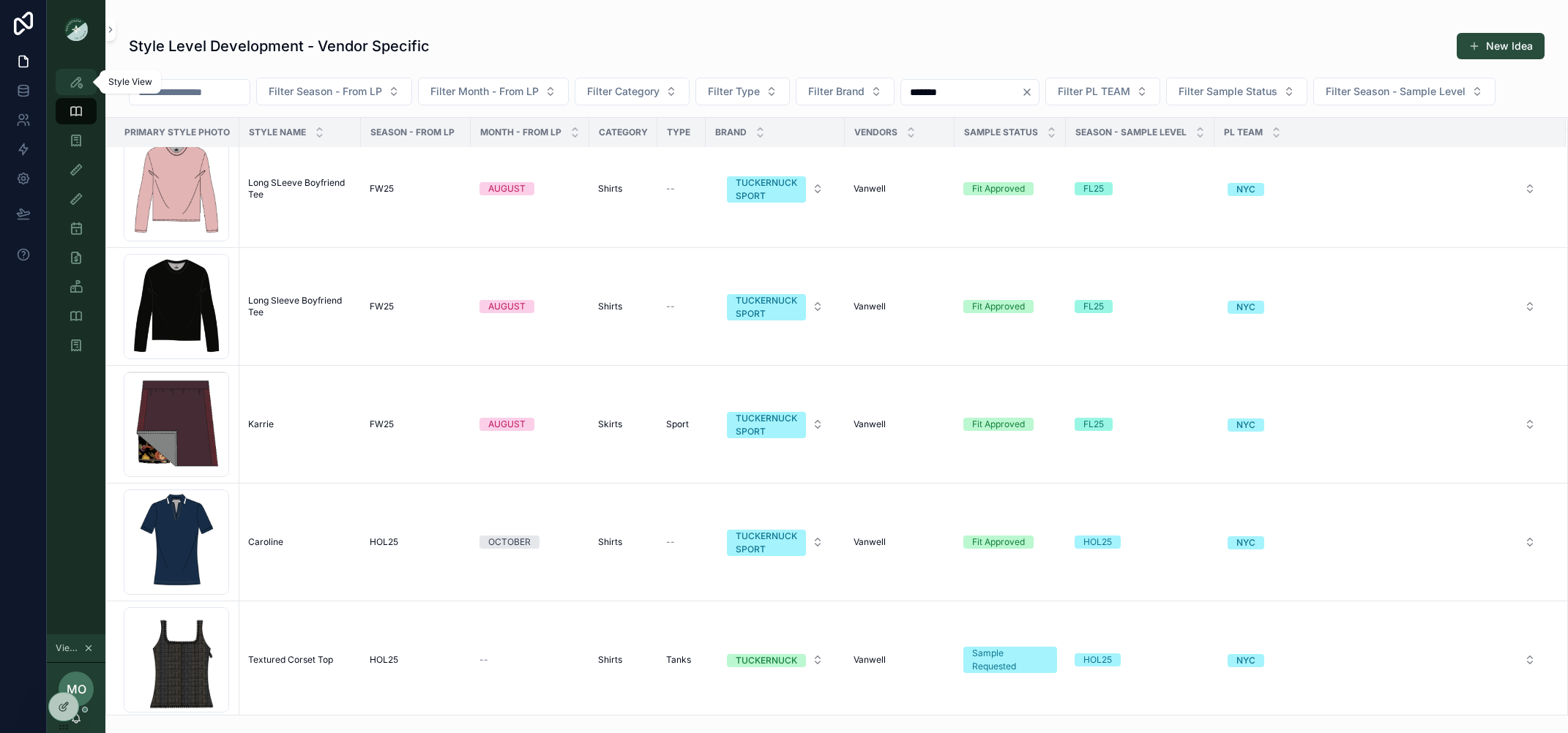 click on "Style View" at bounding box center (76, 82) 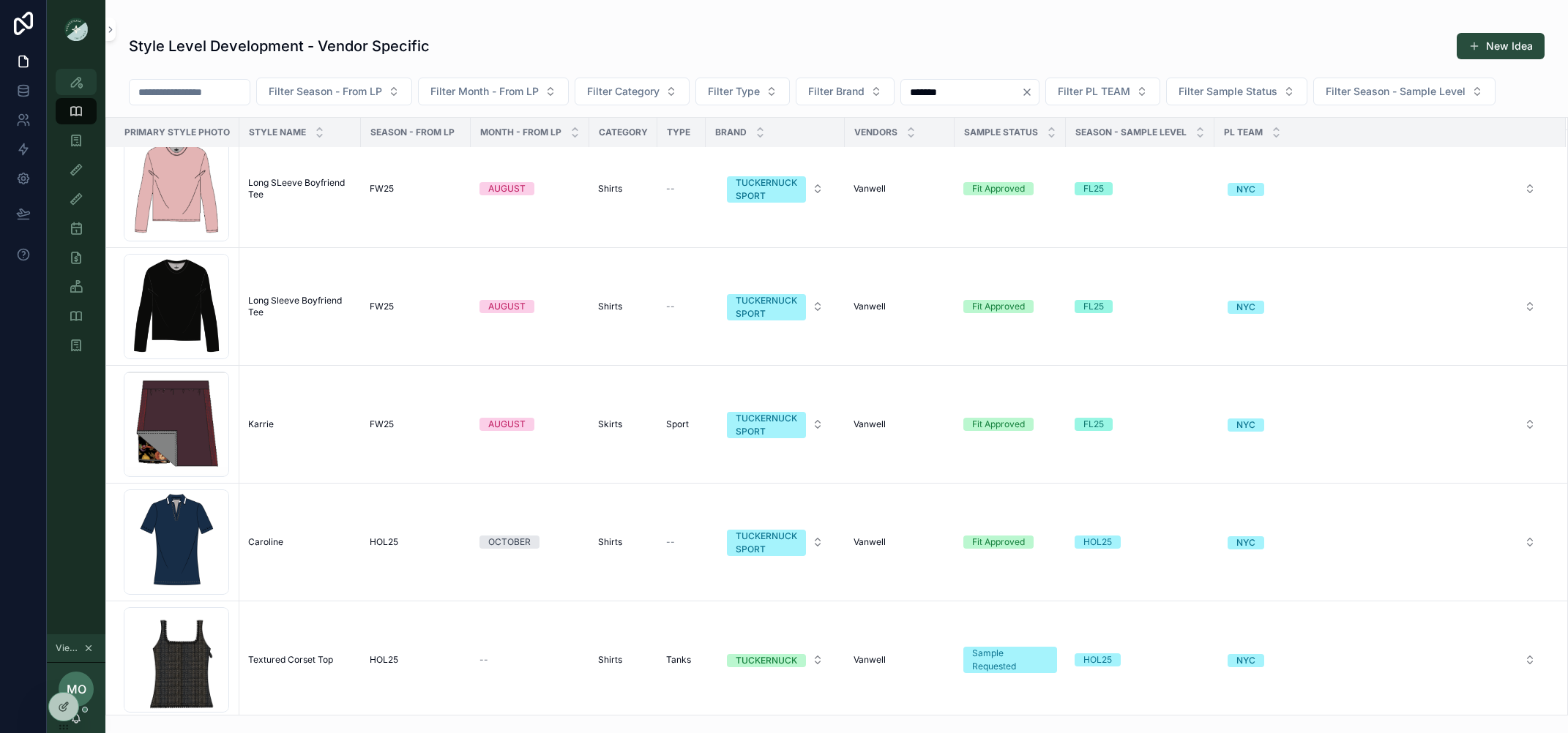 click at bounding box center [76, 82] 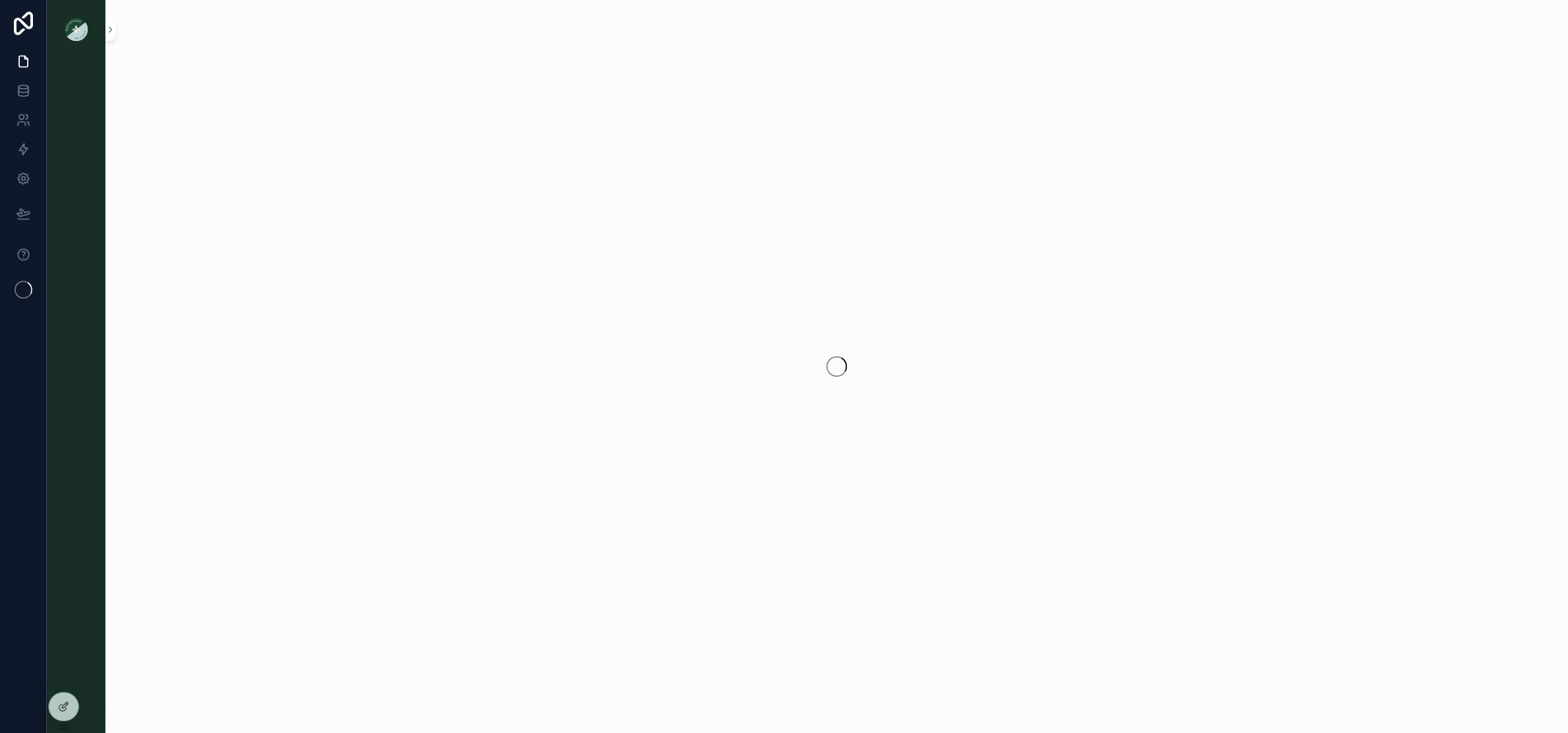 scroll, scrollTop: 0, scrollLeft: 0, axis: both 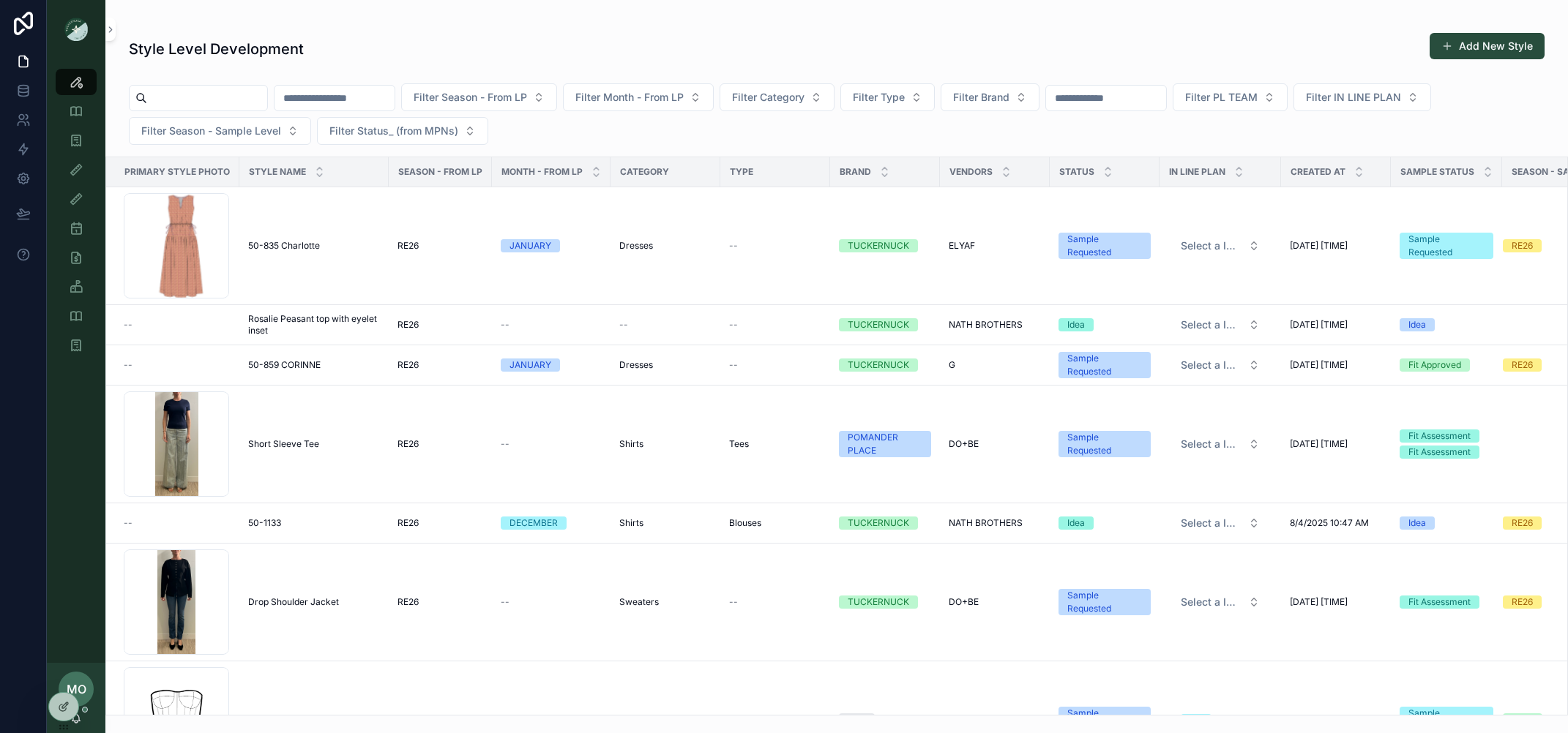 click on "Style Level Development Add New Style Filter Season - From LP Filter Month - From LP Filter Category Filter Type Filter Brand Filter PL TEAM Filter IN LINE PLAN Filter Season - Sample Level Filter Status_ (from MPNs) Primary Style Photo Style Name Season - From LP Month - From LP Category Type Brand Vendors  Status IN LINE PLAN Created at Sample Status SEASON - SAMPLE LEVEL Screenshot-2025-08-04-152216 .png 50-835 Charlotte 50-835 Charlotte RE26 JANUARY Dresses -- TUCKERNUCK ELYAF ELYAF Sample Requested Select a IN LINE PLAN 8/4/2025 3:19 PM 8/4/2025 3:19 PM Sample Requested RE26 -- Rosalie Peasant top with eyelet inset Rosalie Peasant top with eyelet inset RE26 -- -- -- TUCKERNUCK NATH BROTHERS NATH BROTHERS Idea Select a IN LINE PLAN 8/4/2025 2:57 PM 8/4/2025 2:57 PM Idea -- 50-859 CORINNE 50-859 CORINNE RE26 JANUARY Dresses -- TUCKERNUCK G G Sample Requested Select a IN LINE PLAN 8/4/2025 2:36 PM 8/4/2025 2:36 PM Fit Approved RE26 Screenshot-2025-08-04-at-10.50.12-AM .png Short Sleeve Tee Short Sleeve Tee" at bounding box center (837, 369) 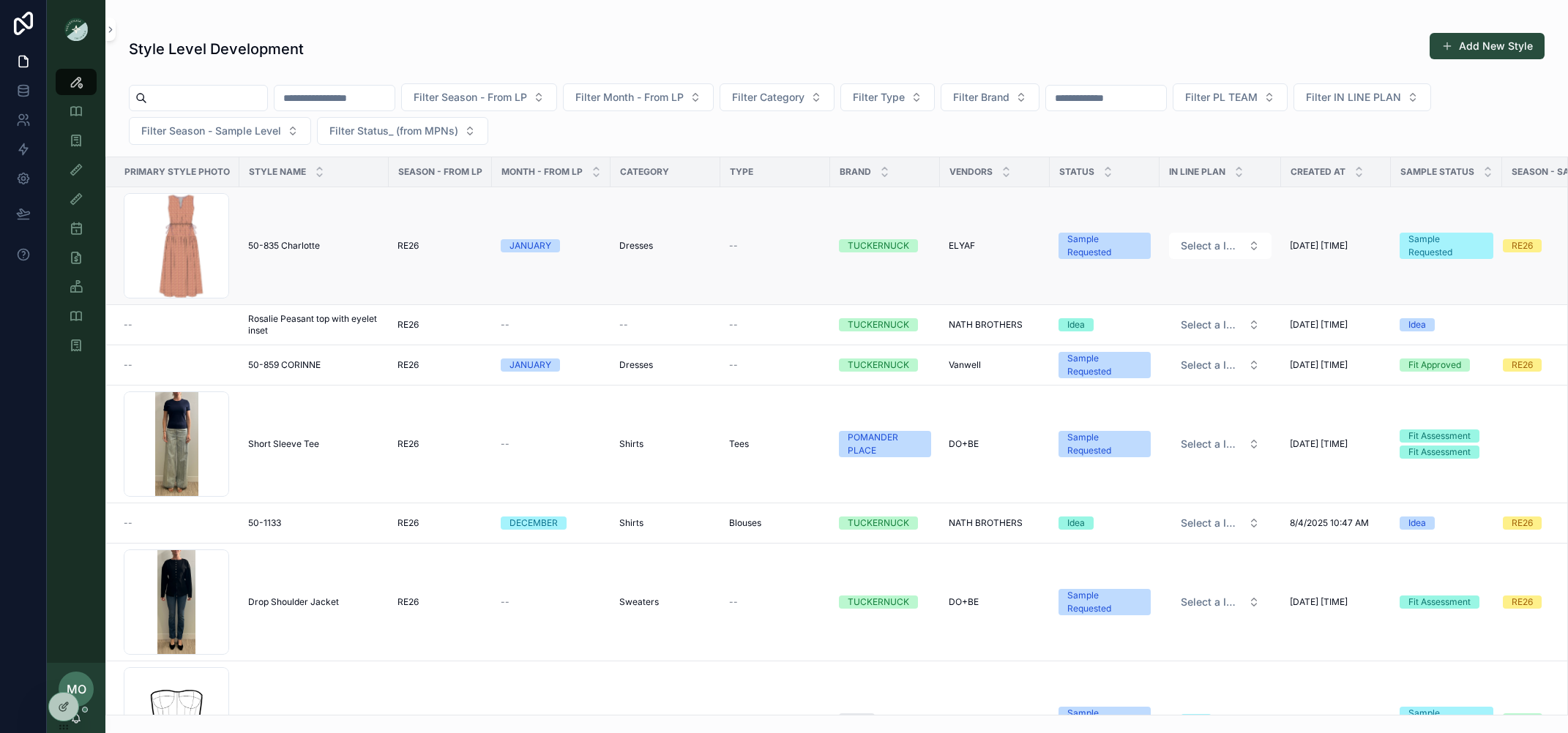 click on "50-835 Charlotte" at bounding box center [284, 246] 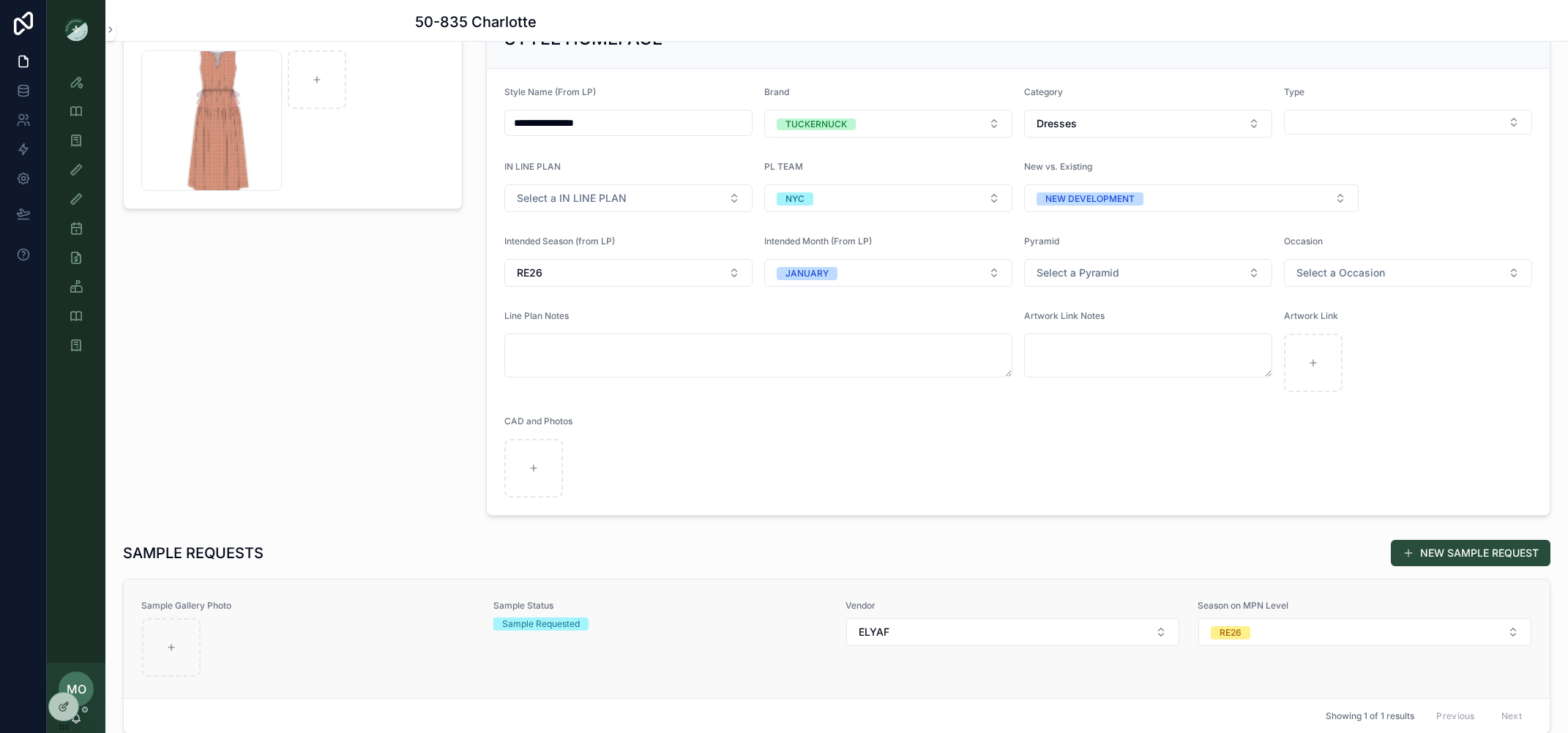 scroll, scrollTop: 0, scrollLeft: 0, axis: both 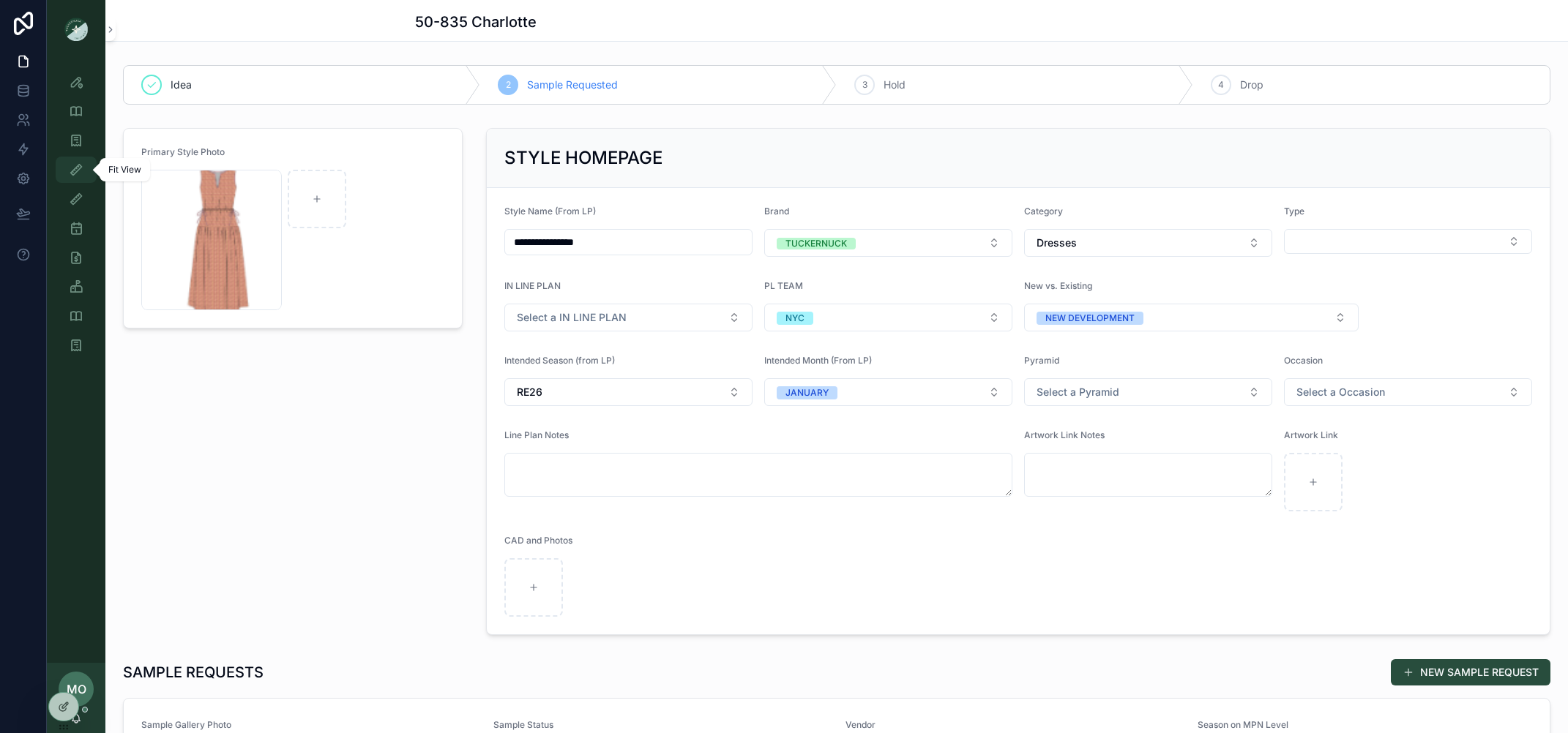 click on "Fit View" at bounding box center (76, 170) 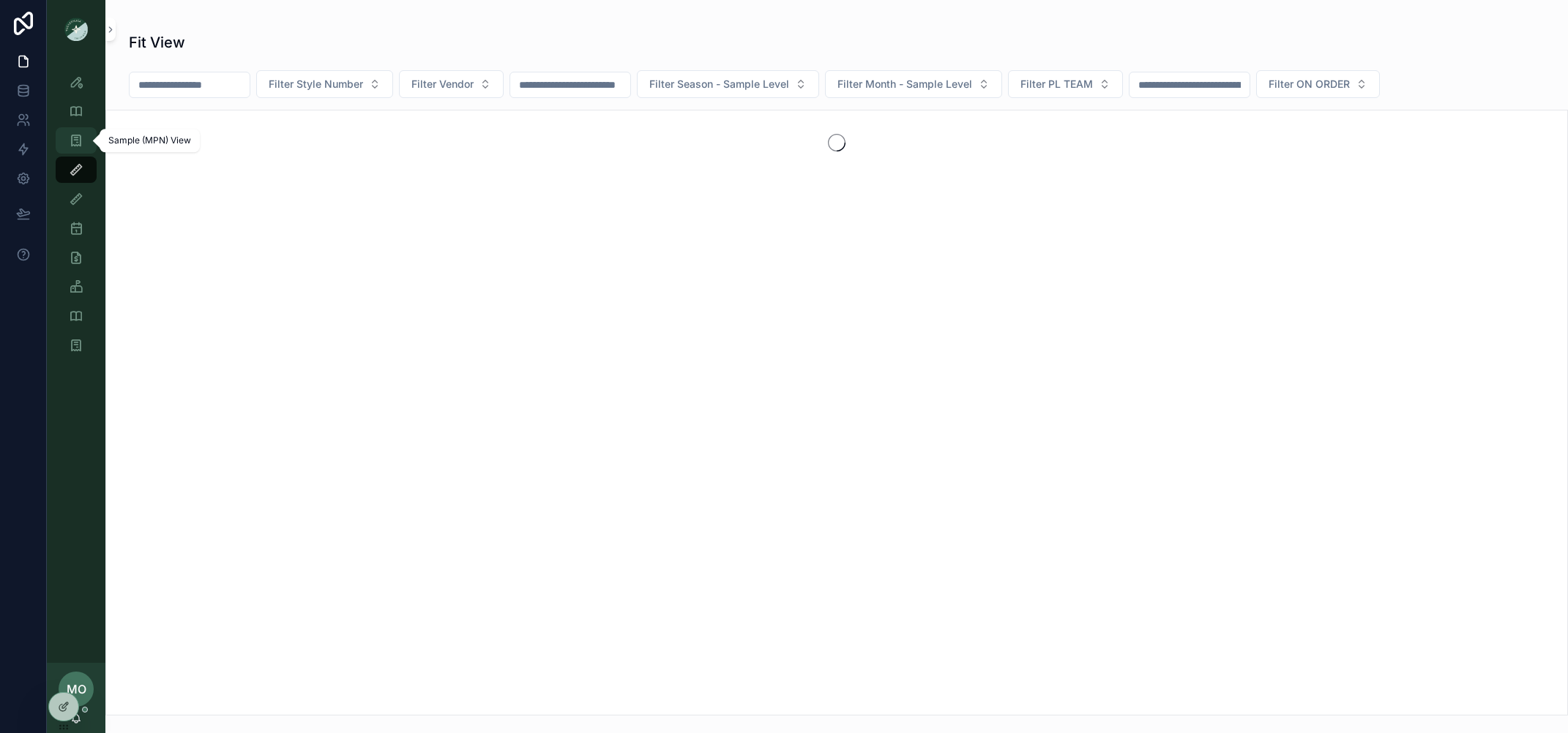 click at bounding box center (76, 140) 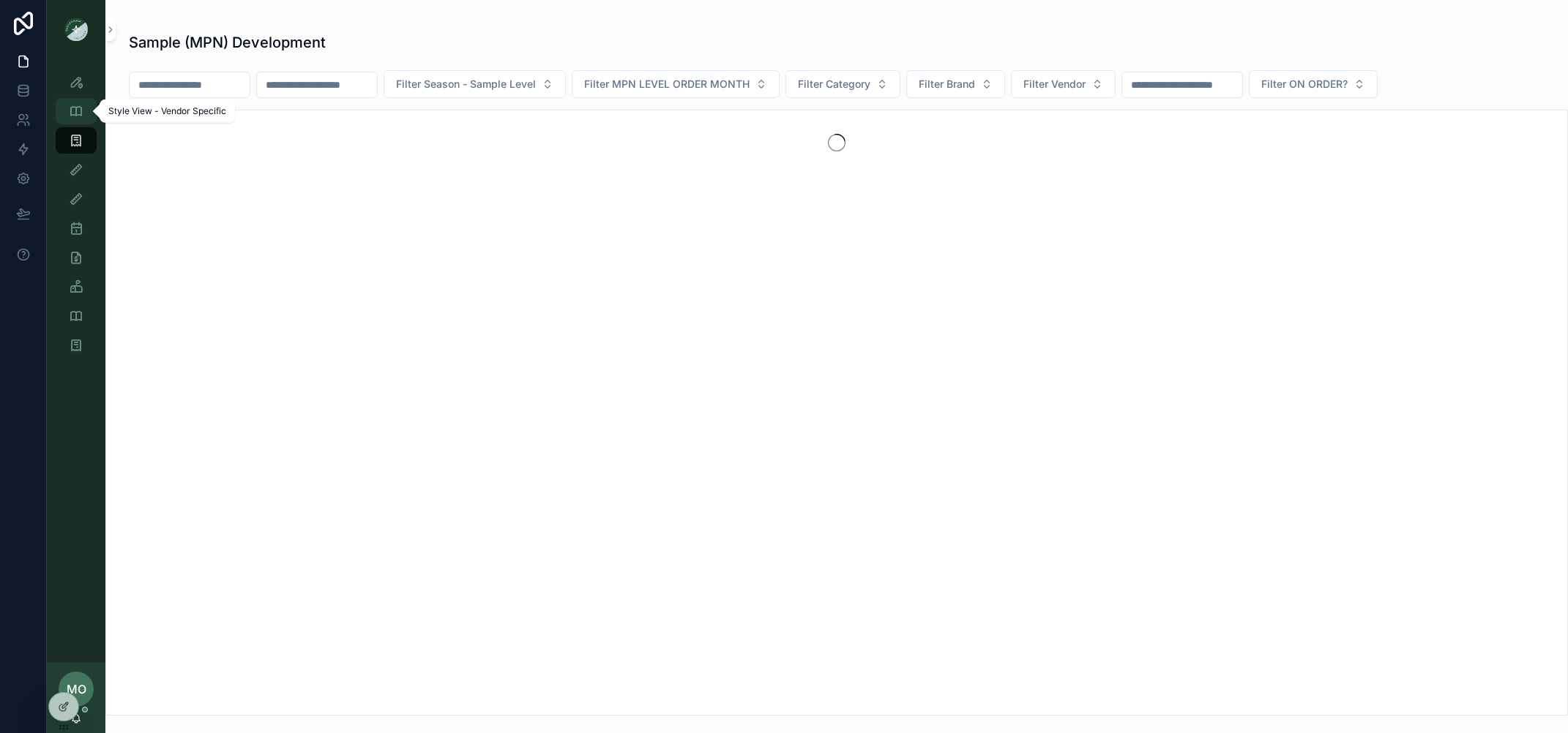 click at bounding box center [76, 111] 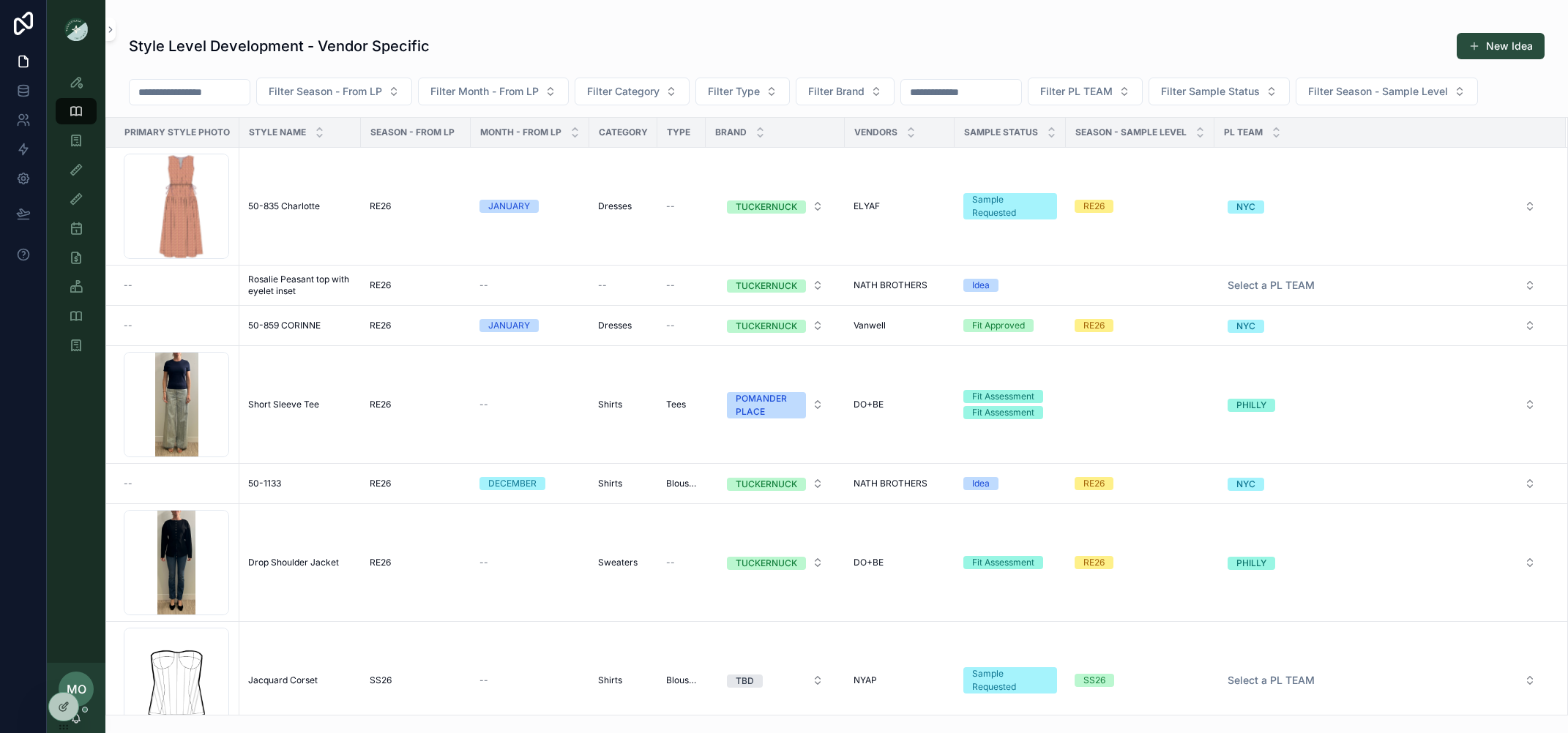 click at bounding box center (961, 92) 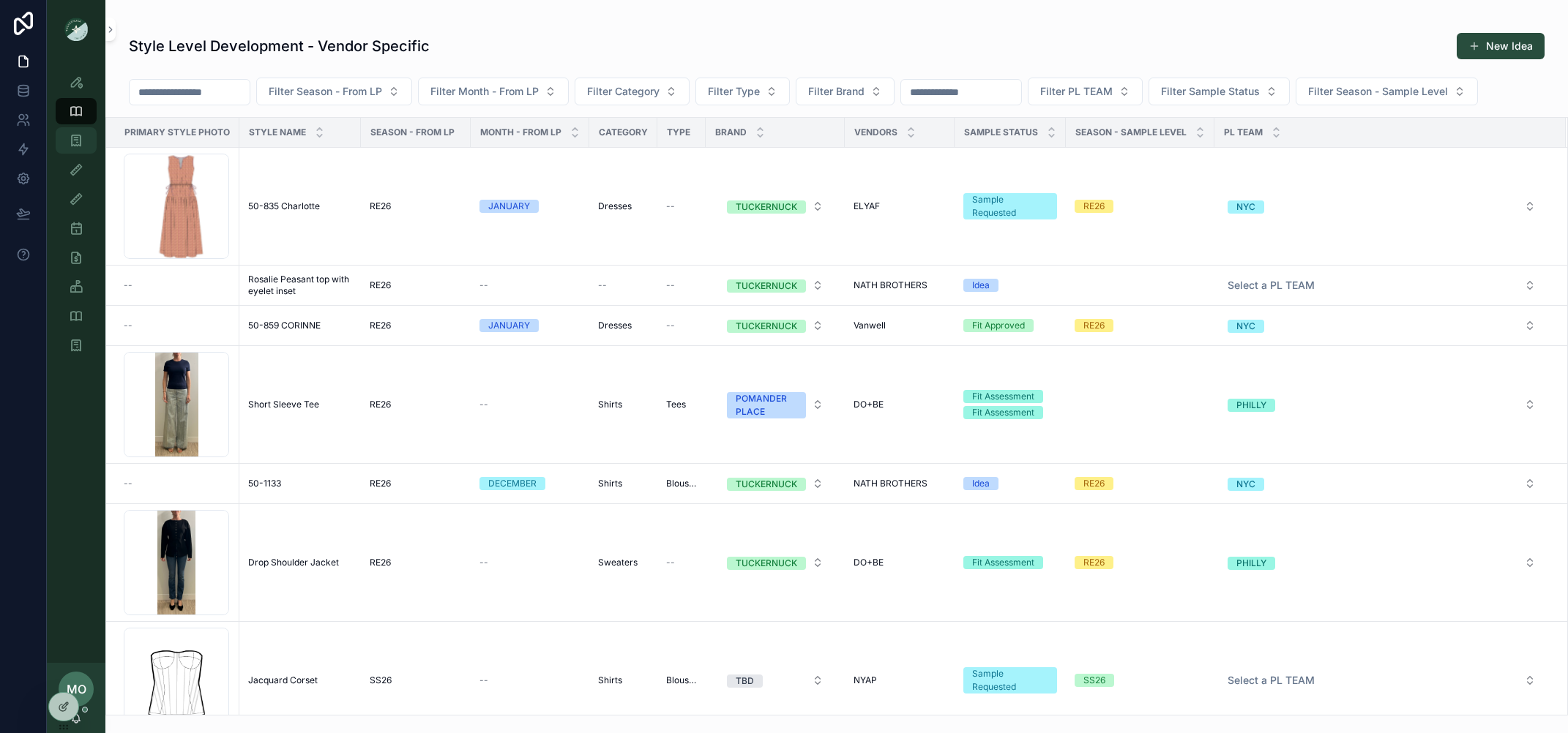 click at bounding box center [76, 140] 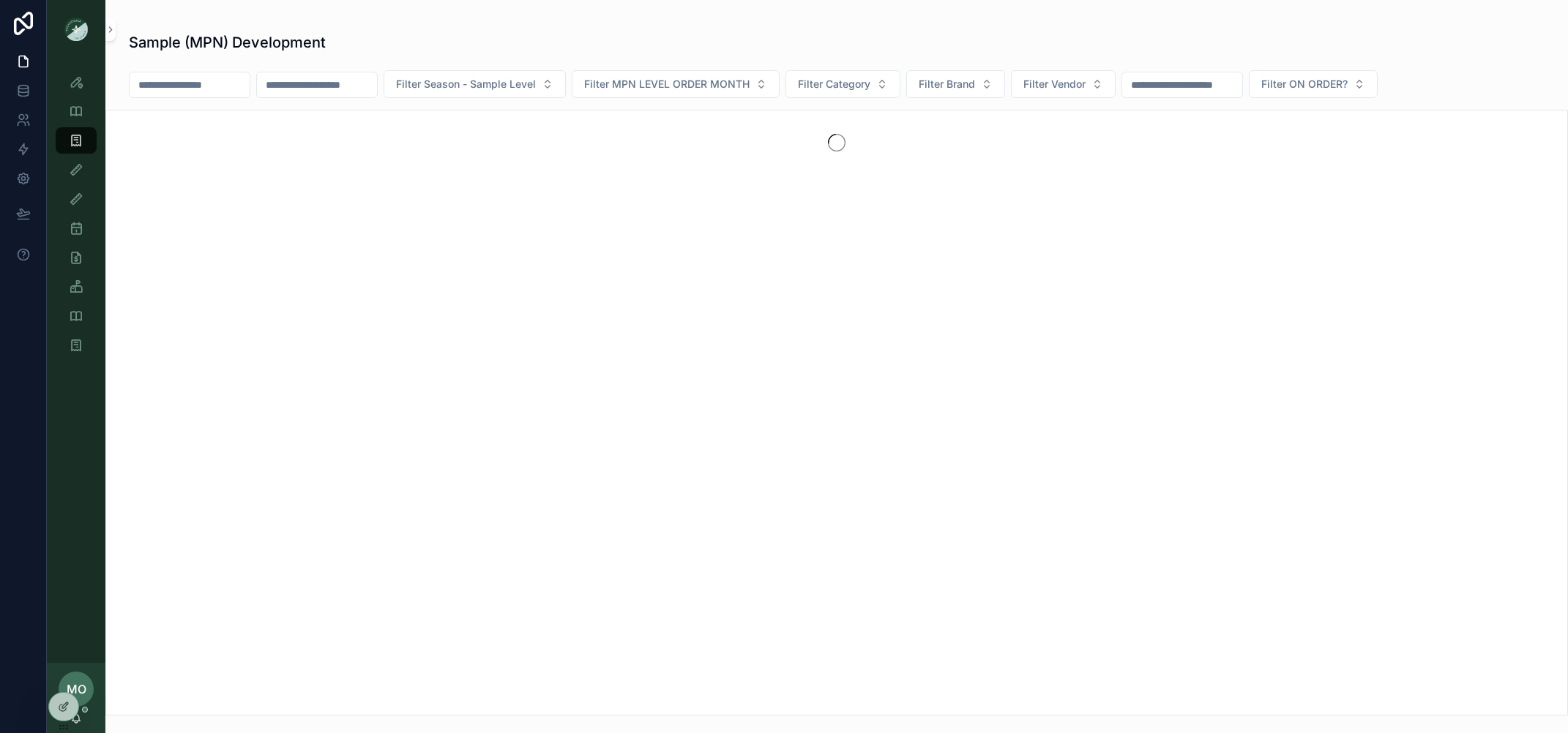 click at bounding box center (317, 85) 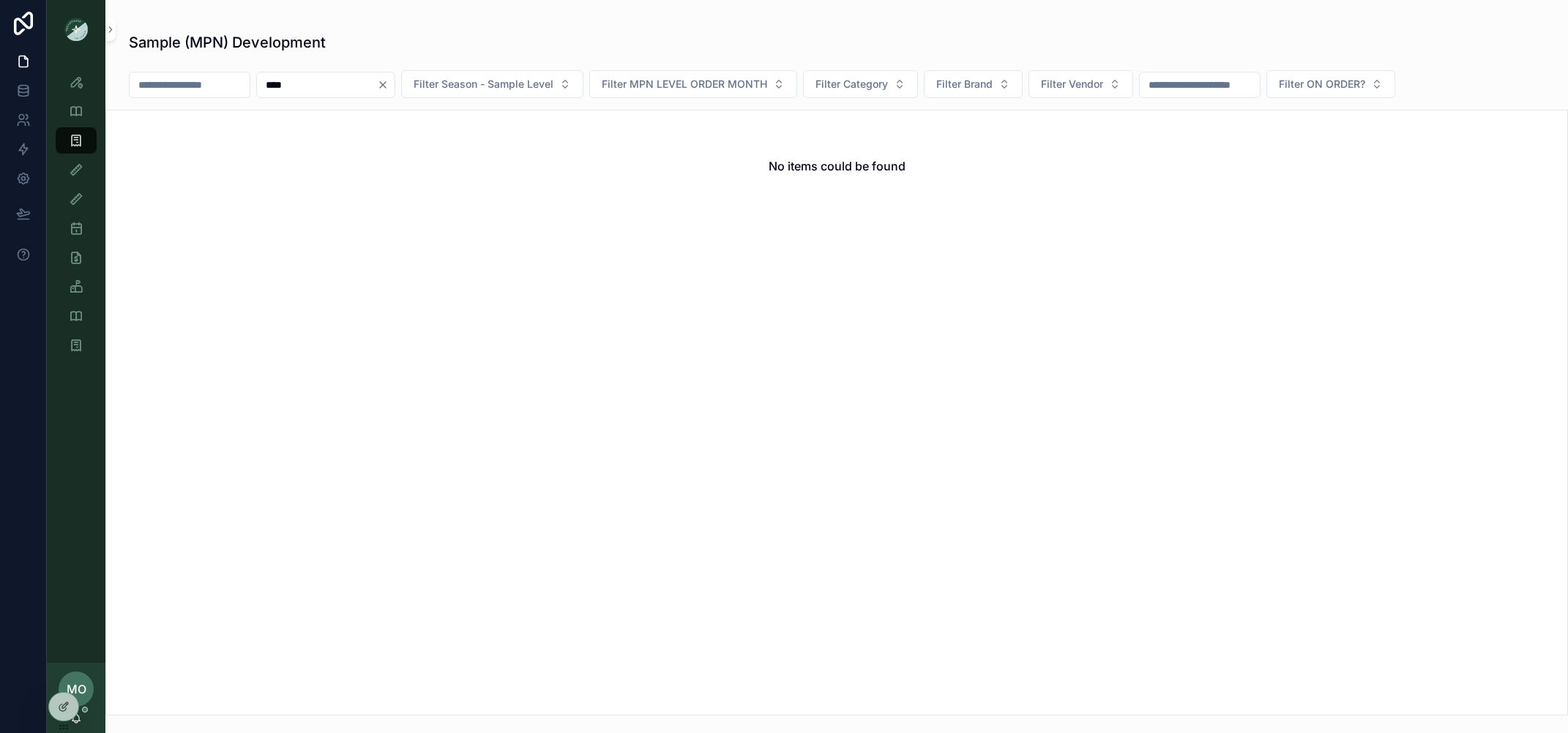 type on "****" 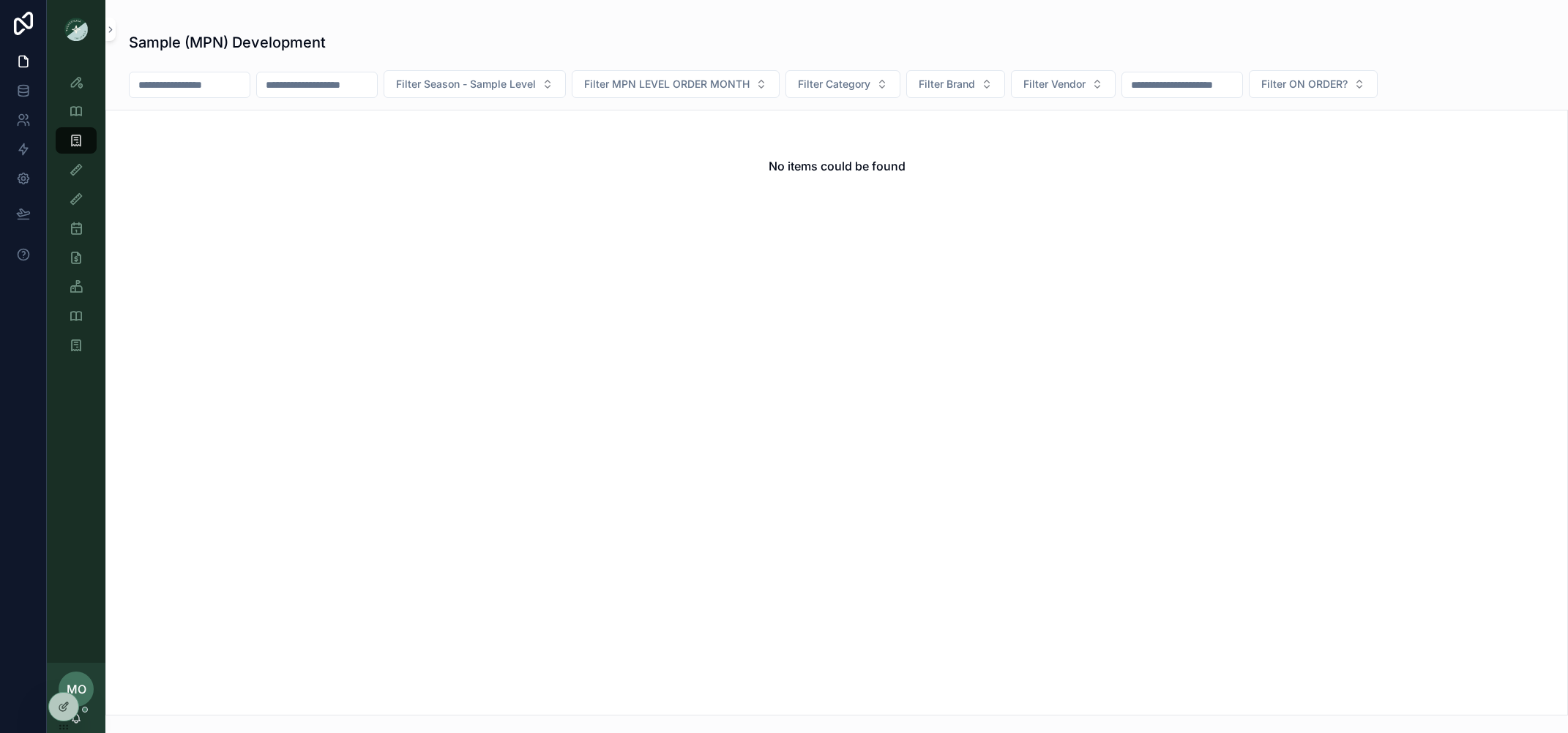 click at bounding box center (190, 85) 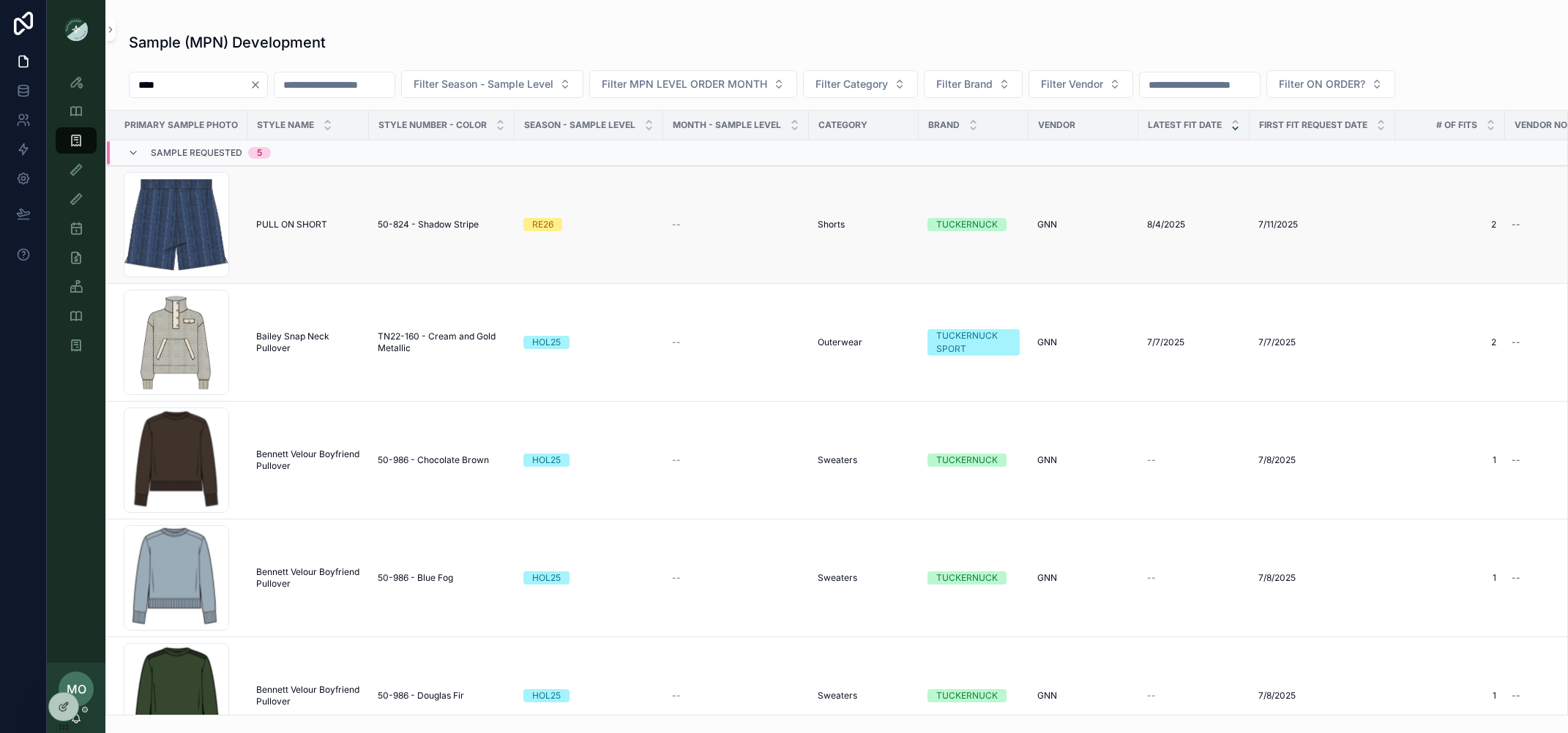 type on "****" 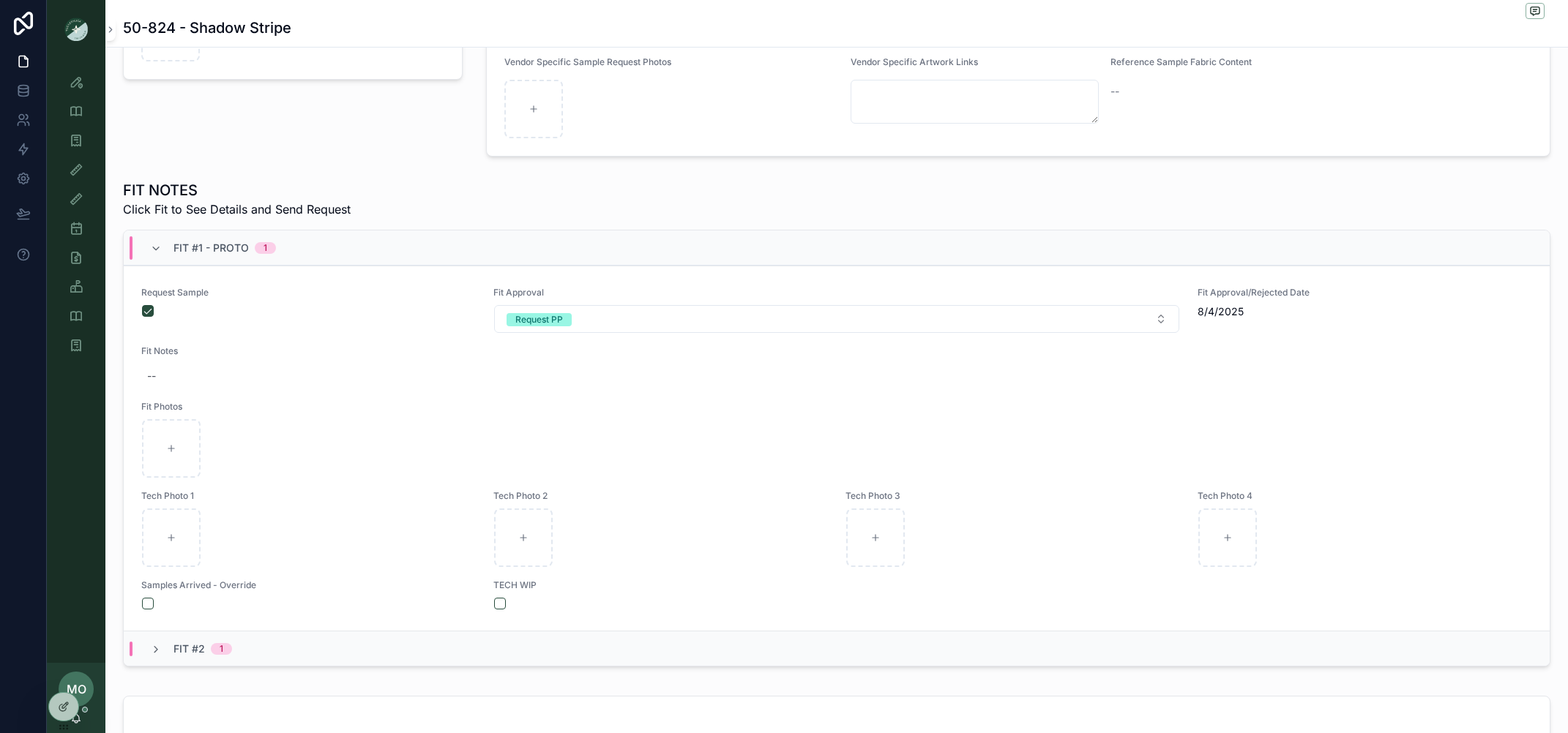 scroll, scrollTop: 317, scrollLeft: 0, axis: vertical 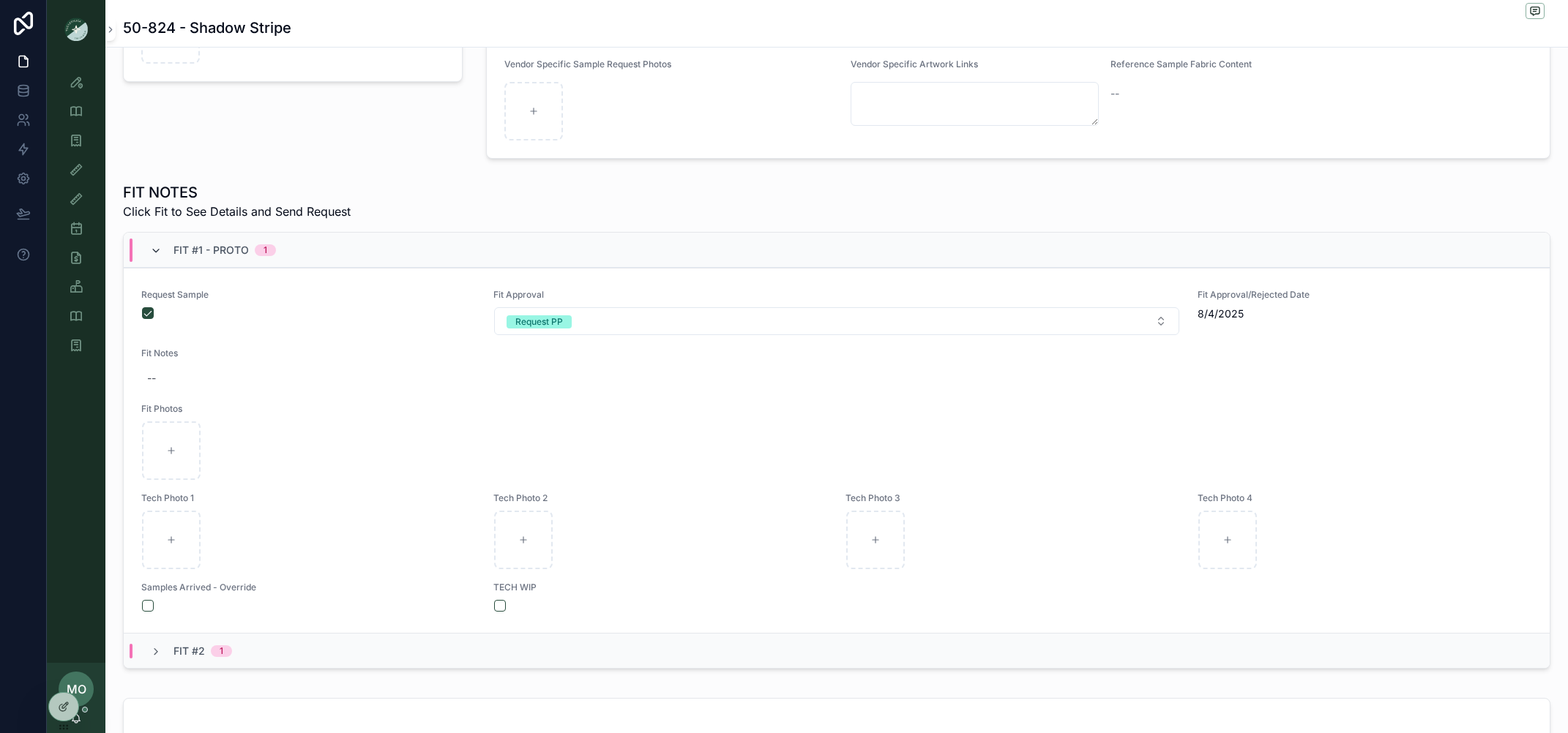 click at bounding box center (156, 251) 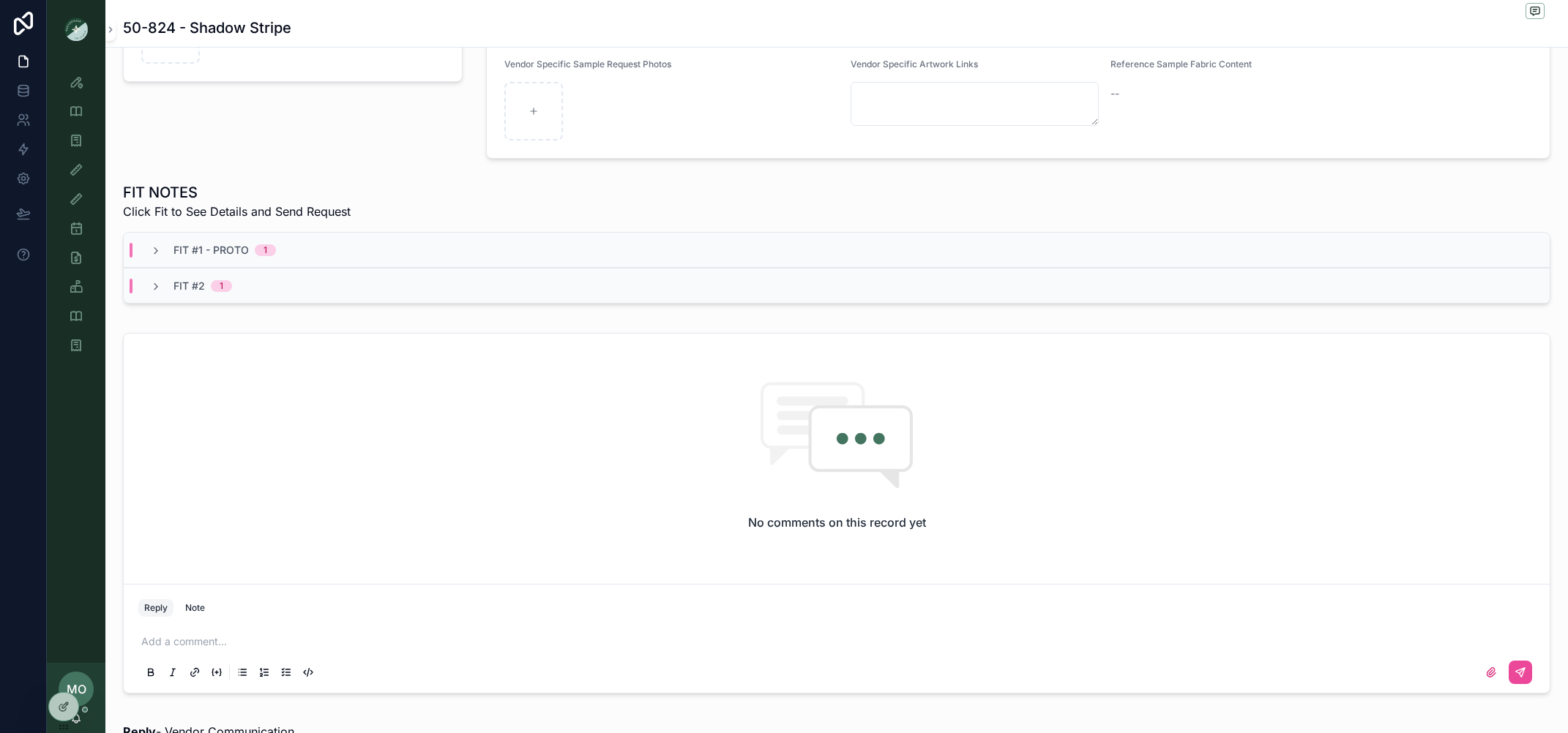click on "Fit #2 1" at bounding box center (837, 285) 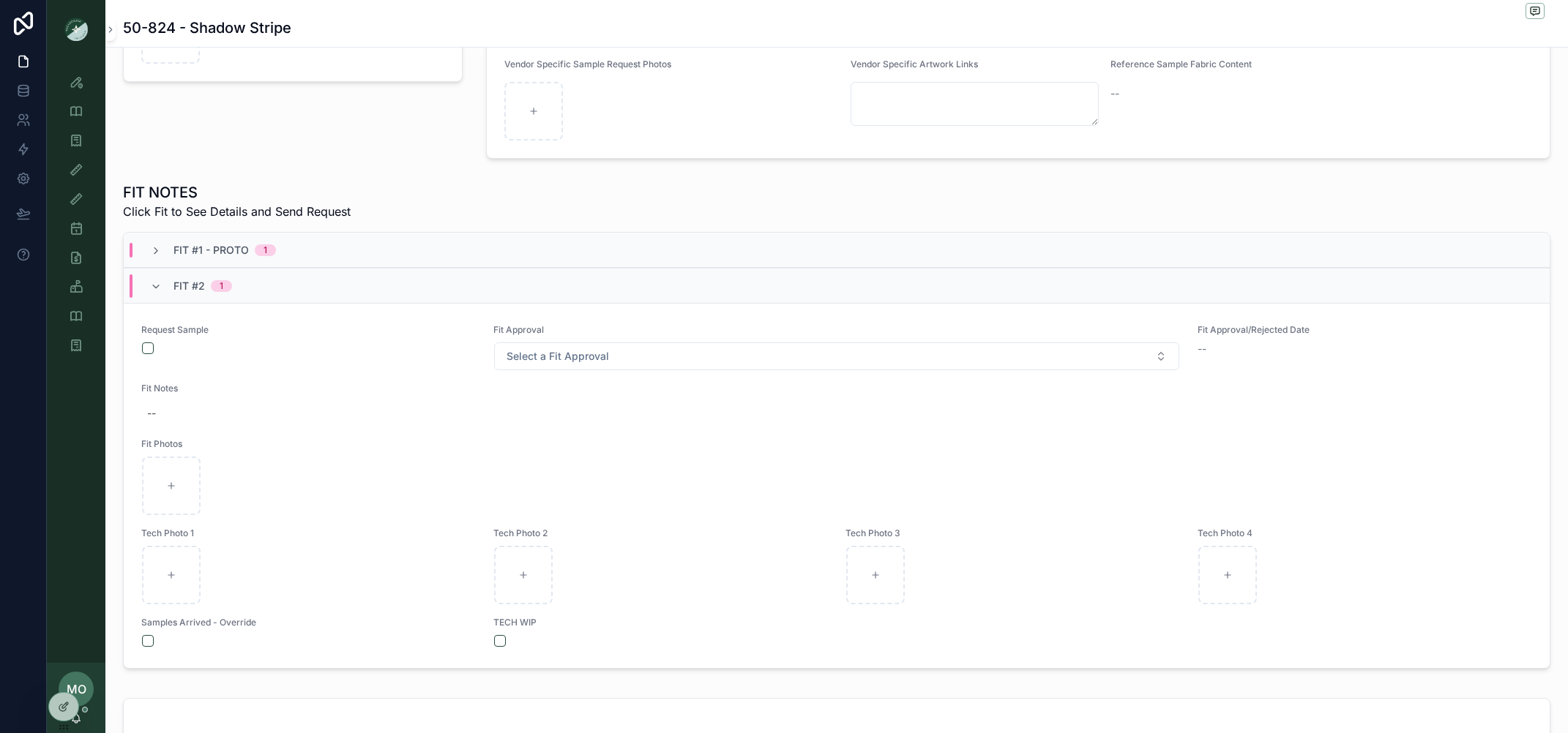 click on "Fit #2 1" at bounding box center (191, 286) 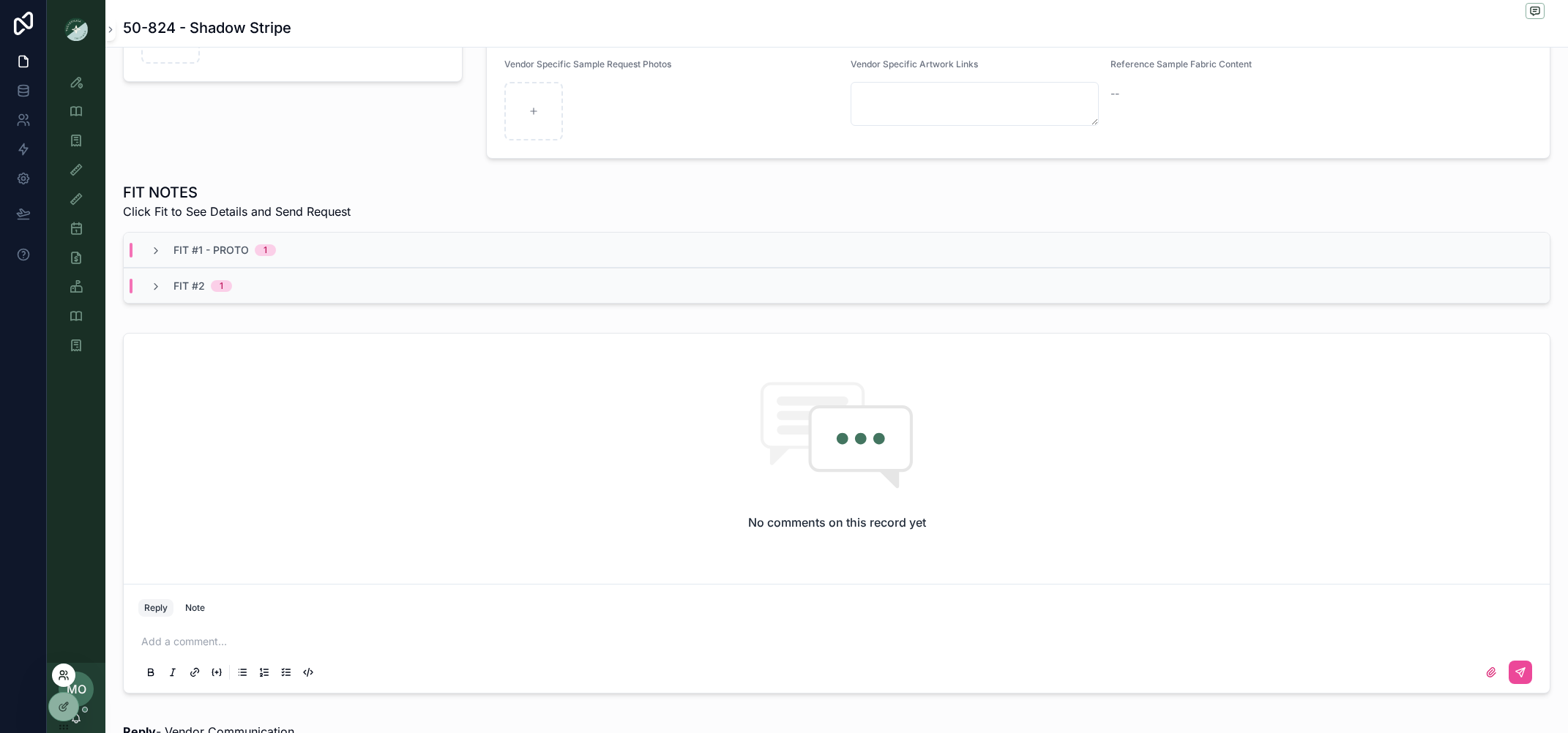 click 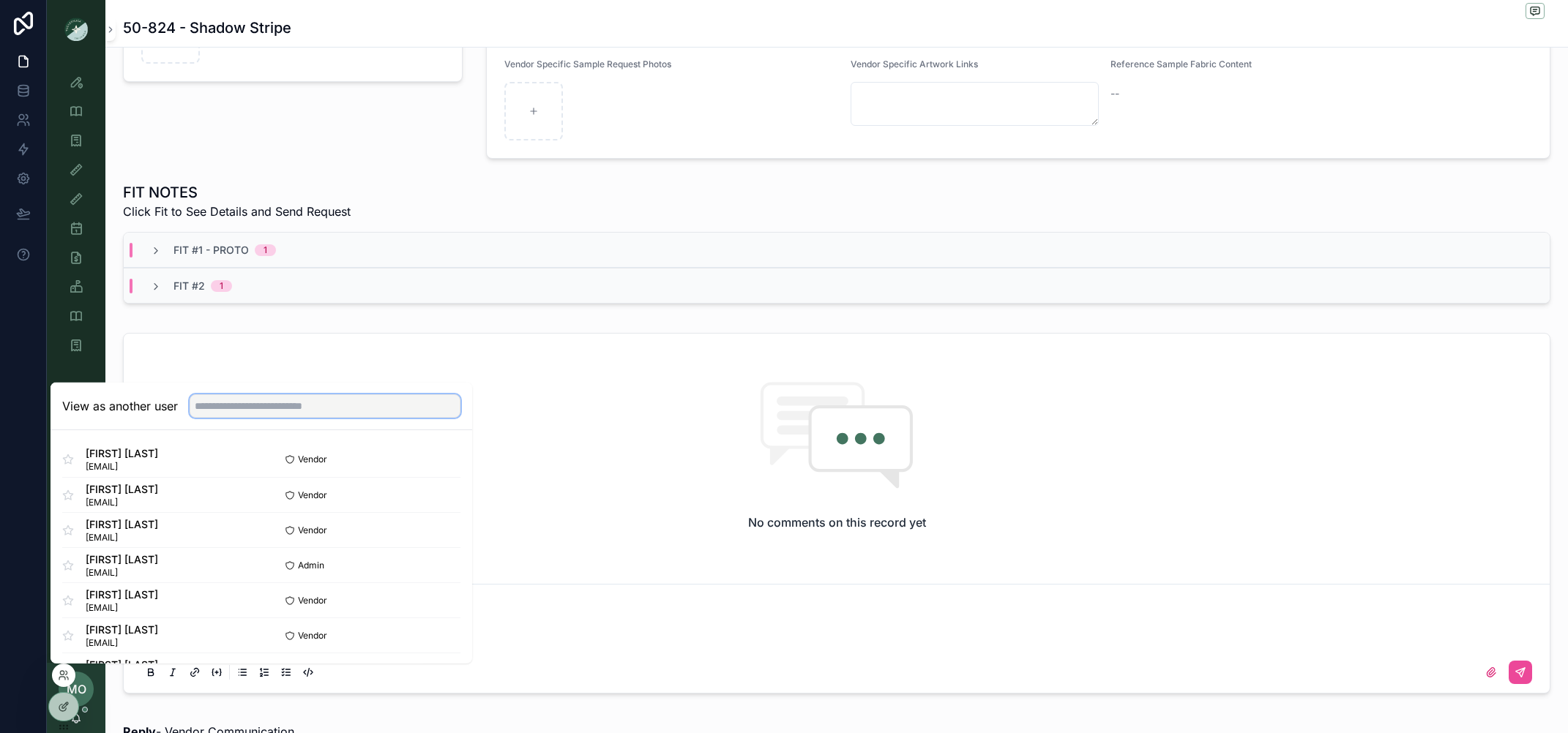 click at bounding box center (325, 406) 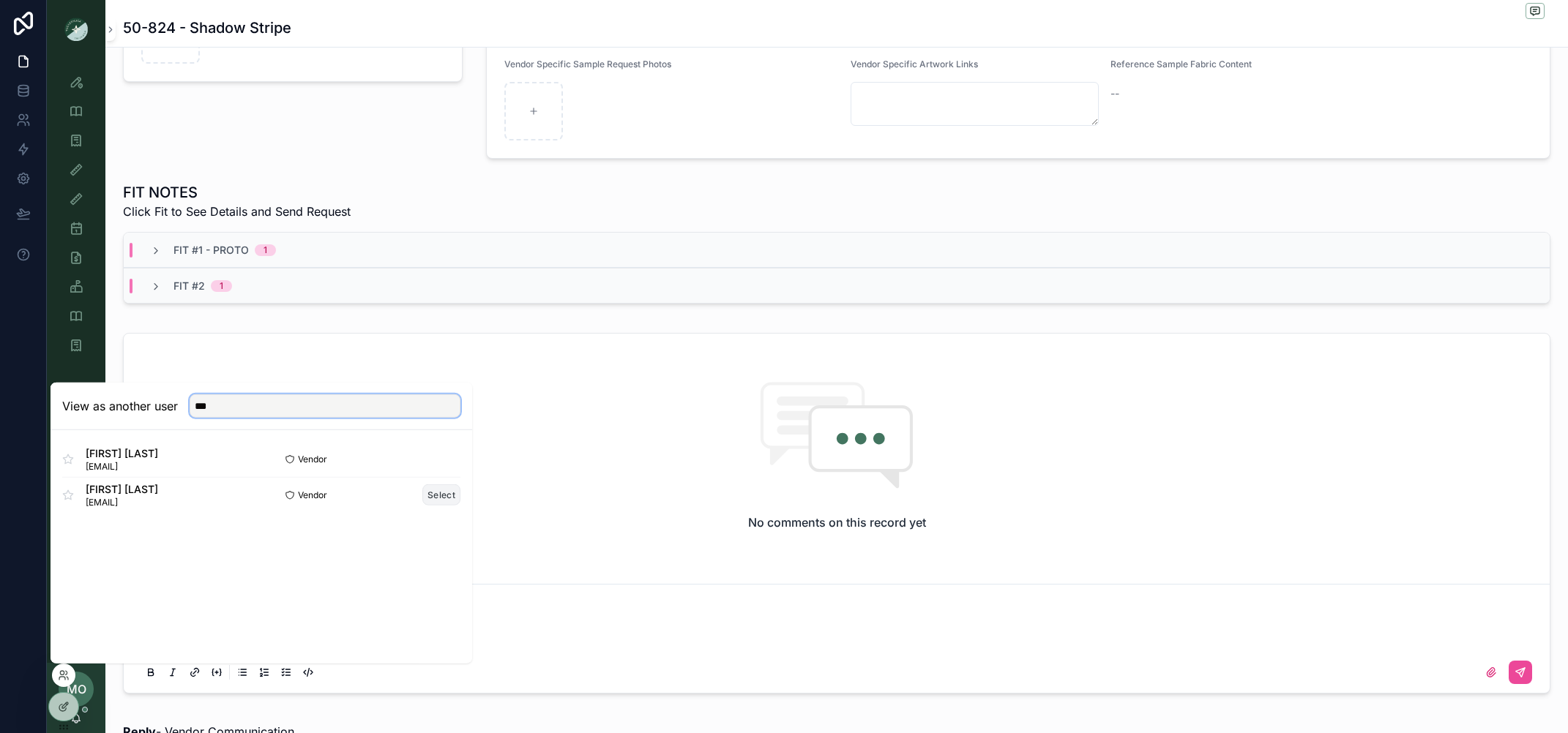 type on "***" 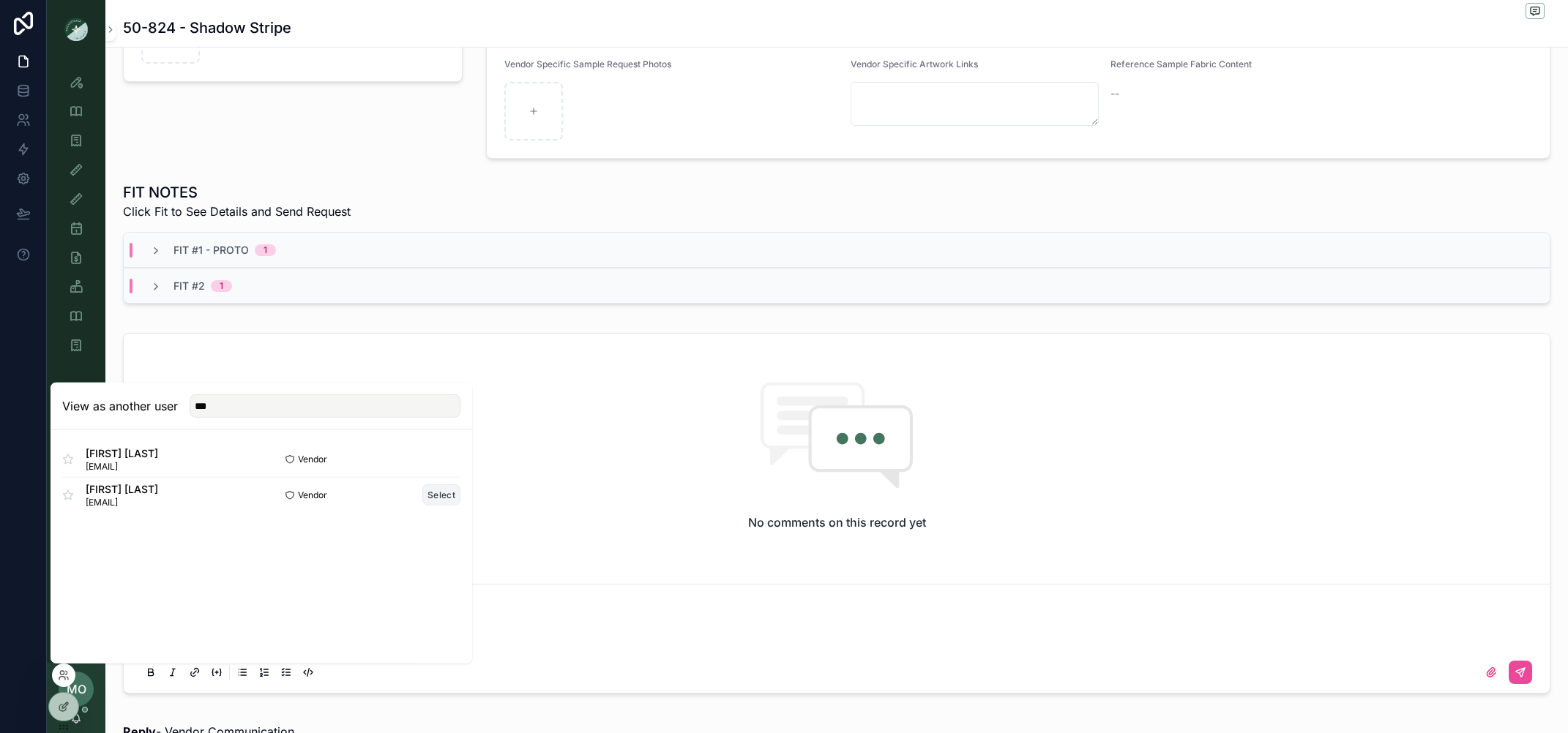 click on "Select" at bounding box center (441, 495) 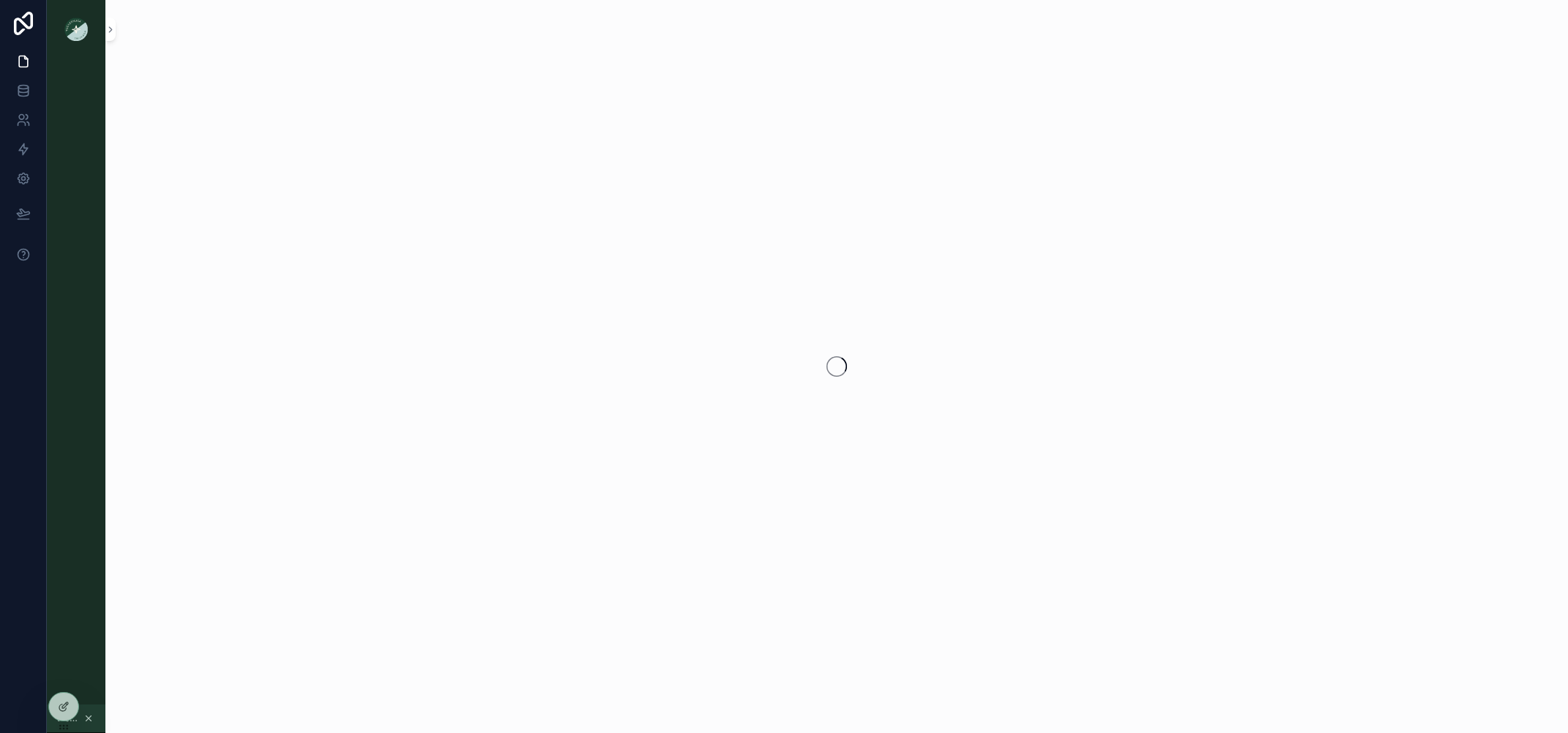 scroll, scrollTop: 0, scrollLeft: 0, axis: both 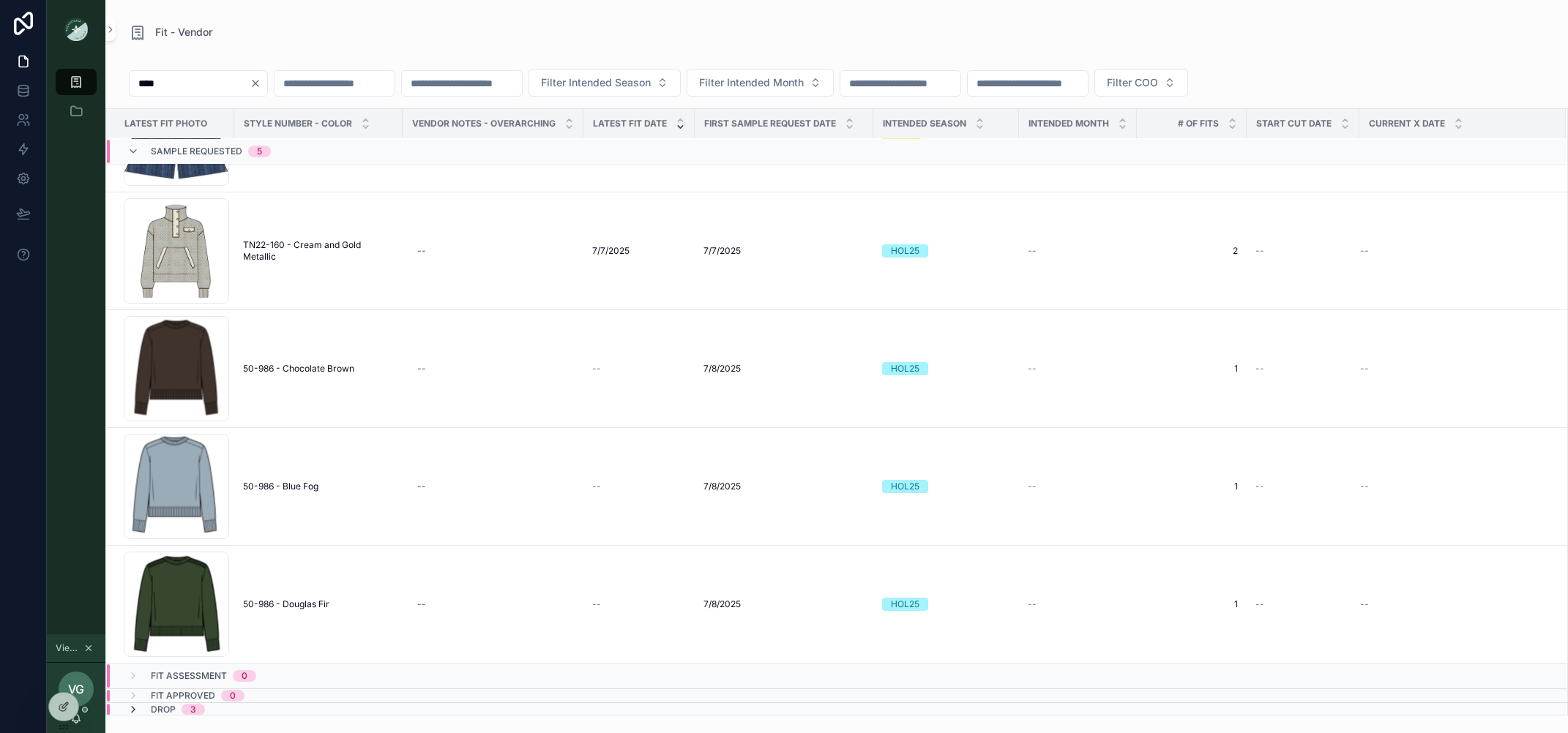 click at bounding box center (133, 710) 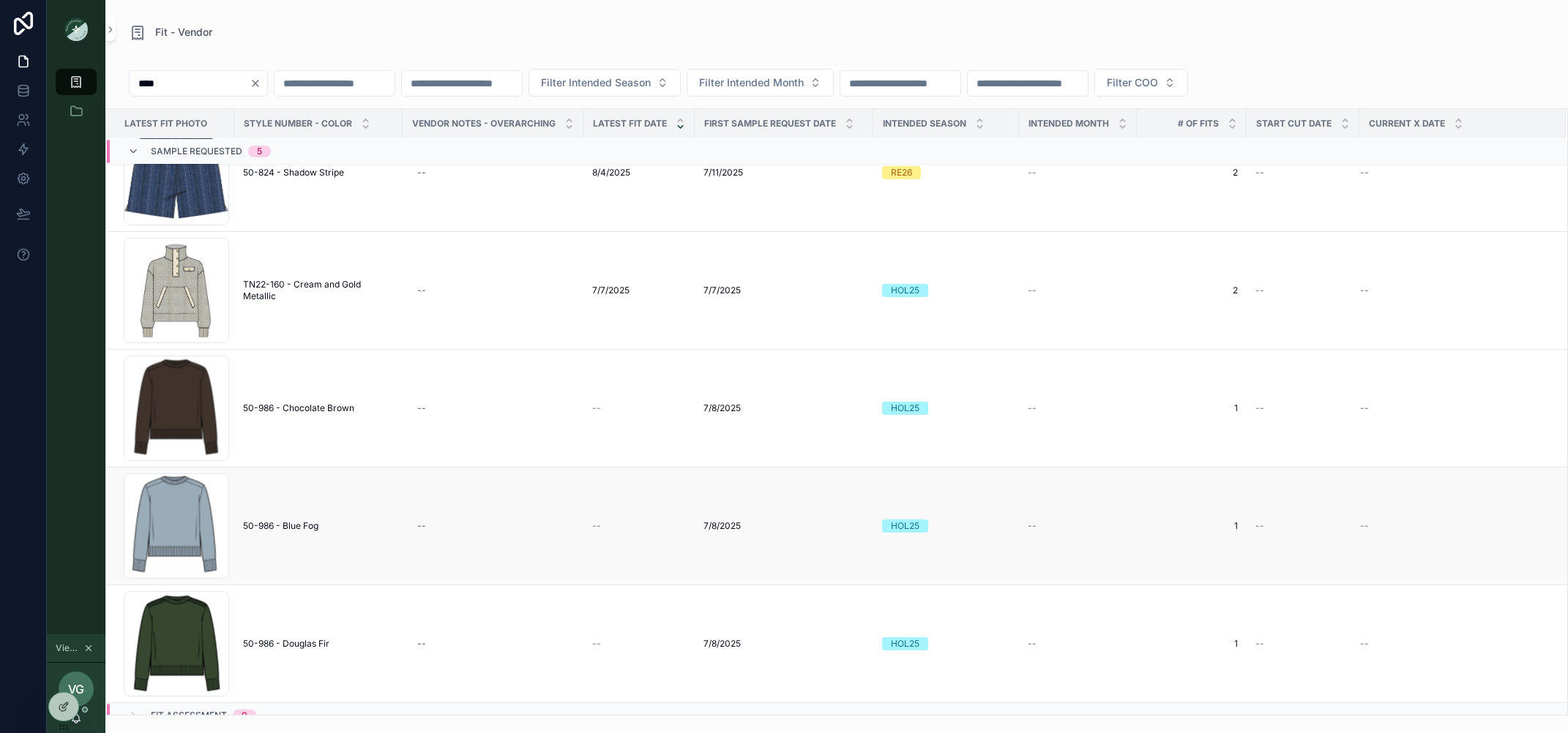scroll, scrollTop: 0, scrollLeft: 0, axis: both 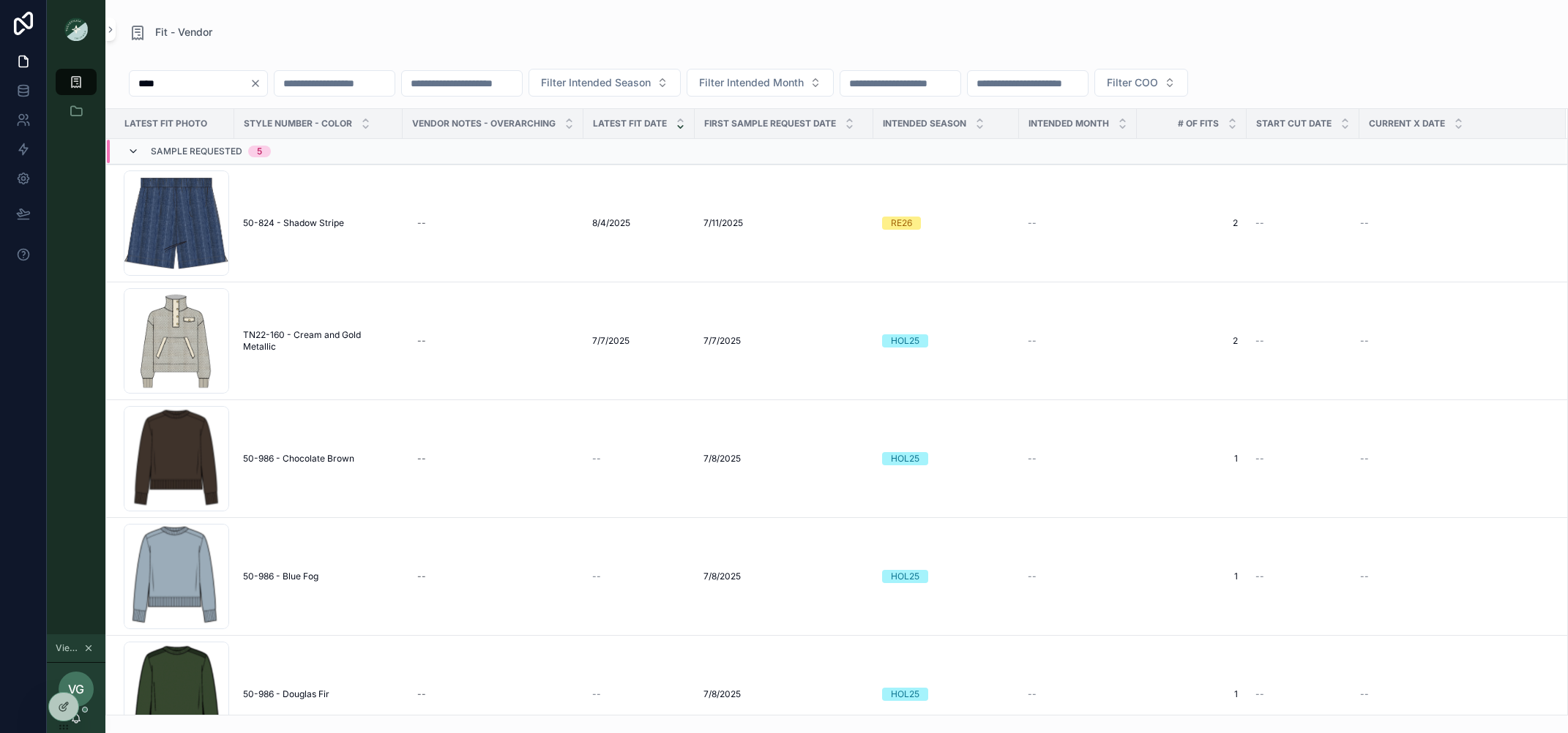 click at bounding box center [133, 151] 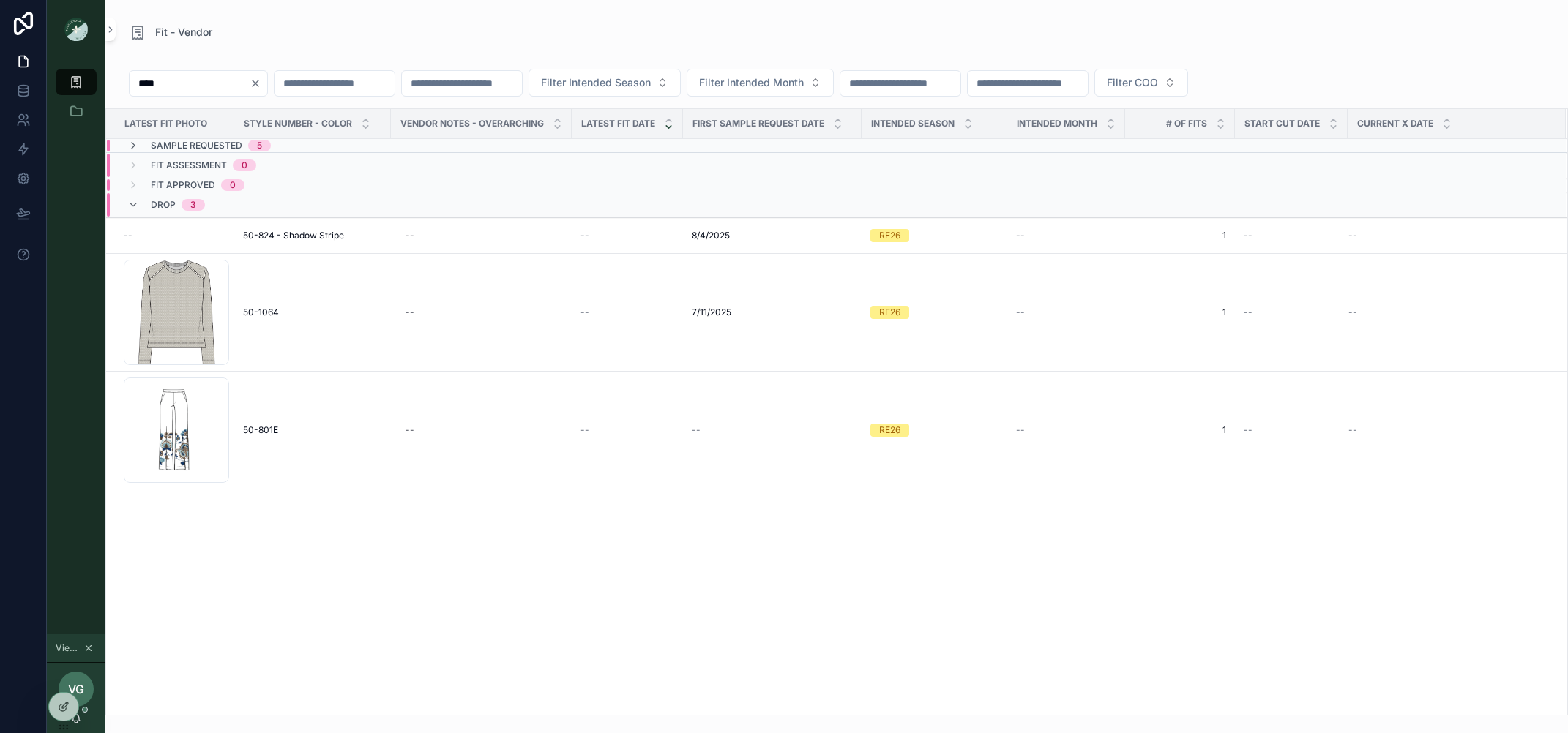 click at bounding box center (133, 146) 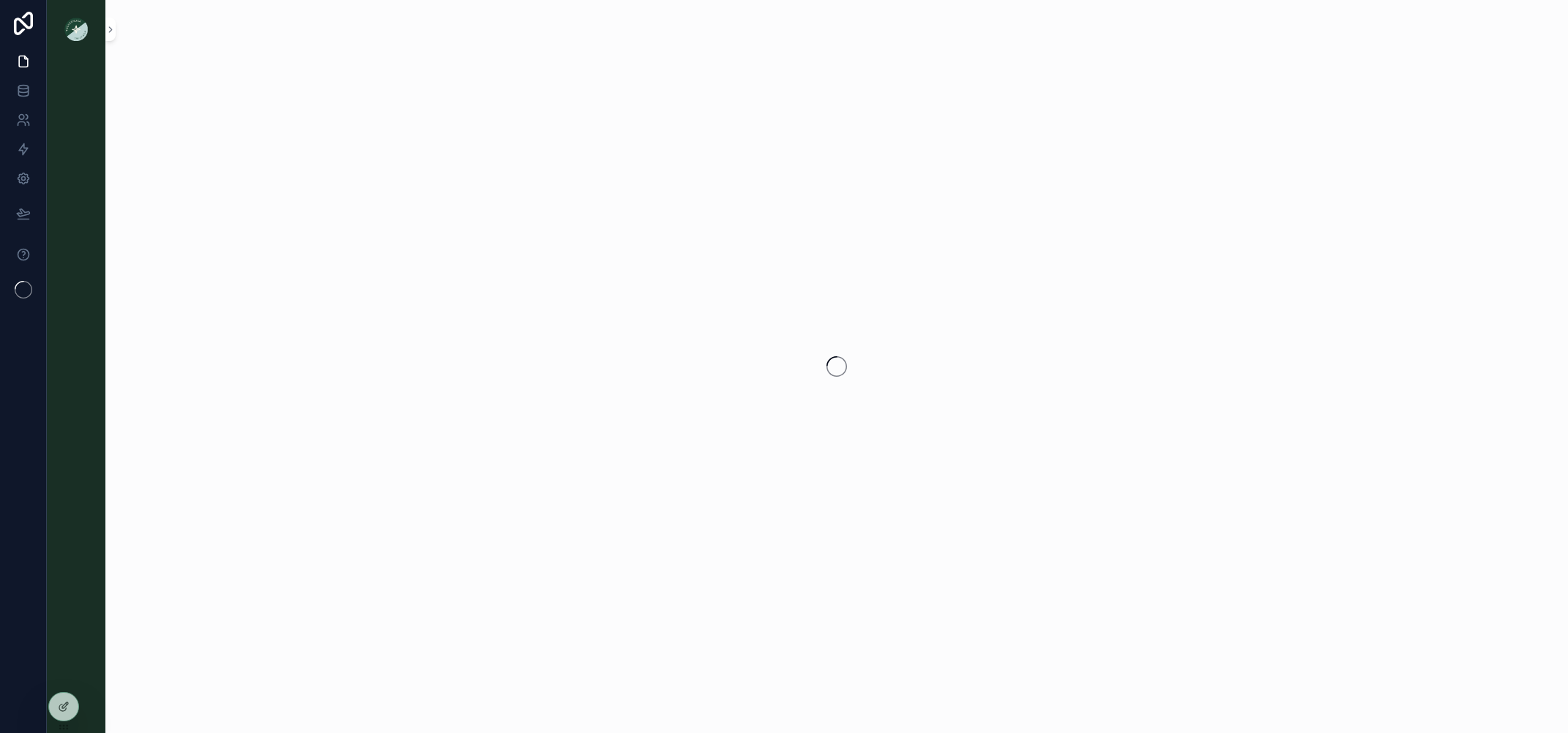 scroll, scrollTop: 0, scrollLeft: 0, axis: both 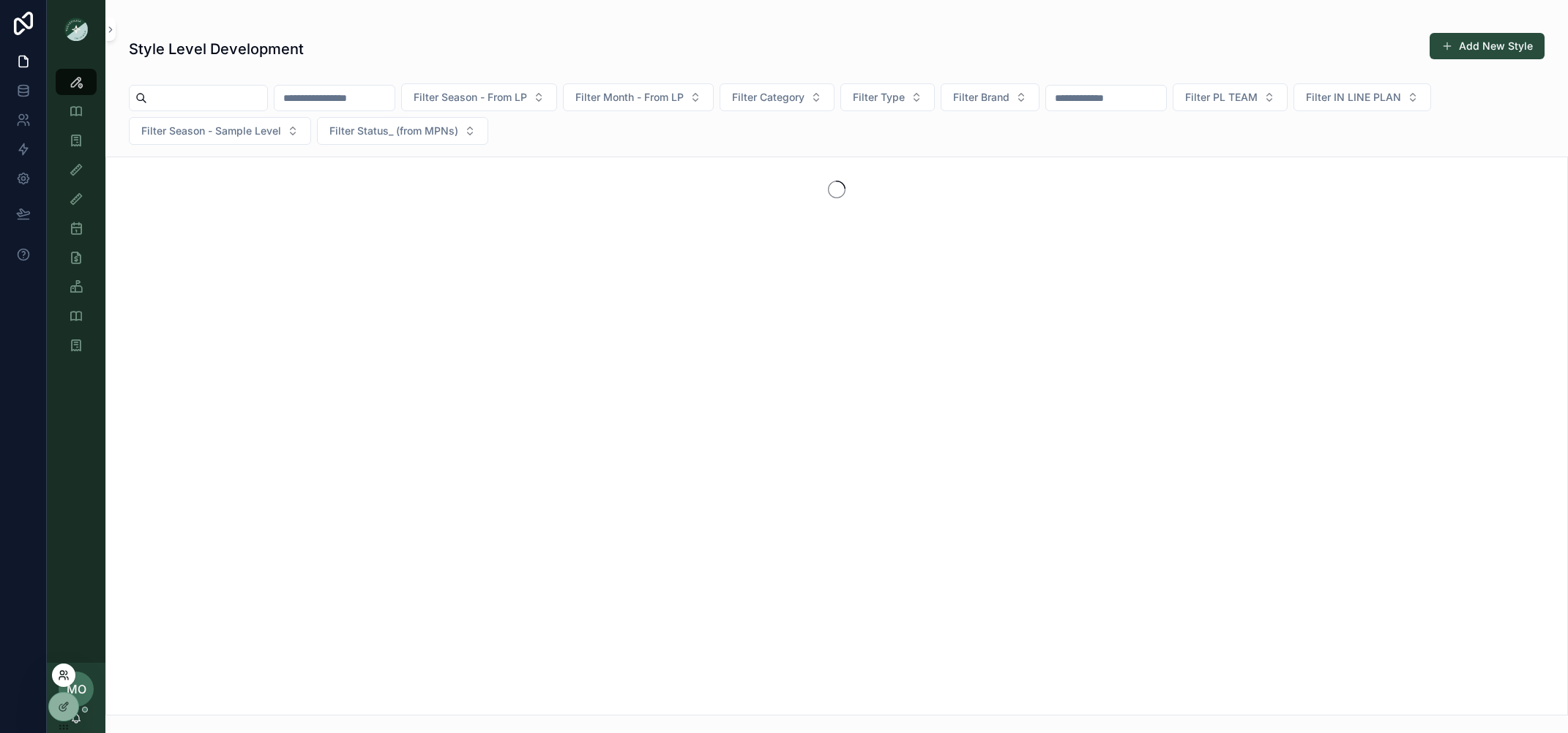 click 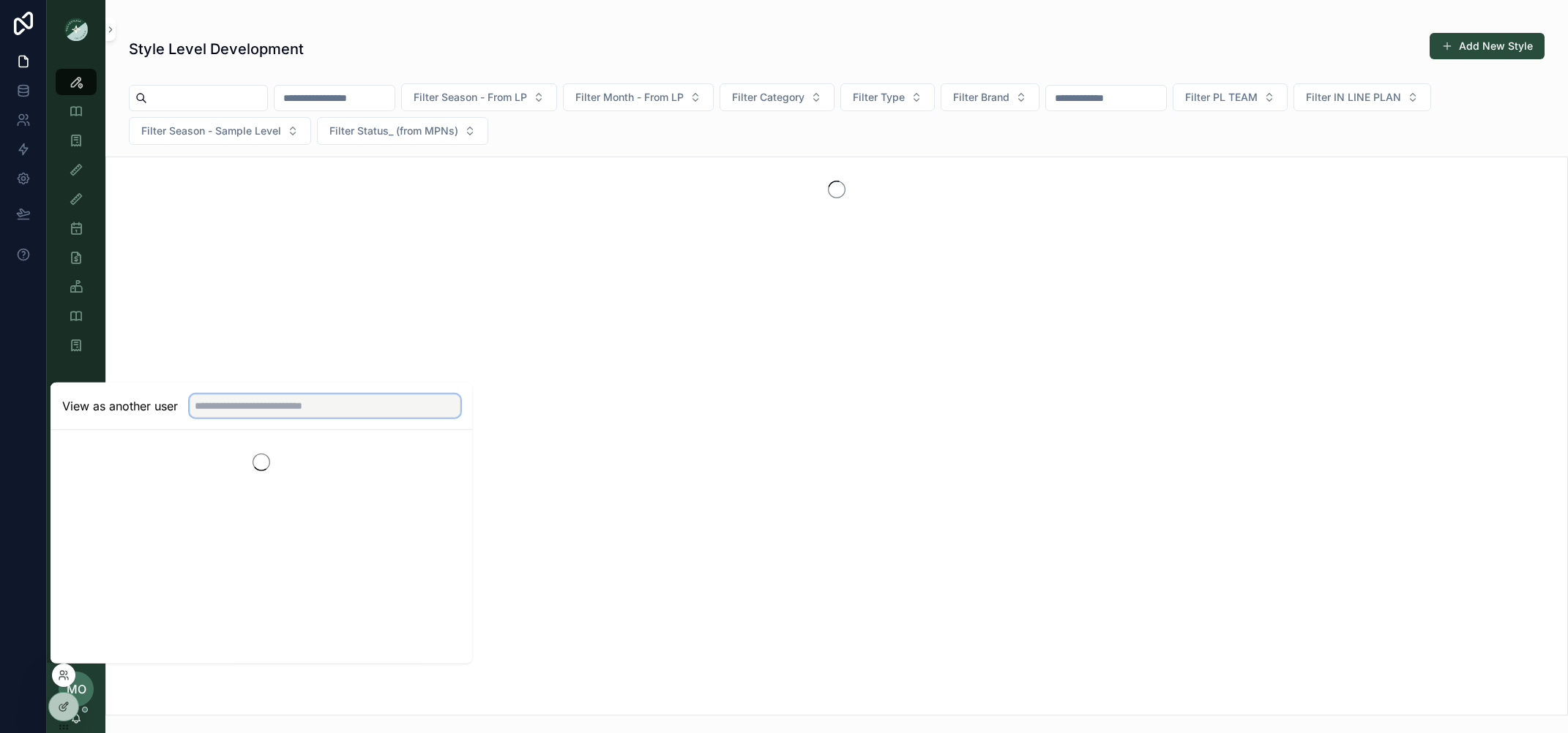 click at bounding box center (325, 406) 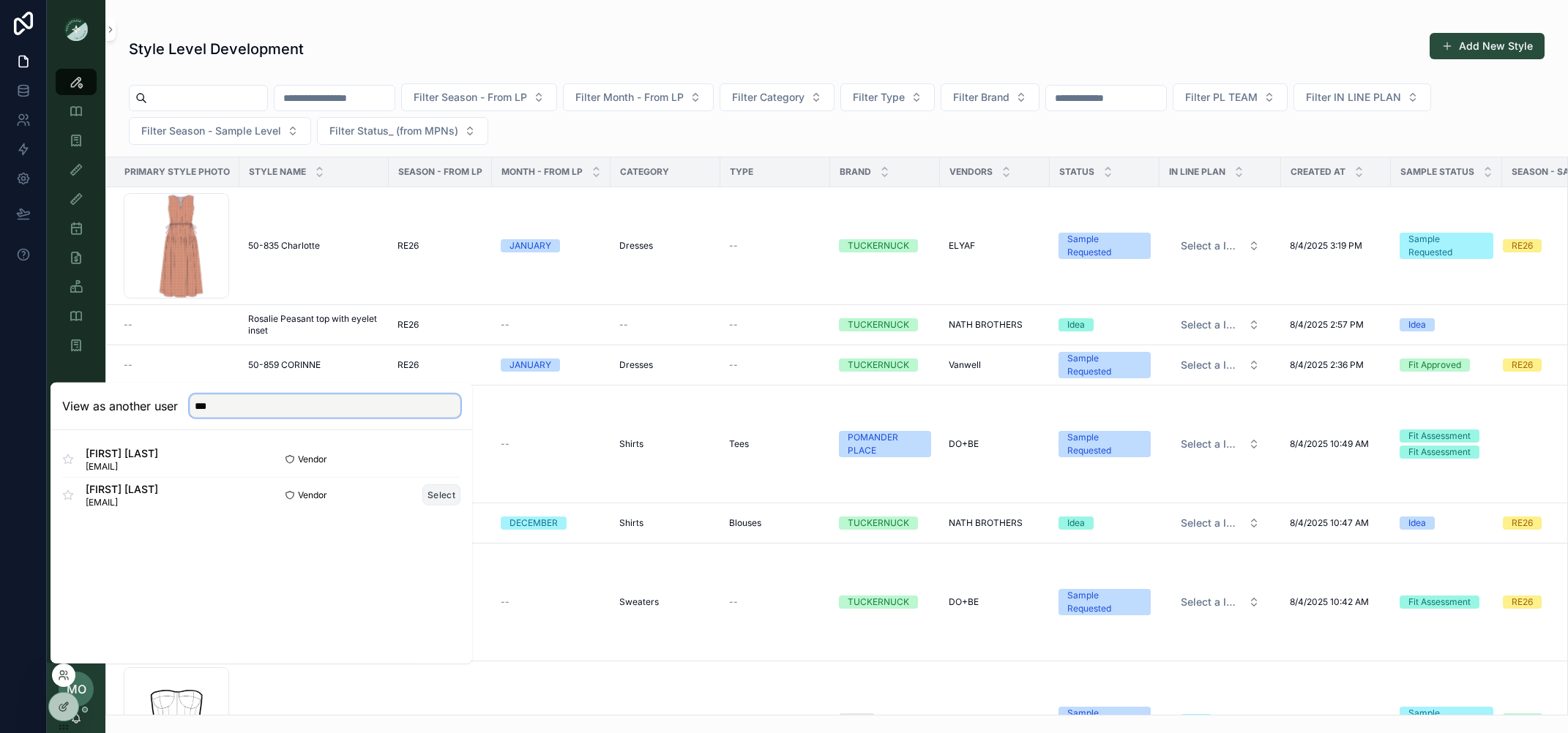 type on "***" 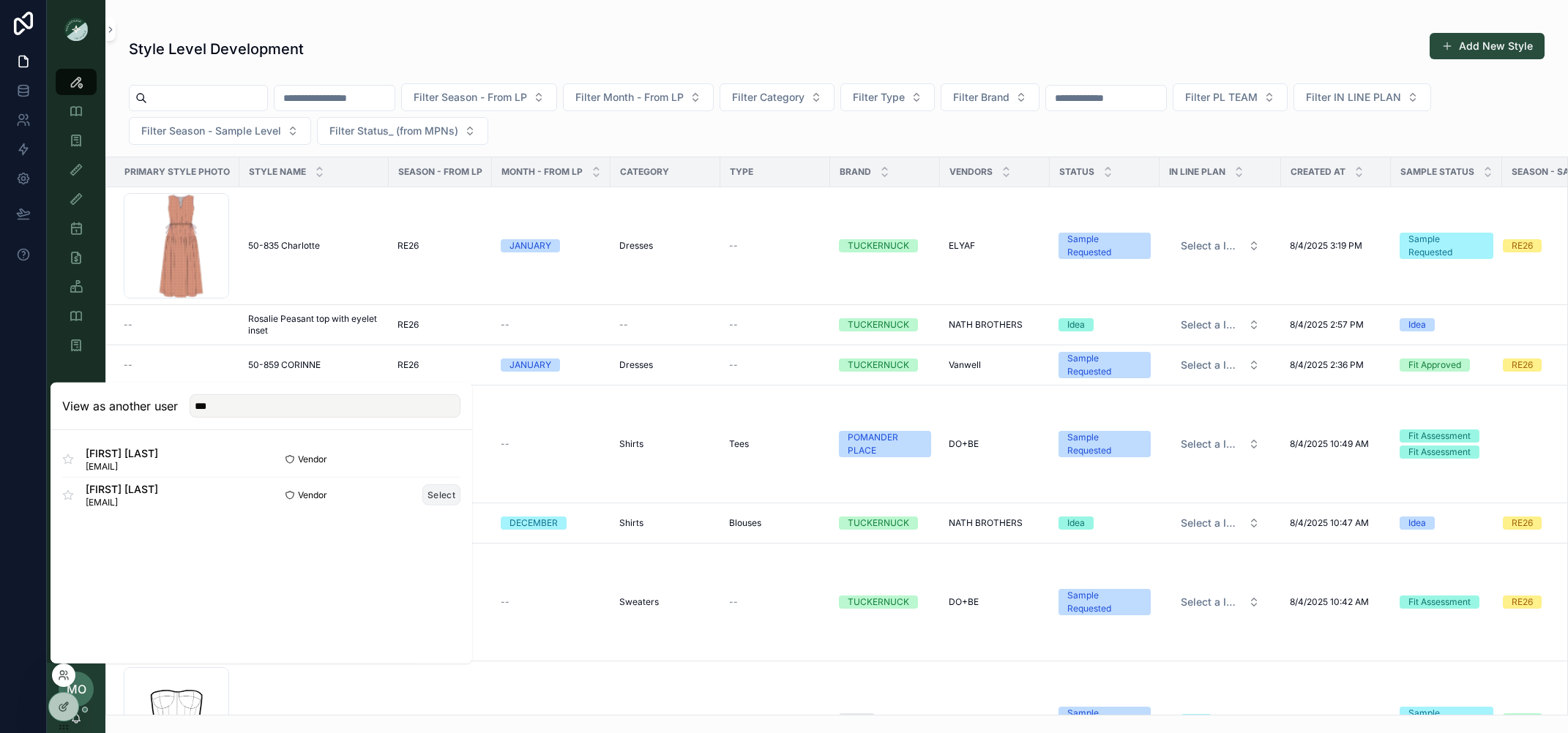 click on "Select" at bounding box center (441, 495) 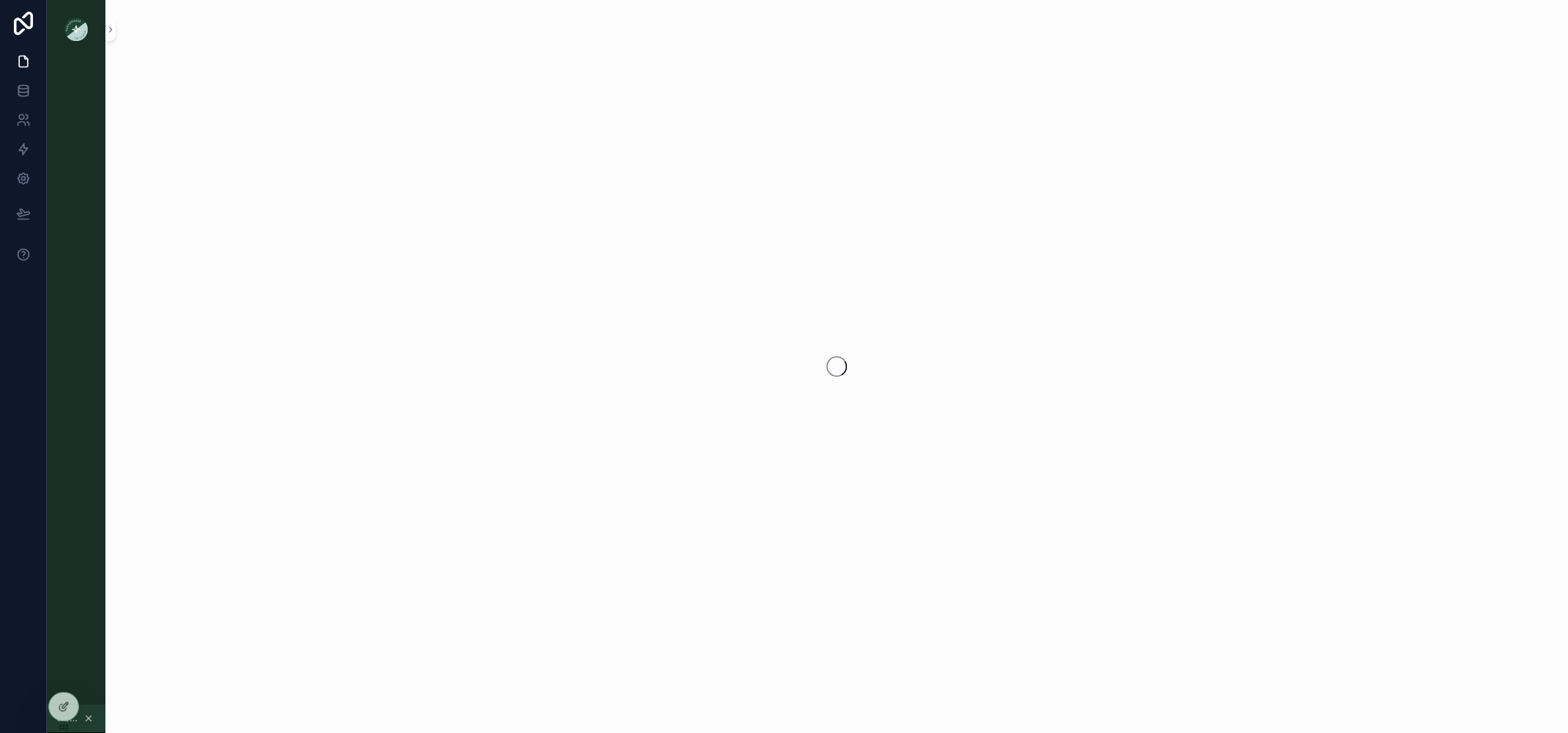 scroll, scrollTop: 0, scrollLeft: 0, axis: both 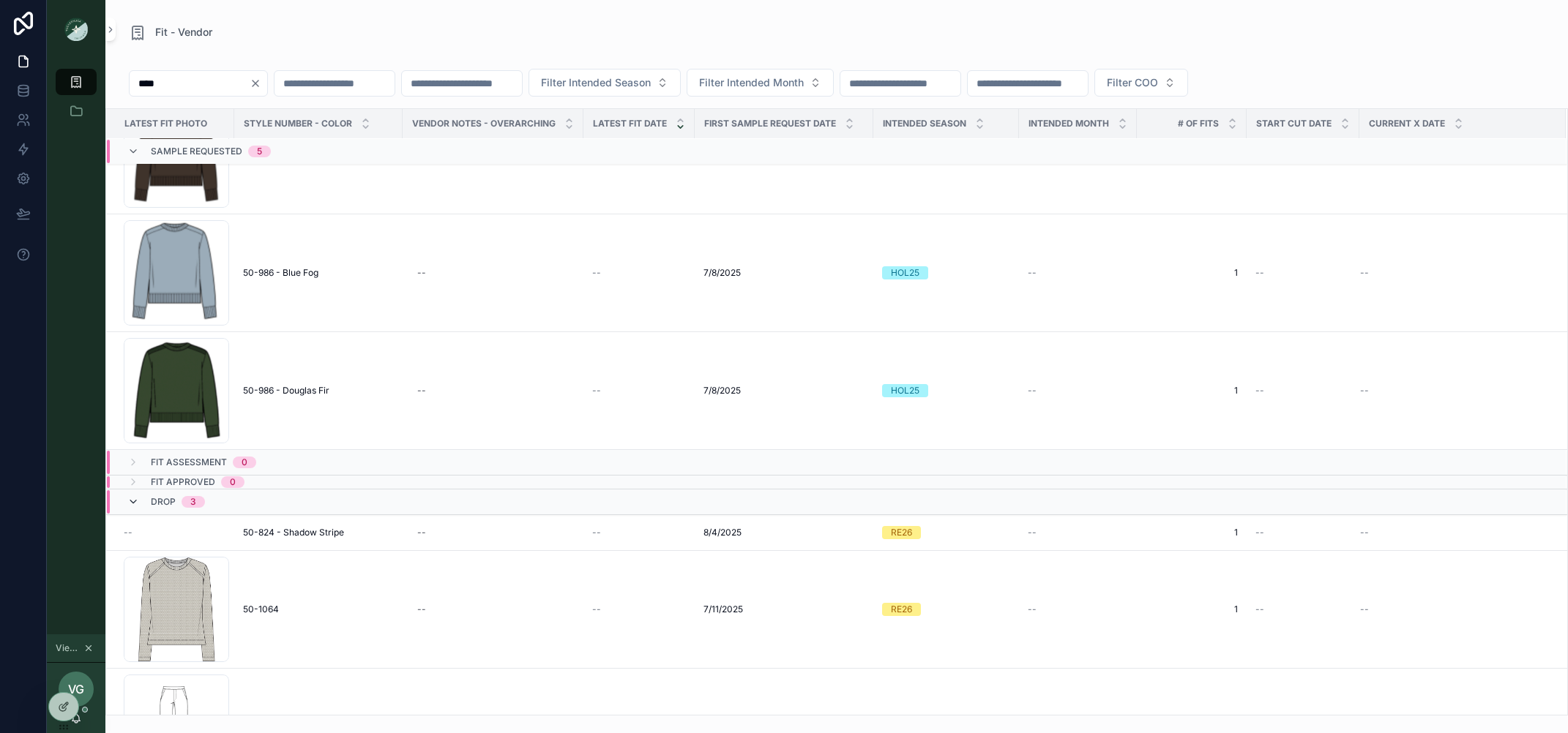 click at bounding box center (133, 502) 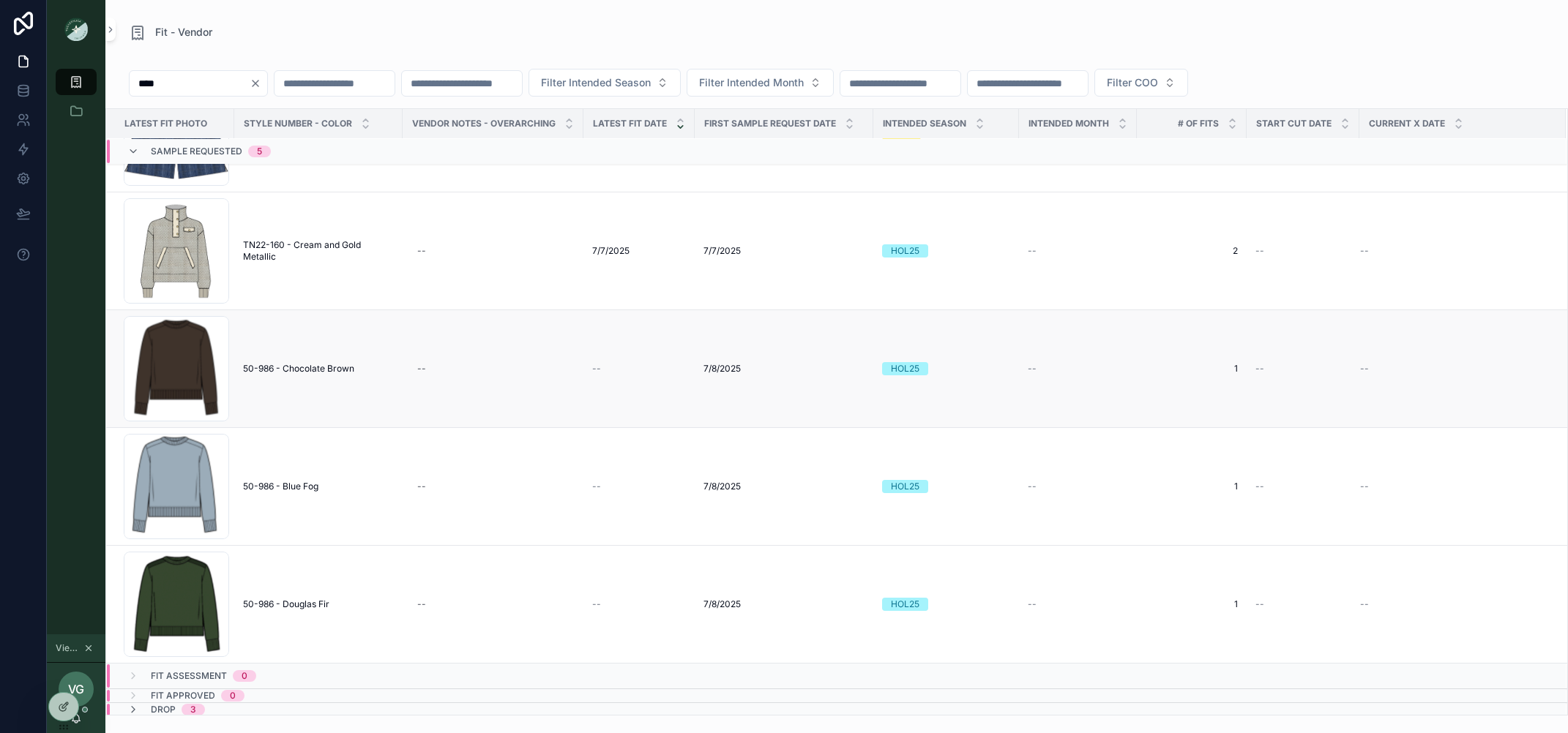 scroll, scrollTop: 0, scrollLeft: 0, axis: both 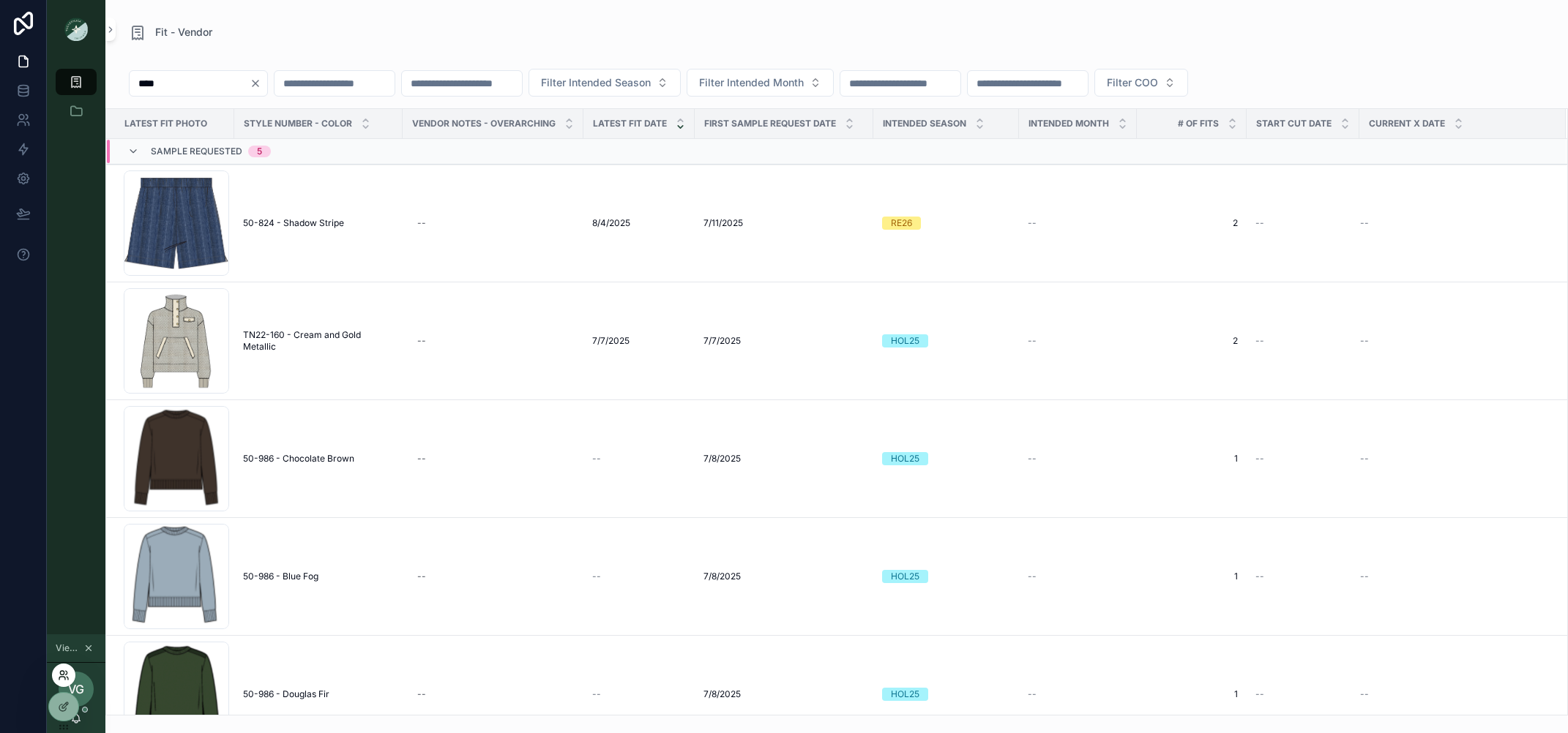 click 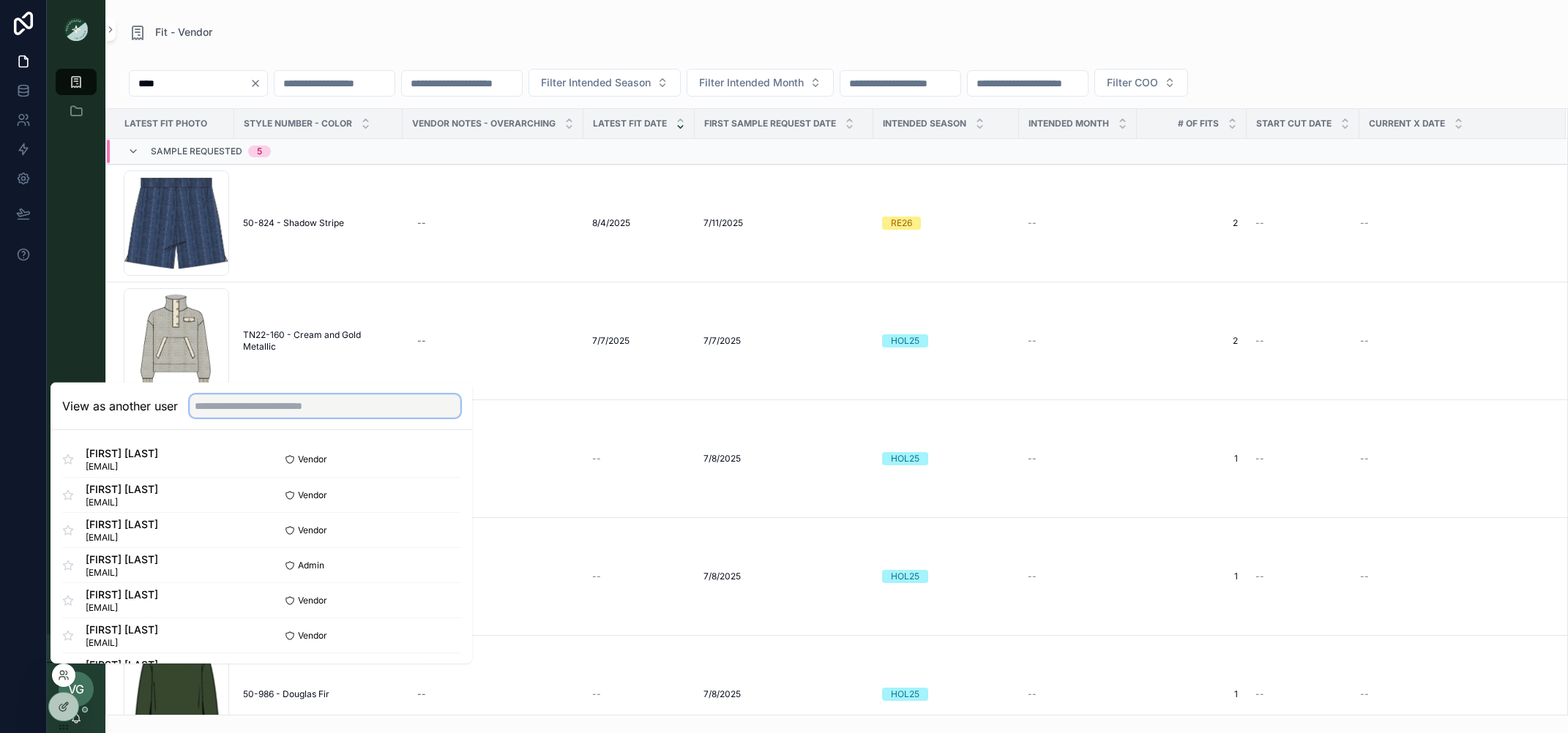 click at bounding box center (325, 406) 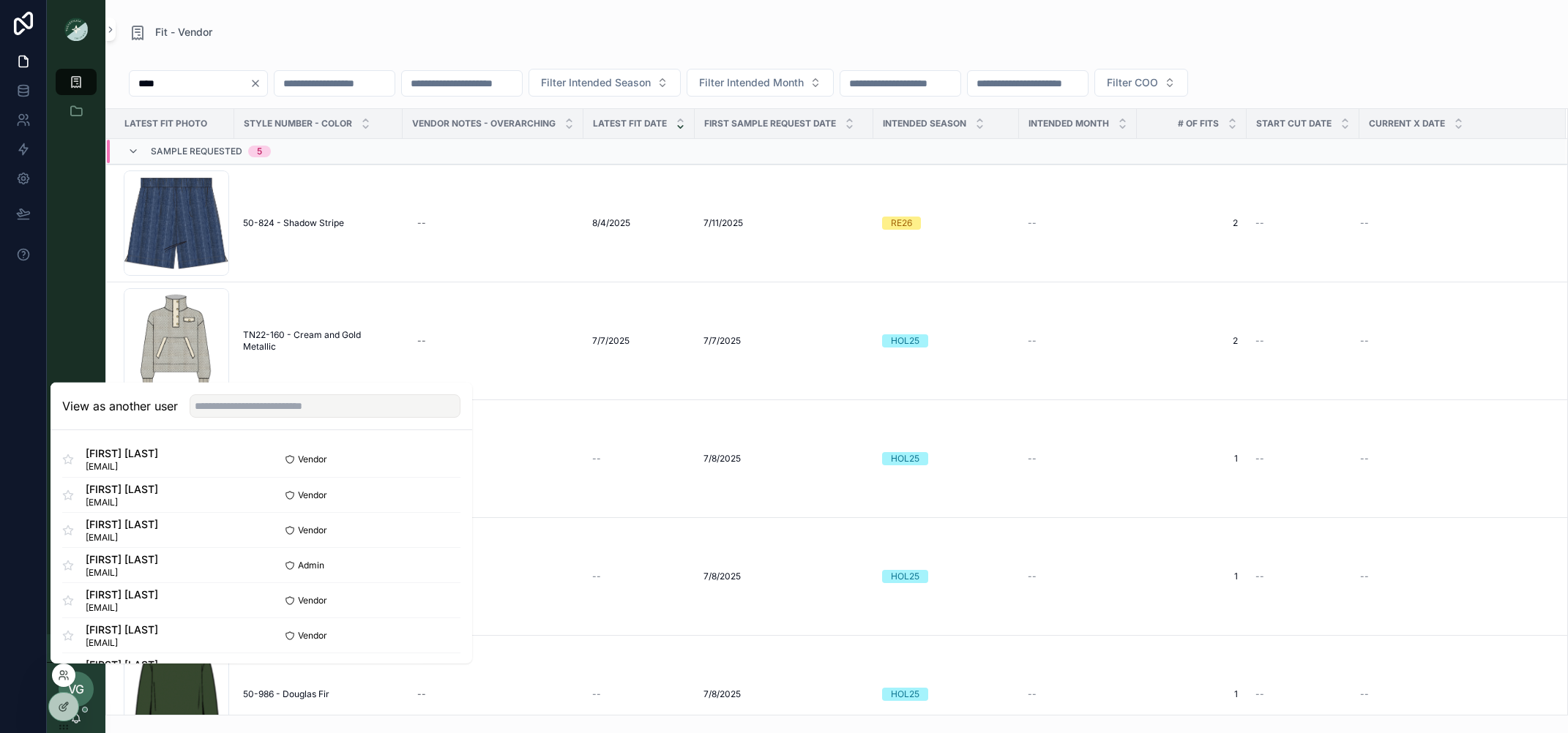 click 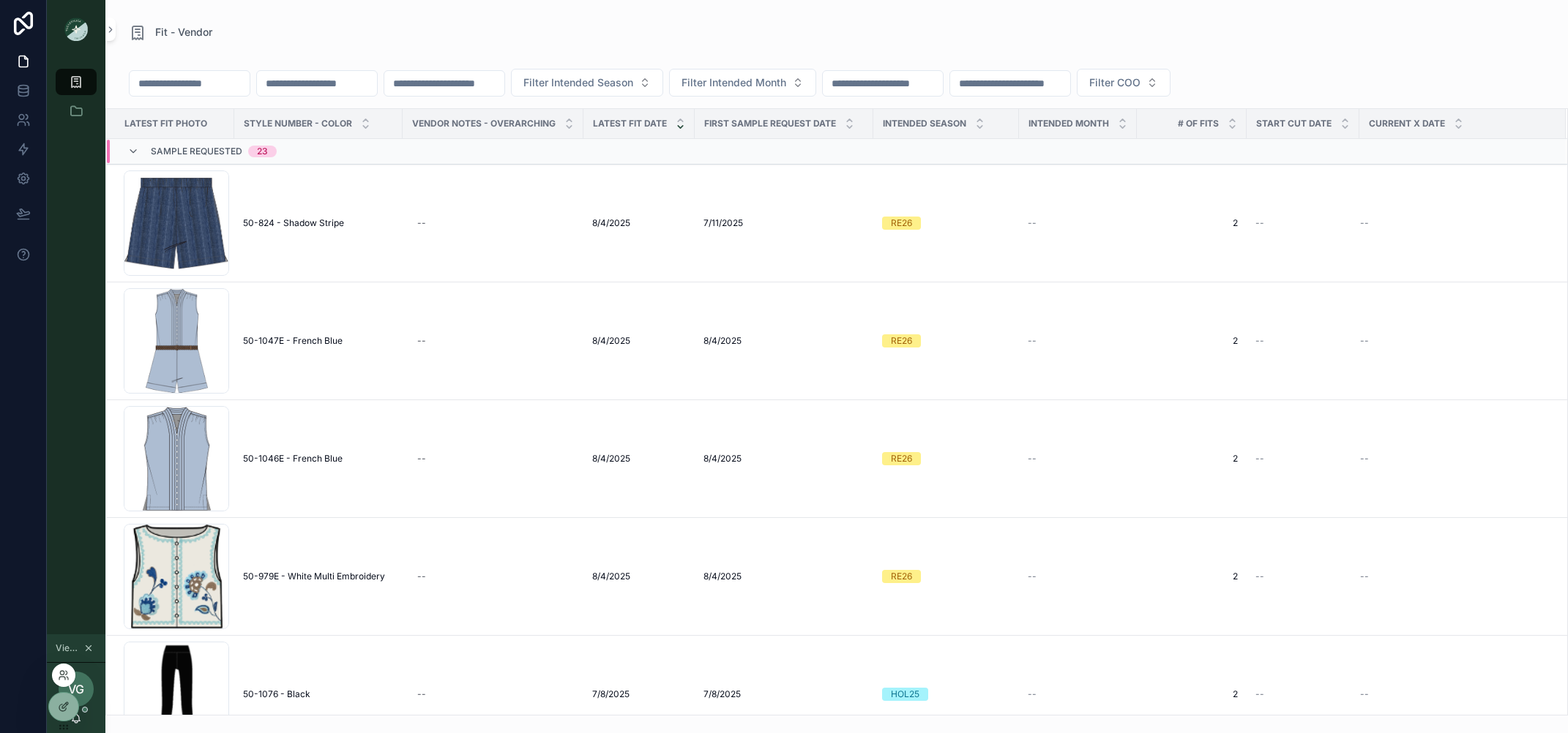 click at bounding box center [64, 675] 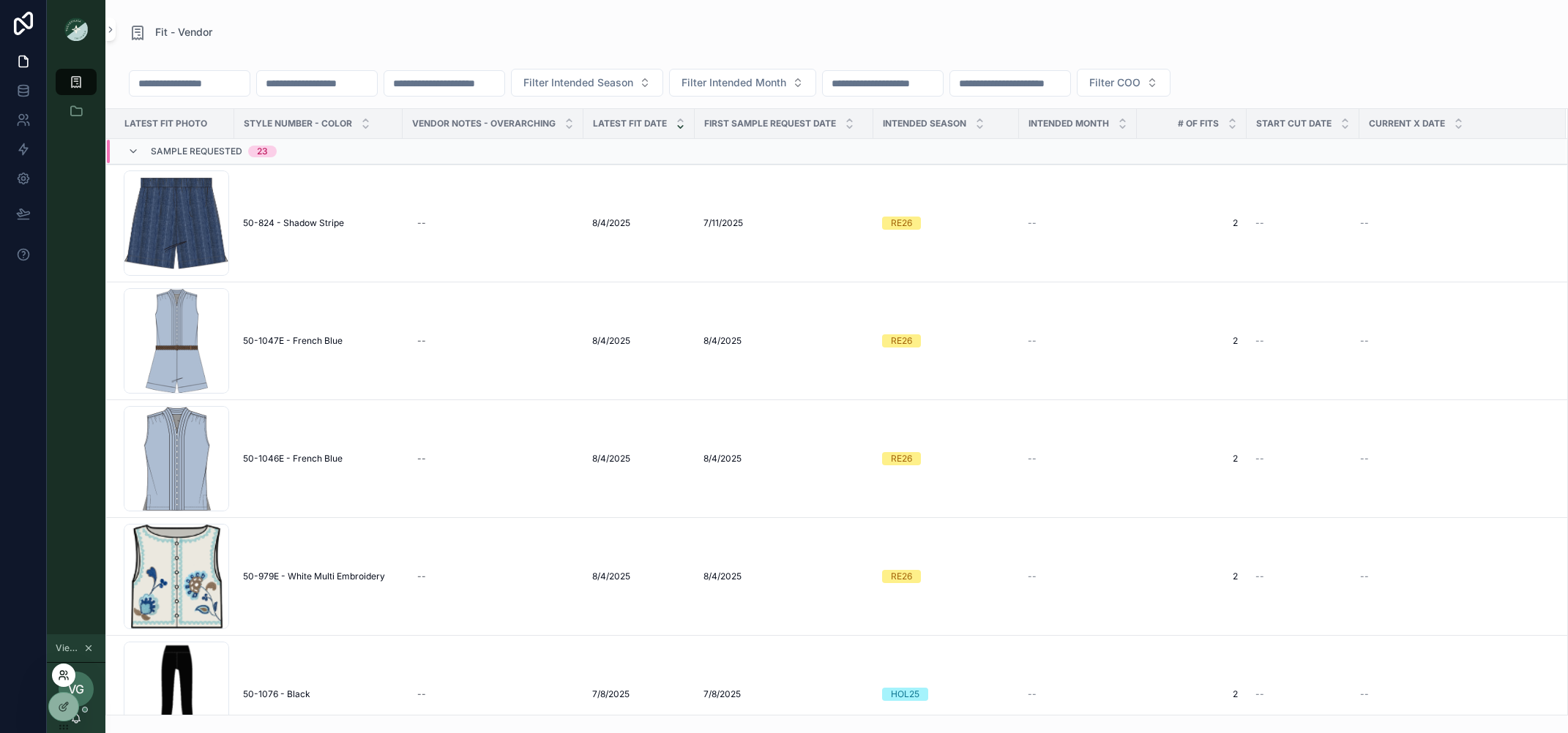 click 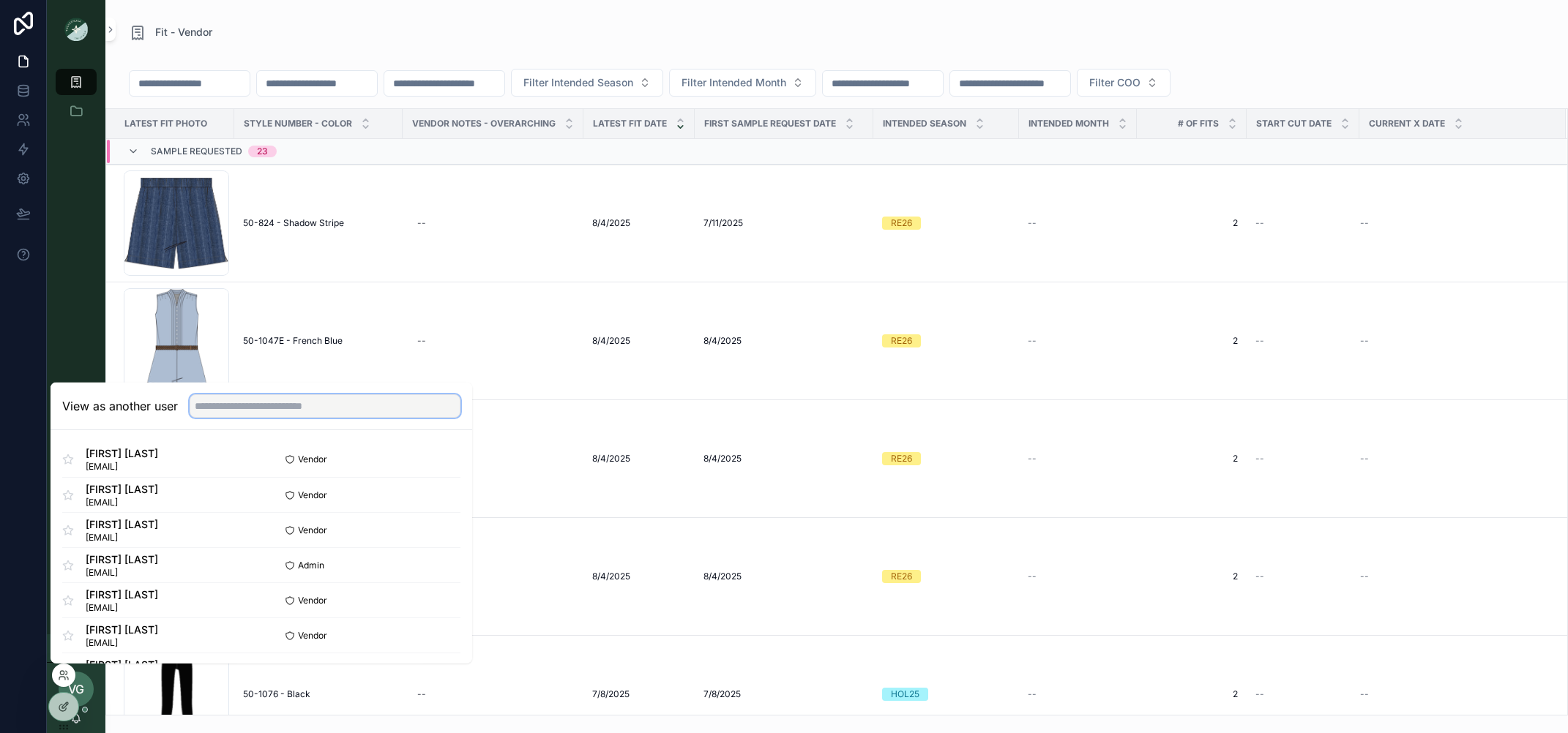 click at bounding box center (325, 406) 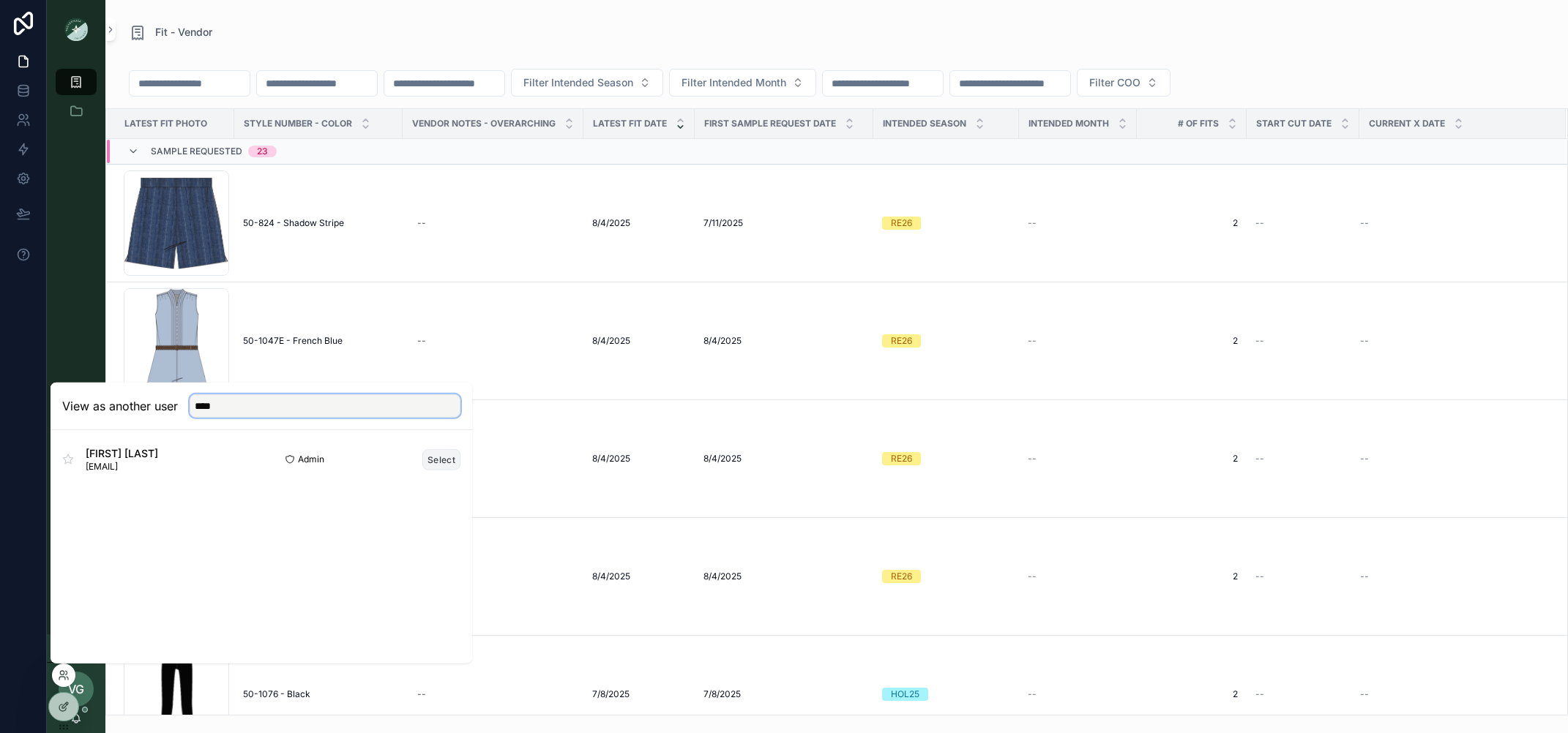 type on "****" 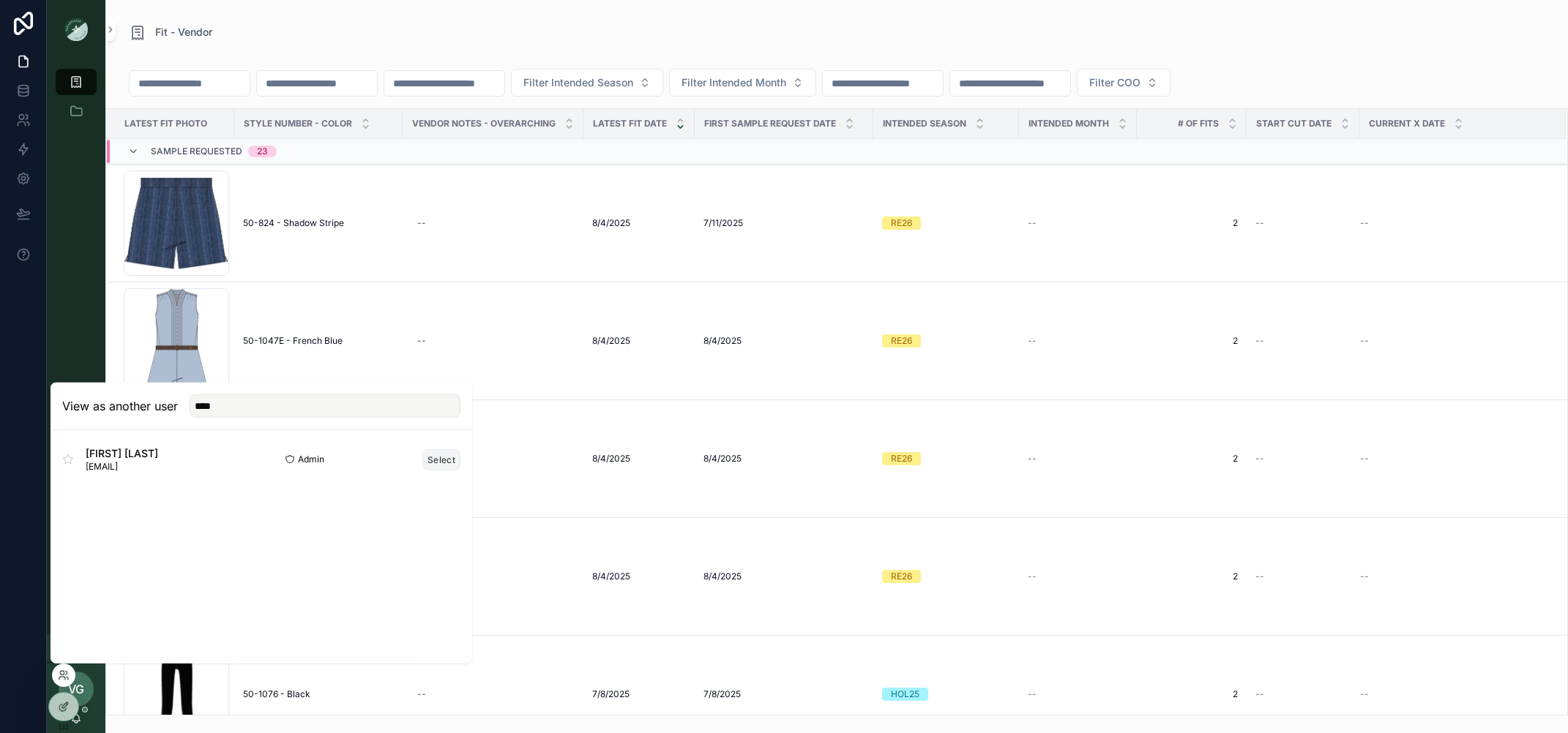 click on "Select" at bounding box center (441, 459) 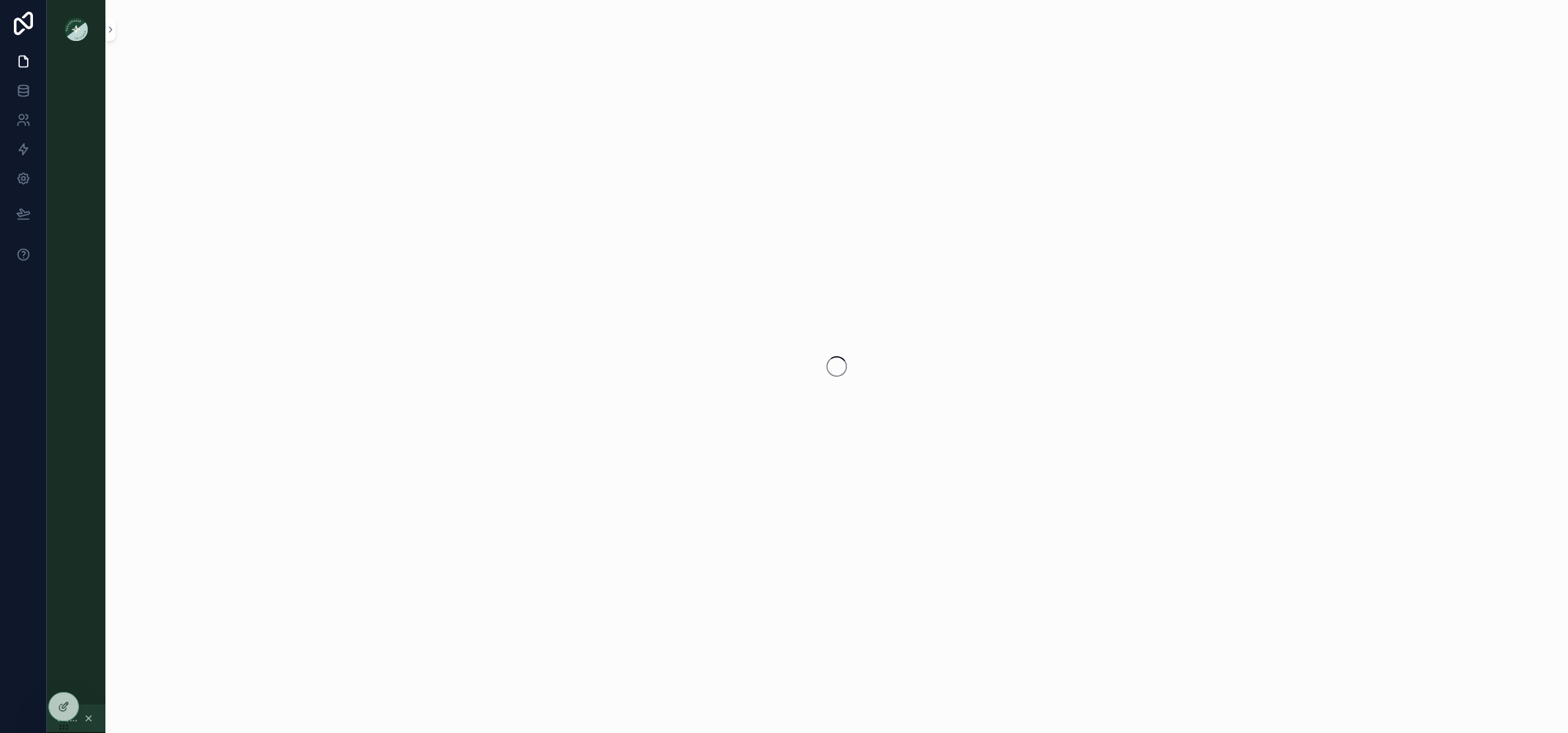 scroll, scrollTop: 0, scrollLeft: 0, axis: both 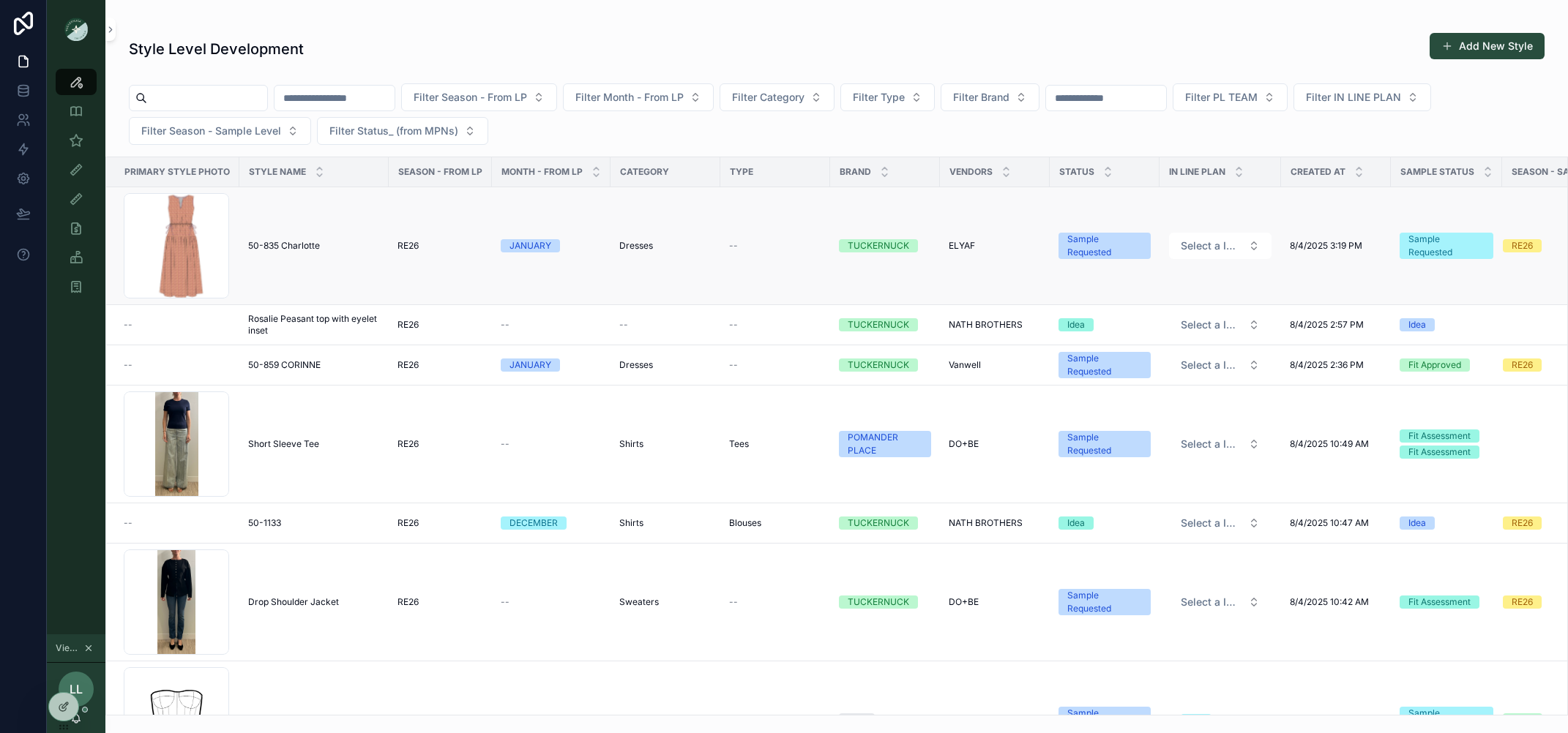 click on "50-835 Charlotte" at bounding box center [284, 246] 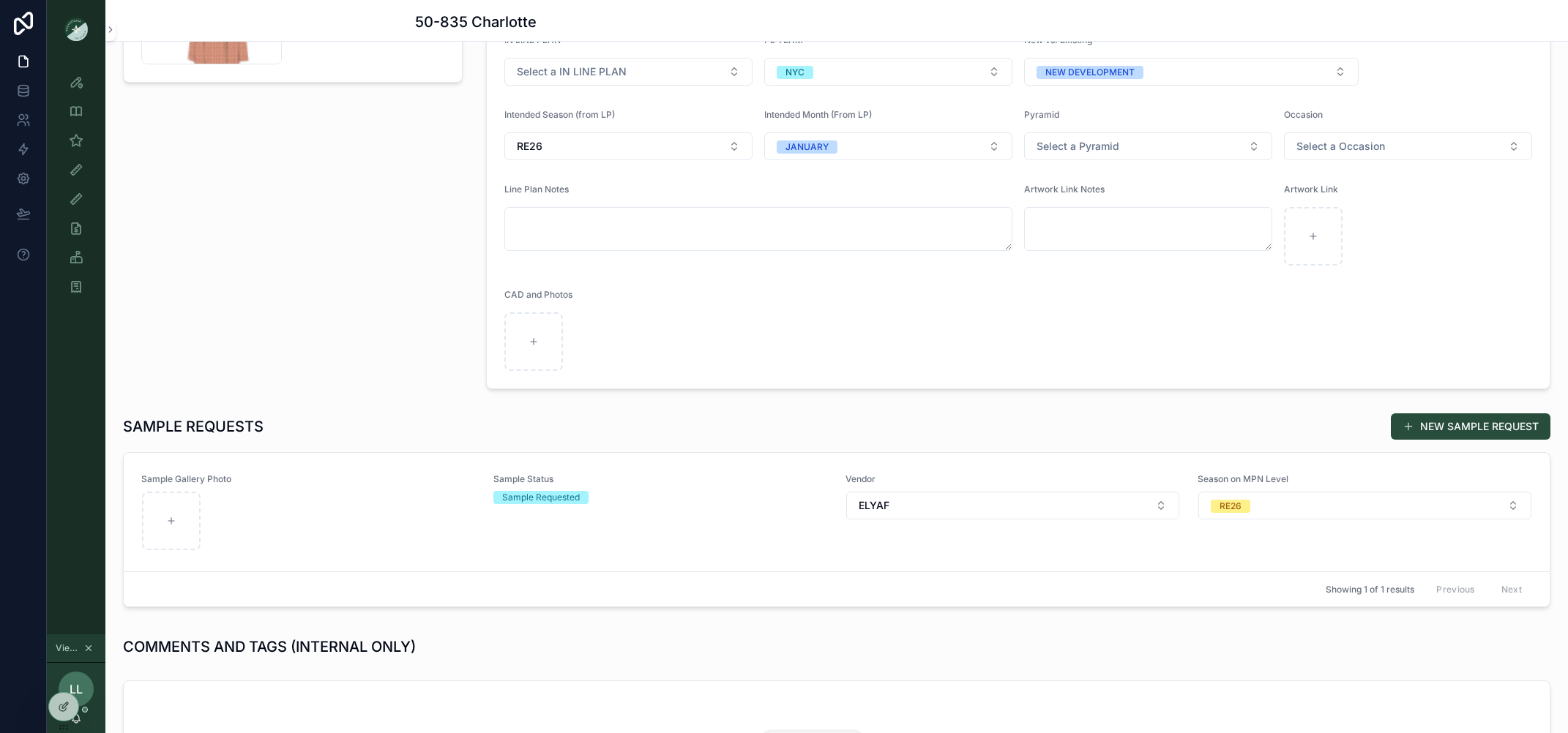 scroll, scrollTop: 290, scrollLeft: 0, axis: vertical 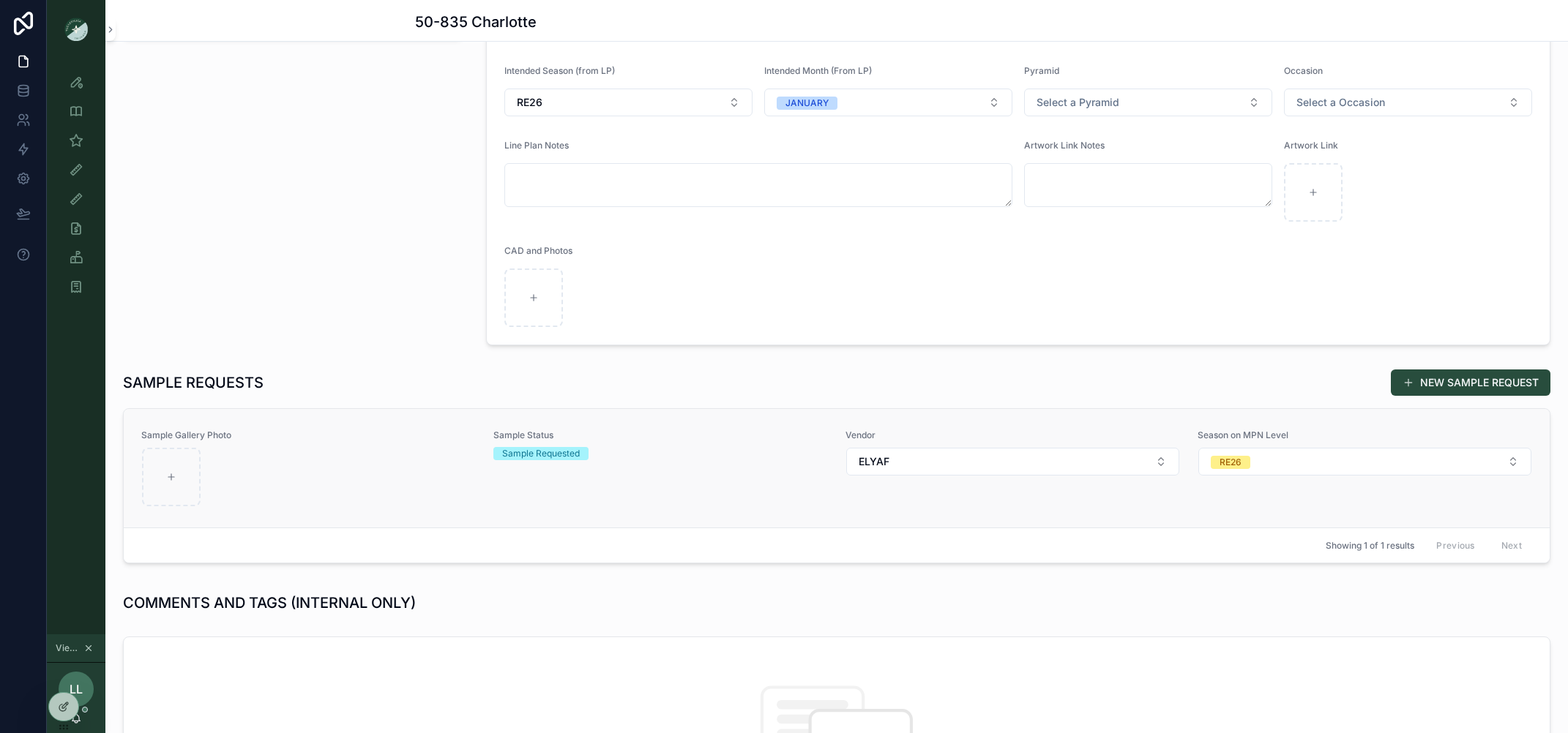 click at bounding box center (308, 477) 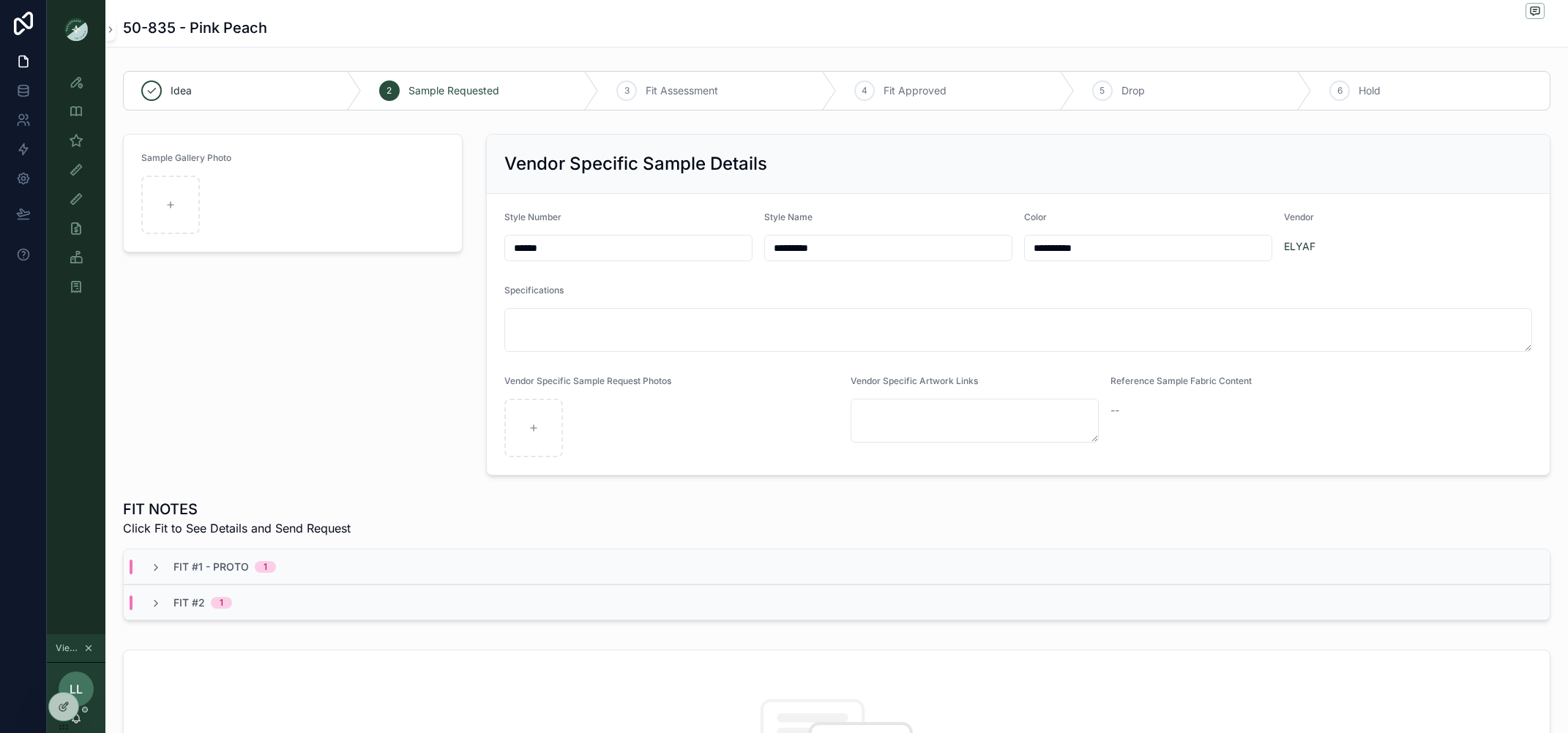 click on "Fit #1 - Proto 1" at bounding box center [213, 567] 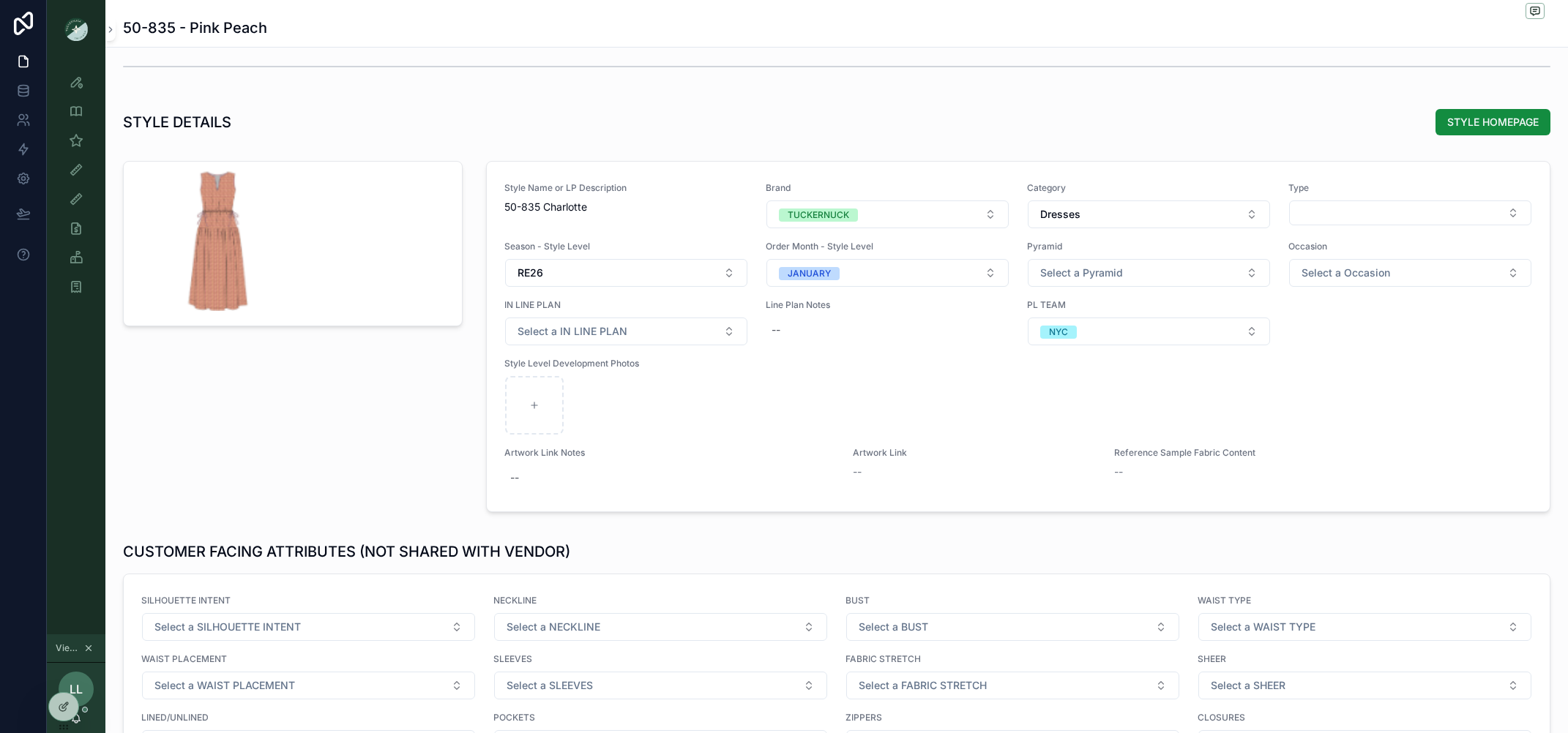 scroll, scrollTop: 0, scrollLeft: 0, axis: both 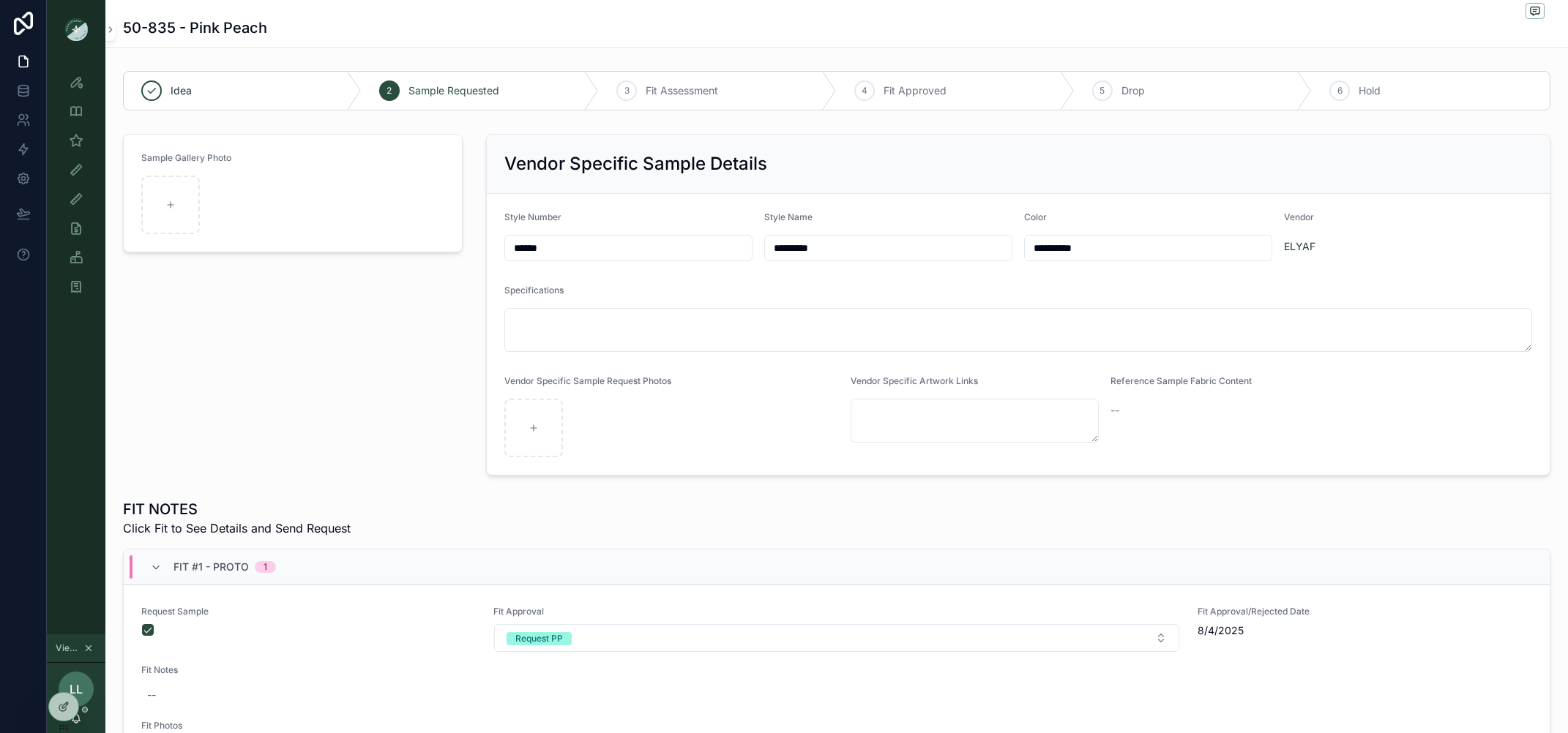 drag, startPoint x: 561, startPoint y: 248, endPoint x: 497, endPoint y: 242, distance: 64.280635 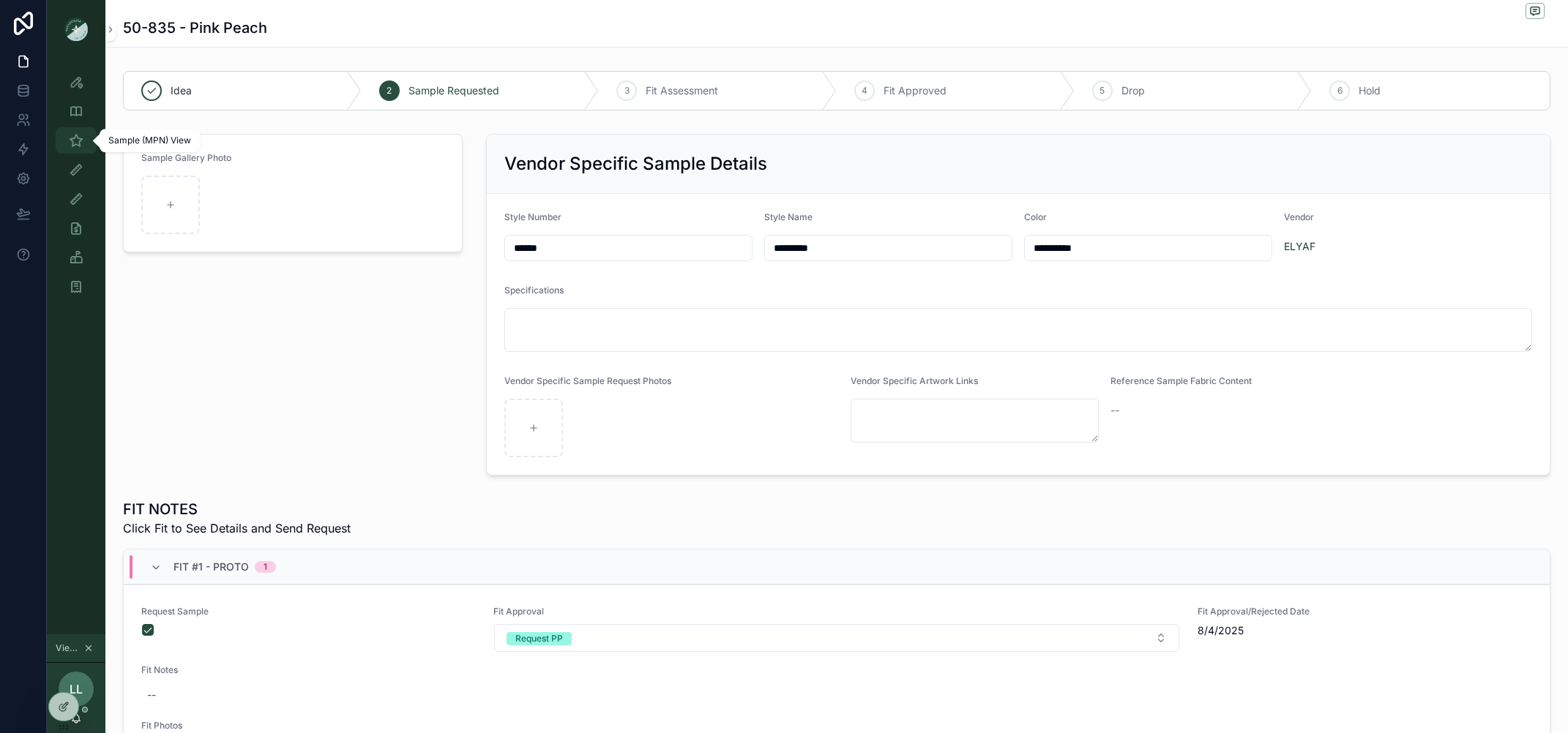 click at bounding box center [76, 140] 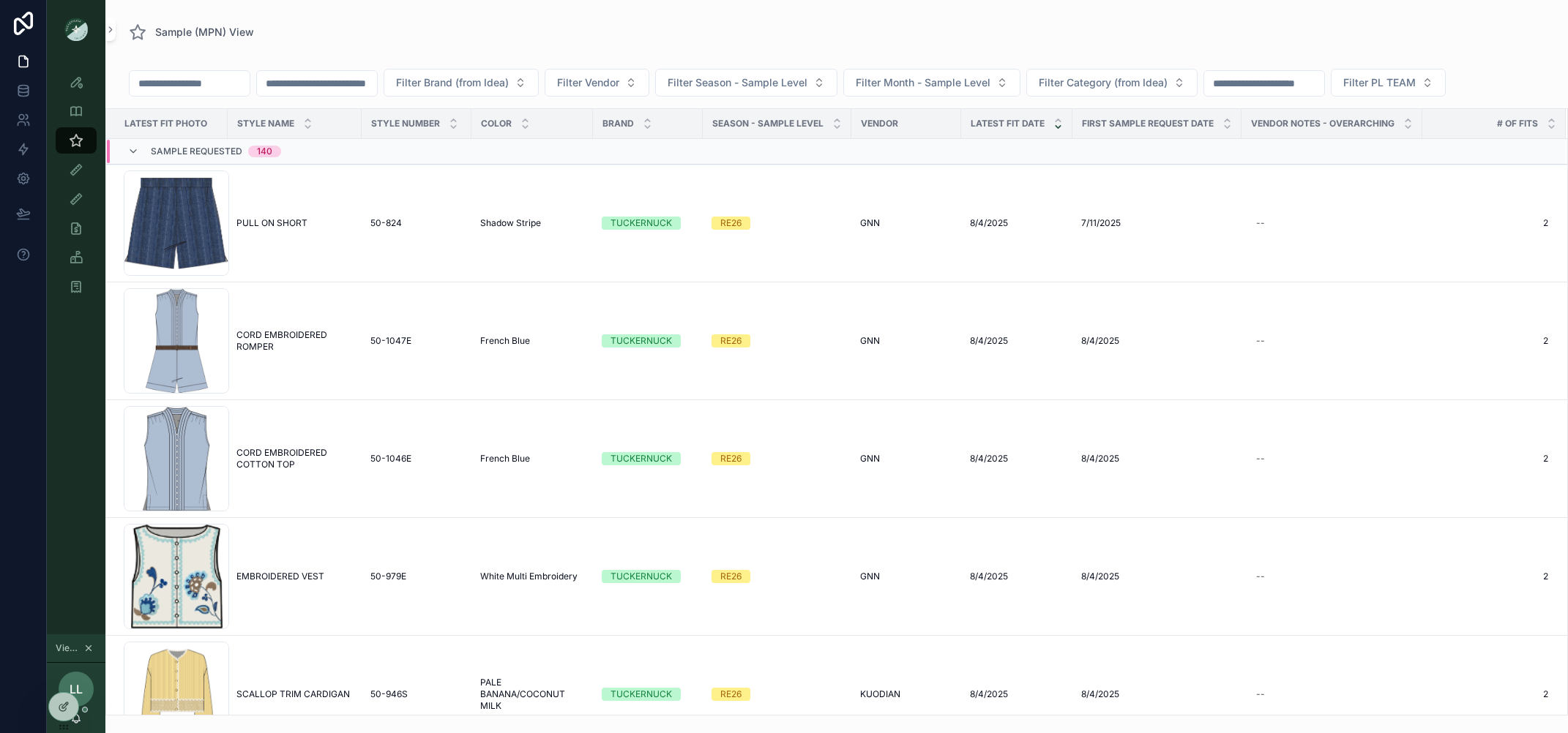 click at bounding box center (317, 83) 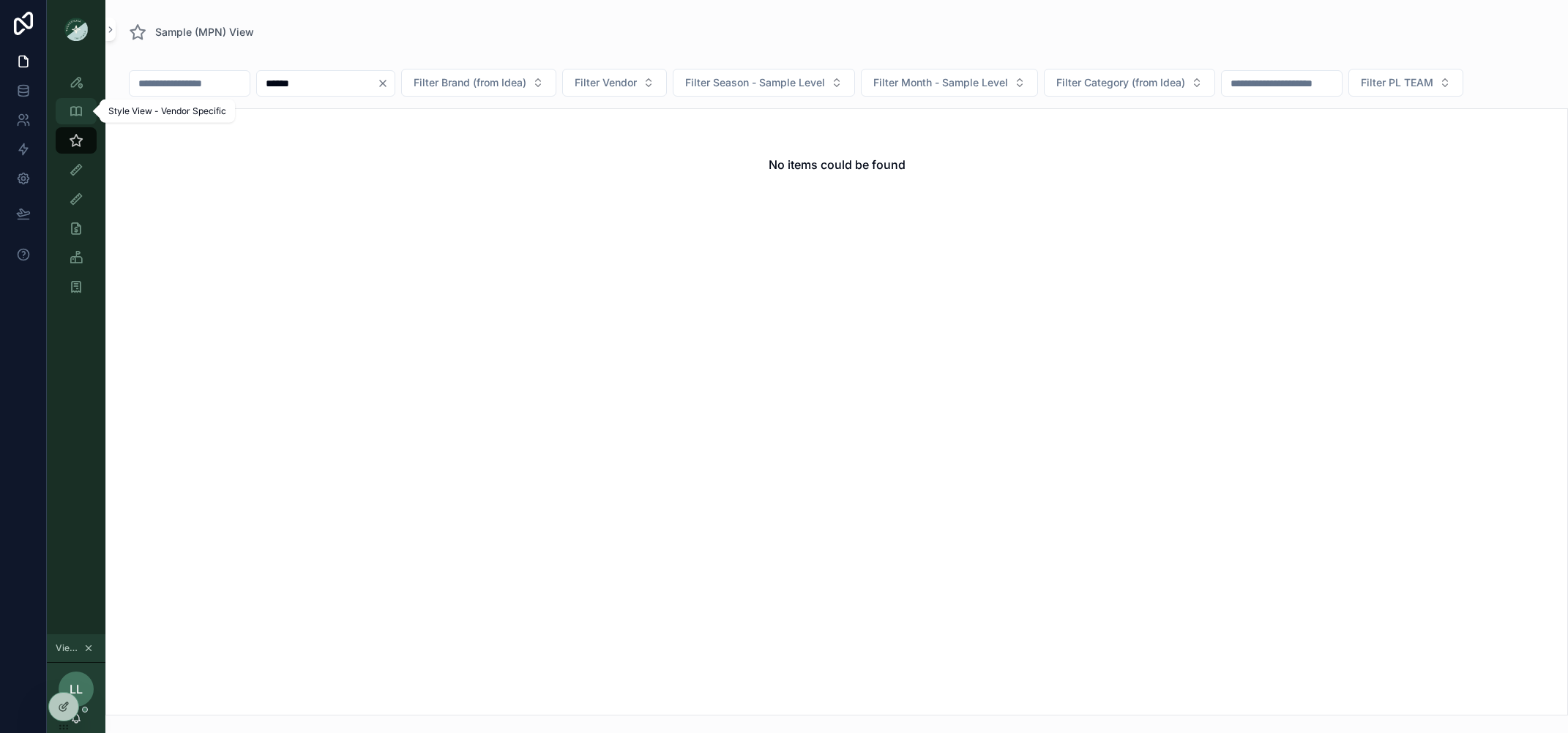 type on "******" 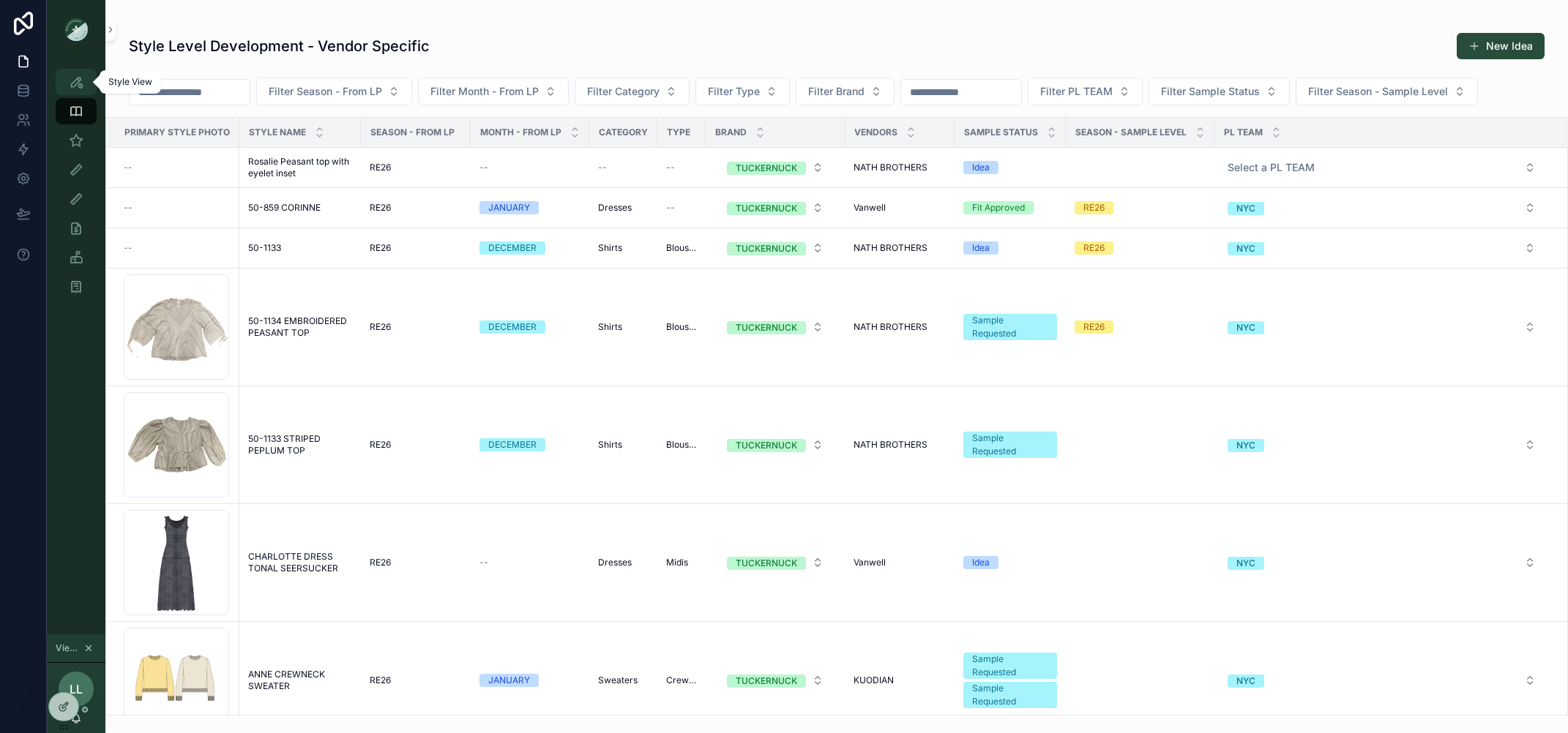 click at bounding box center [76, 82] 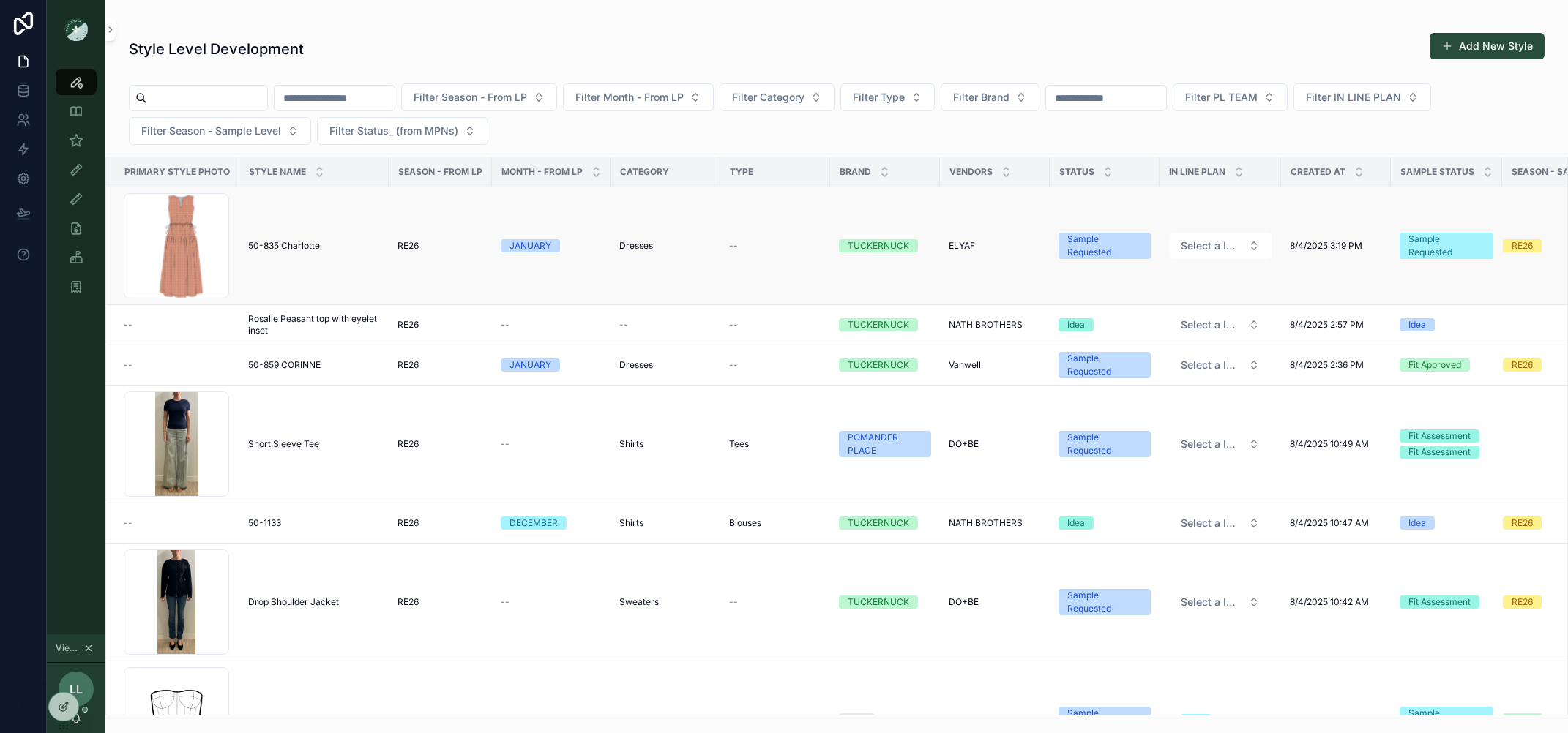 click on "50-835 Charlotte" at bounding box center (284, 246) 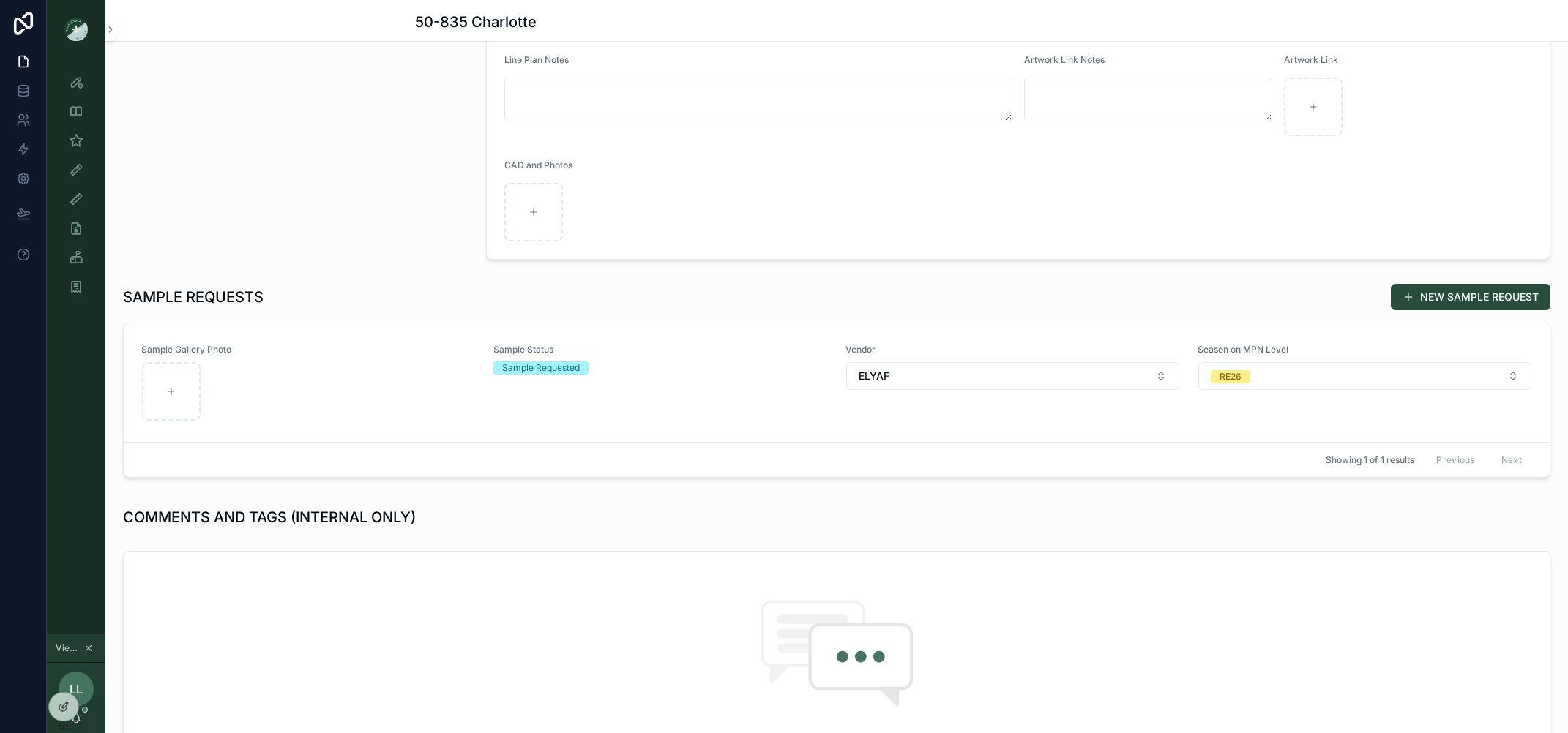 scroll, scrollTop: 380, scrollLeft: 0, axis: vertical 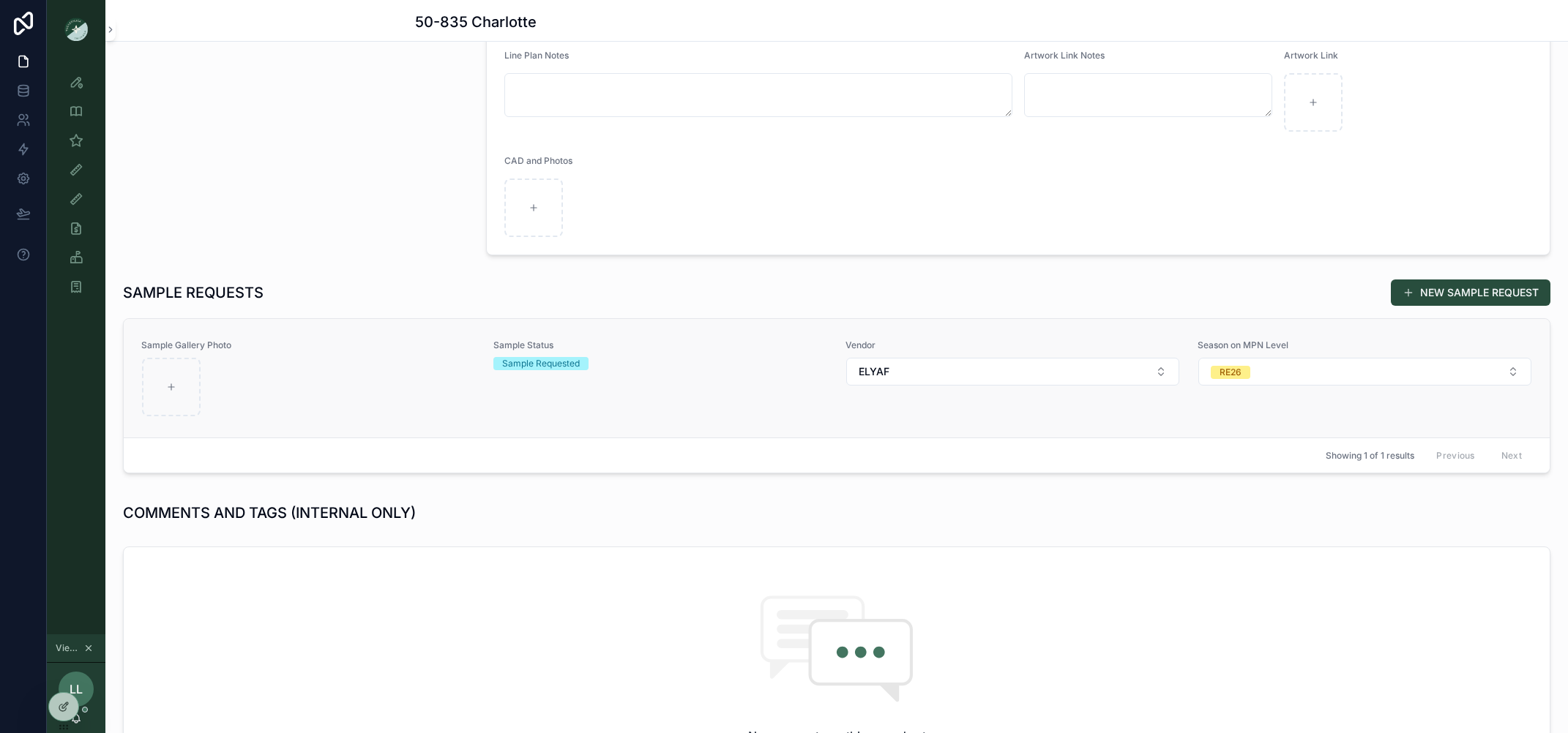 click at bounding box center [308, 387] 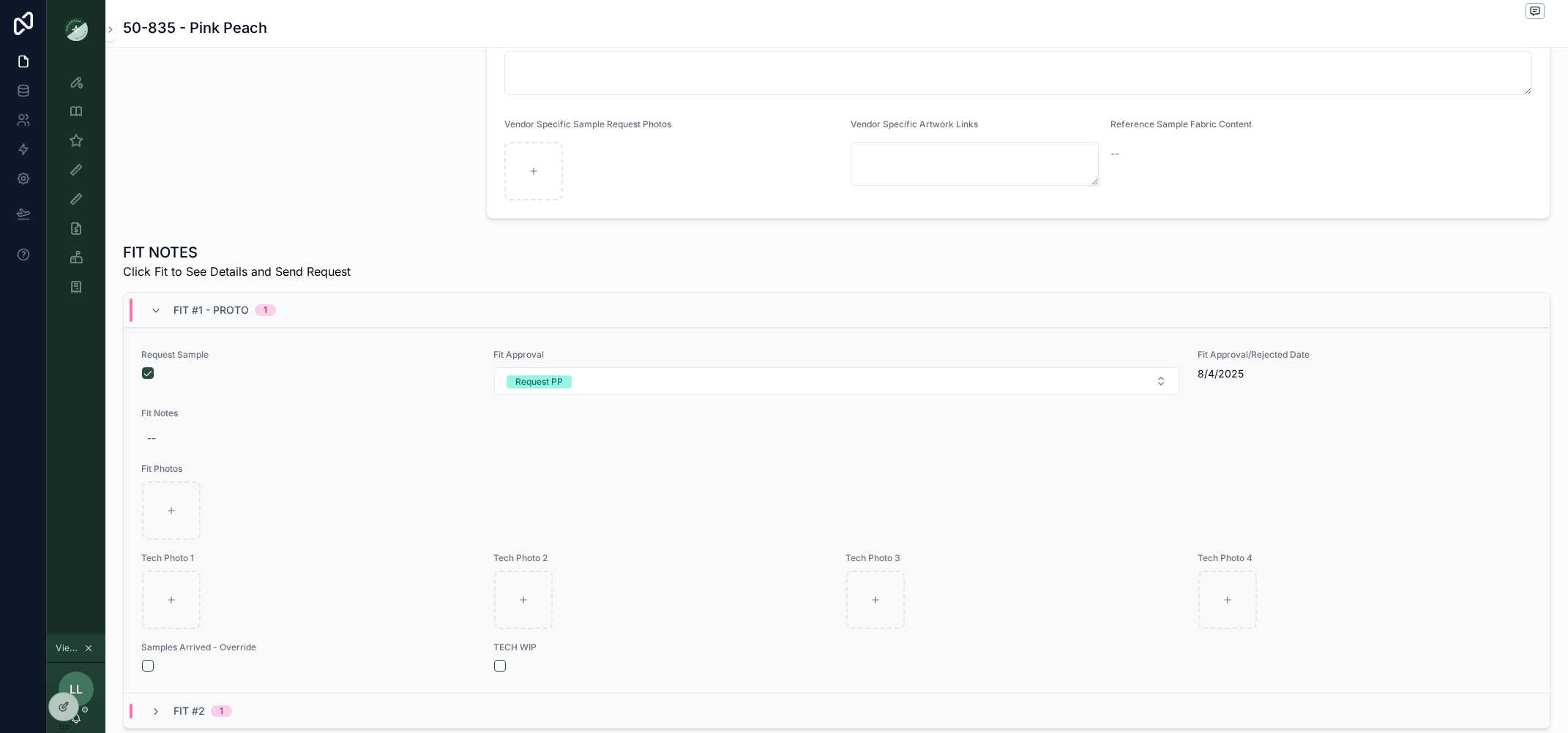 scroll, scrollTop: 327, scrollLeft: 0, axis: vertical 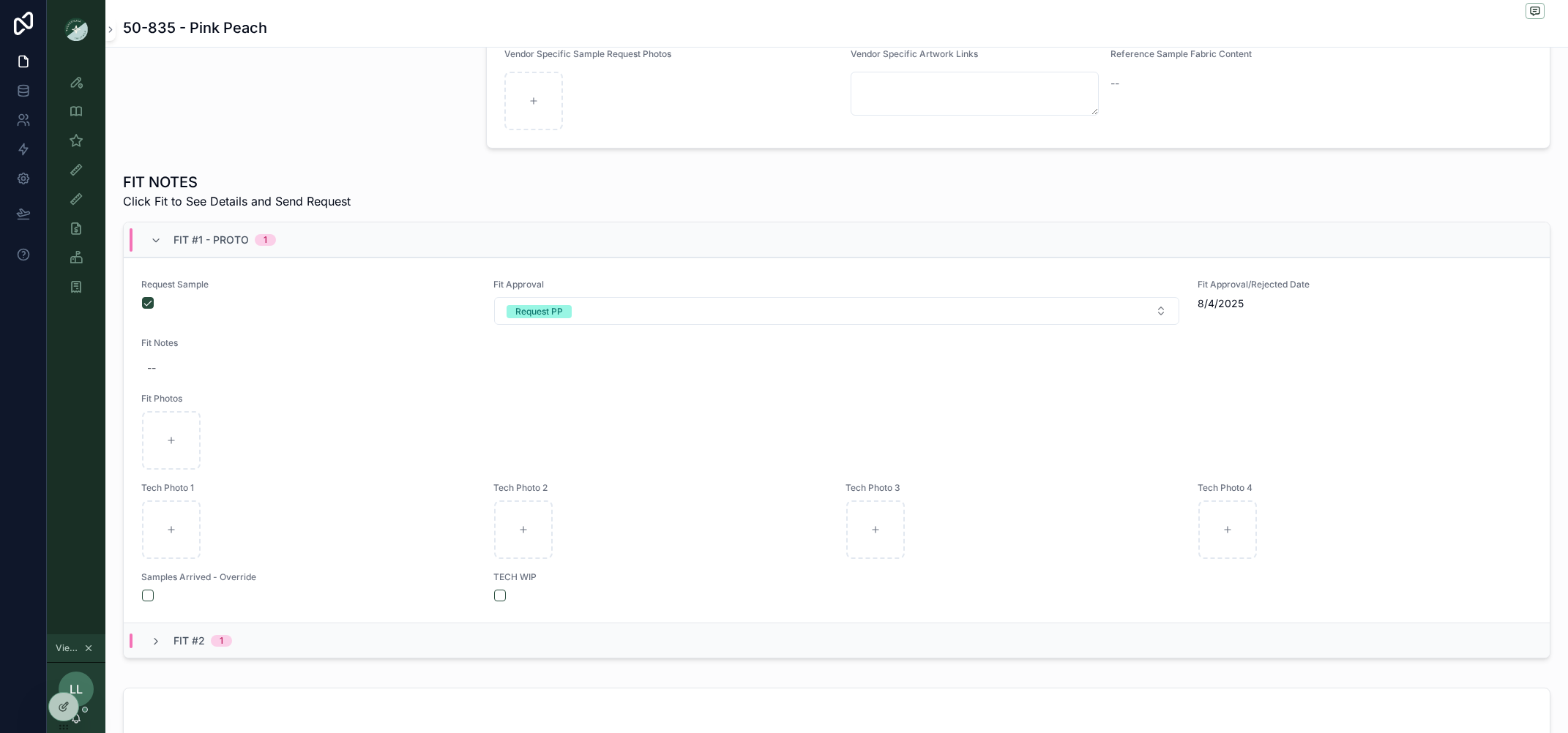 click on "Fit #1 - Proto 1" at bounding box center [213, 240] 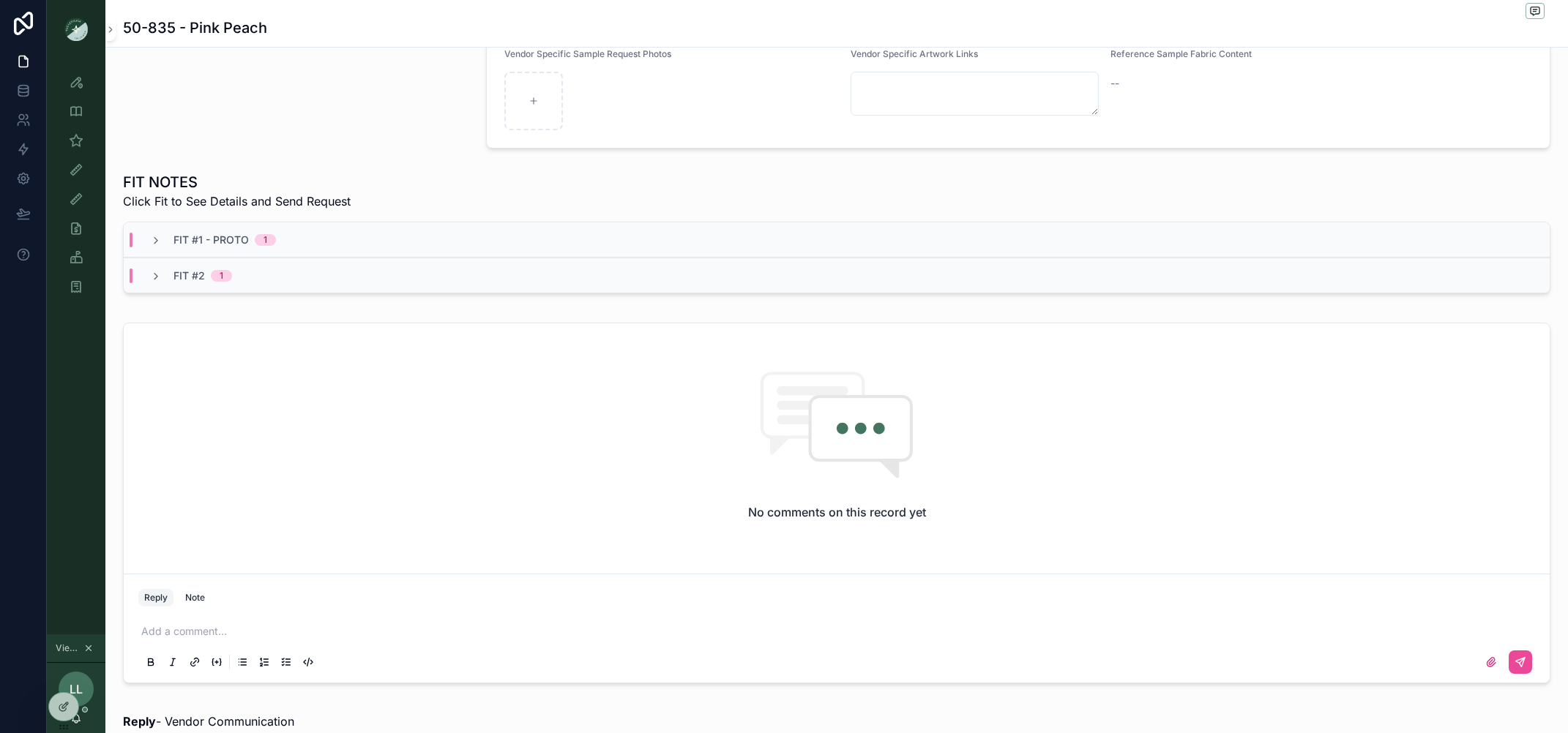 click on "Fit #1 - Proto 1" at bounding box center (213, 240) 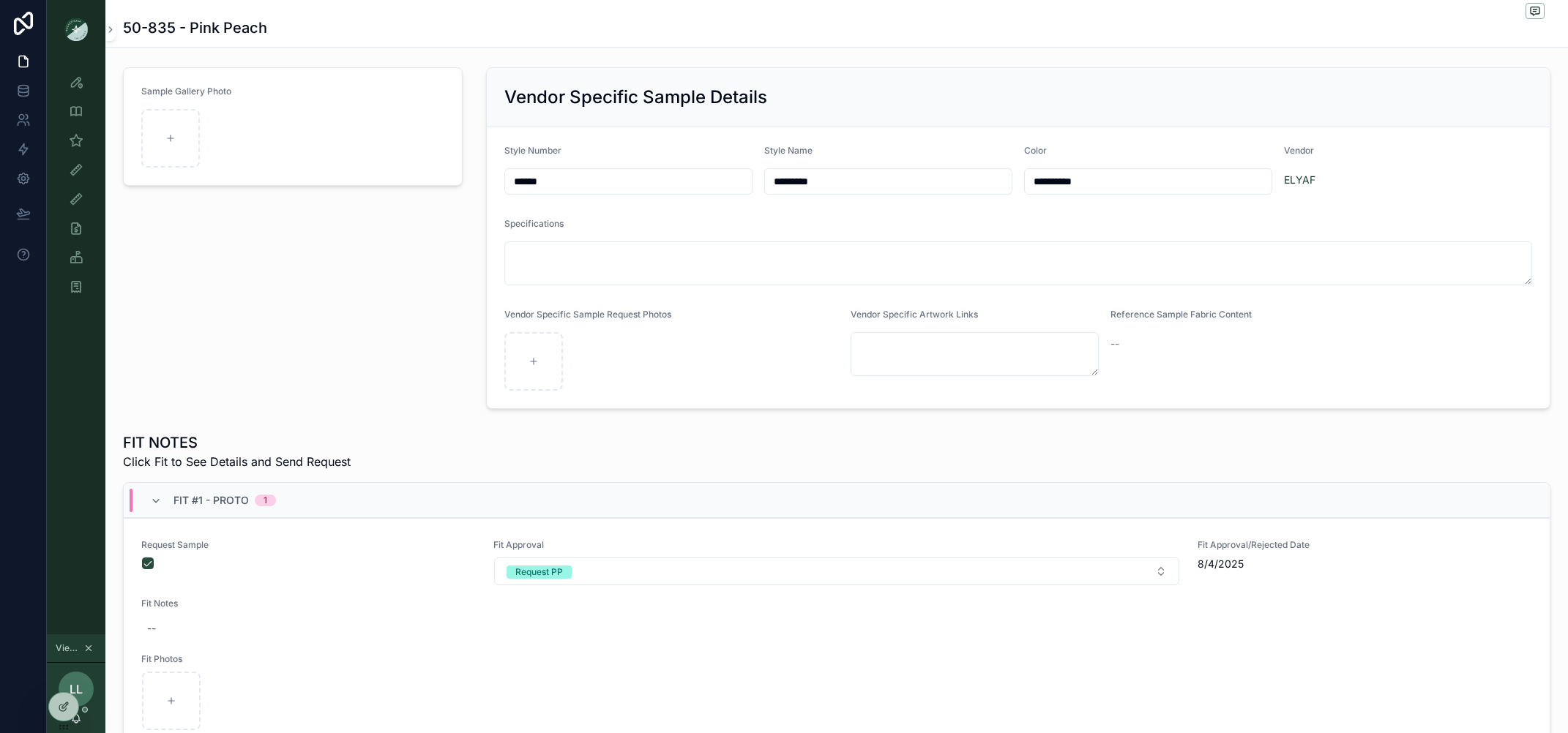 scroll, scrollTop: 0, scrollLeft: 0, axis: both 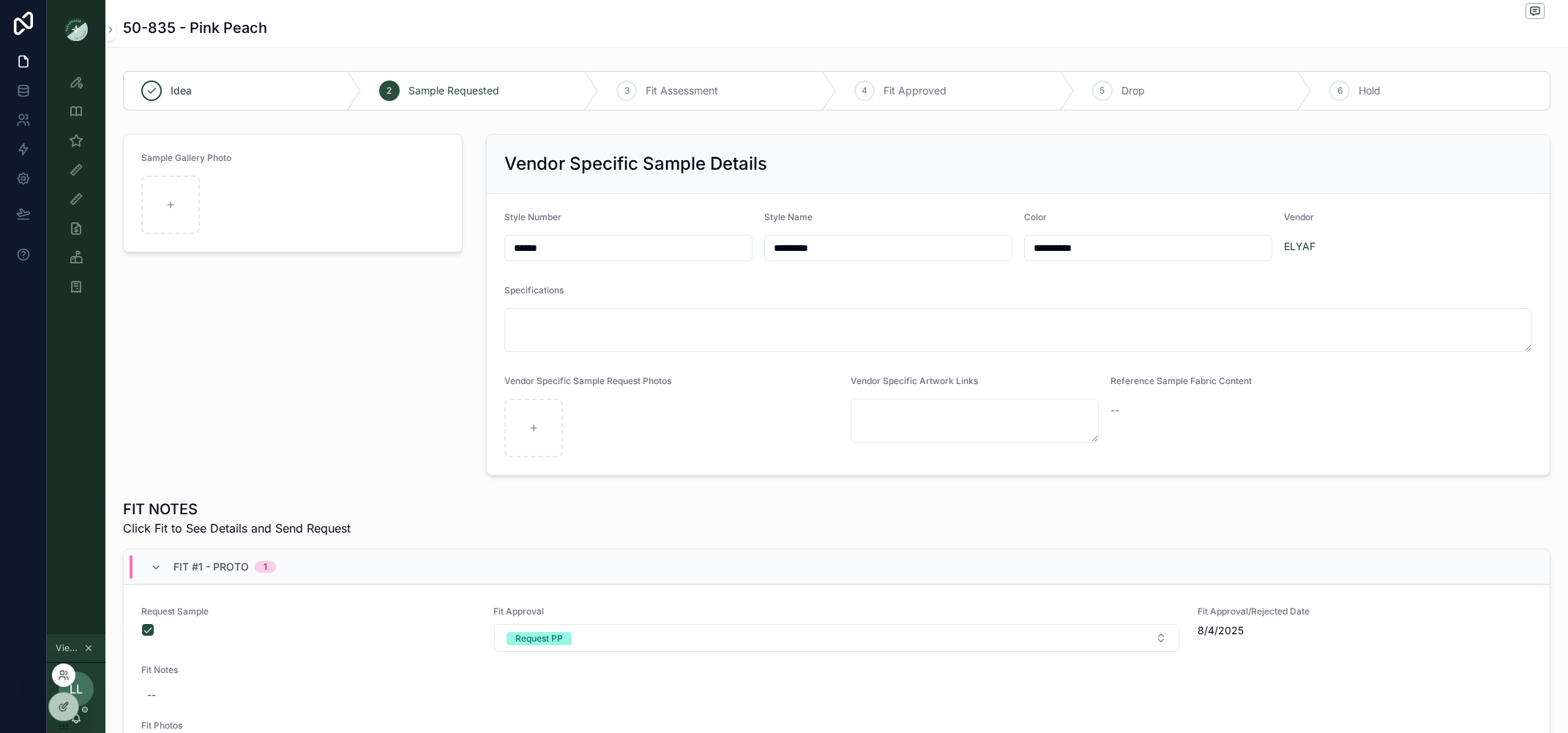 click at bounding box center (64, 713) 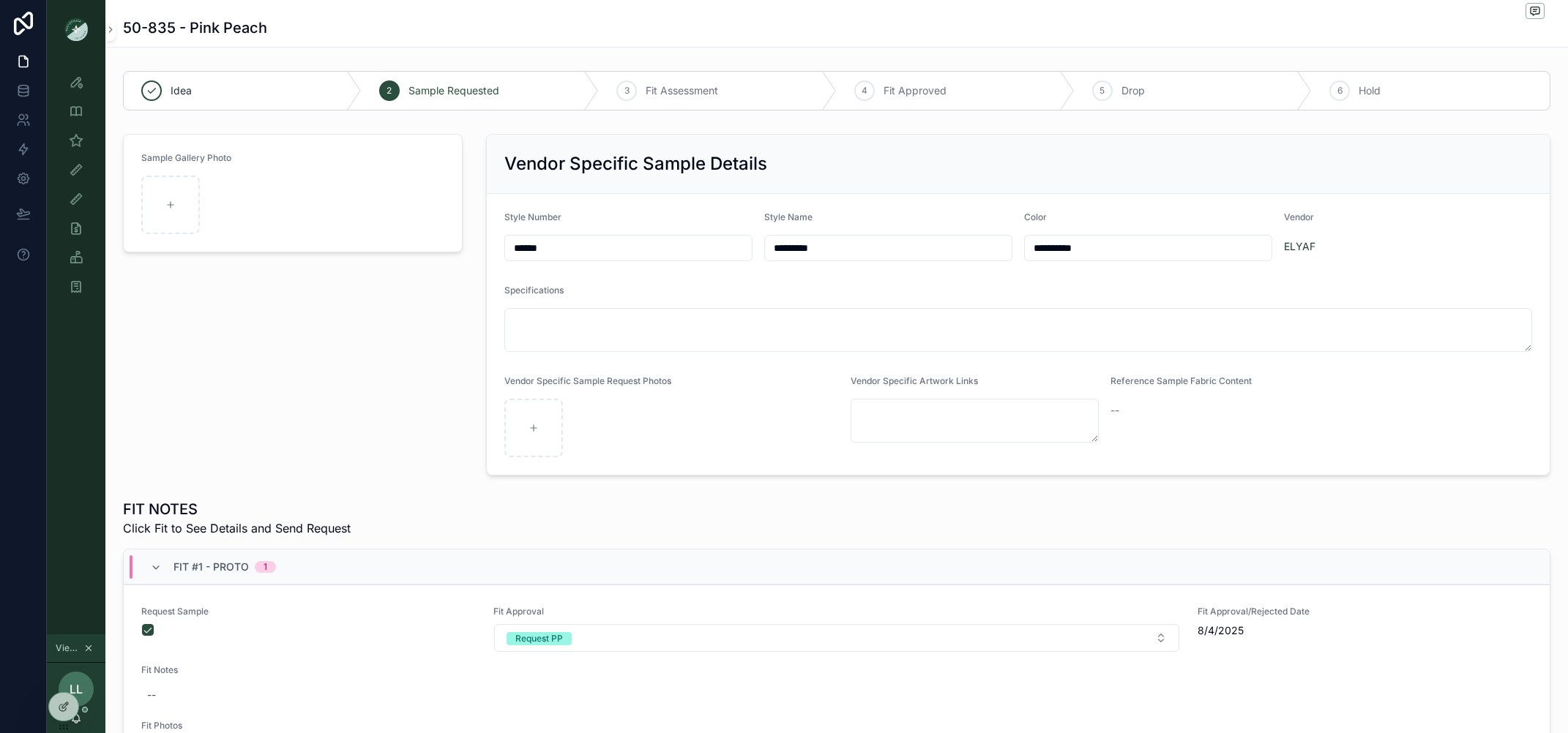 click on "LL" at bounding box center [76, 689] 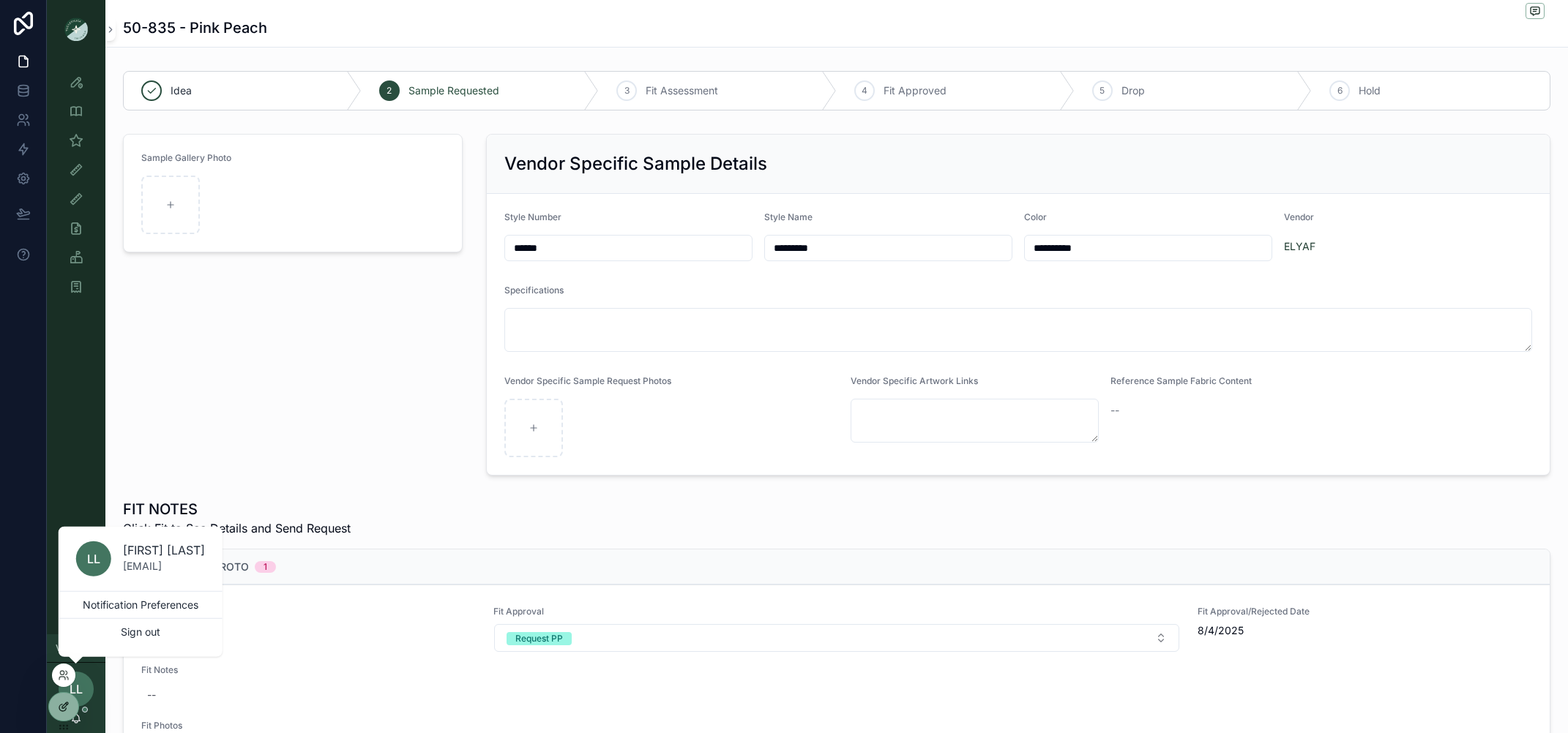 click at bounding box center [64, 707] 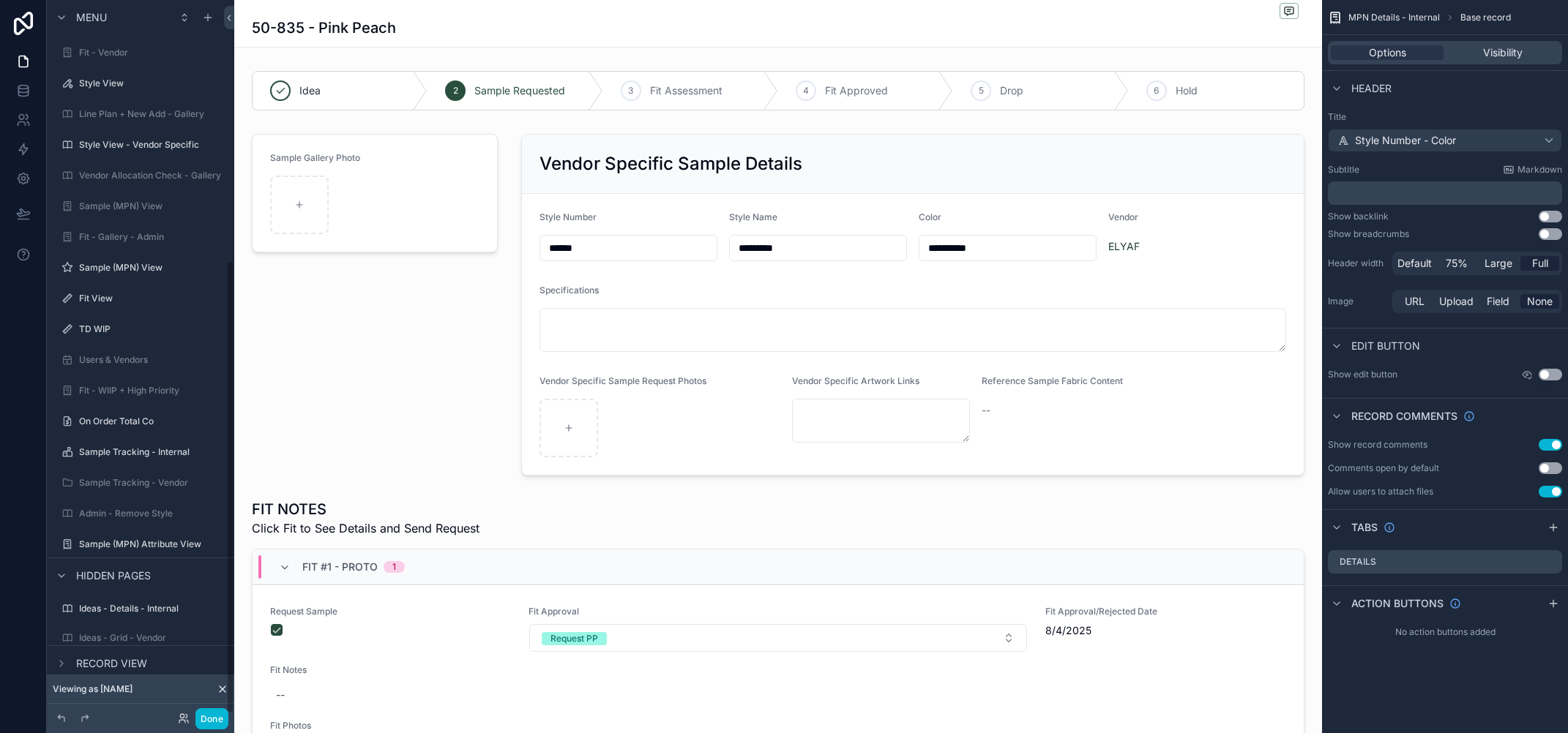 scroll, scrollTop: 411, scrollLeft: 0, axis: vertical 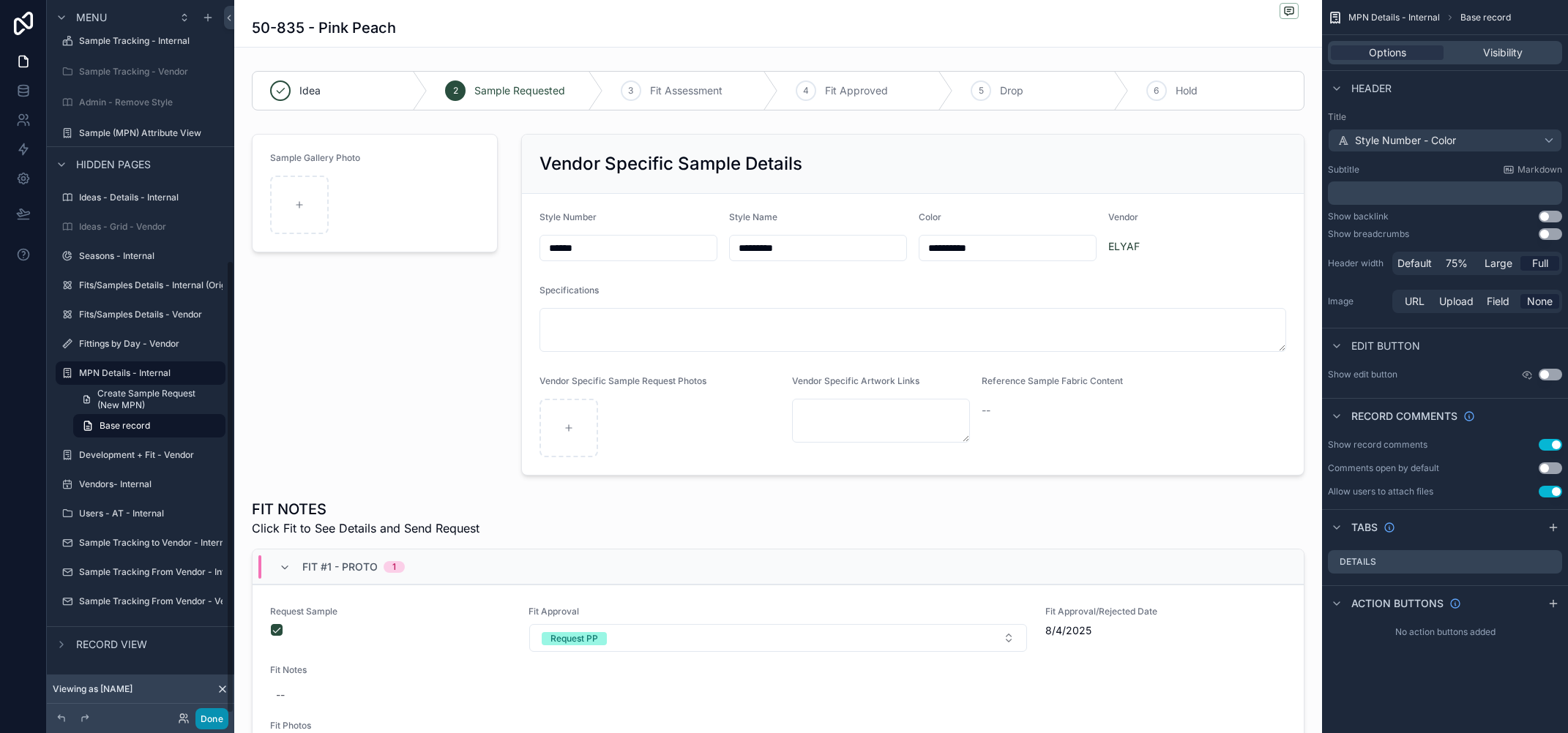 click on "Done" at bounding box center [212, 718] 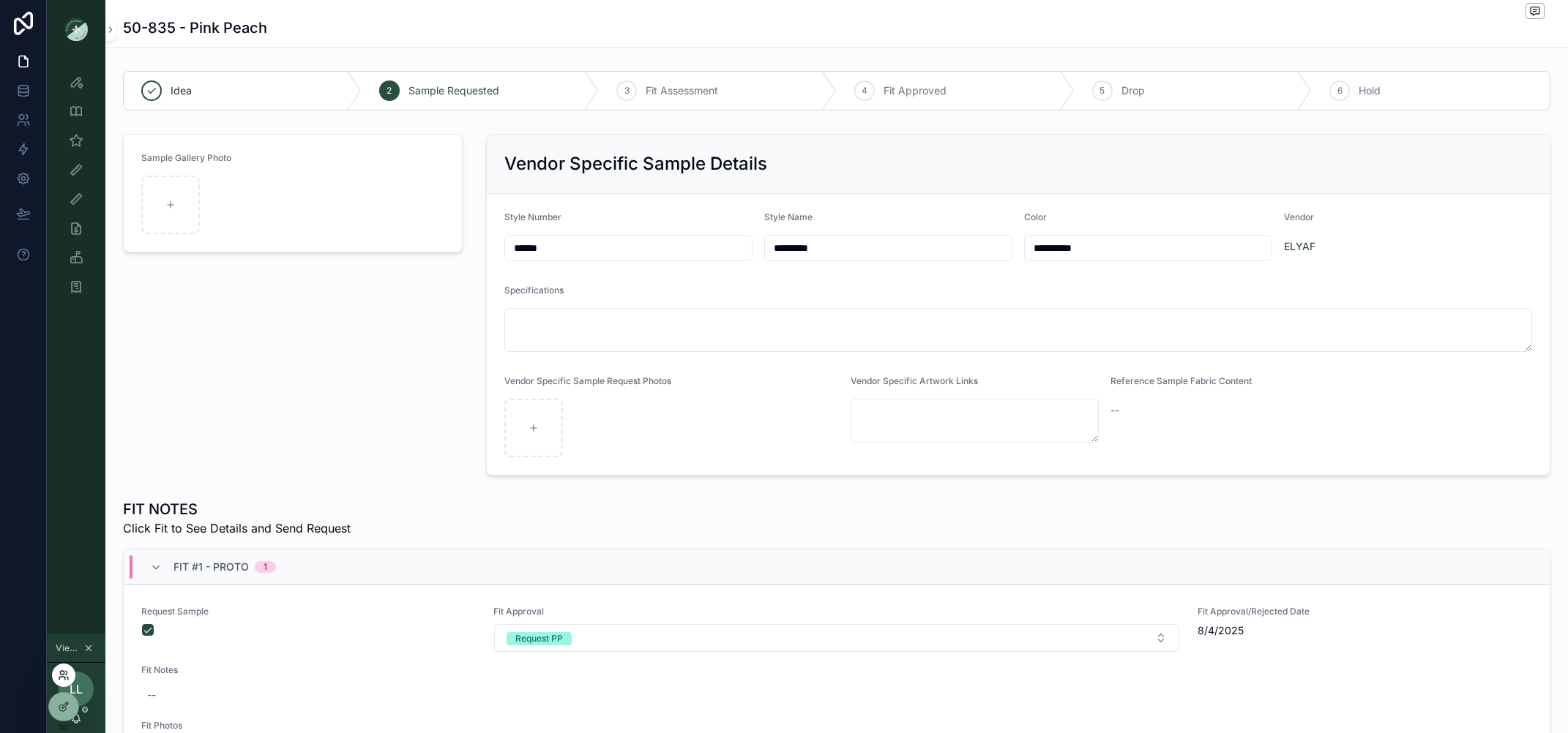 click 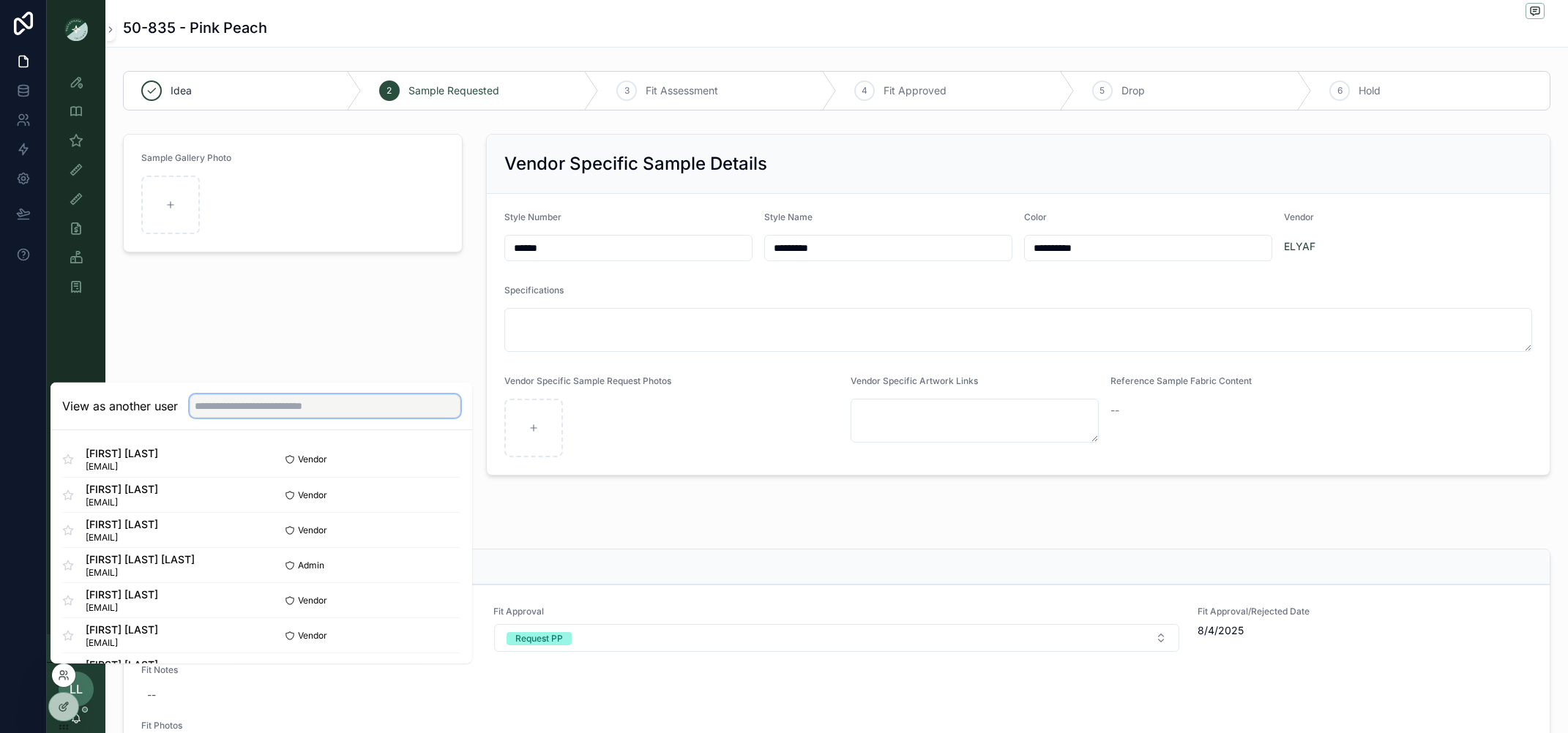 click at bounding box center (325, 406) 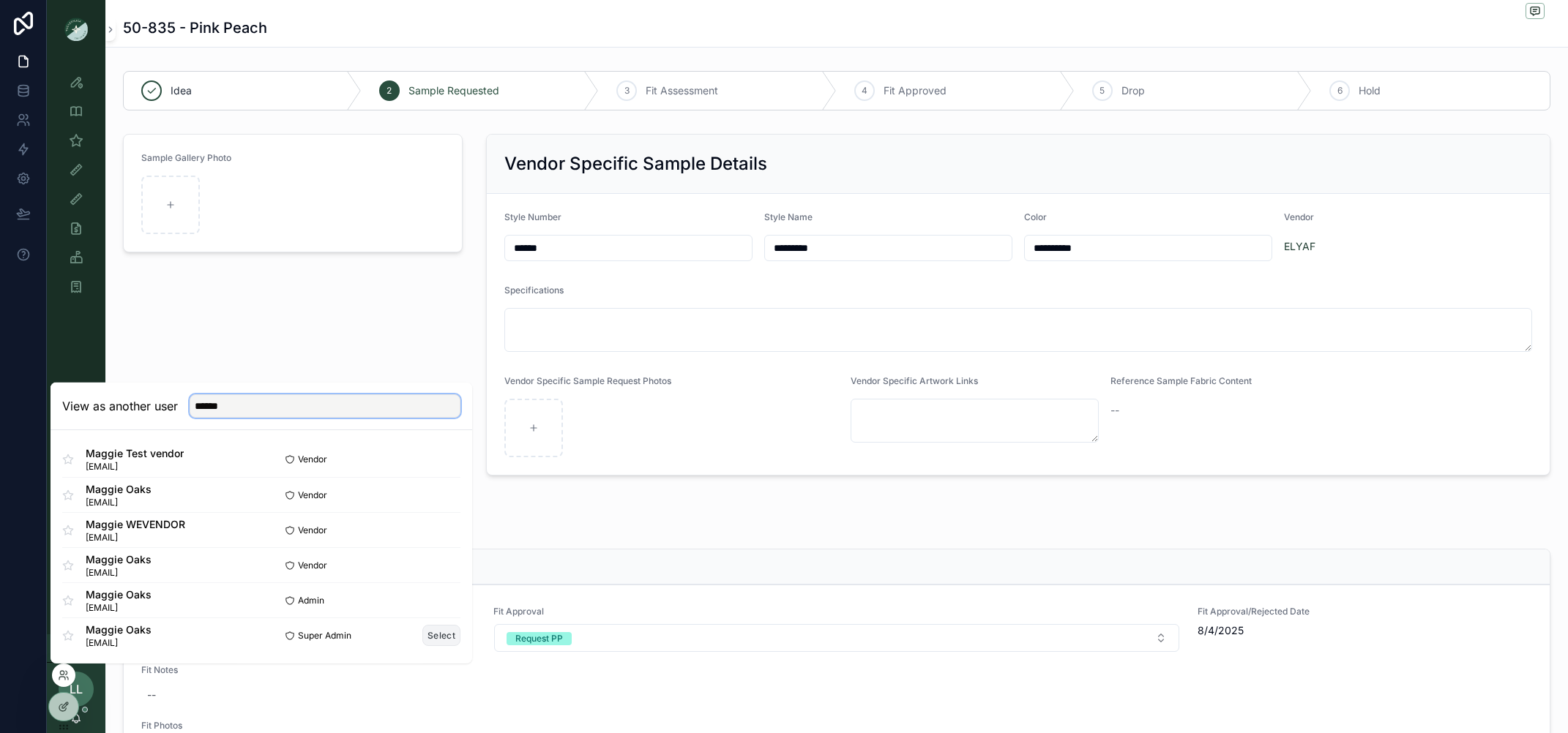 type on "******" 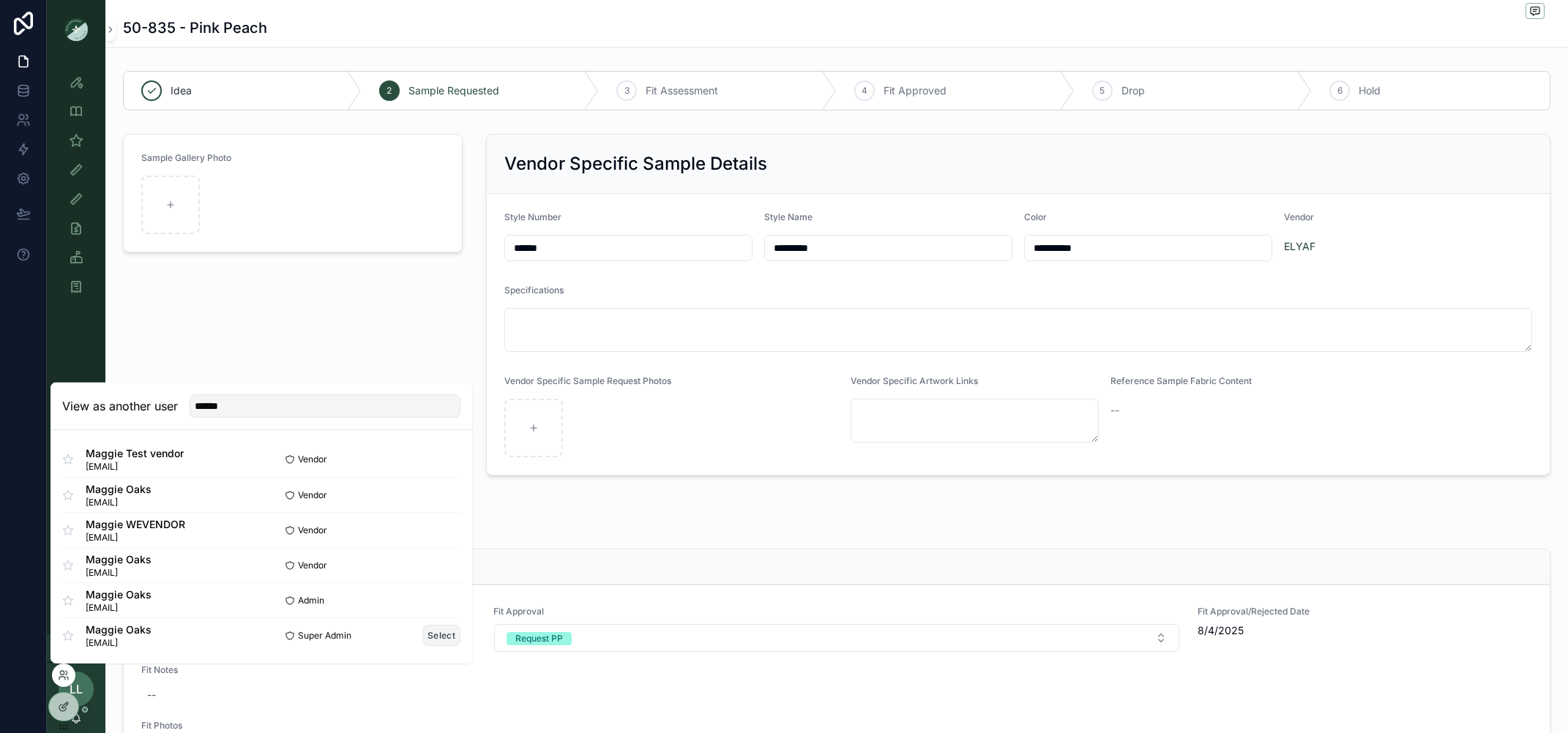 click on "Select" at bounding box center (441, 635) 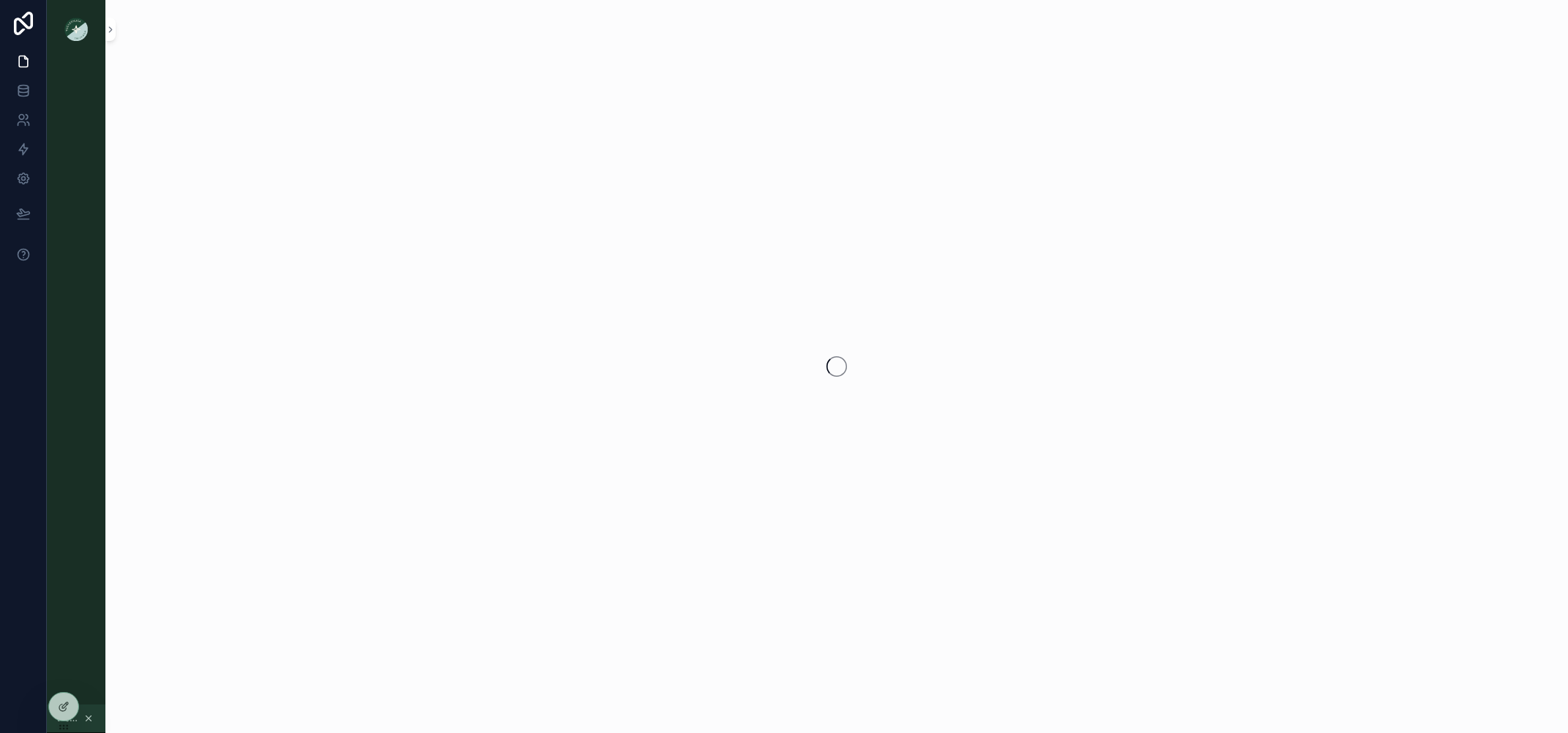scroll, scrollTop: 0, scrollLeft: 0, axis: both 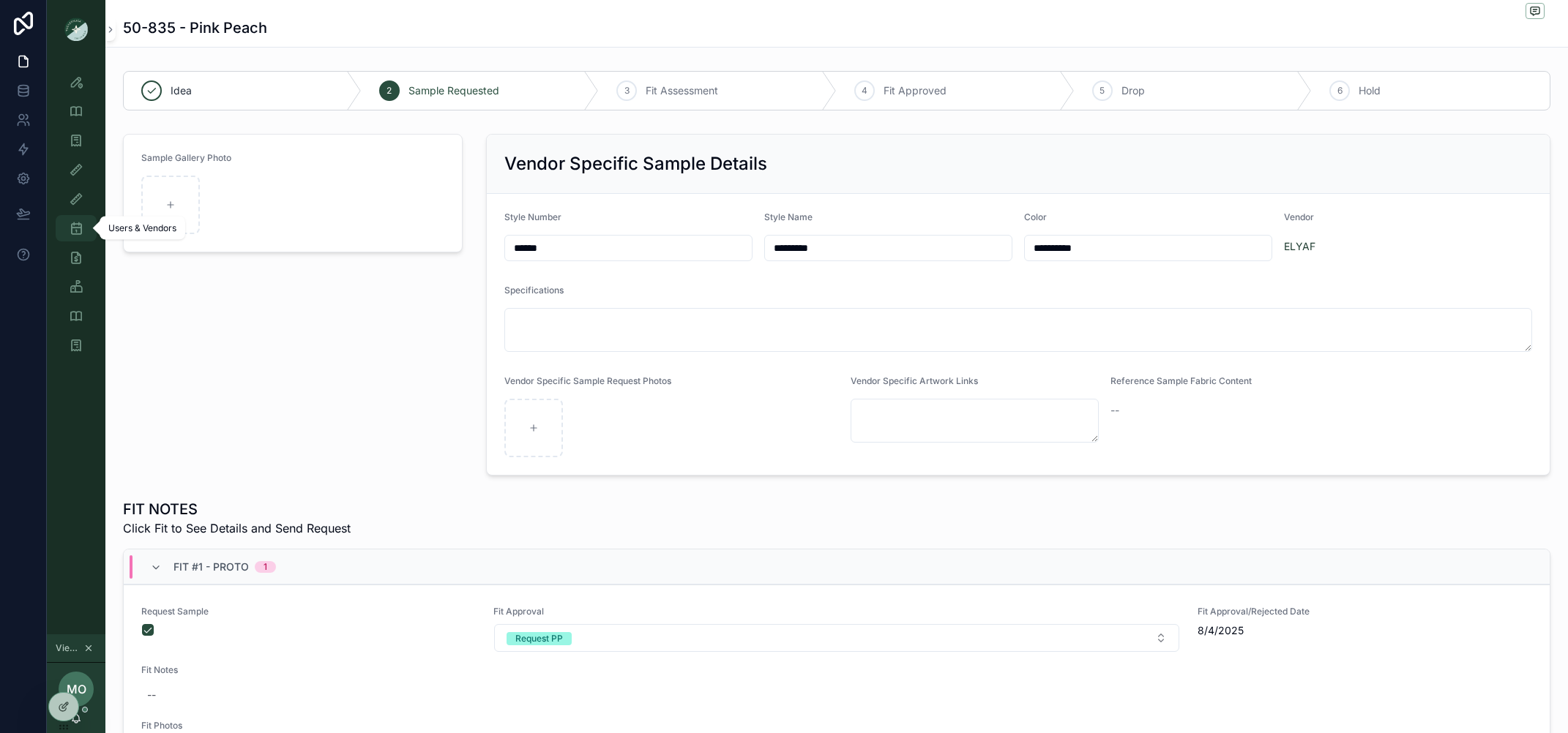 click at bounding box center [76, 228] 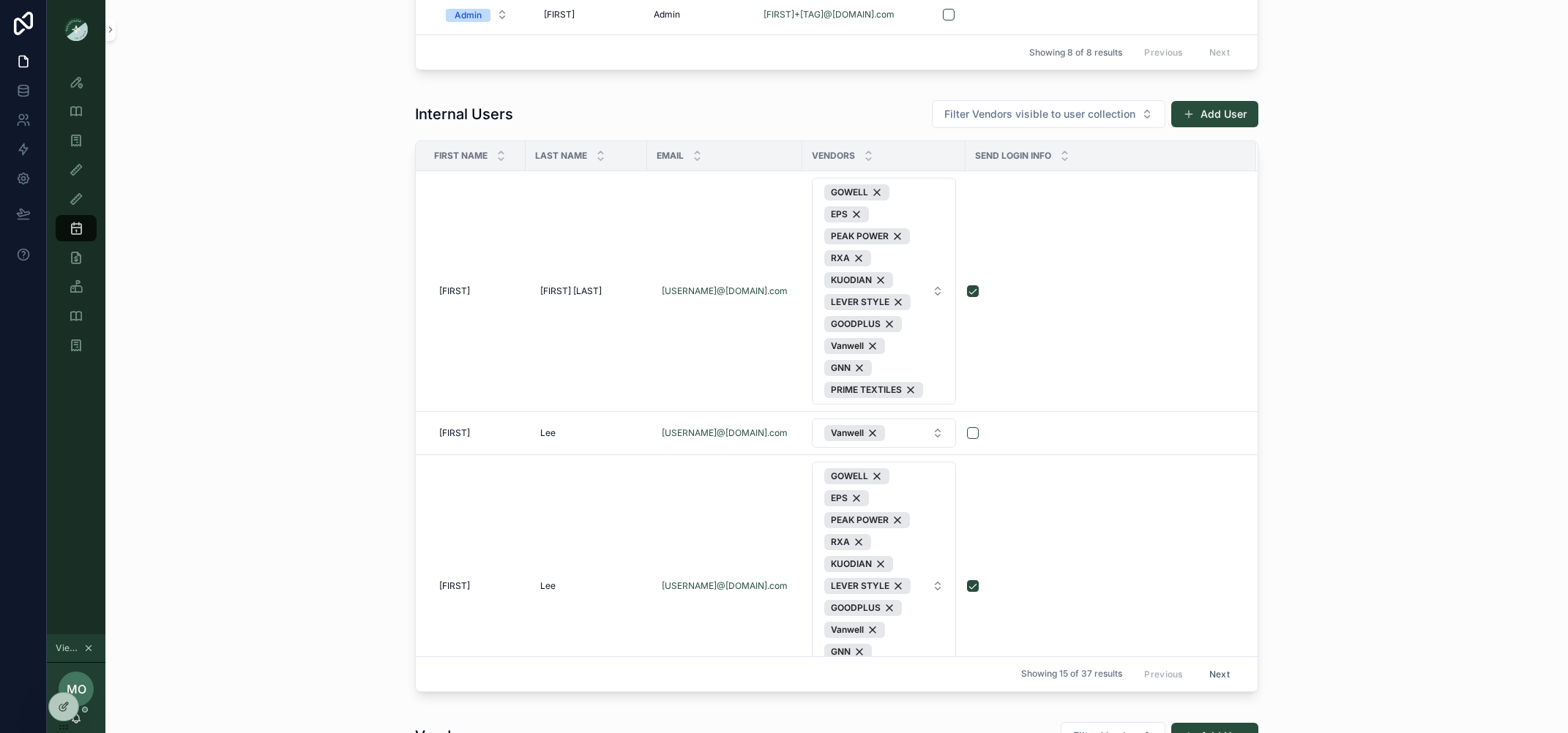 scroll, scrollTop: 481, scrollLeft: 0, axis: vertical 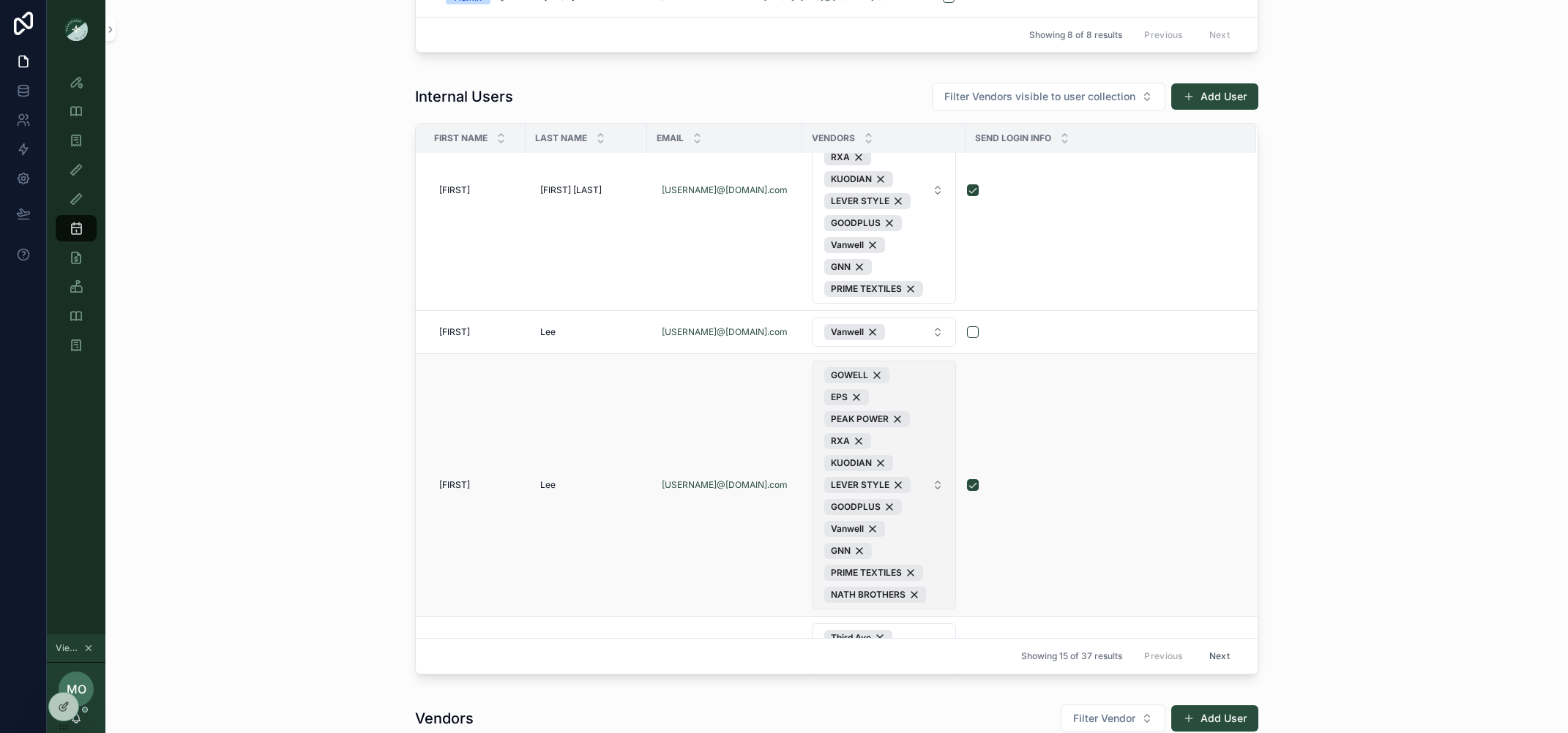 click on "GOWELL EPS PEAK POWER RXA KUODIAN LEVER STYLE GOODPLUS Vanwell GNN PRIME TEXTILES NATH BROTHERS" at bounding box center (875, 485) 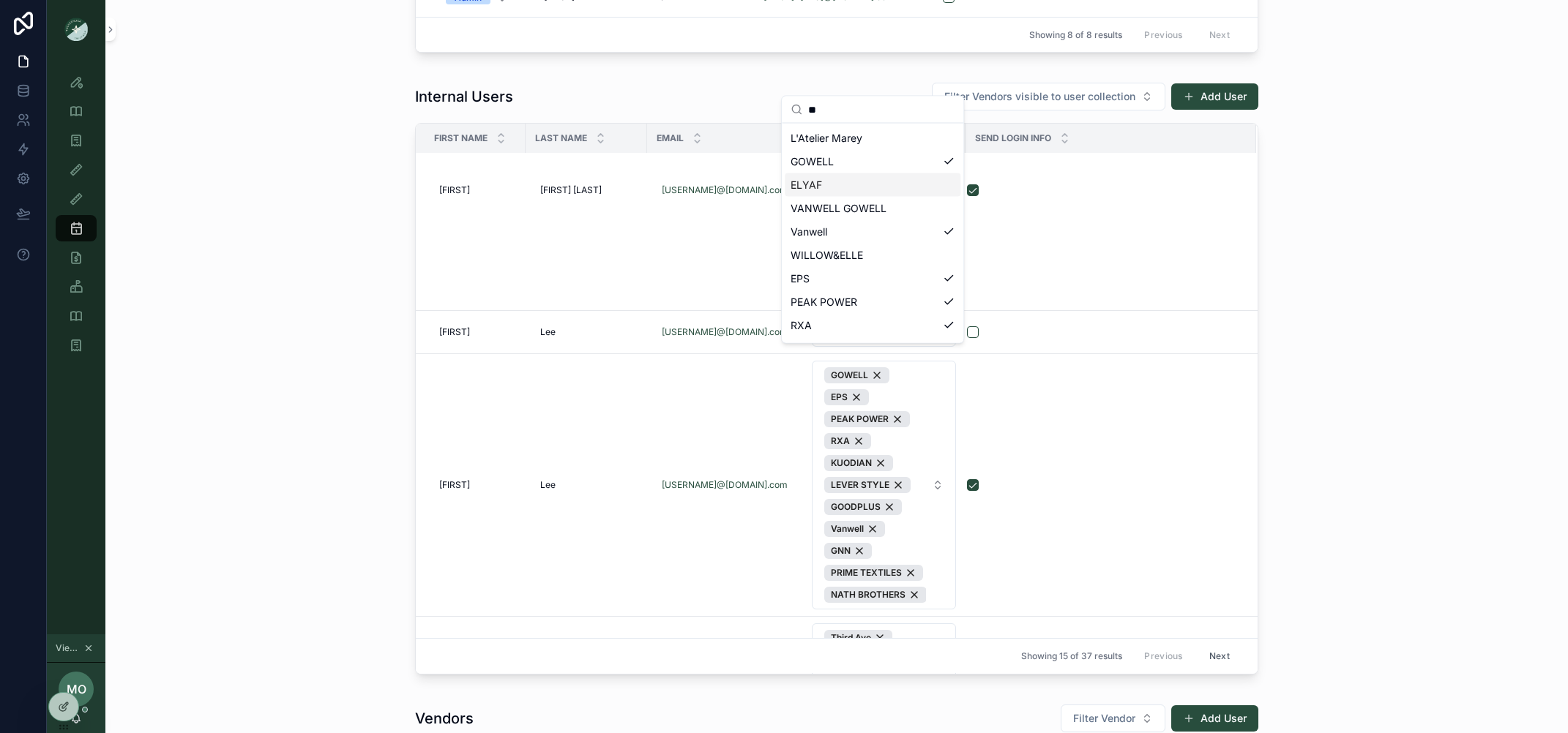 type on "**" 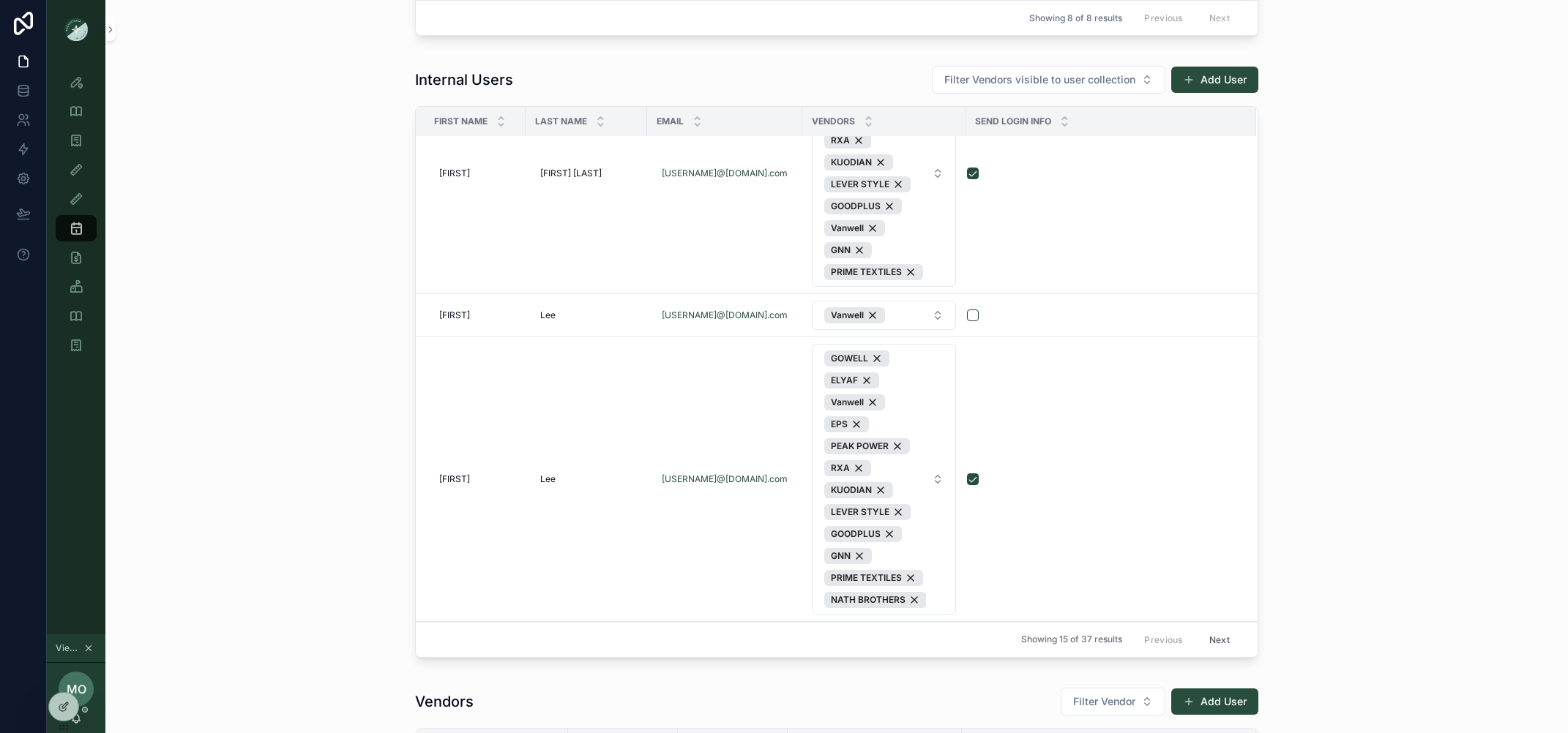 scroll, scrollTop: 503, scrollLeft: 0, axis: vertical 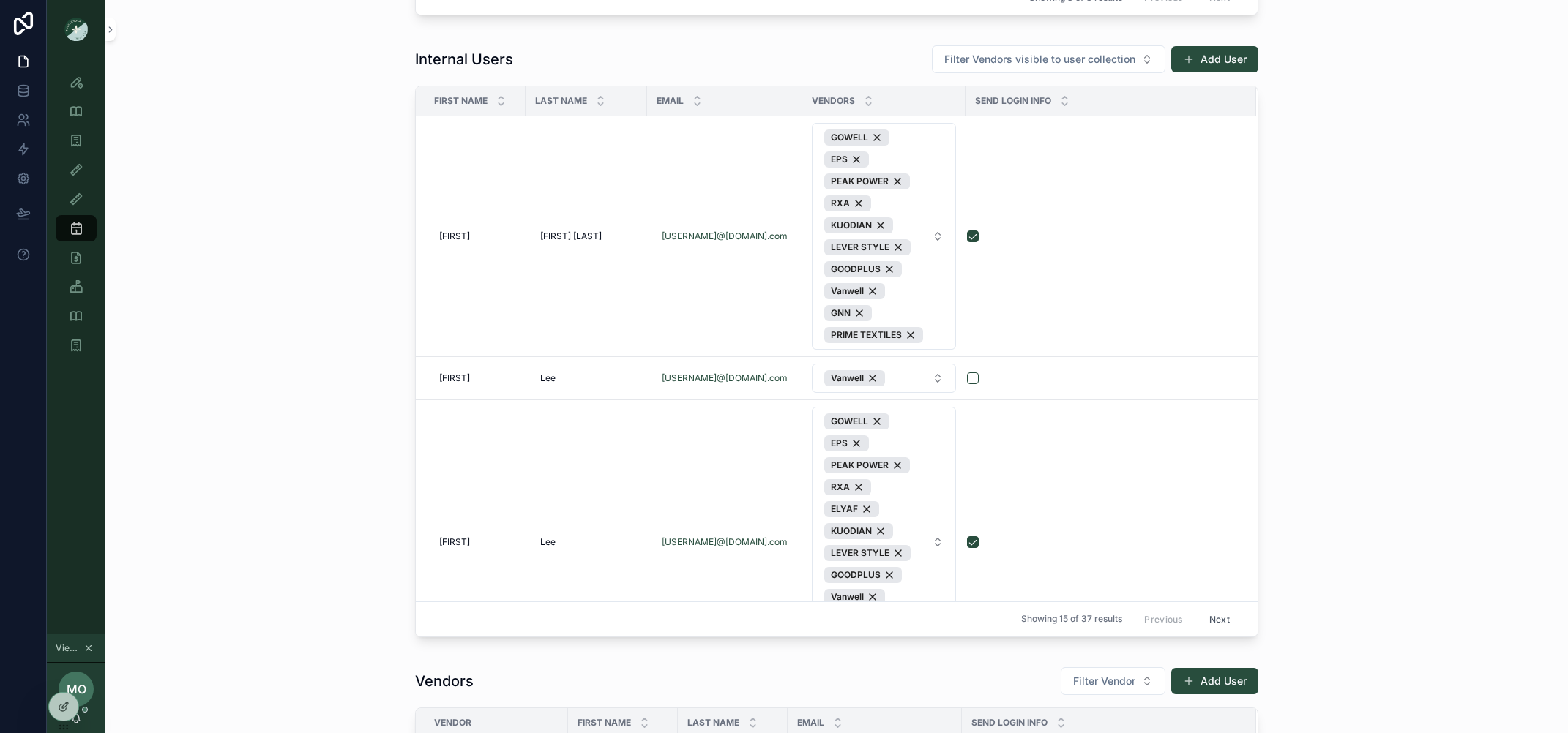 click on "Next" at bounding box center [1220, 619] 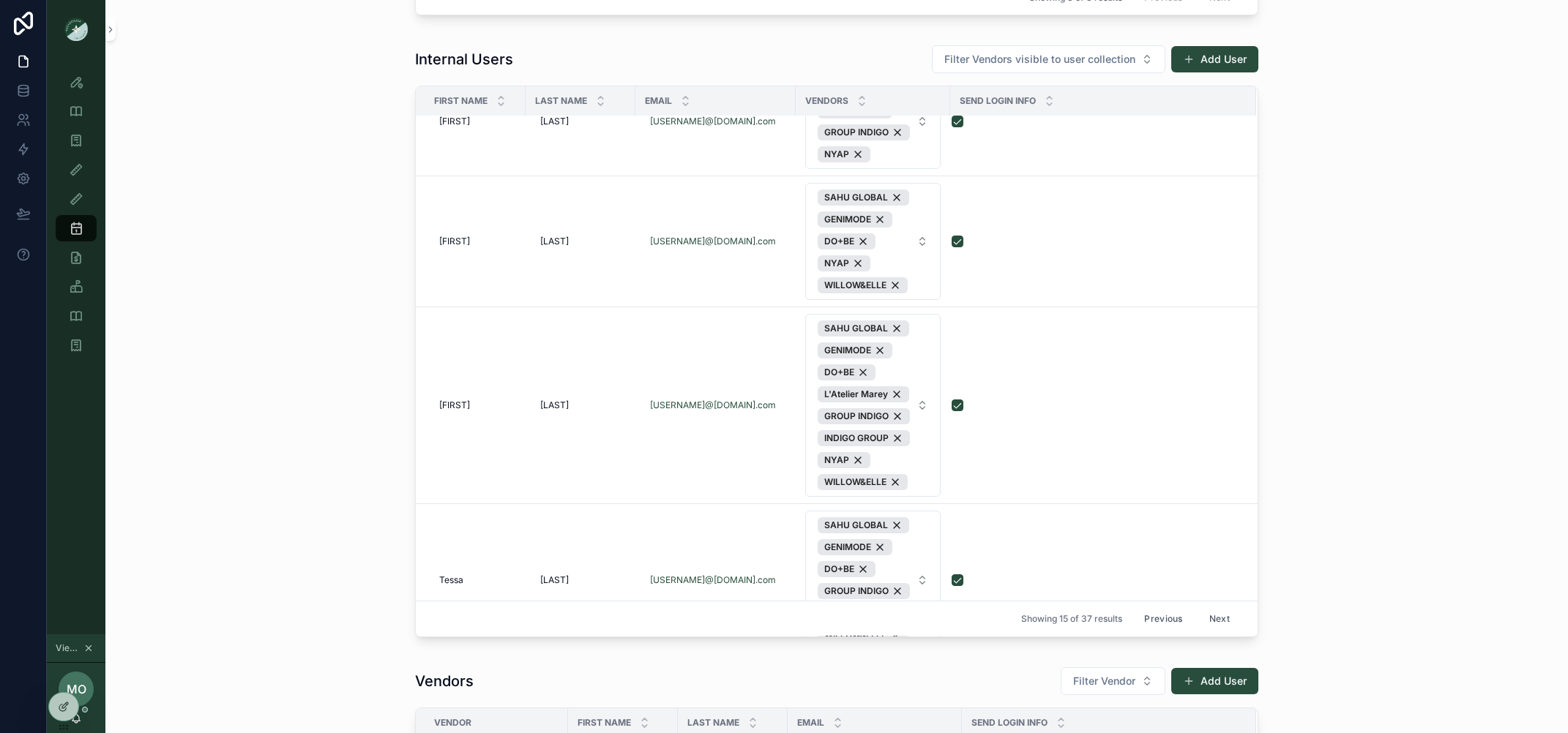 scroll, scrollTop: 1095, scrollLeft: 0, axis: vertical 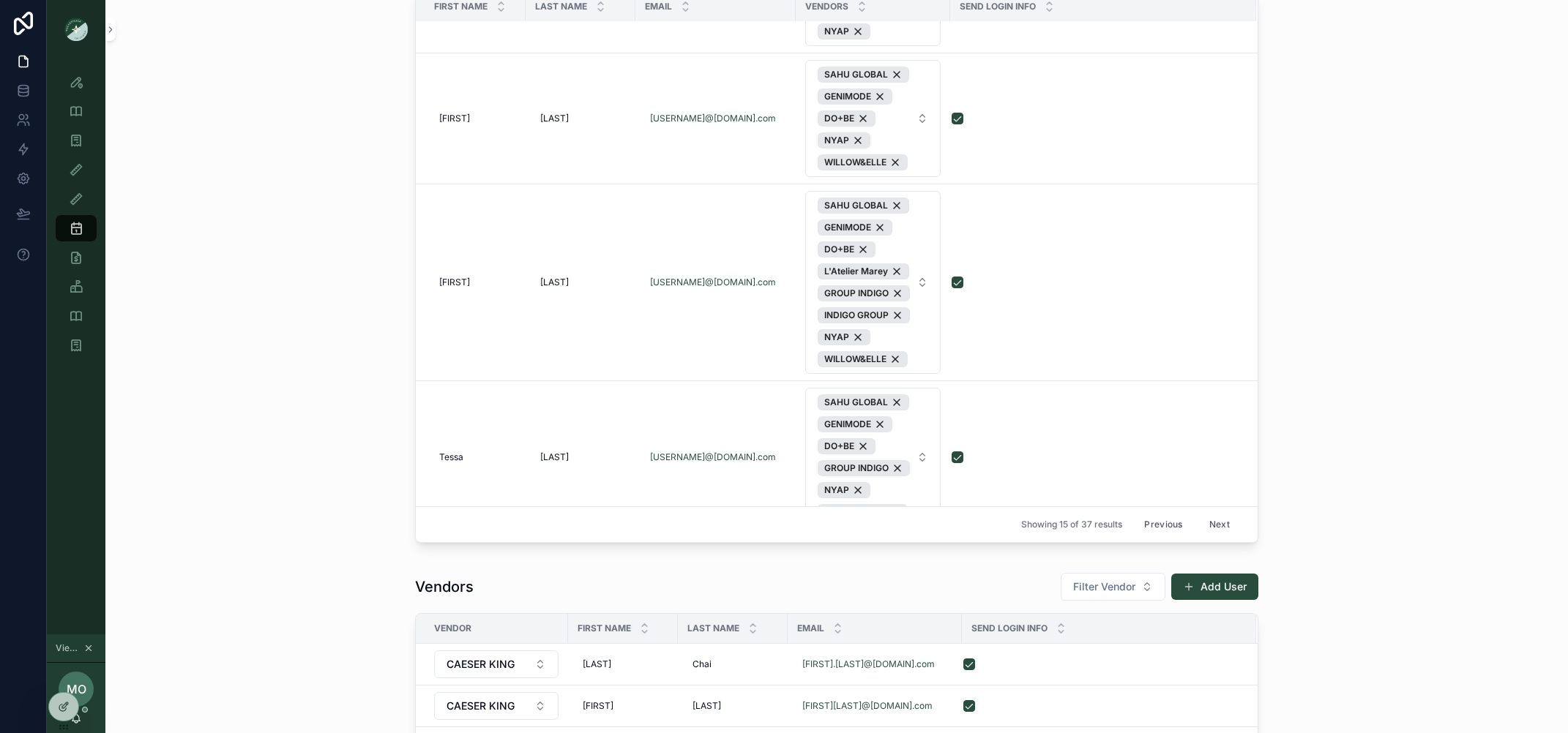 click on "Previous" at bounding box center (1163, 525) 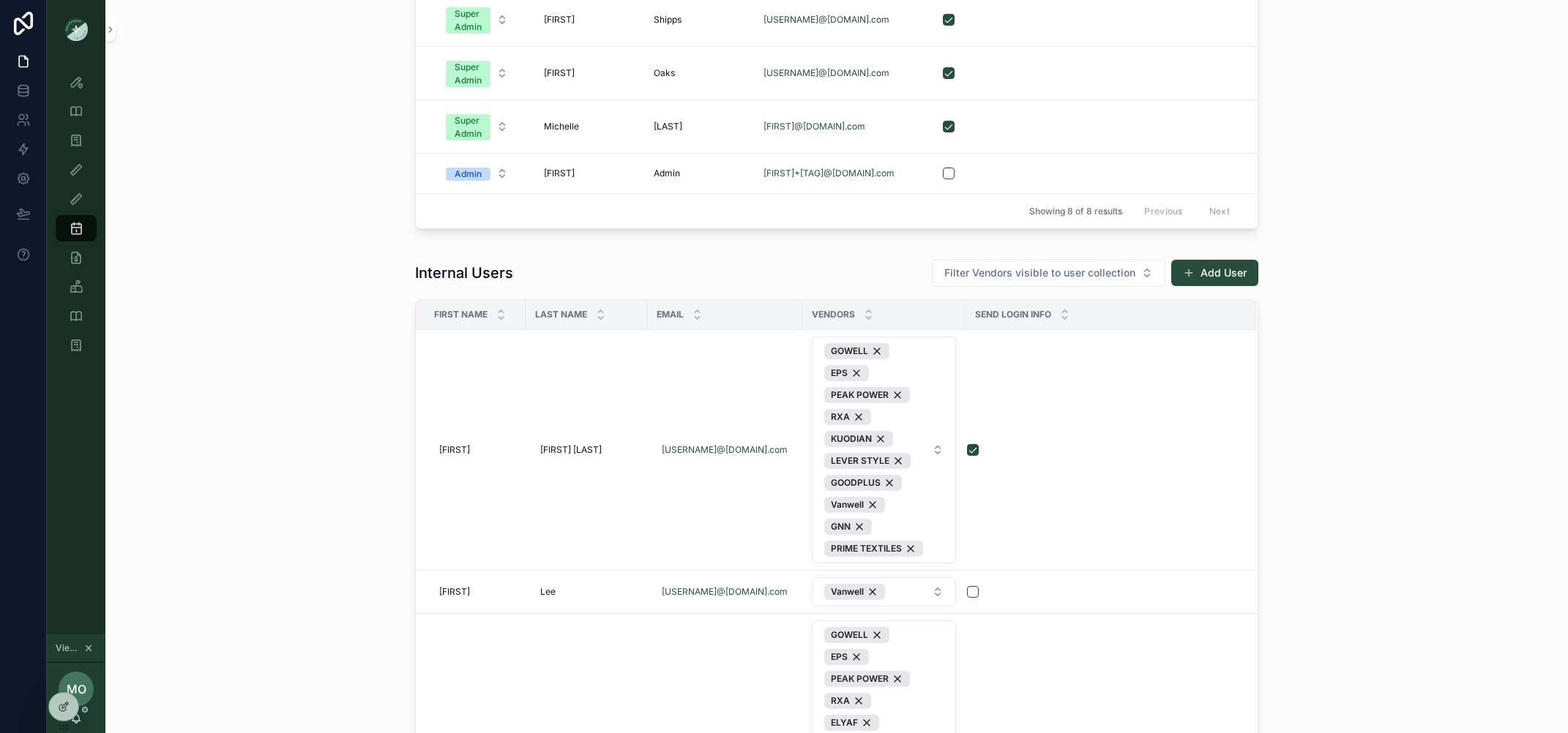 scroll, scrollTop: 297, scrollLeft: 0, axis: vertical 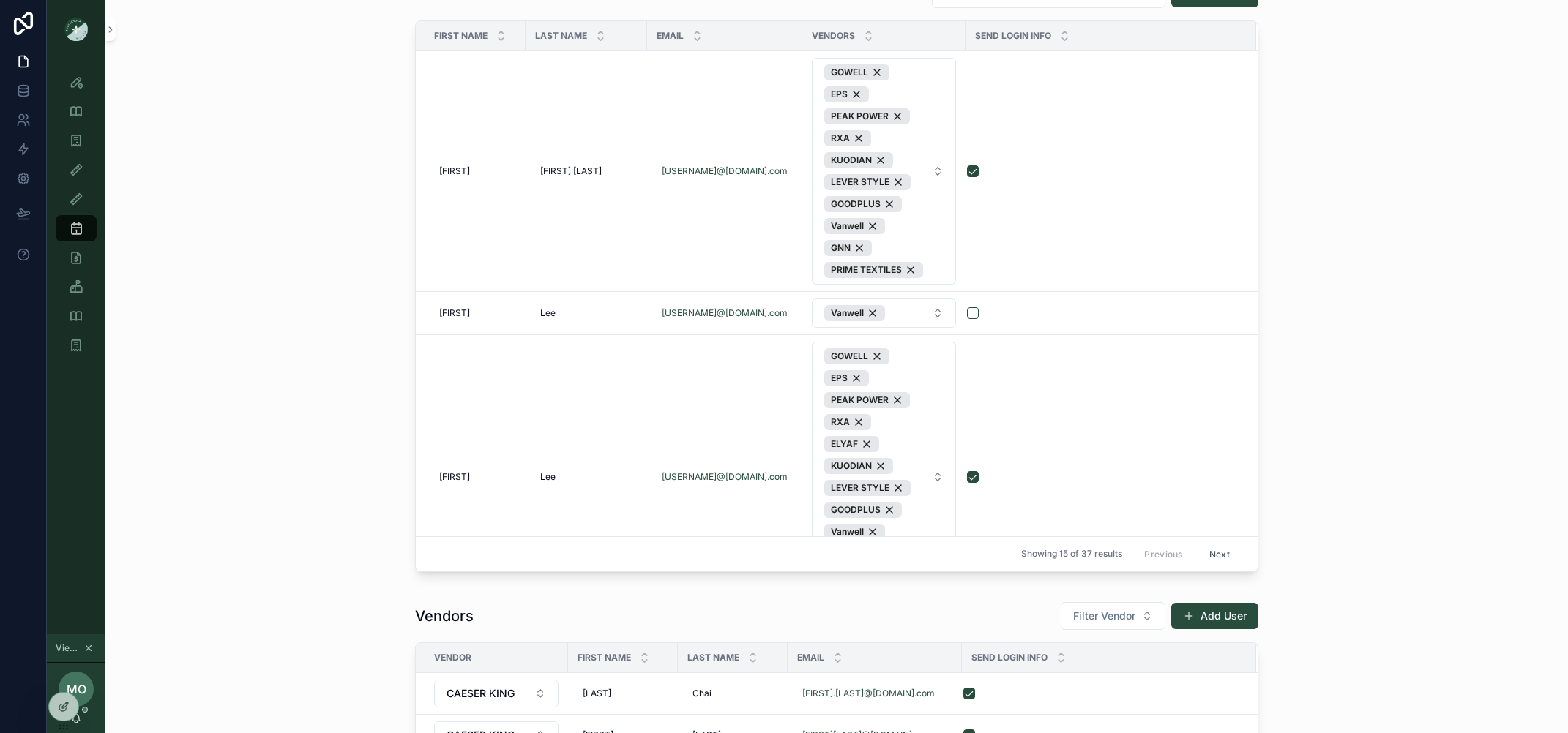 click on "Next" at bounding box center (1220, 554) 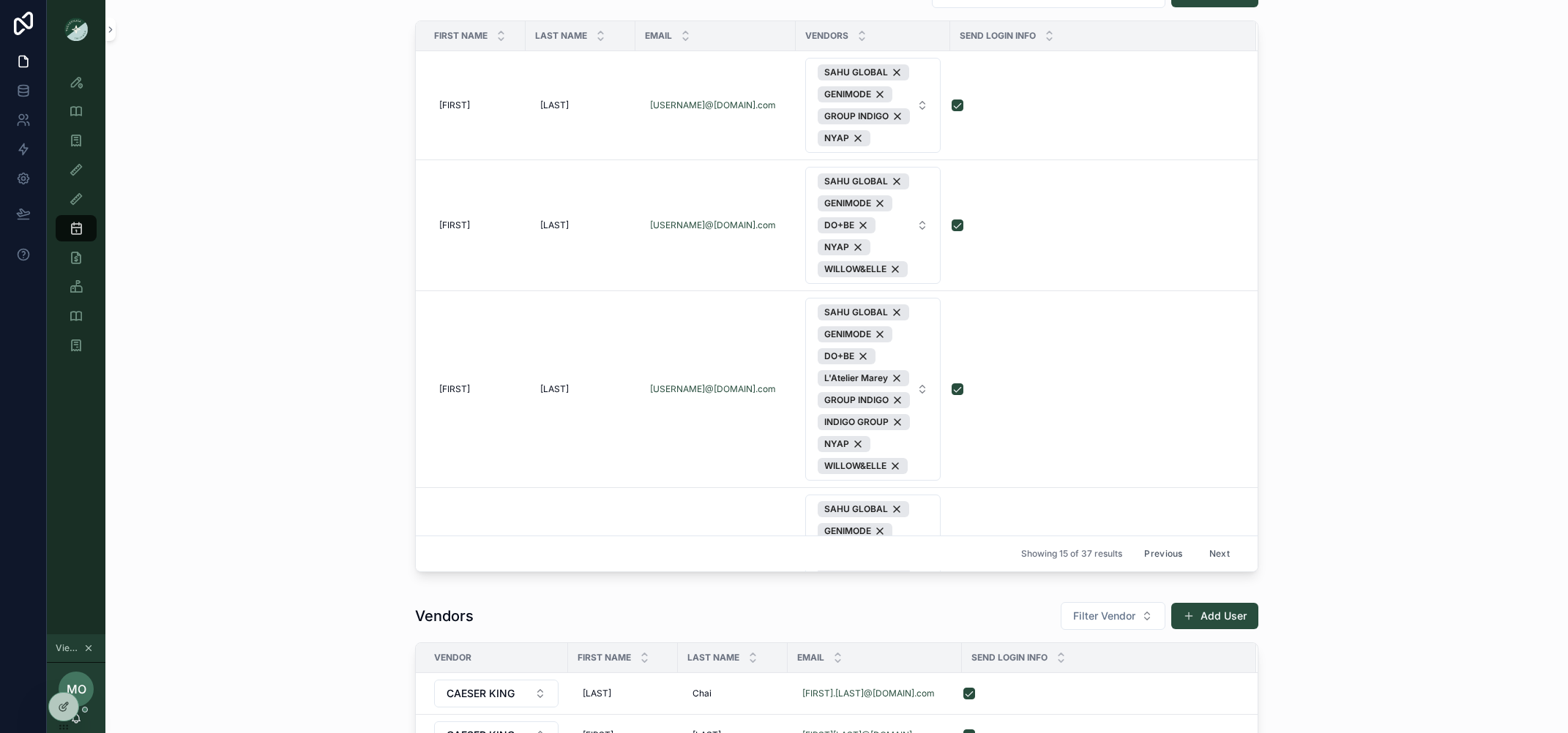 scroll, scrollTop: 1095, scrollLeft: 0, axis: vertical 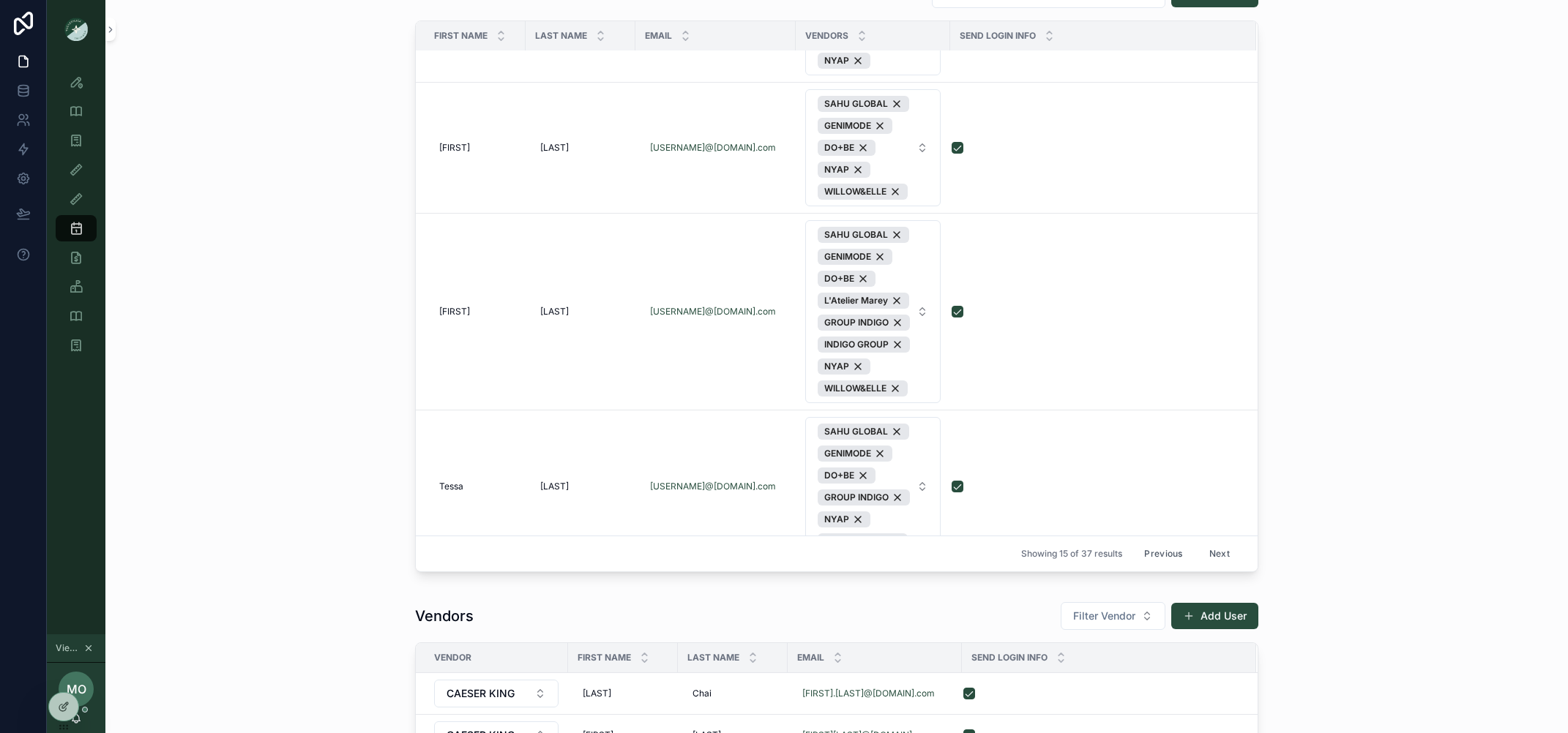 click on "Previous" at bounding box center [1163, 554] 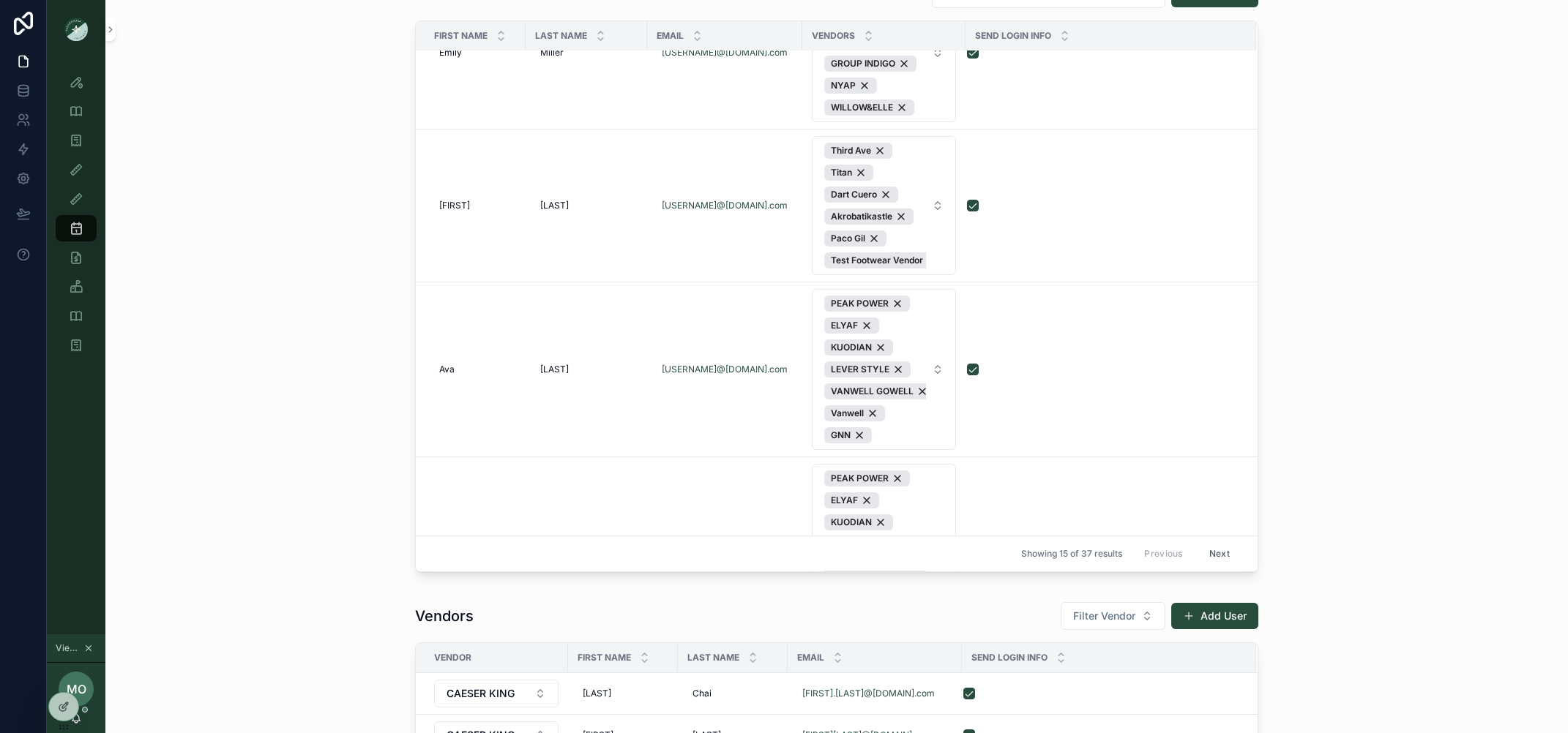 scroll, scrollTop: 1462, scrollLeft: 0, axis: vertical 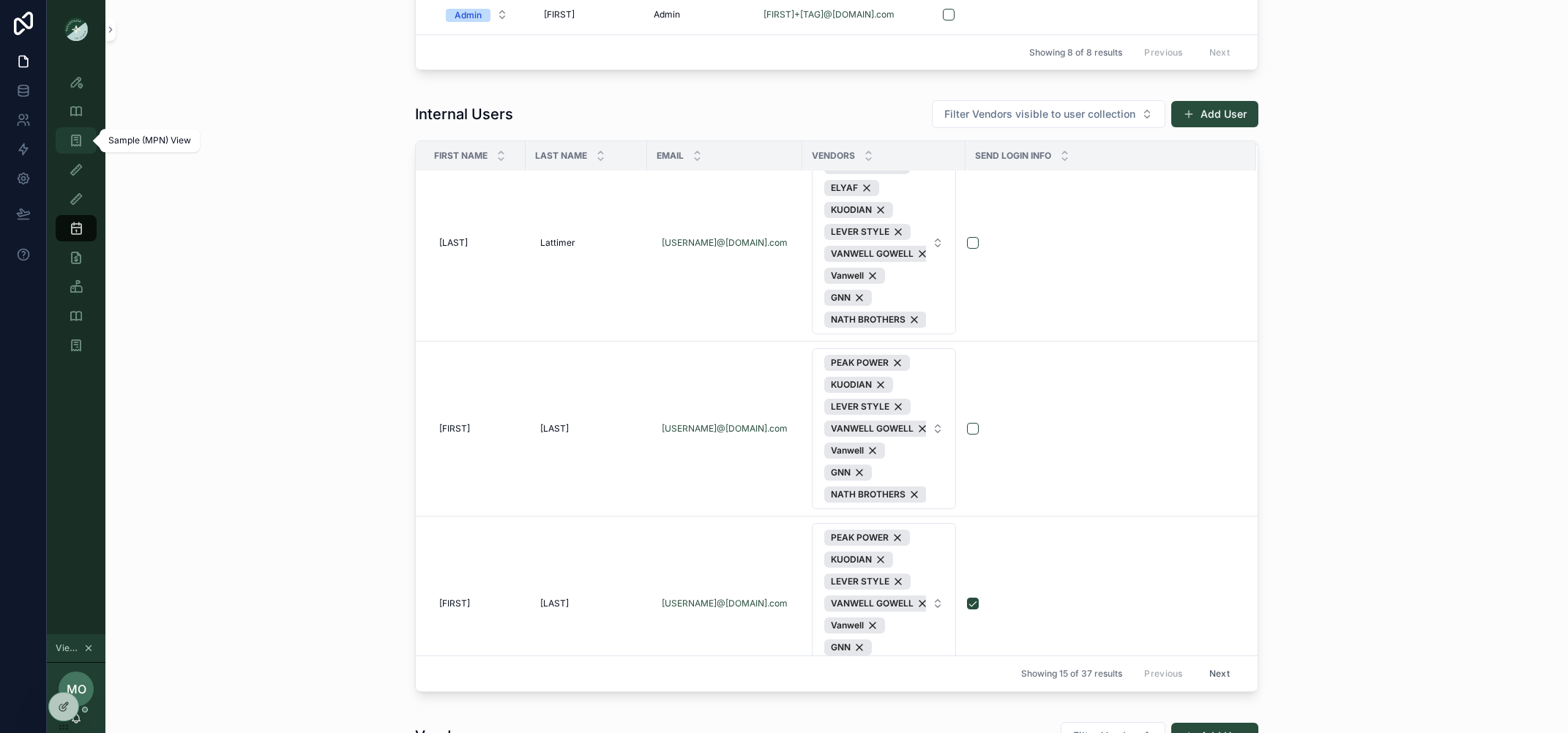 click at bounding box center [76, 140] 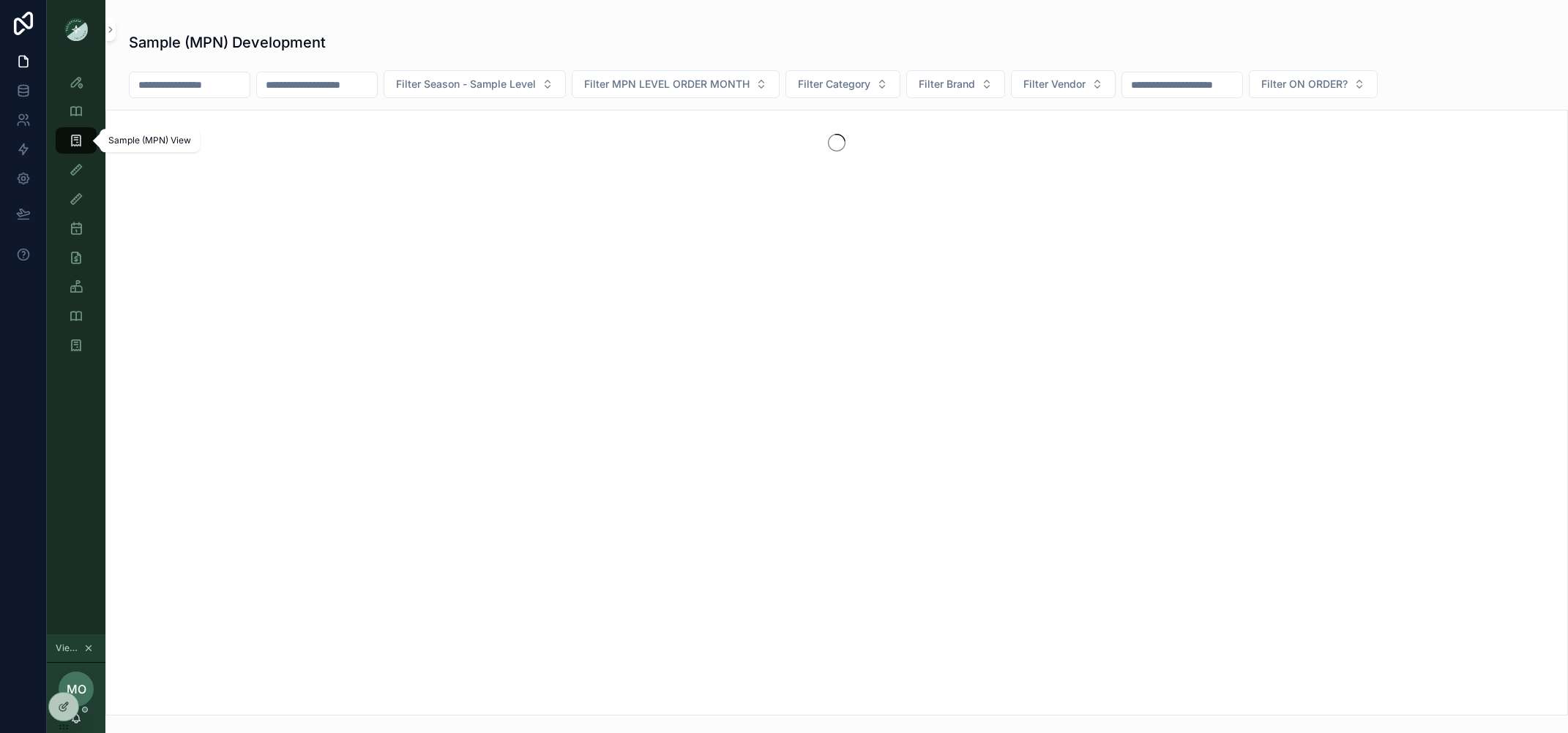 scroll, scrollTop: 0, scrollLeft: 0, axis: both 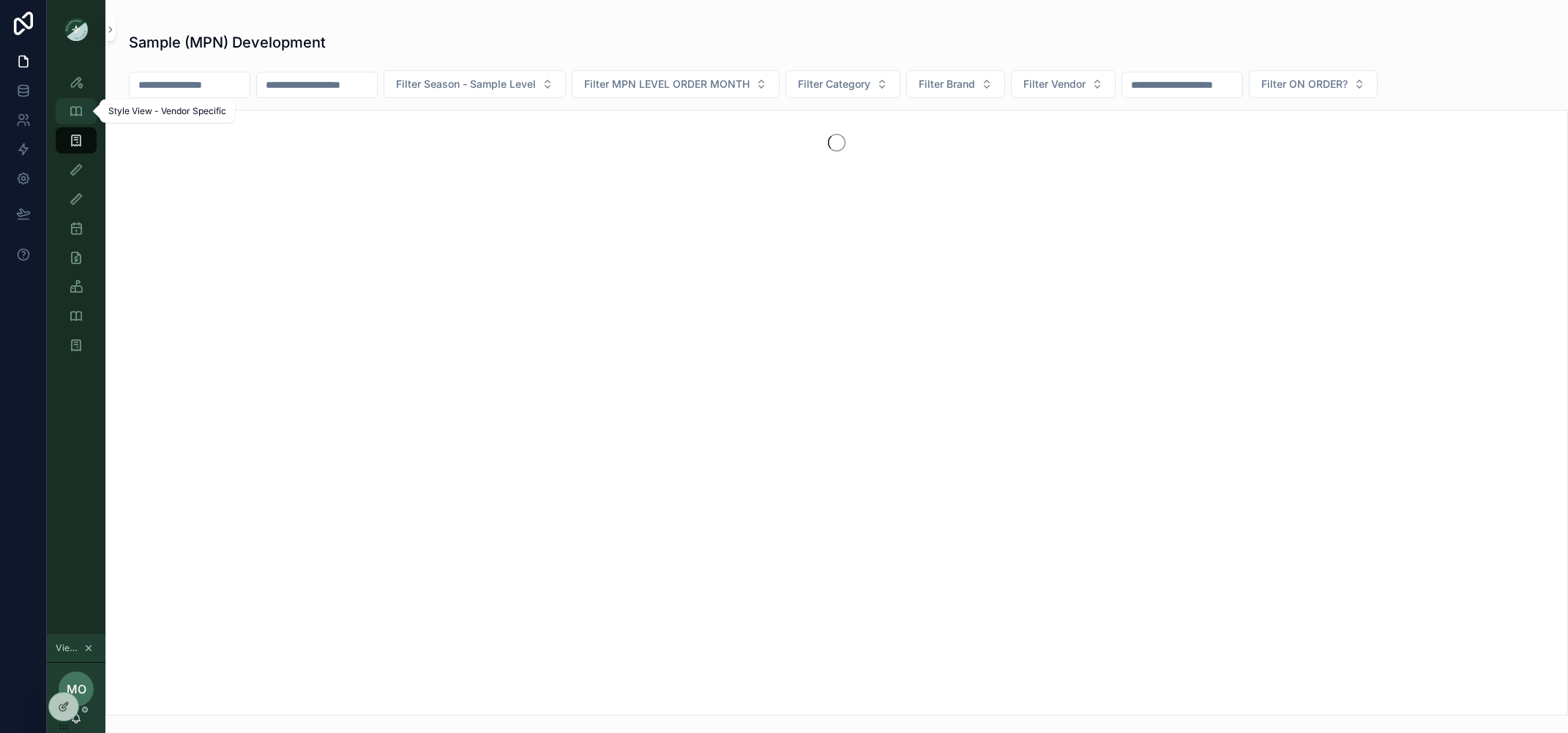 click at bounding box center [76, 111] 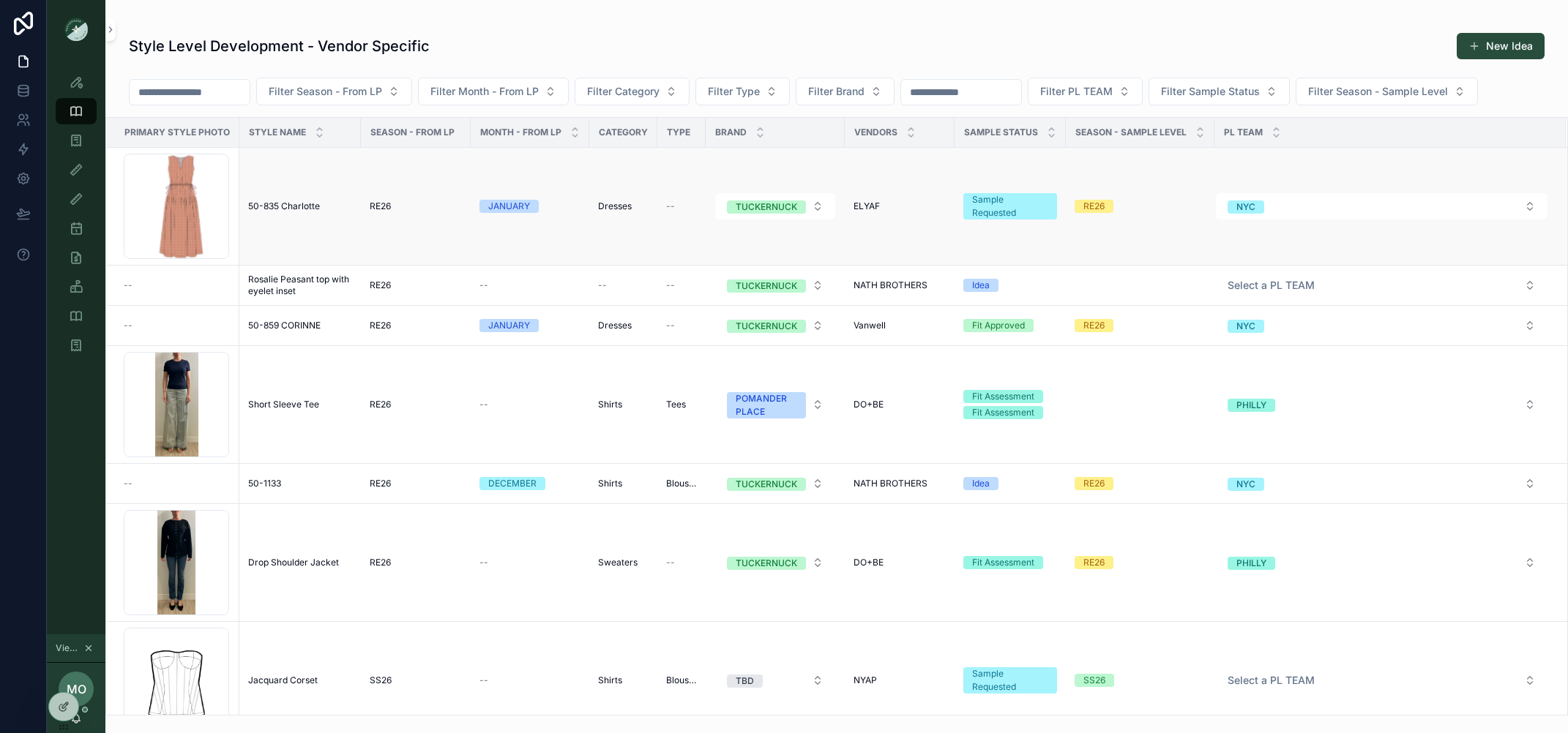 click on "50-835 Charlotte" at bounding box center [284, 206] 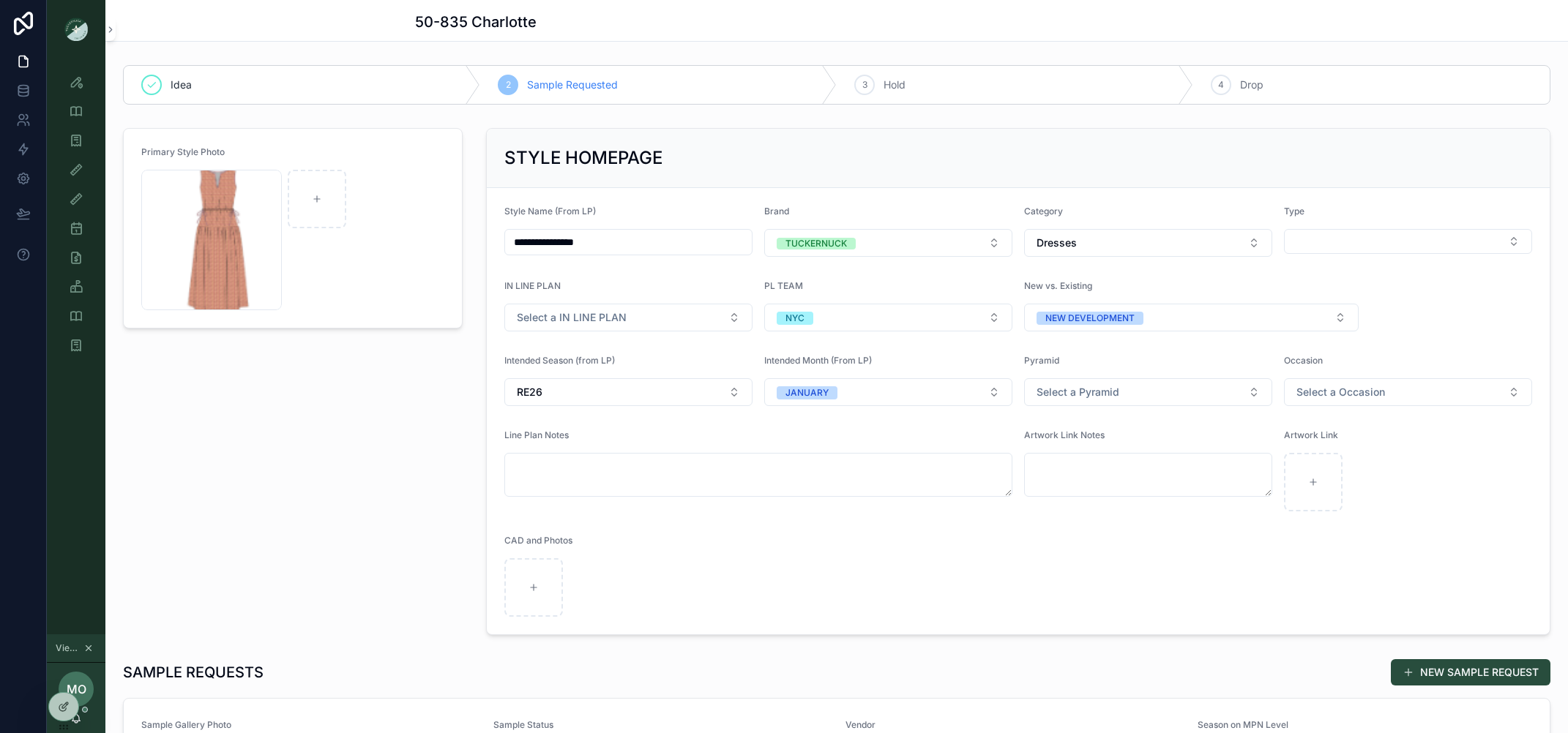 drag, startPoint x: 550, startPoint y: 239, endPoint x: 453, endPoint y: 239, distance: 97 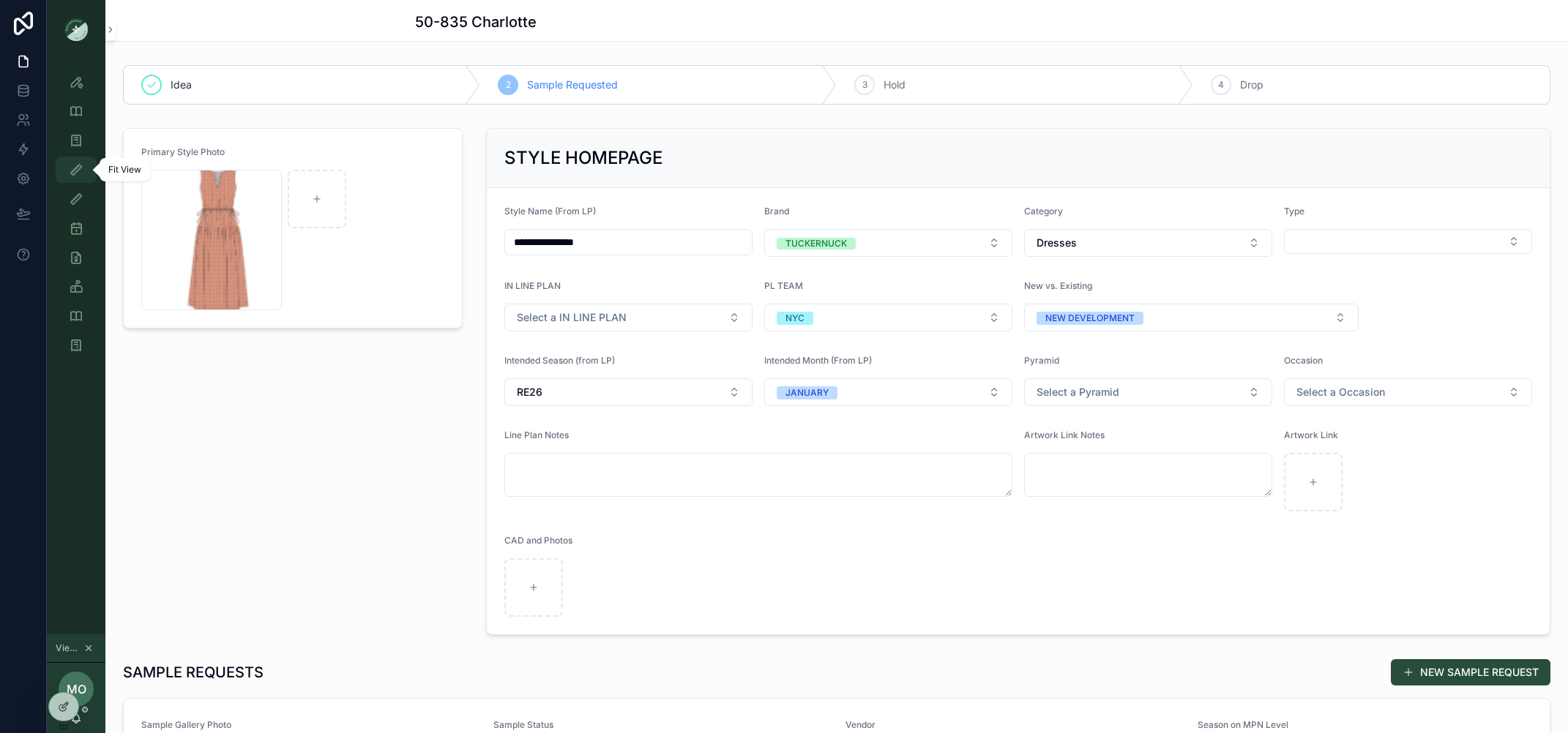 click at bounding box center [76, 170] 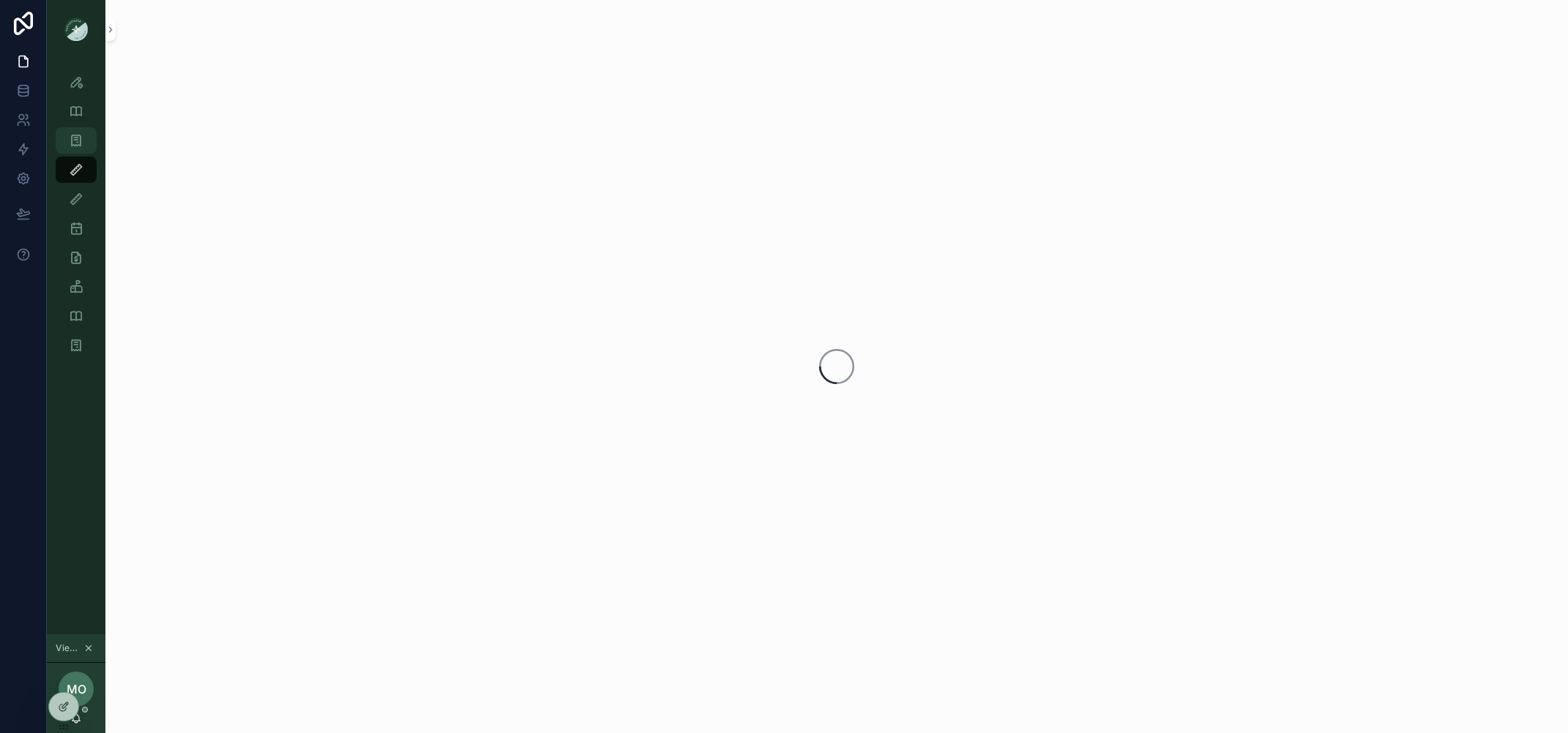click at bounding box center (76, 140) 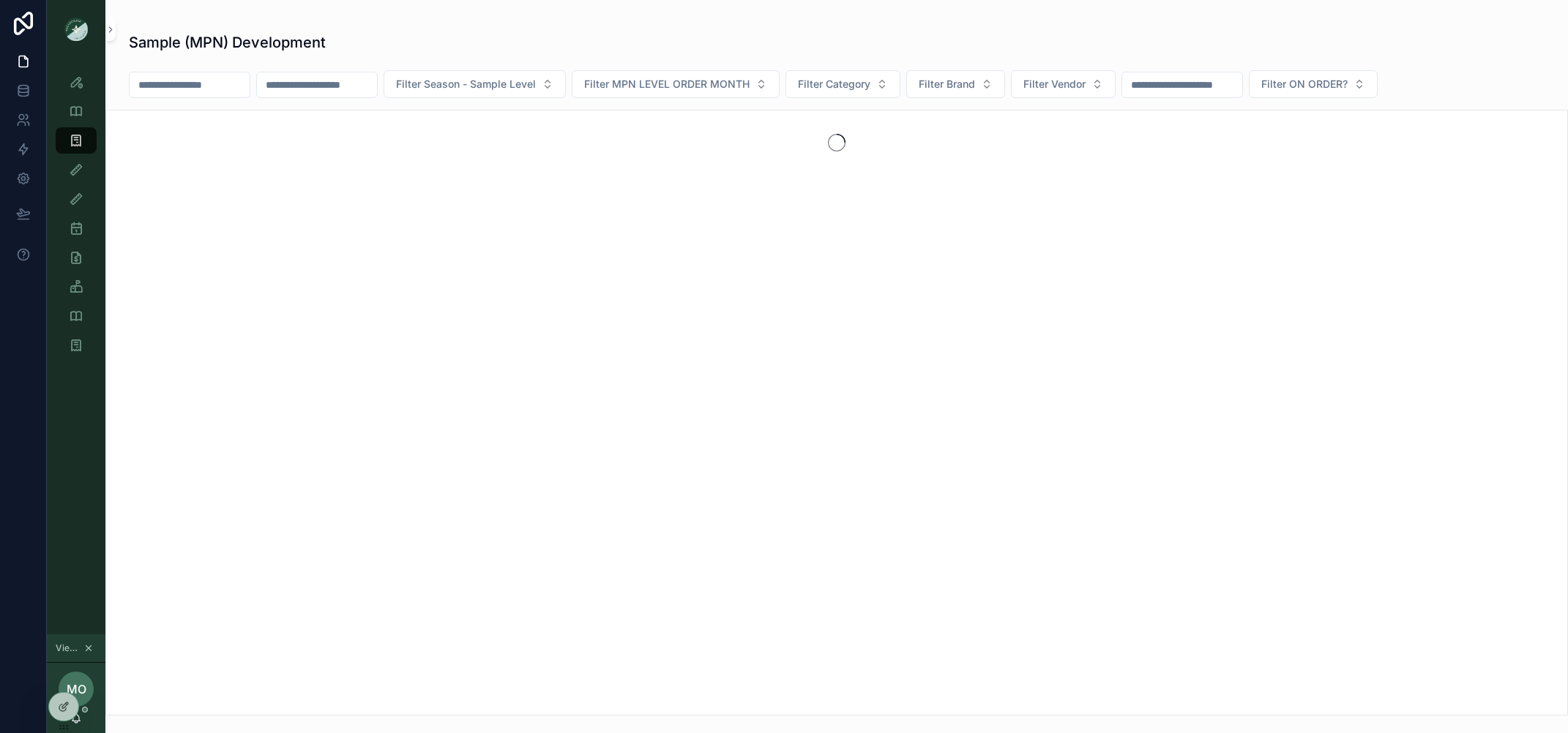click at bounding box center [190, 85] 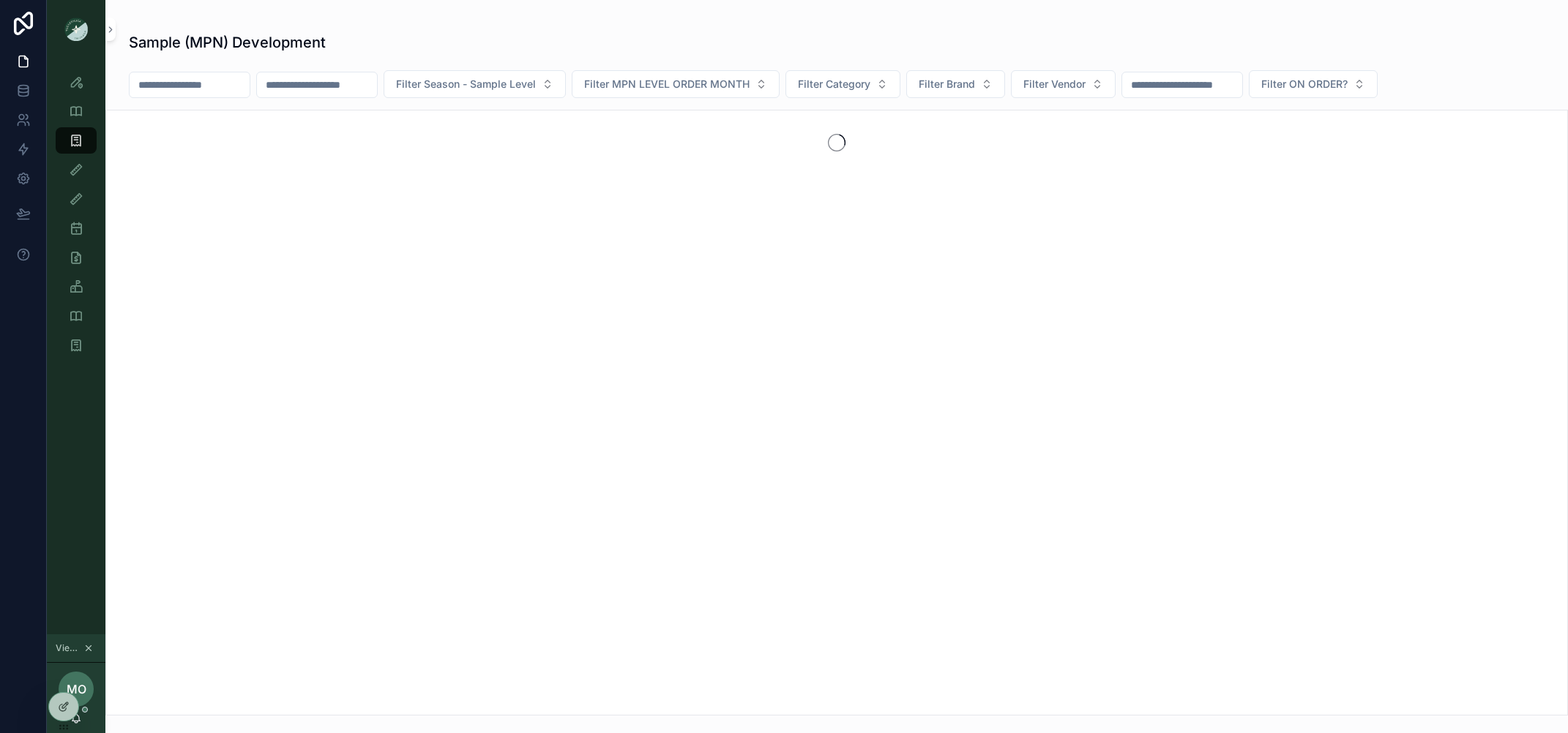 paste on "******" 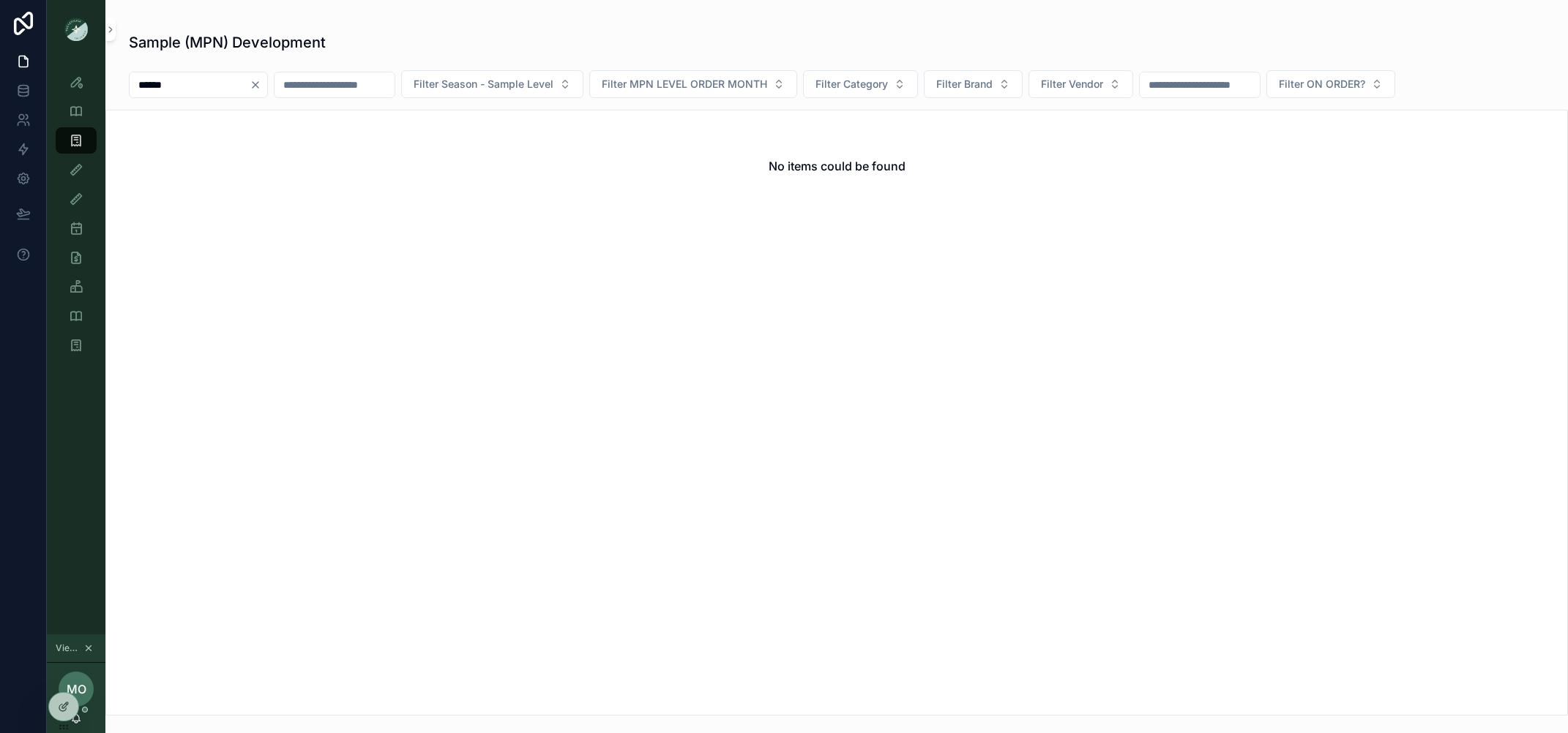 type on "******" 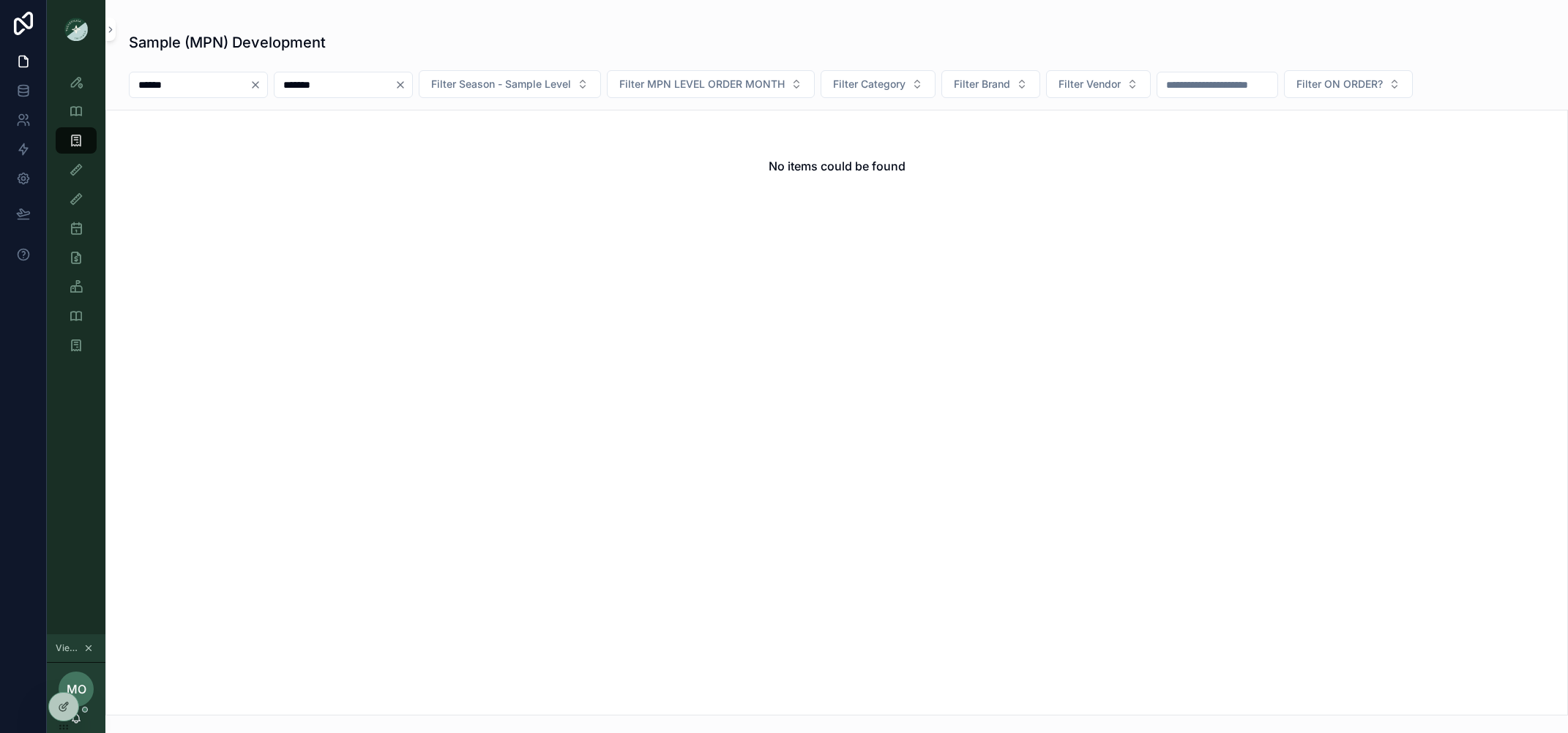 type on "******" 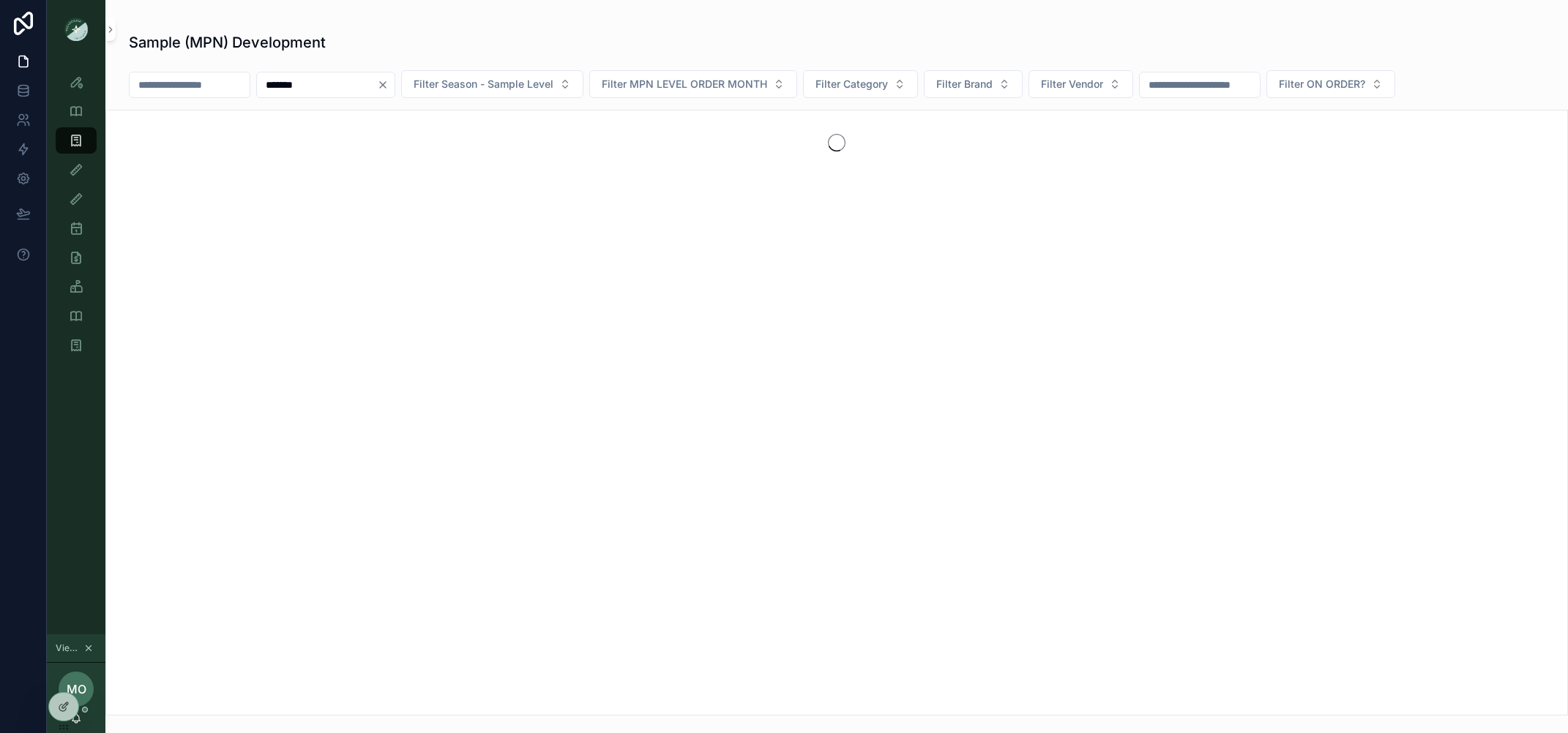 click on "******" at bounding box center [317, 85] 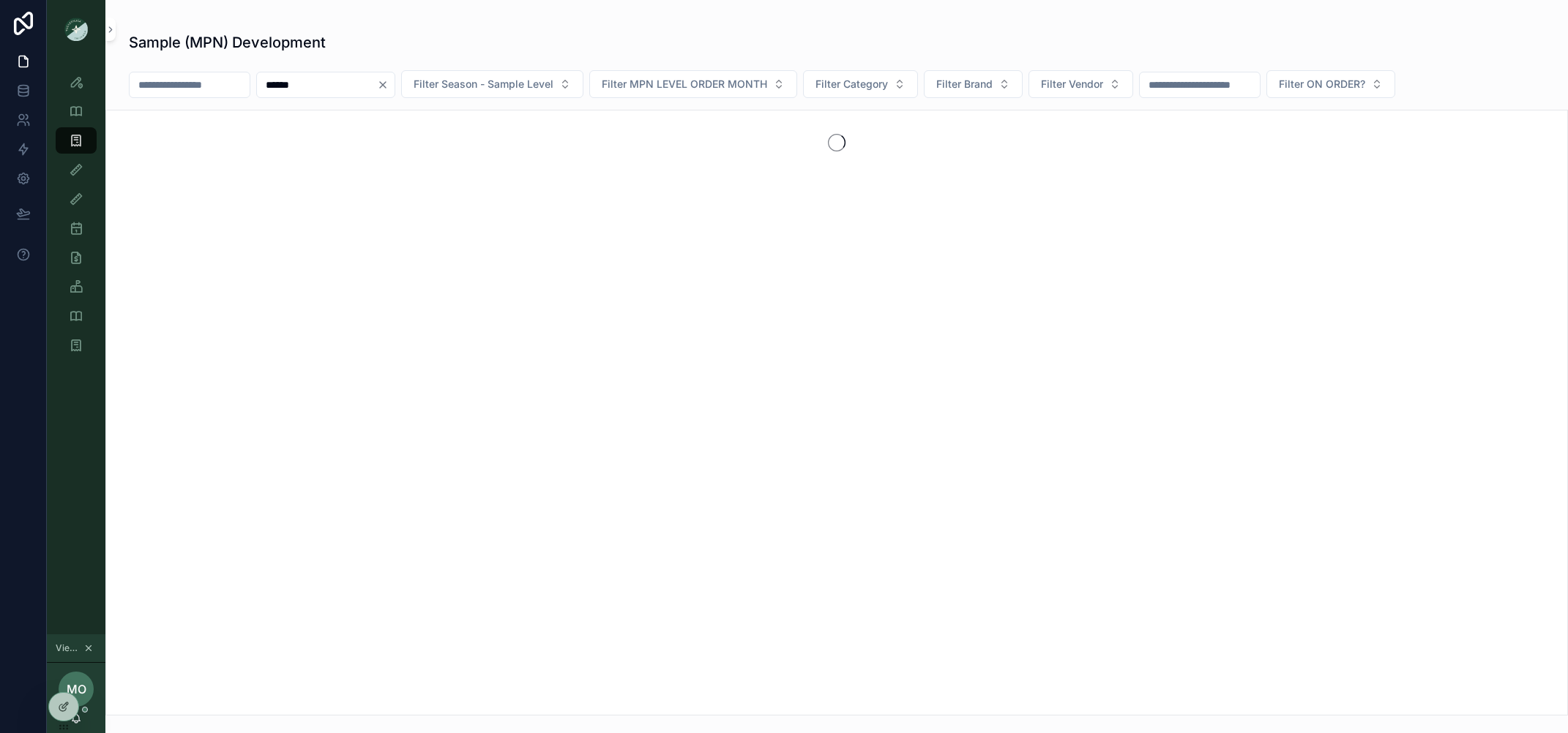 type on "******" 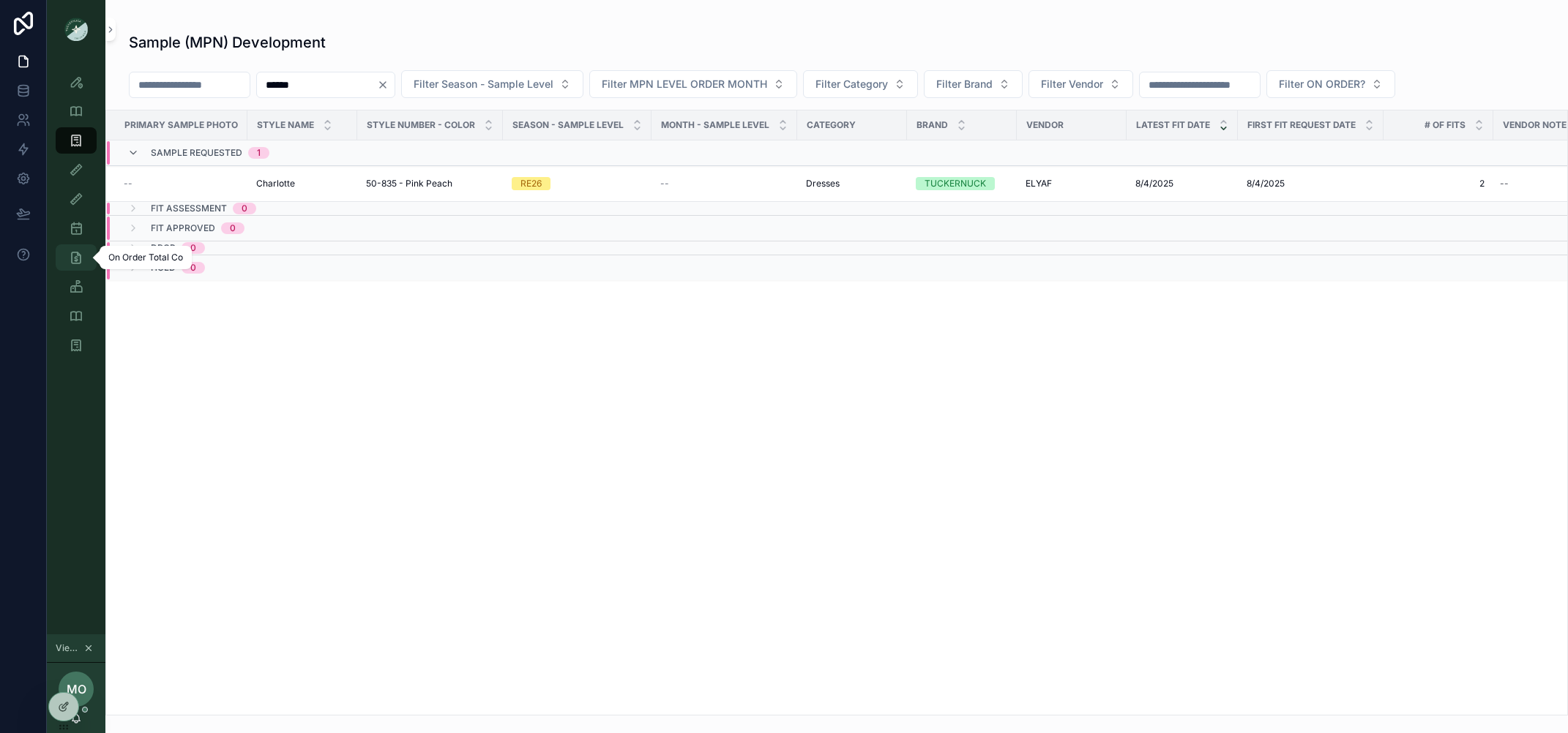 click at bounding box center [76, 258] 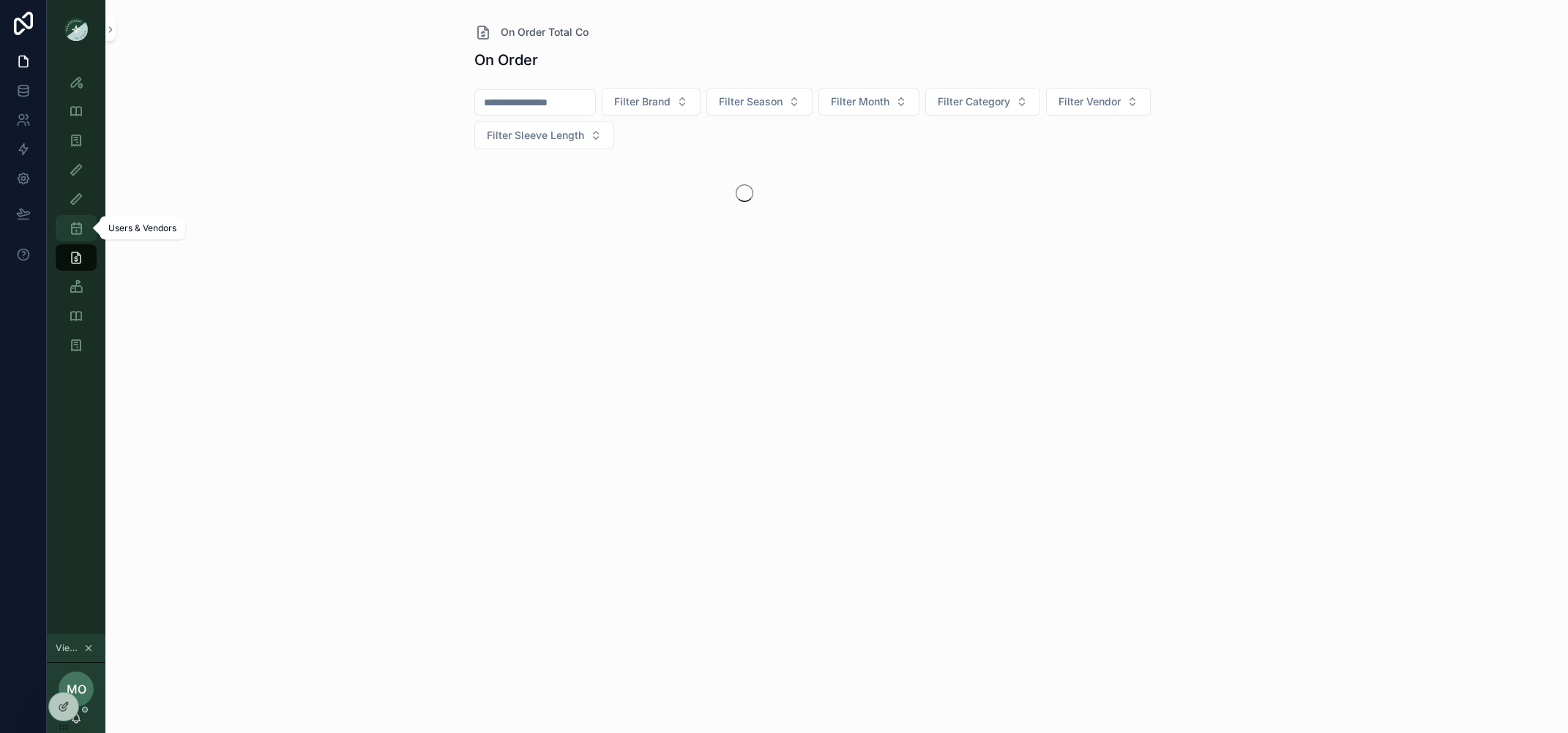click at bounding box center (76, 228) 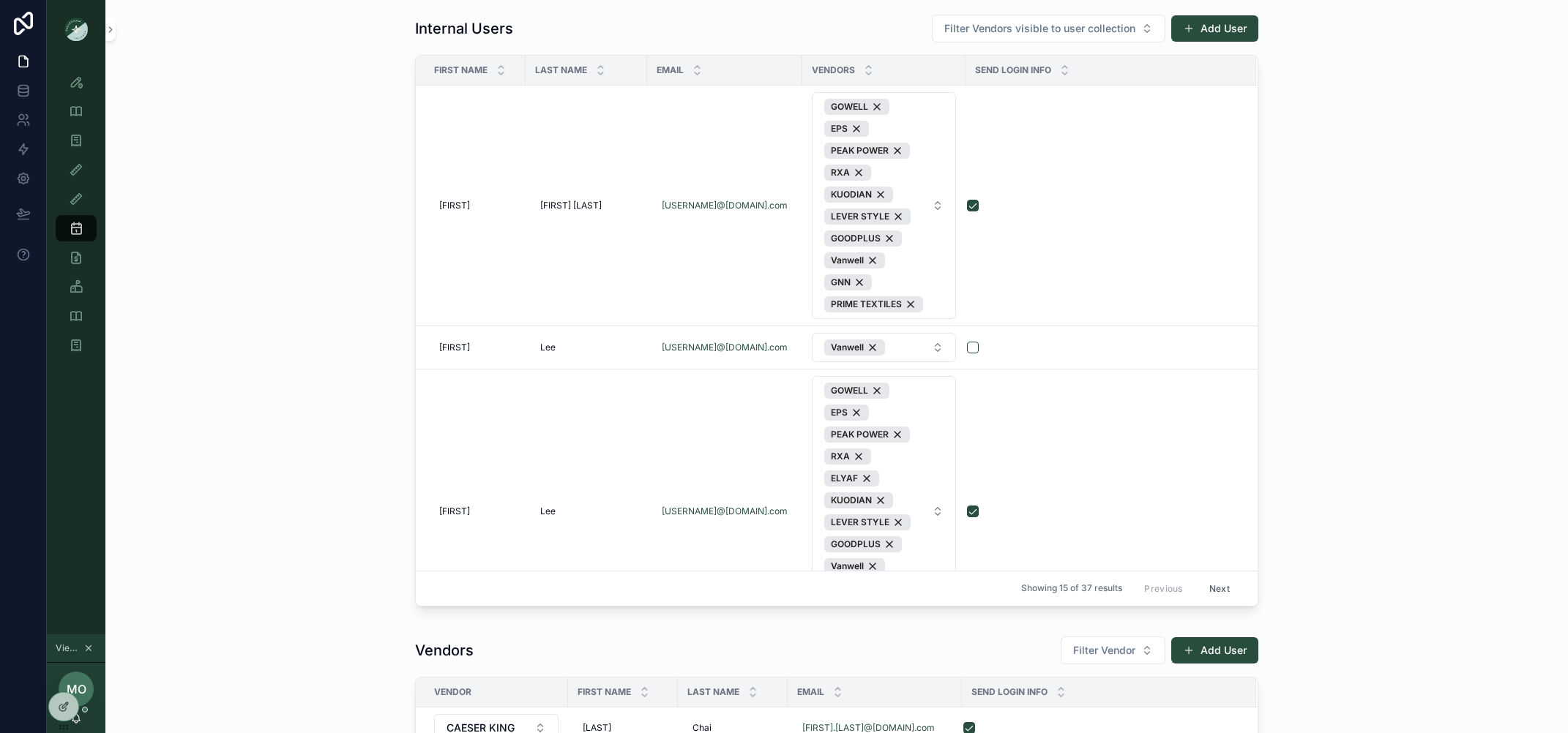 scroll, scrollTop: 552, scrollLeft: 0, axis: vertical 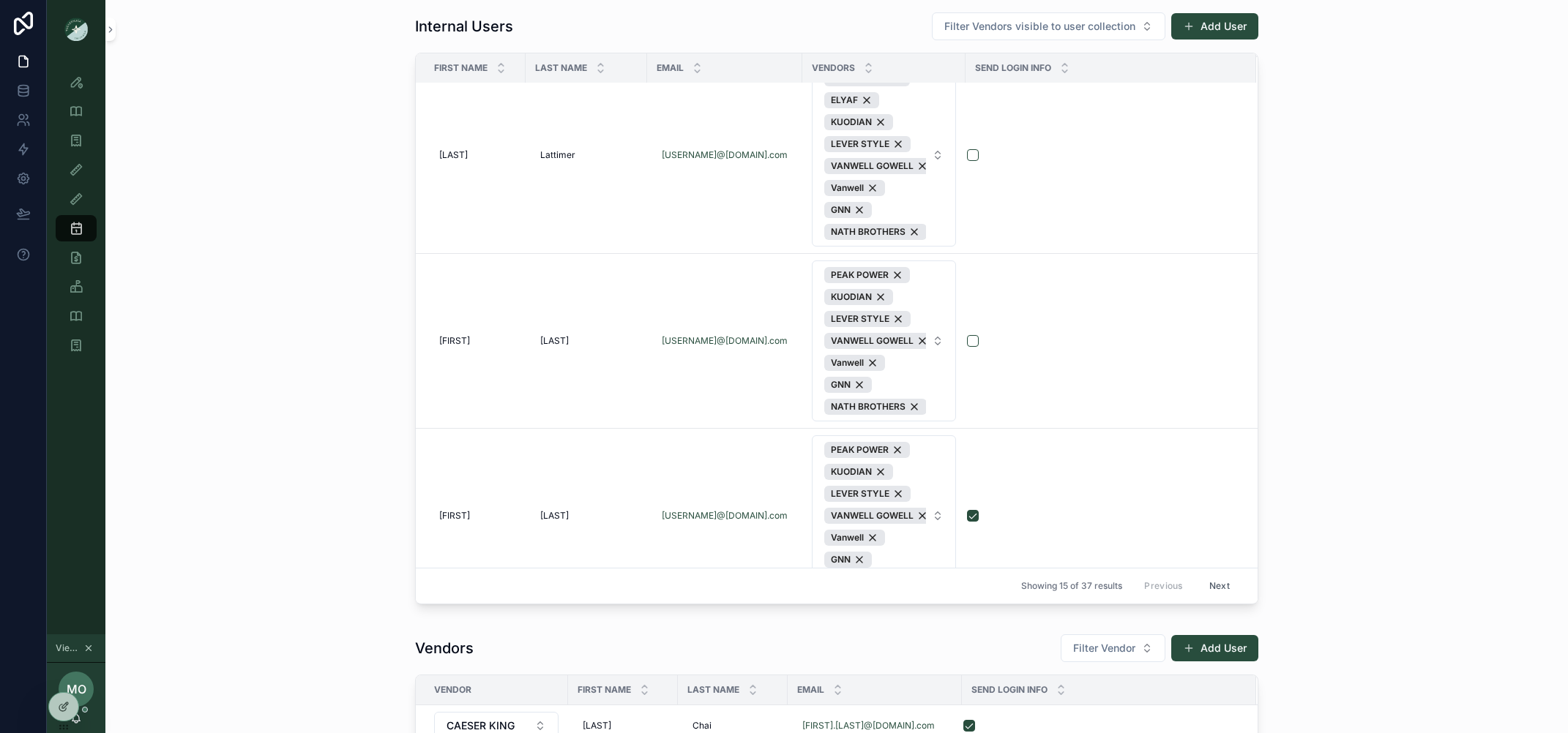 click on "Next" at bounding box center (1220, 586) 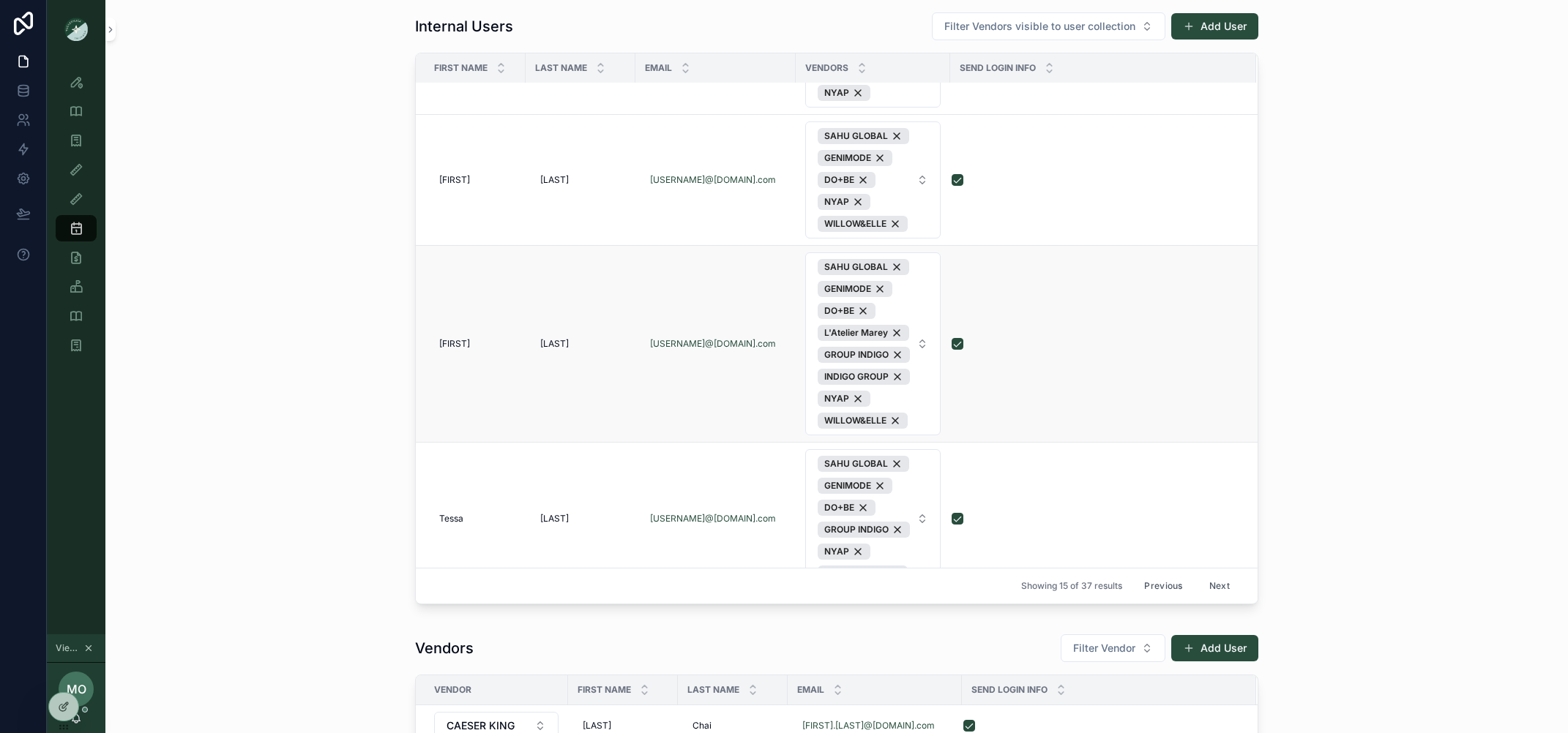 scroll, scrollTop: 1094, scrollLeft: 0, axis: vertical 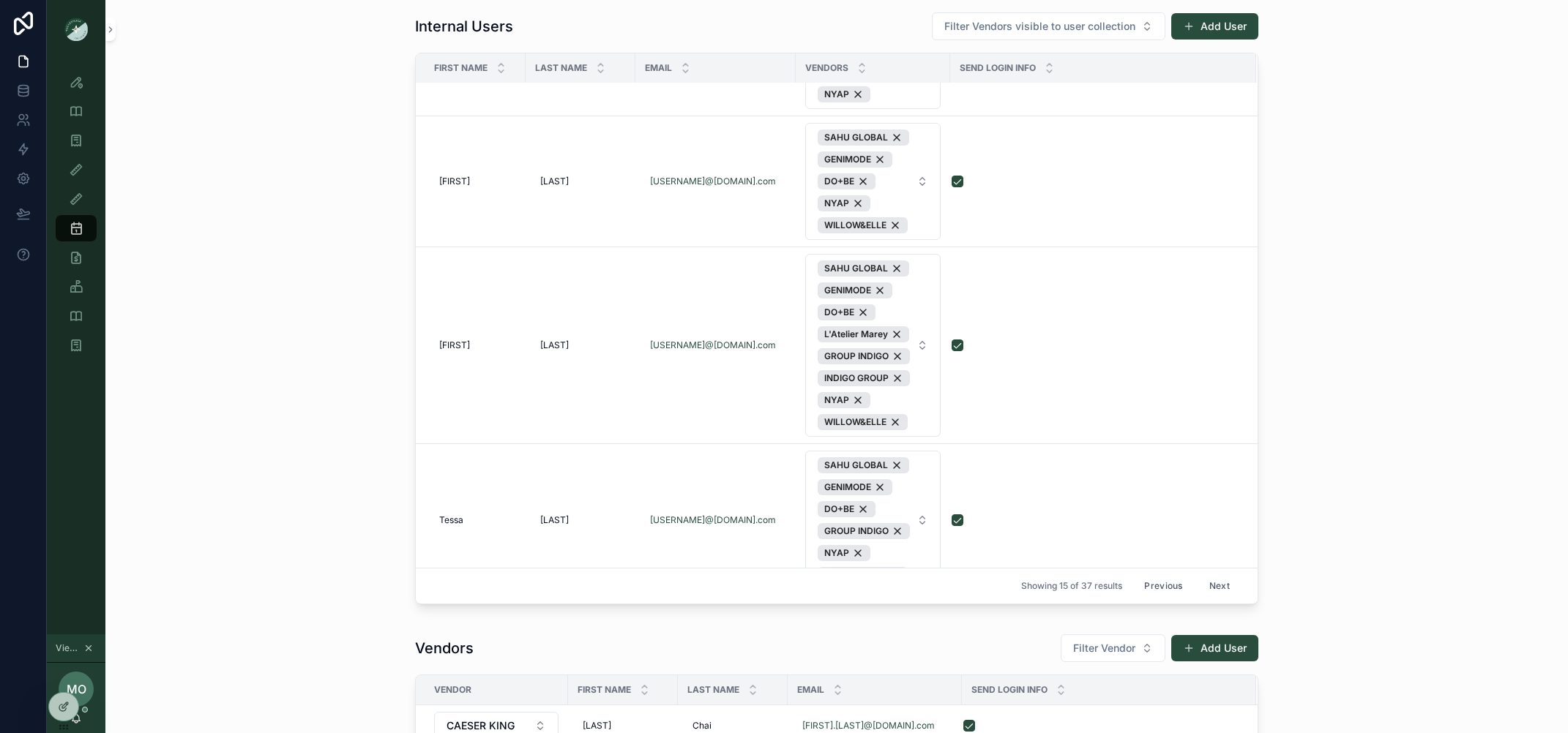 click on "Next" at bounding box center (1220, 586) 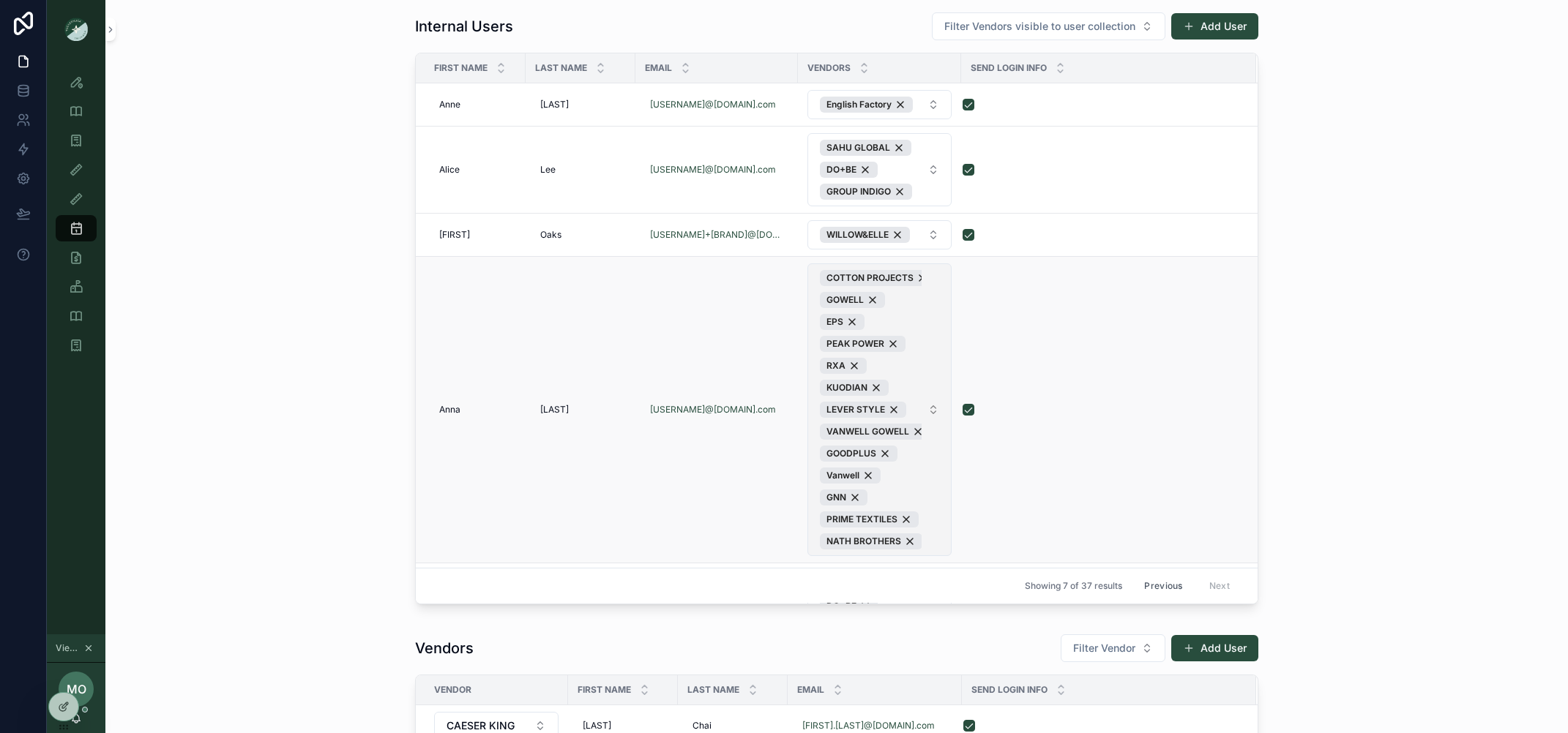 click on "COTTON PROJECTS GOWELL EPS PEAK POWER RXA KUODIAN LEVER STYLE VANWELL GOWELL GOODPLUS Vanwell GNN PRIME TEXTILES NATH BROTHERS" at bounding box center (879, 410) 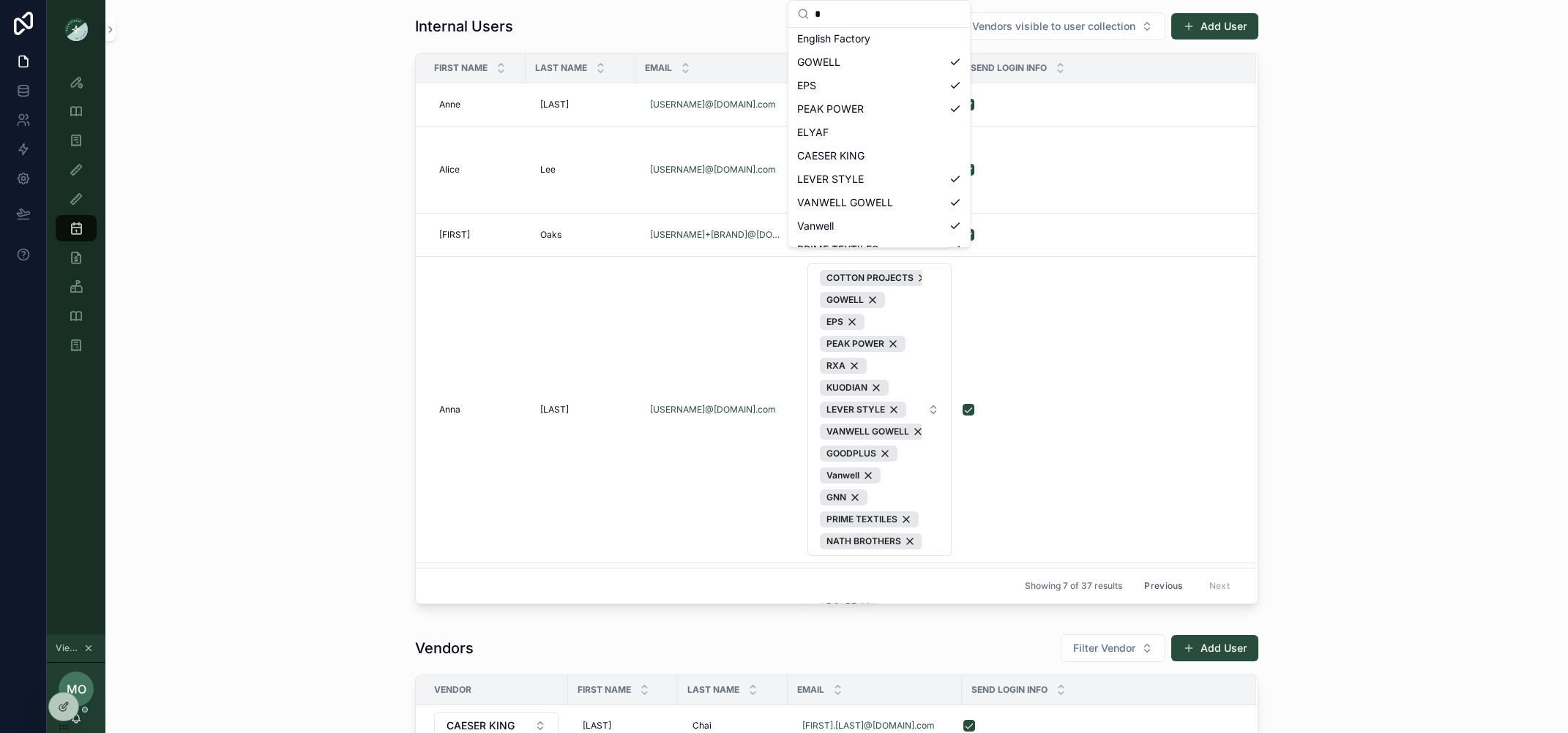 scroll, scrollTop: 217, scrollLeft: 0, axis: vertical 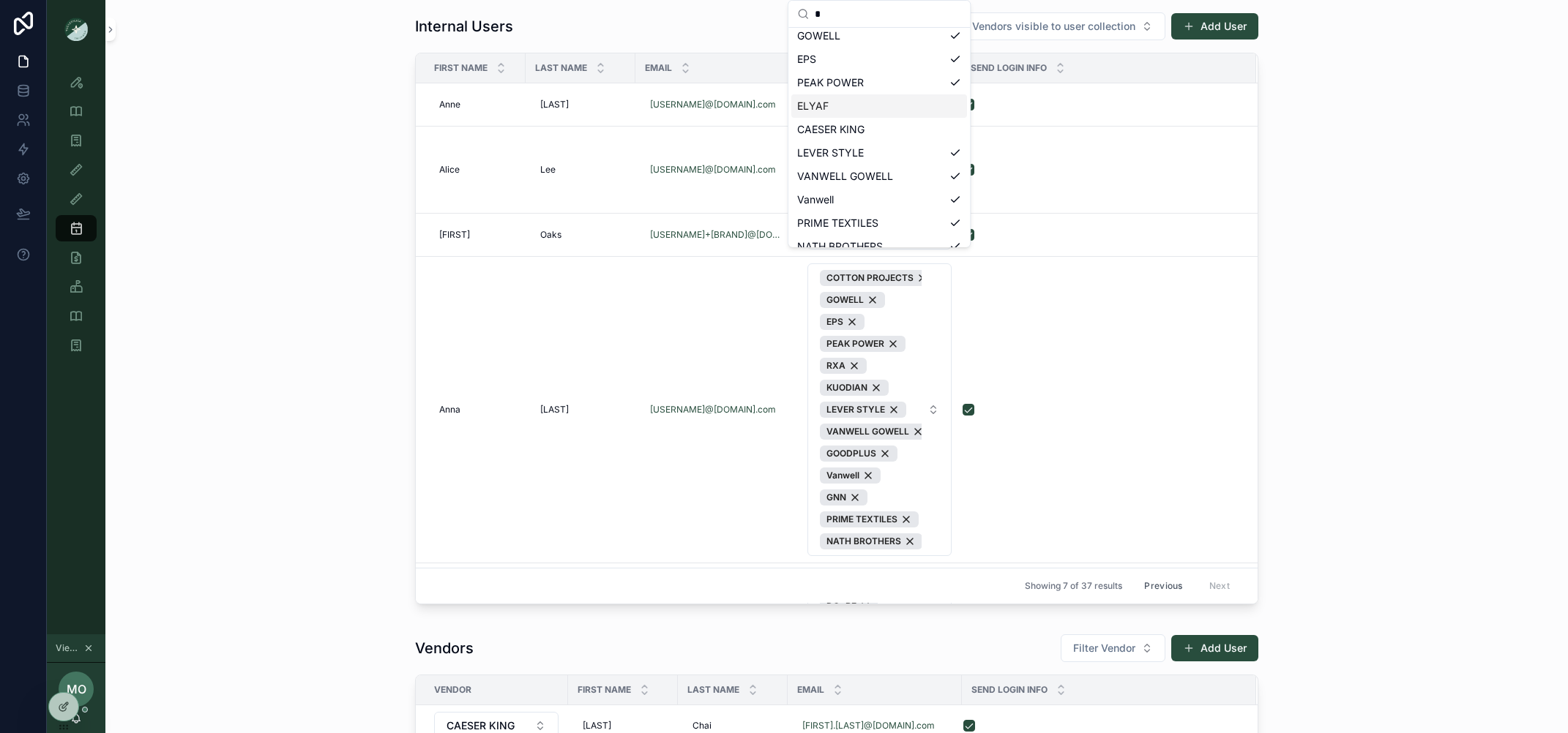type on "*" 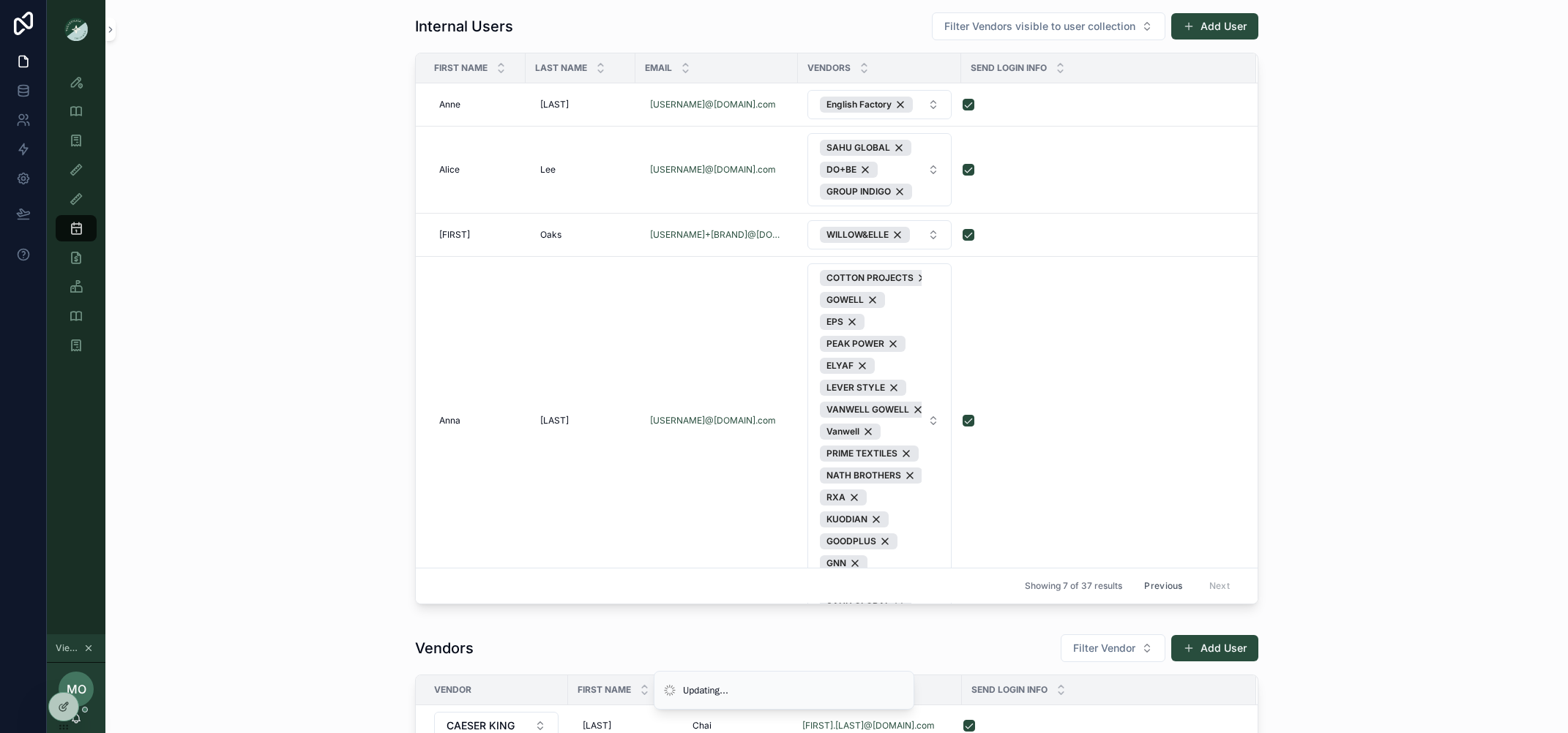 click on "Previous" at bounding box center (1163, 586) 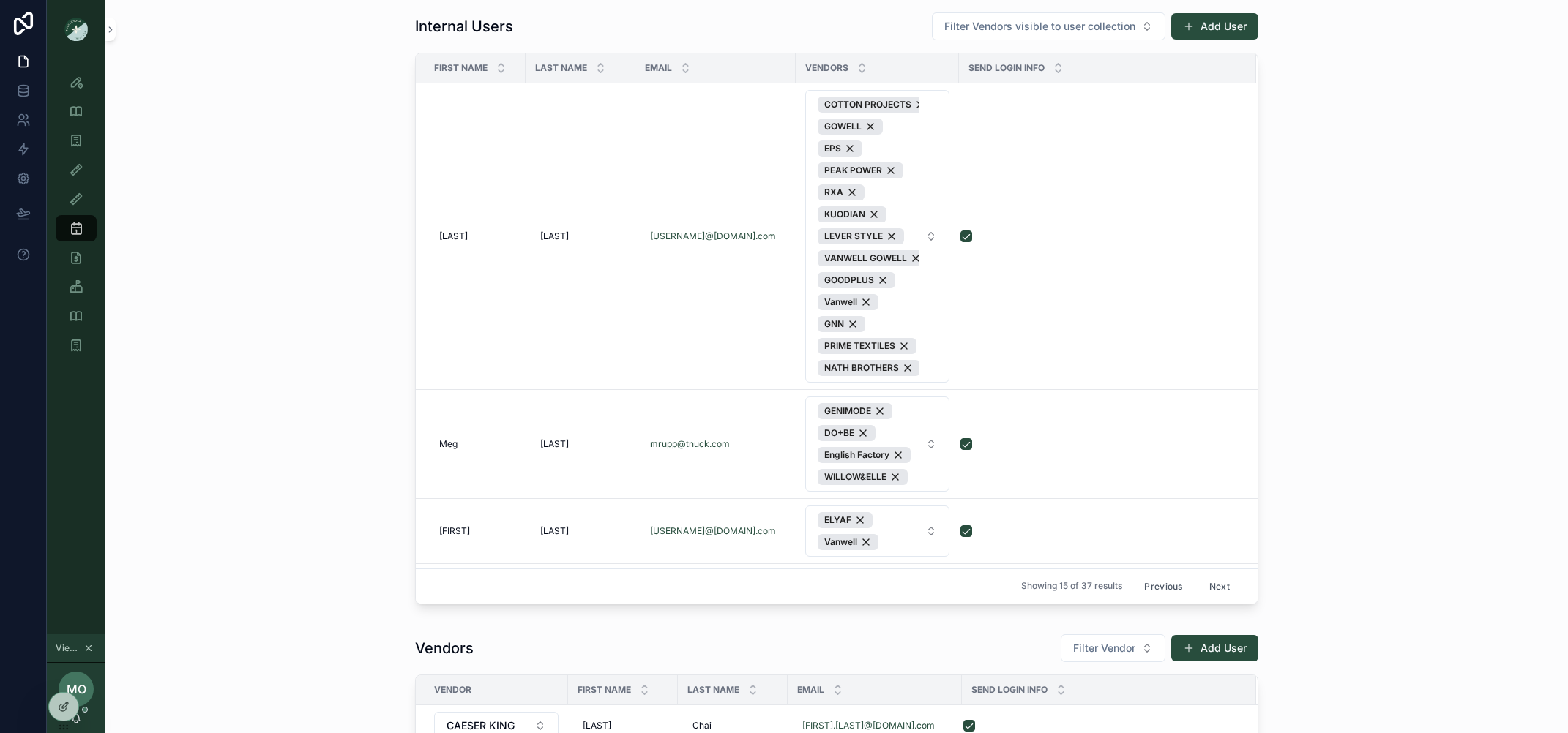 scroll, scrollTop: 545, scrollLeft: 0, axis: vertical 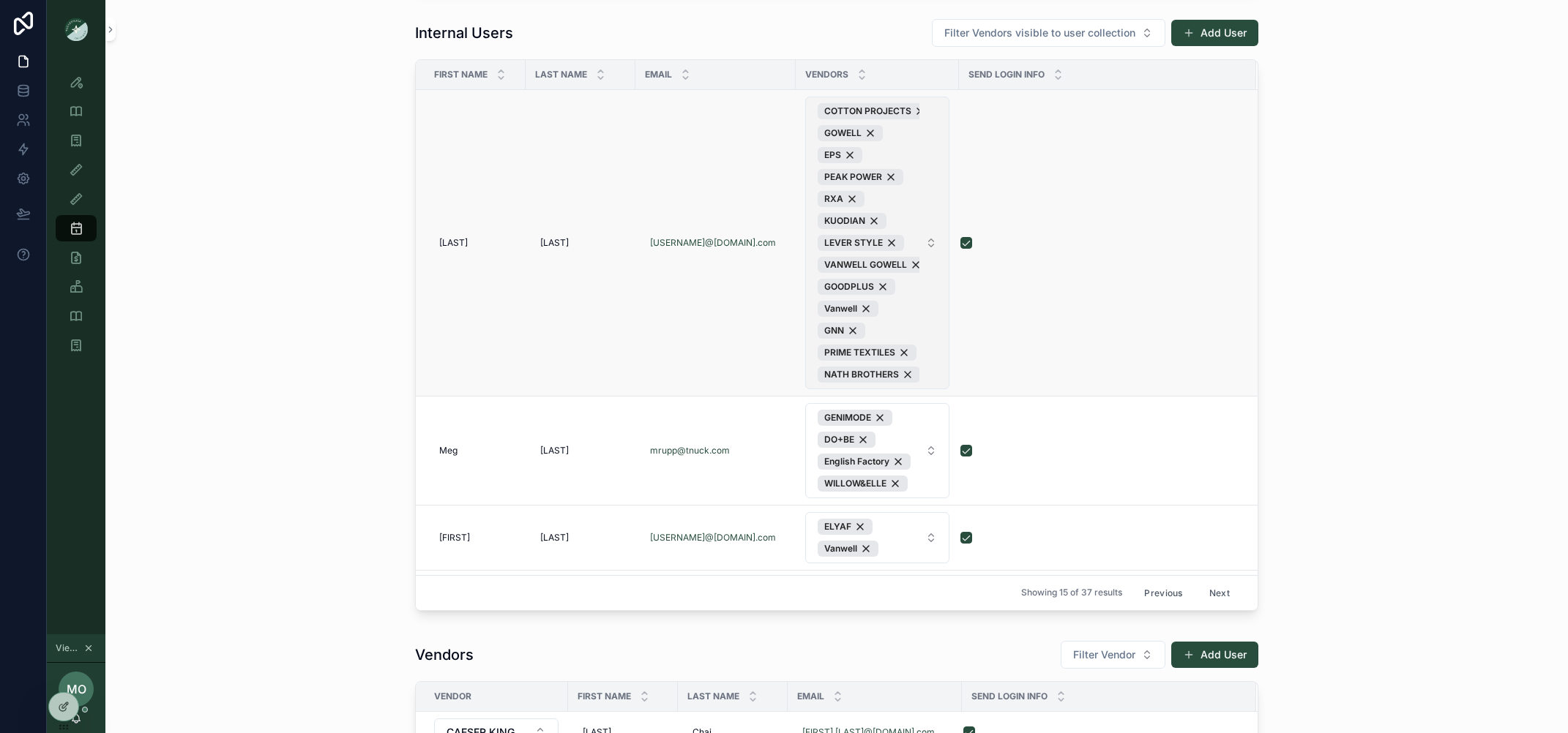 click on "COTTON PROJECTS GOWELL EPS PEAK POWER RXA KUODIAN LEVER STYLE VANWELL GOWELL GOODPLUS Vanwell GNN PRIME TEXTILES NATH BROTHERS" at bounding box center [877, 243] 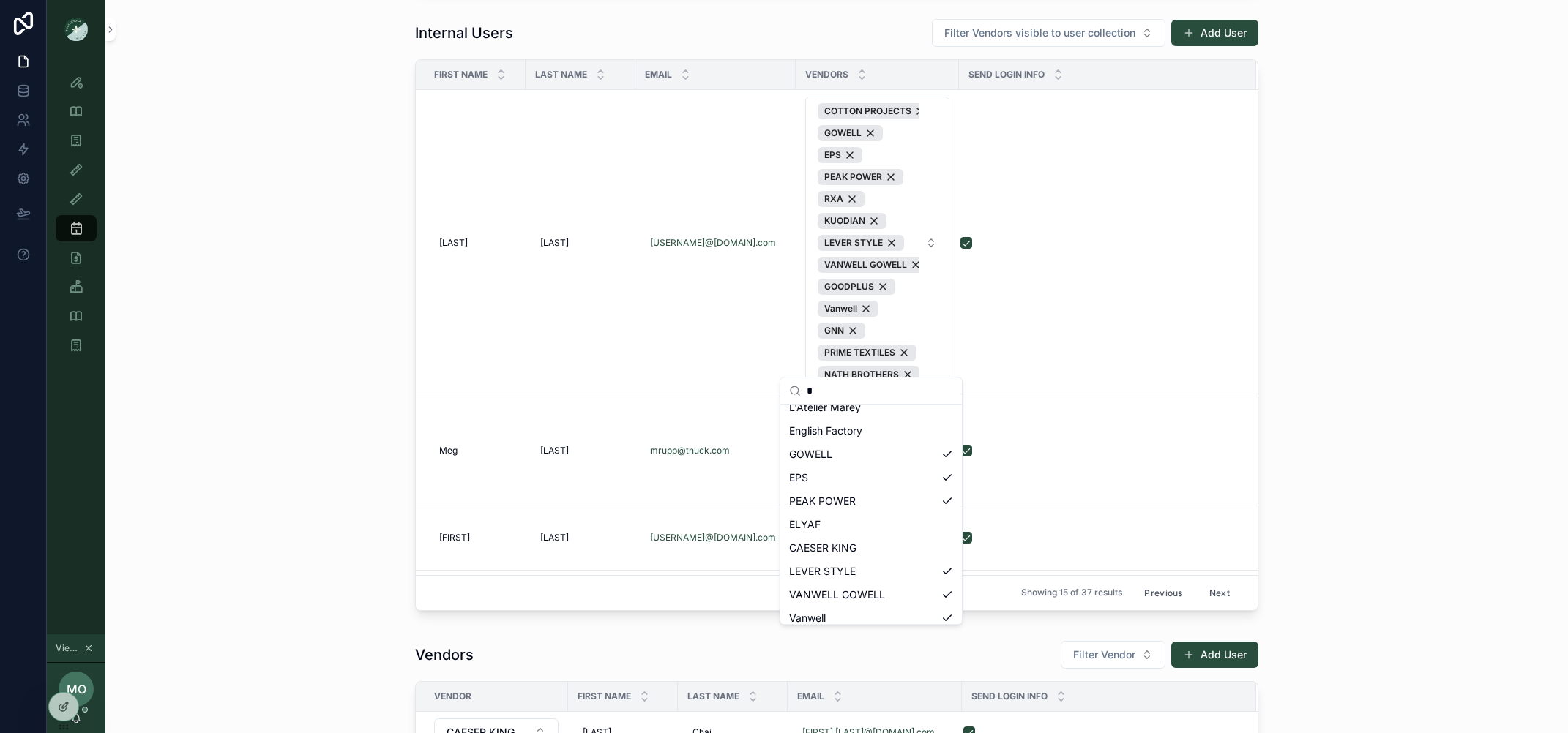 scroll, scrollTop: 184, scrollLeft: 0, axis: vertical 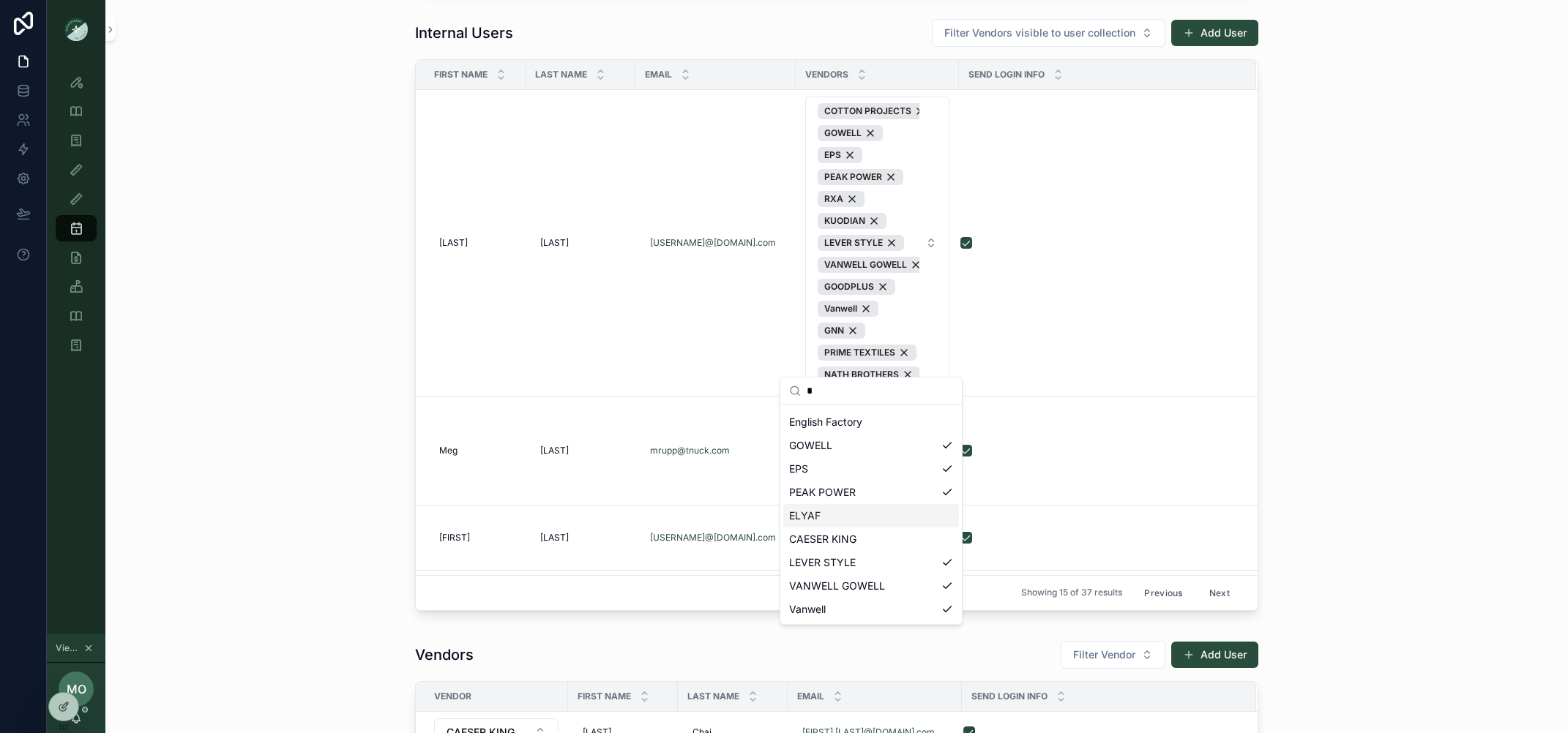type on "*" 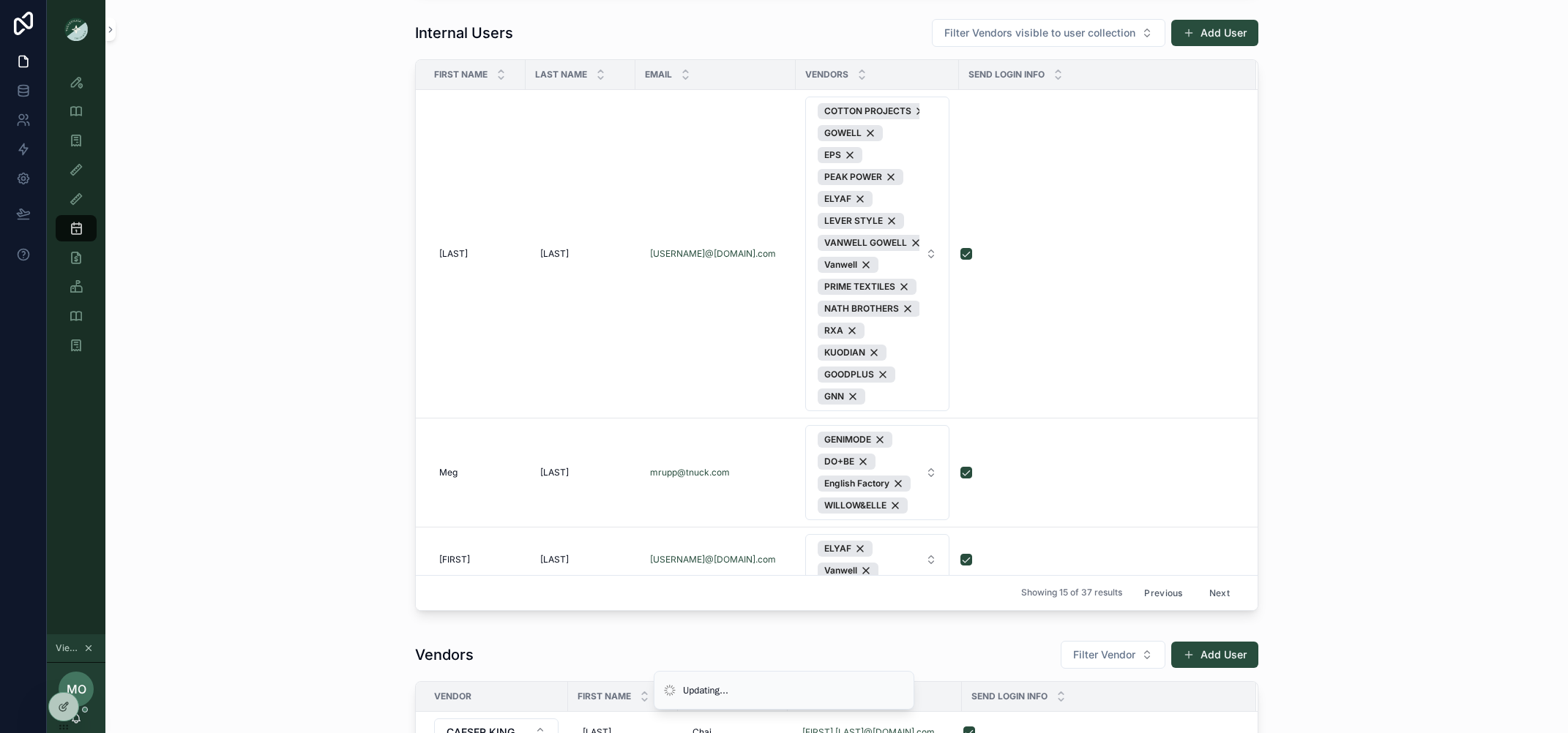 click on "Internal Users Filter Vendors visible to user collection Add User First Name Last Name Email Vendors Send Login Info Quinn Quinn Okon Okon qokon@tnuck.com COTTON PROJECTS GOWELL EPS PEAK POWER ELYAF LEVER STYLE VANWELL GOWELL Vanwell PRIME TEXTILES NATH BROTHERS RXA KUODIAN GOODPLUS GNN Meg Meg Rupp Rupp mrupp@tnuck.com GENIMODE DO+BE English Factory WILLOW&ELLE Katherine Katherine Jenkins Jenkins kjenkins@tnuck.com ELYAF Vanwell Libby Libby Velinsky Velinsky lvelinsky@tnuck.com DO+BE NYAP WILLOW&ELLE Karen Karen Nelson Nelson Knelson@tnuck.com DO+BE Ceci Ceci D'Amore D'Amore ceci@tnuck.com DO+BE Noelle Noelle Garcia-Farris Garcia-Farris ngarcia-farris@tnuck.com SAHU GLOBAL DO+BE NYAP WILLOW&ELLE Mary Mary Kate Kate Marykate+HH@tnuck.com English Factory Caroline Caroline Thomas Thomas cthomas@tnuck.com English Factory Mary Liza Mary Liza McDonald McDonald mmcdonald@tnuck.com DO+BE WILLOW&ELLE Katherine Katherine Lorio Lorio Klorio@tnuck.com SAHU GLOBAL GENIMODE GROUP INDIGO NYAP Cameron Cameron Carr Carr NYAP" at bounding box center [837, 317] 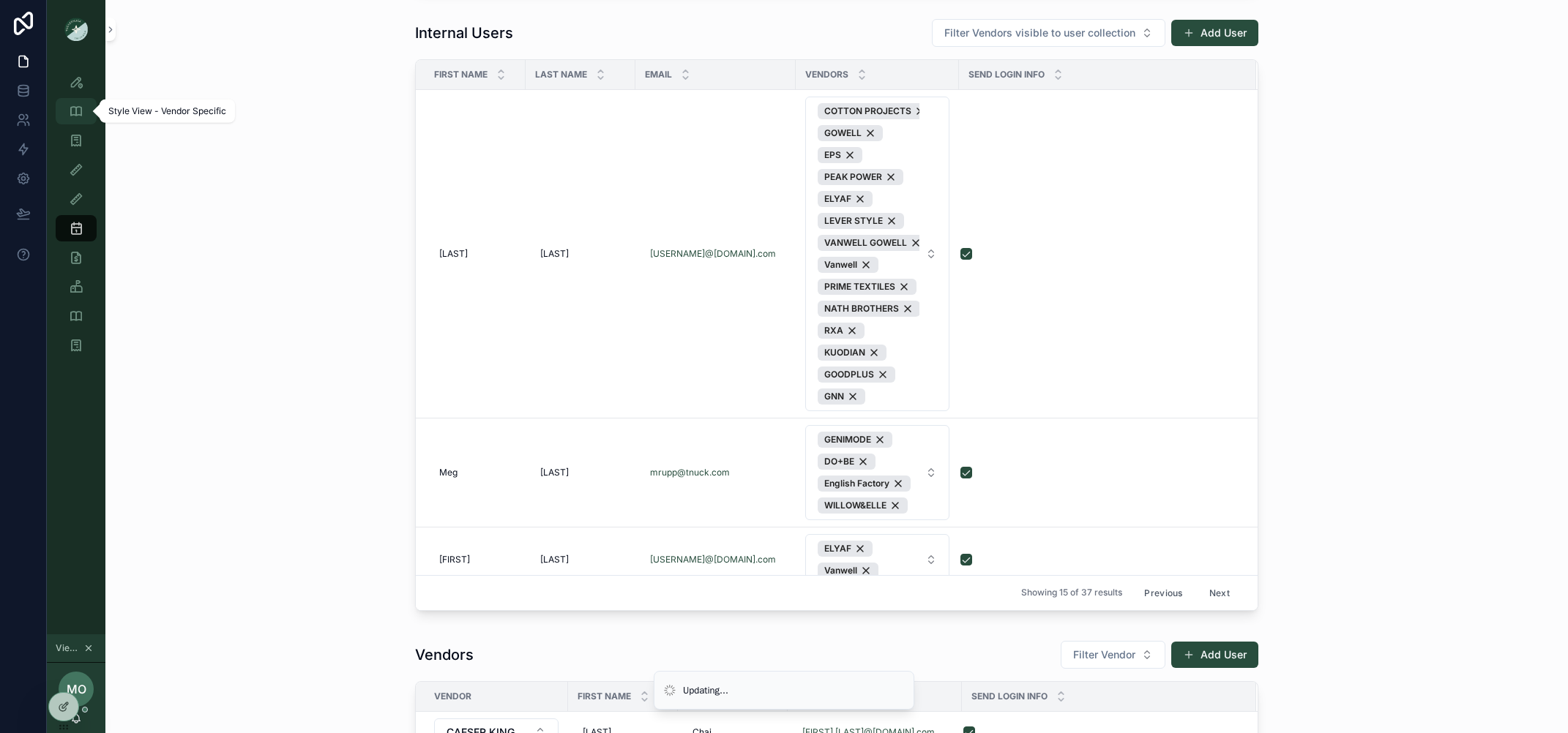 click at bounding box center (76, 111) 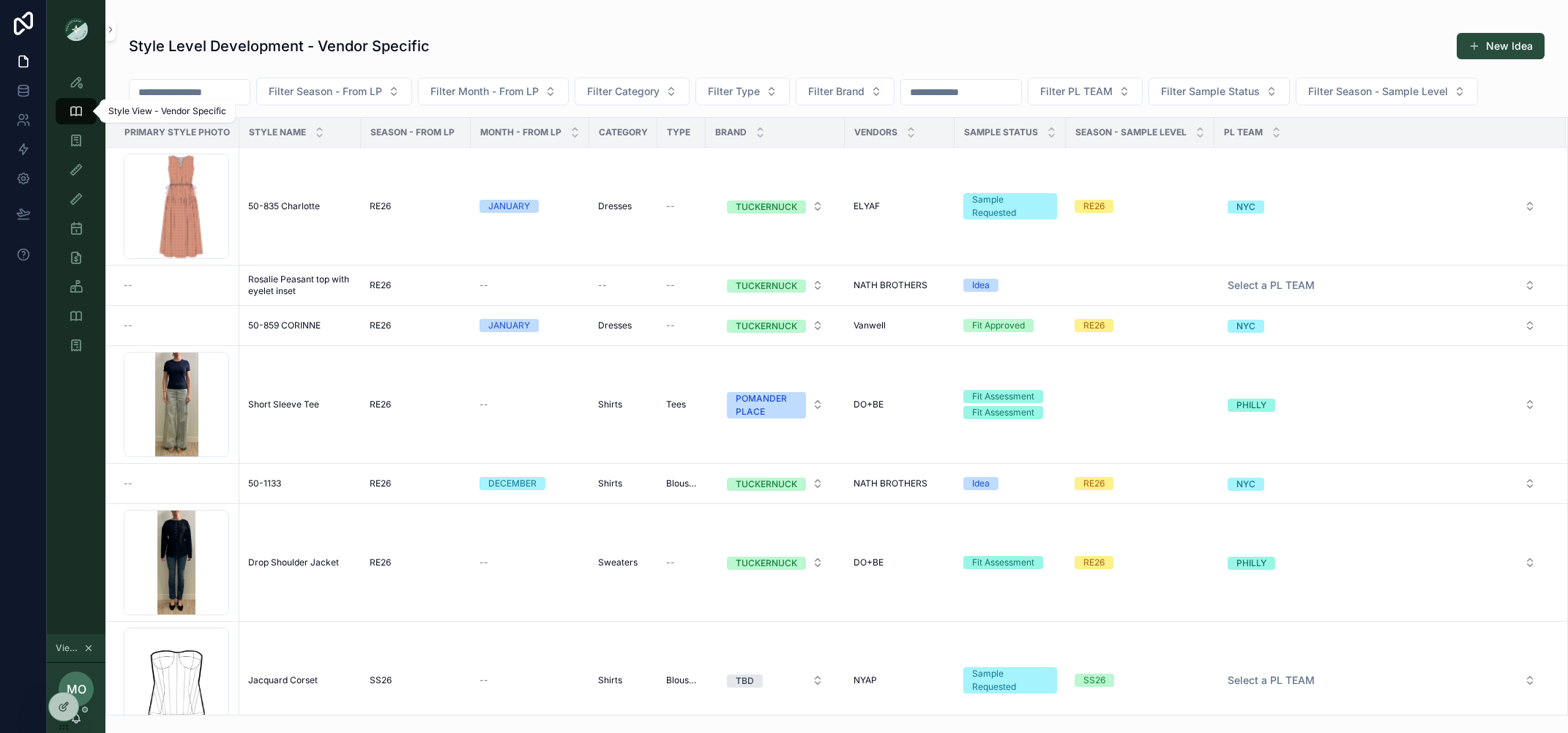 scroll, scrollTop: 0, scrollLeft: 0, axis: both 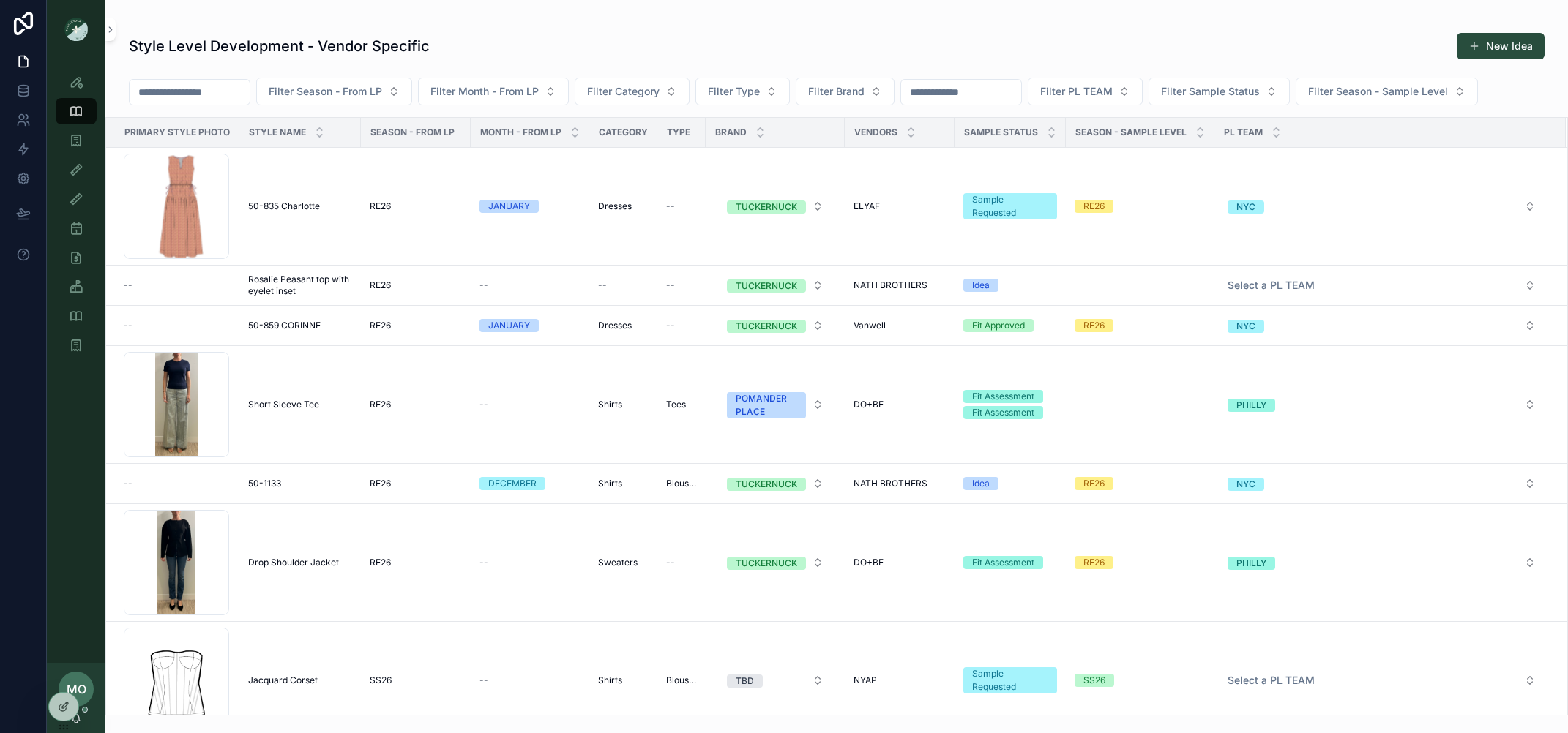 click at bounding box center (961, 92) 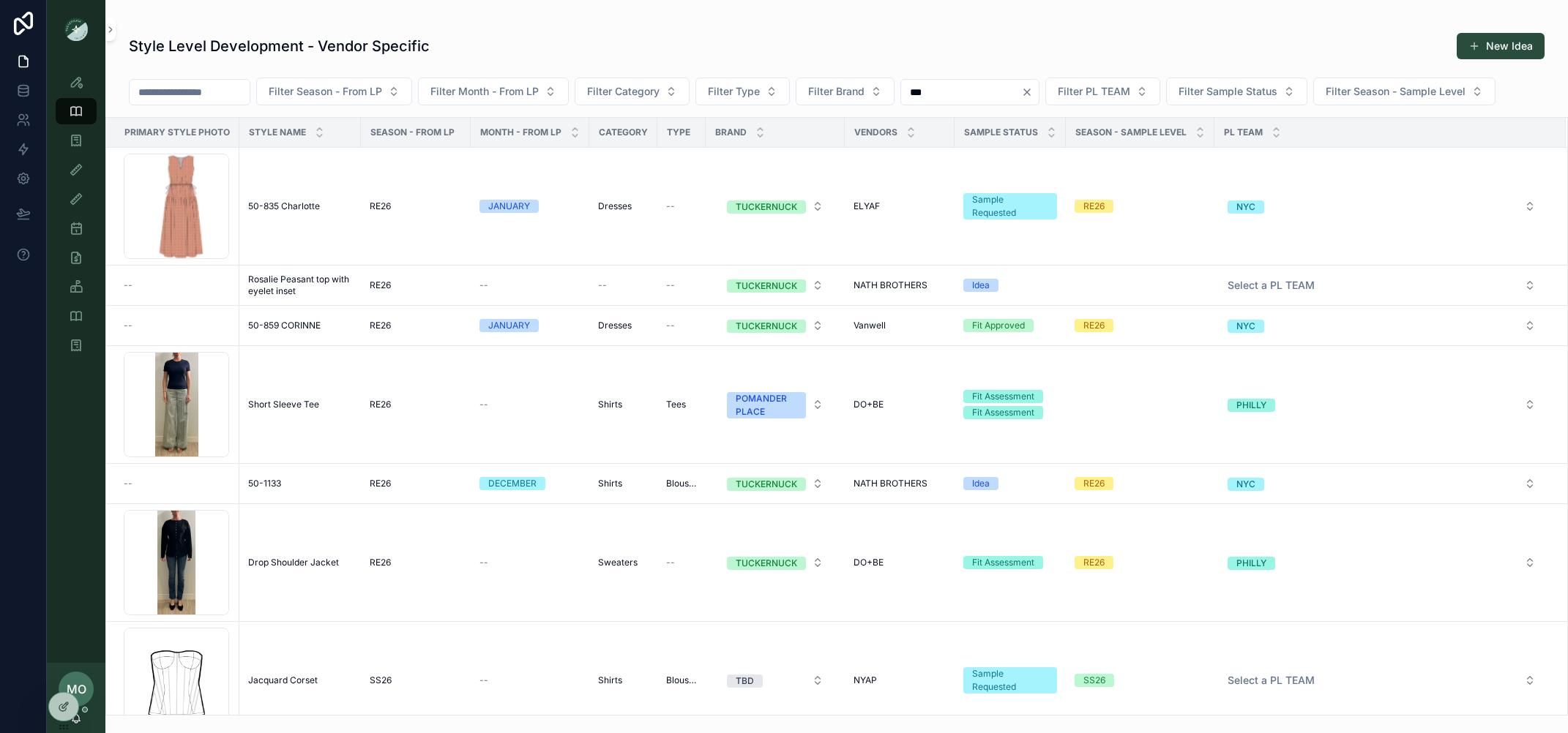type on "***" 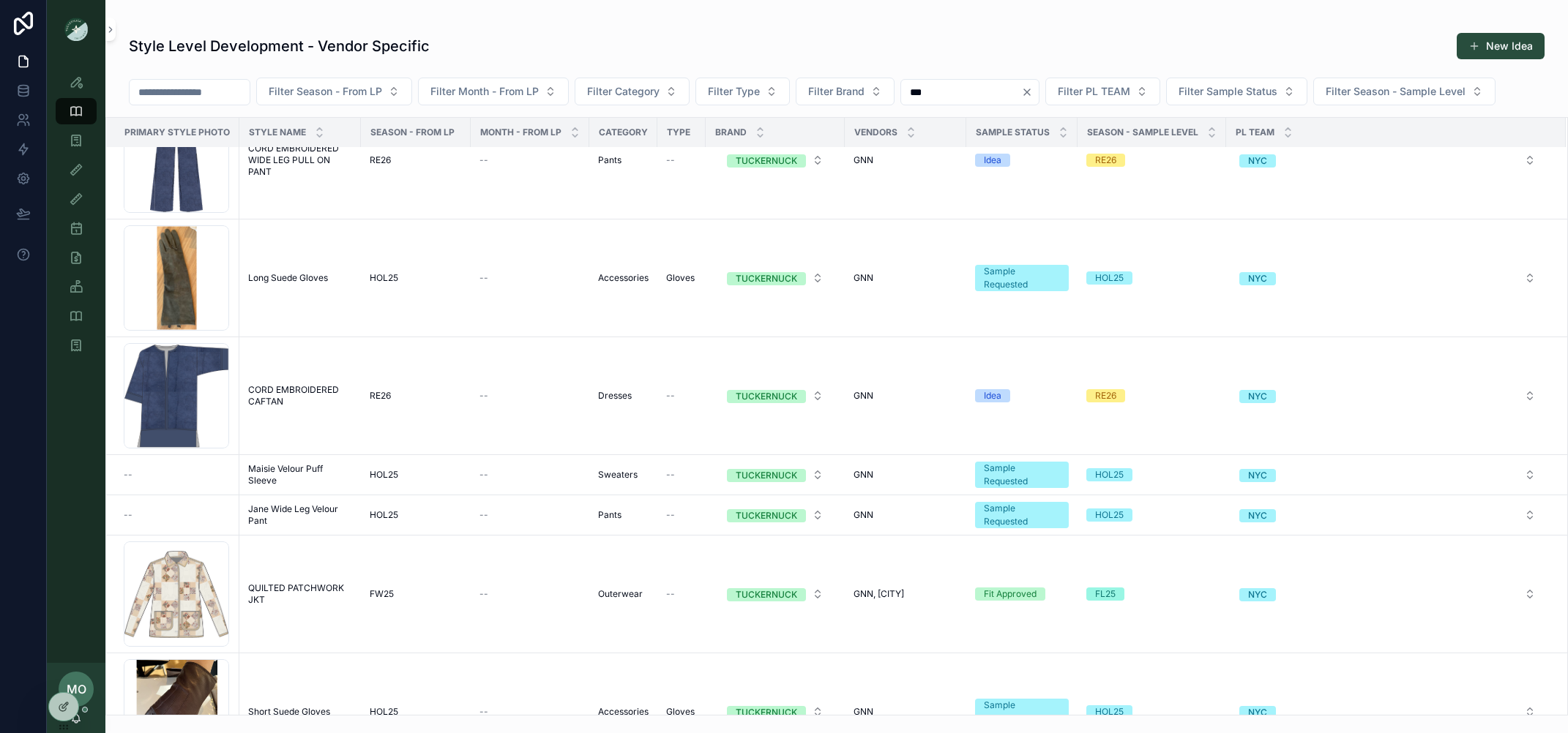 scroll, scrollTop: 2377, scrollLeft: 0, axis: vertical 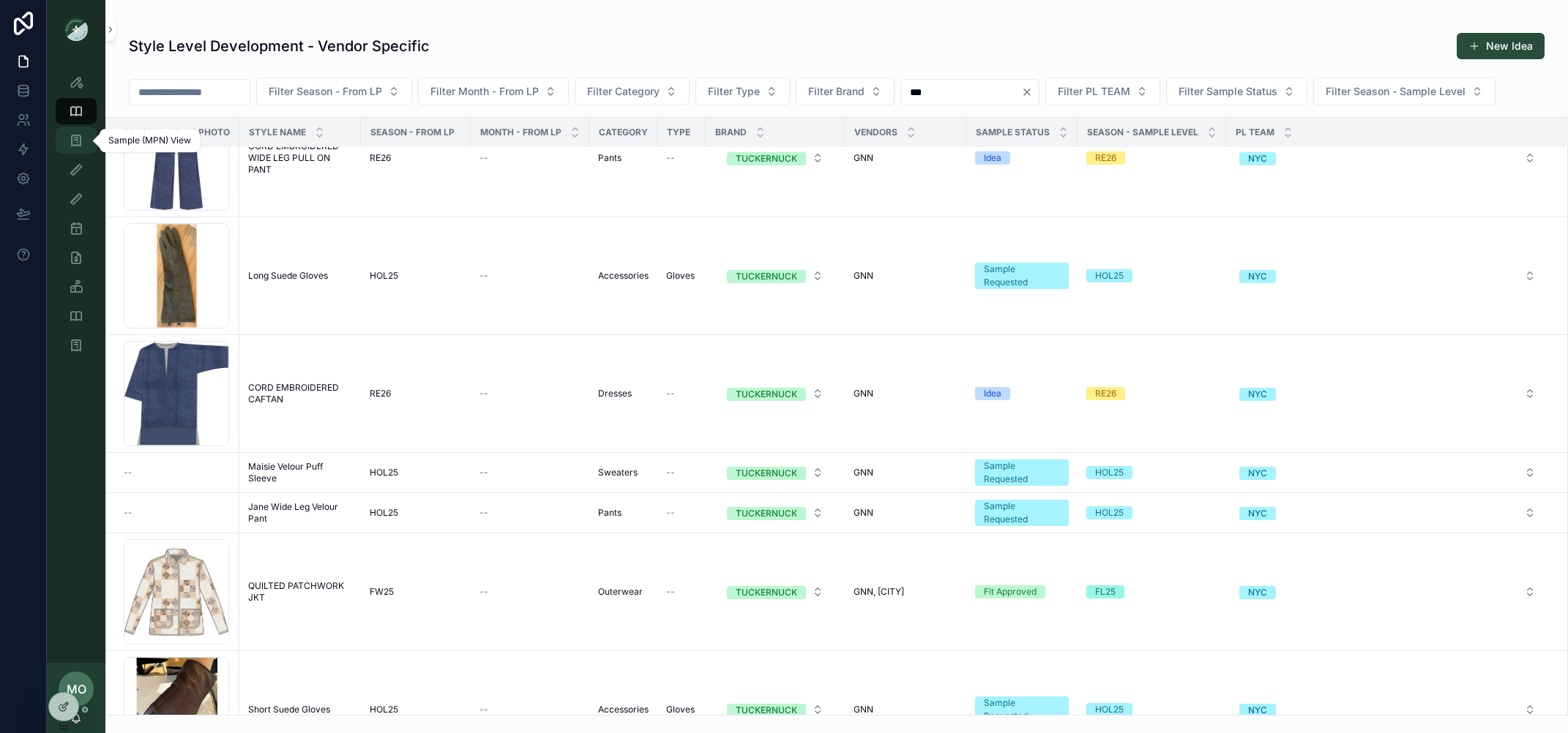 click at bounding box center (76, 140) 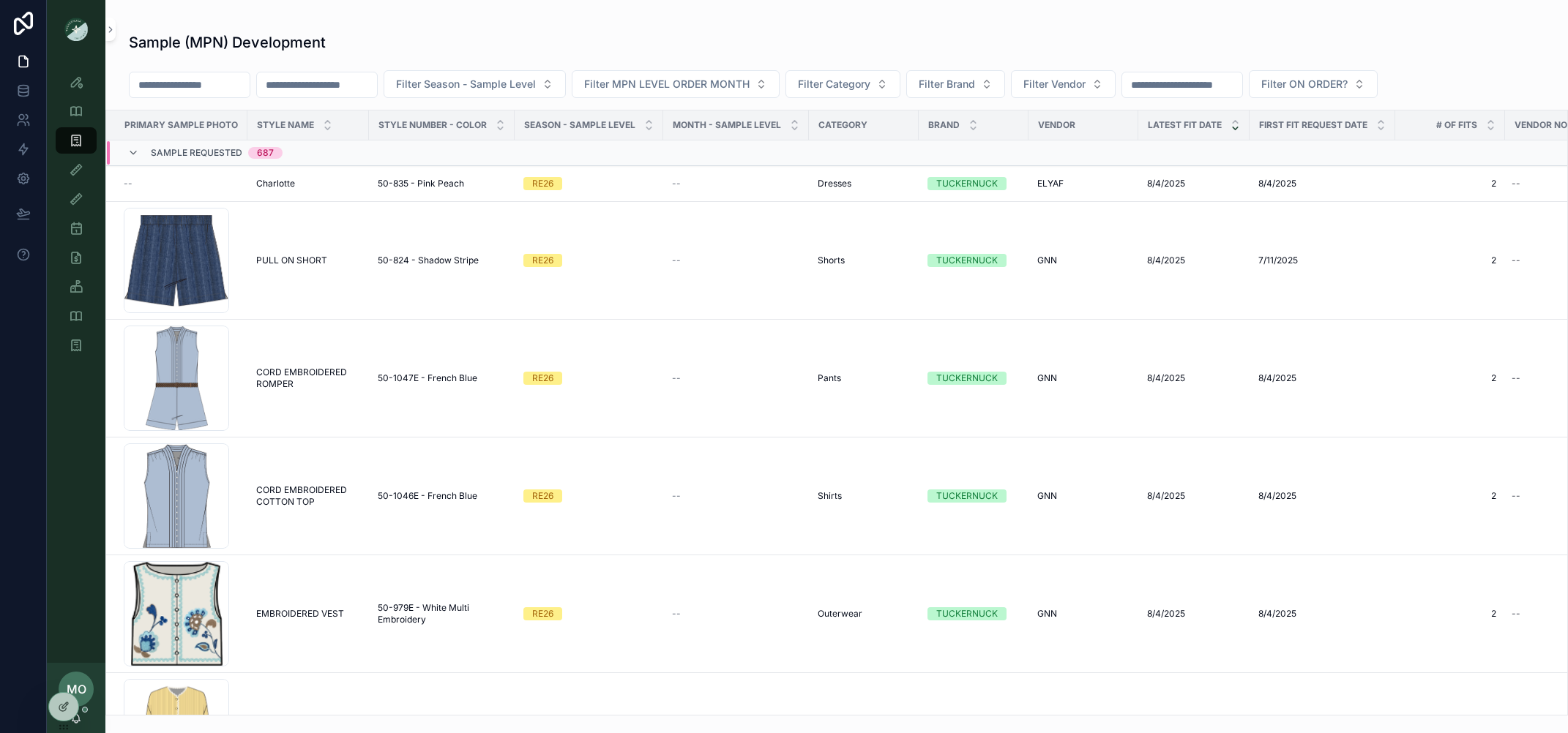 click at bounding box center [317, 85] 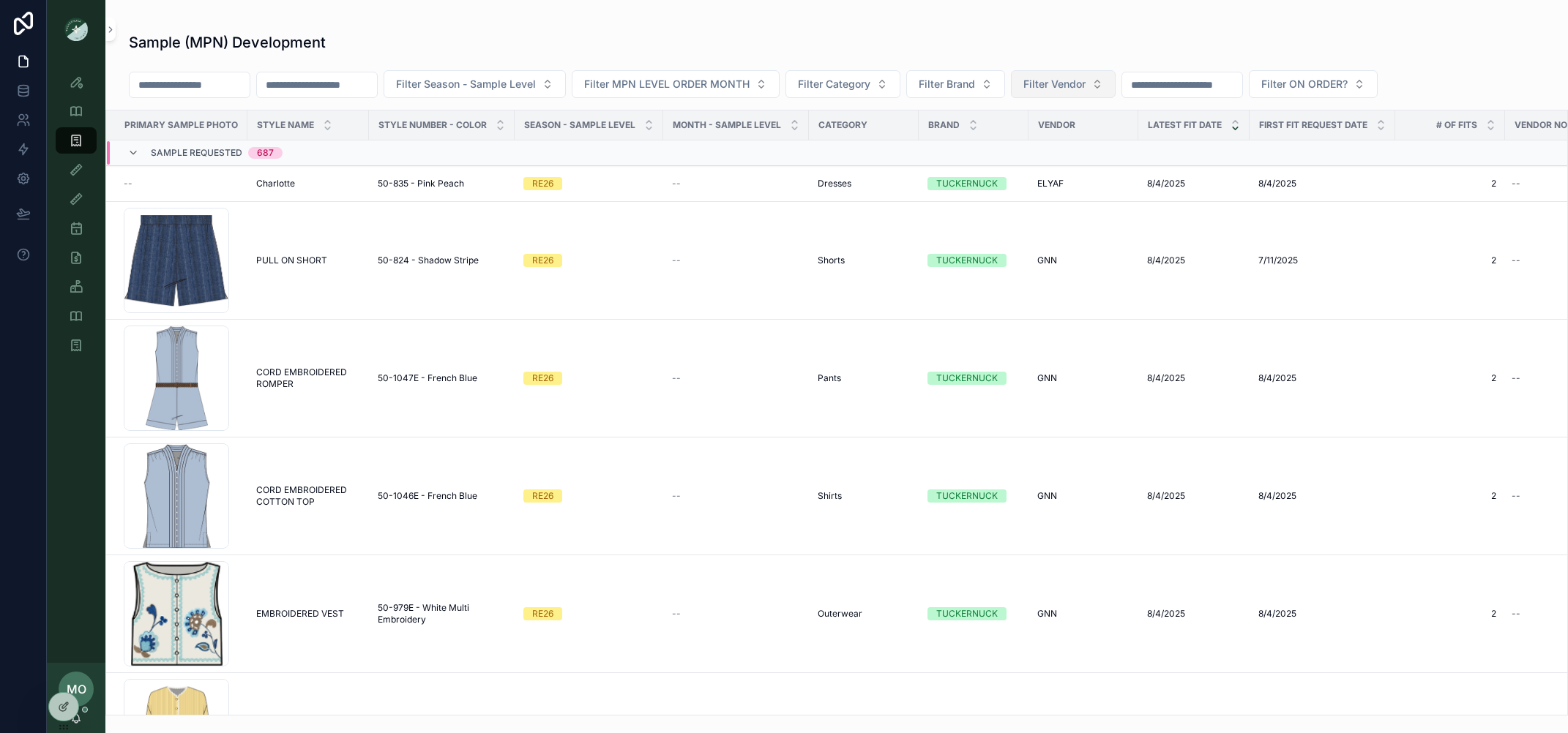 click on "Filter Vendor" at bounding box center [1063, 84] 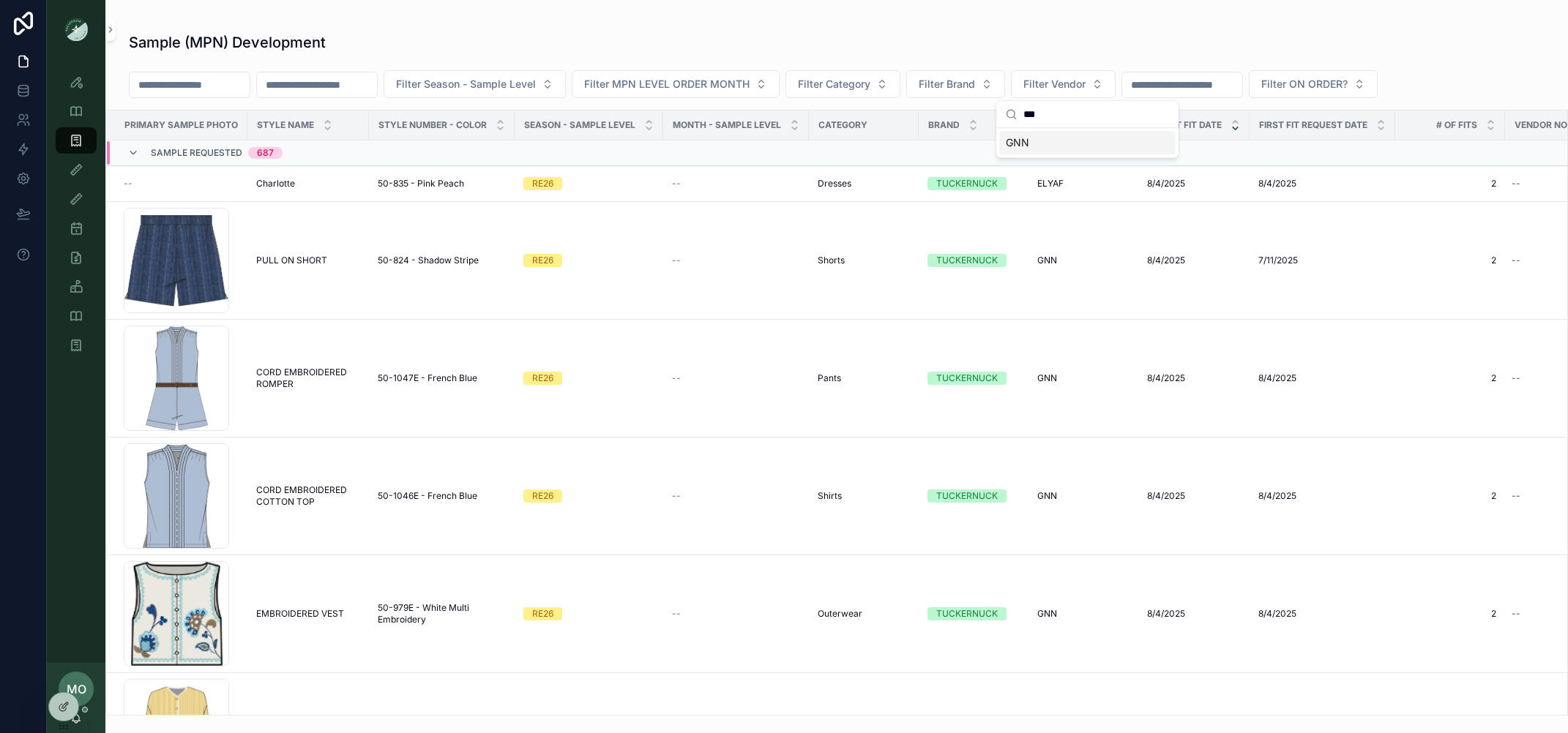 type on "***" 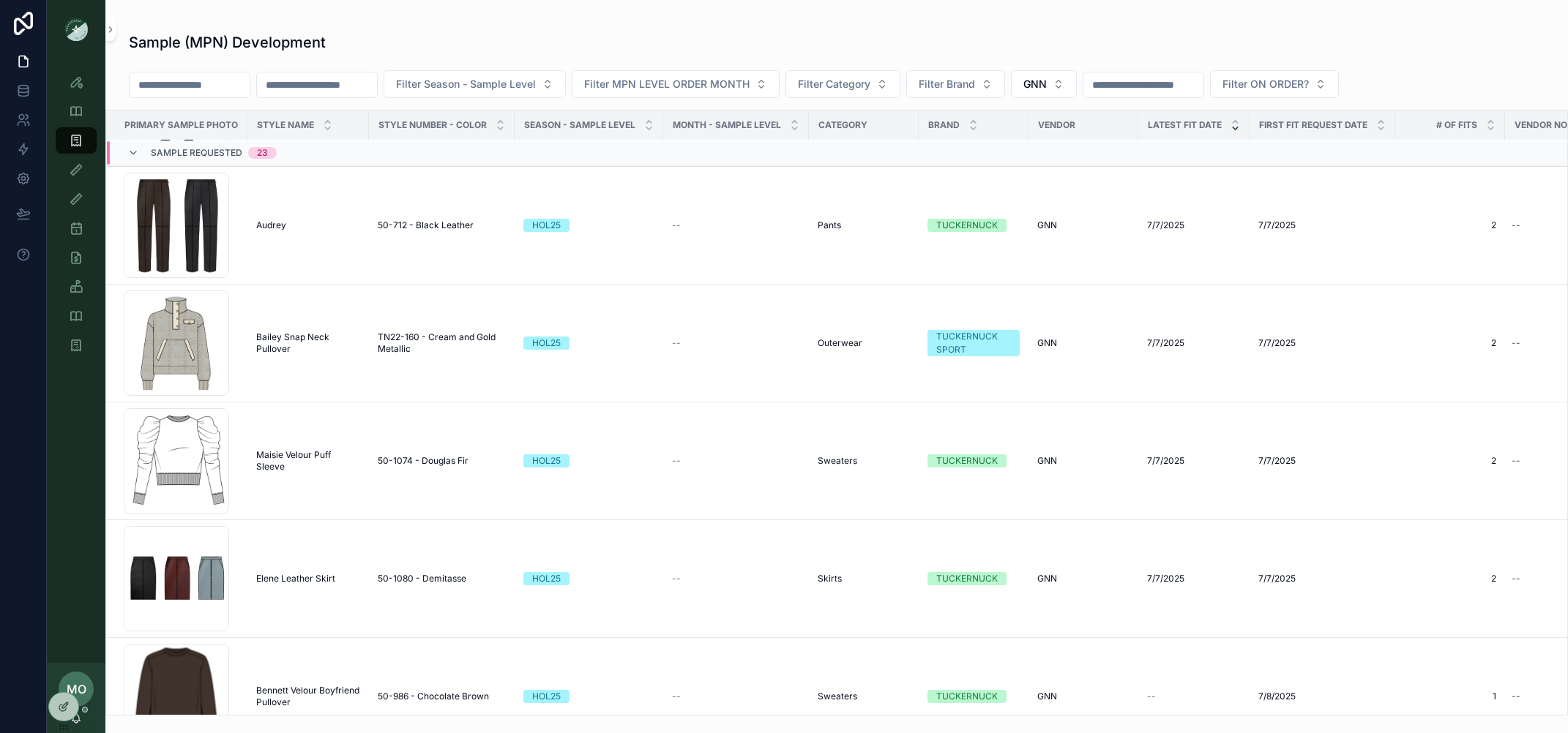 scroll, scrollTop: 0, scrollLeft: 0, axis: both 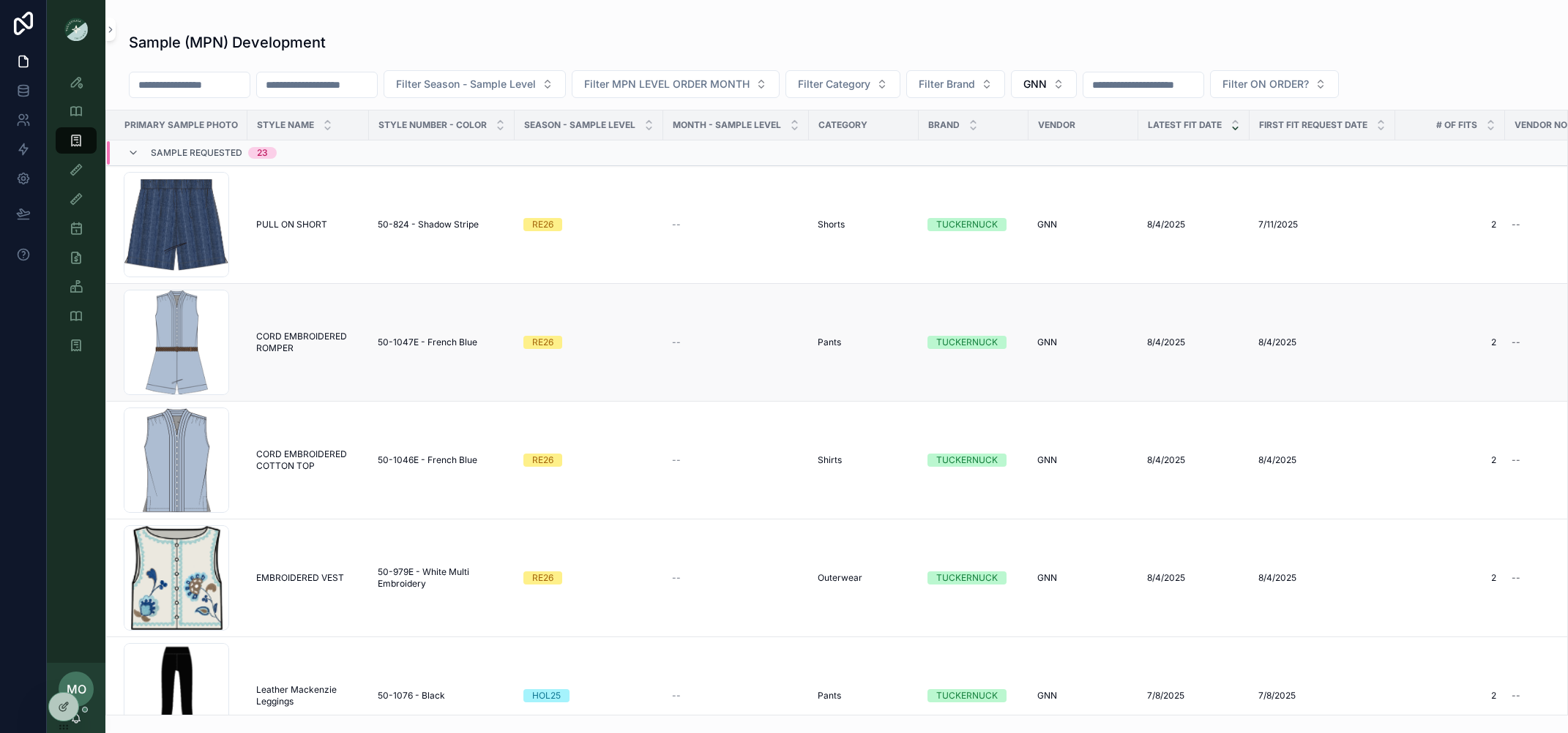 click on "50-1047E - French Blue" at bounding box center [428, 342] 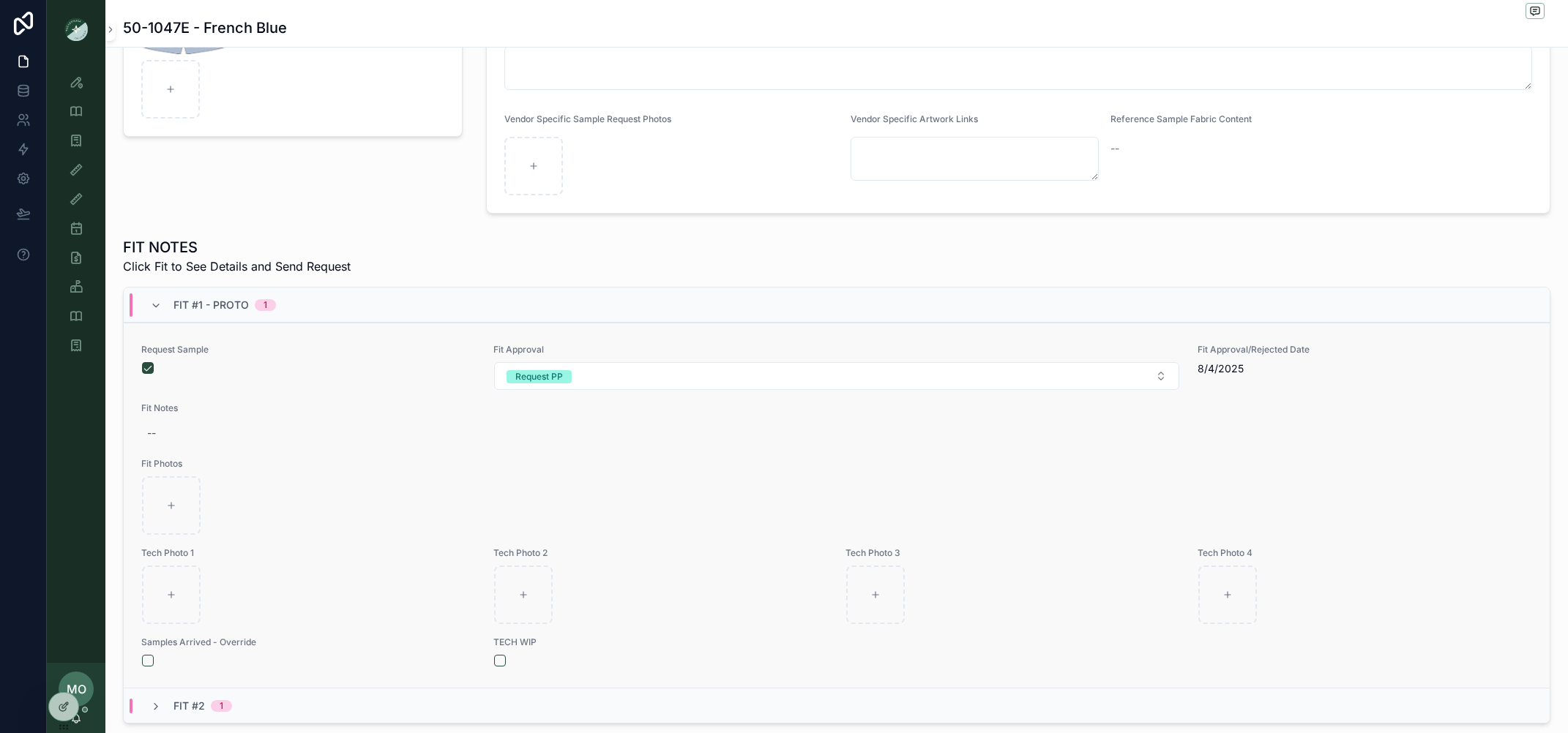 scroll, scrollTop: 266, scrollLeft: 0, axis: vertical 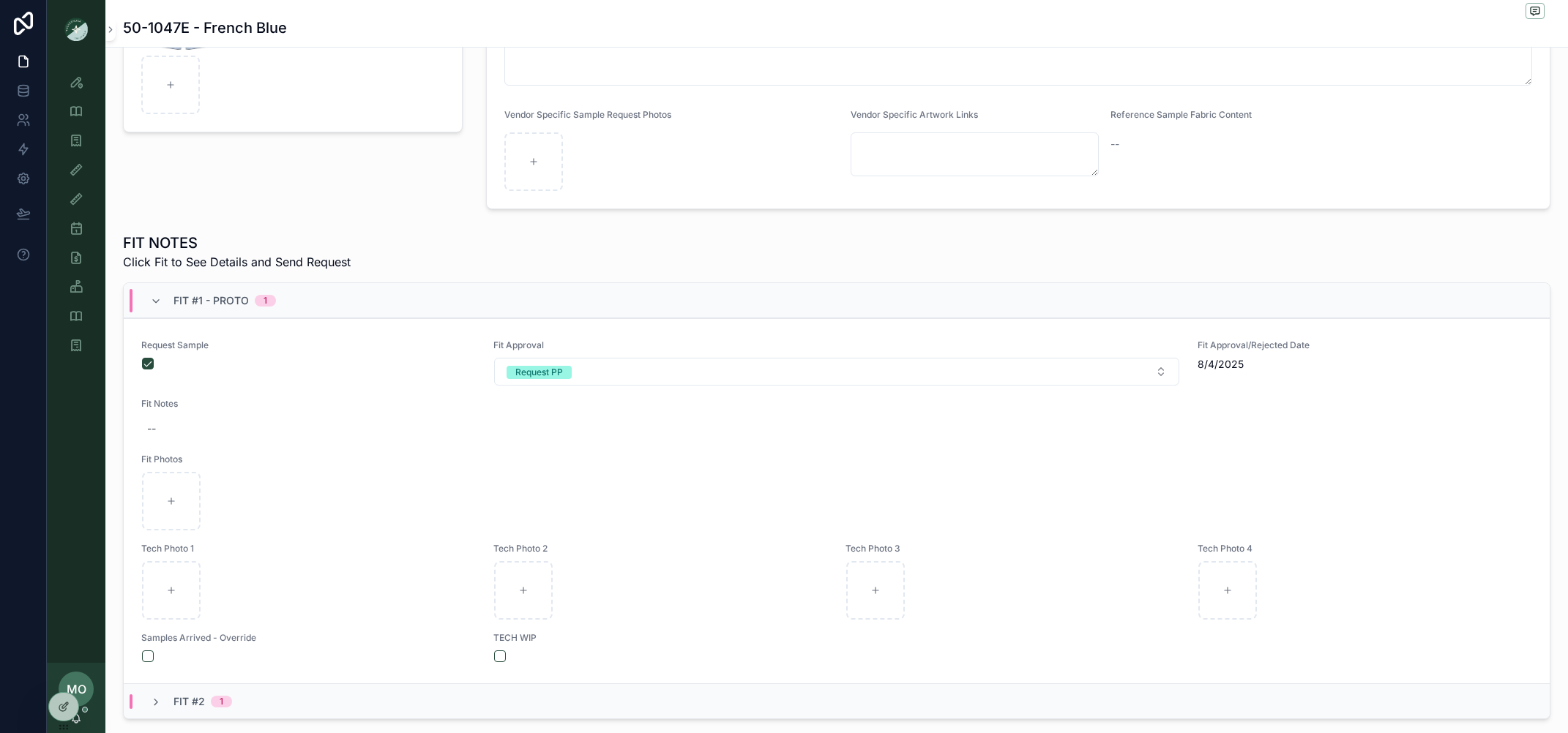 click on "Fit #1 - Proto 1" at bounding box center [213, 301] 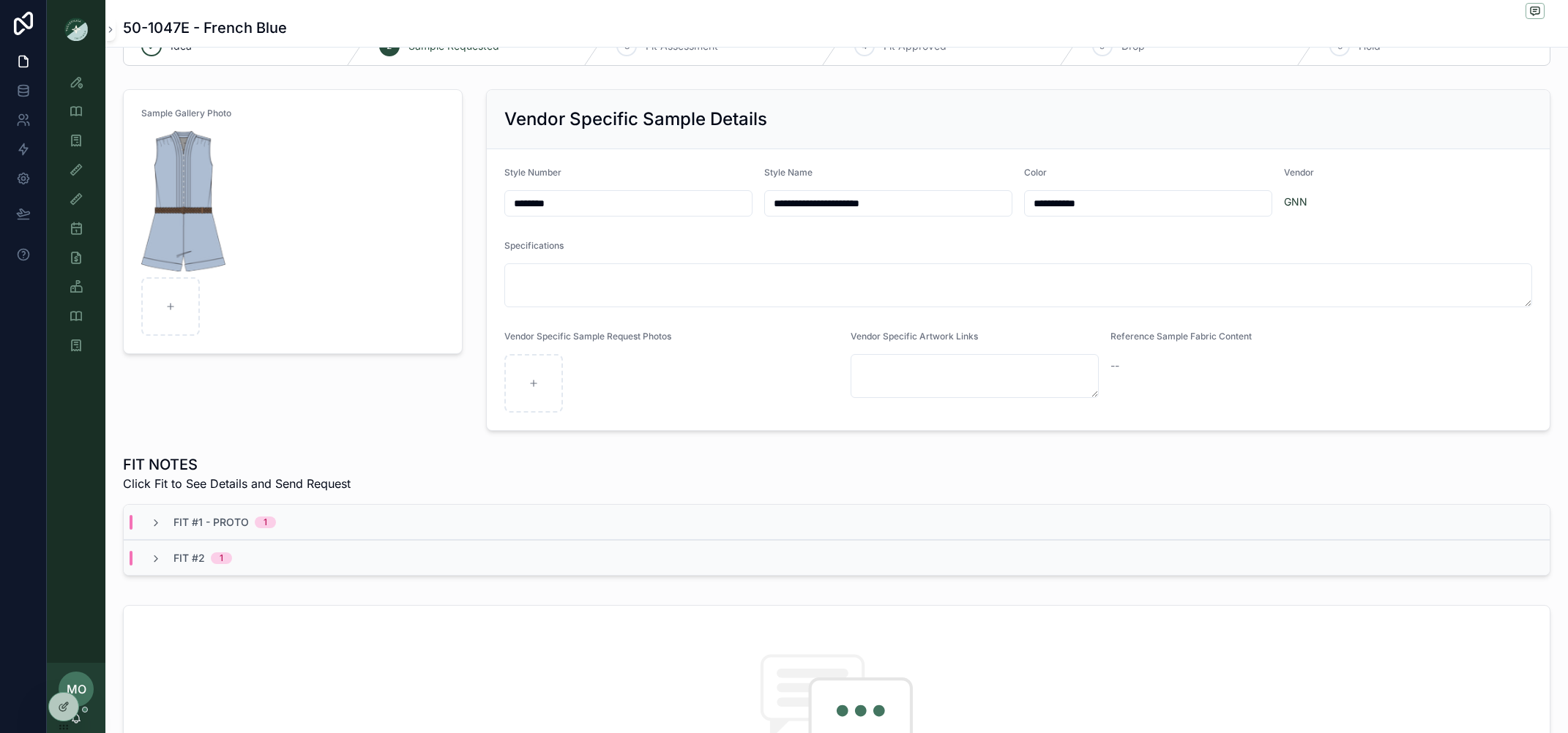 scroll, scrollTop: 0, scrollLeft: 0, axis: both 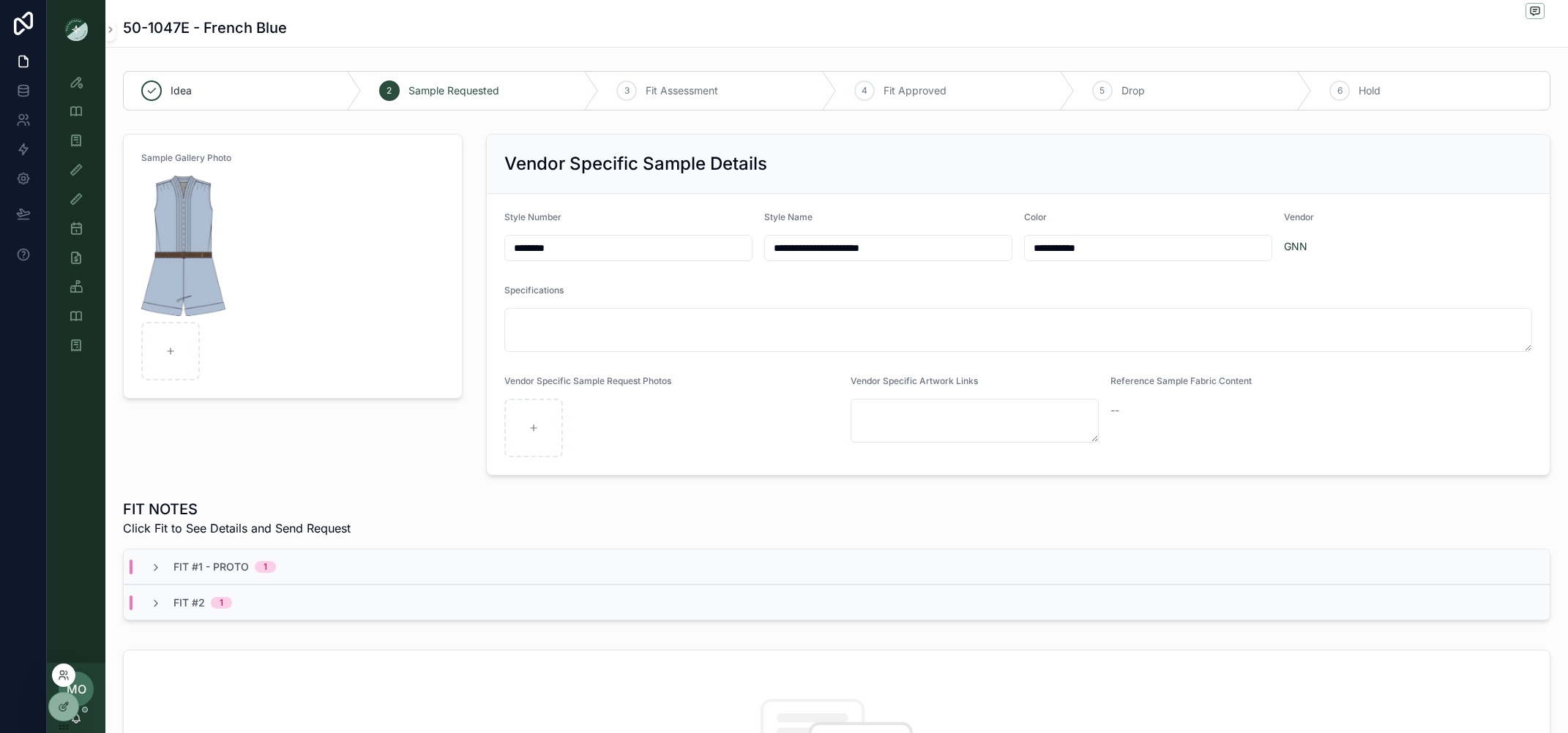 click at bounding box center [64, 675] 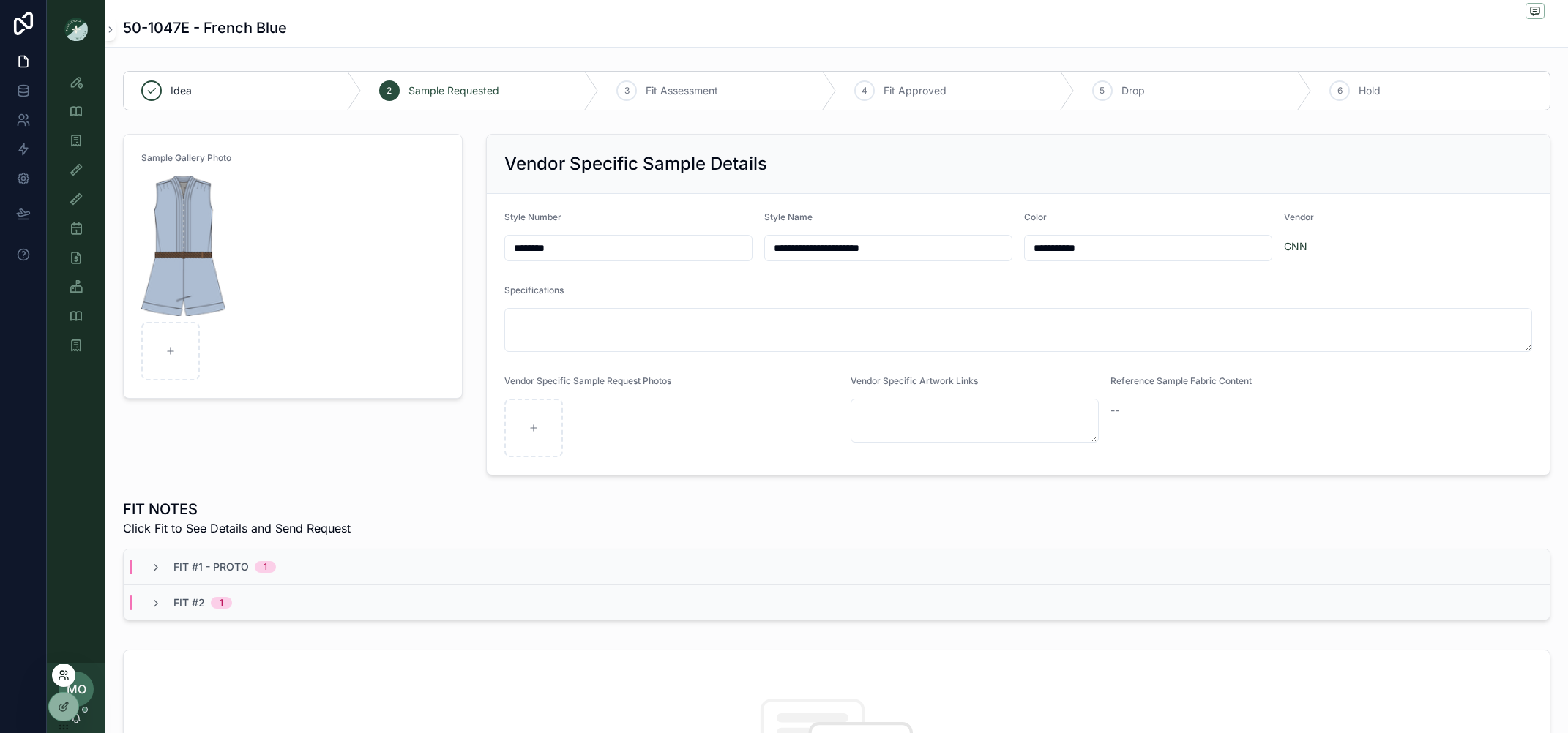 click 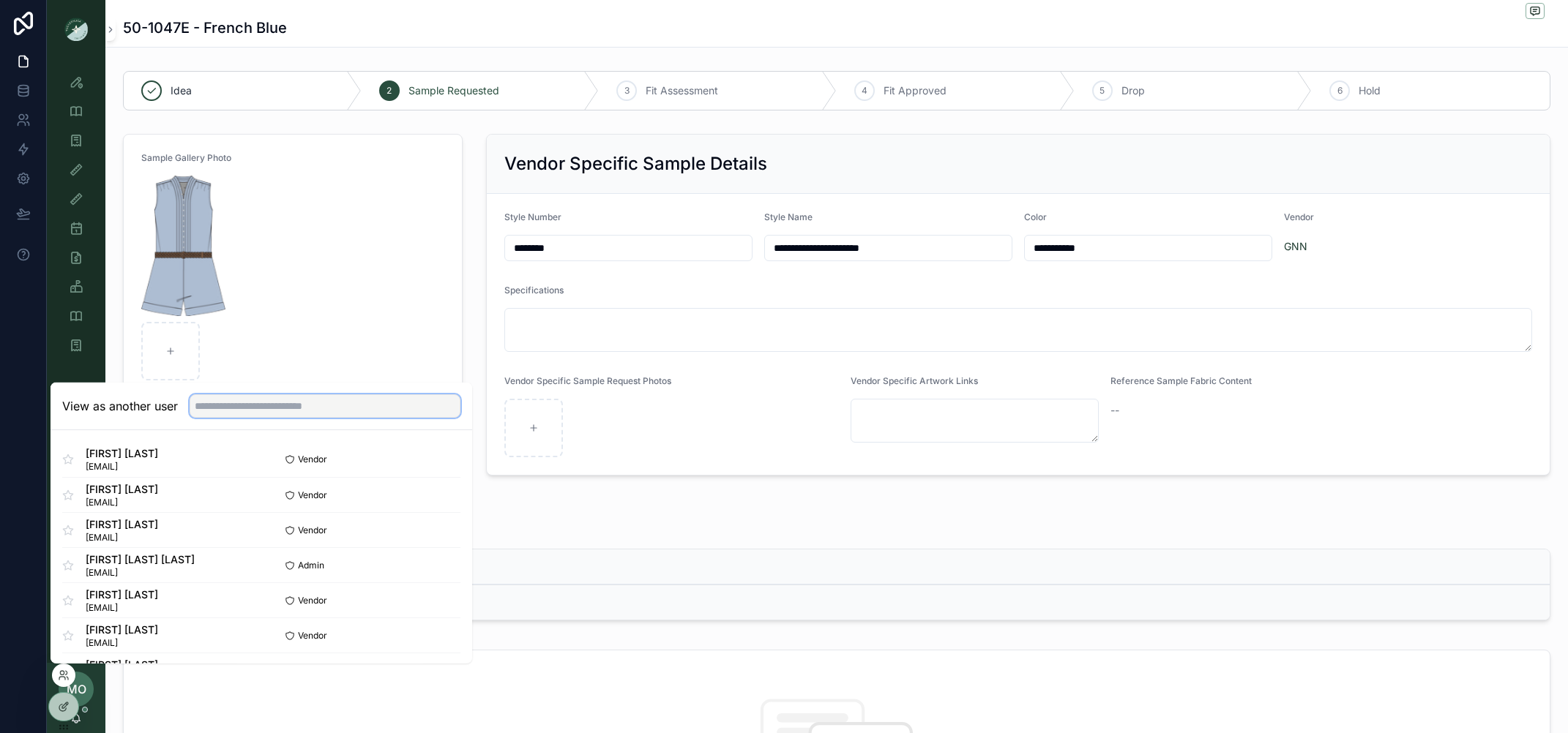 click at bounding box center (325, 406) 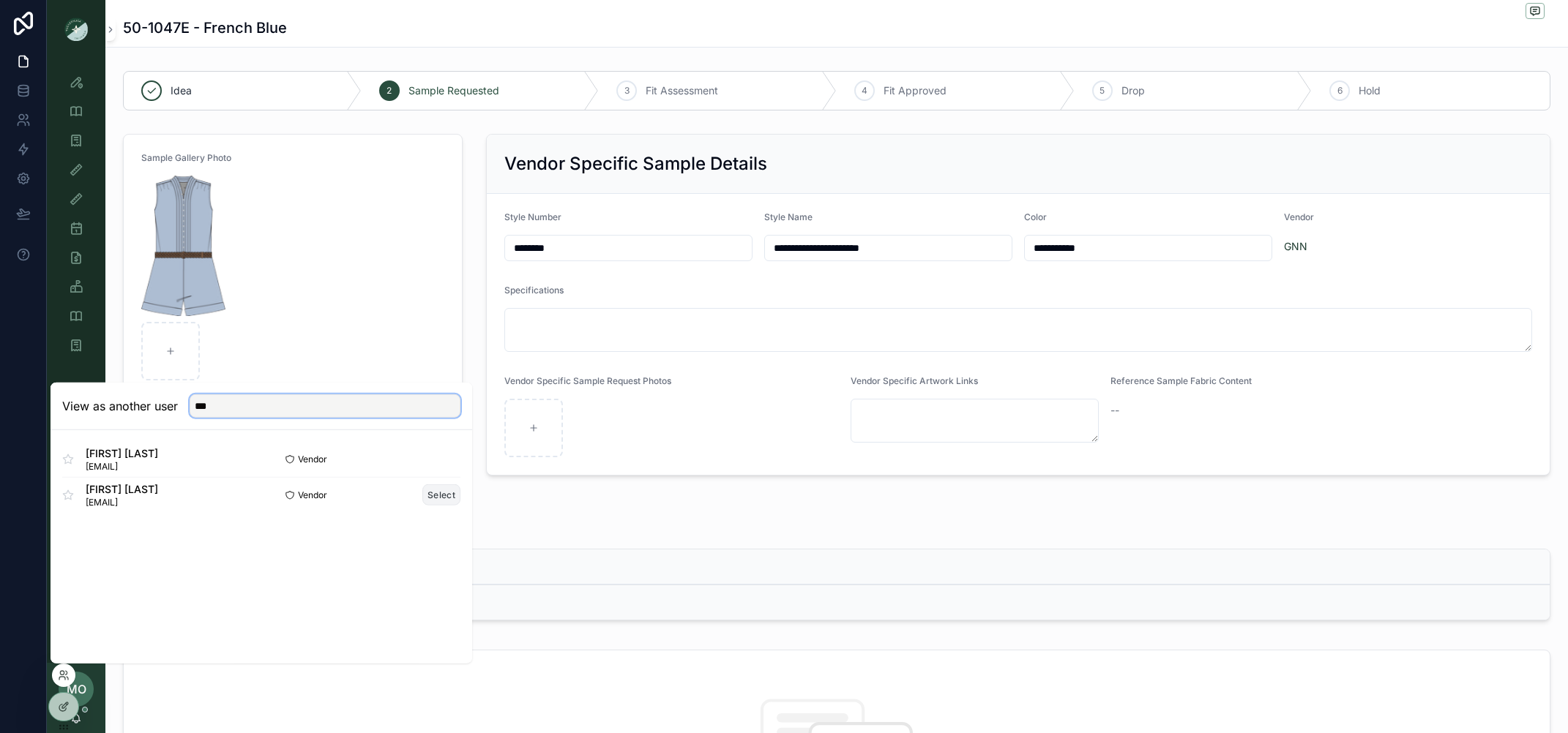 type on "***" 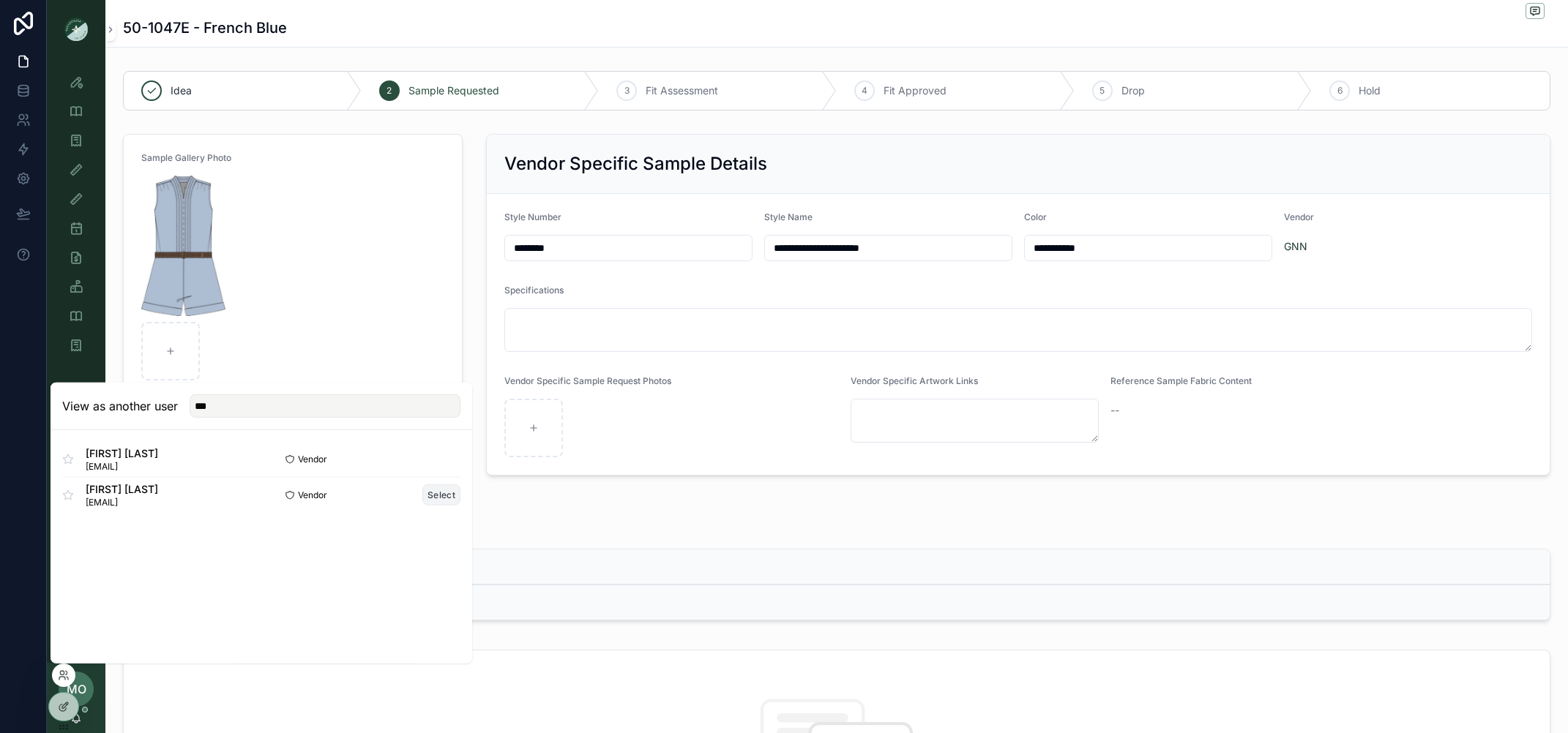 click on "Select" at bounding box center (441, 495) 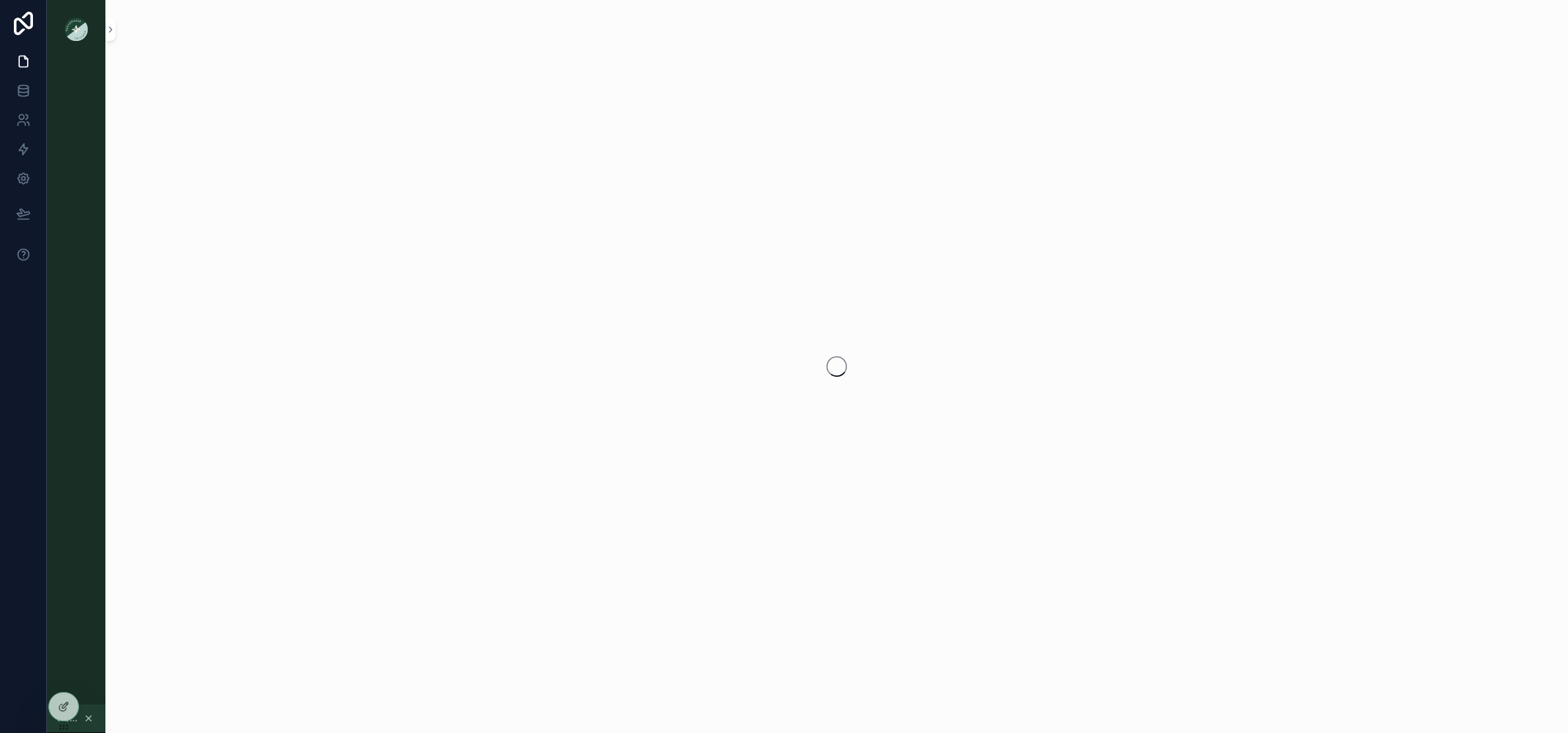 scroll, scrollTop: 0, scrollLeft: 0, axis: both 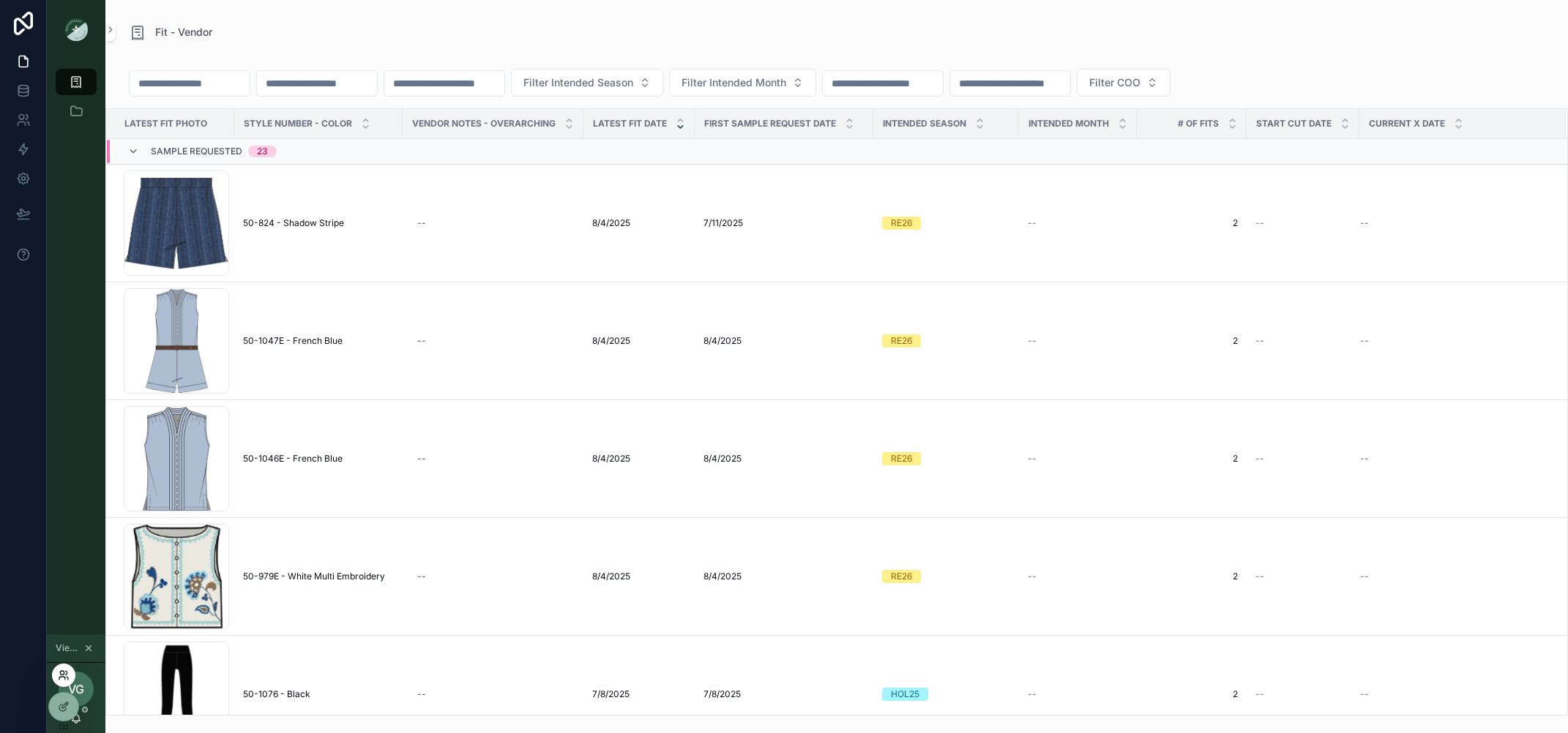 click 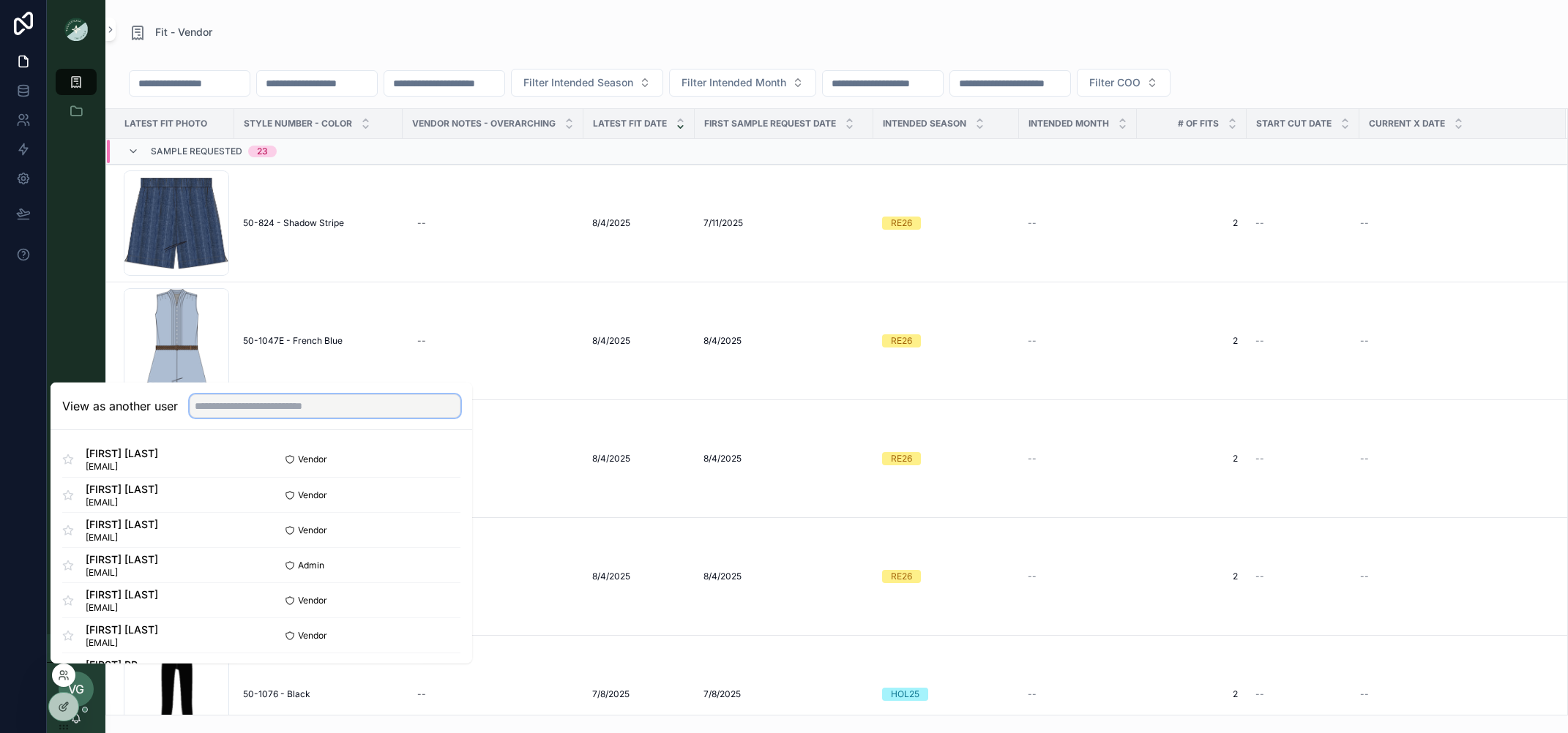 click at bounding box center (325, 406) 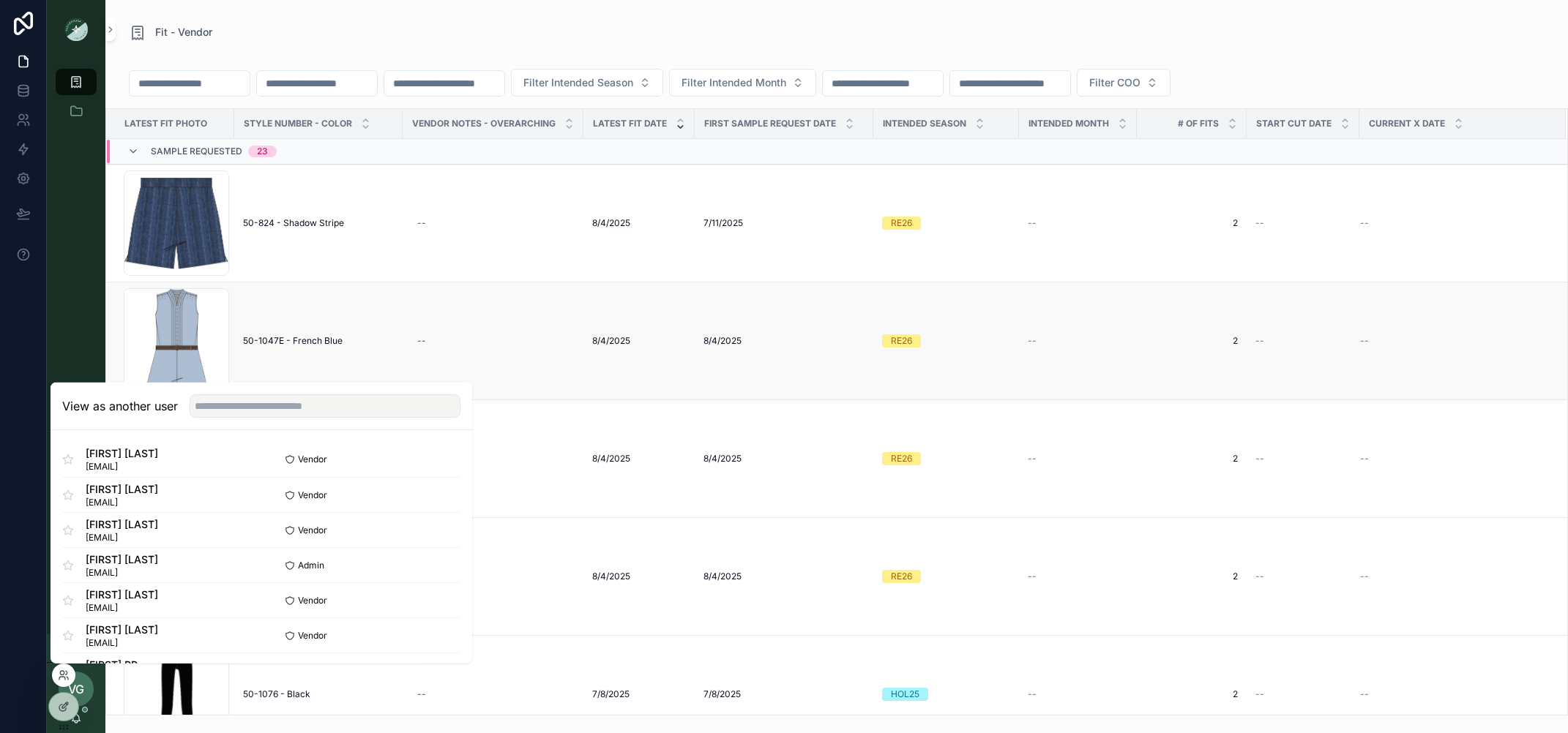 click on "50-1047E - French Blue" at bounding box center (293, 341) 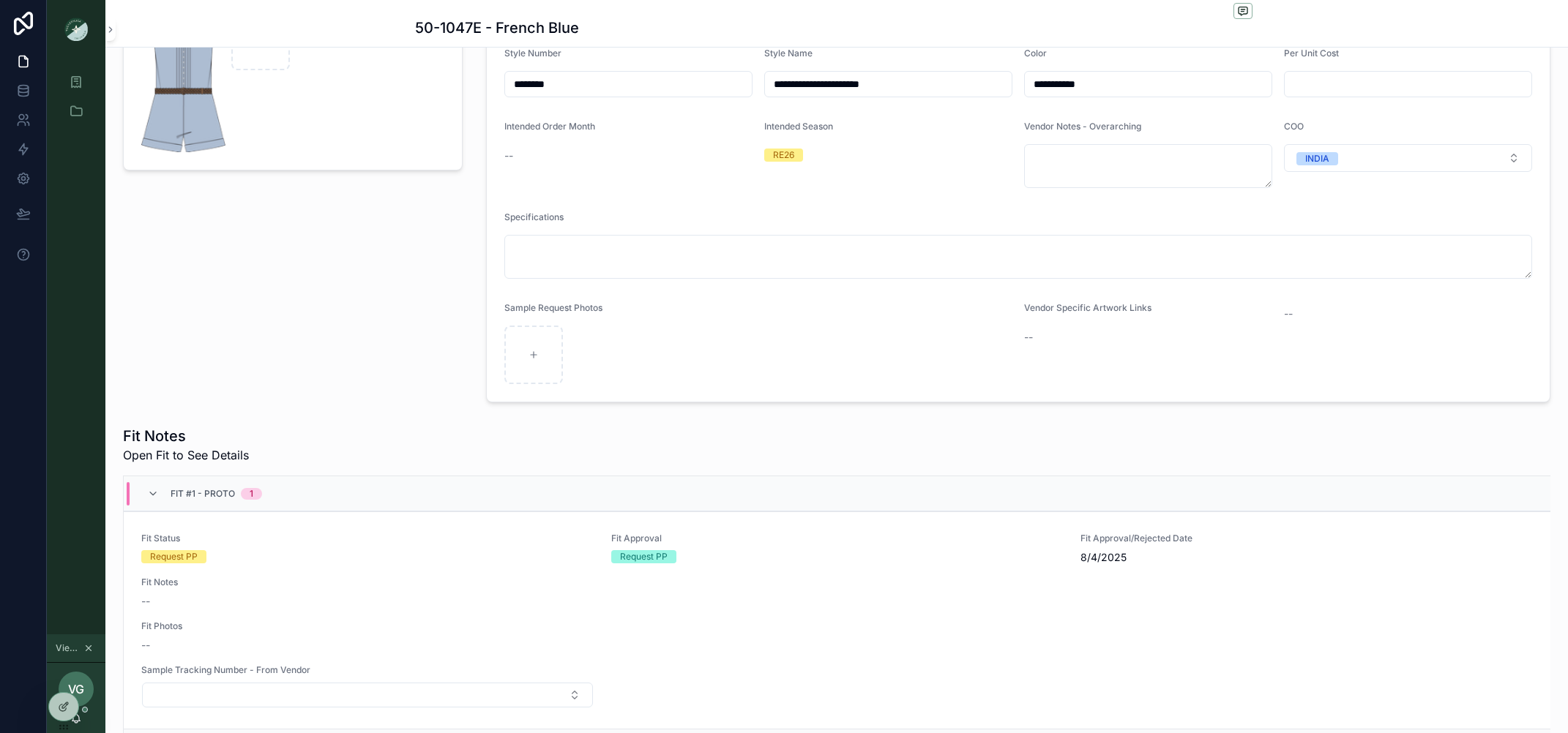 scroll, scrollTop: 0, scrollLeft: 0, axis: both 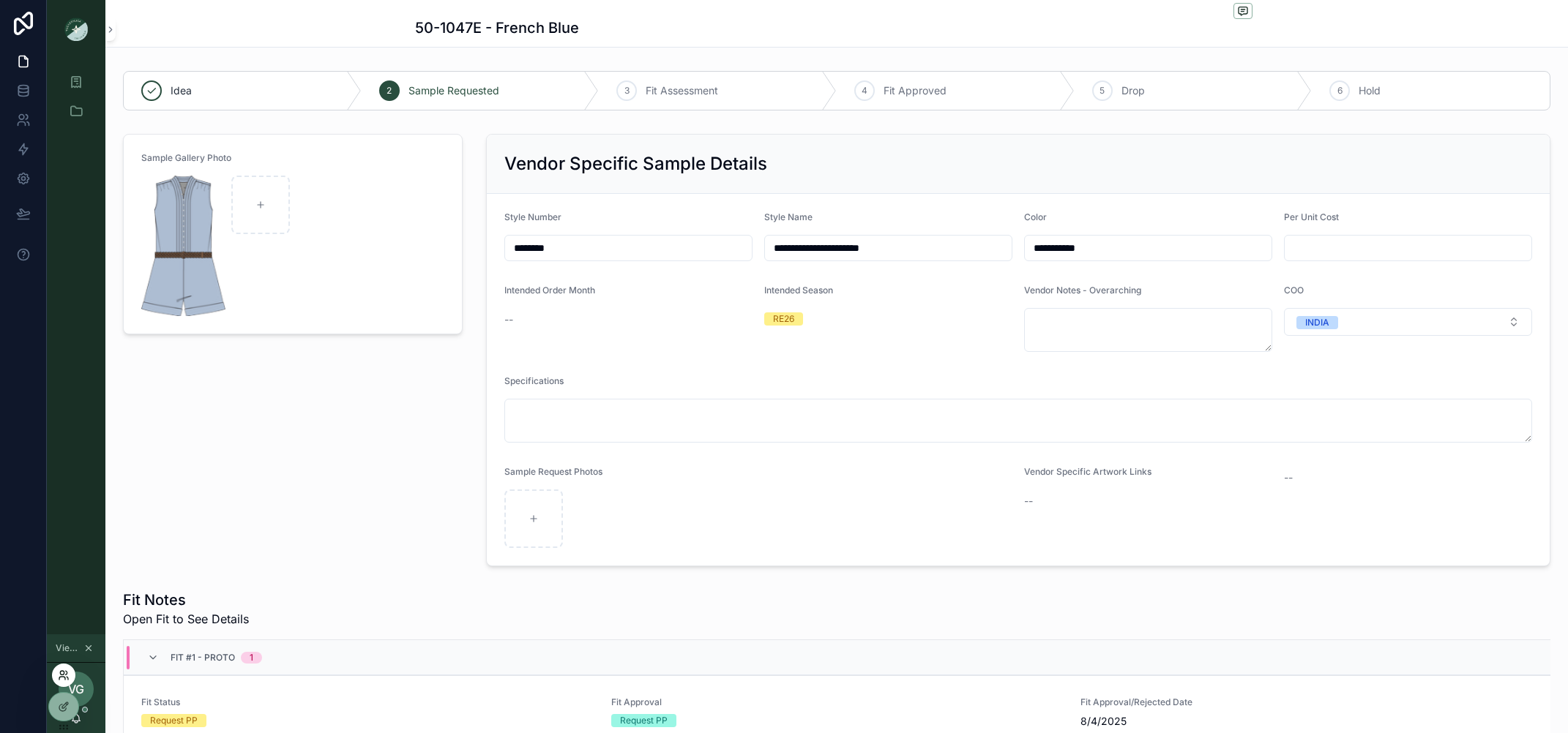 click 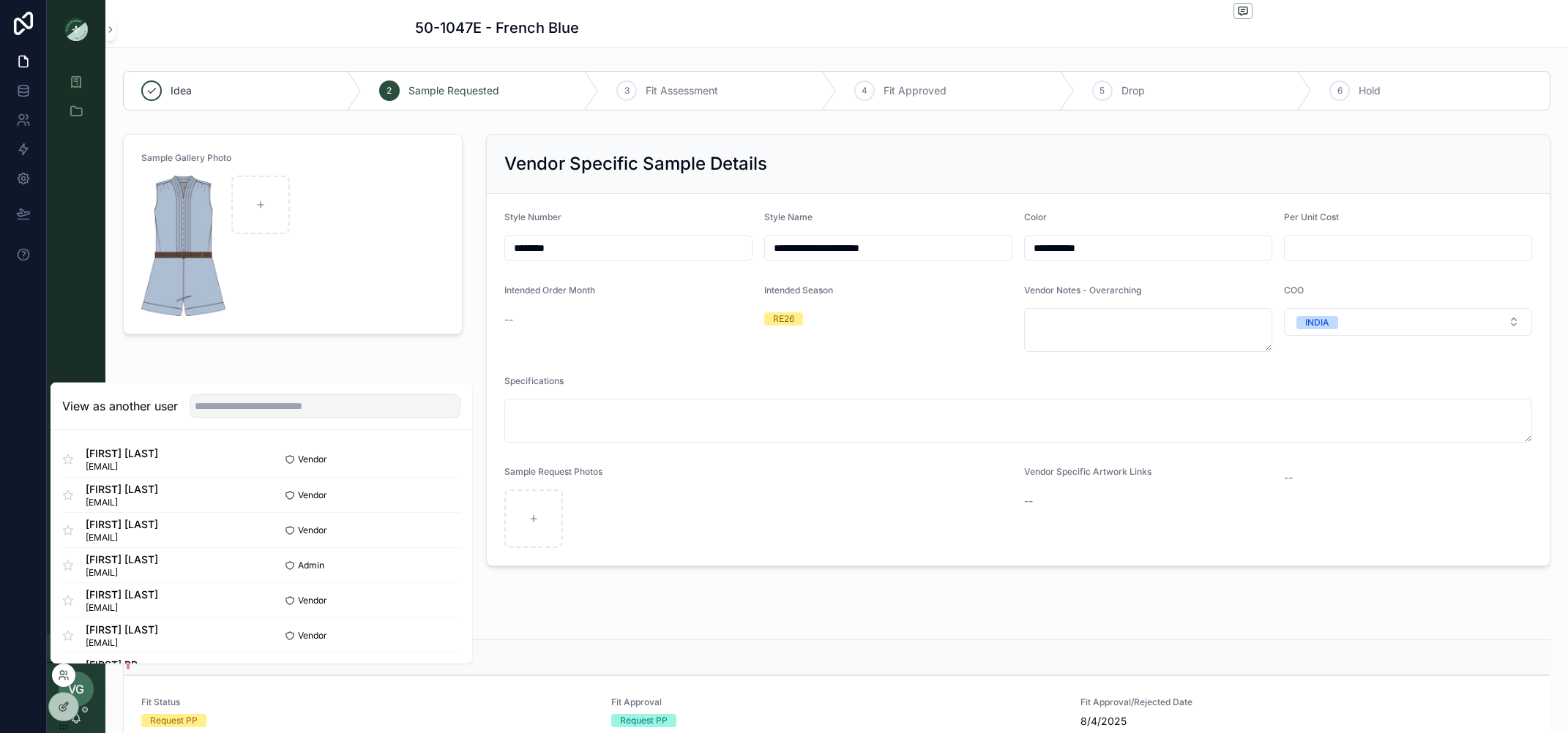 click on "View as another user" at bounding box center (261, 406) 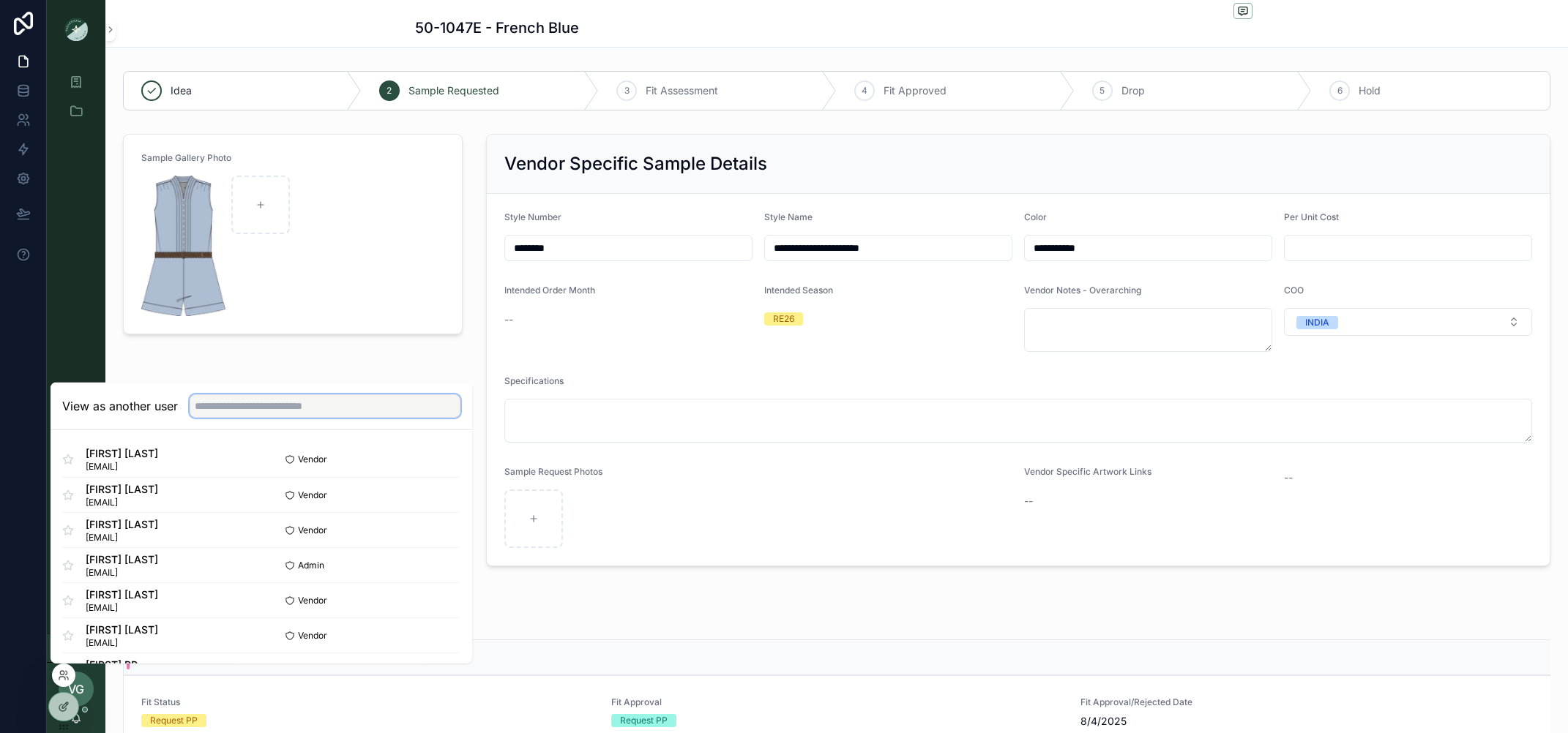 click at bounding box center (325, 406) 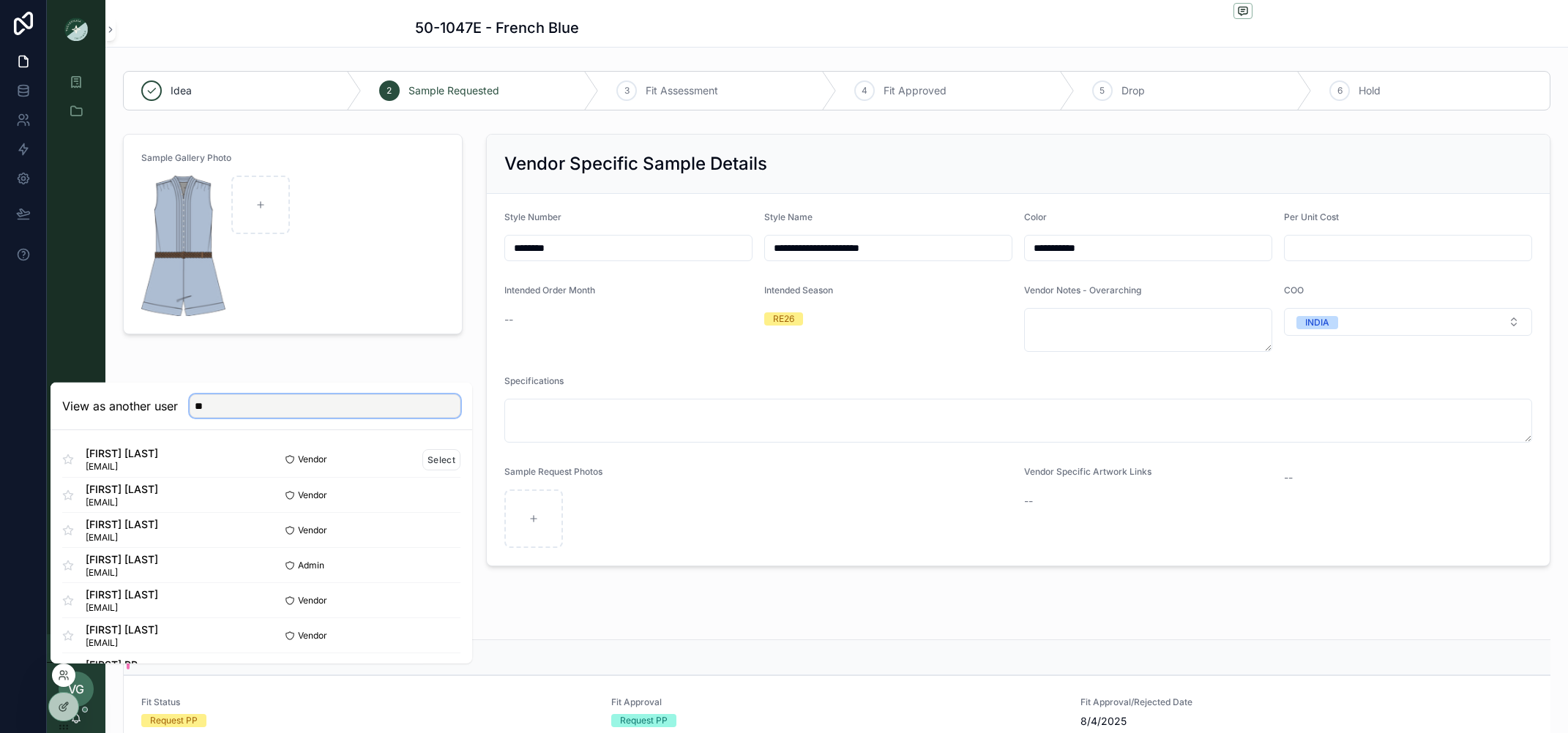 type on "*" 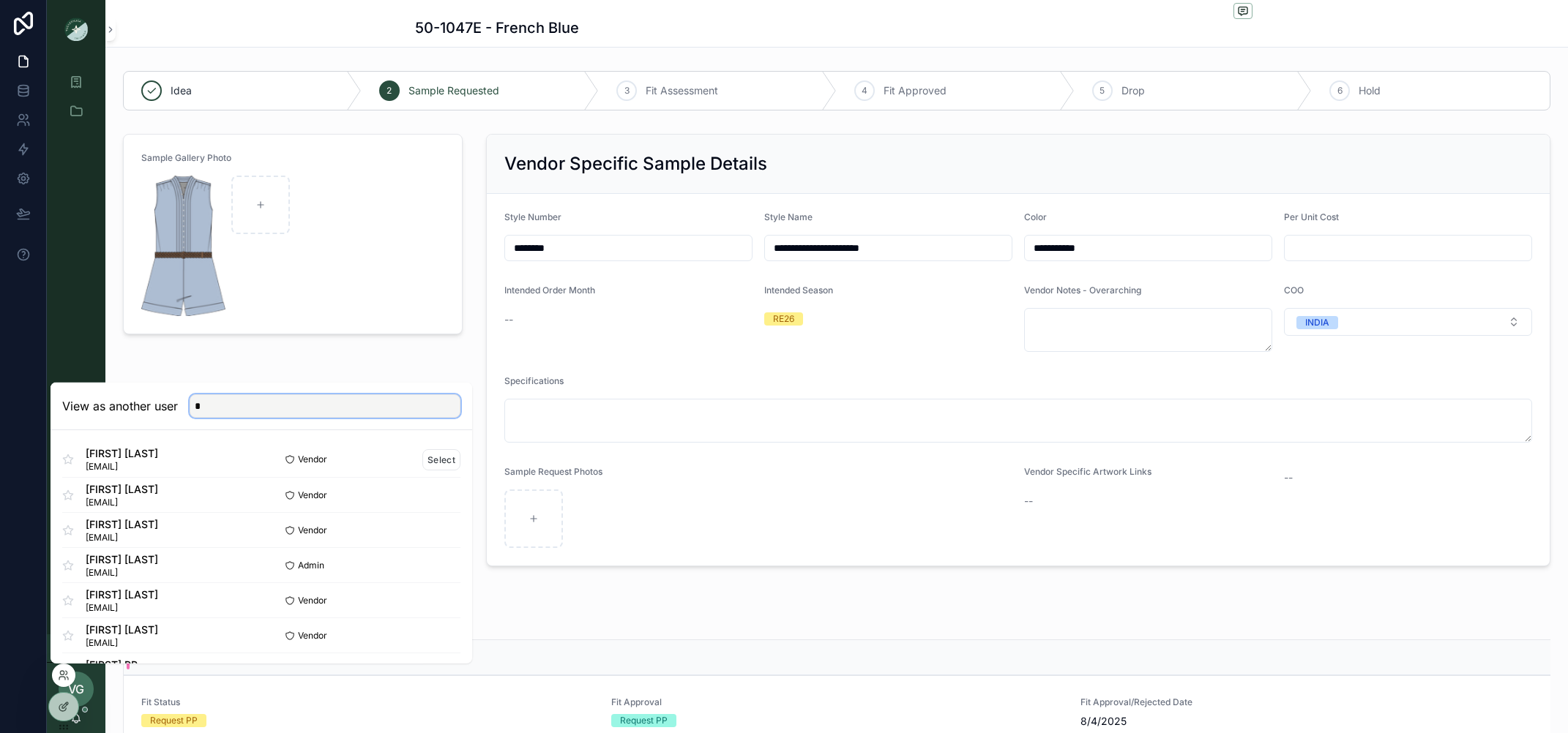 type 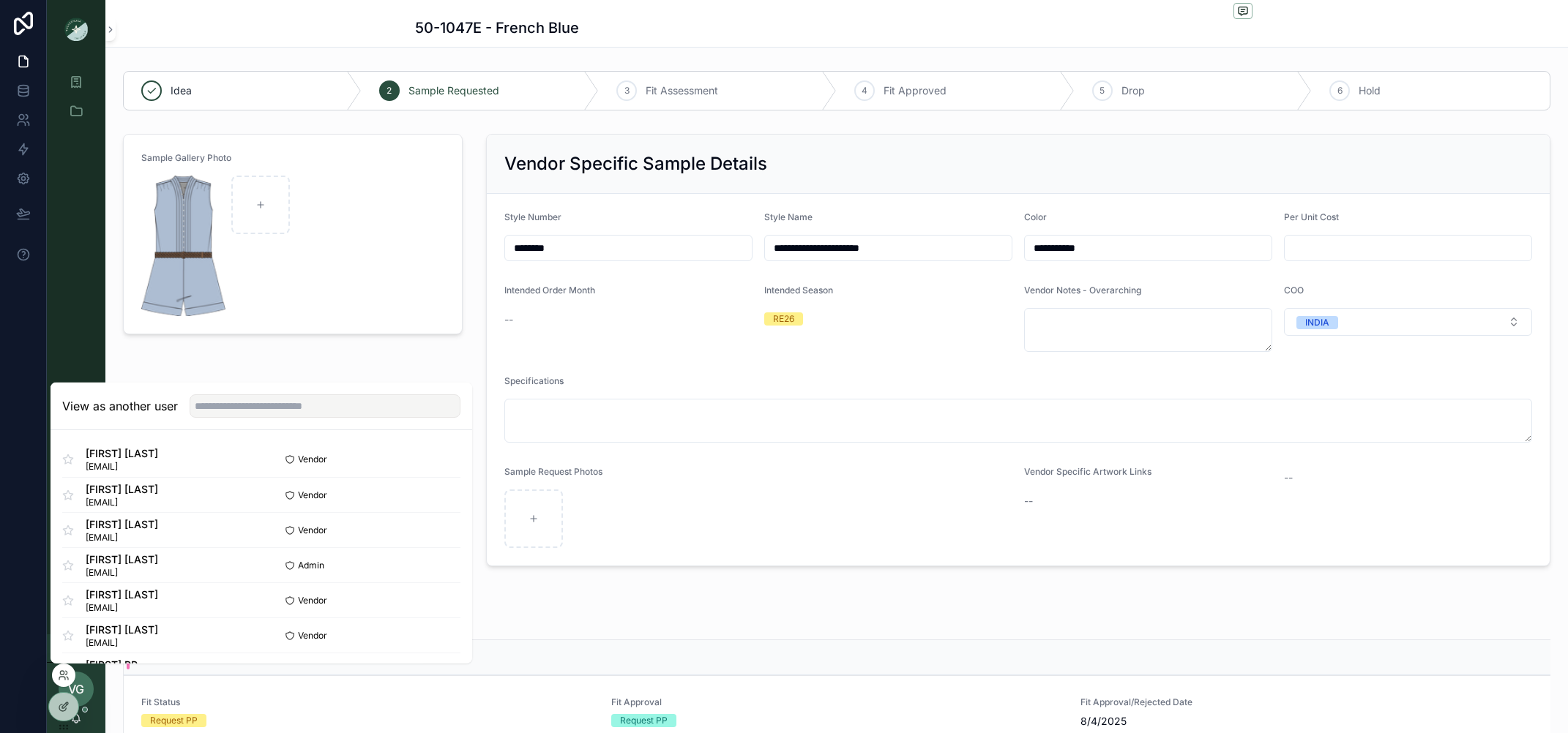 click on "50-1047E - French Blue" at bounding box center (837, 23) 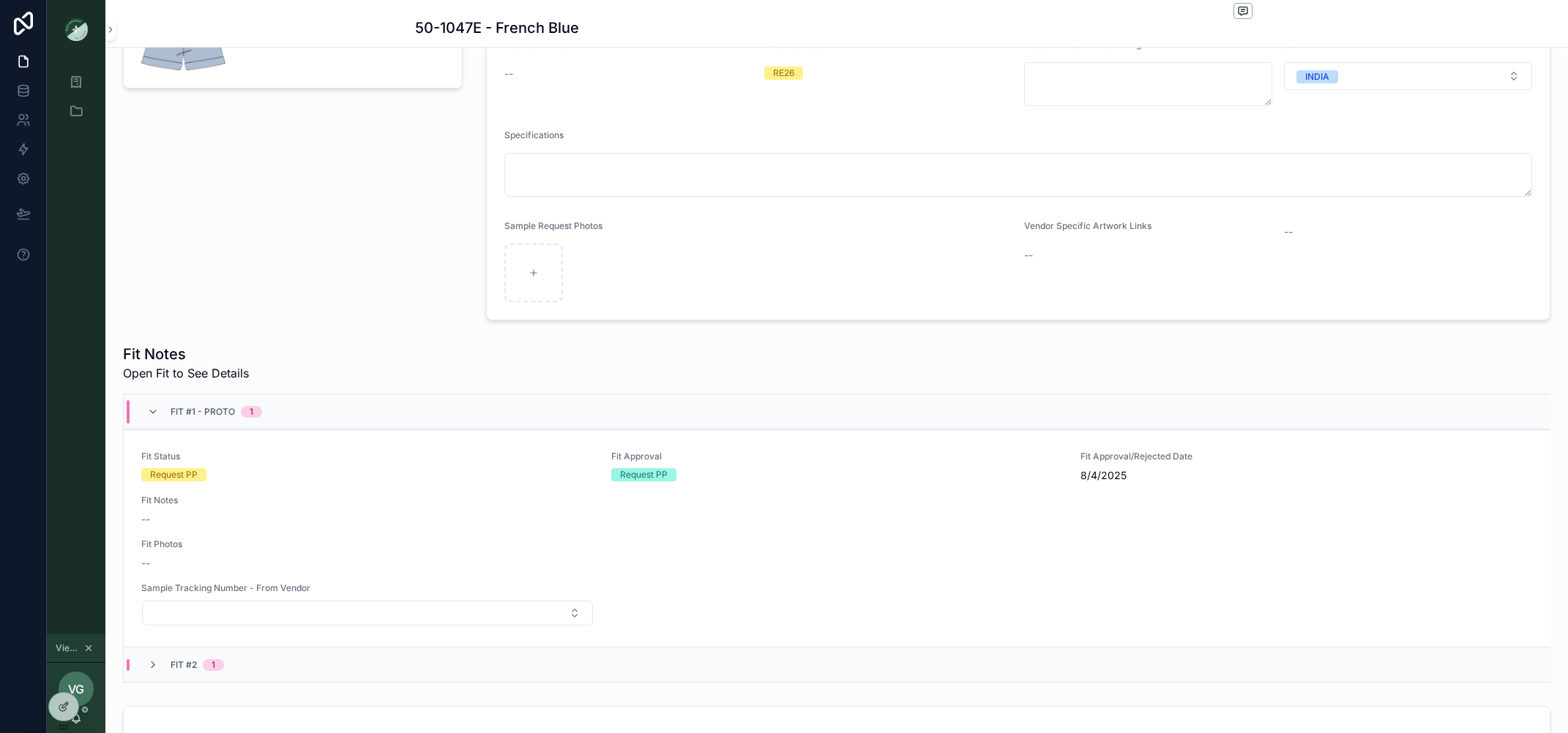 scroll, scrollTop: 0, scrollLeft: 0, axis: both 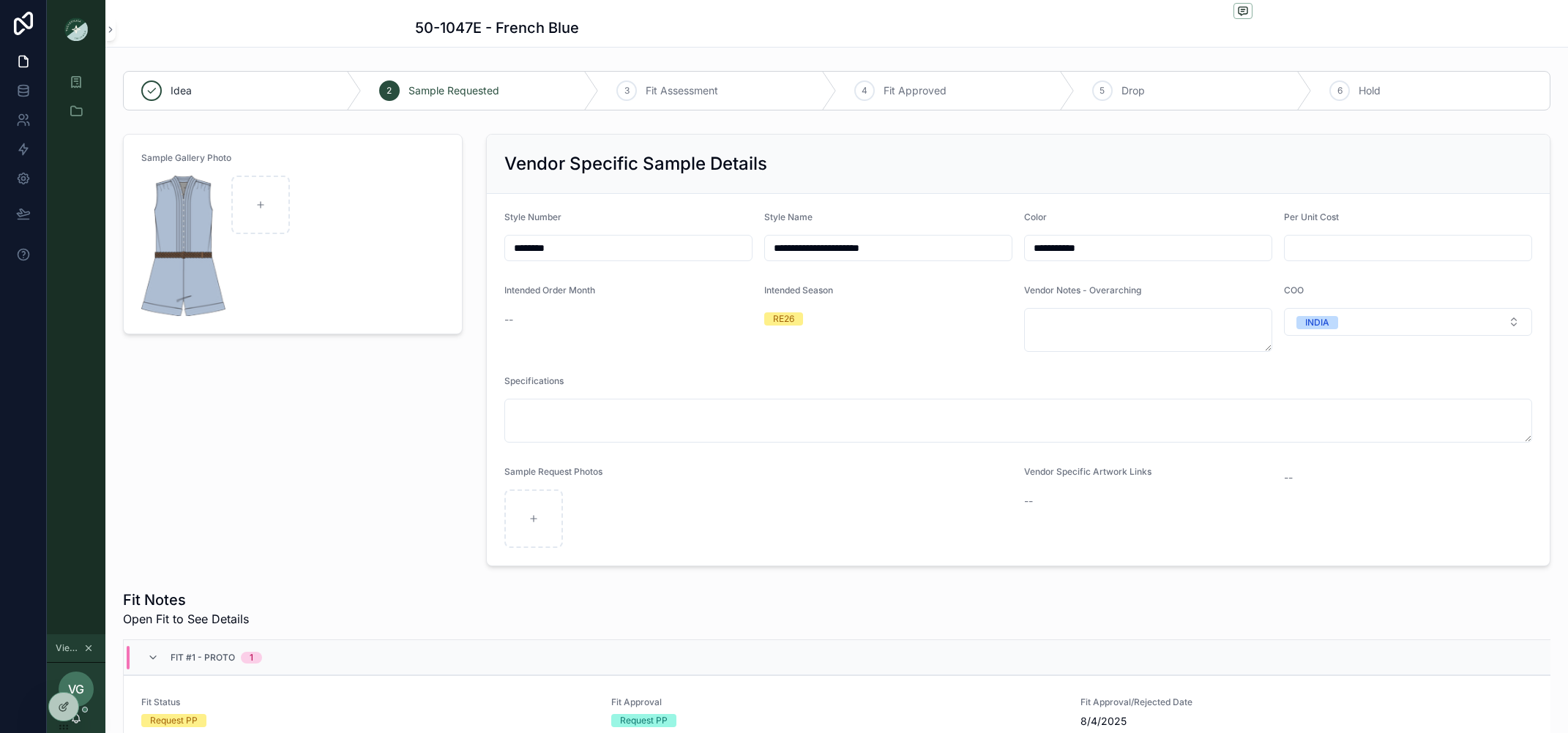 click on "Sample Gallery Photo" at bounding box center [293, 350] 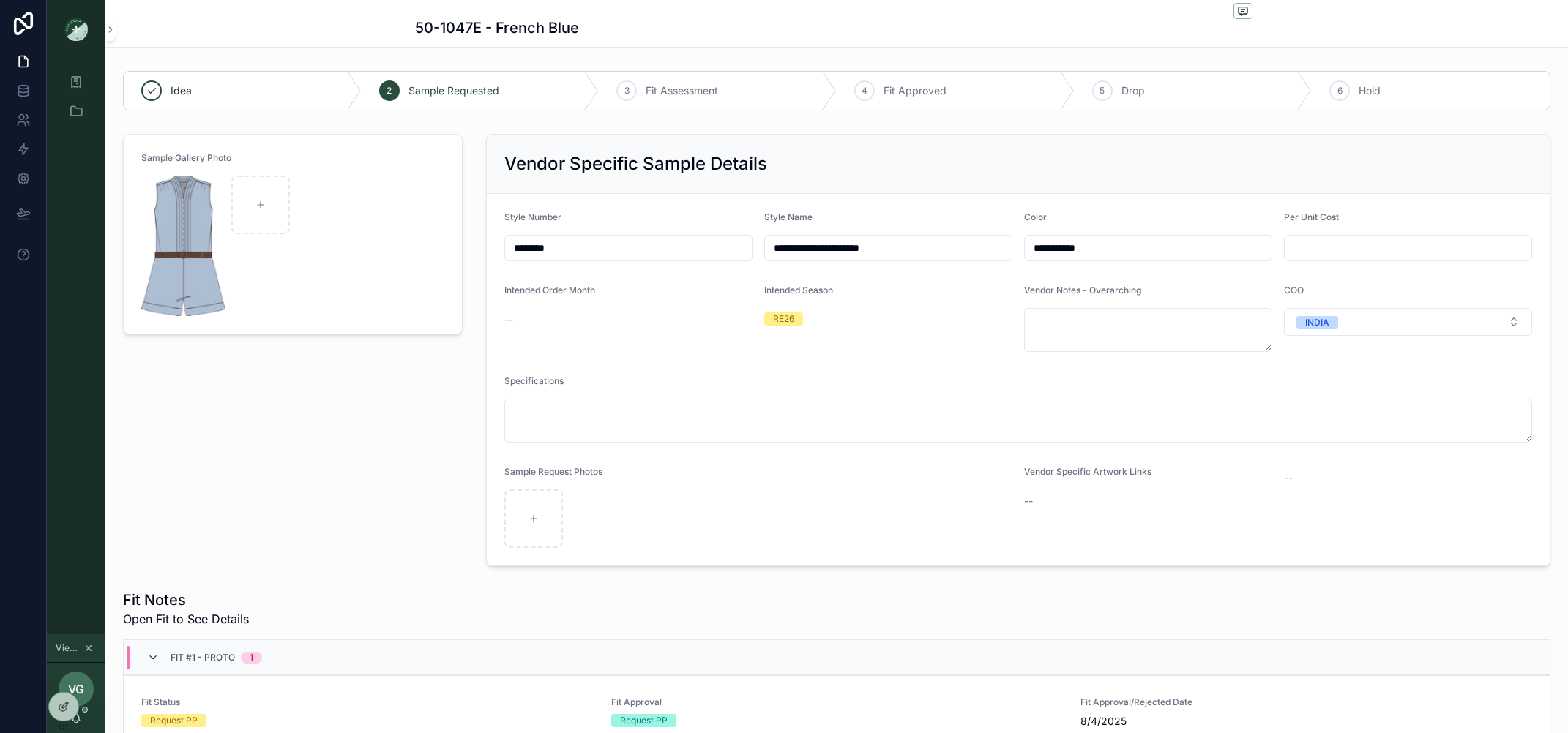 click at bounding box center (153, 658) 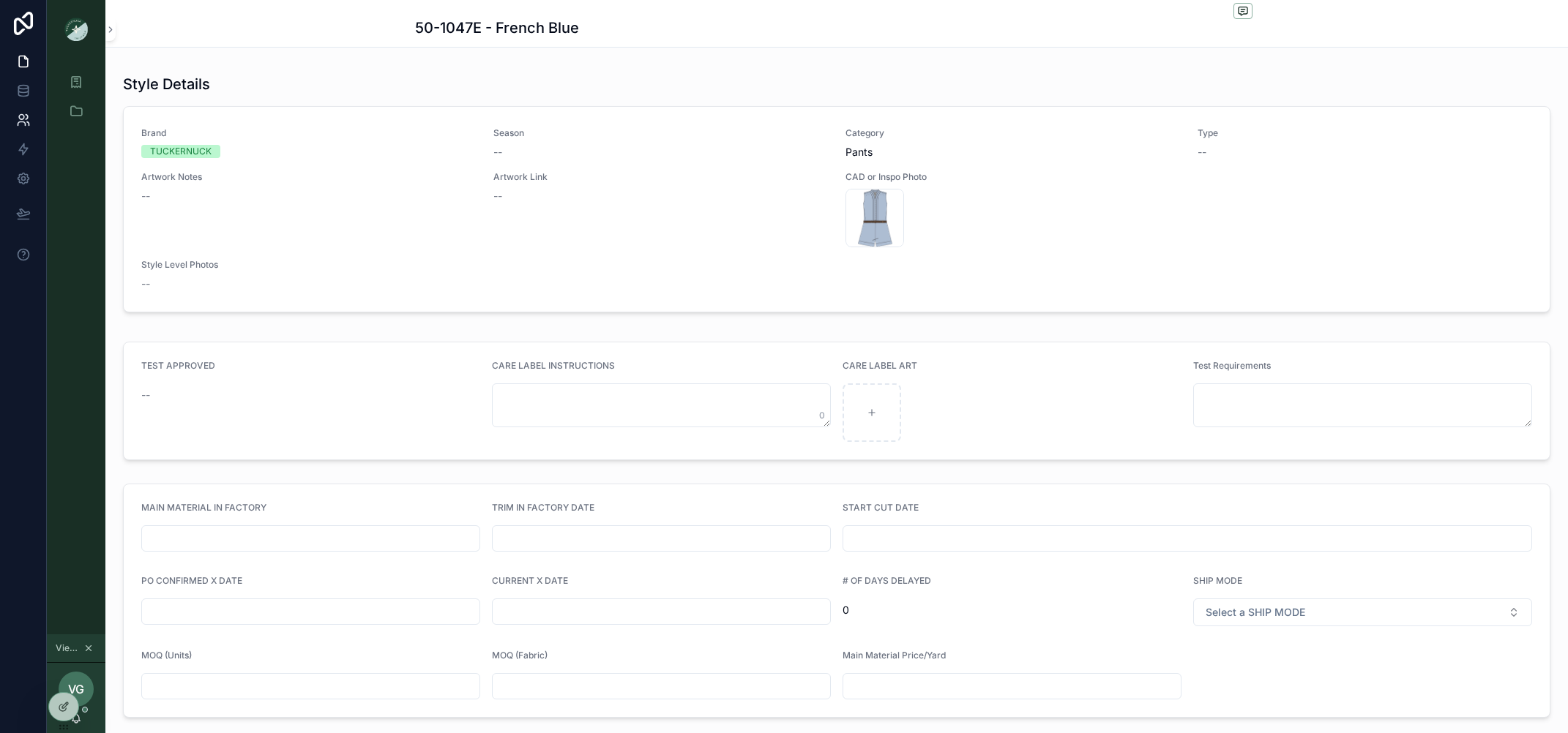 scroll, scrollTop: 1051, scrollLeft: 0, axis: vertical 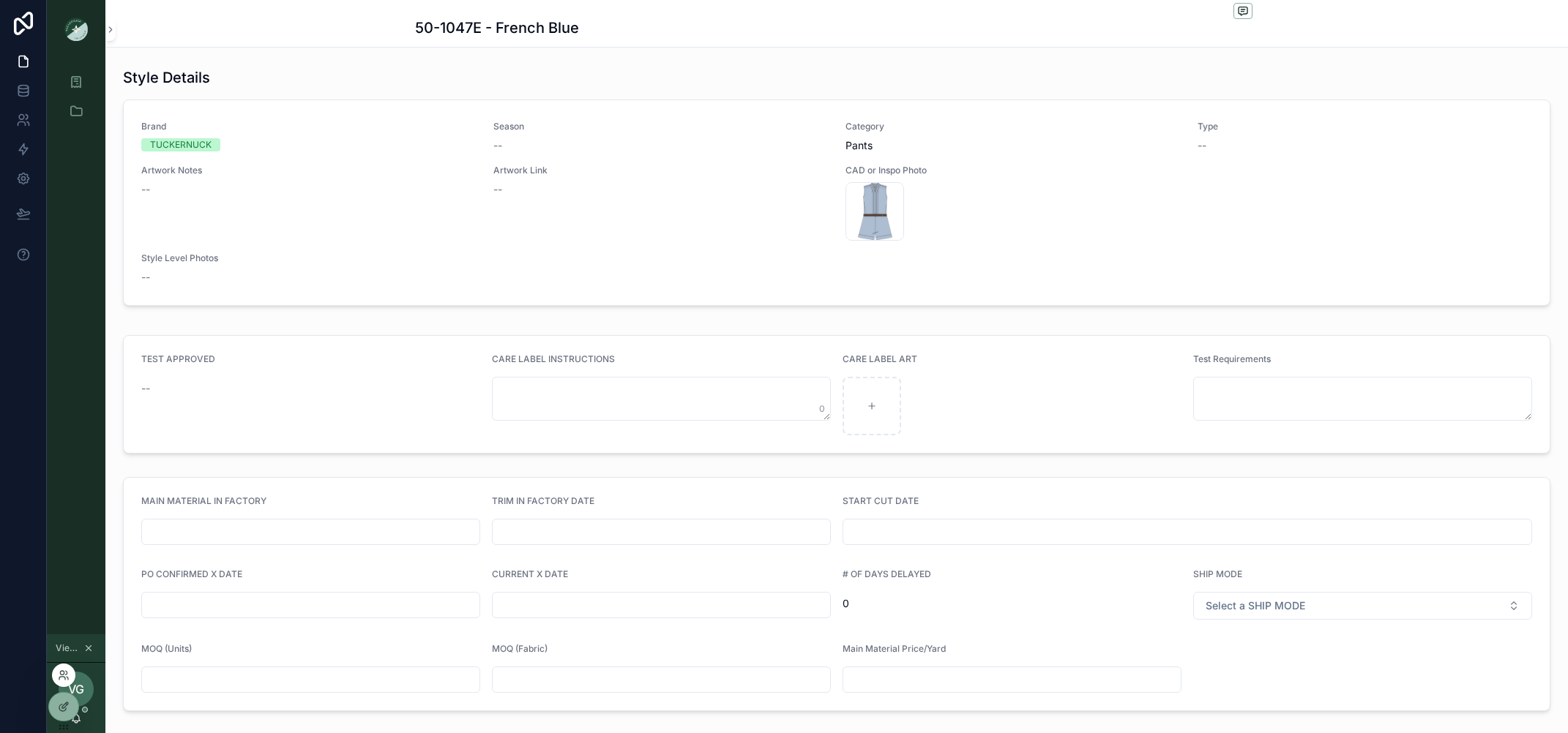 click at bounding box center [64, 675] 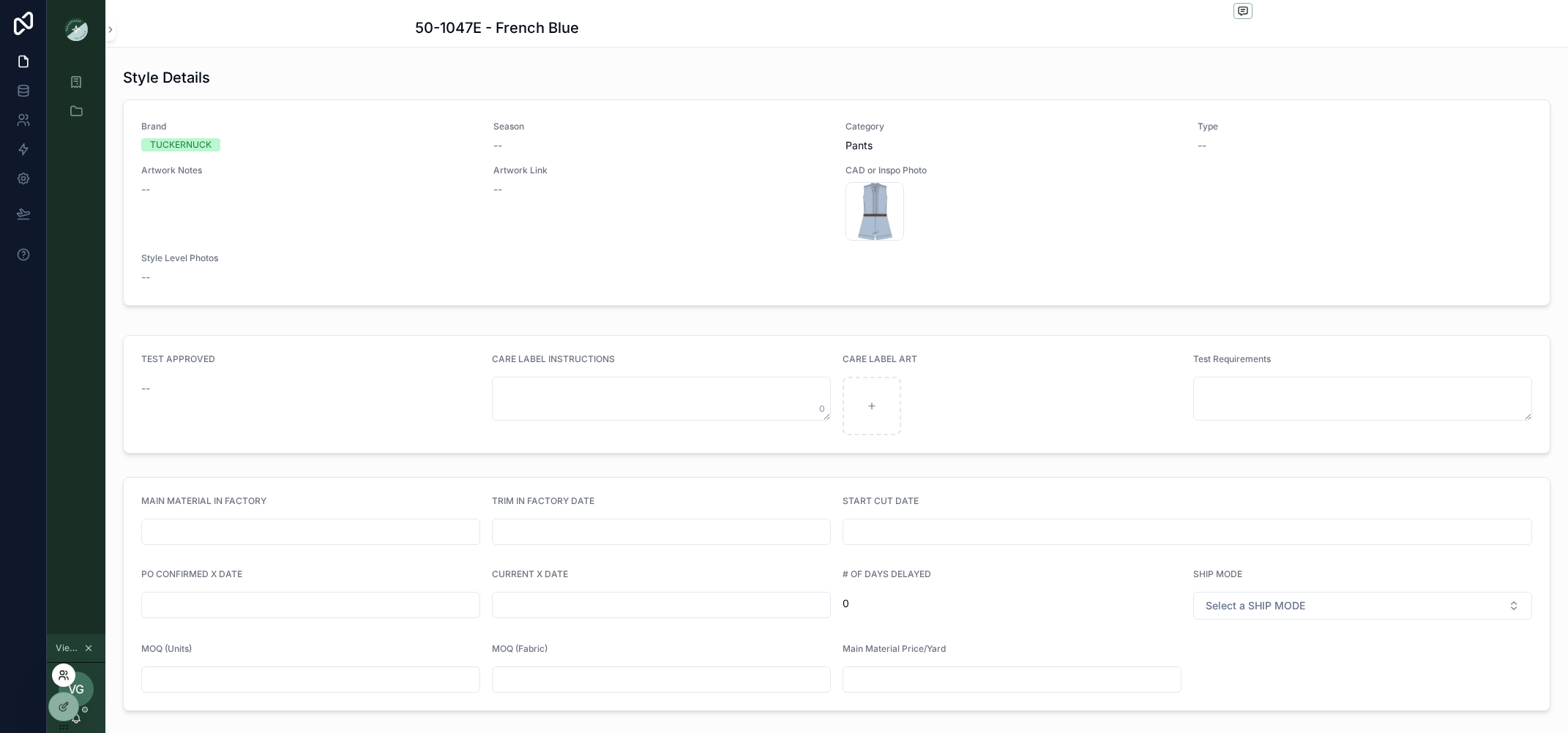 click 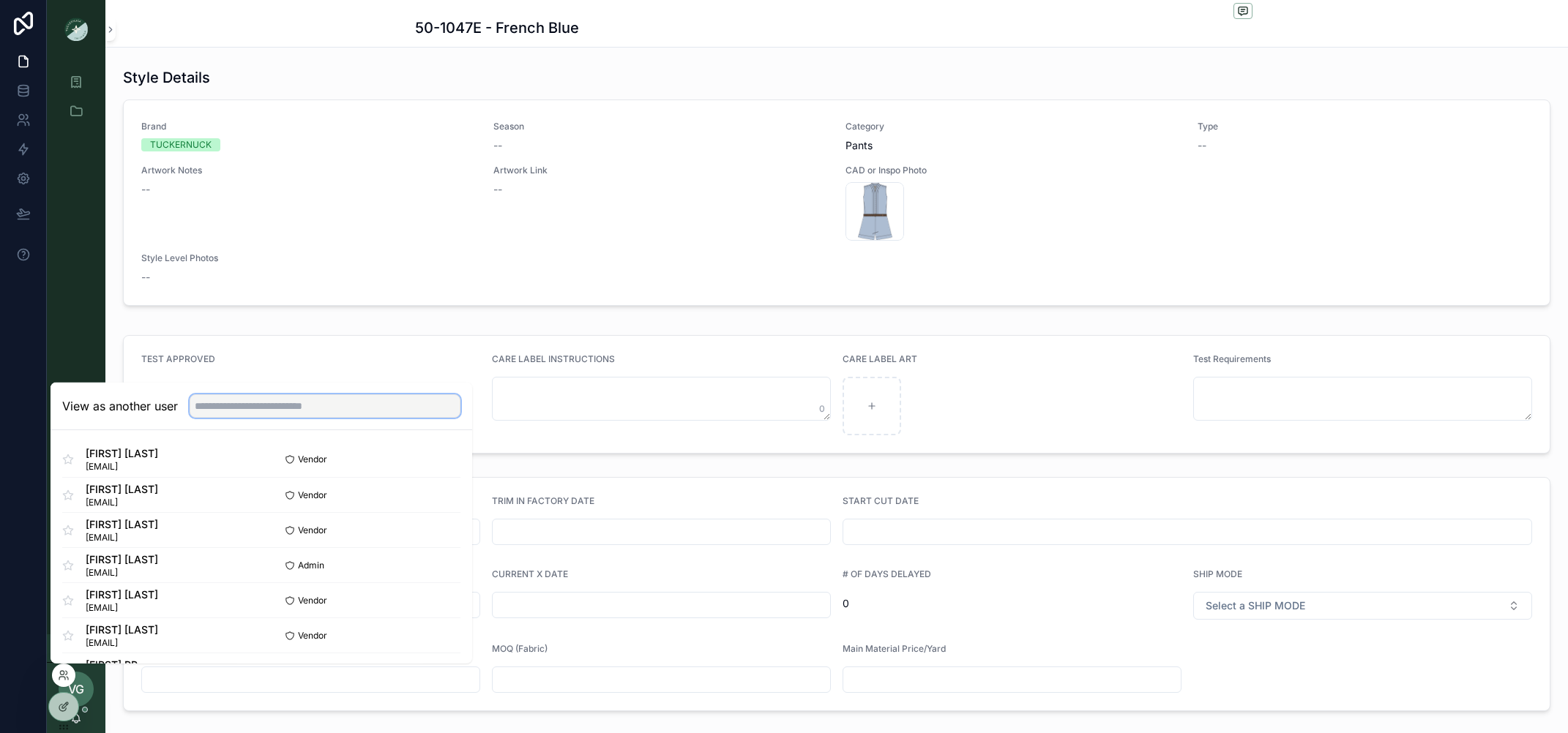 click at bounding box center (325, 406) 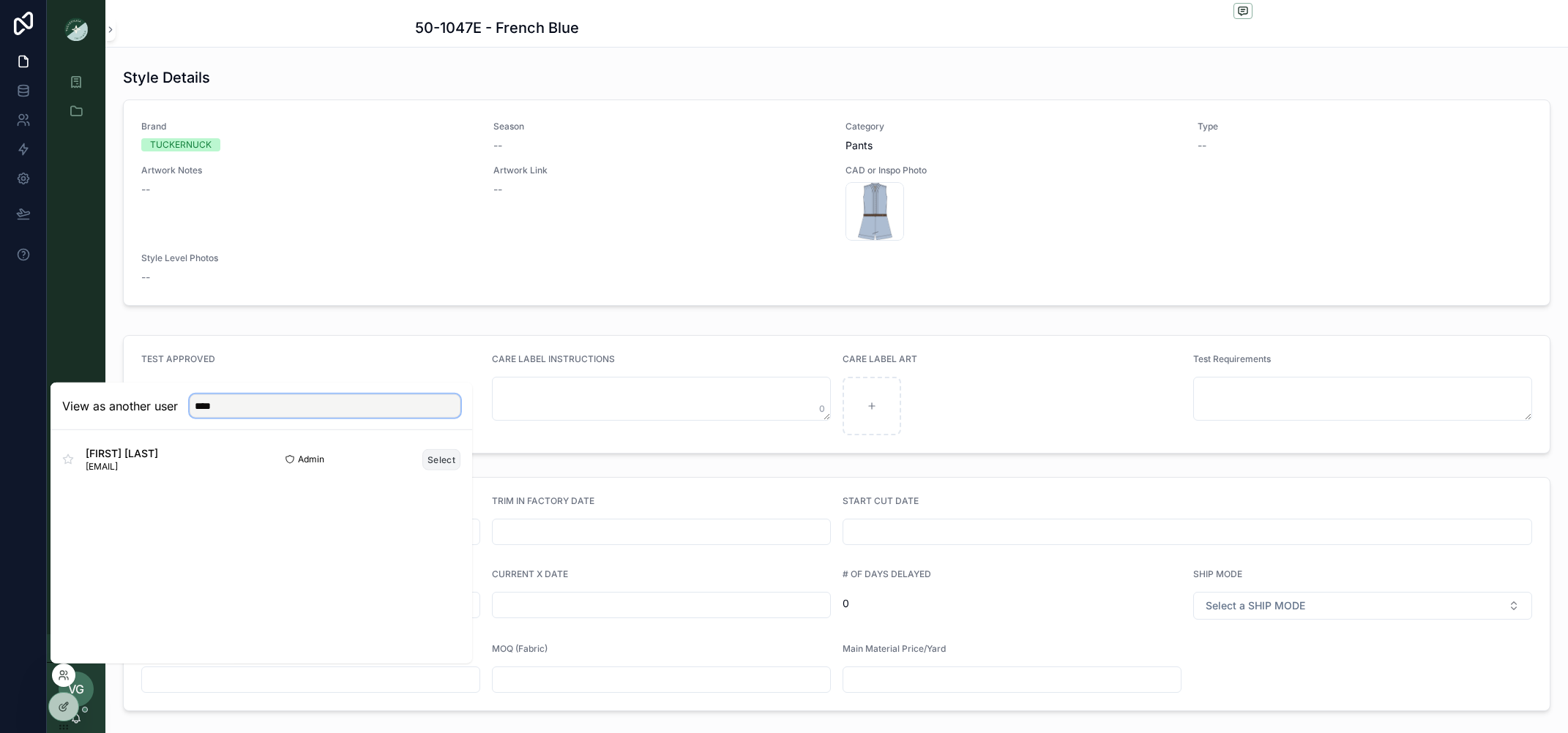 type on "****" 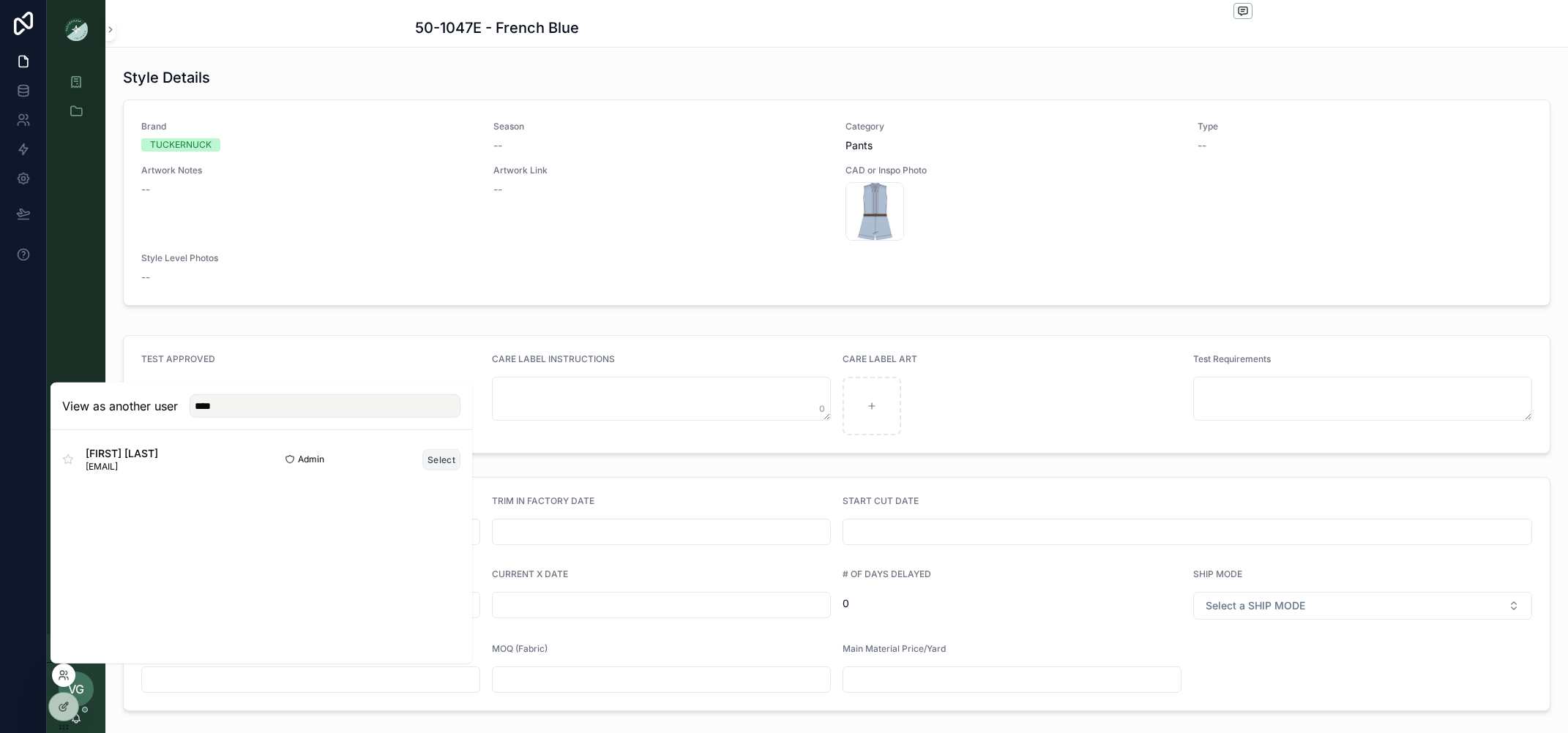 click on "Select" at bounding box center [441, 459] 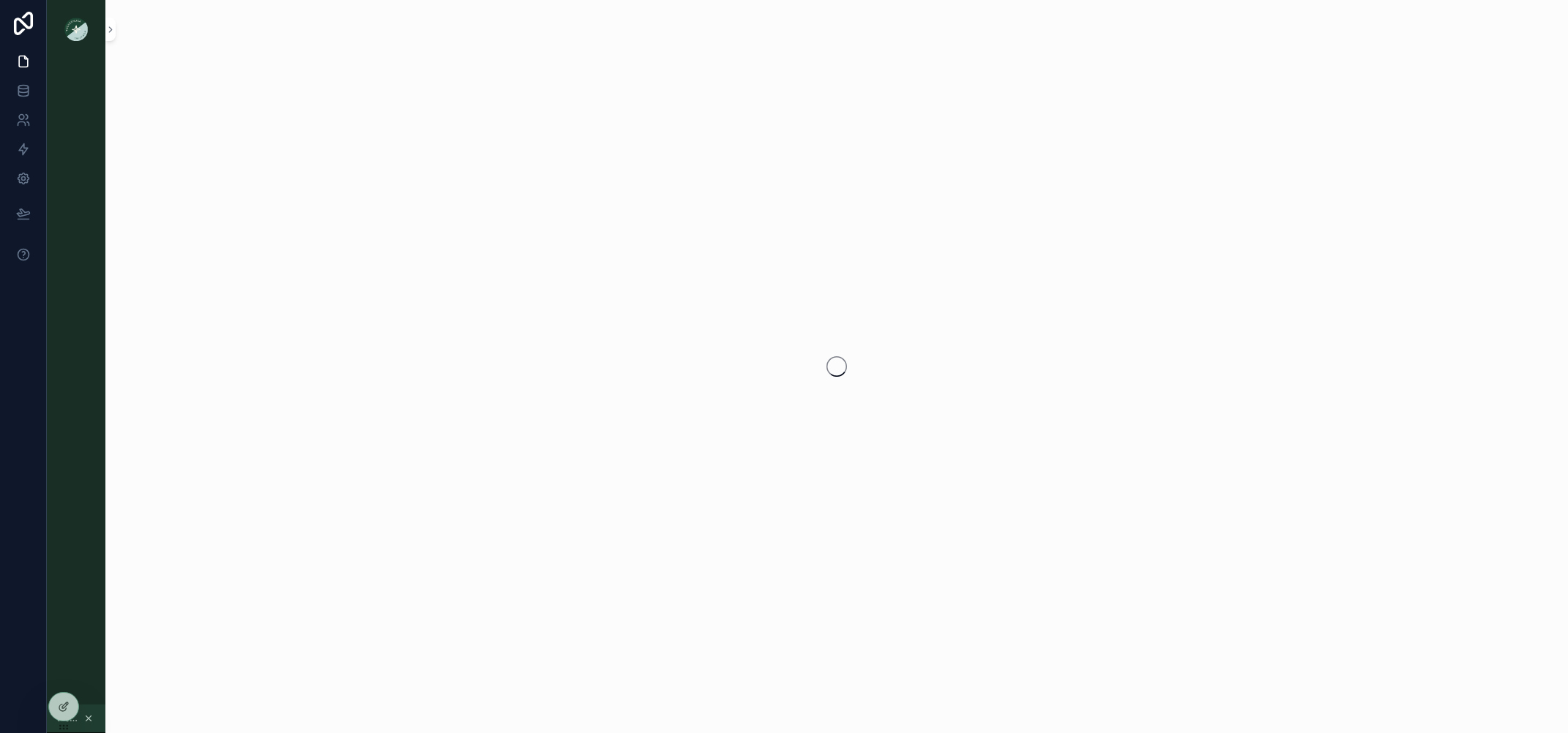 scroll, scrollTop: 0, scrollLeft: 0, axis: both 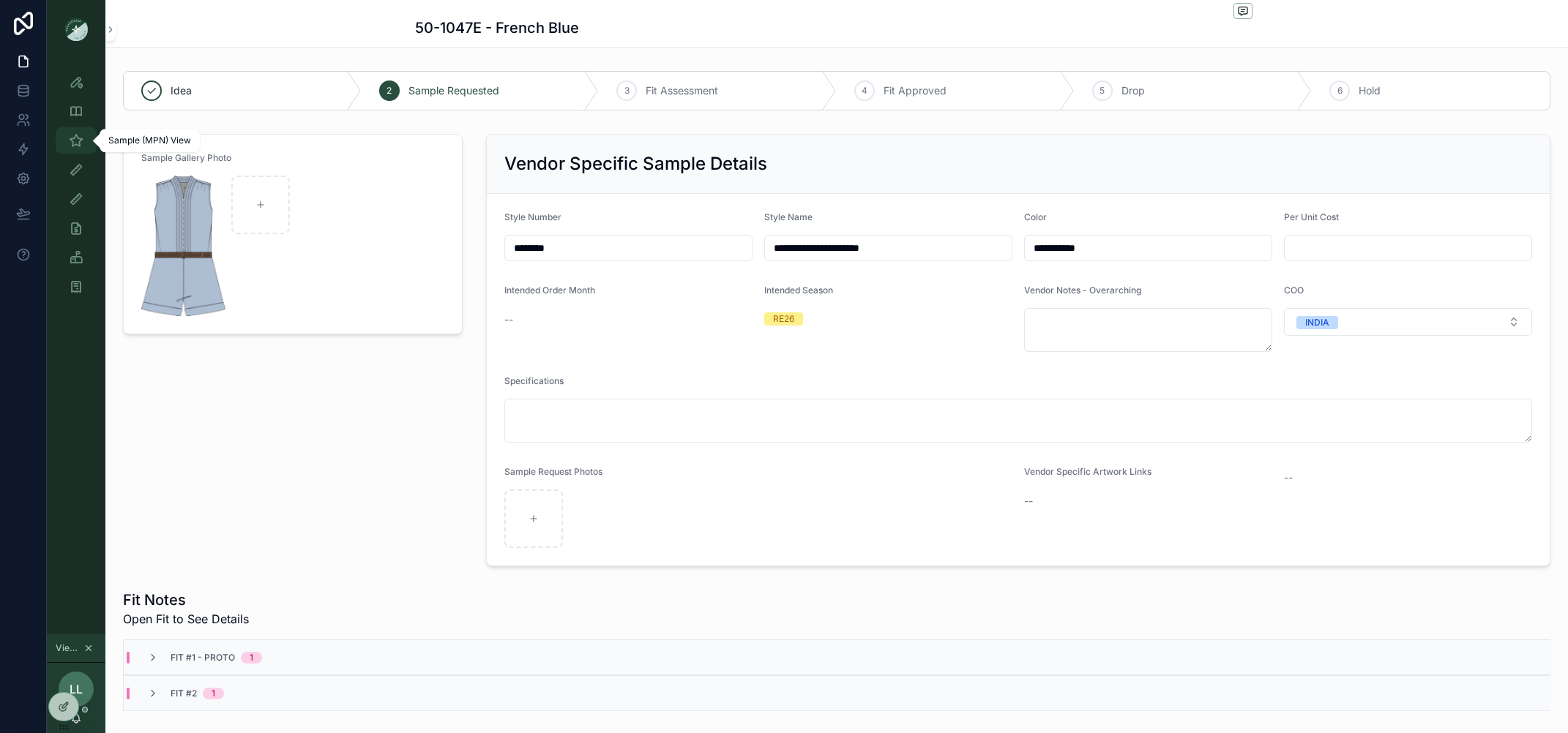 click at bounding box center [76, 140] 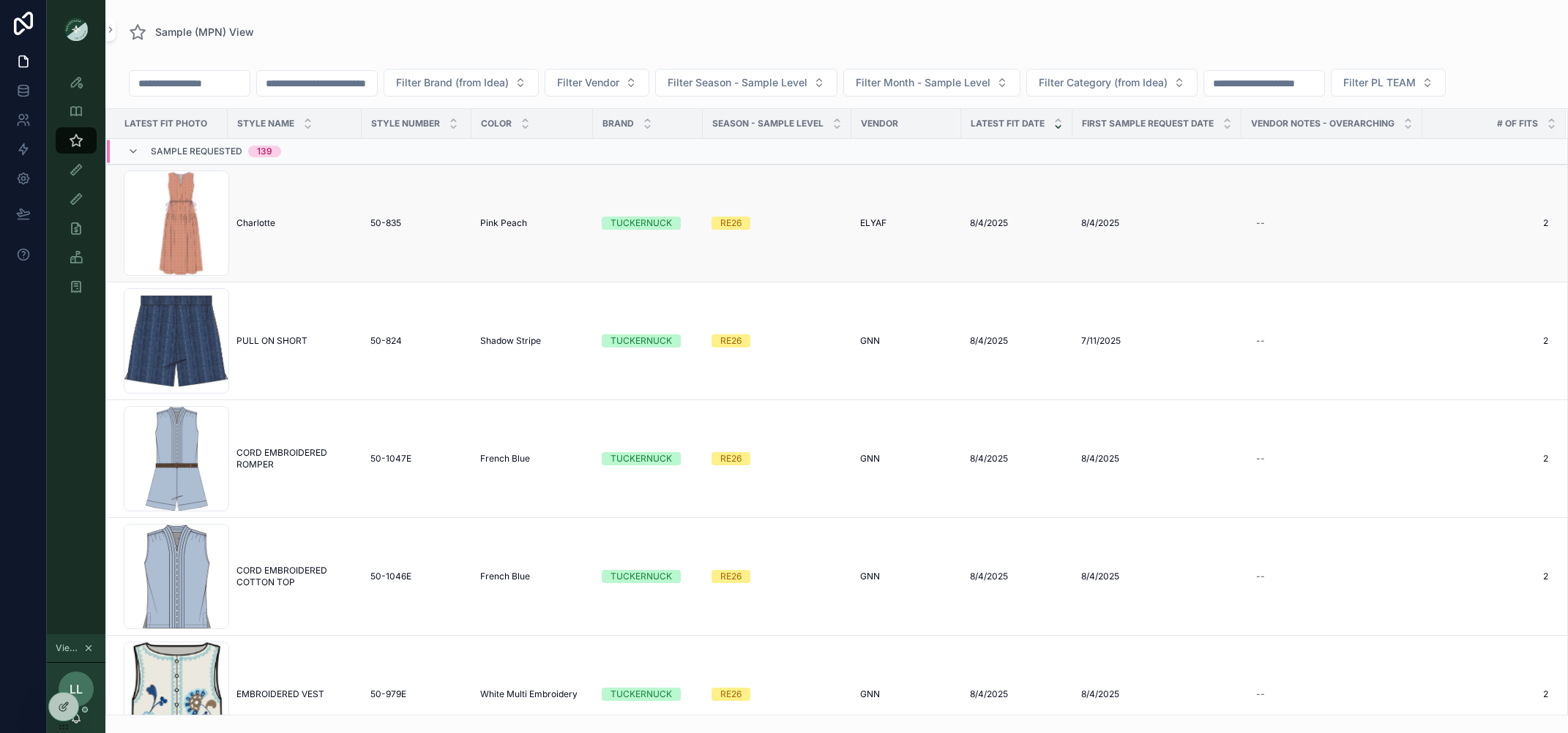 click on "Charlotte Charlotte" at bounding box center [294, 223] 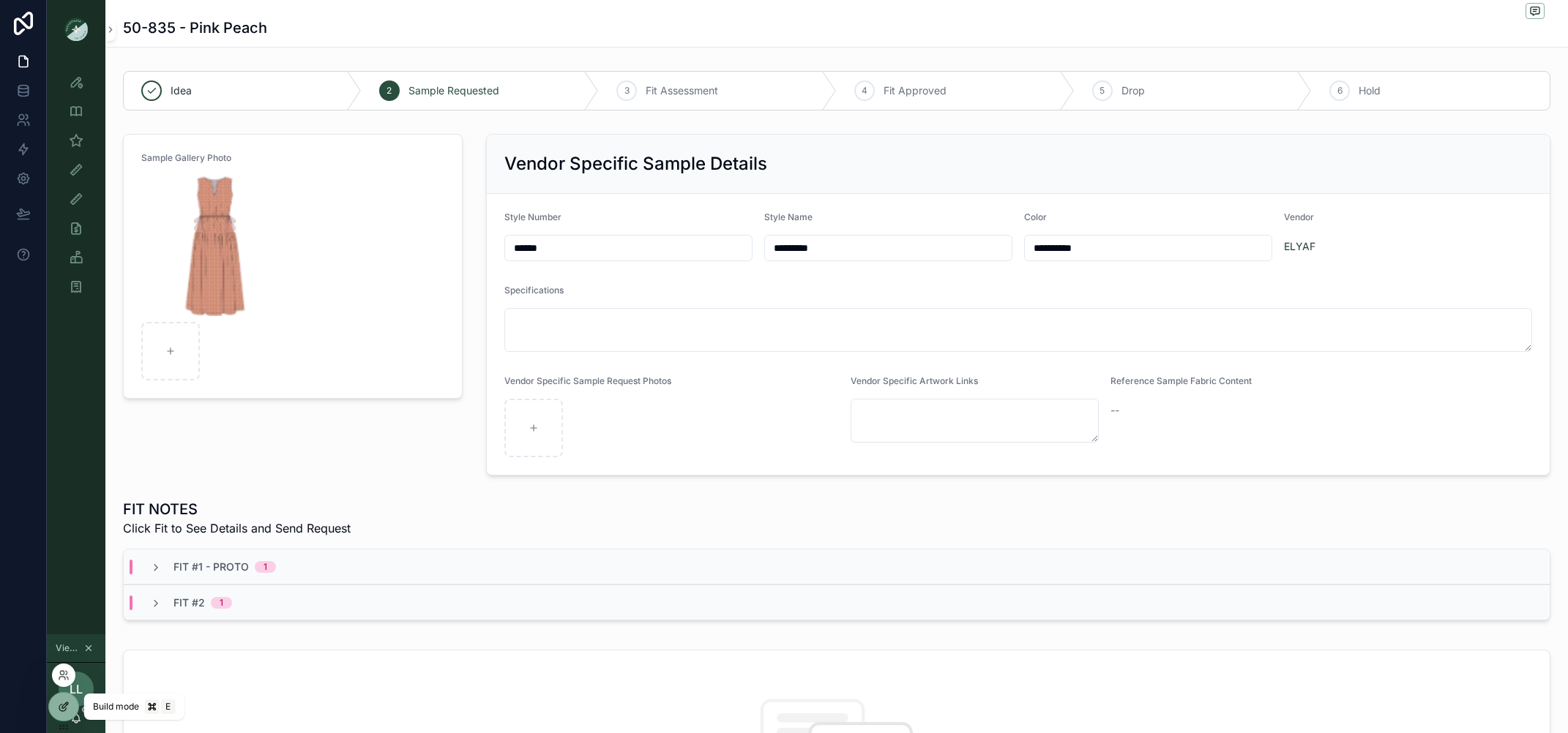 click 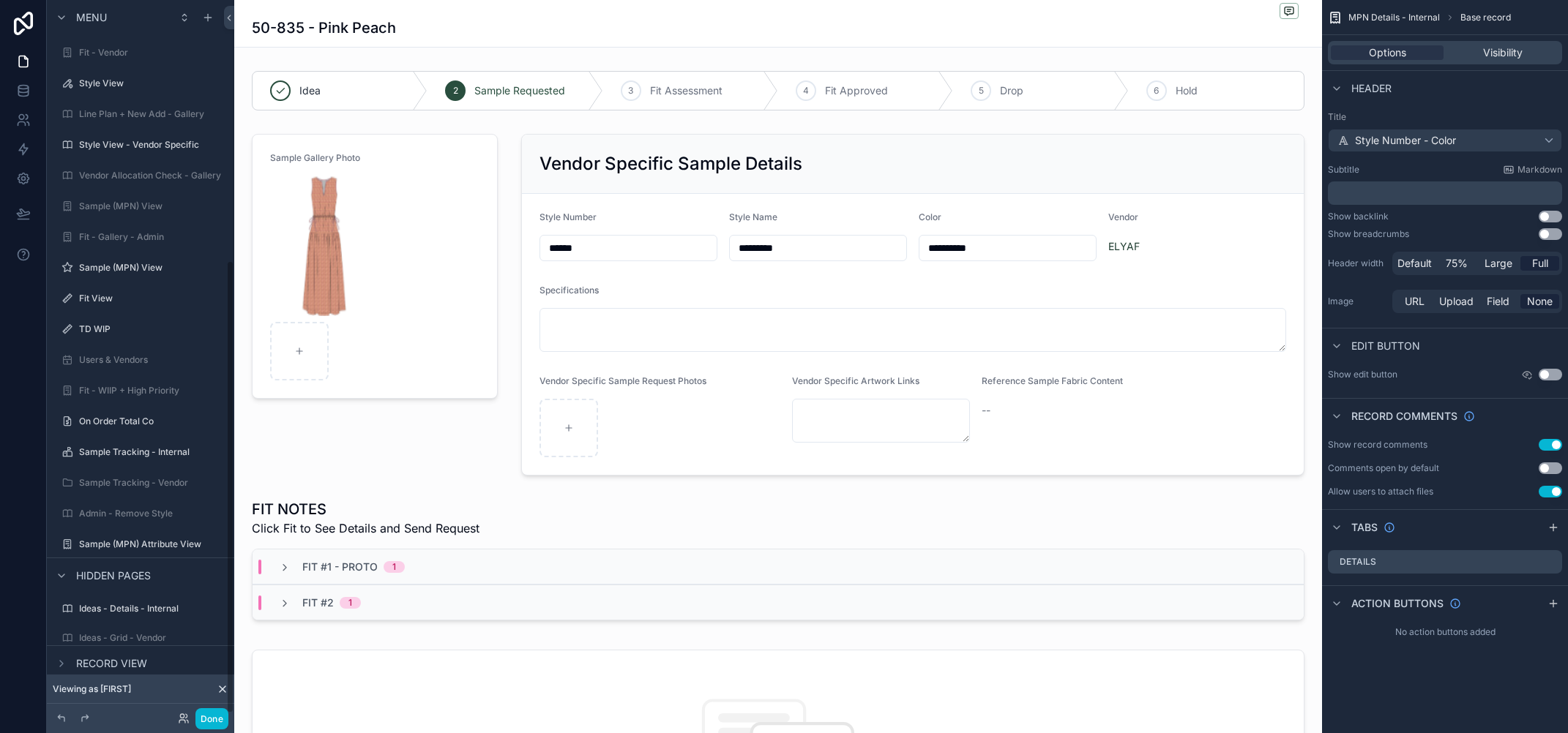 scroll, scrollTop: 411, scrollLeft: 0, axis: vertical 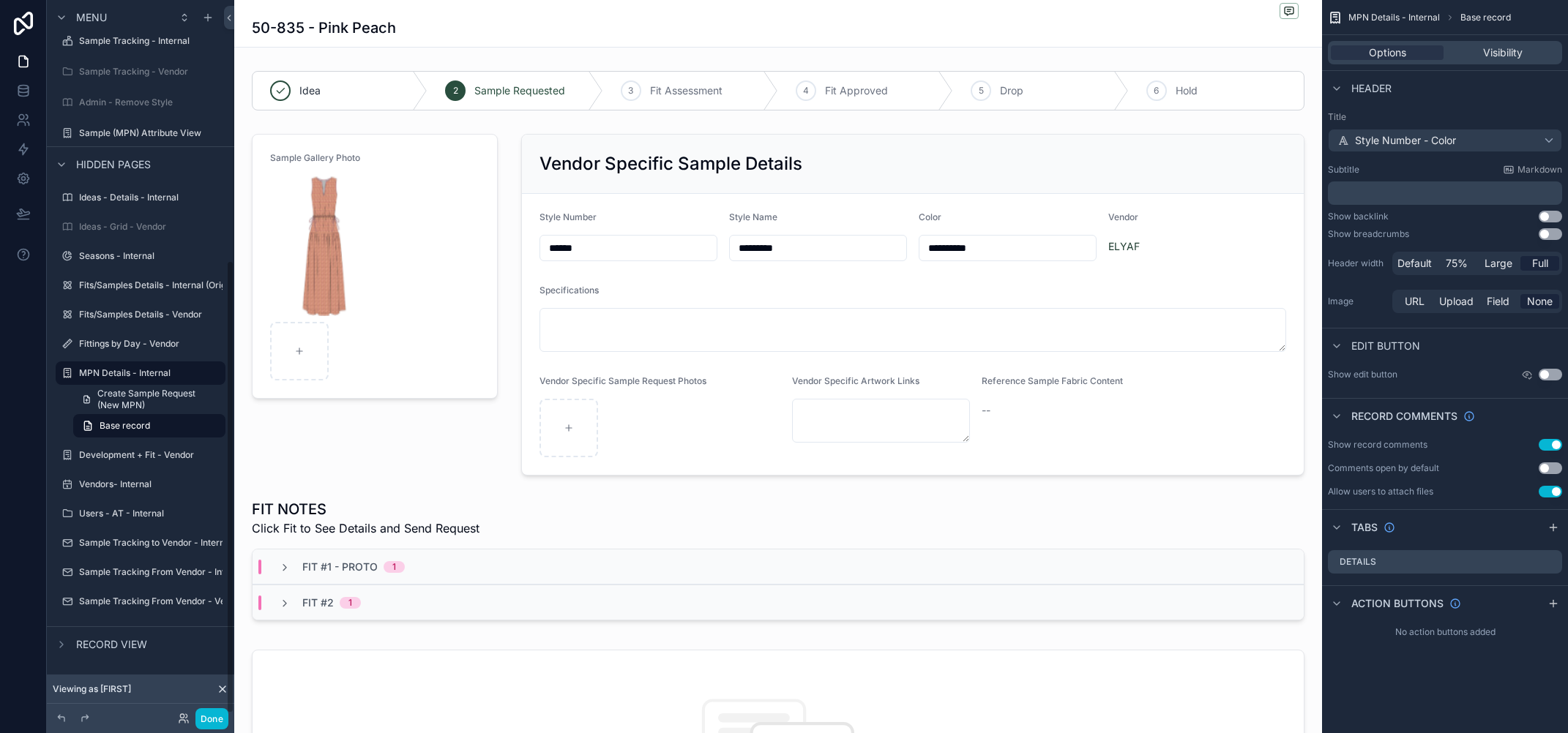 click at bounding box center [913, 304] 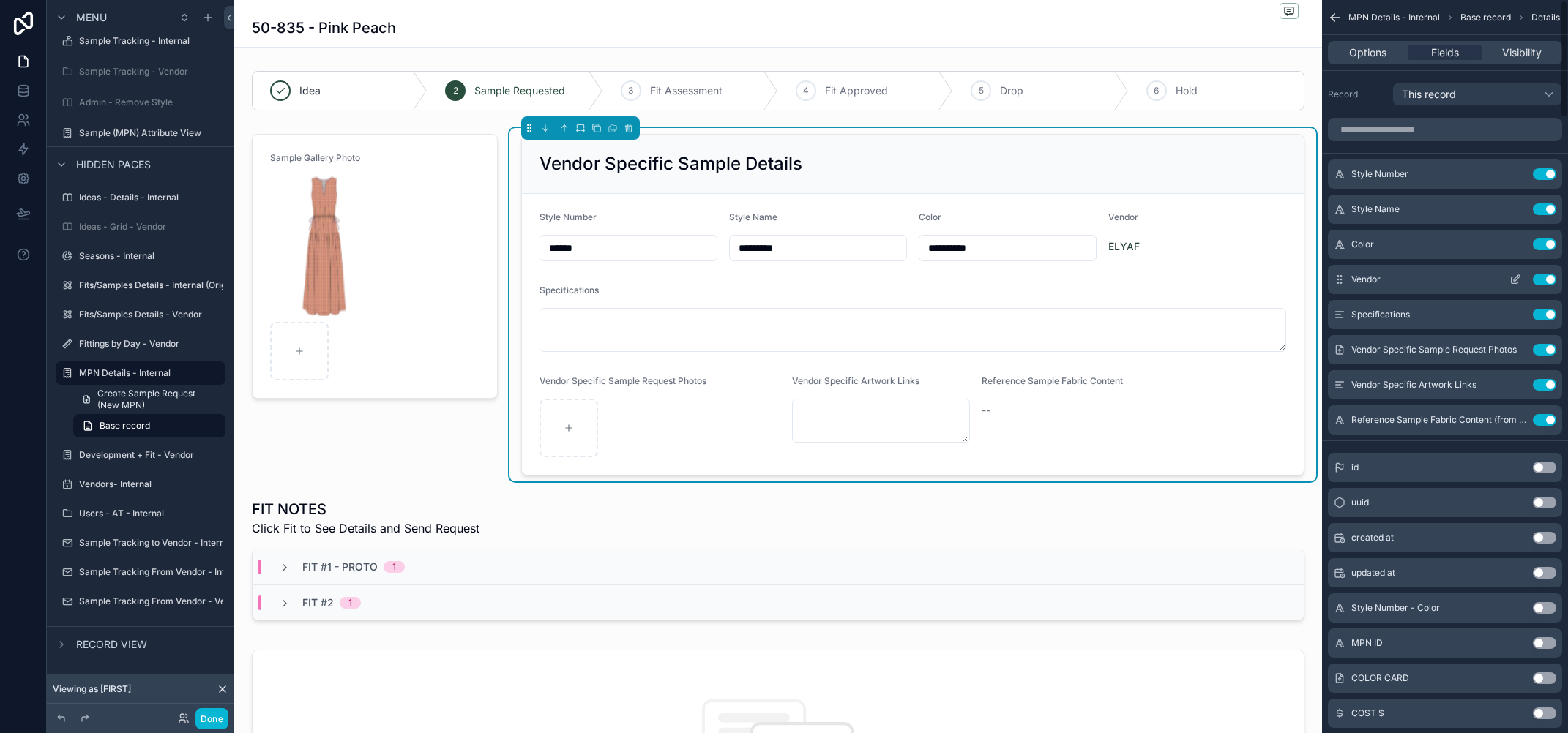 click 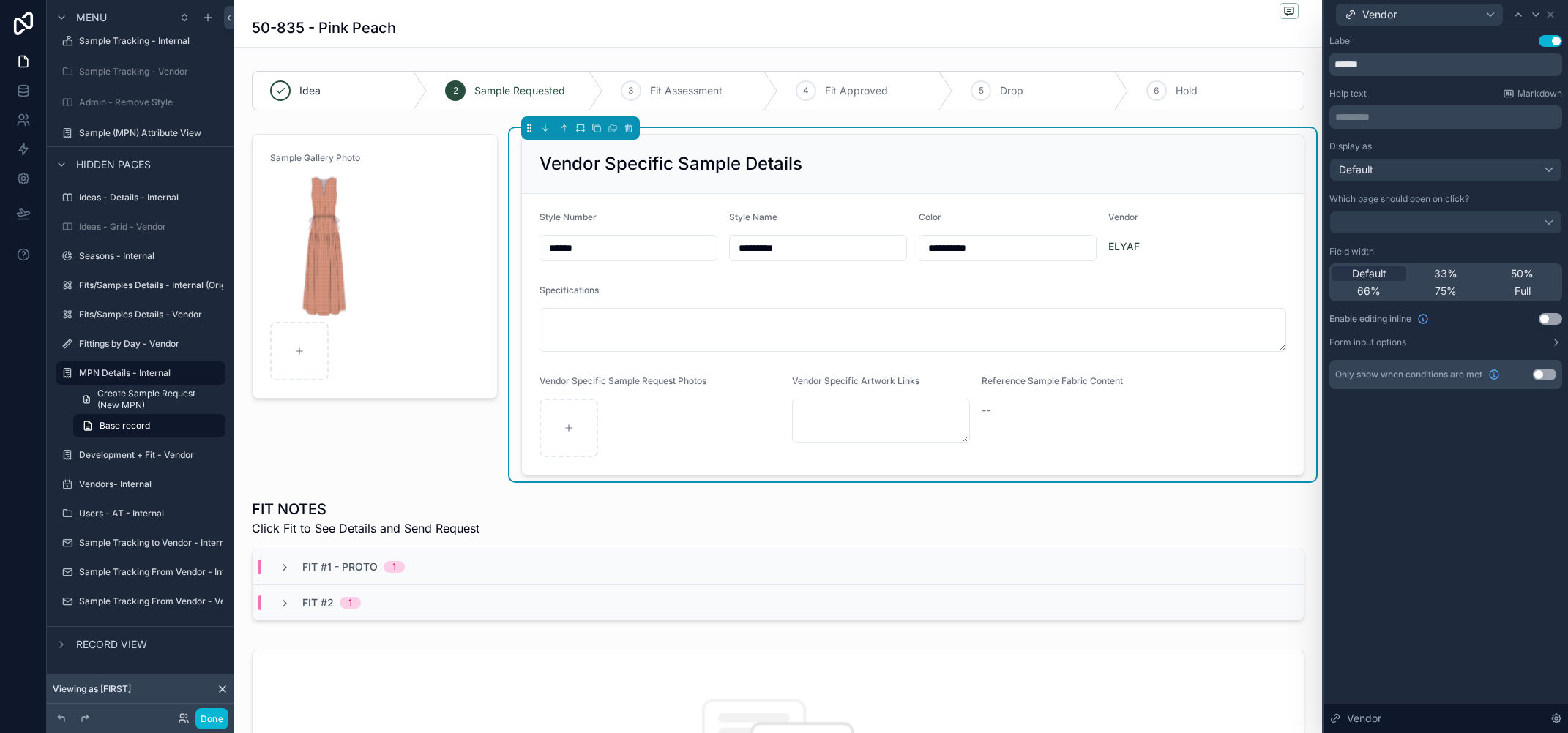 click on "Display as Default Which page should open on click?   Field width Default 33% 50% 66% 75% Full Enable editing inline Use setting Form input options" at bounding box center (1446, 244) 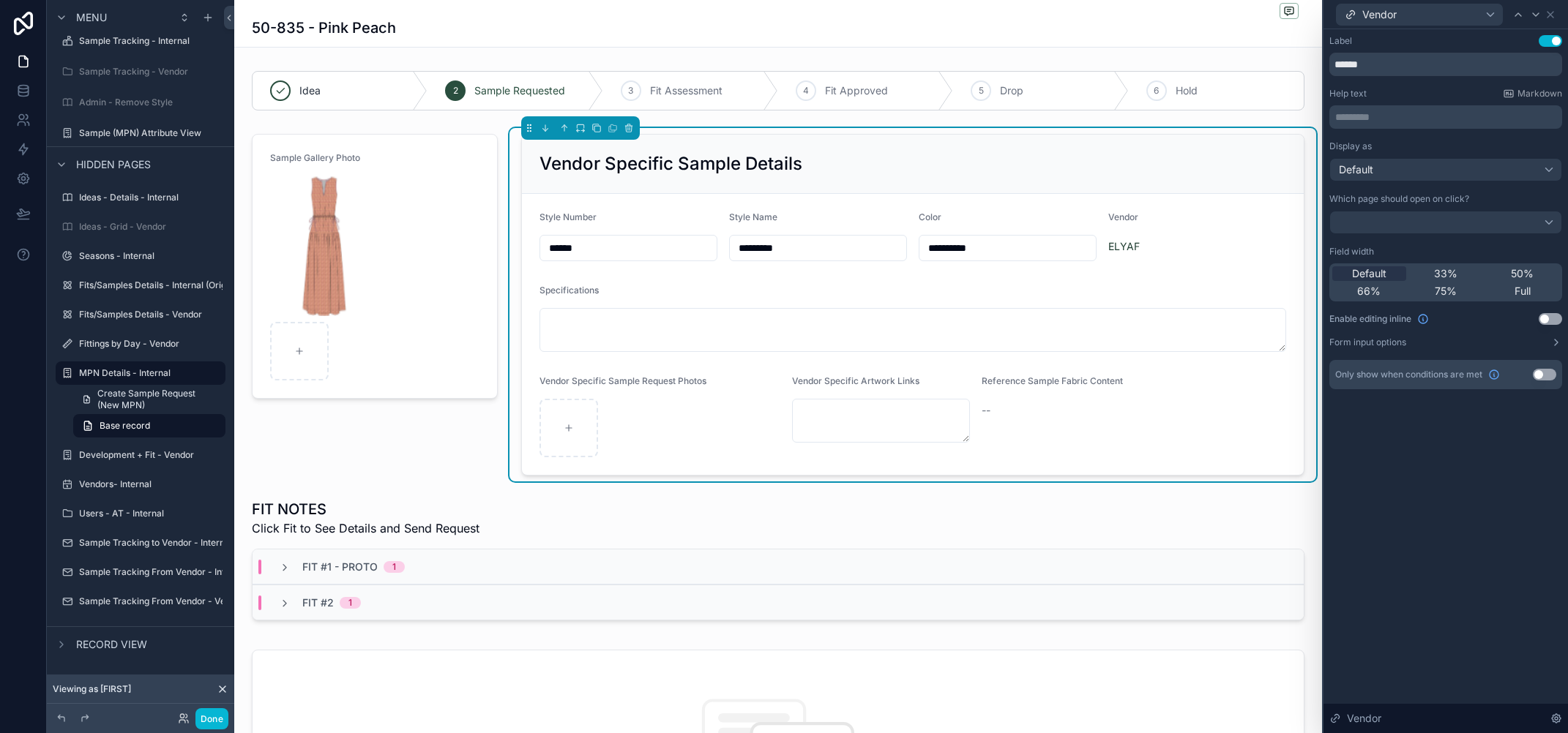 click on "Display as Default Which page should open on click?   Field width Default 33% 50% 66% 75% Full Enable editing inline Use setting Form input options" at bounding box center (1446, 244) 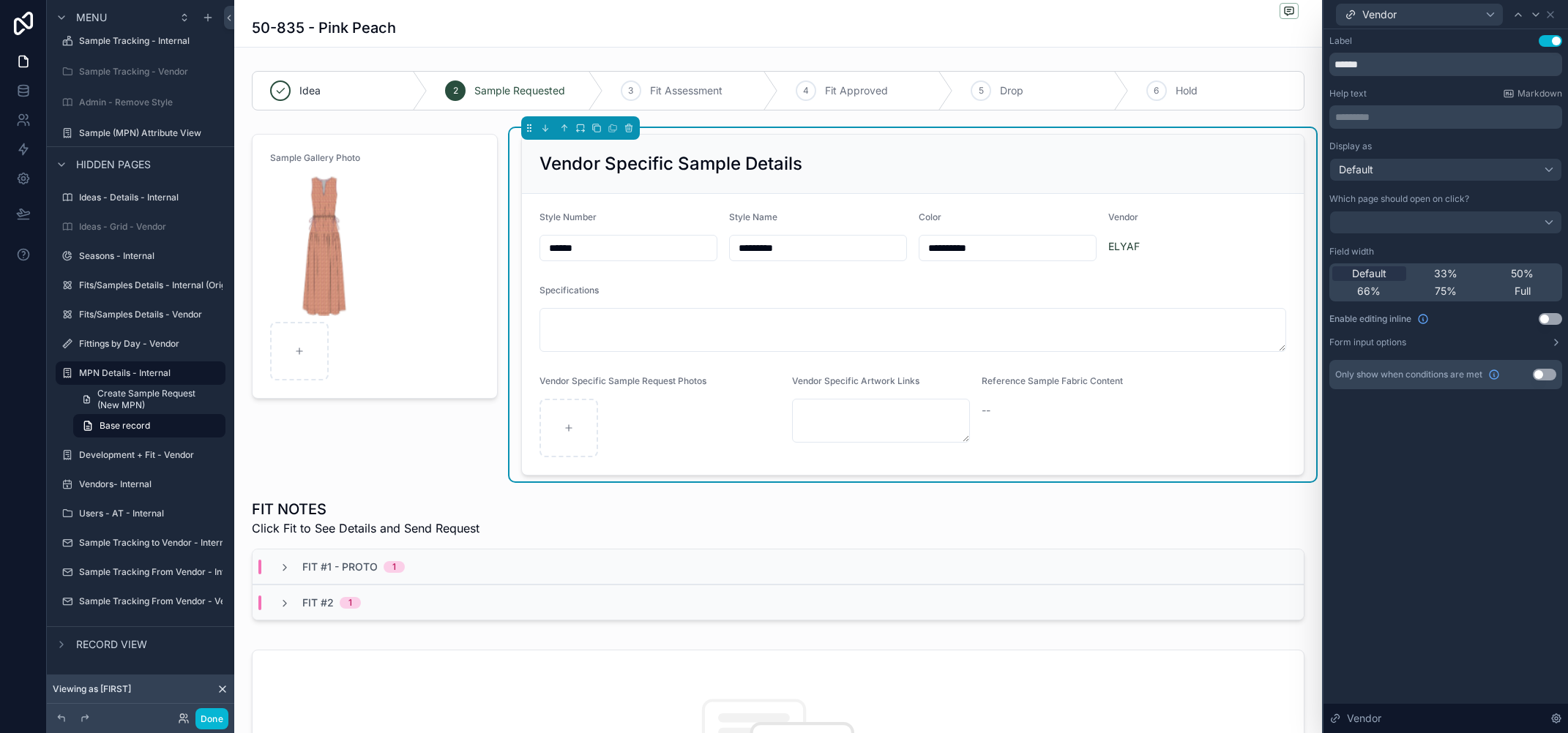 click on "Use setting" at bounding box center (1550, 319) 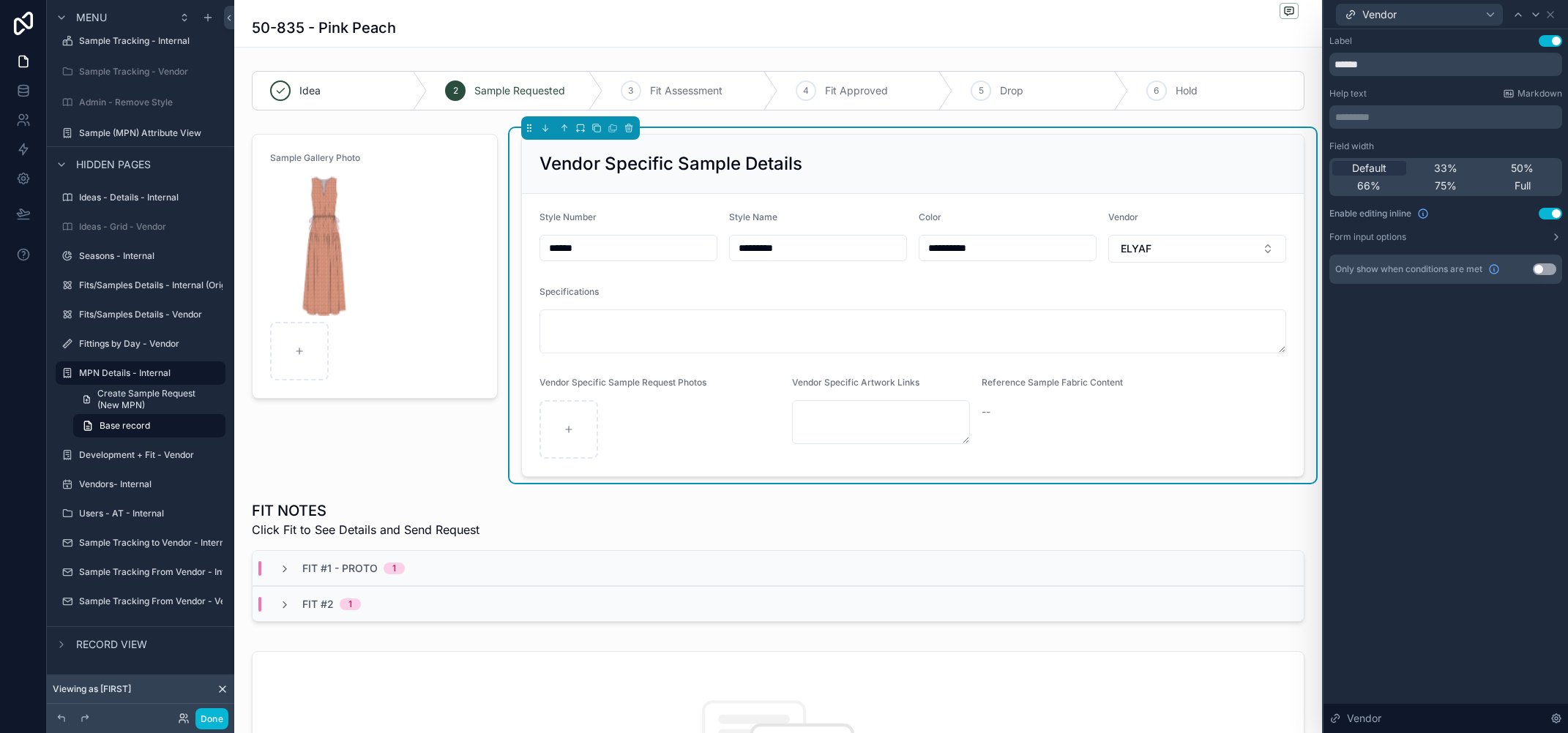 click on "Done" at bounding box center (141, 718) 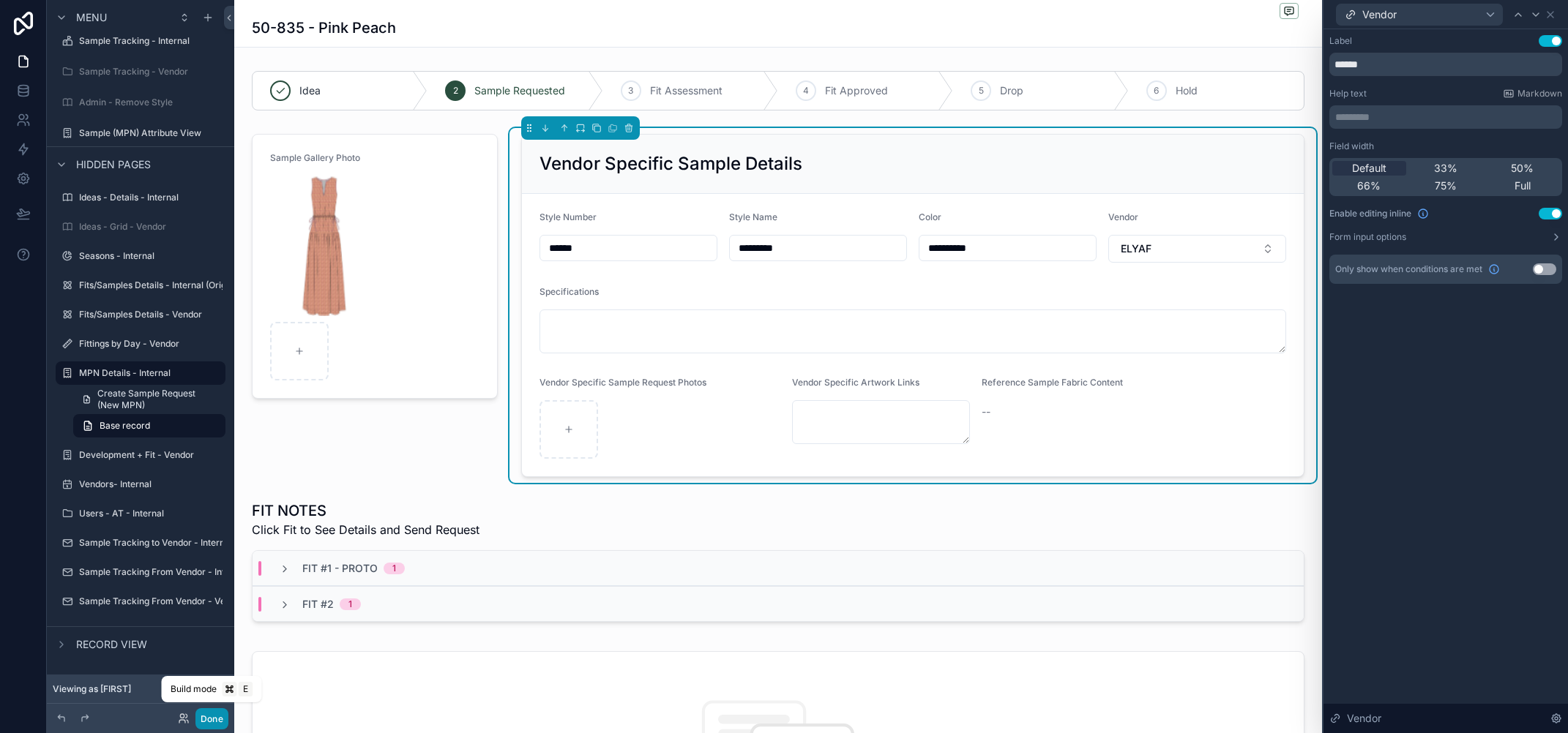 click on "Done" at bounding box center [212, 718] 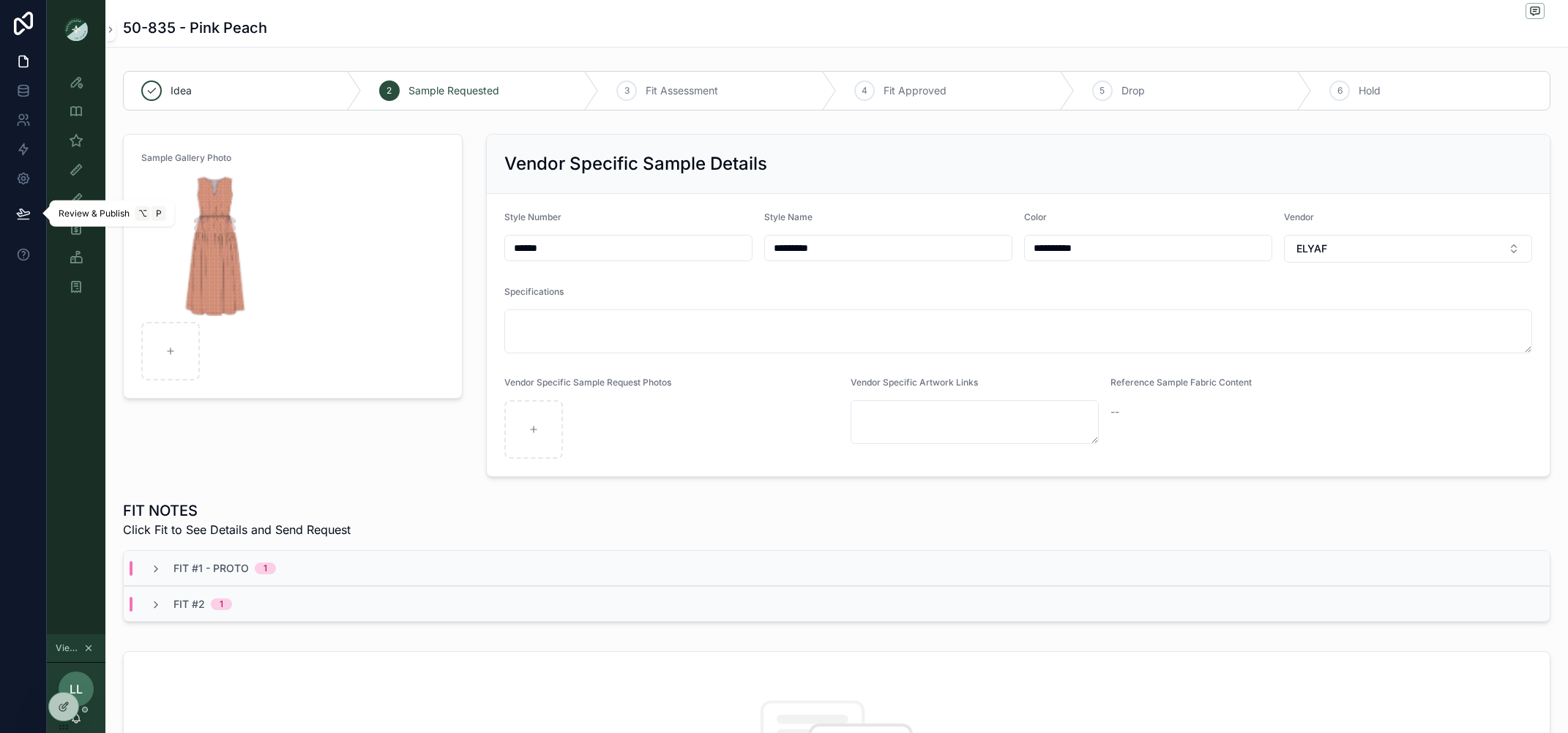 click 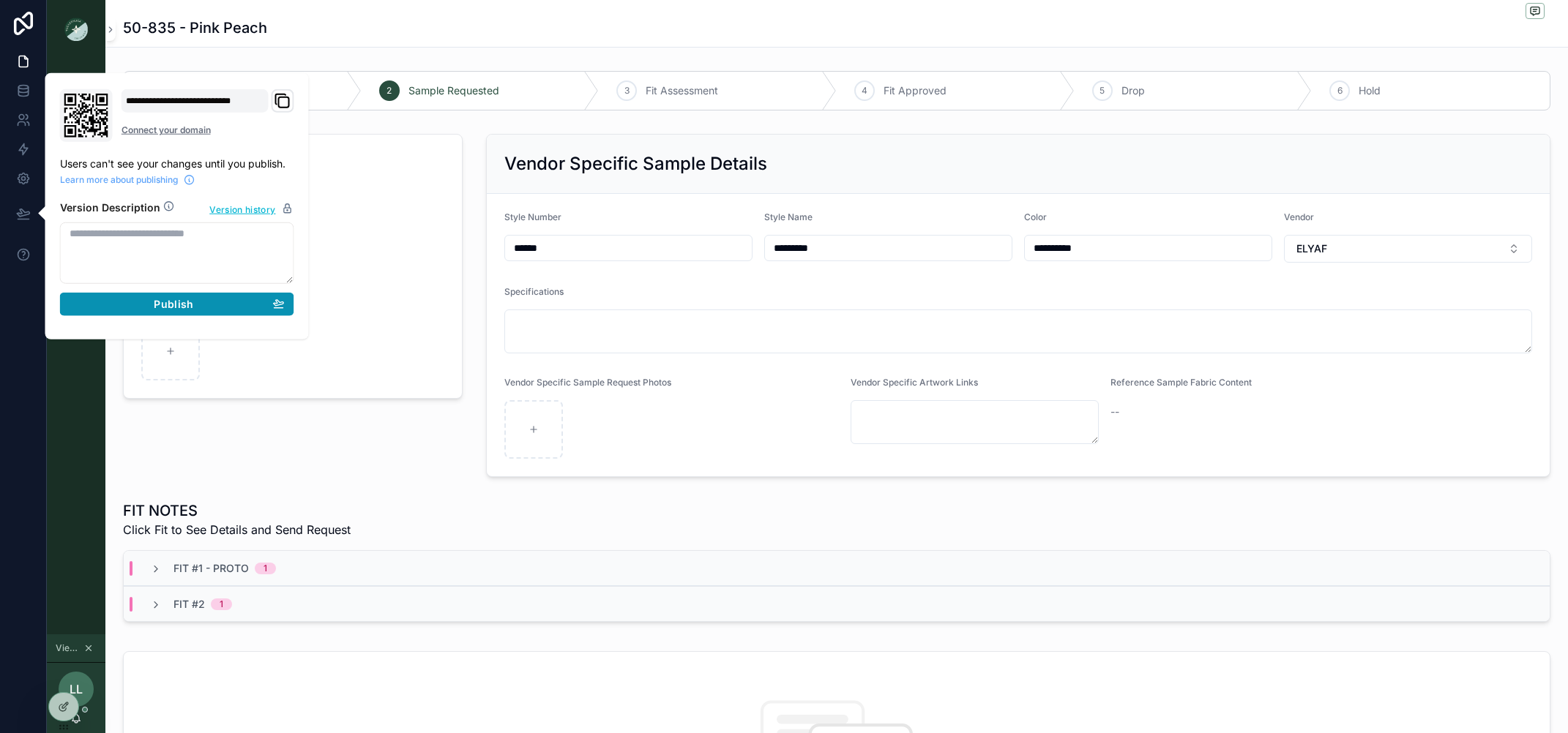 click on "Publish" at bounding box center (177, 304) 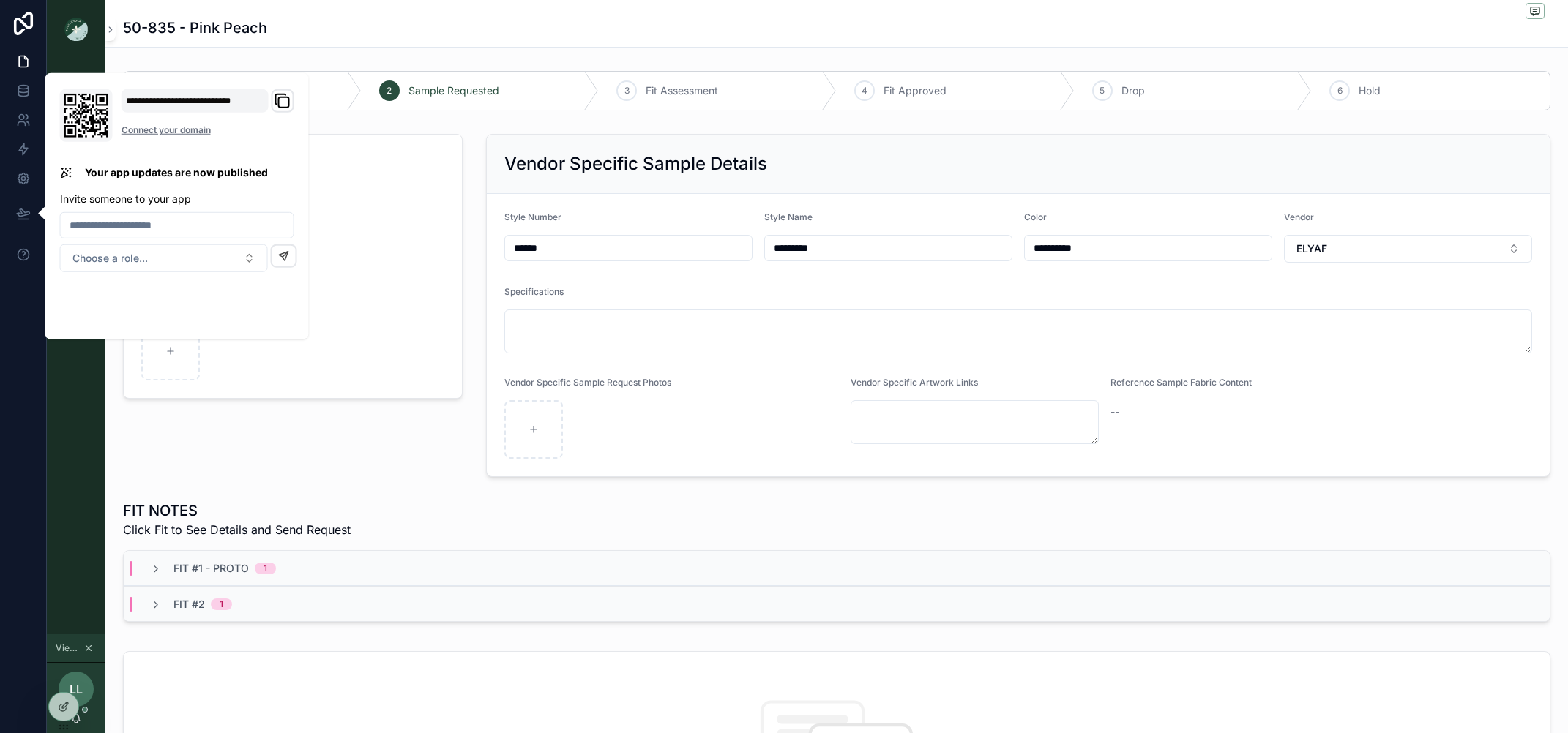 click on "Sample Gallery Photo" at bounding box center [293, 305] 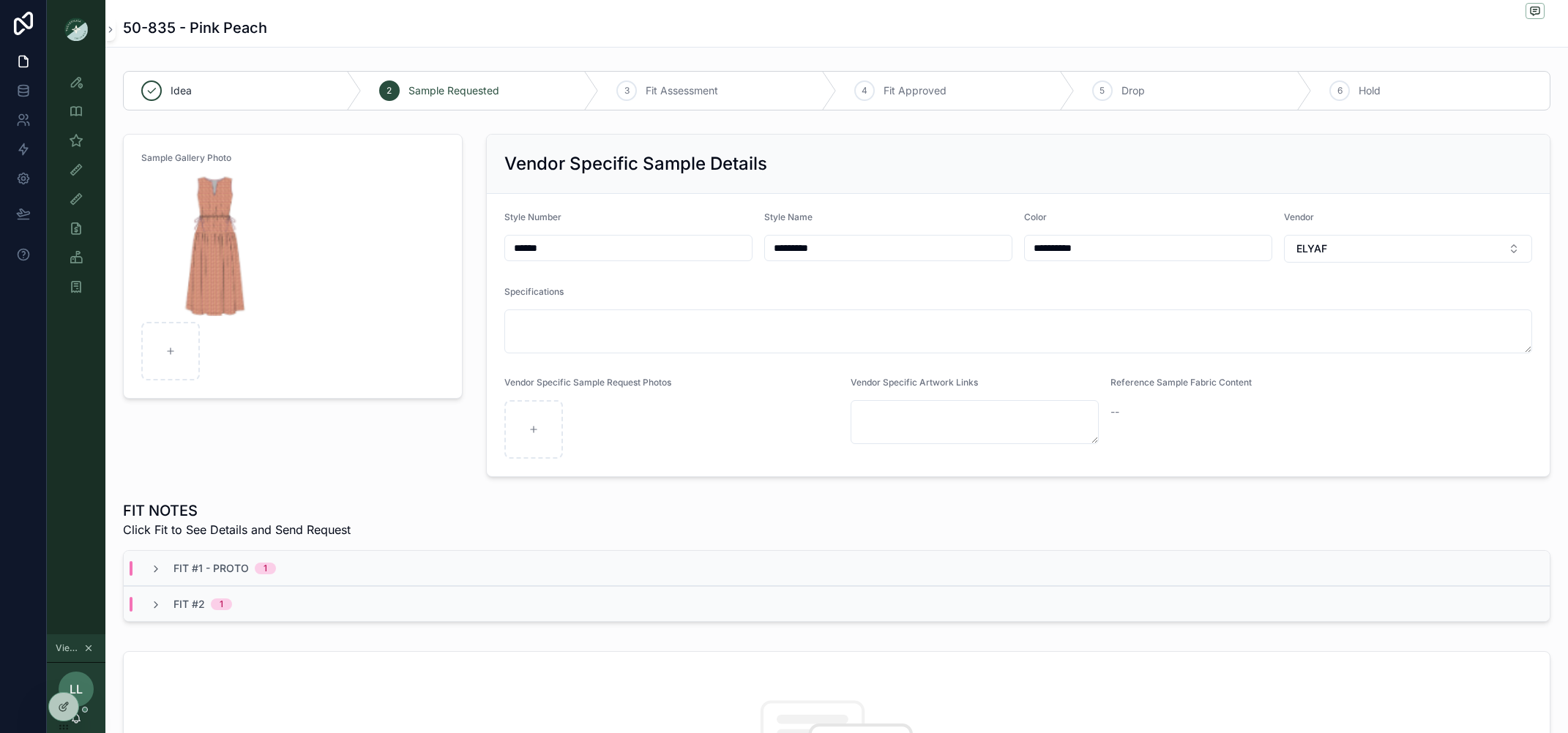 click on "Vendor Specific Sample Details" at bounding box center [1018, 164] 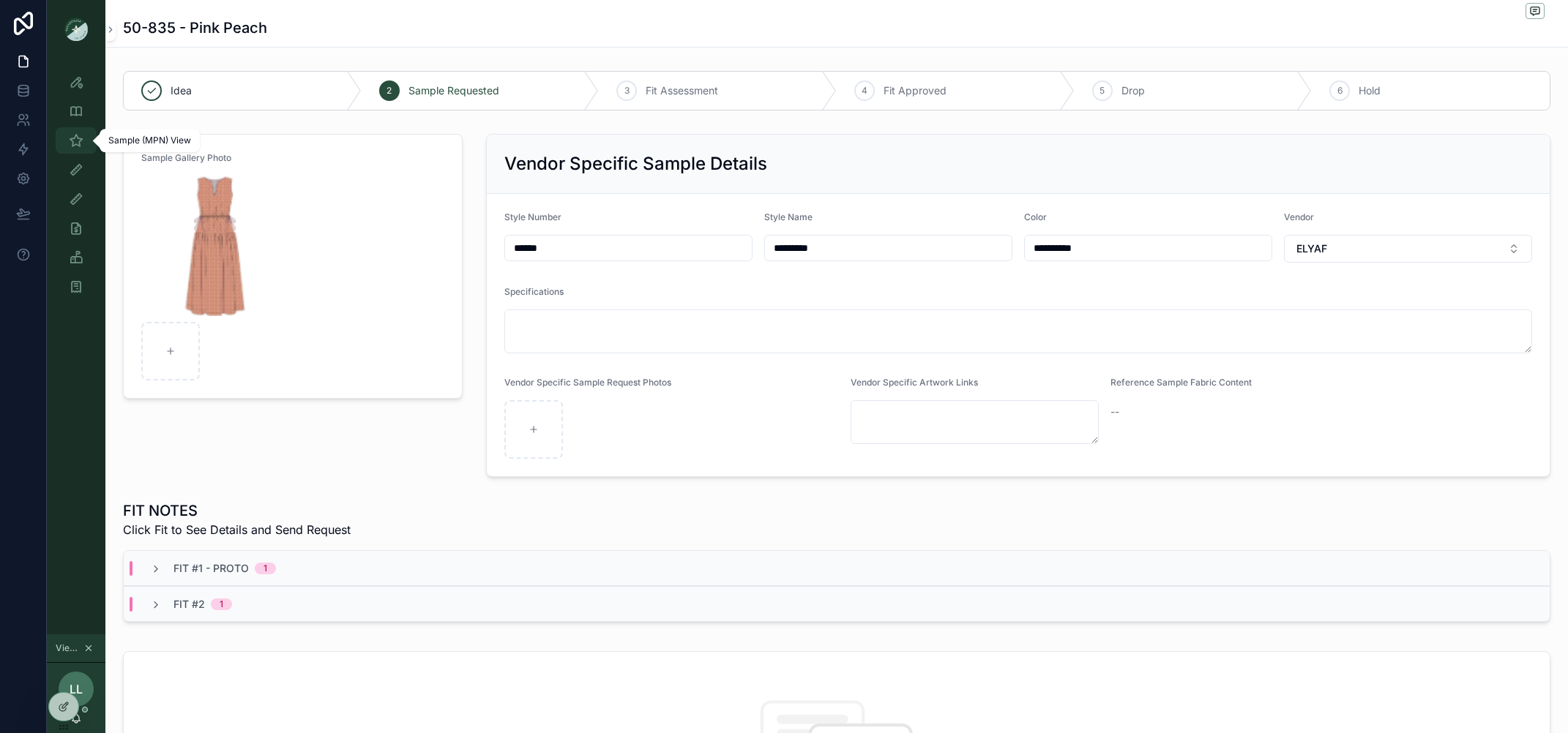 click on "Sample (MPN) View" at bounding box center (76, 140) 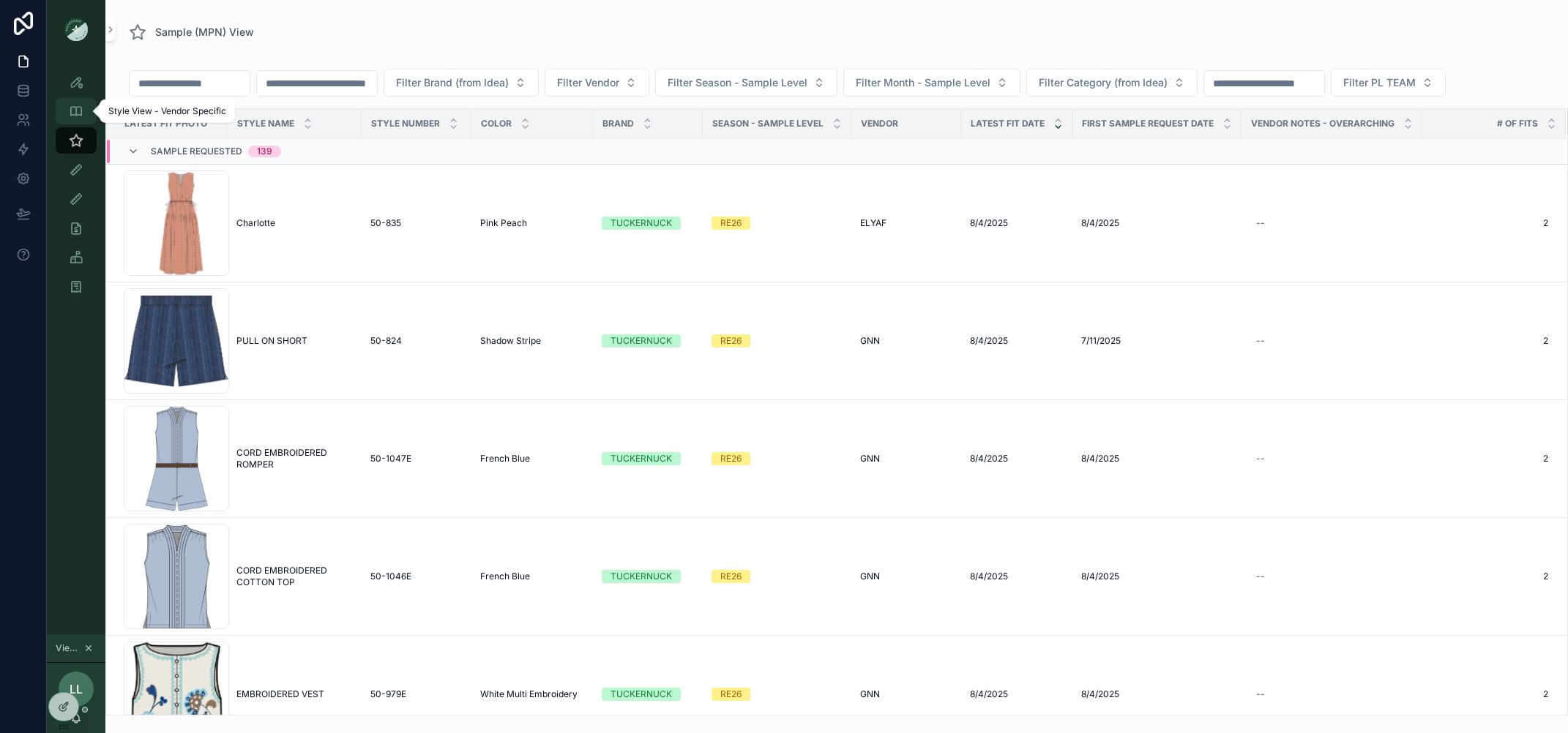 click at bounding box center [76, 111] 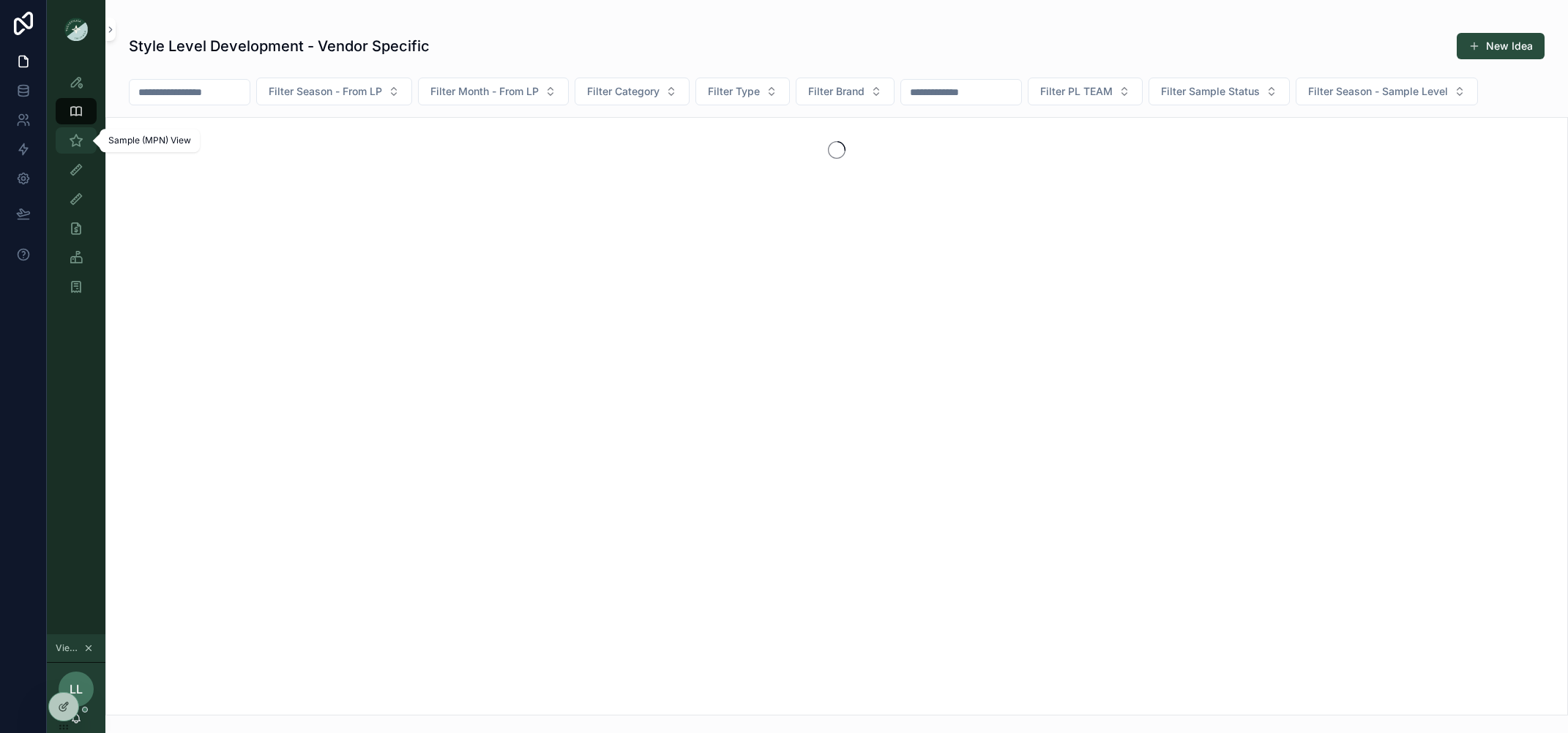 click at bounding box center [76, 140] 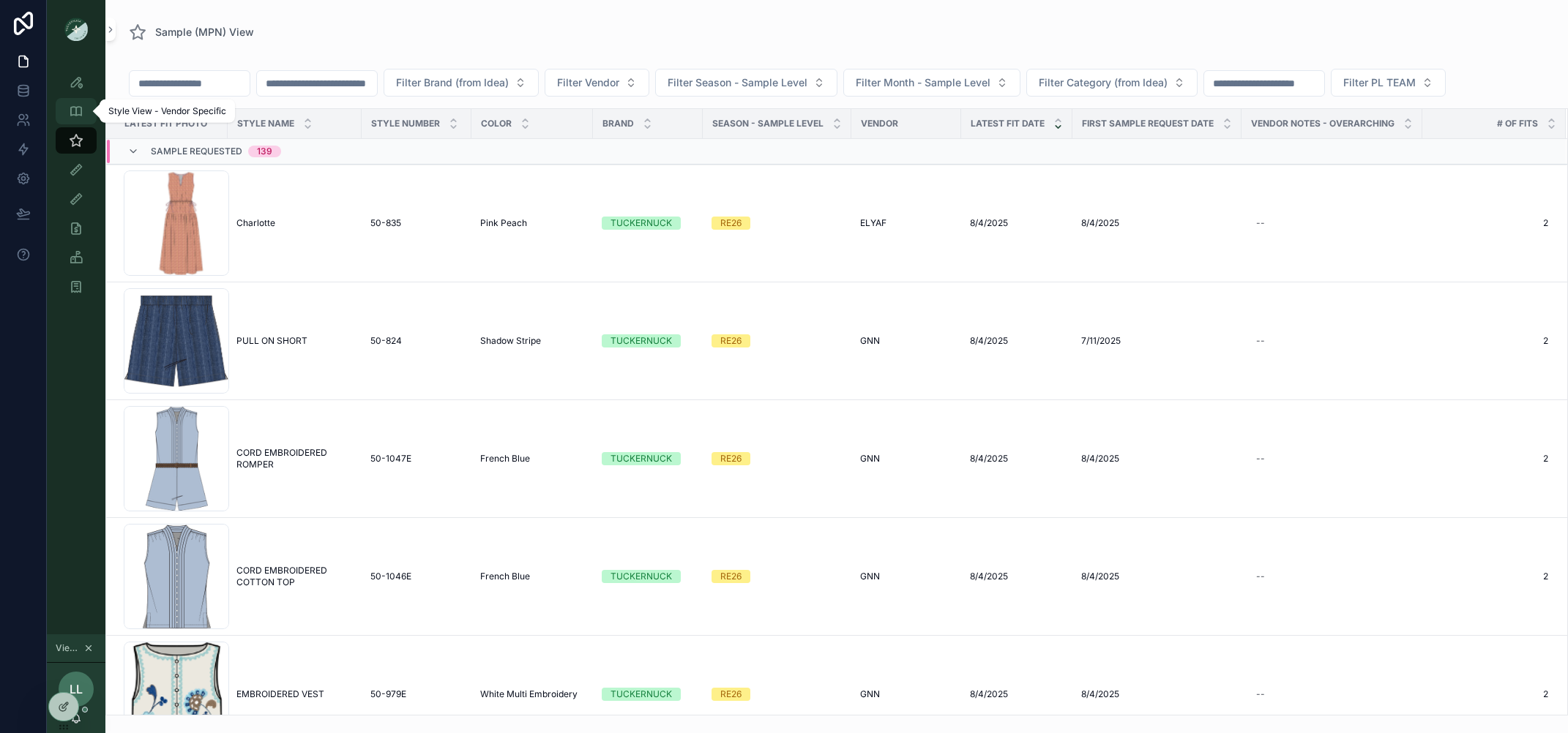 click at bounding box center (76, 111) 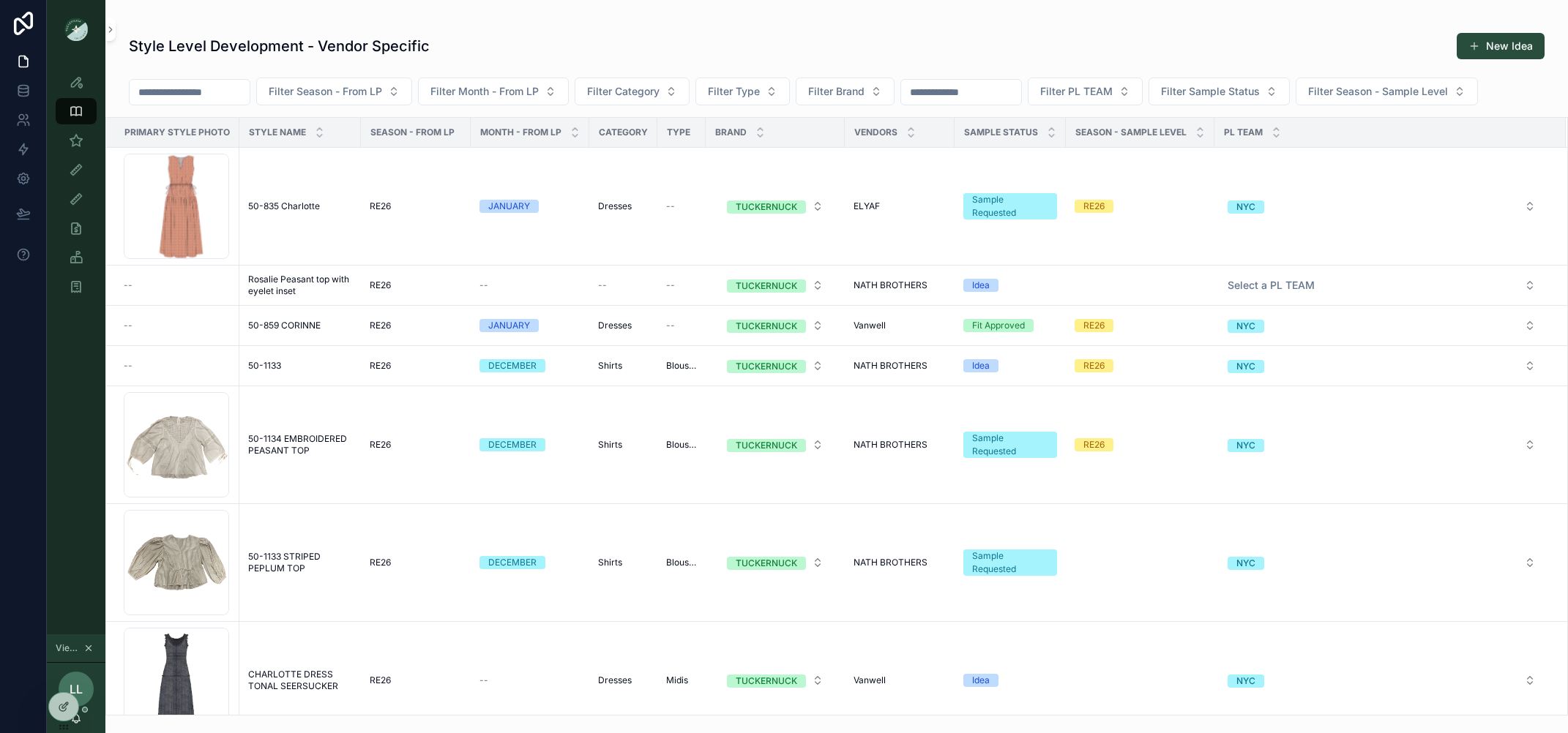 click at bounding box center [190, 92] 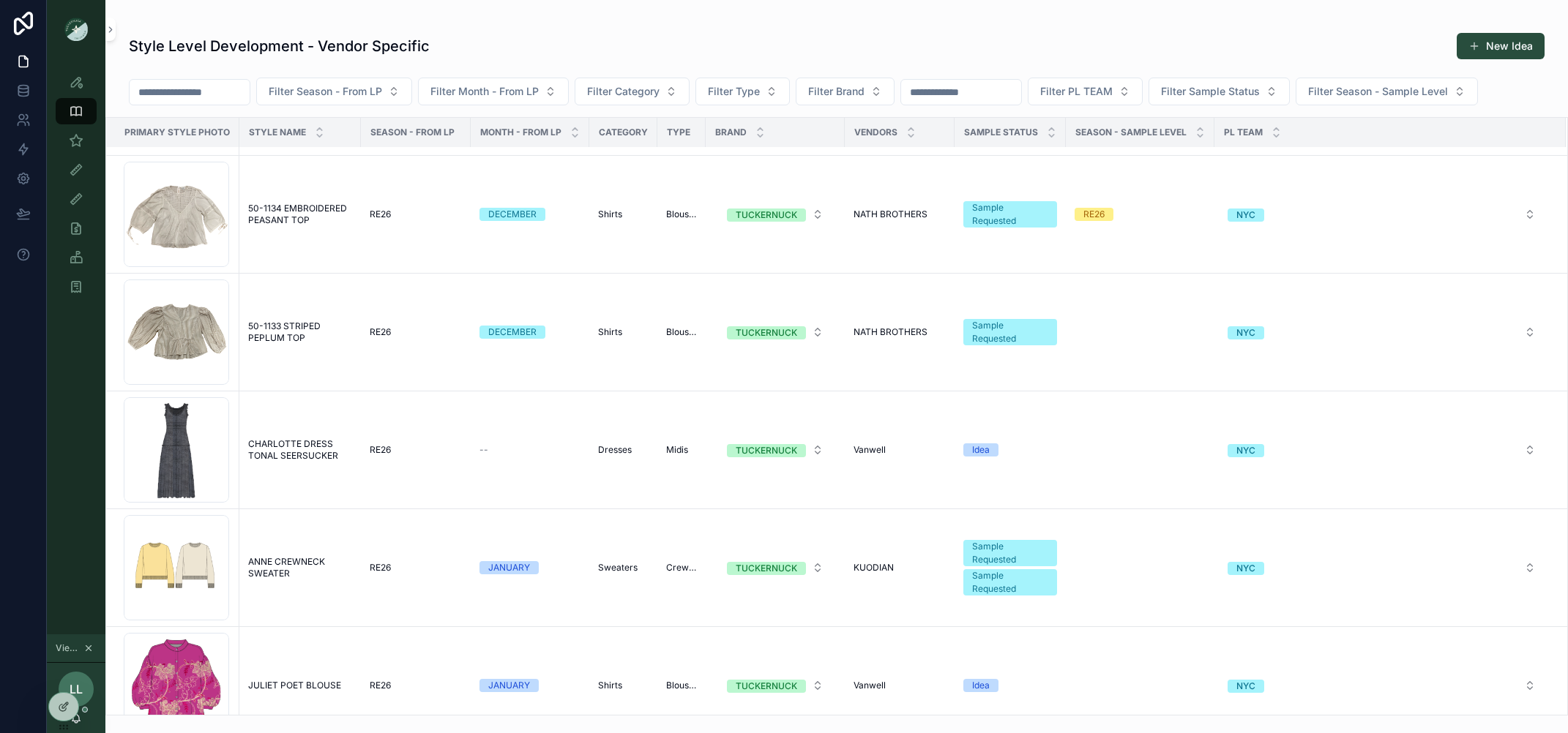 scroll, scrollTop: 0, scrollLeft: 0, axis: both 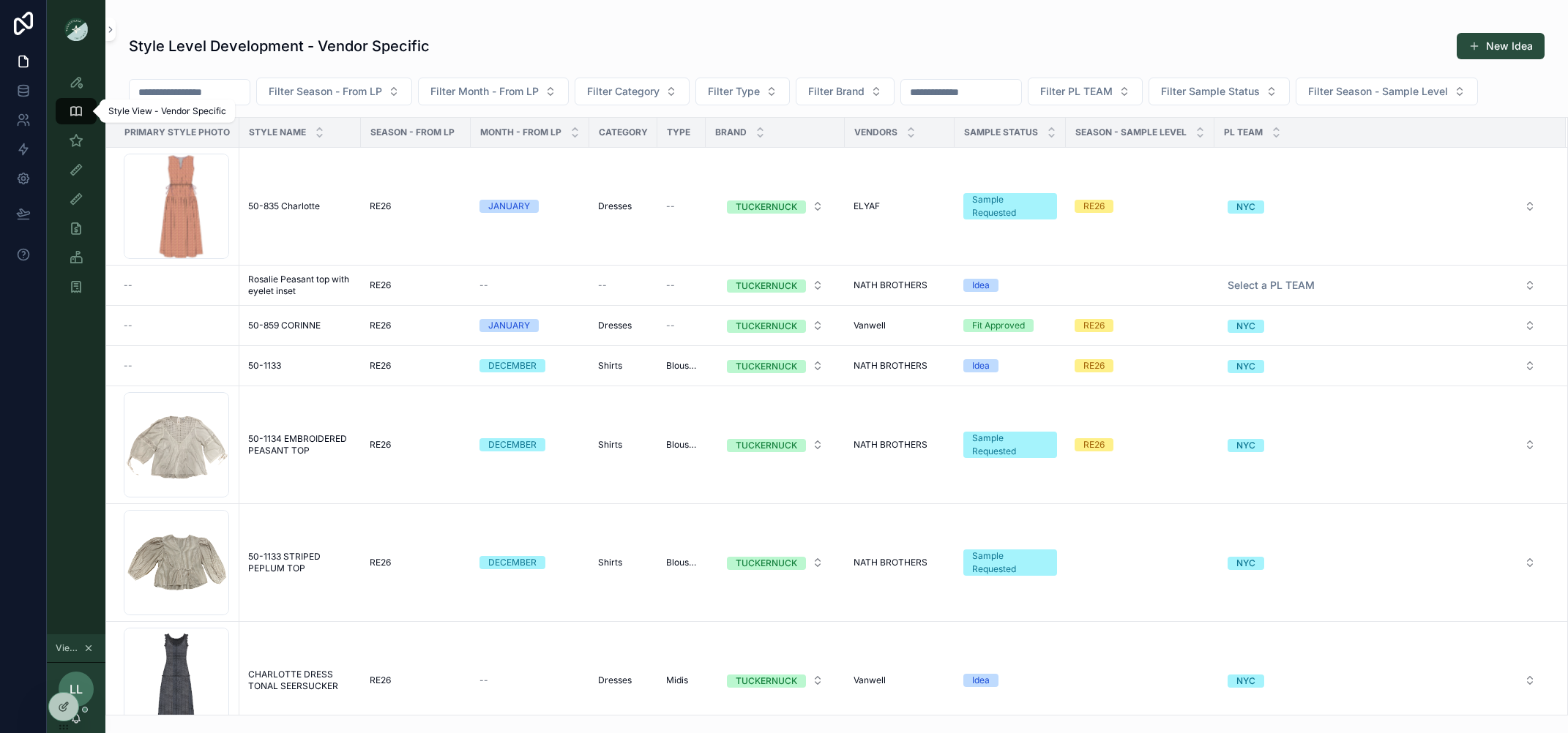 click on "Style View - Vendor Specific" at bounding box center (76, 111) 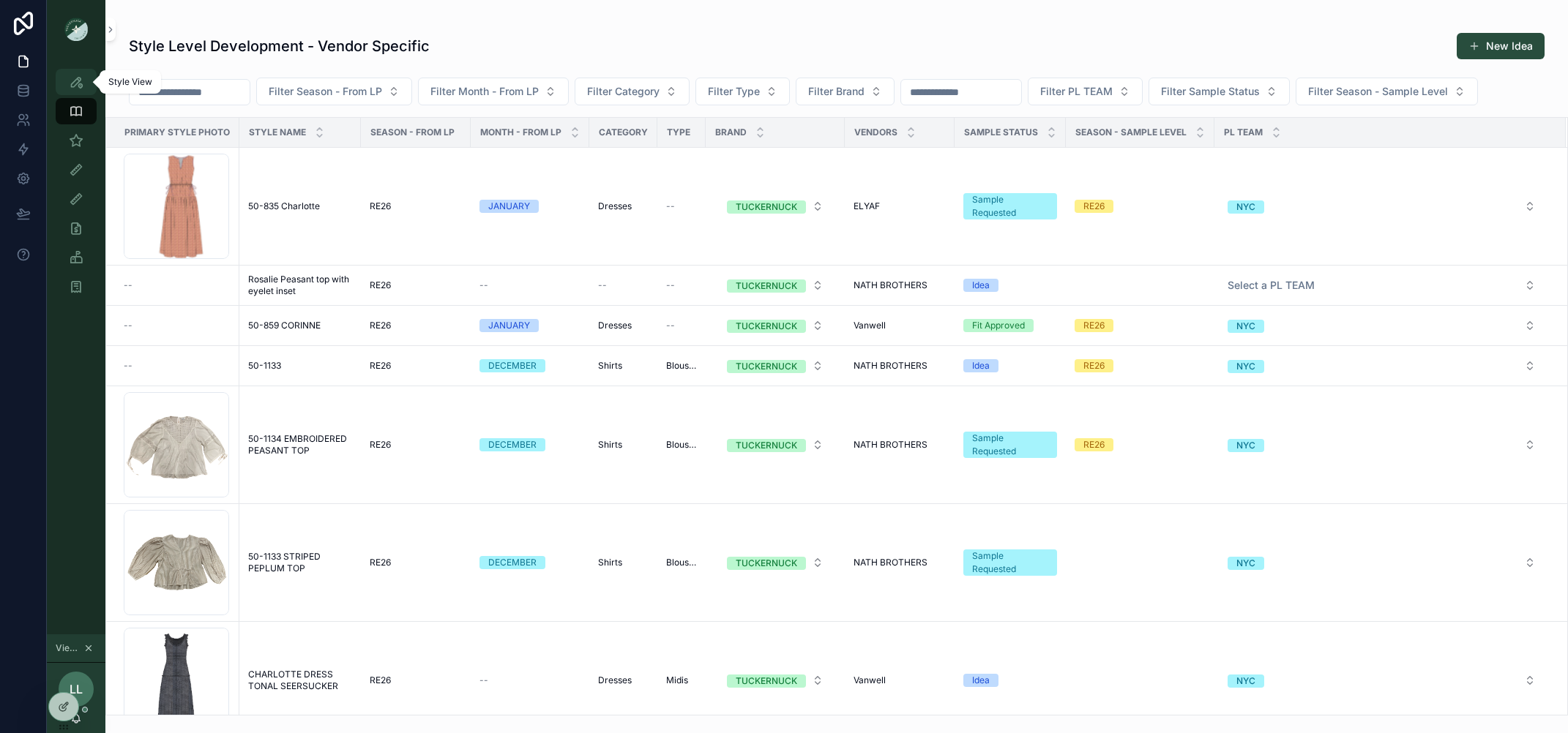click at bounding box center [76, 82] 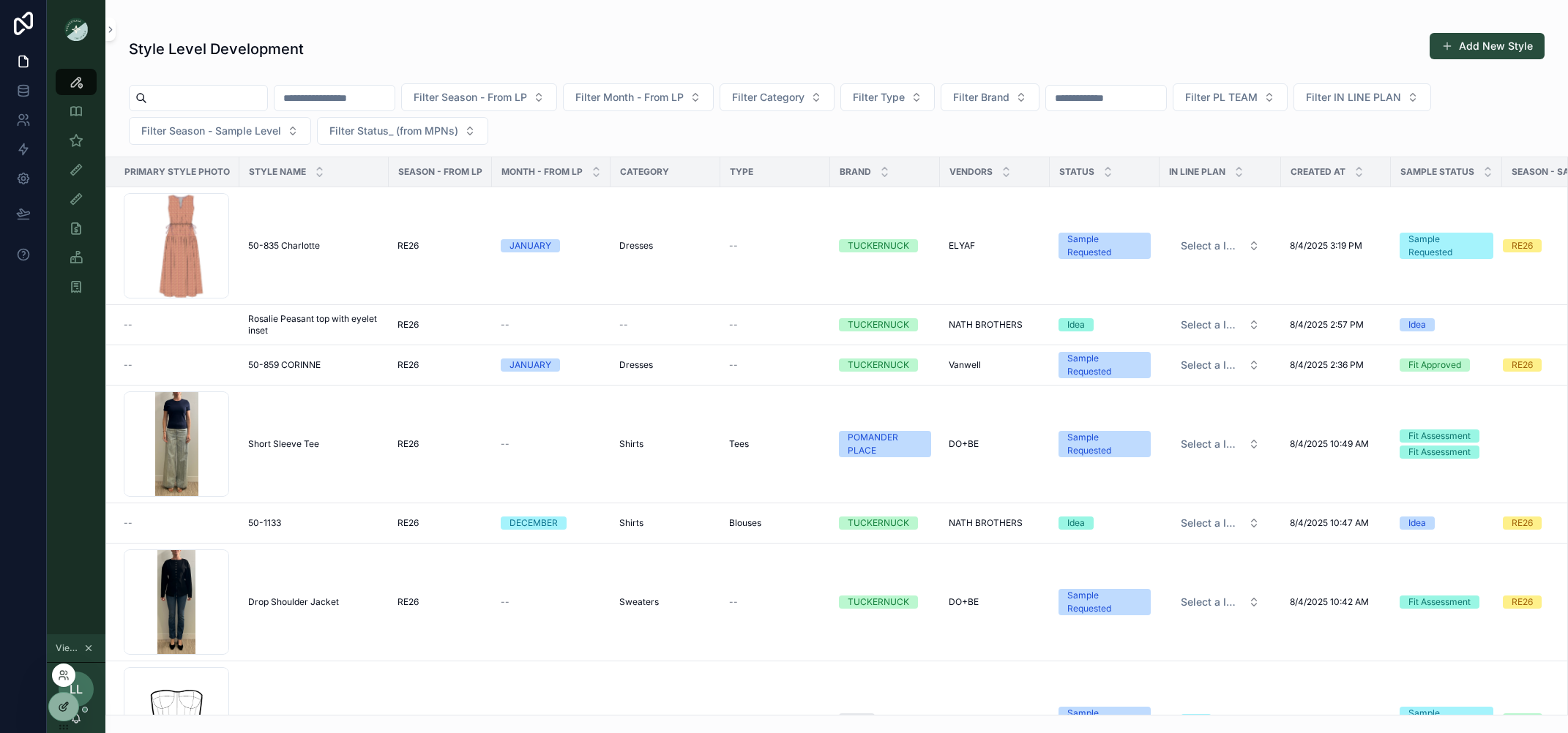 click 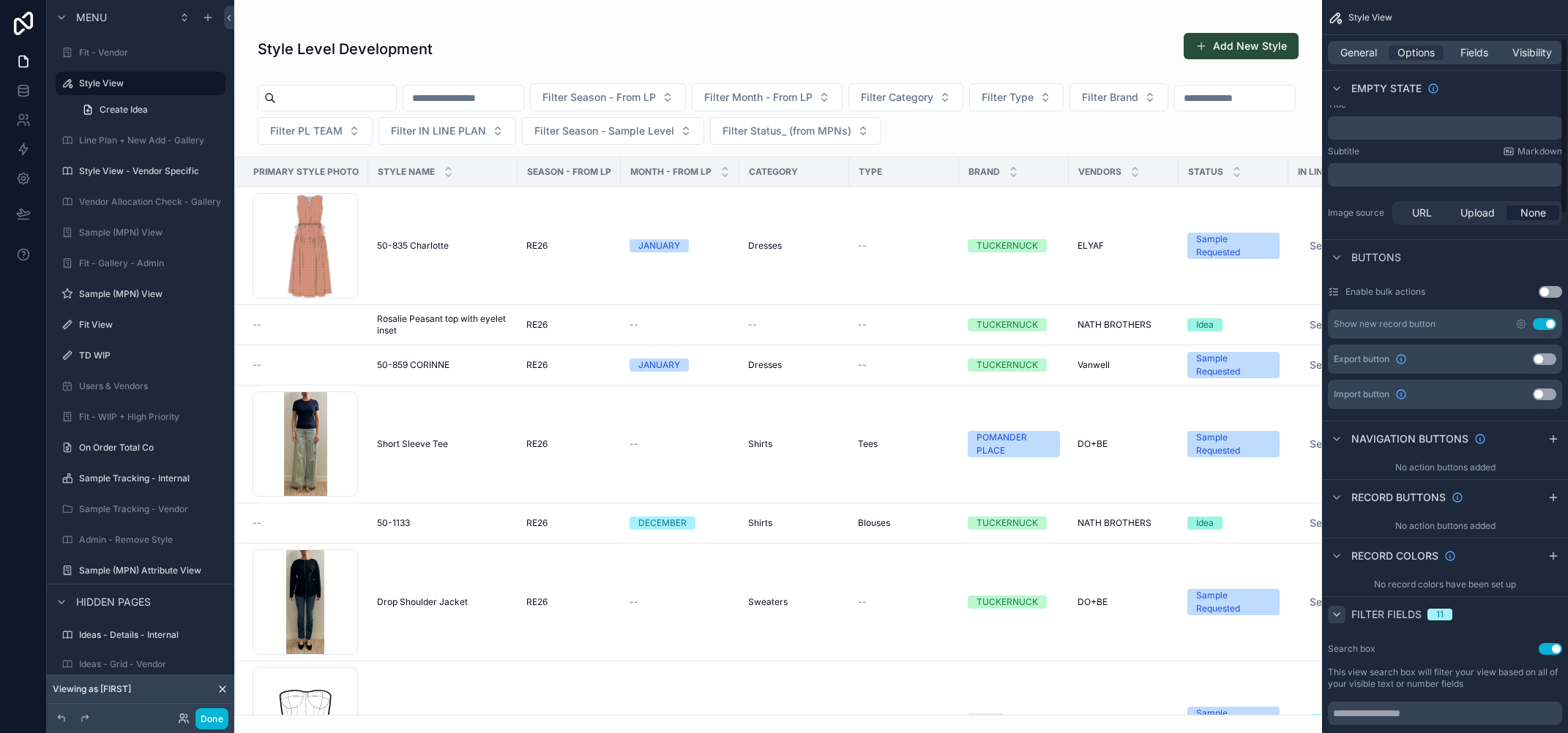 click 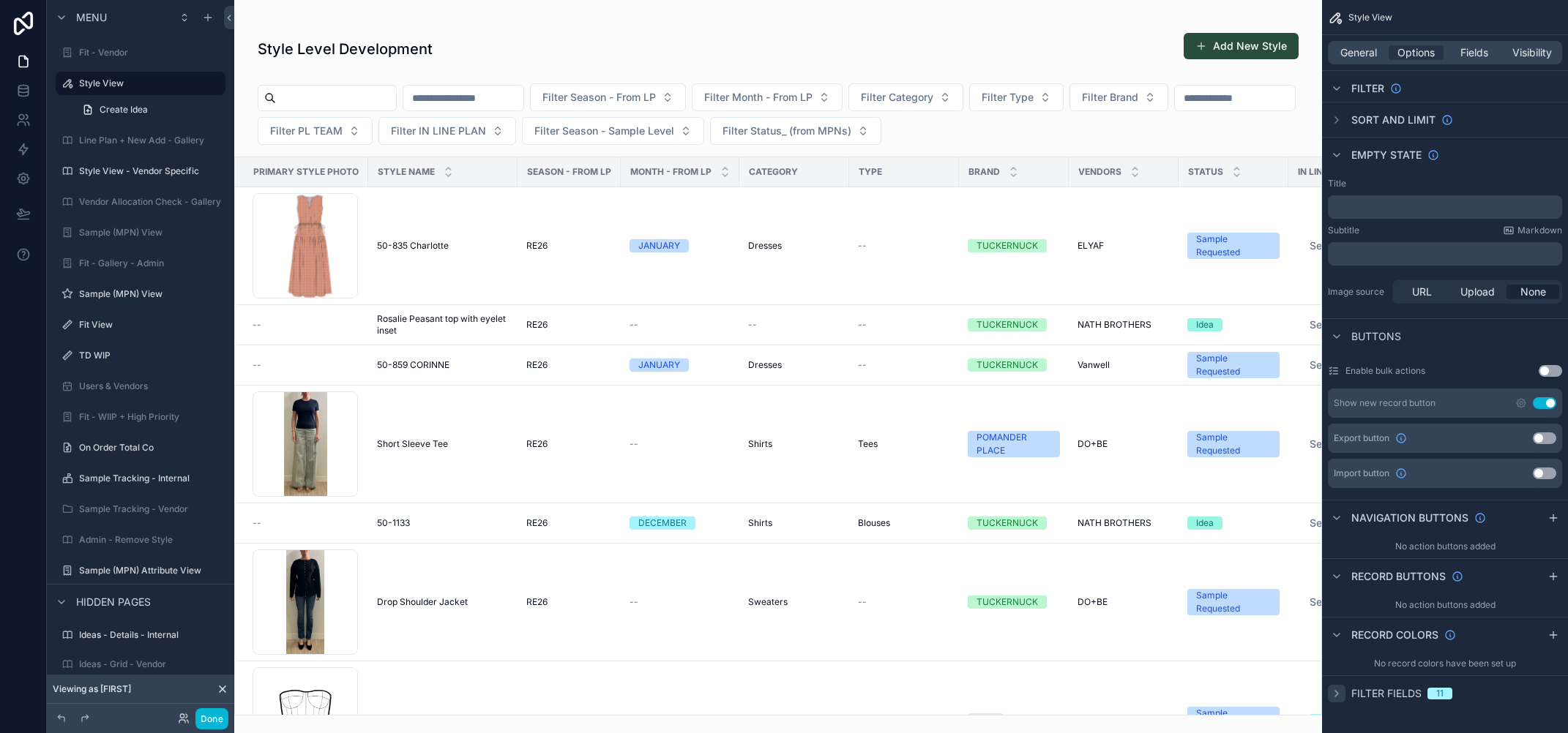 click 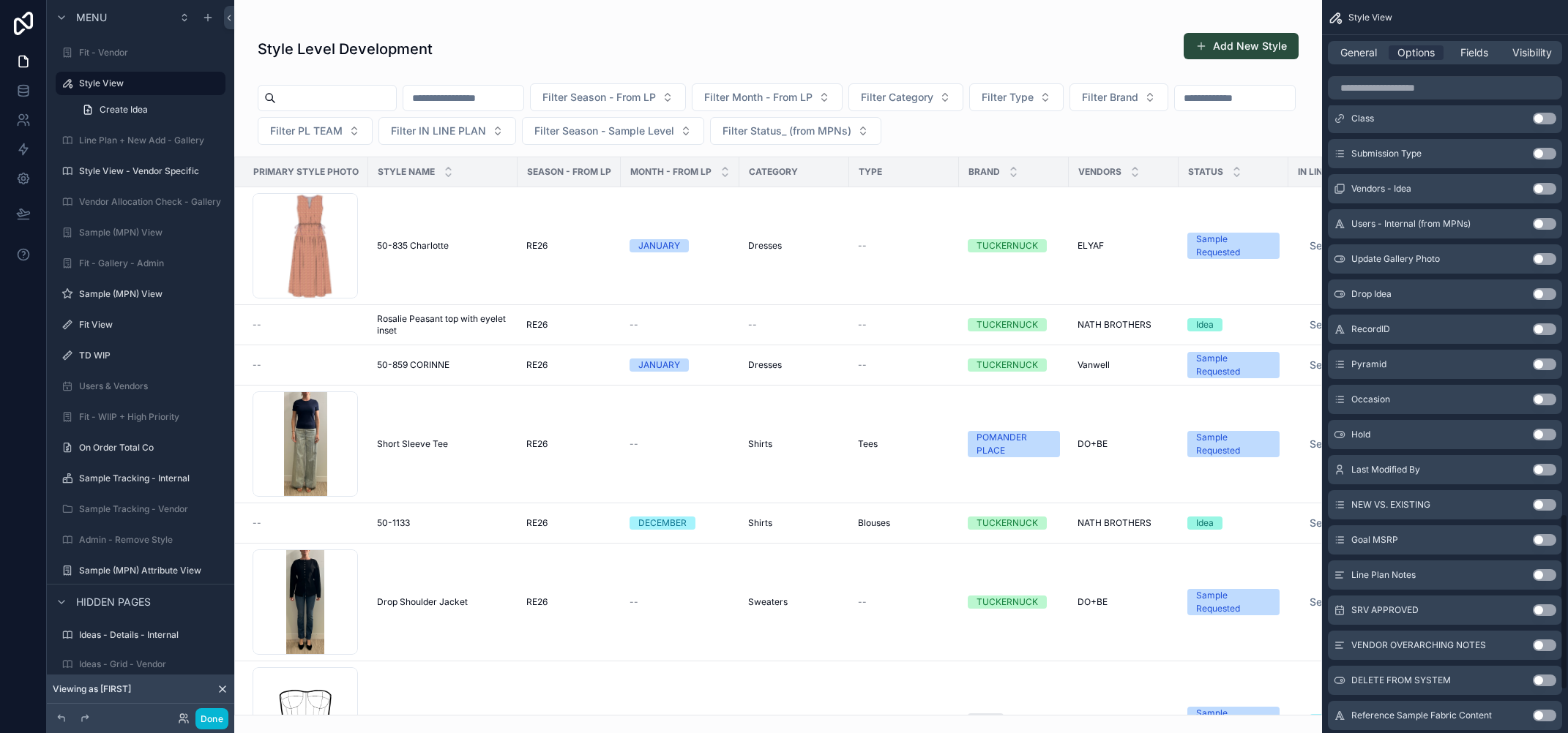 scroll, scrollTop: 2287, scrollLeft: 0, axis: vertical 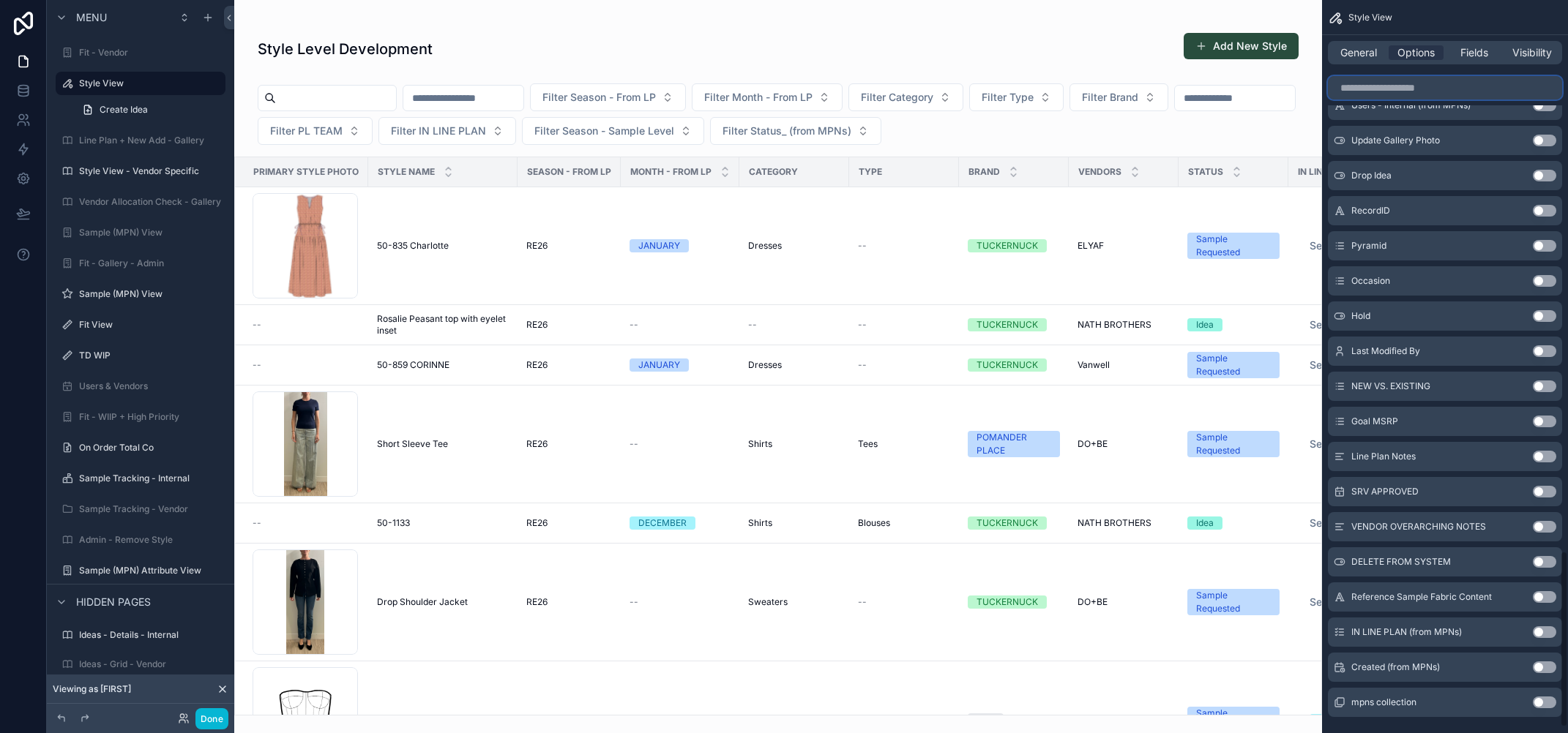 click at bounding box center (1445, 88) 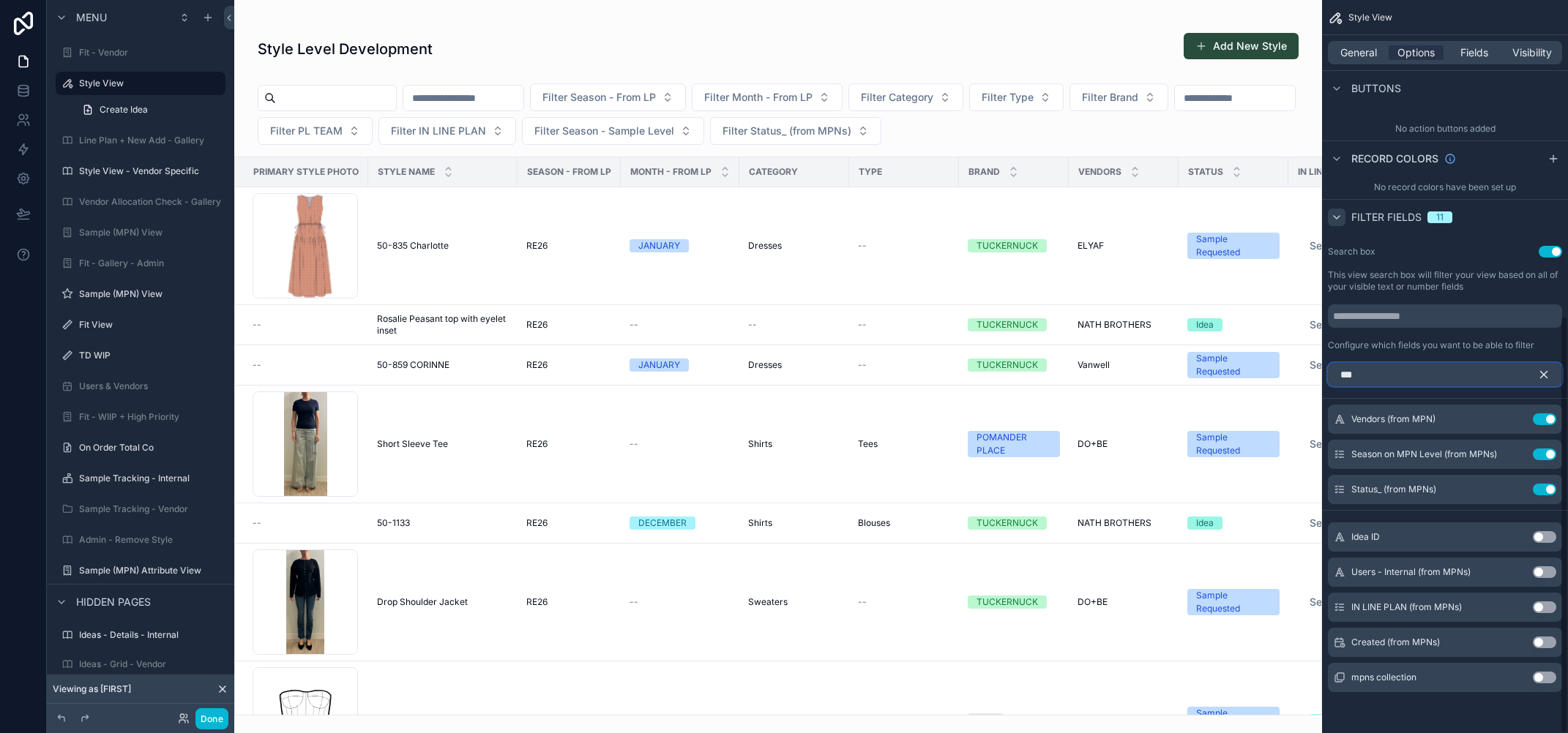 scroll, scrollTop: 555, scrollLeft: 0, axis: vertical 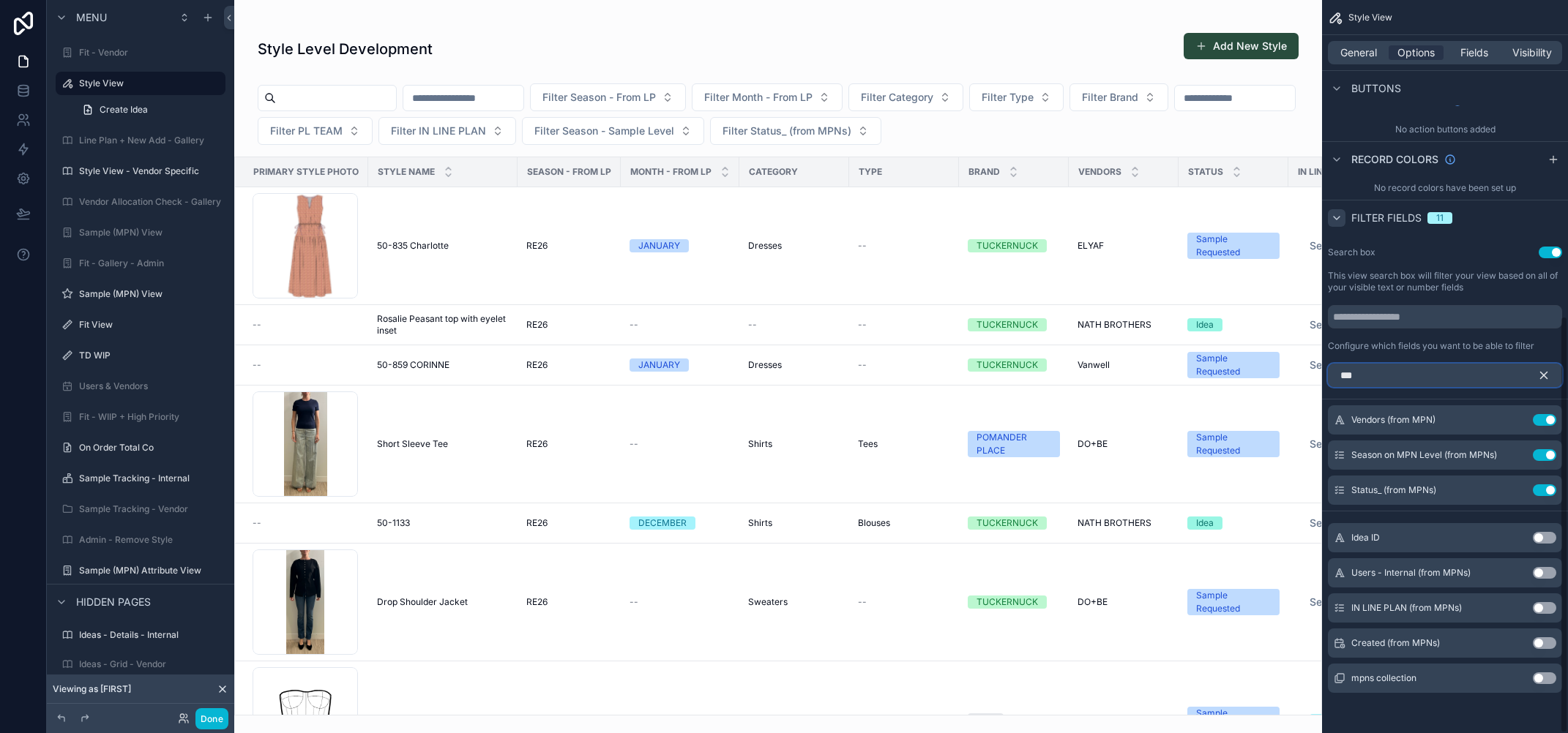 type on "***" 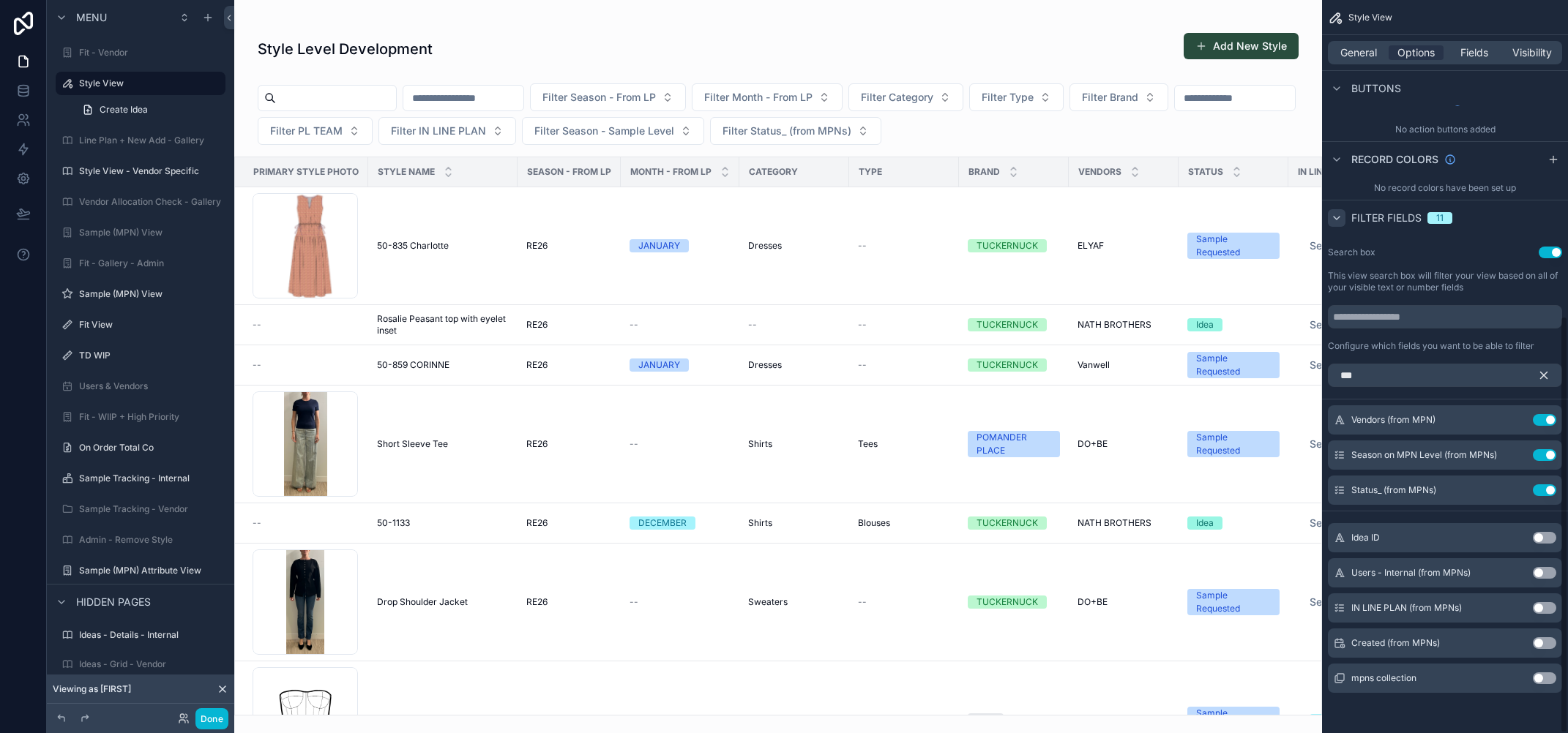 click 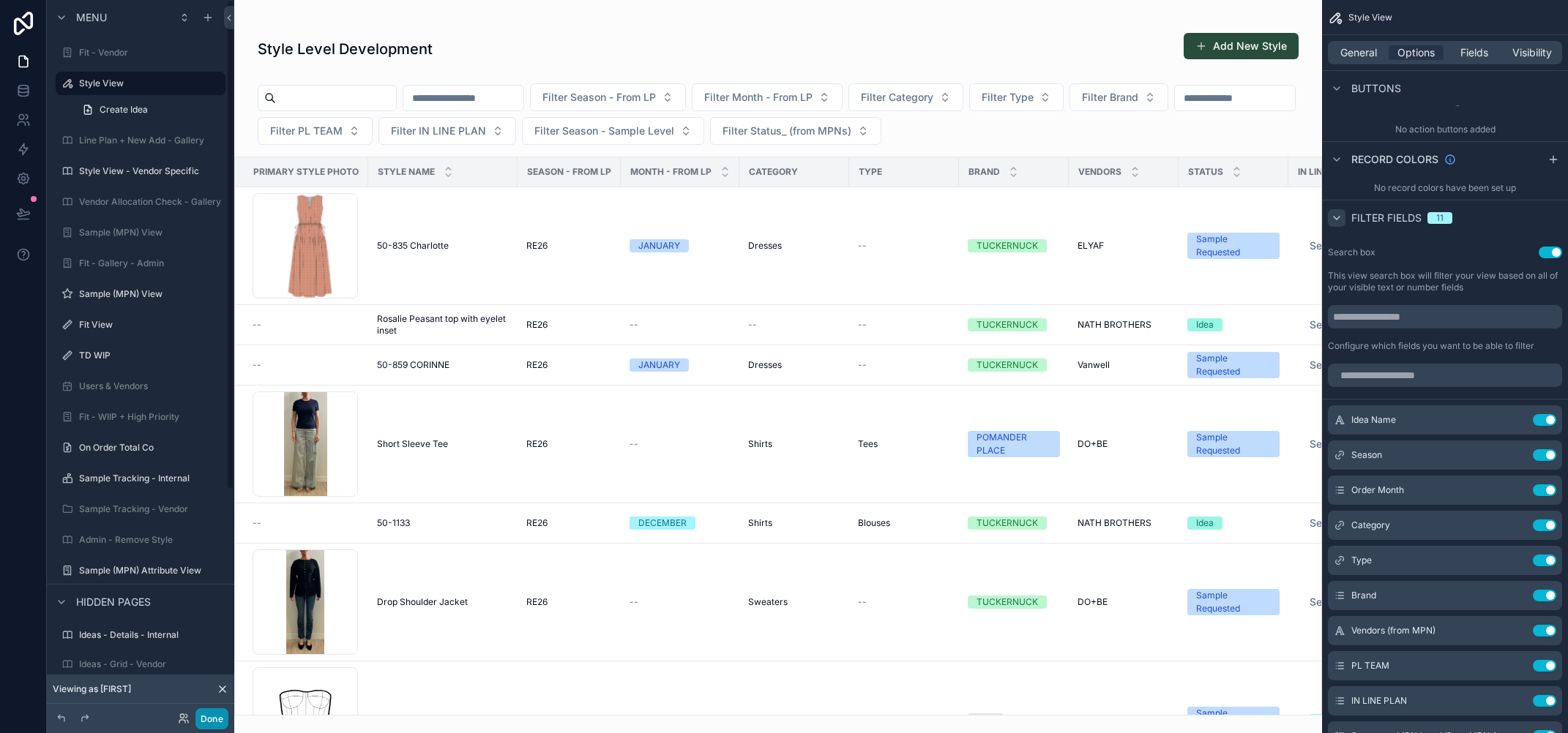 click on "Done" at bounding box center (212, 718) 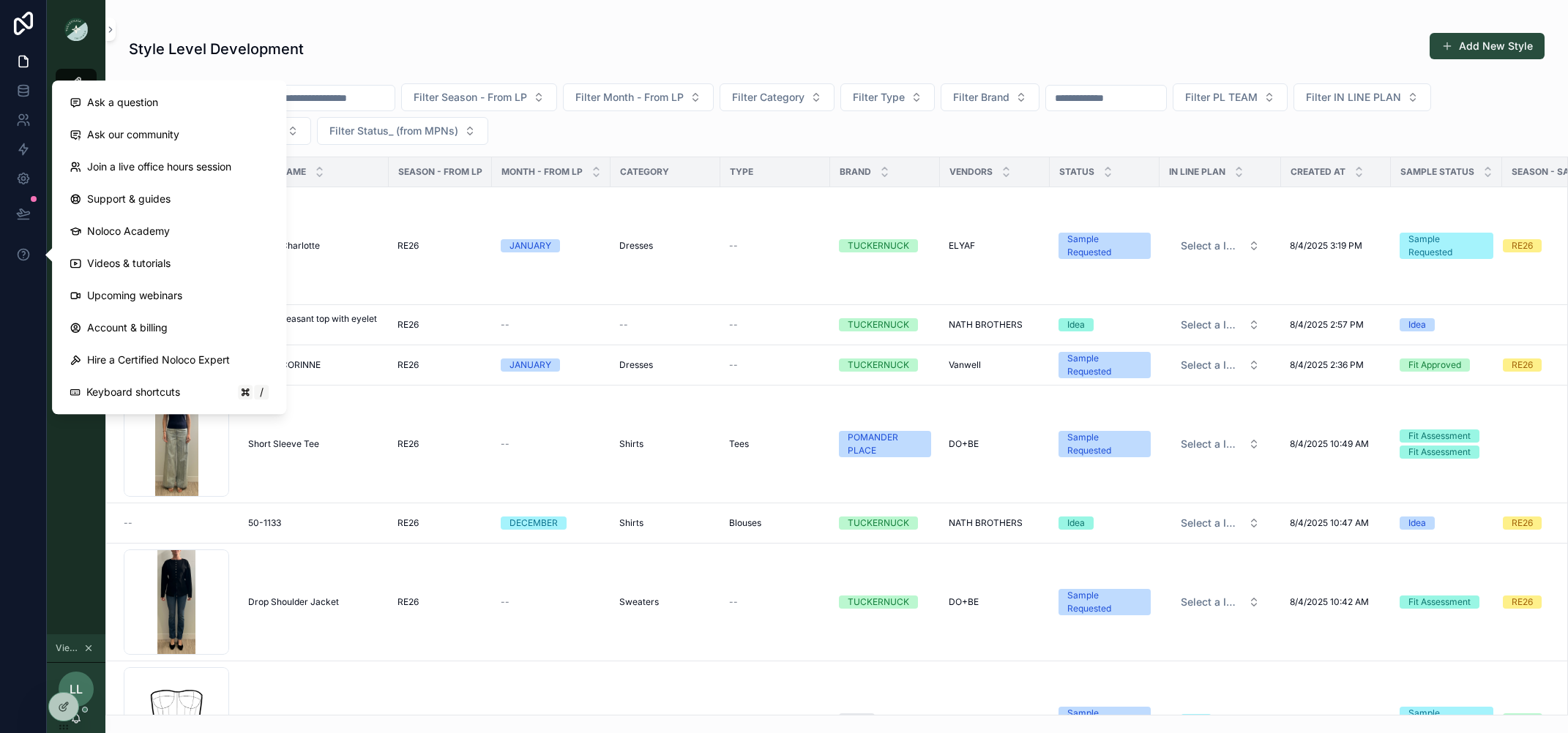 click on "Style View Style View - Vendor Specific Sample (MPN) View Fit View TD WIP On Order Total Co Sample Tracking - Internal Sample (MPN) Attribute View" at bounding box center [76, 346] 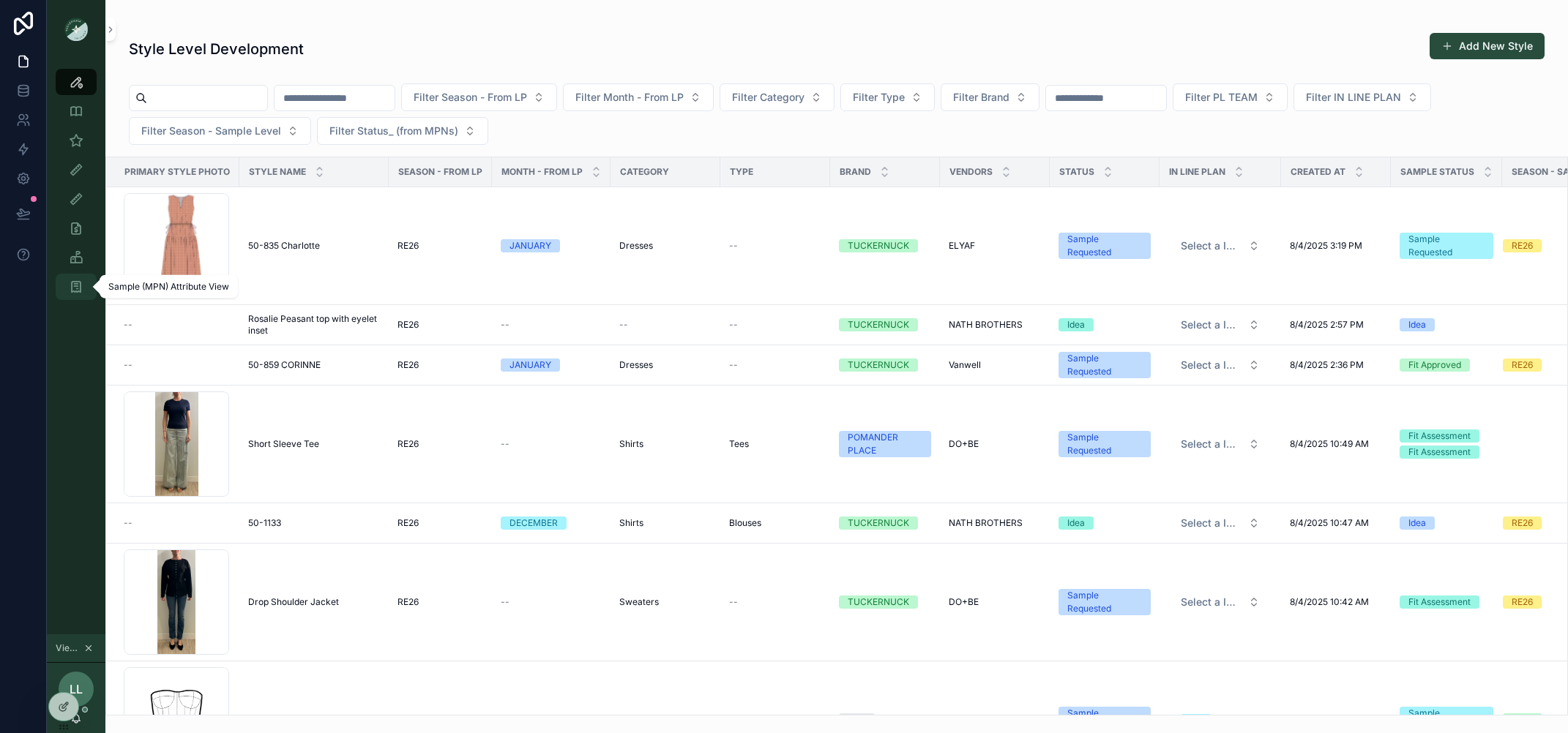 click at bounding box center [76, 287] 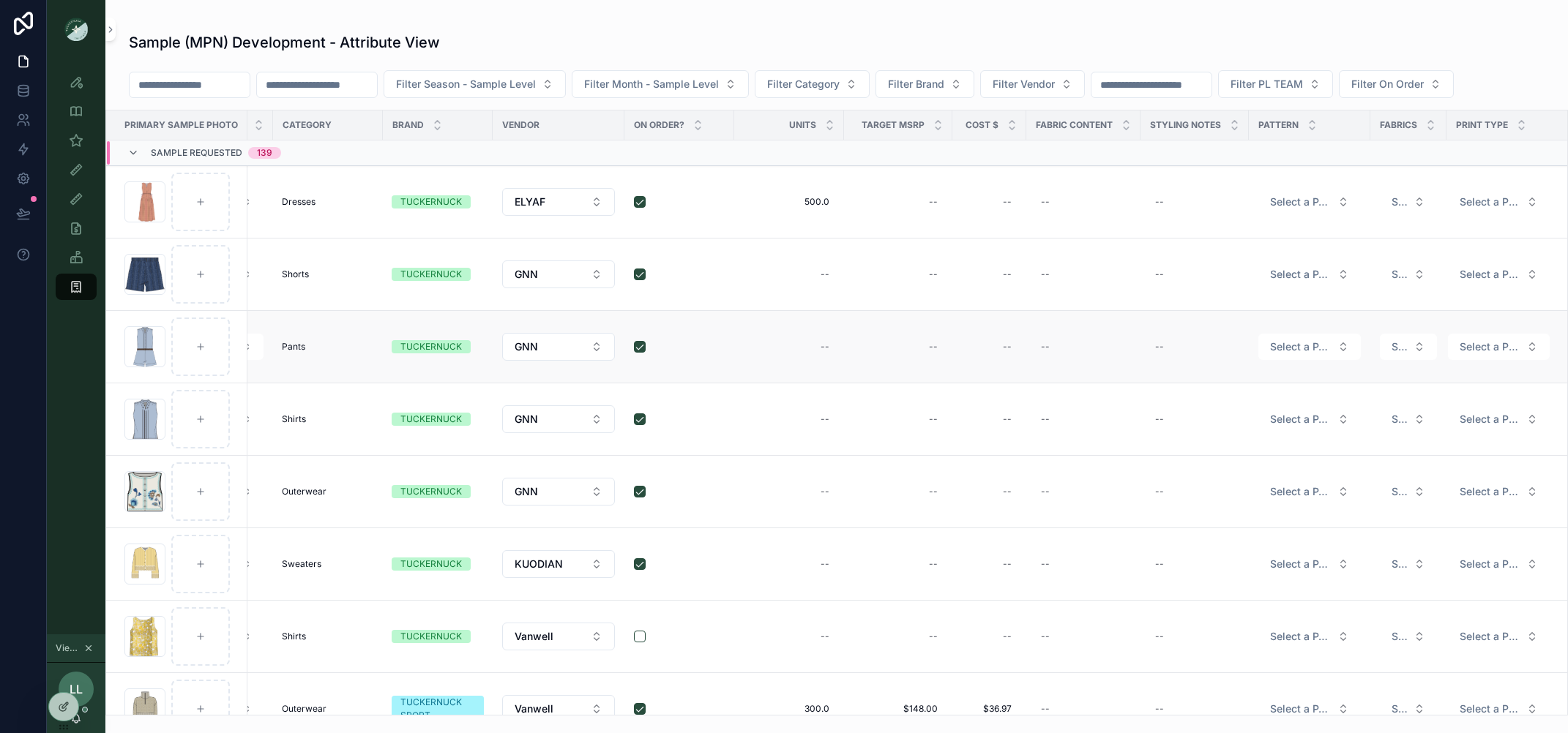 scroll, scrollTop: 0, scrollLeft: 0, axis: both 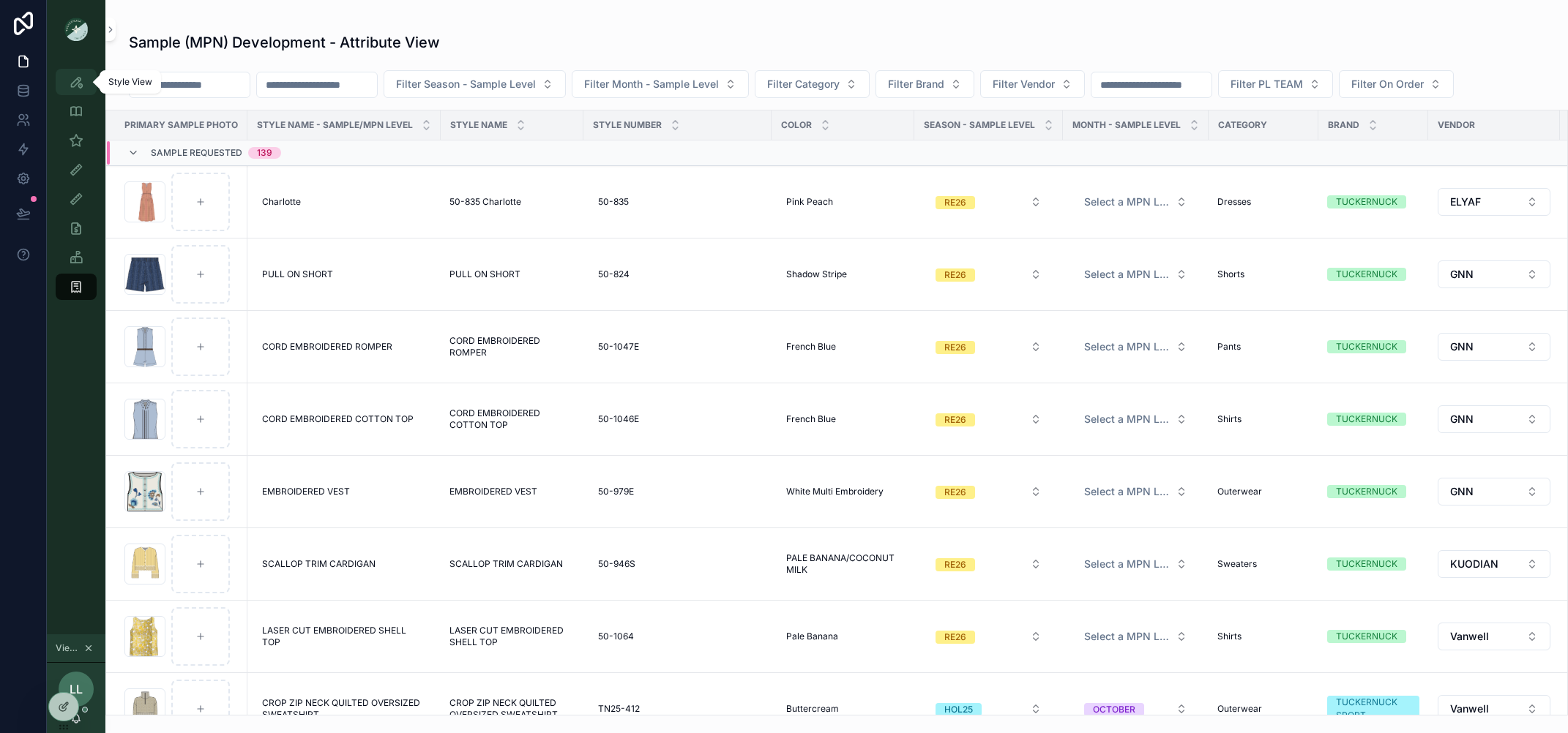 click on "Style View" at bounding box center (76, 82) 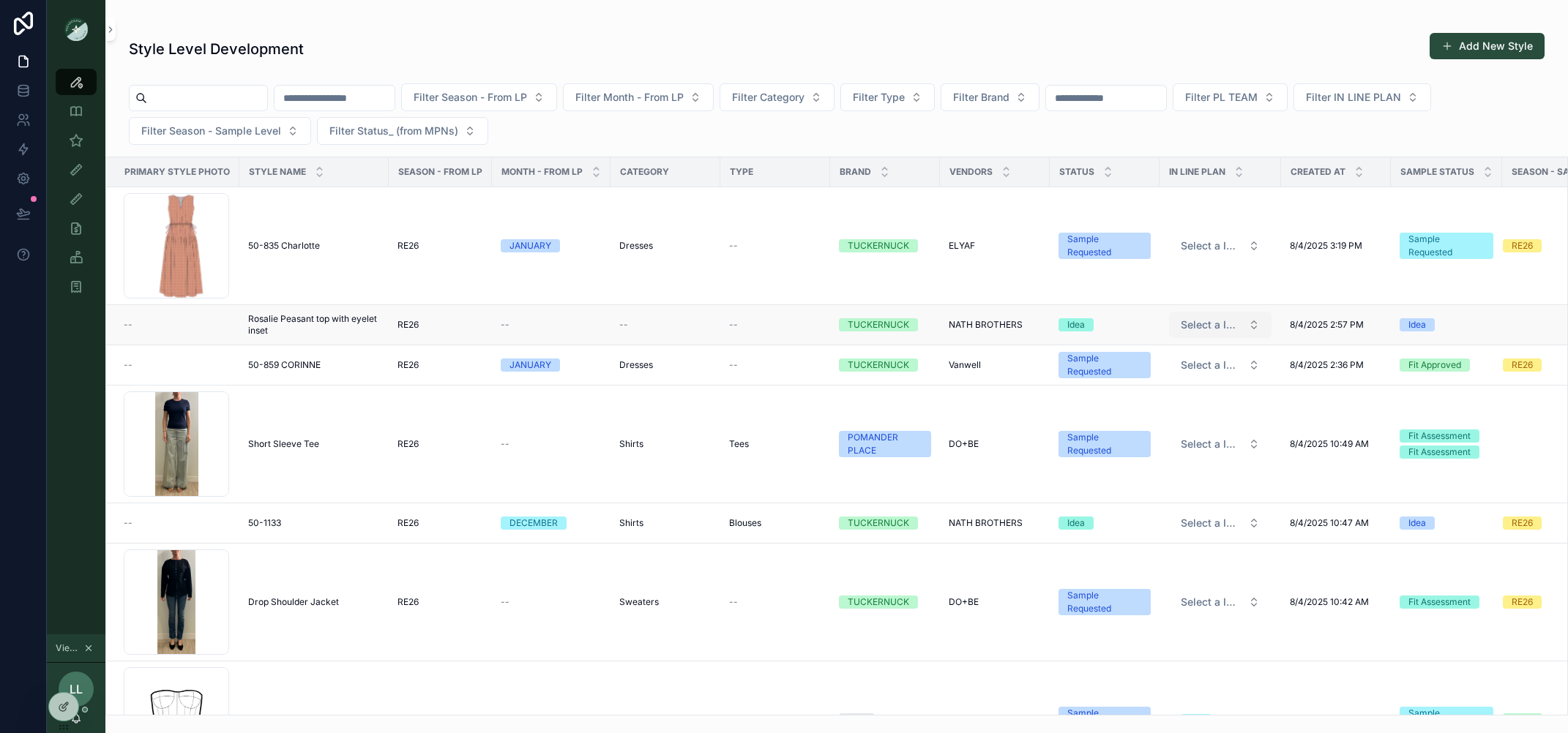 scroll, scrollTop: 0, scrollLeft: 42, axis: horizontal 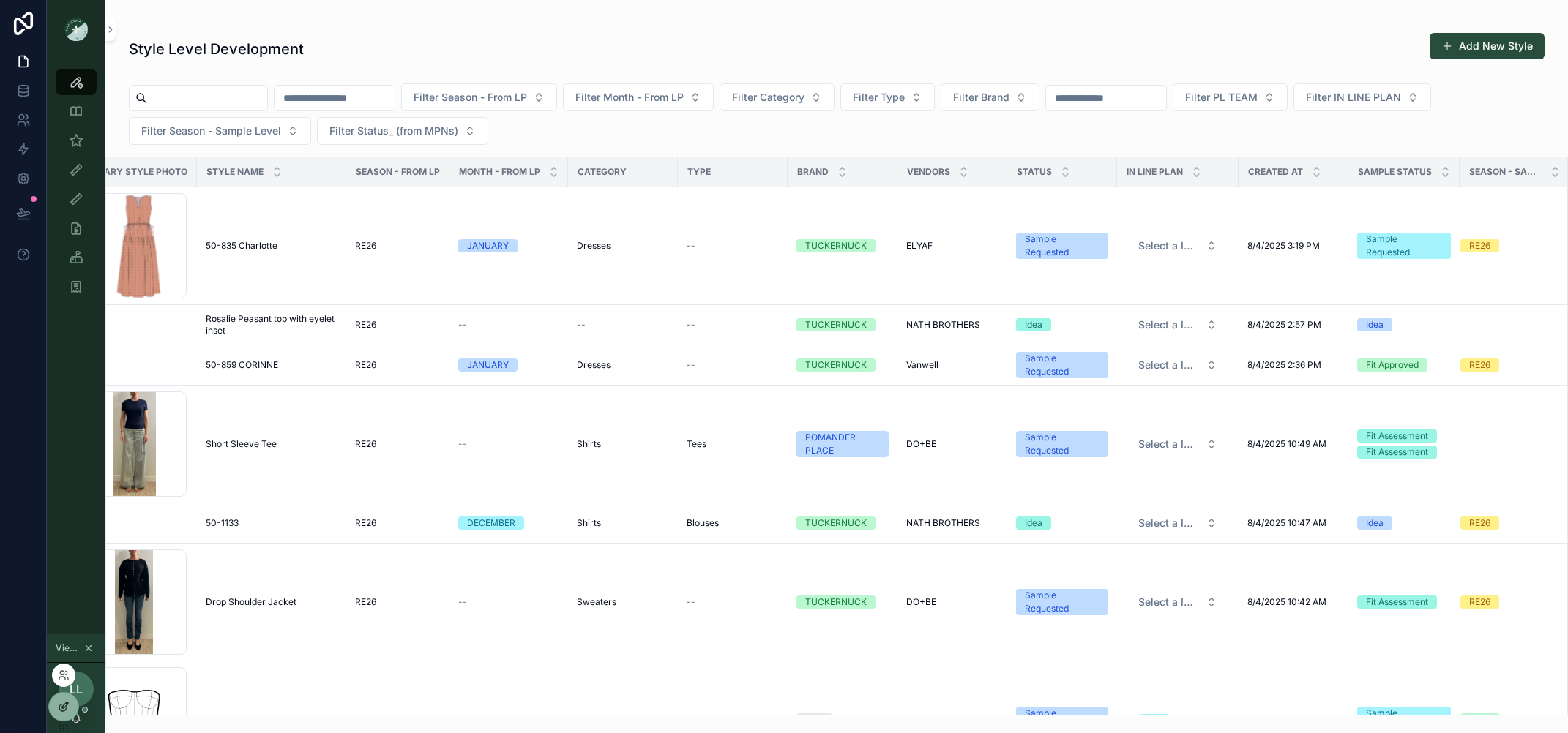 click 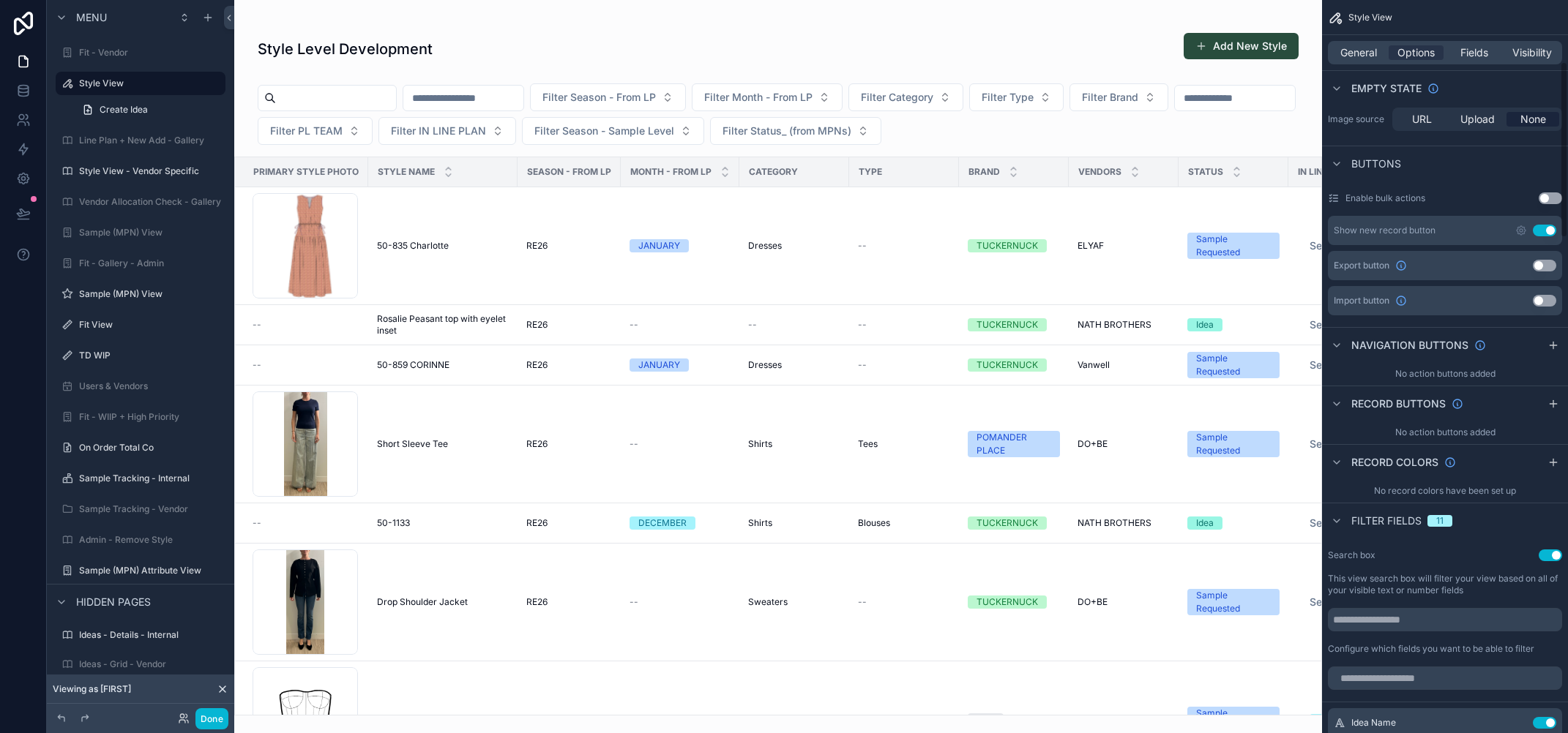 scroll, scrollTop: 257, scrollLeft: 0, axis: vertical 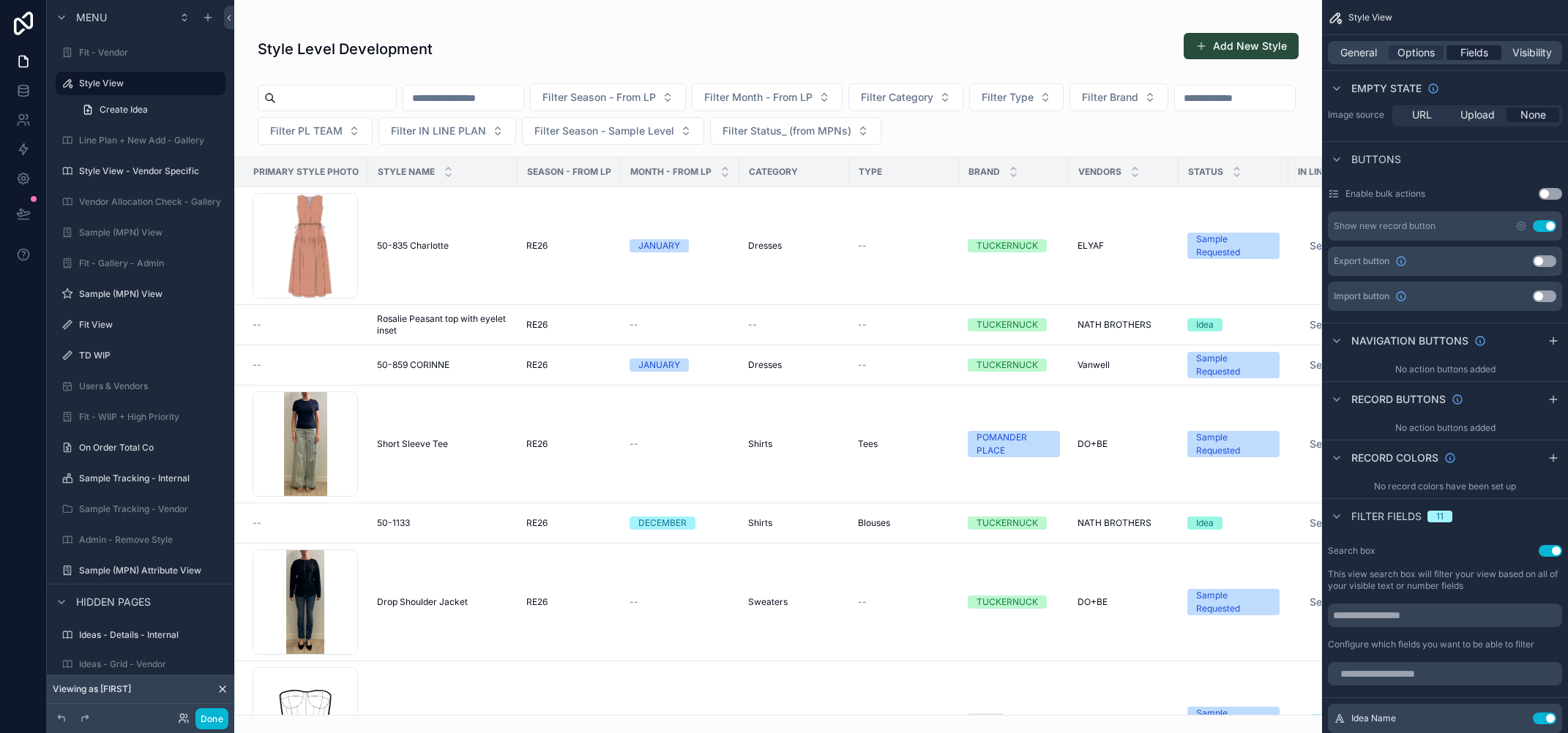 click on "Fields" at bounding box center (1474, 53) 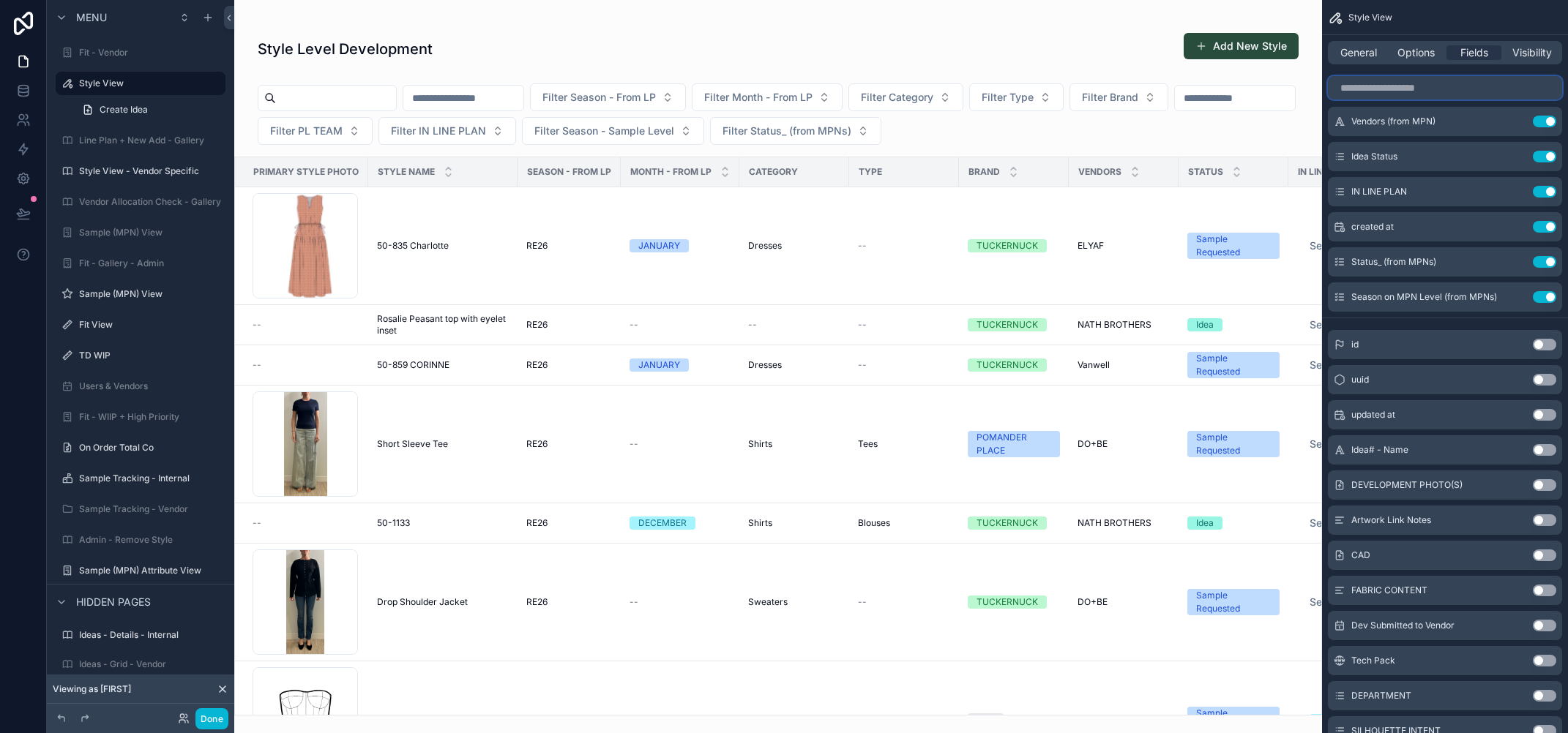 click at bounding box center (1445, 88) 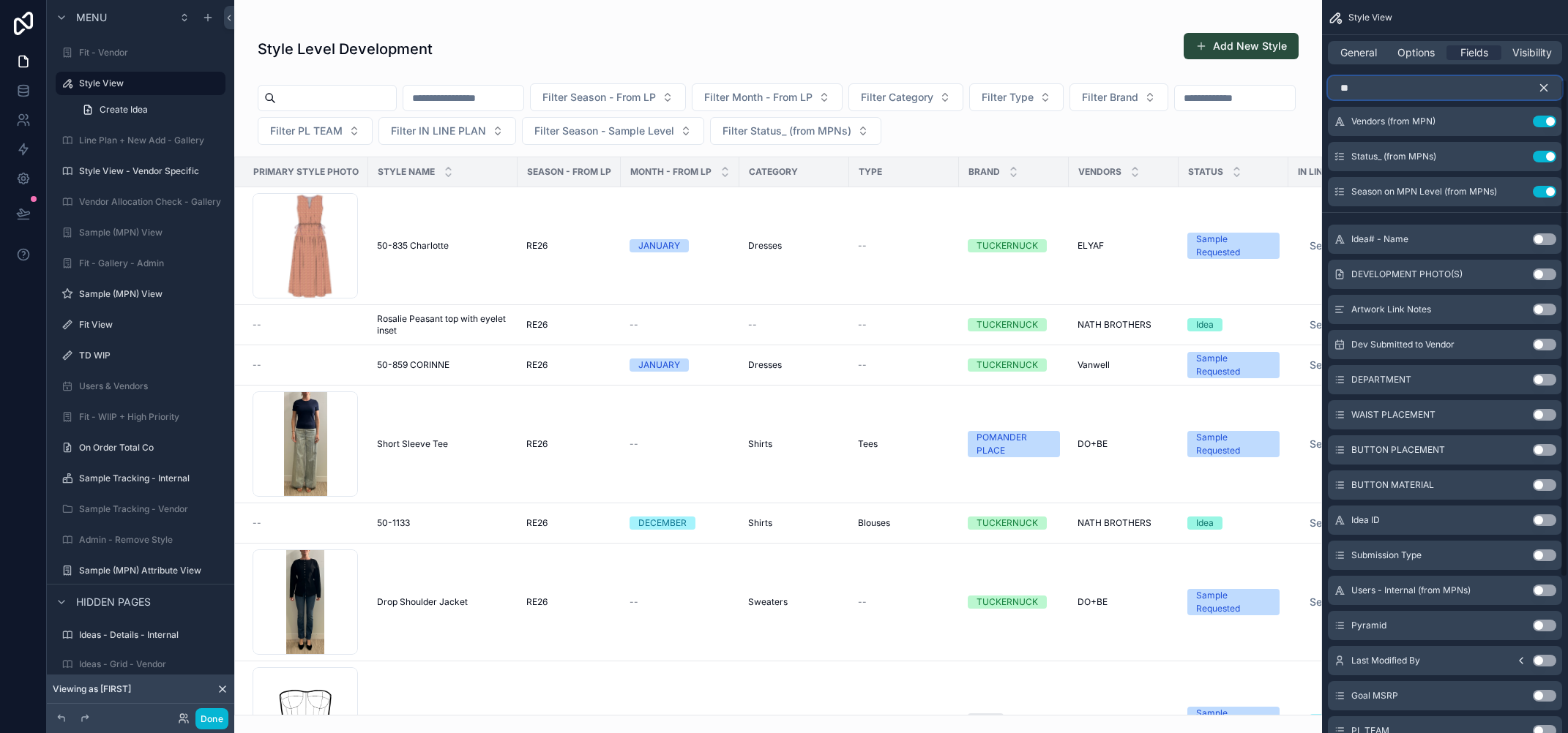 scroll, scrollTop: 0, scrollLeft: 0, axis: both 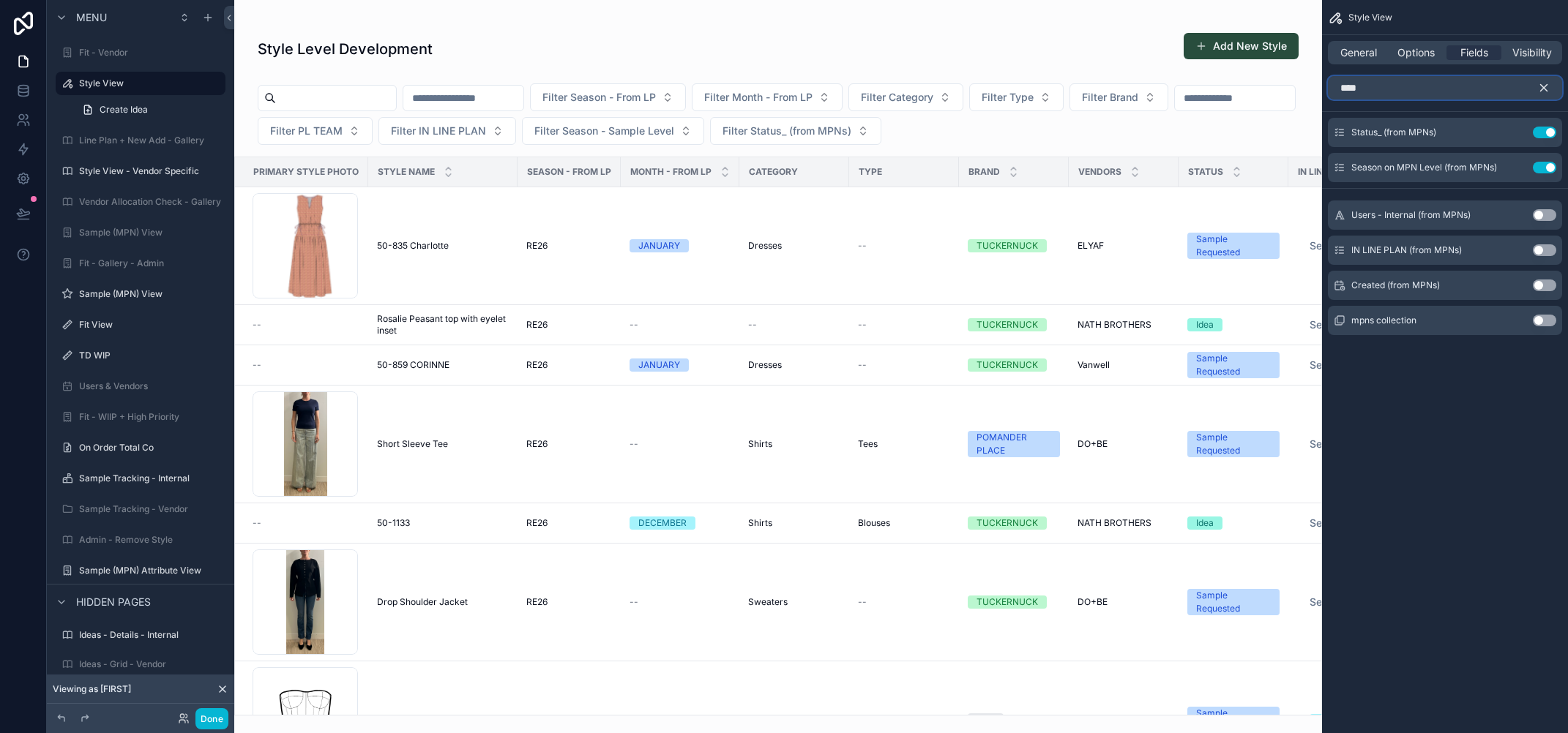 type on "****" 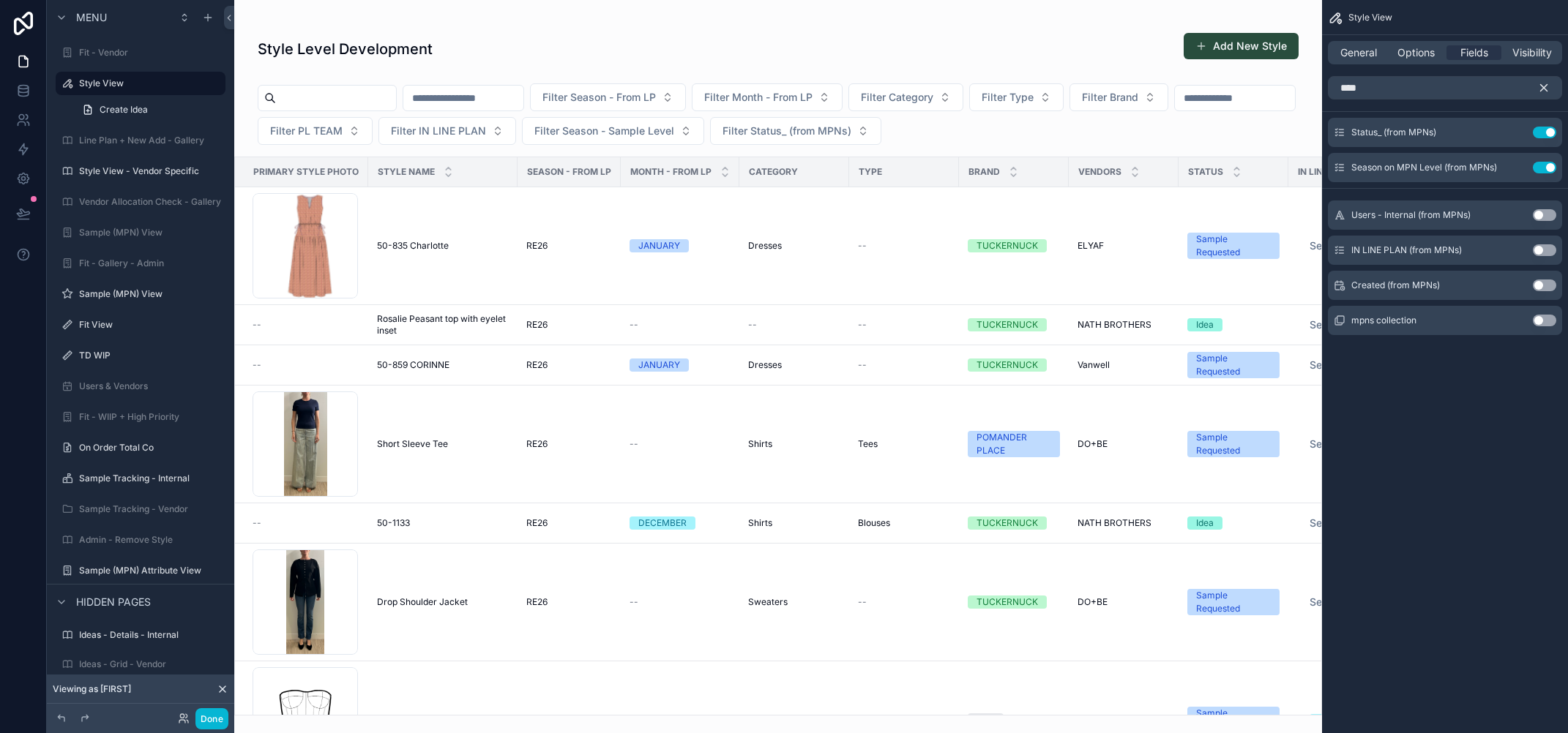 click 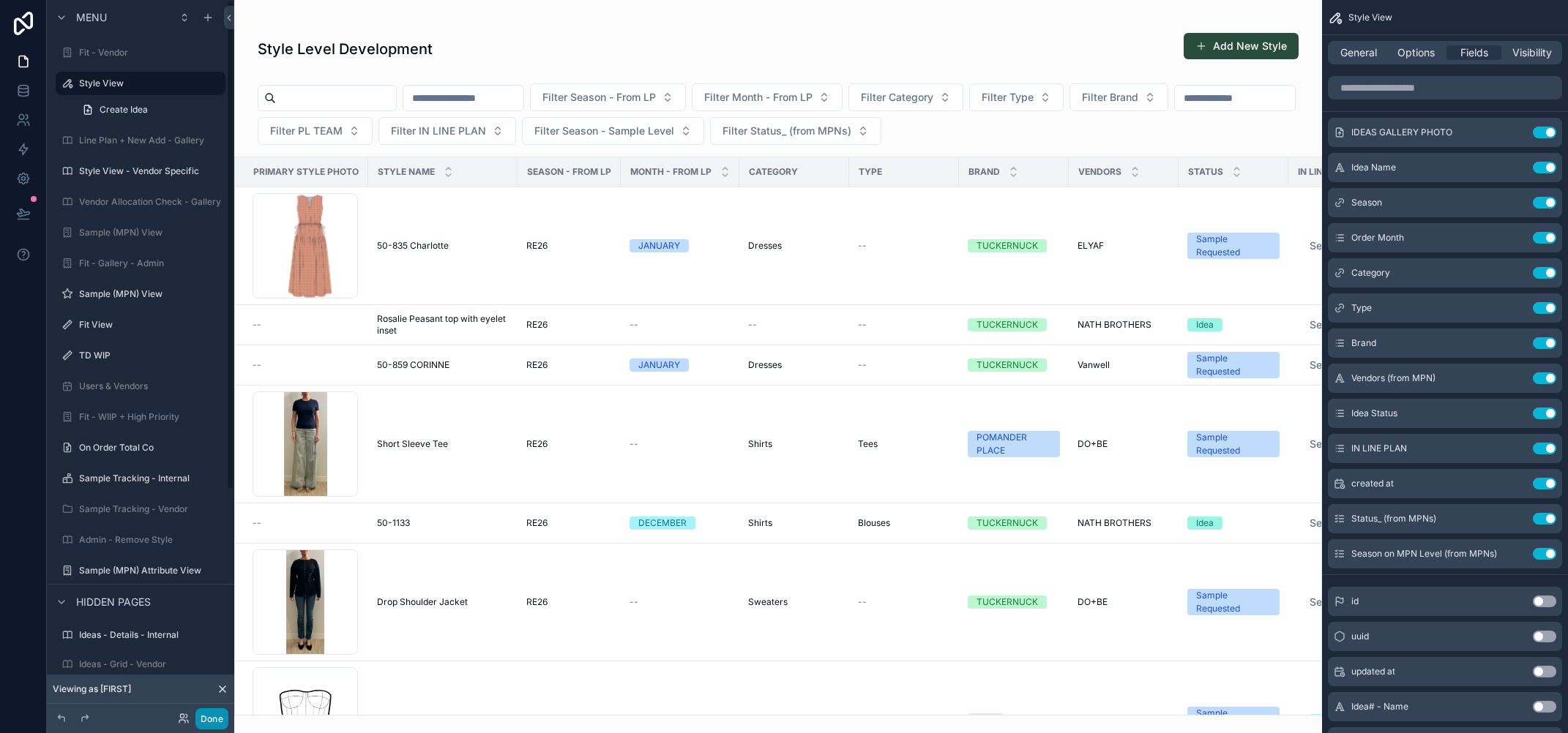 click on "Done" at bounding box center [212, 718] 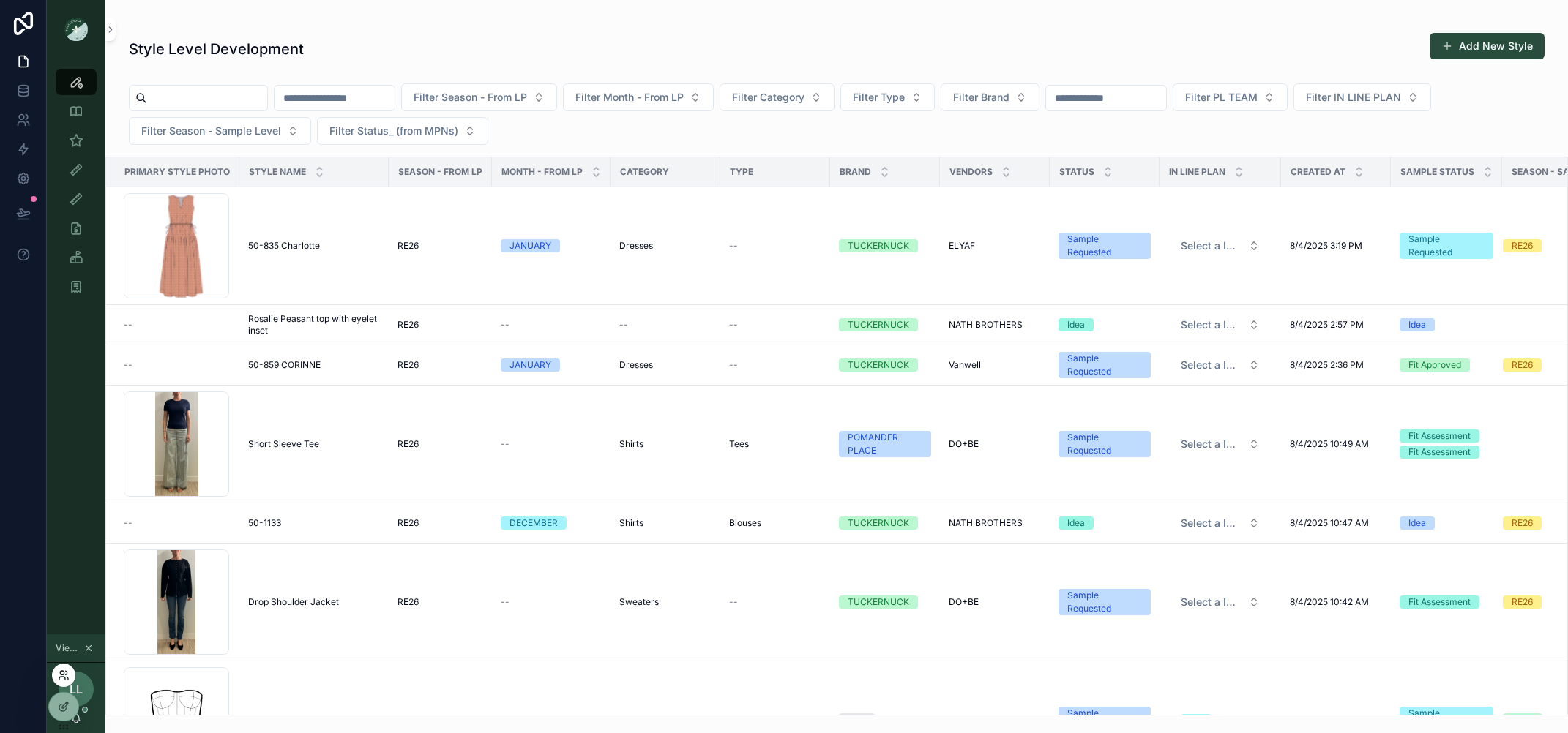 click 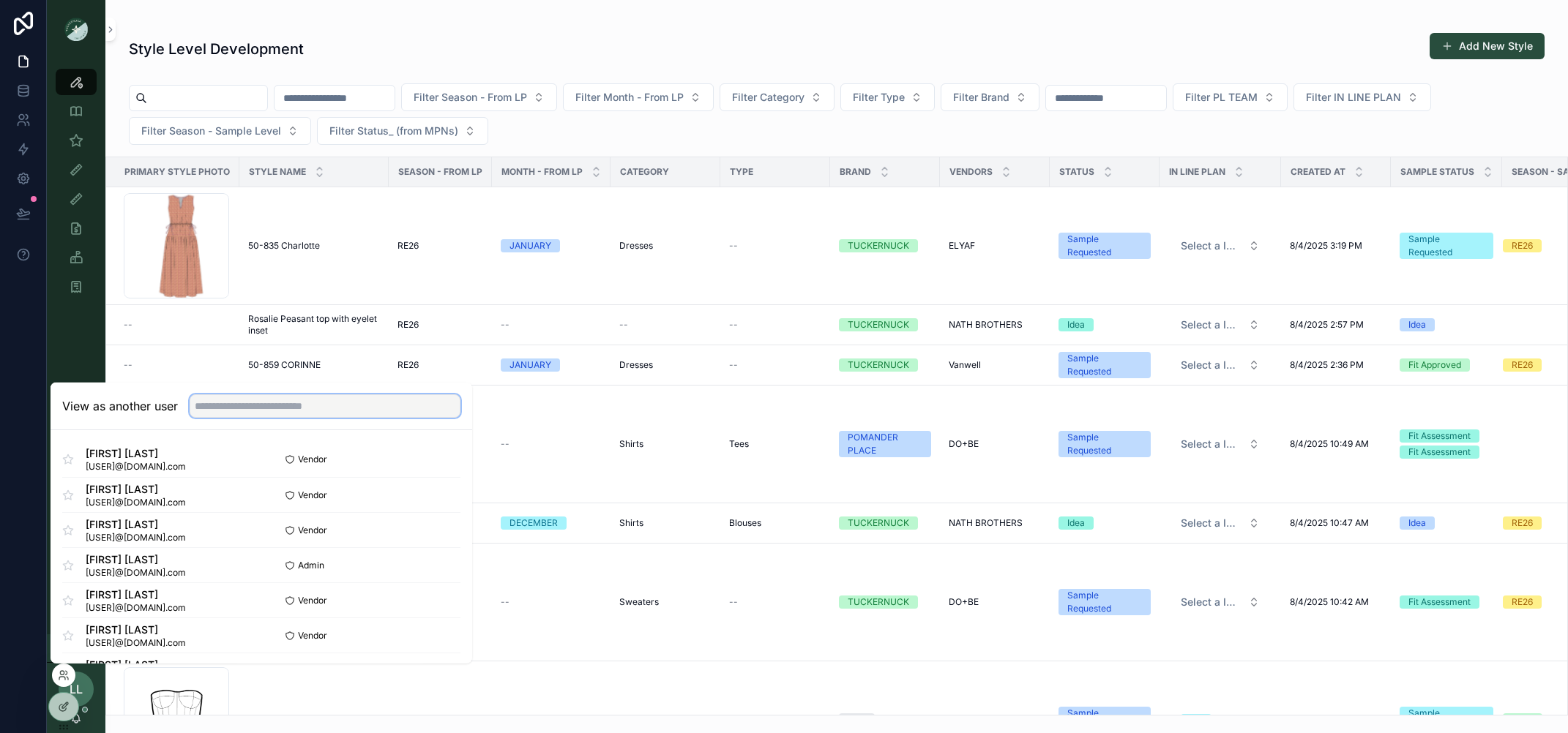 click at bounding box center (325, 406) 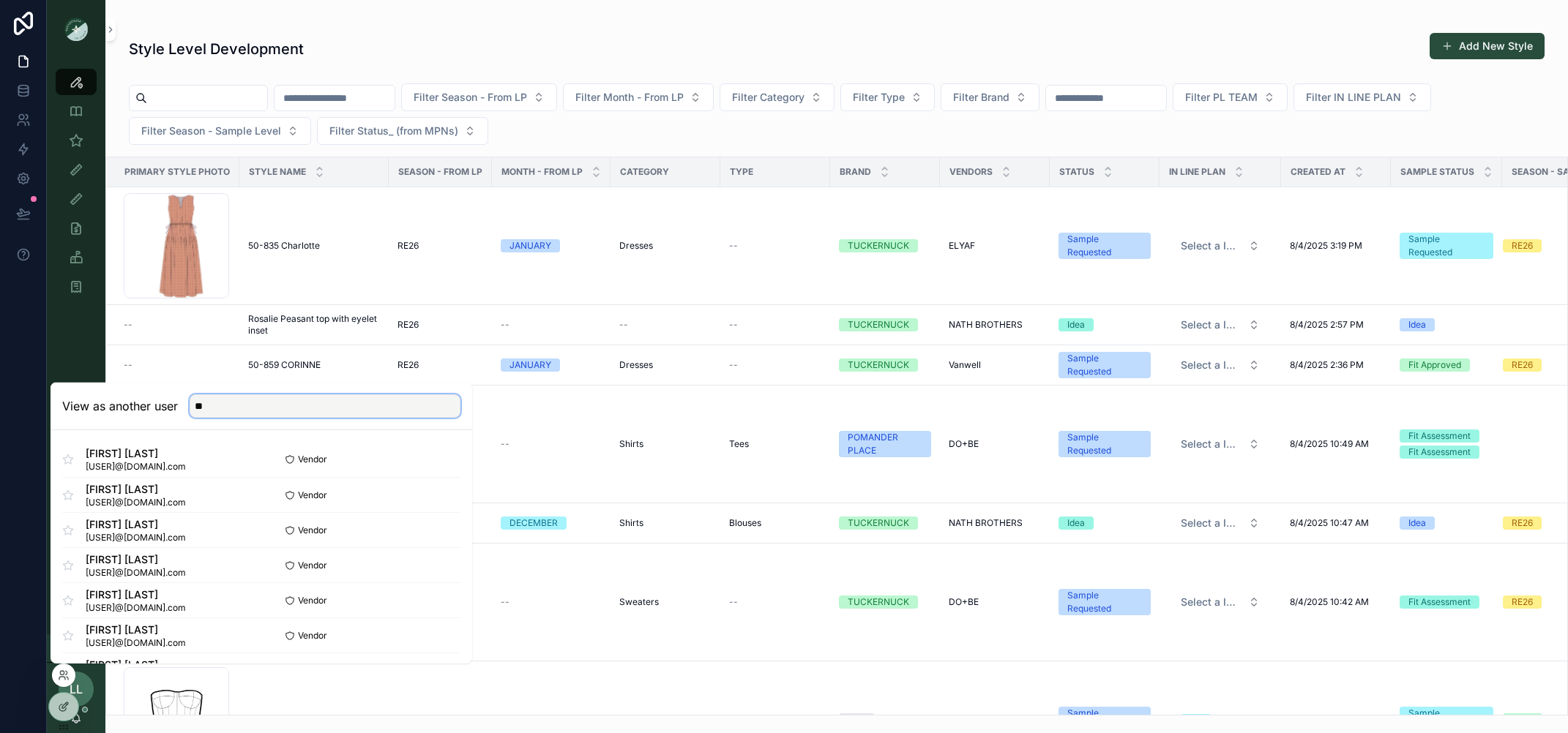 type on "*" 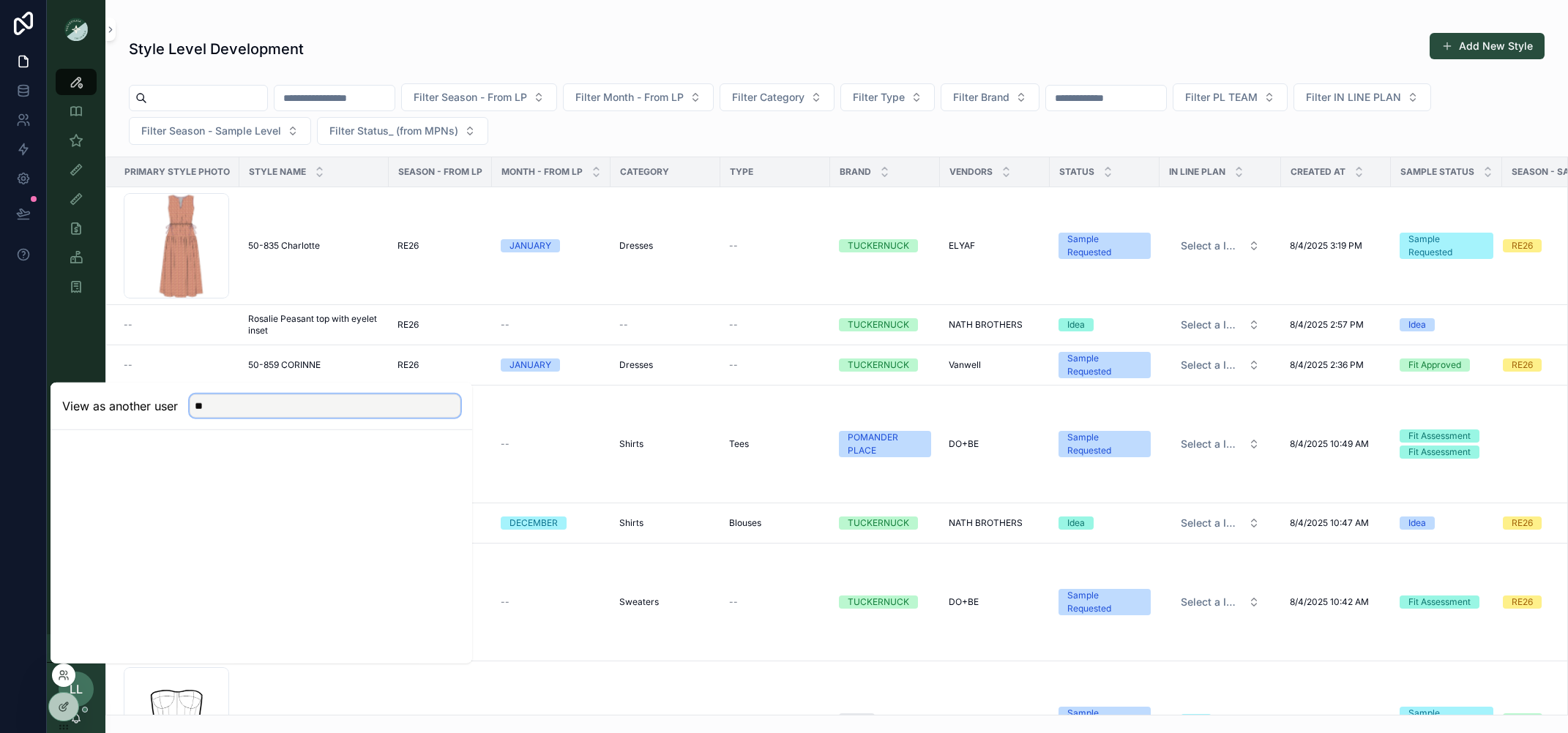 type on "*" 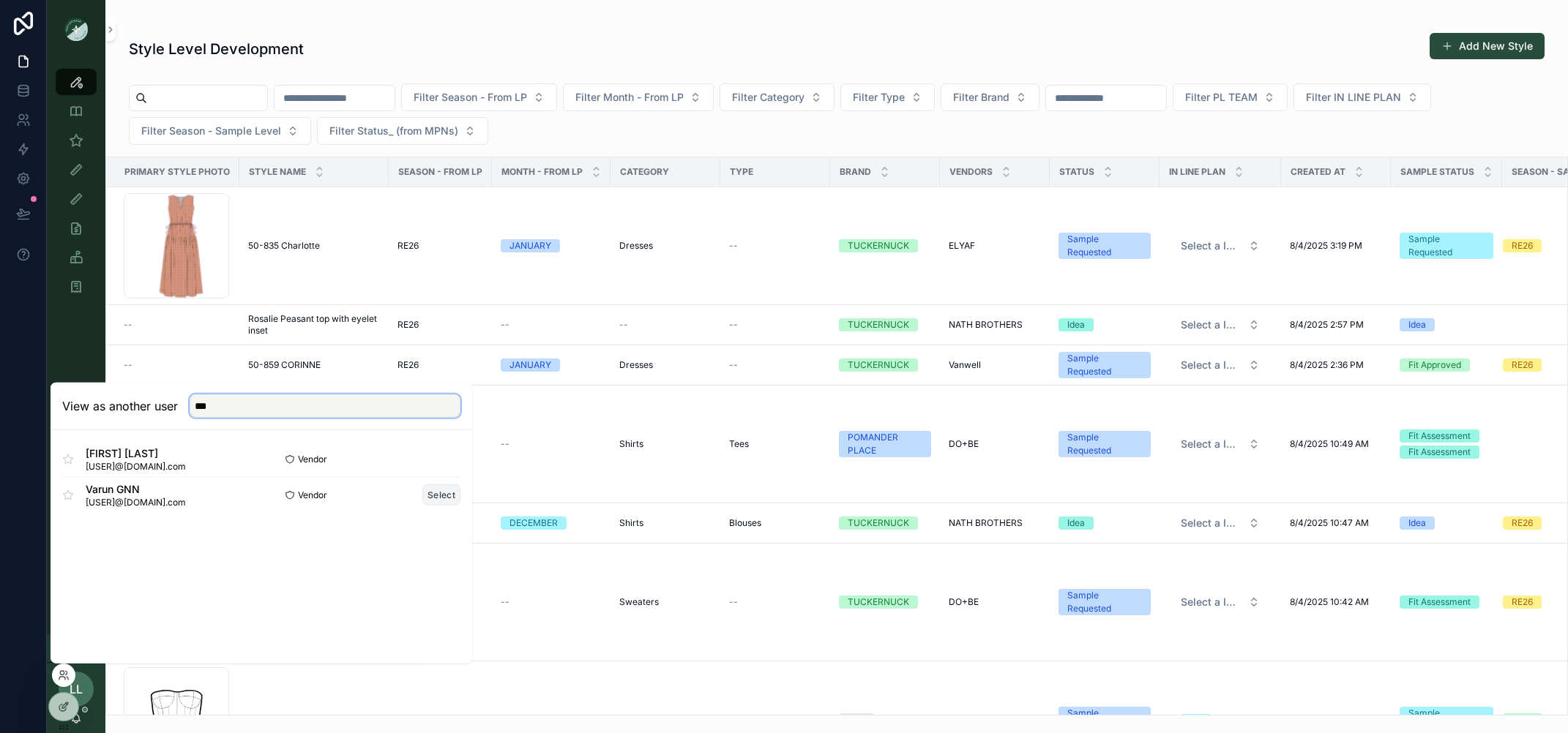 type on "***" 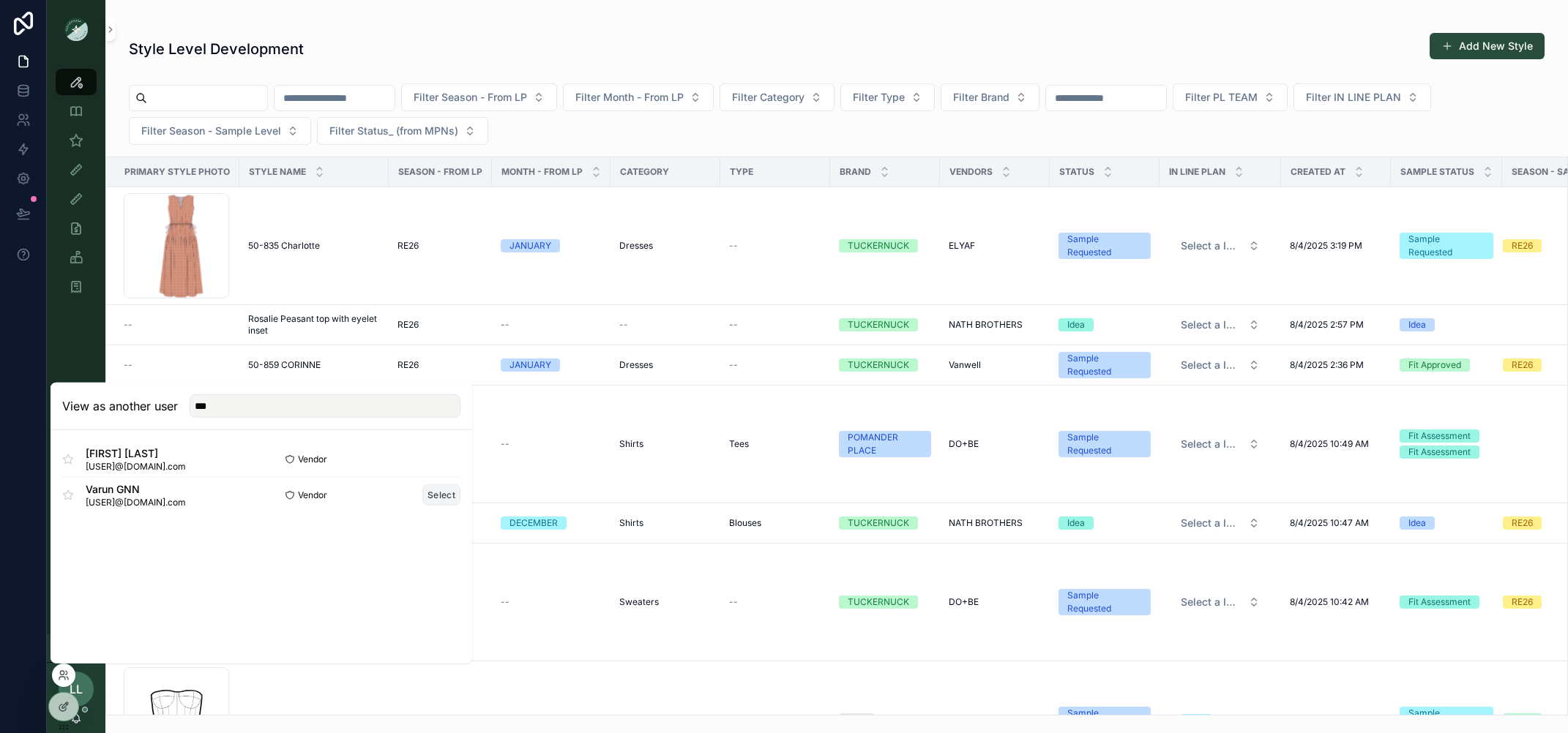 click on "Select" at bounding box center (441, 495) 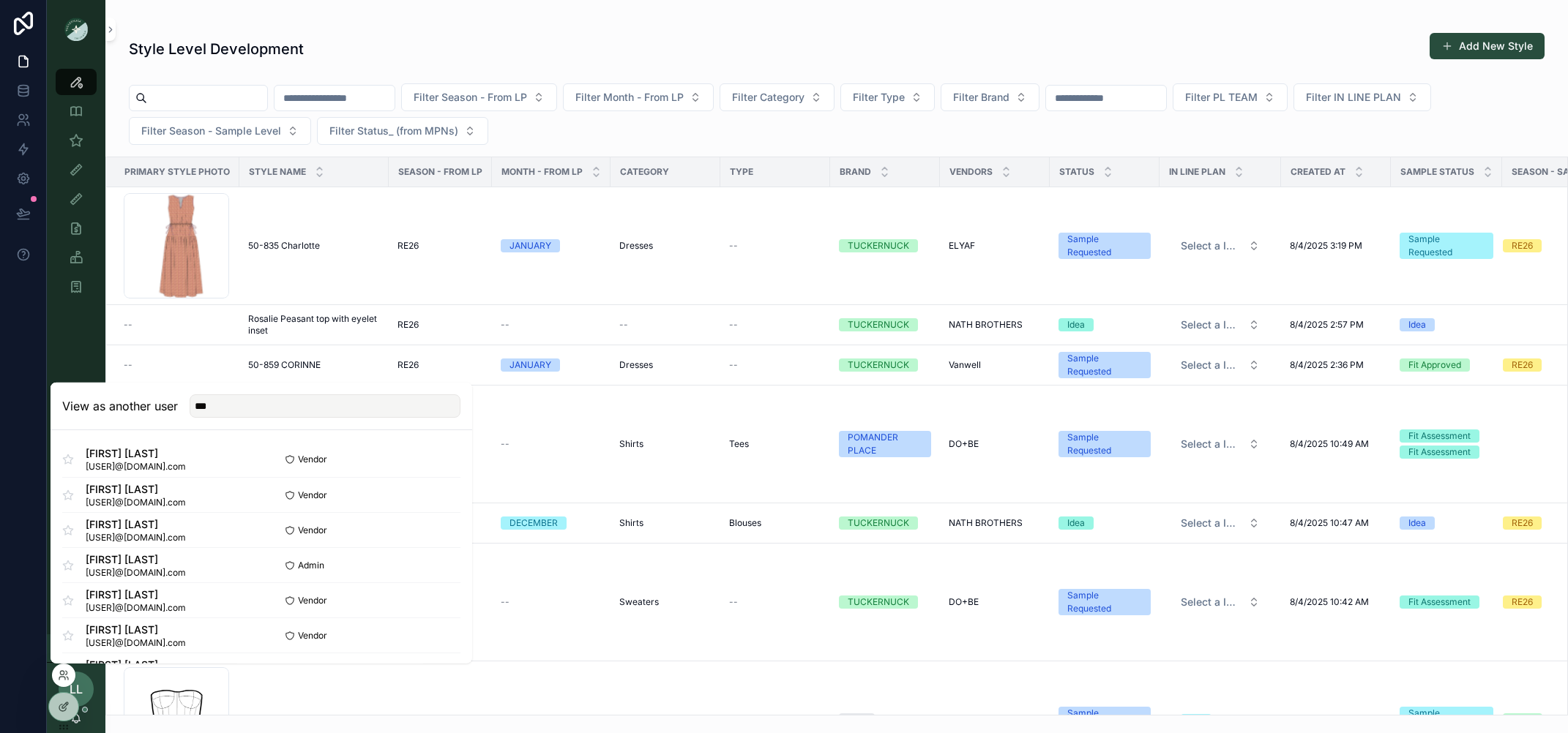 type 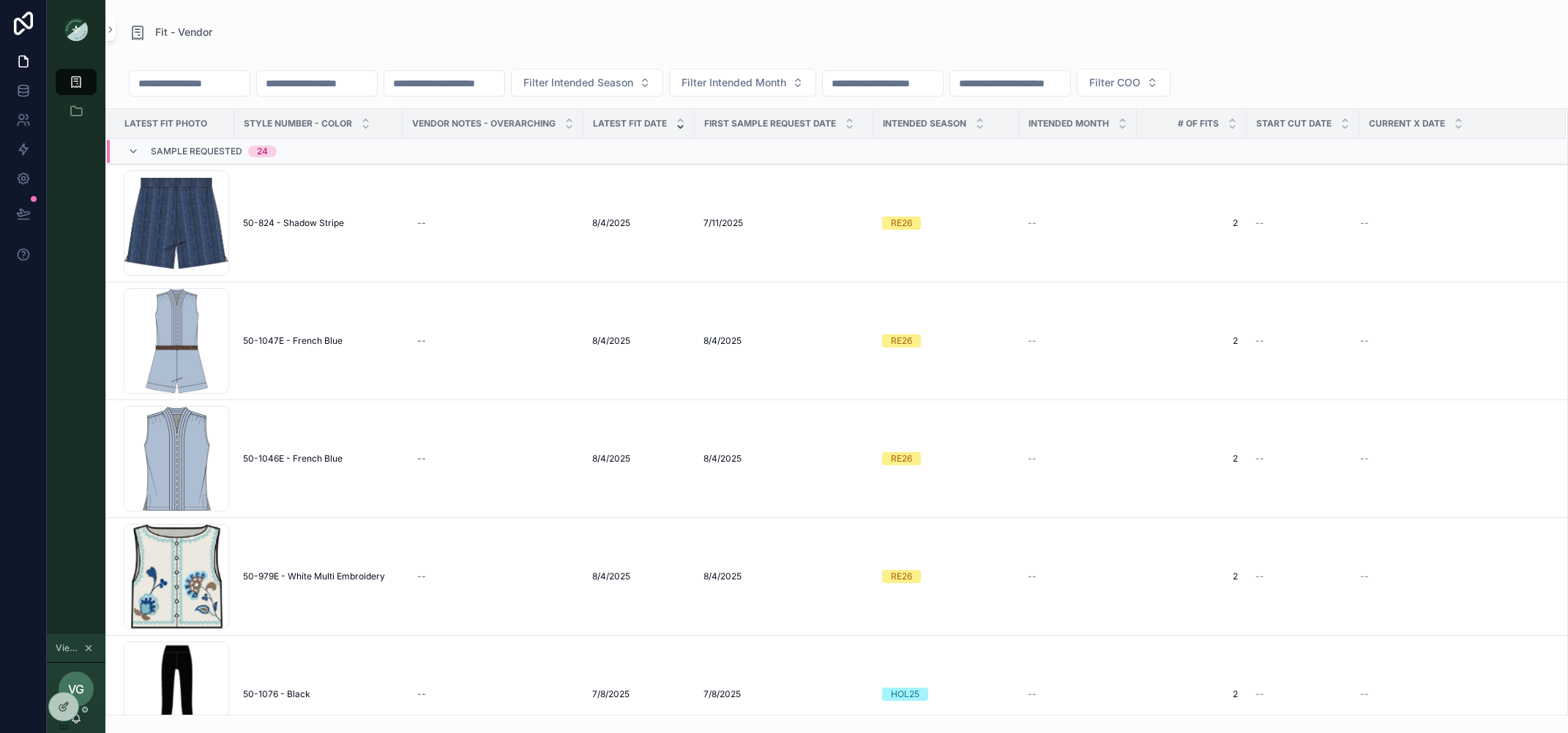 click on "Filter Intended Season Filter Intended Month Filter COO" at bounding box center [837, 86] 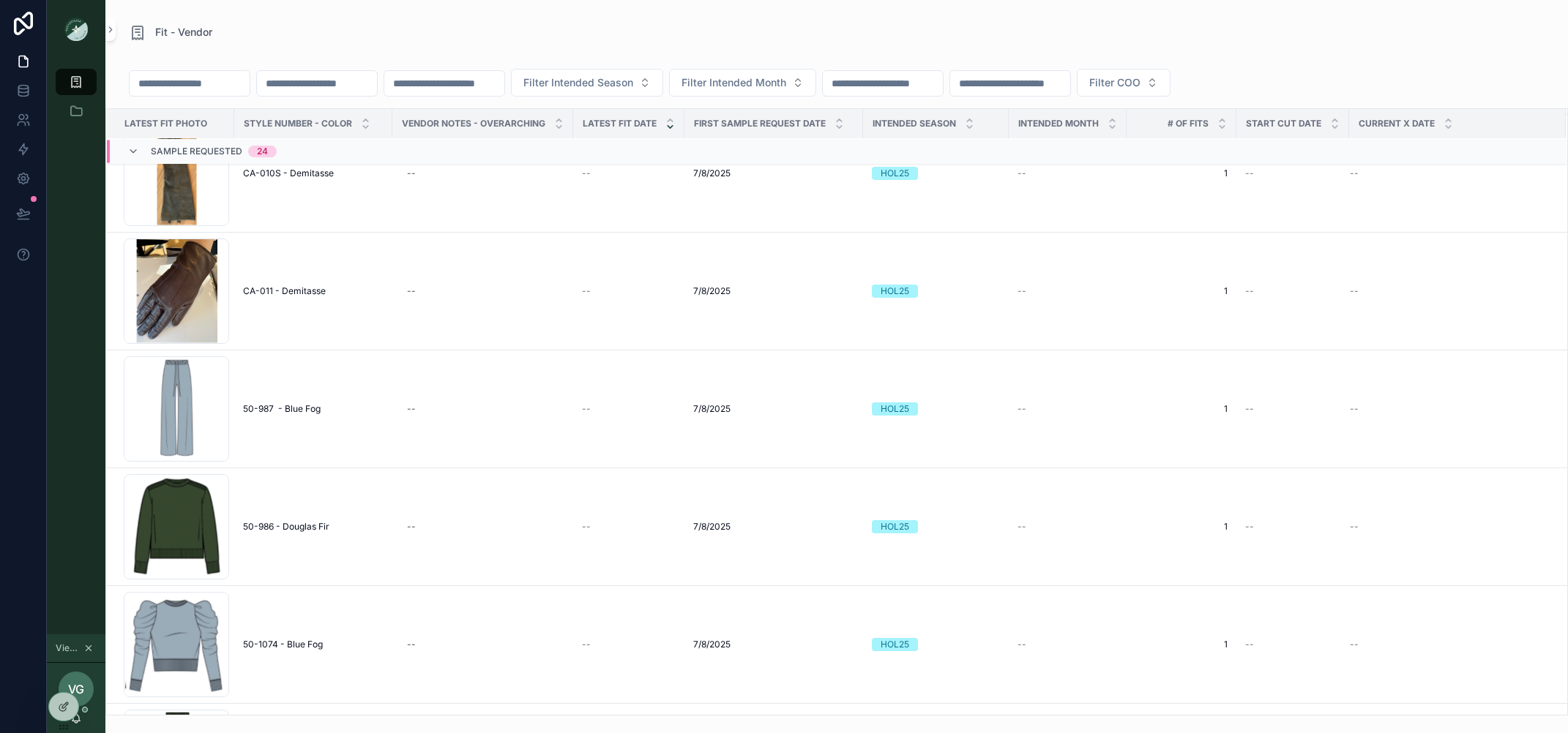 scroll, scrollTop: 2346, scrollLeft: 0, axis: vertical 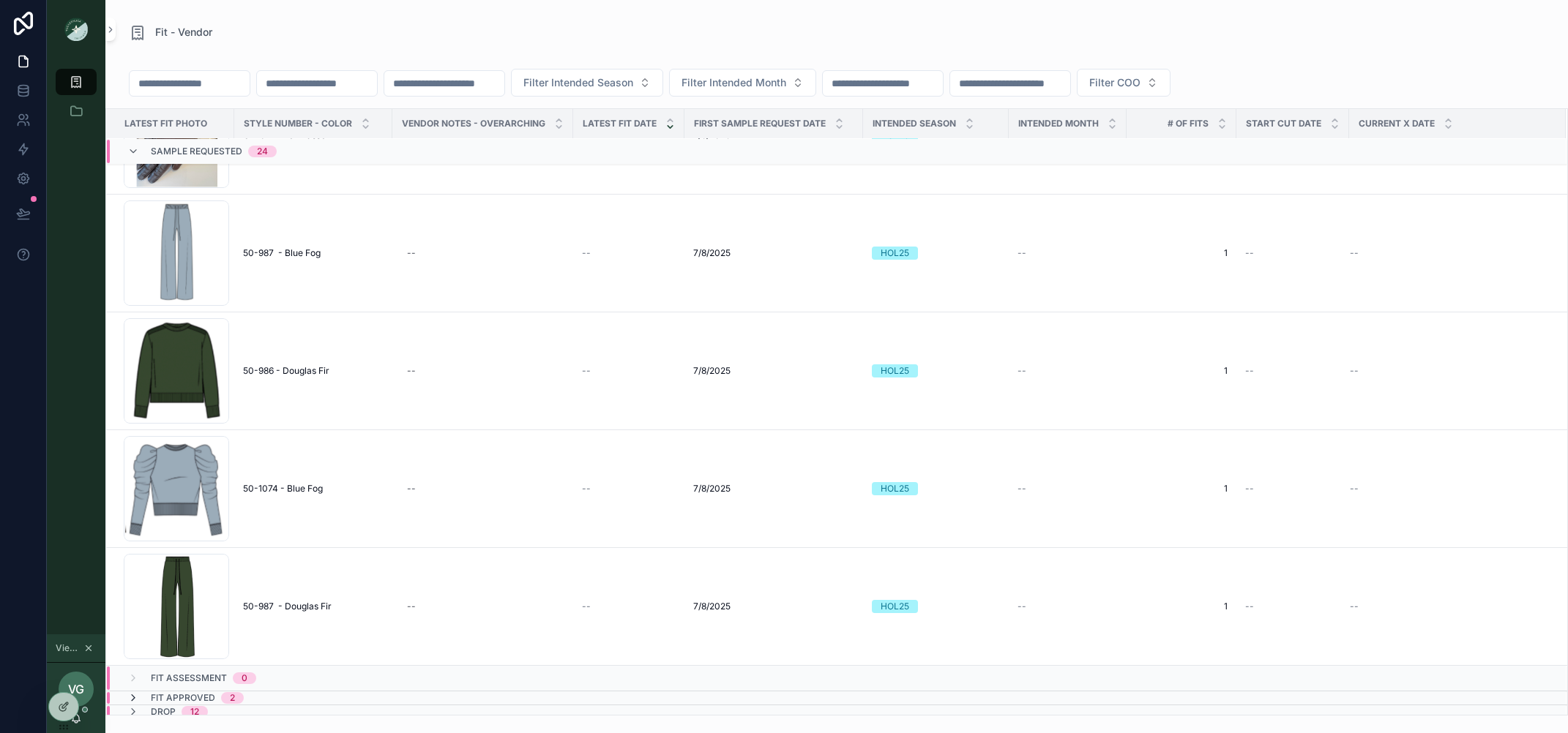 click at bounding box center (133, 698) 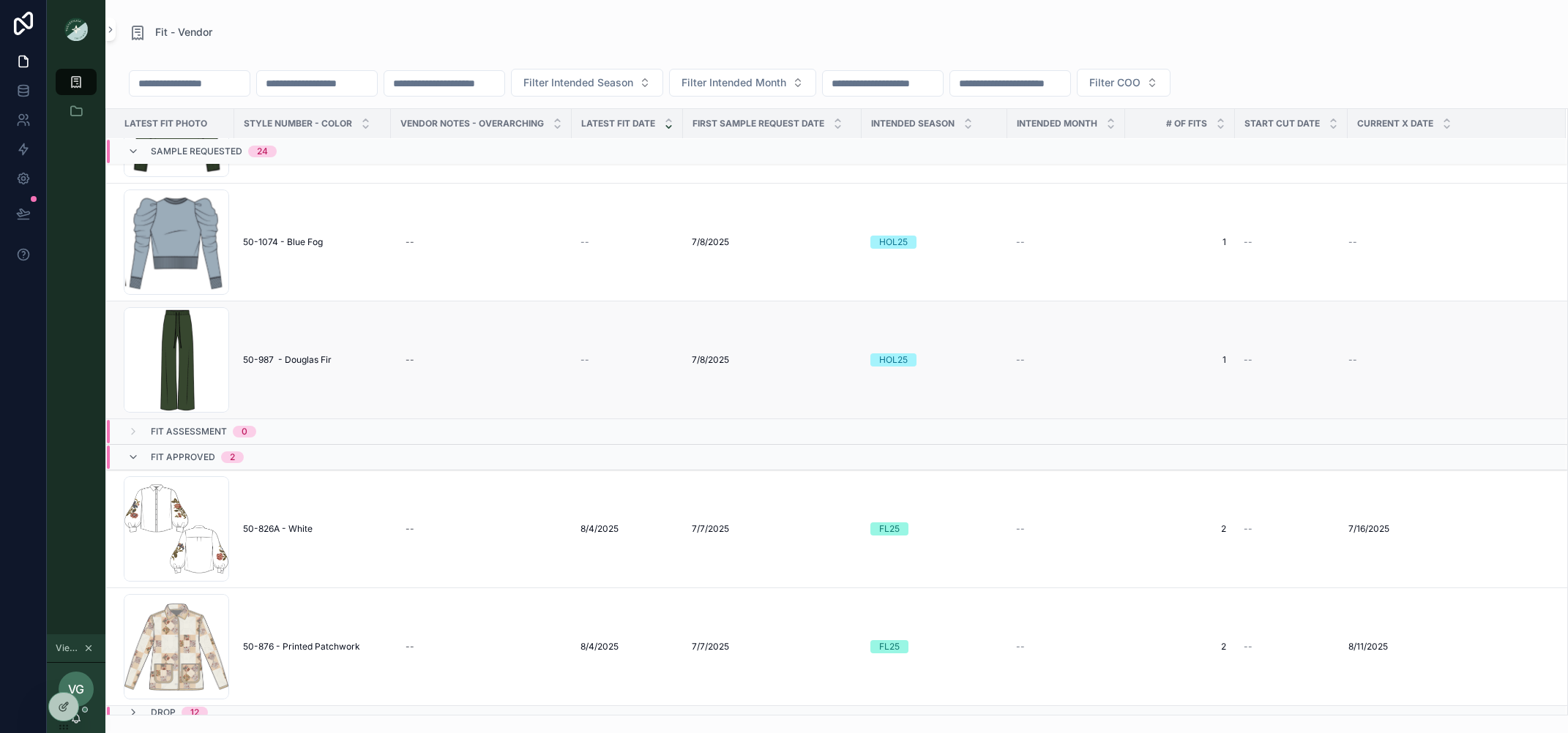 scroll, scrollTop: 2593, scrollLeft: 0, axis: vertical 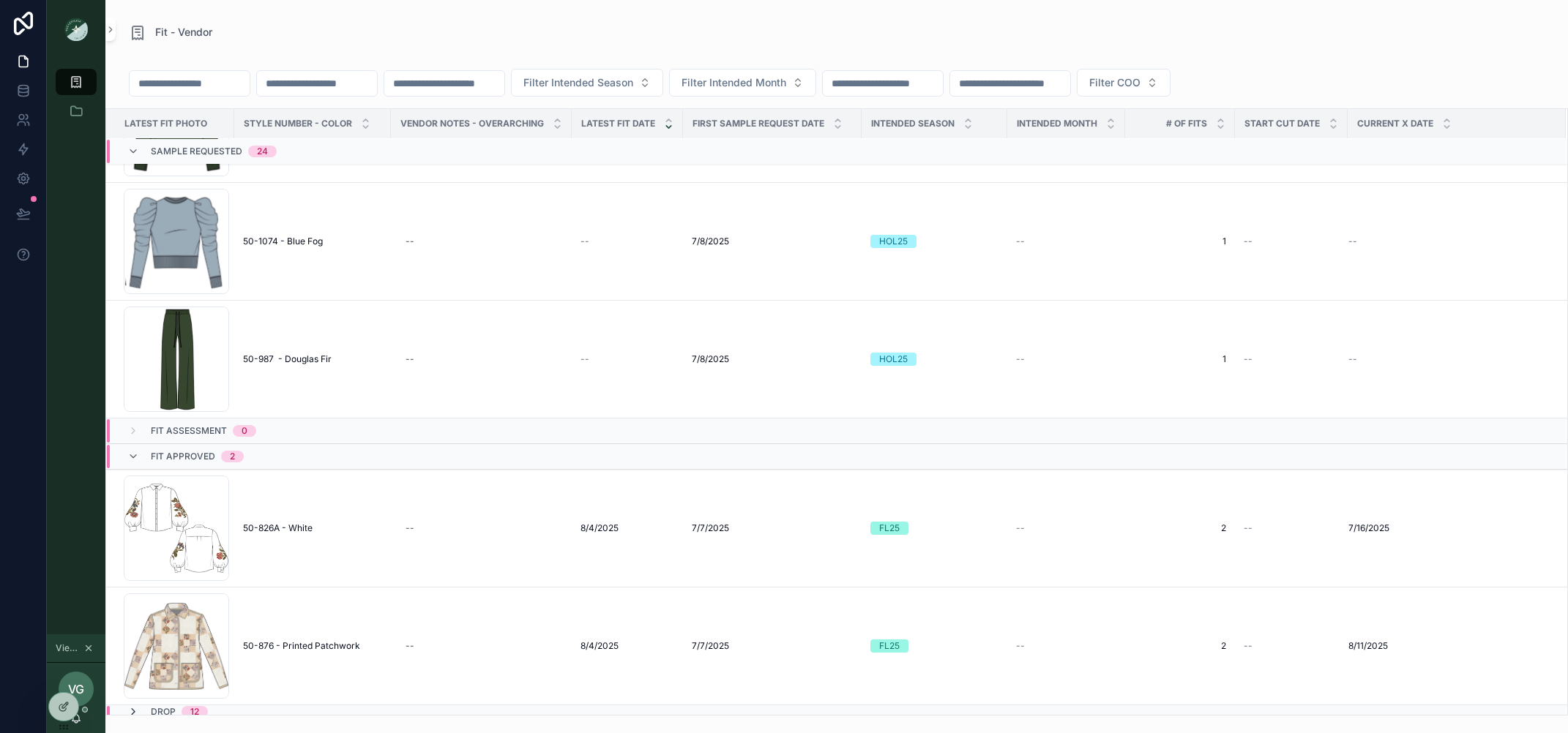click at bounding box center (133, 712) 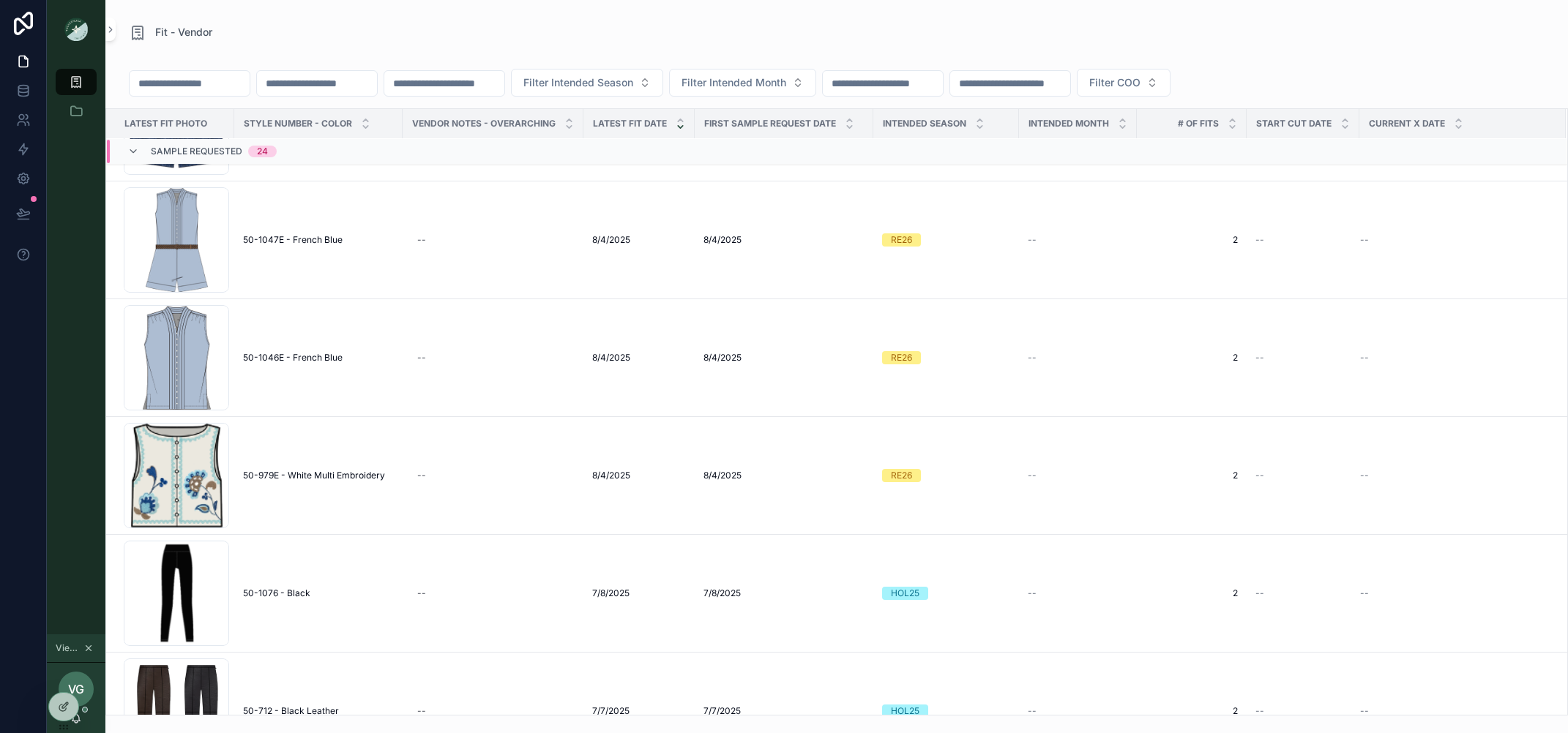 scroll, scrollTop: 0, scrollLeft: 0, axis: both 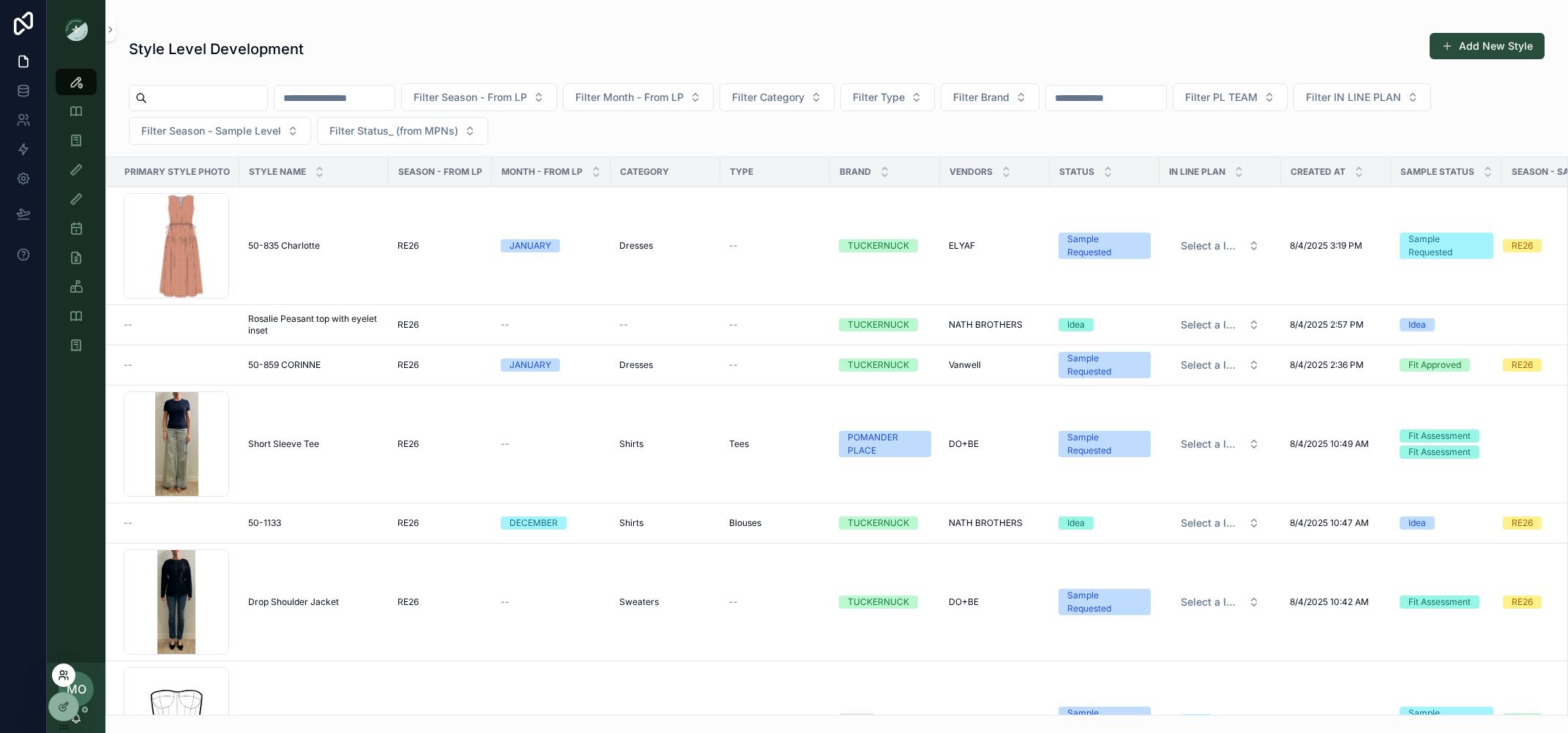 click 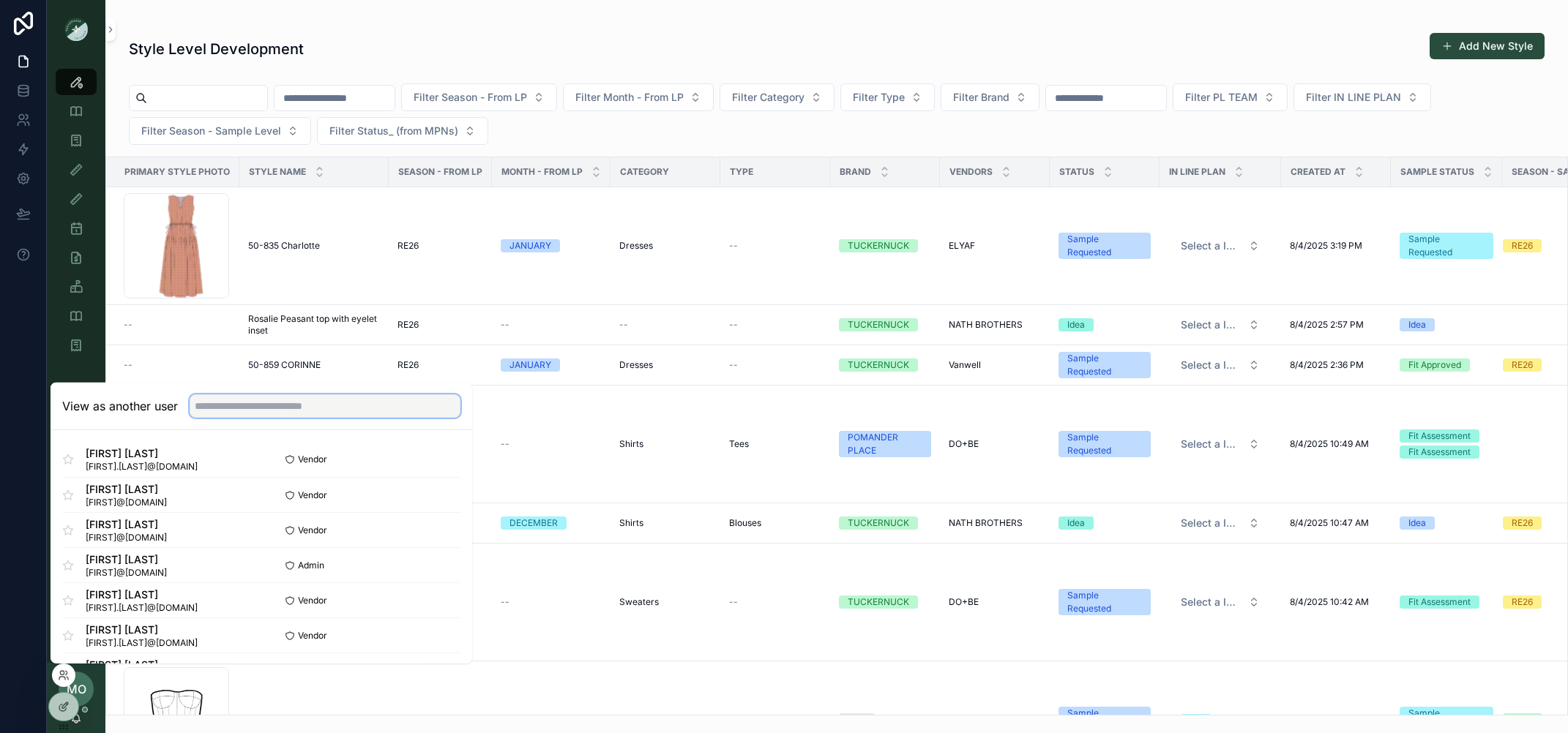 click at bounding box center (325, 406) 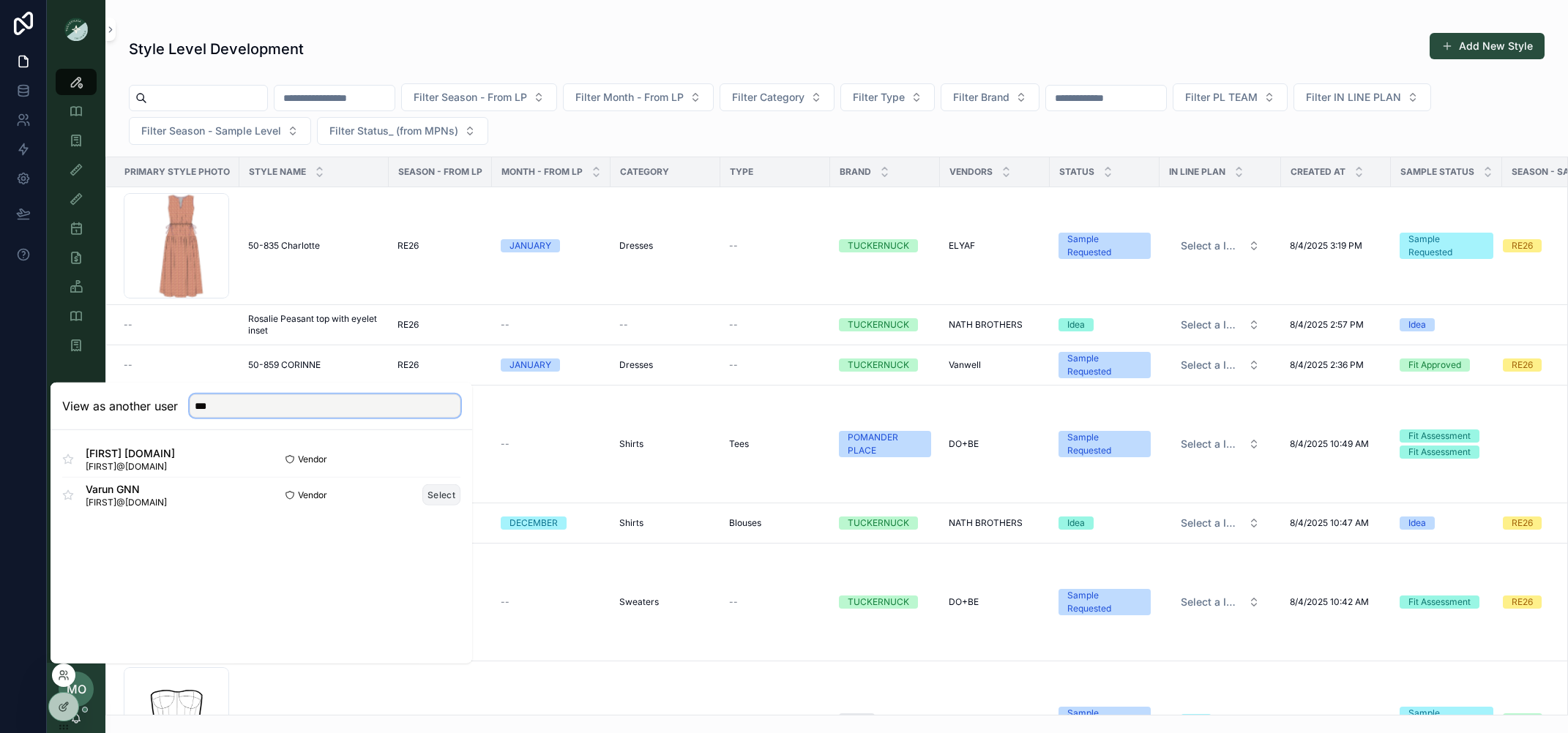 type on "***" 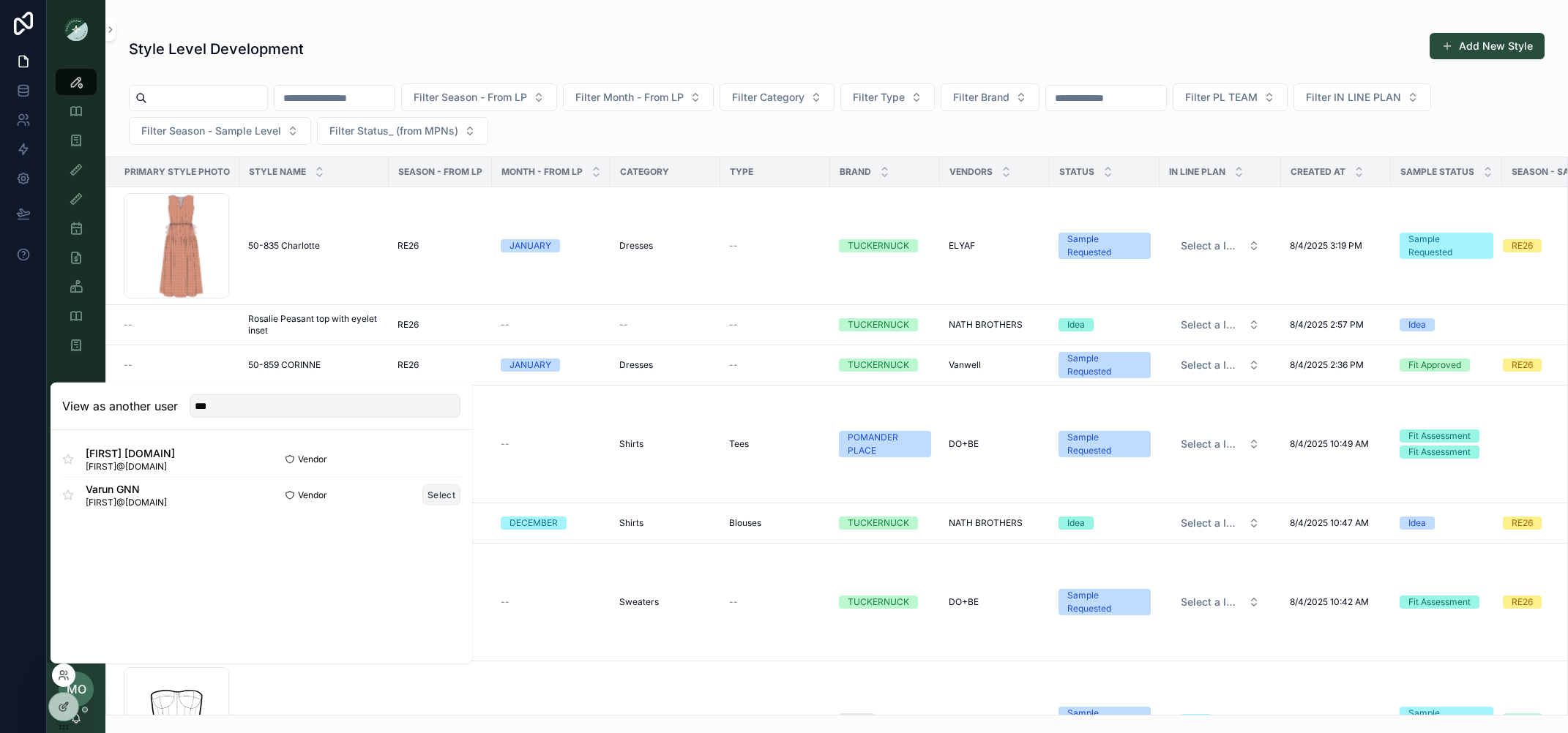 click on "Select" at bounding box center [441, 495] 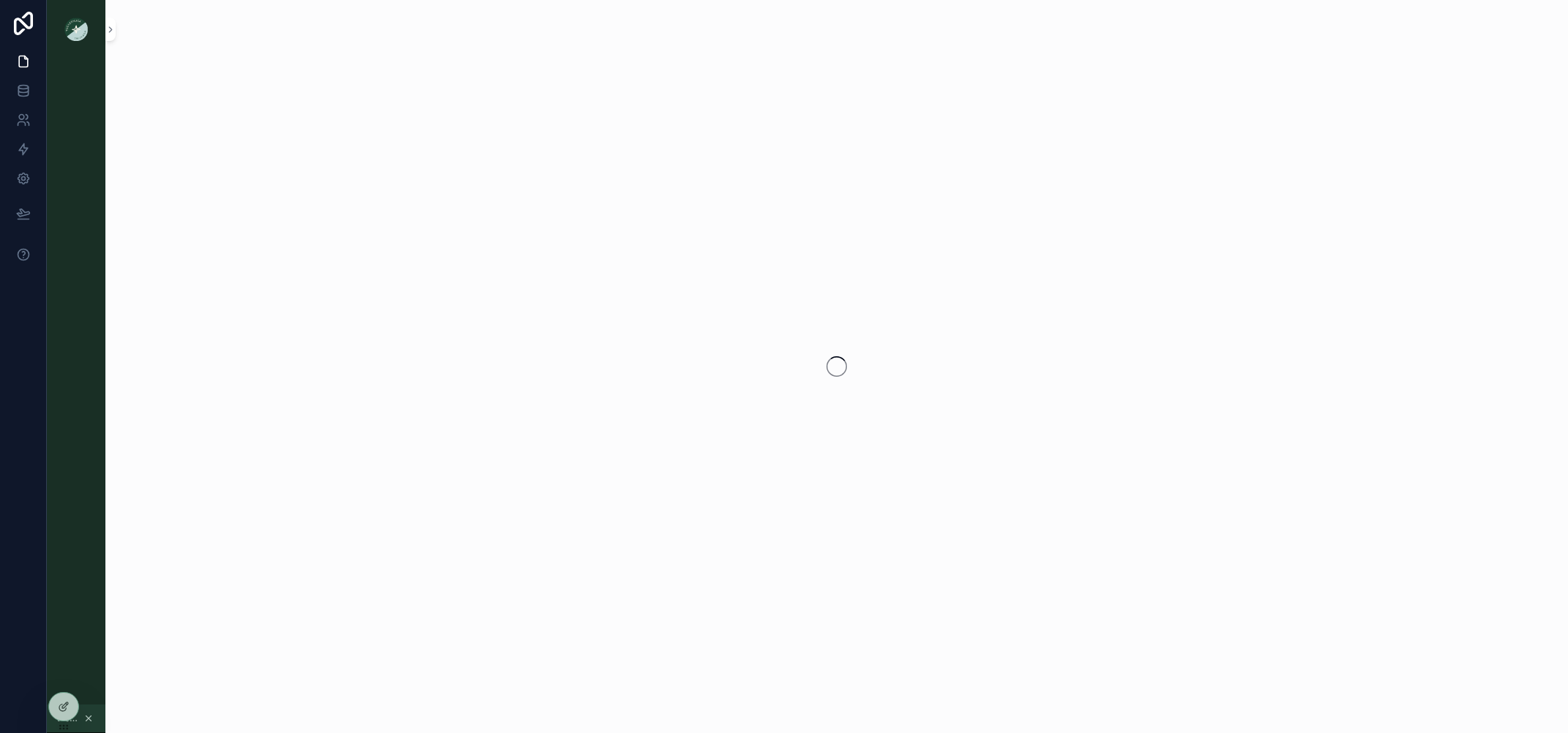scroll, scrollTop: 0, scrollLeft: 0, axis: both 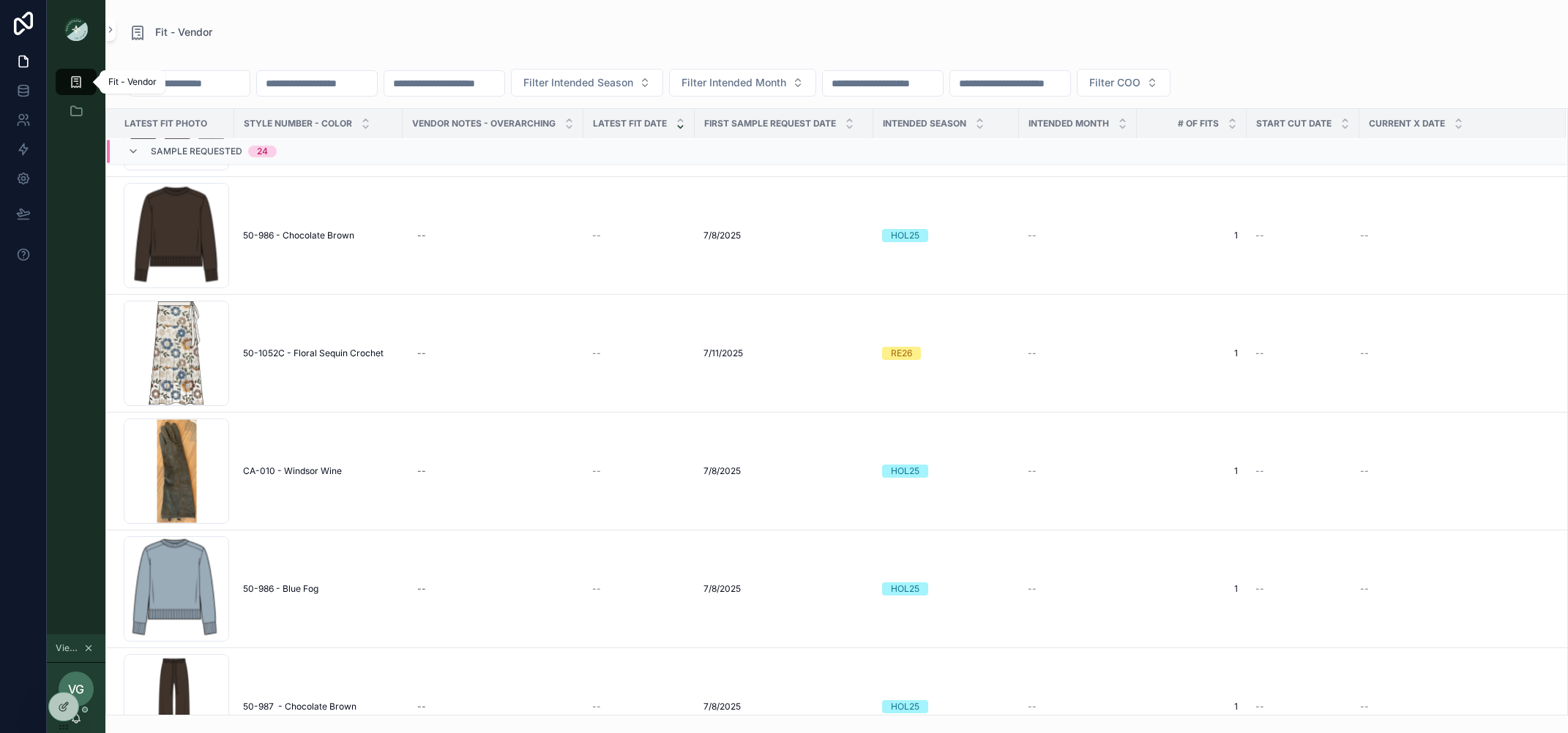 click at bounding box center [76, 82] 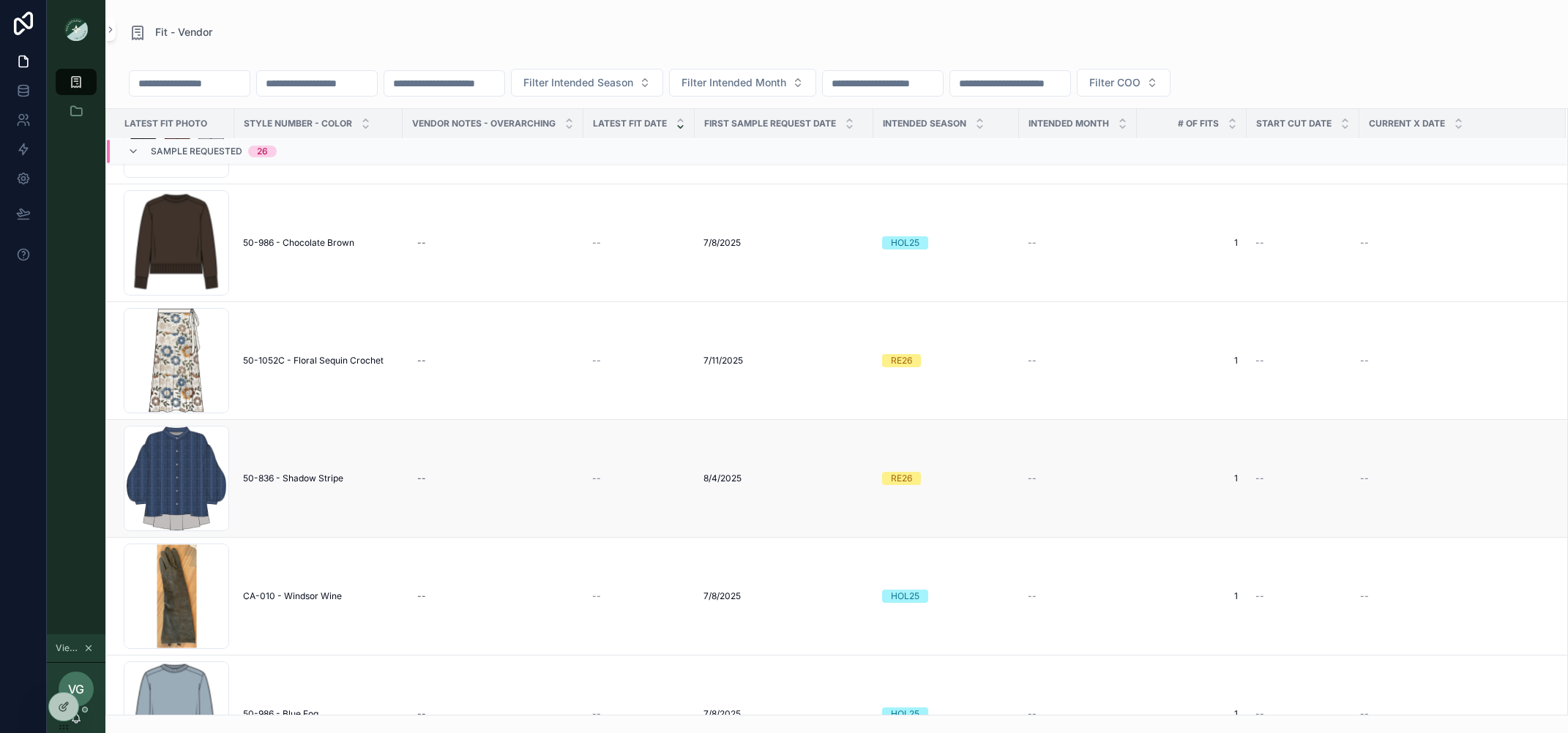 scroll, scrollTop: 0, scrollLeft: 0, axis: both 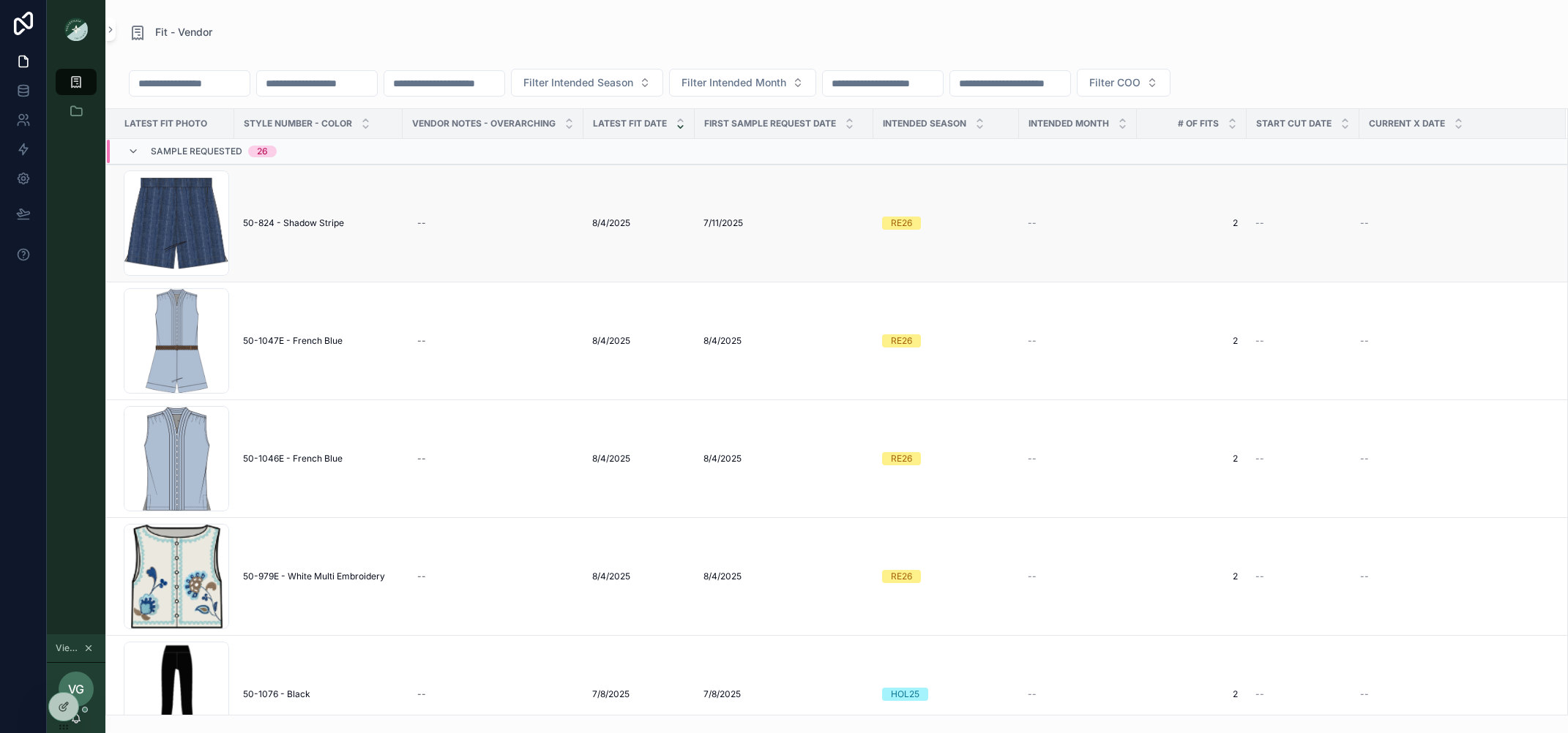 click on "50-824 - Shadow Stripe" at bounding box center [294, 223] 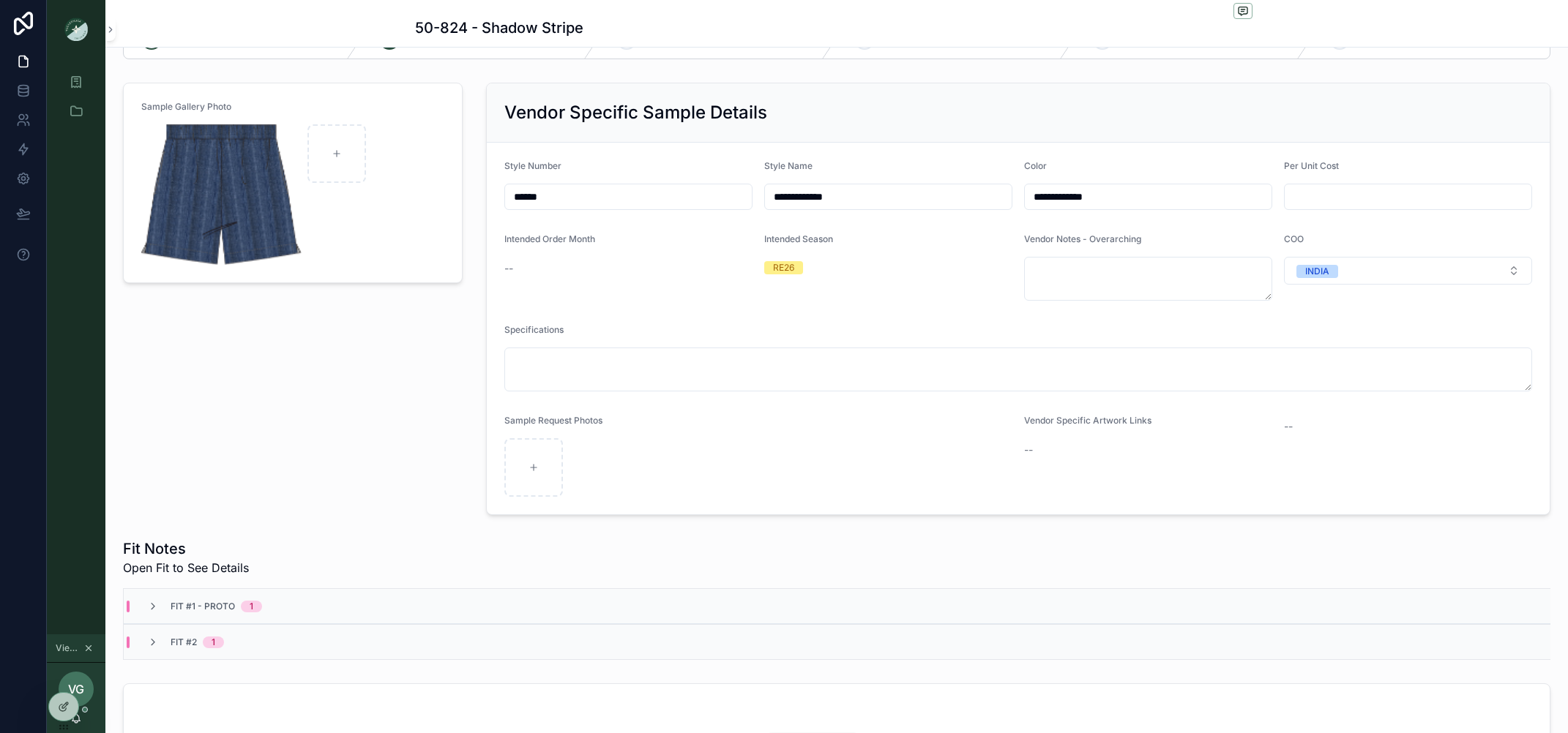 scroll, scrollTop: 53, scrollLeft: 0, axis: vertical 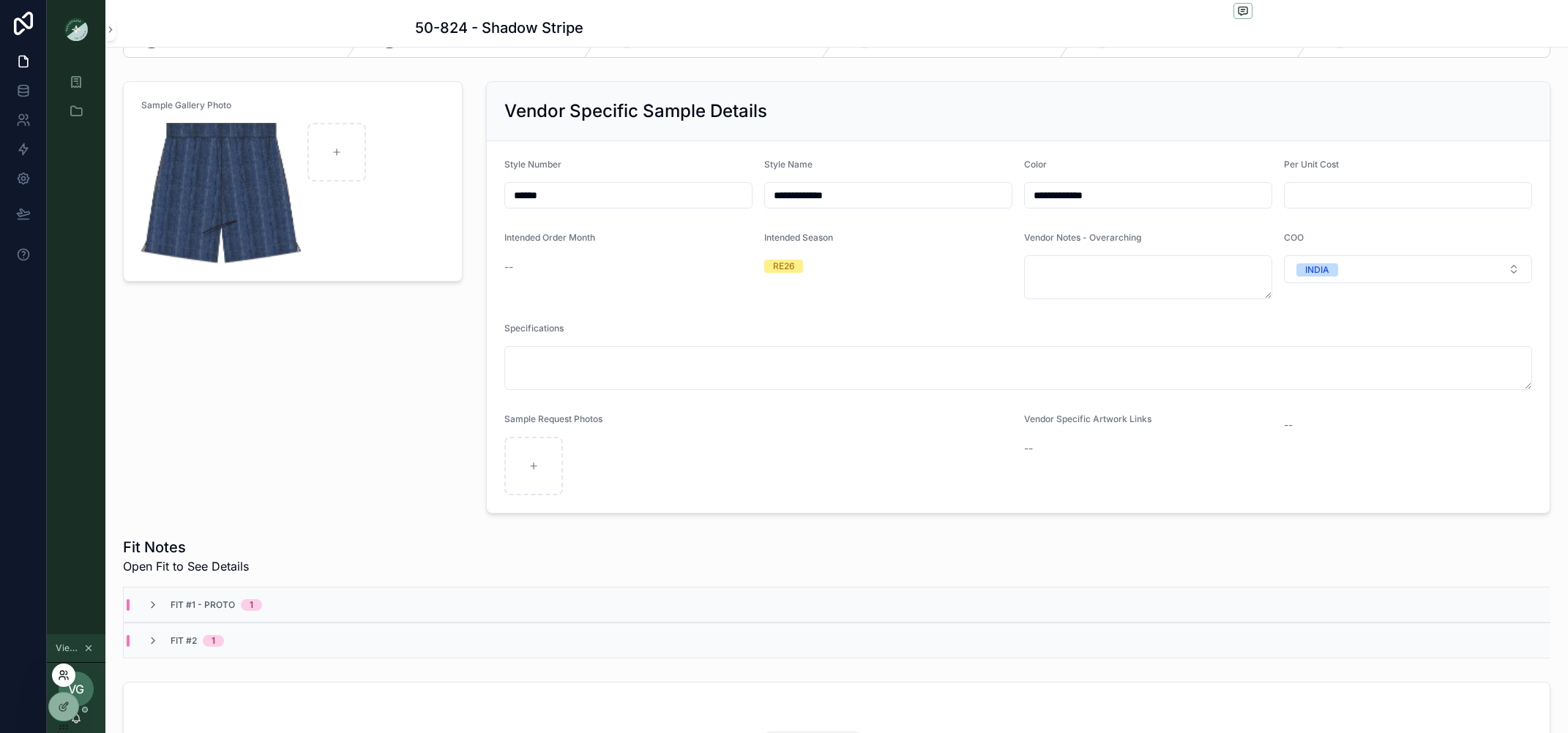 click 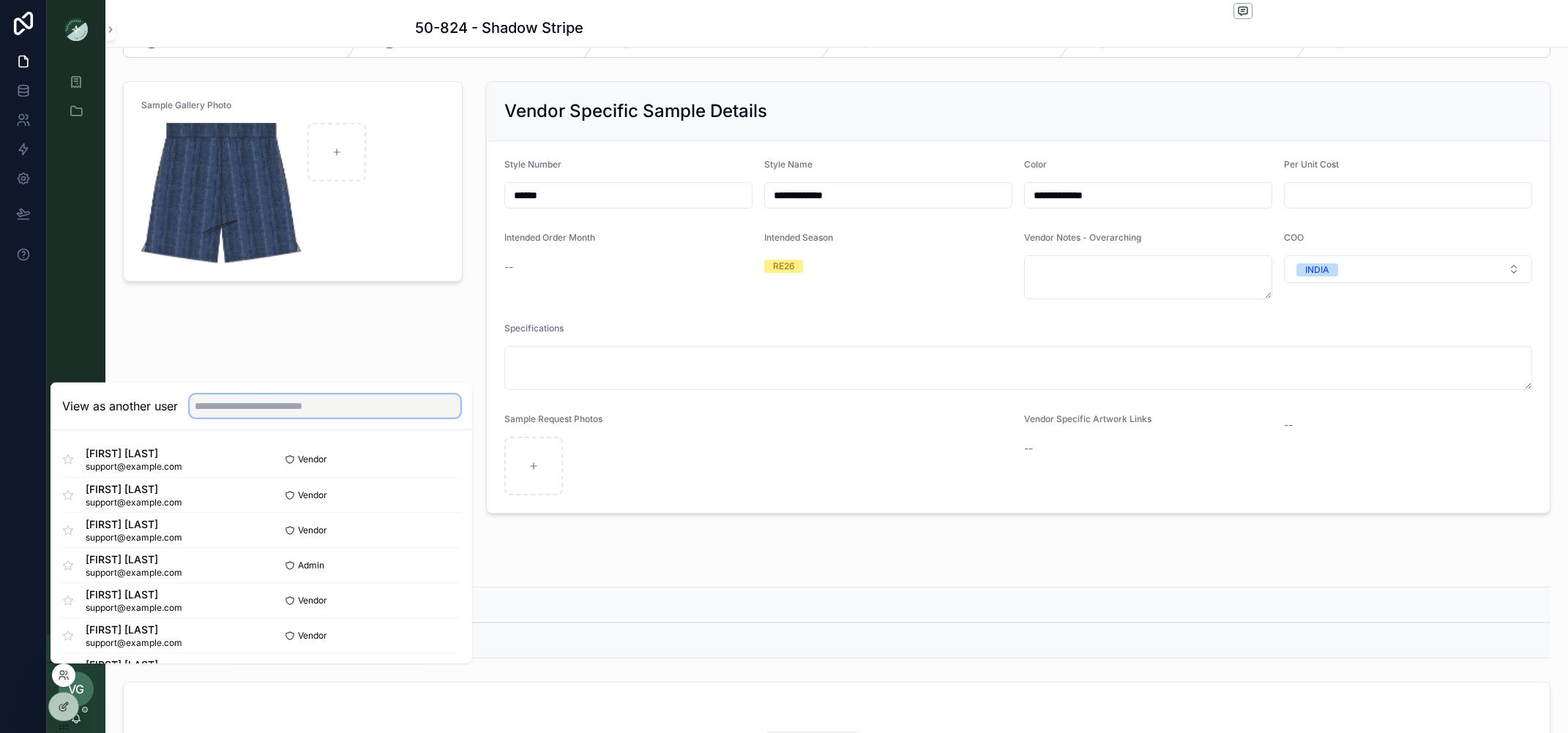 click at bounding box center [325, 406] 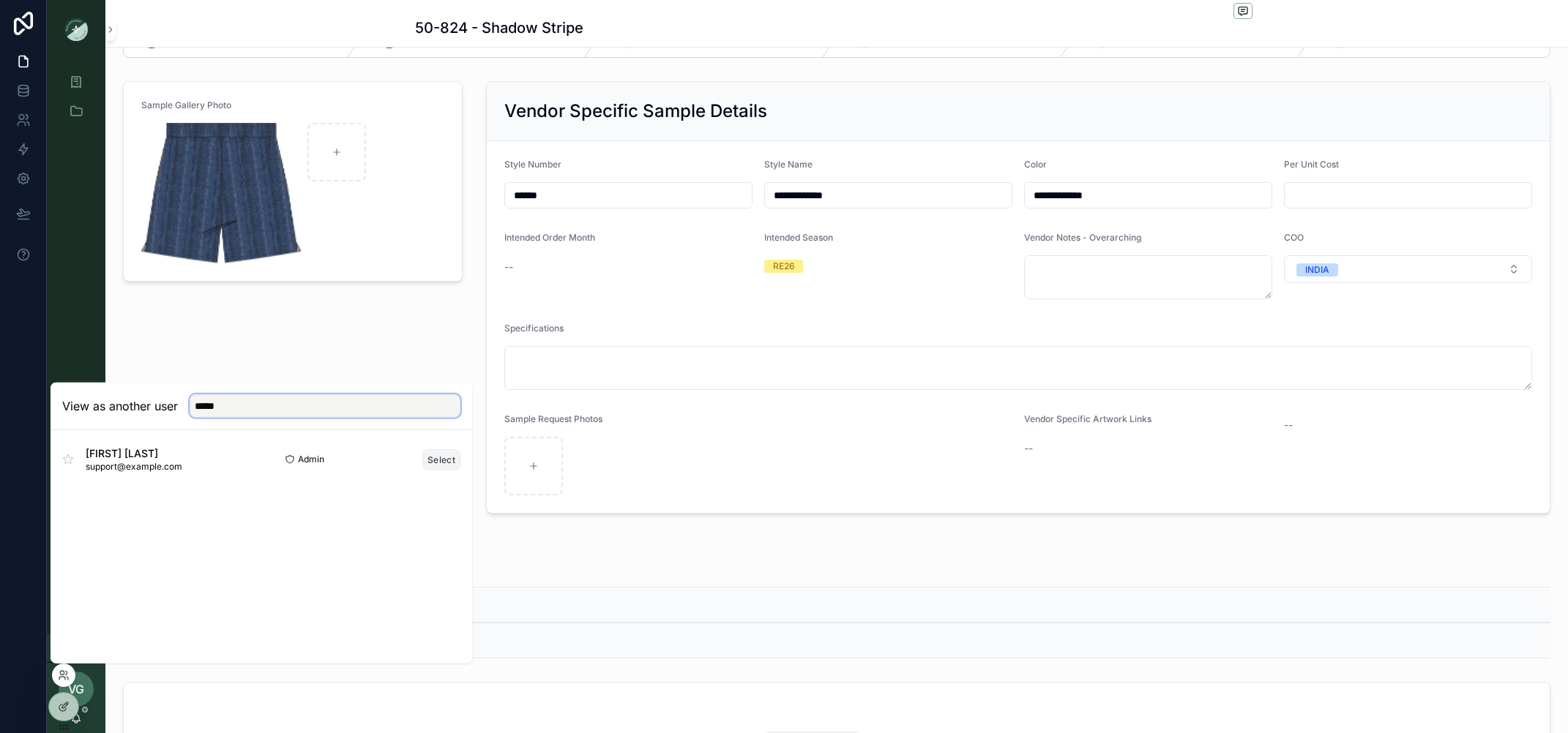 type on "*****" 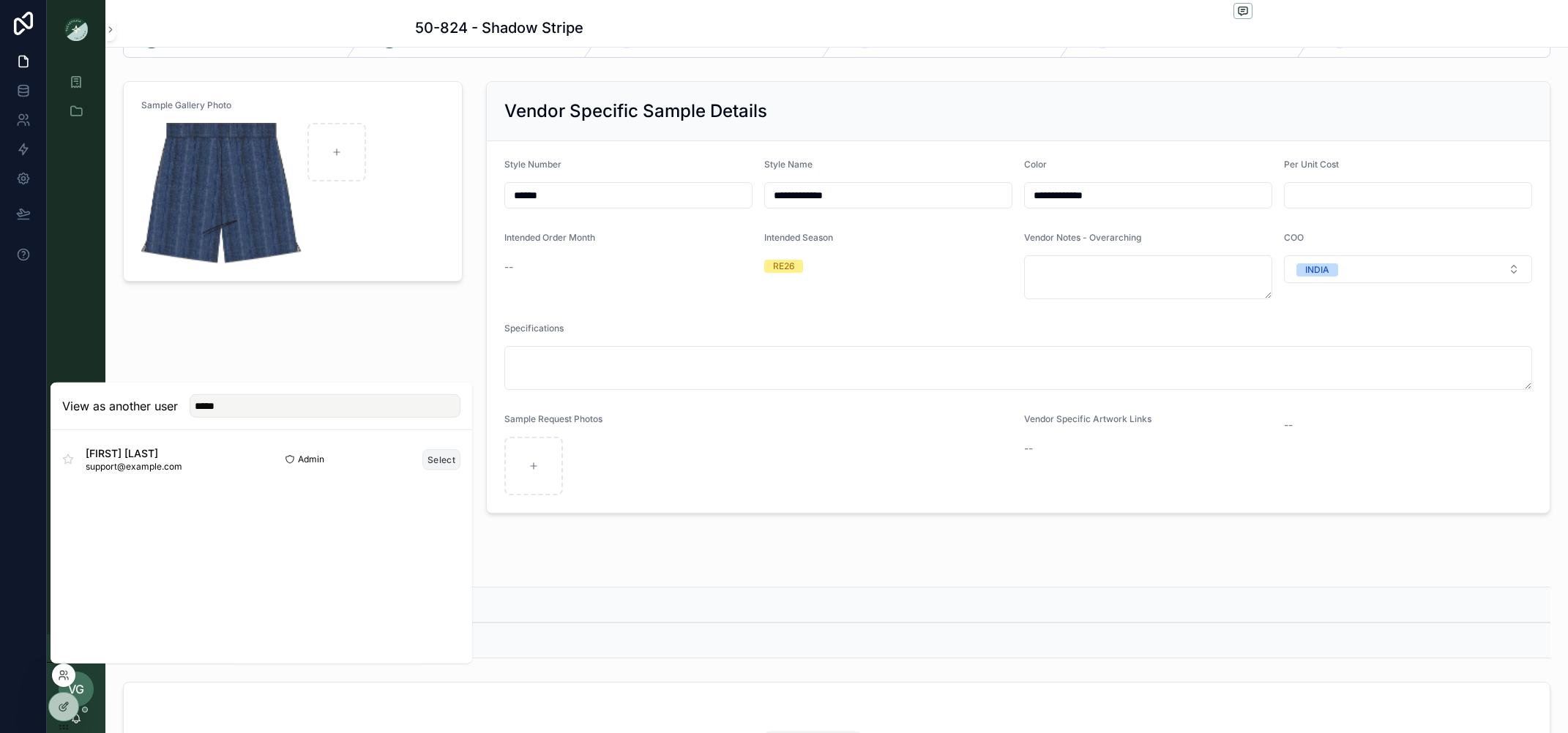 click on "Select" at bounding box center [441, 459] 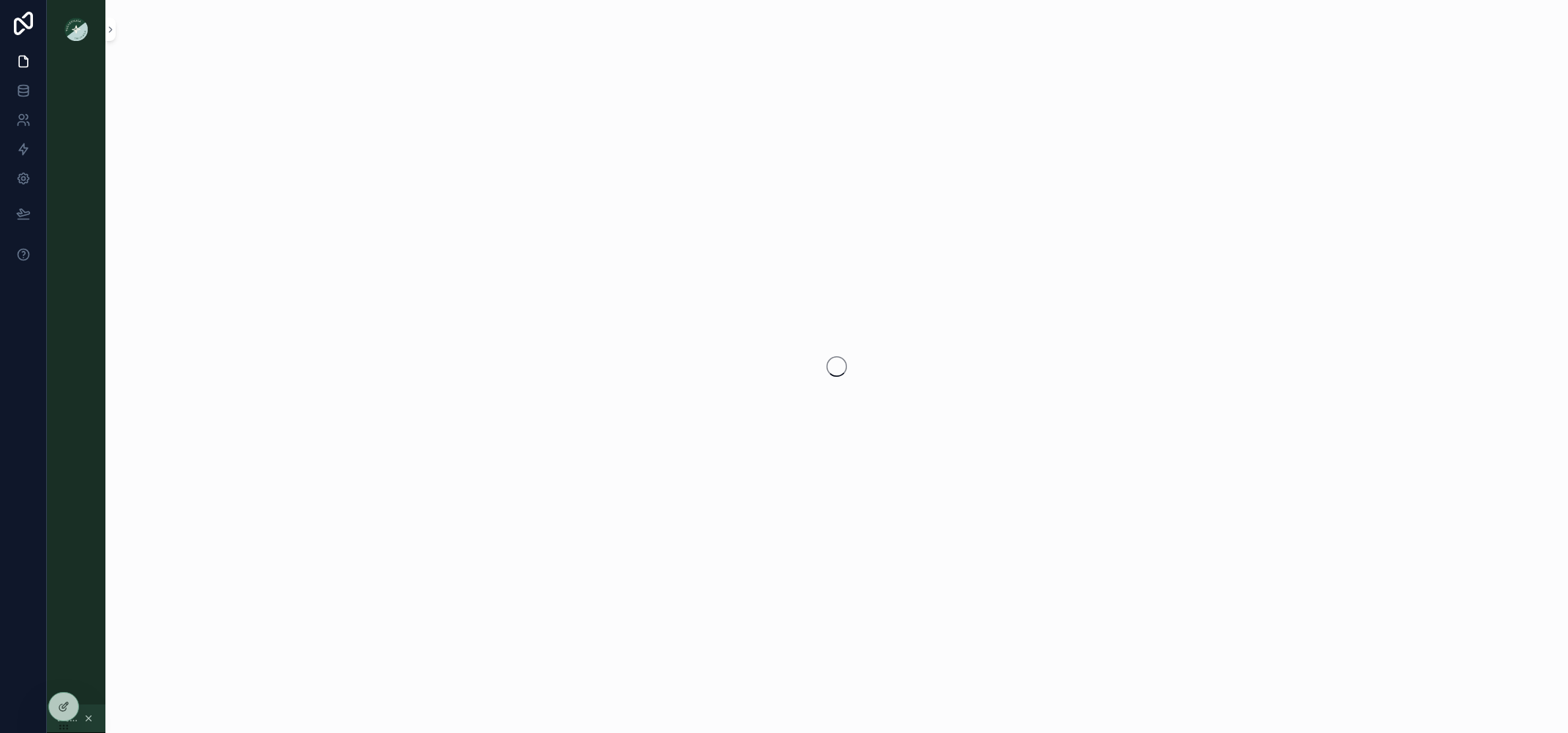 scroll, scrollTop: 0, scrollLeft: 0, axis: both 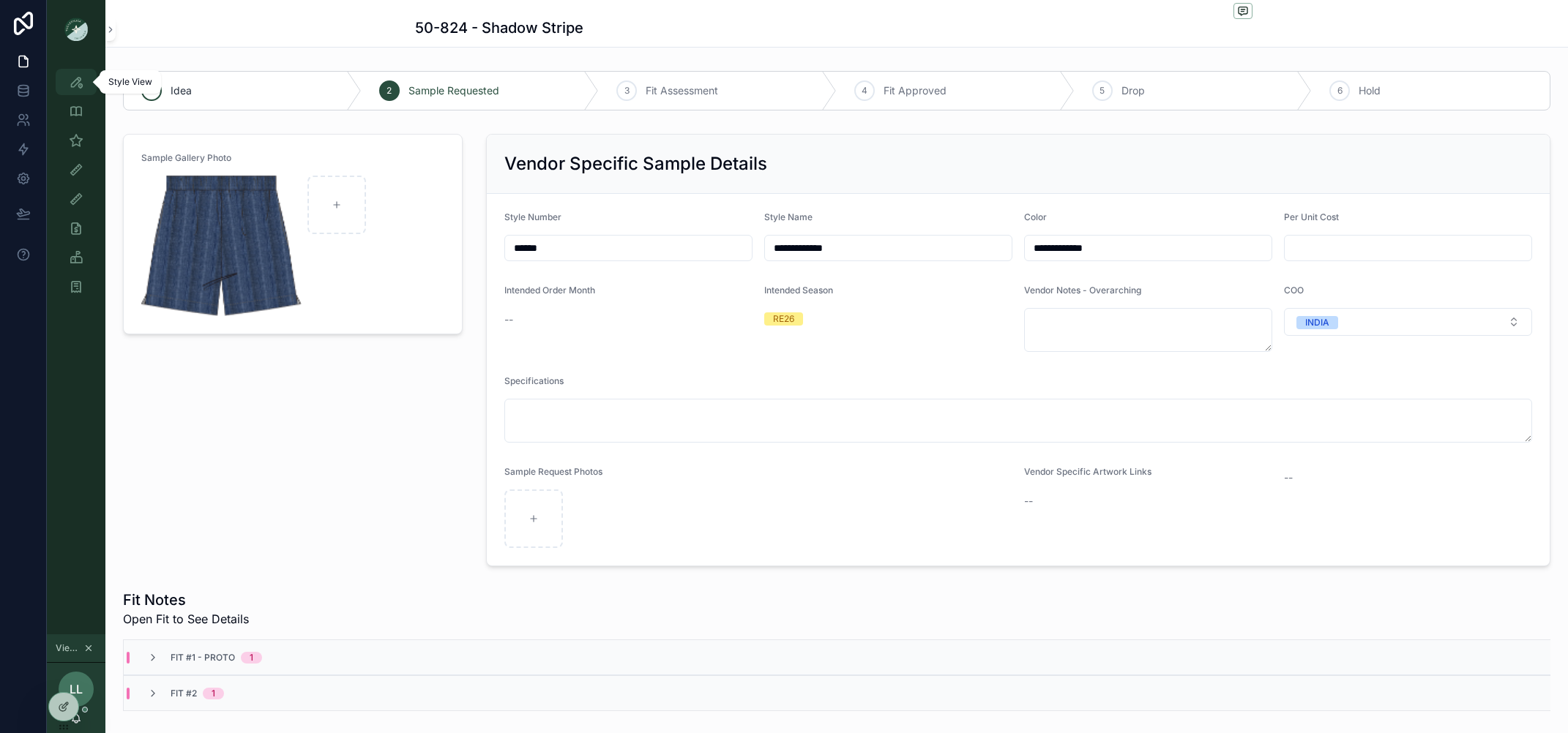 click at bounding box center (76, 82) 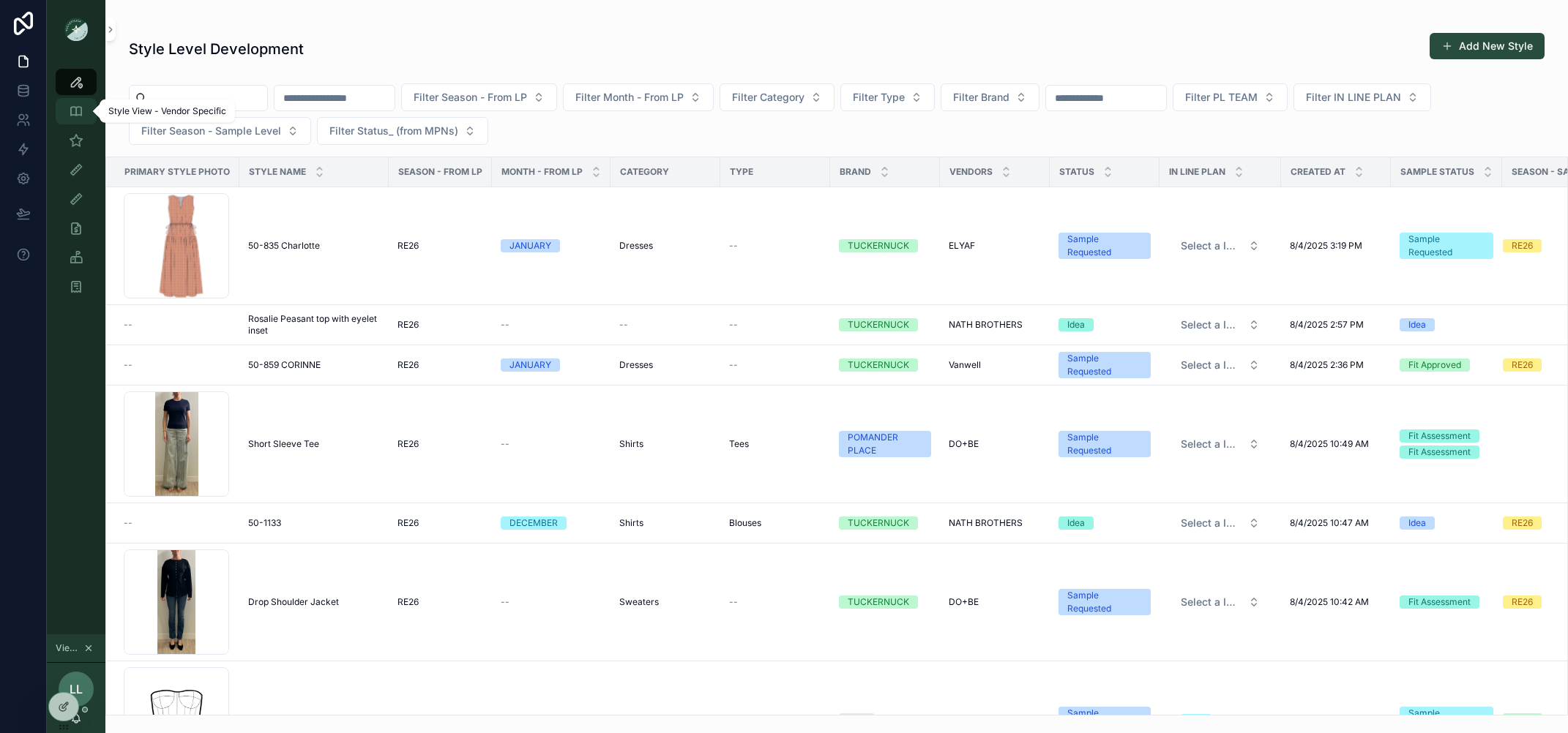 click at bounding box center (76, 111) 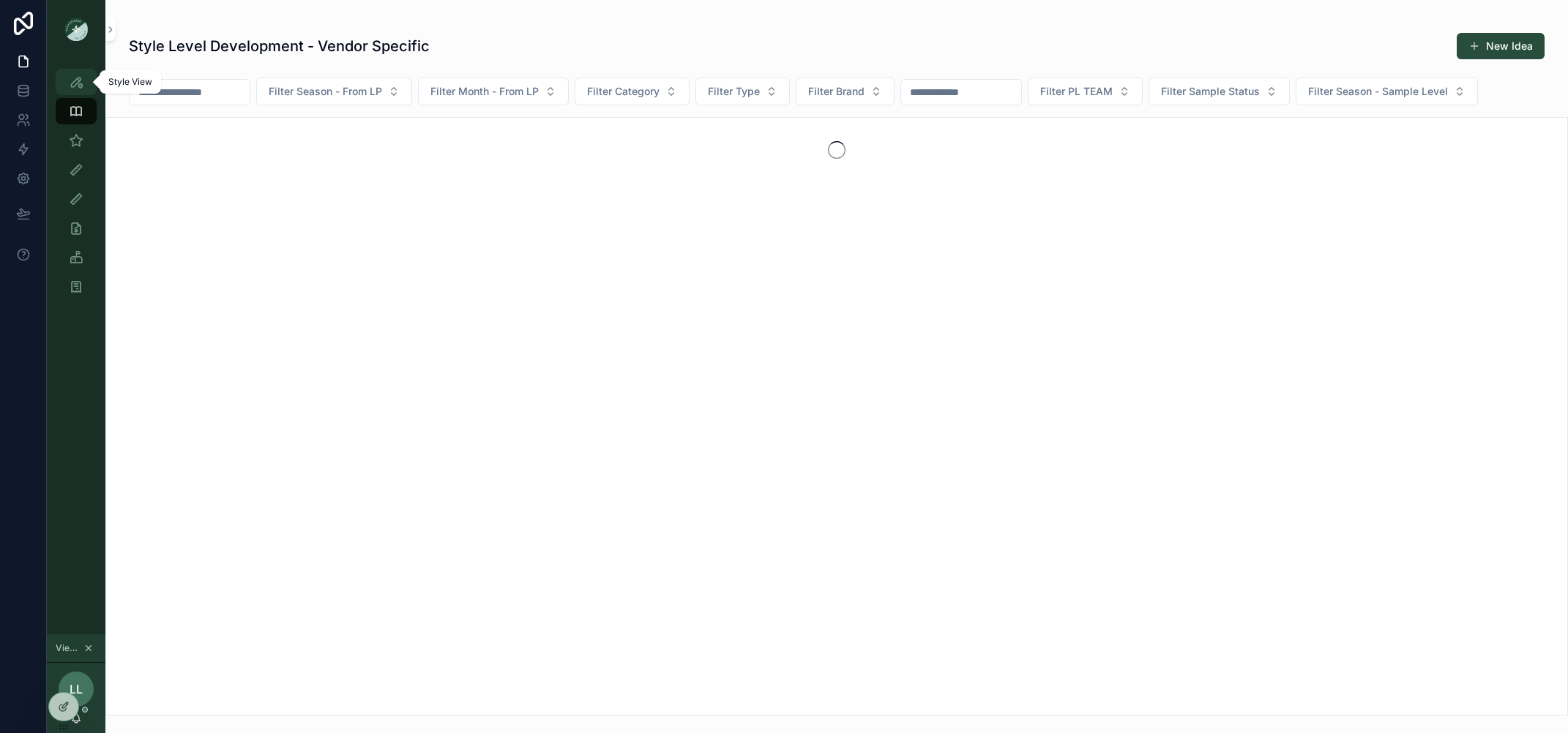 click at bounding box center (76, 82) 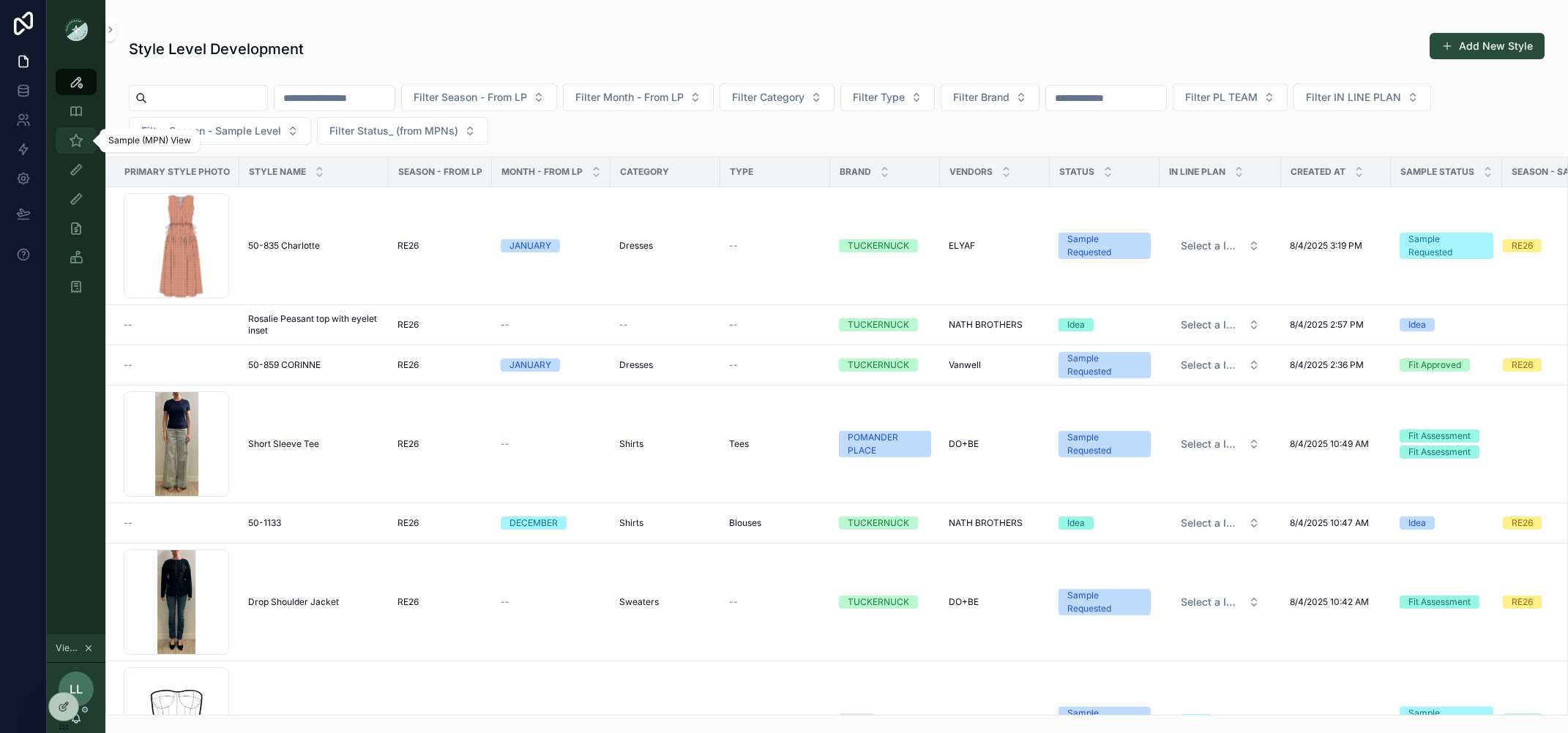 click at bounding box center (76, 140) 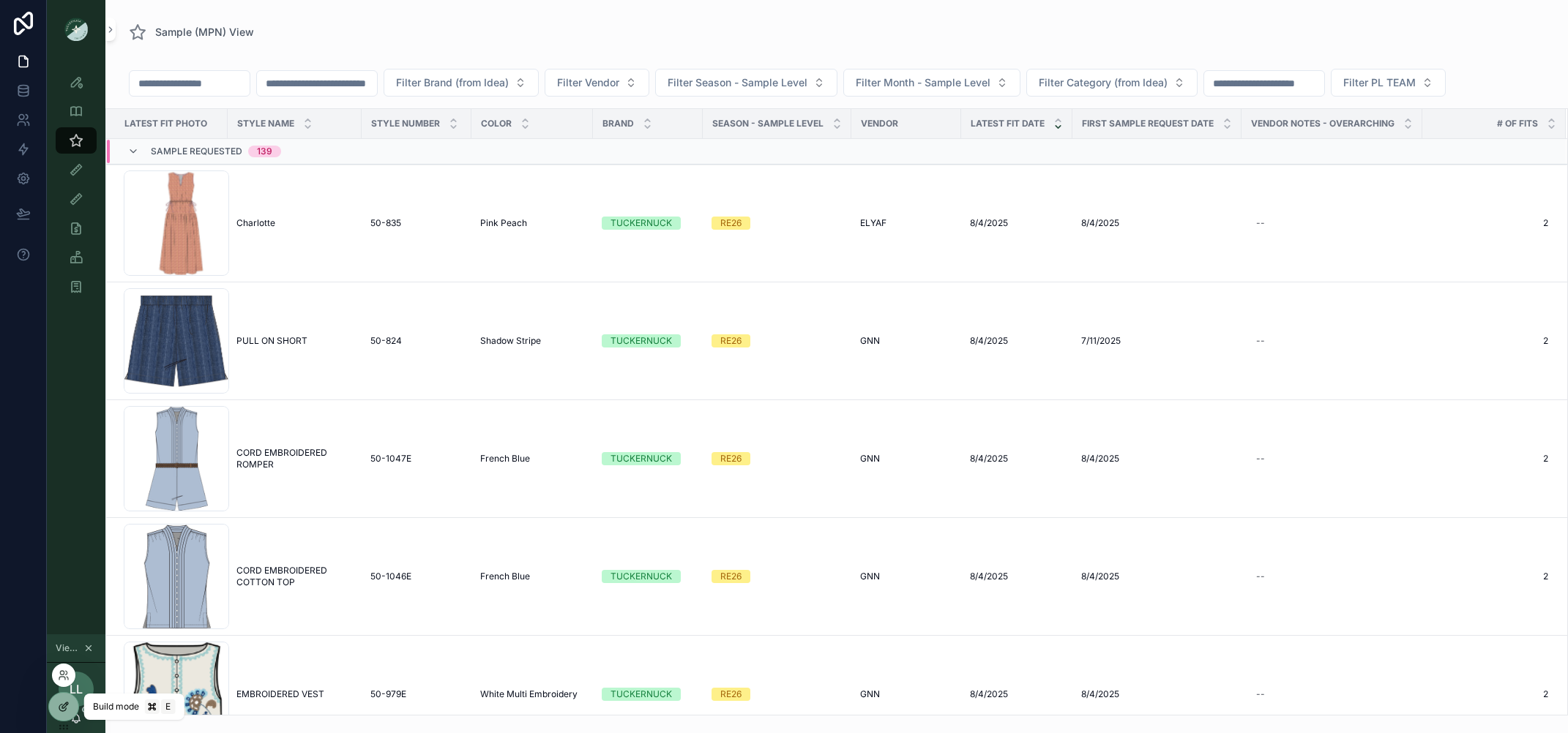 click 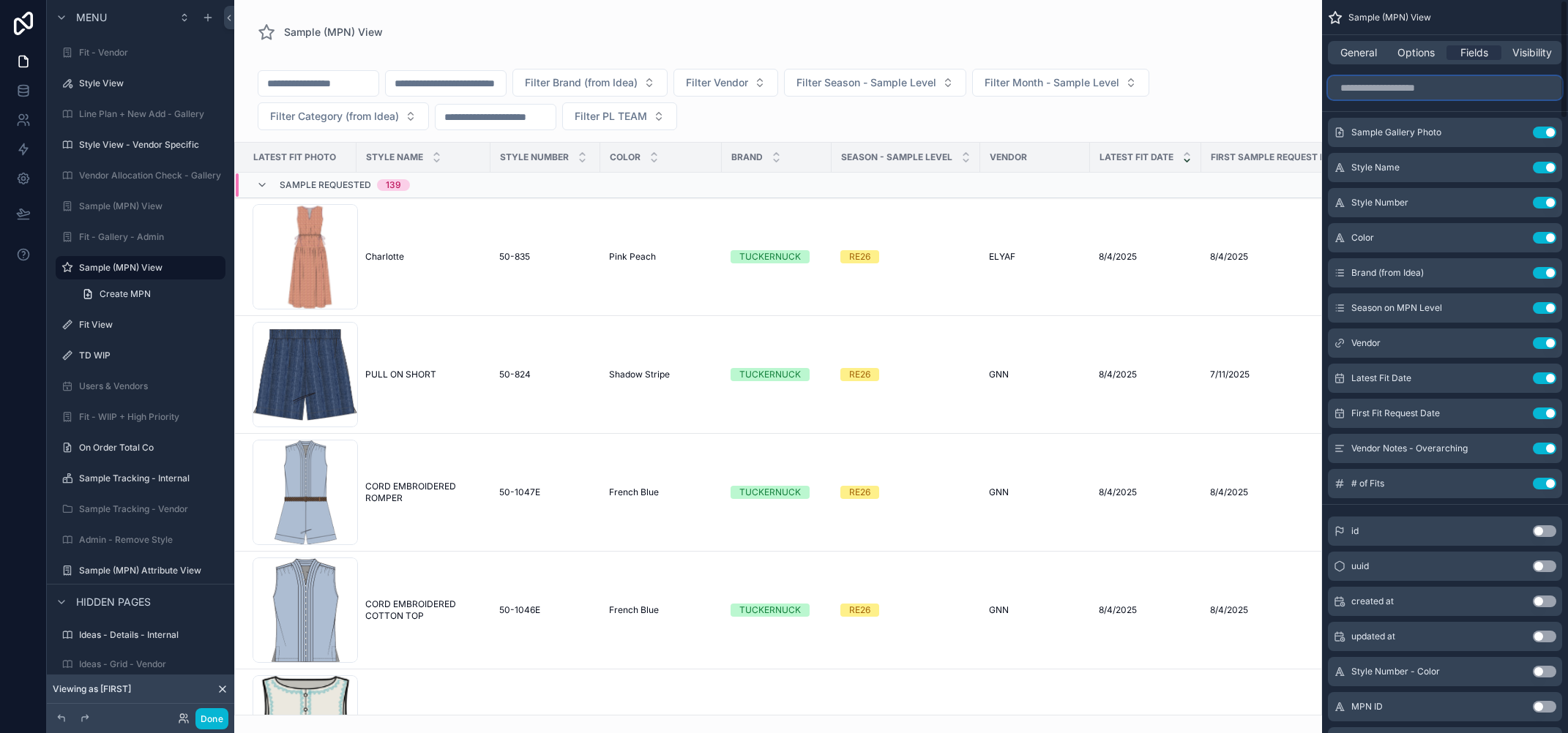 click at bounding box center (1445, 88) 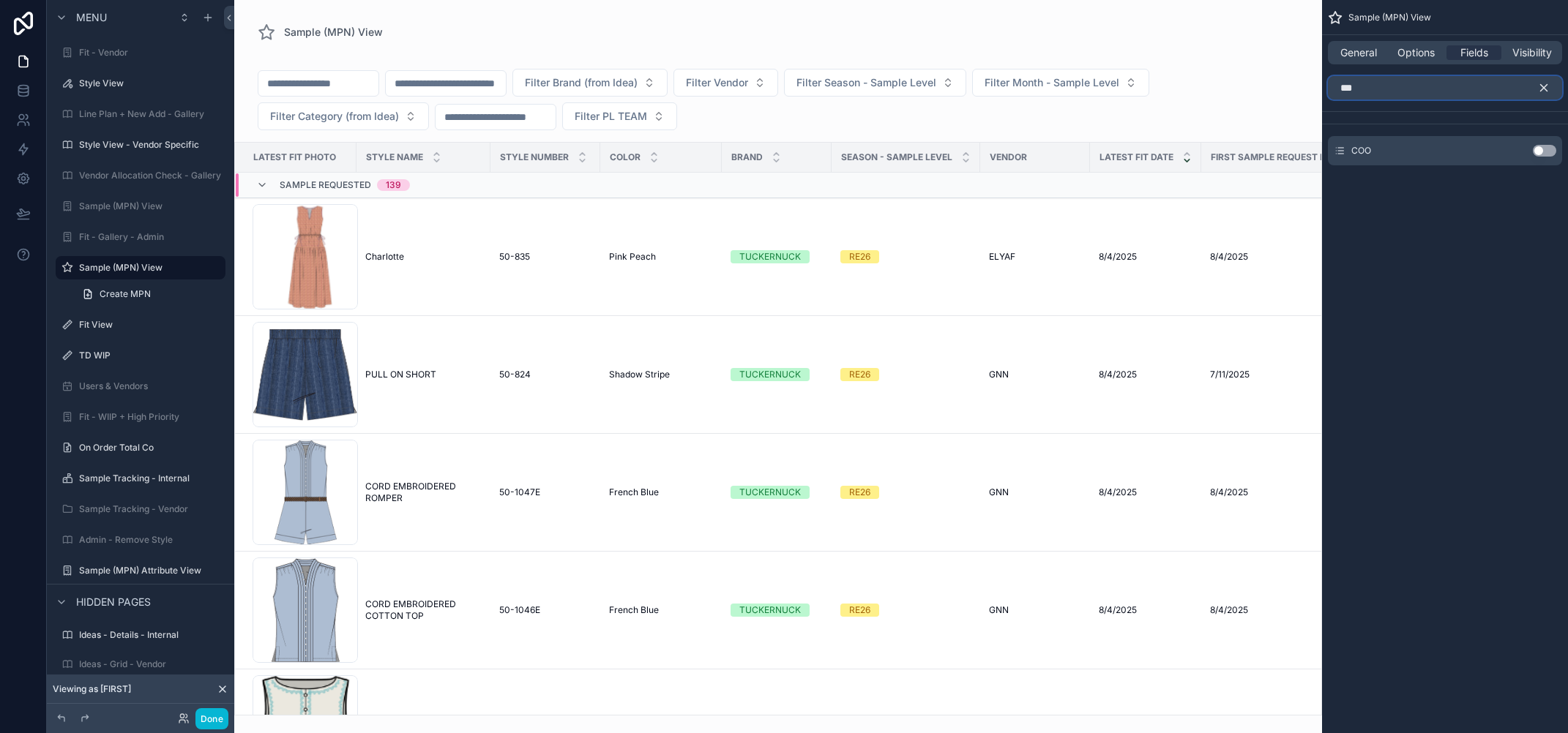 type on "***" 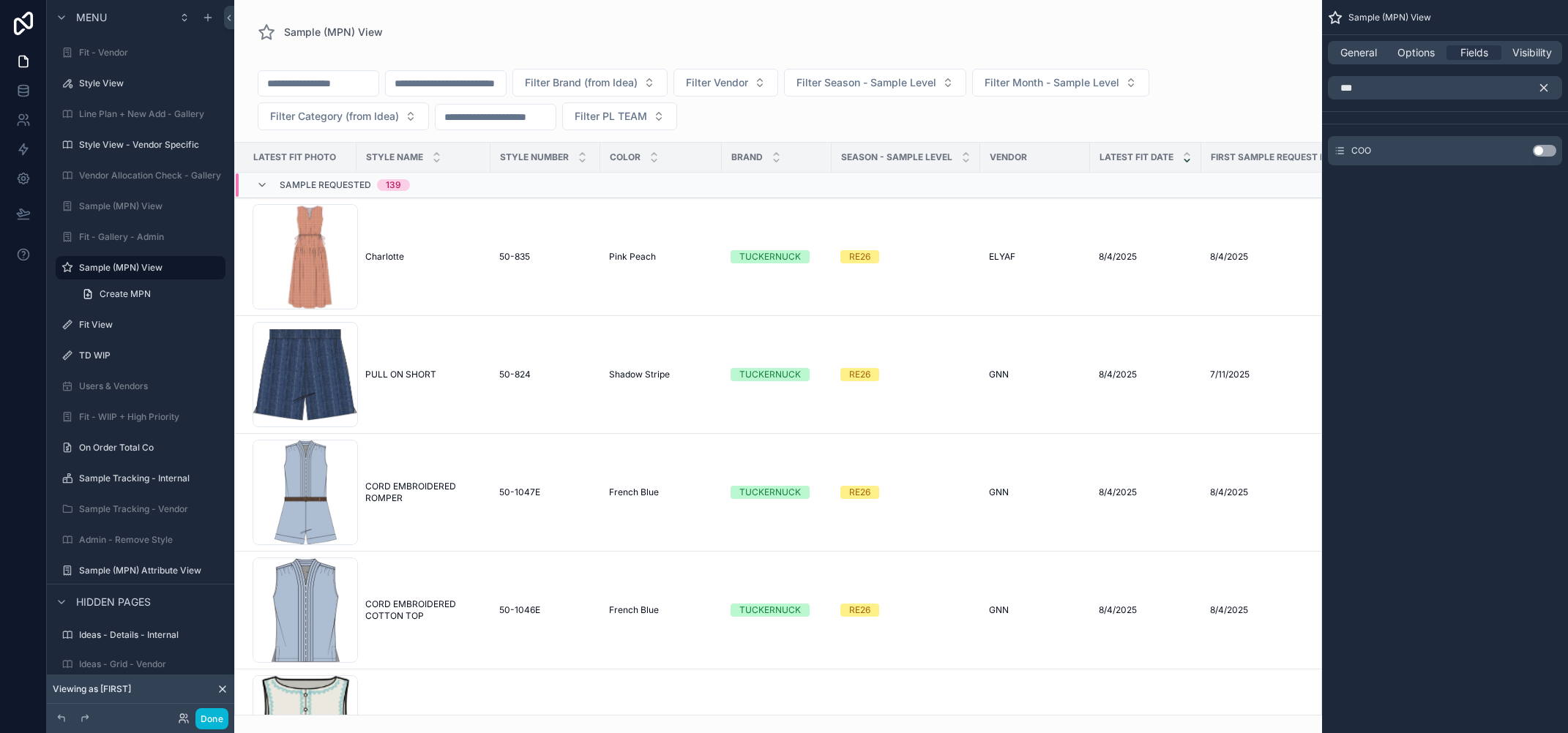 click on "Use setting" at bounding box center (1545, 151) 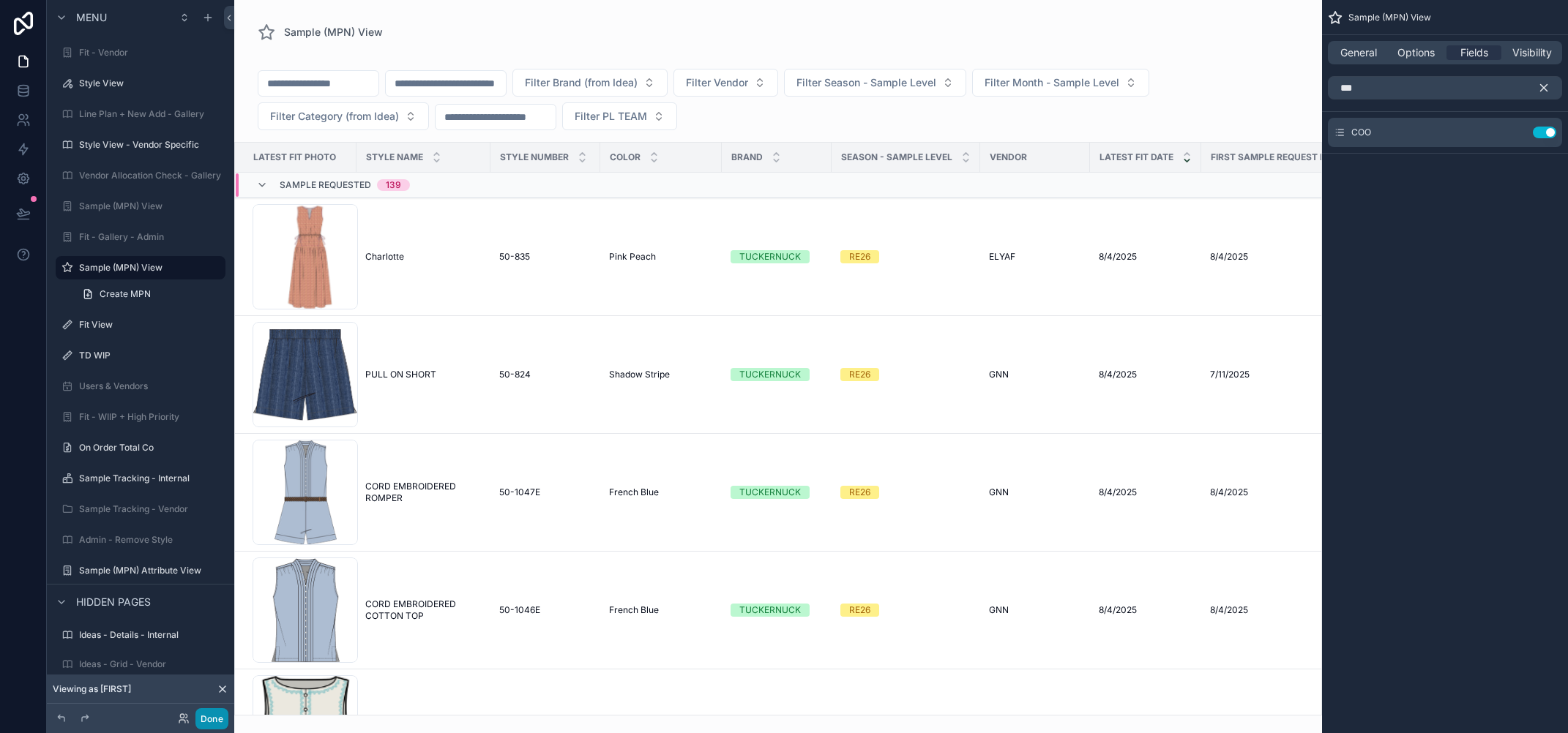 click on "Done" at bounding box center [212, 718] 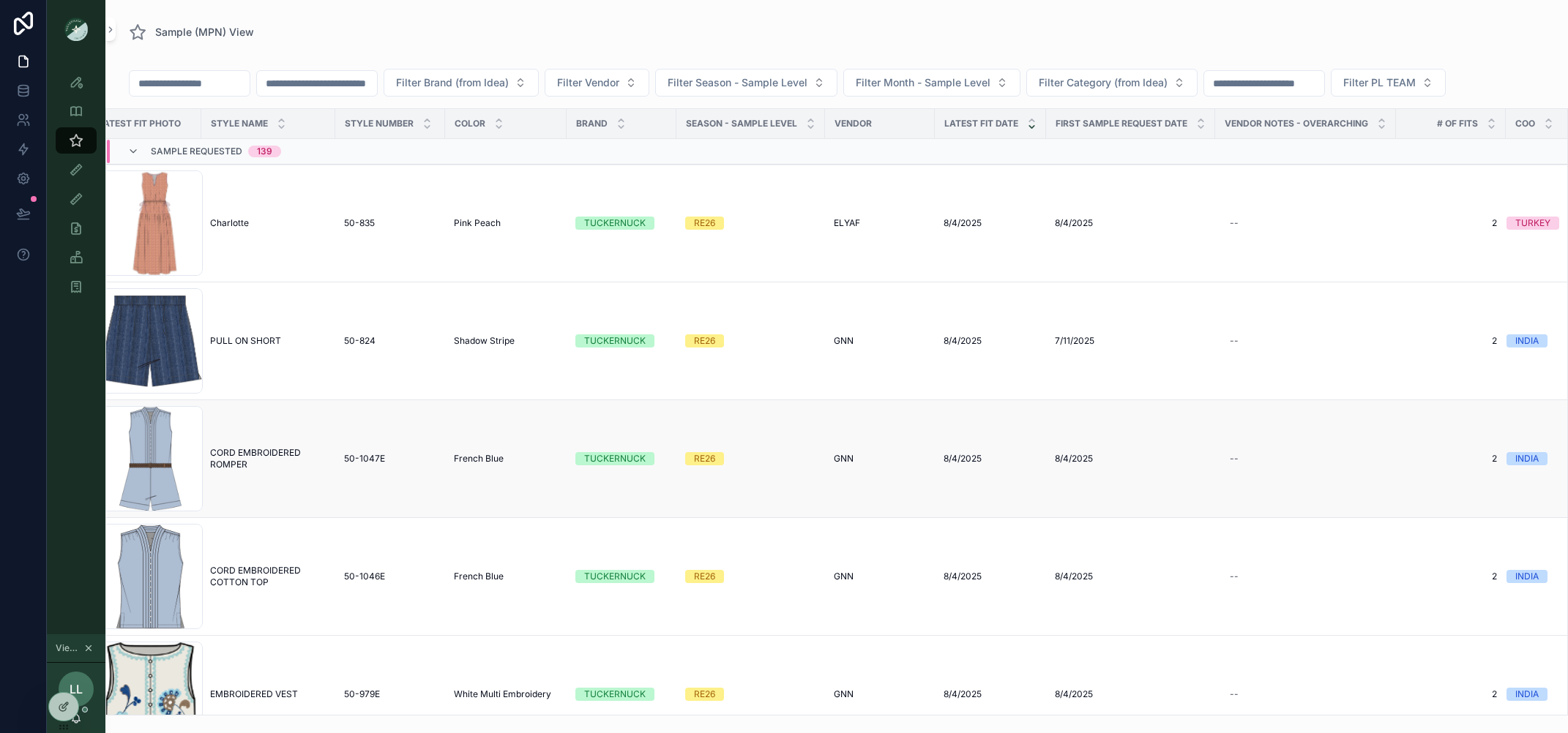 scroll, scrollTop: 0, scrollLeft: 75, axis: horizontal 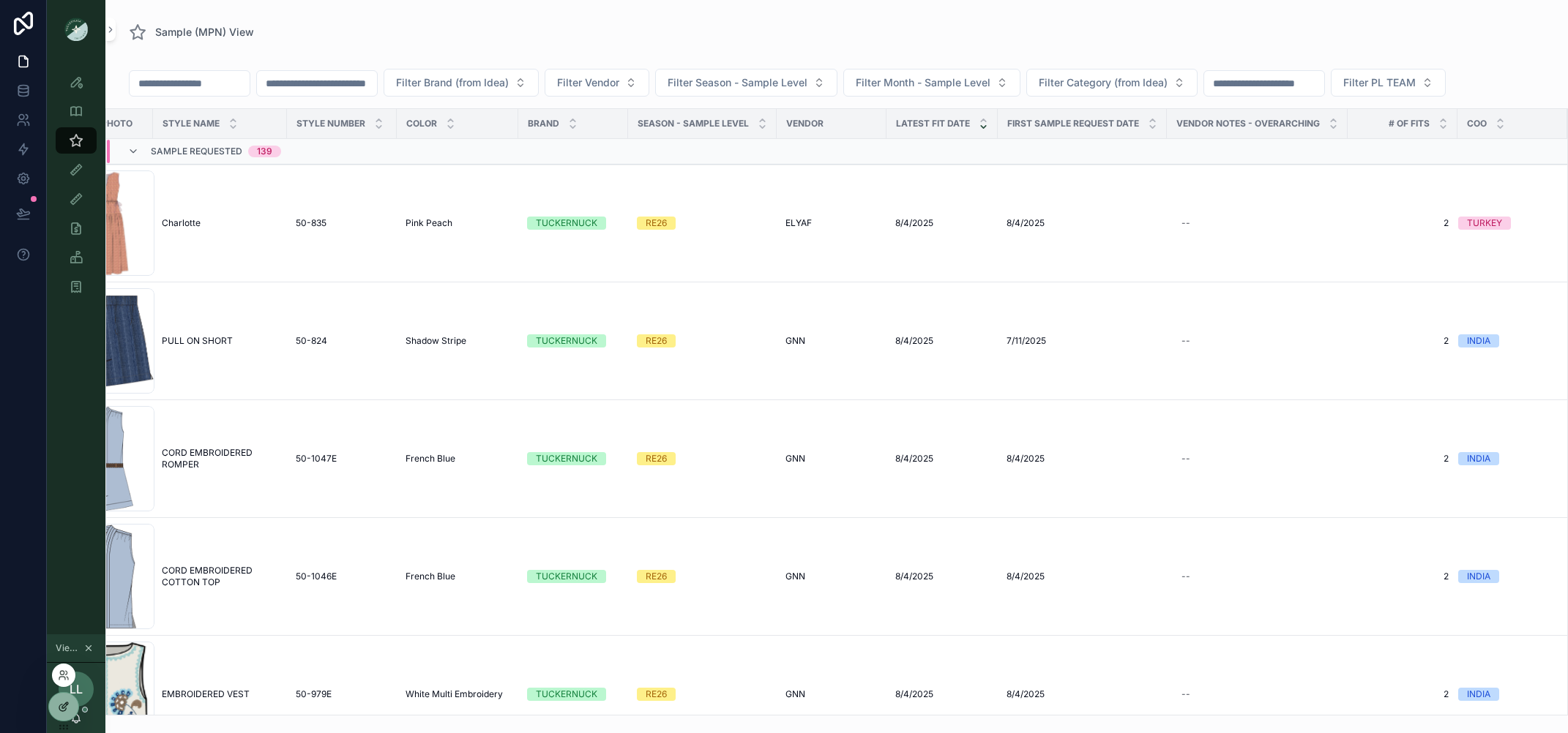 click at bounding box center [64, 707] 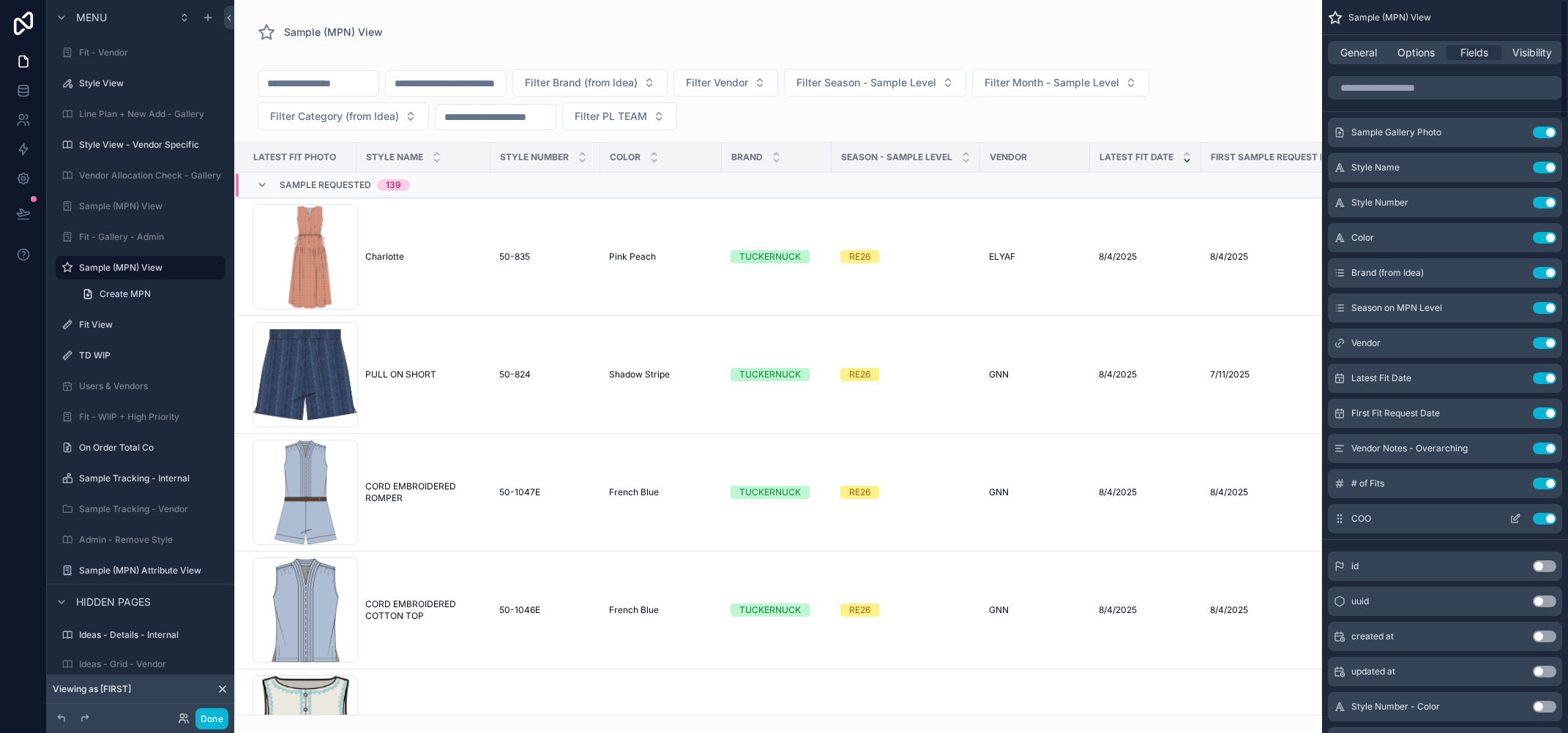 click 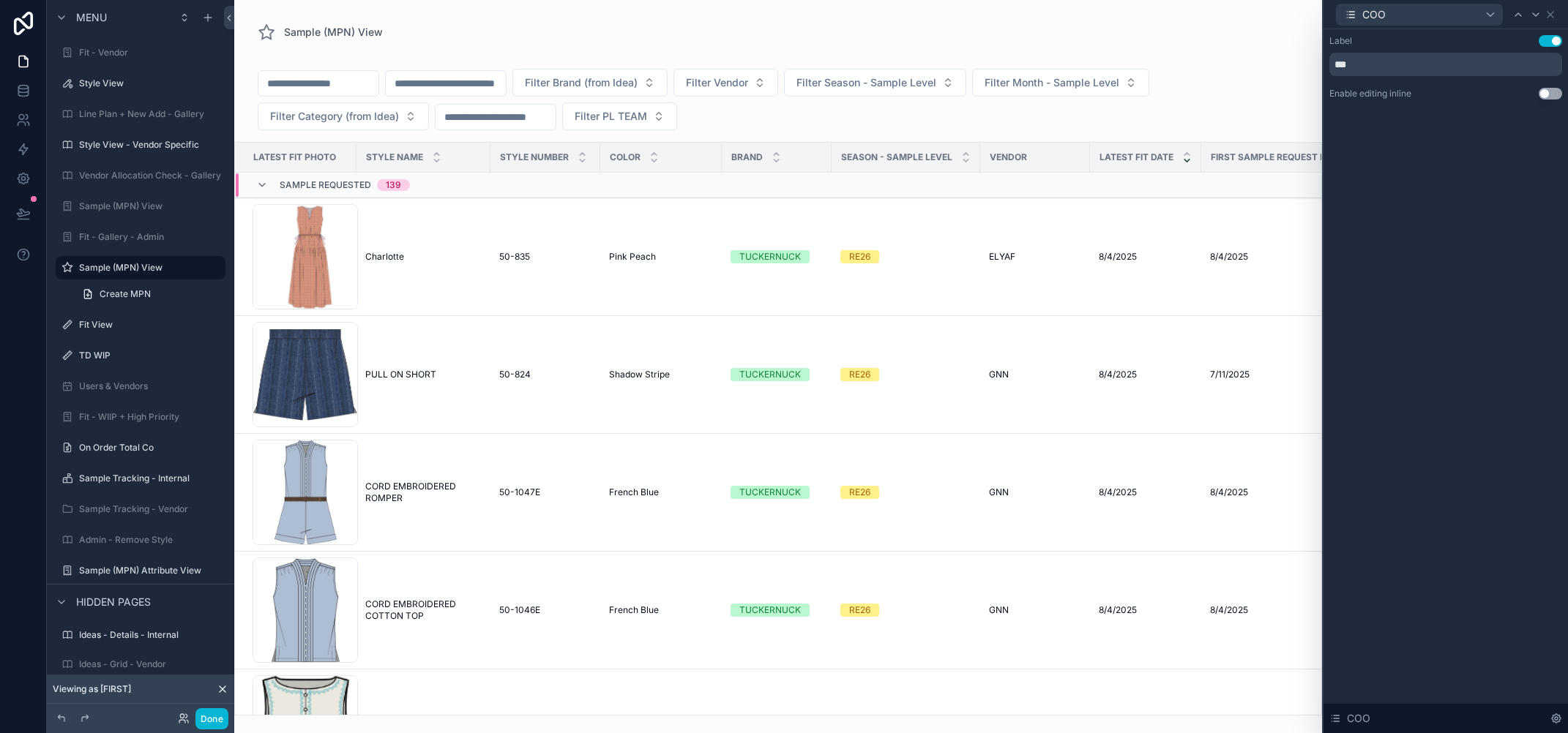 click on "Use setting" at bounding box center (1550, 94) 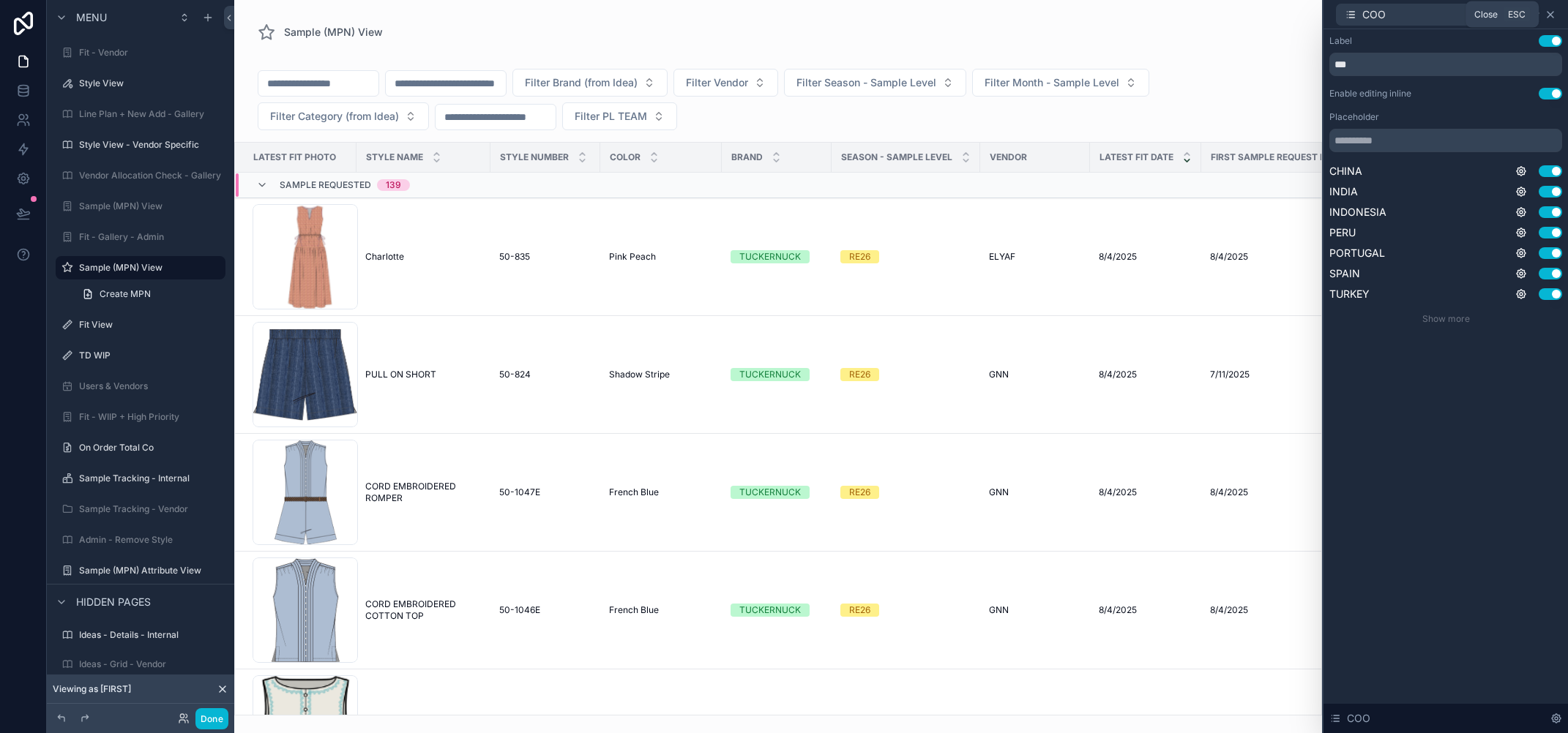 click 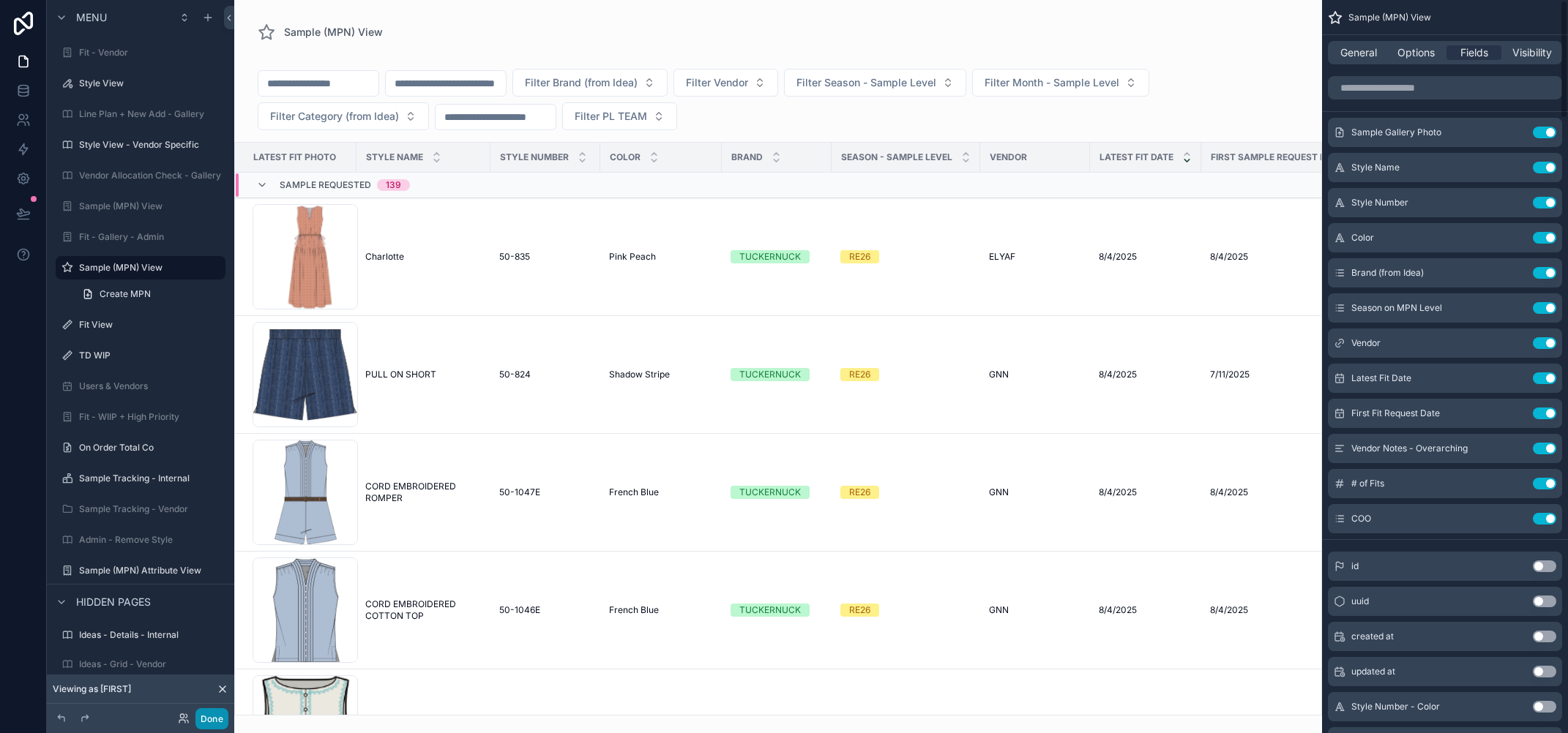 click on "Done" at bounding box center [212, 718] 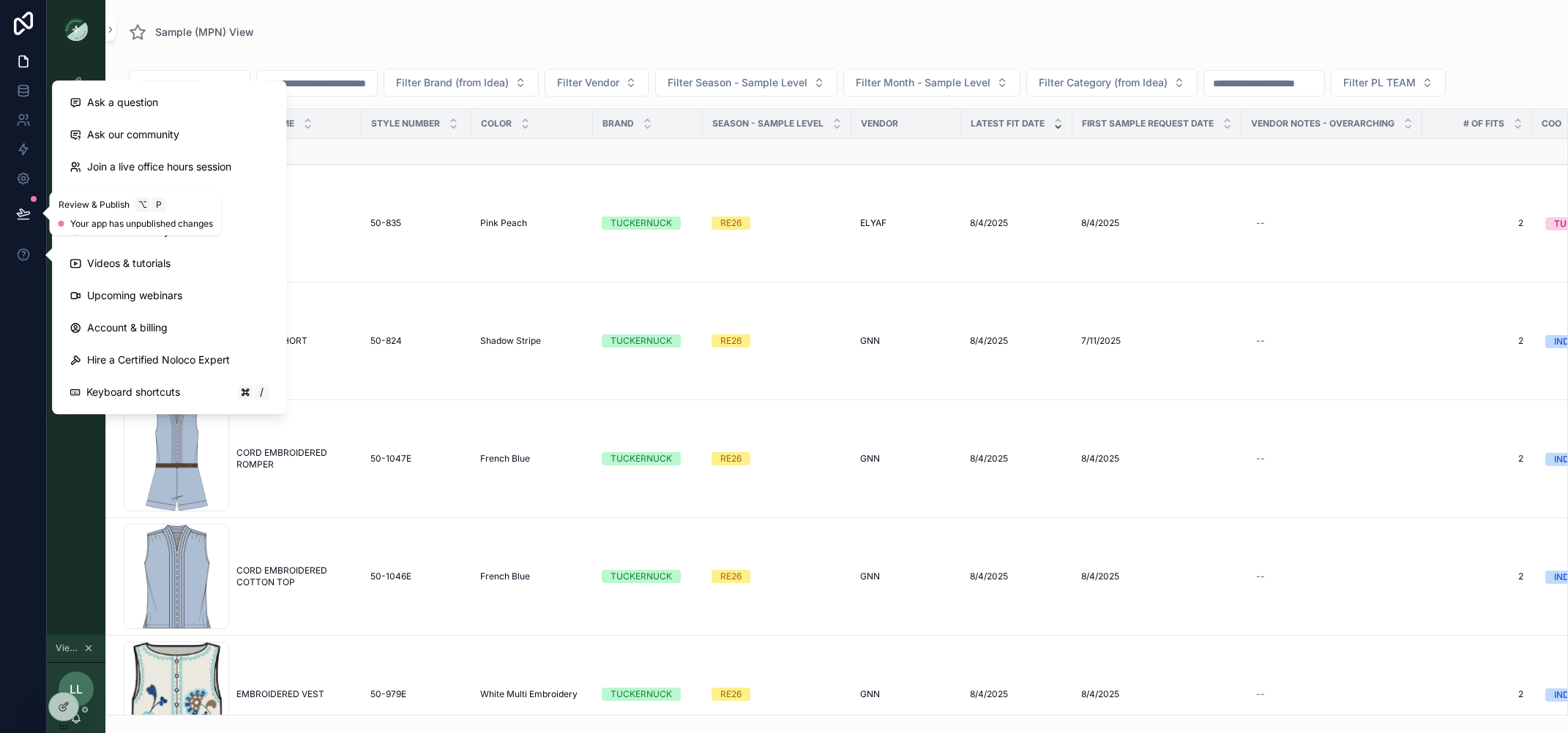 click 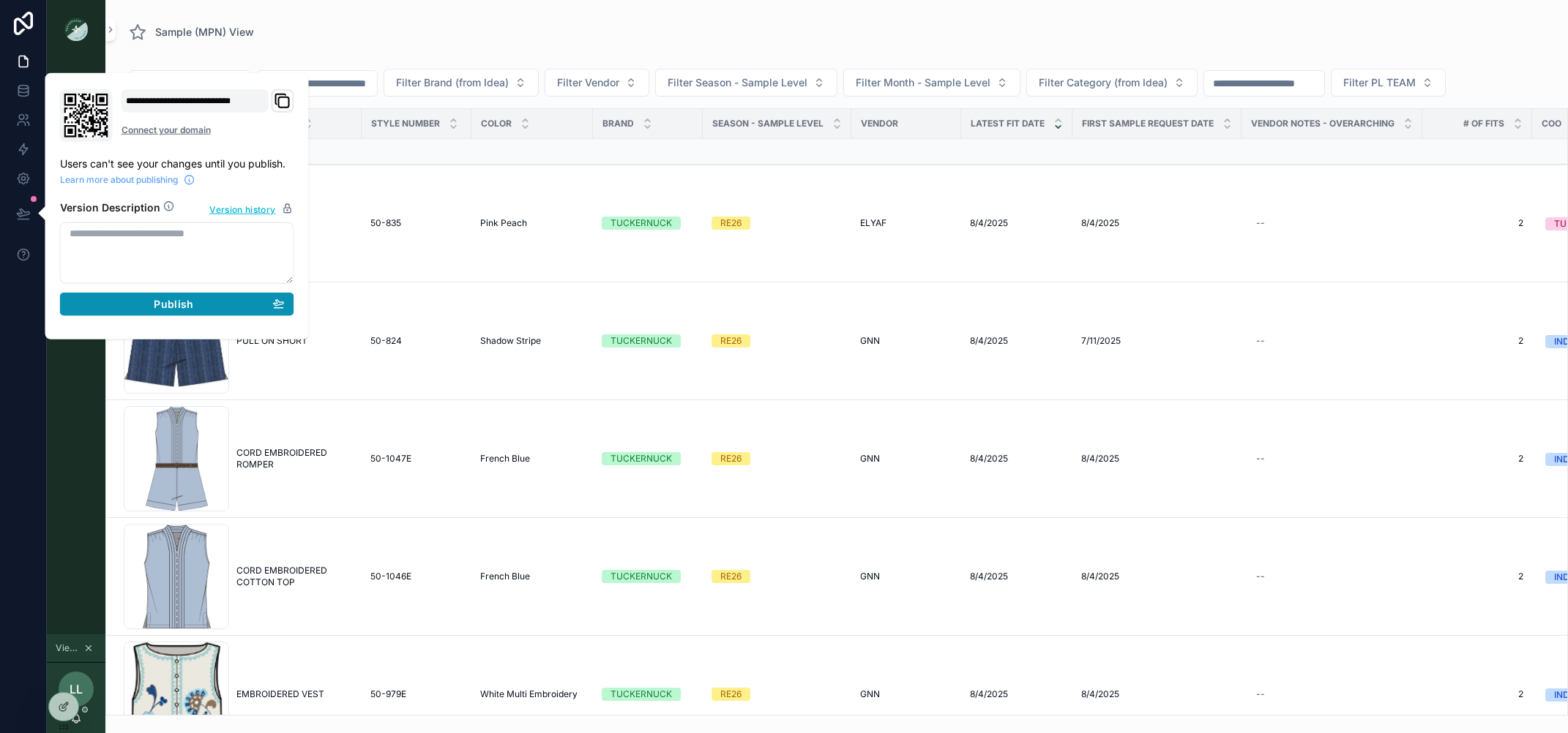 click on "Publish" at bounding box center (177, 304) 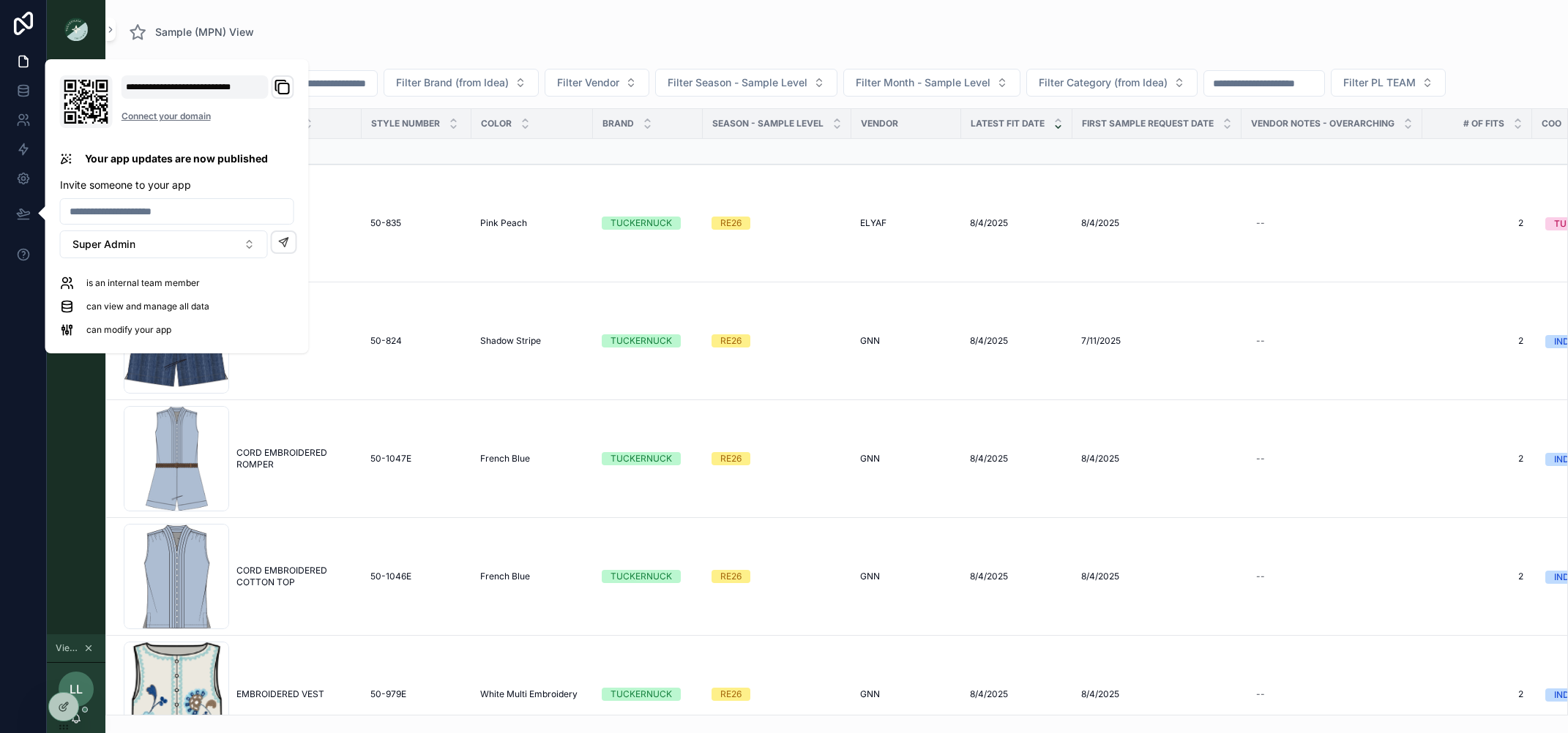 click on "Sample (MPN) View" at bounding box center (837, 32) 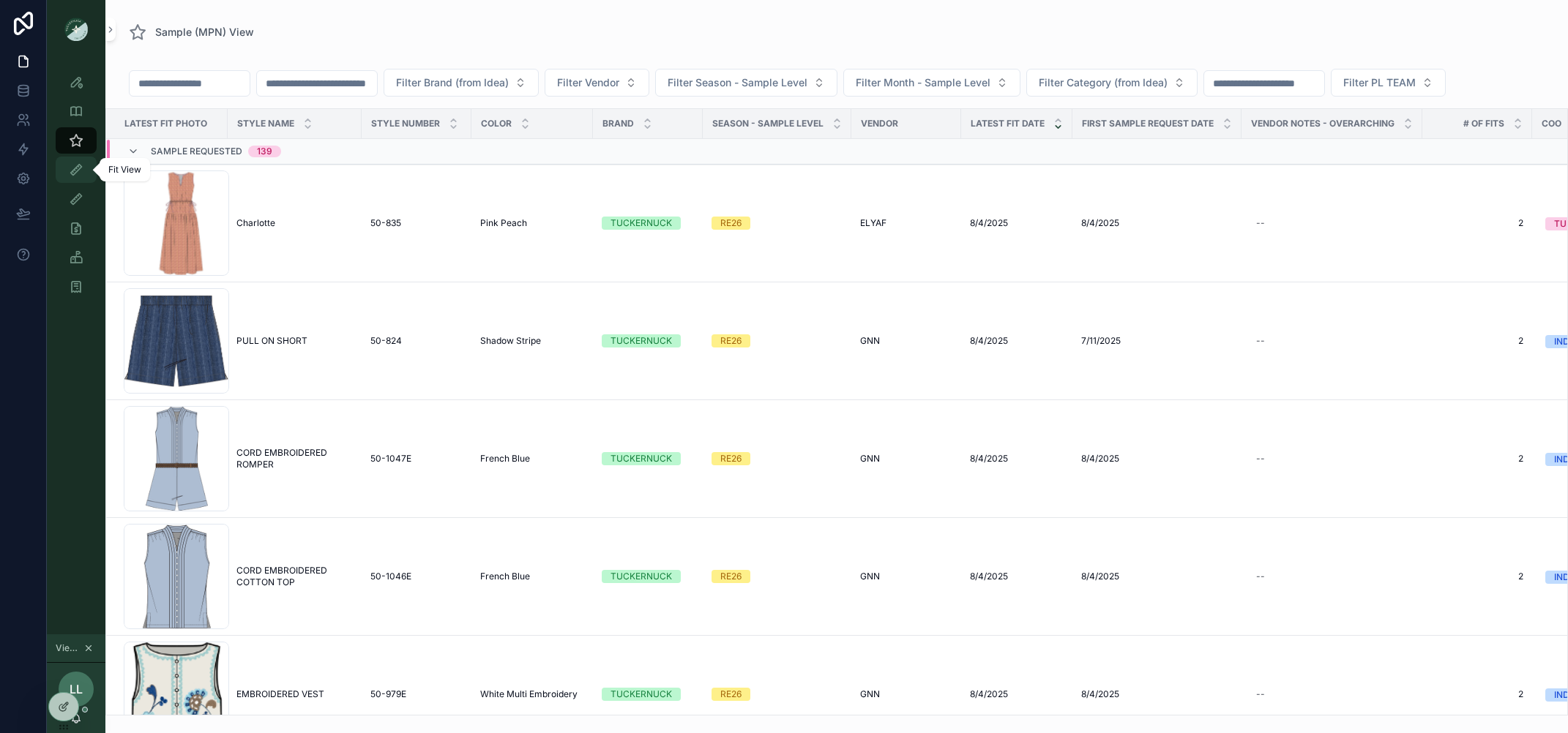 click at bounding box center [76, 170] 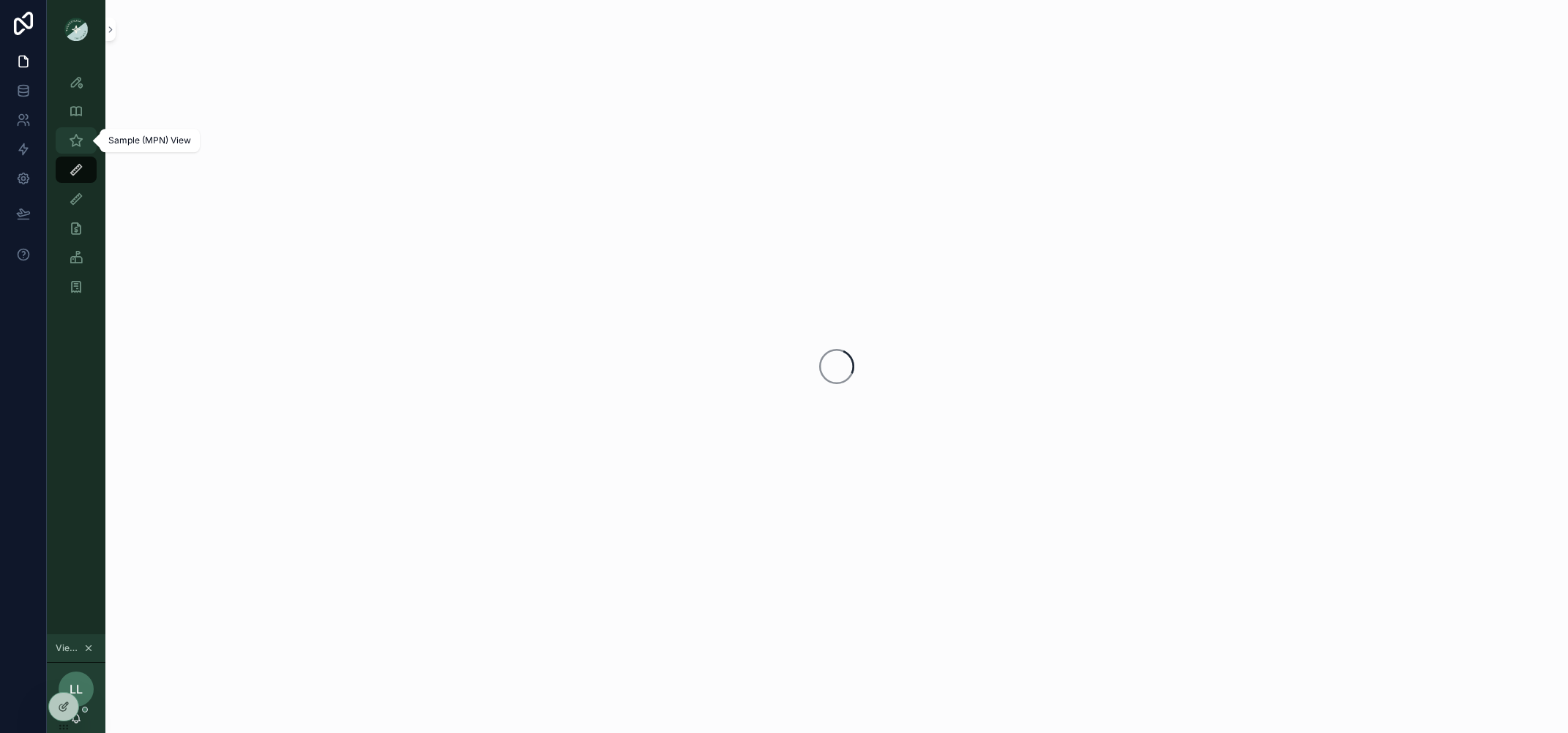 click at bounding box center [76, 140] 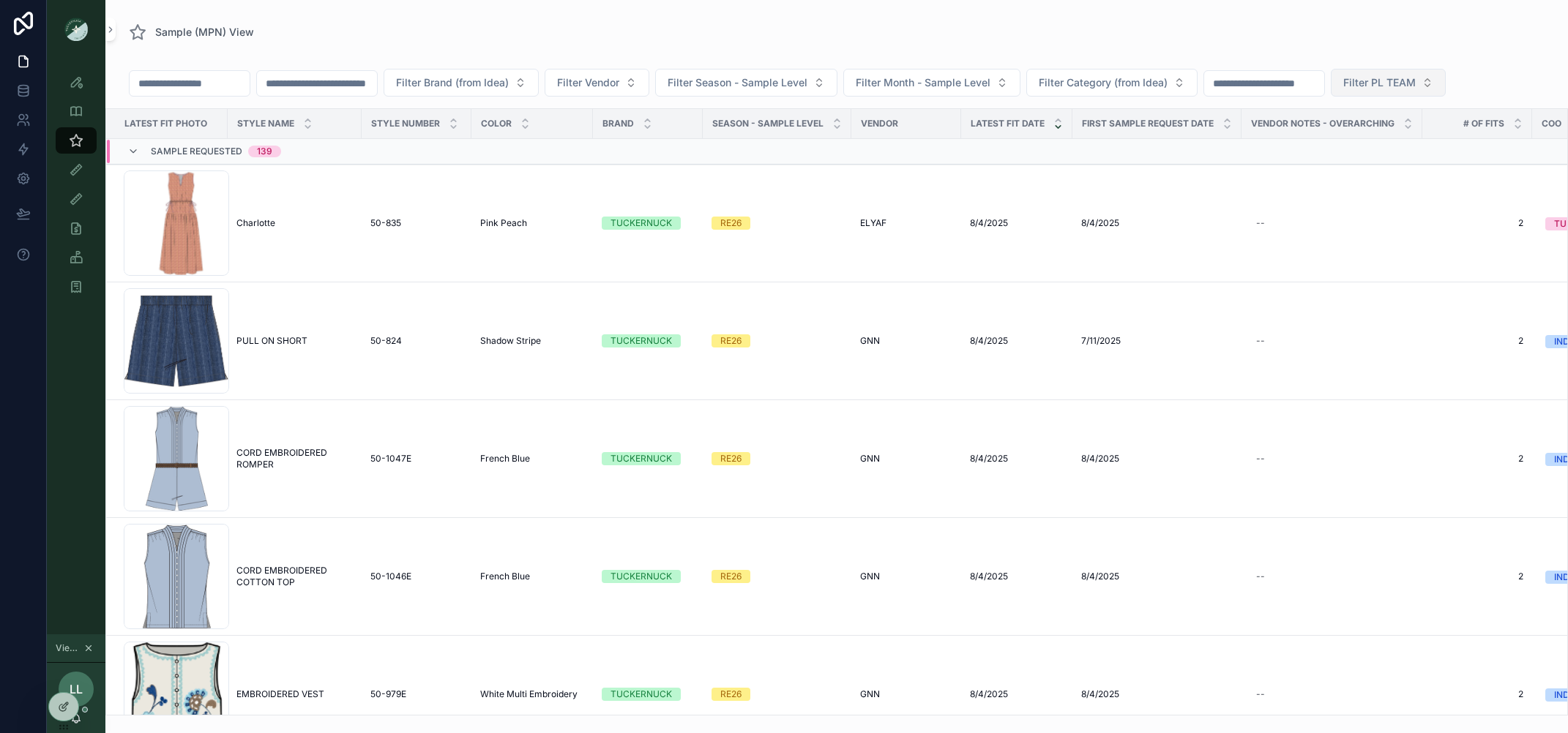 click on "Filter PL TEAM" at bounding box center (1388, 83) 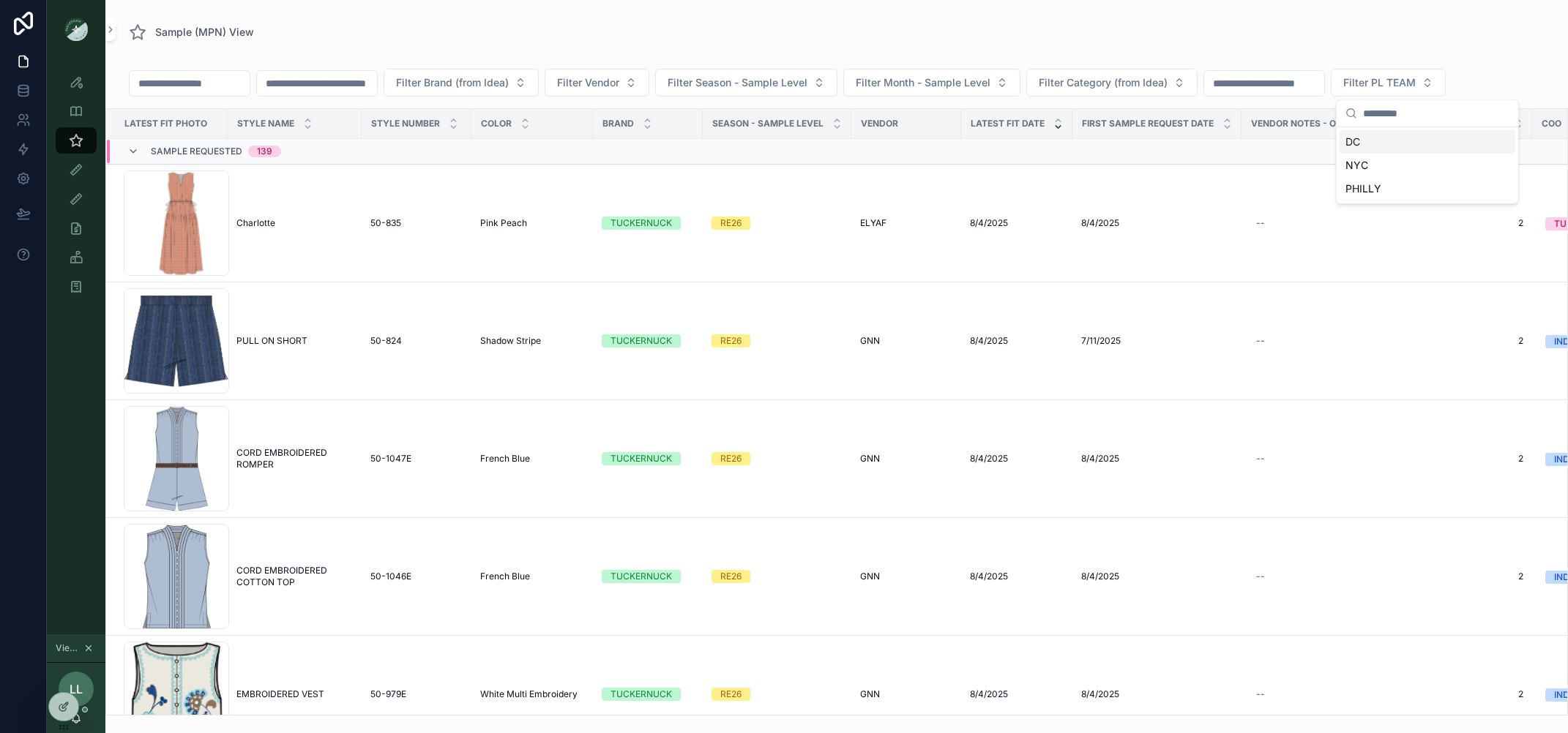 click on "Sample (MPN) View" at bounding box center [837, 32] 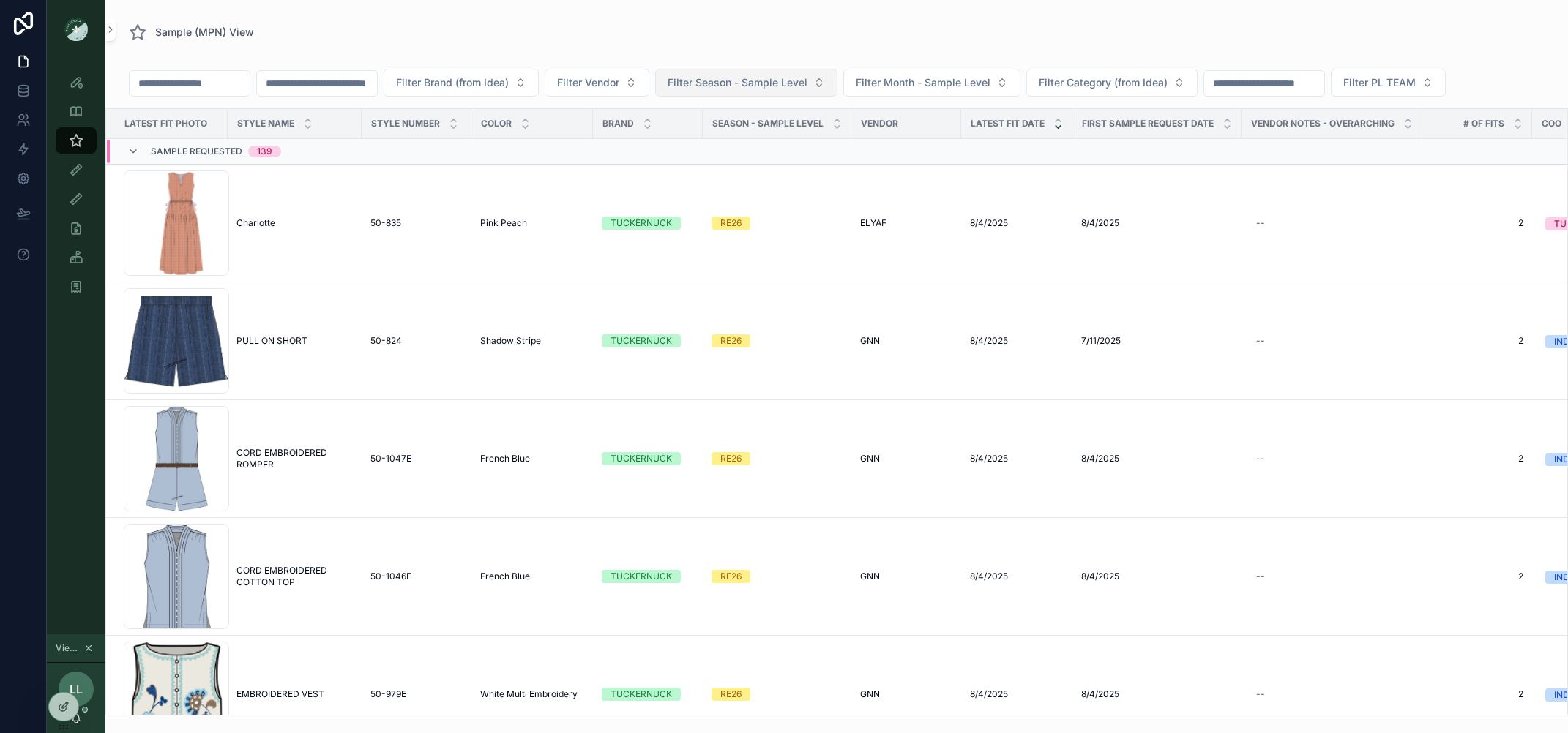 click on "Filter Season - Sample Level" at bounding box center (746, 83) 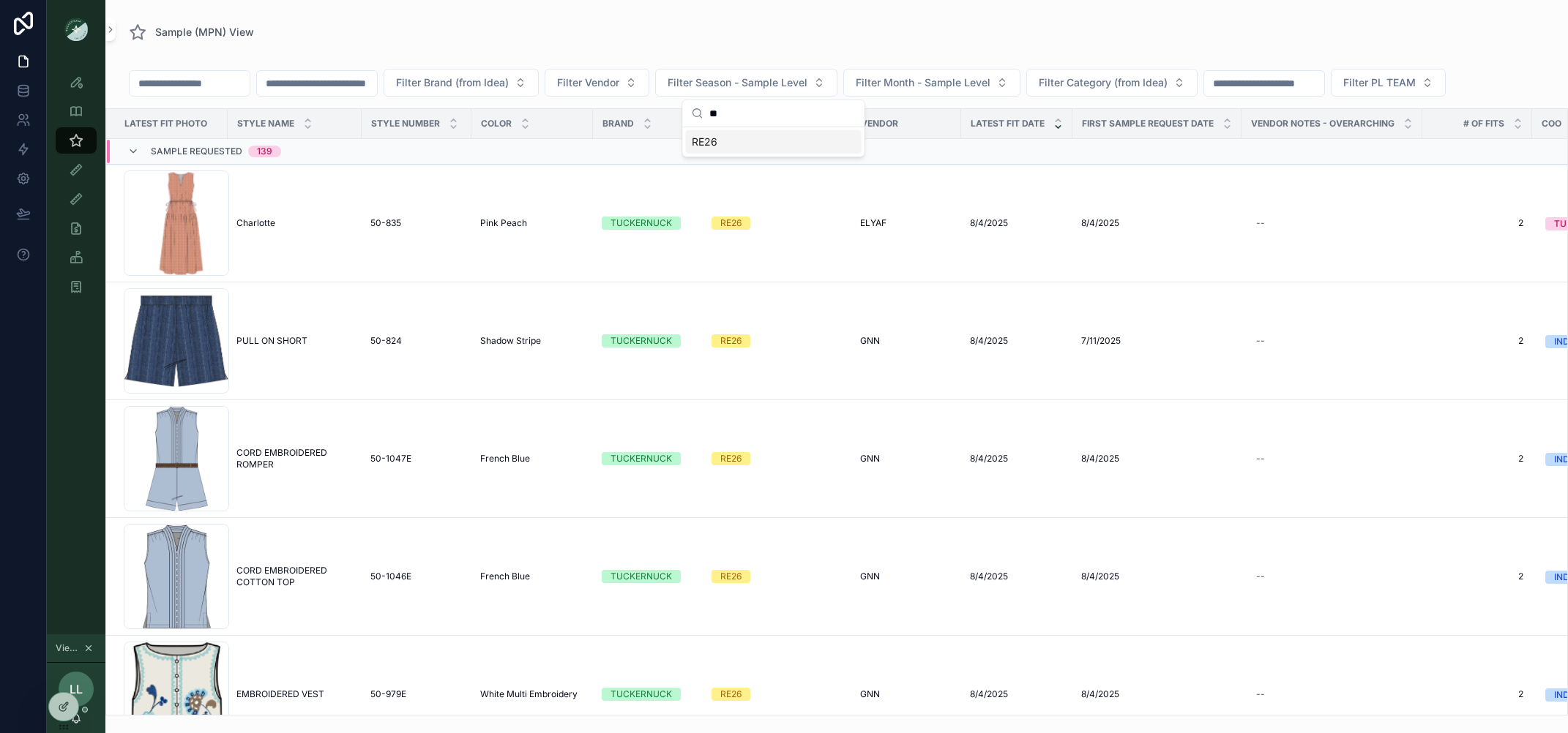 type on "*" 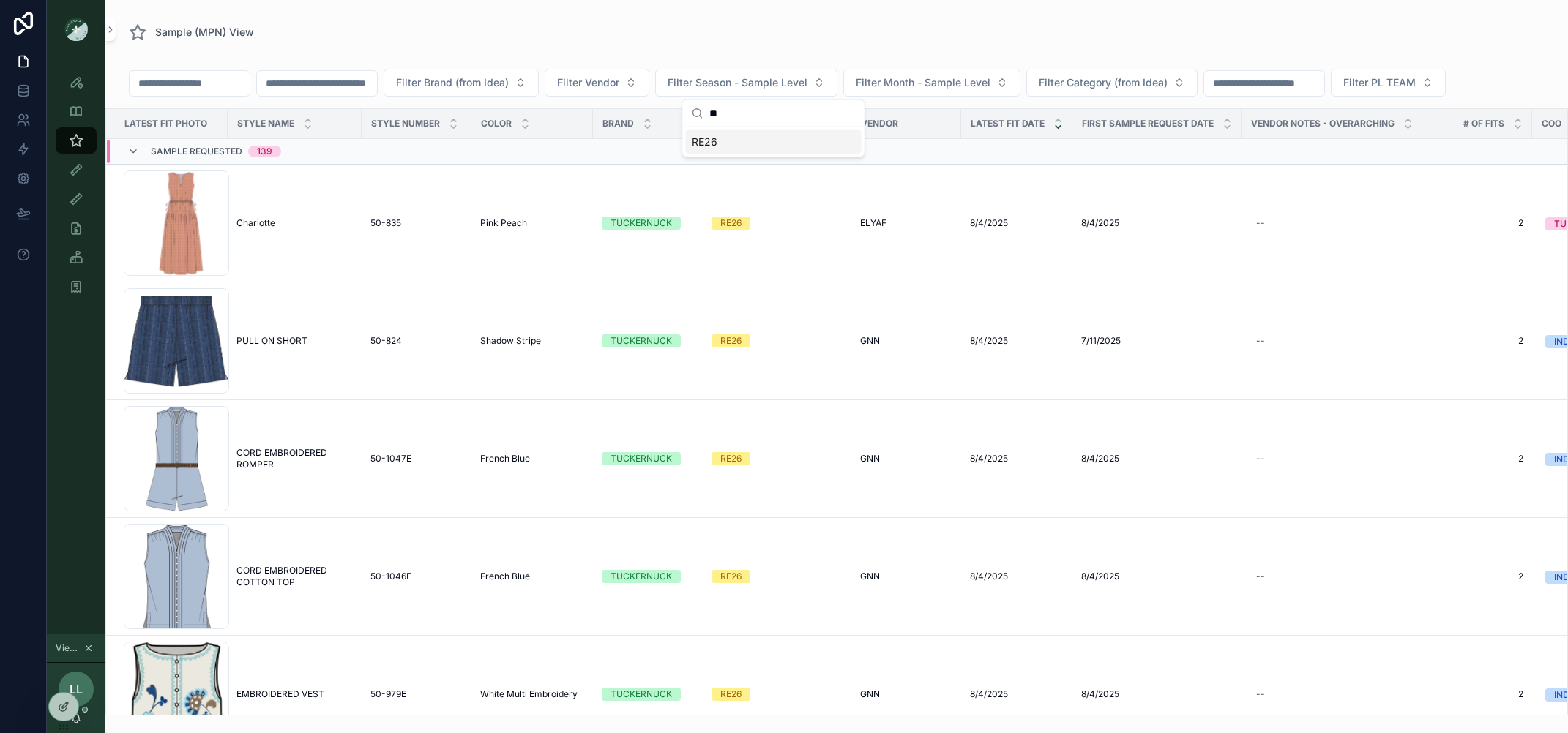 type on "**" 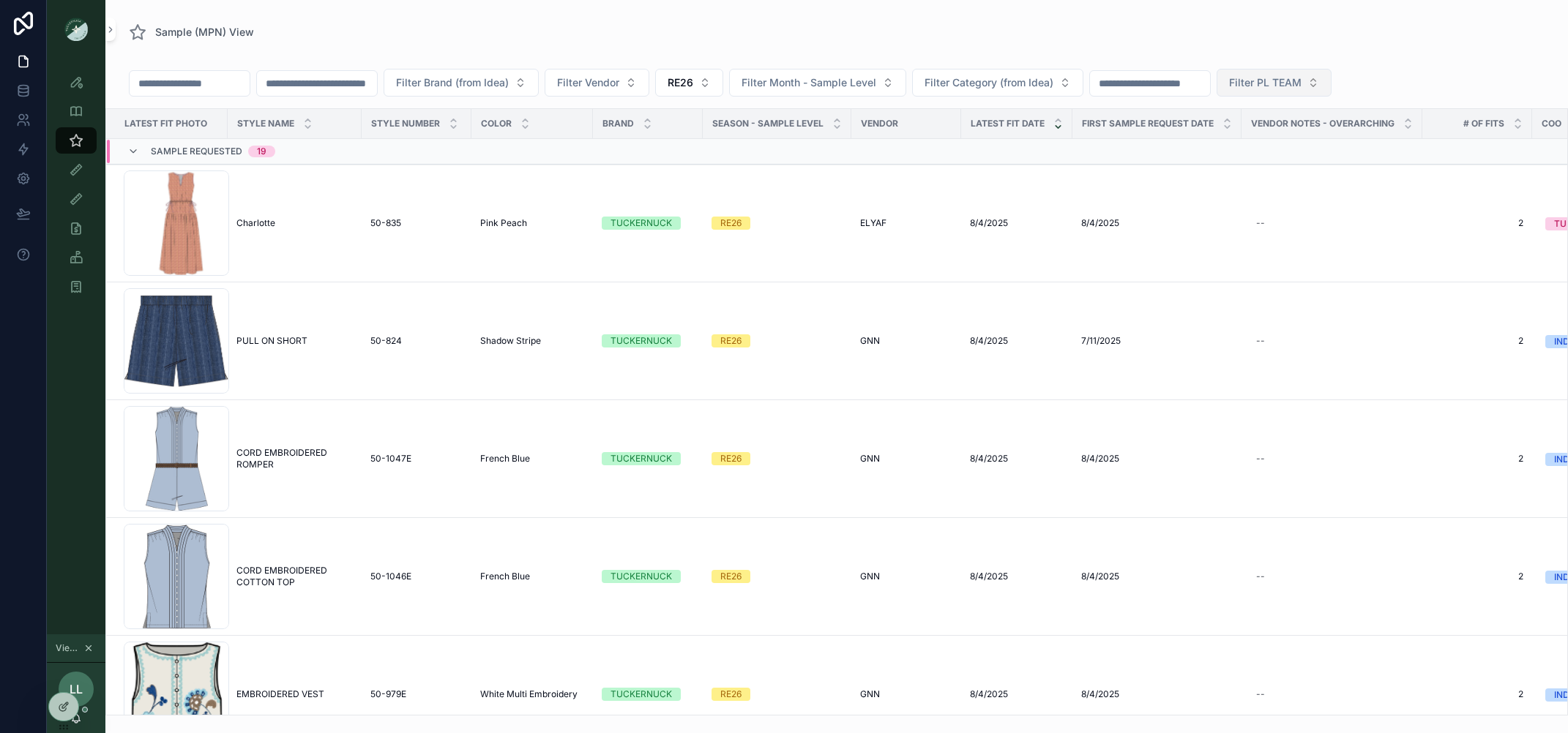 click on "Filter PL TEAM" at bounding box center (1265, 83) 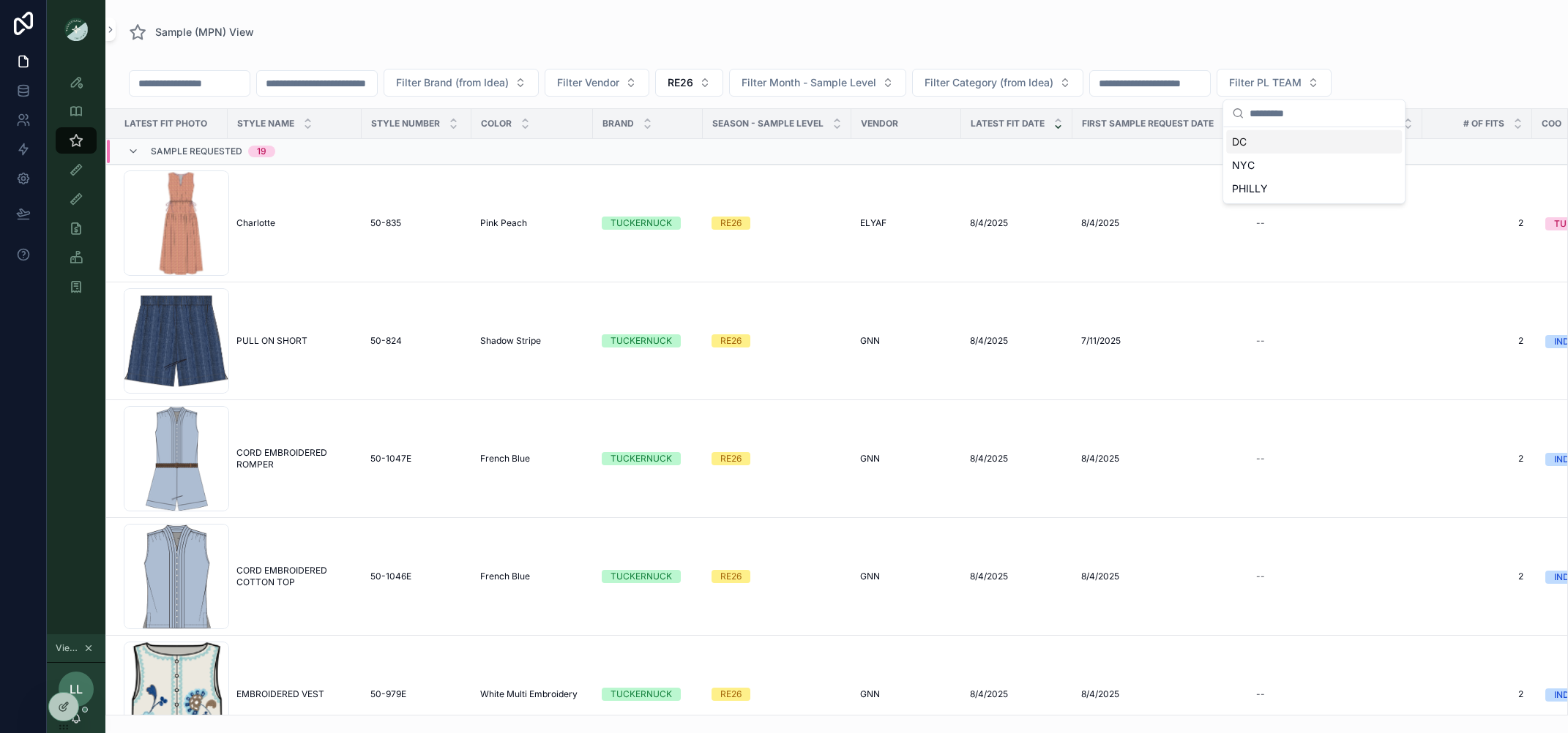 click on "Viewing as [FIRST] [LAST]" at bounding box center [837, 378] 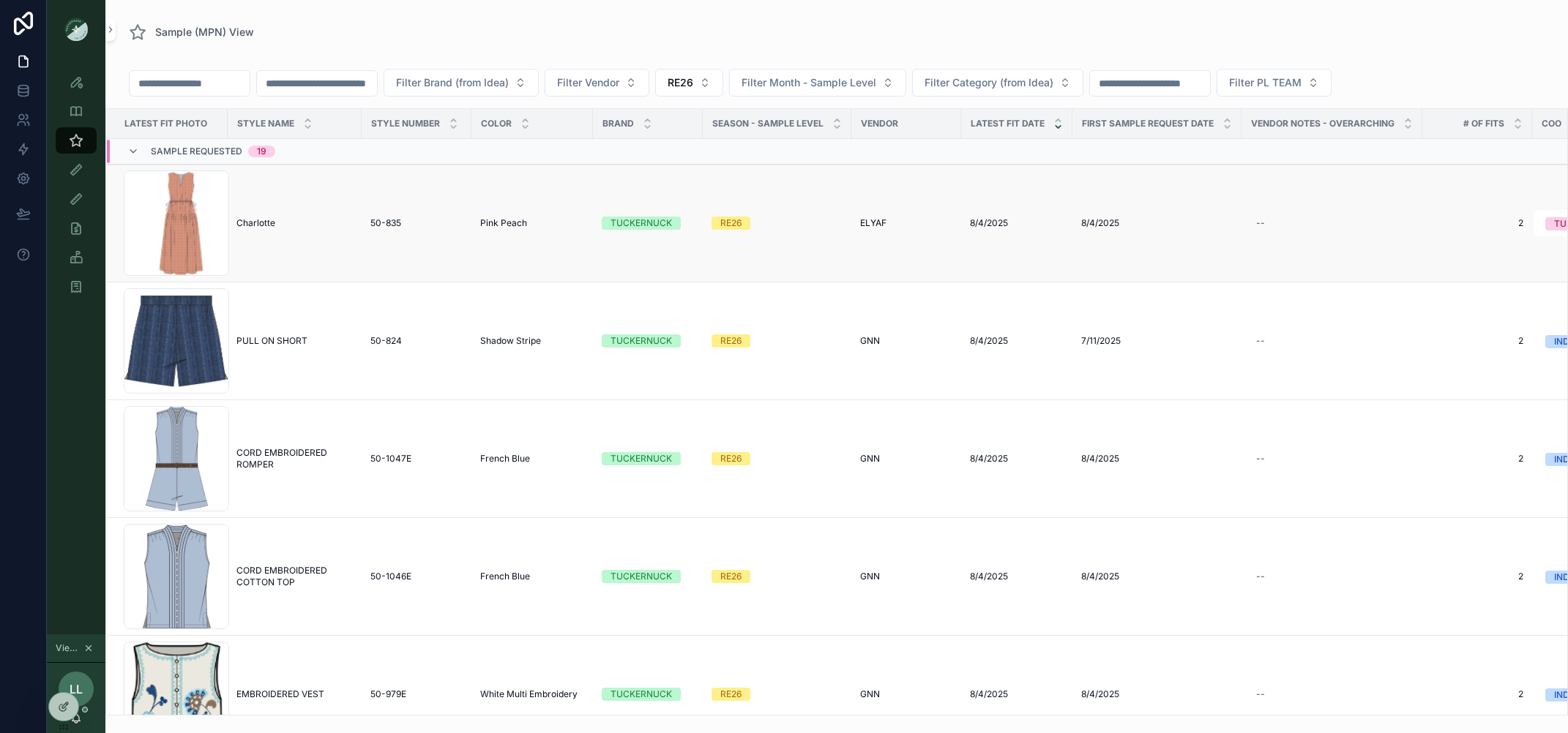 click on "Charlotte" at bounding box center (255, 223) 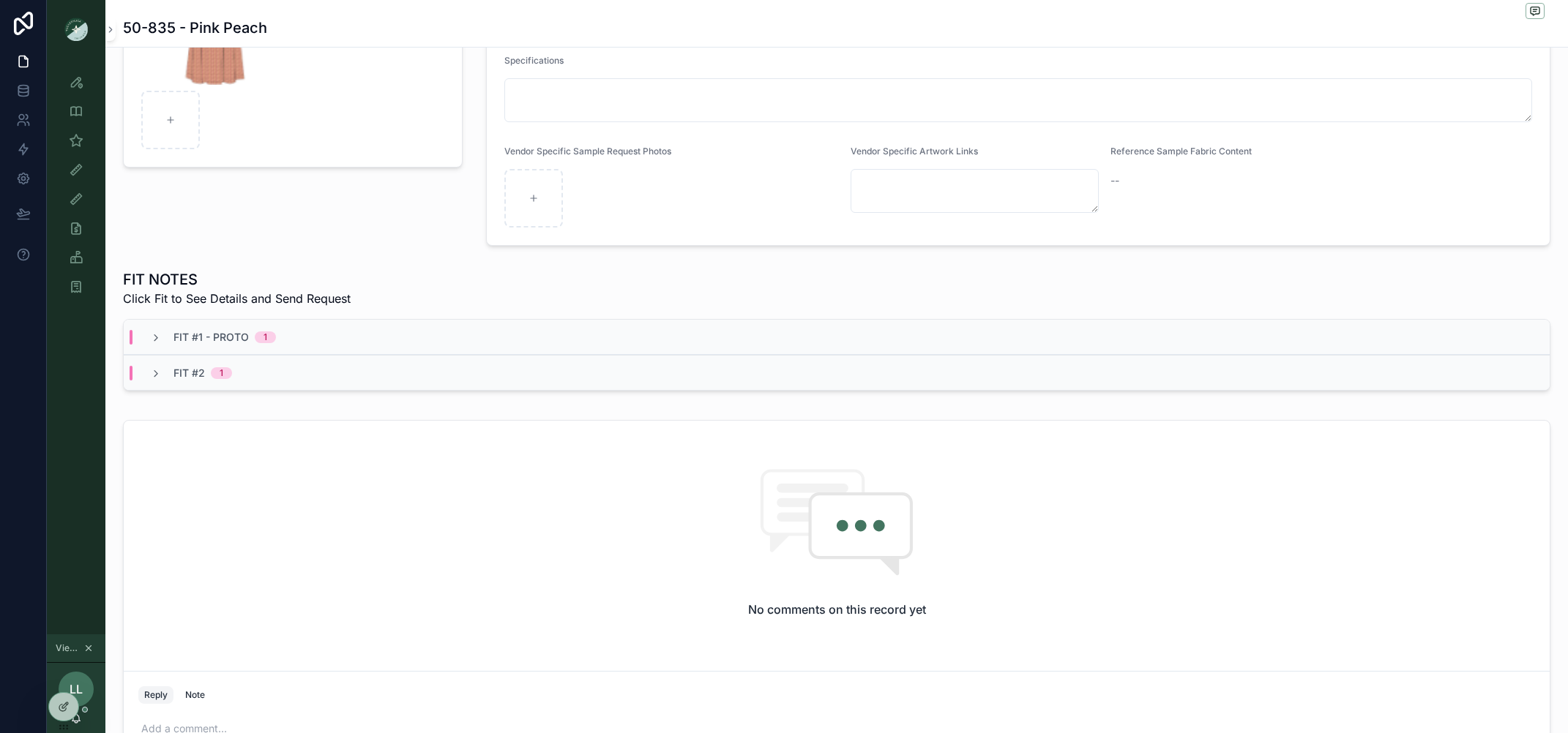 scroll, scrollTop: 0, scrollLeft: 0, axis: both 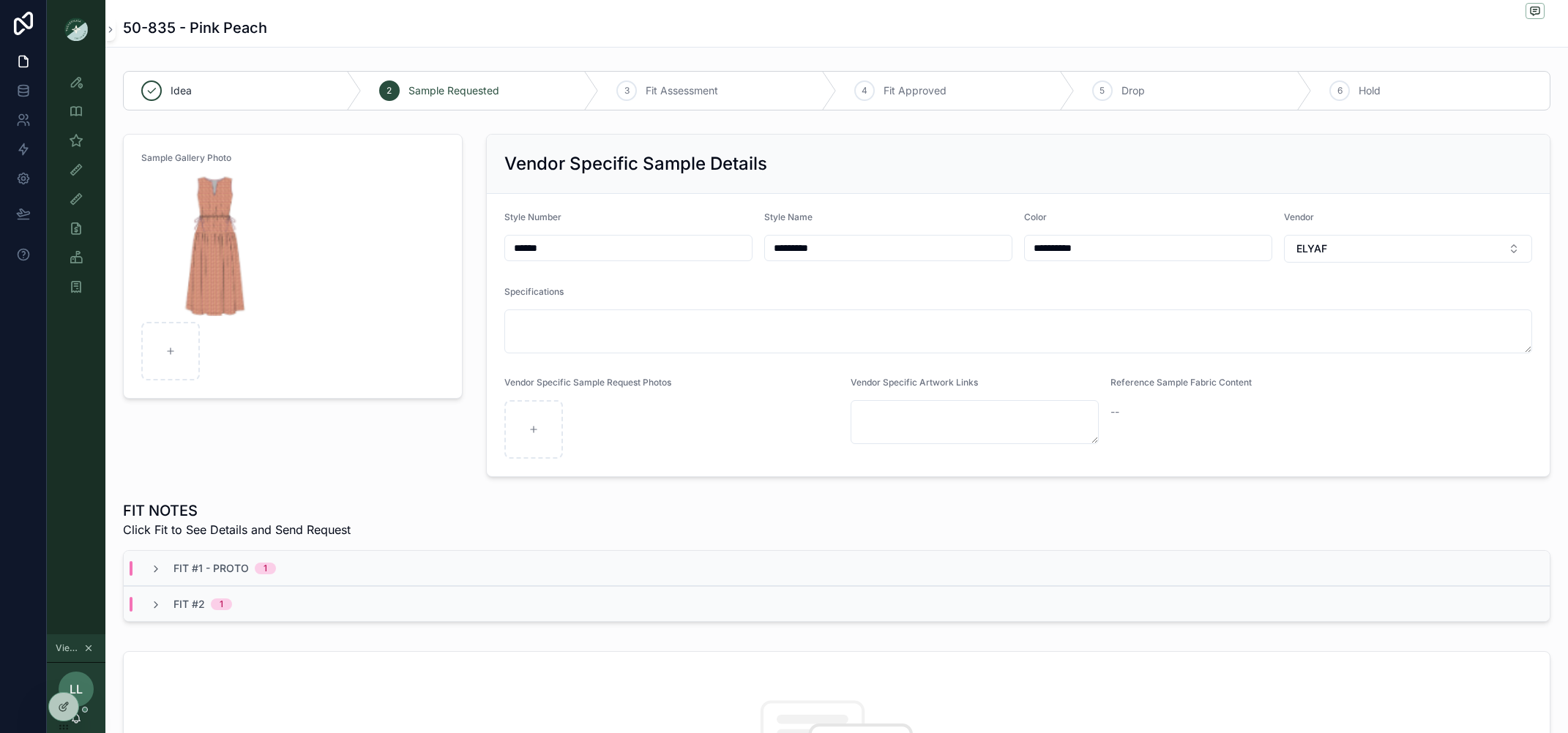 drag, startPoint x: 553, startPoint y: 249, endPoint x: 455, endPoint y: 245, distance: 98.0816 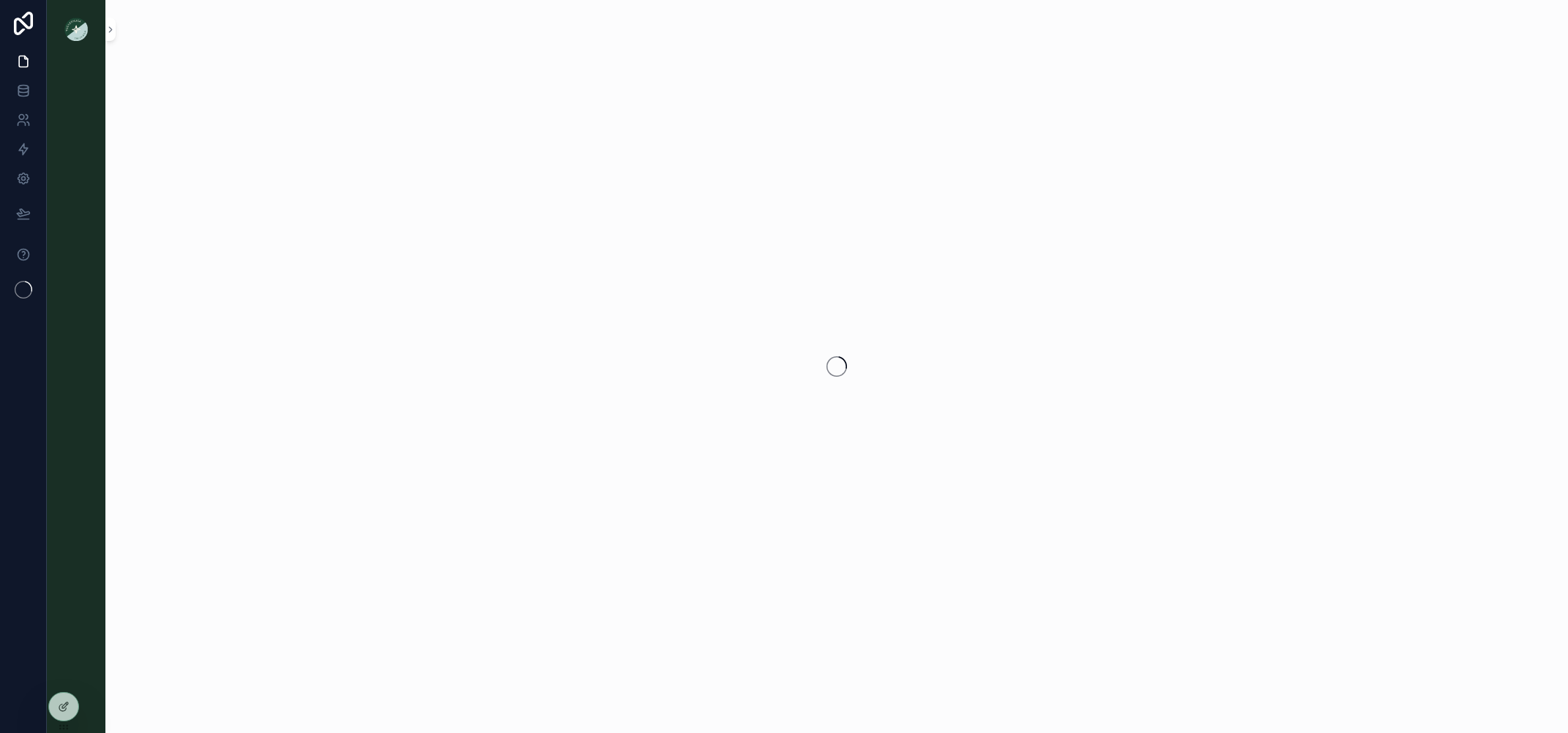 scroll, scrollTop: 0, scrollLeft: 0, axis: both 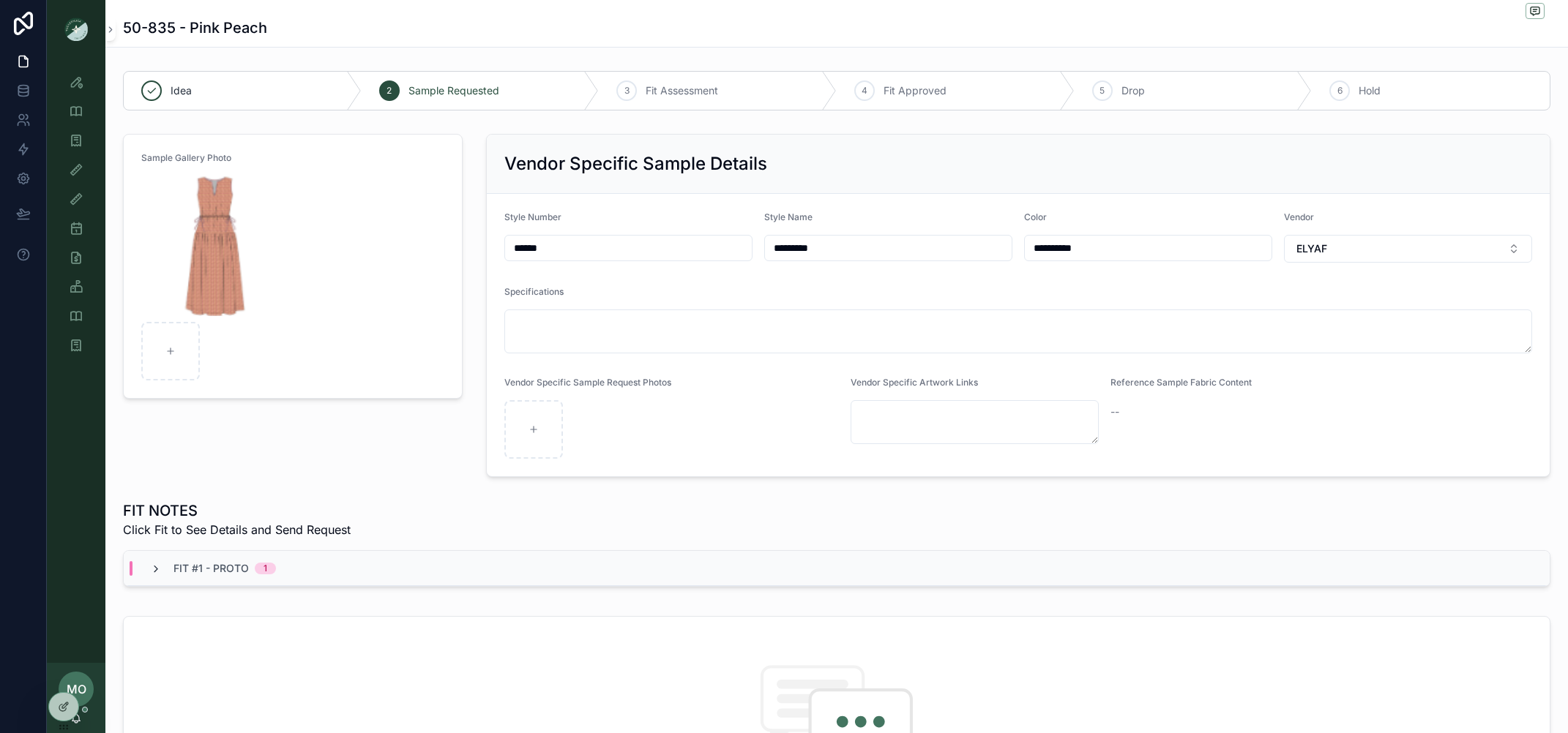click at bounding box center [156, 569] 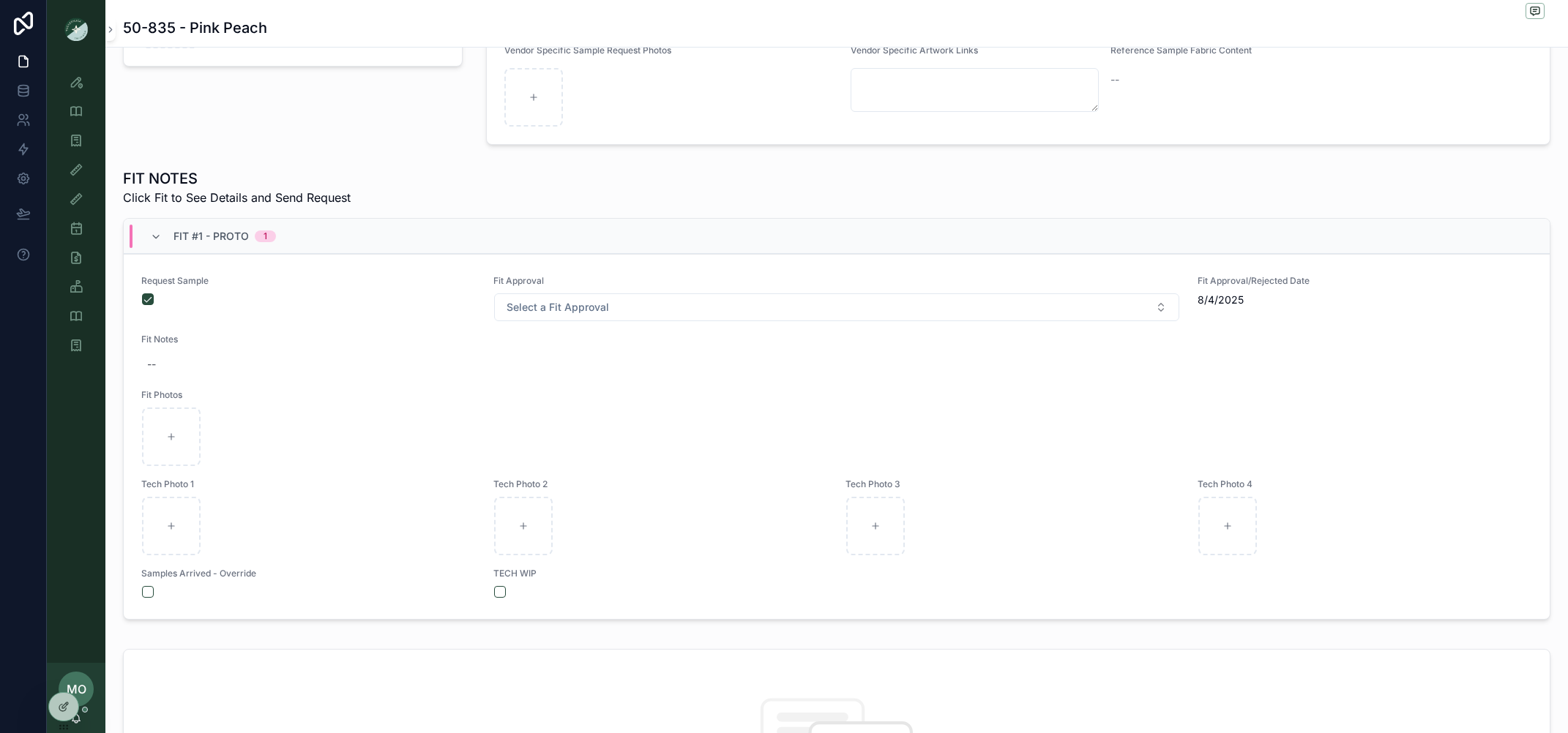 scroll, scrollTop: 334, scrollLeft: 0, axis: vertical 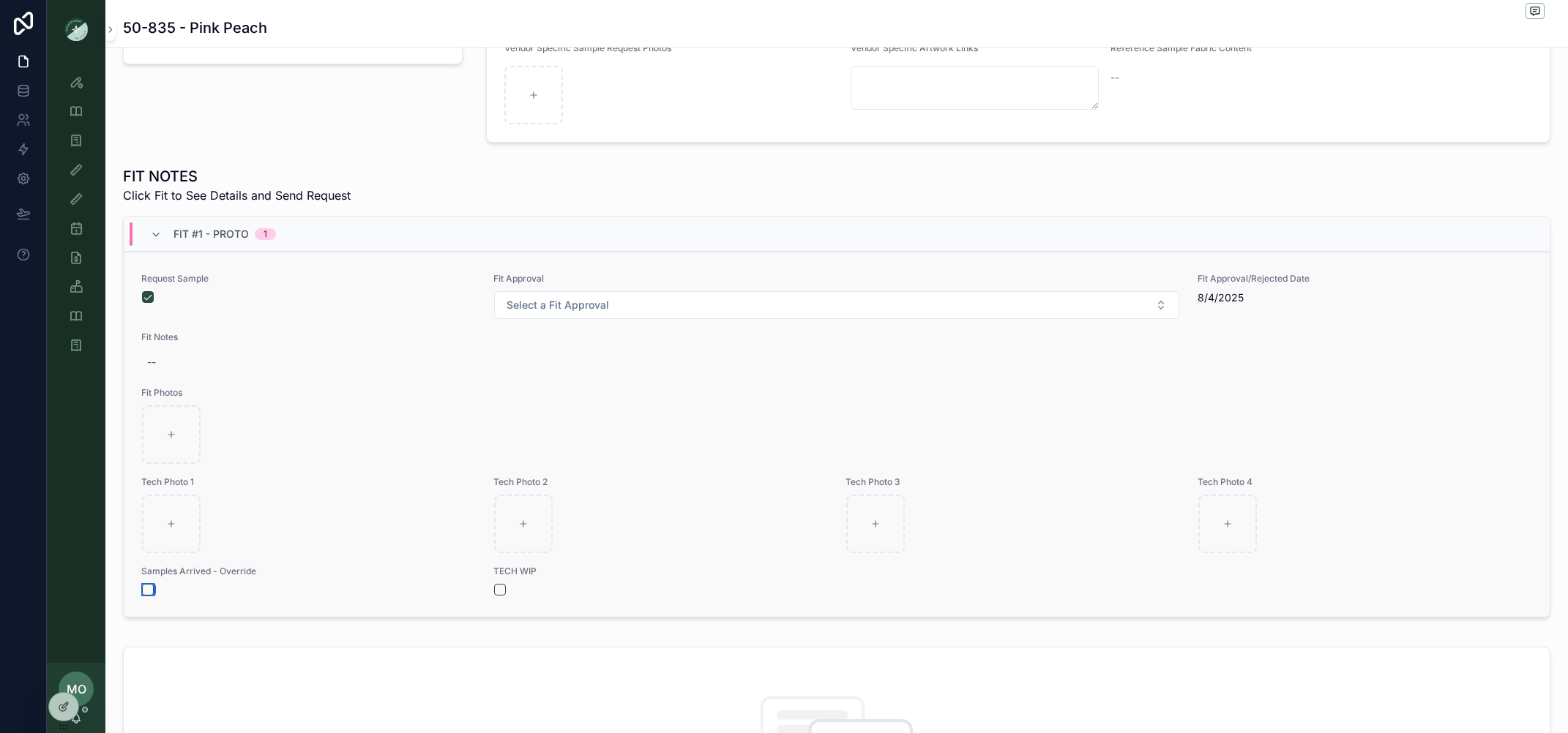click at bounding box center (148, 590) 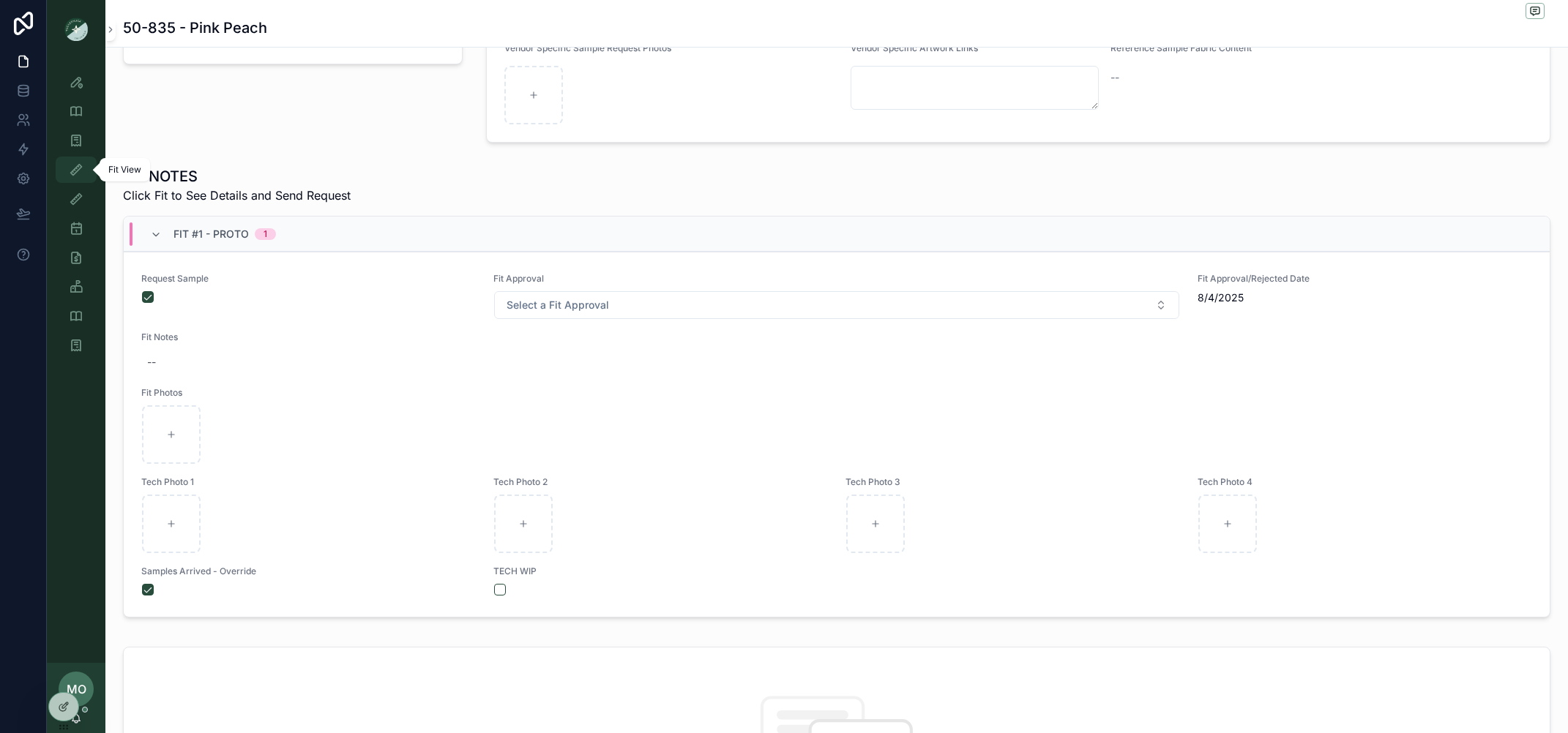 click at bounding box center (76, 170) 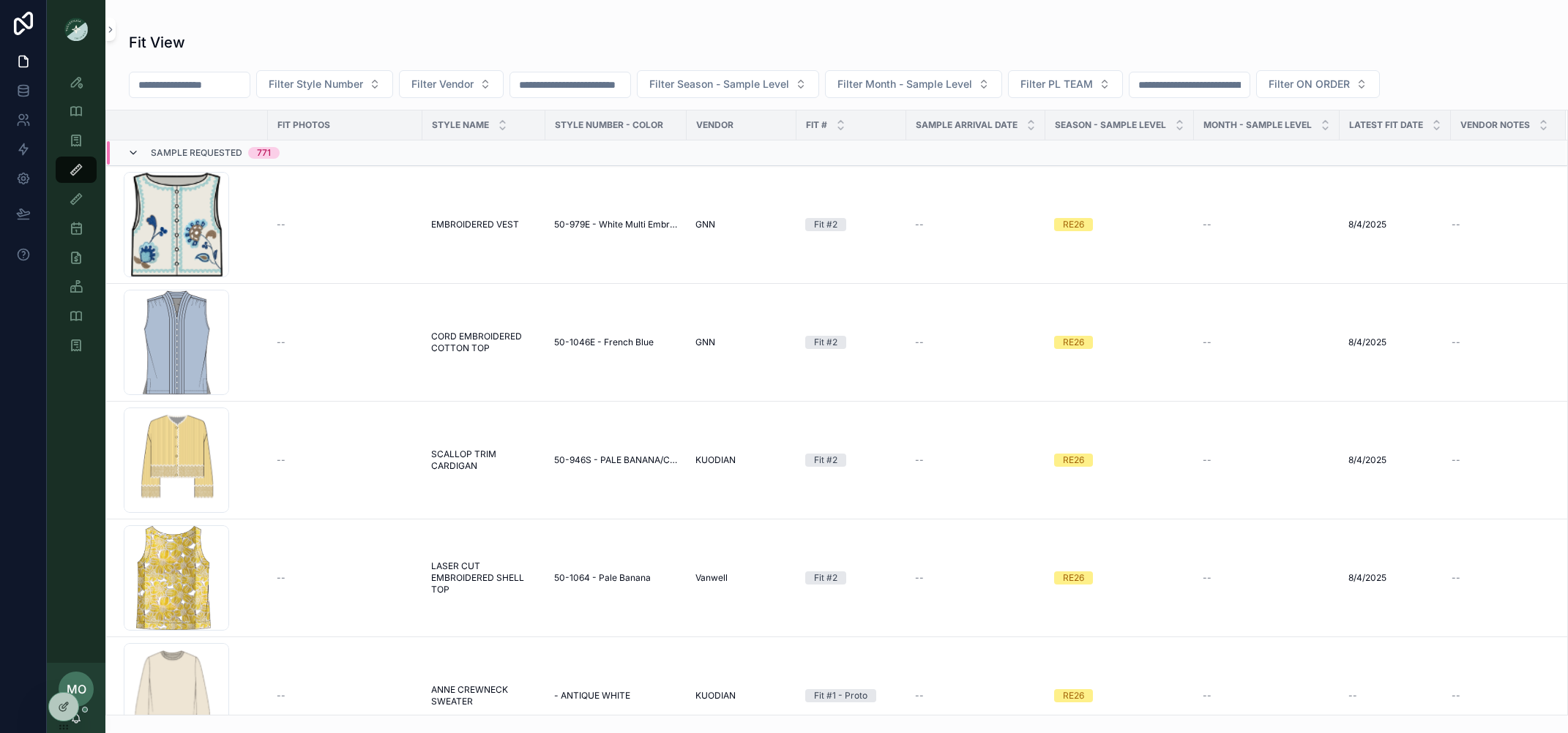 click at bounding box center [133, 153] 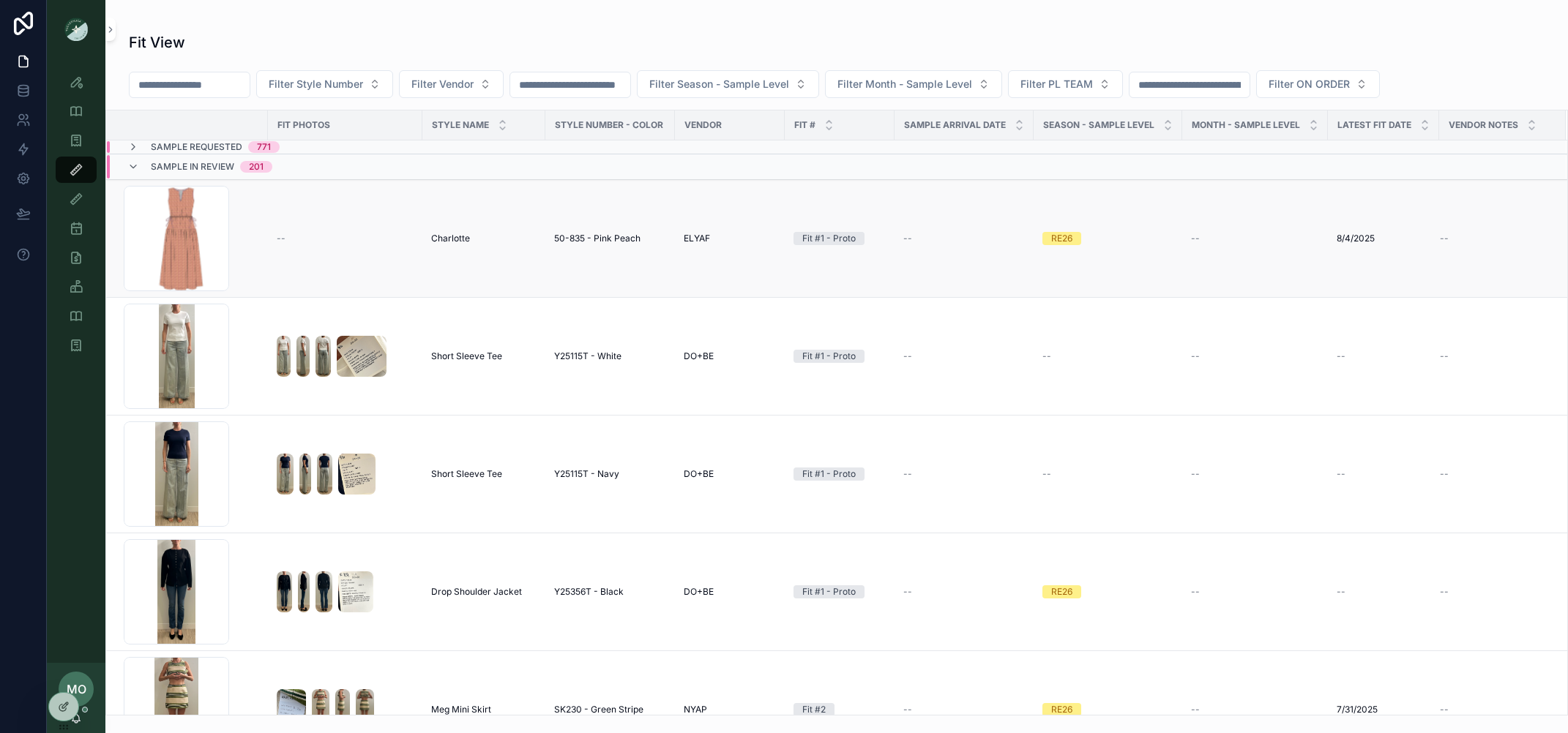 click on "Charlotte" at bounding box center (450, 238) 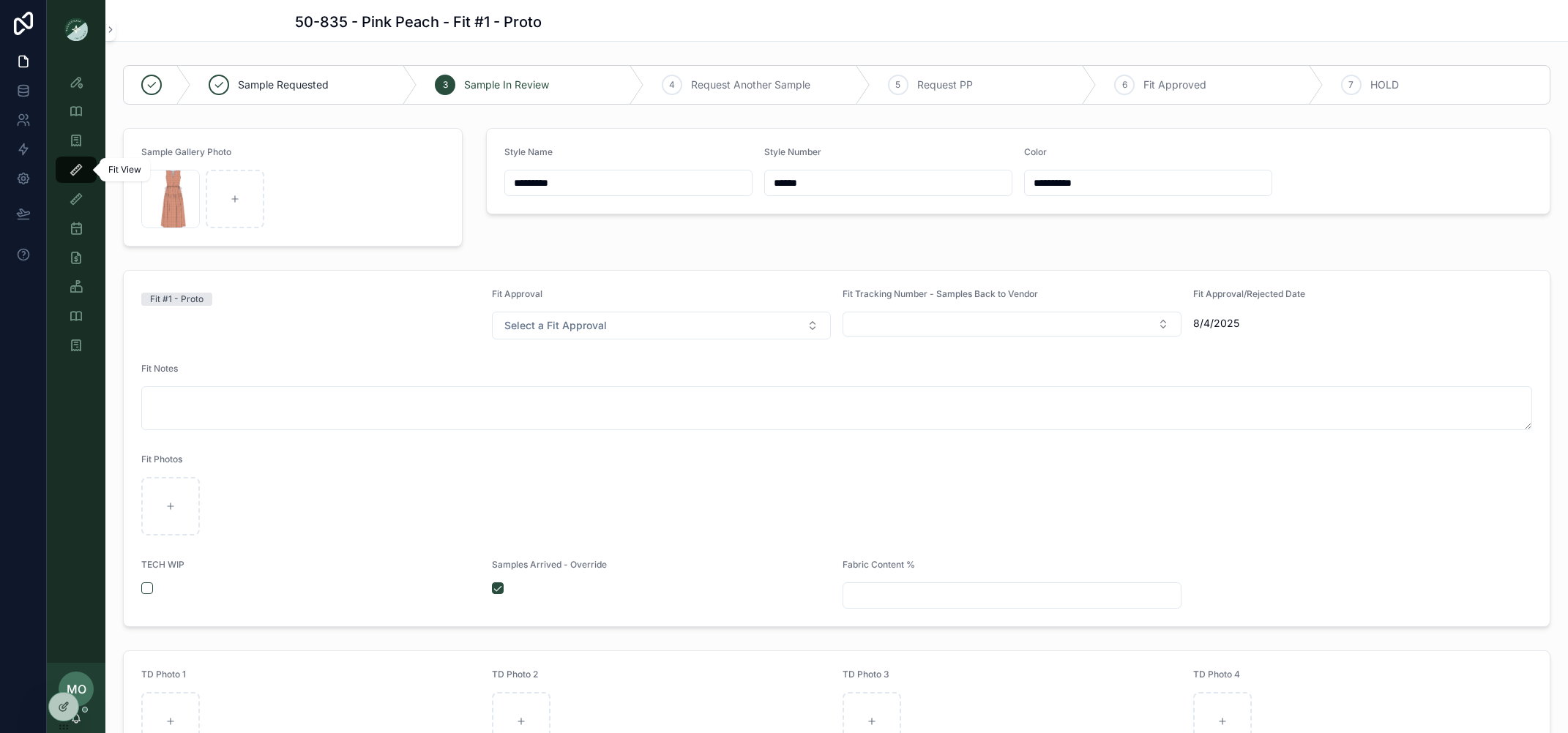 click on "Fit View" at bounding box center (76, 170) 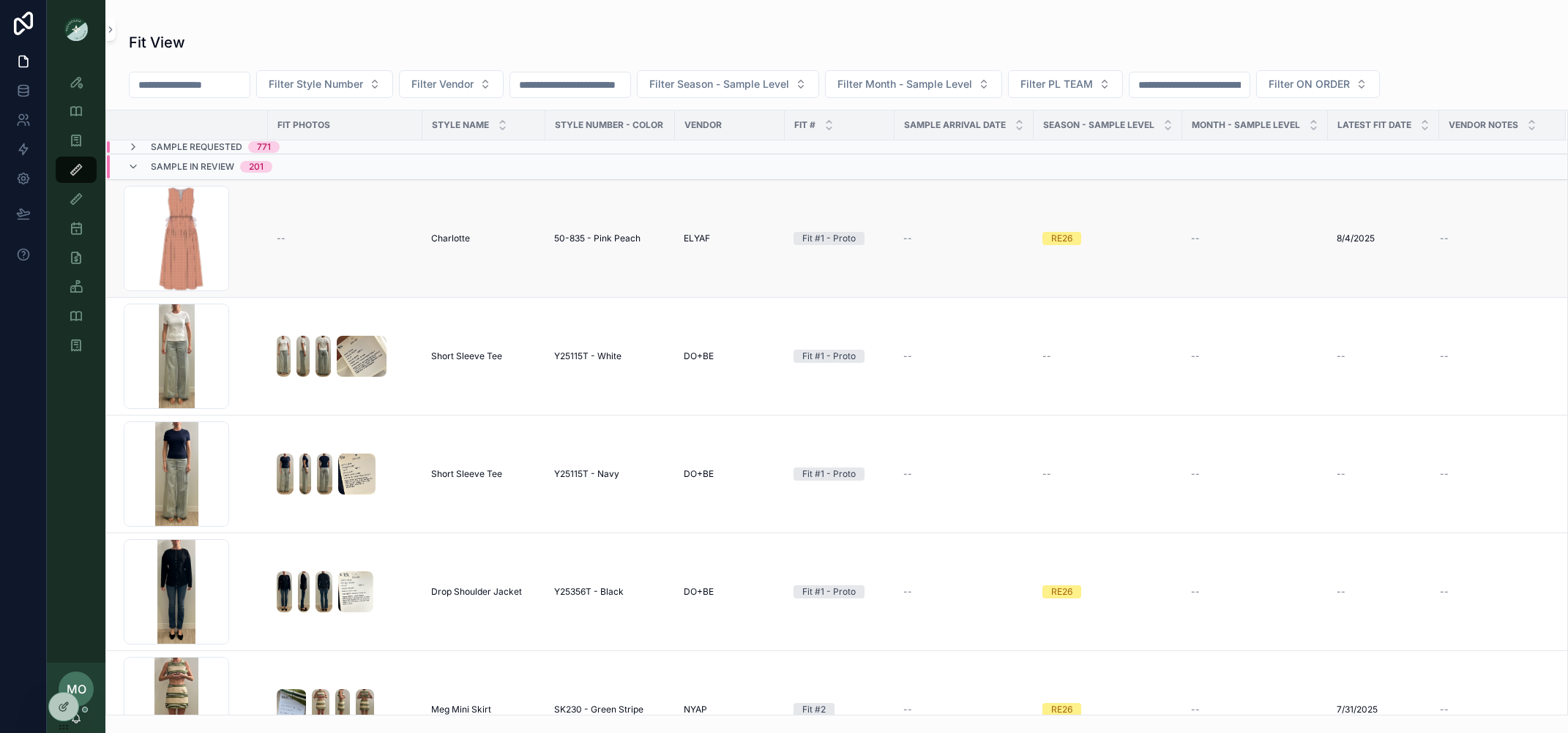 click on "Charlotte" at bounding box center (450, 238) 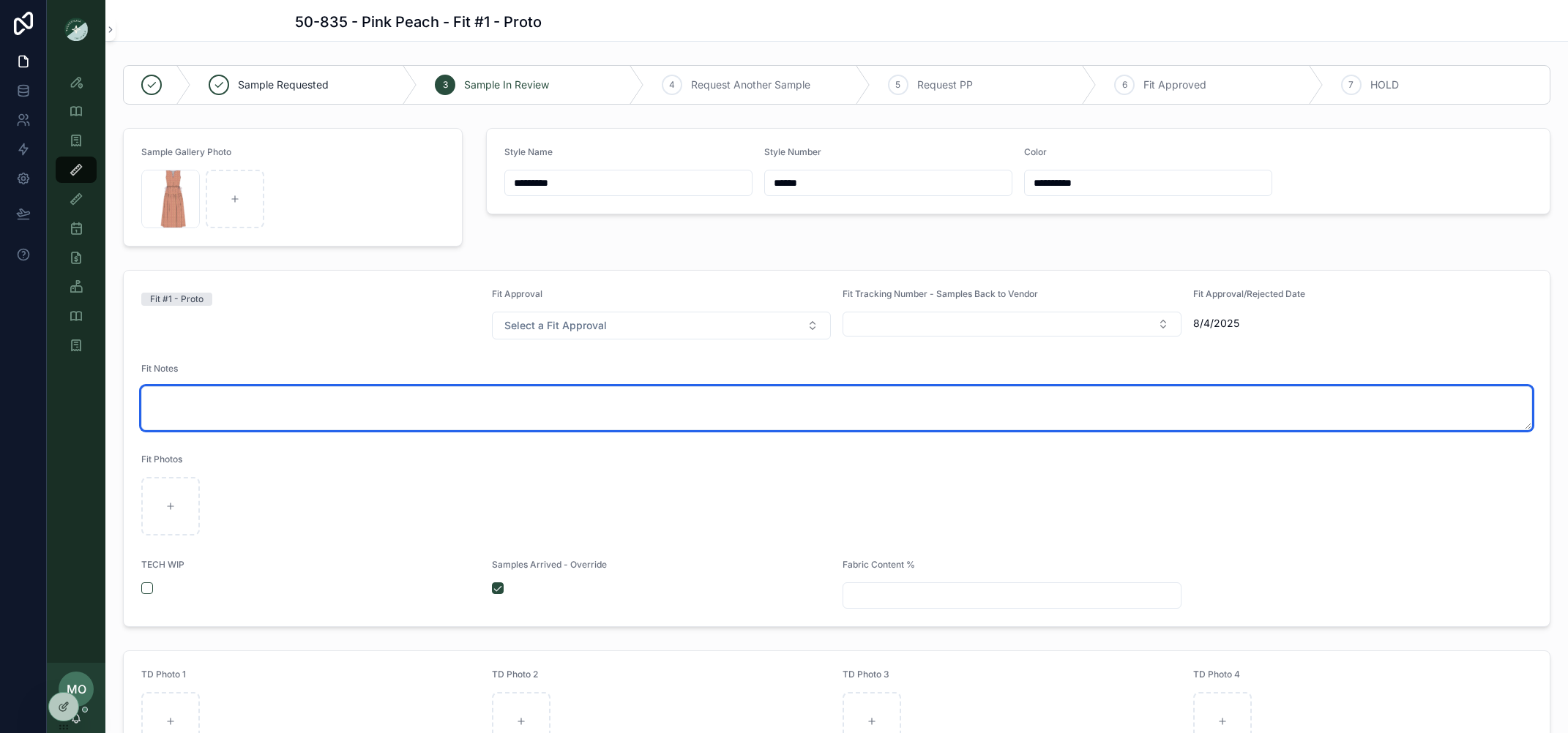 click at bounding box center [837, 408] 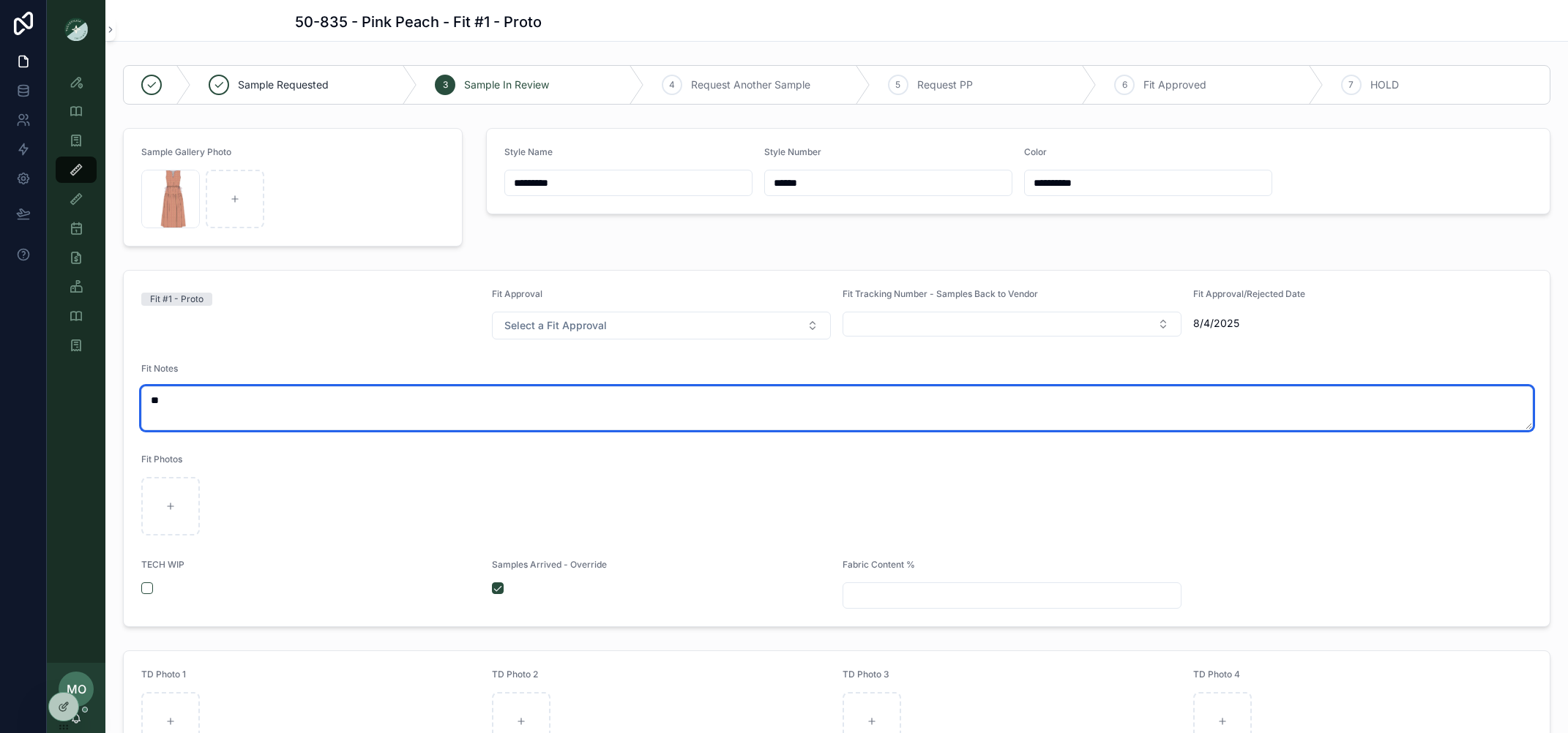 type on "*" 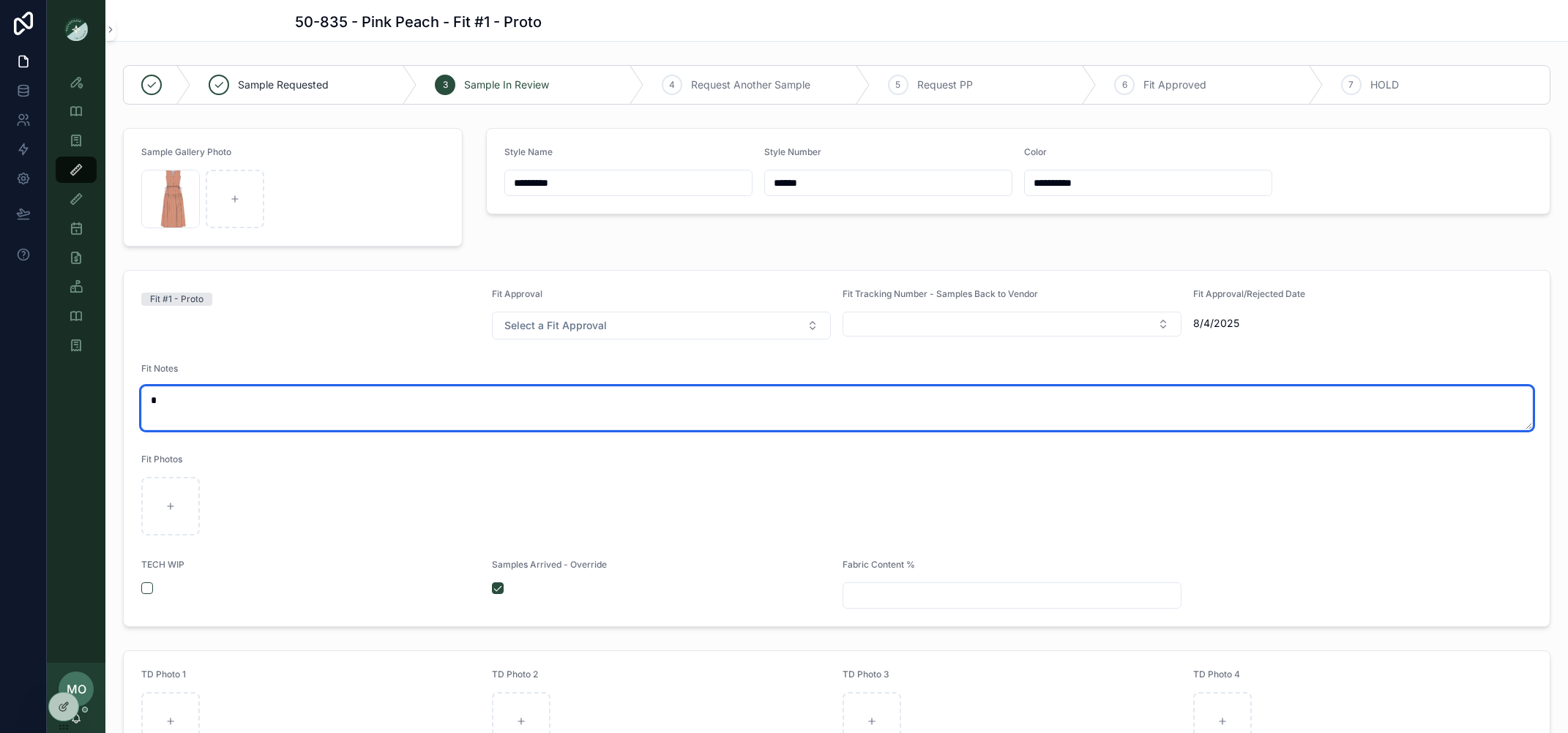 type 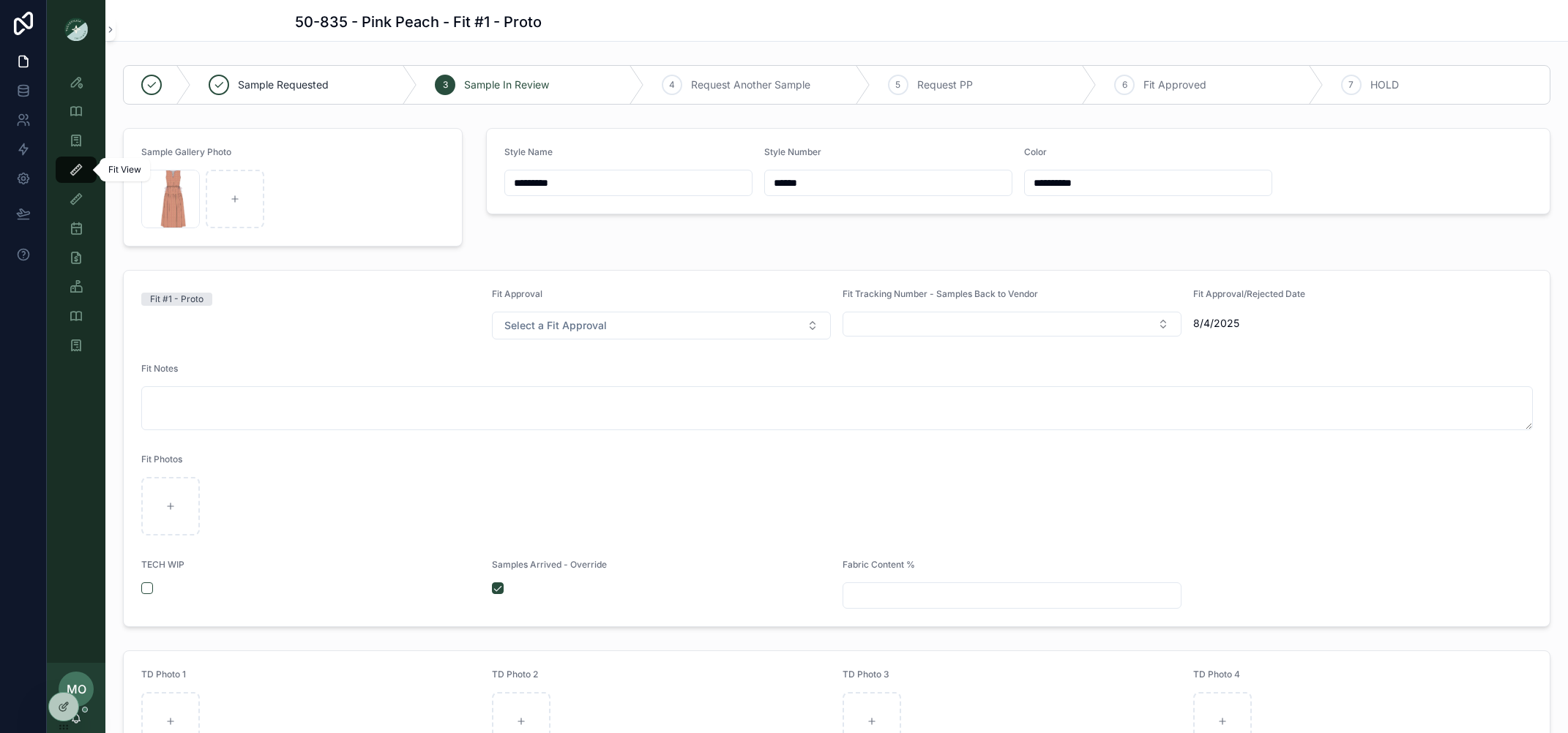 click at bounding box center [76, 170] 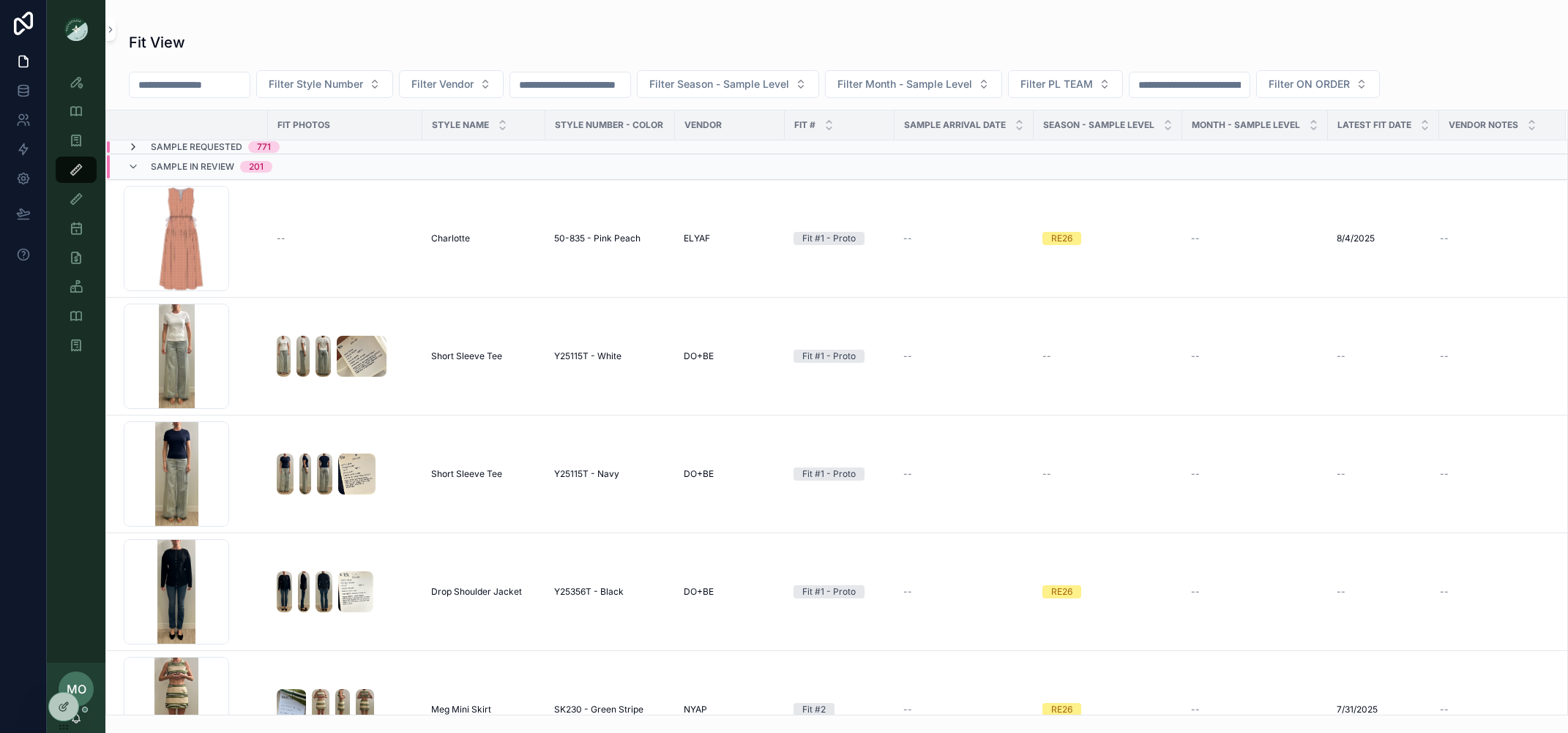click at bounding box center [133, 147] 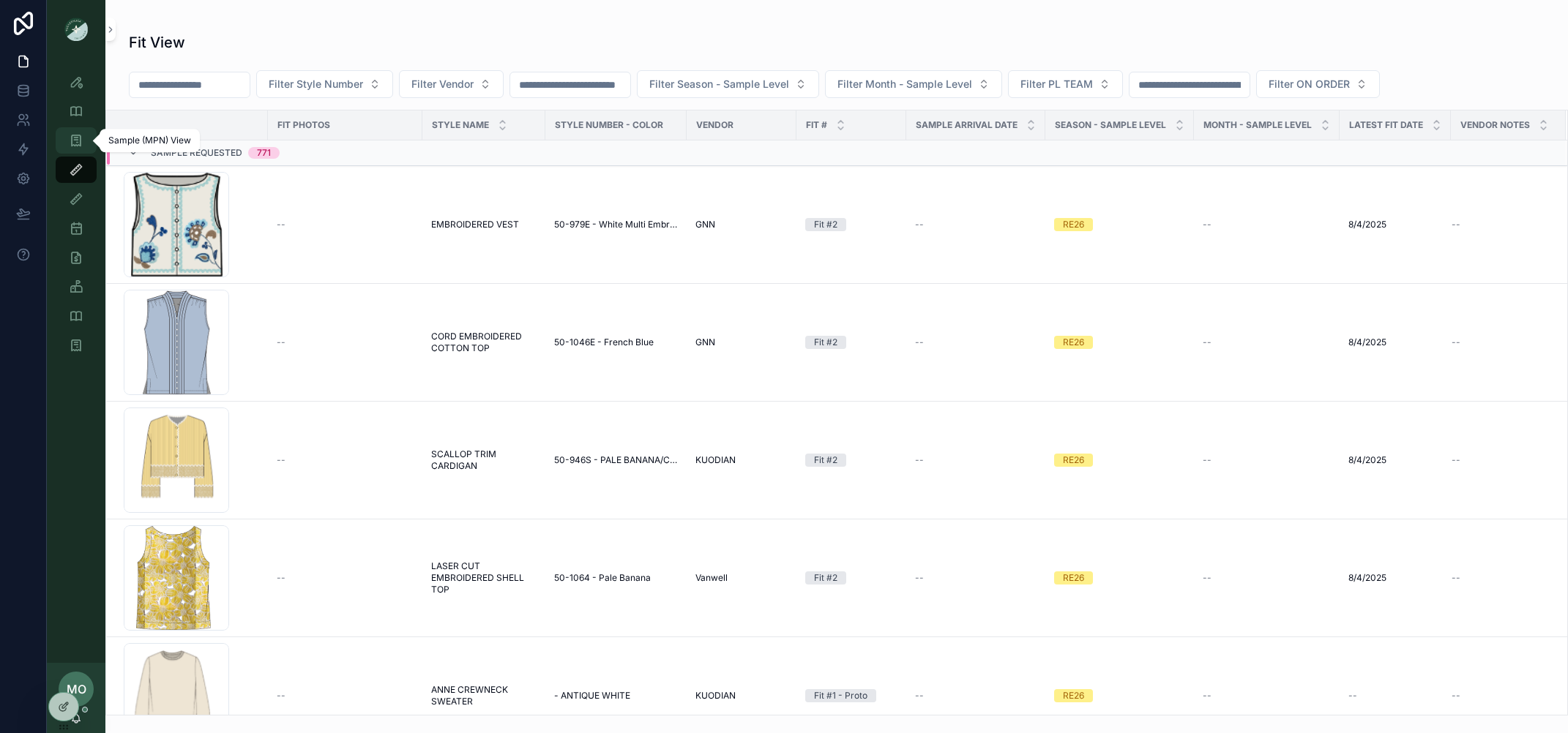 click at bounding box center [76, 140] 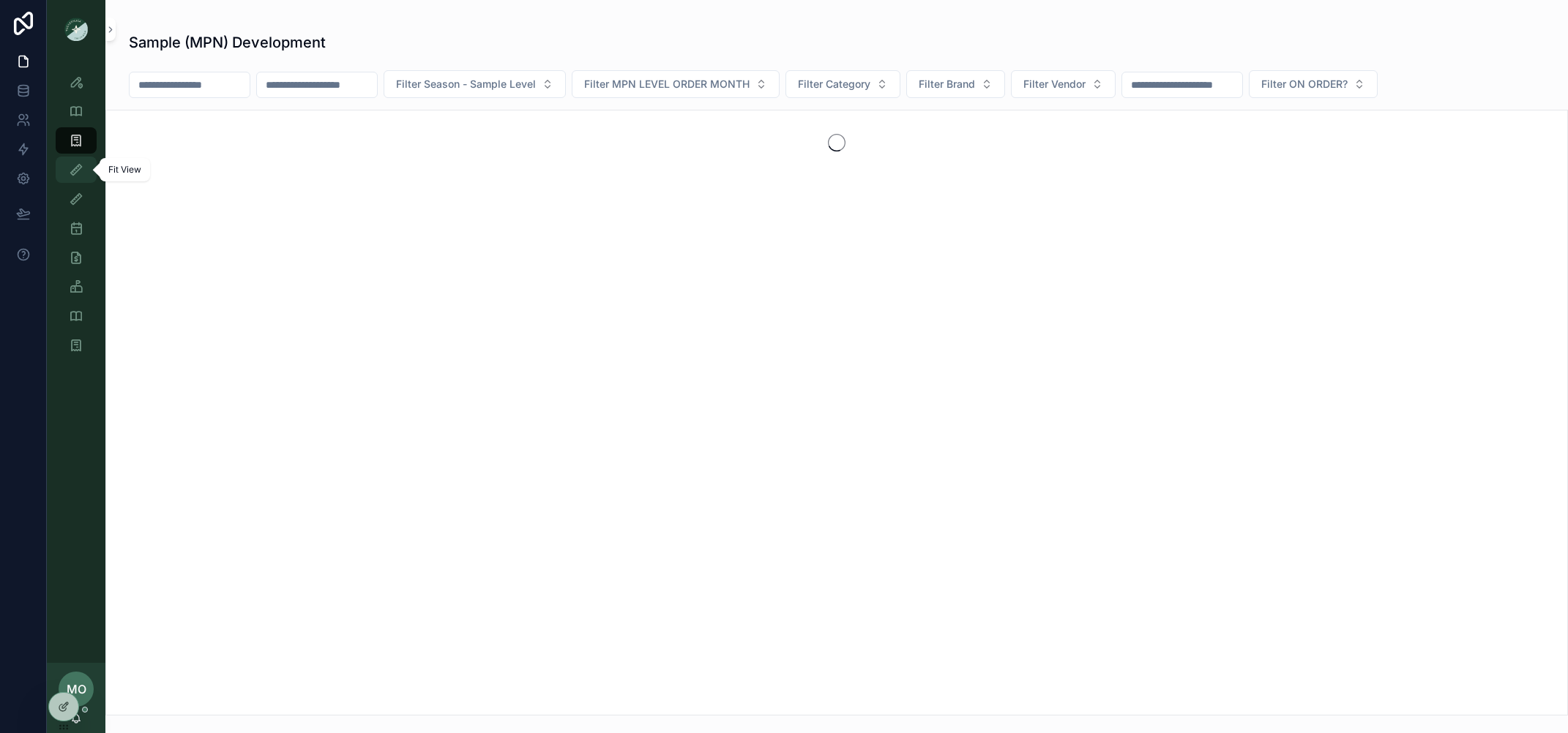 click at bounding box center (76, 170) 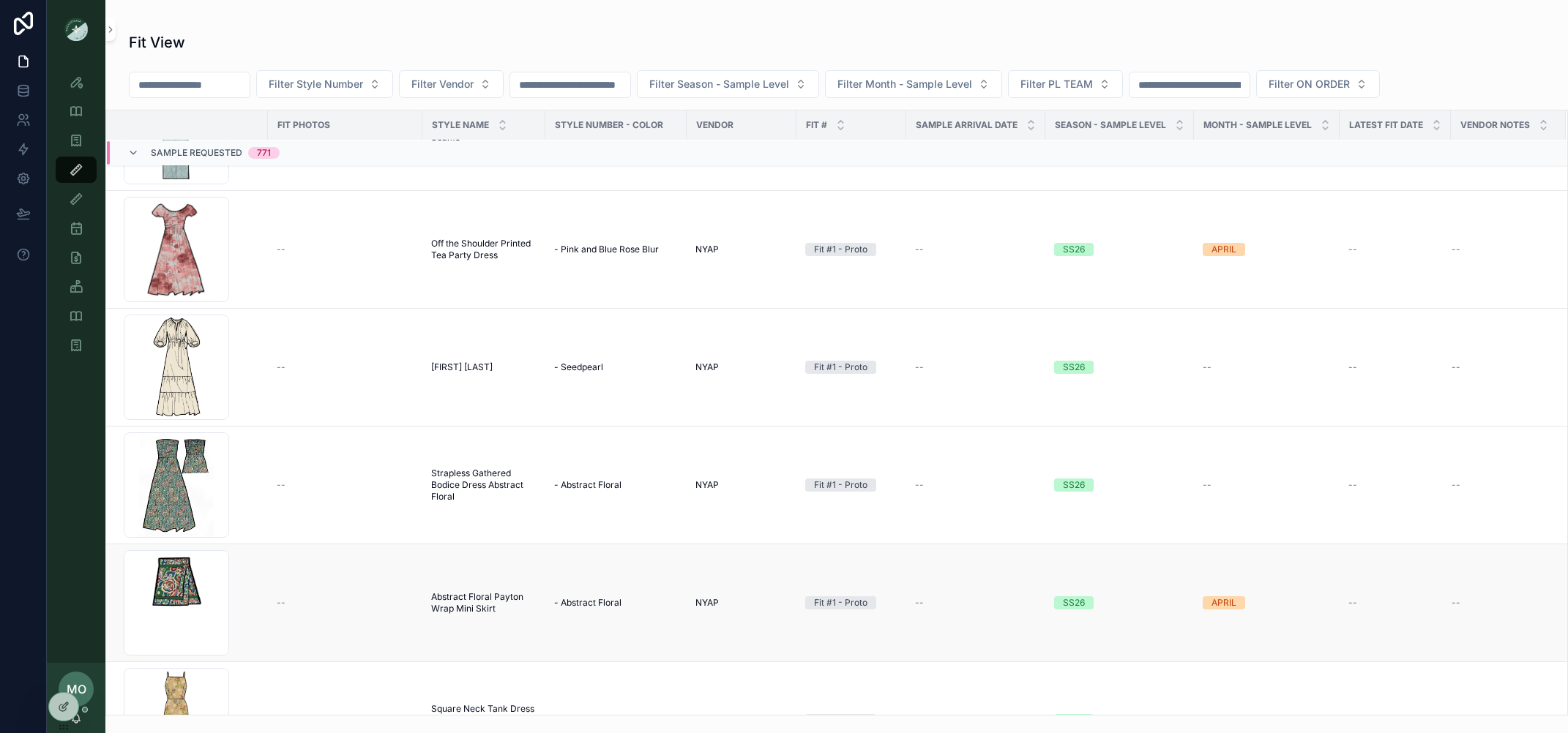 scroll, scrollTop: 0, scrollLeft: 0, axis: both 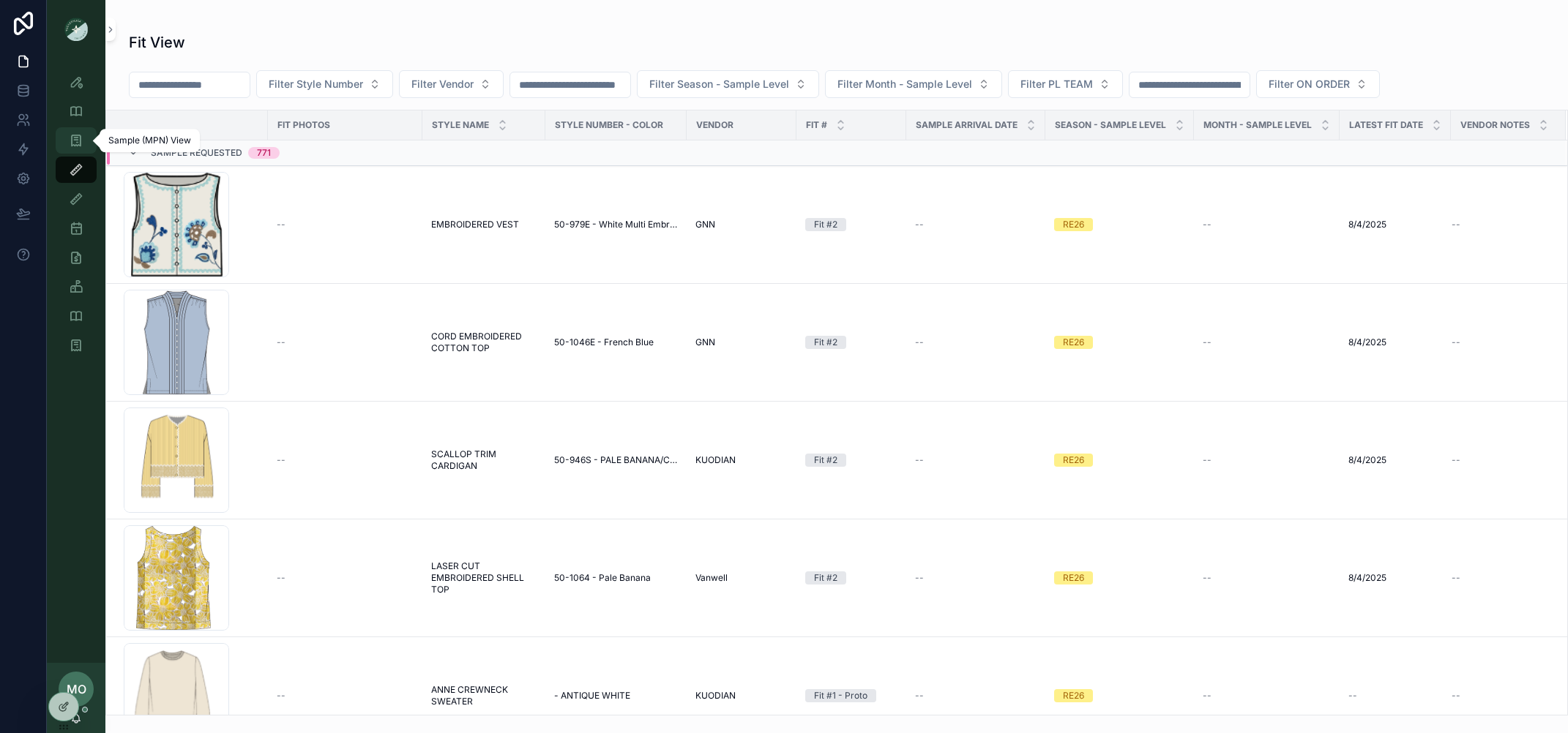 click on "Sample (MPN) View" at bounding box center (76, 140) 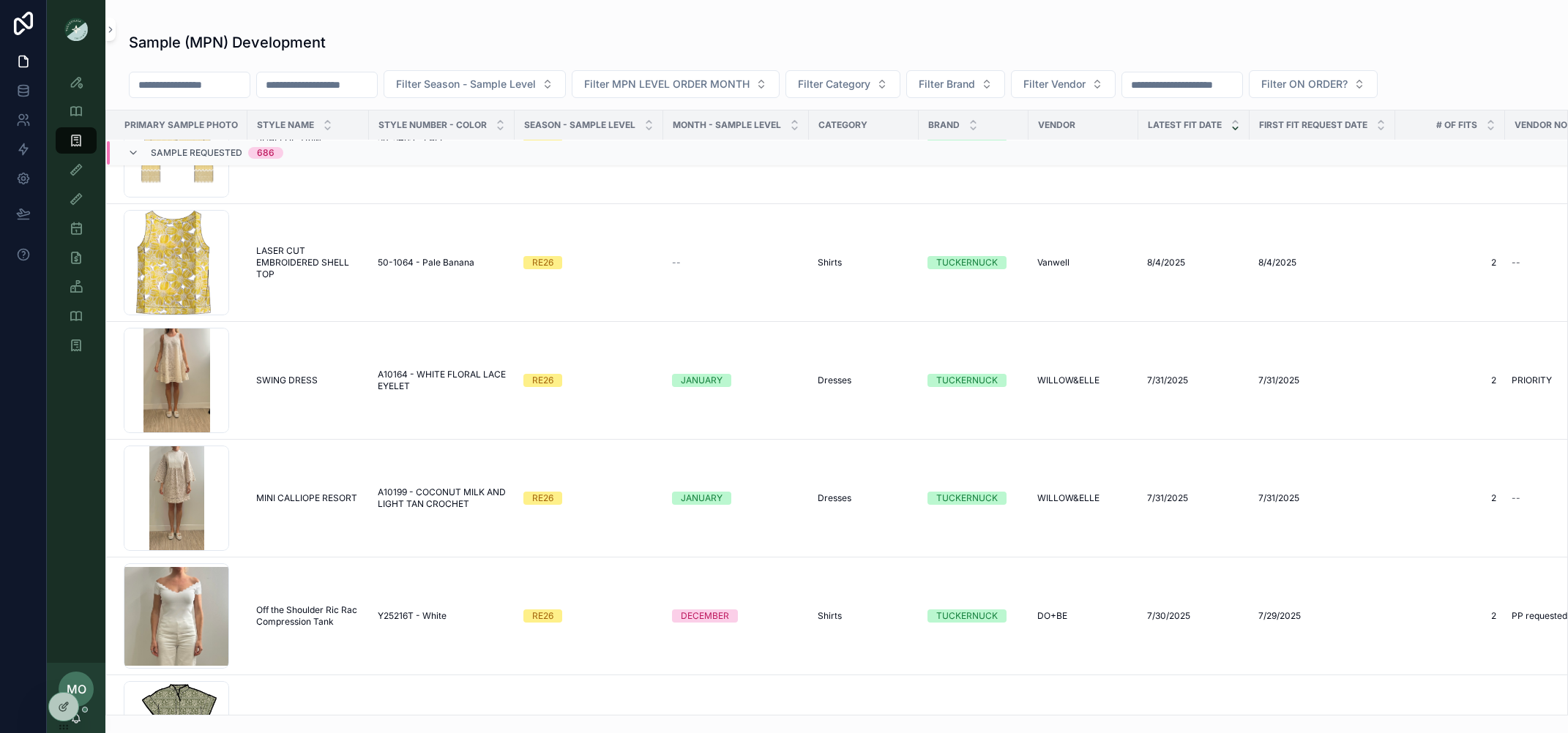 scroll, scrollTop: 952, scrollLeft: 0, axis: vertical 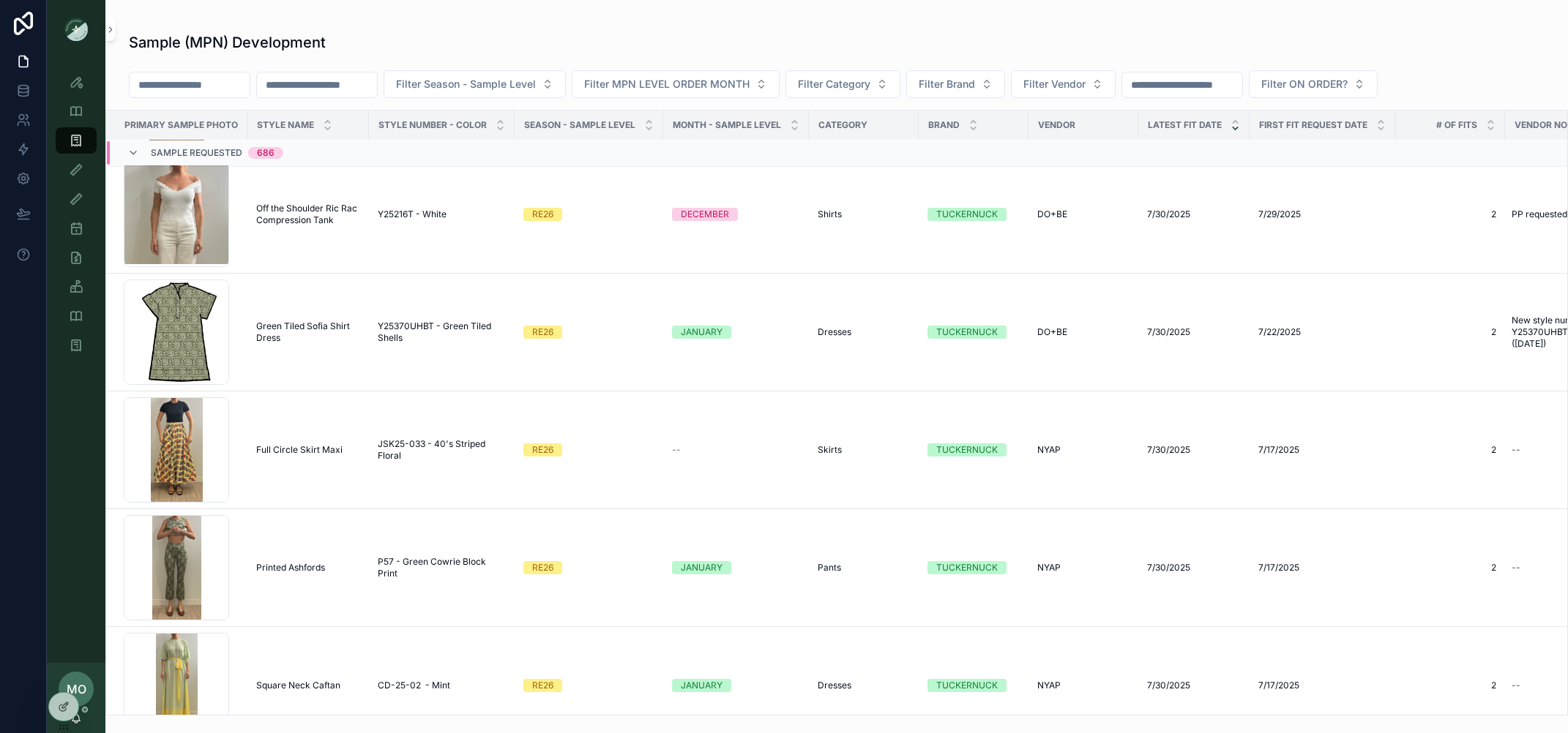 click at bounding box center (190, 85) 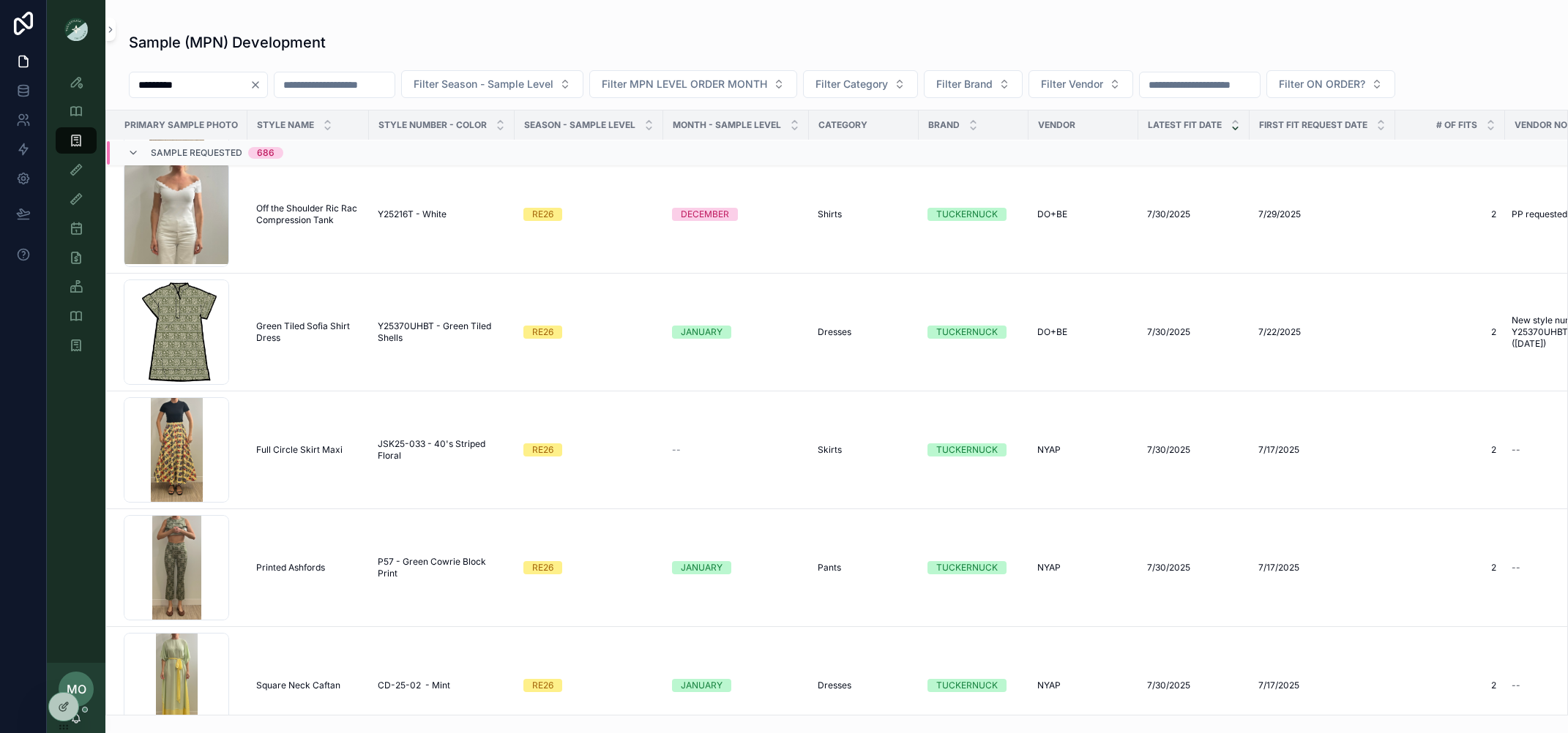 type on "*********" 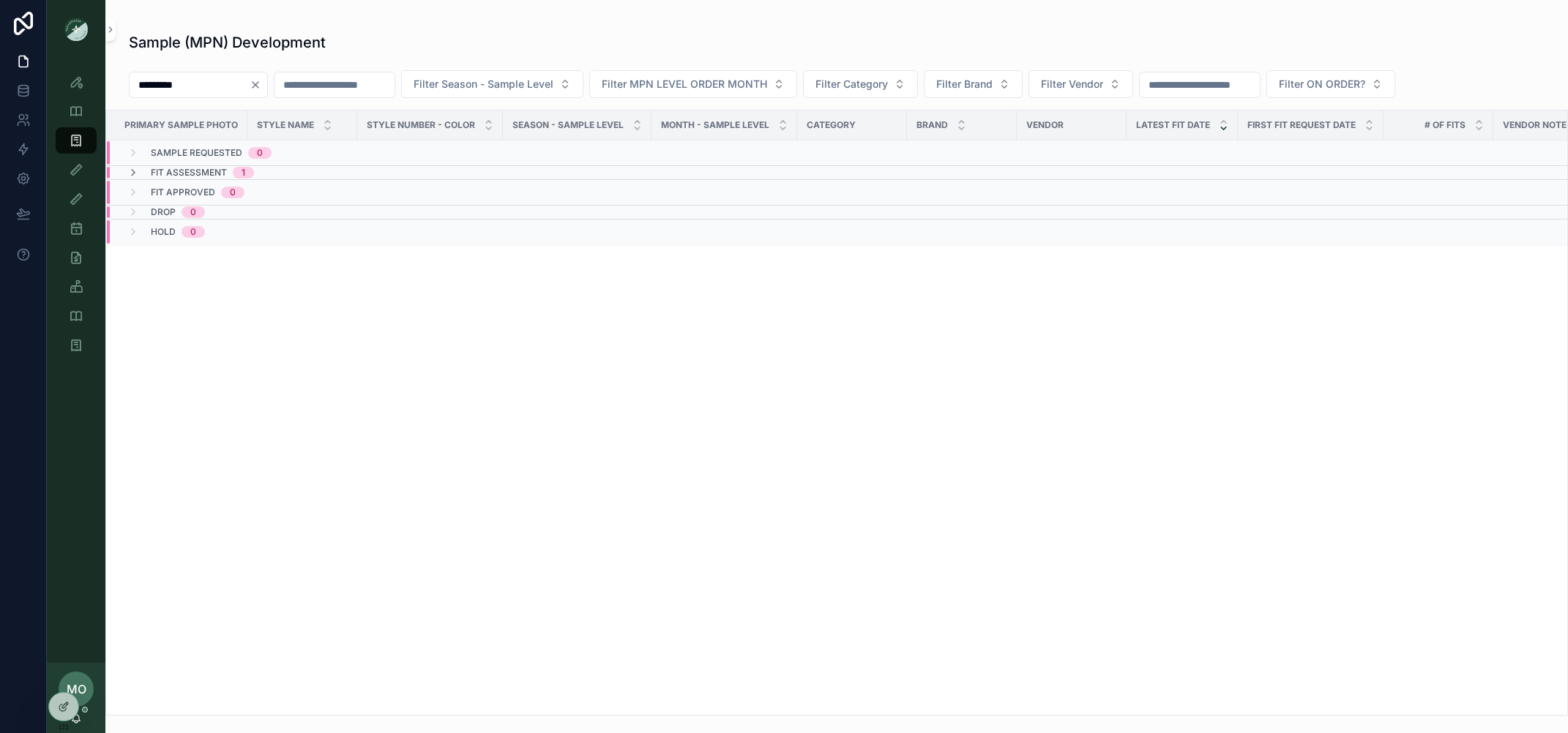 click on "Fit Assessment" at bounding box center (189, 173) 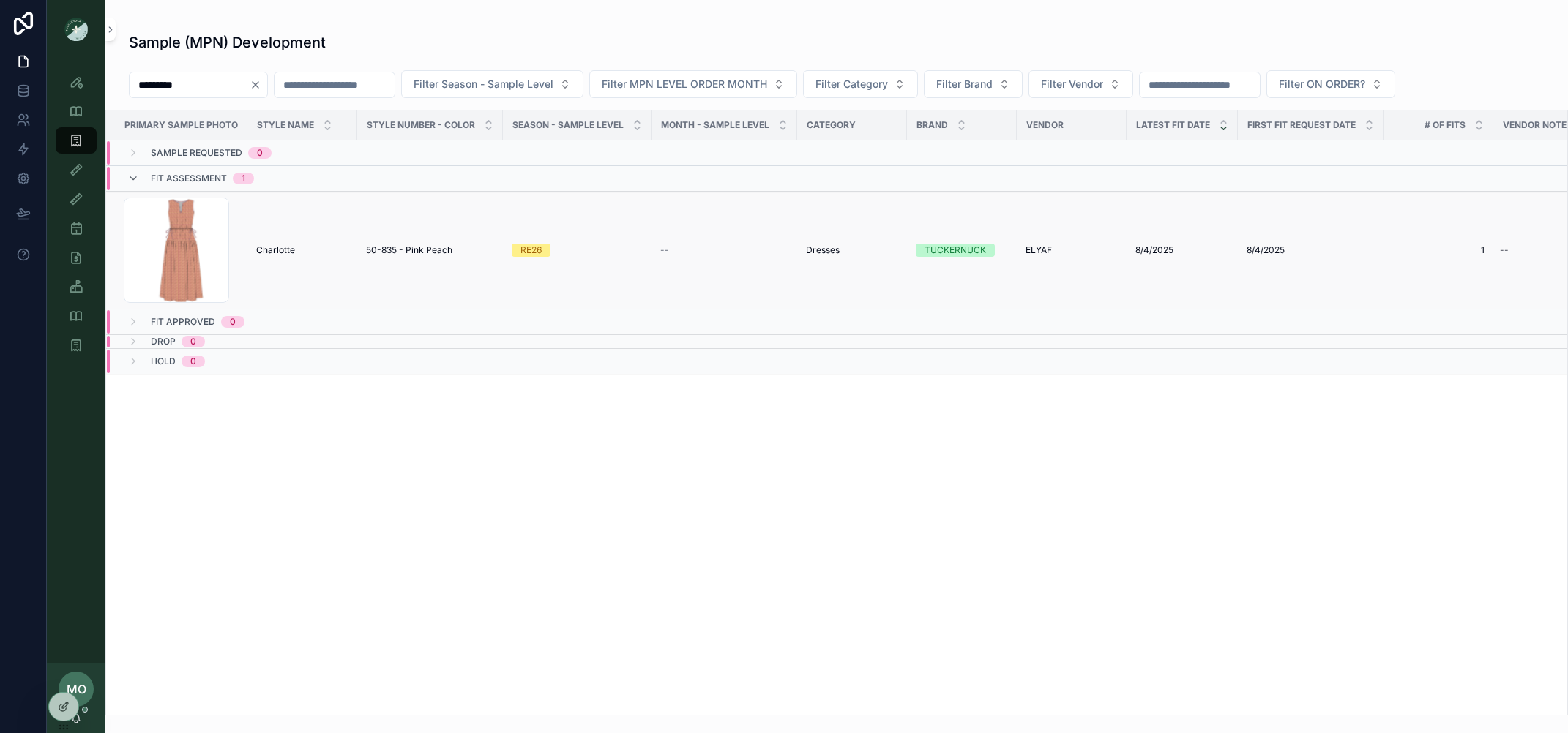 click on "Charlotte" at bounding box center (275, 250) 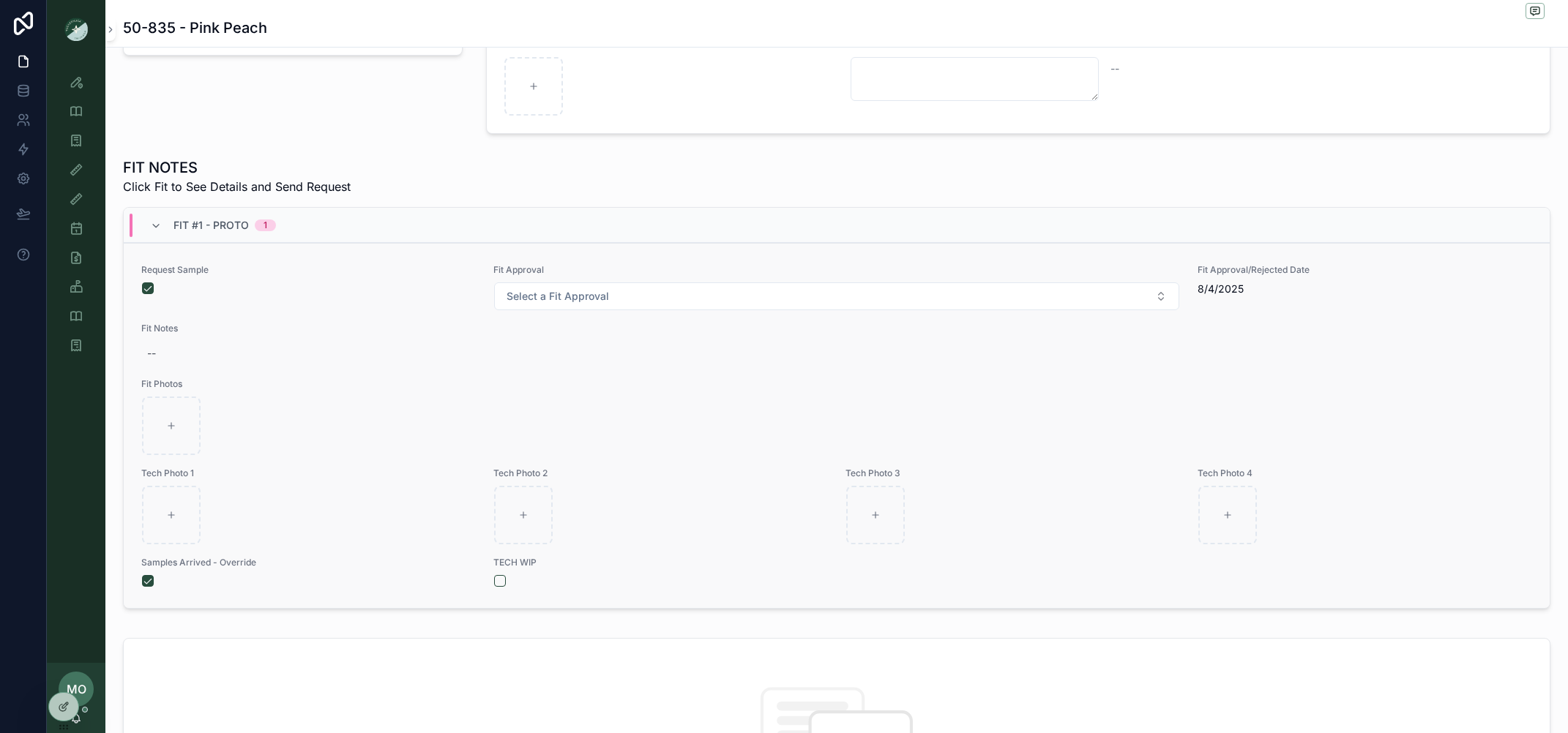scroll, scrollTop: 345, scrollLeft: 0, axis: vertical 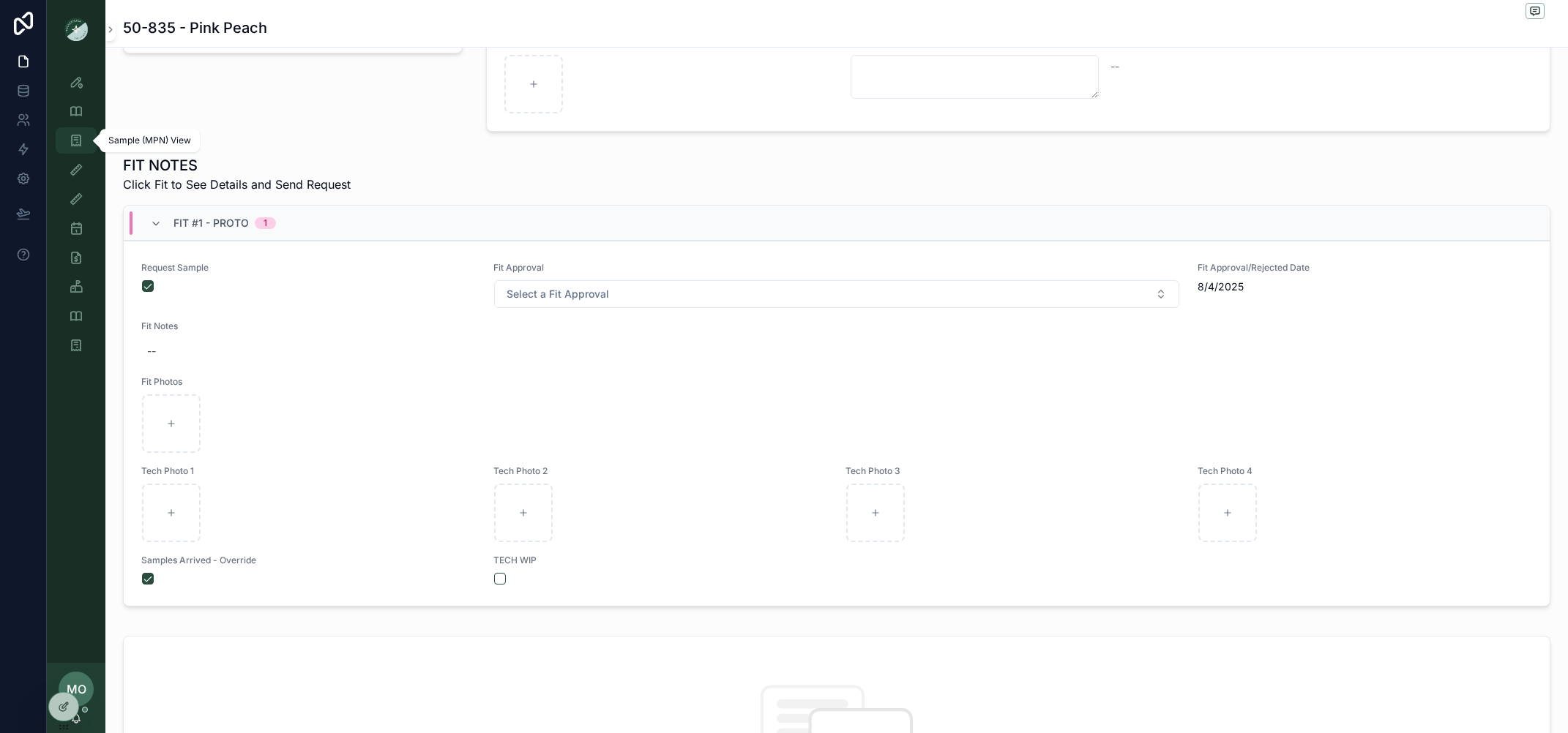 click on "Sample (MPN) View" at bounding box center (76, 140) 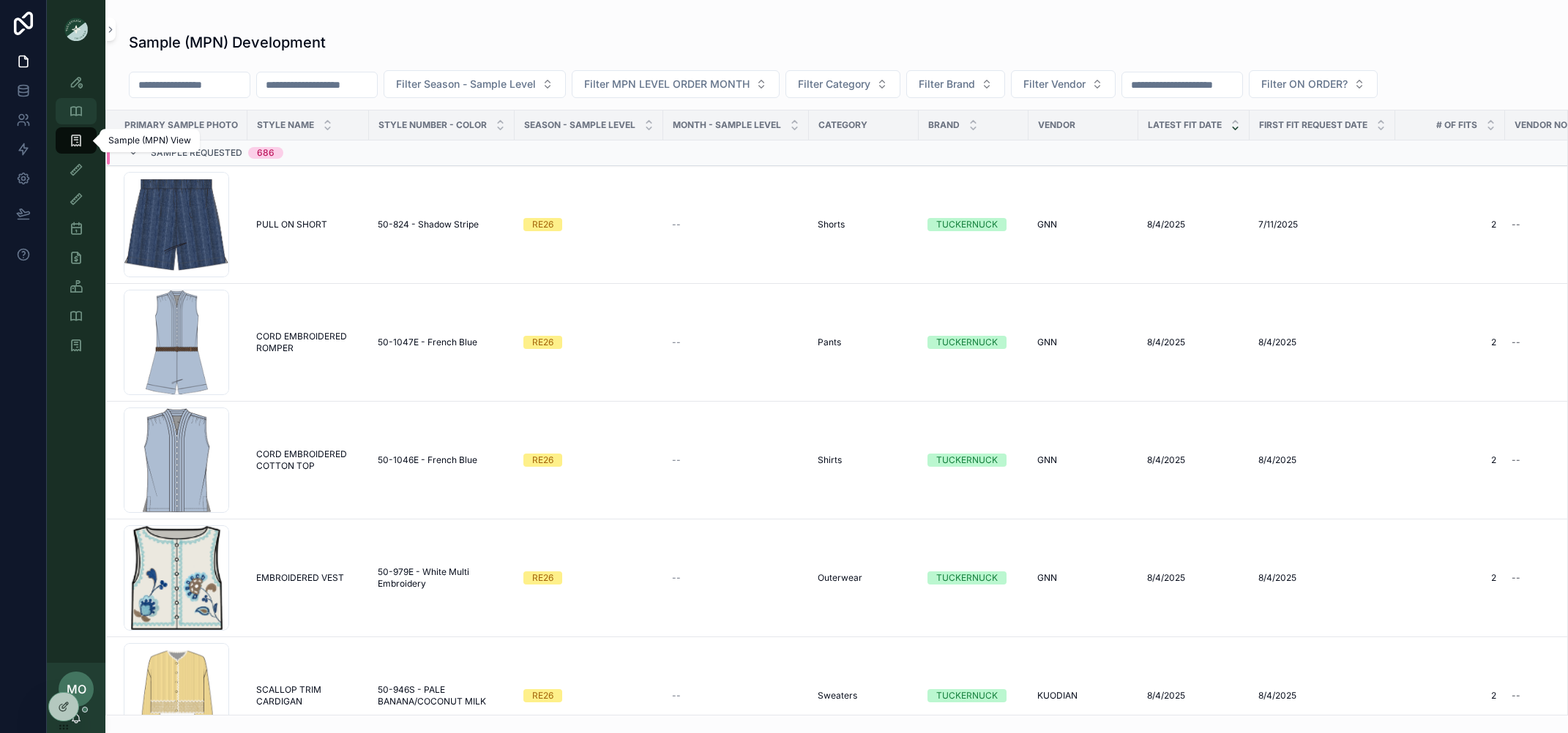 scroll, scrollTop: 0, scrollLeft: 0, axis: both 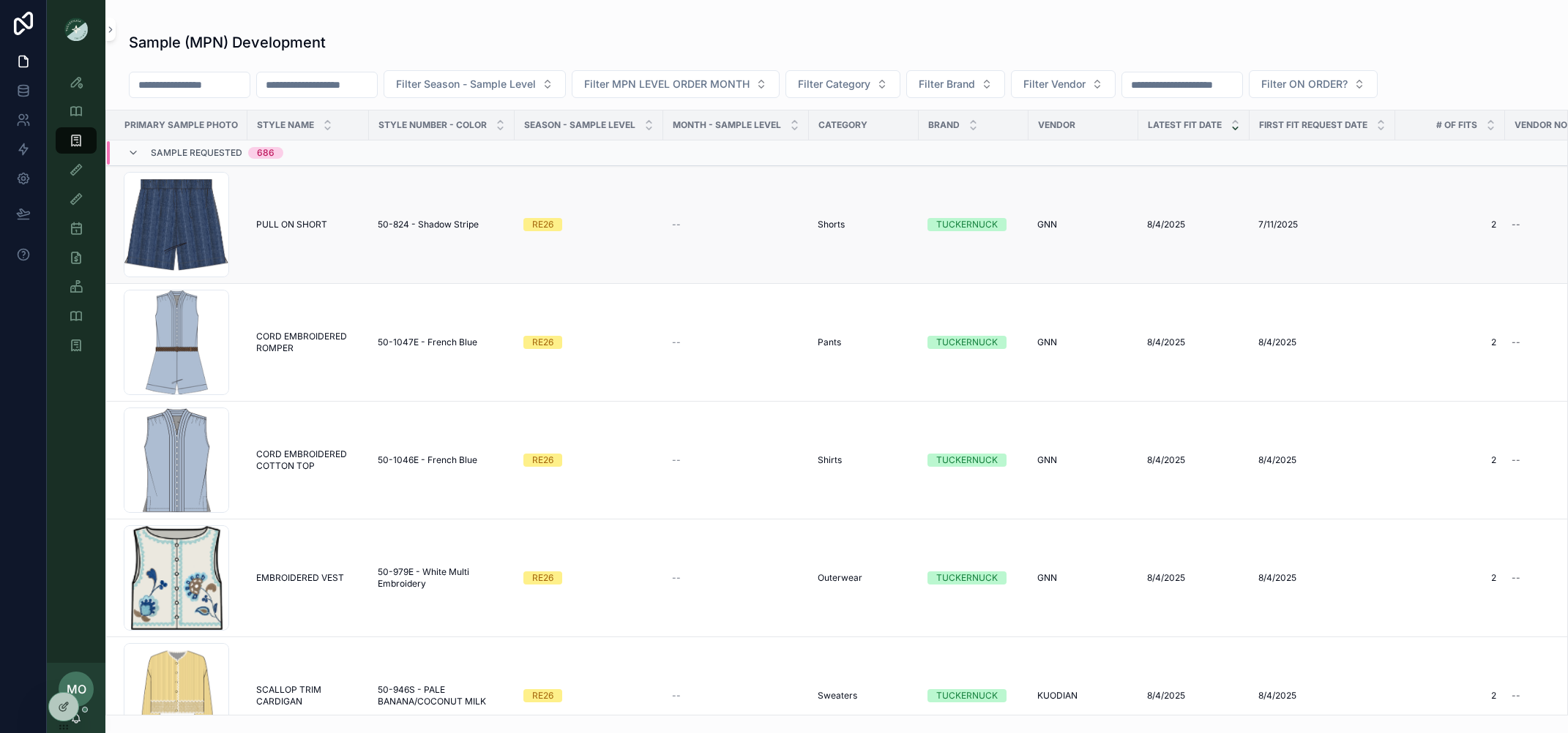 click on "PULL ON SHORT" at bounding box center [291, 225] 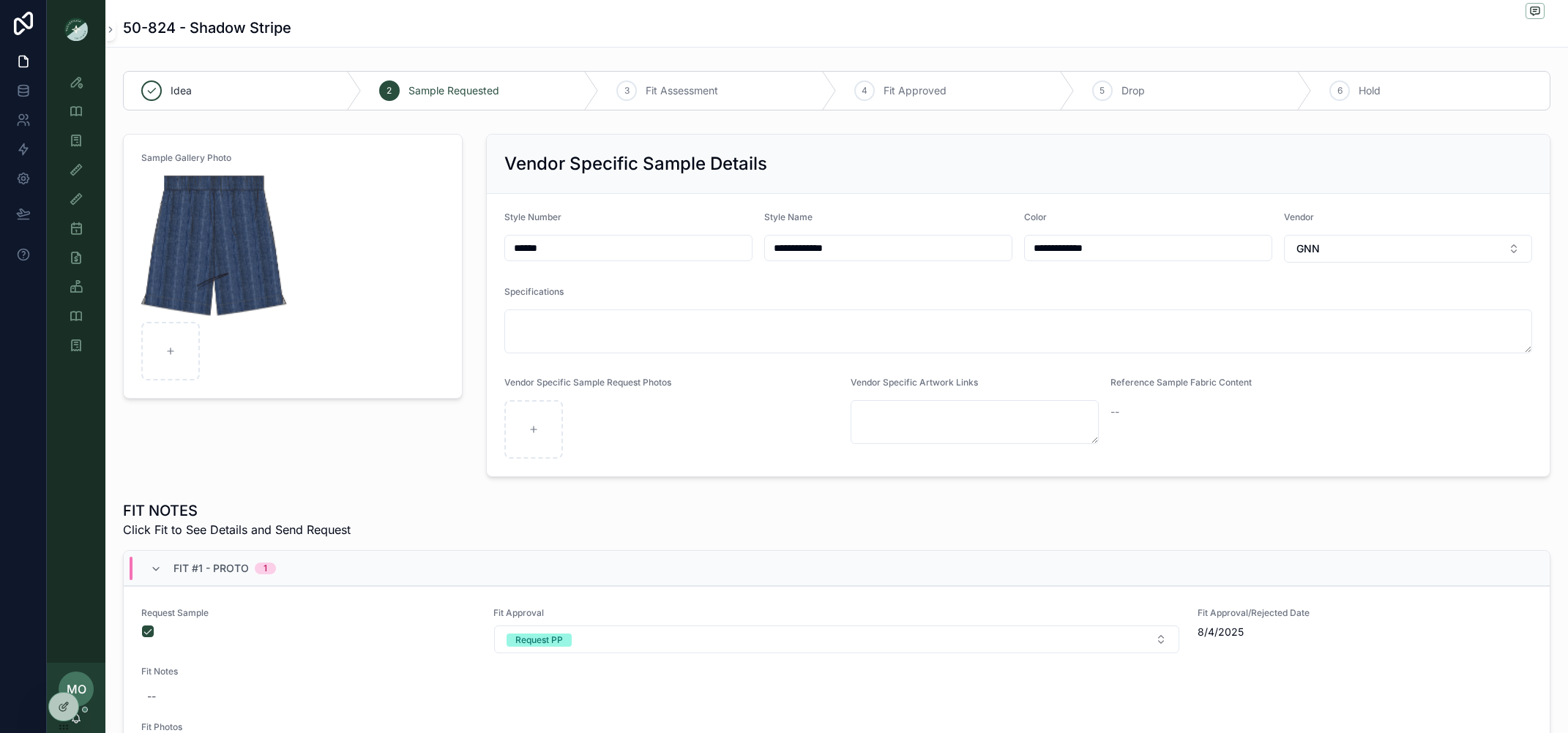 drag, startPoint x: 564, startPoint y: 244, endPoint x: 468, endPoint y: 243, distance: 96.00521 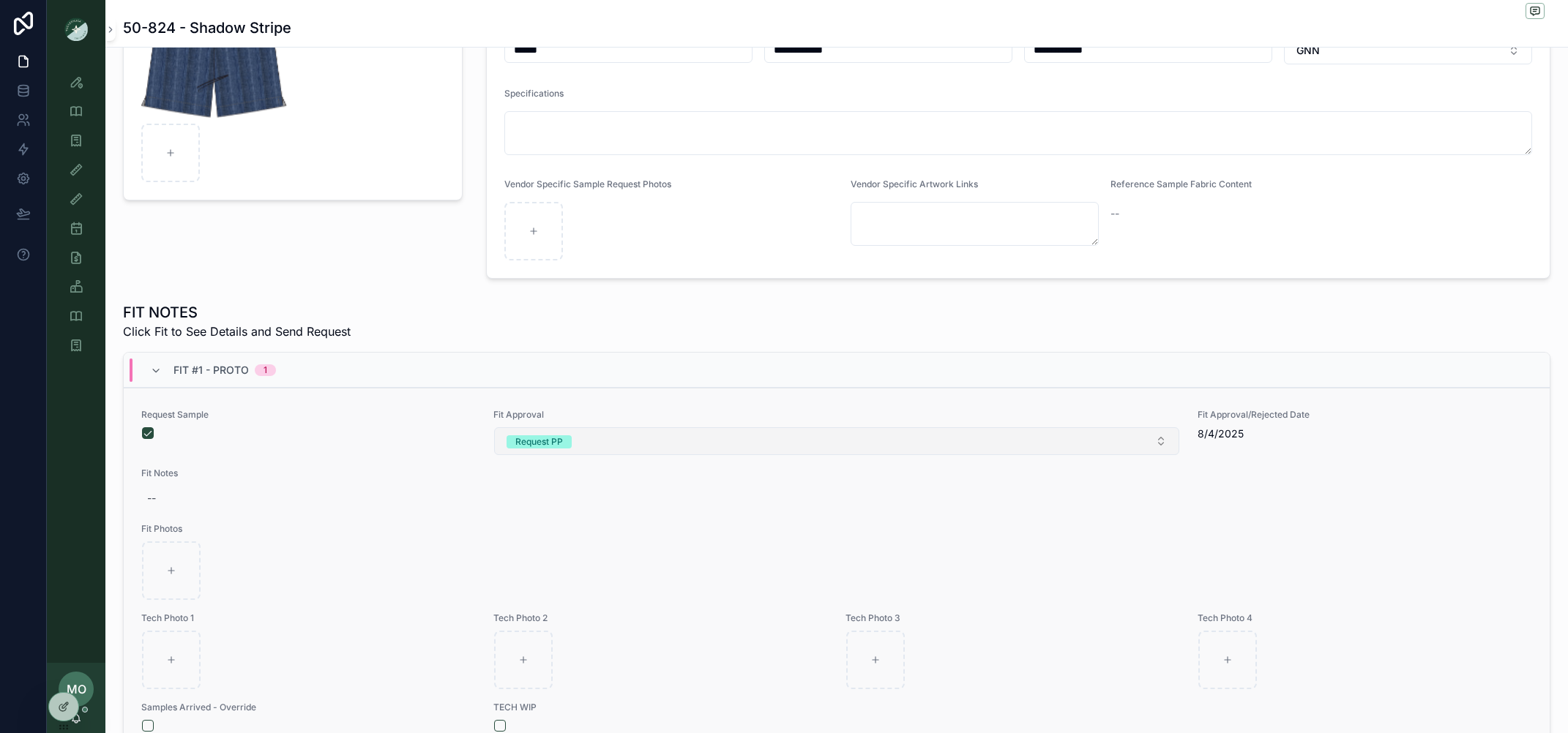 click on "Request PP" at bounding box center (837, 441) 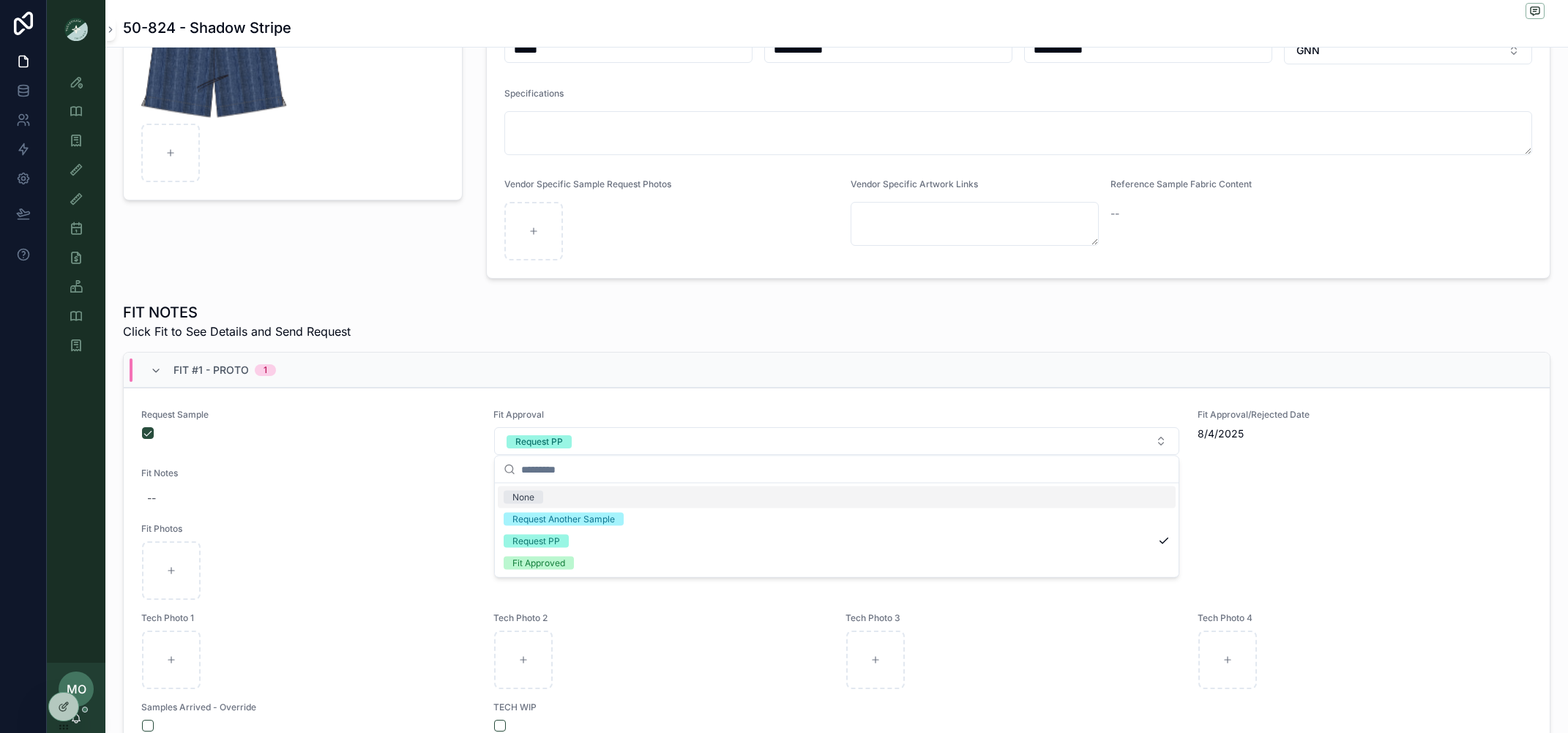 click on "None" at bounding box center [523, 497] 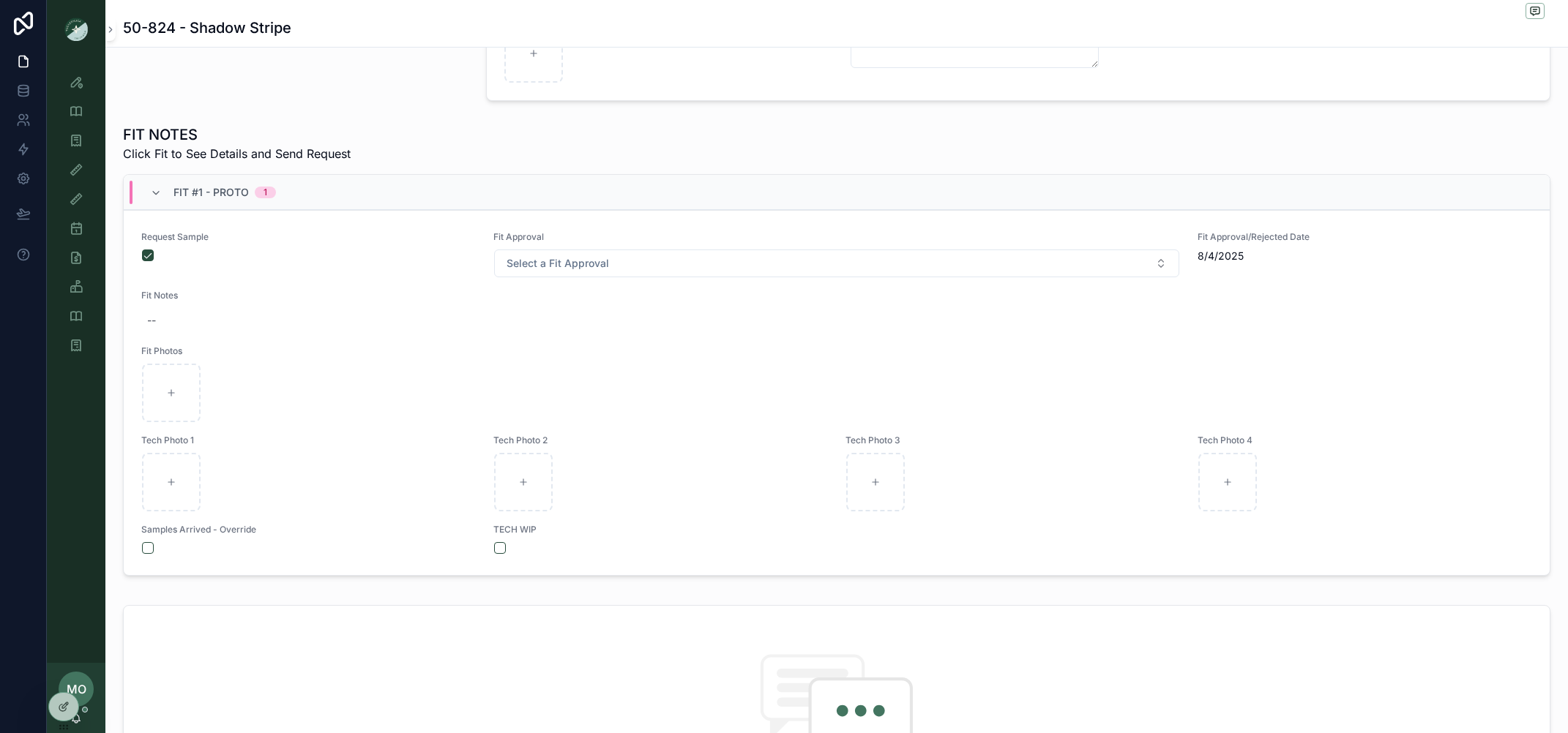 scroll, scrollTop: 377, scrollLeft: 0, axis: vertical 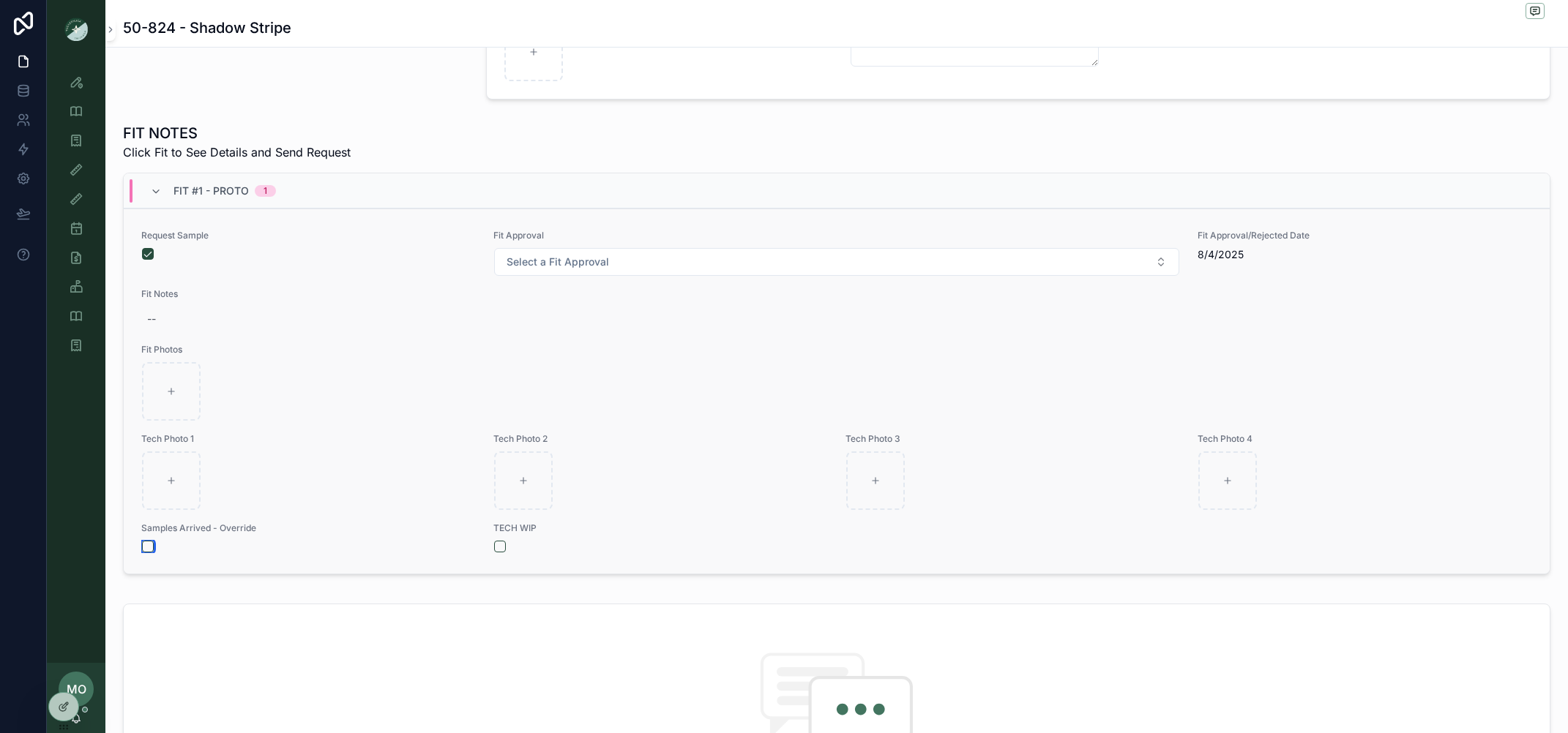 click at bounding box center [148, 546] 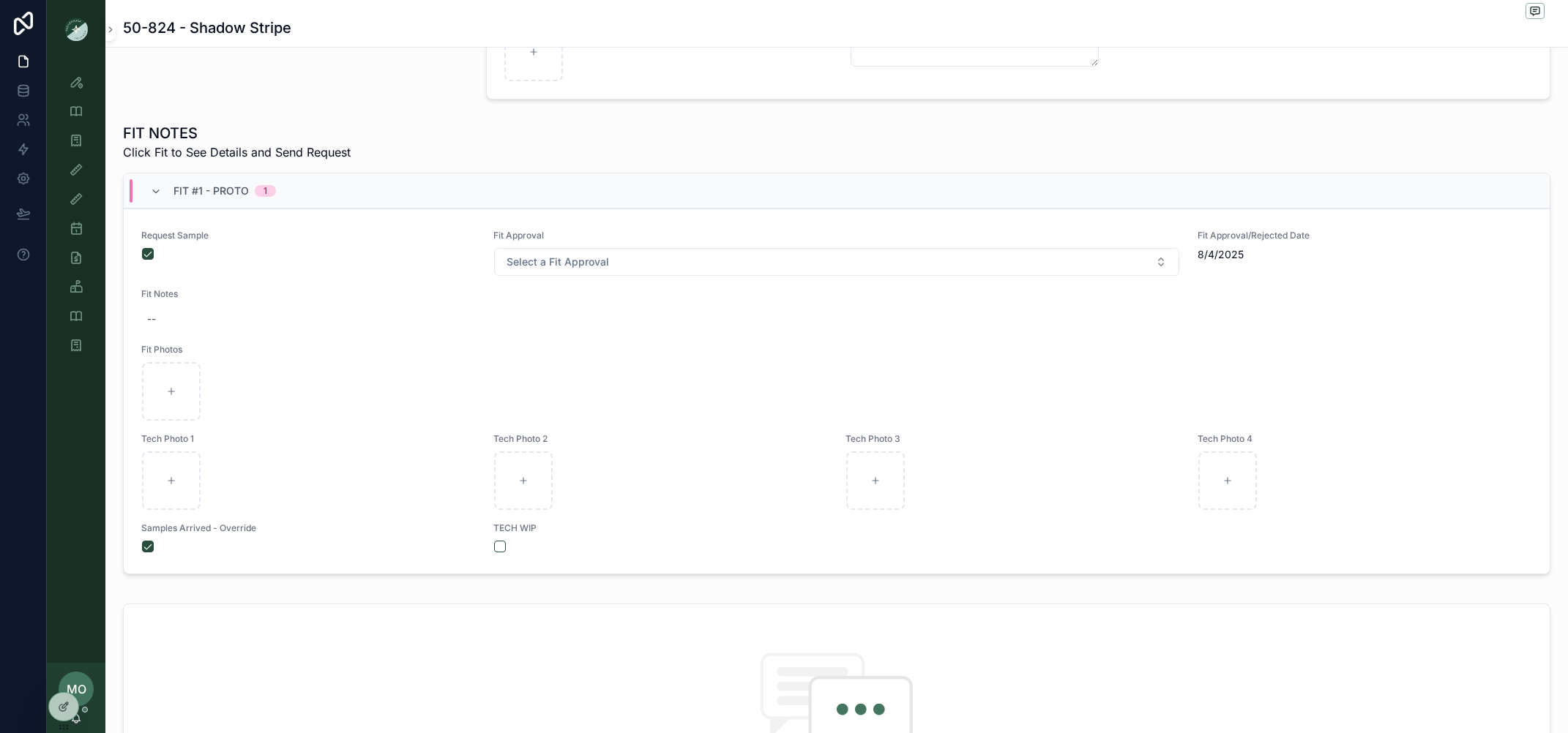 scroll, scrollTop: 0, scrollLeft: 0, axis: both 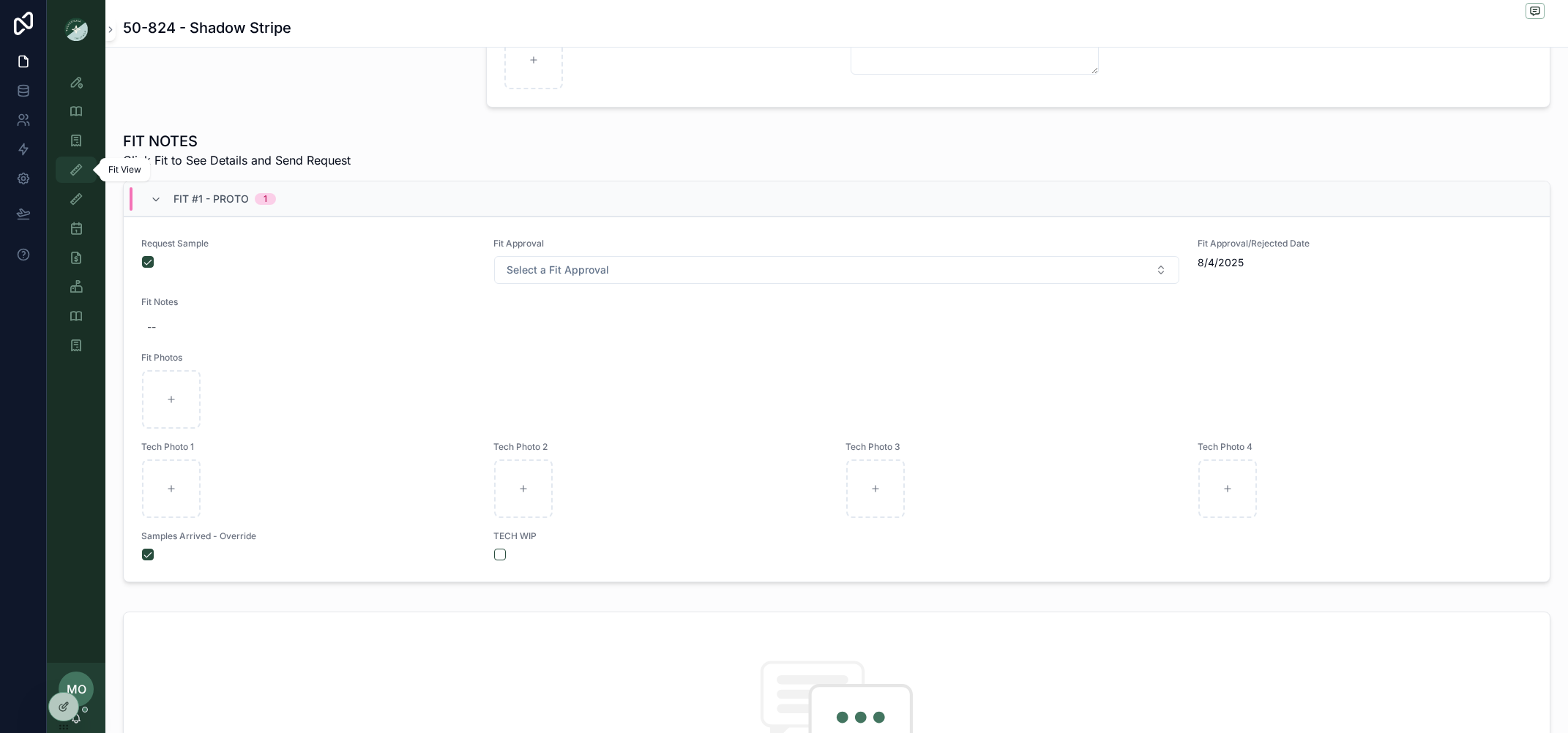 click at bounding box center (76, 170) 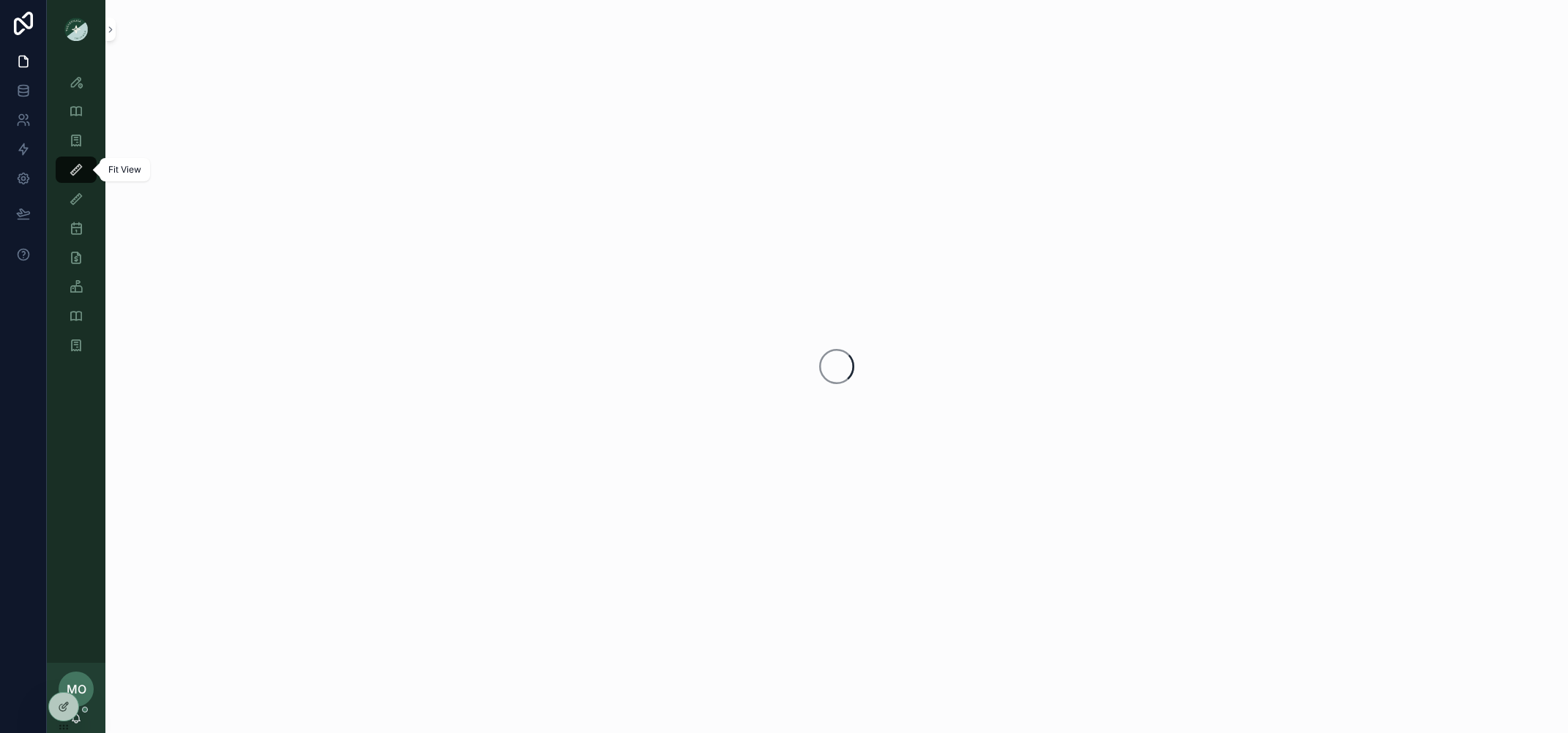 scroll, scrollTop: 0, scrollLeft: 0, axis: both 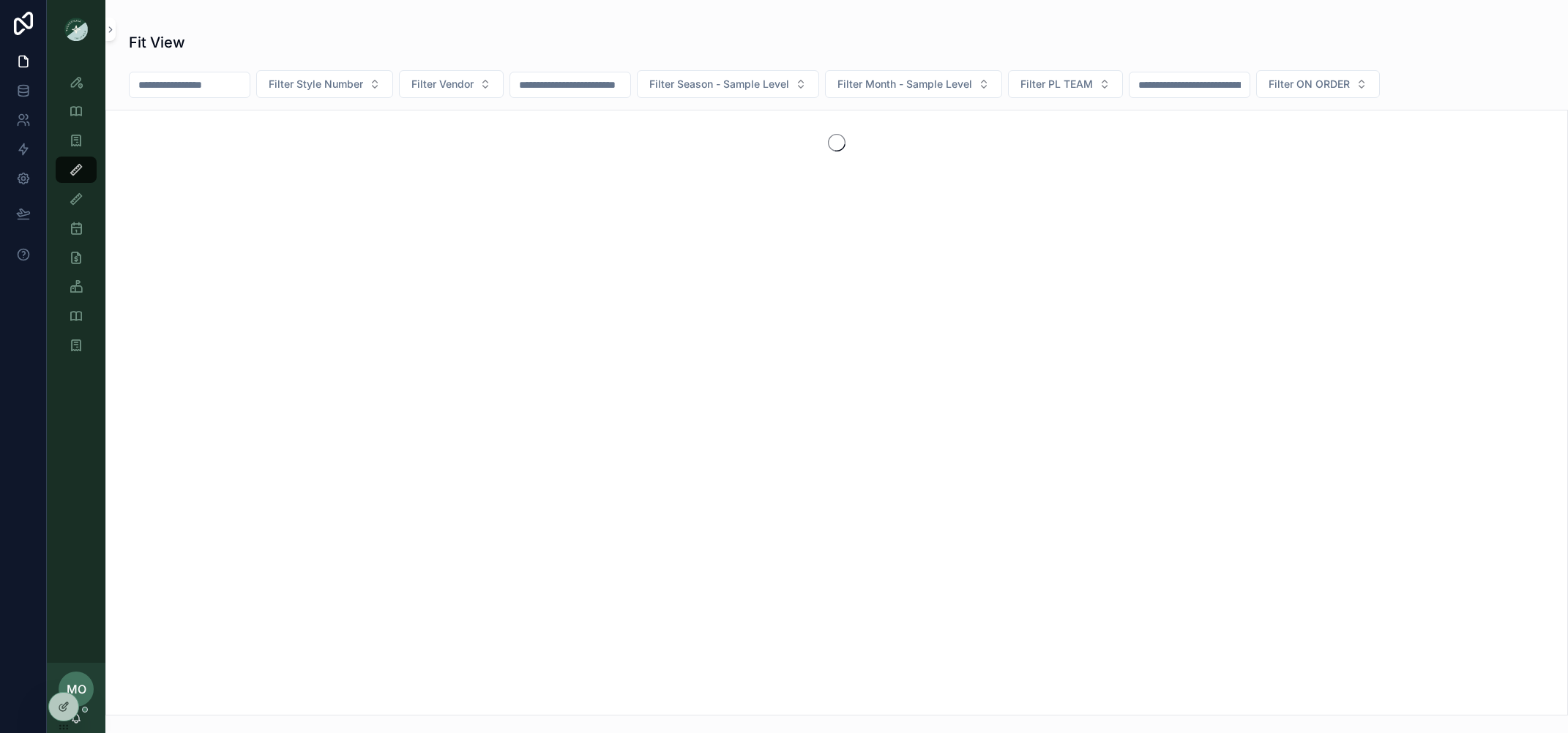 click at bounding box center (190, 85) 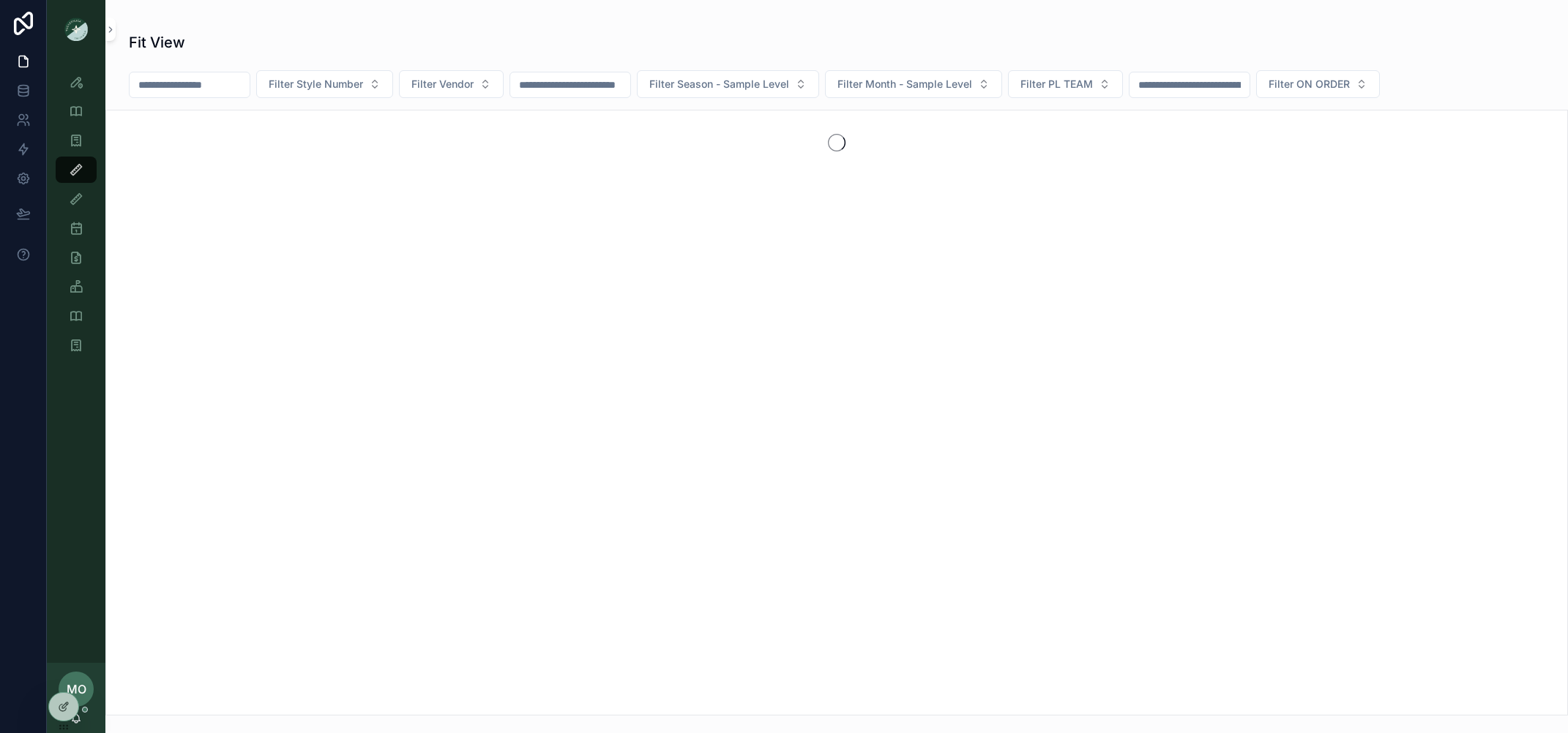 click on "Fit View" at bounding box center (837, 42) 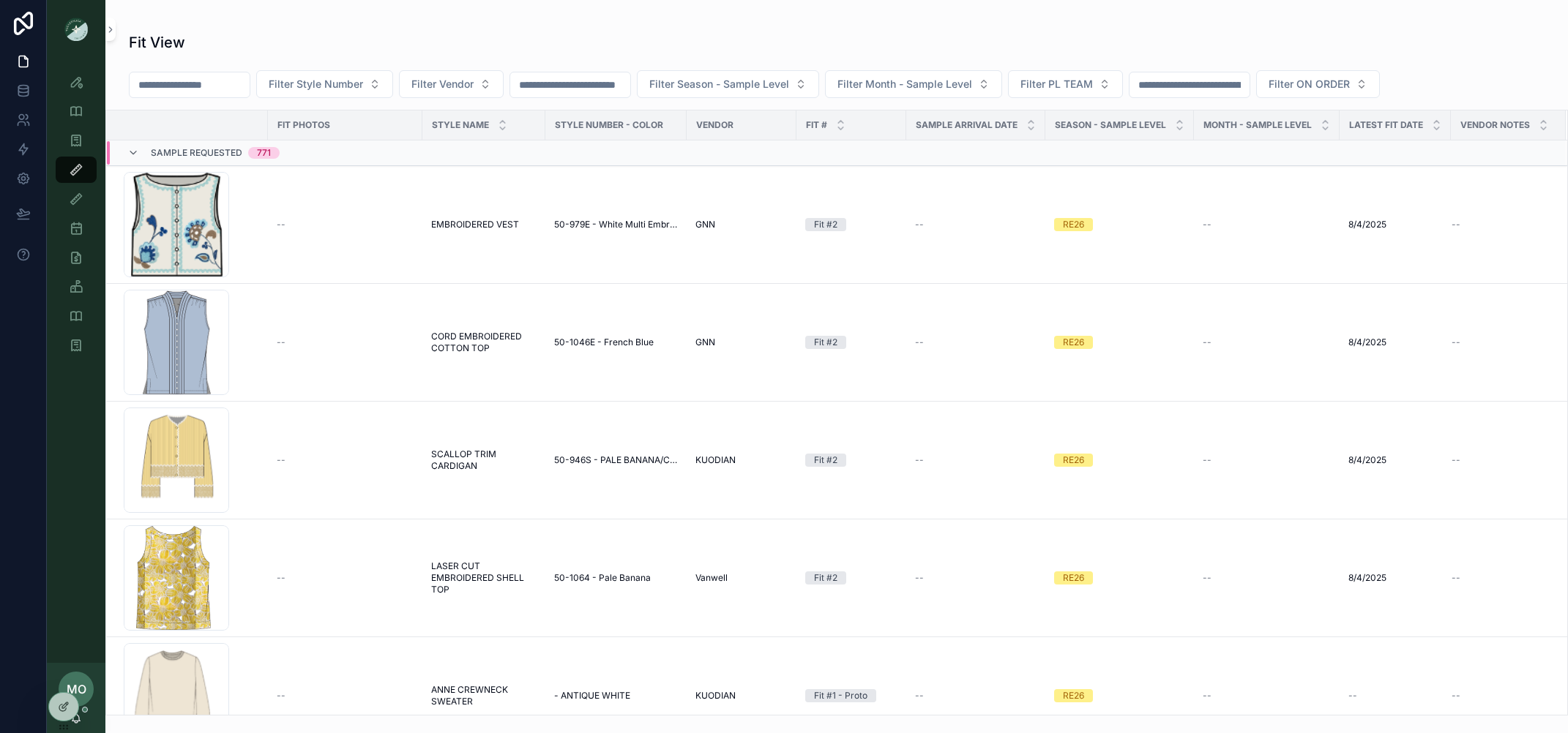 click at bounding box center (190, 85) 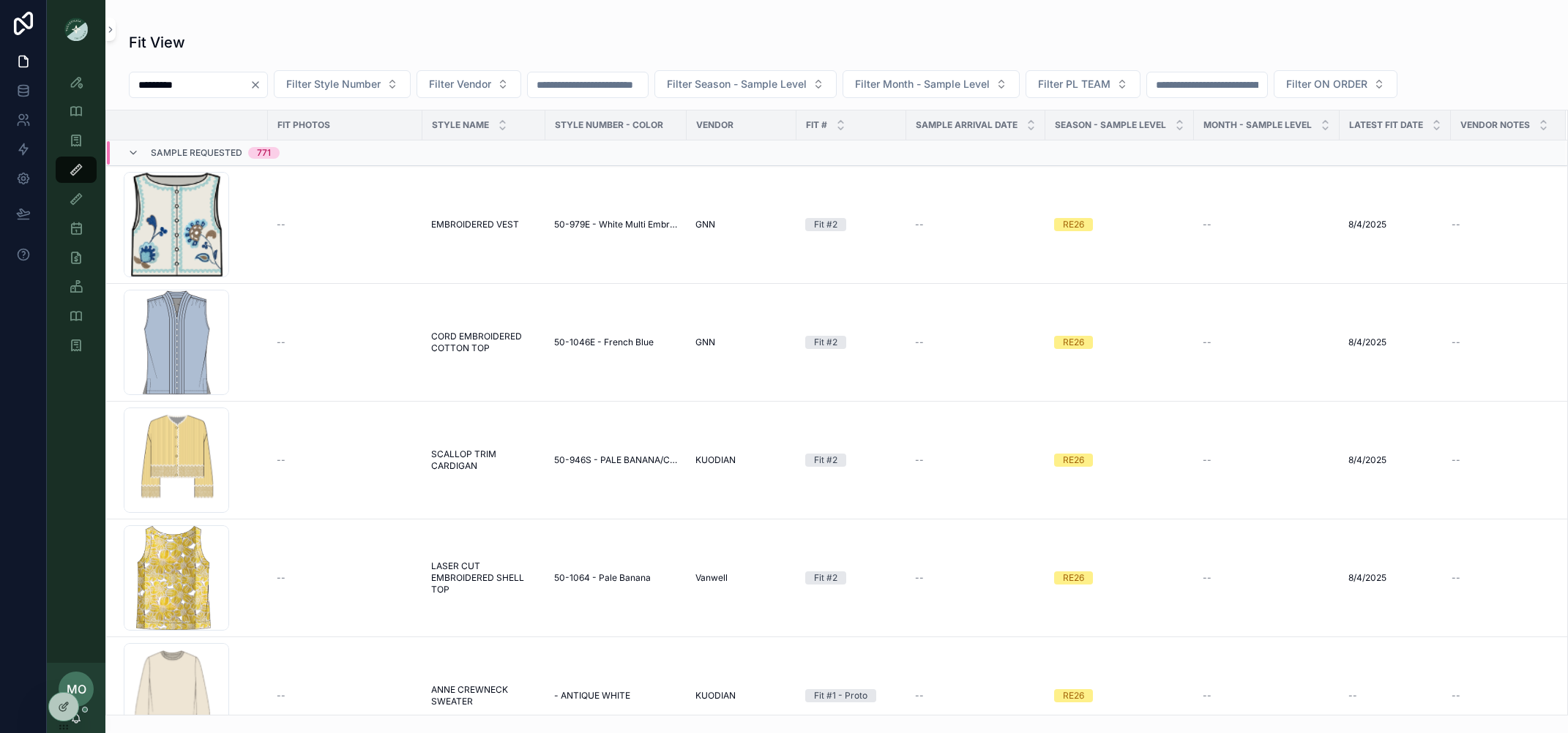 type on "*********" 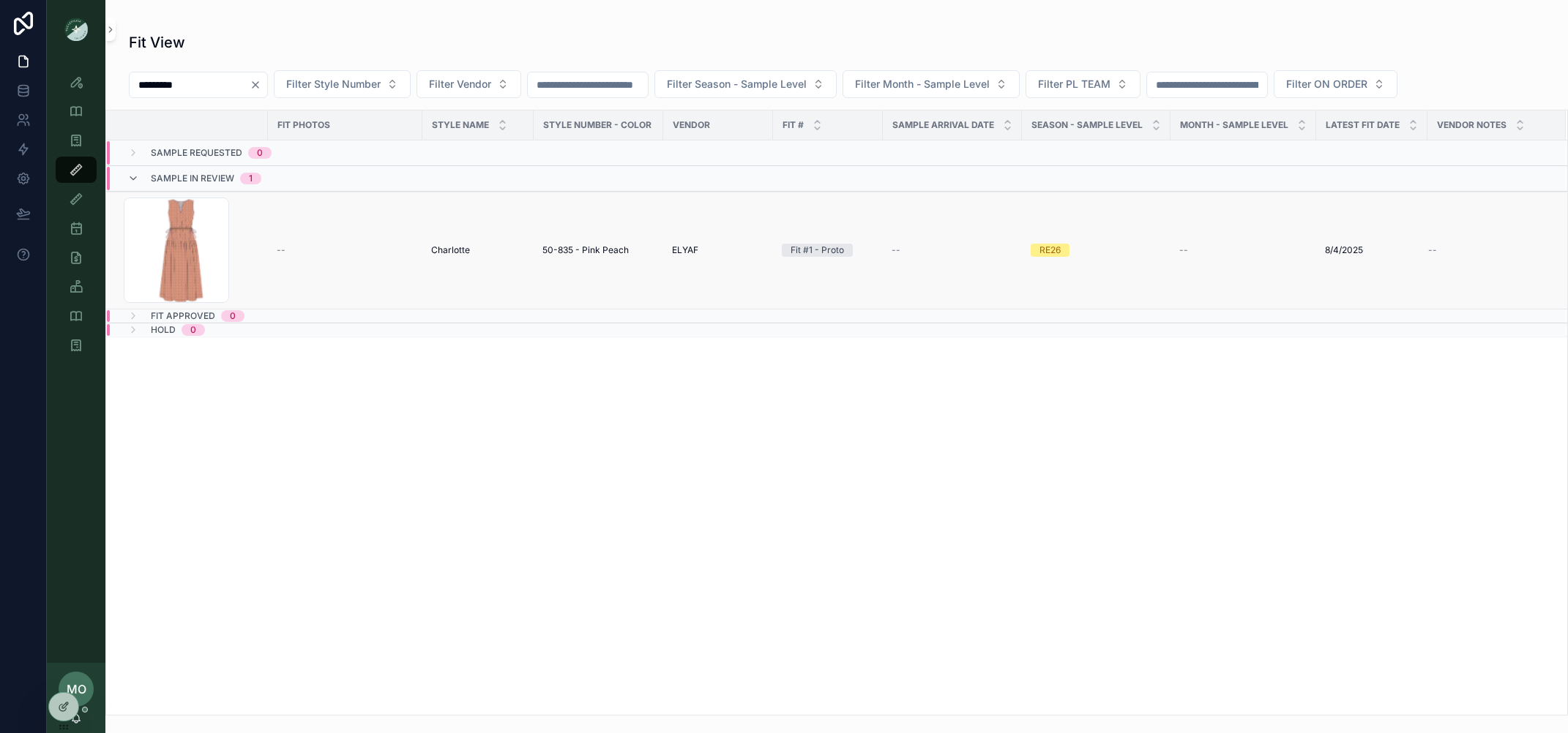 click on "Charlotte" at bounding box center (450, 250) 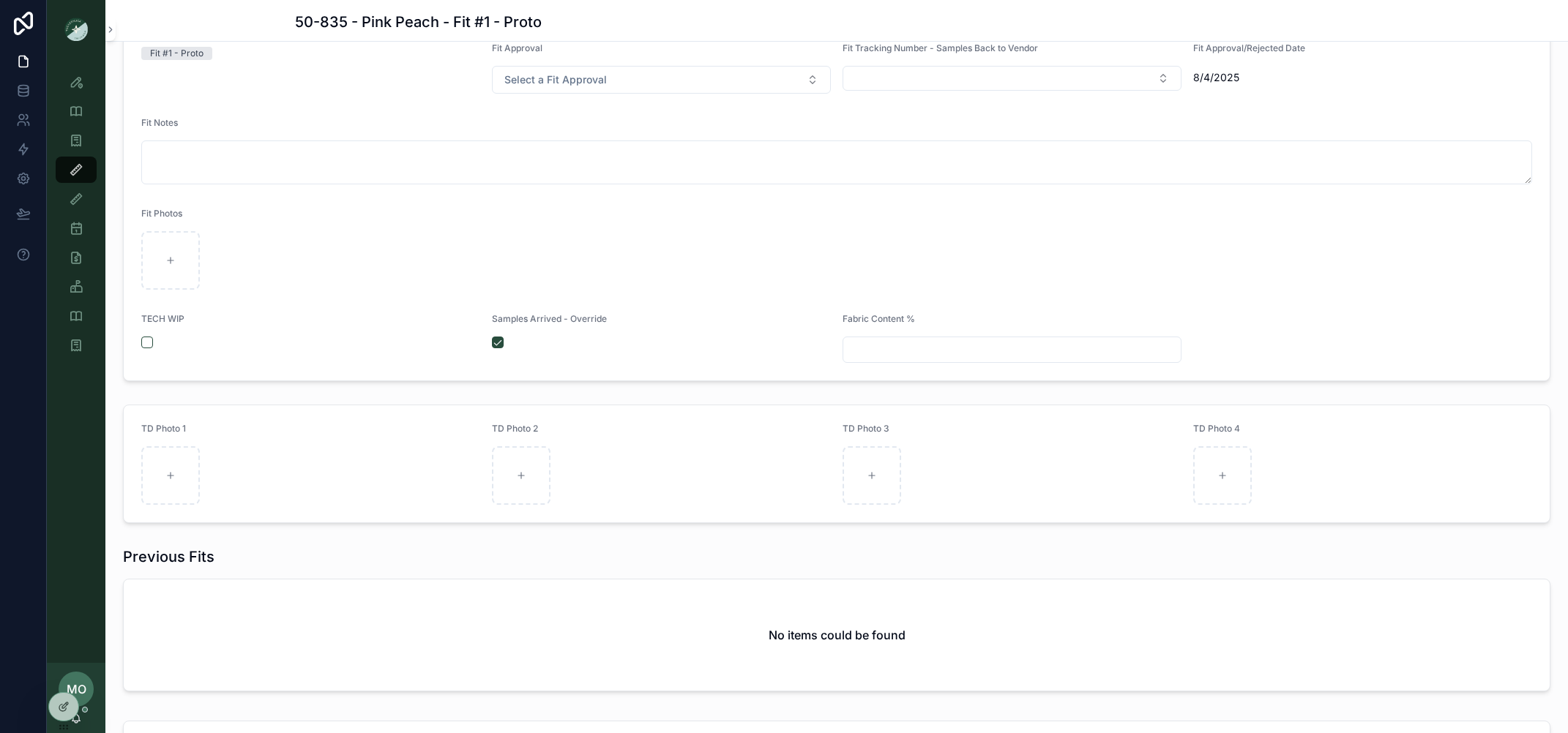 scroll, scrollTop: 248, scrollLeft: 0, axis: vertical 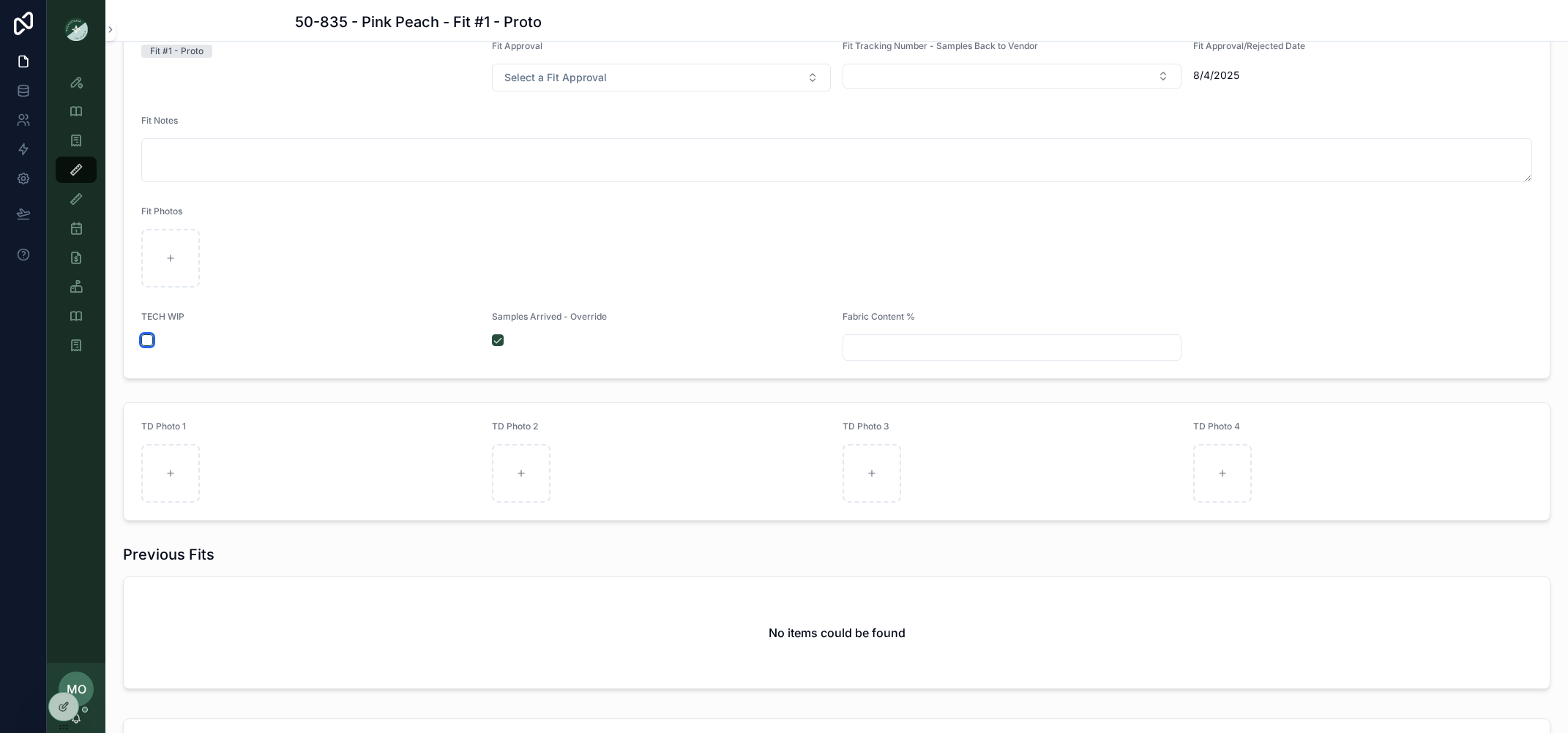 click at bounding box center [147, 340] 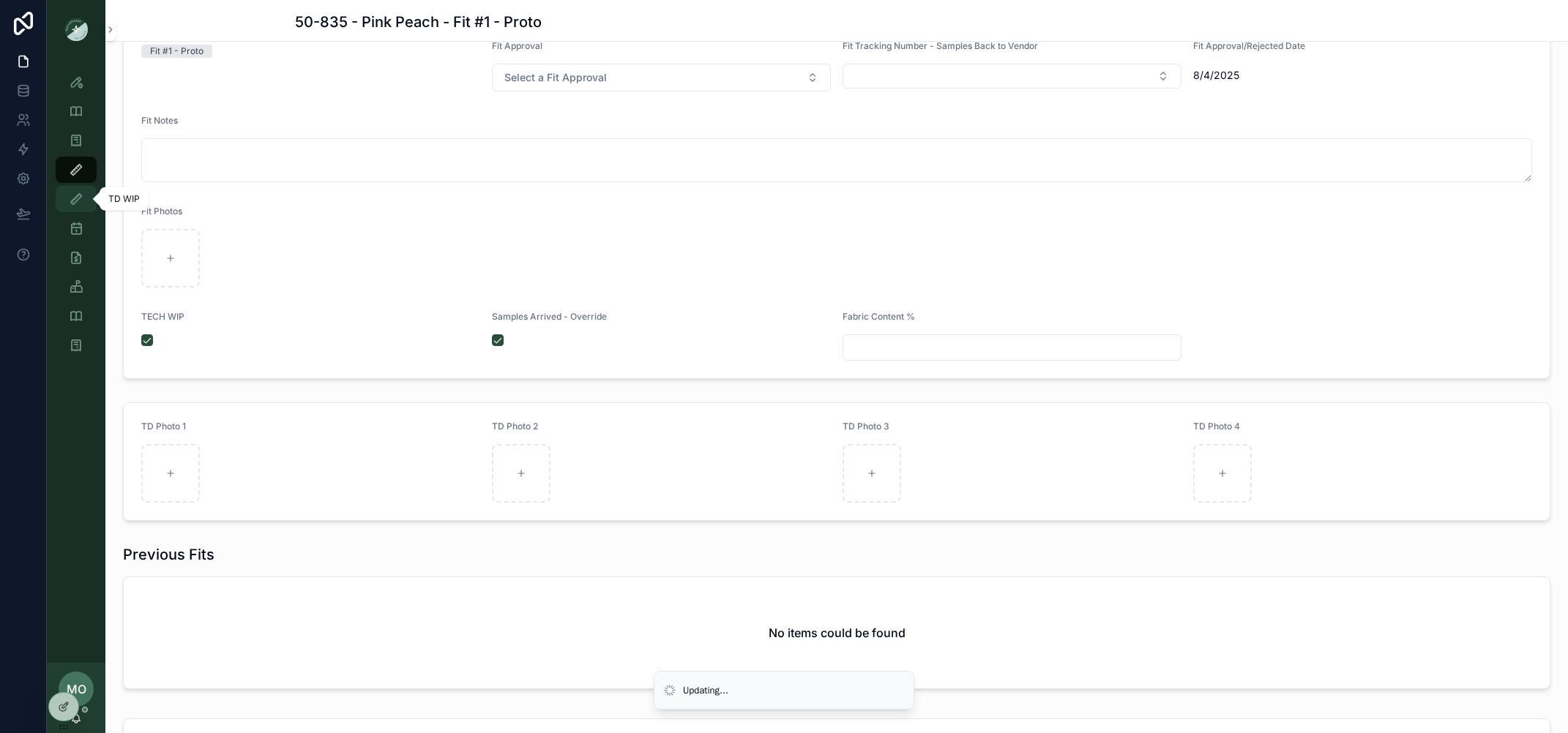 click at bounding box center [76, 199] 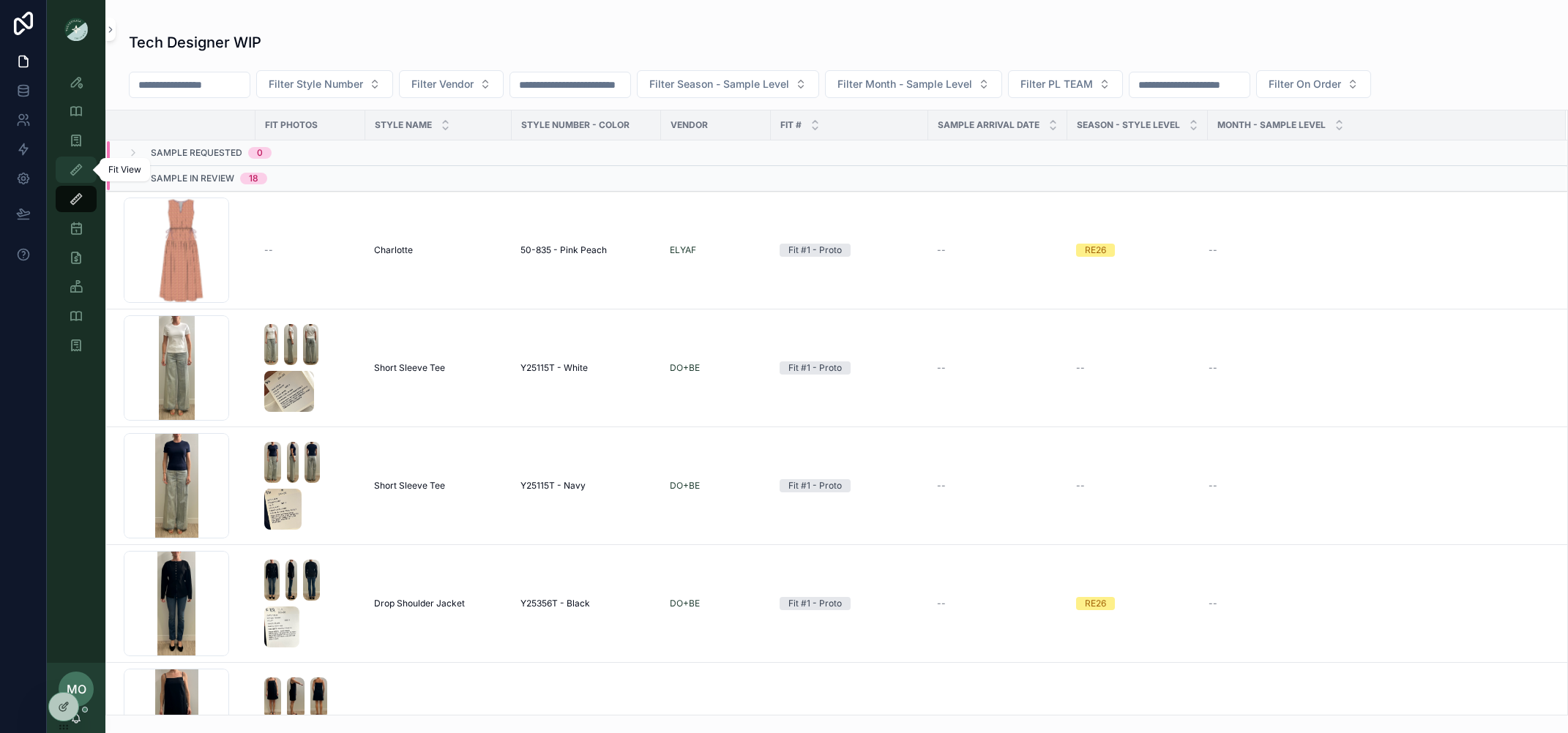 click at bounding box center (76, 170) 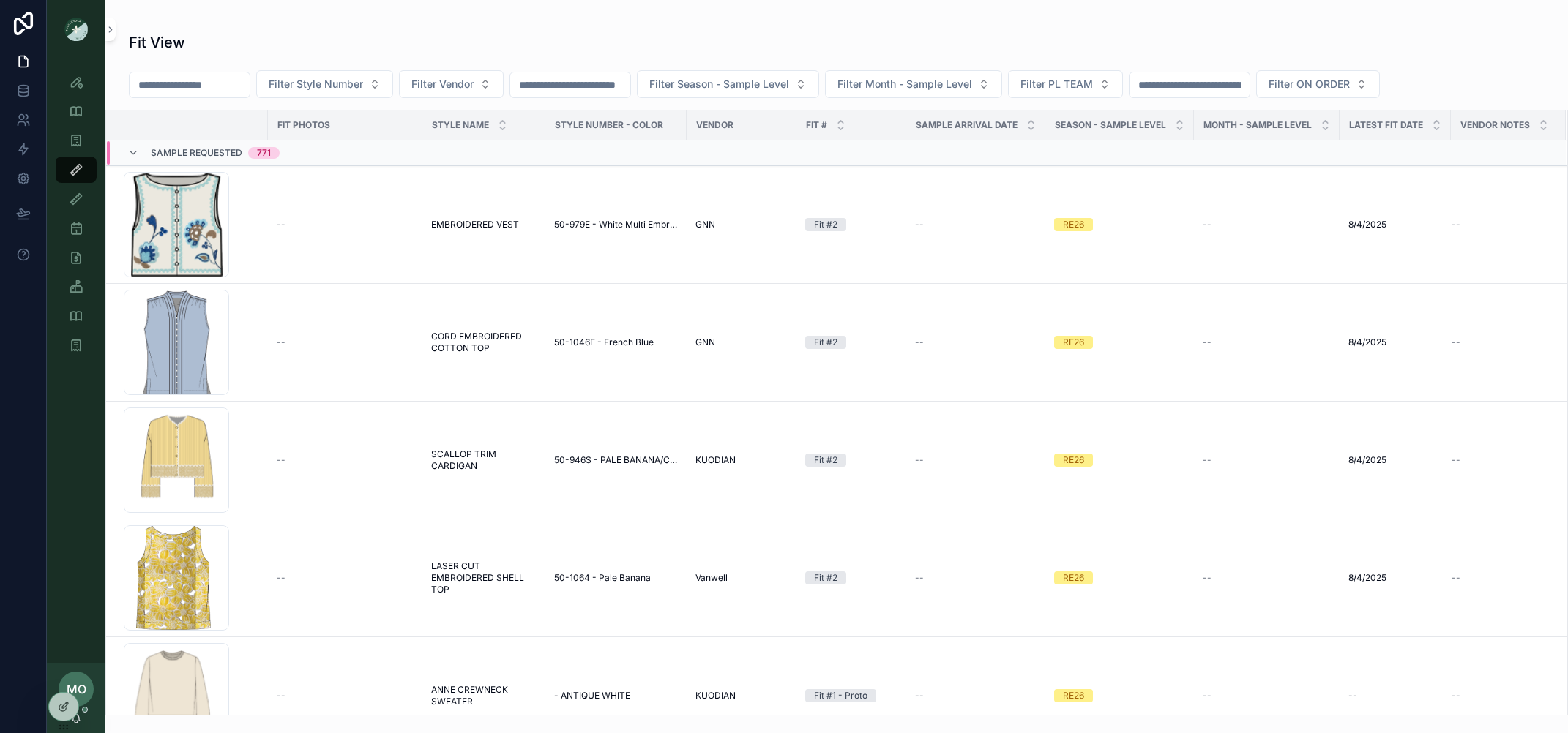 click on "Sample Requested 771" at bounding box center [204, 153] 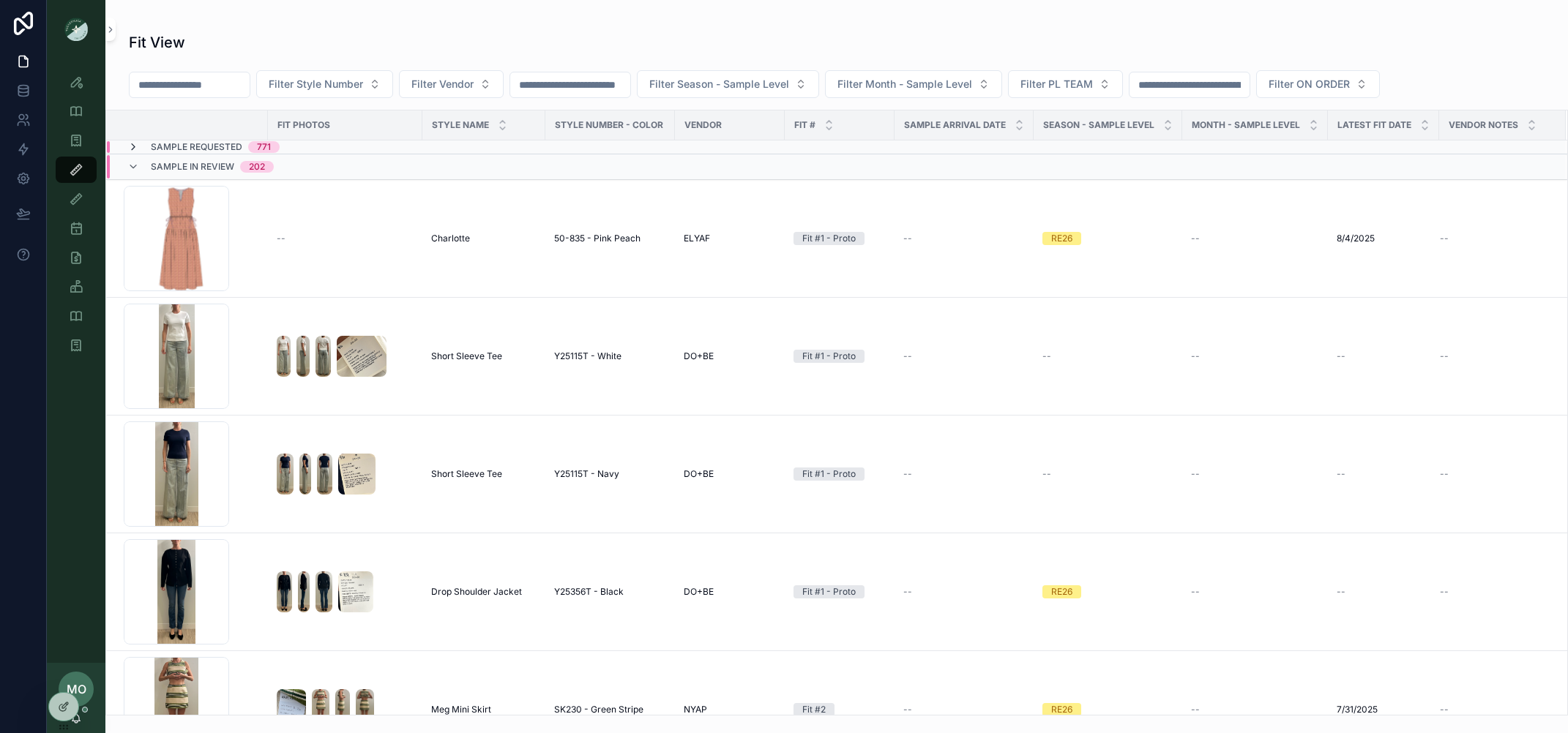 click at bounding box center [133, 147] 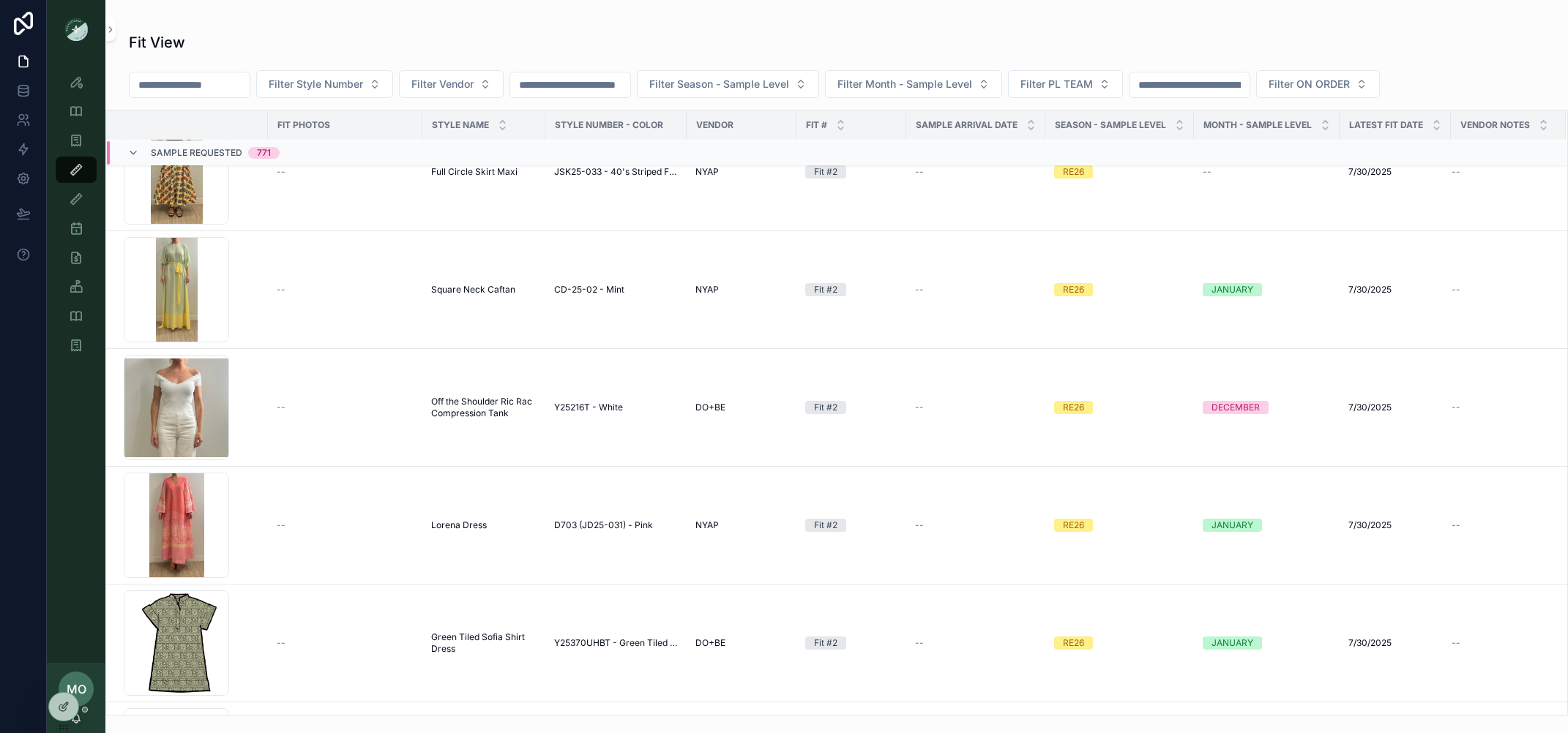 scroll, scrollTop: 4831, scrollLeft: 0, axis: vertical 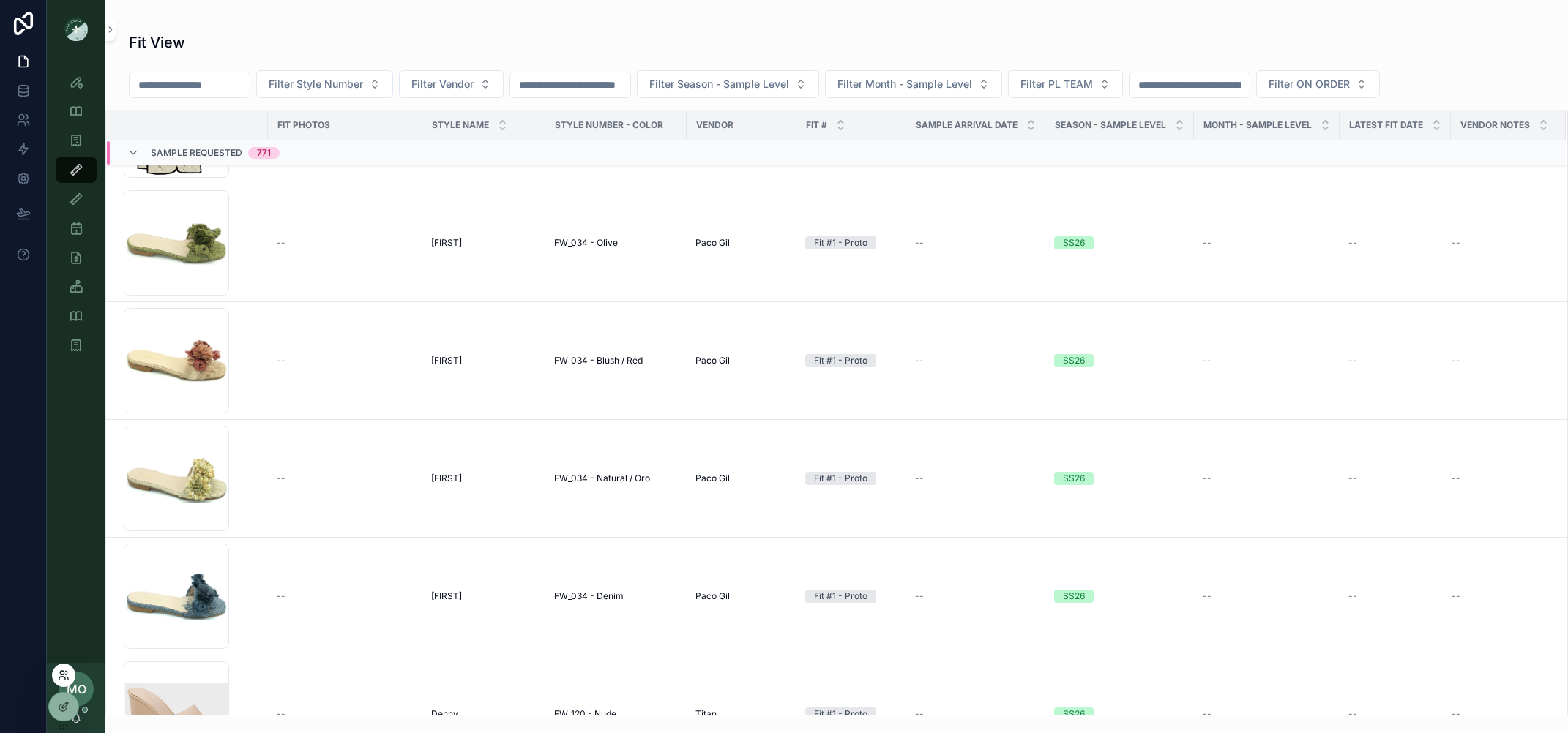 click 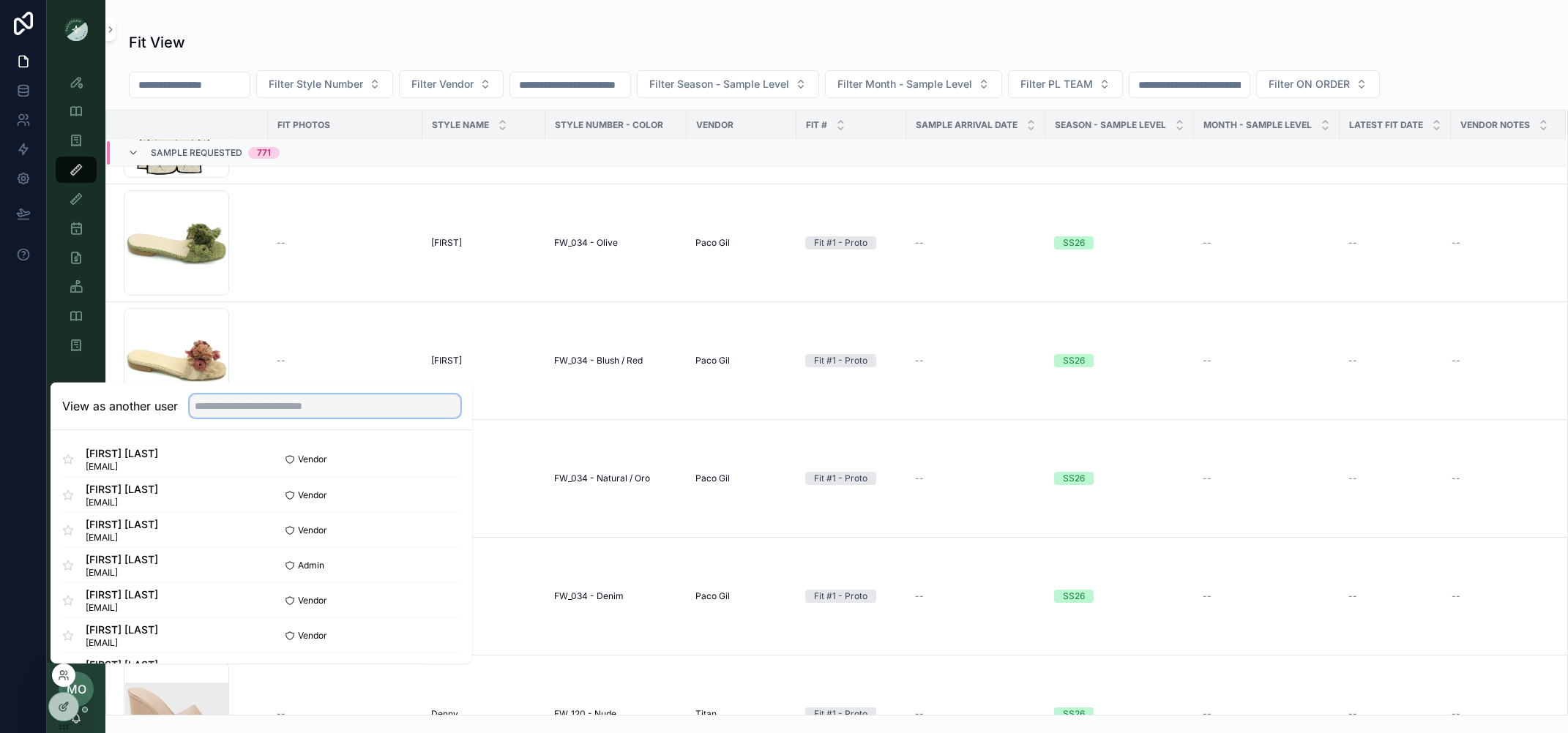 click at bounding box center (325, 406) 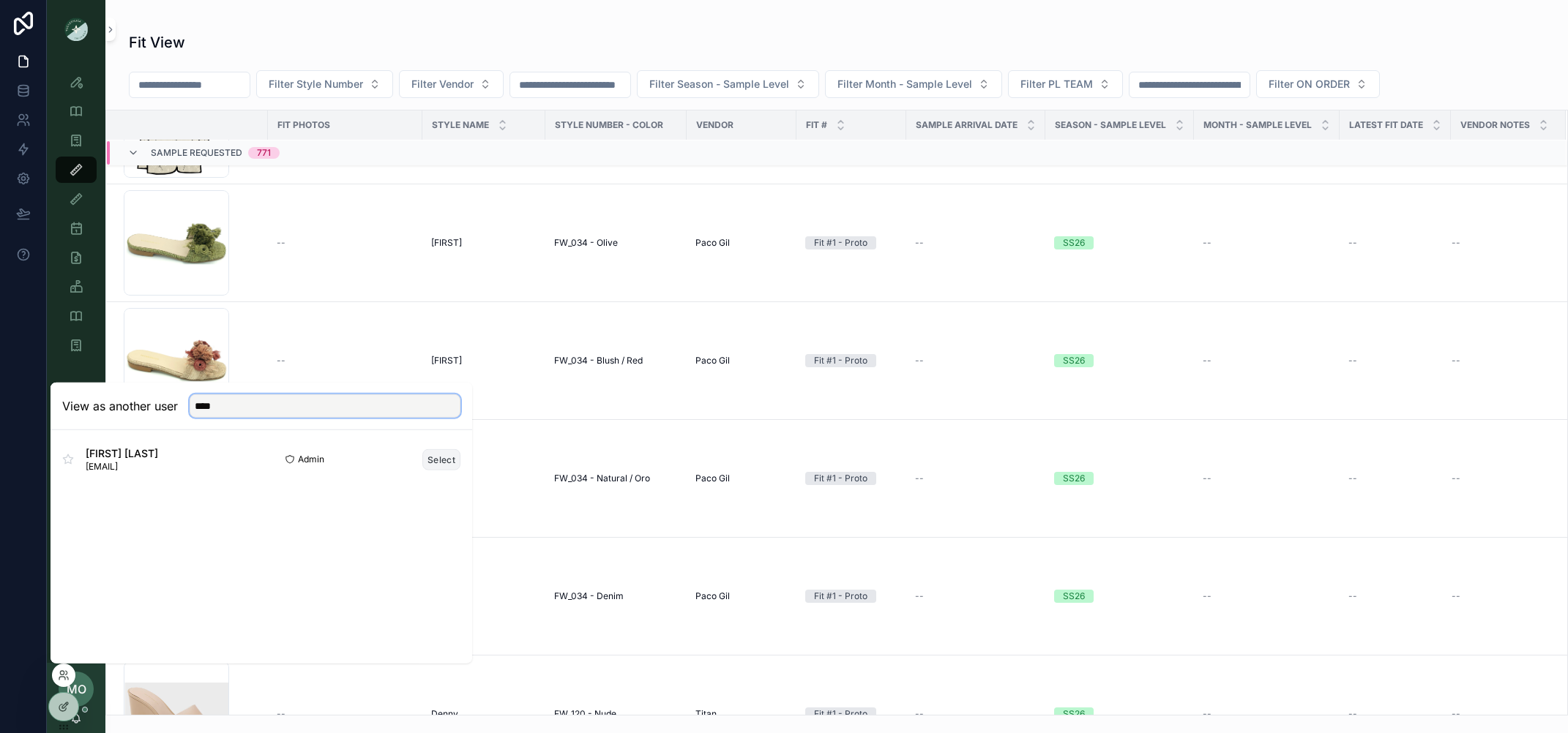 type on "****" 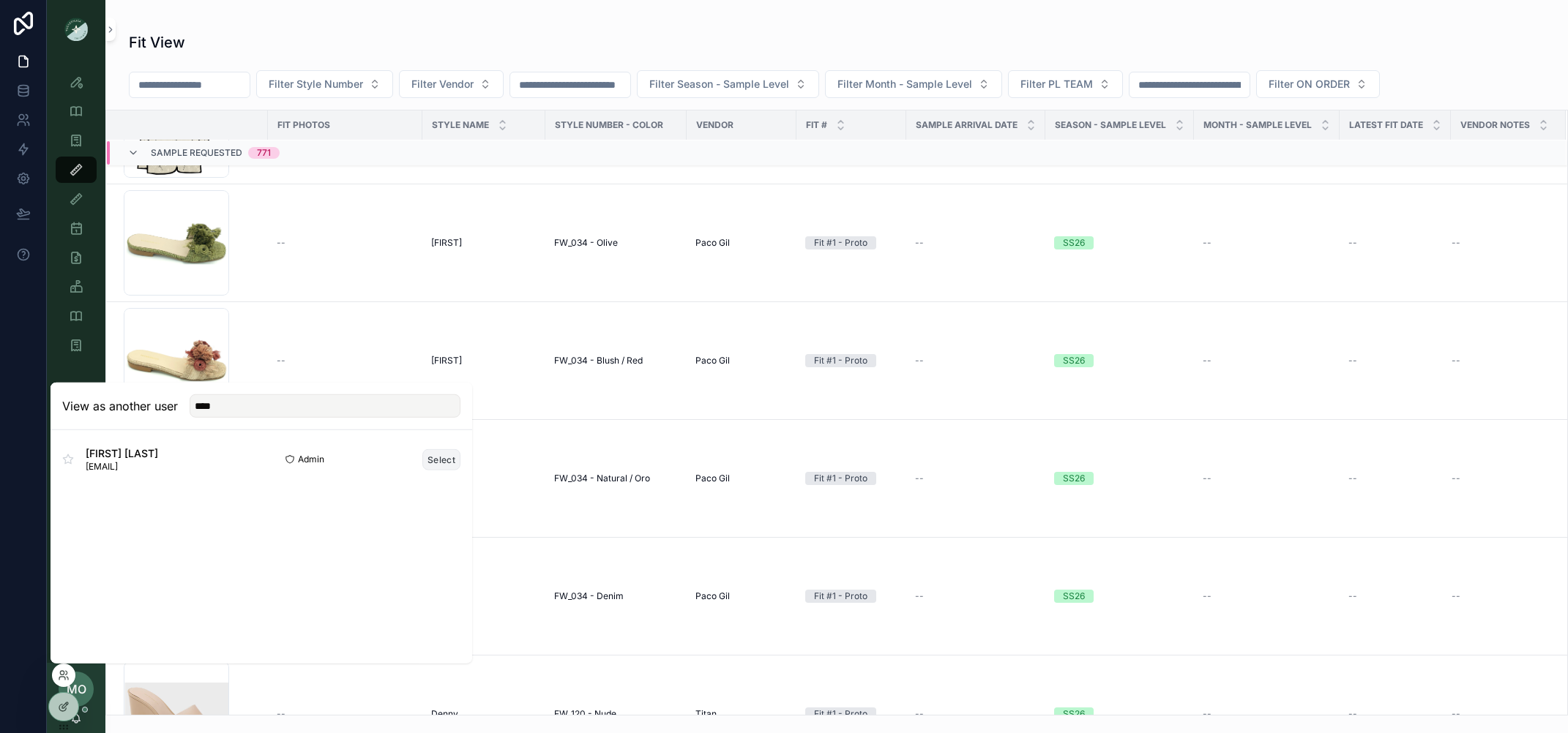 click on "Select" at bounding box center [441, 459] 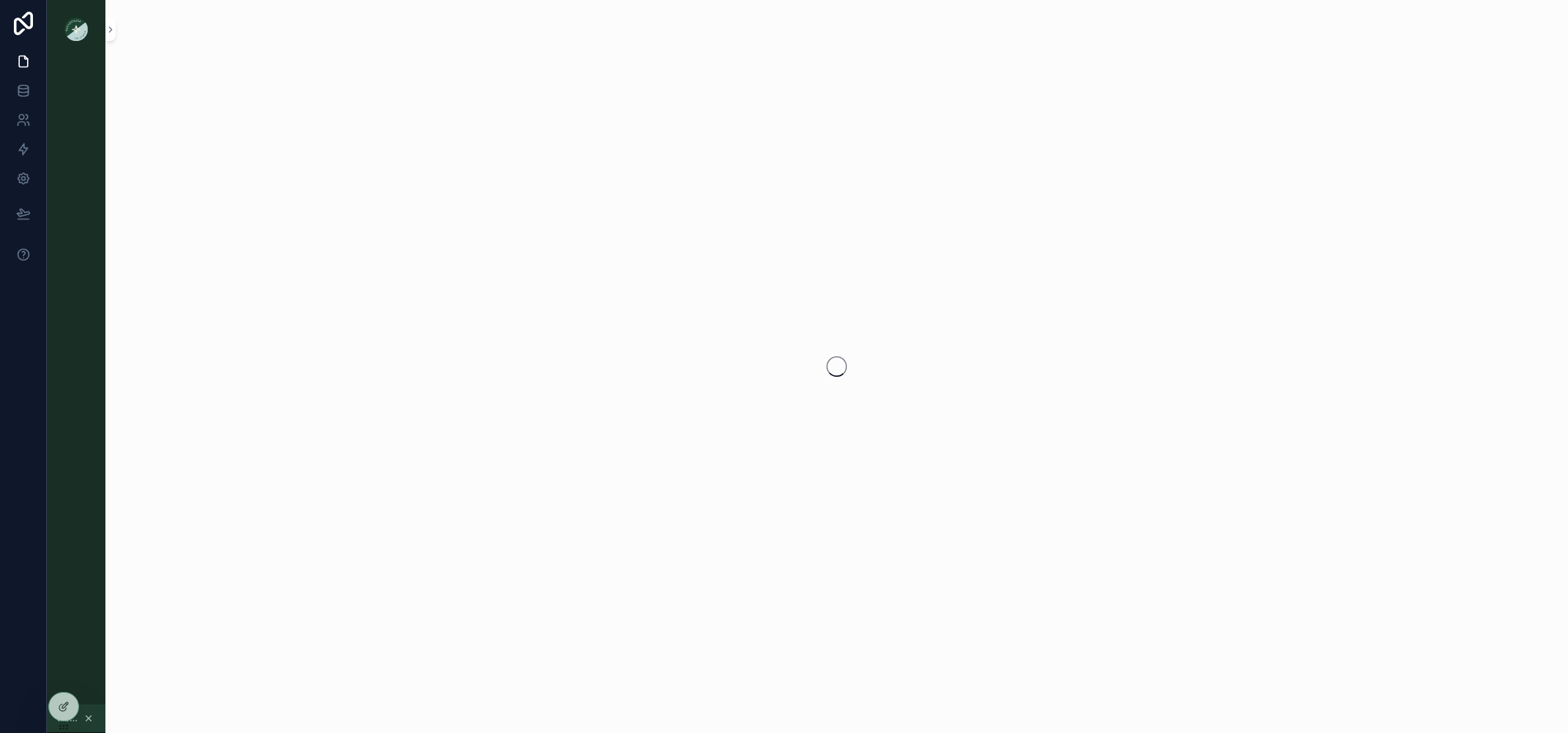 scroll, scrollTop: 0, scrollLeft: 0, axis: both 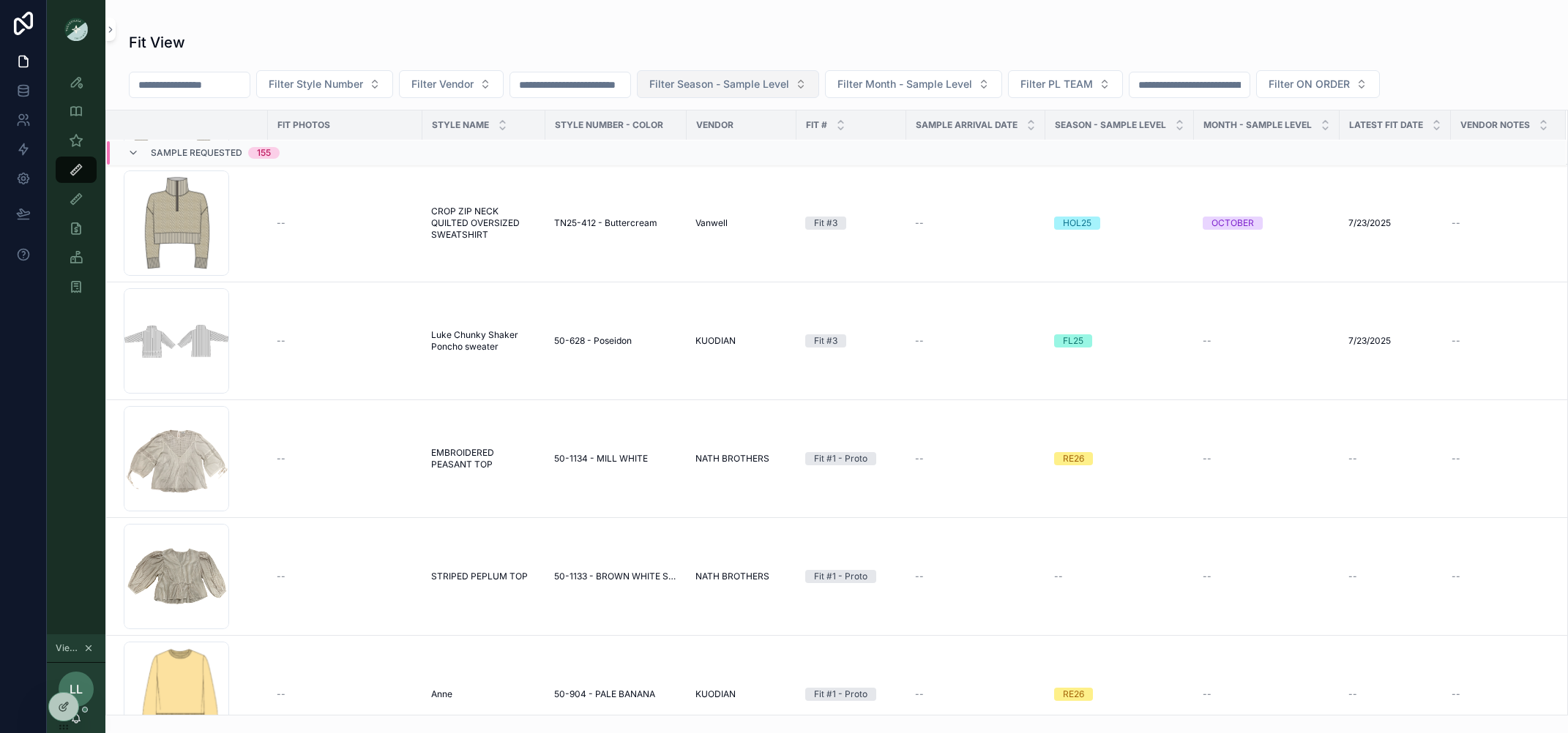 click on "Filter Season - Sample Level" at bounding box center (728, 84) 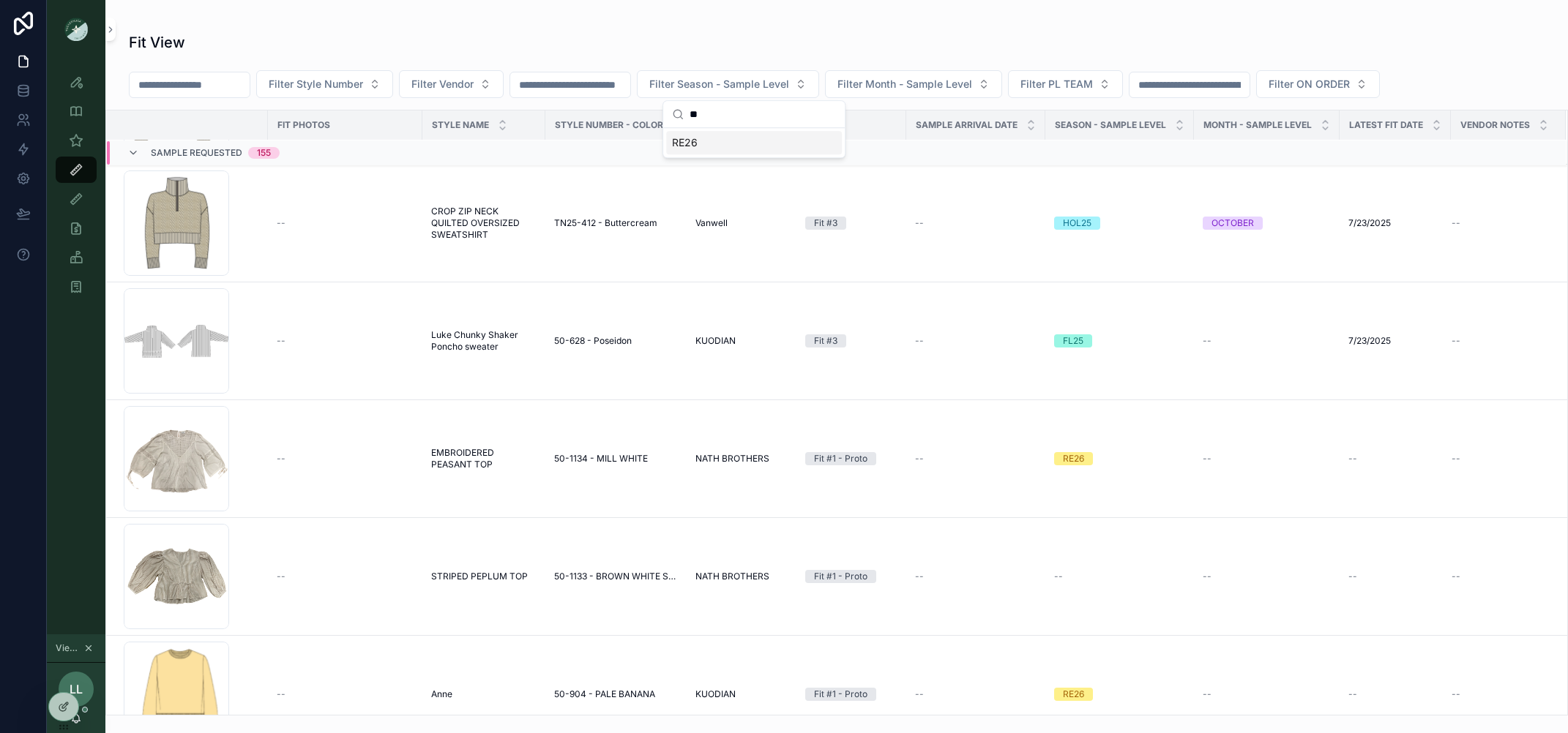 type on "**" 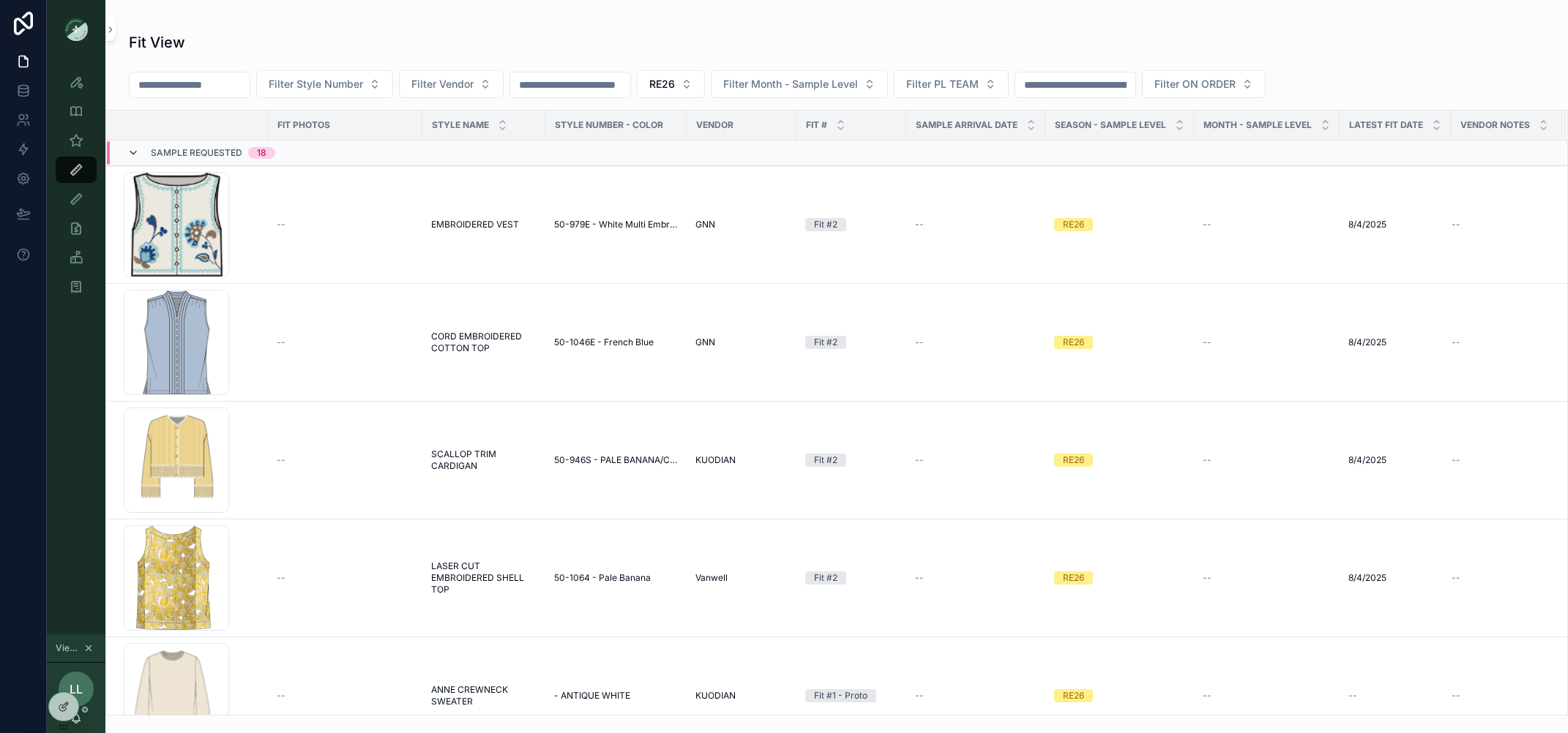 click at bounding box center [133, 153] 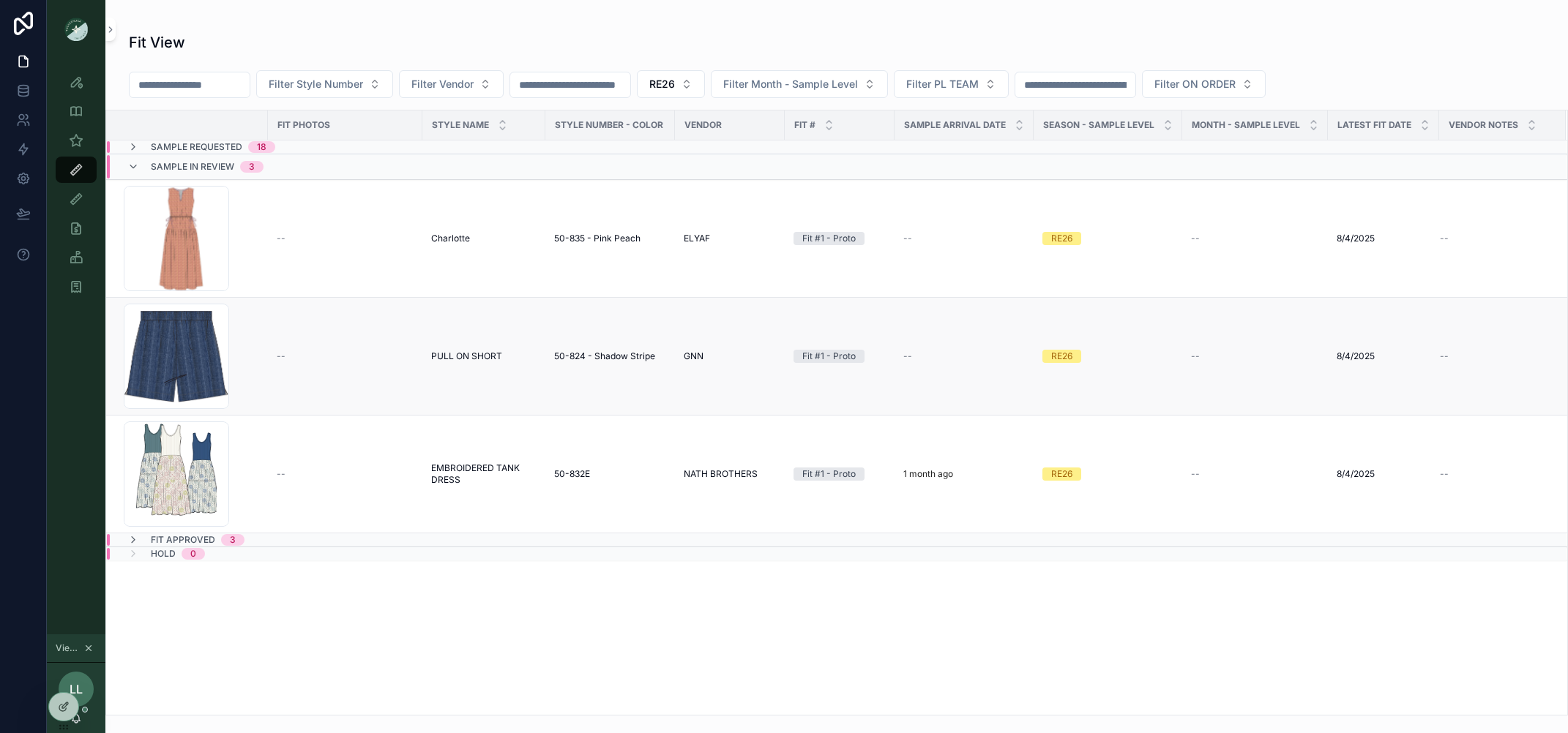 click on "PULL ON SHORT" at bounding box center (466, 356) 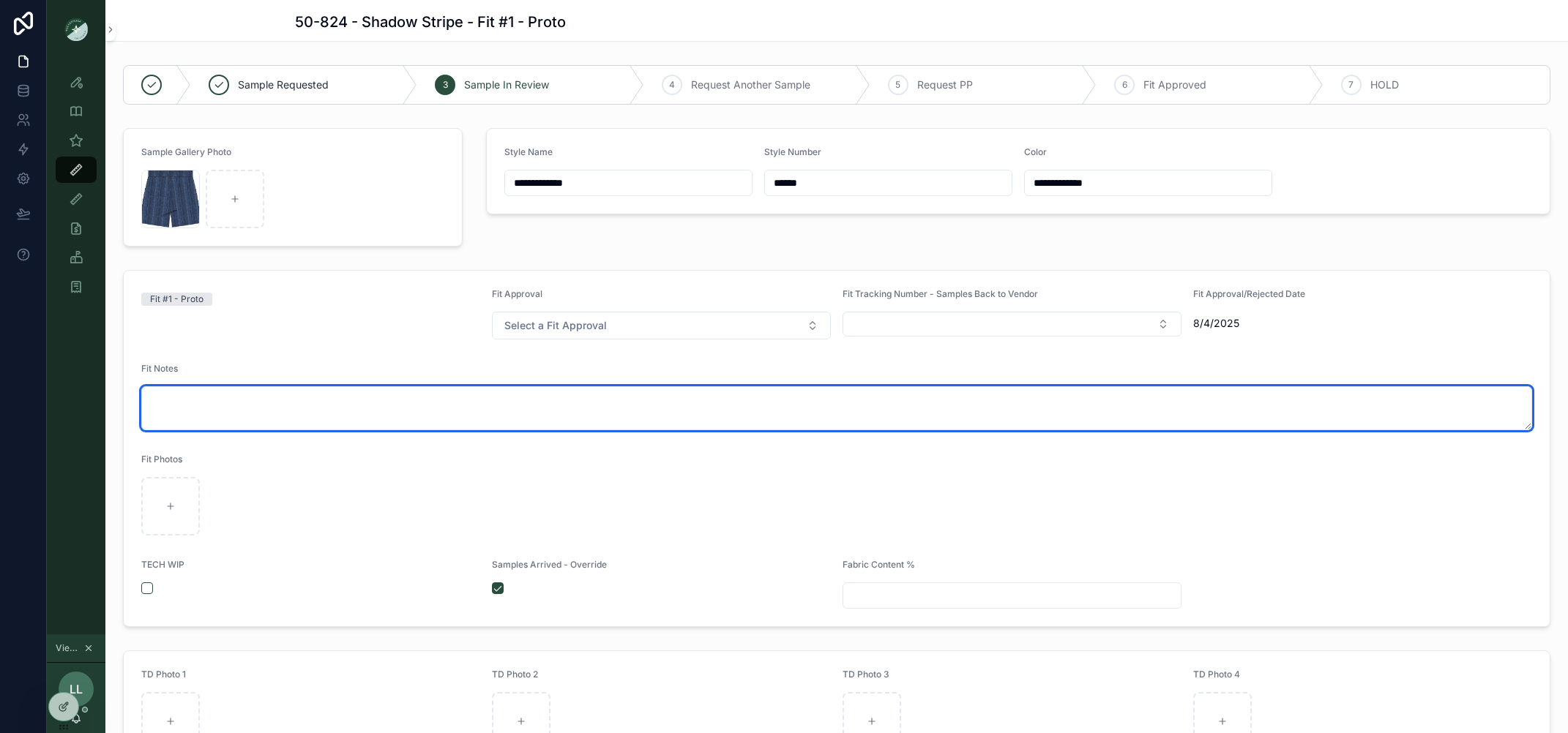 click at bounding box center (837, 408) 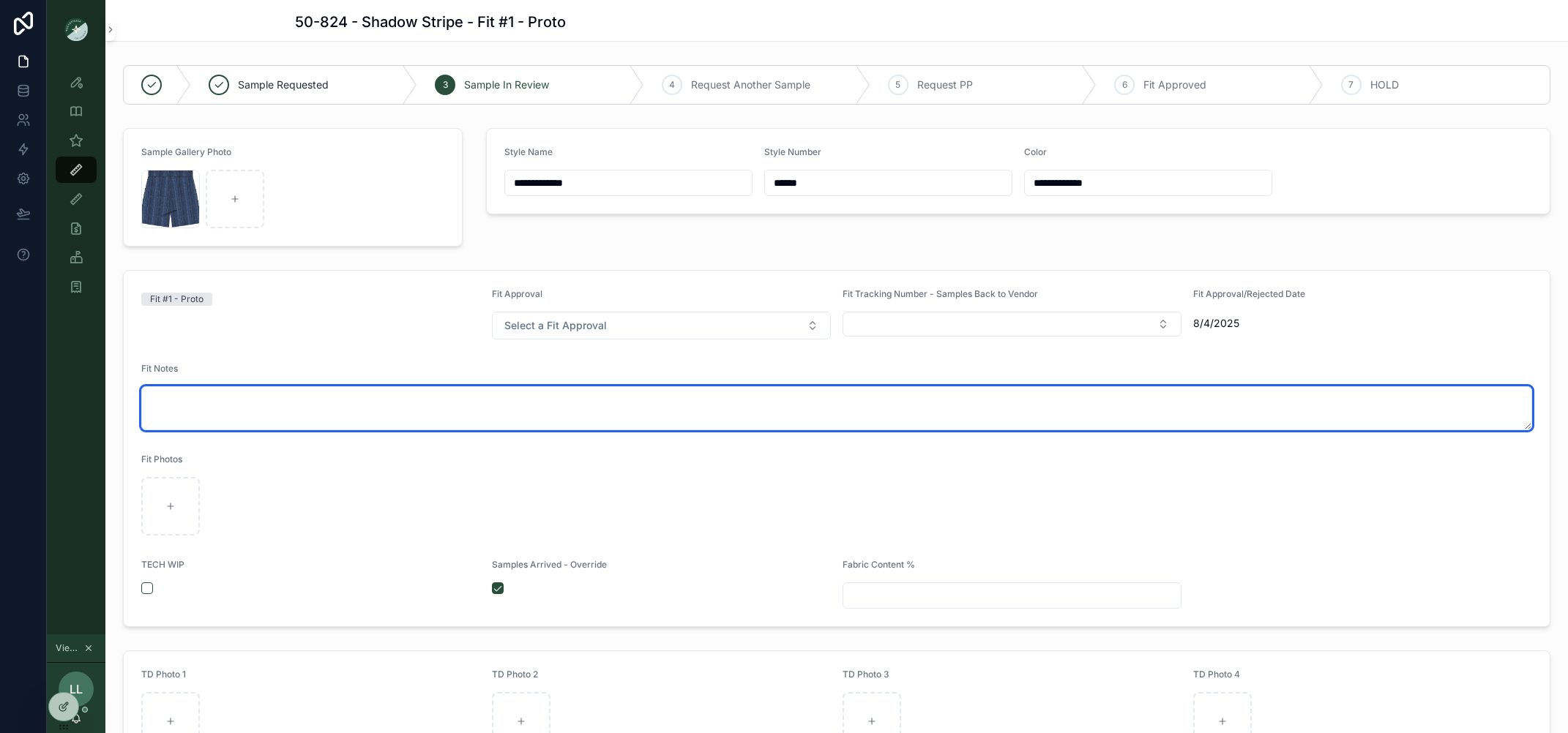 scroll, scrollTop: 38, scrollLeft: 0, axis: vertical 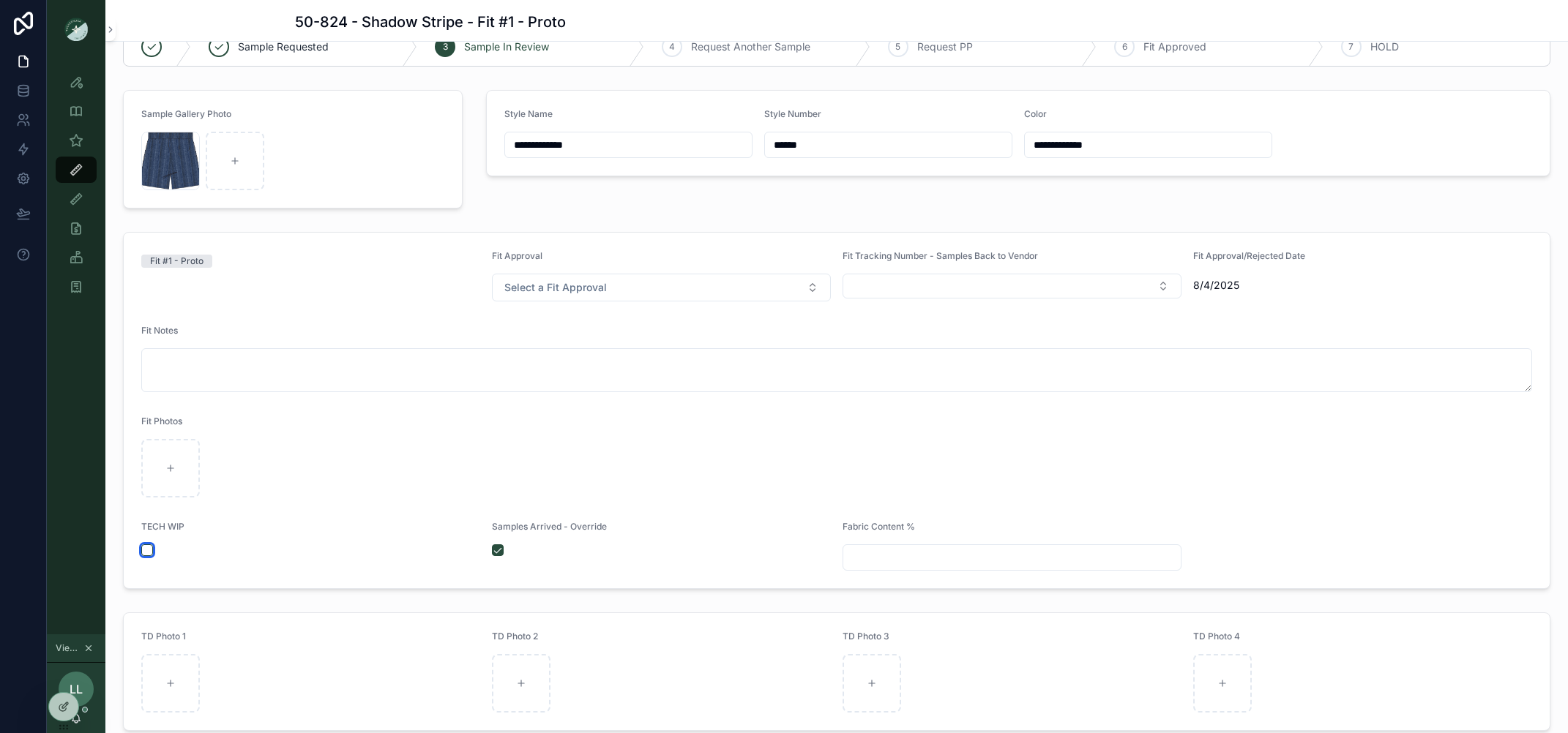 click at bounding box center (147, 550) 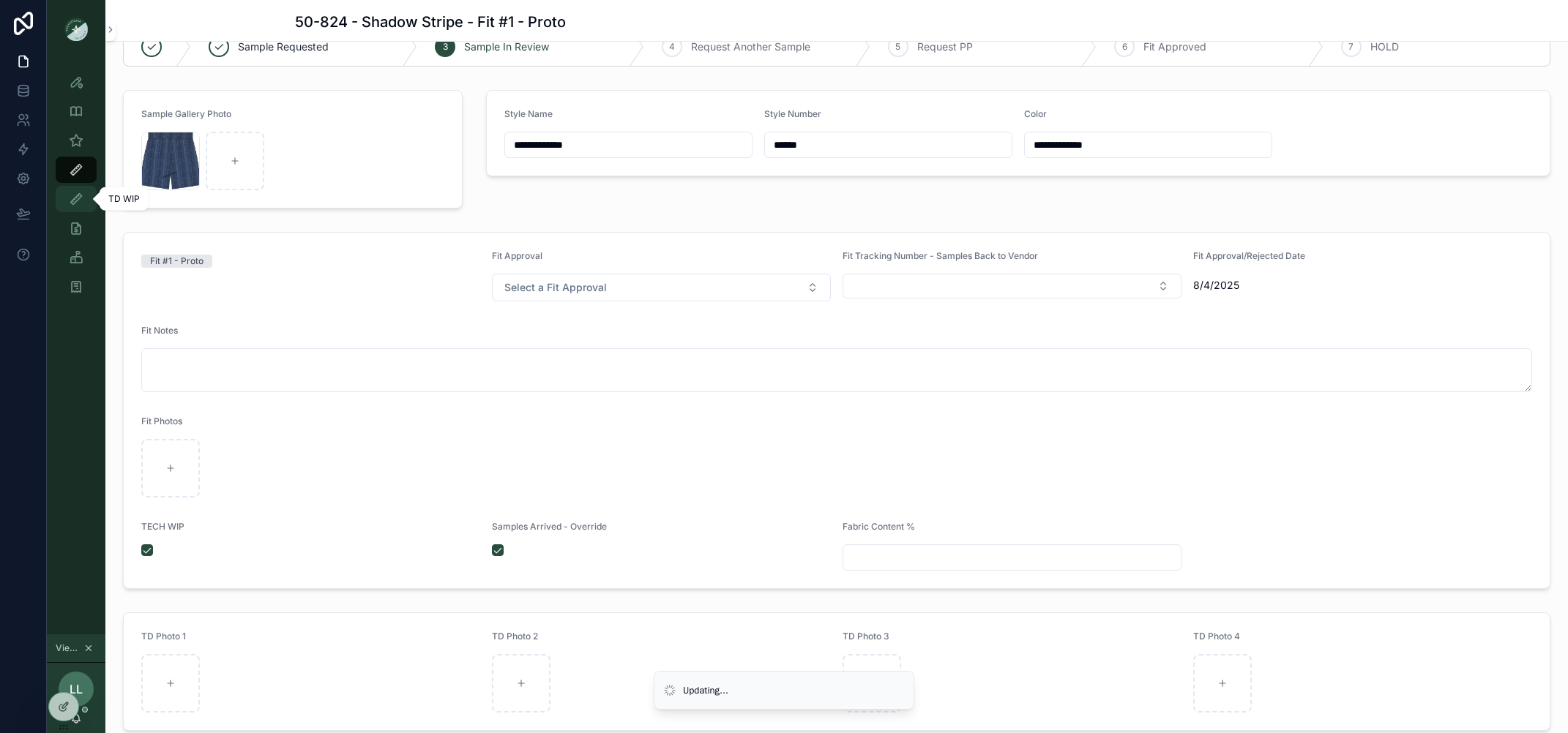 click at bounding box center [76, 199] 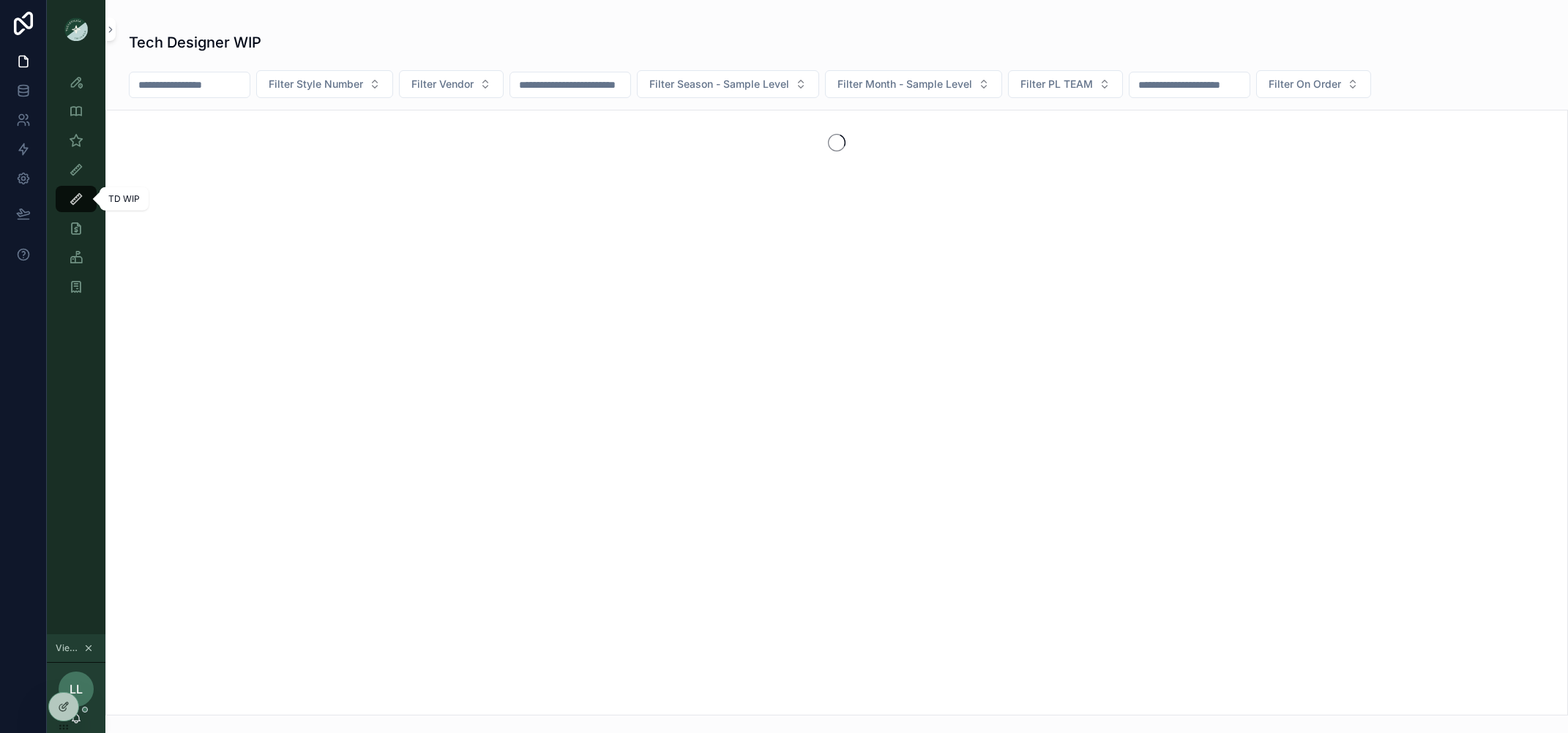 scroll, scrollTop: 0, scrollLeft: 0, axis: both 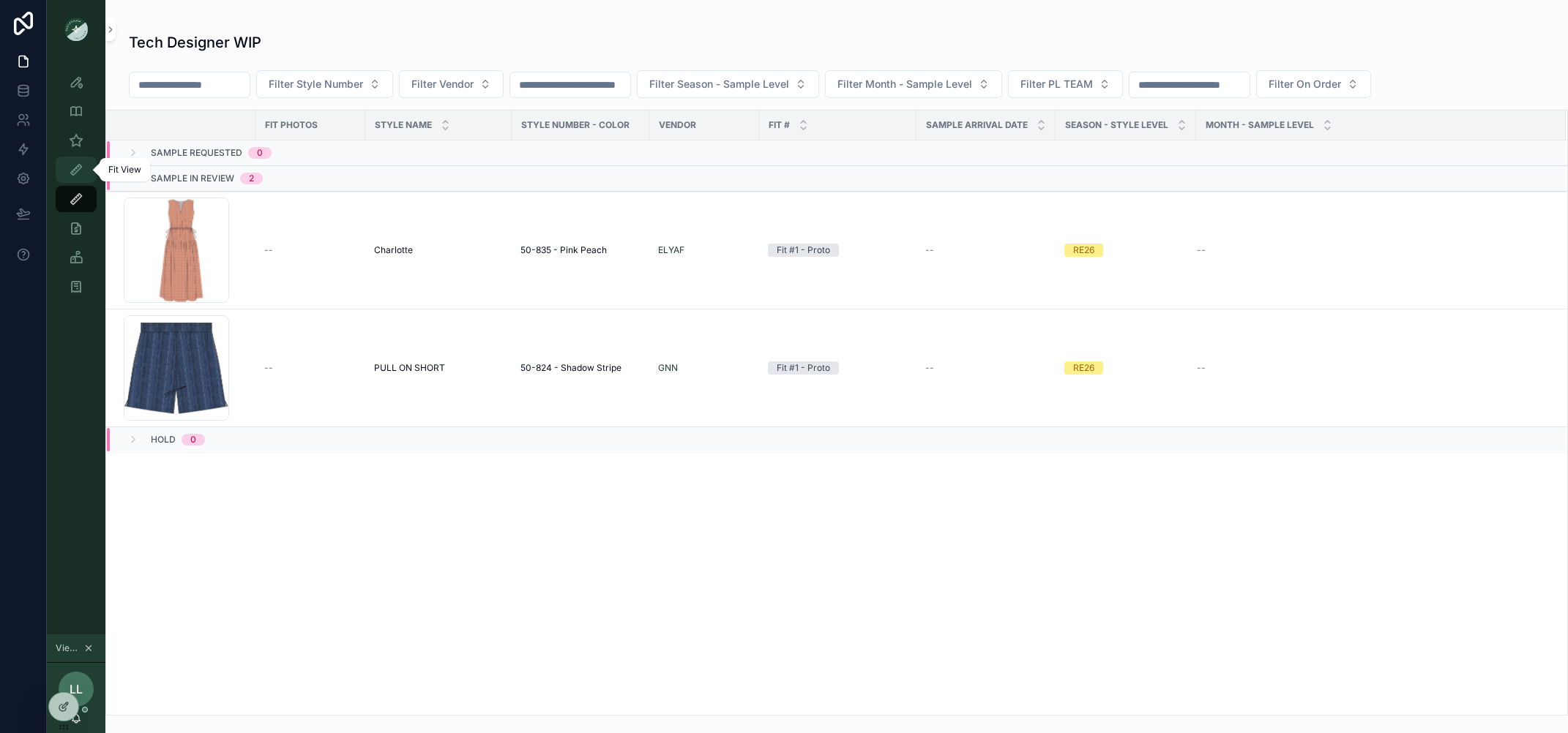 click at bounding box center (76, 170) 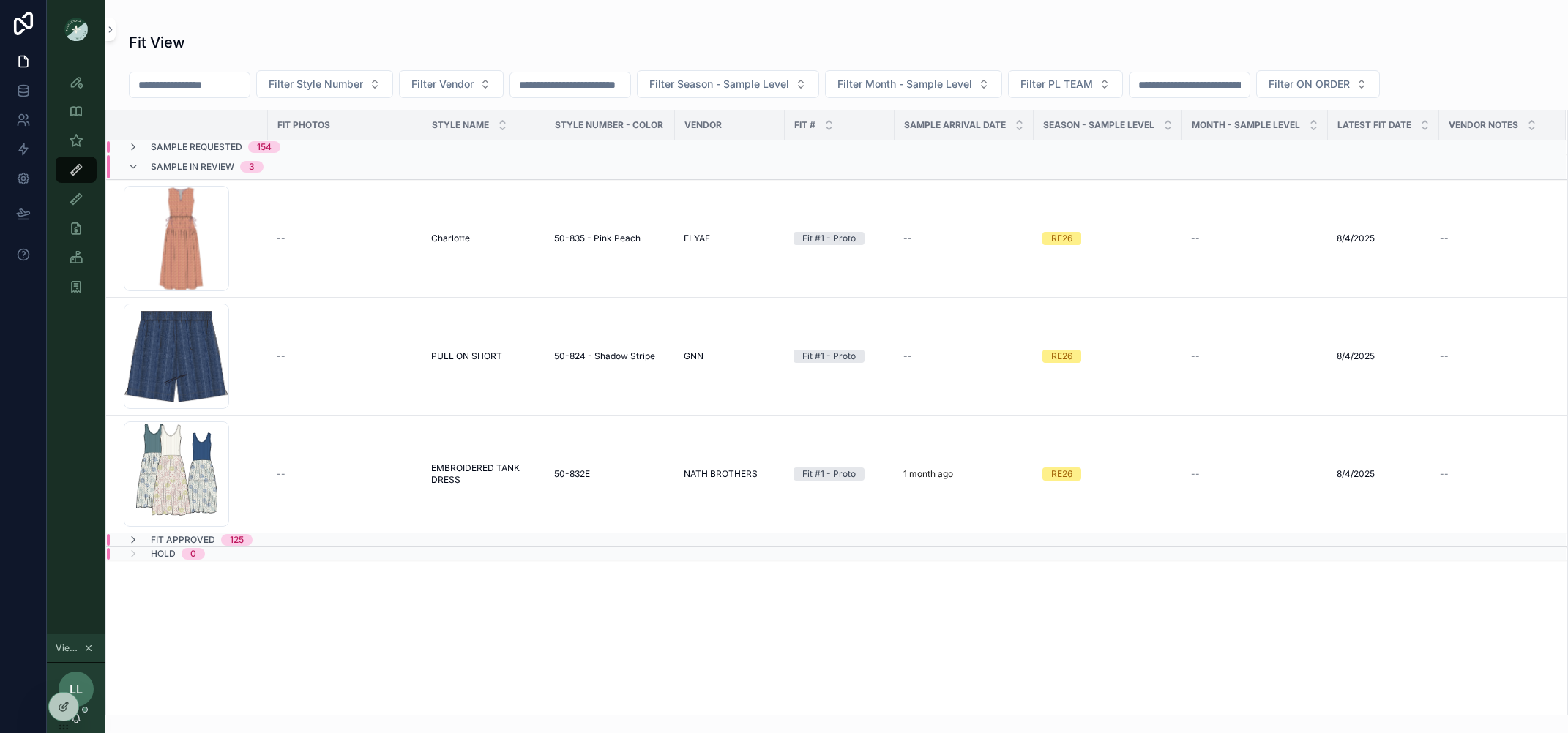 click on "Sample Requested" at bounding box center (196, 147) 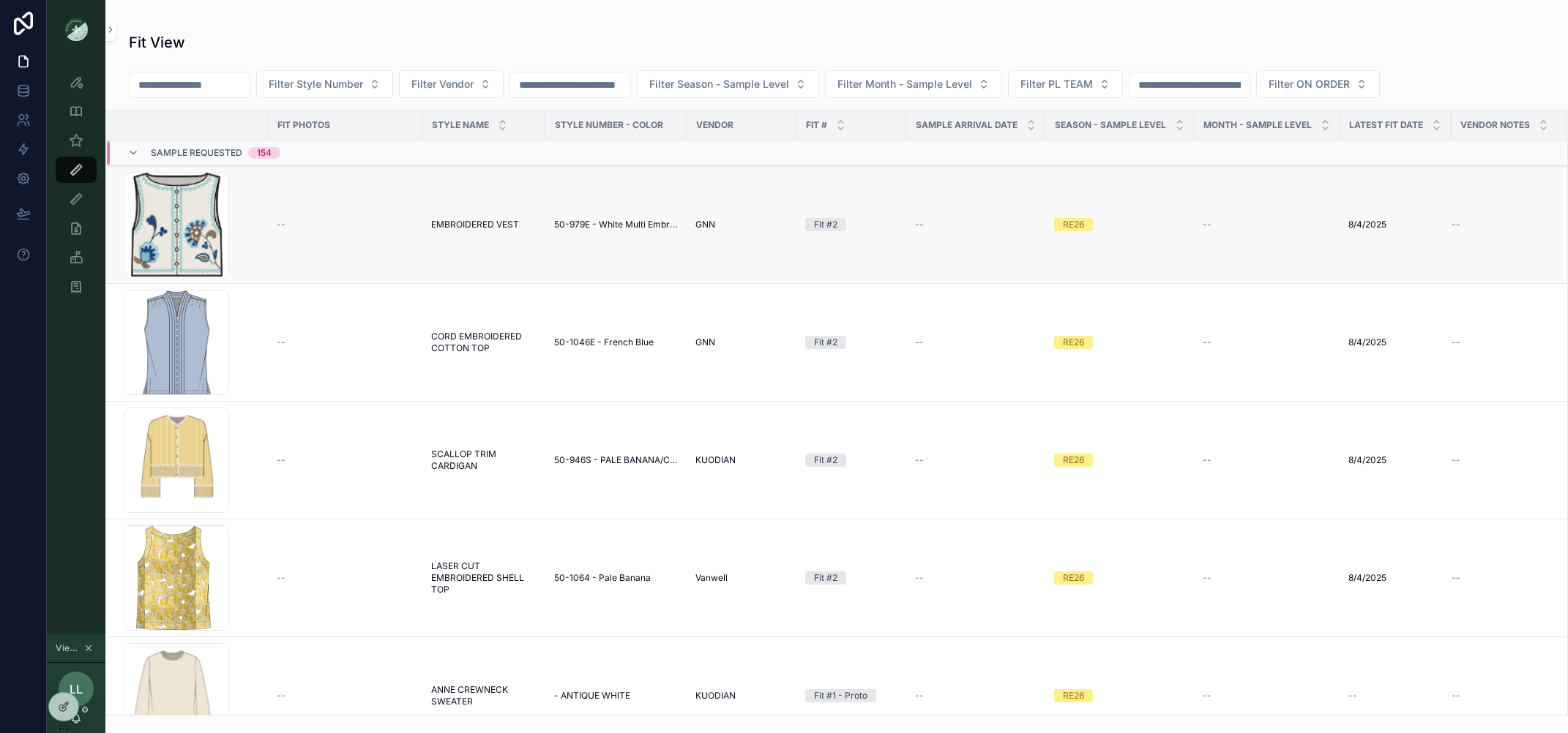 click on "EMBROIDERED VEST" at bounding box center (475, 225) 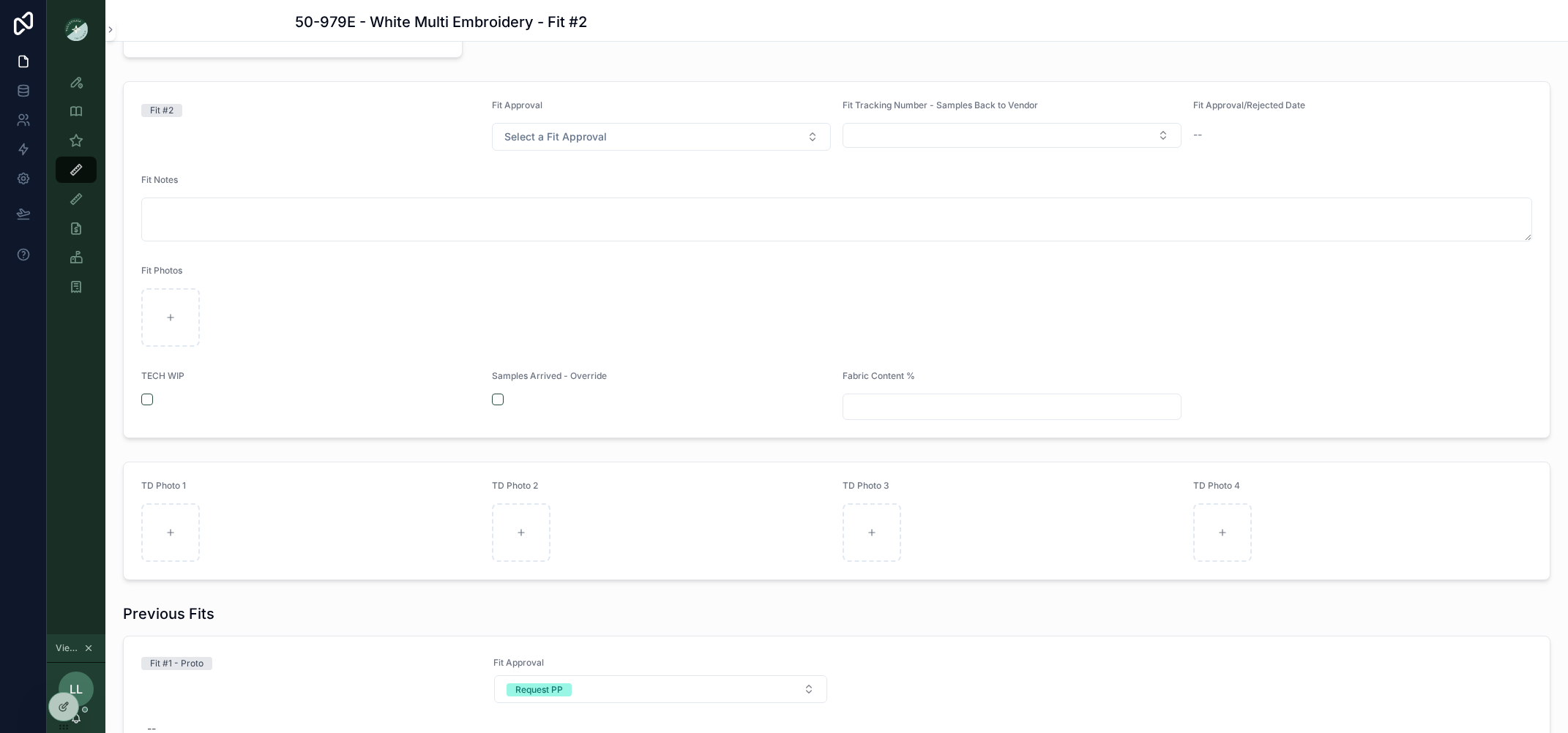 scroll, scrollTop: 0, scrollLeft: 0, axis: both 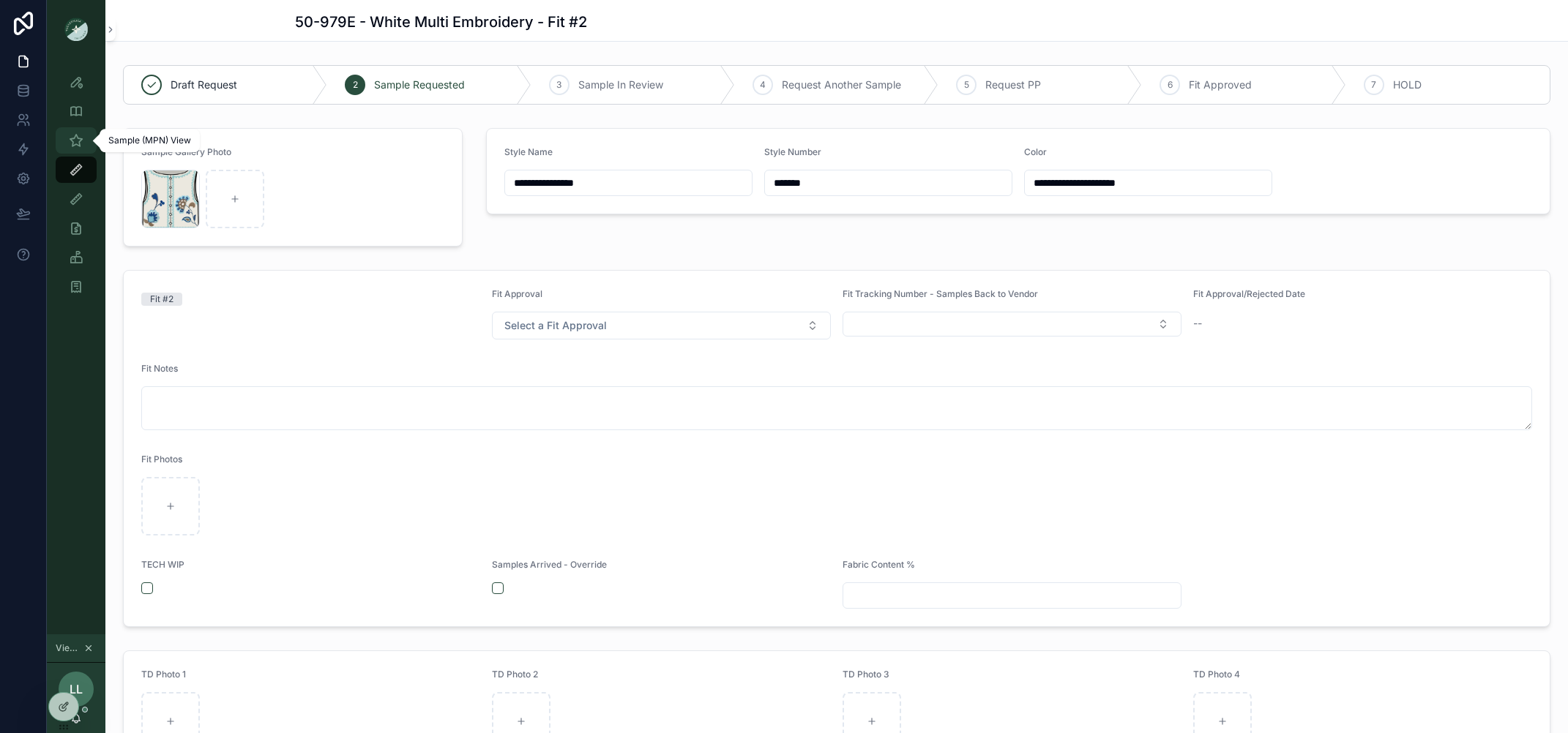 click at bounding box center [76, 140] 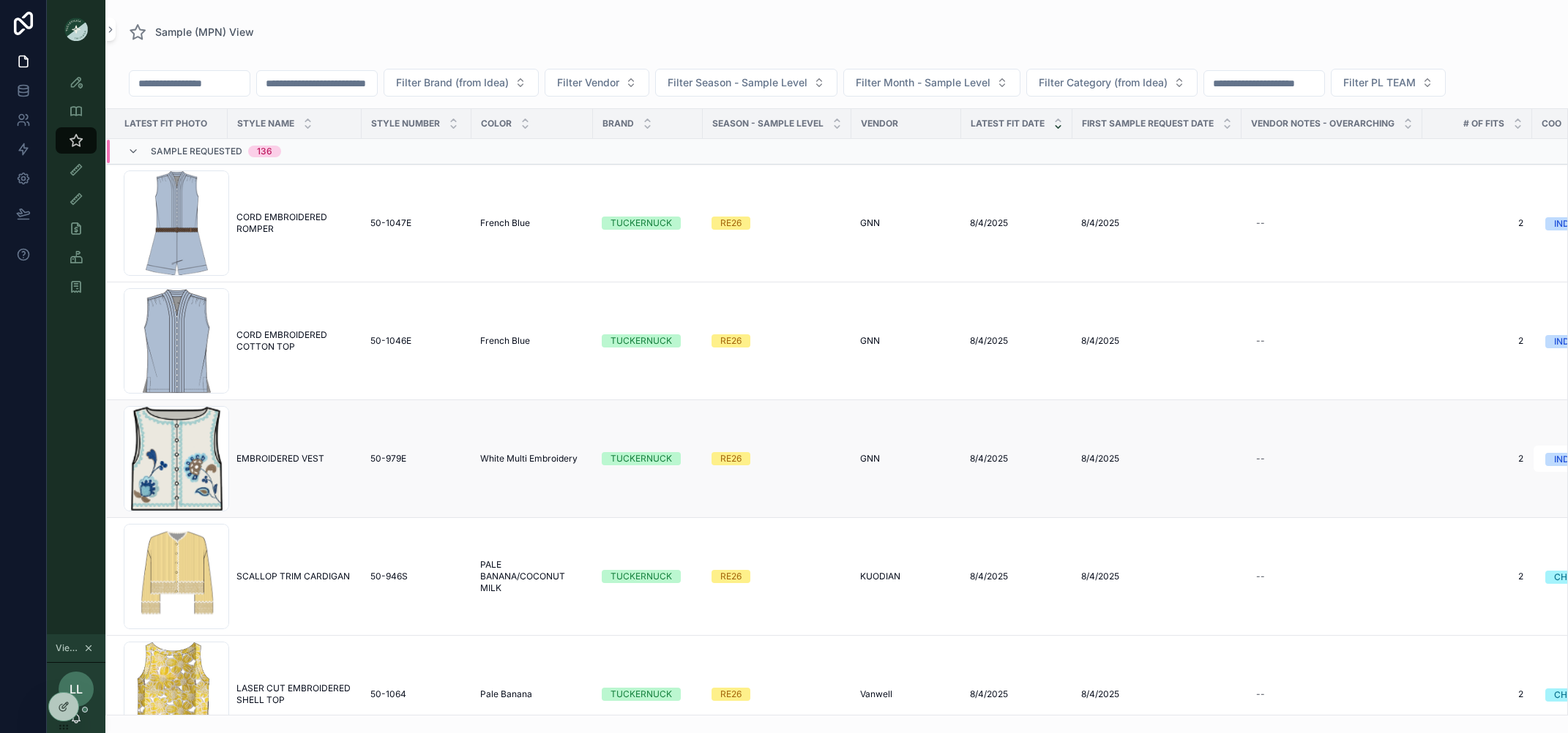 click on "EMBROIDERED VEST EMBROIDERED VEST" at bounding box center [294, 459] 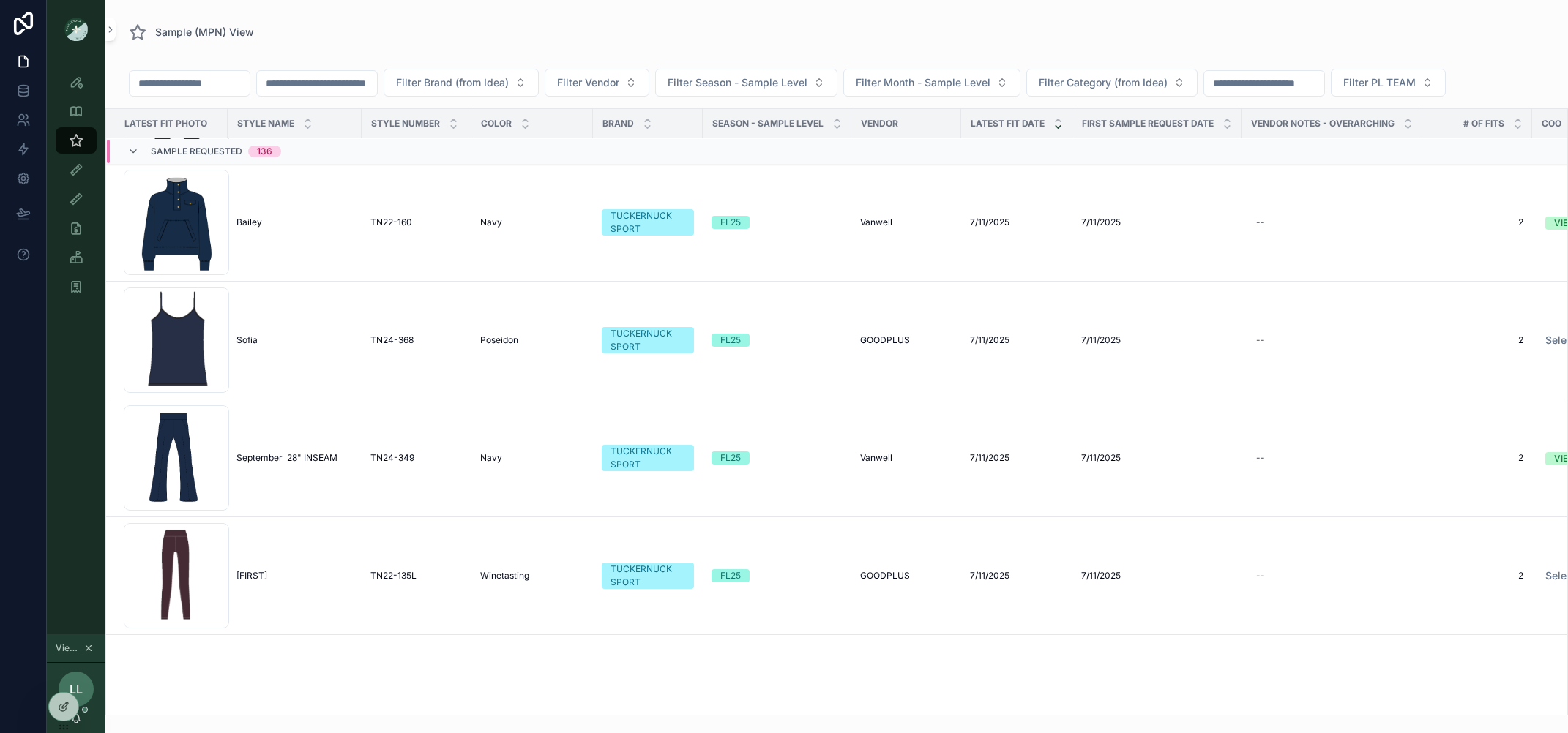 scroll, scrollTop: 0, scrollLeft: 0, axis: both 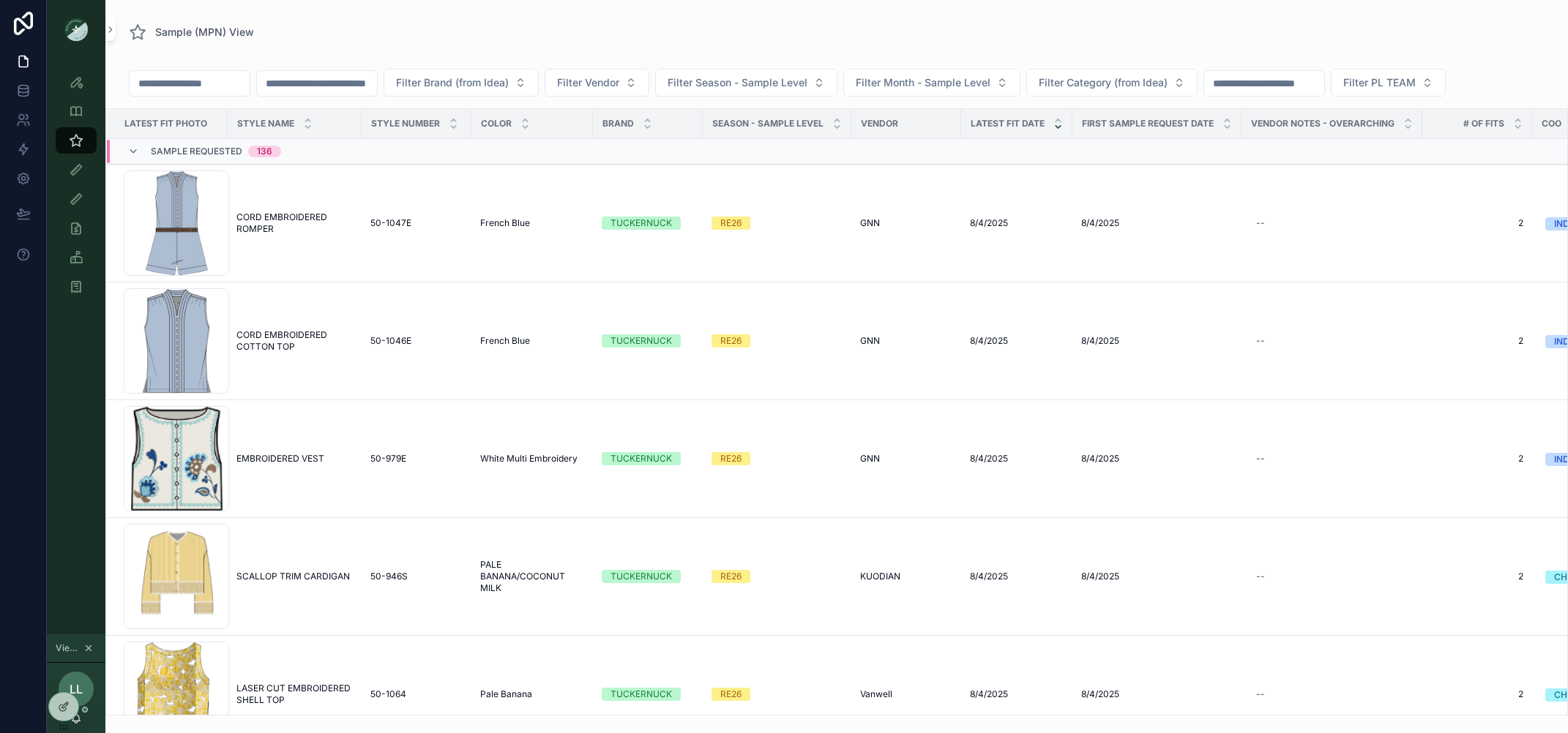 click at bounding box center (1264, 83) 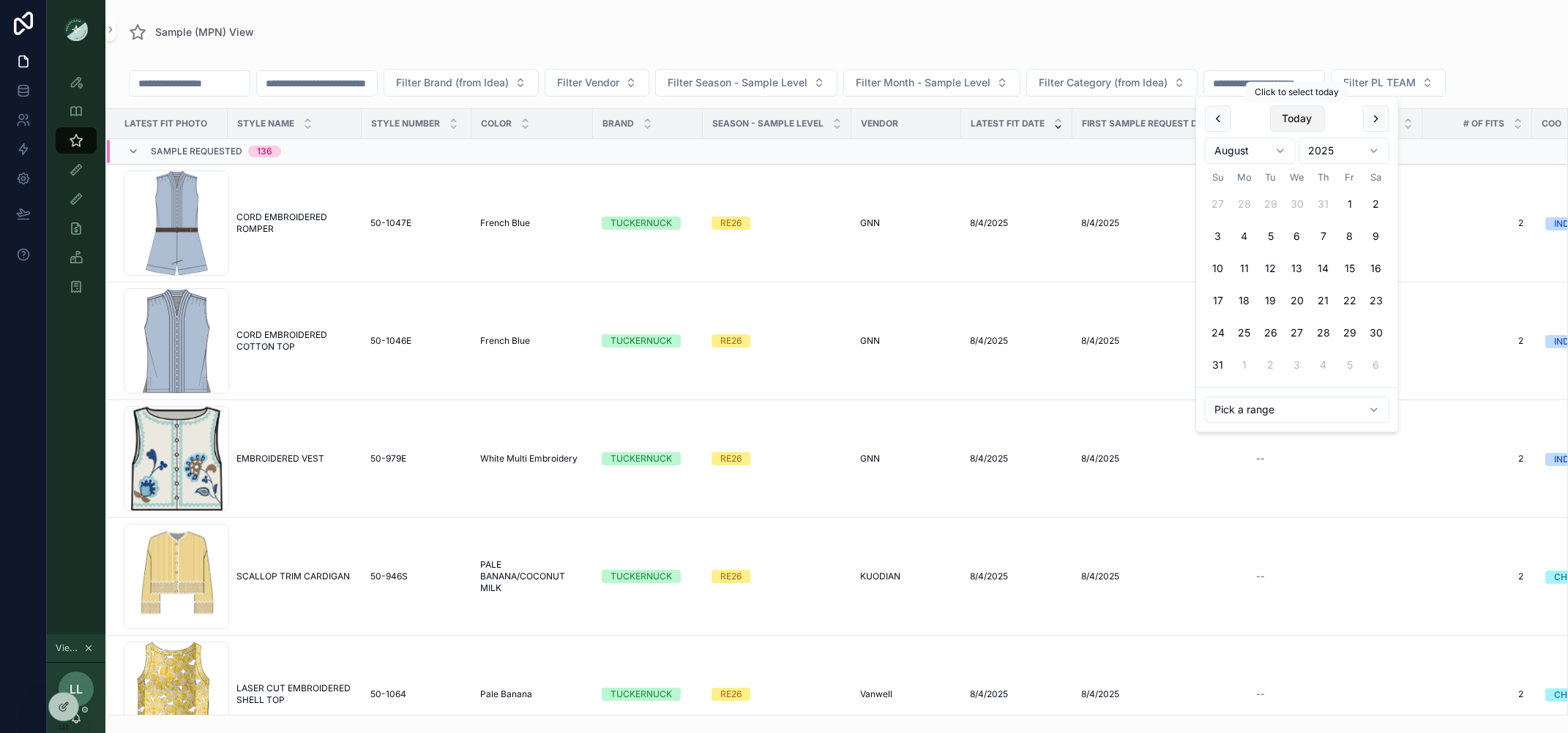 click on "Today" at bounding box center [1296, 119] 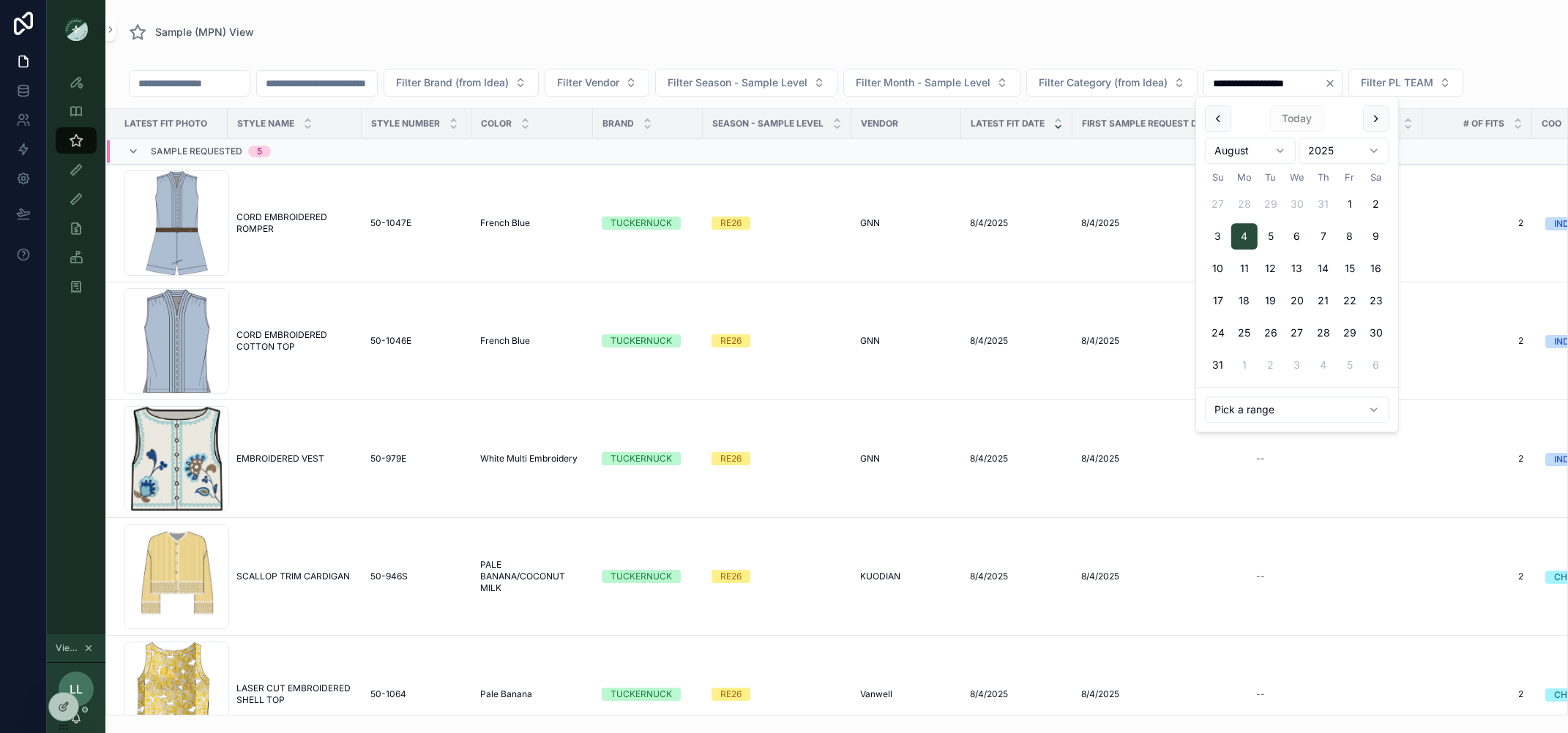 click on "Sample (MPN) View" at bounding box center [837, 32] 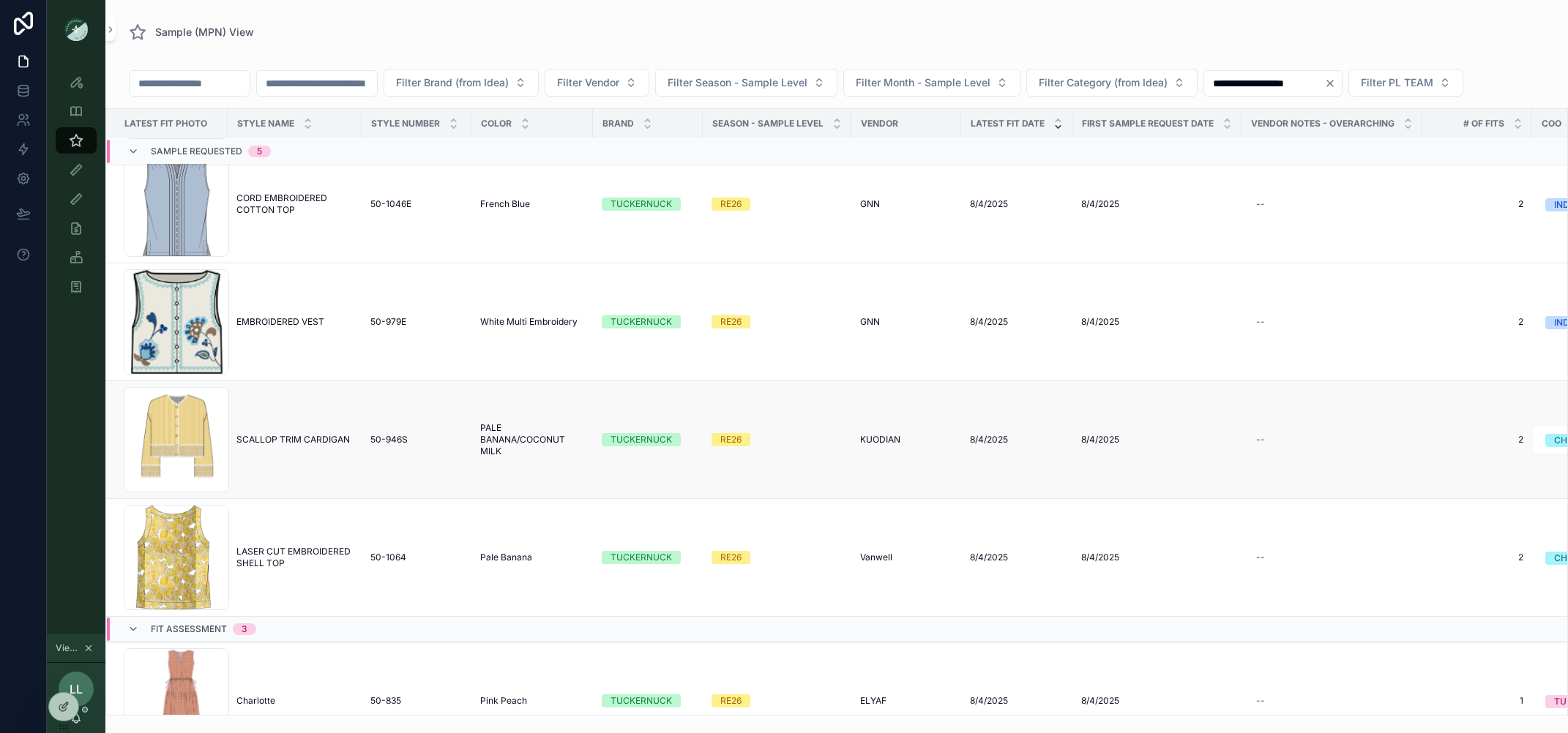 scroll, scrollTop: 23, scrollLeft: 0, axis: vertical 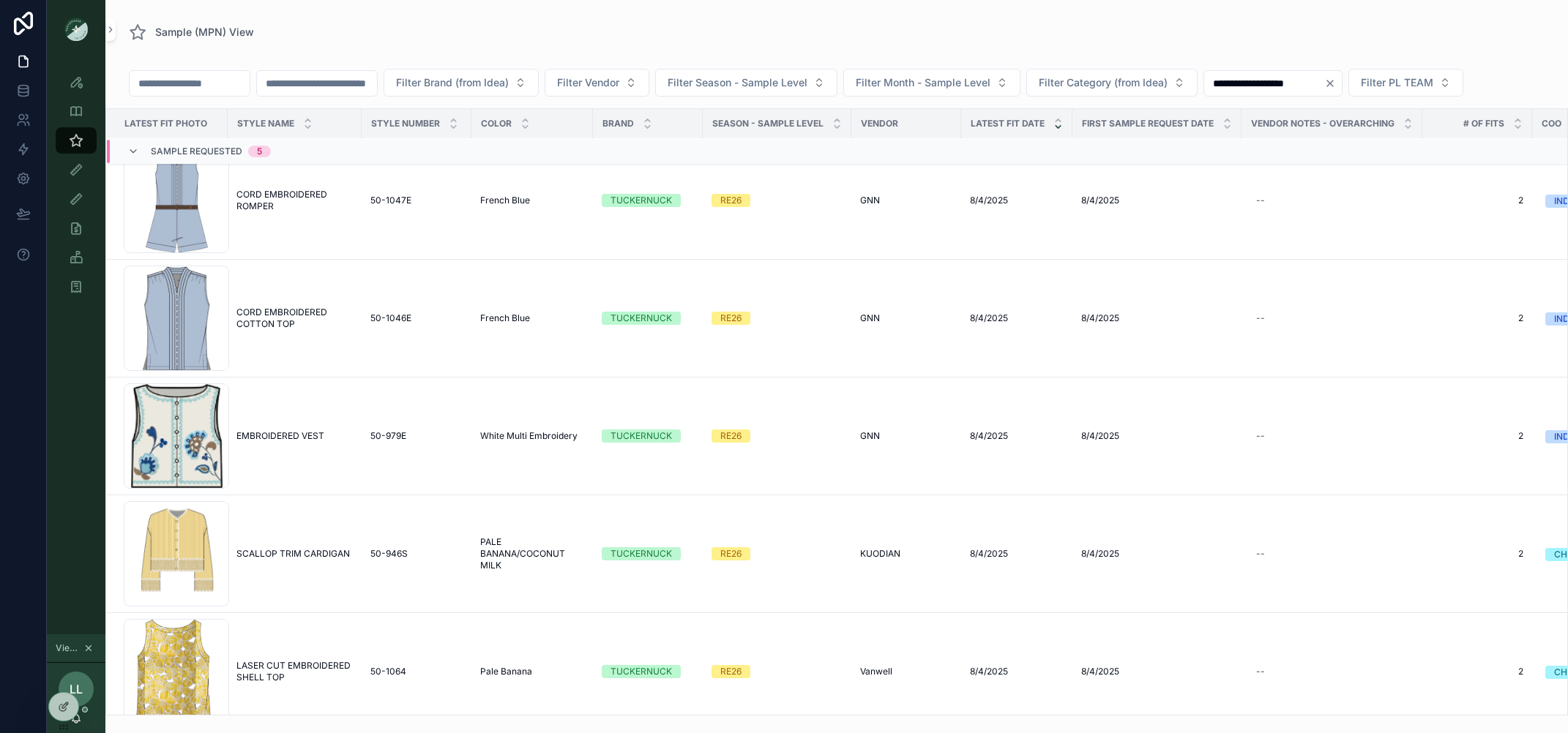 click 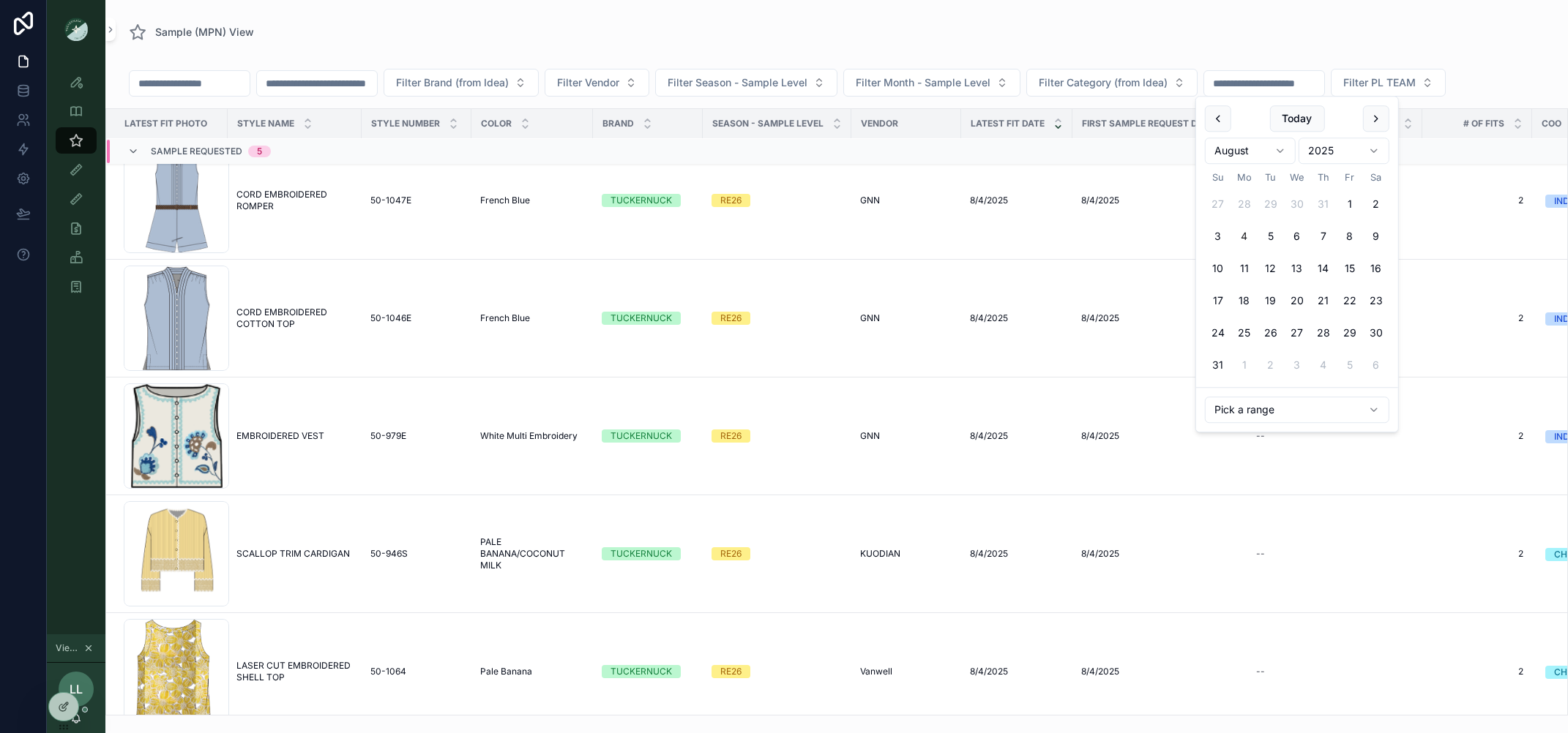 click at bounding box center (1264, 83) 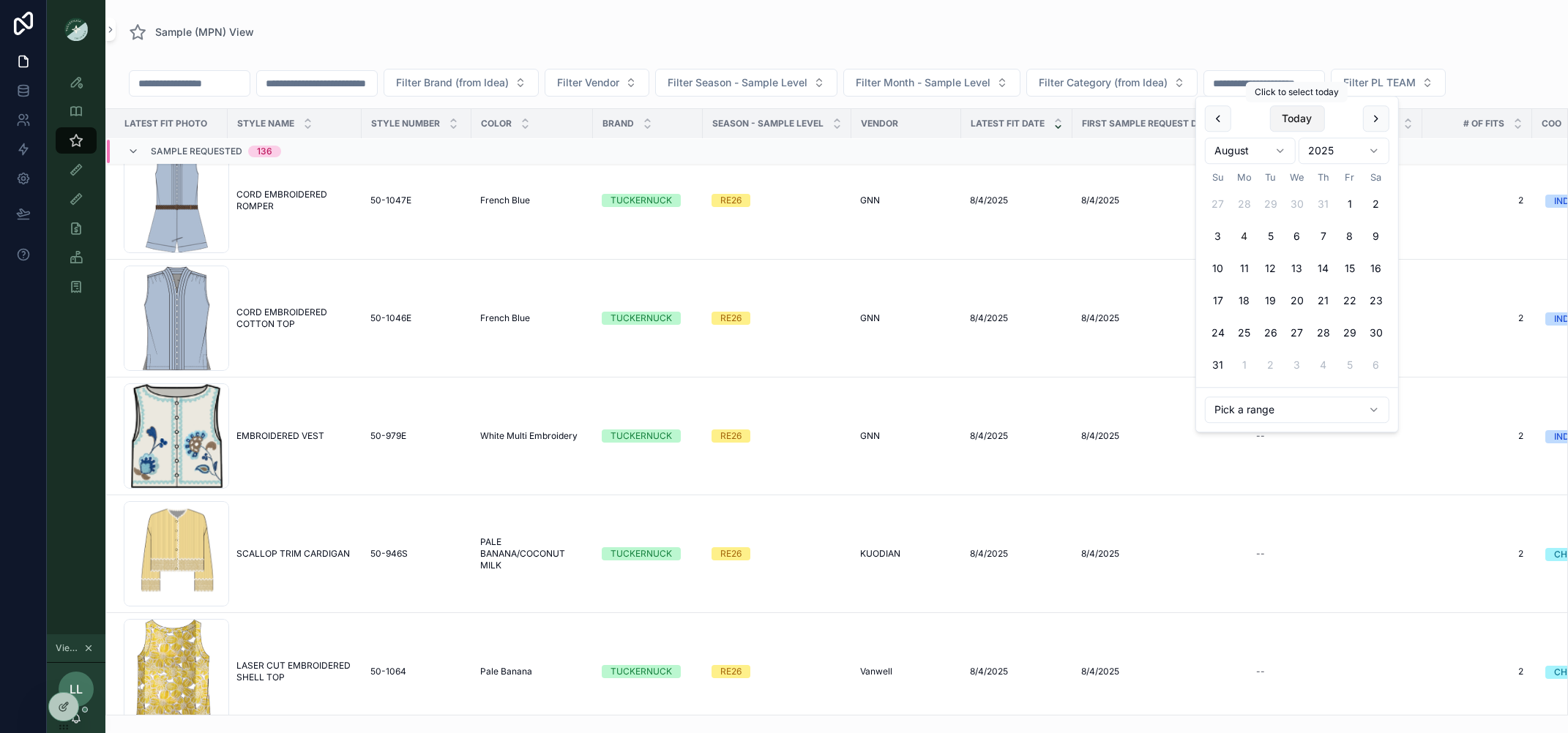 click on "Today" at bounding box center [1296, 119] 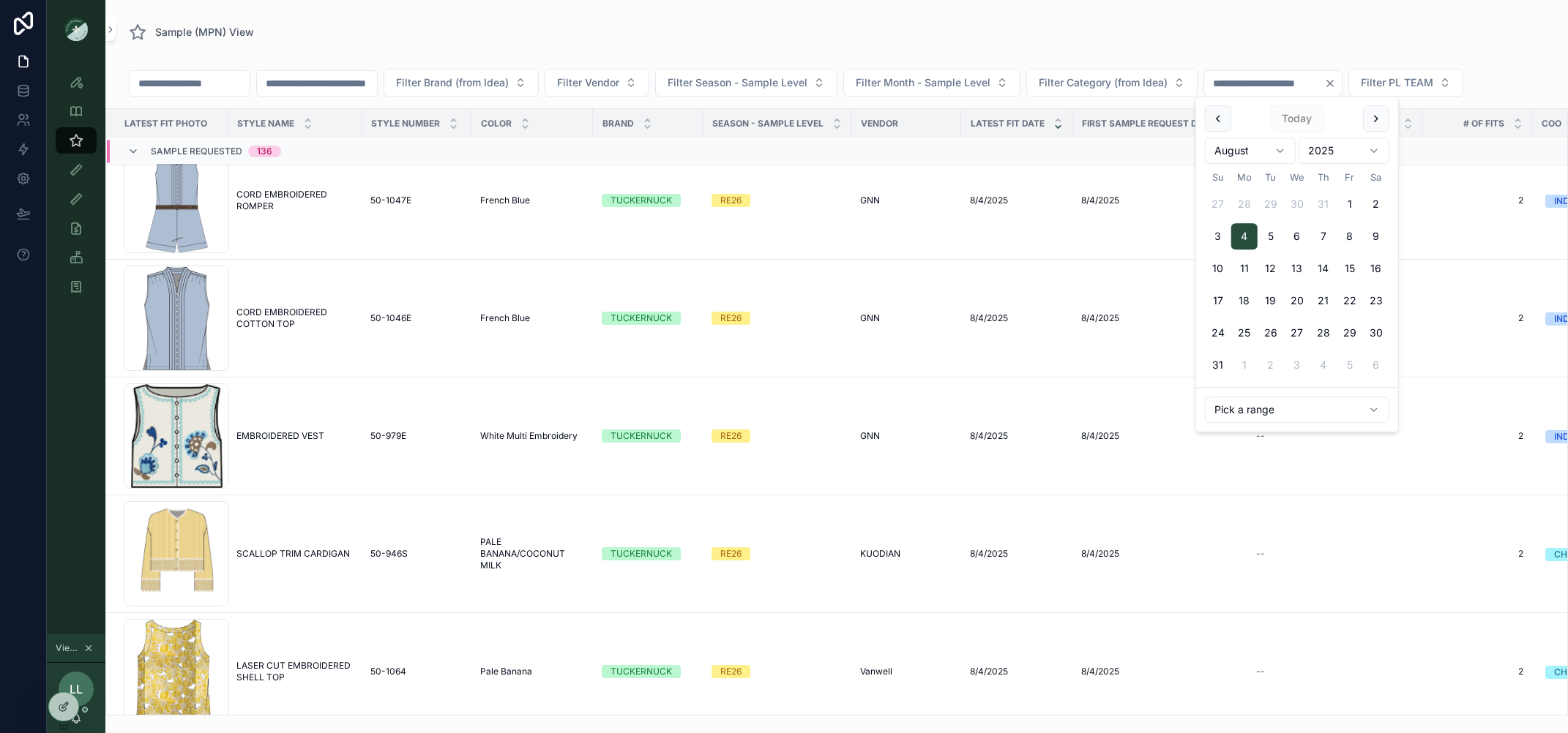 type on "**********" 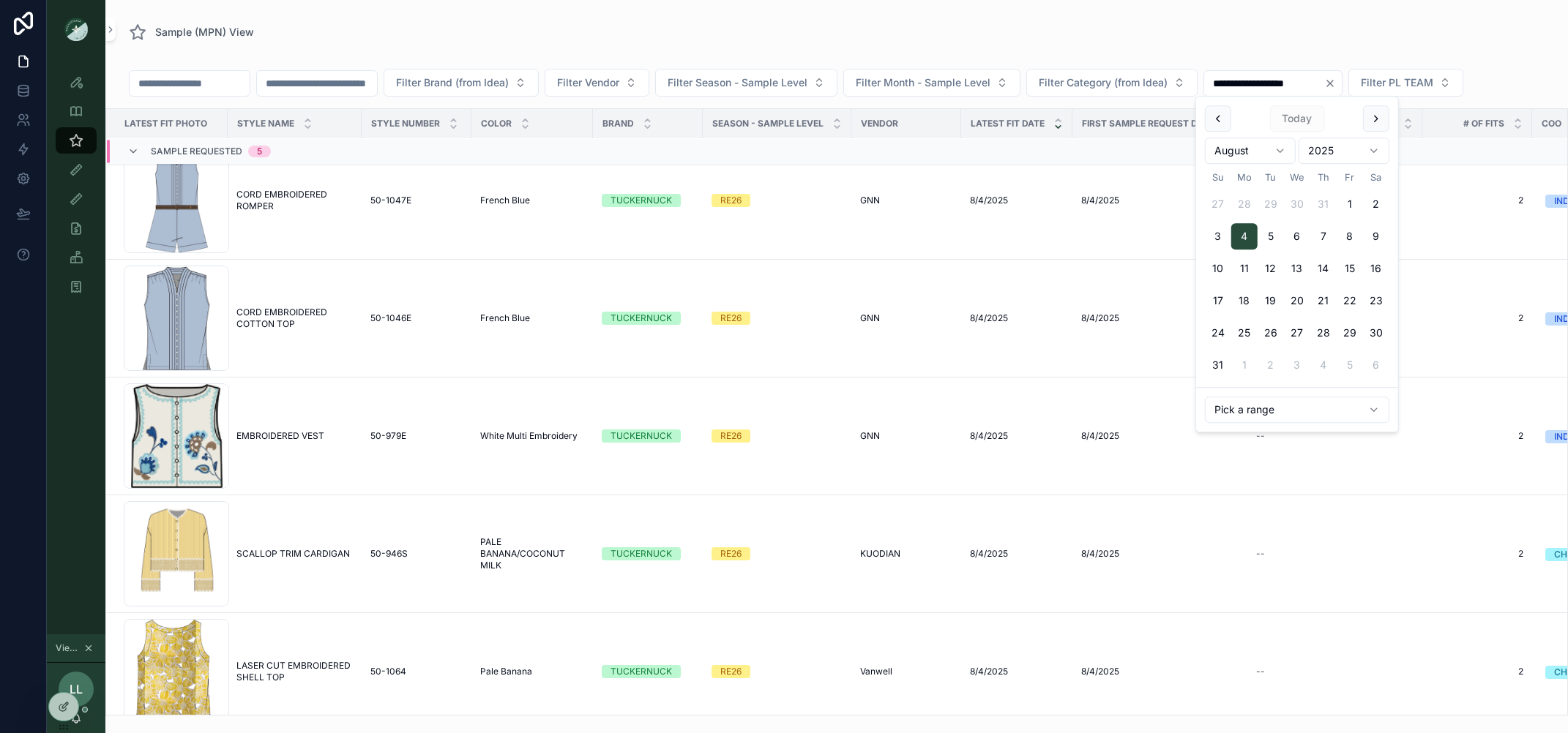 click on "**********" at bounding box center (837, 378) 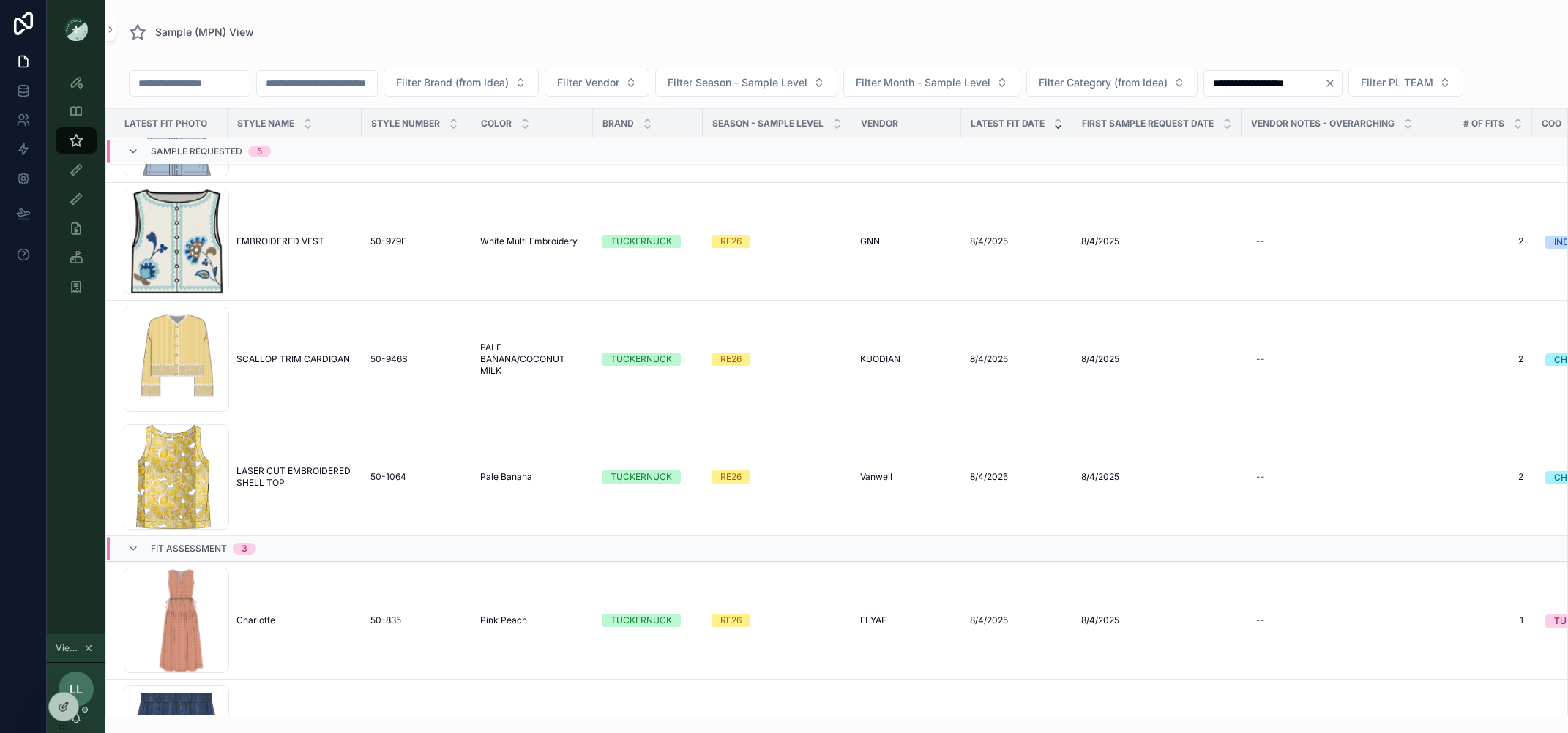 scroll, scrollTop: 0, scrollLeft: 0, axis: both 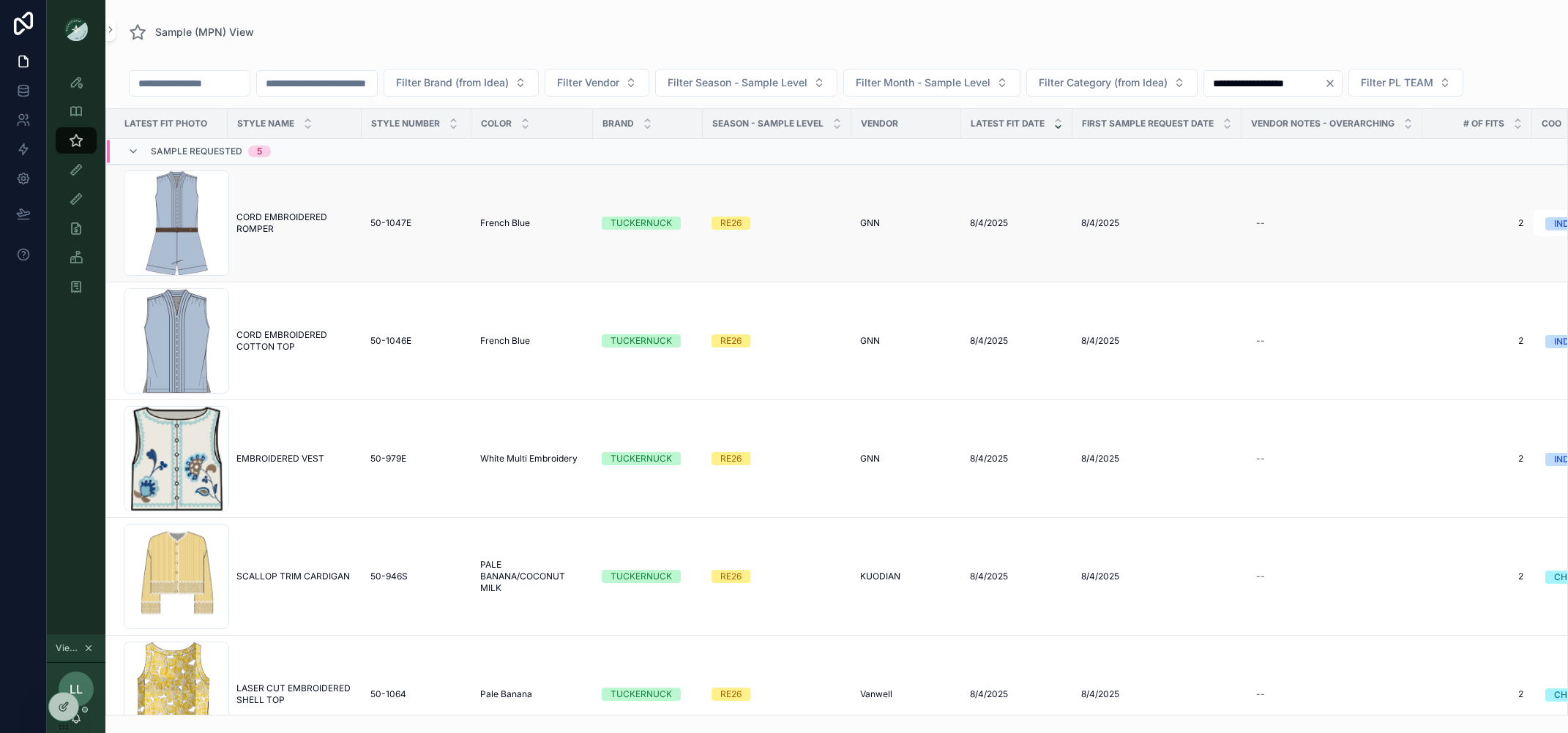 click on "CORD EMBROIDERED ROMPER" at bounding box center [294, 223] 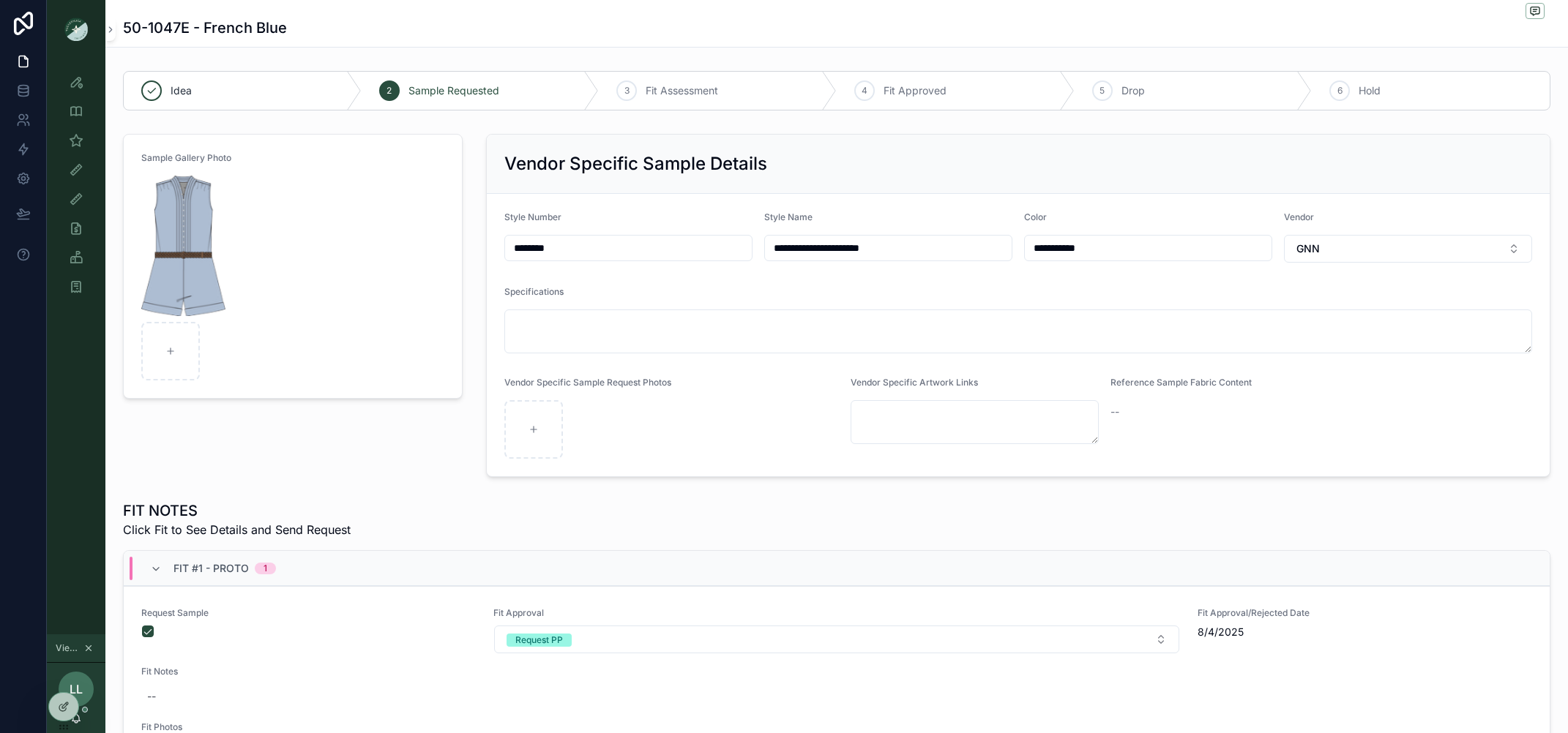 scroll, scrollTop: 165, scrollLeft: 0, axis: vertical 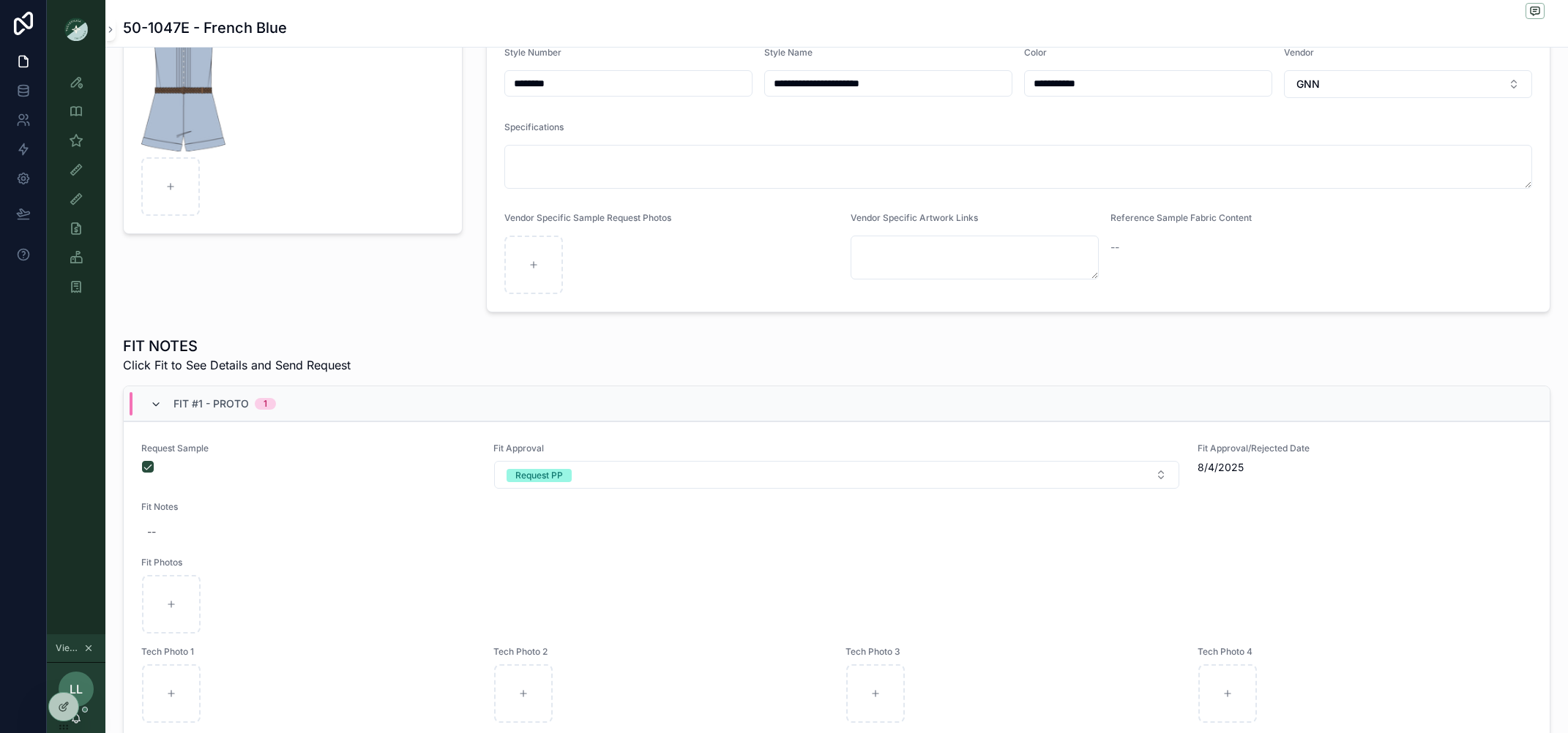 click at bounding box center [156, 405] 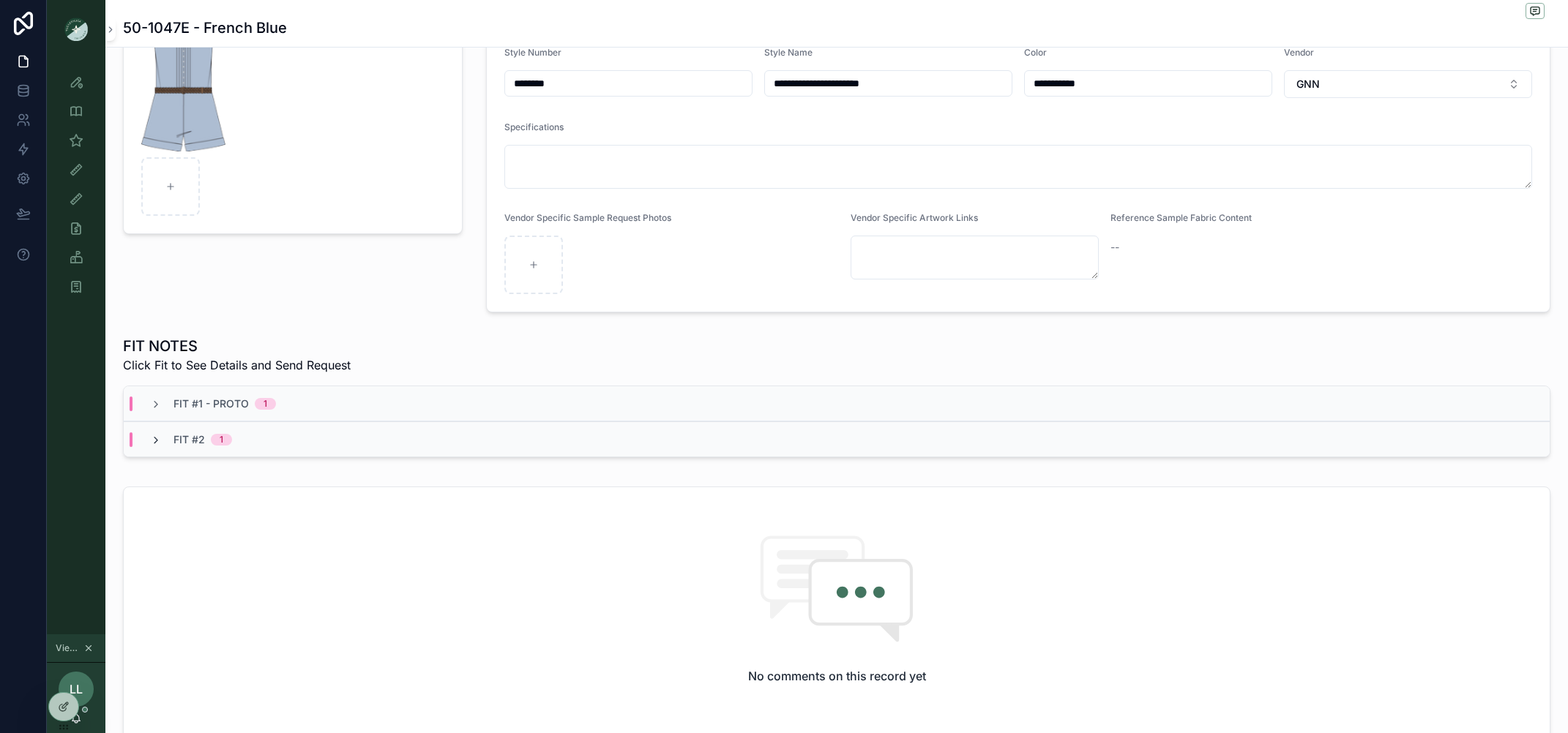 click at bounding box center [156, 440] 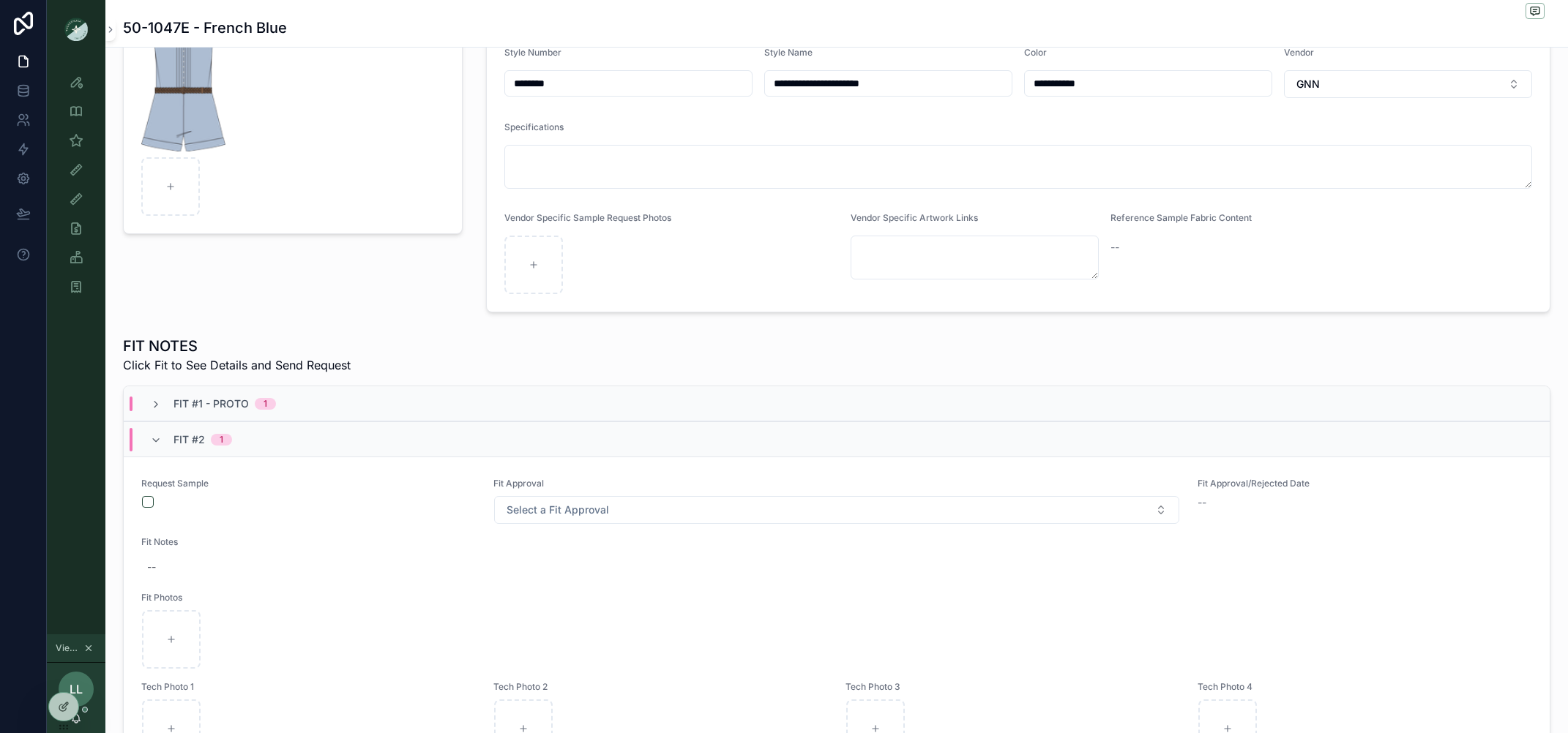 click at bounding box center (156, 440) 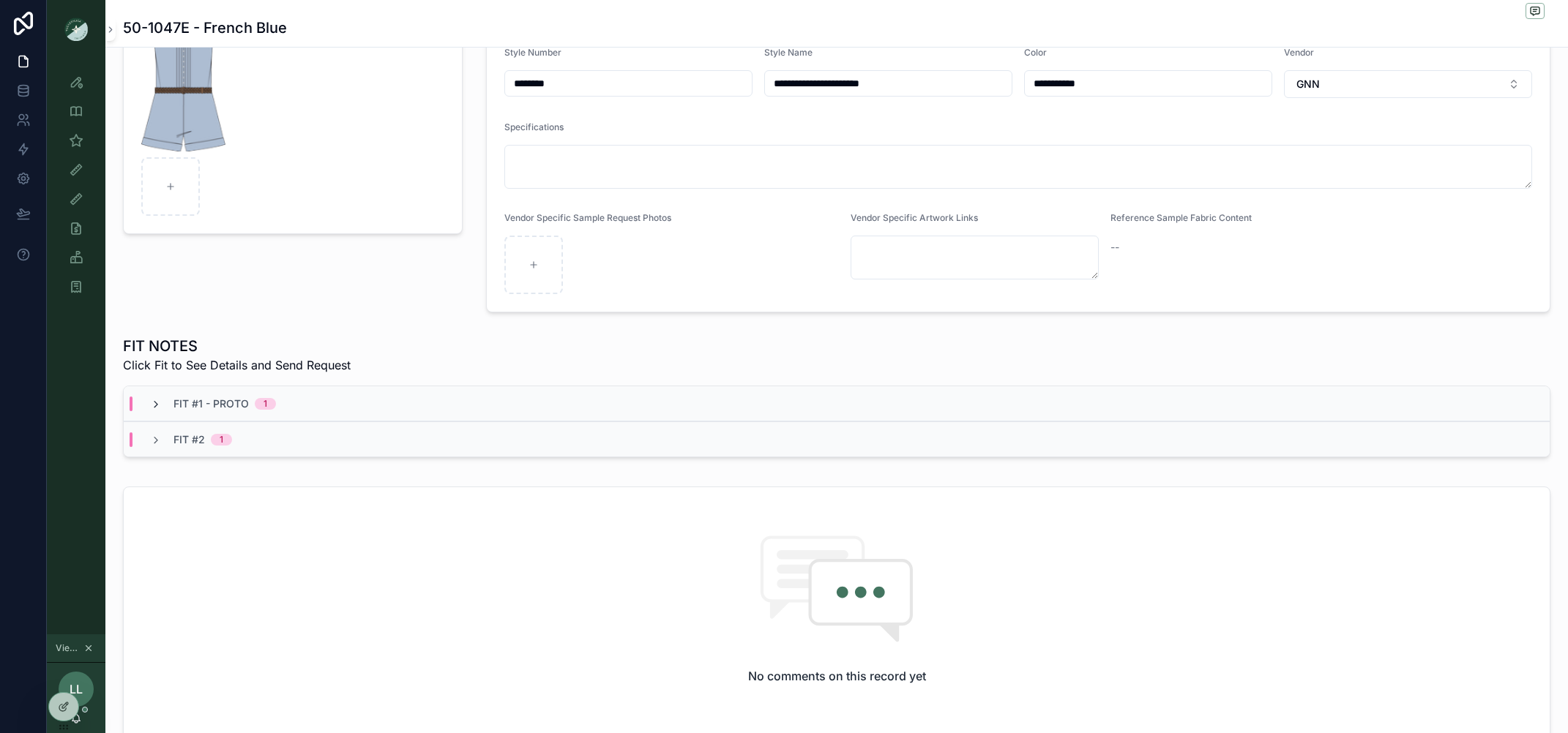 click at bounding box center (156, 405) 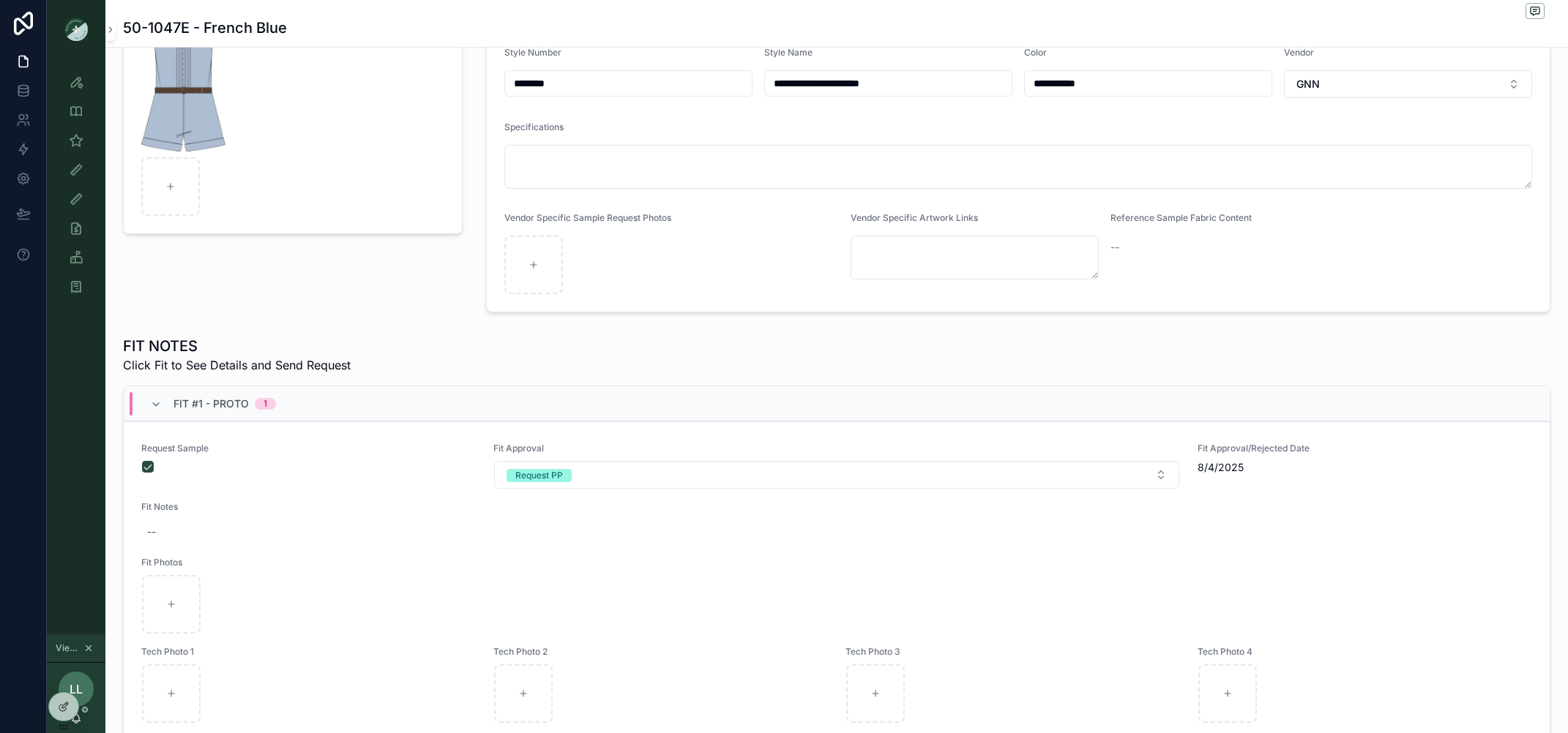 click at bounding box center [156, 405] 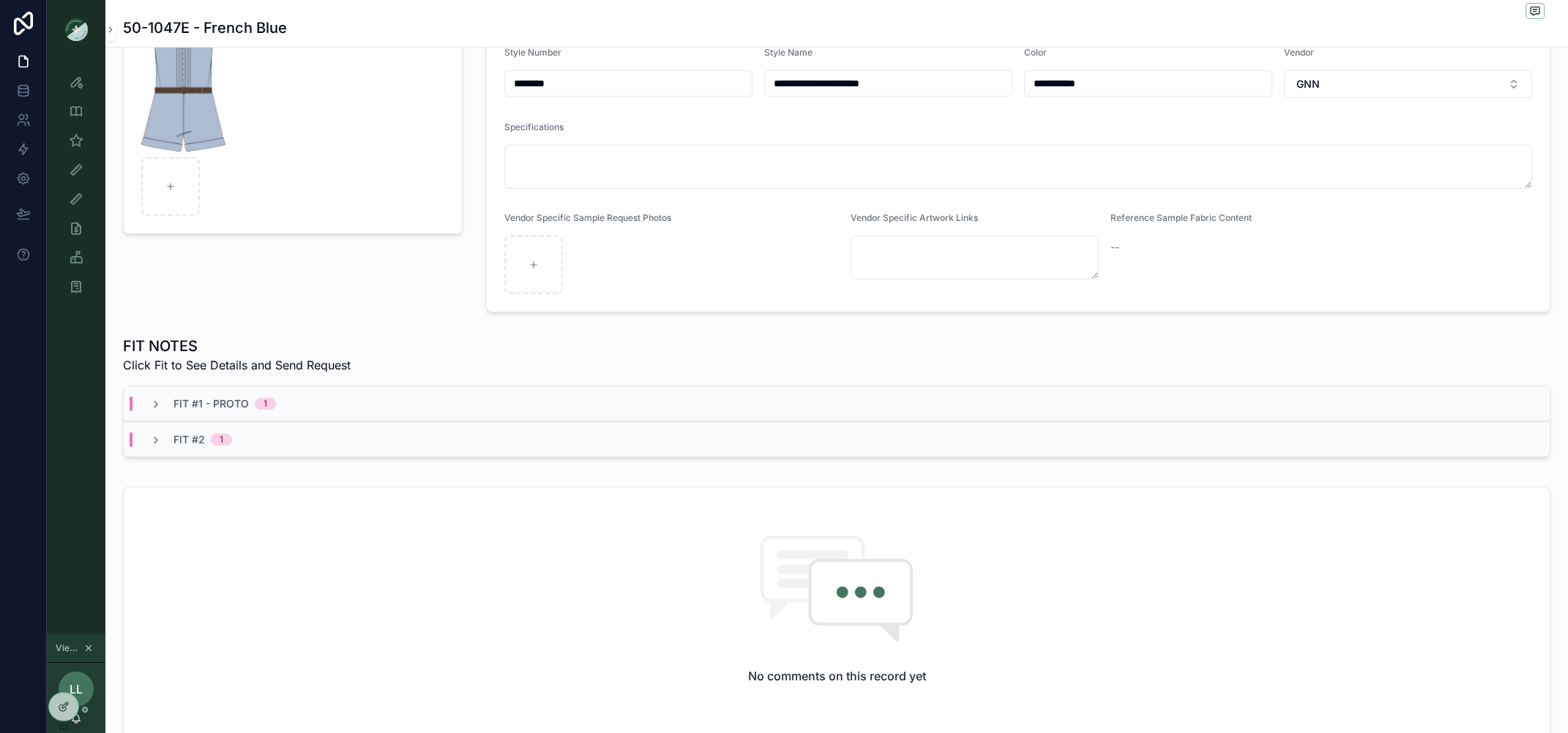 click on "Fit #2 1" at bounding box center (191, 440) 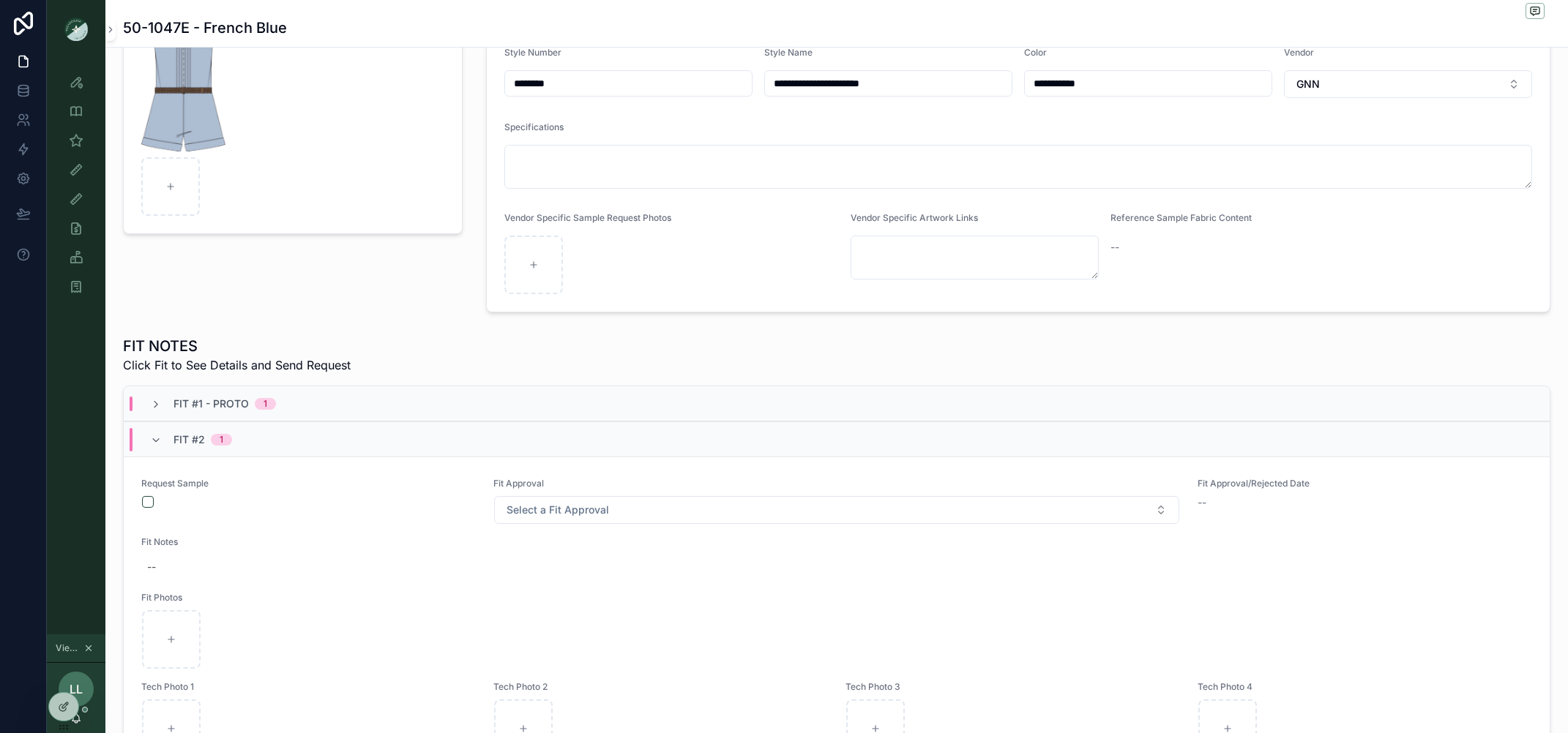click on "Fit #1 - Proto 1" at bounding box center (837, 404) 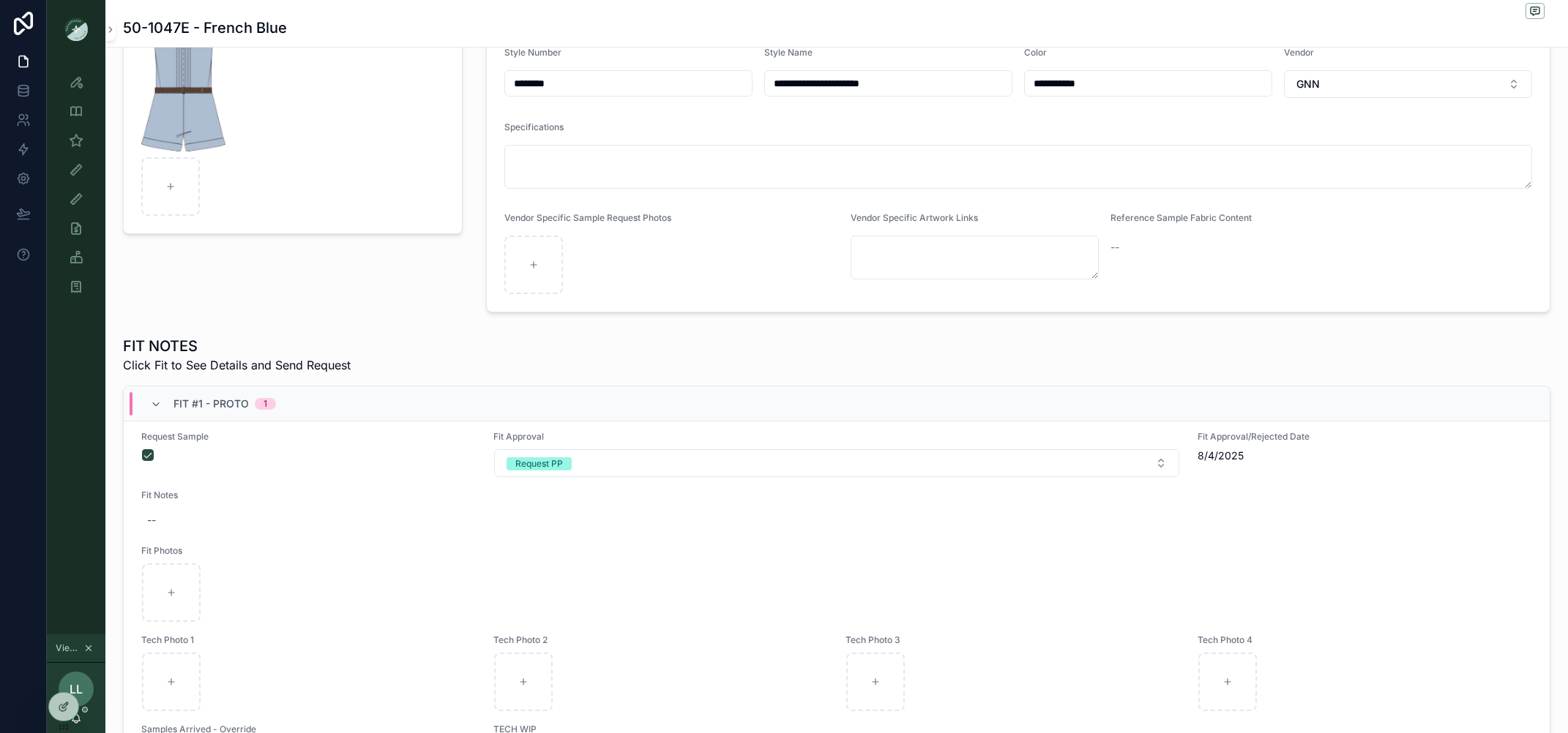 scroll, scrollTop: 0, scrollLeft: 0, axis: both 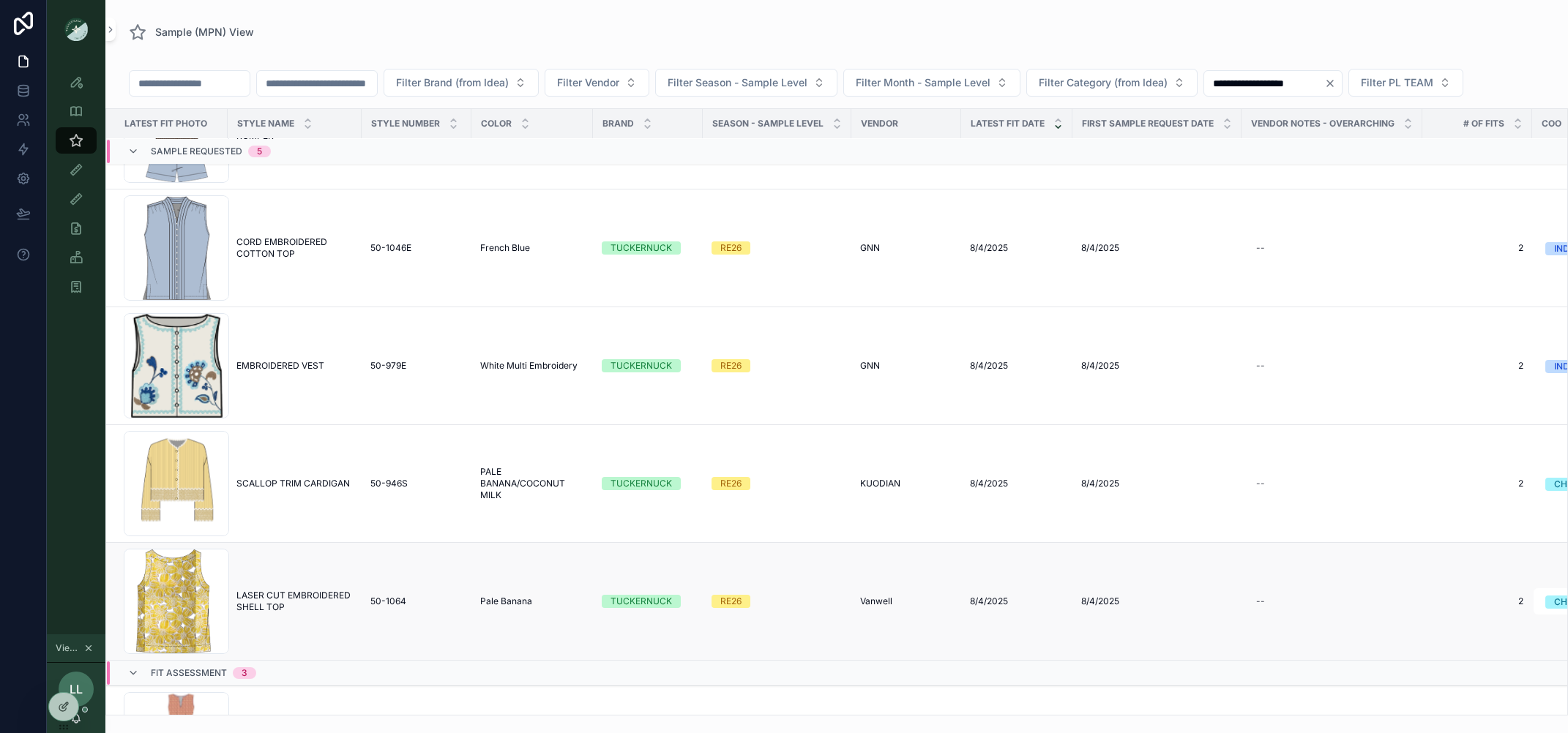 click on "LASER CUT EMBROIDERED SHELL TOP" at bounding box center (294, 601) 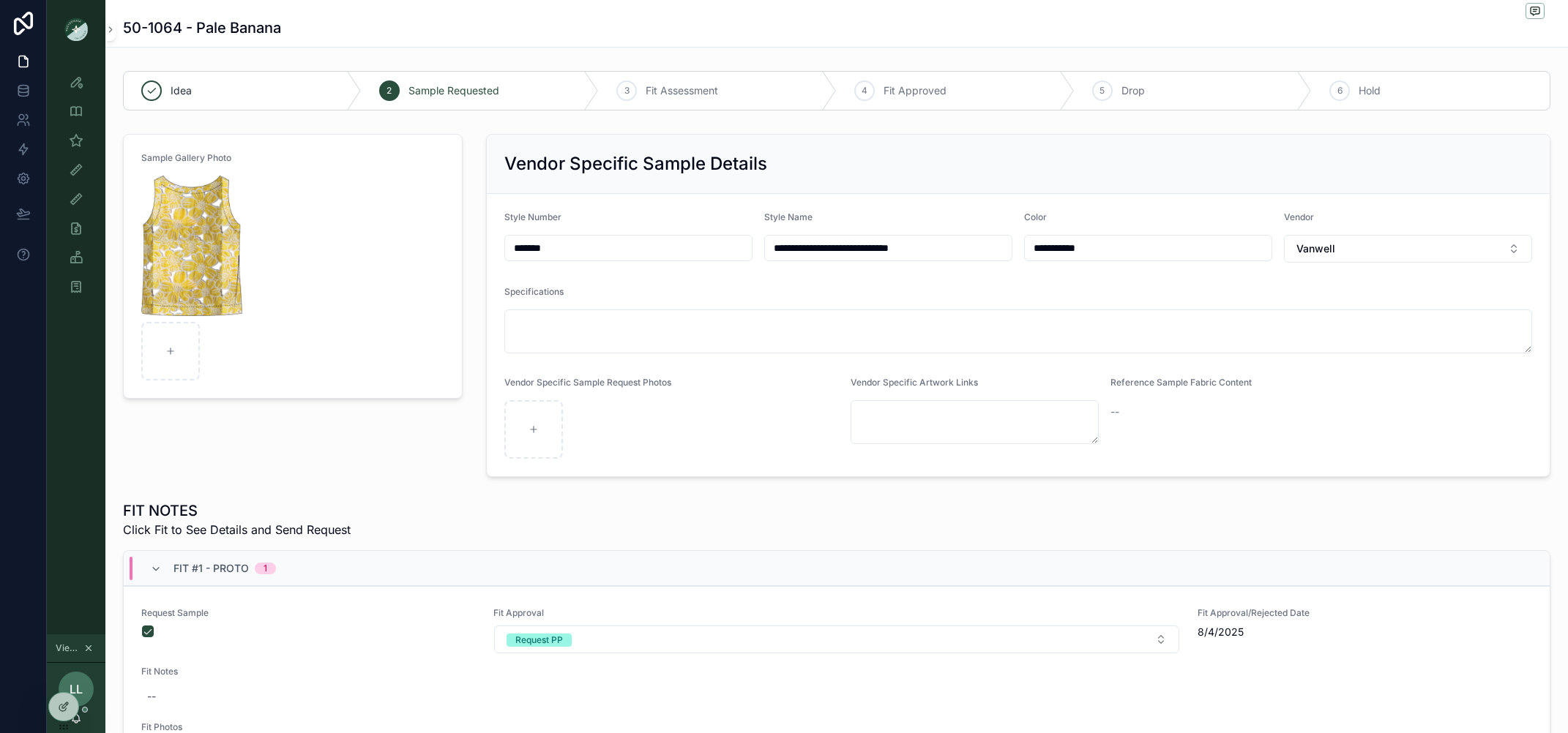 drag, startPoint x: 569, startPoint y: 241, endPoint x: 459, endPoint y: 241, distance: 110 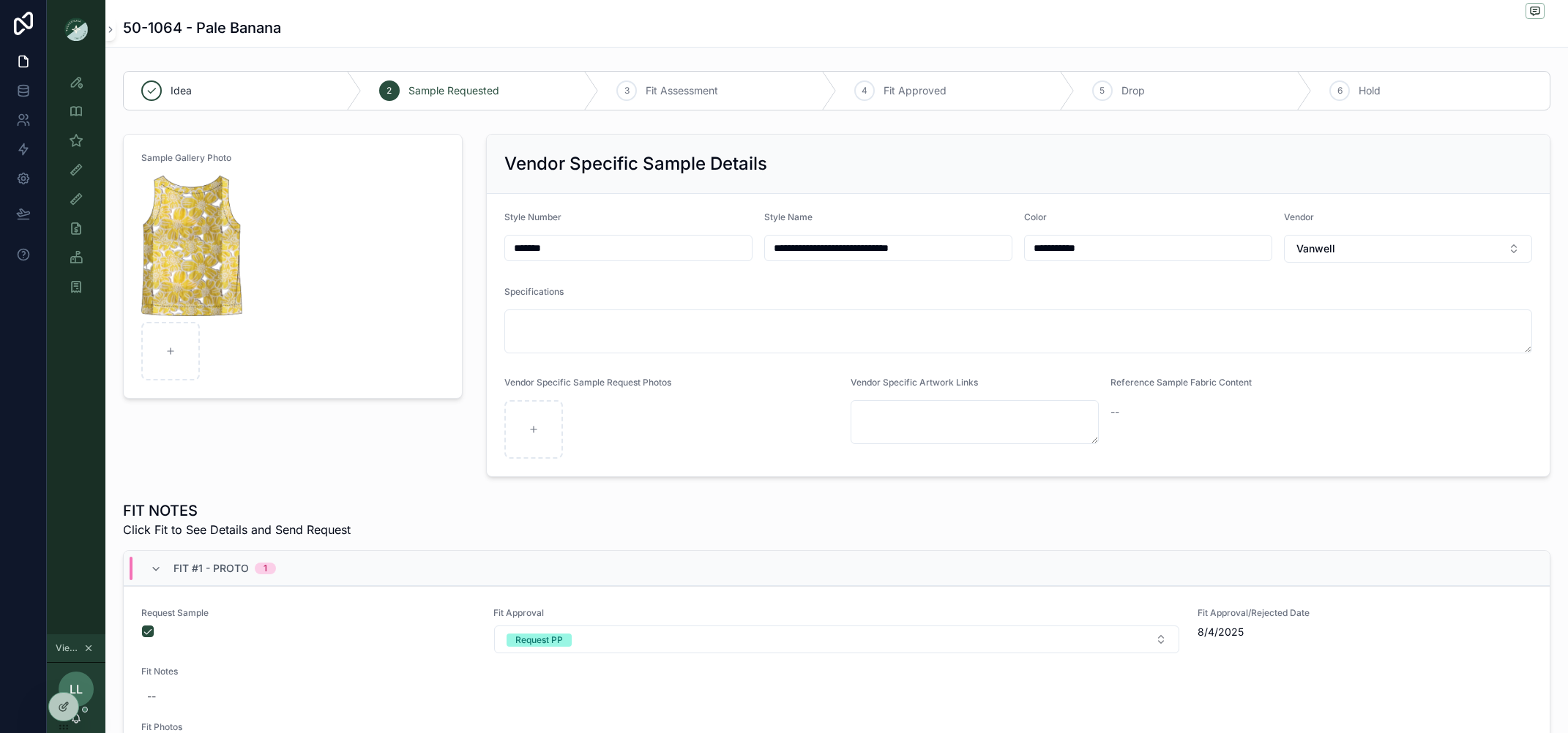 click on "Sample Gallery Photo" at bounding box center (293, 305) 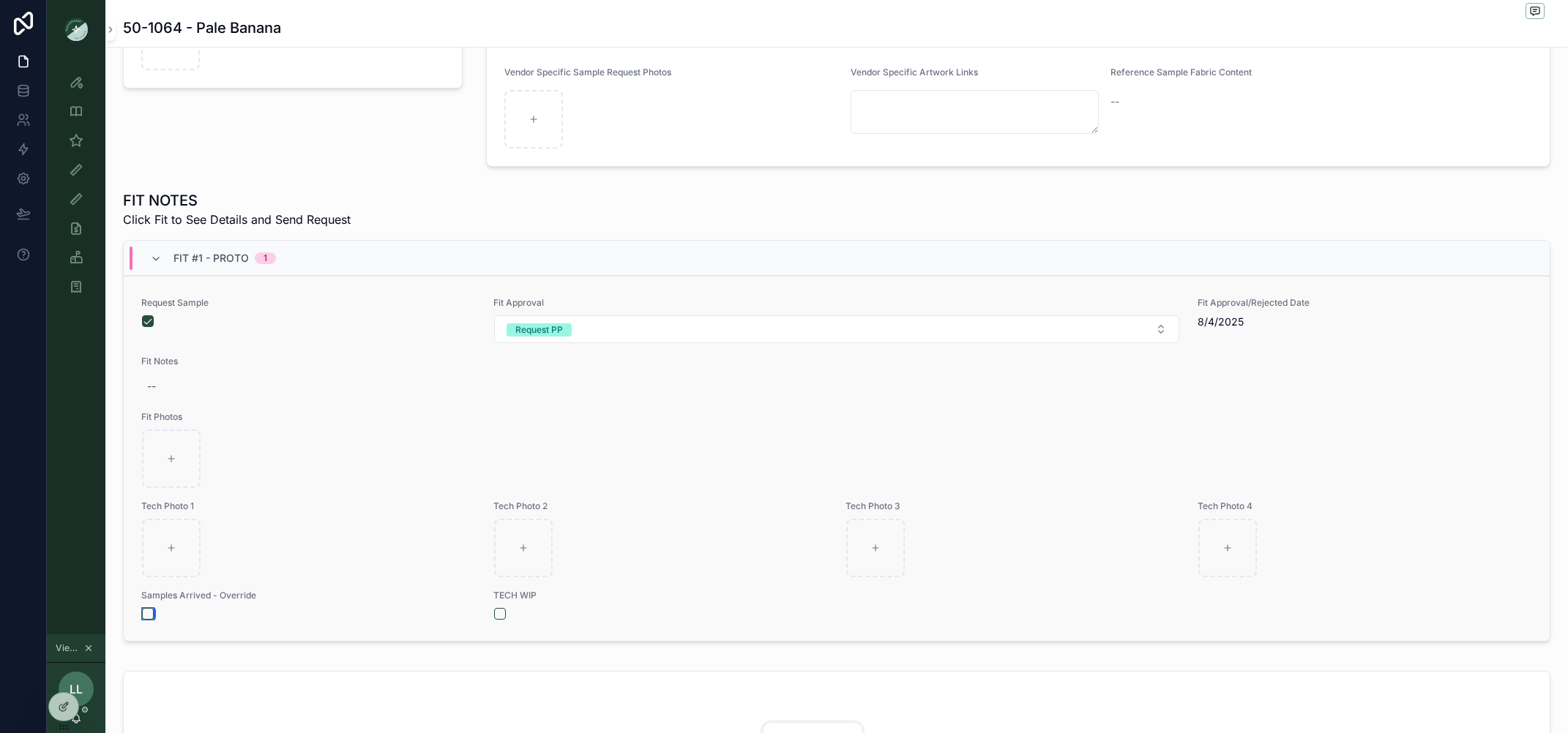 click at bounding box center (148, 614) 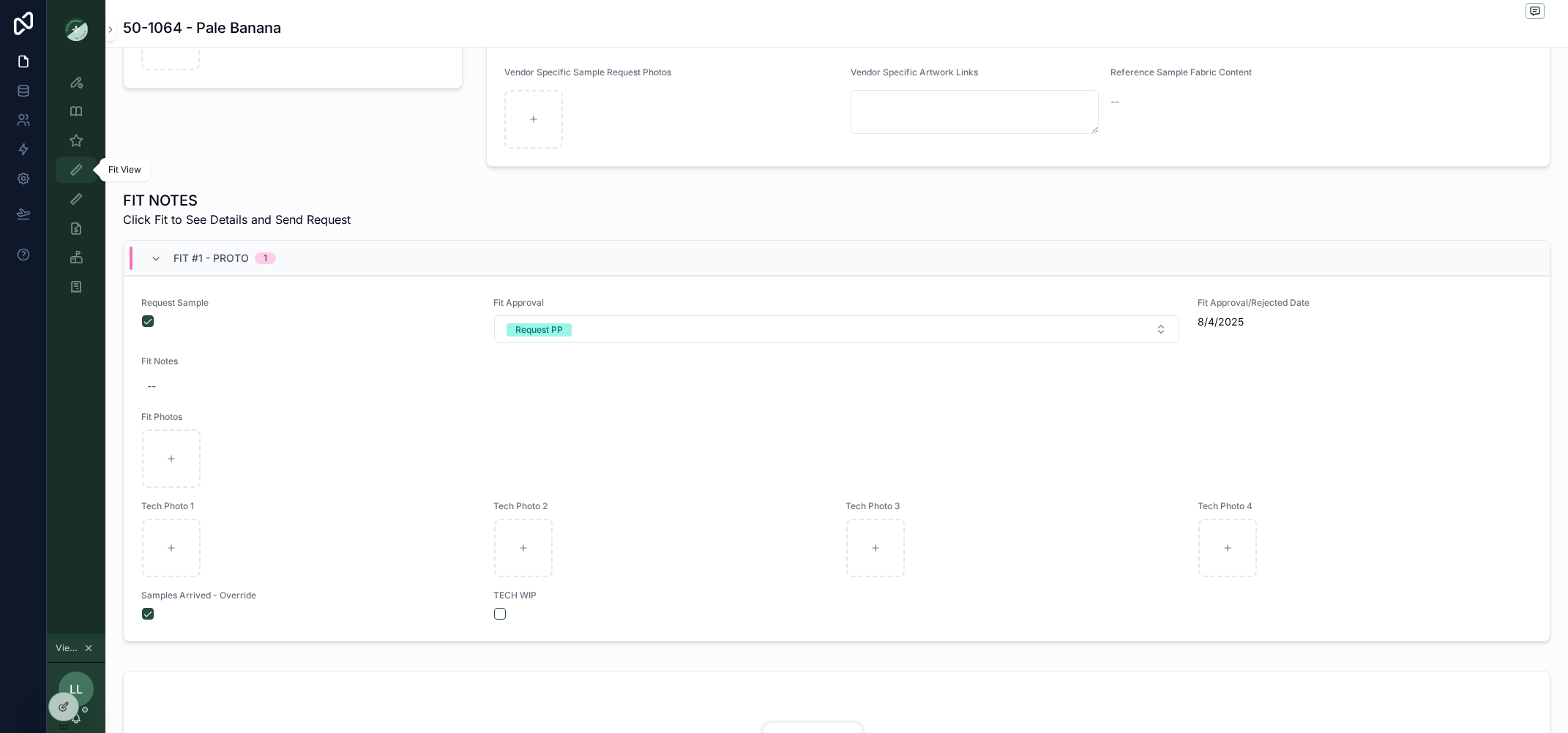click at bounding box center [76, 170] 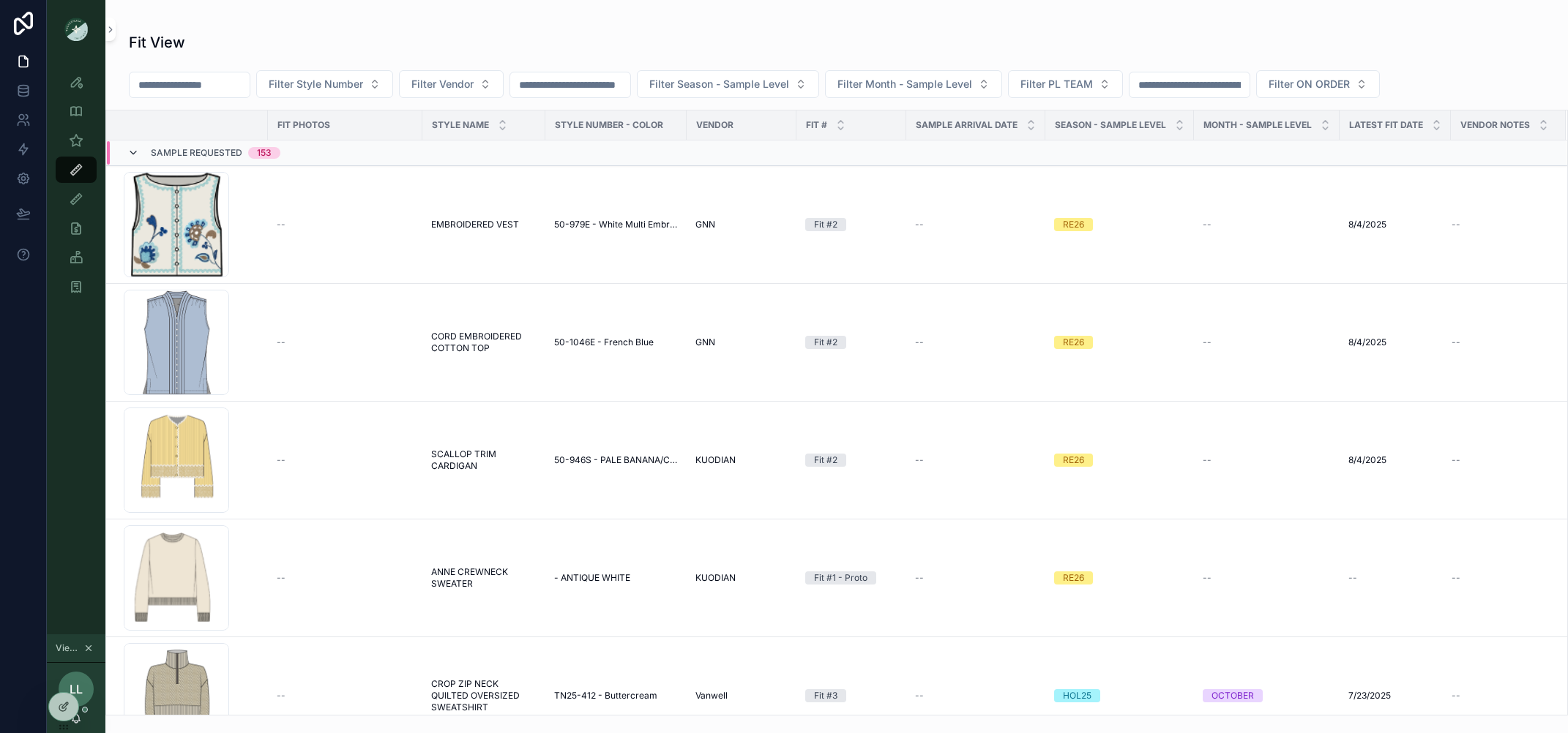 click at bounding box center (133, 153) 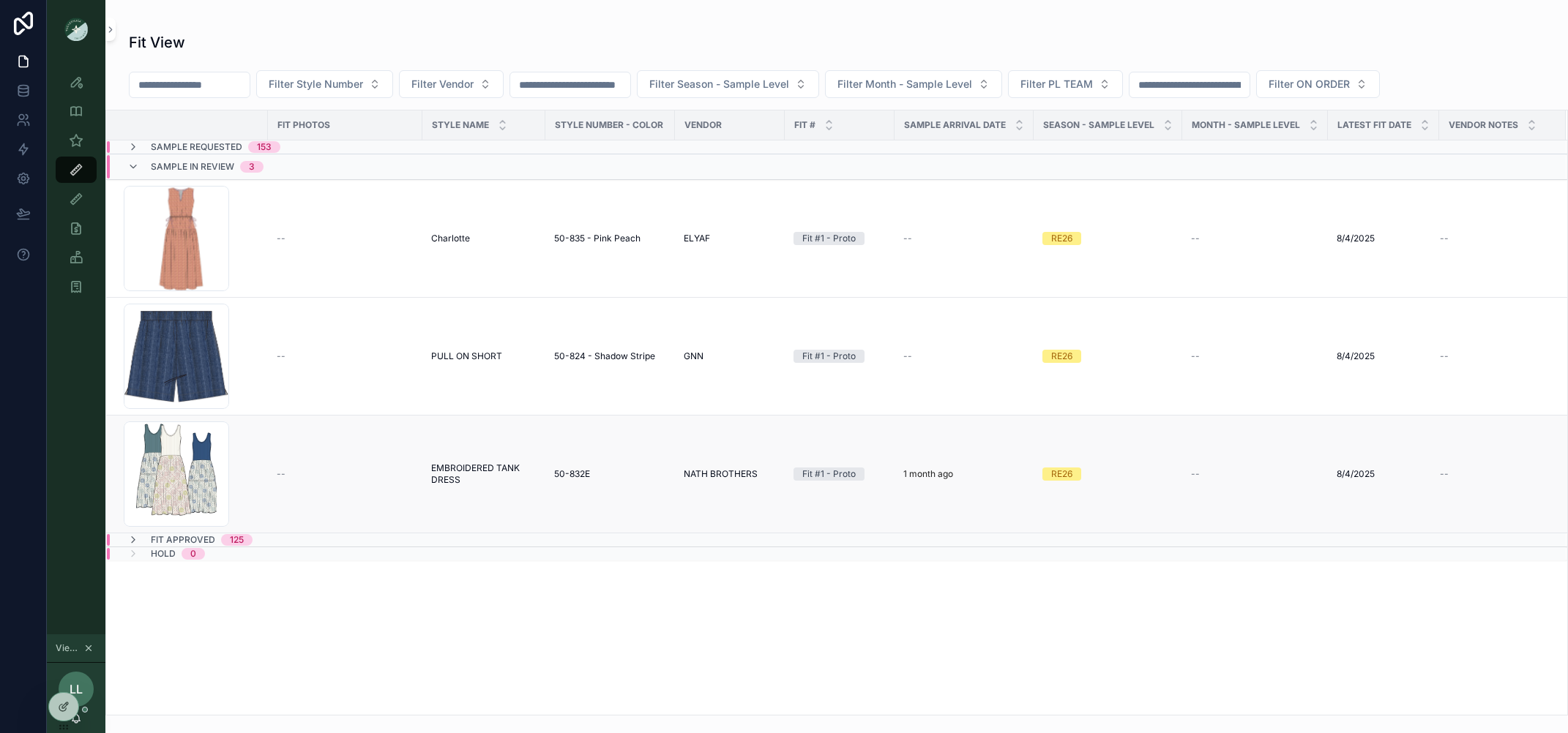 click on "EMBROIDERED TANK DRESS" at bounding box center (484, 474) 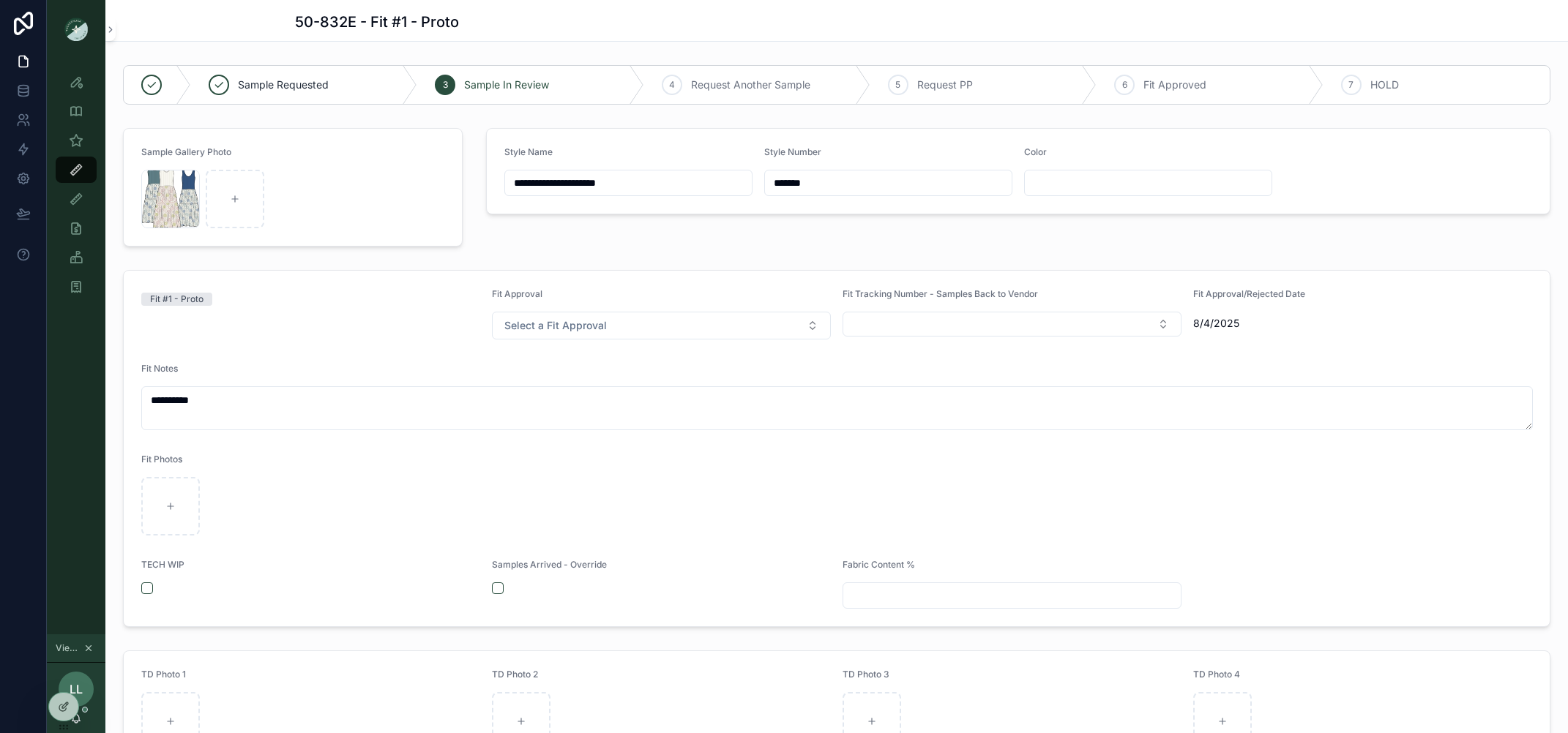 drag, startPoint x: 710, startPoint y: 184, endPoint x: 442, endPoint y: 180, distance: 268.02985 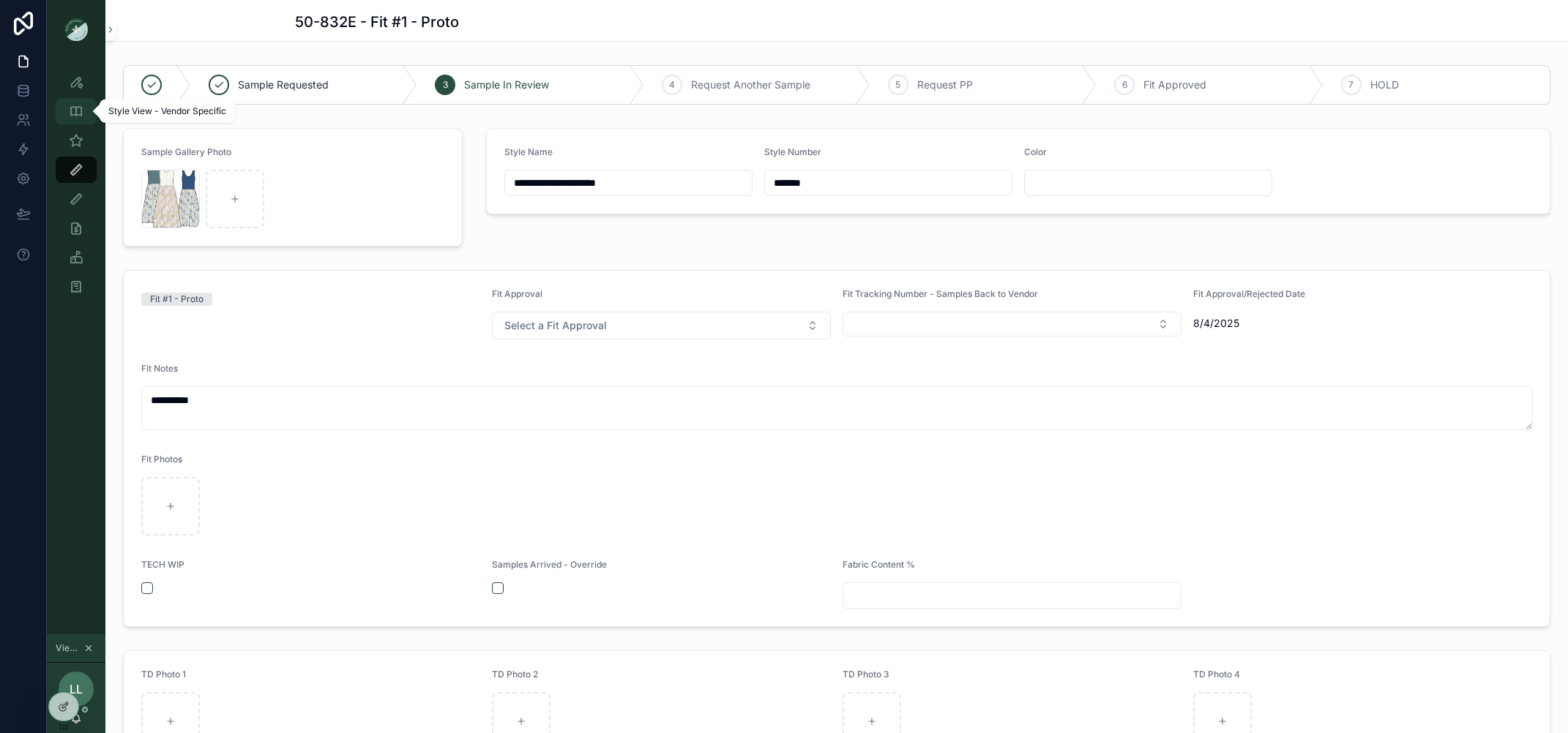 click on "Style View - Vendor Specific" at bounding box center (76, 111) 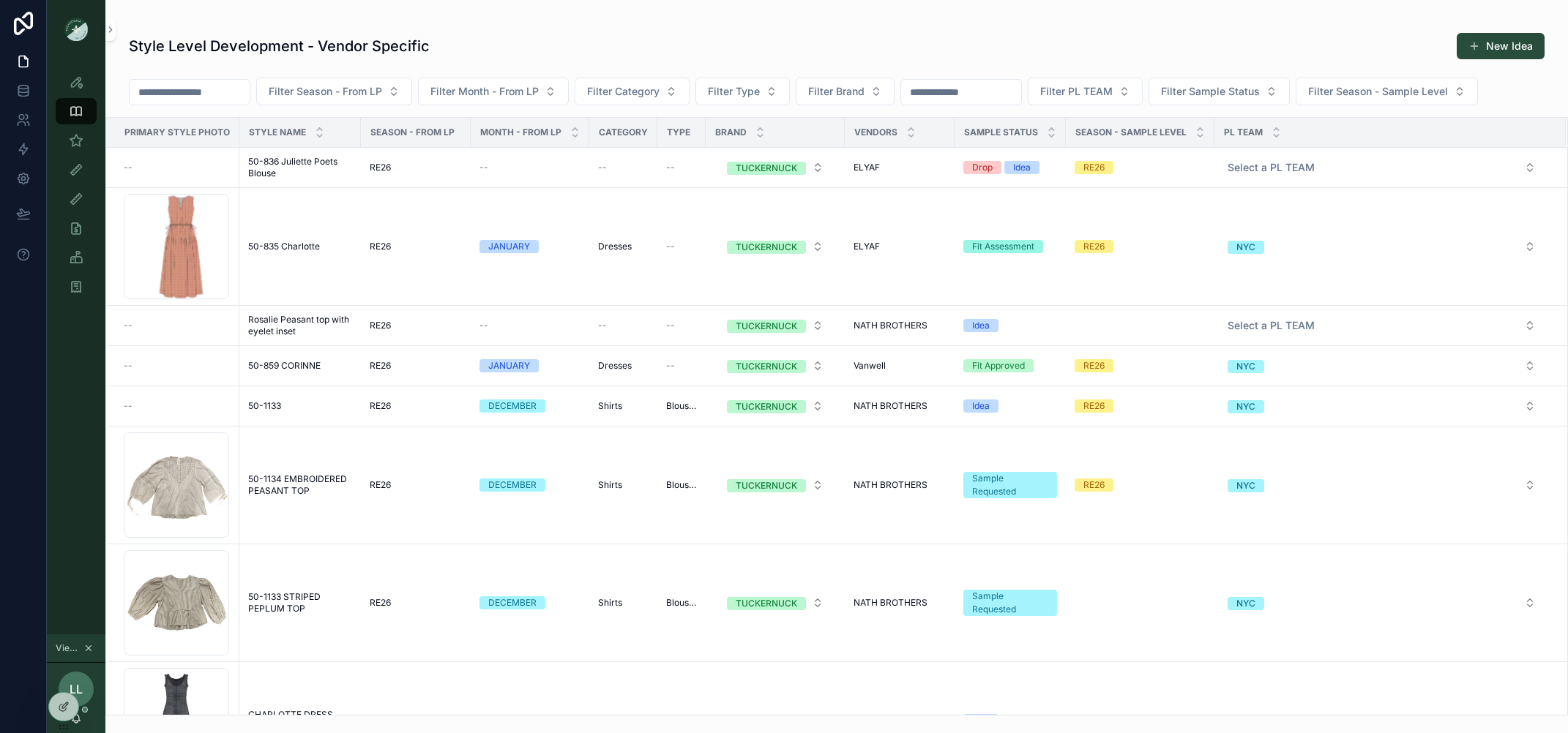 click at bounding box center (190, 92) 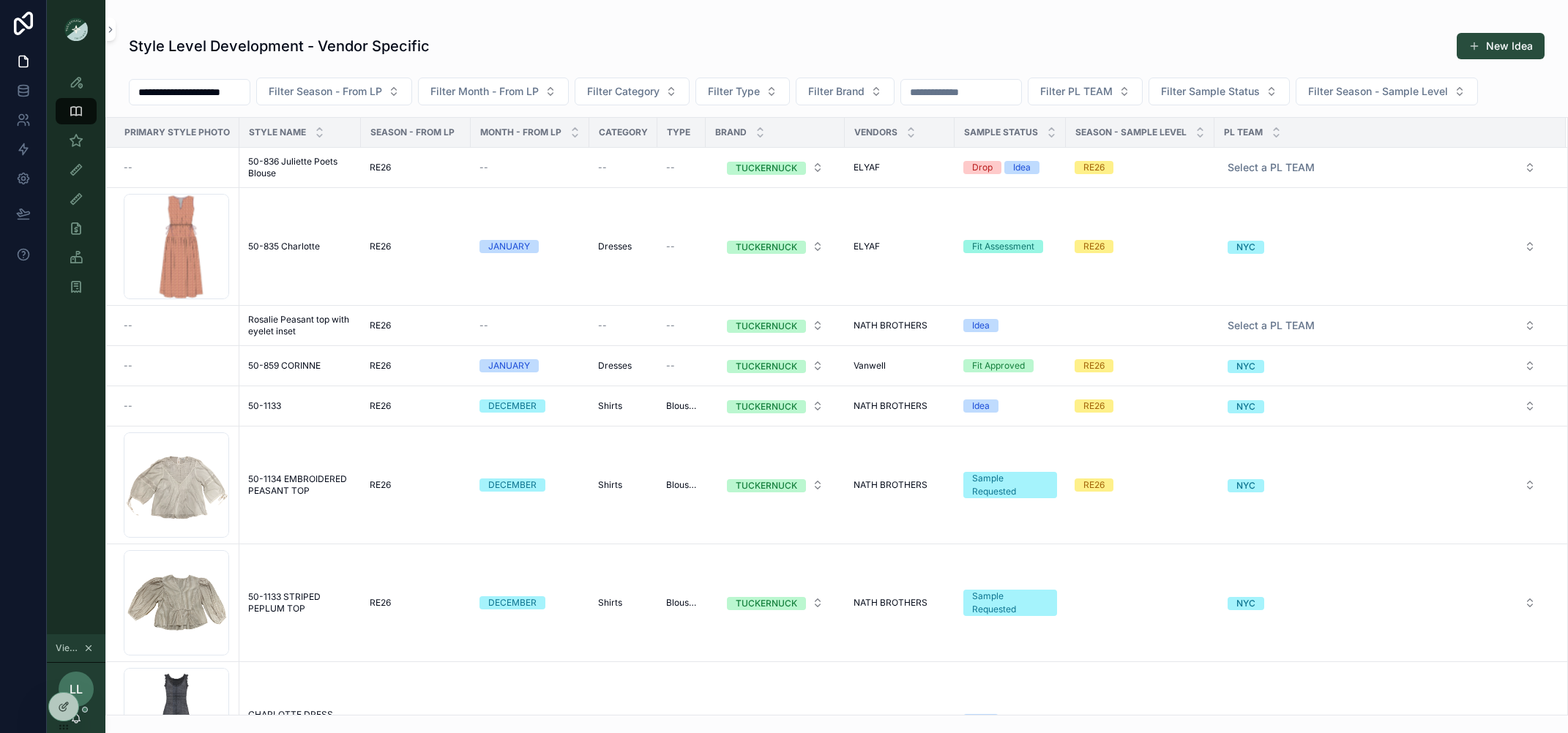 scroll, scrollTop: 0, scrollLeft: 23, axis: horizontal 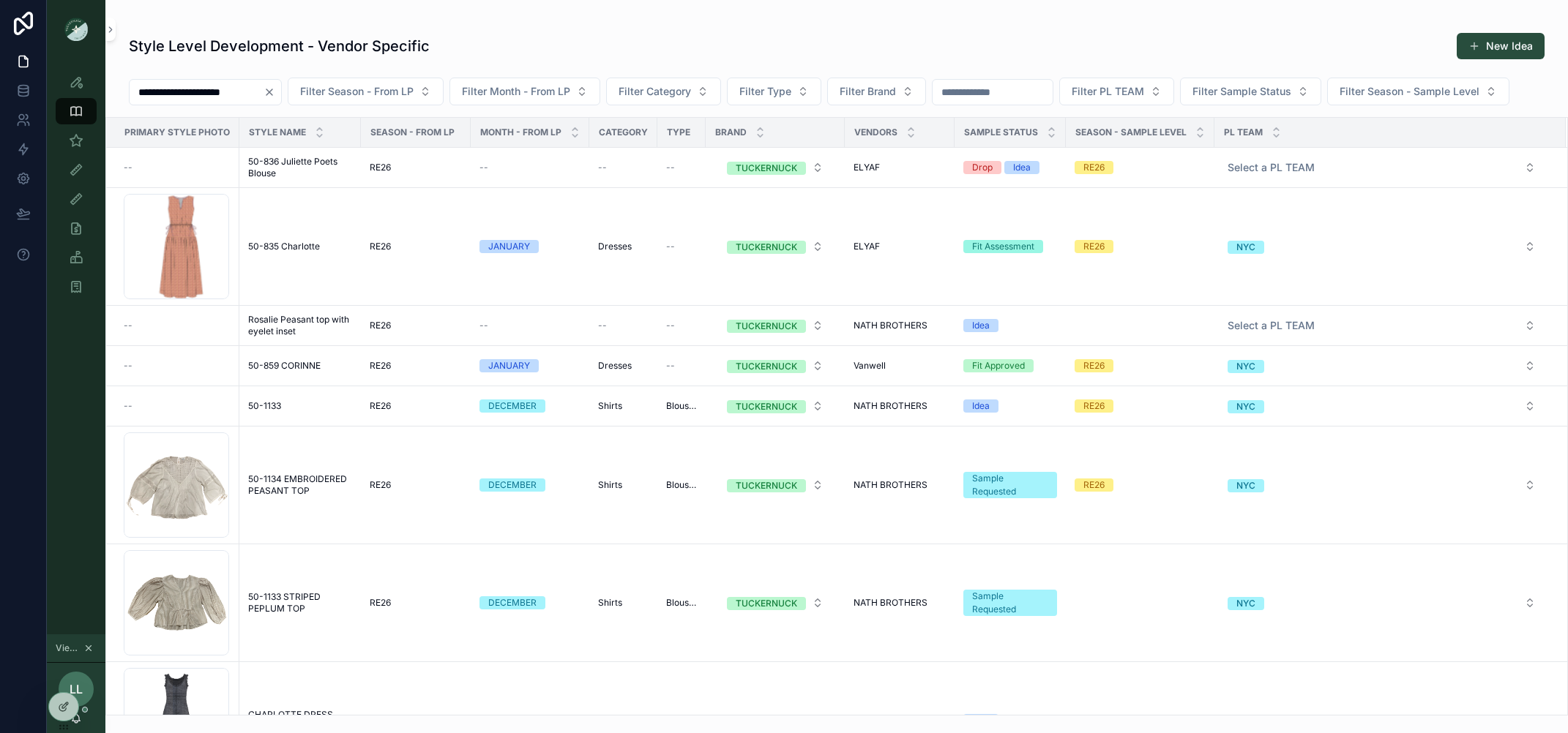 type on "**********" 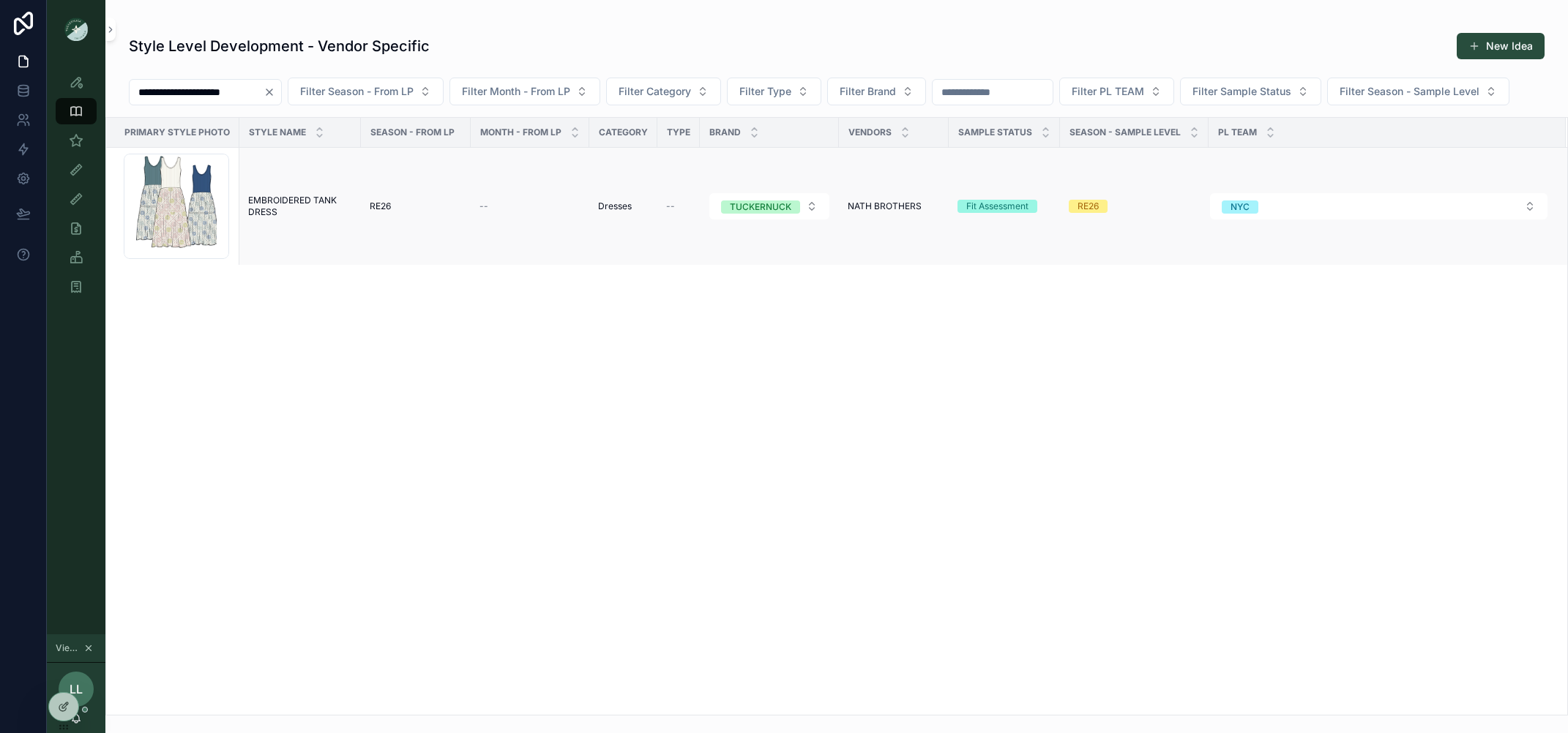 click on "EMBROIDERED TANK DRESS" at bounding box center (300, 206) 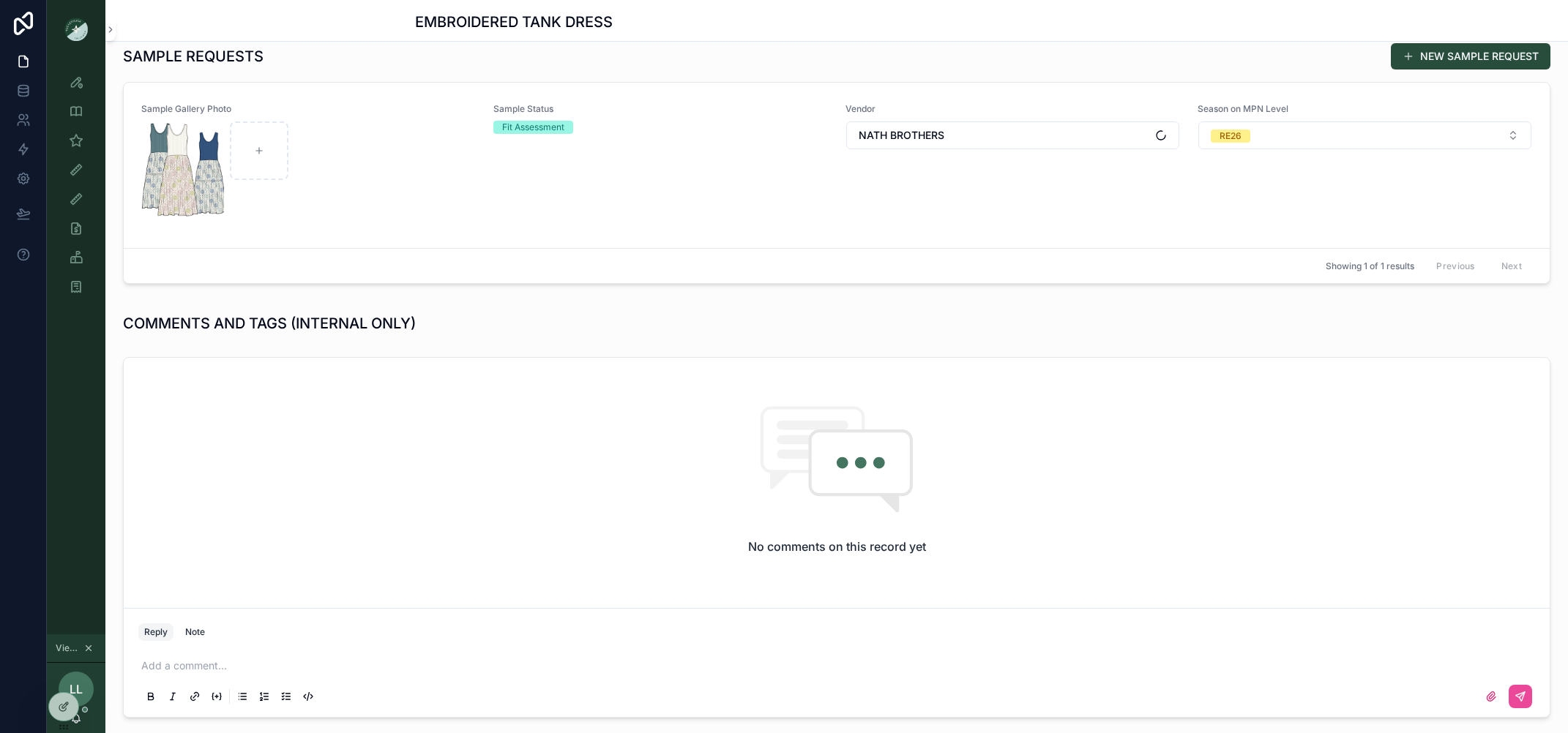 scroll, scrollTop: 79, scrollLeft: 0, axis: vertical 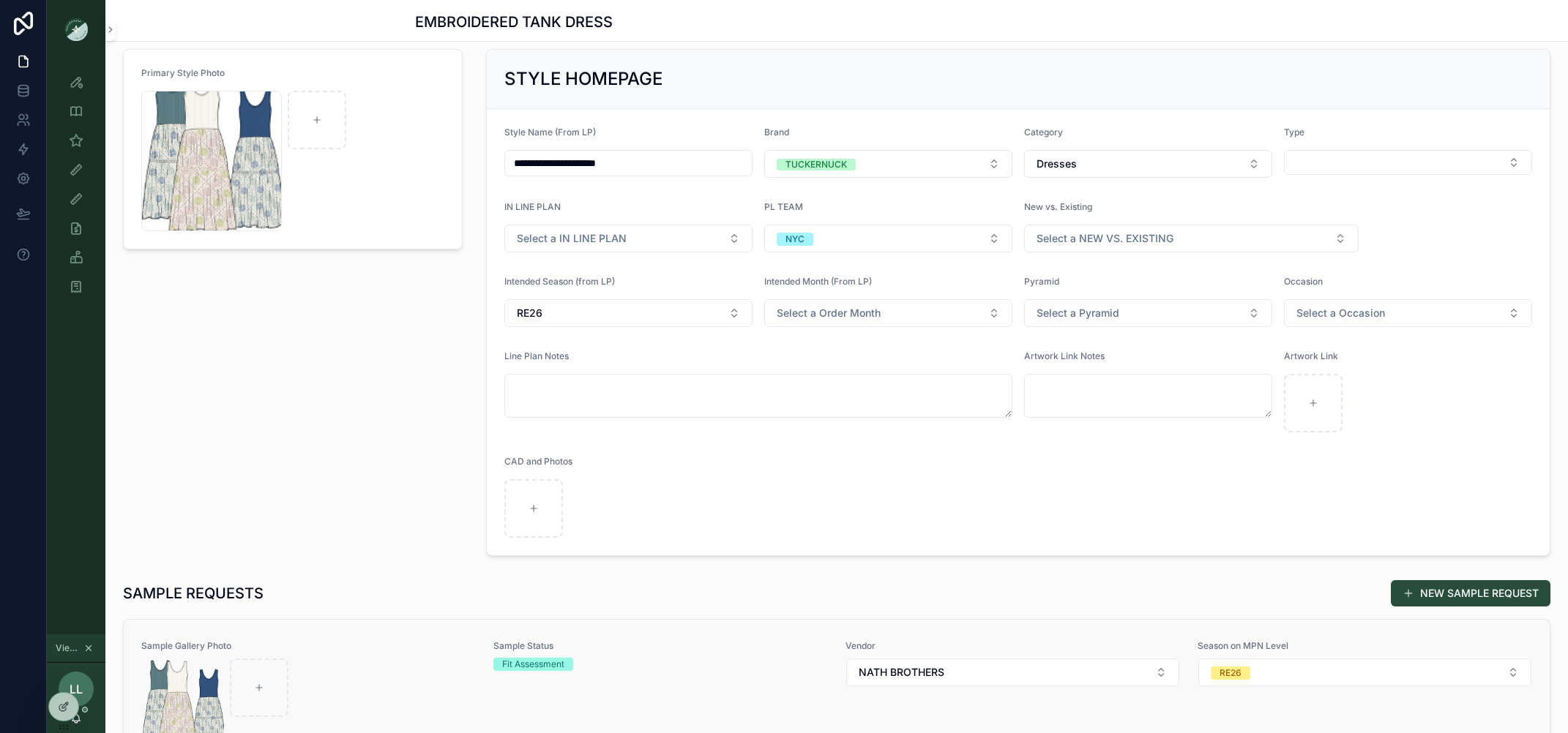 click on "Sample Status" at bounding box center (660, 646) 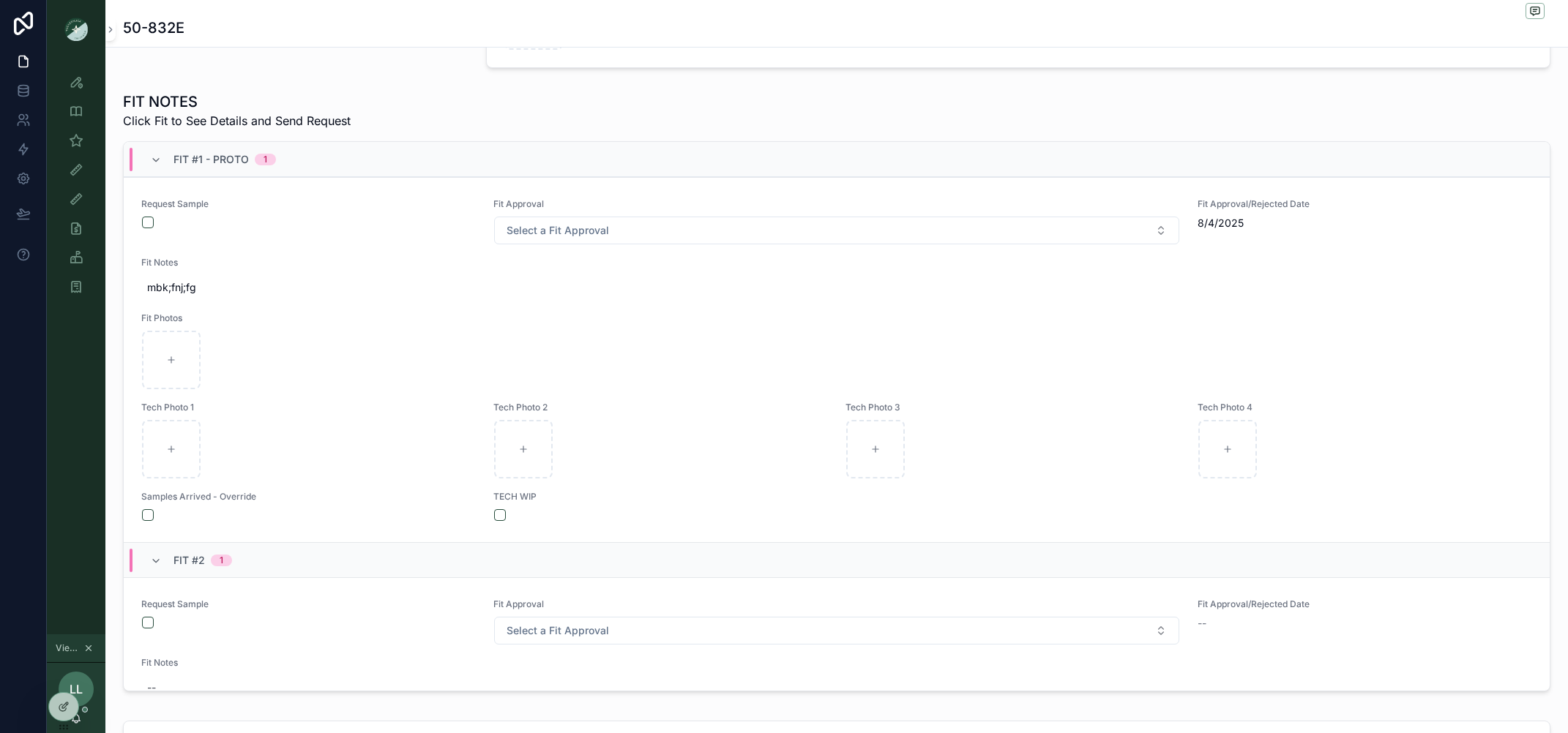 scroll, scrollTop: 415, scrollLeft: 0, axis: vertical 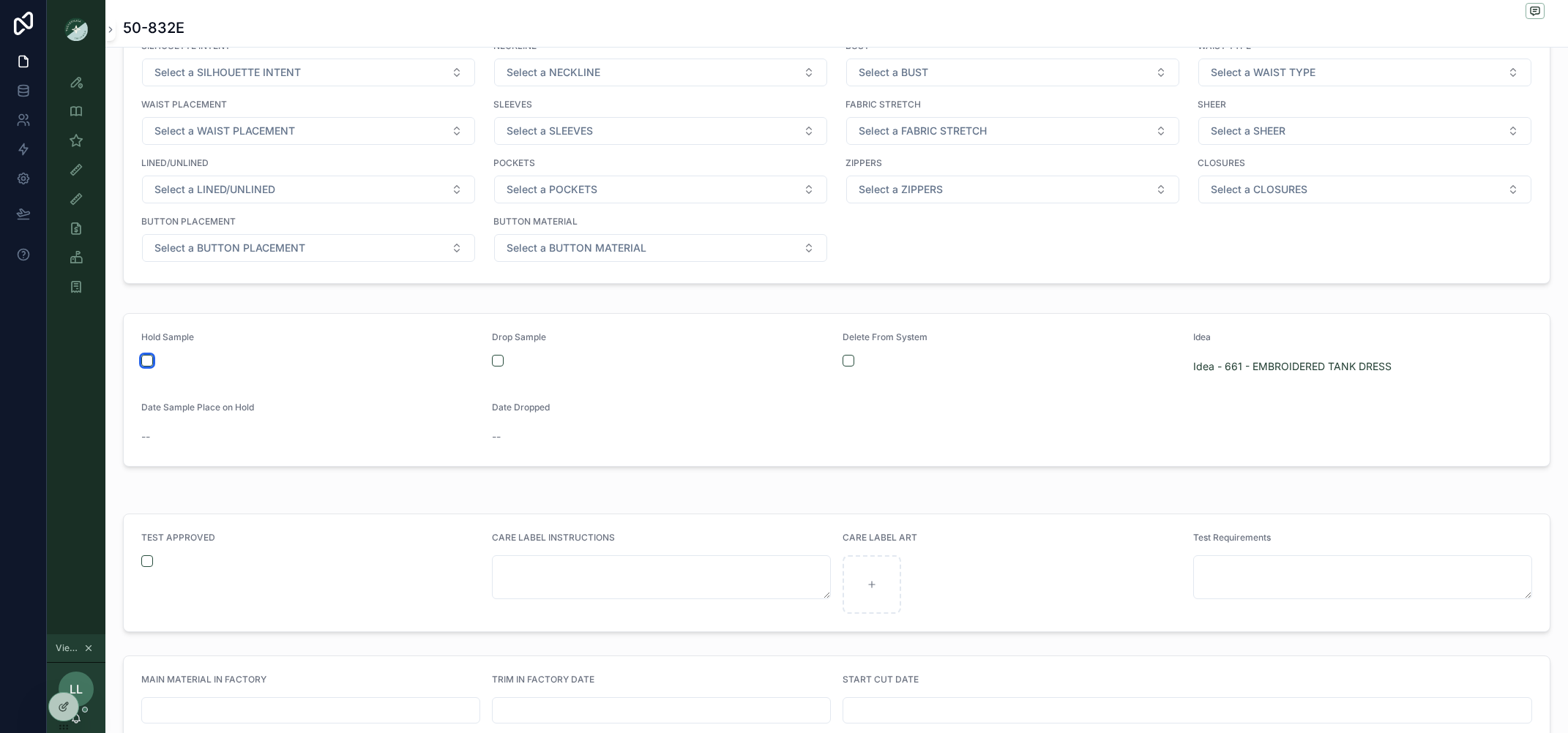 click at bounding box center (147, 361) 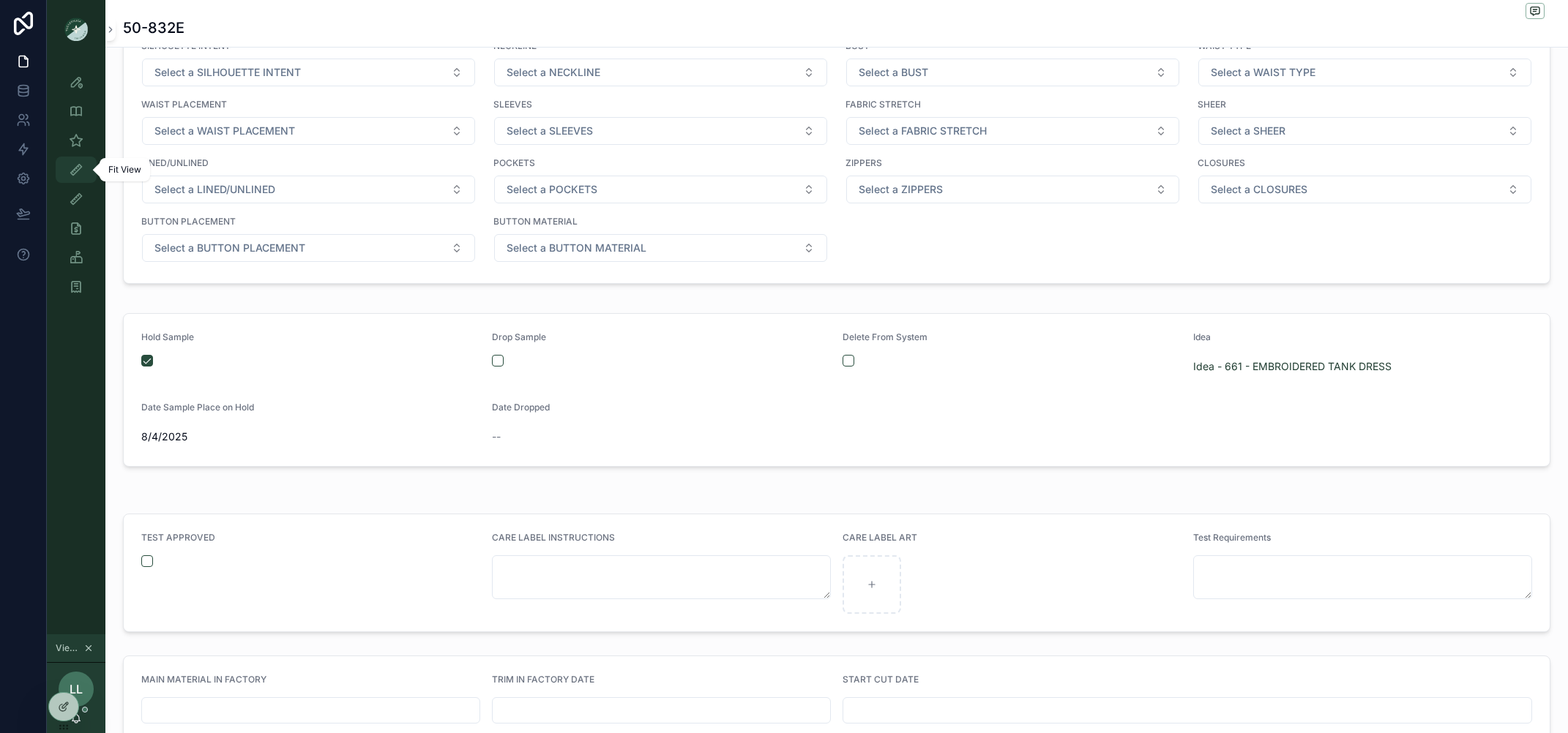 click at bounding box center [76, 170] 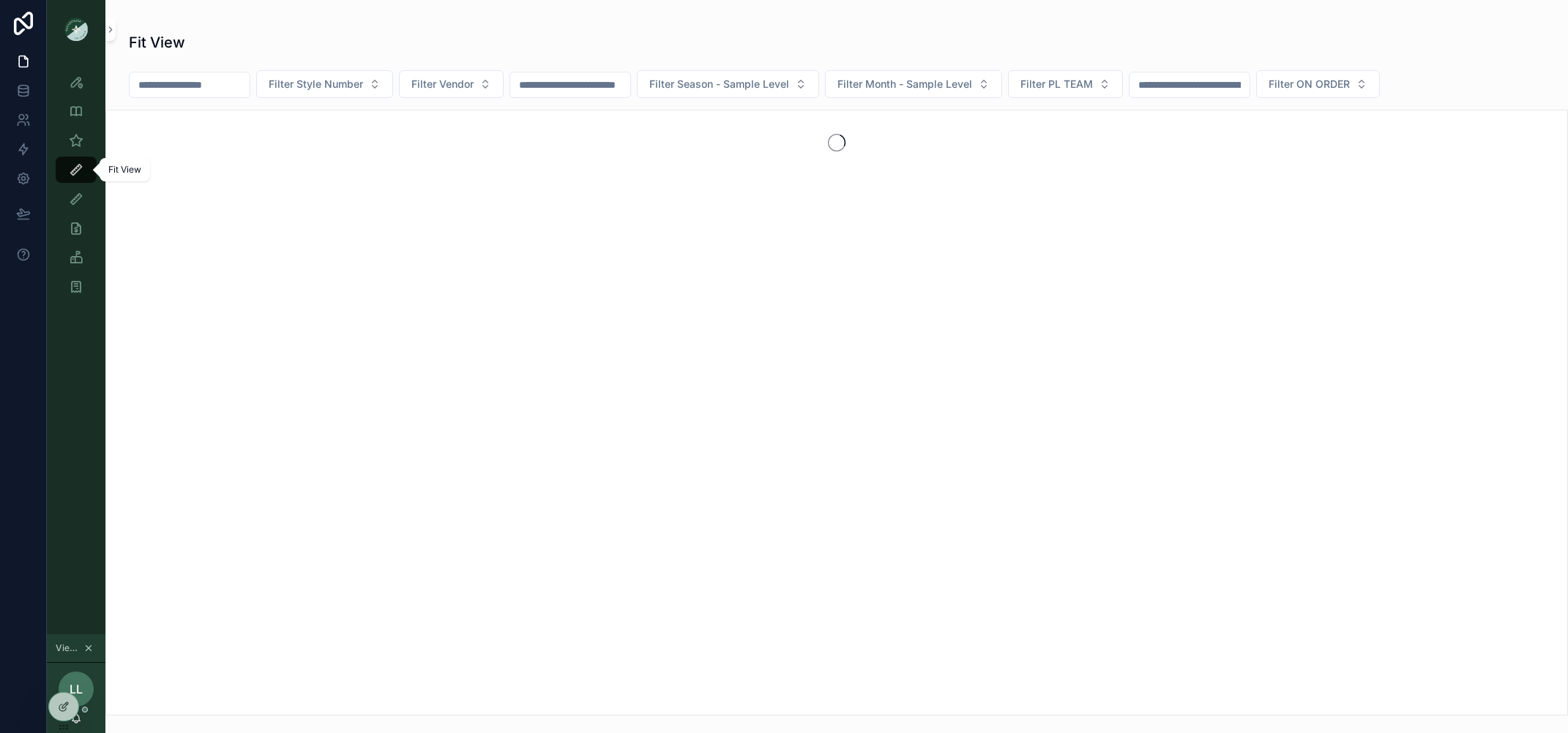 scroll, scrollTop: 0, scrollLeft: 0, axis: both 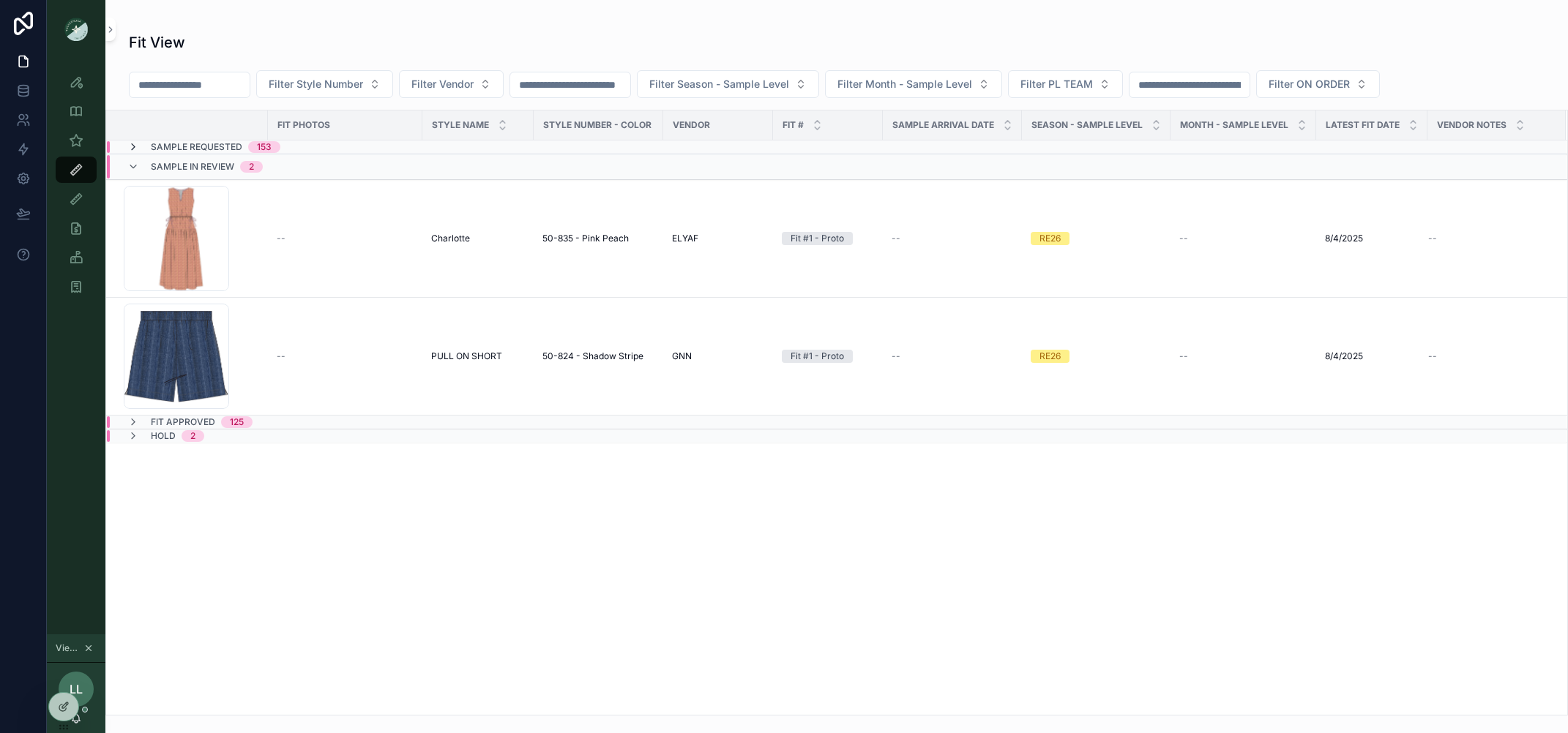 click at bounding box center (133, 147) 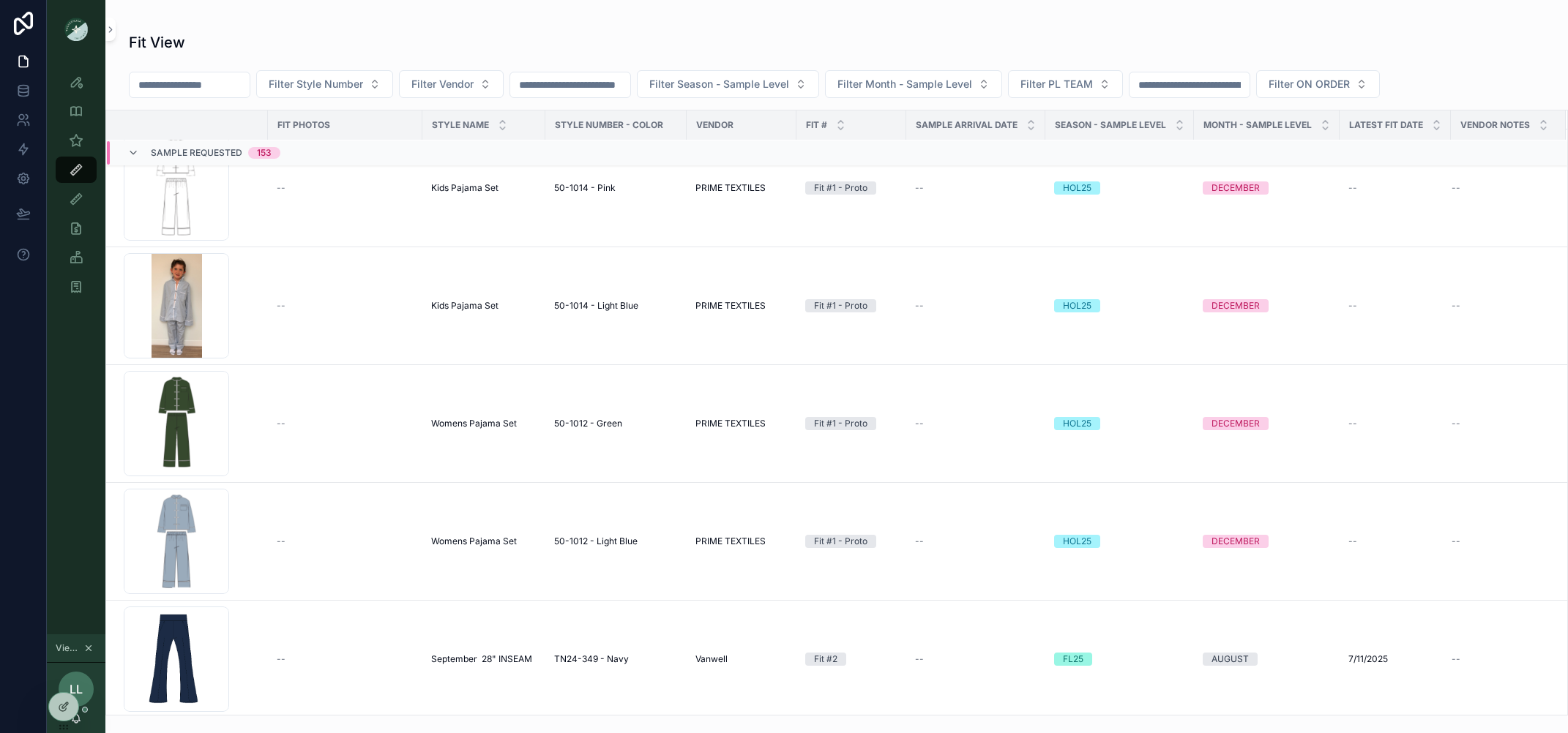 scroll, scrollTop: 1263, scrollLeft: 0, axis: vertical 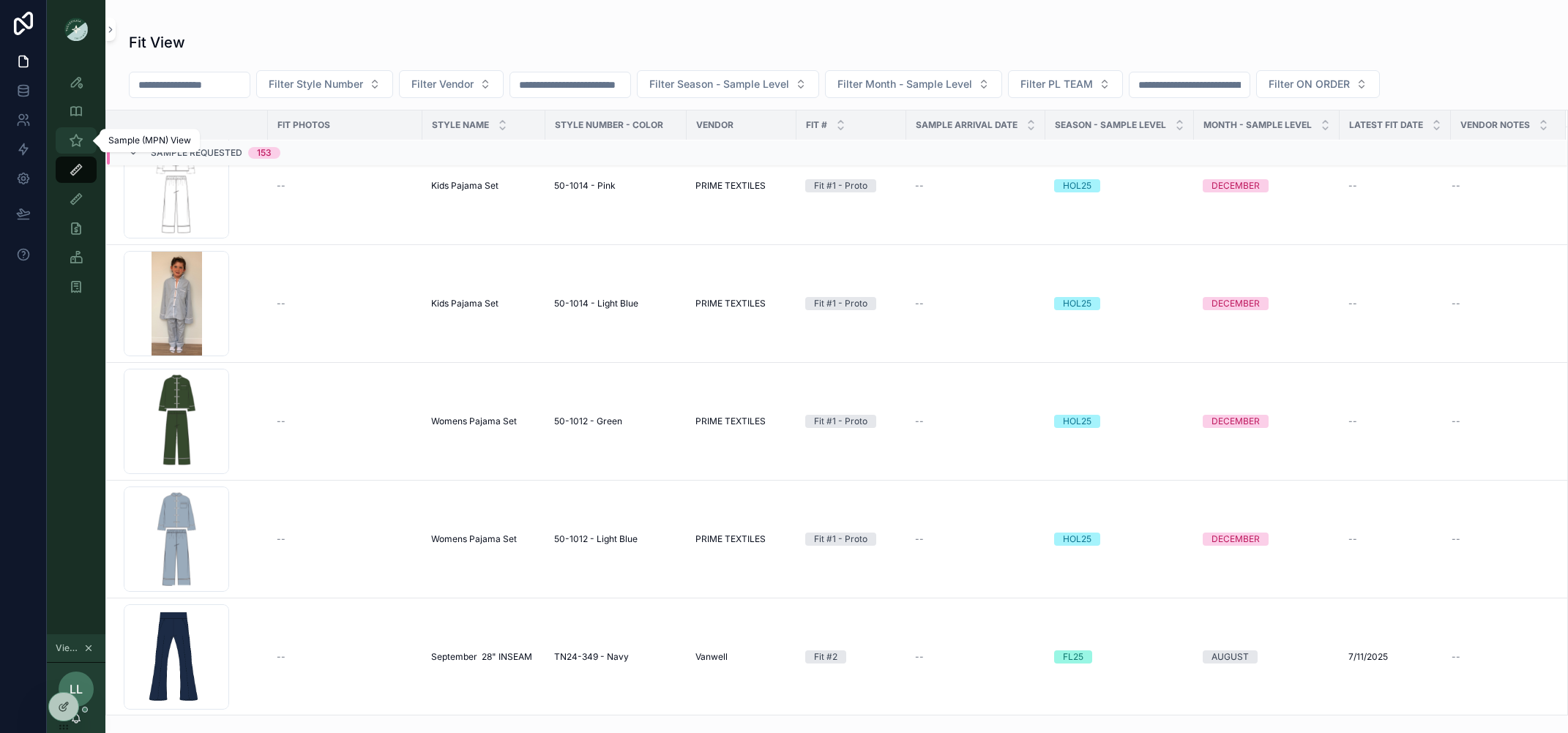 click at bounding box center [76, 140] 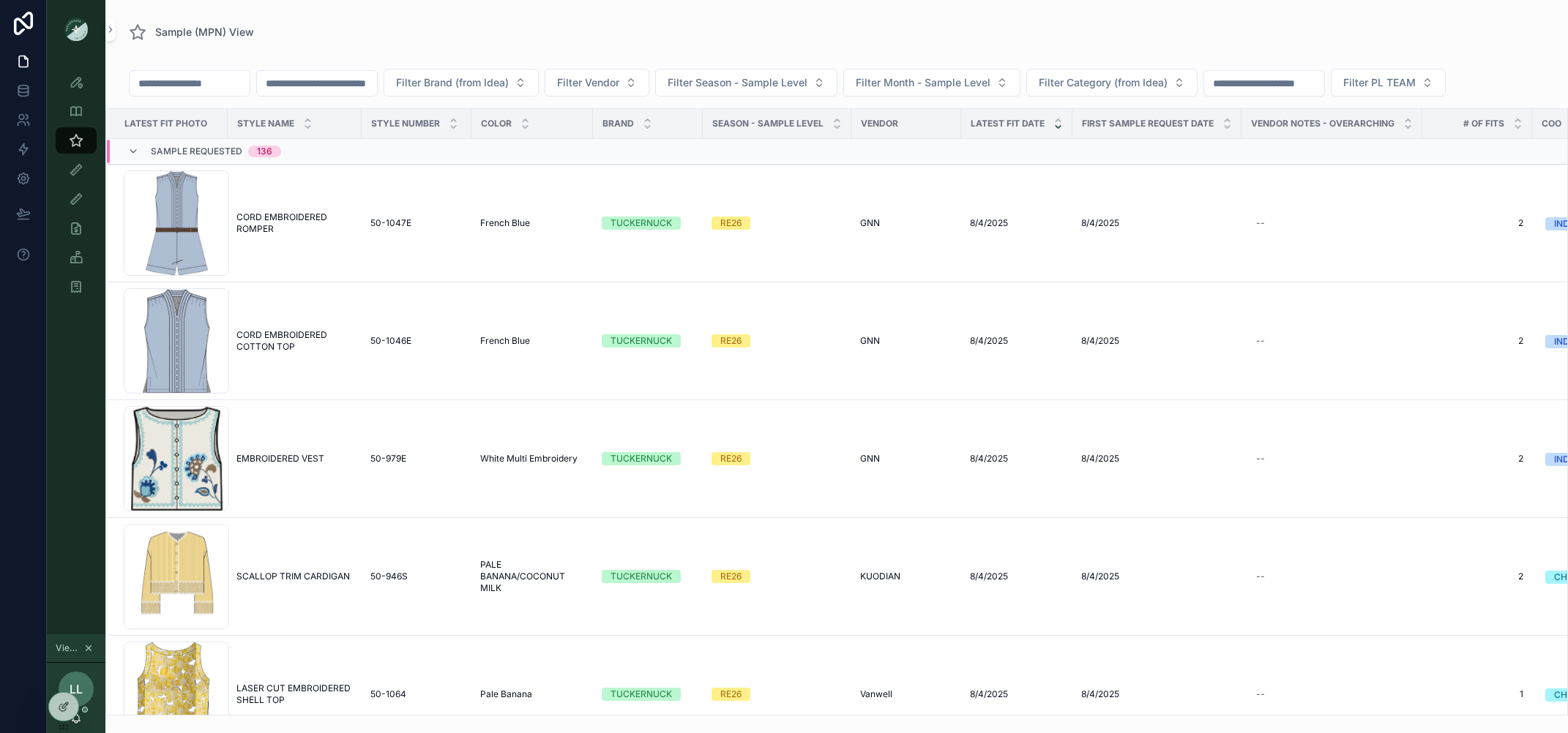 scroll, scrollTop: 266, scrollLeft: 0, axis: vertical 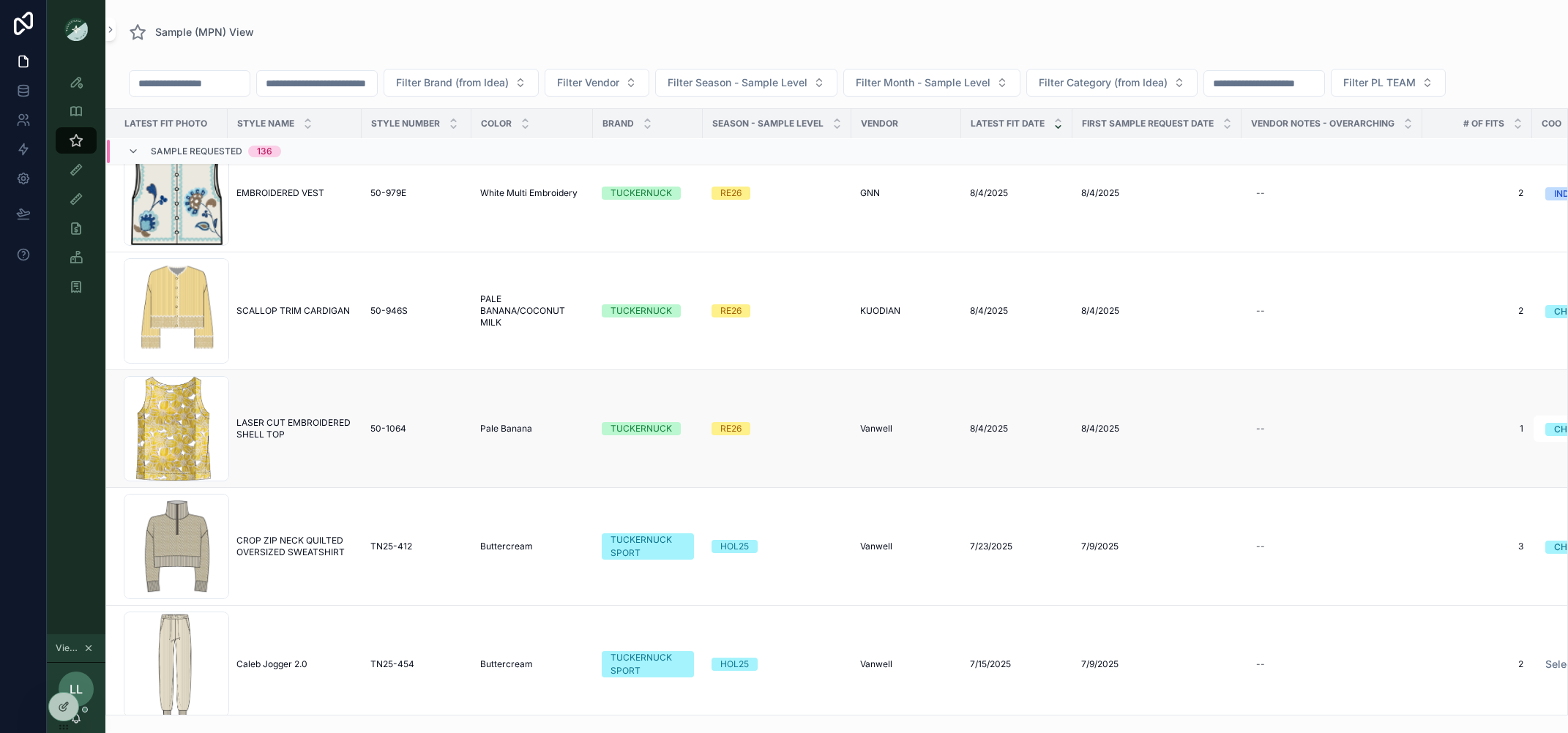 click on "LASER CUT EMBROIDERED SHELL TOP" at bounding box center (294, 429) 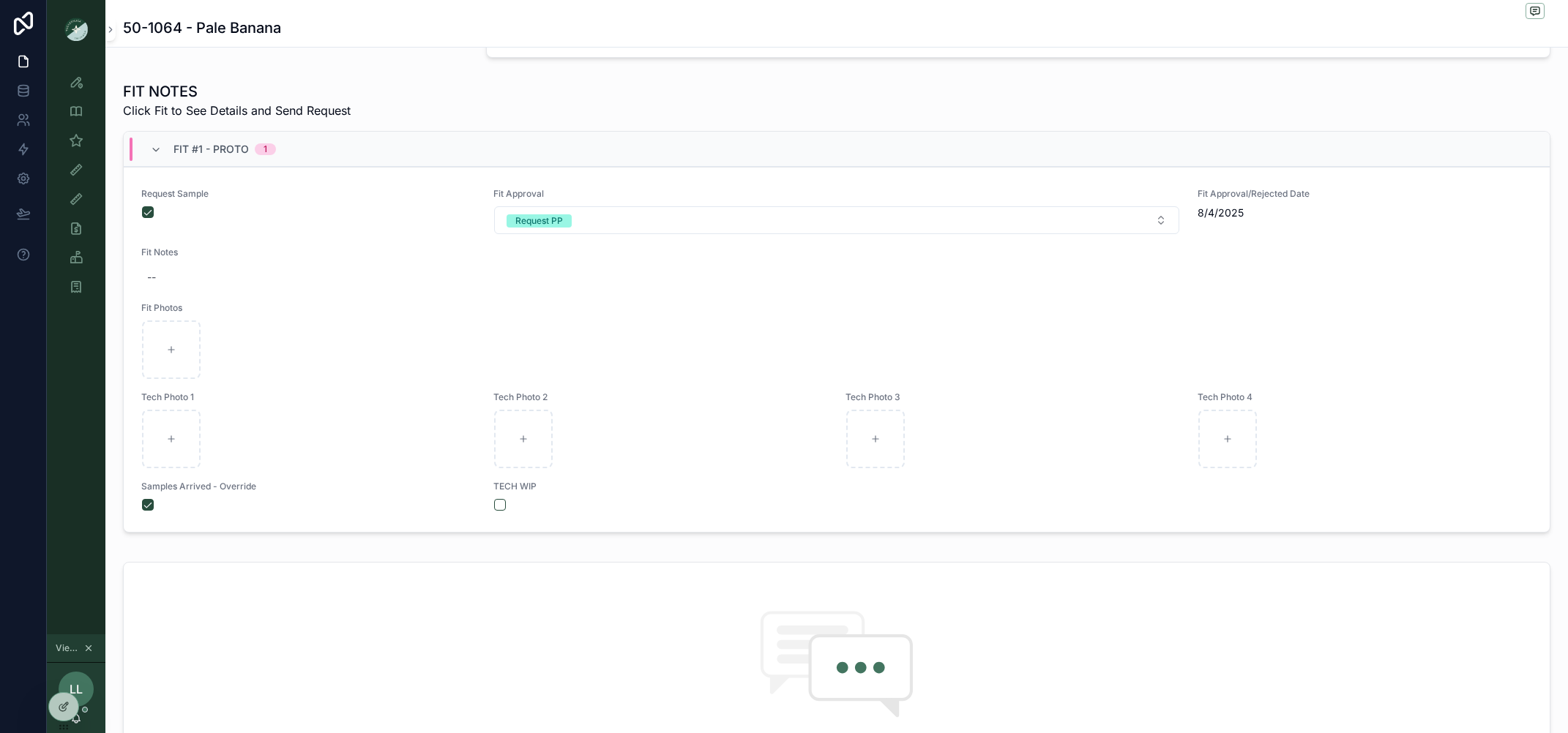 scroll, scrollTop: 435, scrollLeft: 0, axis: vertical 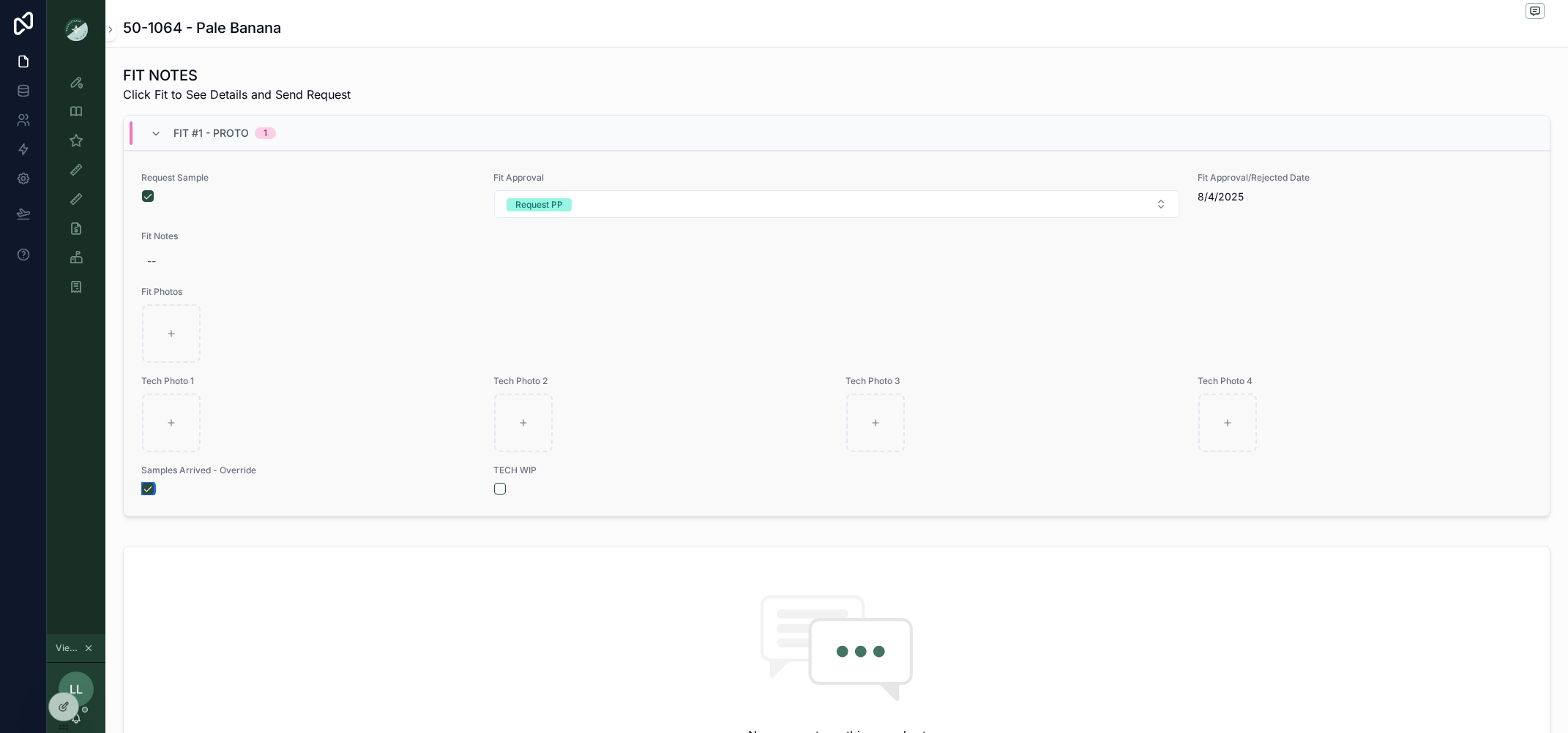 click at bounding box center (148, 489) 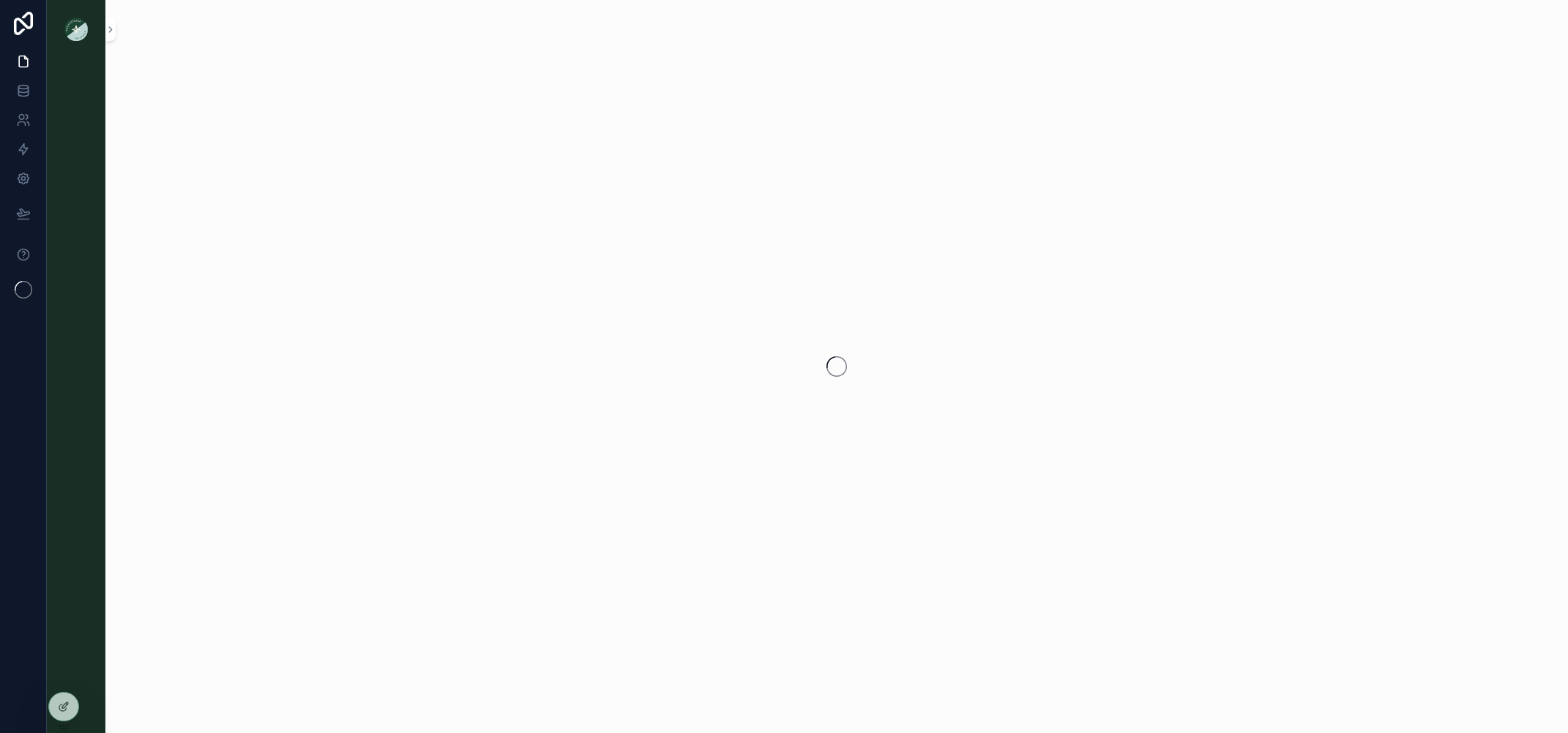 scroll, scrollTop: 0, scrollLeft: 0, axis: both 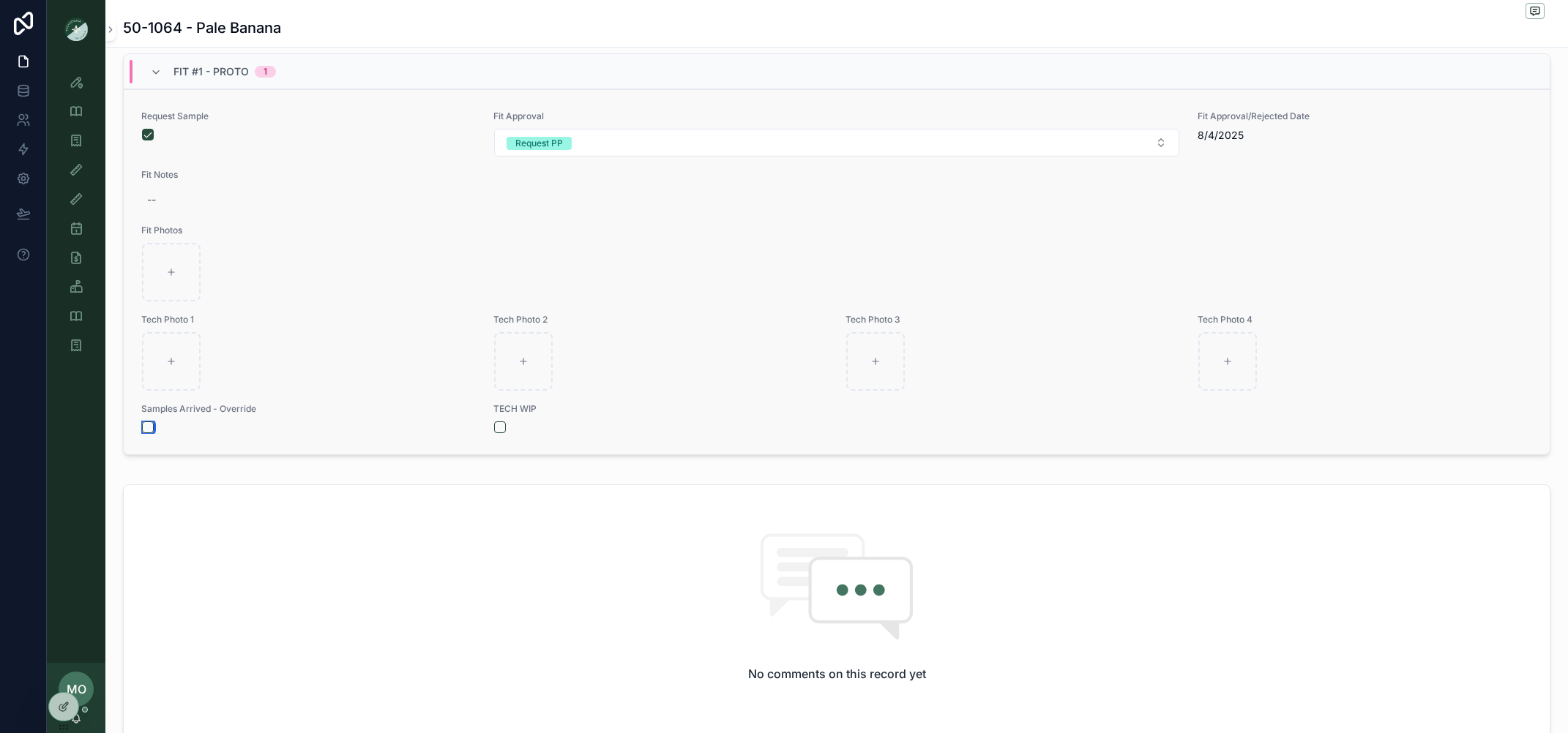 click at bounding box center (148, 427) 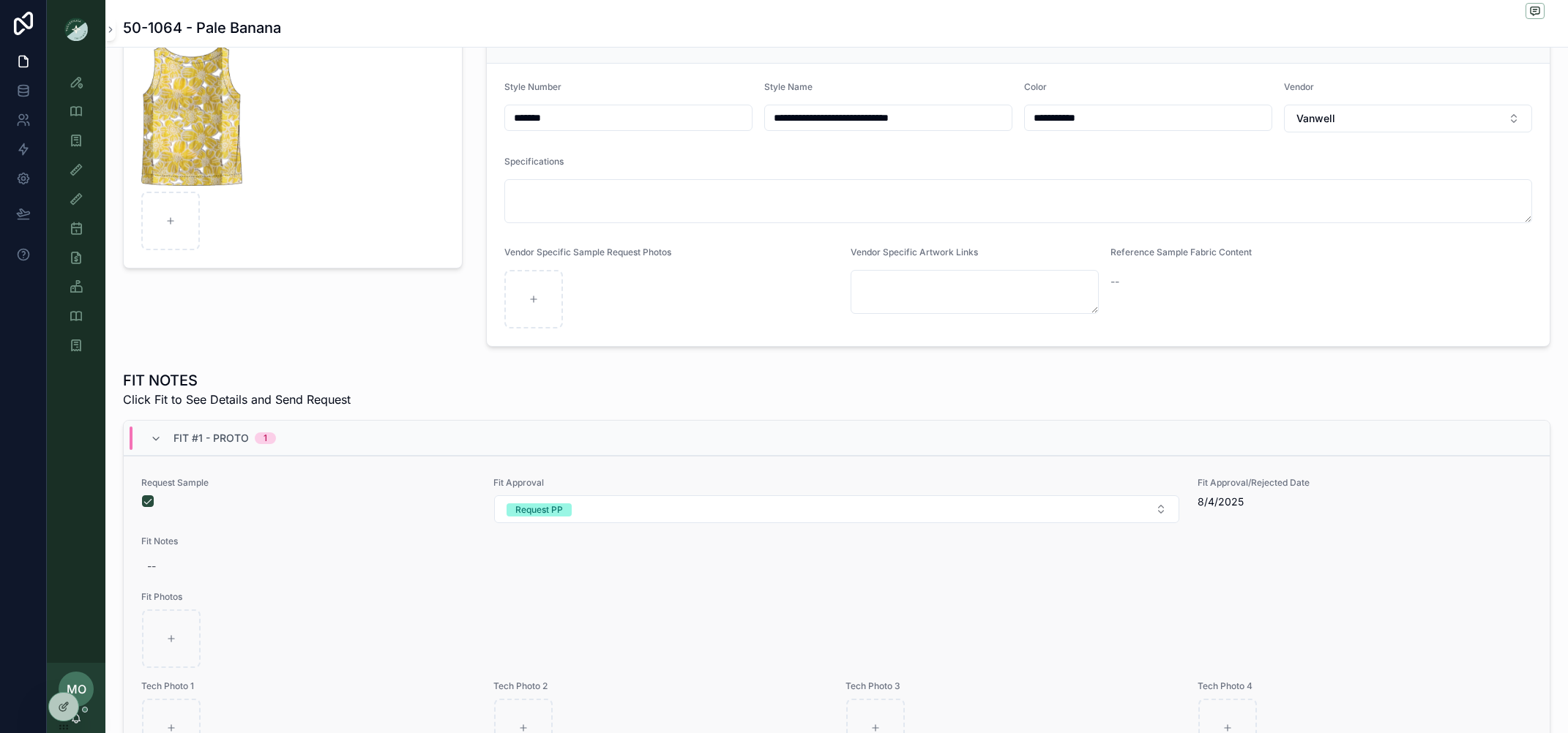 scroll, scrollTop: 0, scrollLeft: 0, axis: both 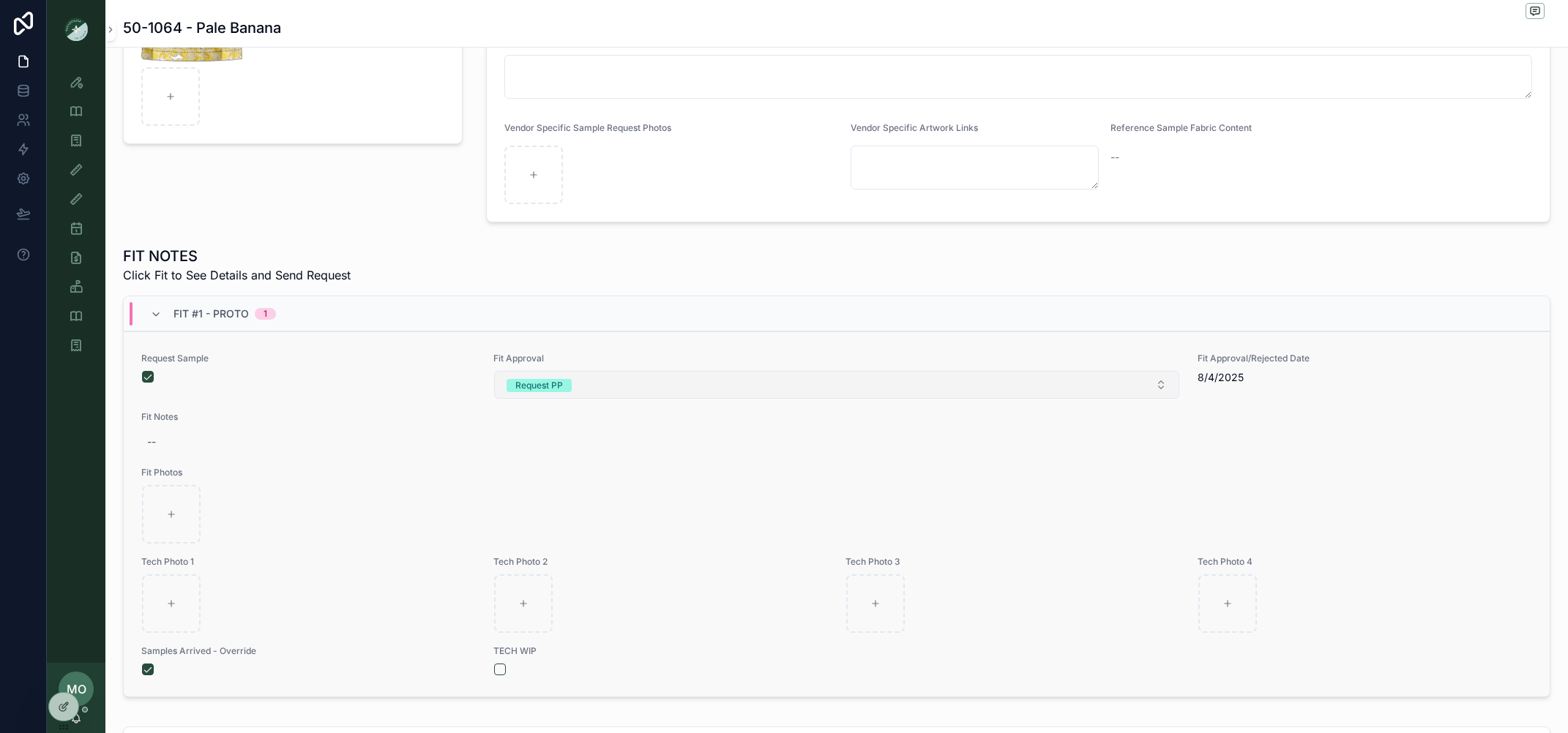 click on "Request PP" at bounding box center [837, 385] 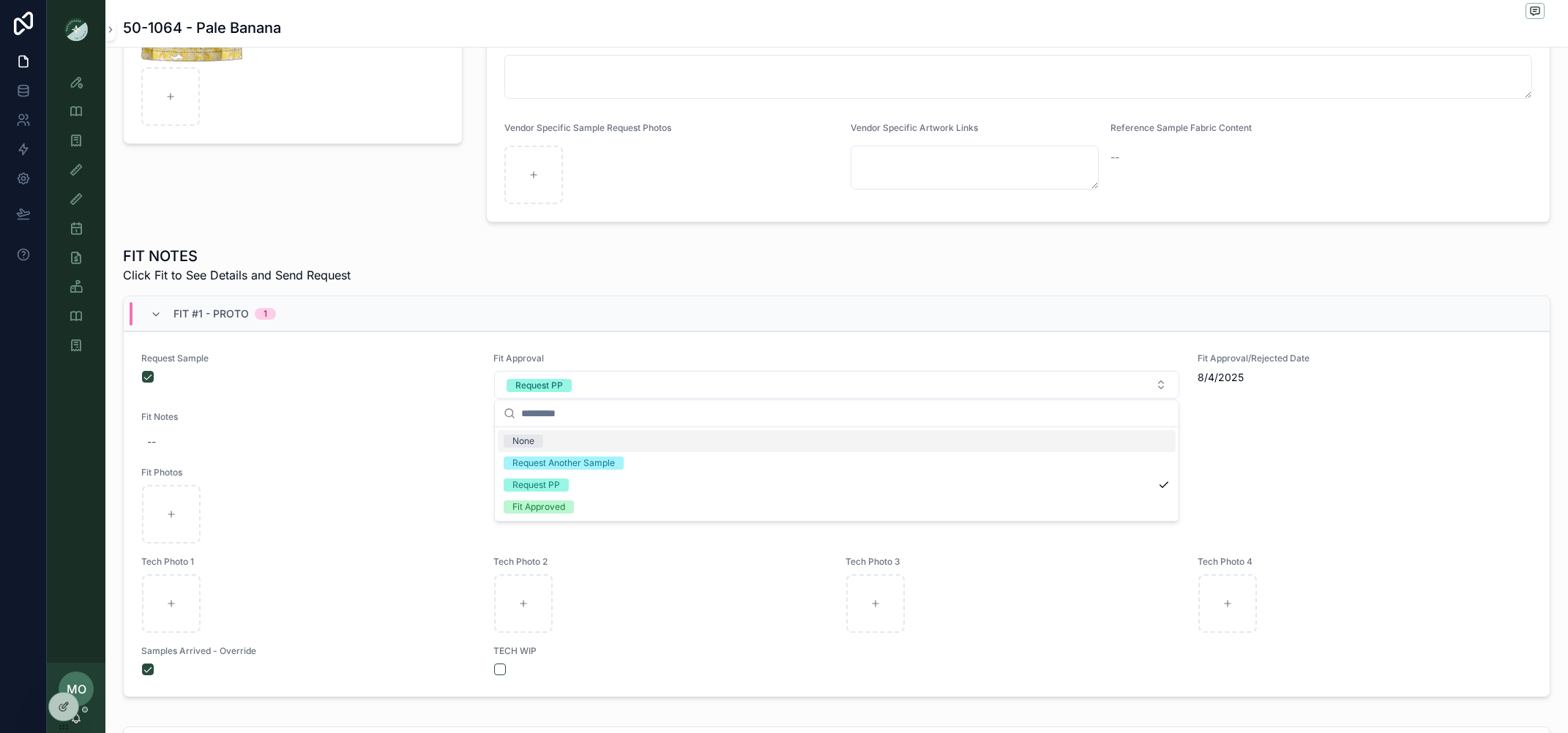 click on "None" at bounding box center (523, 441) 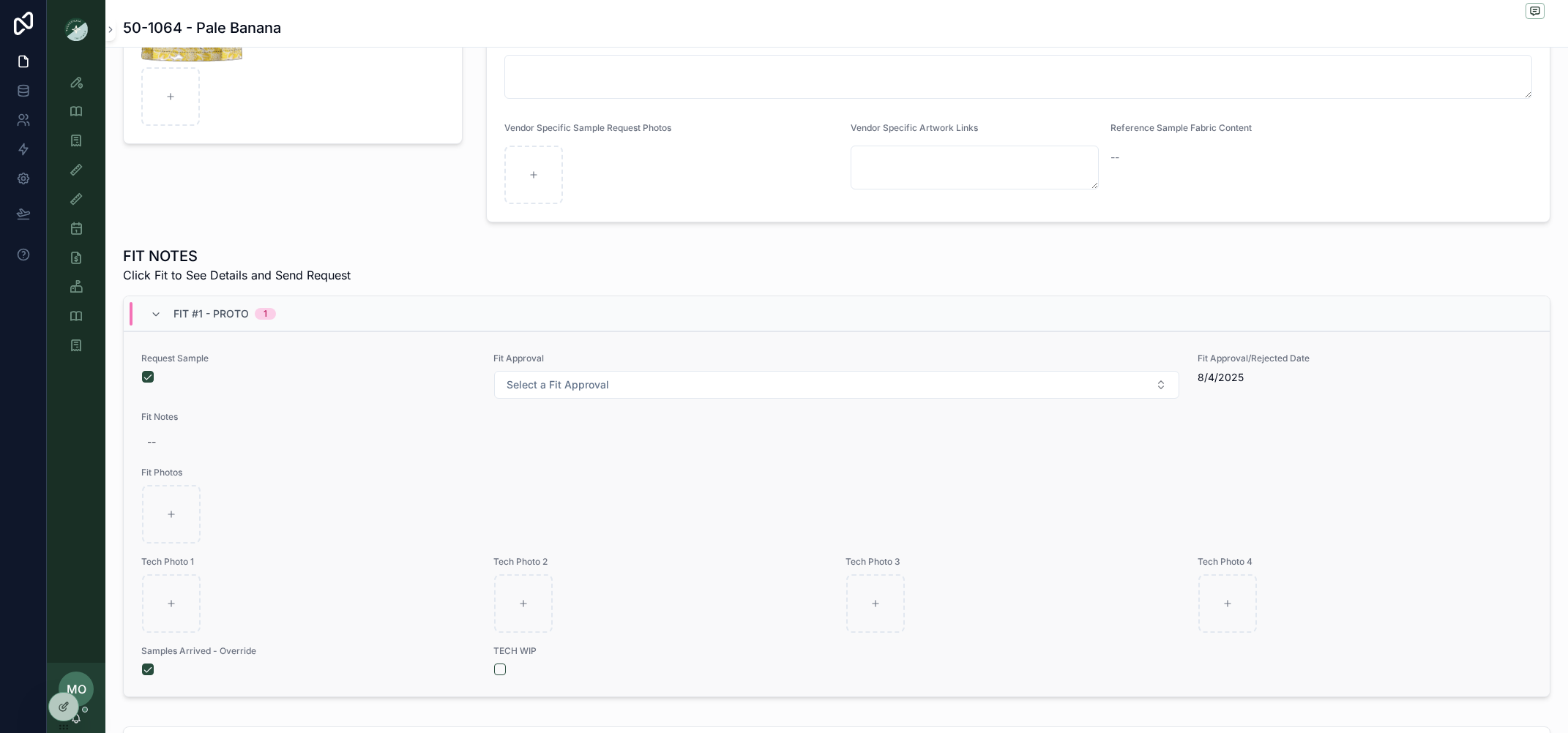 click on "Request Sample Fit Approval Select a Fit Approval Fit Approval/Rejected Date 8/4/2025 Fit Notes -- Fit Photos Tech Photo 1 Tech Photo 2 Tech Photo 3 Tech Photo 4 Samples Arrived - Override TECH WIP" at bounding box center [837, 514] 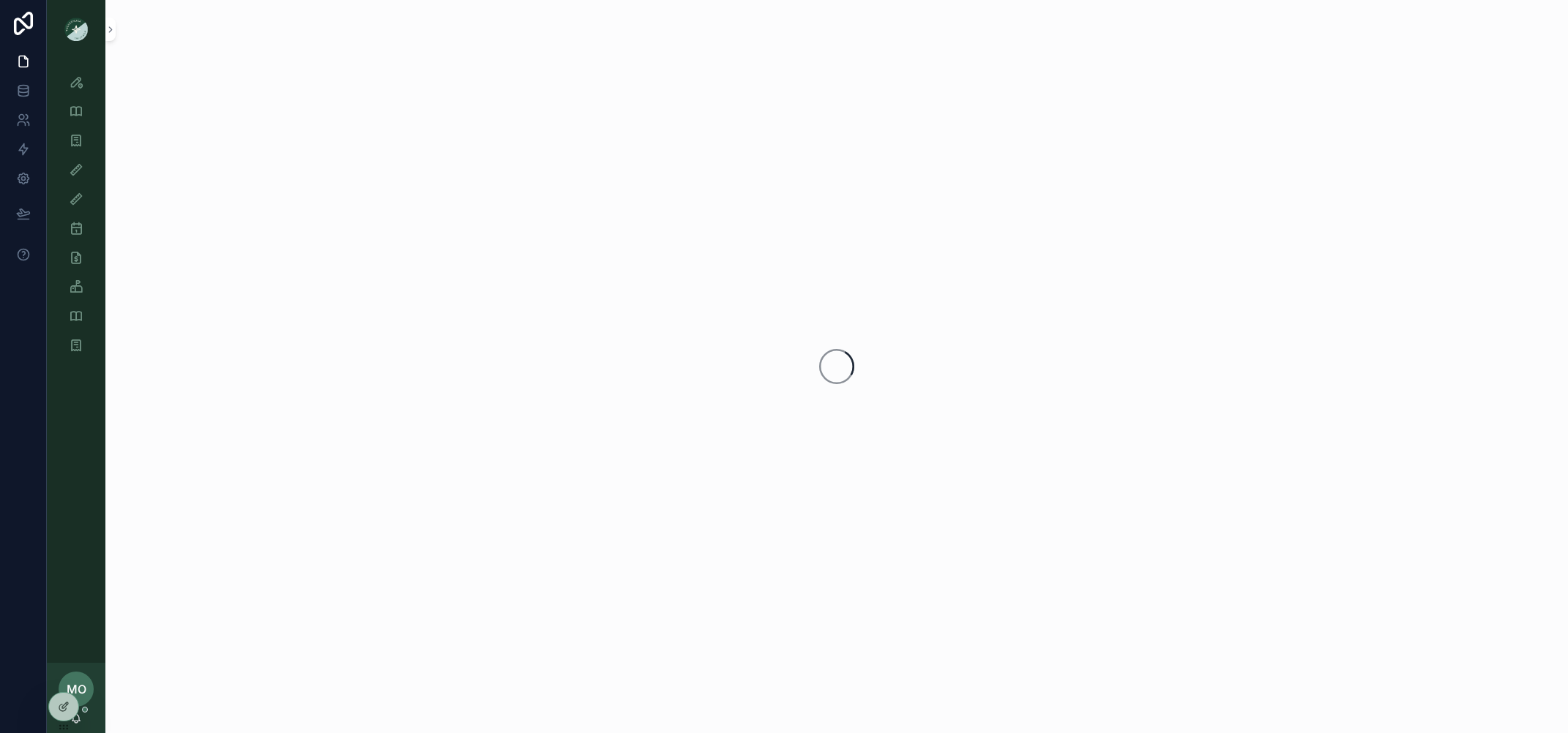 scroll, scrollTop: 0, scrollLeft: 0, axis: both 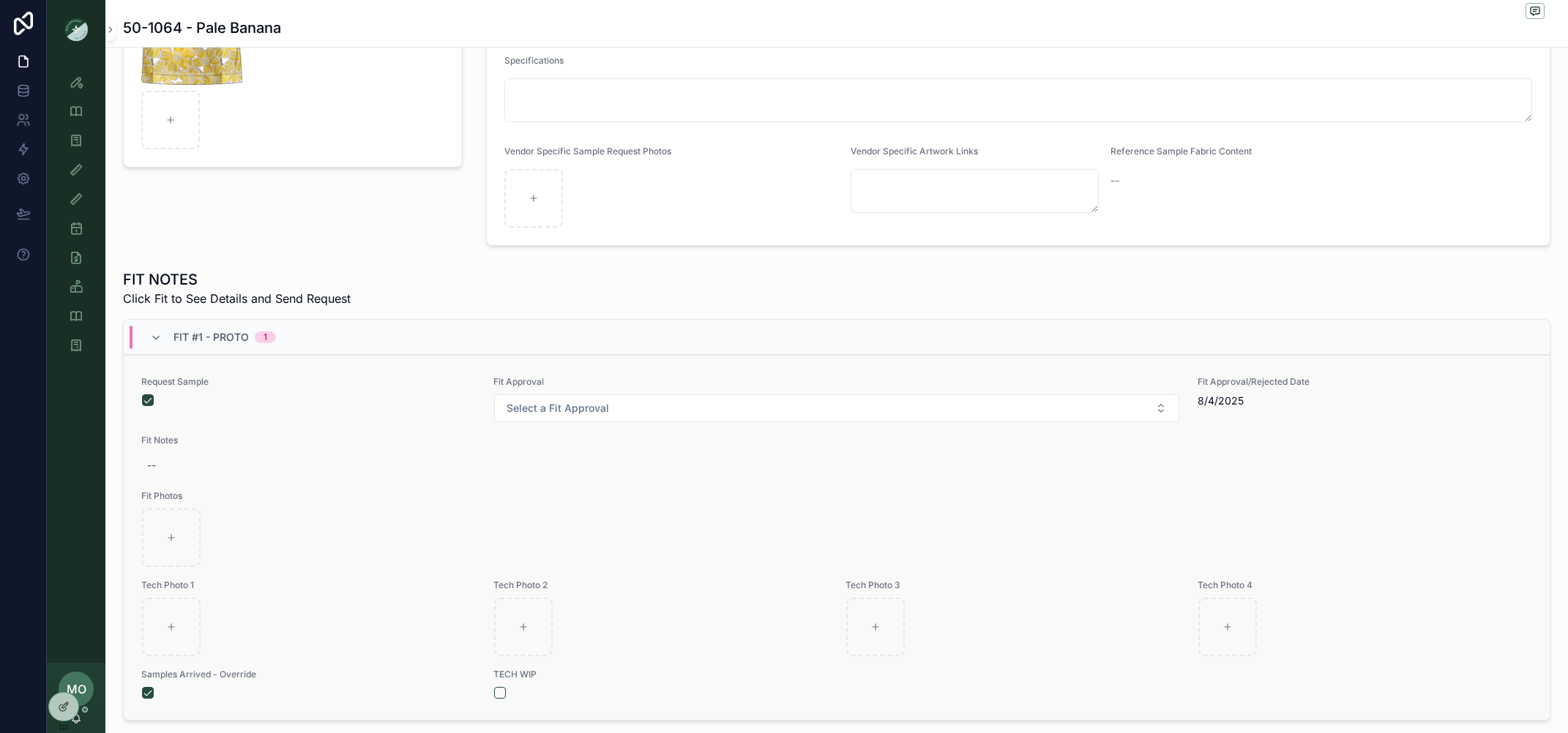 click on "Fit Photos" at bounding box center [837, 529] 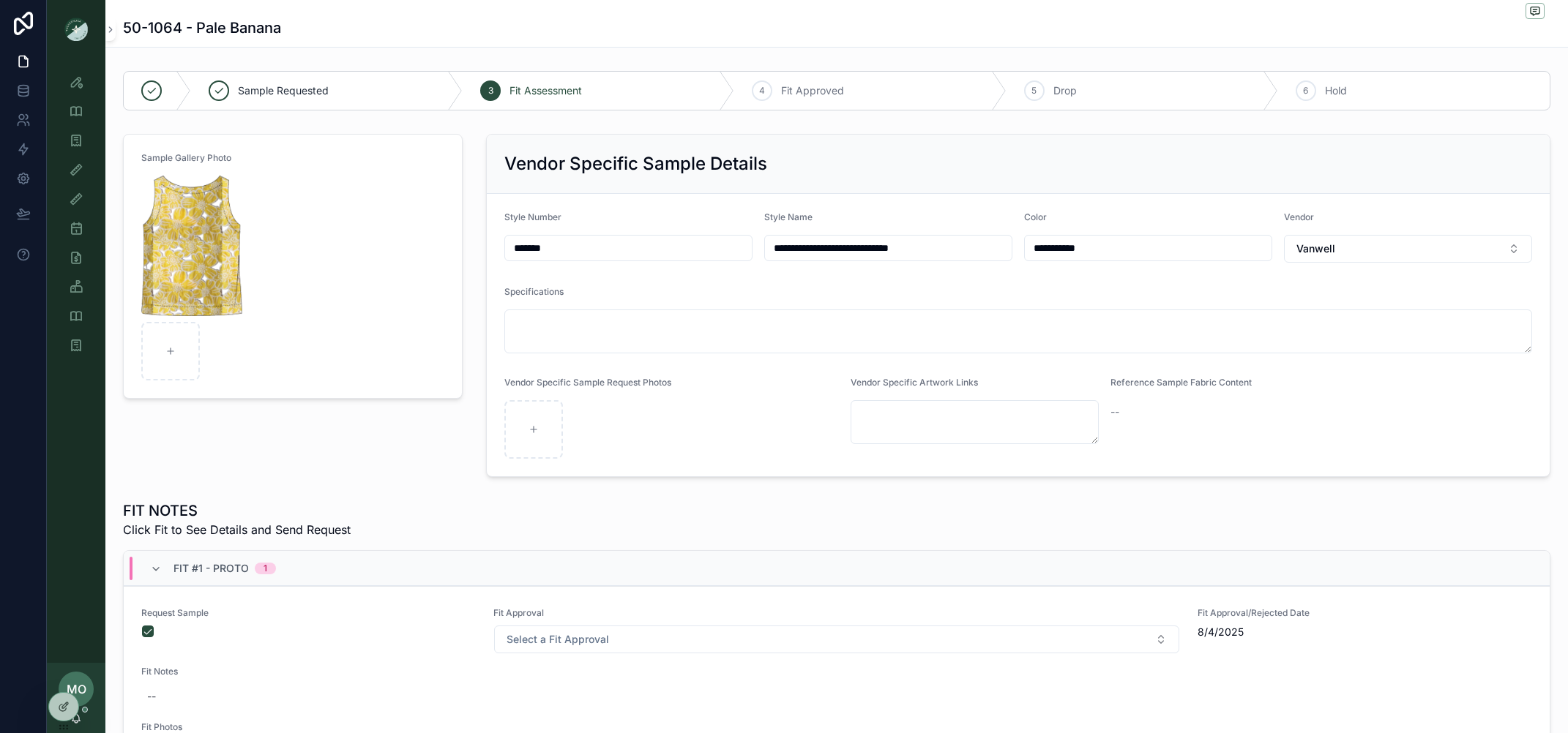 click on "Fit #1 - Proto 1" at bounding box center (213, 568) 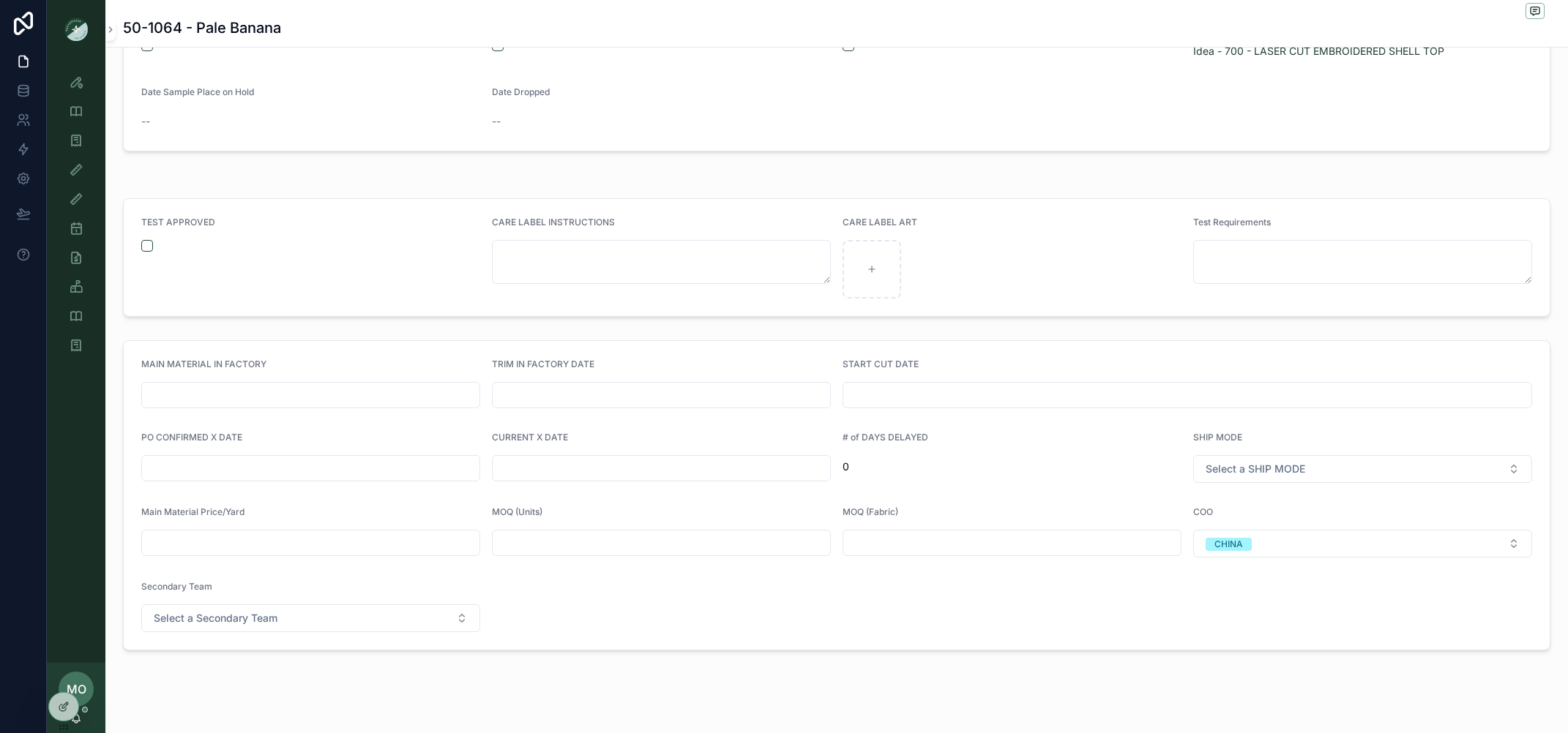scroll, scrollTop: 2239, scrollLeft: 0, axis: vertical 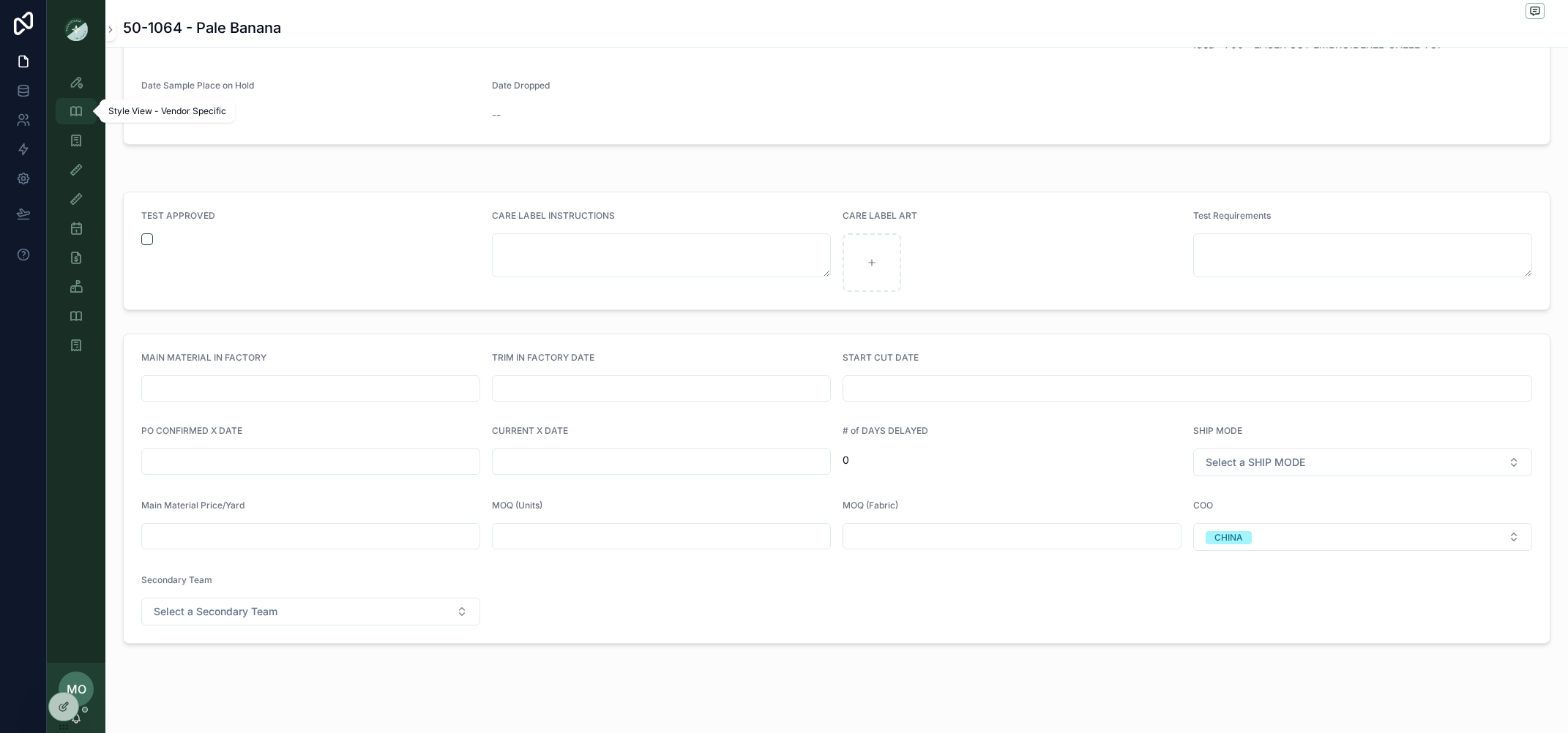 click on "Style View - Vendor Specific" at bounding box center [76, 111] 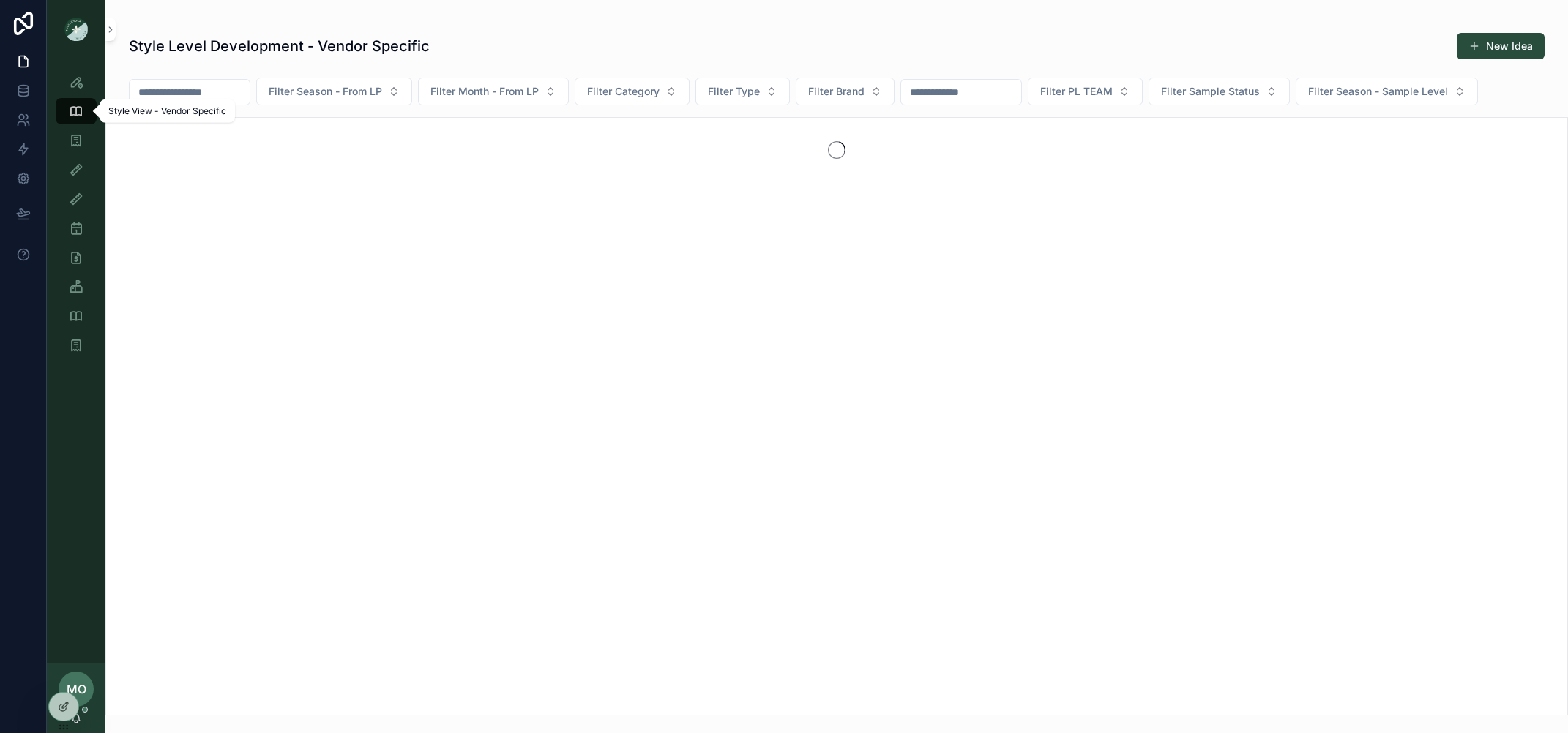 scroll, scrollTop: 0, scrollLeft: 0, axis: both 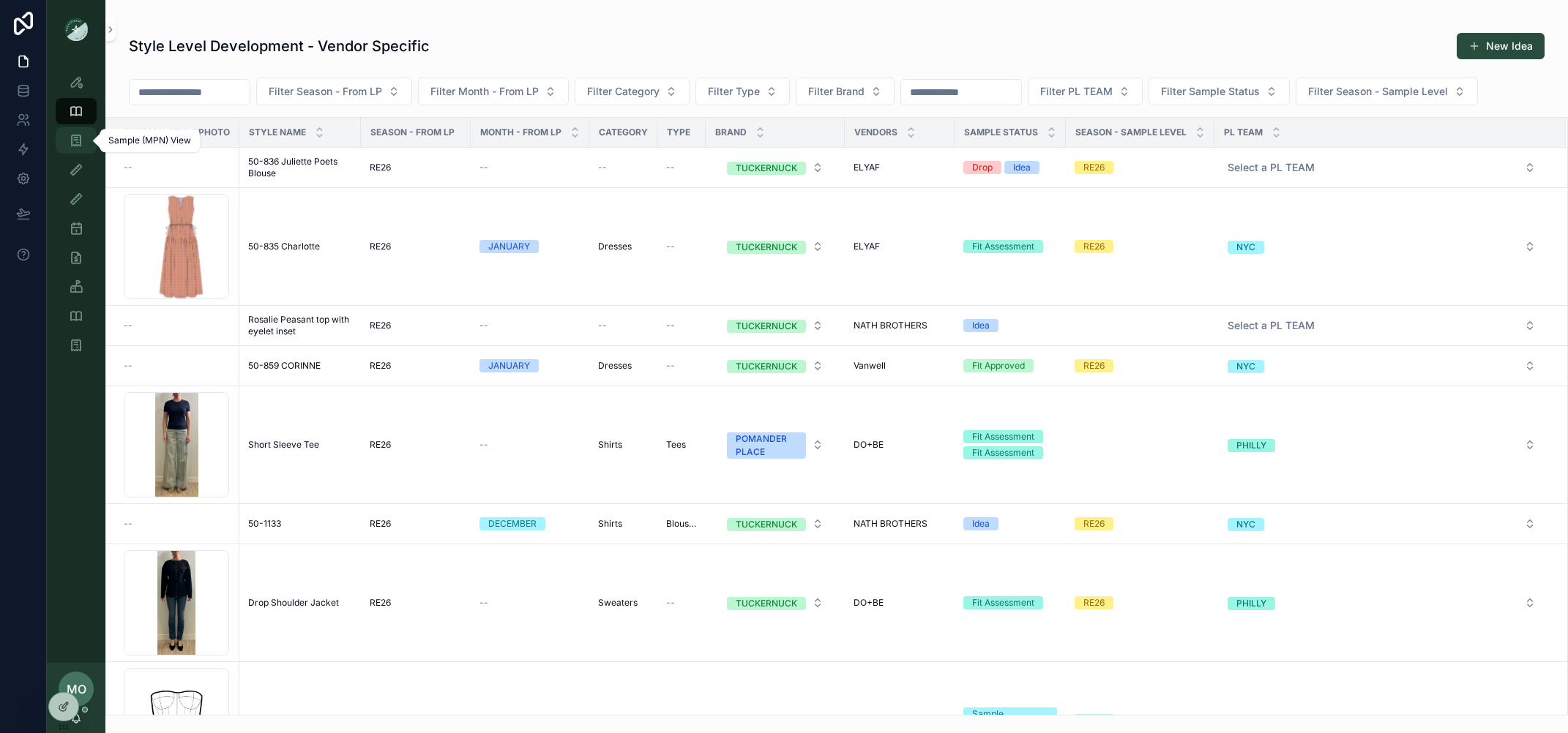 click on "Sample (MPN) View" at bounding box center (76, 140) 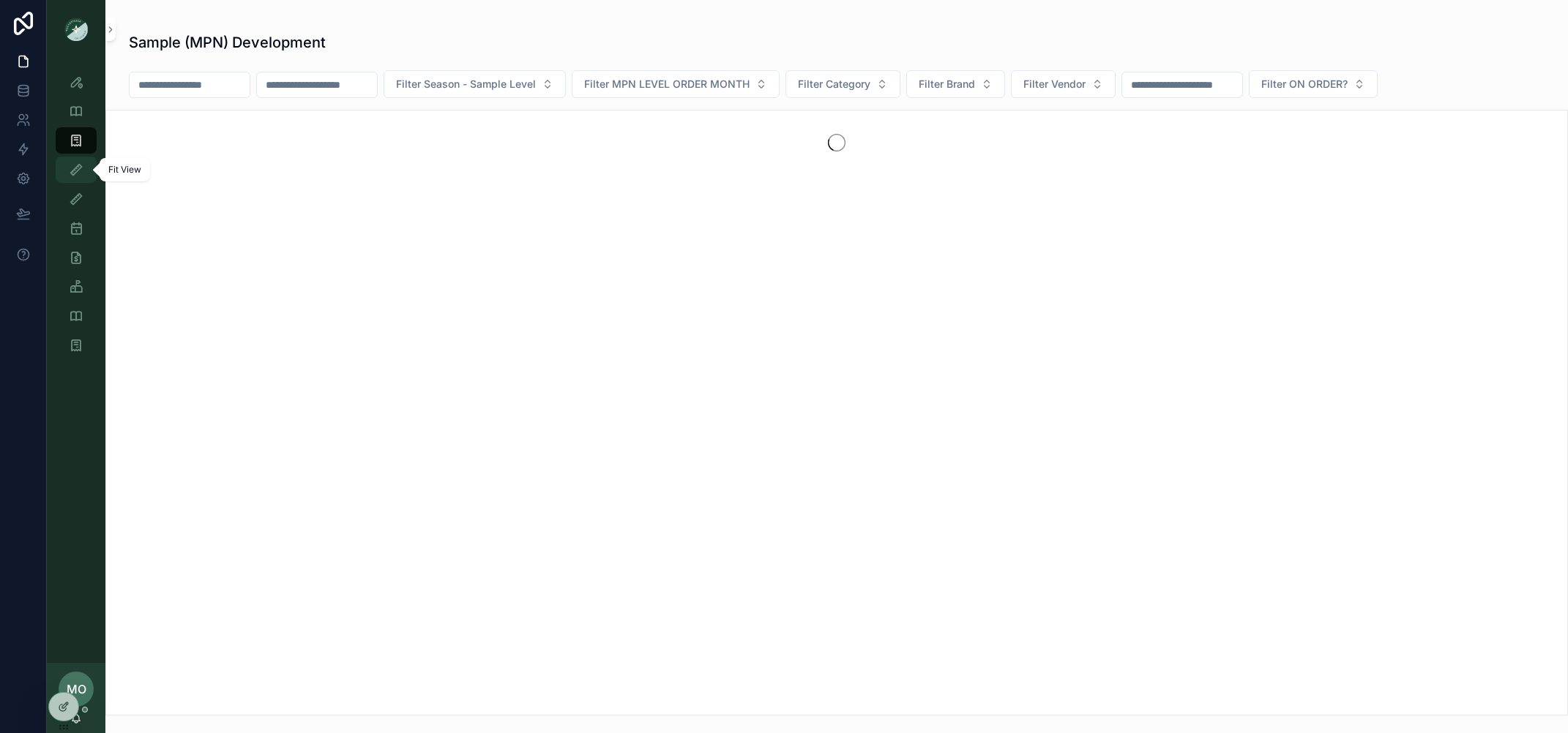 click at bounding box center [76, 170] 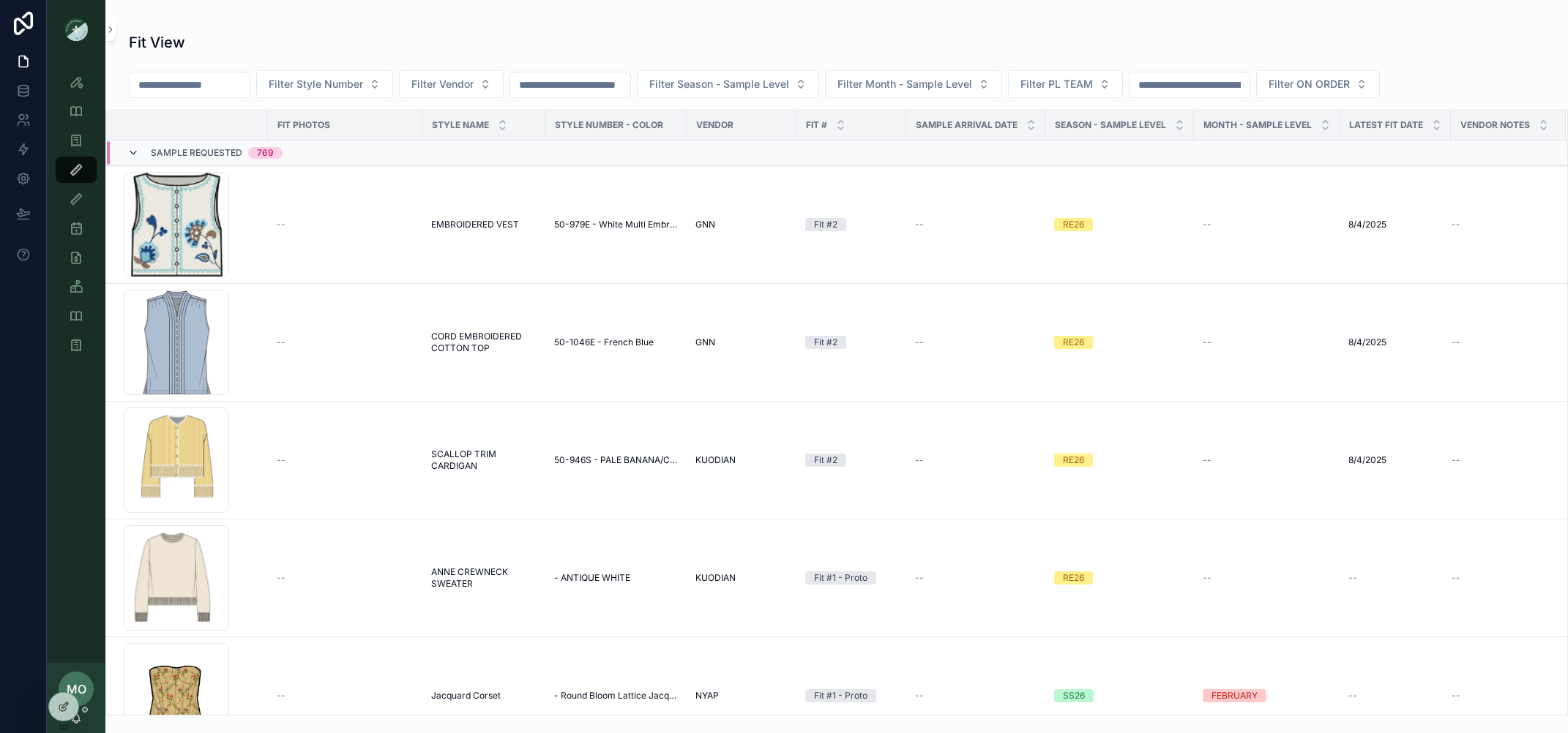 click at bounding box center [133, 153] 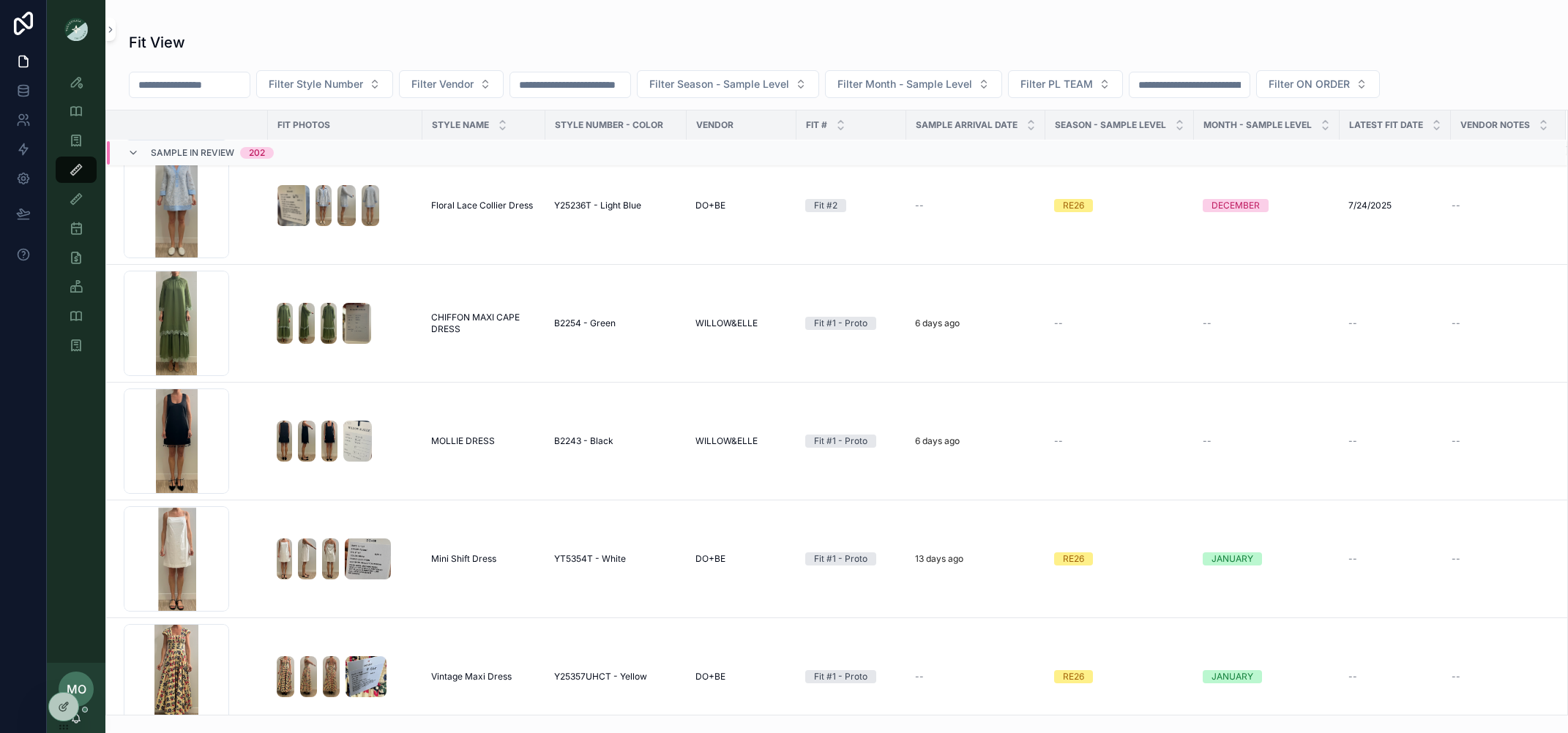 scroll, scrollTop: 1737, scrollLeft: 0, axis: vertical 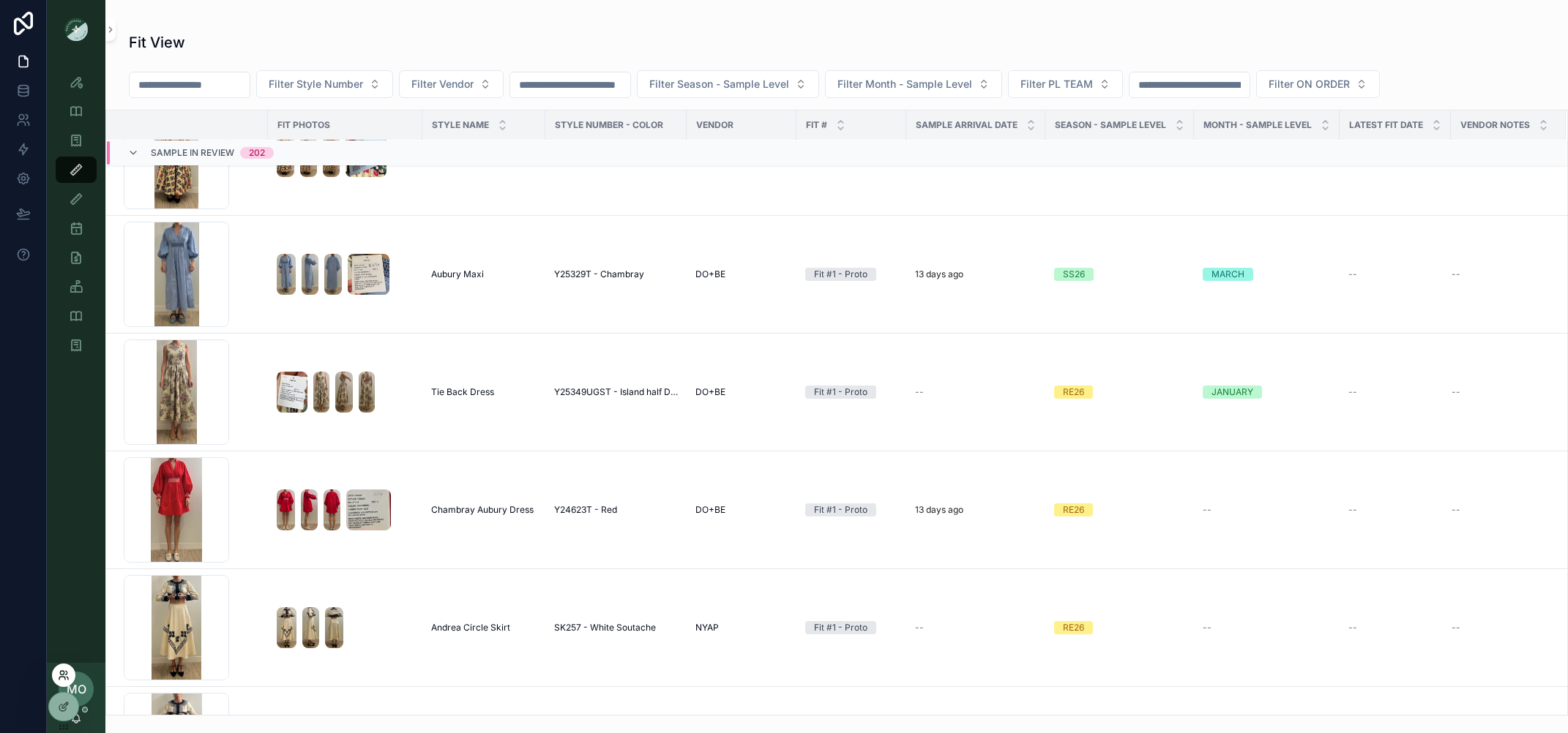 click 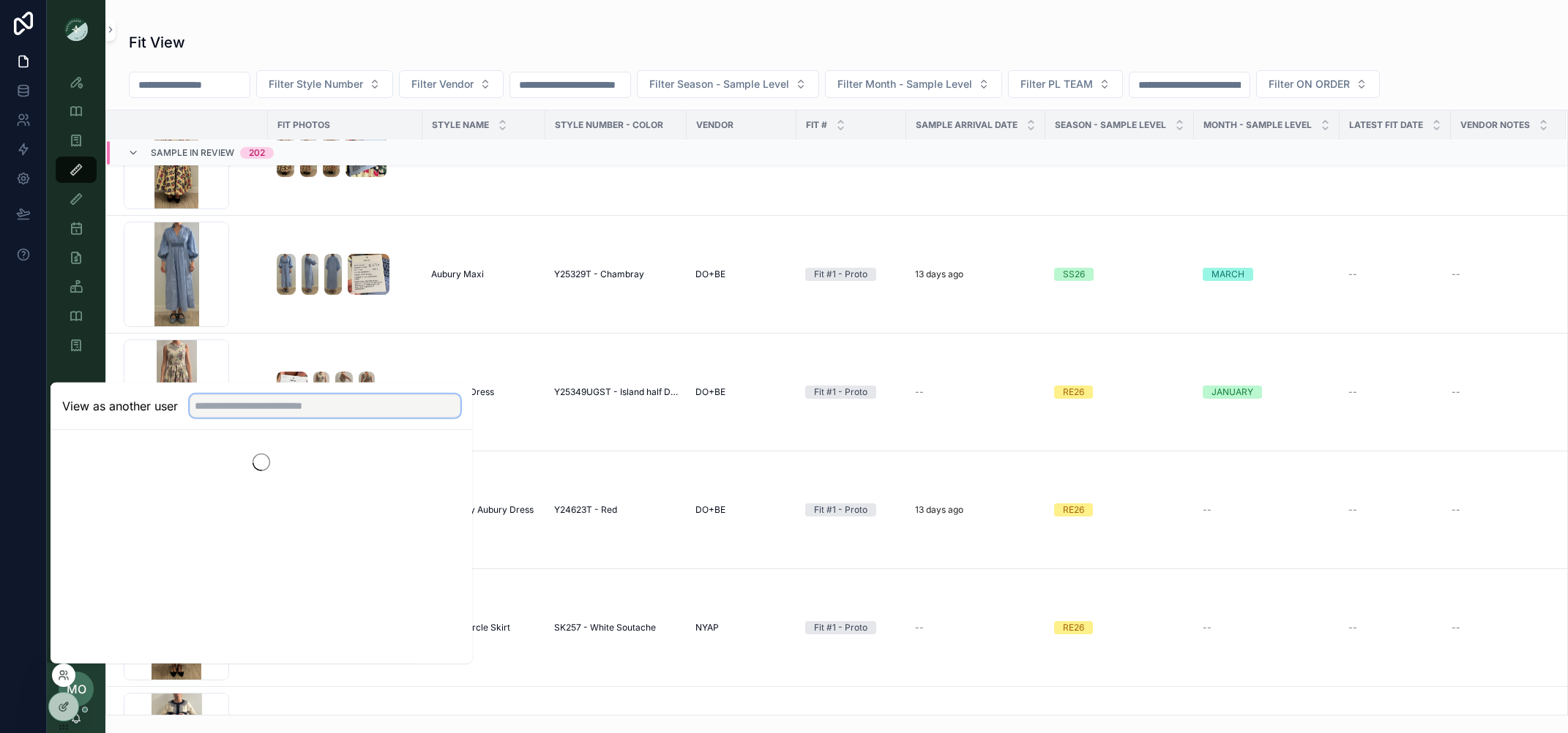 click at bounding box center (325, 406) 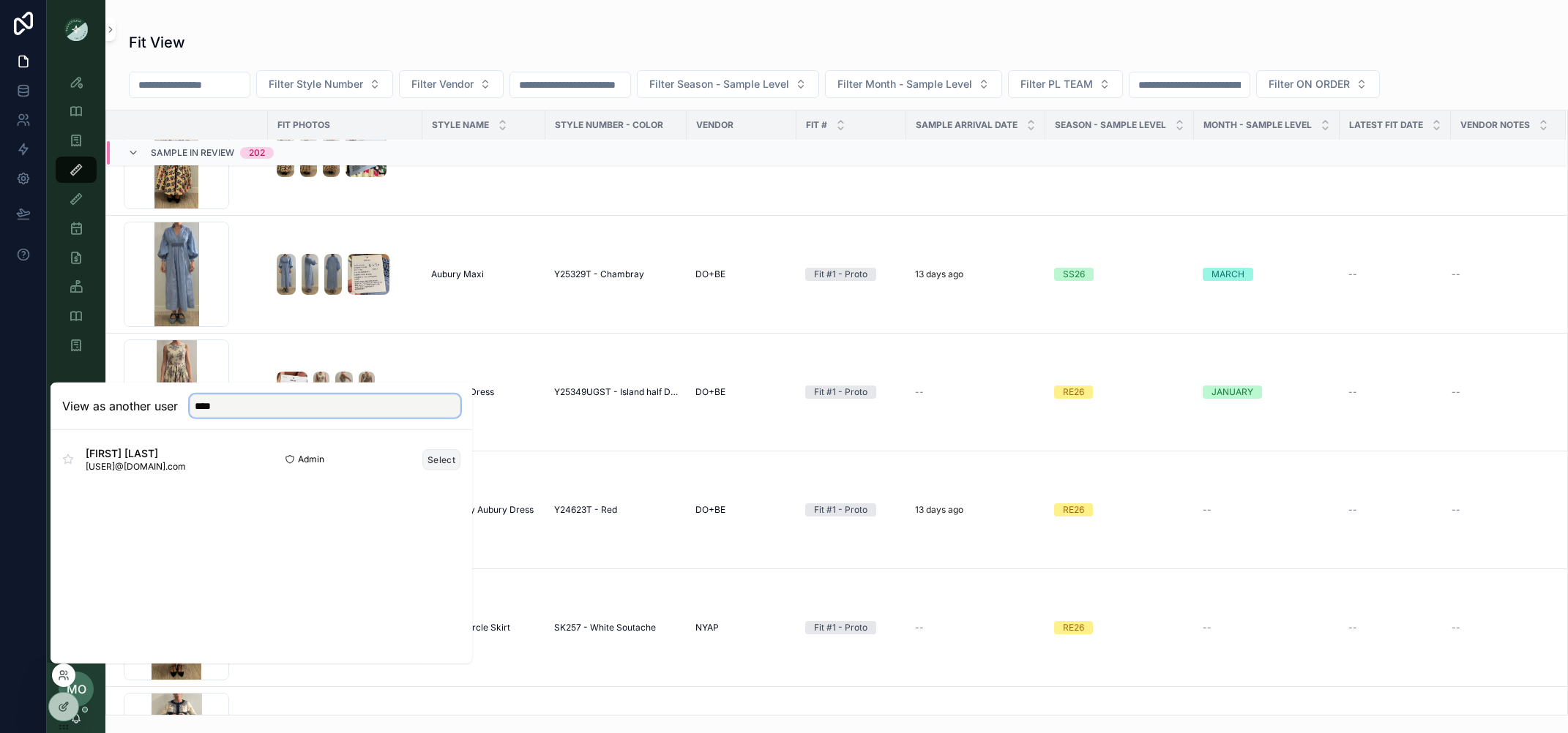 type on "****" 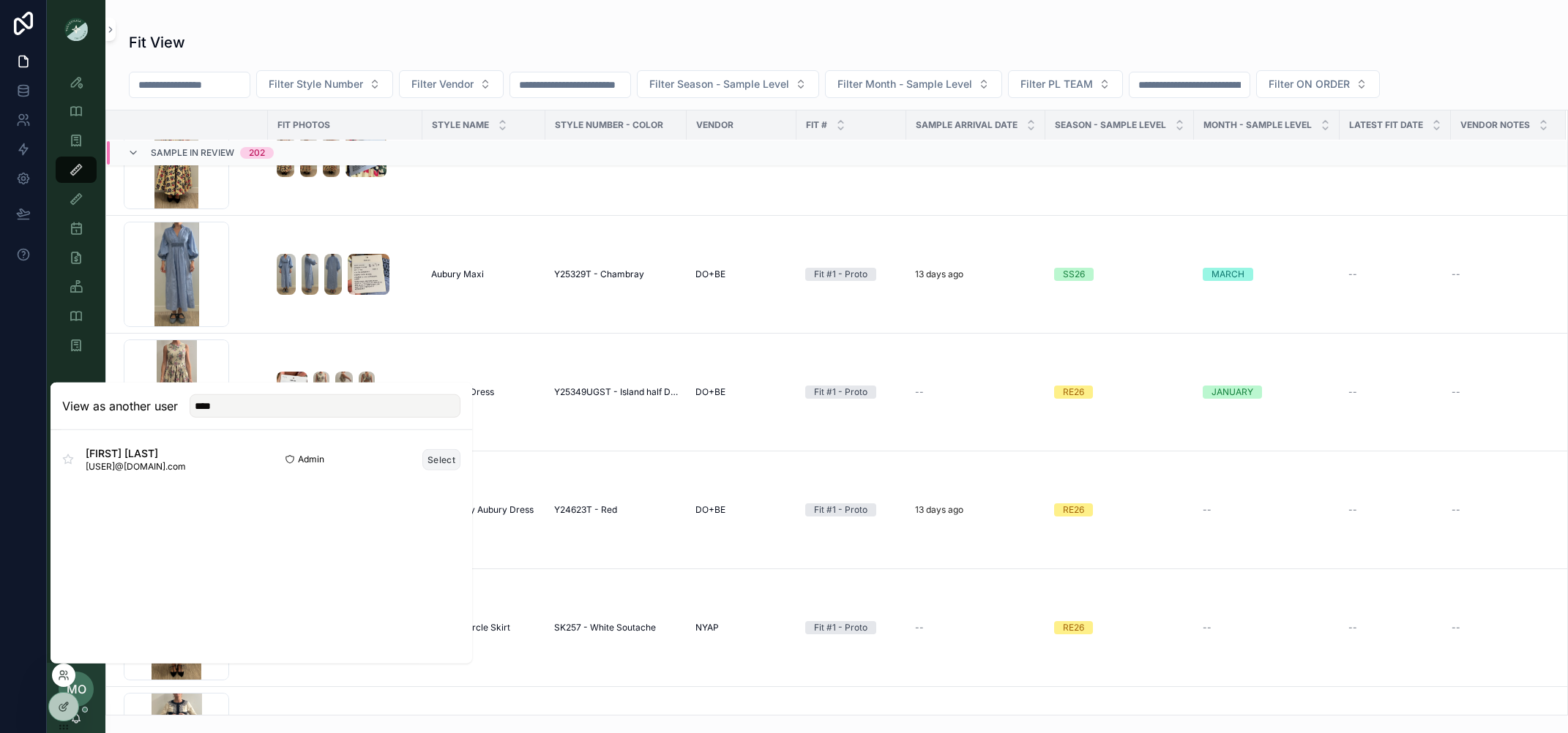 click on "Select" at bounding box center [441, 459] 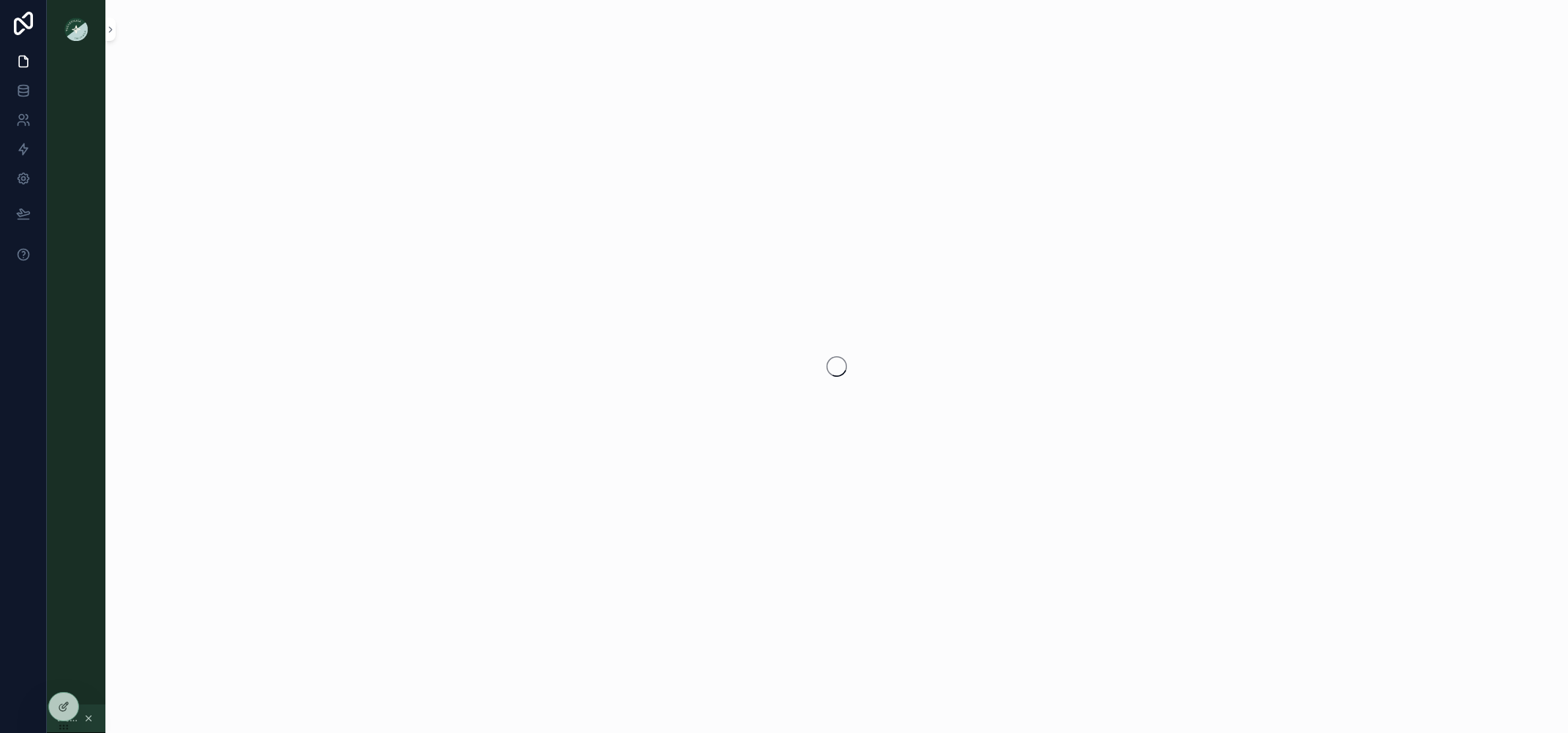scroll, scrollTop: 0, scrollLeft: 0, axis: both 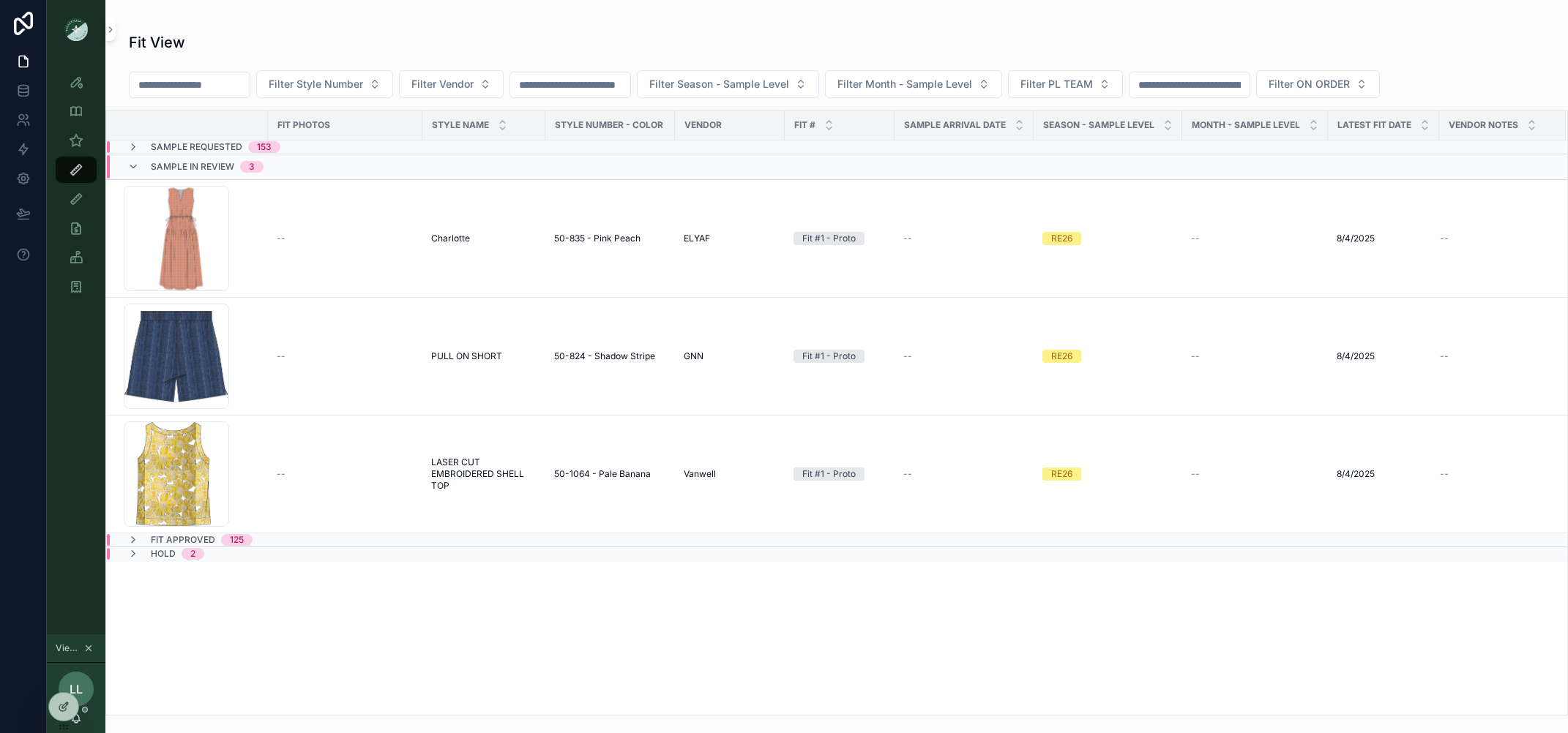 click on "Sample Requested" at bounding box center [196, 147] 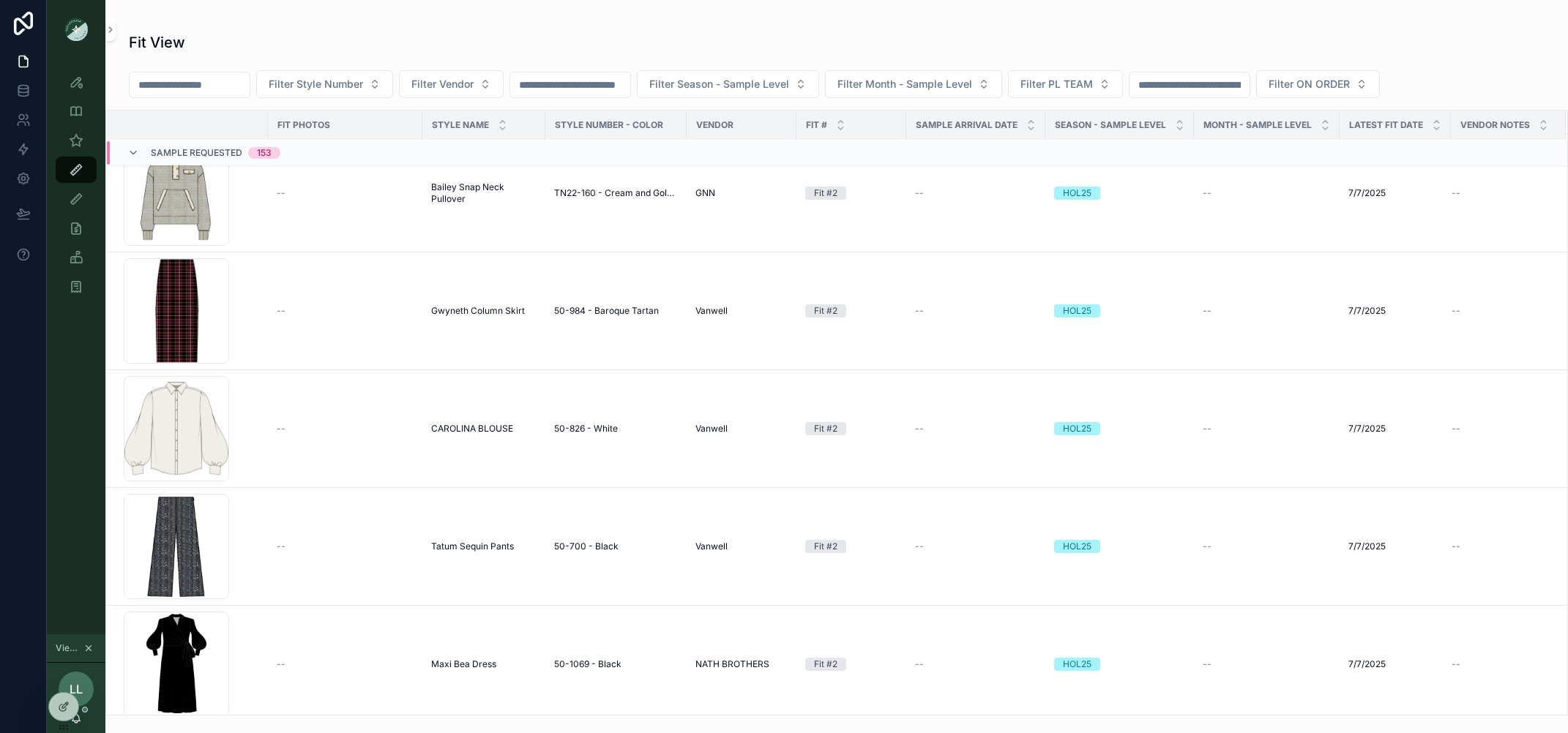 scroll, scrollTop: 8905, scrollLeft: 0, axis: vertical 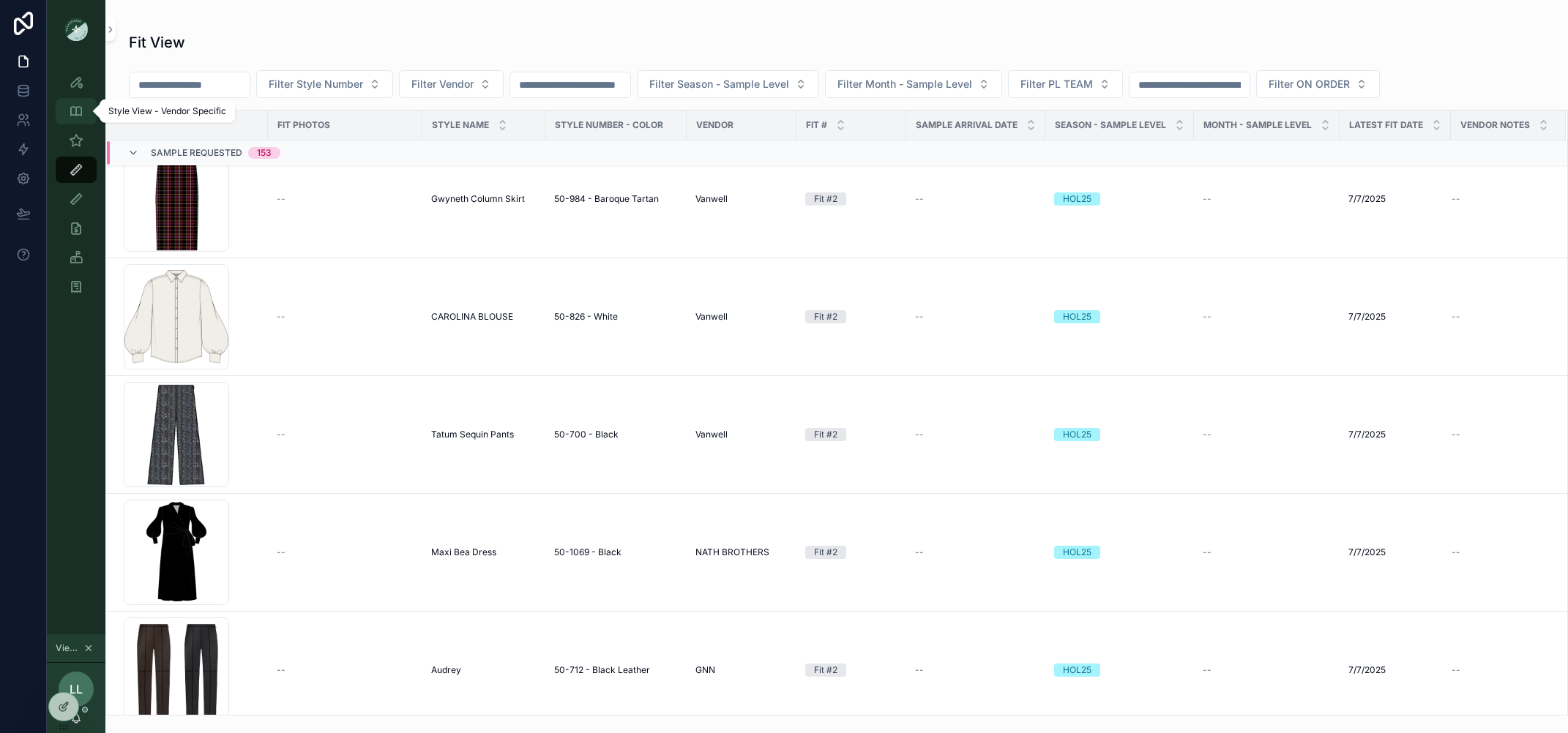 click at bounding box center [76, 111] 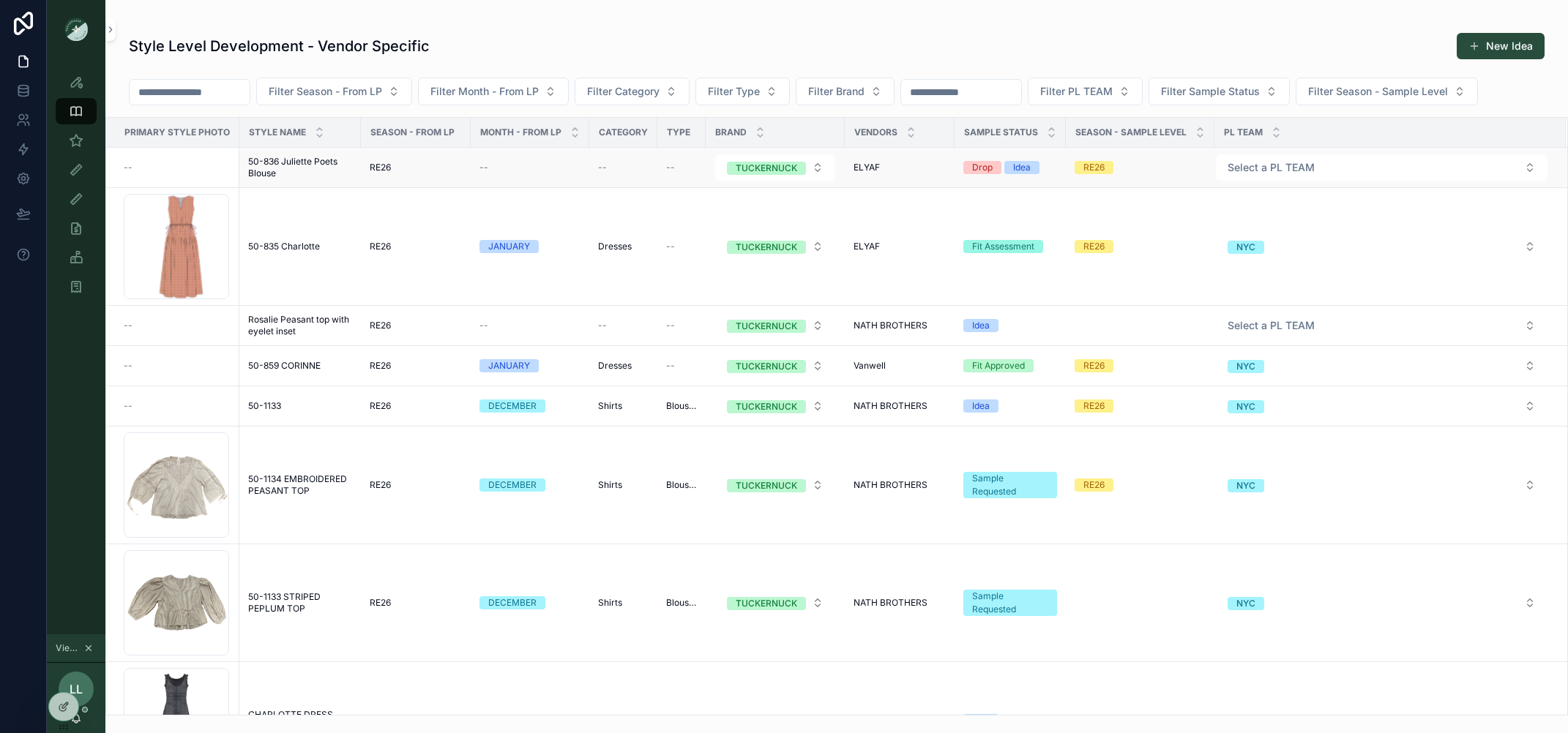click on "50-836 Juliette Poets Blouse" at bounding box center (300, 168) 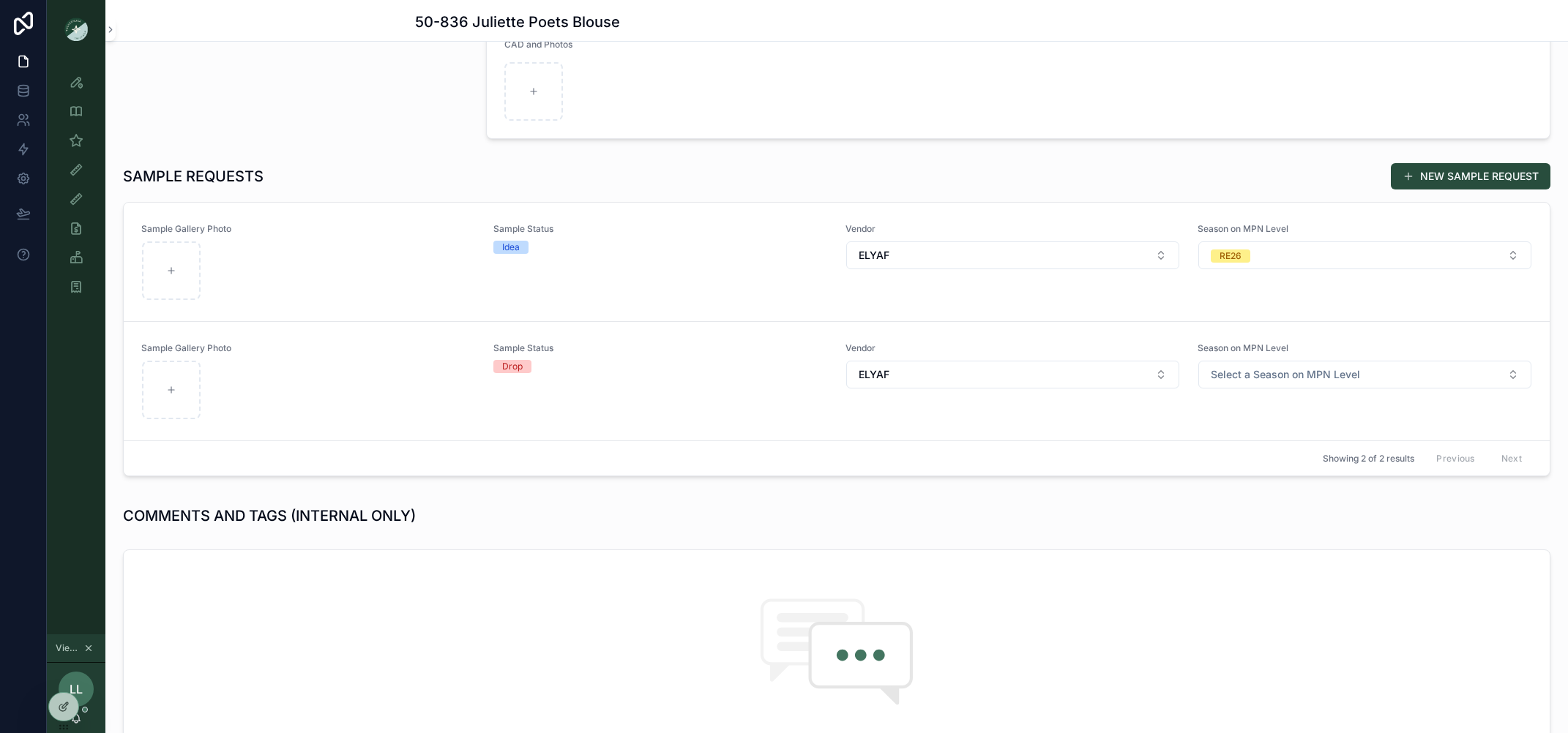 scroll, scrollTop: 496, scrollLeft: 0, axis: vertical 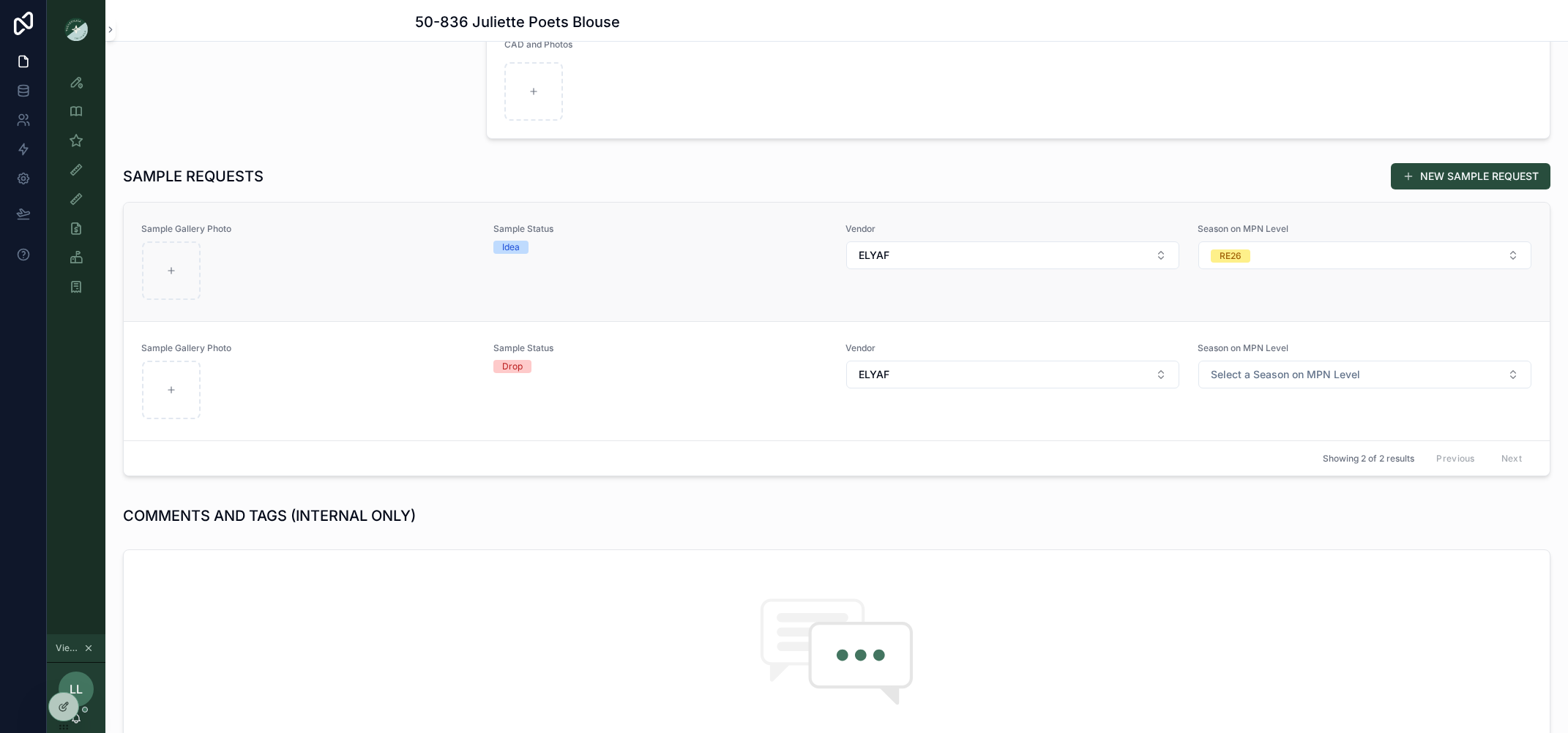 click on "Sample Status Idea" at bounding box center (660, 262) 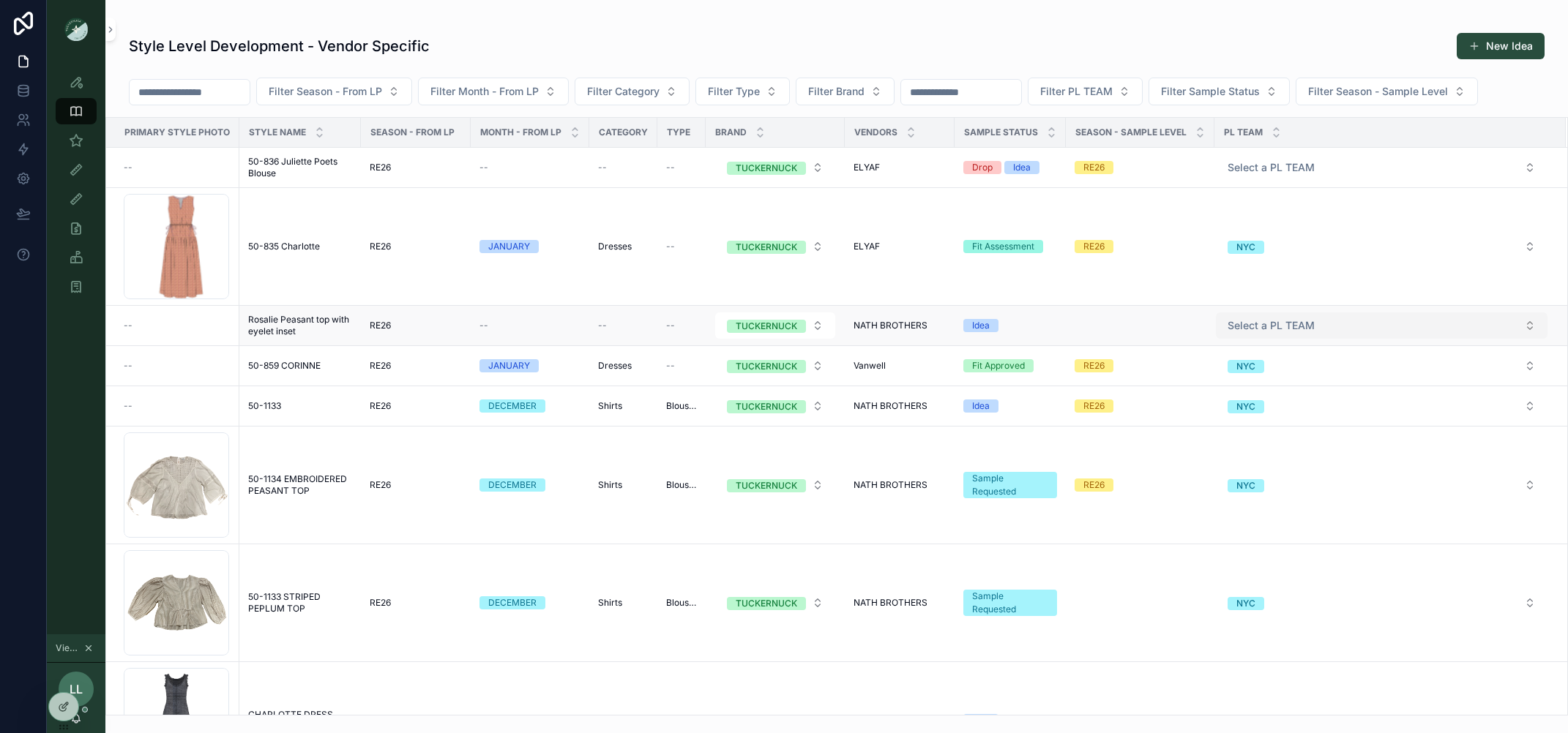 click on "Select a PL TEAM" at bounding box center (1271, 326) 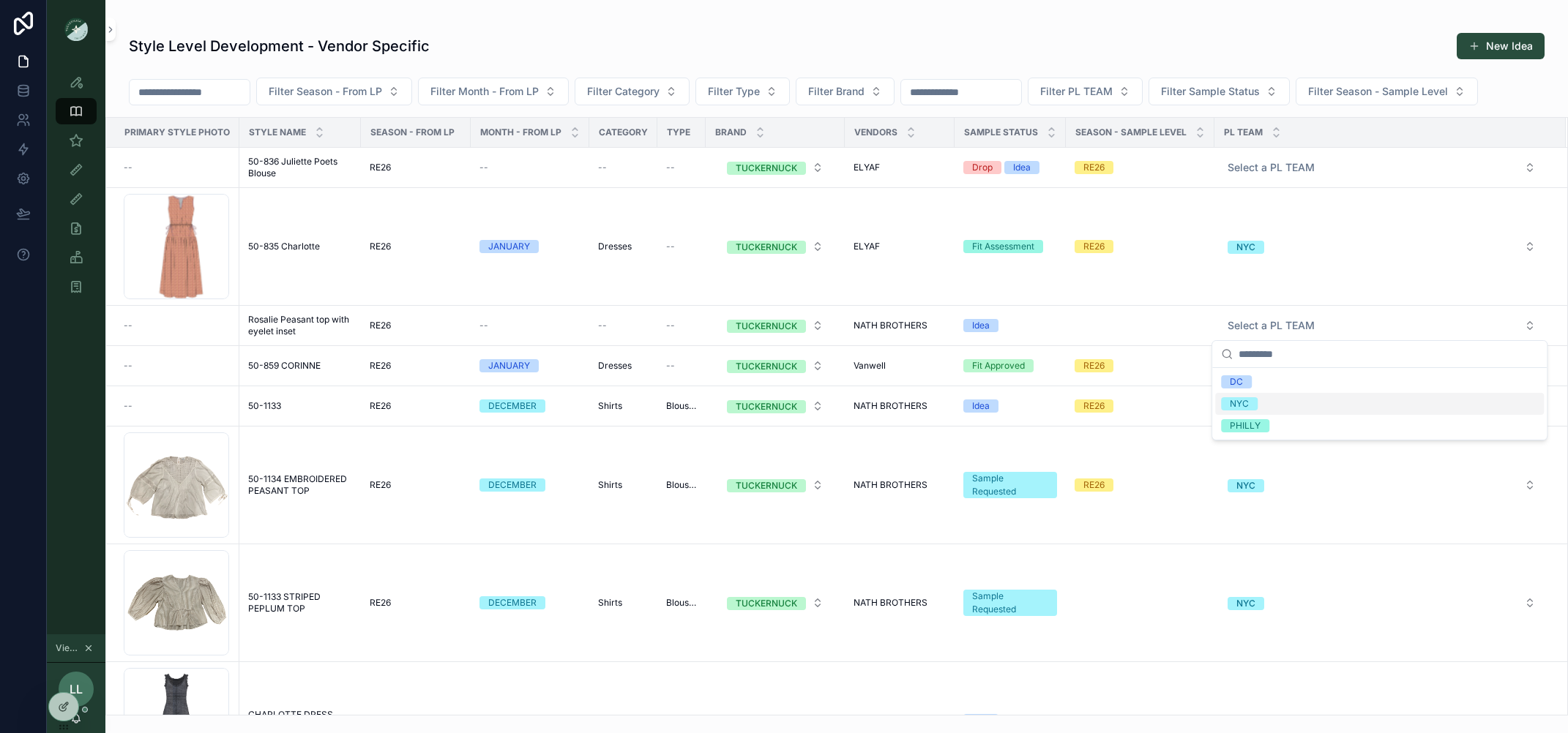 click on "NYC" at bounding box center [1239, 404] 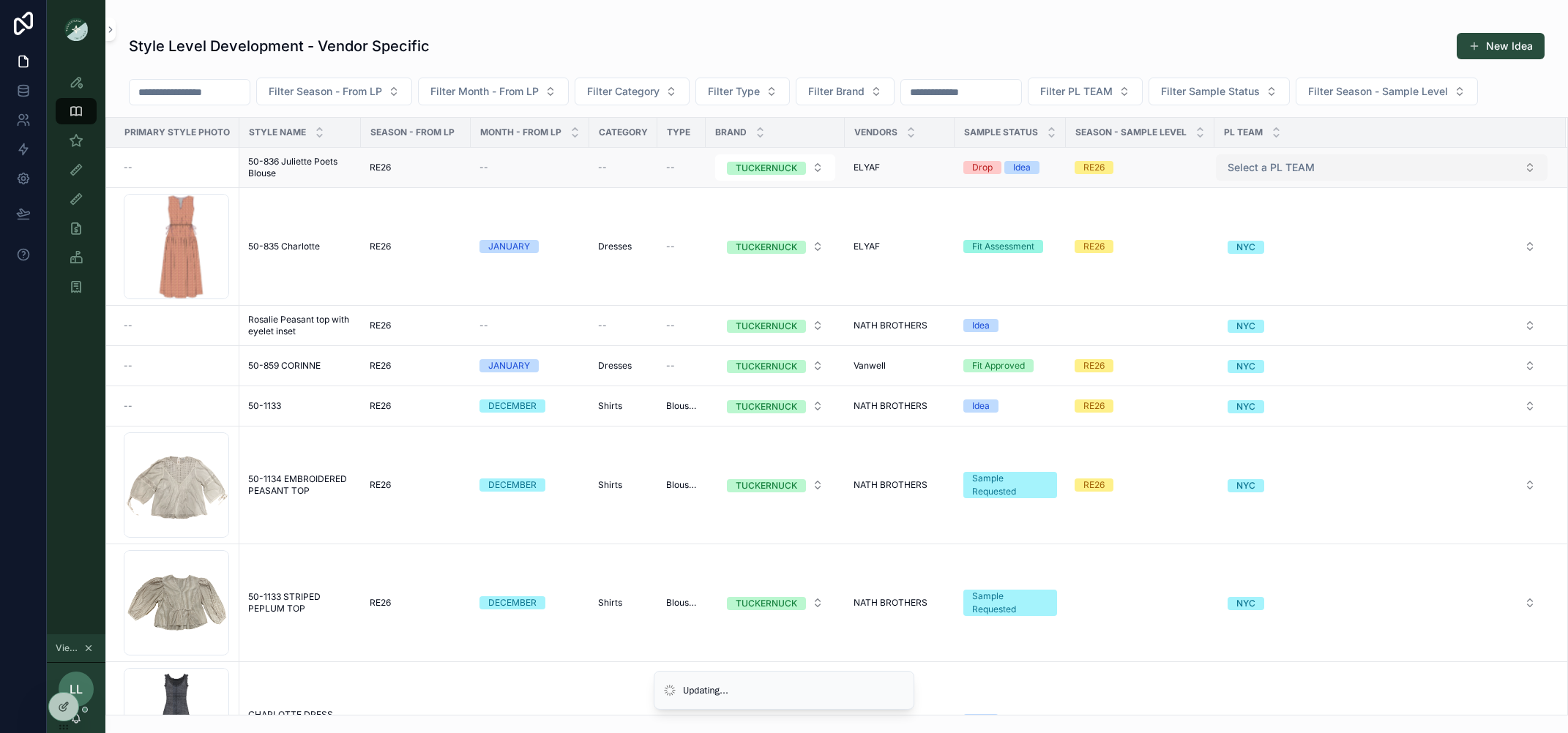 click on "Select a PL TEAM" at bounding box center (1271, 168) 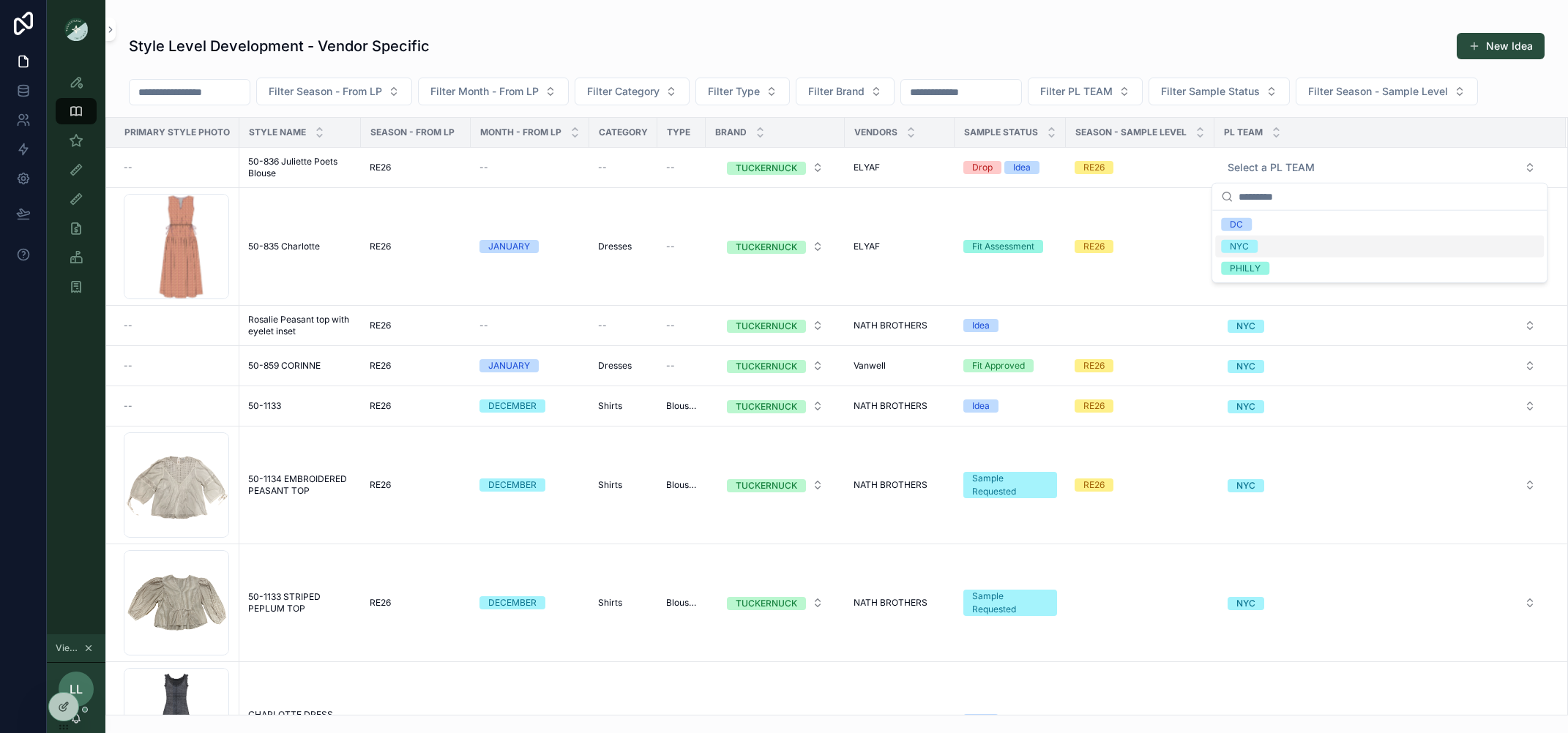click on "NYC" at bounding box center [1239, 247] 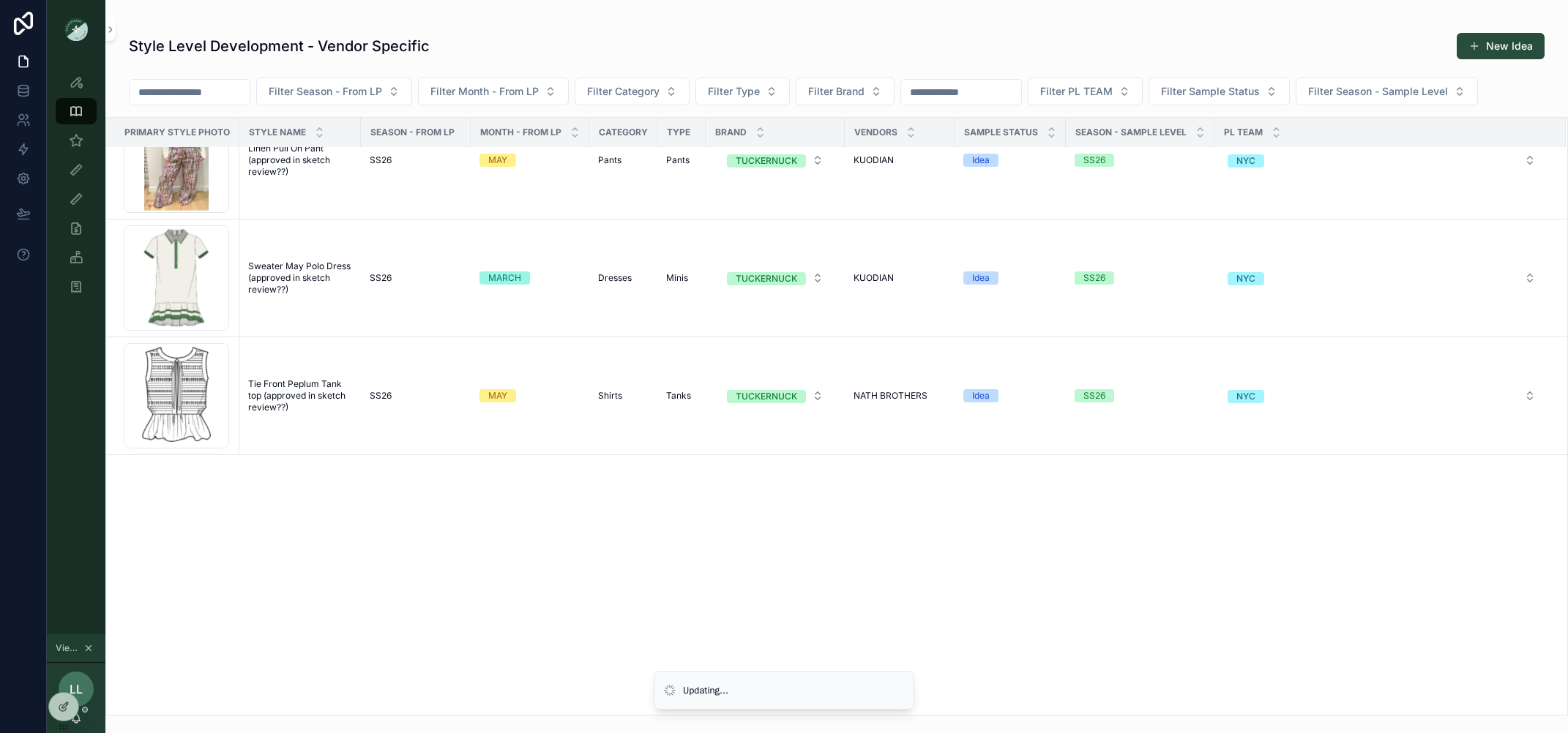 scroll, scrollTop: 0, scrollLeft: 0, axis: both 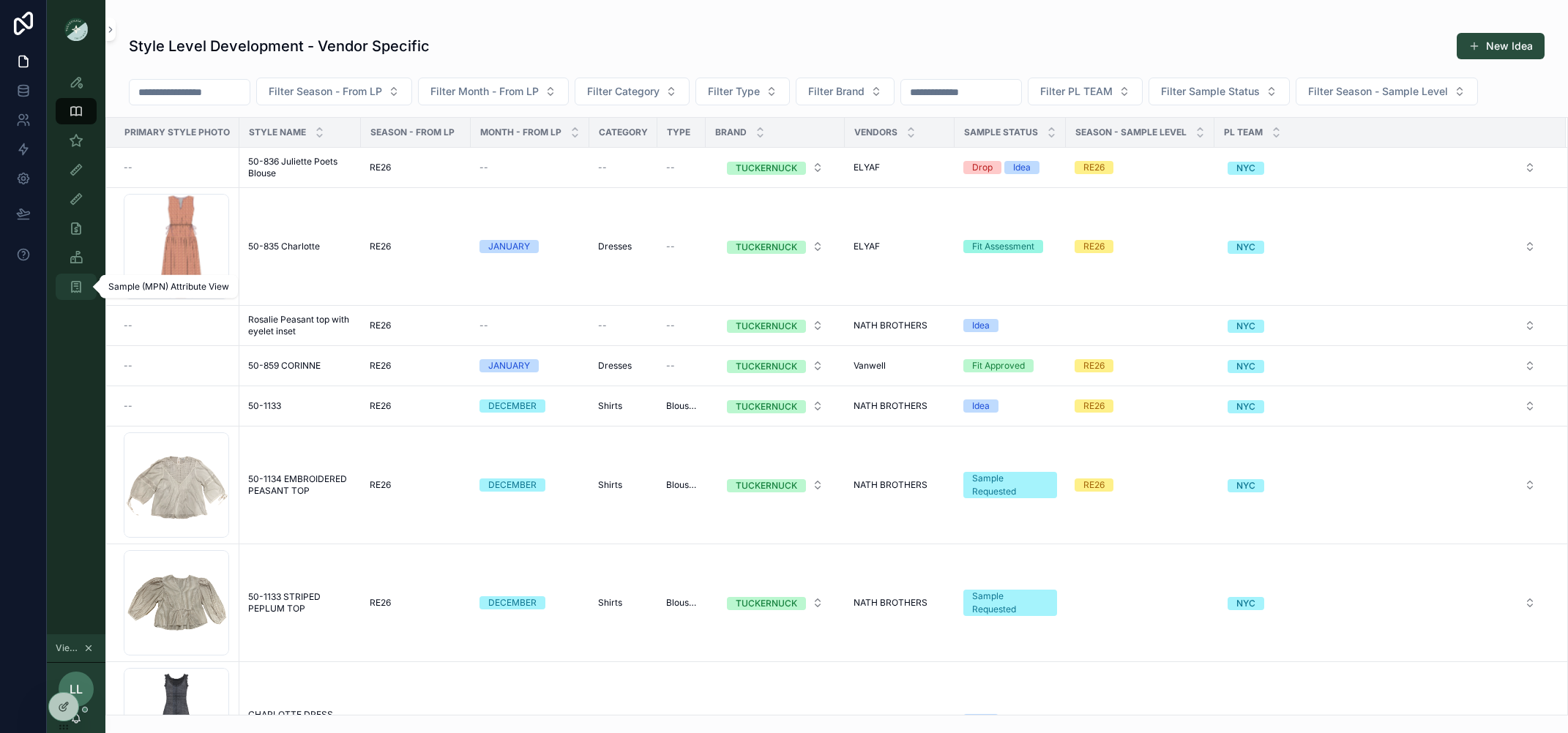 click at bounding box center (76, 287) 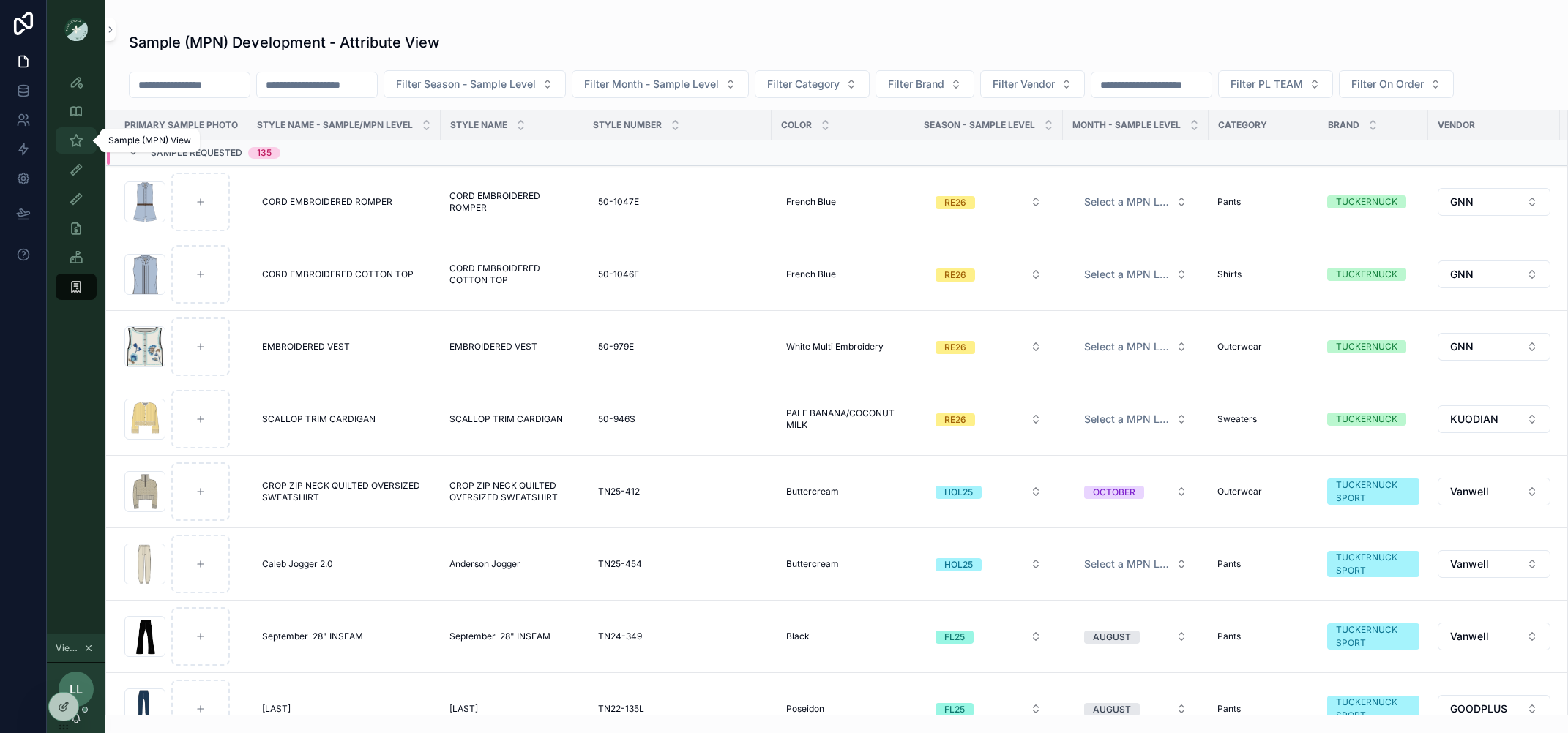 click at bounding box center (76, 140) 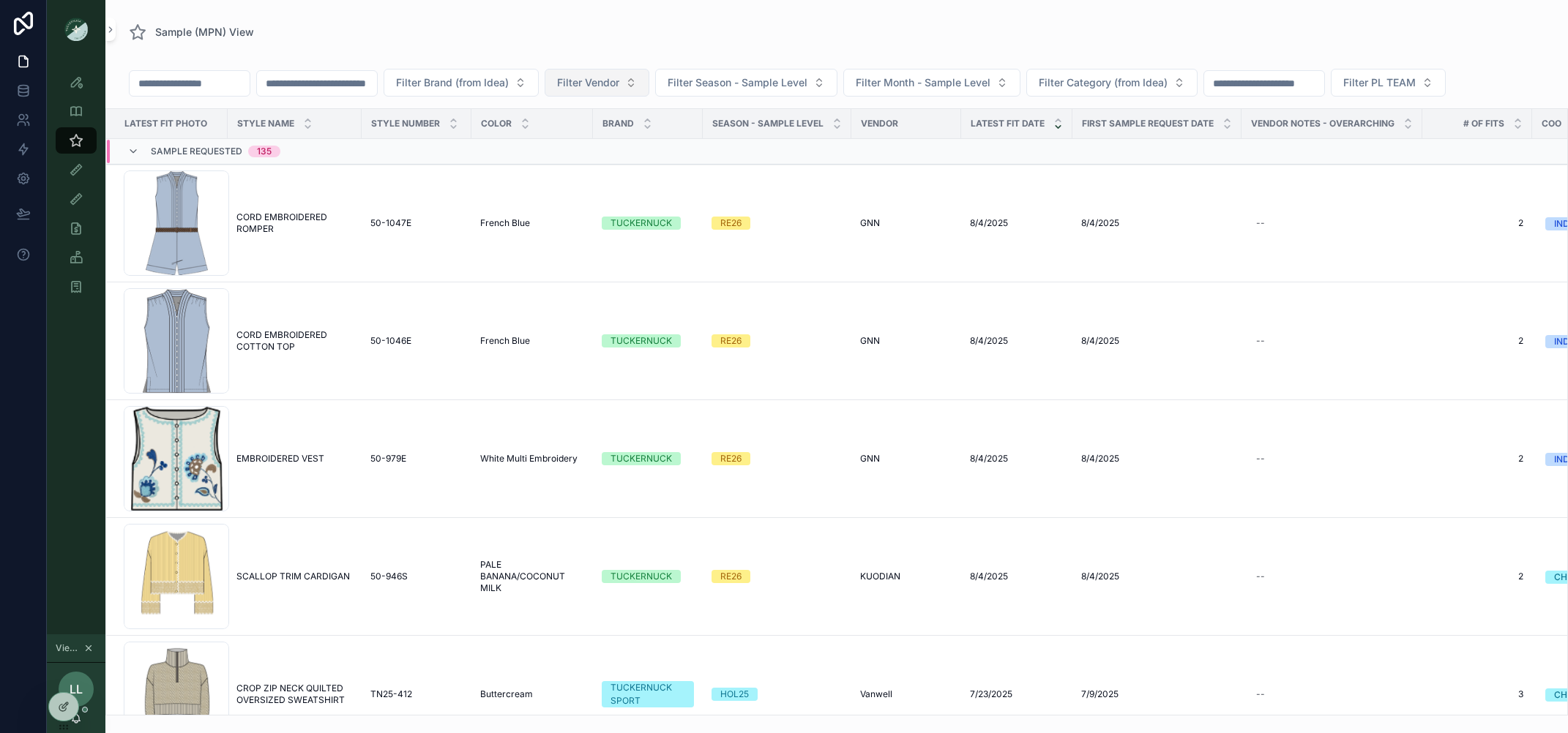 click on "Filter Vendor" at bounding box center [588, 83] 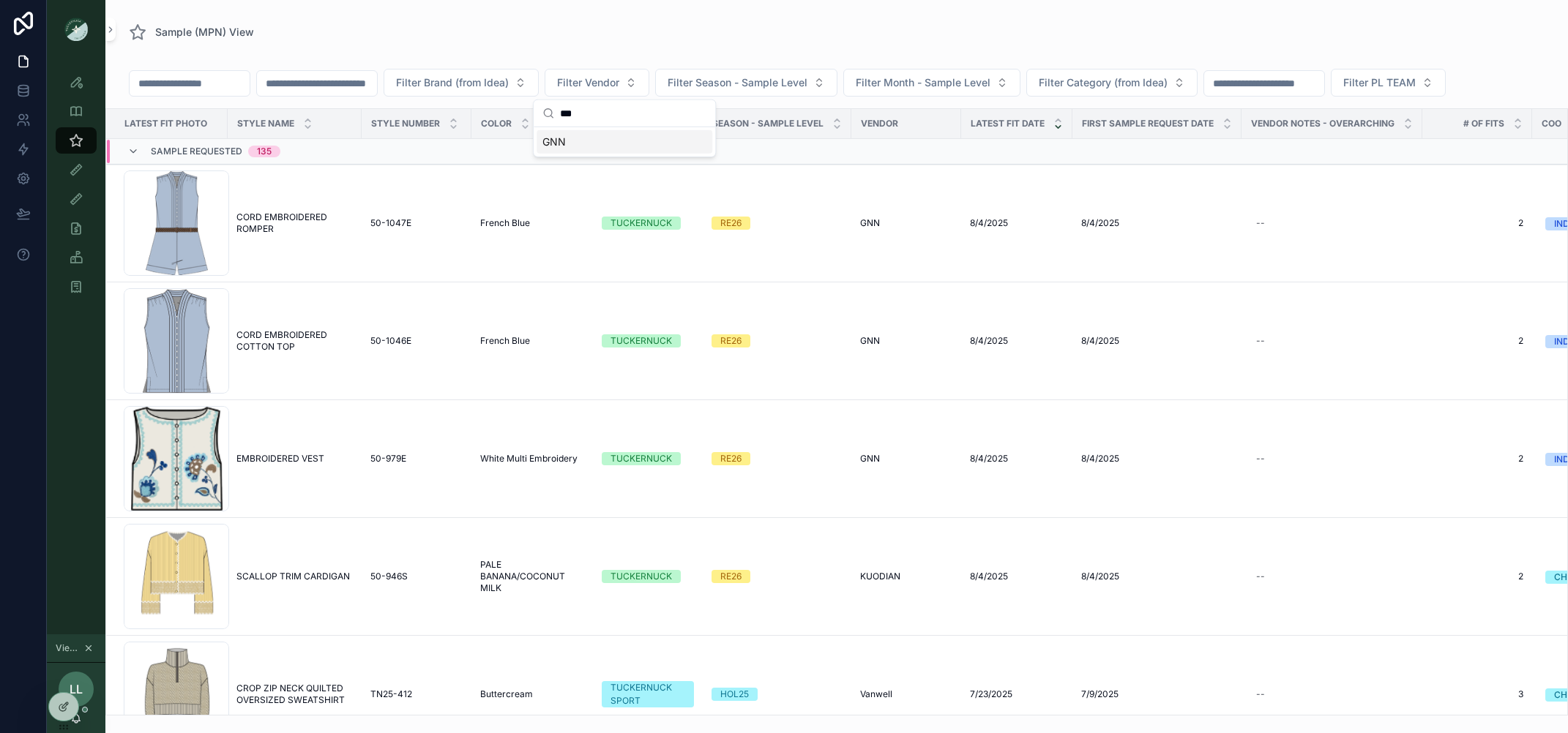 type on "***" 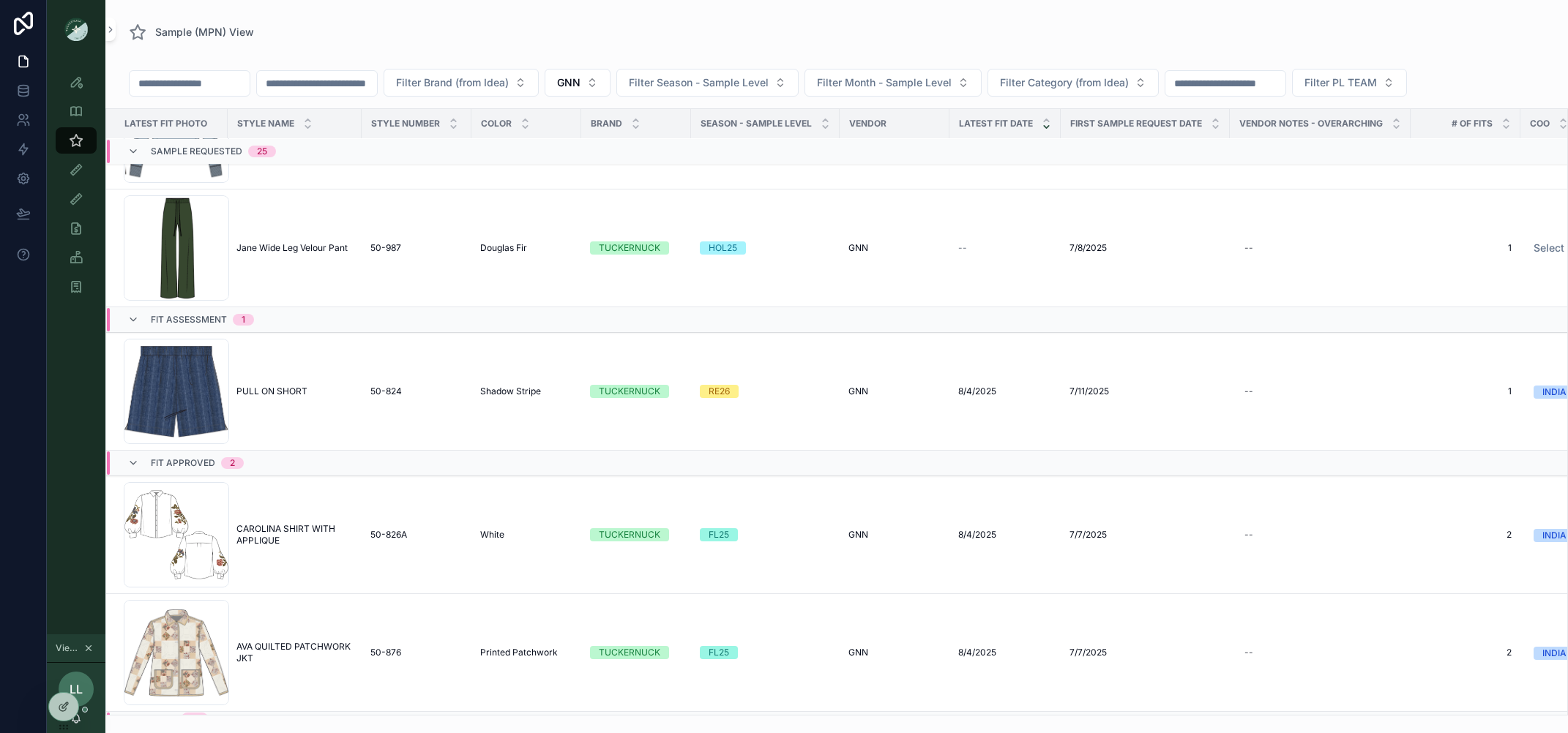 scroll, scrollTop: 2829, scrollLeft: 0, axis: vertical 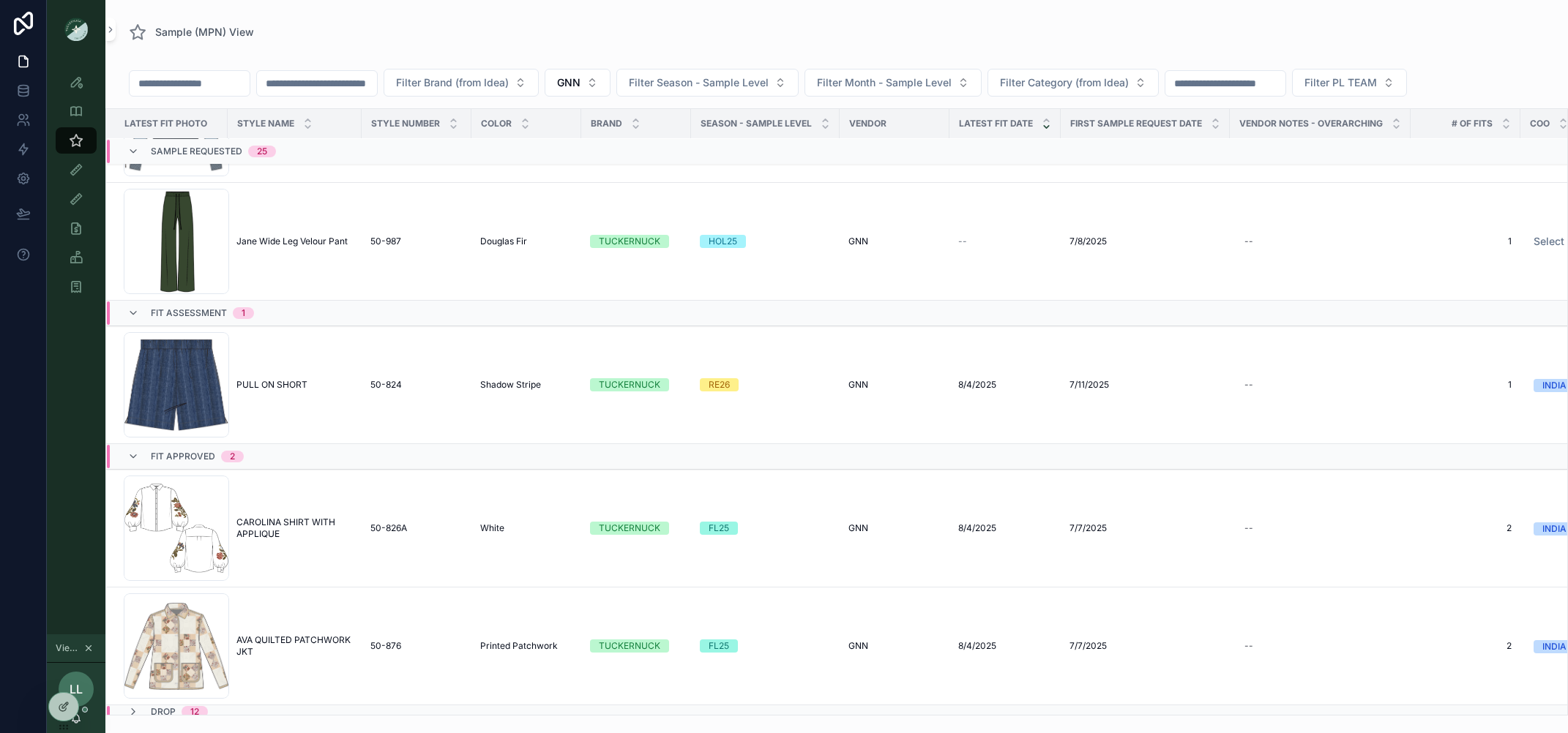 click on "Drop" at bounding box center (163, 712) 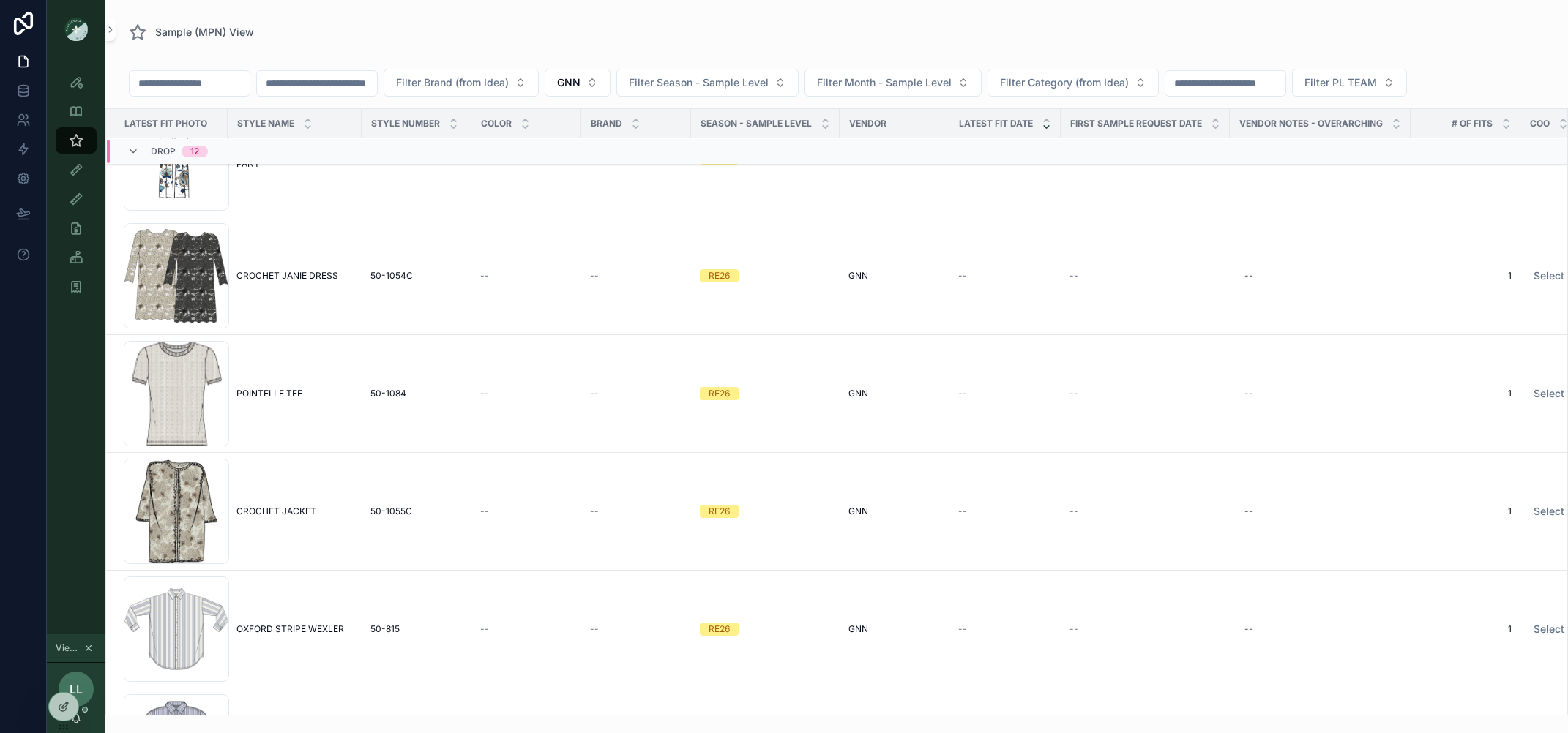 scroll, scrollTop: 4165, scrollLeft: 0, axis: vertical 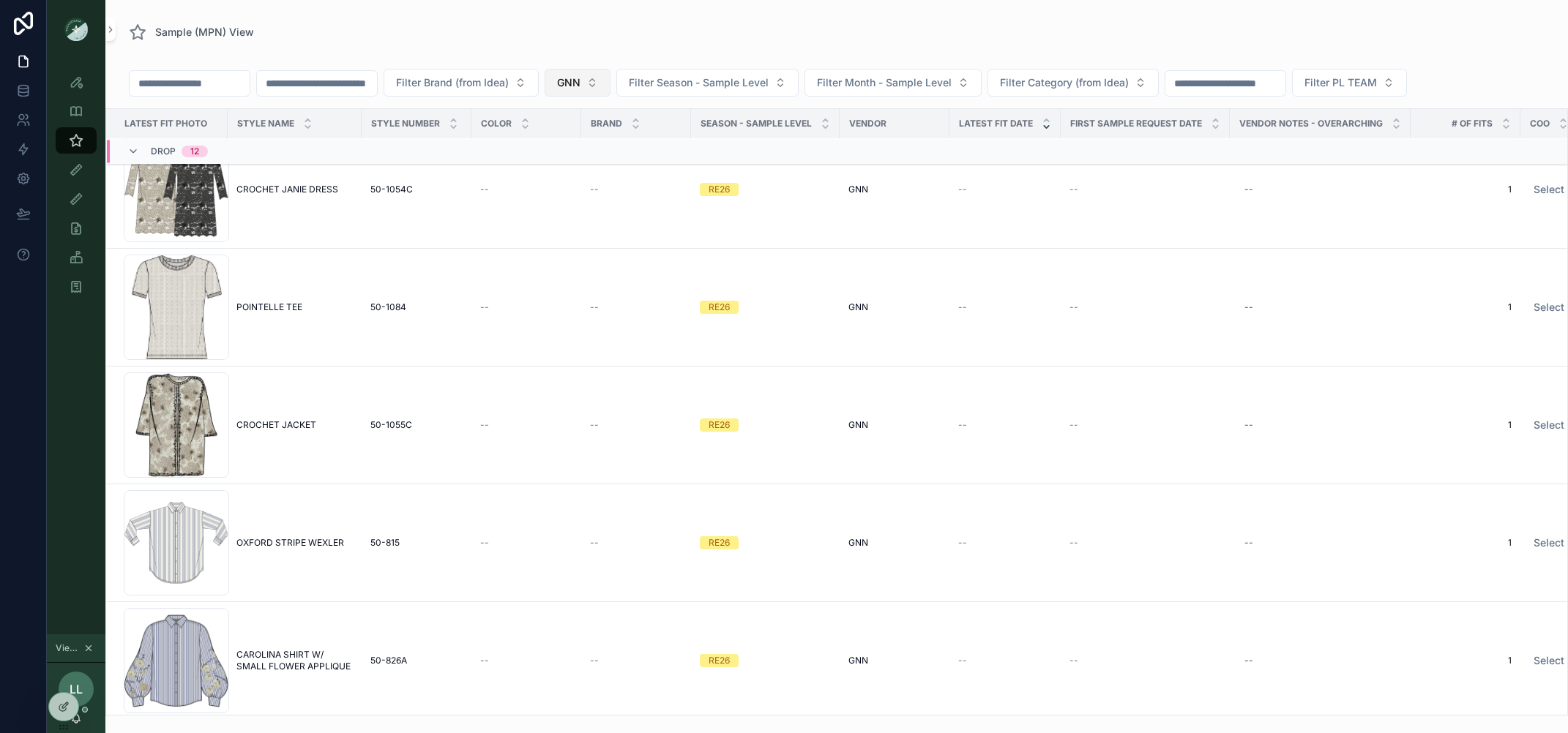 click on "GNN" at bounding box center [569, 83] 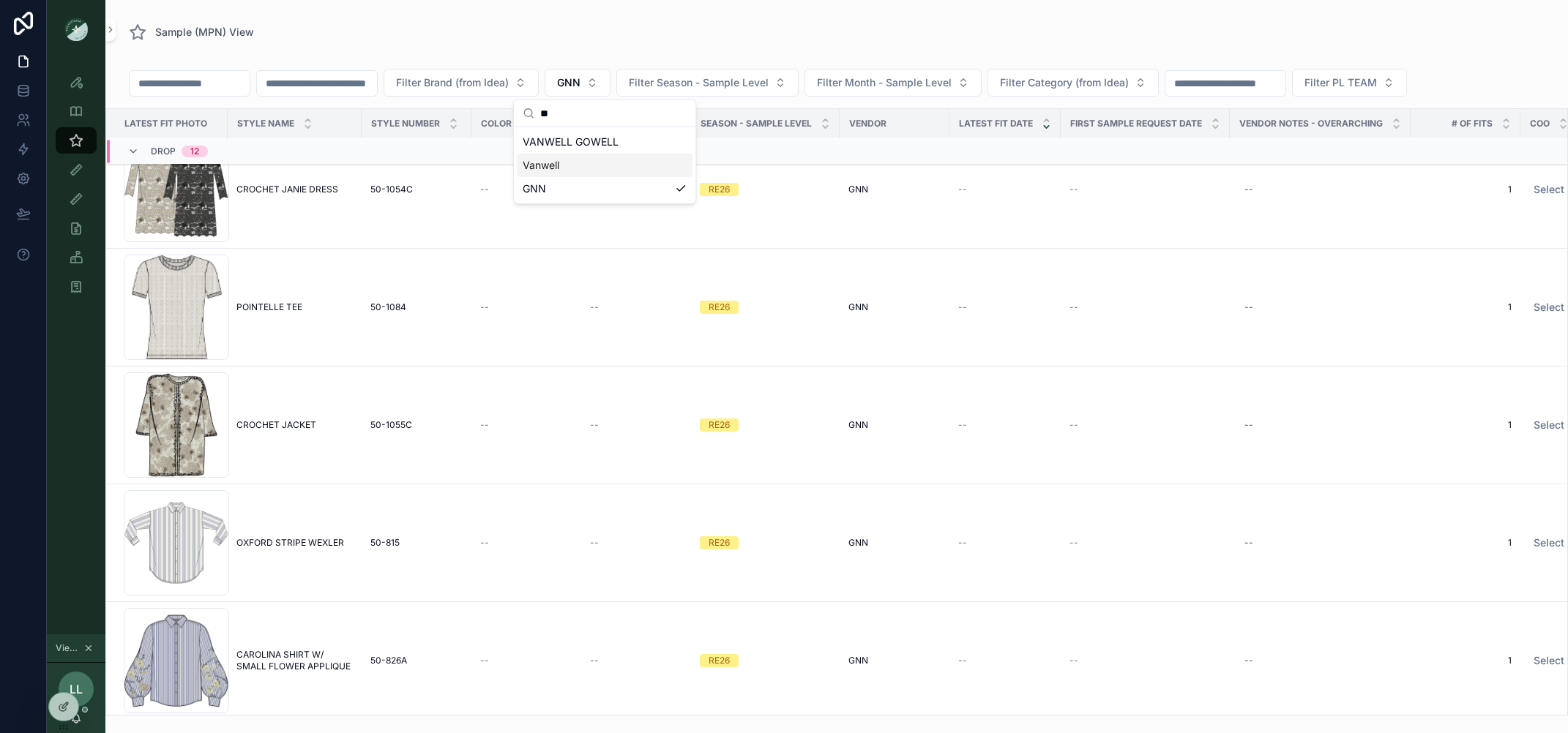 type on "**" 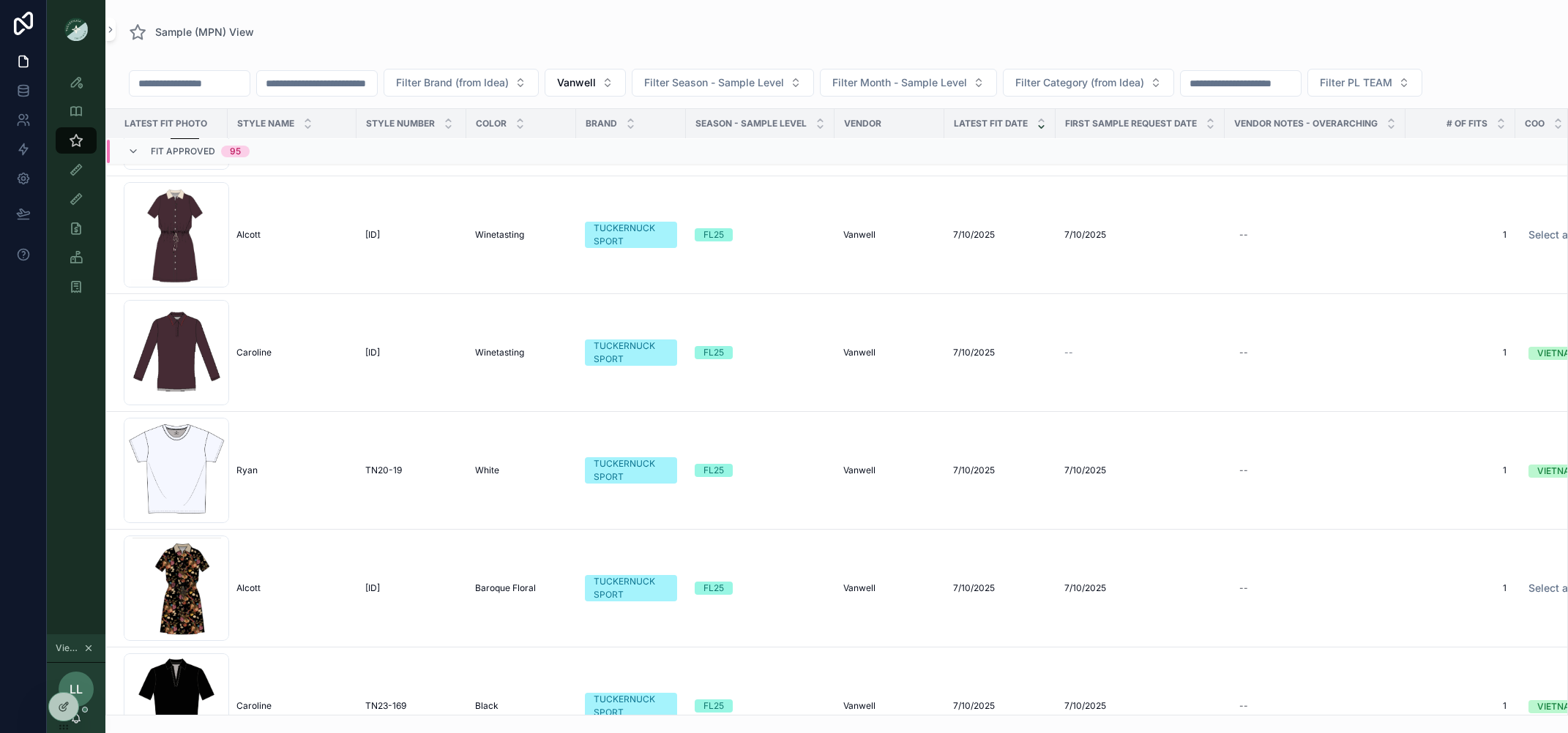 scroll, scrollTop: 13712, scrollLeft: 0, axis: vertical 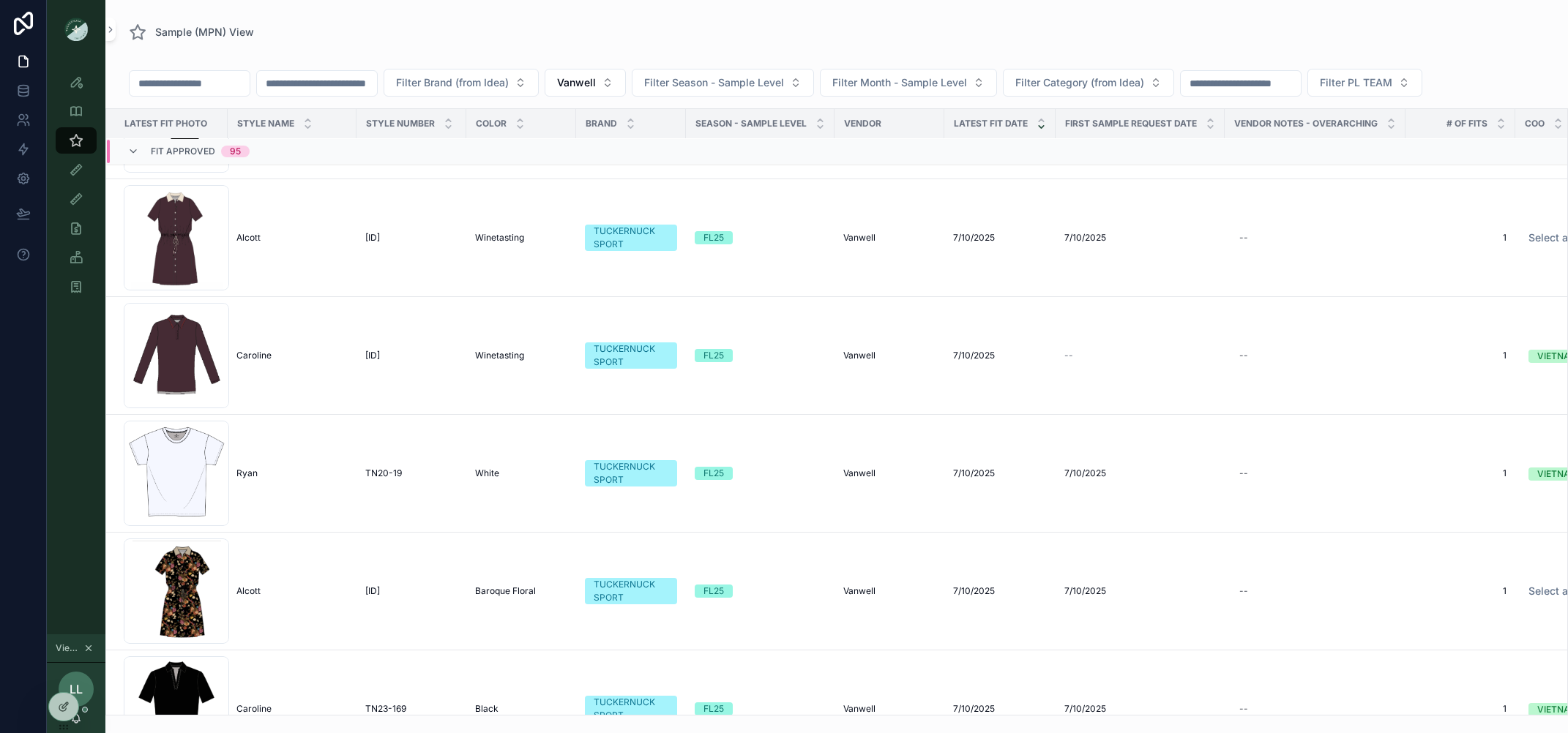 click at bounding box center [317, 83] 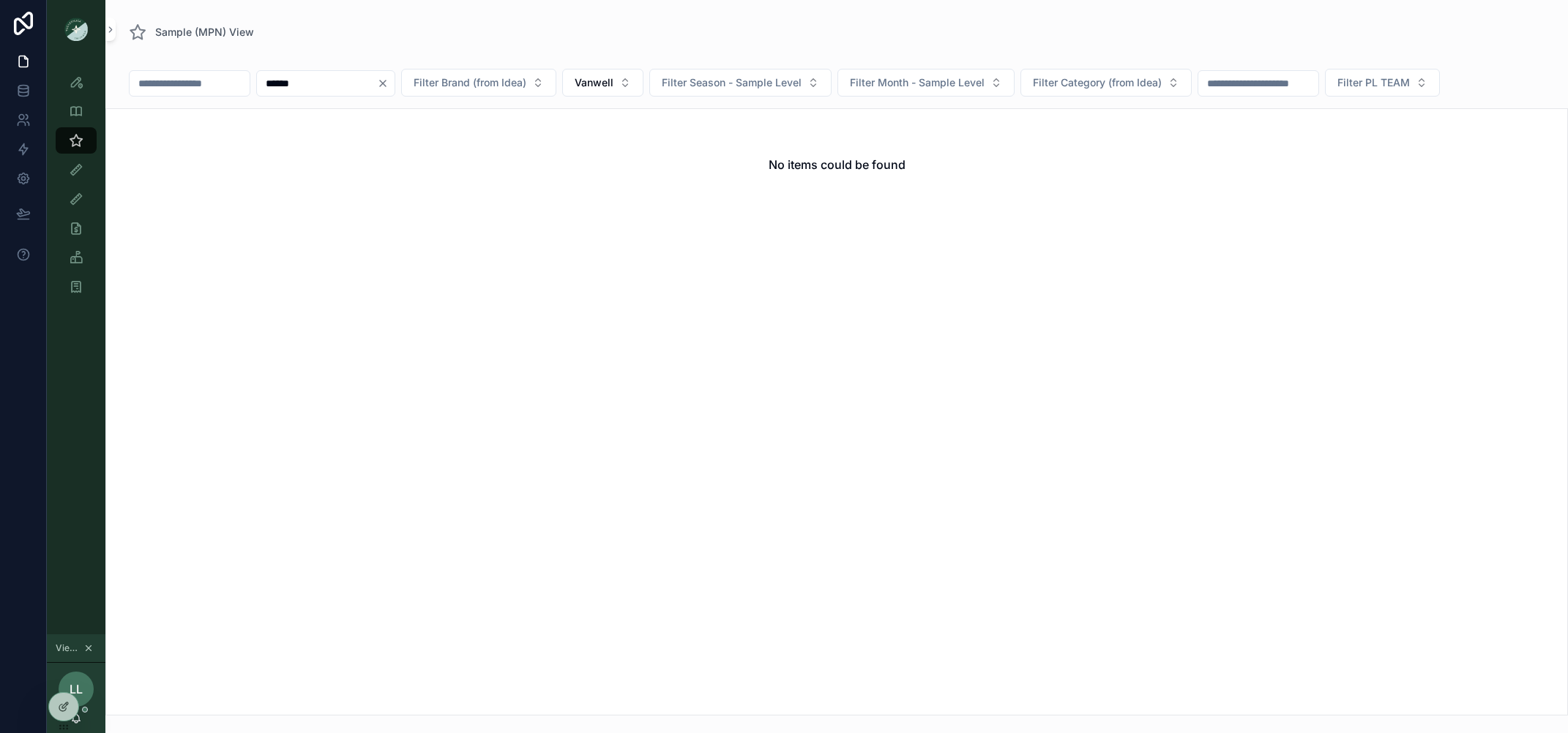 type on "******" 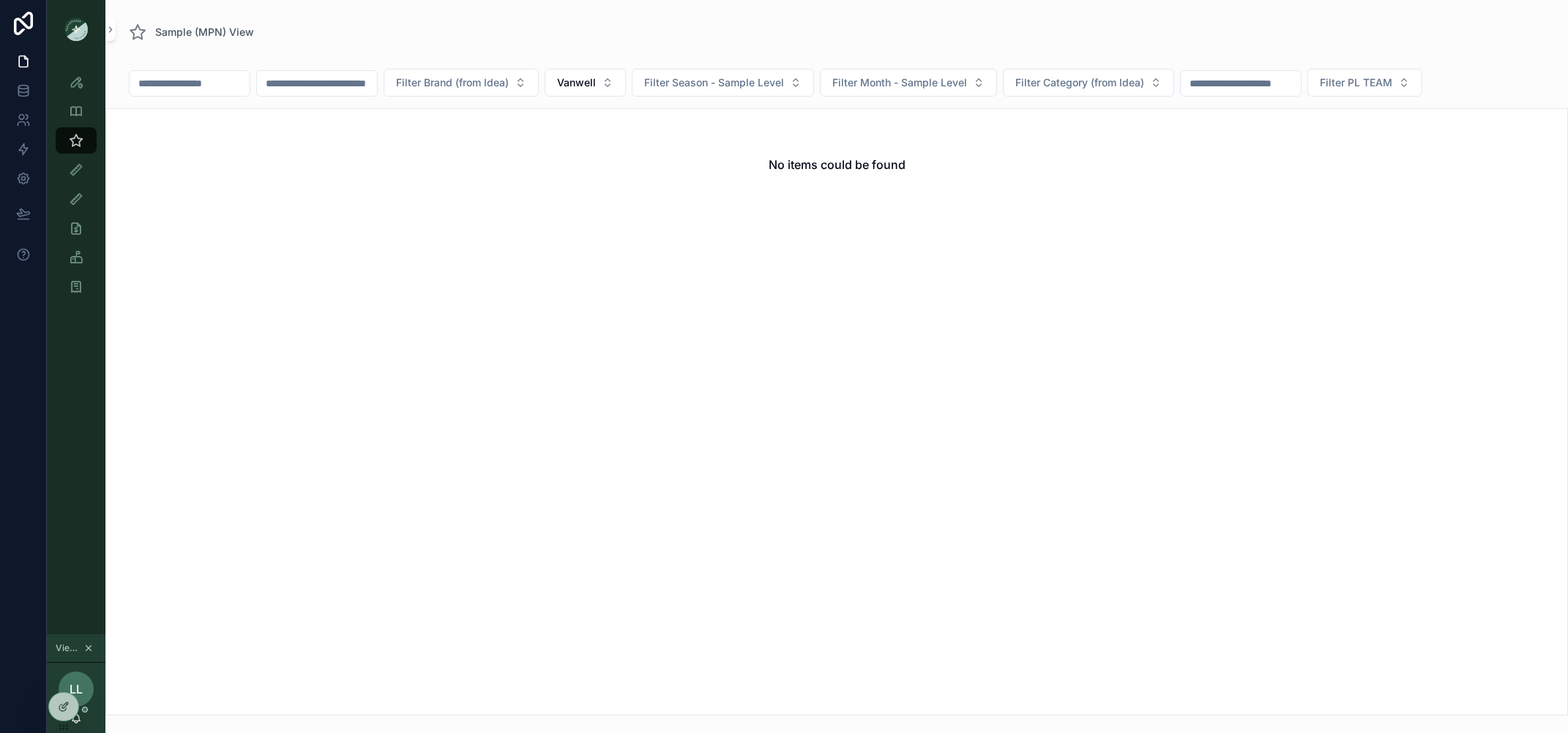 click at bounding box center (190, 83) 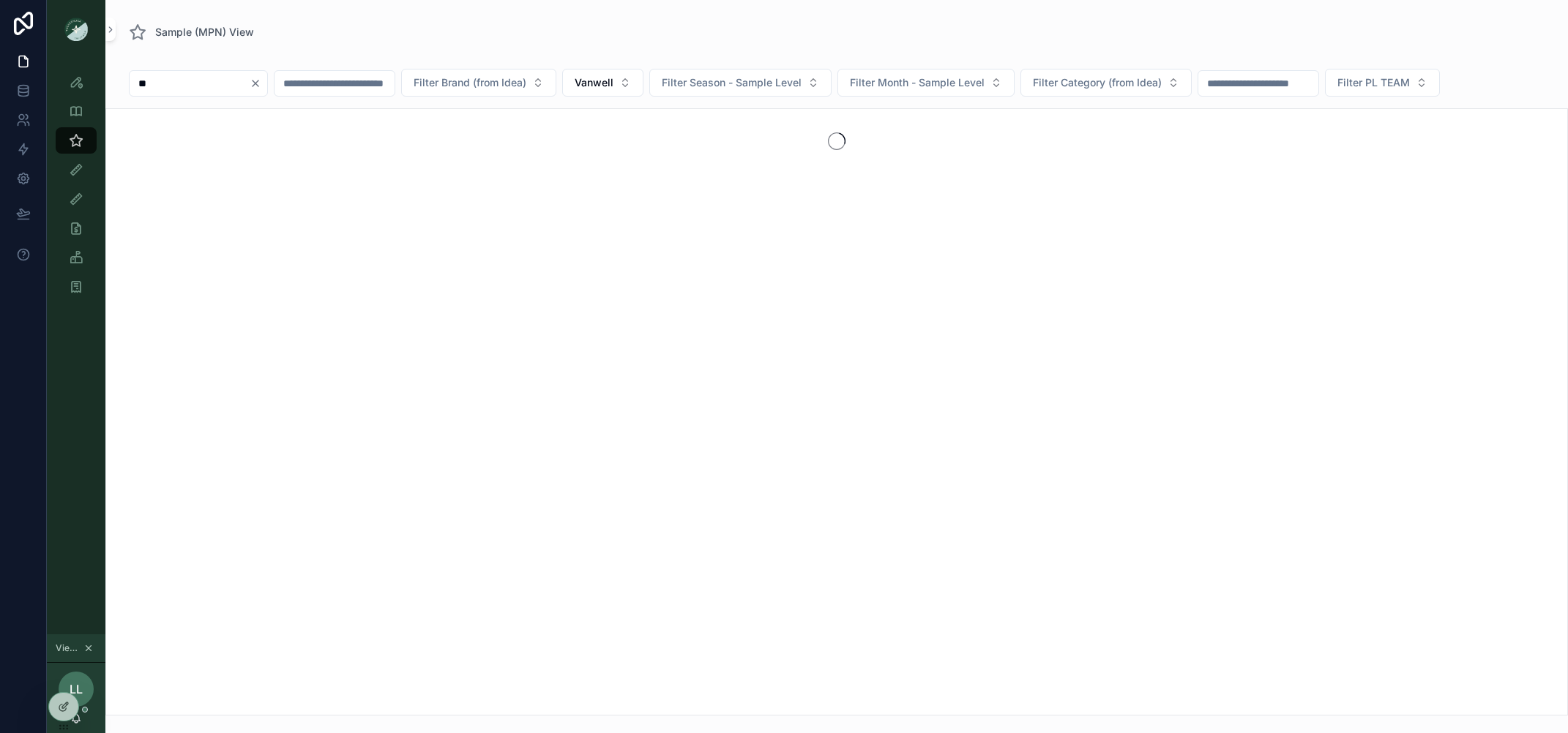type on "*" 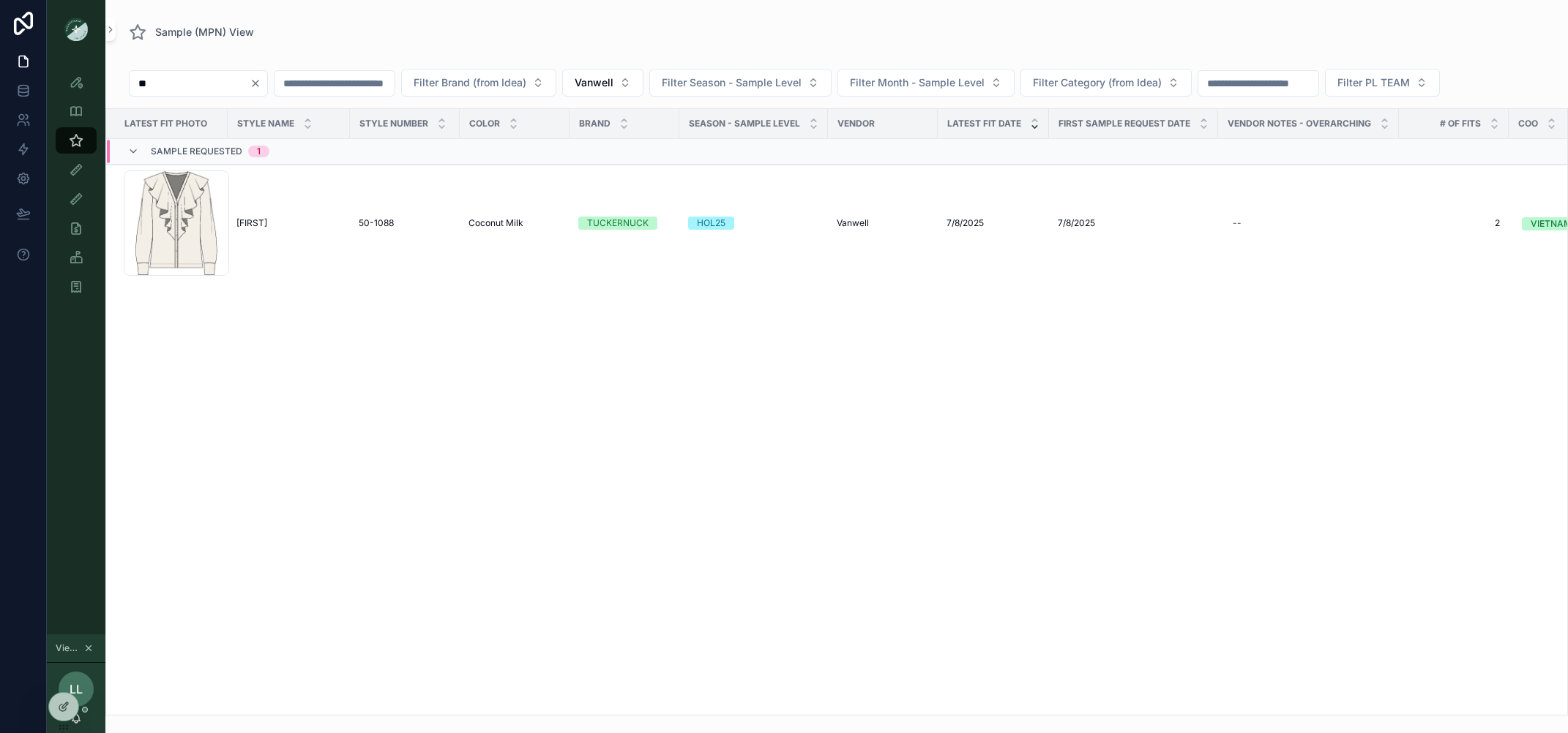 type on "*" 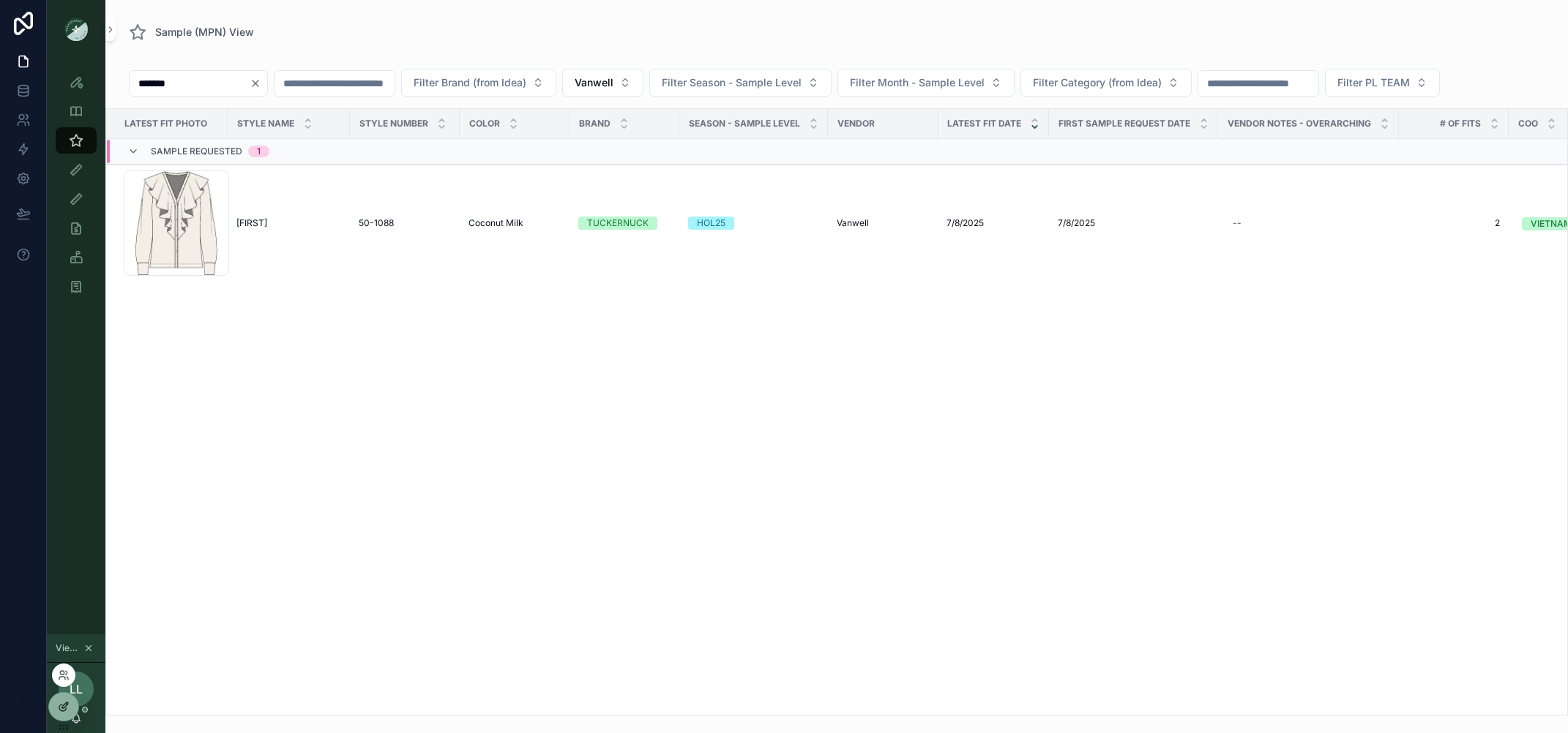 type on "******" 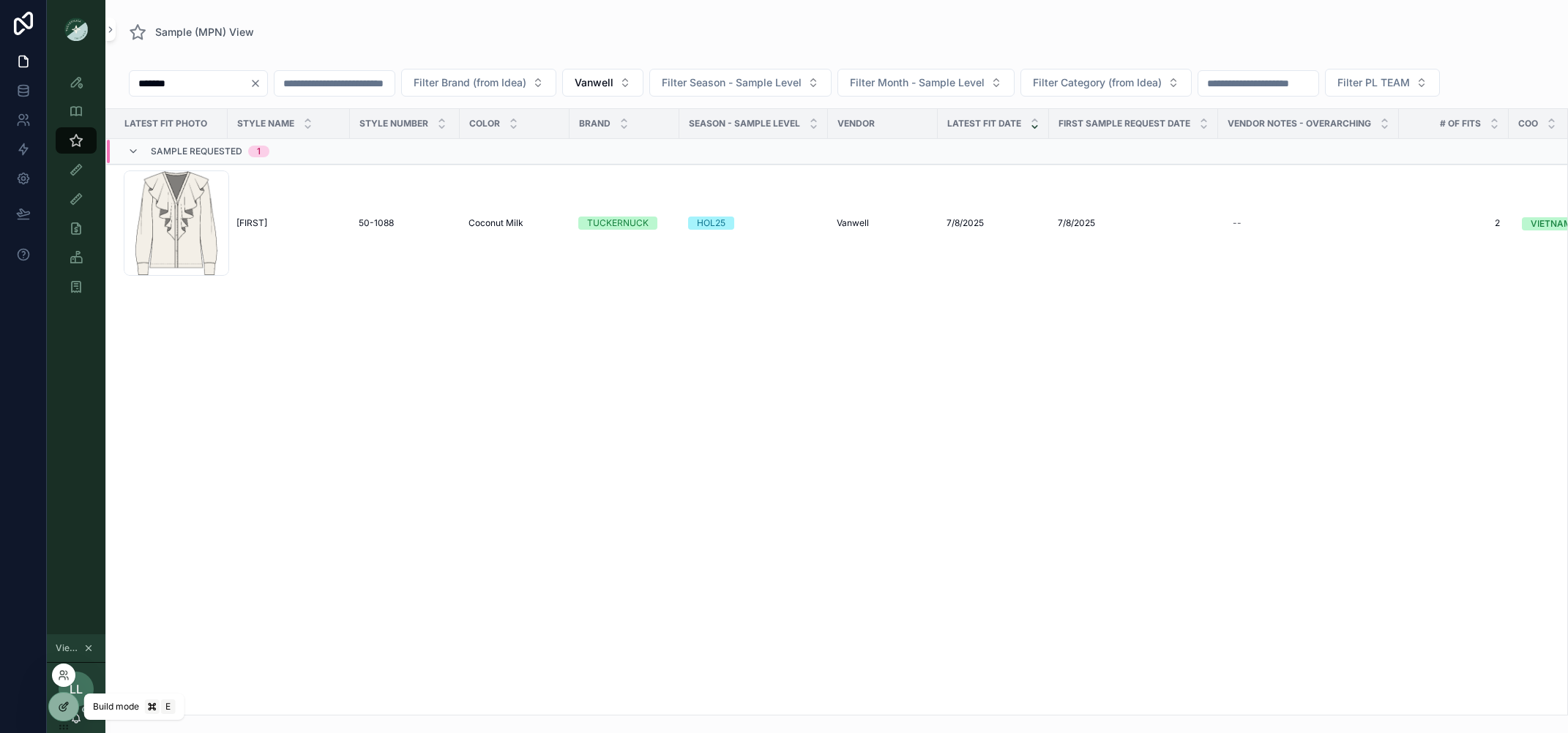 click 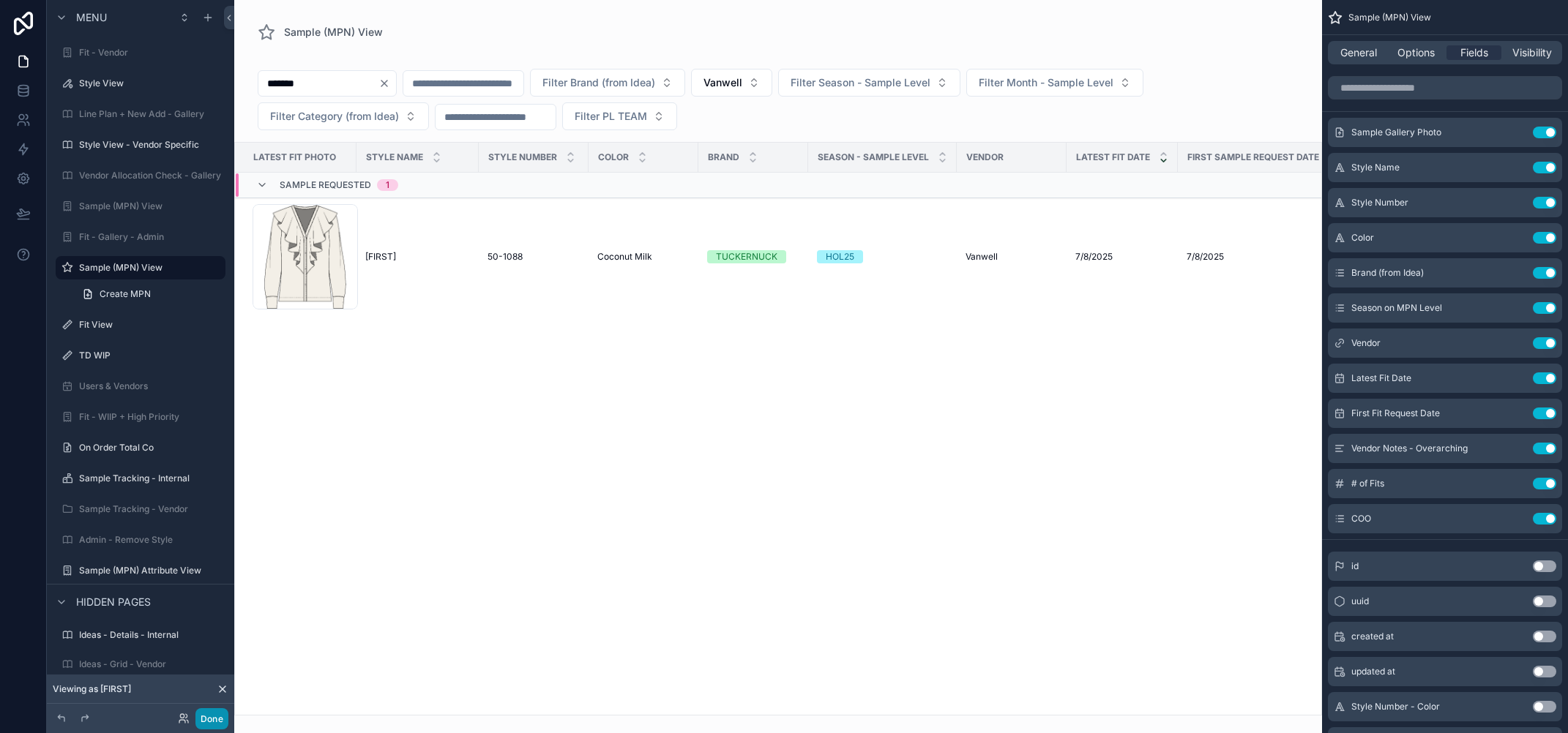click on "Done" at bounding box center (212, 718) 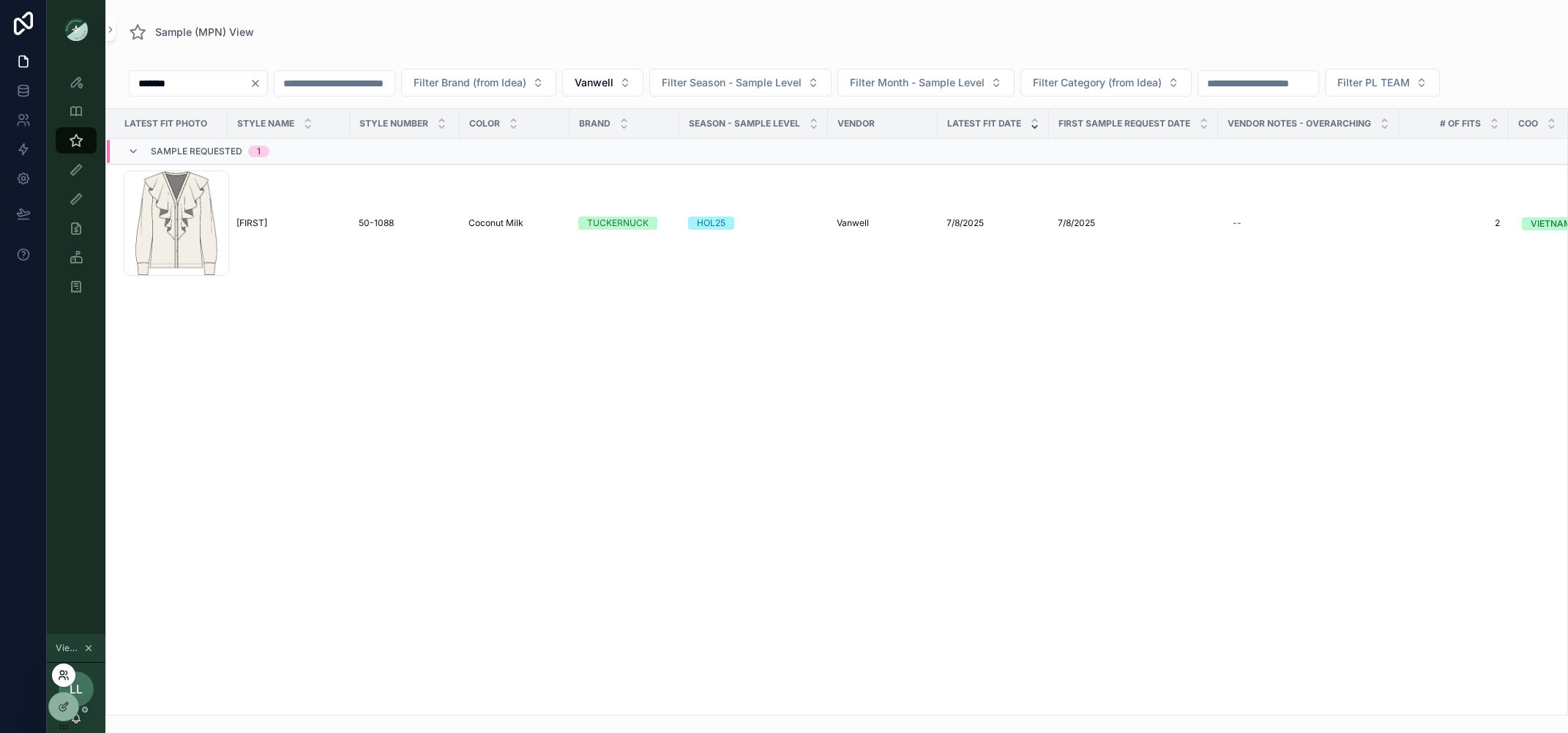 click 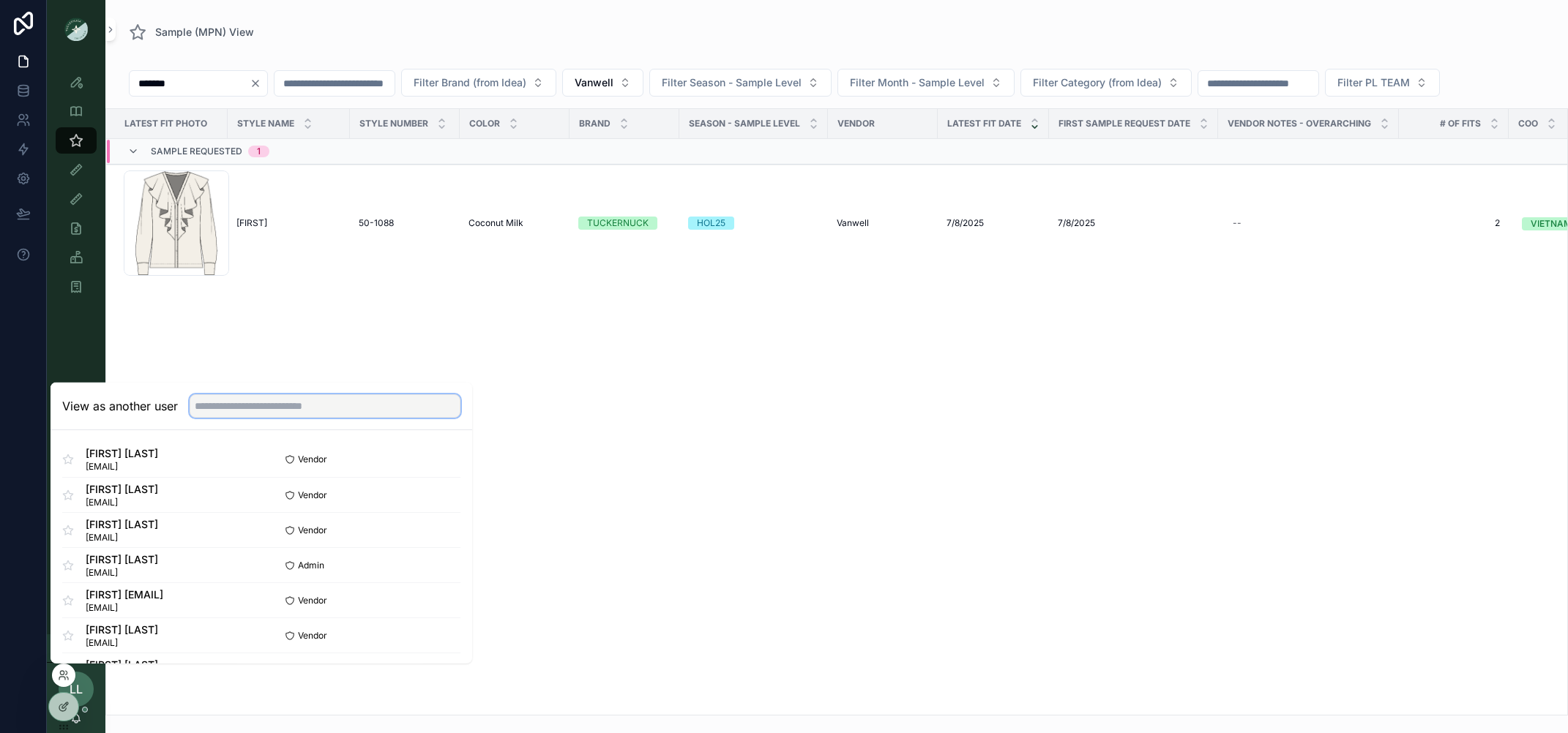 click at bounding box center (325, 406) 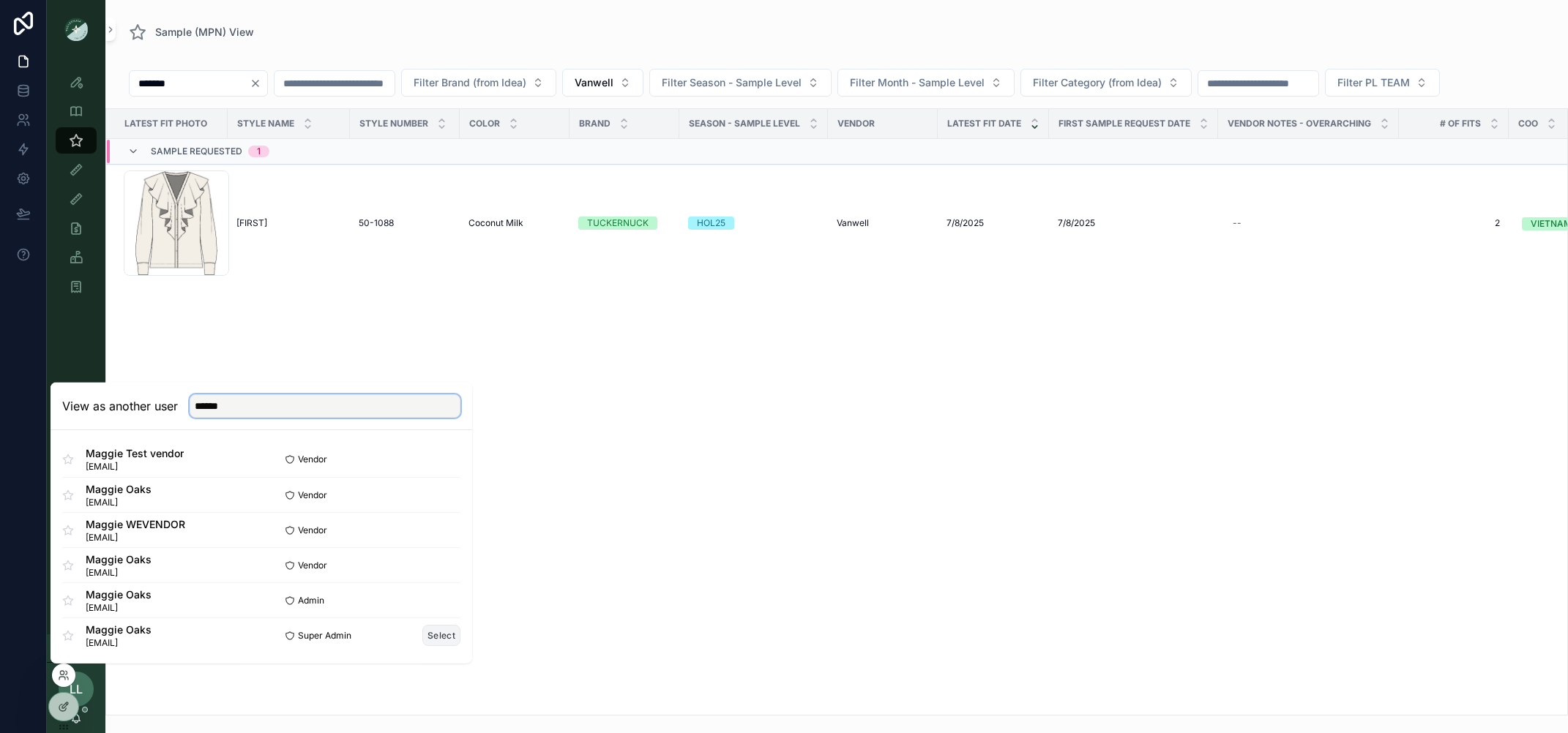 type on "******" 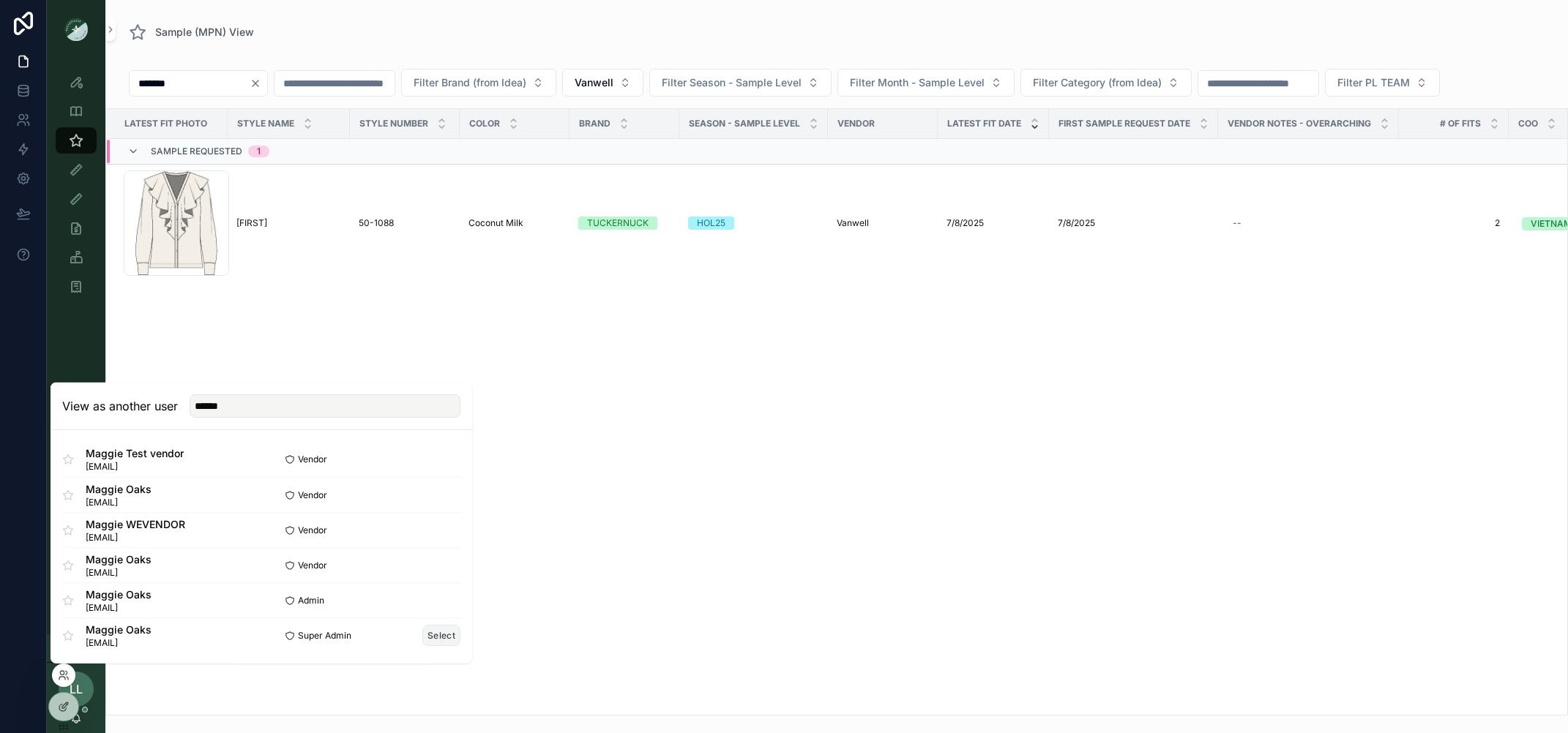 click on "Select" at bounding box center (441, 635) 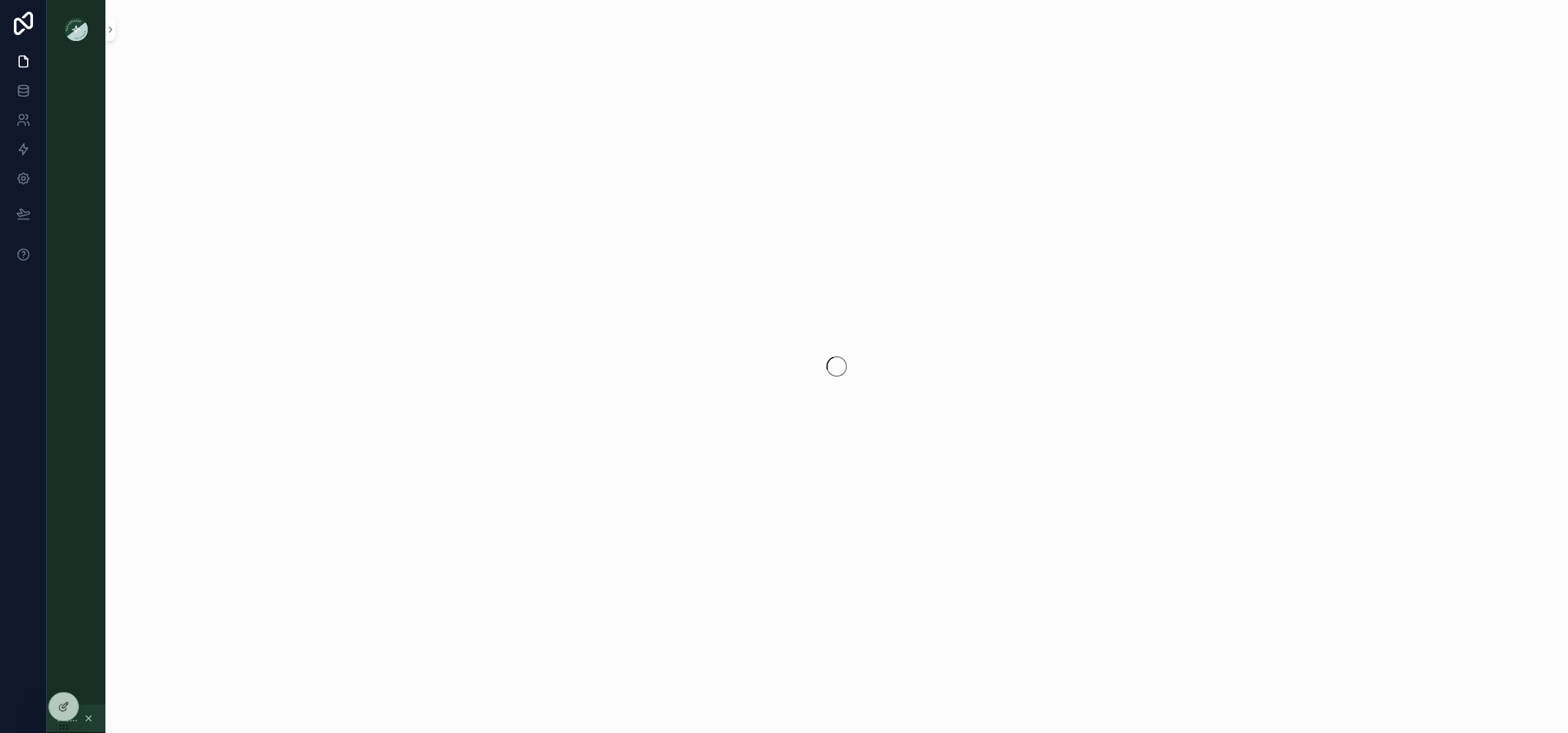 scroll, scrollTop: 0, scrollLeft: 0, axis: both 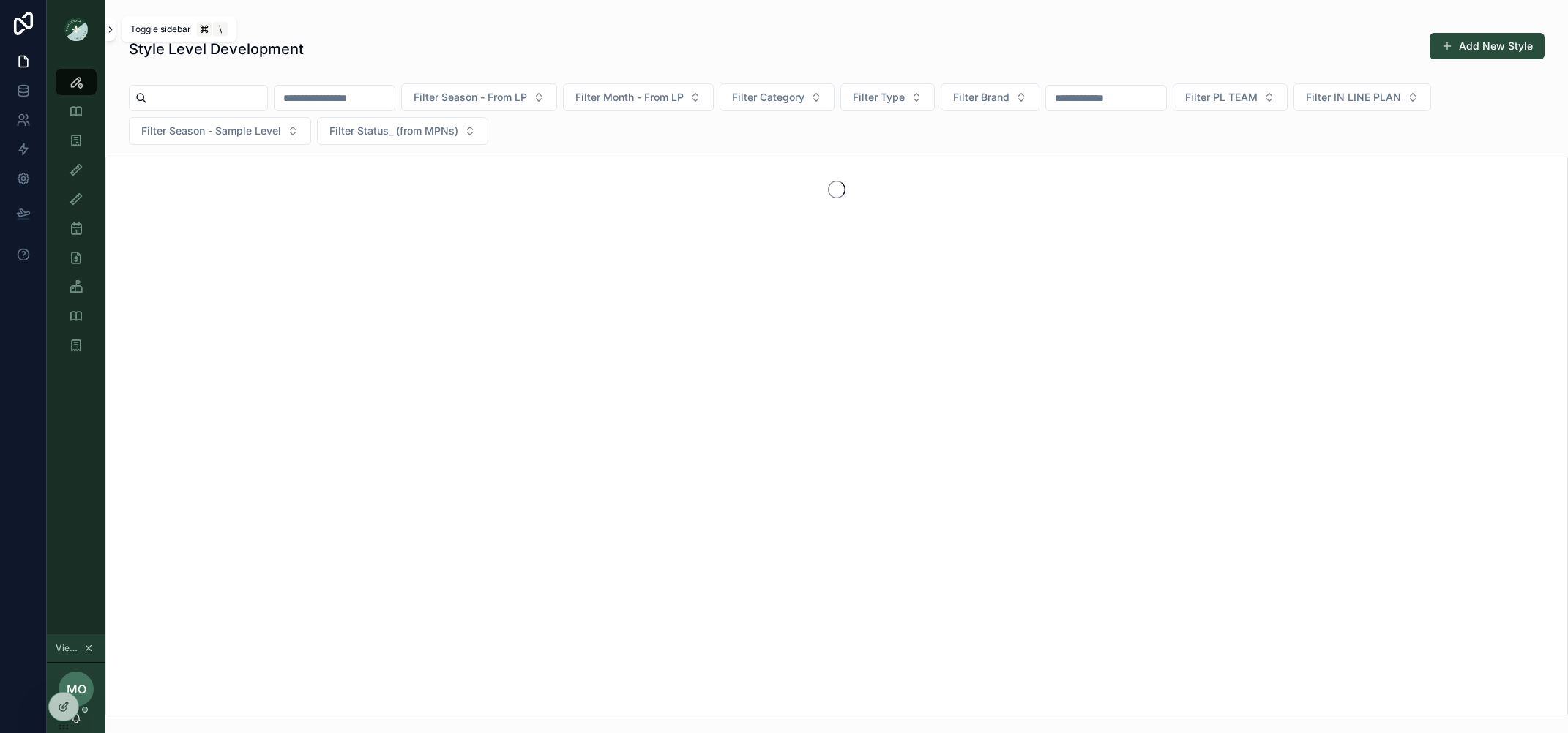 click 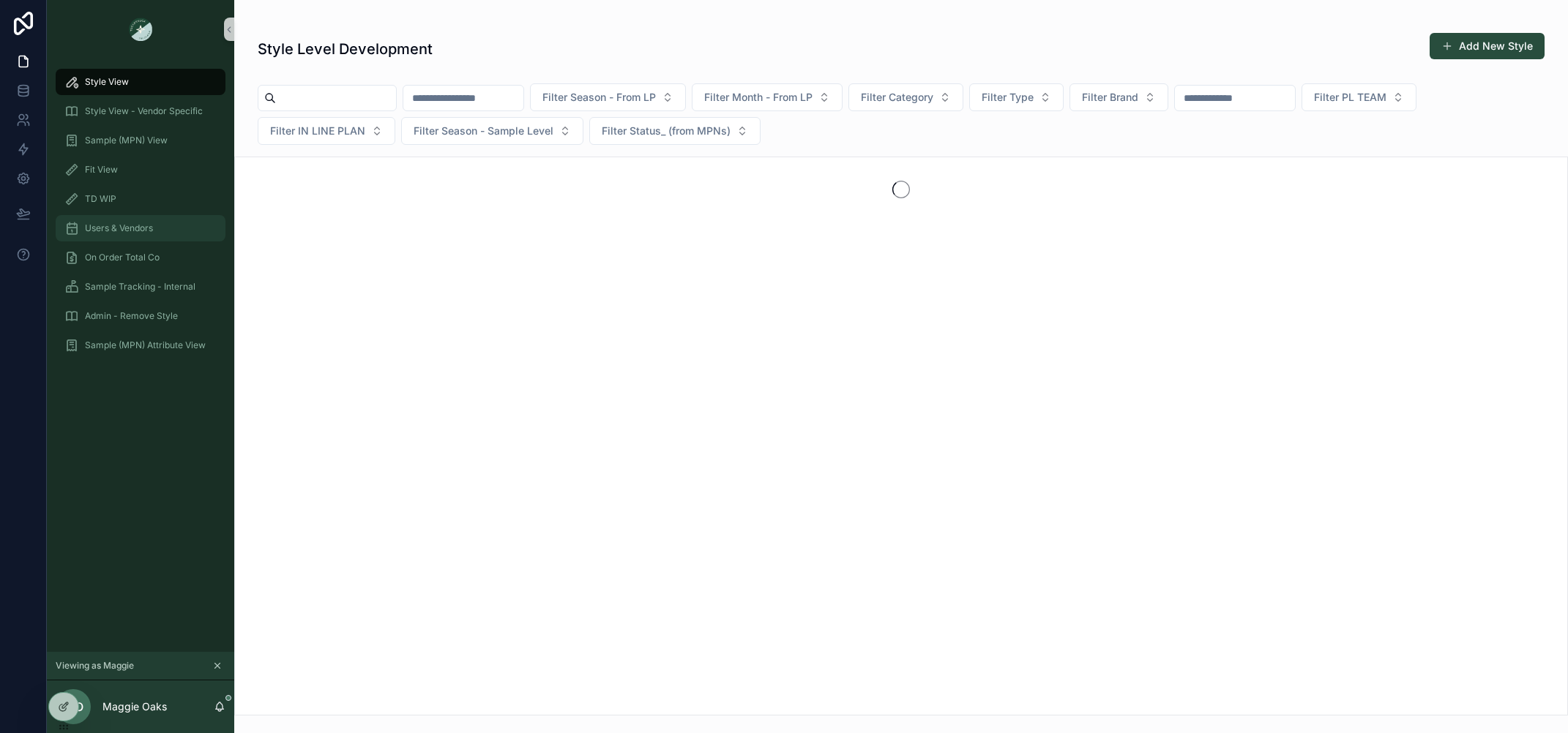 click on "Users & Vendors" at bounding box center [141, 228] 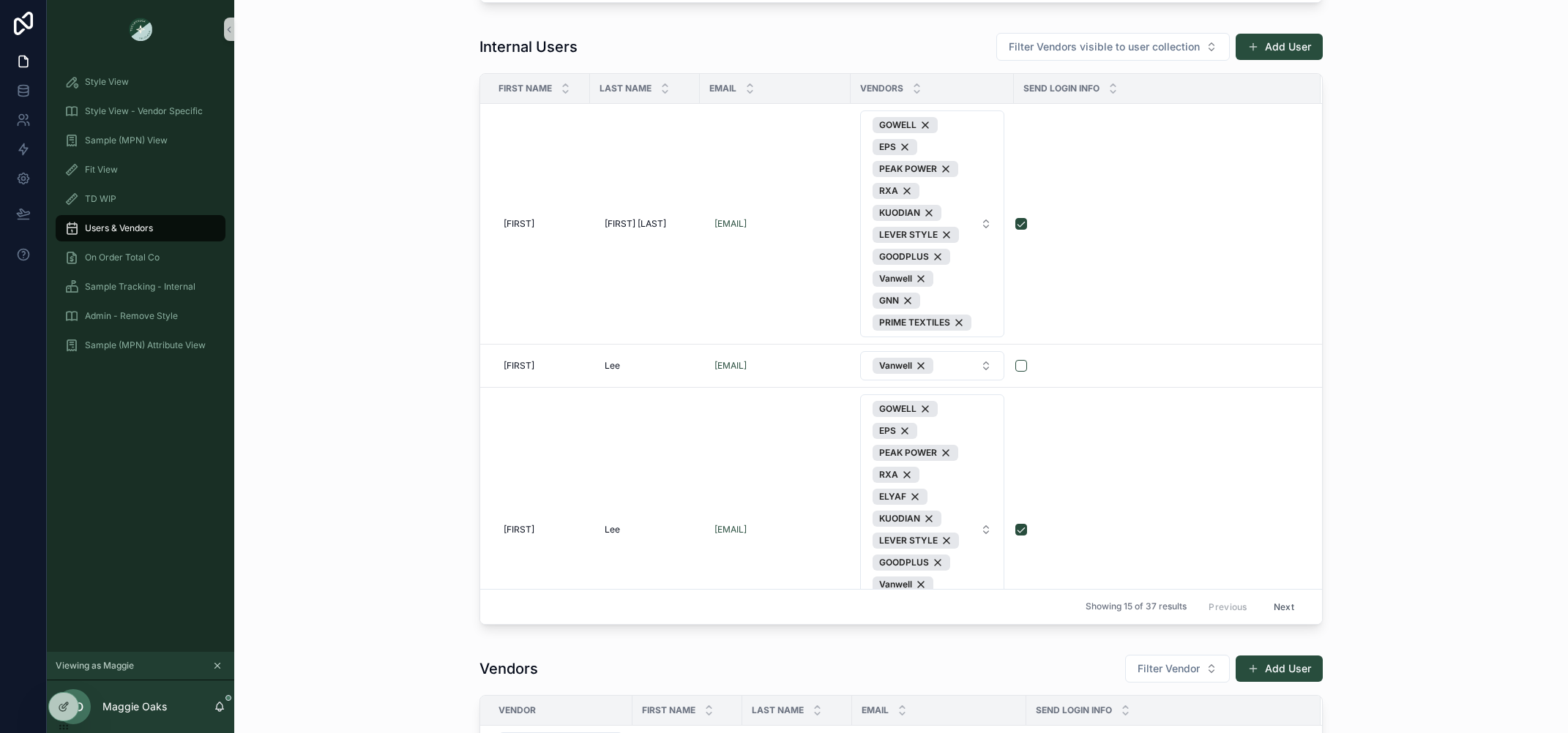 scroll, scrollTop: 534, scrollLeft: 0, axis: vertical 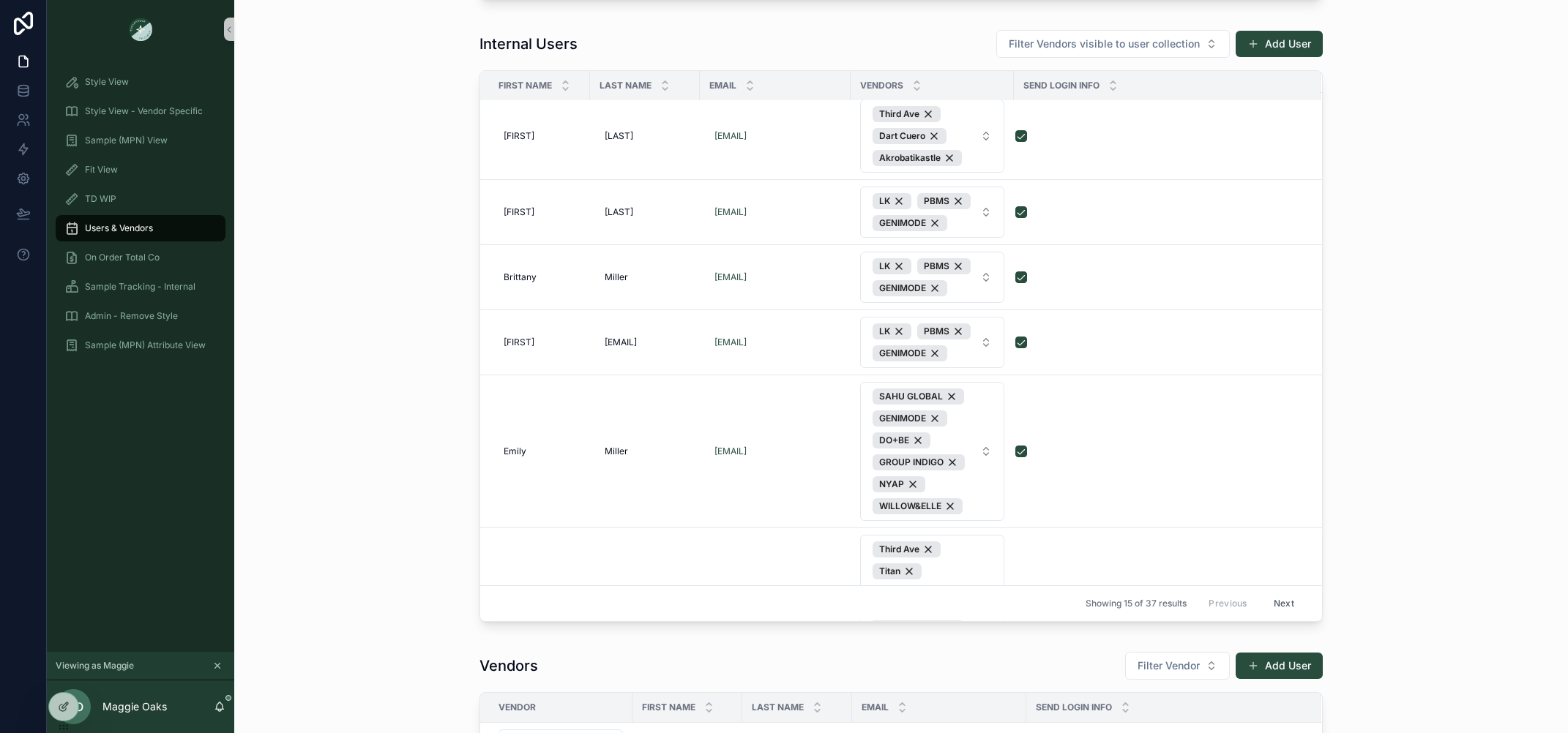 click on "Next" at bounding box center (1284, 604) 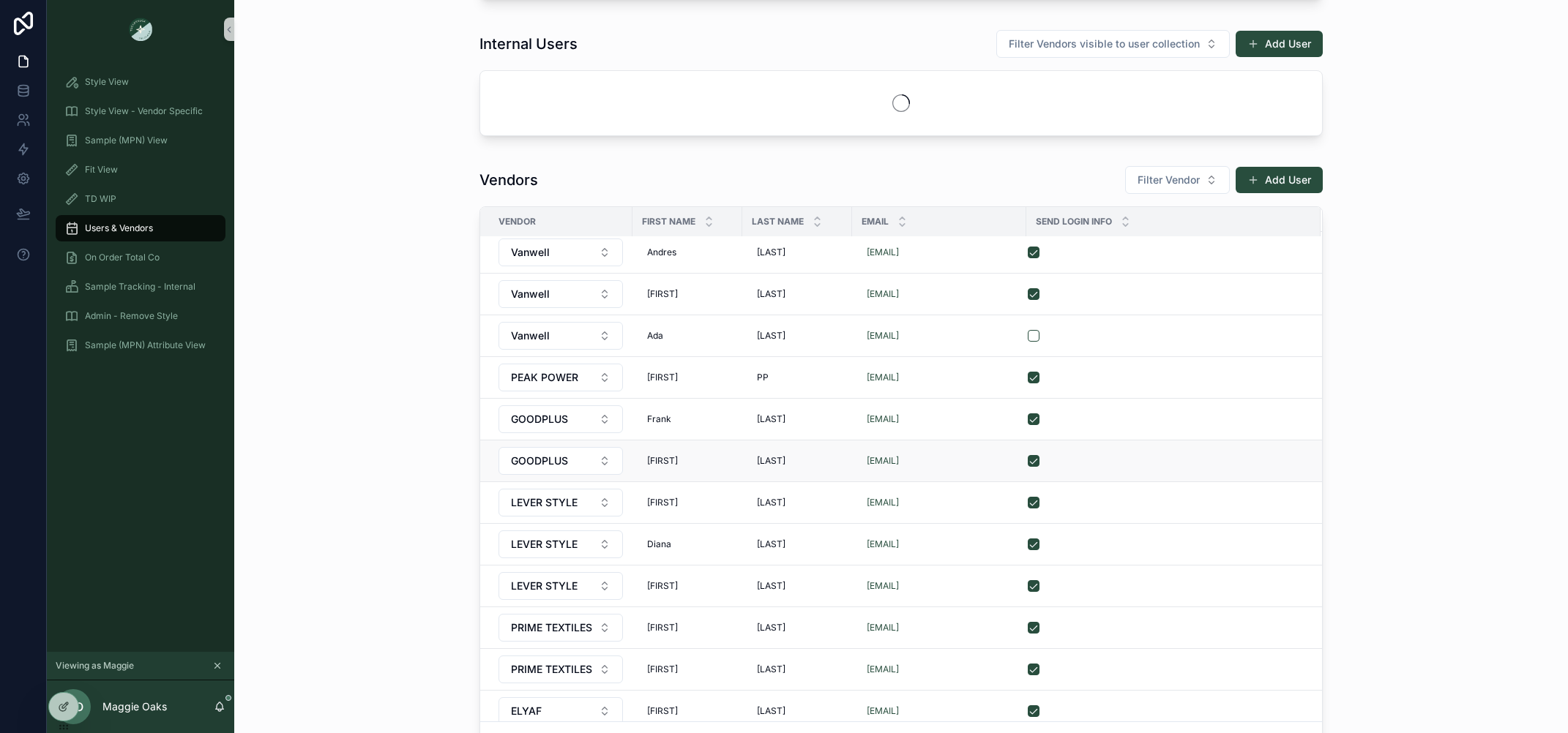 scroll, scrollTop: 0, scrollLeft: 0, axis: both 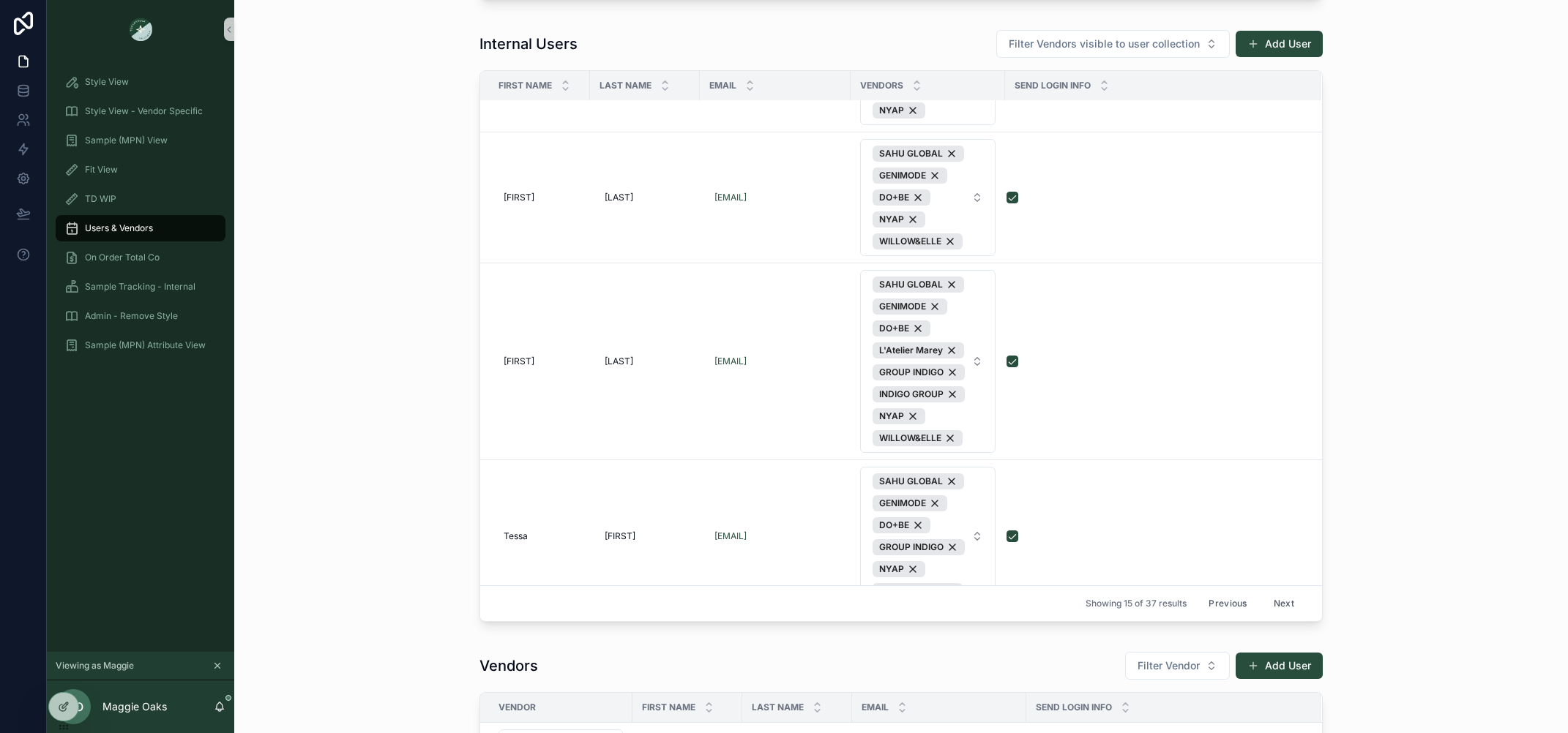 click on "Next" at bounding box center [1284, 604] 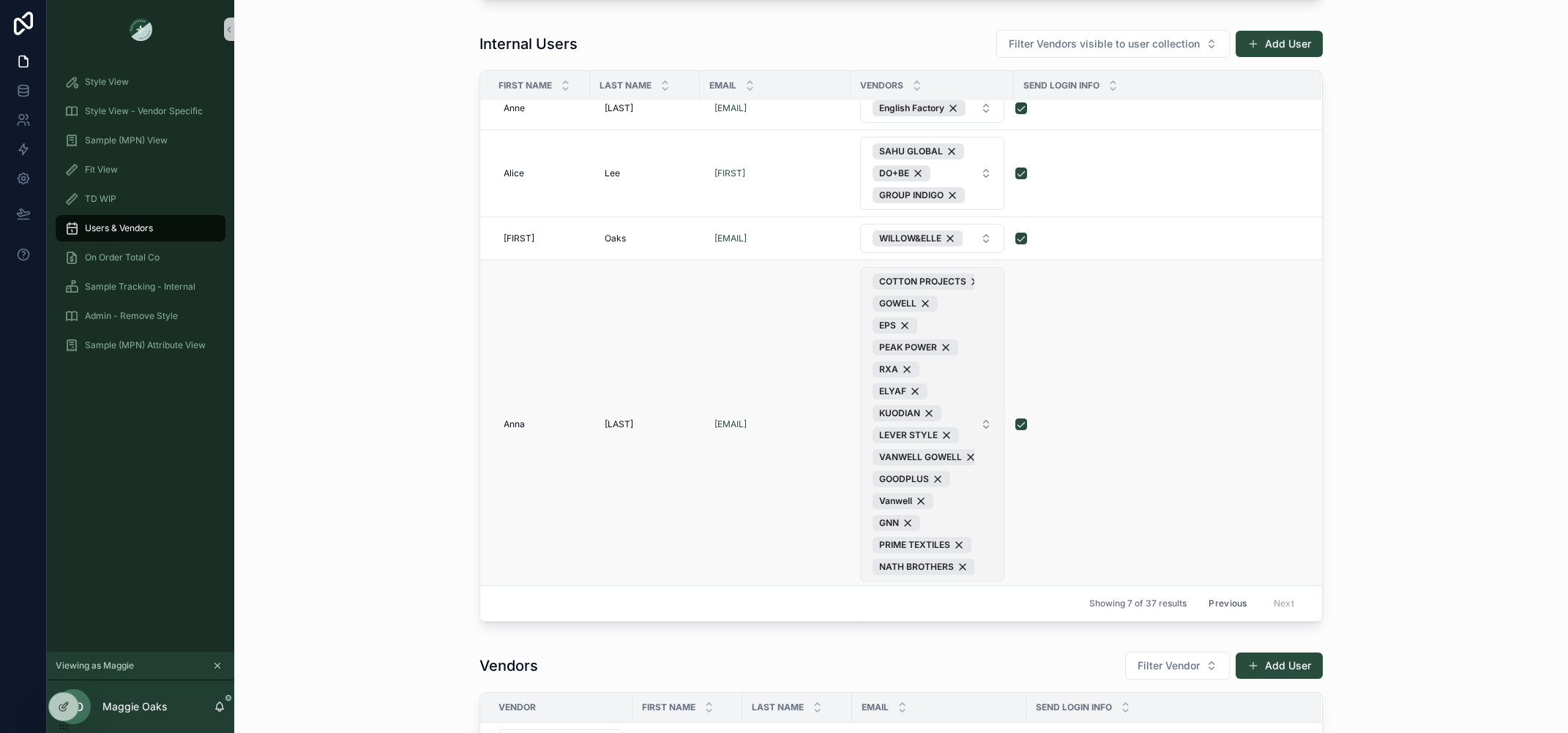 scroll, scrollTop: 15, scrollLeft: 0, axis: vertical 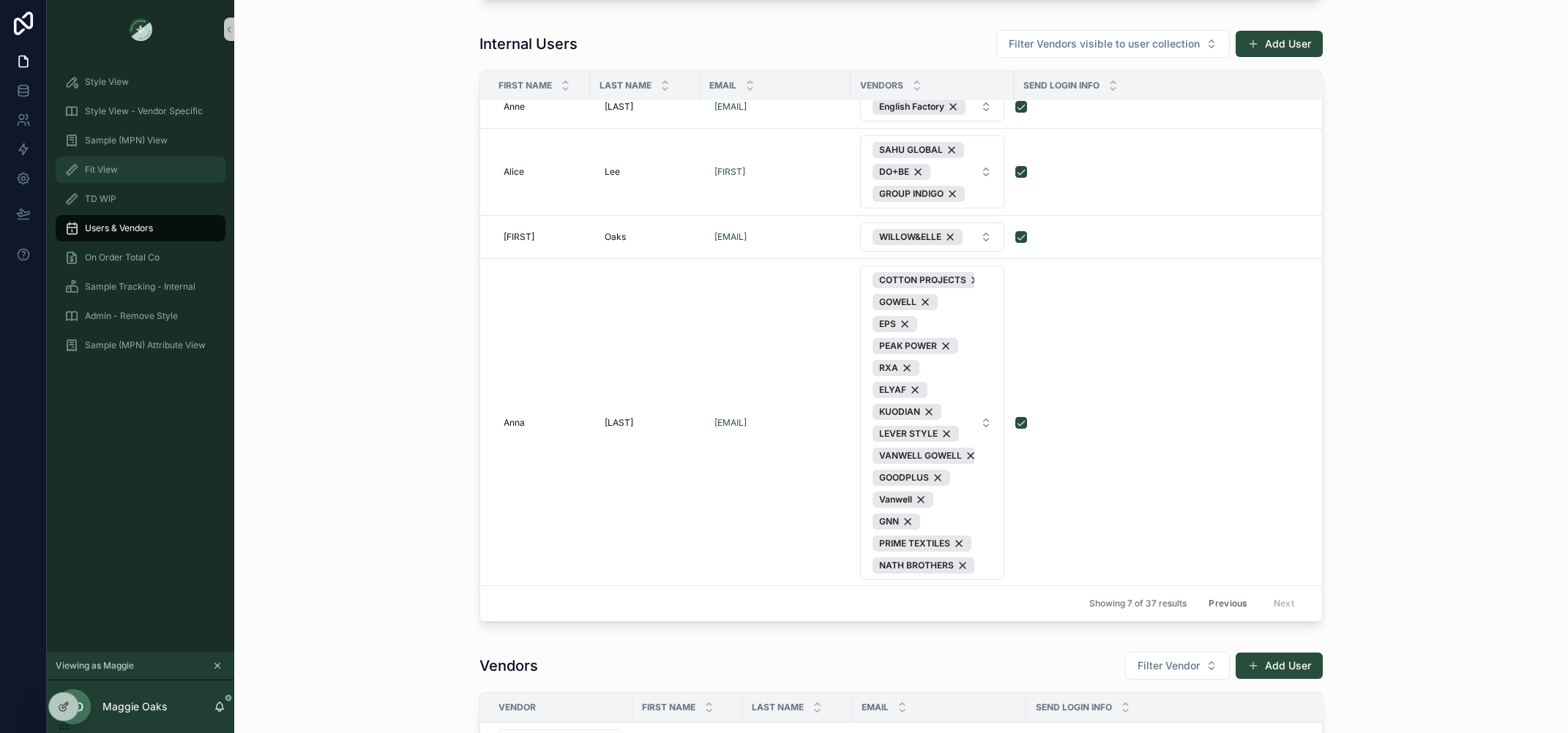 click on "Fit View" at bounding box center (141, 170) 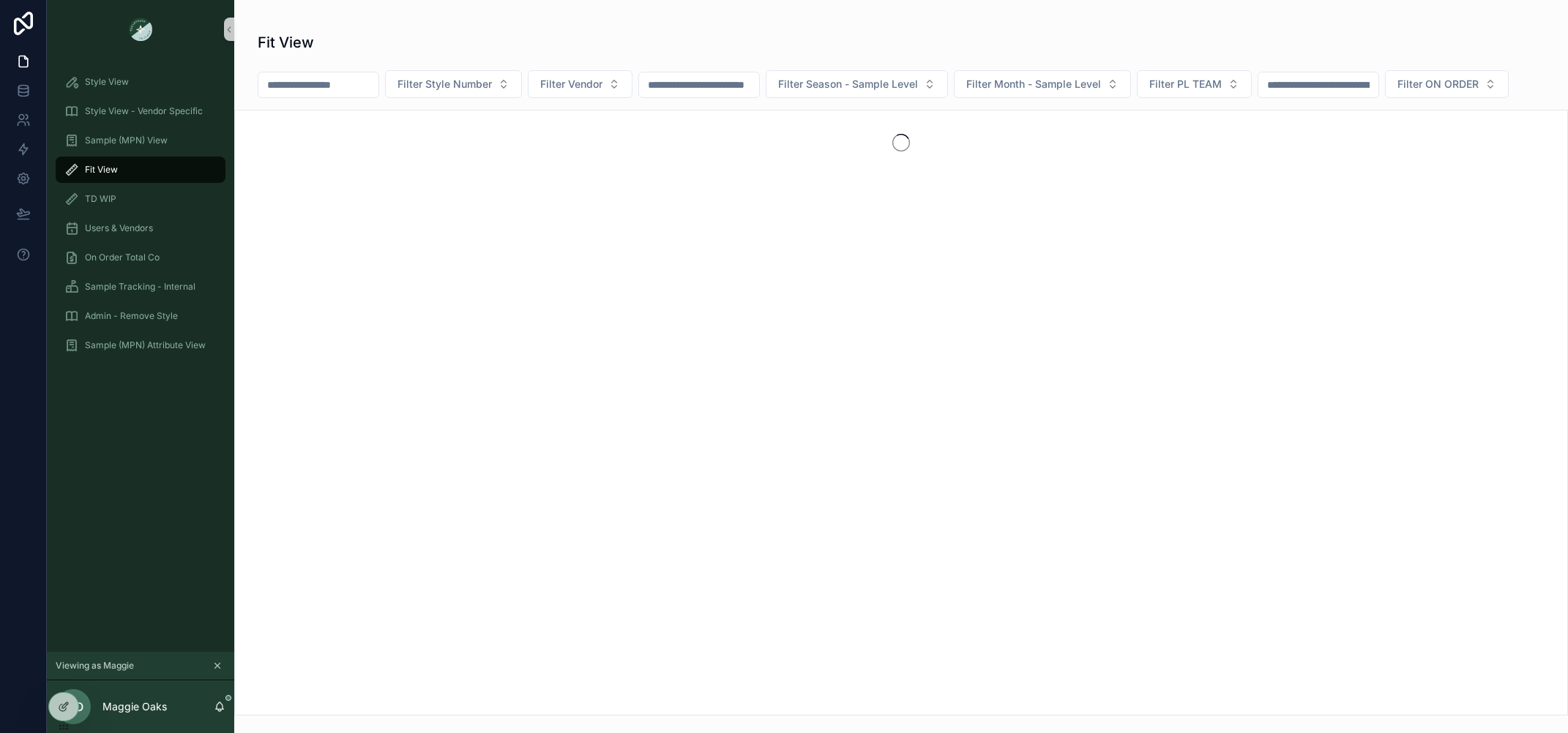 scroll, scrollTop: 0, scrollLeft: 0, axis: both 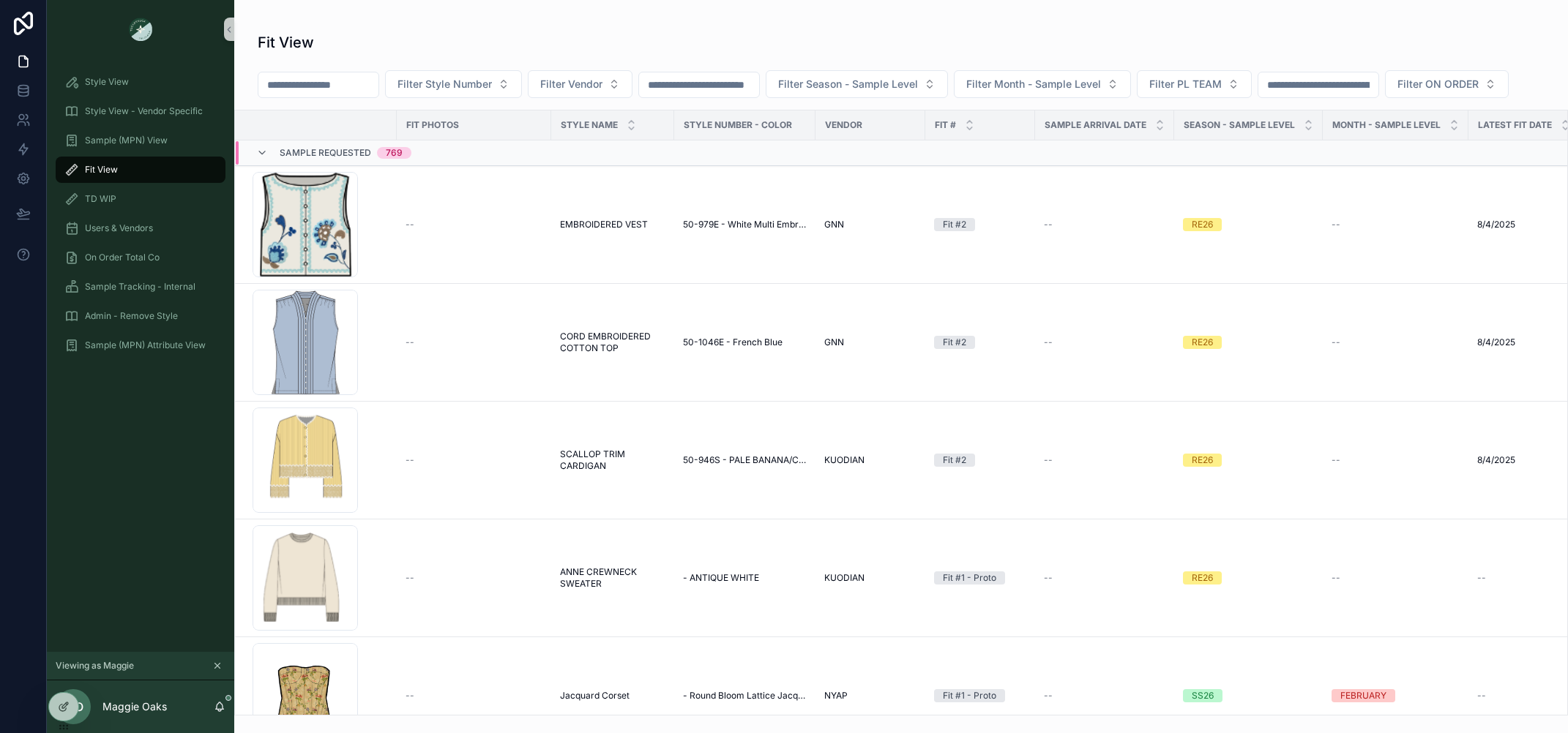click at bounding box center [318, 85] 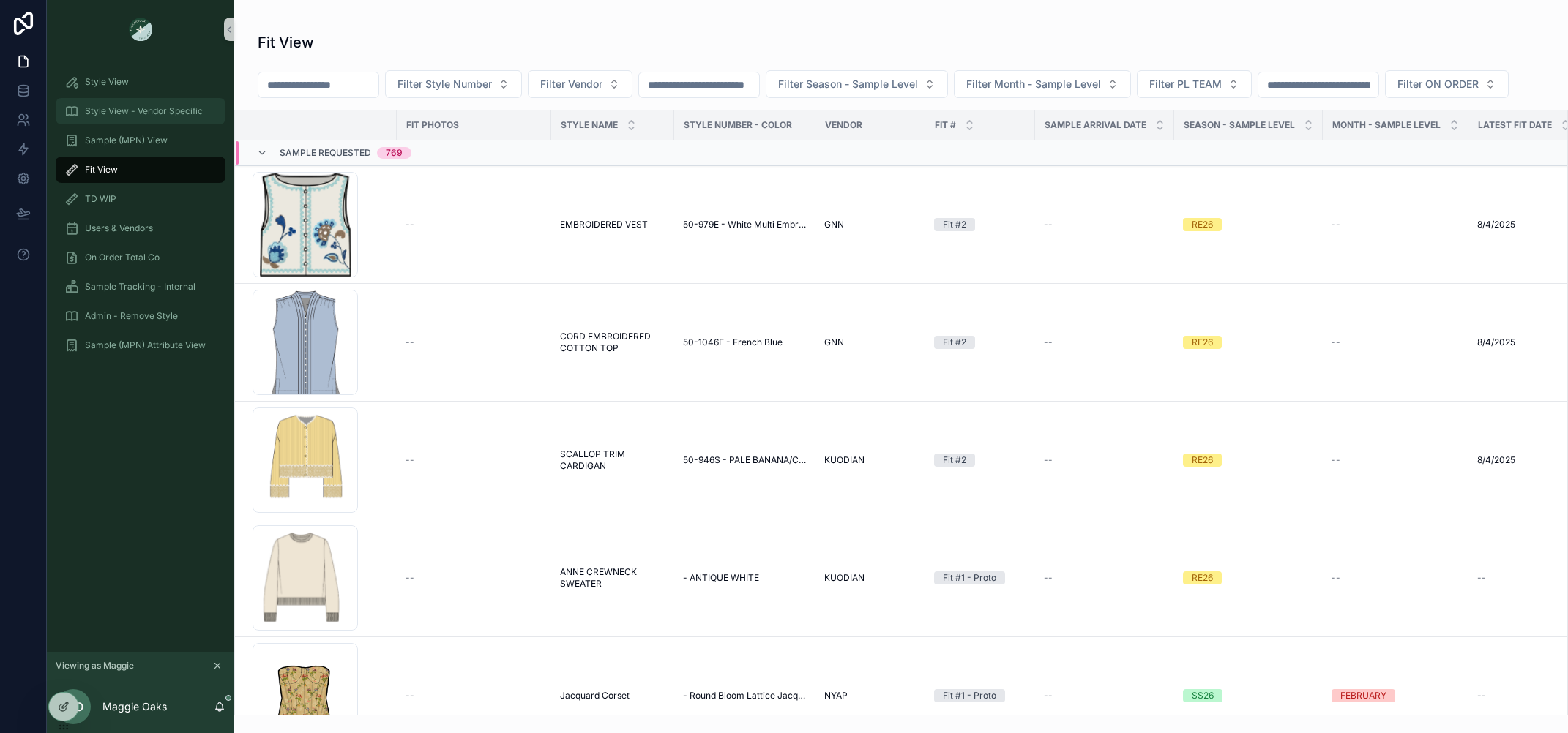 click on "Style View - Vendor Specific" at bounding box center (141, 111) 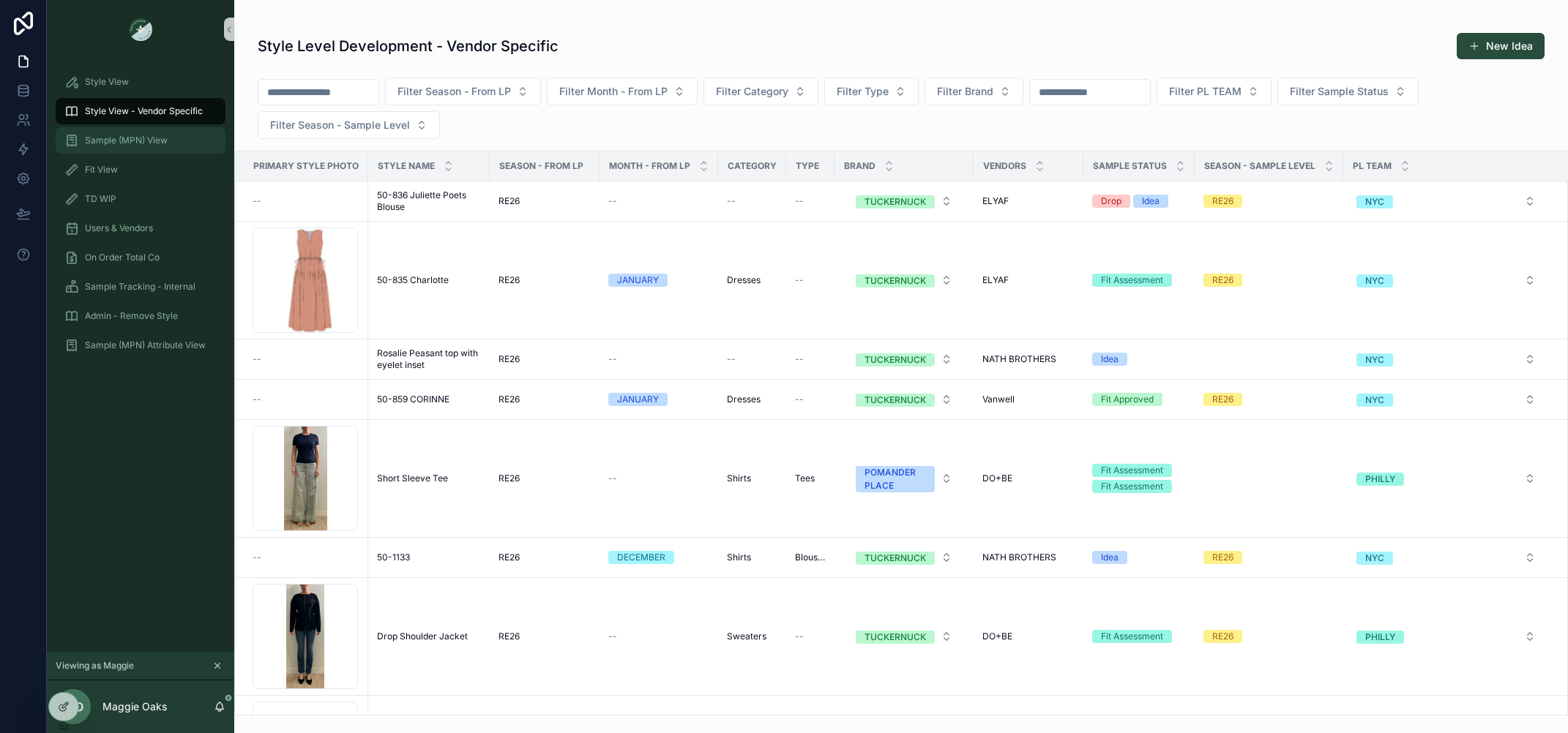 drag, startPoint x: 148, startPoint y: 134, endPoint x: 160, endPoint y: 128, distance: 13.416408 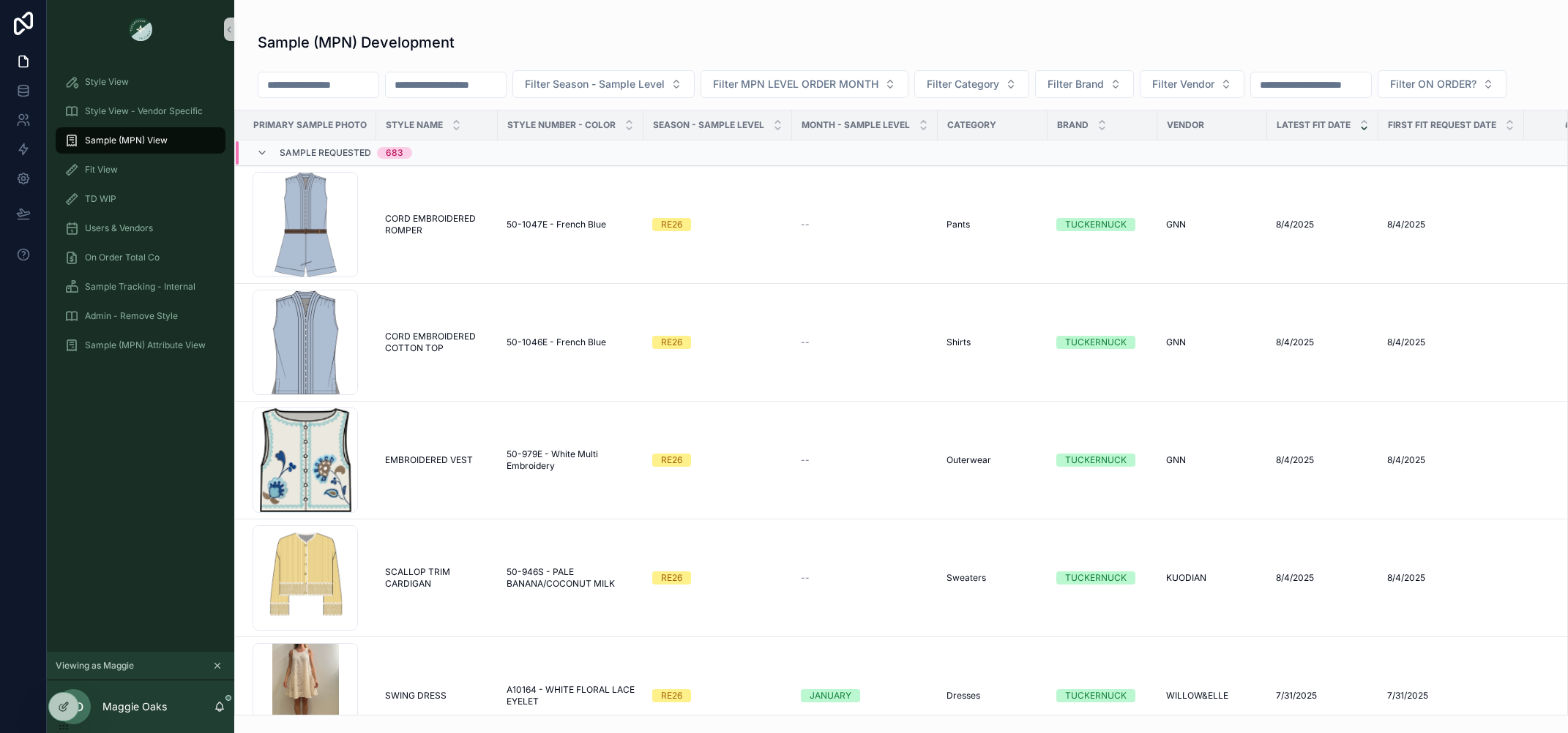 click at bounding box center (318, 85) 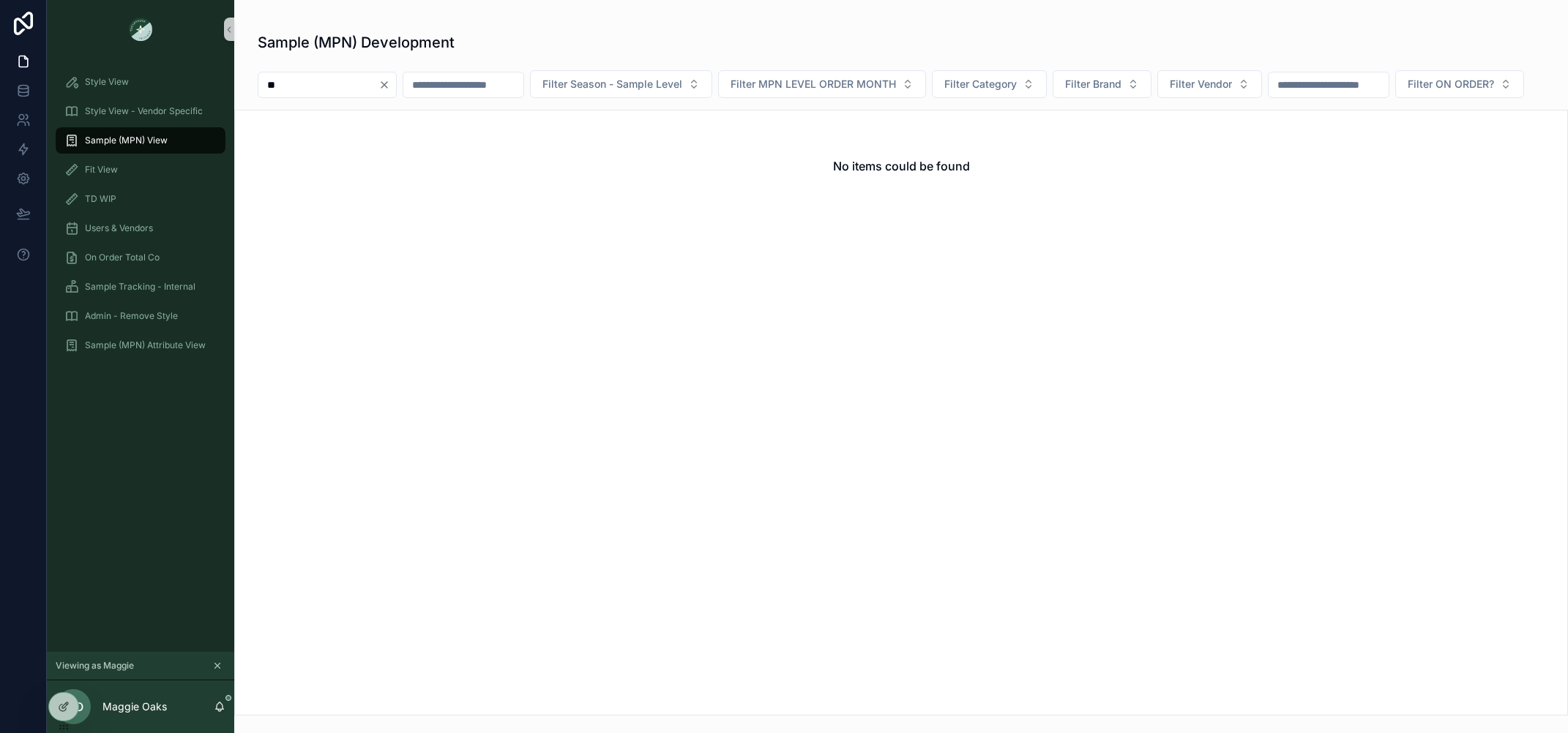 type on "*" 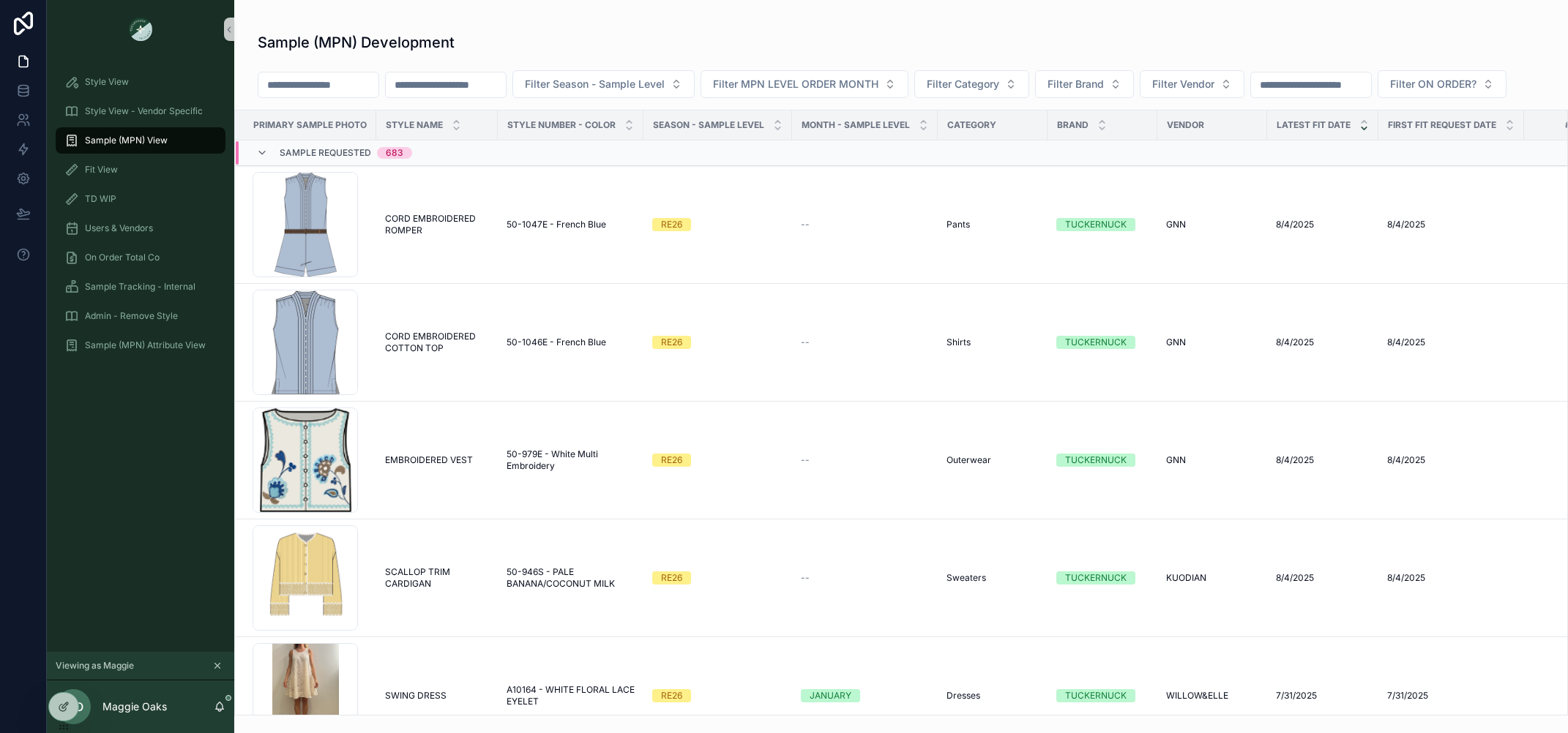 type 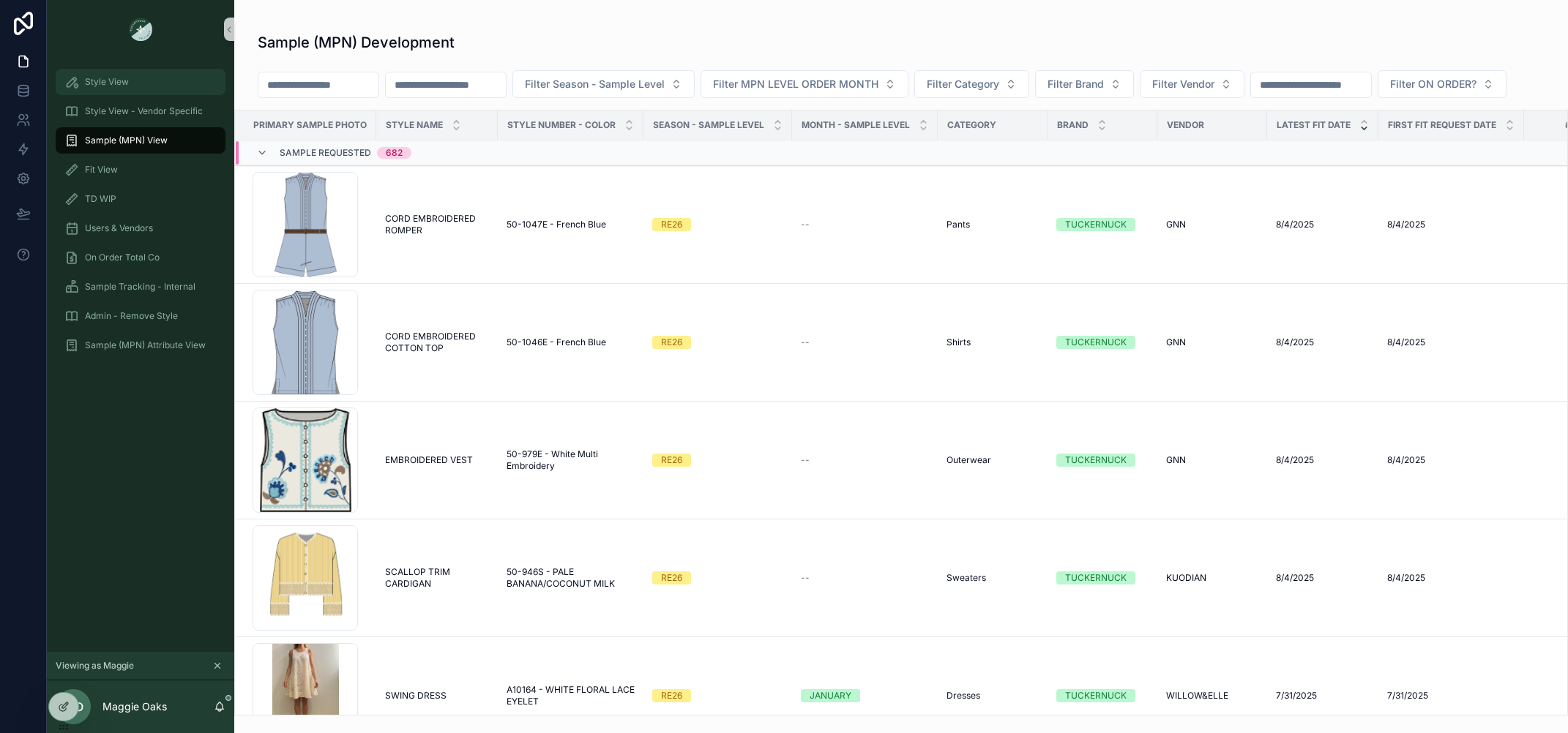 click on "Style View" at bounding box center [141, 82] 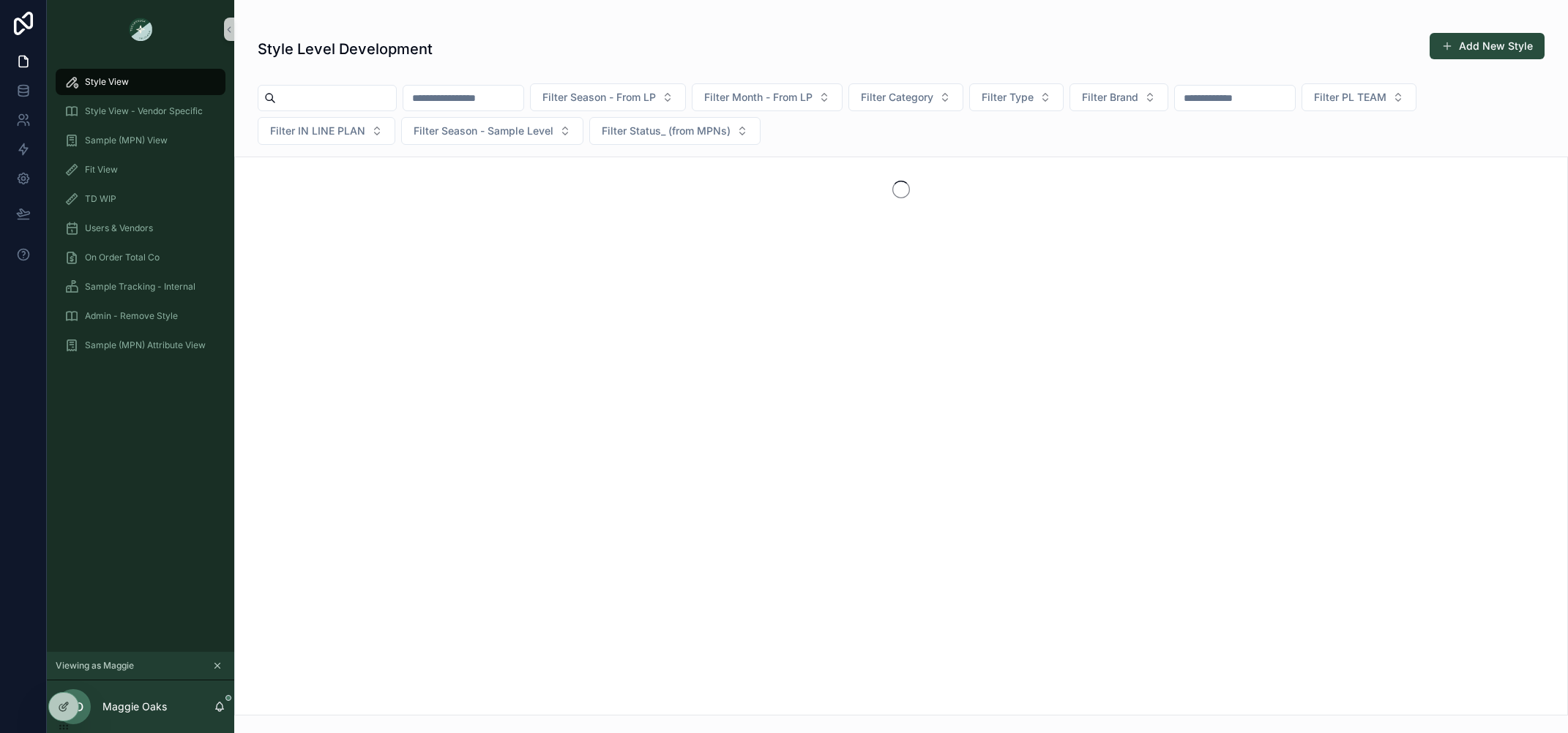 click at bounding box center [336, 98] 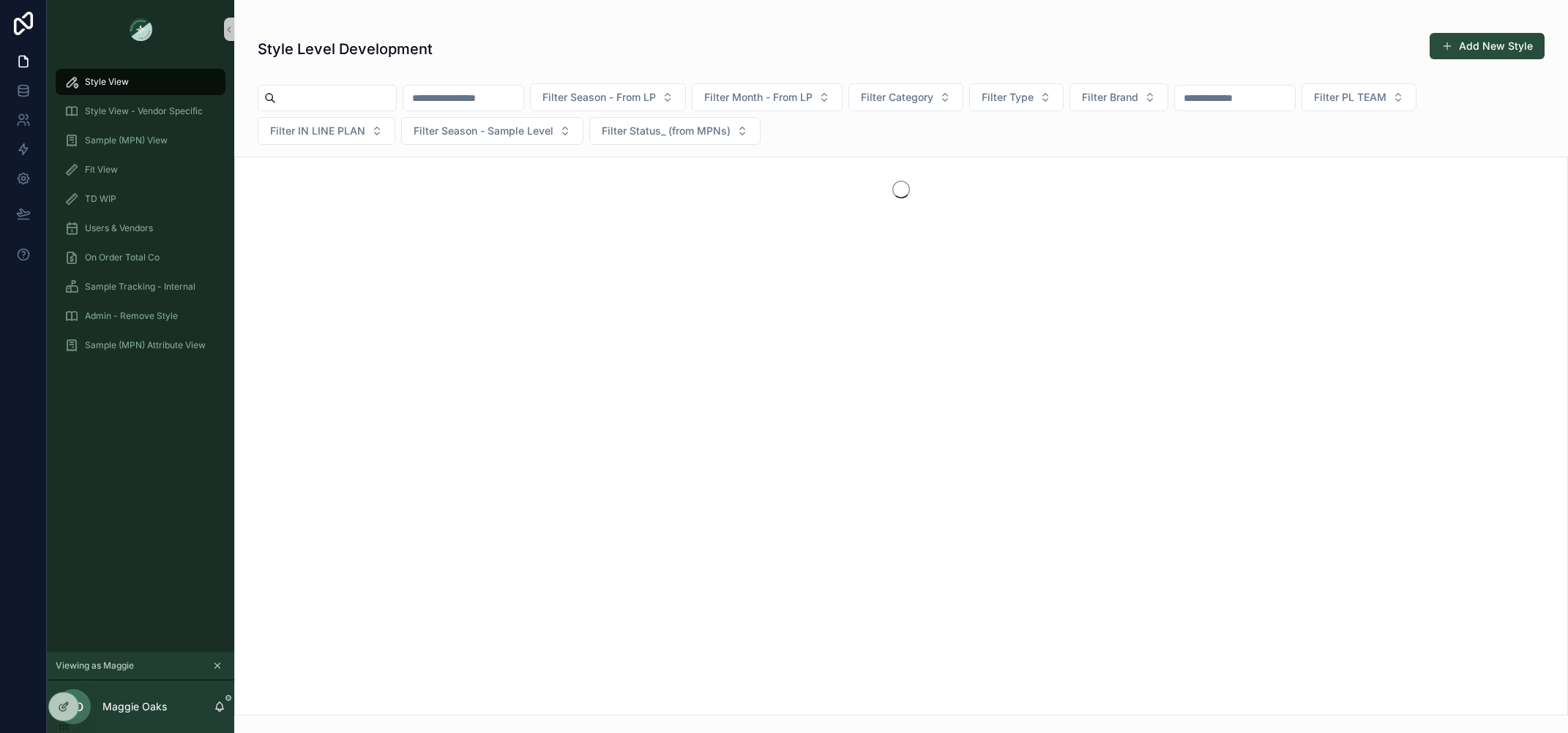 click at bounding box center [463, 98] 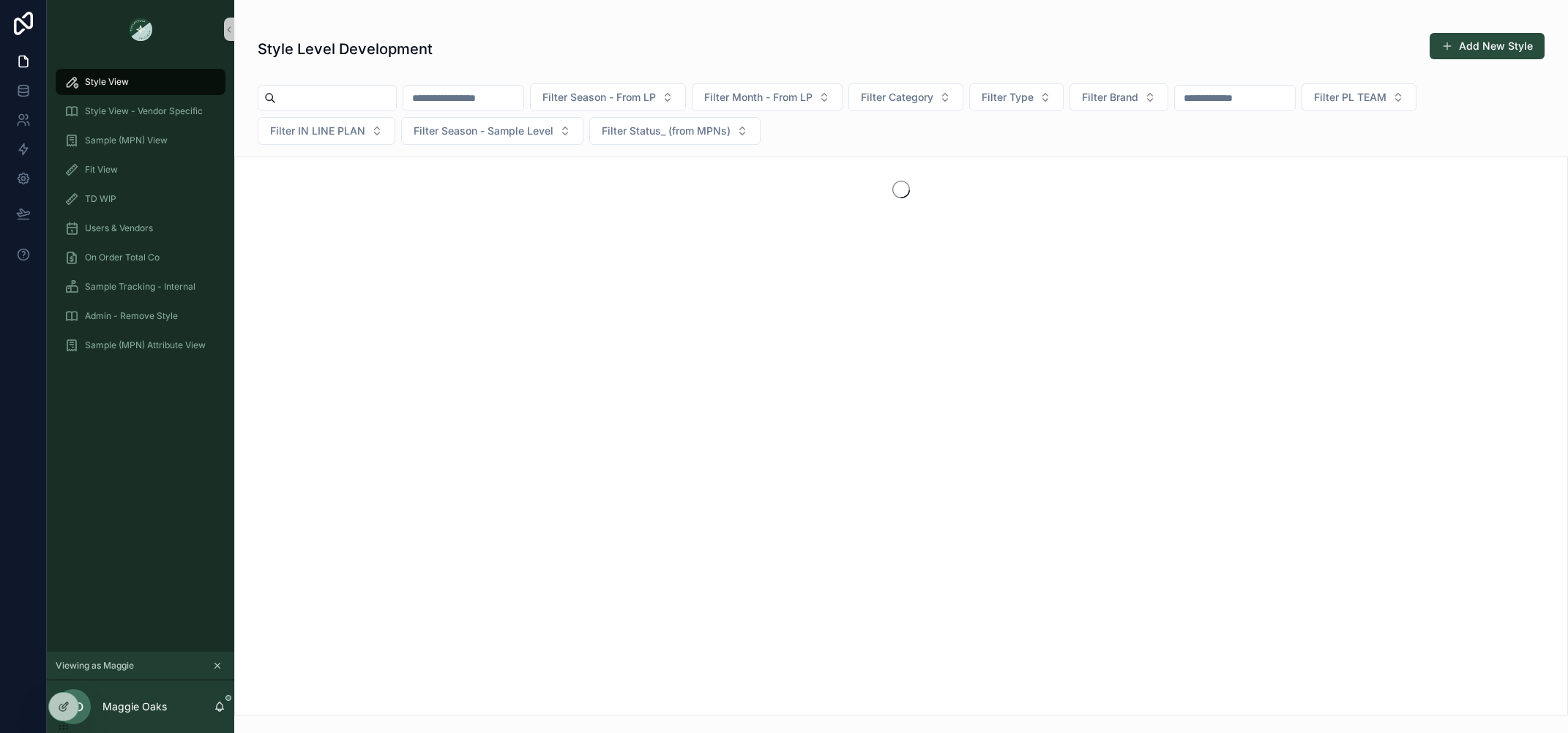 paste on "**********" 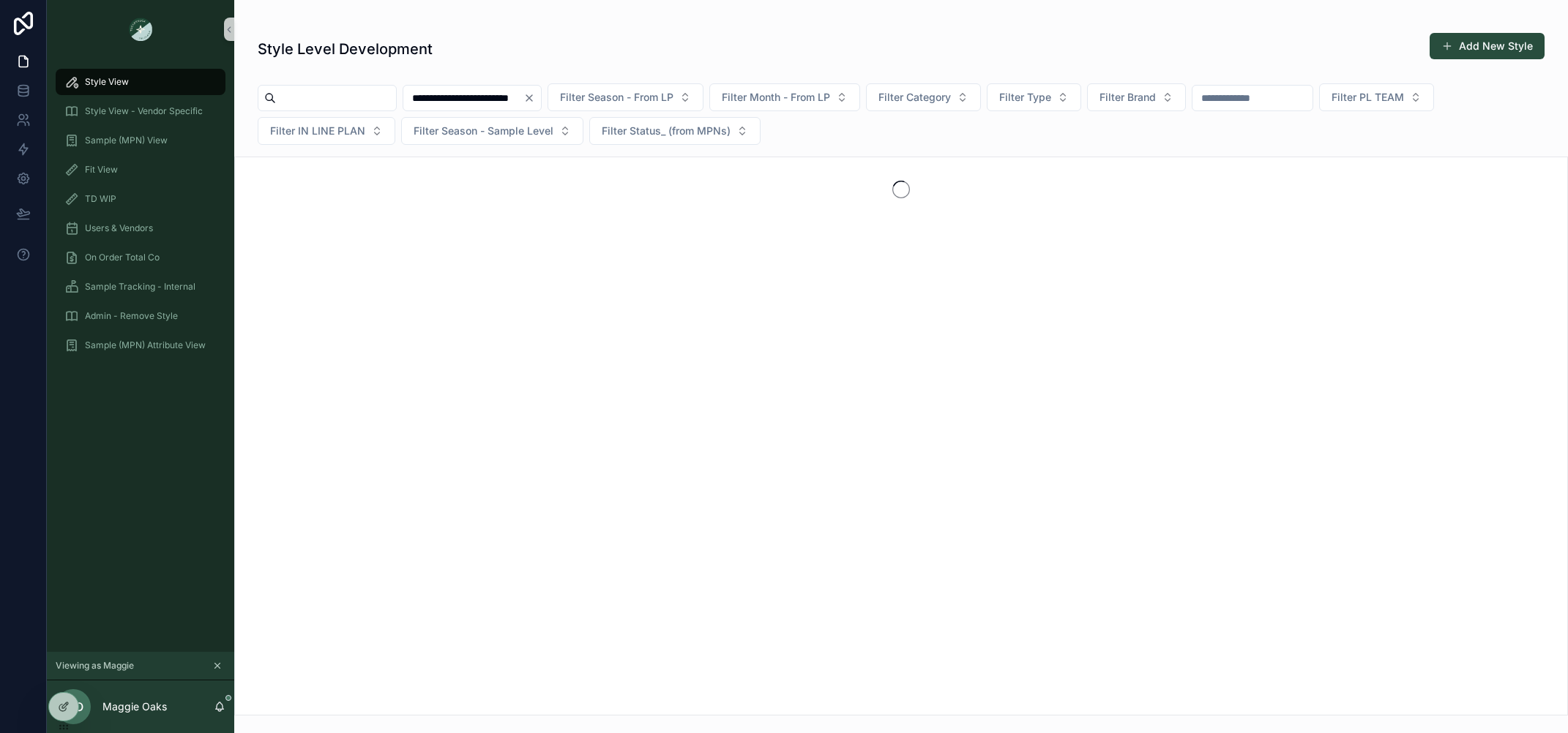 scroll, scrollTop: 0, scrollLeft: 9, axis: horizontal 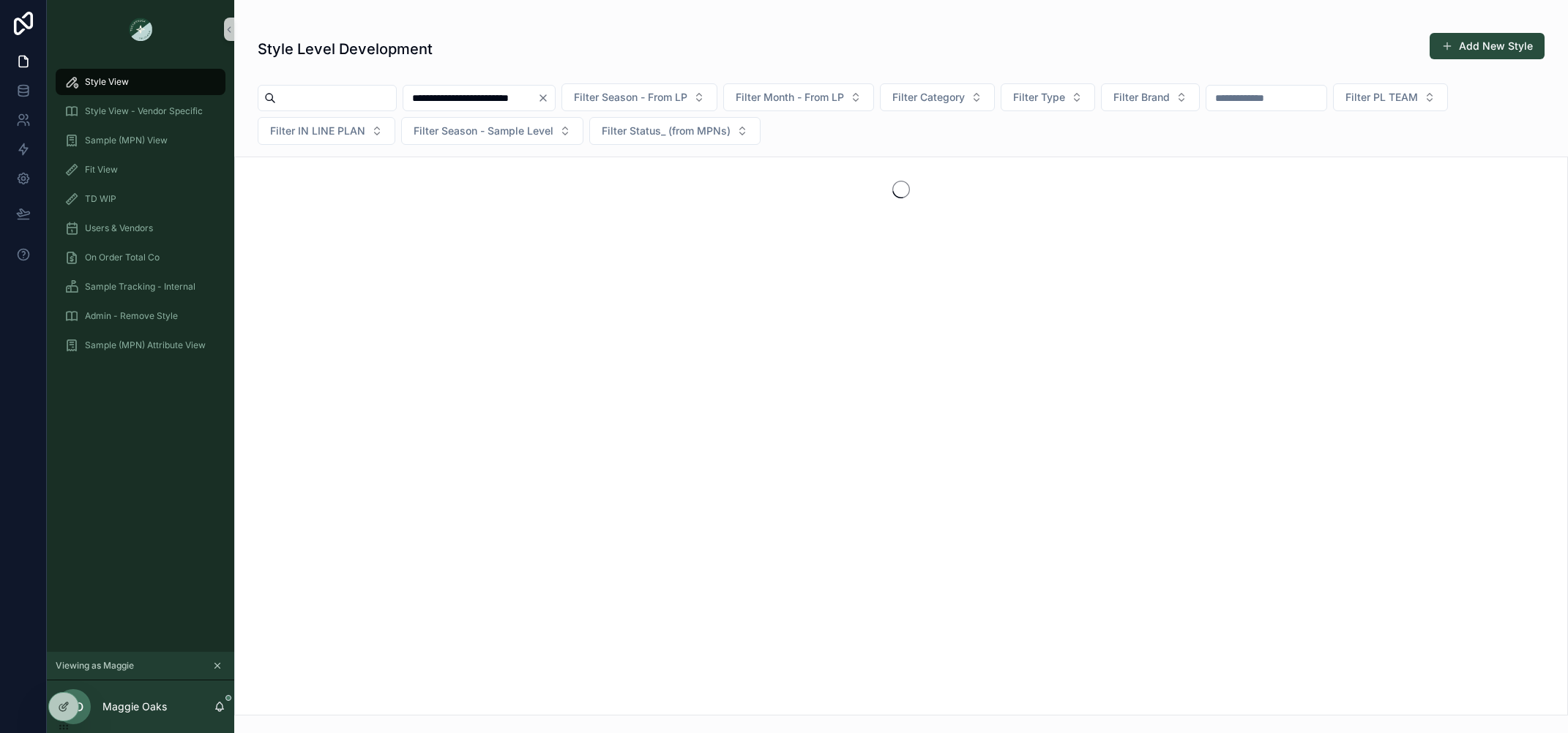 type on "**********" 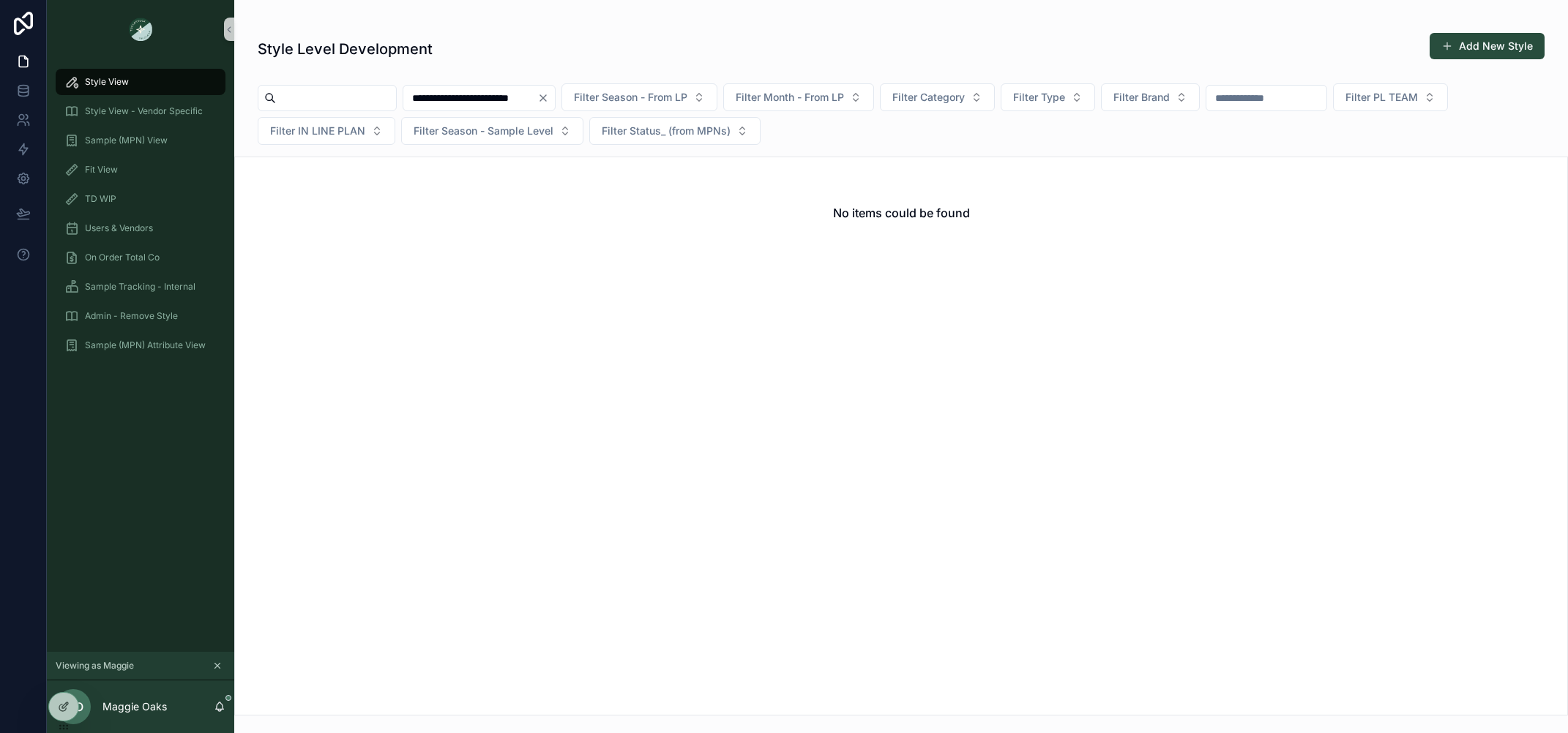 click 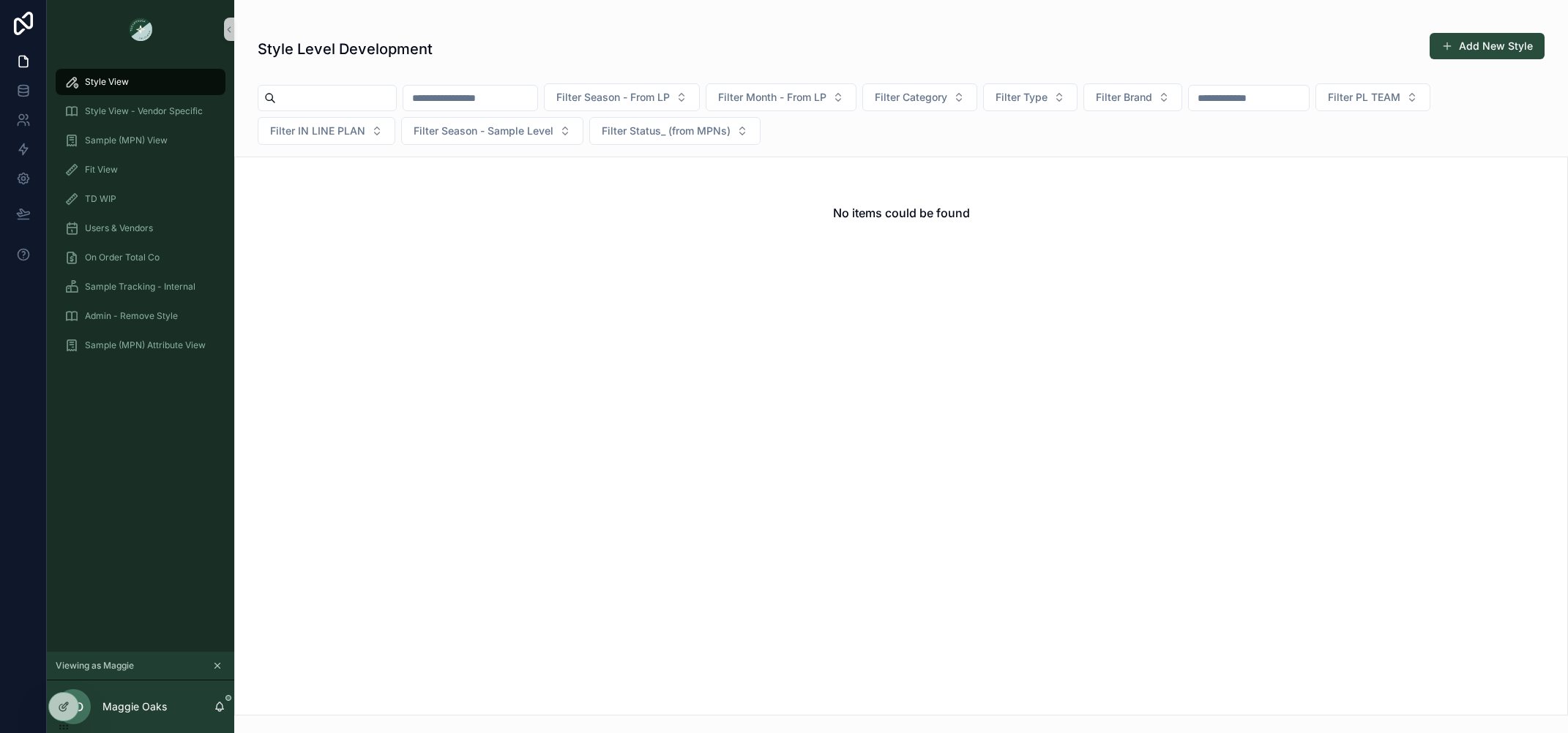 scroll, scrollTop: 0, scrollLeft: 0, axis: both 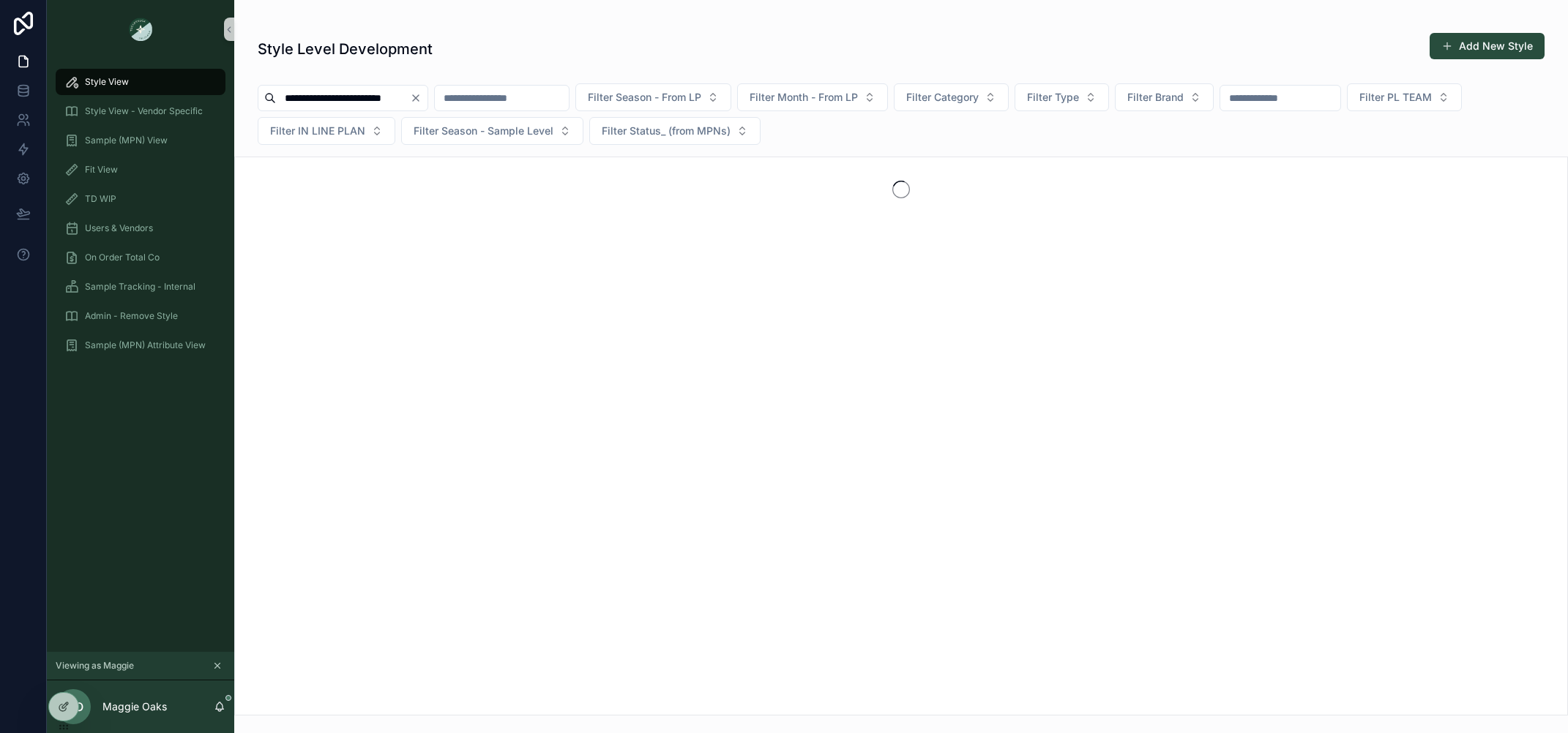 type on "**********" 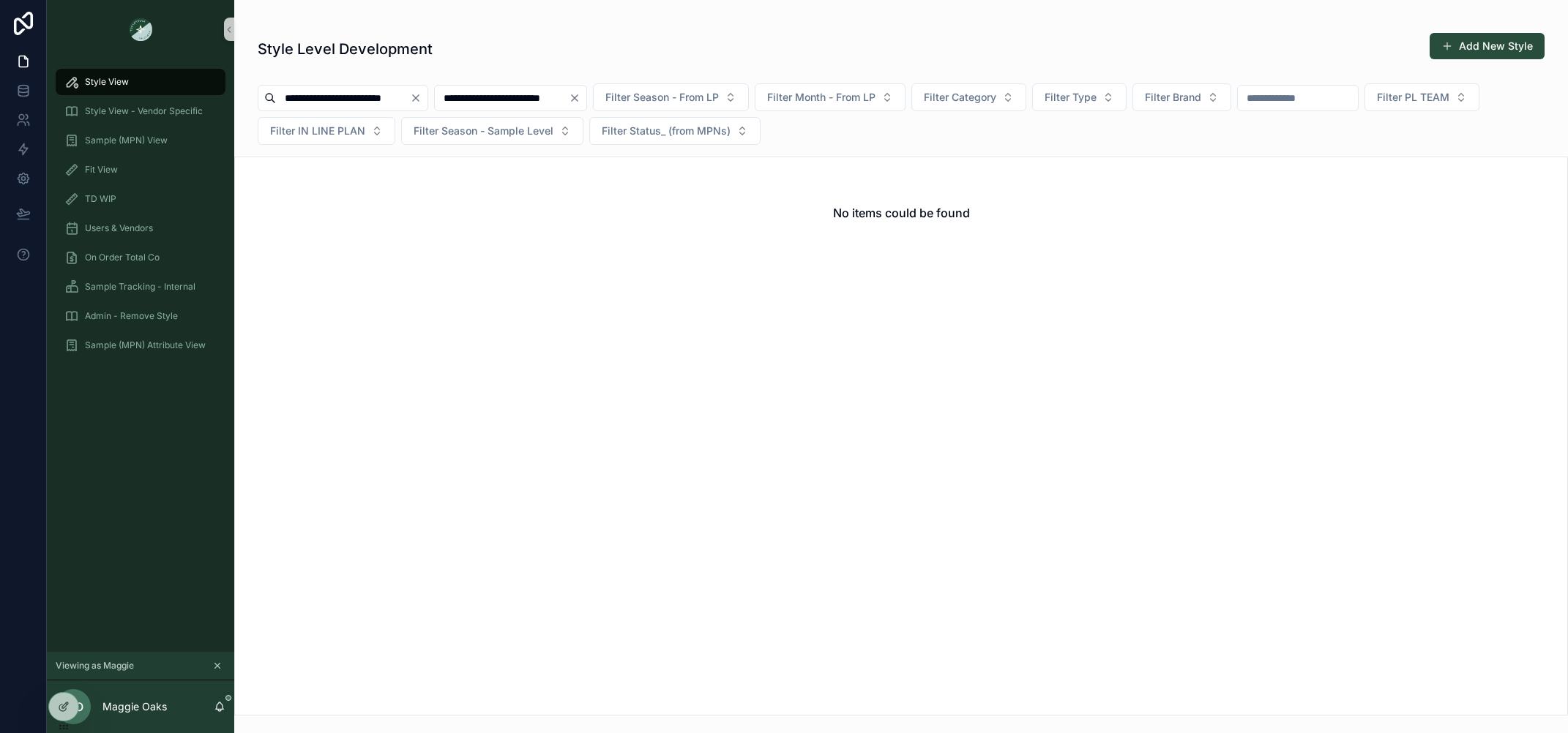type on "**********" 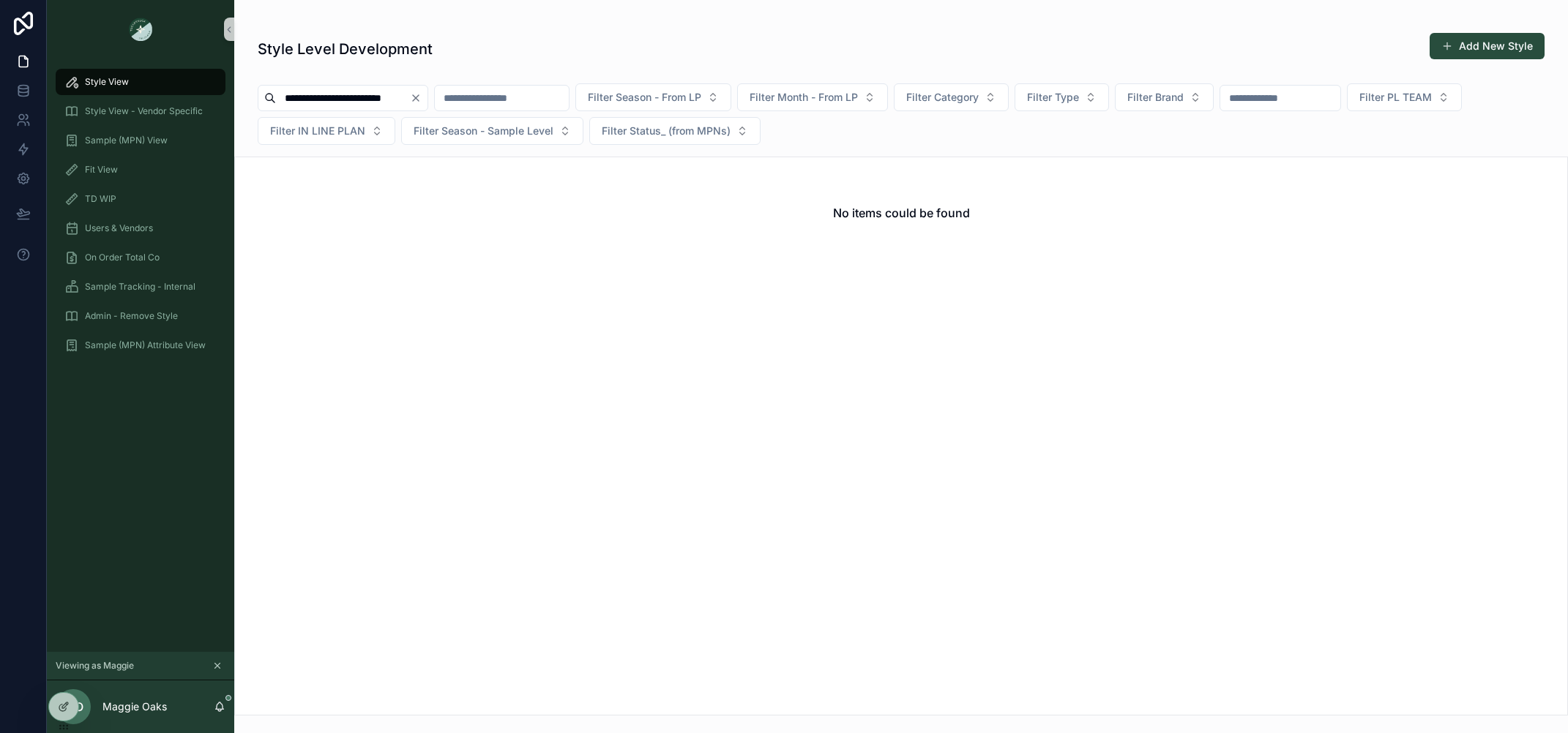 click 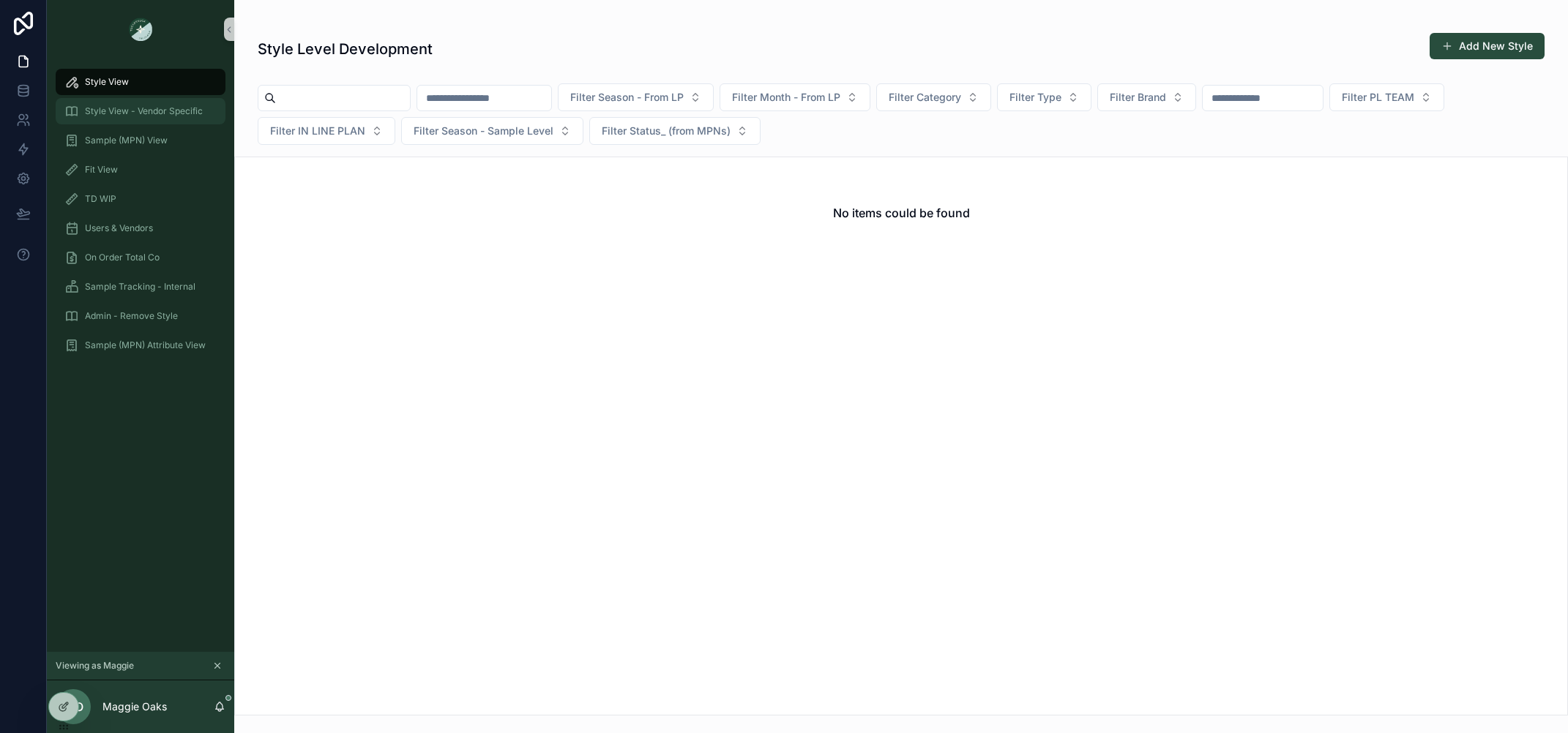 click on "Style View - Vendor Specific" at bounding box center (143, 111) 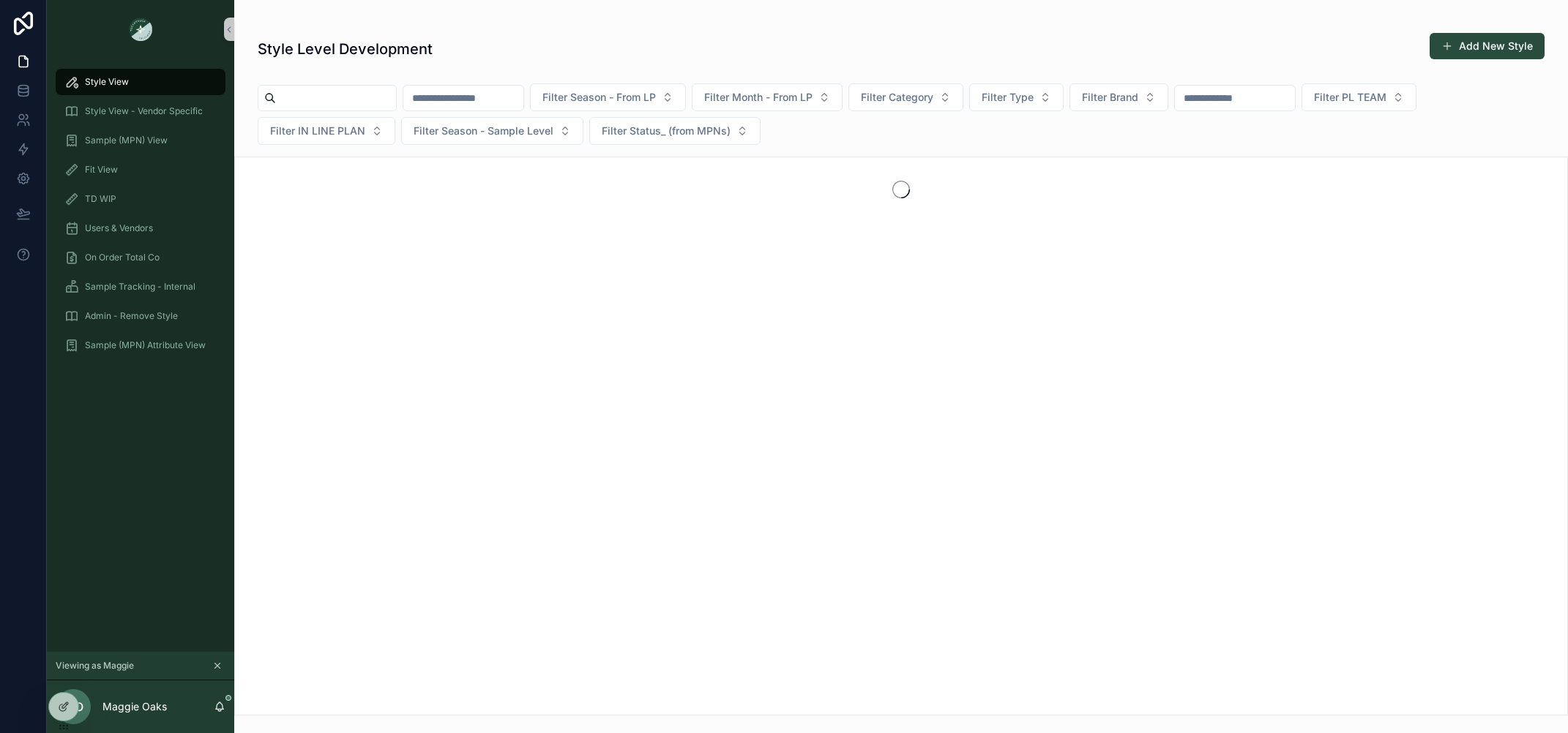 click on "Filter Season - From LP Filter Month - From LP Filter Category Filter Type Filter Brand Filter PL TEAM Filter IN LINE PLAN Filter Season - Sample Level Filter Status_ (from MPNs)" at bounding box center [901, 117] 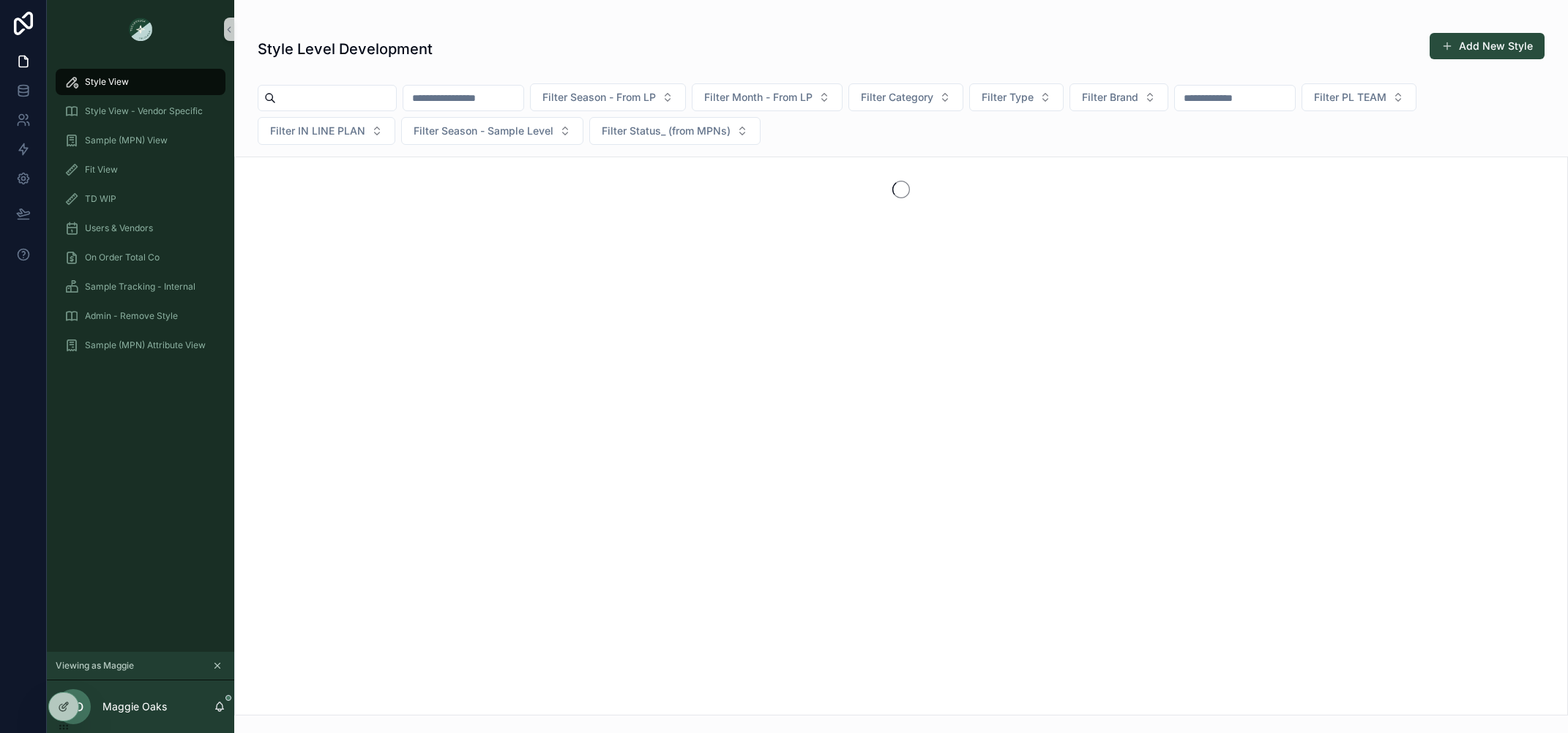 click at bounding box center [463, 98] 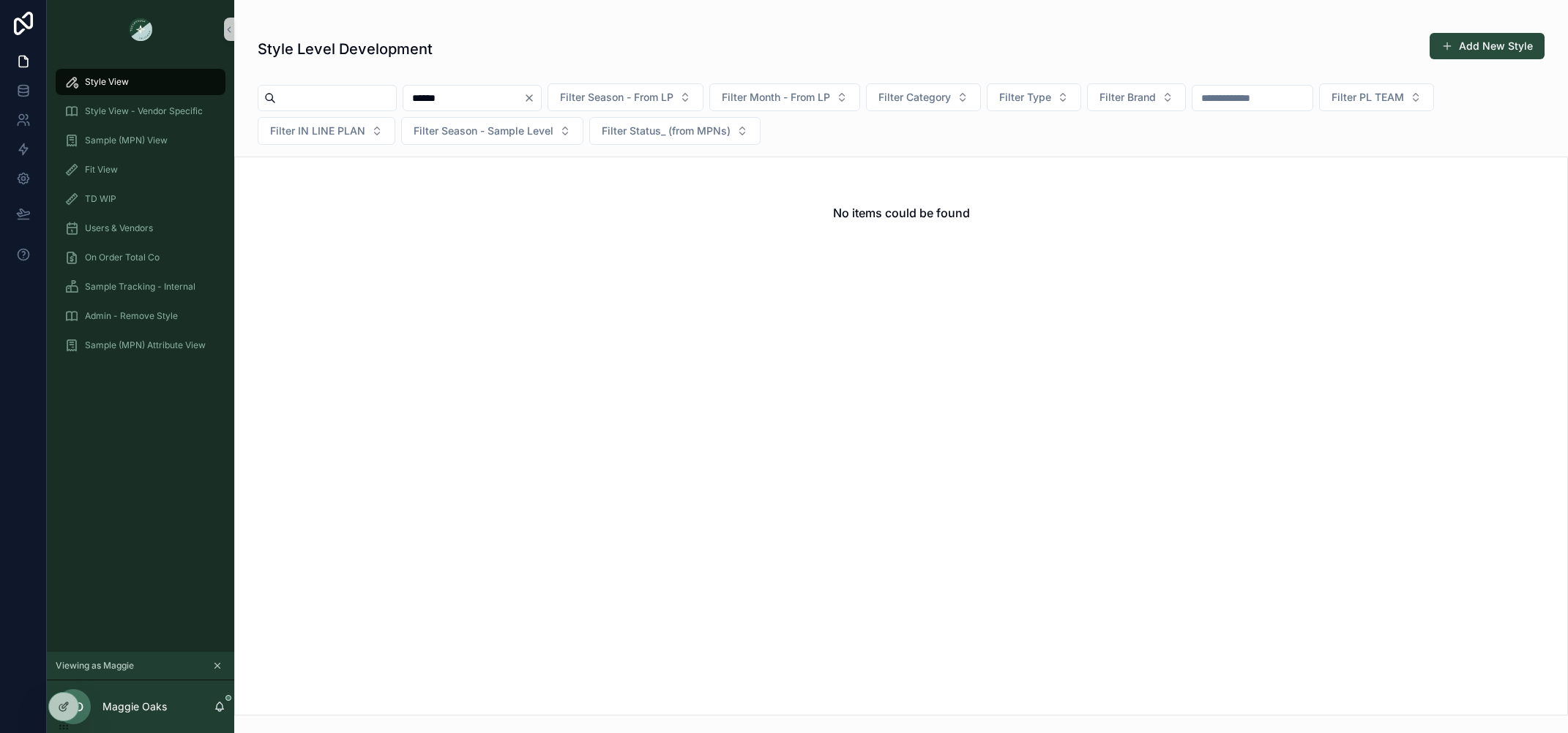 type on "******" 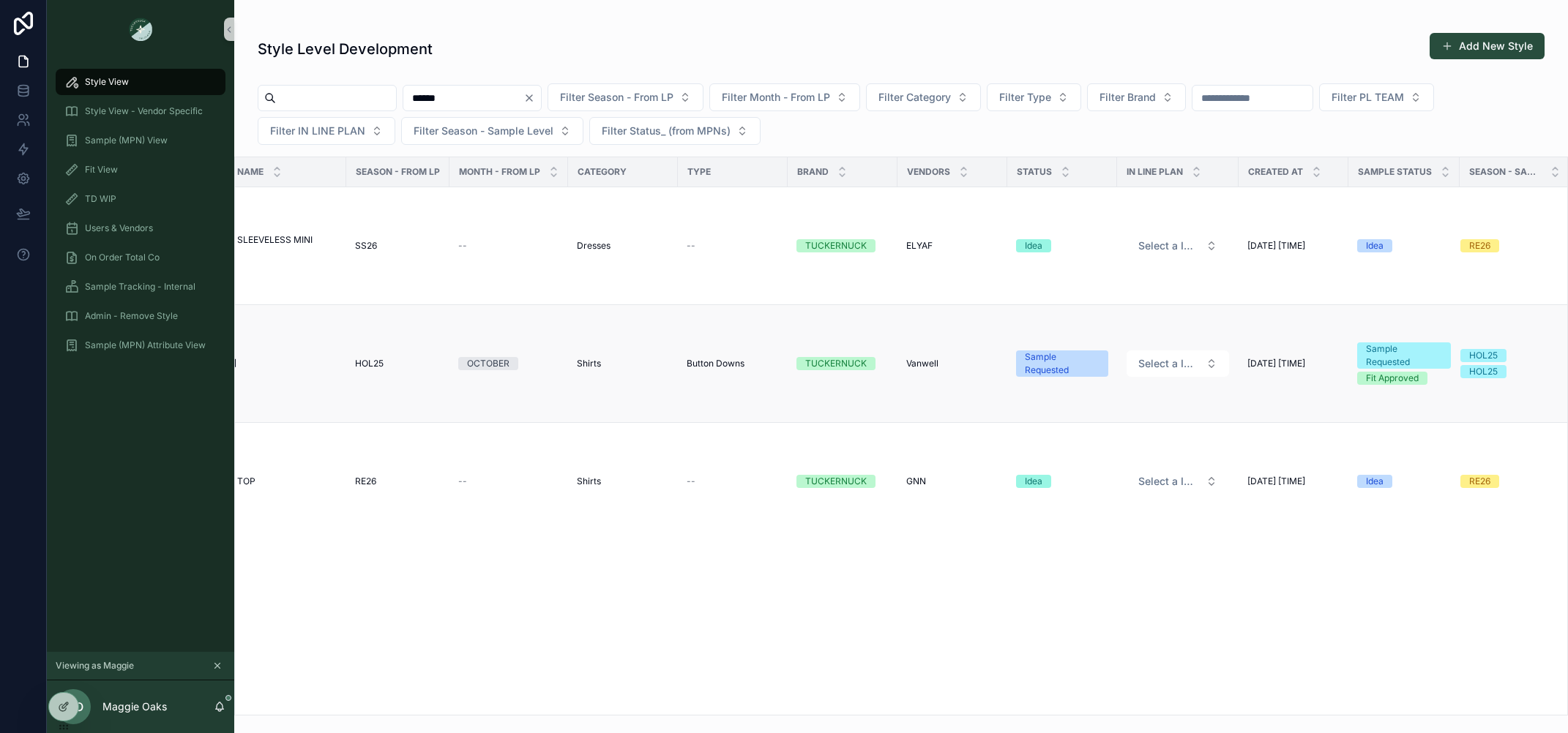 scroll, scrollTop: 0, scrollLeft: 0, axis: both 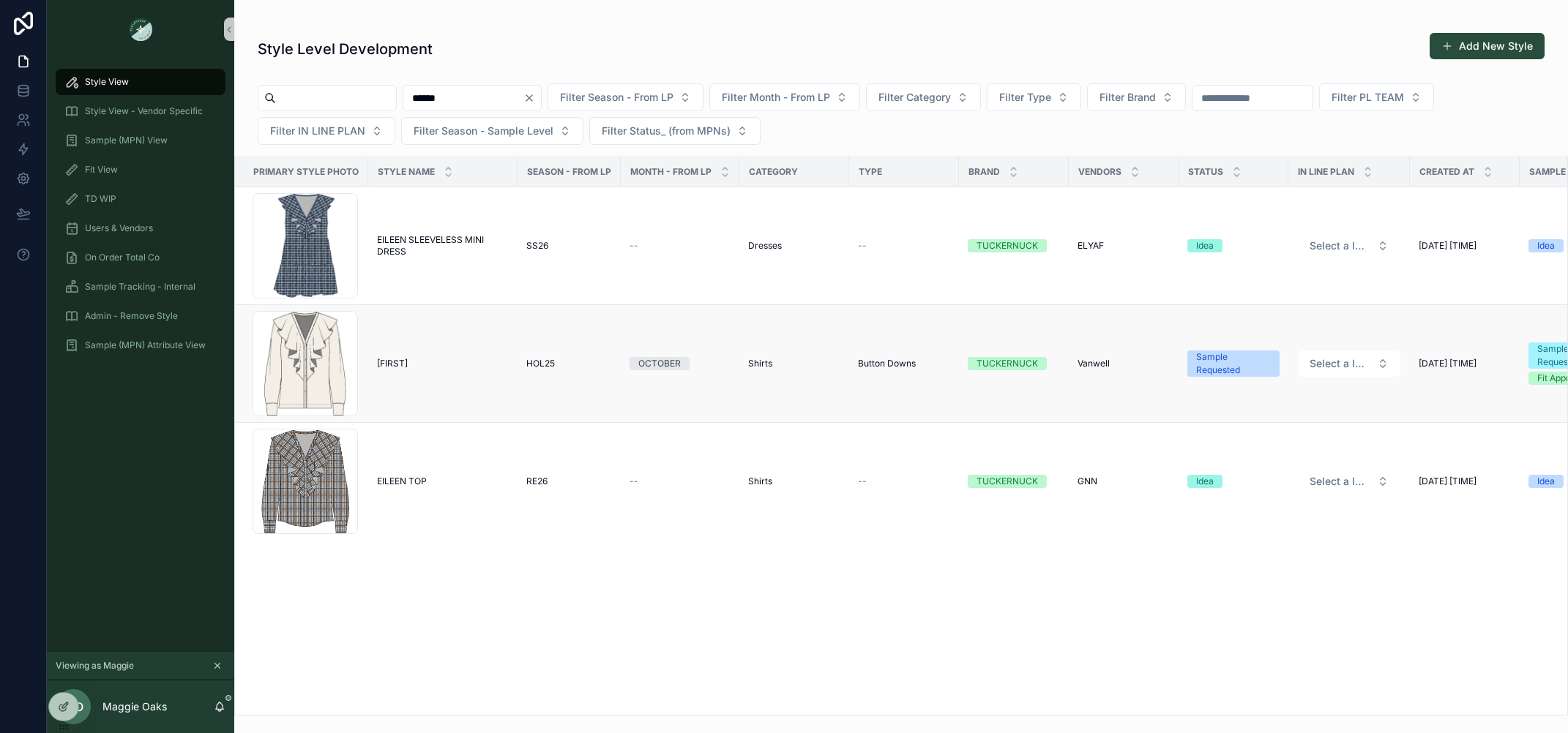 click on "Eileen Eileen" at bounding box center [443, 364] 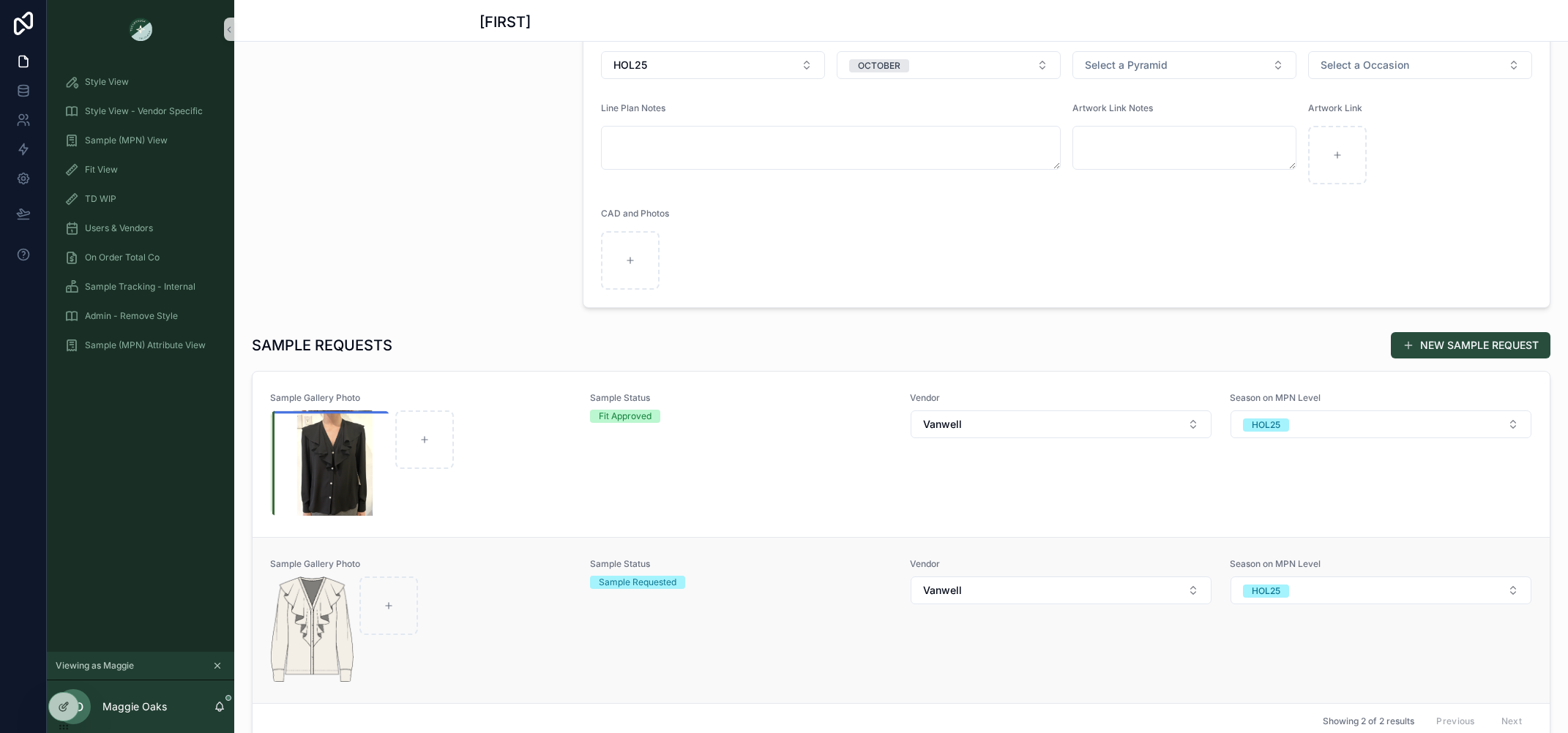 scroll, scrollTop: 319, scrollLeft: 0, axis: vertical 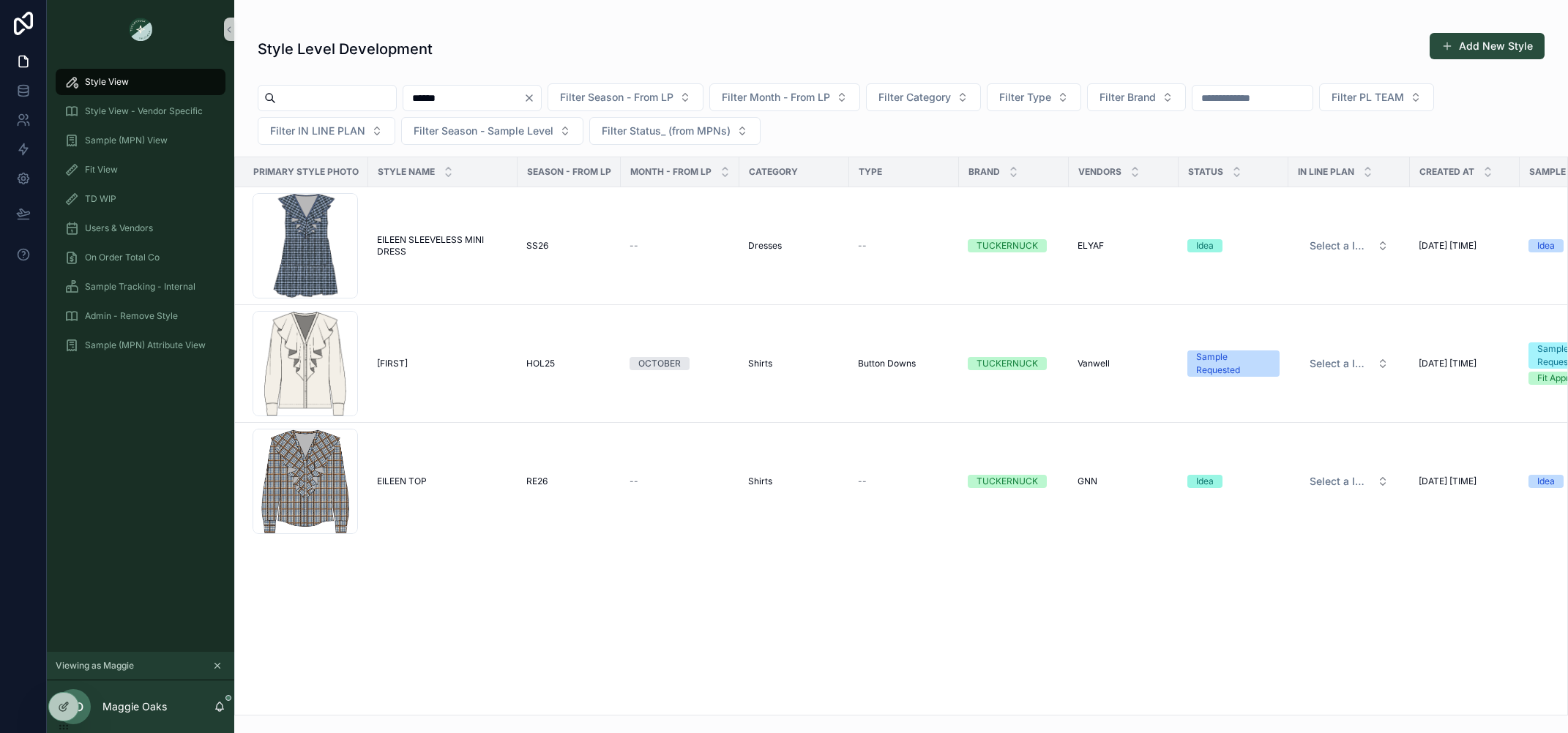 click on "******" at bounding box center [463, 98] 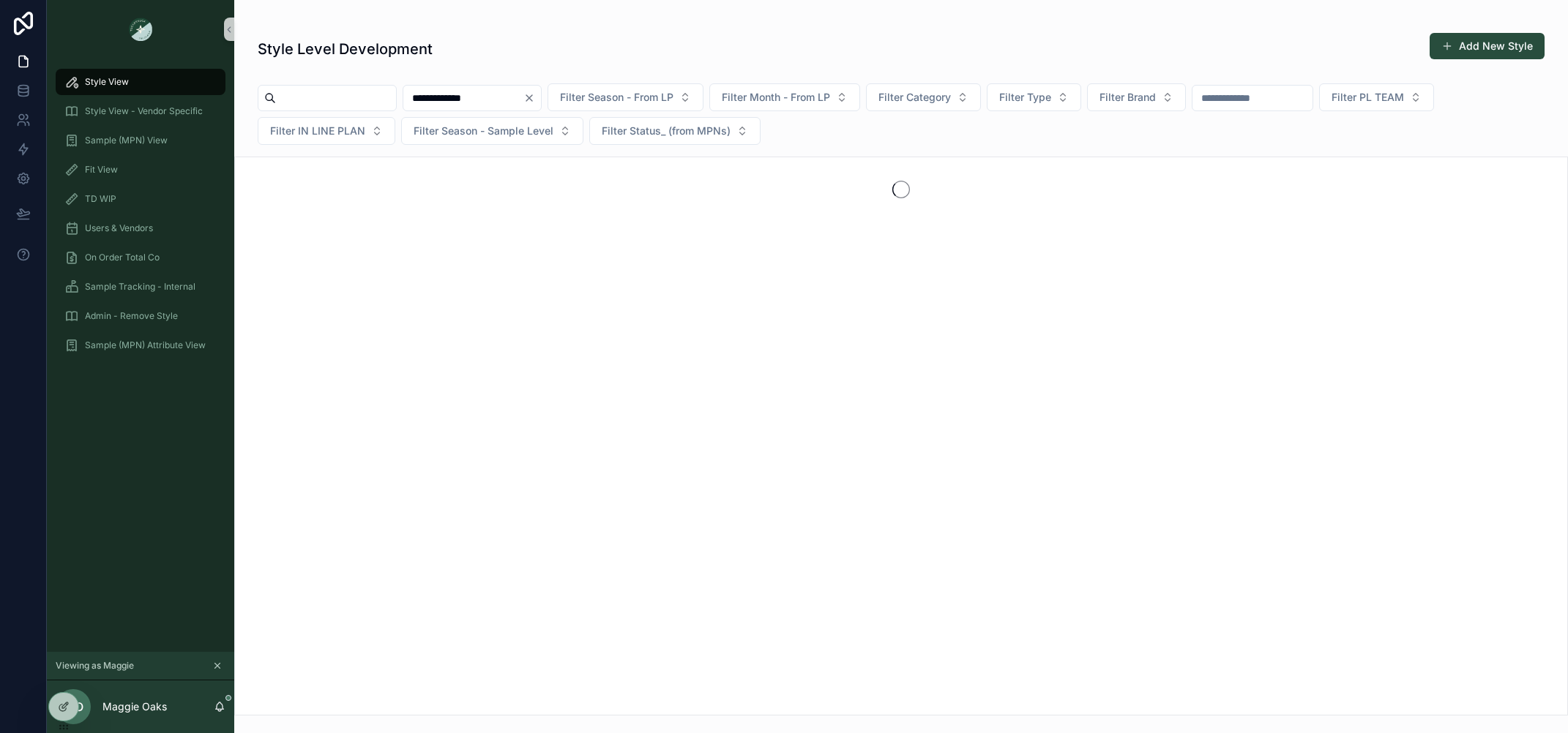 type on "**********" 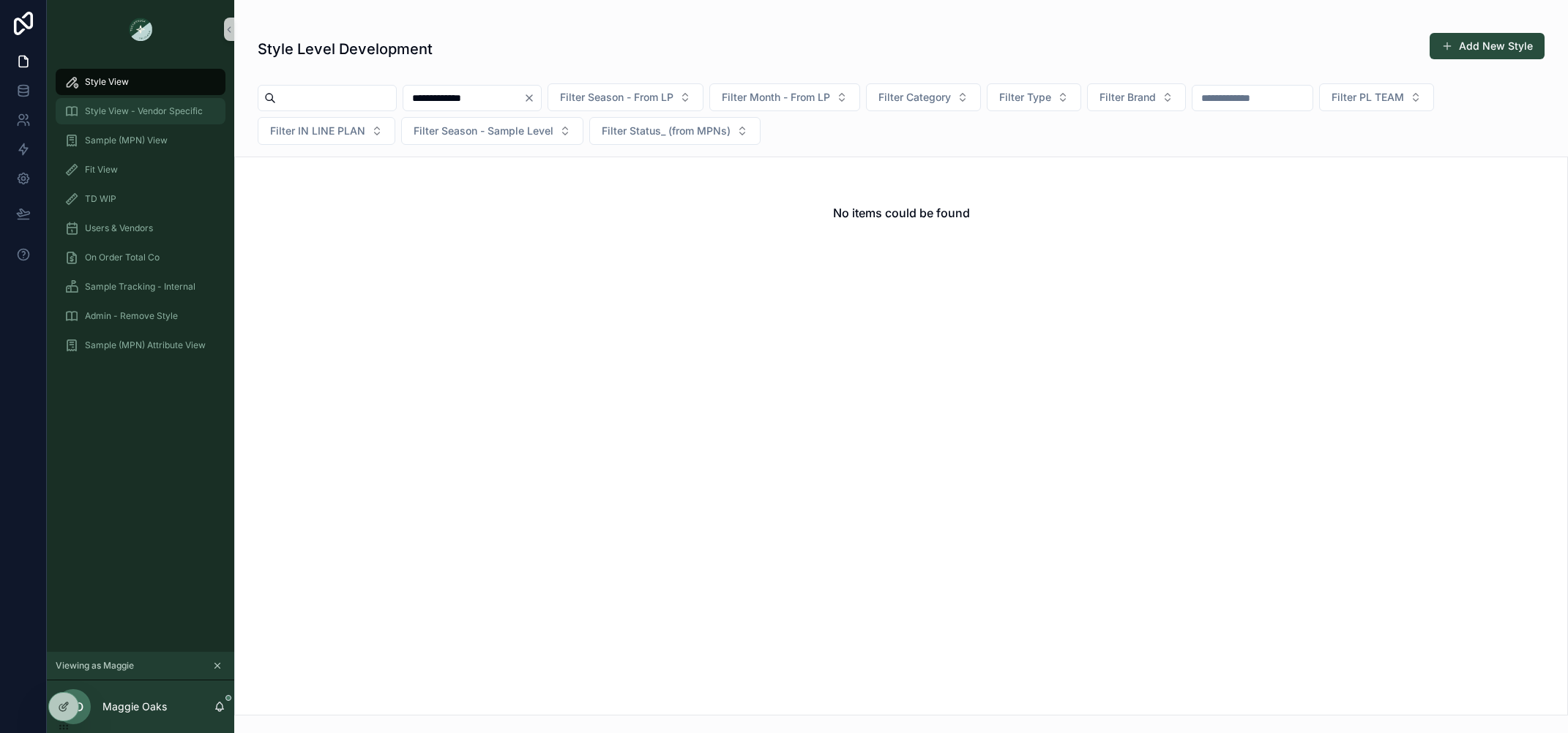 click on "Style View - Vendor Specific" at bounding box center (143, 111) 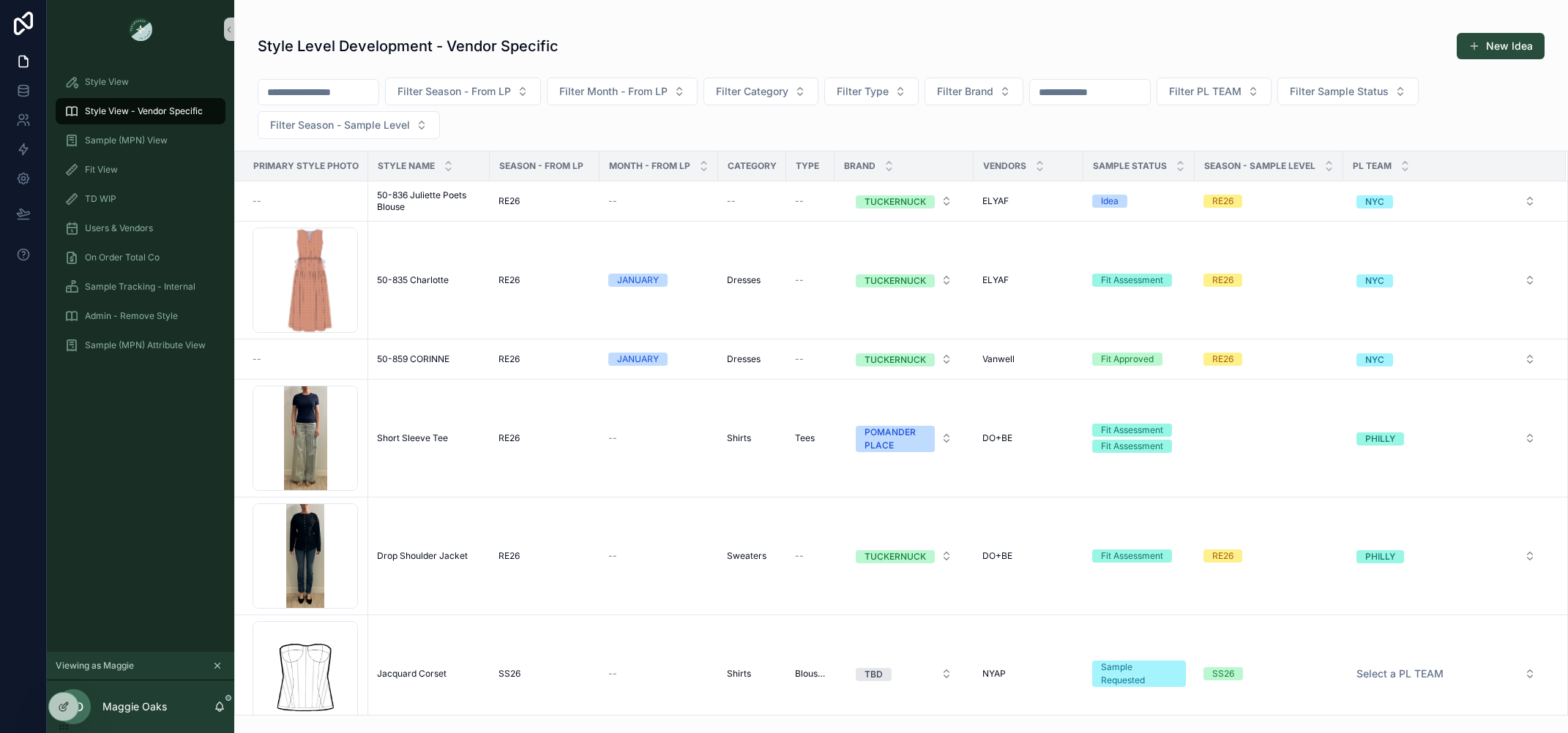 click at bounding box center (318, 92) 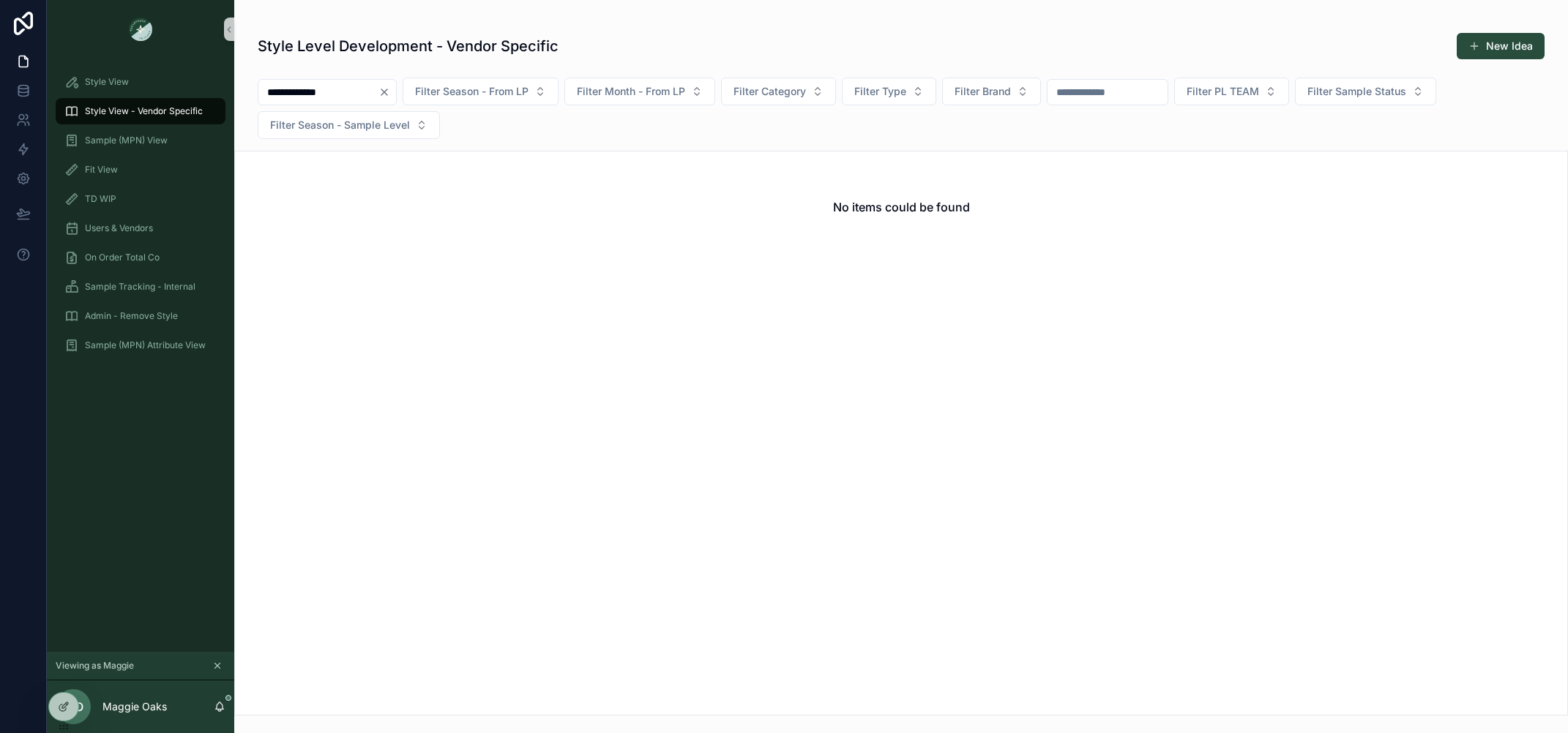 type on "**********" 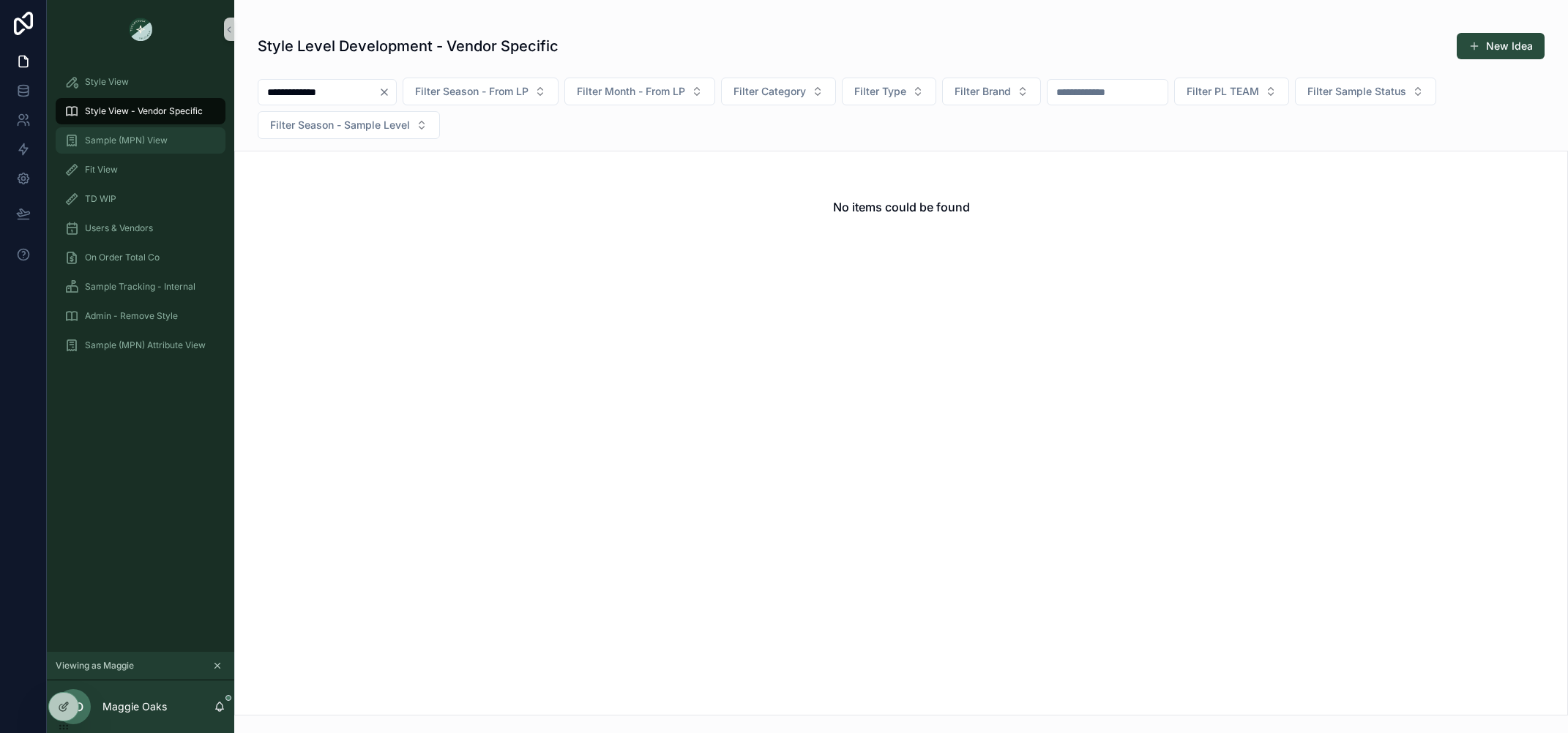 click on "Sample (MPN) View" at bounding box center (126, 140) 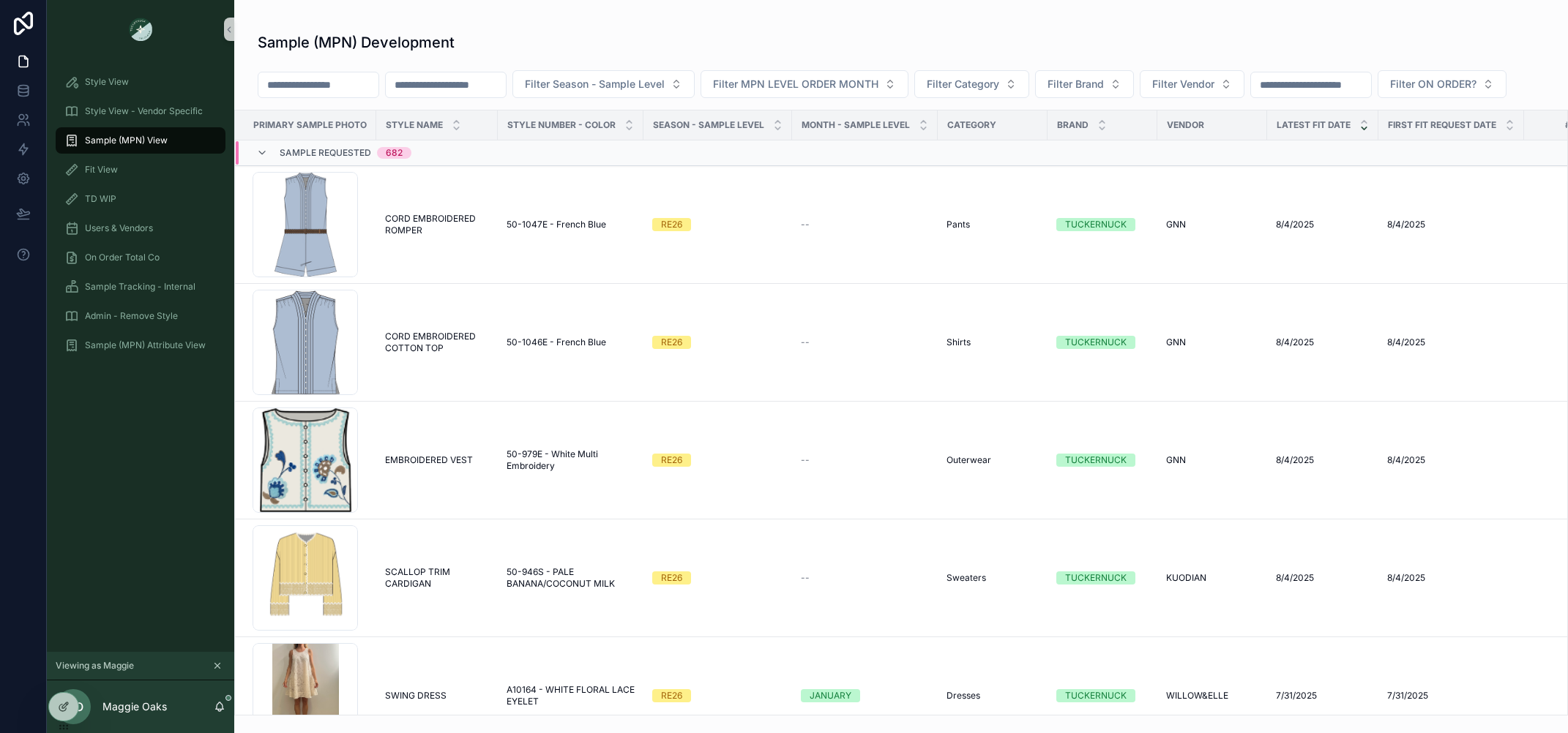 click at bounding box center (318, 85) 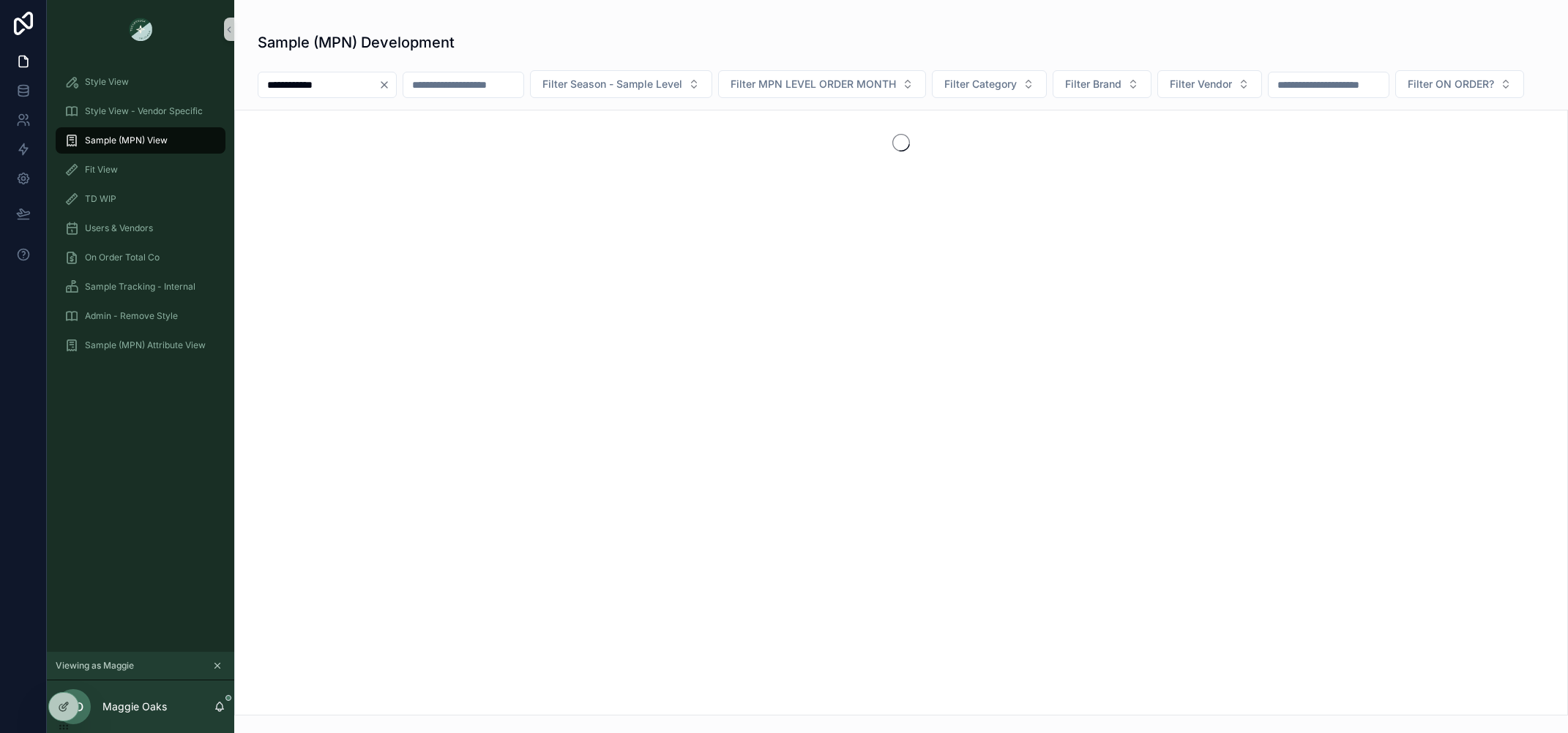 click on "**********" at bounding box center [318, 85] 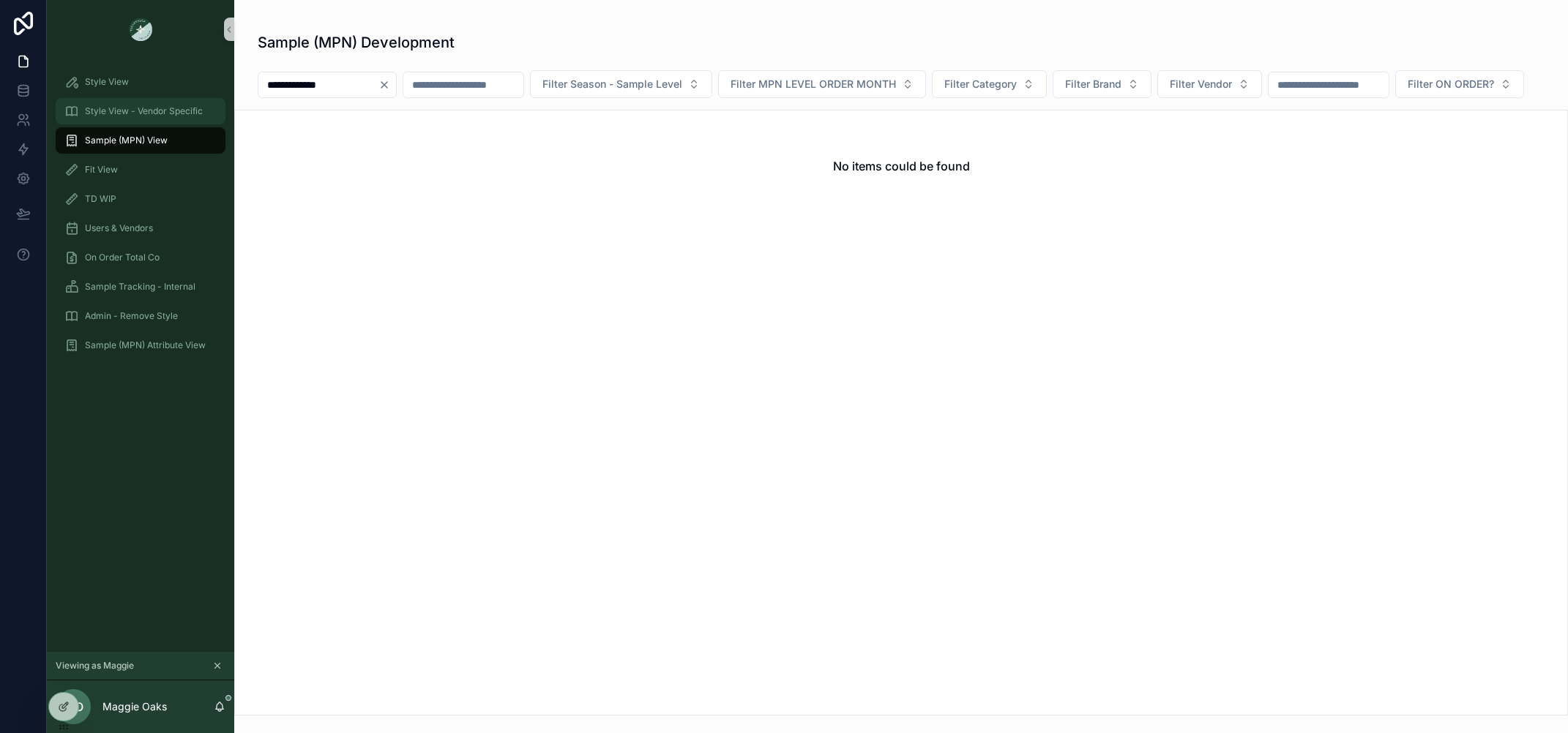 type on "**********" 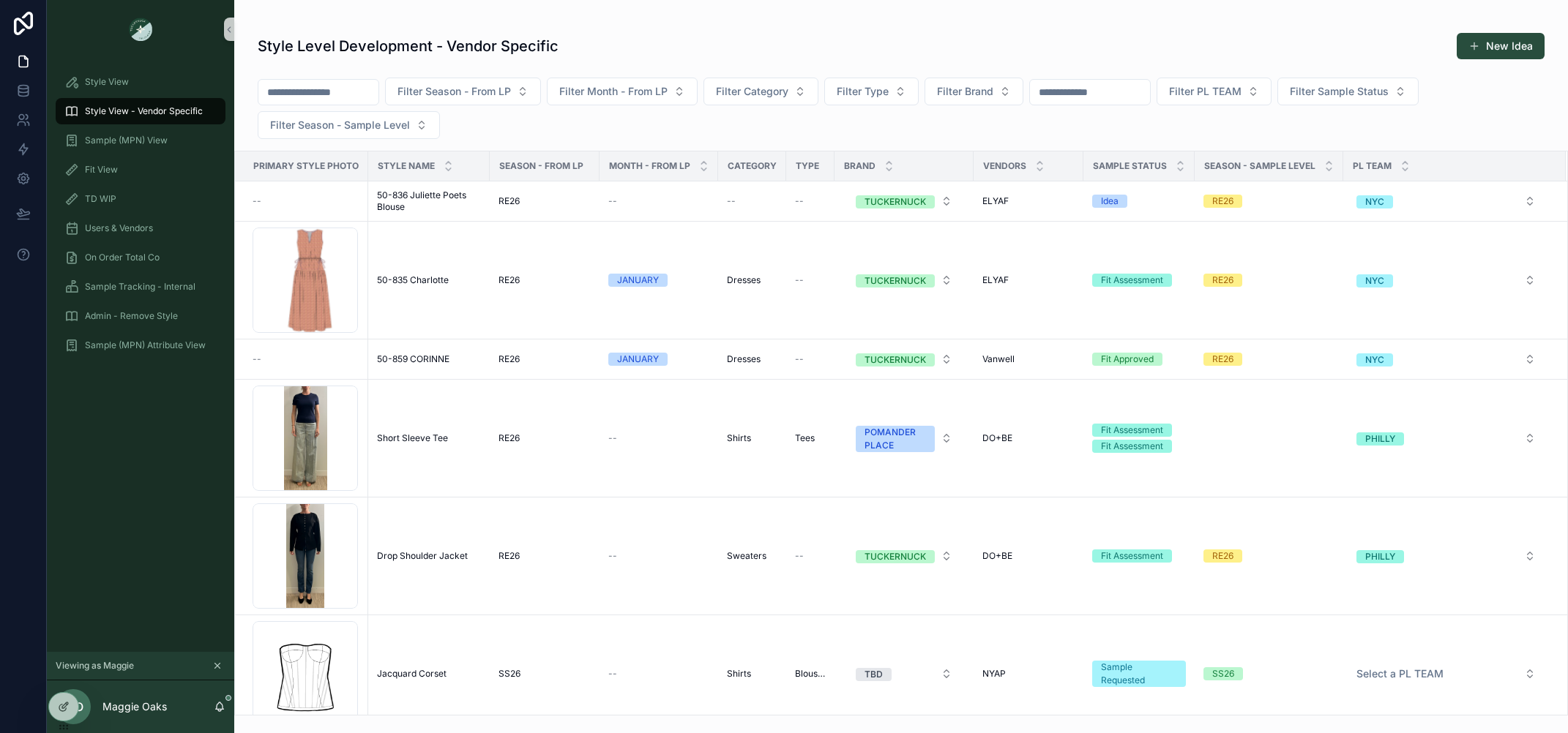 click at bounding box center [318, 92] 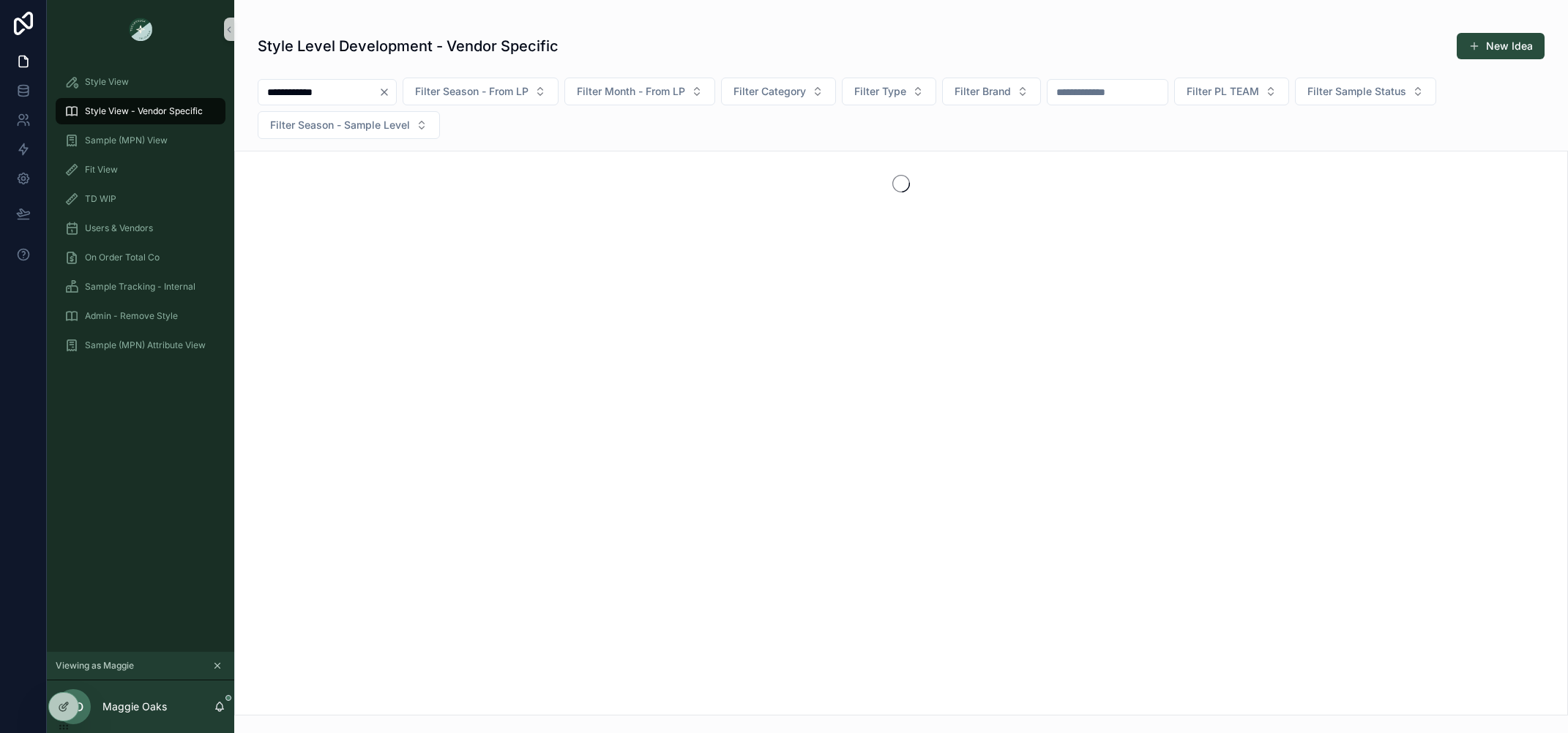 click on "**********" at bounding box center (318, 92) 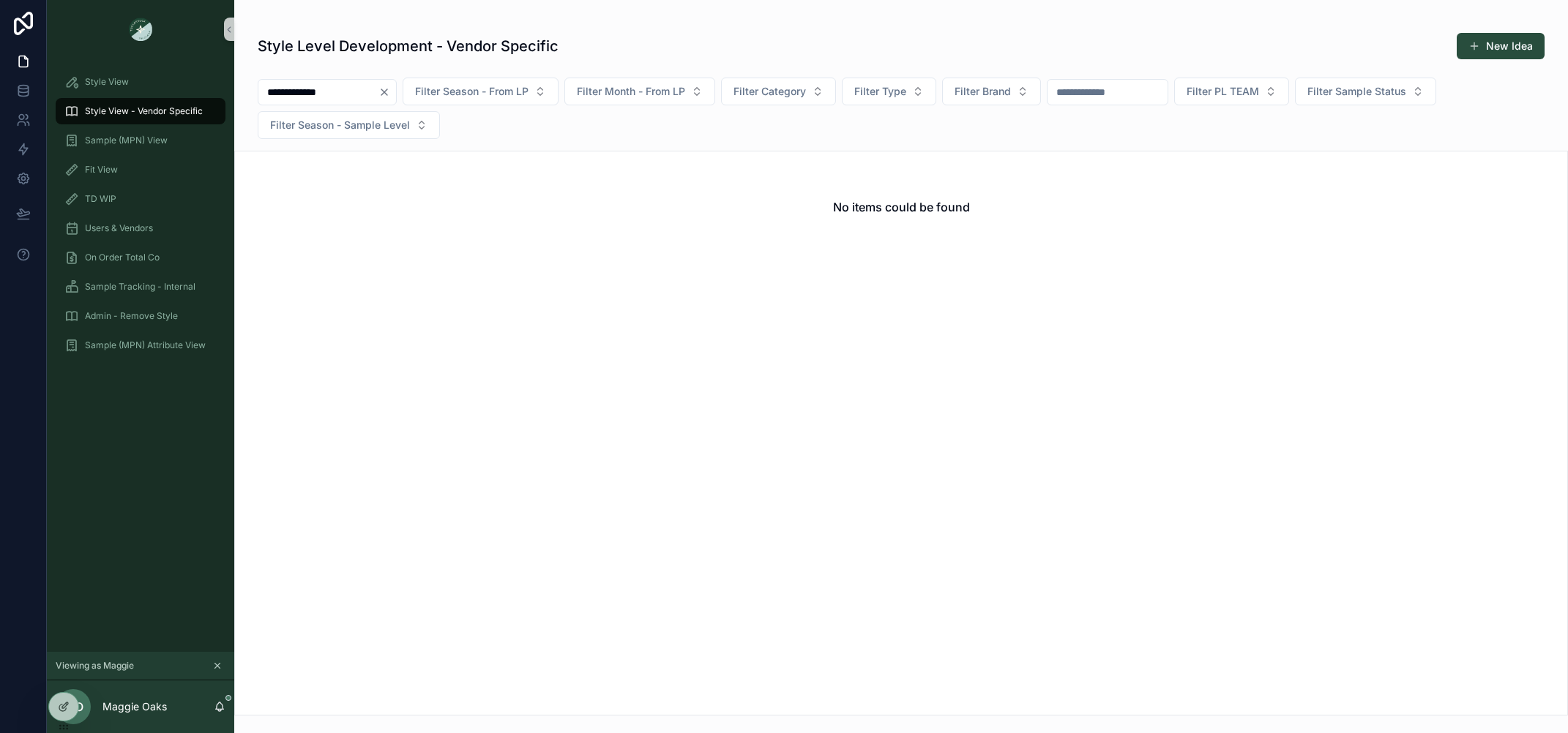 type on "**********" 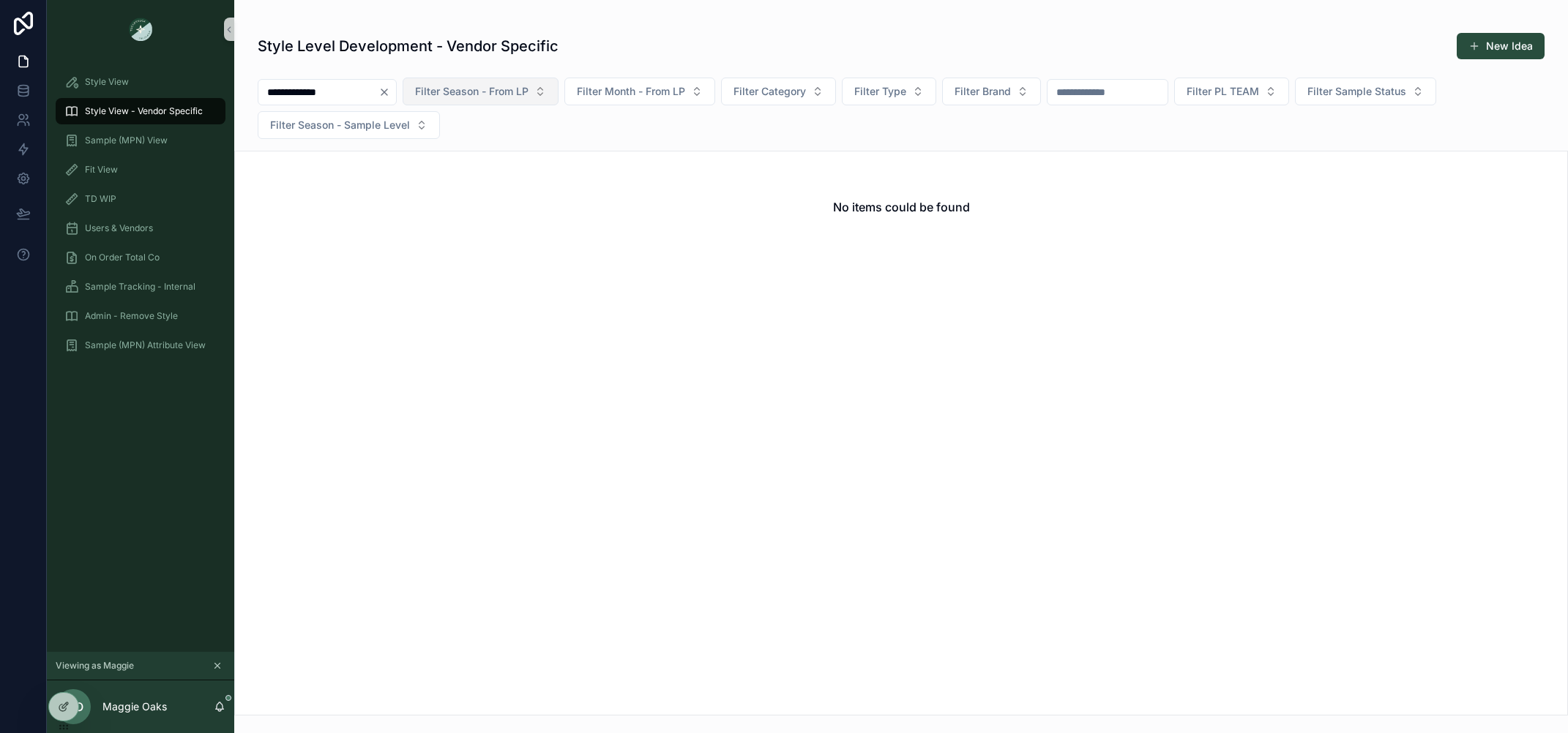 click 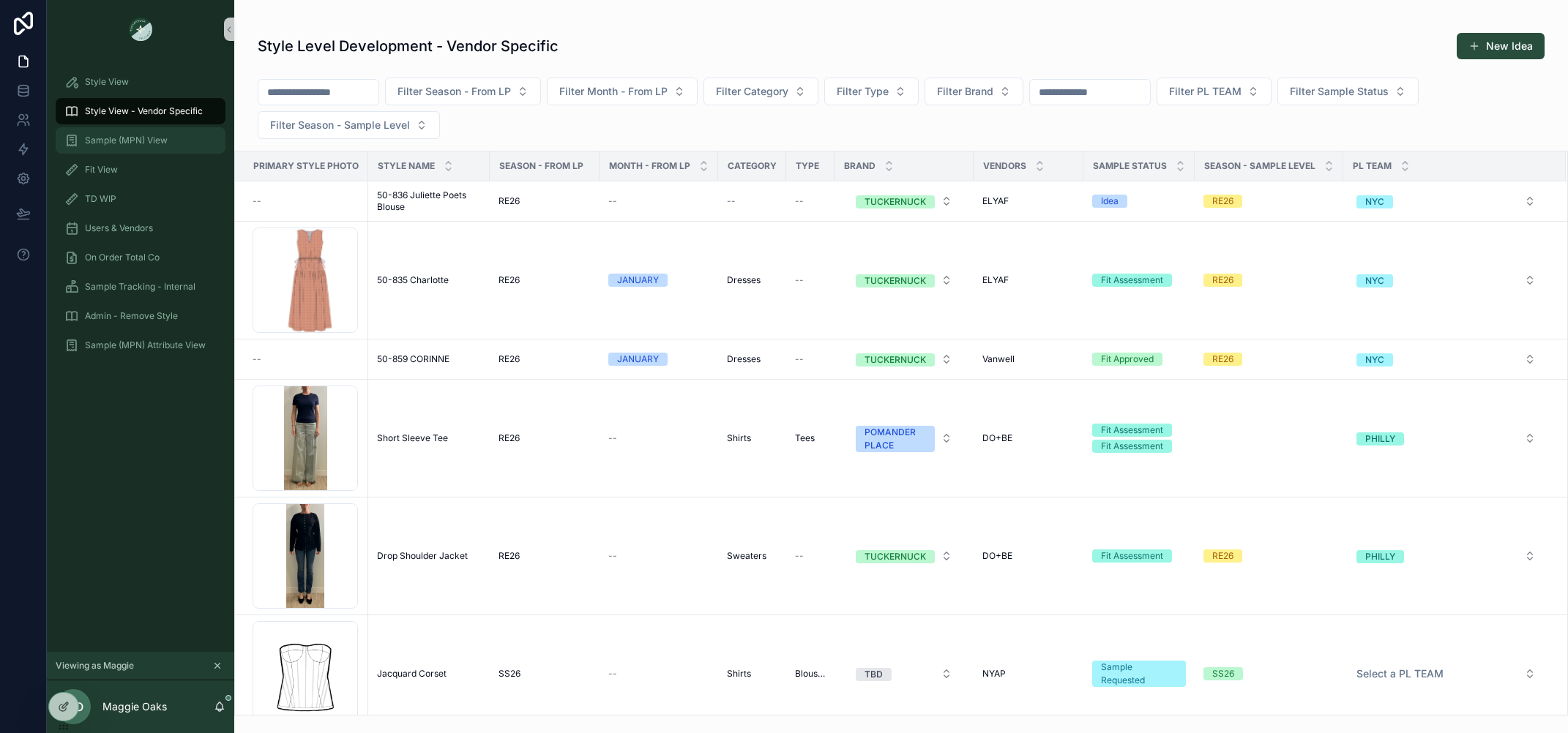 click at bounding box center [72, 140] 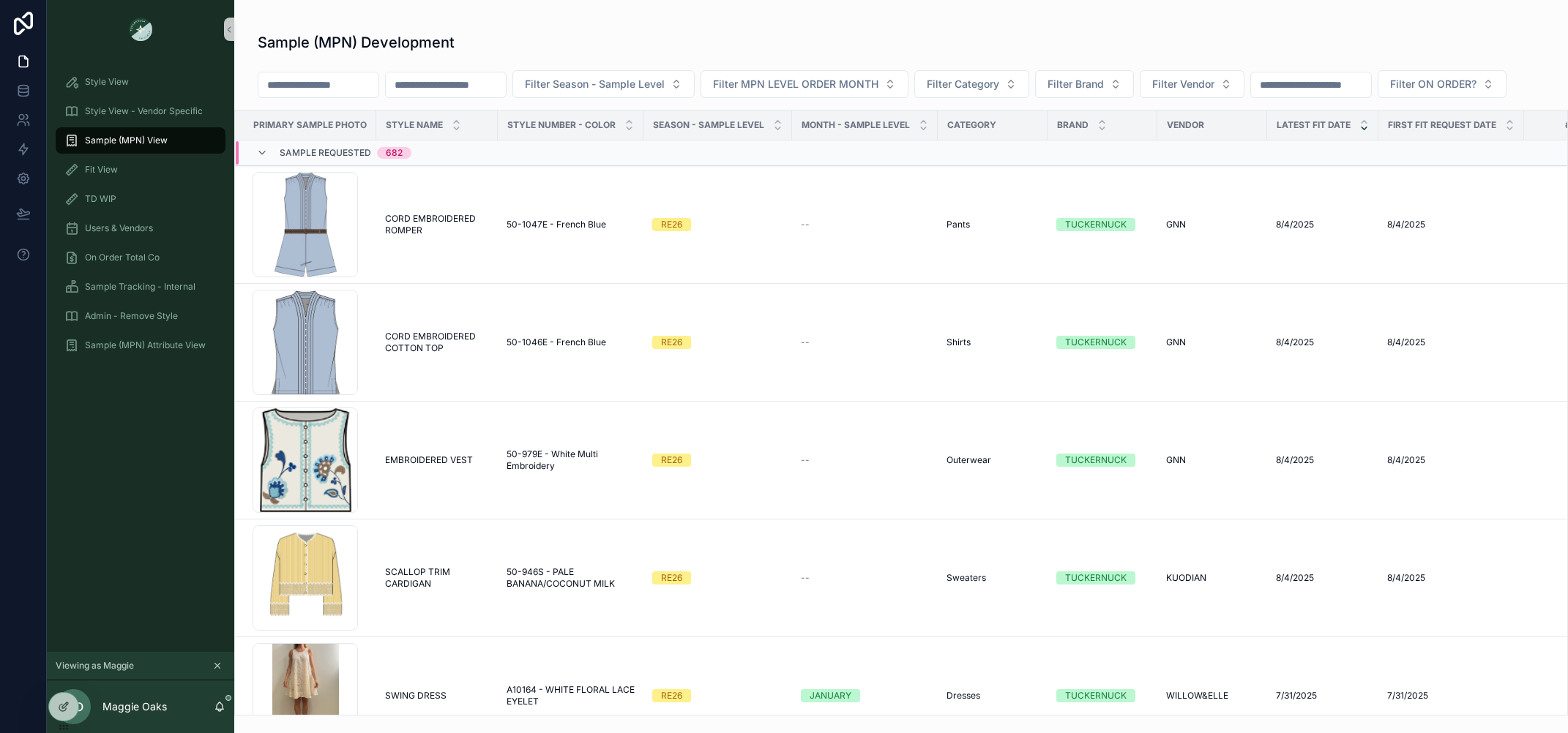 click at bounding box center (318, 85) 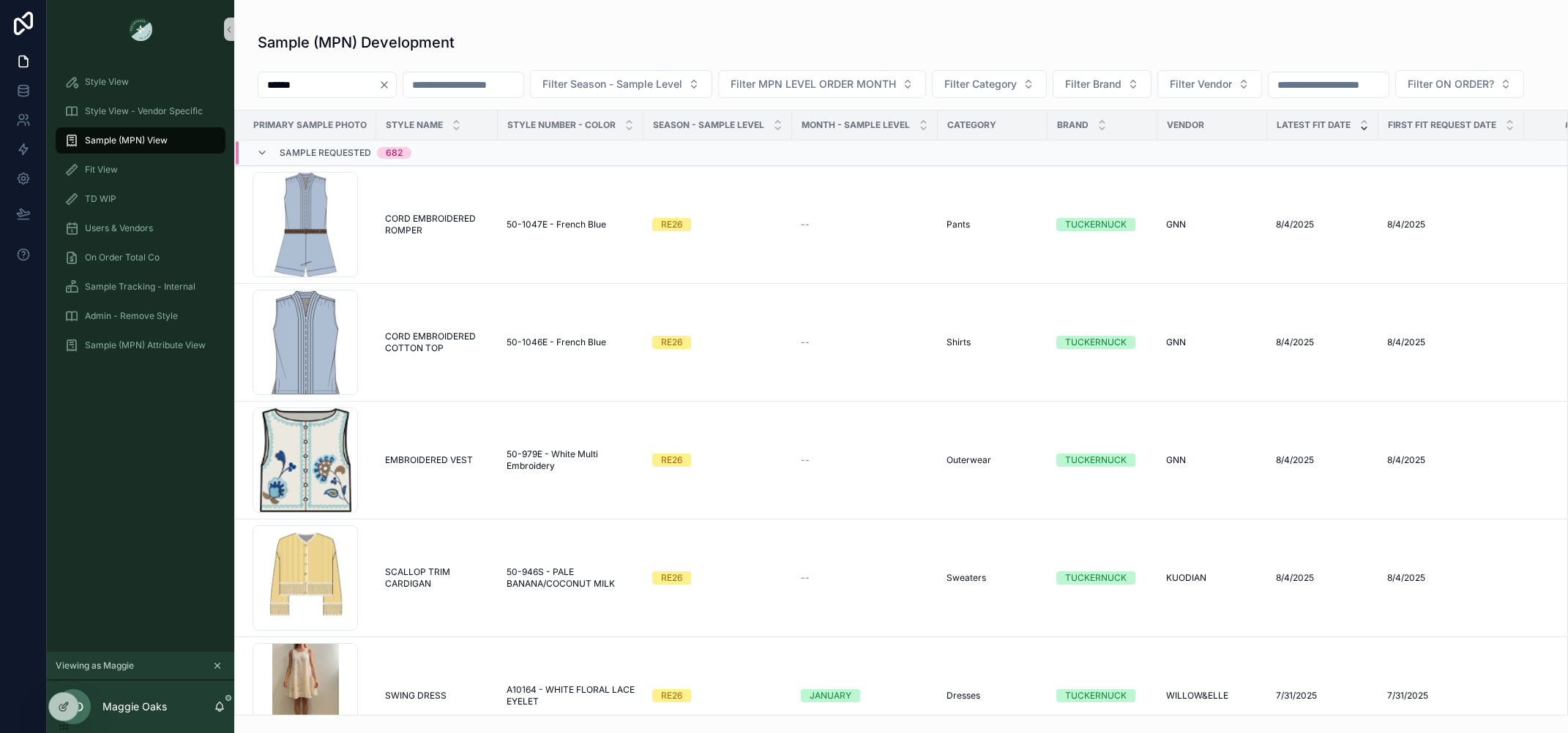 type on "******" 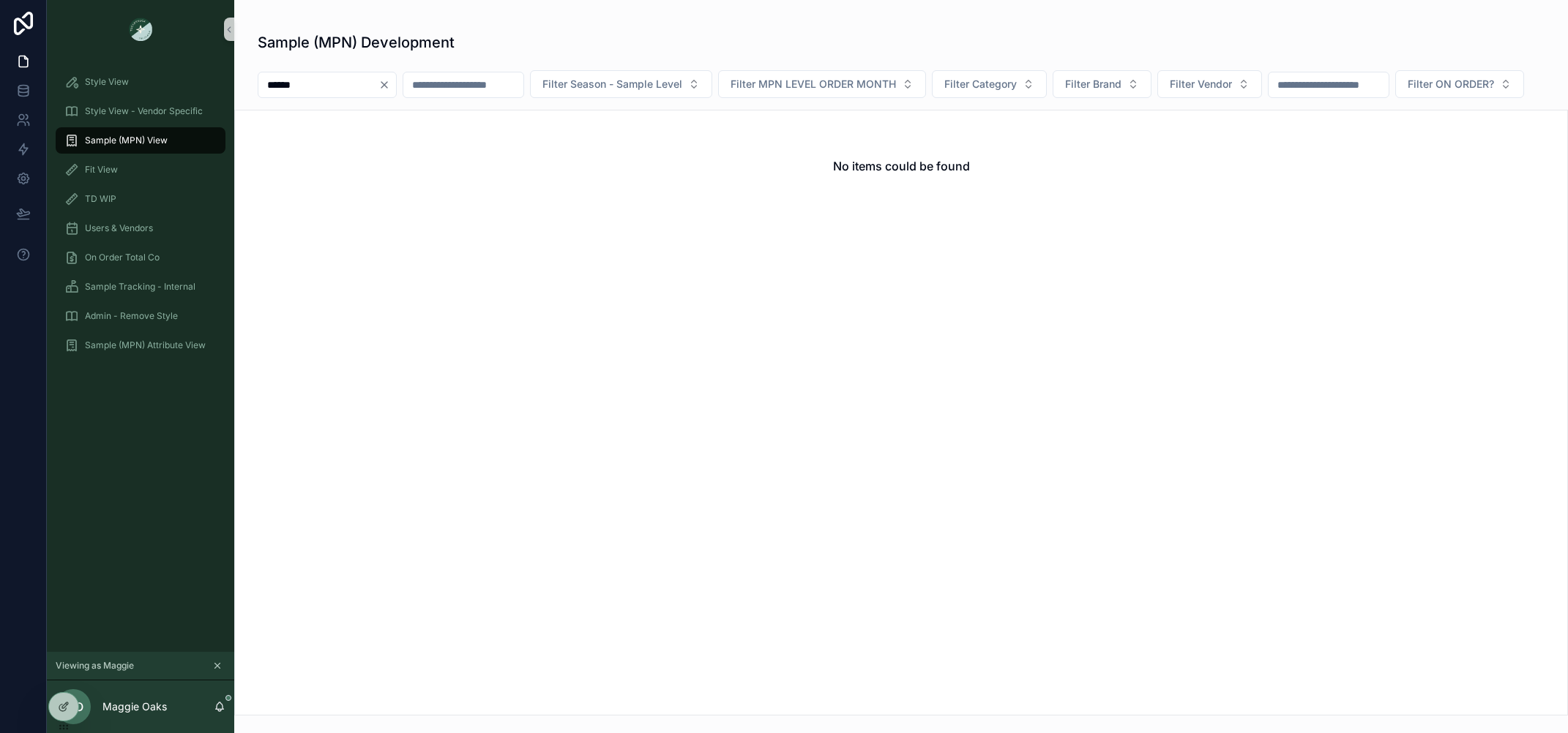 click at bounding box center (463, 85) 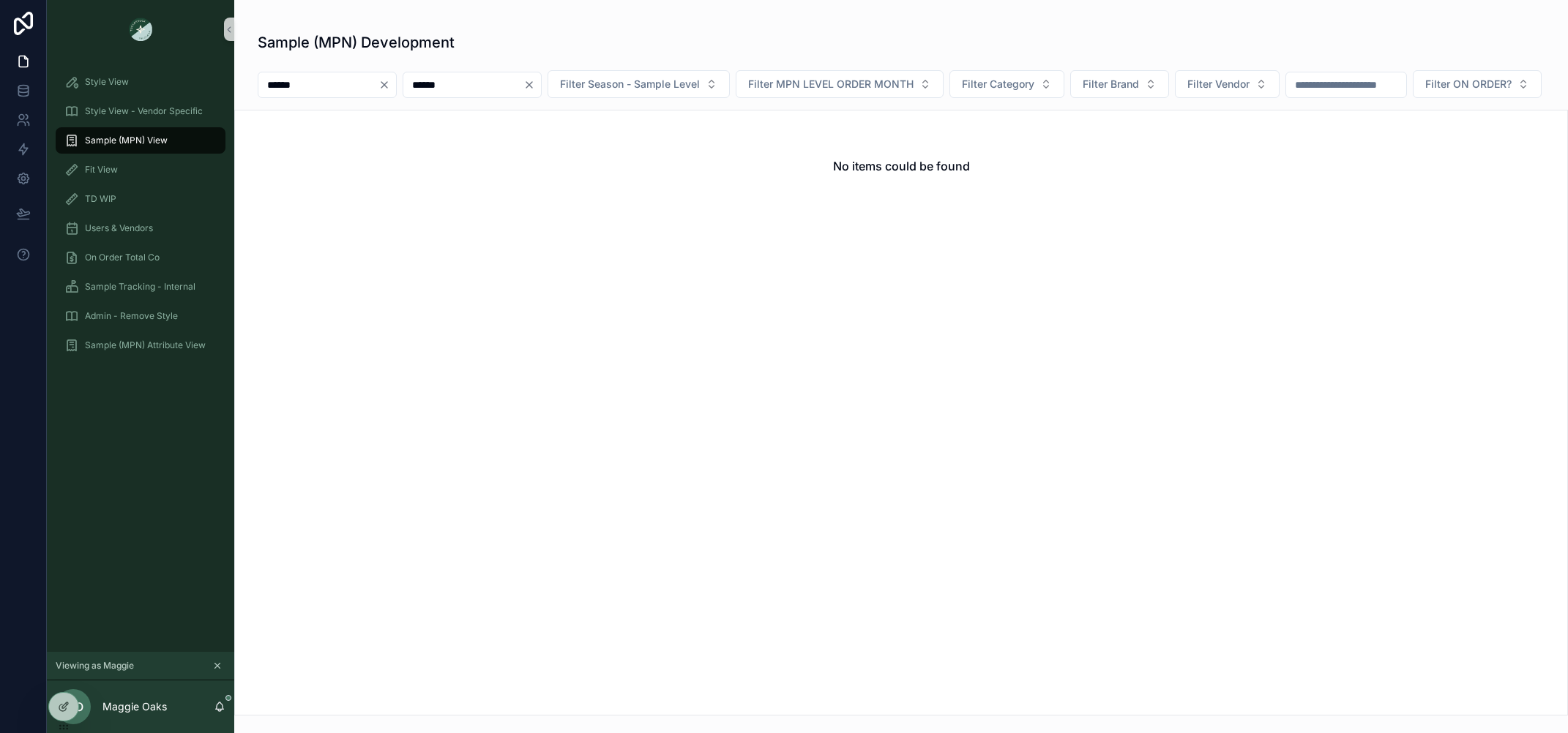 type on "******" 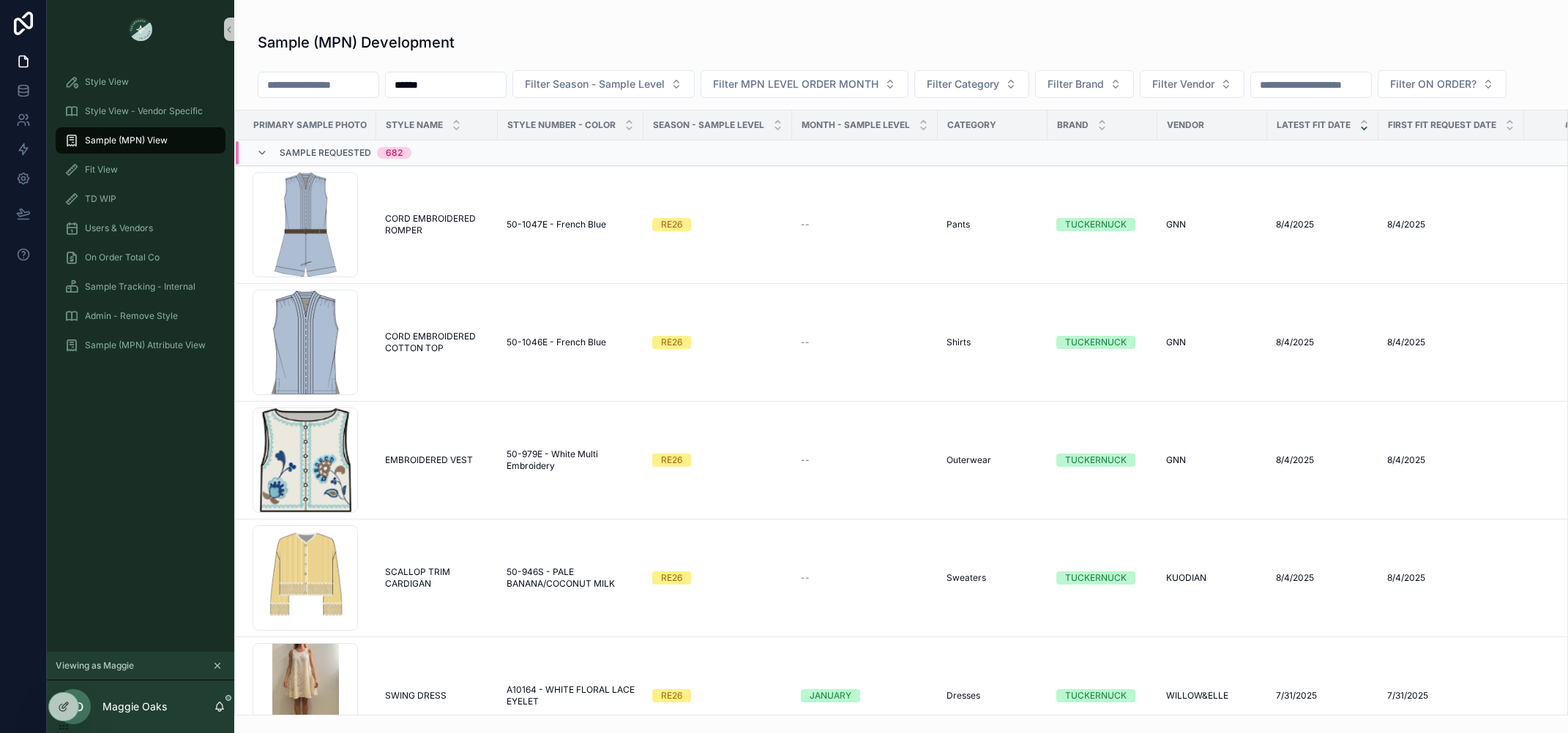 click on "******" at bounding box center (446, 85) 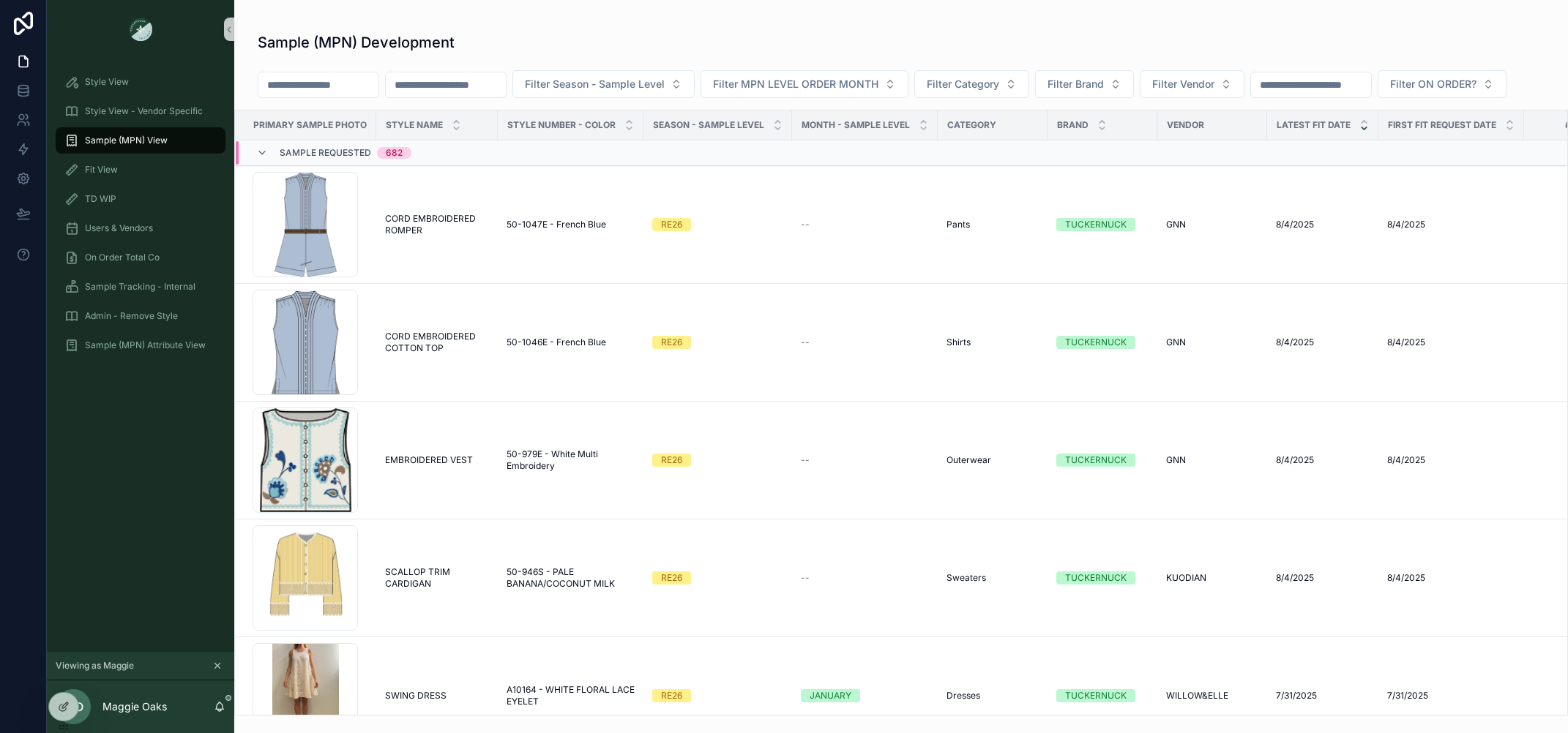 paste on "******" 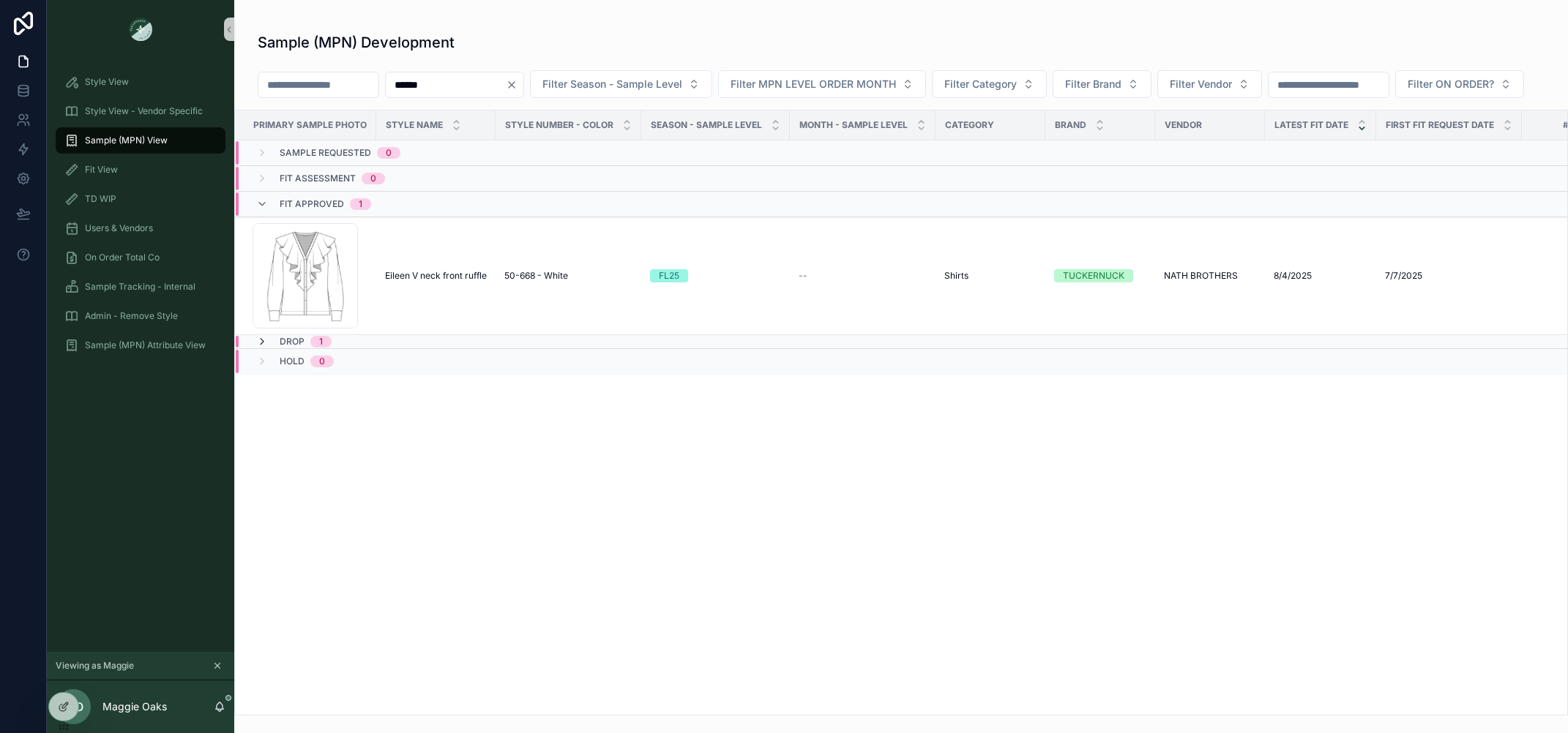 click at bounding box center [262, 342] 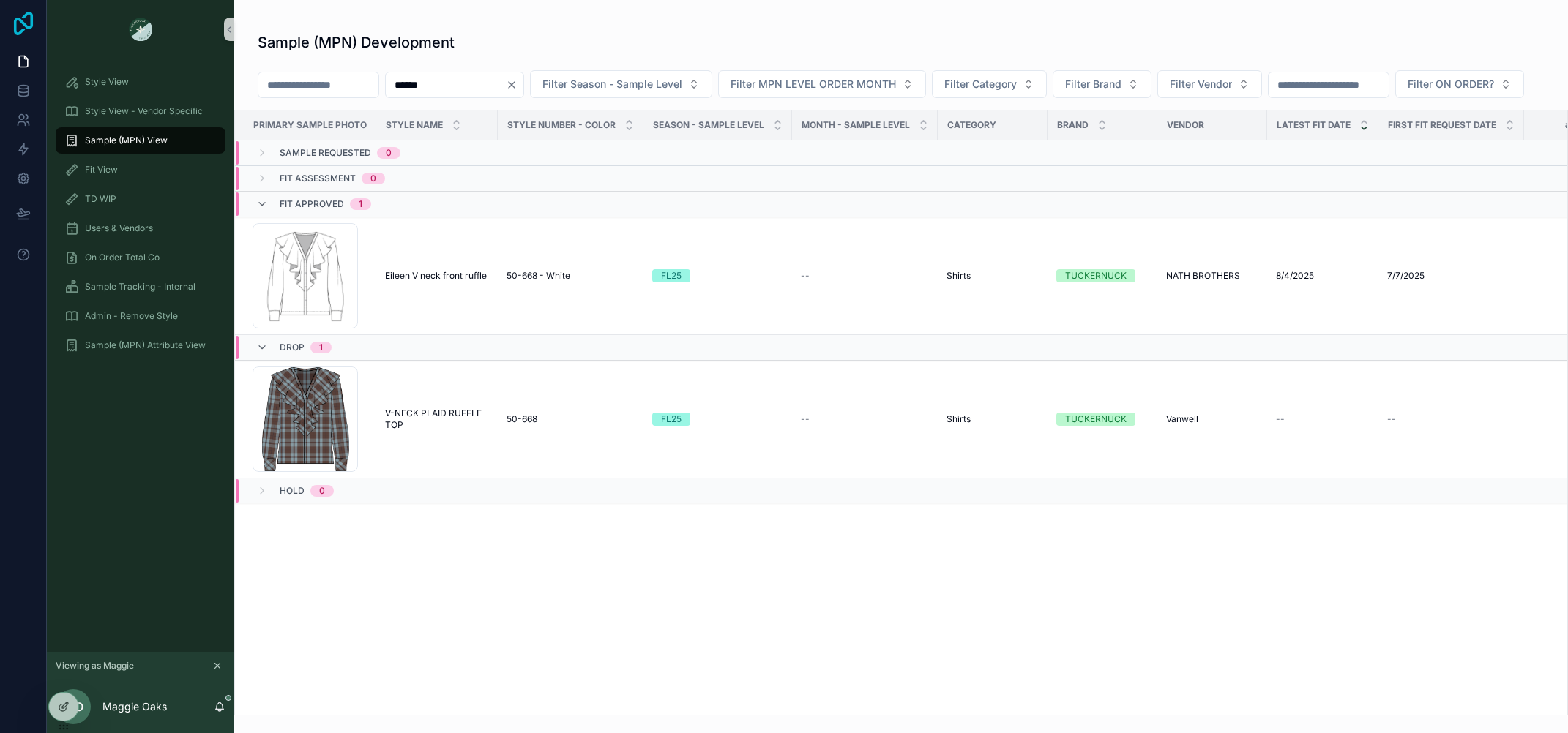 click 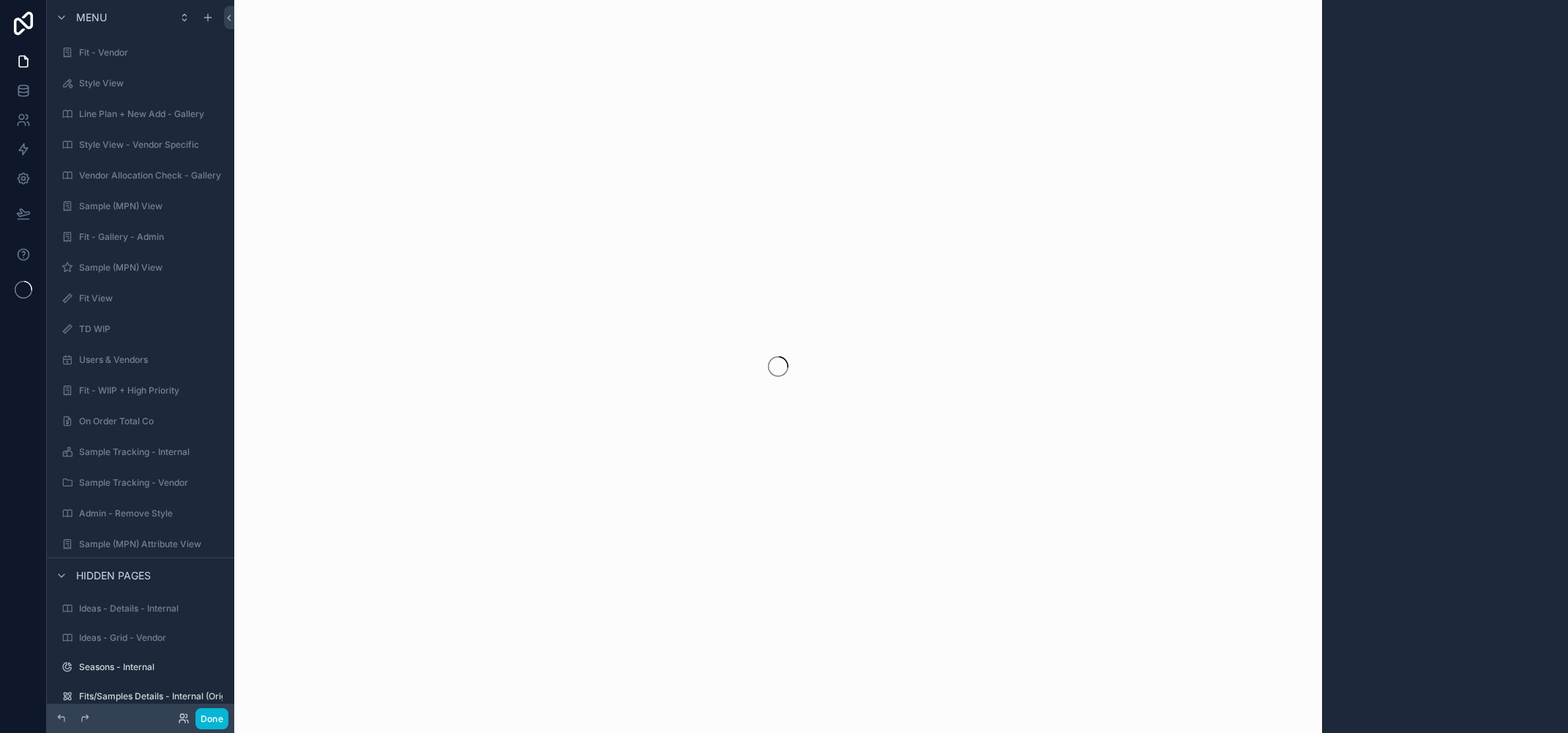scroll, scrollTop: 0, scrollLeft: 0, axis: both 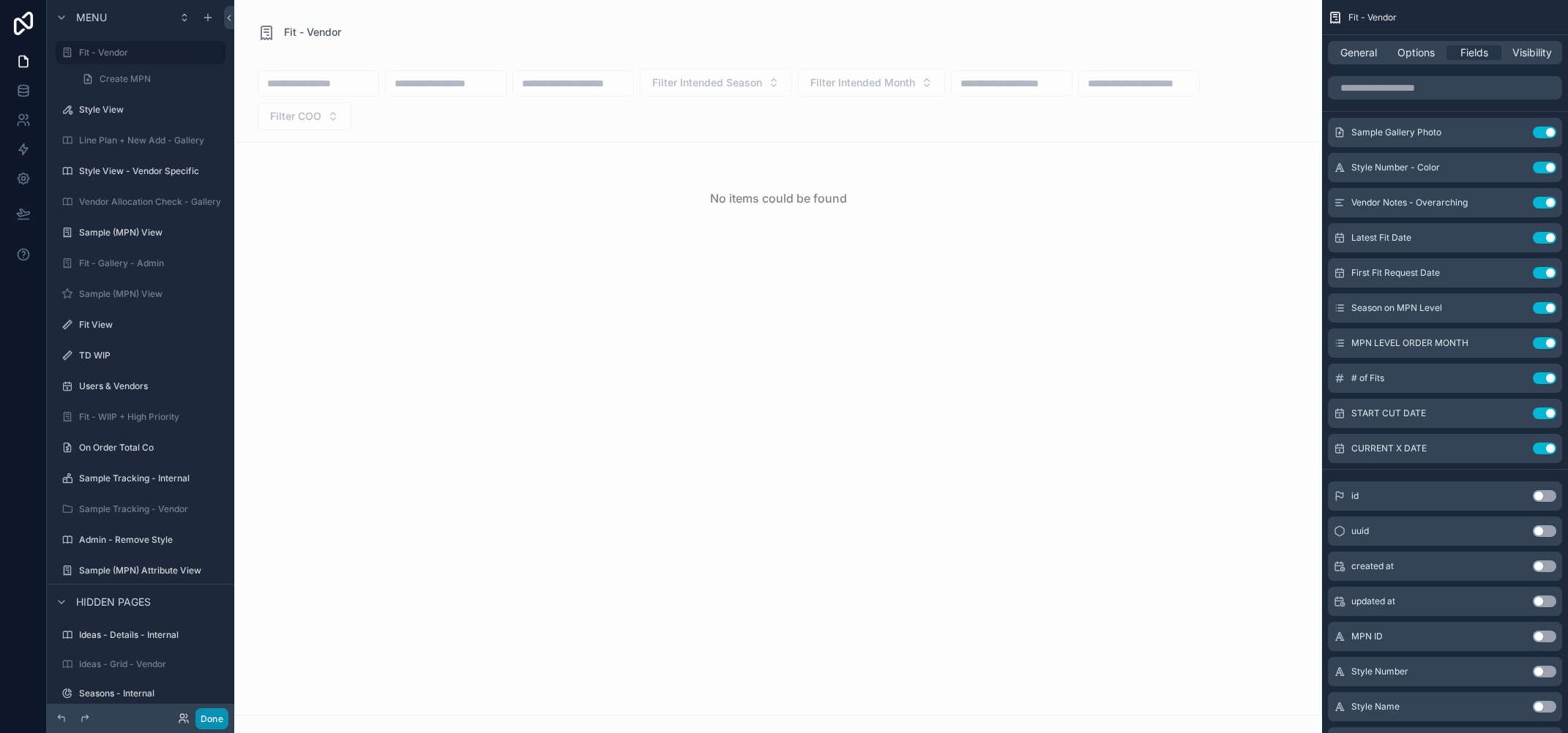 click on "Done" at bounding box center [212, 718] 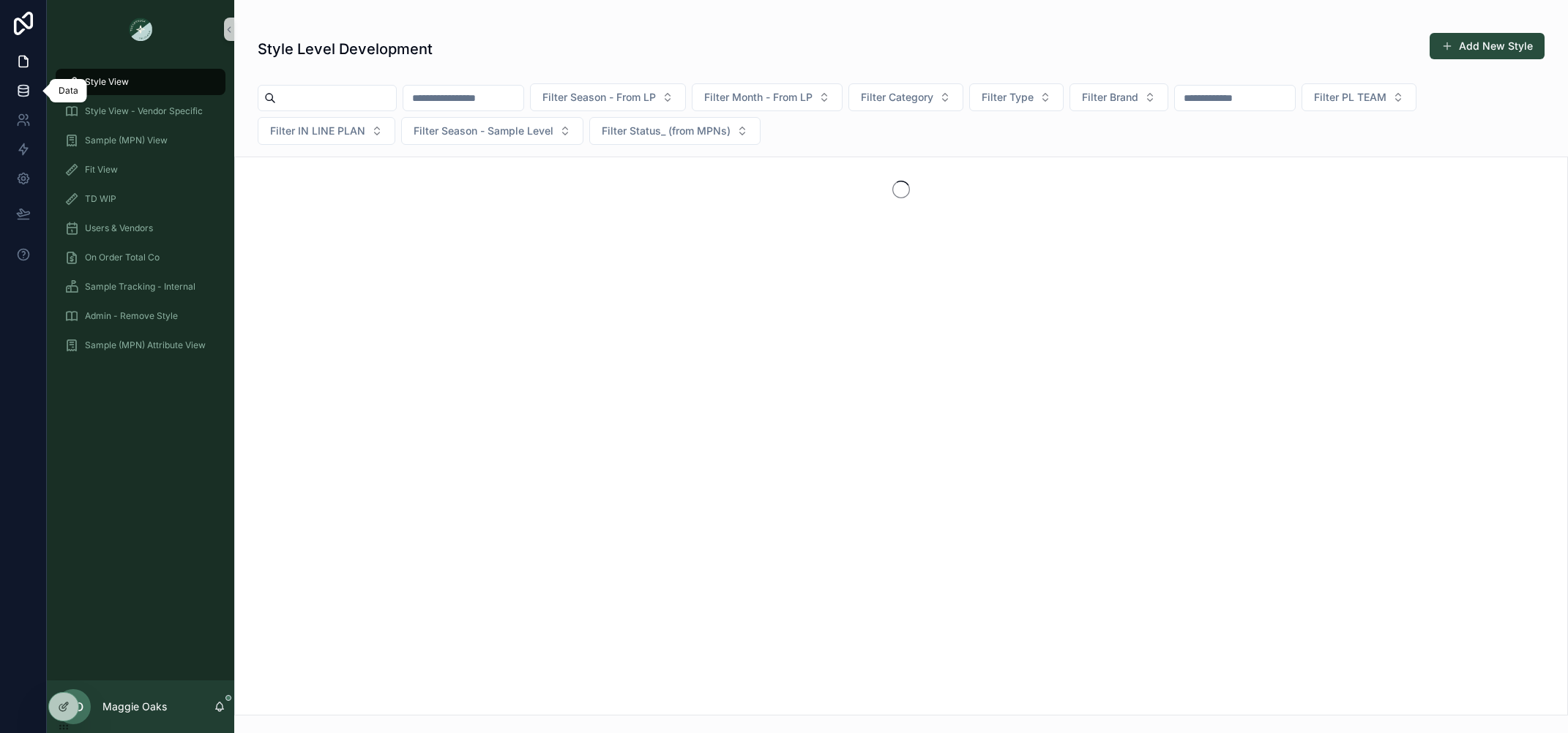 click 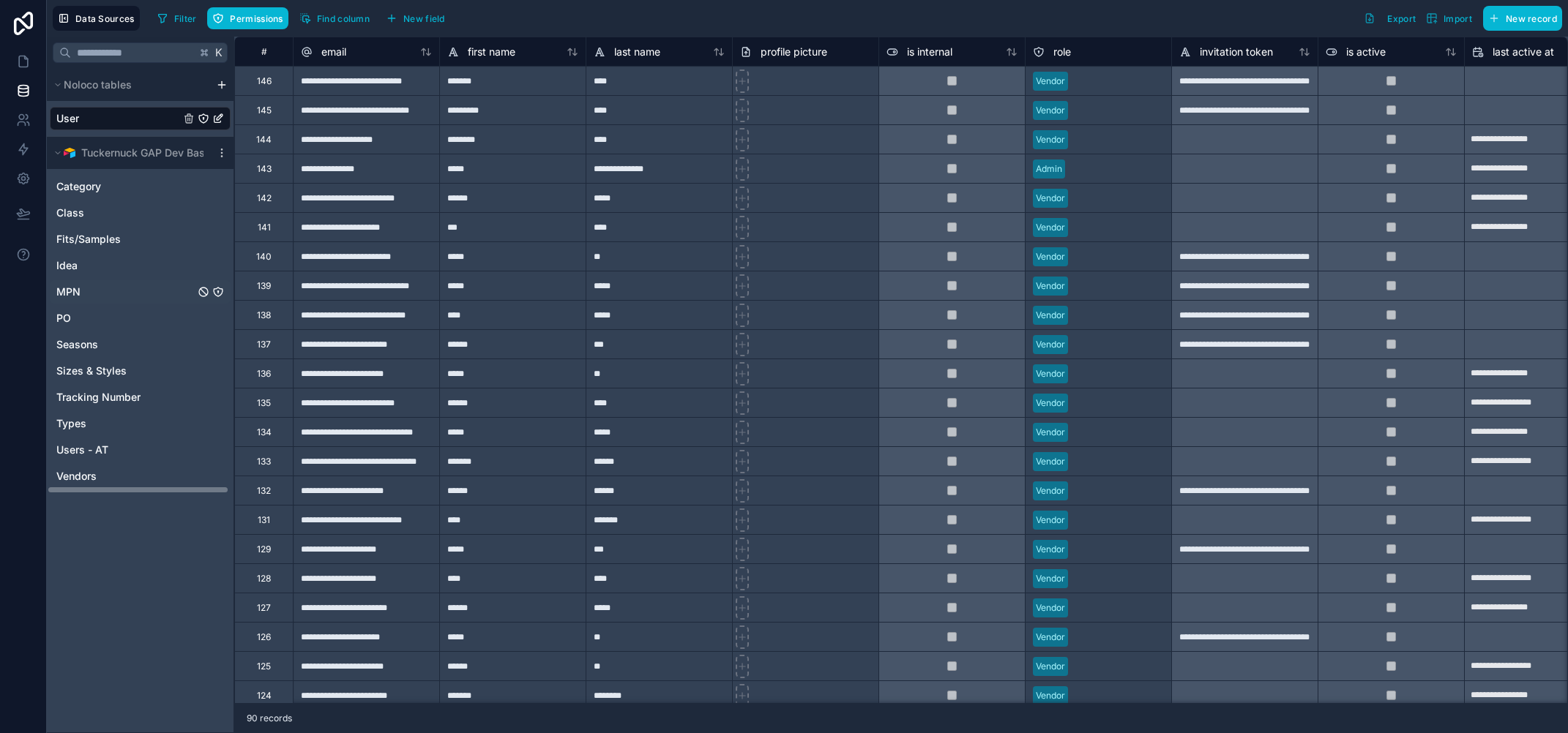 click on "MPN" at bounding box center [140, 292] 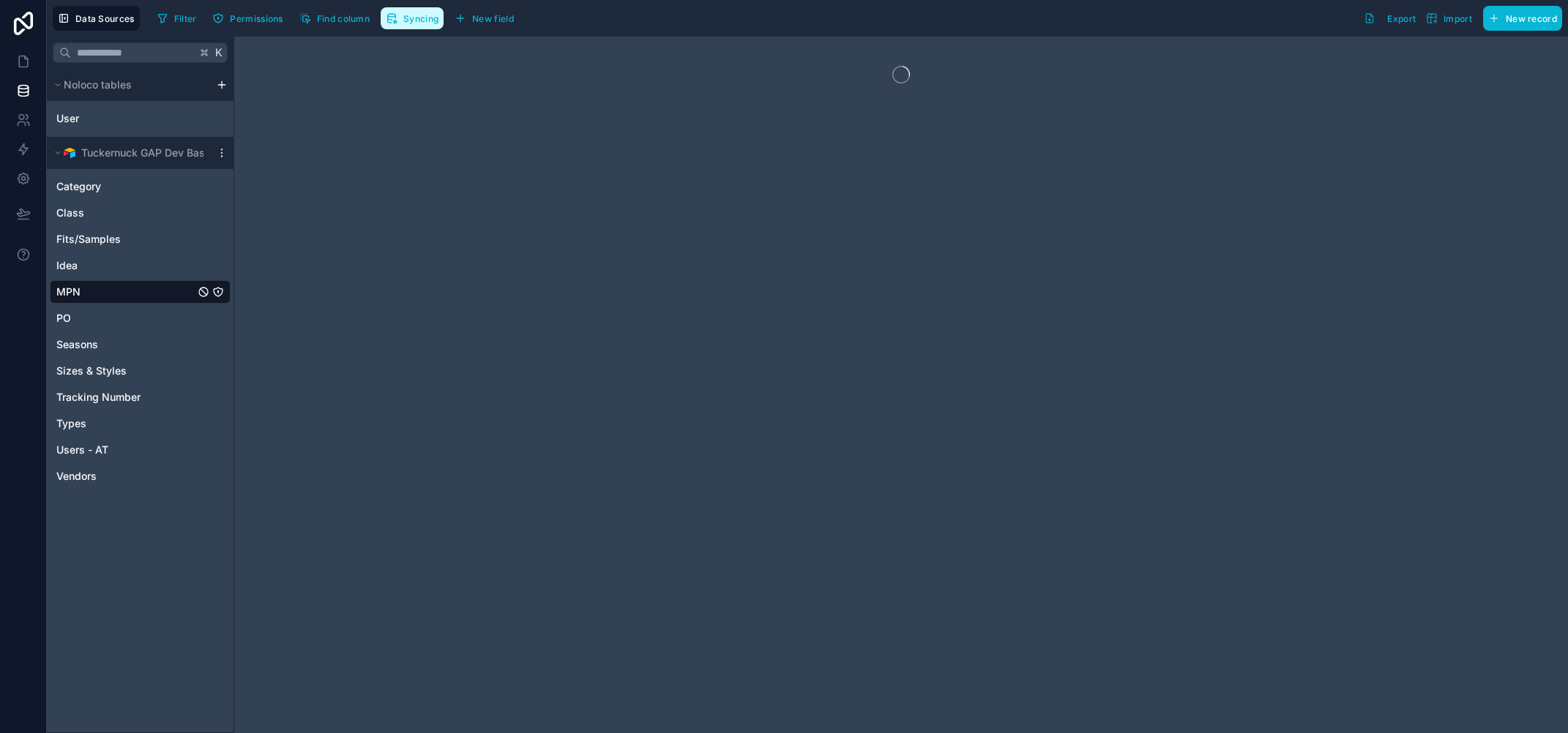 click on "Syncing" at bounding box center [421, 18] 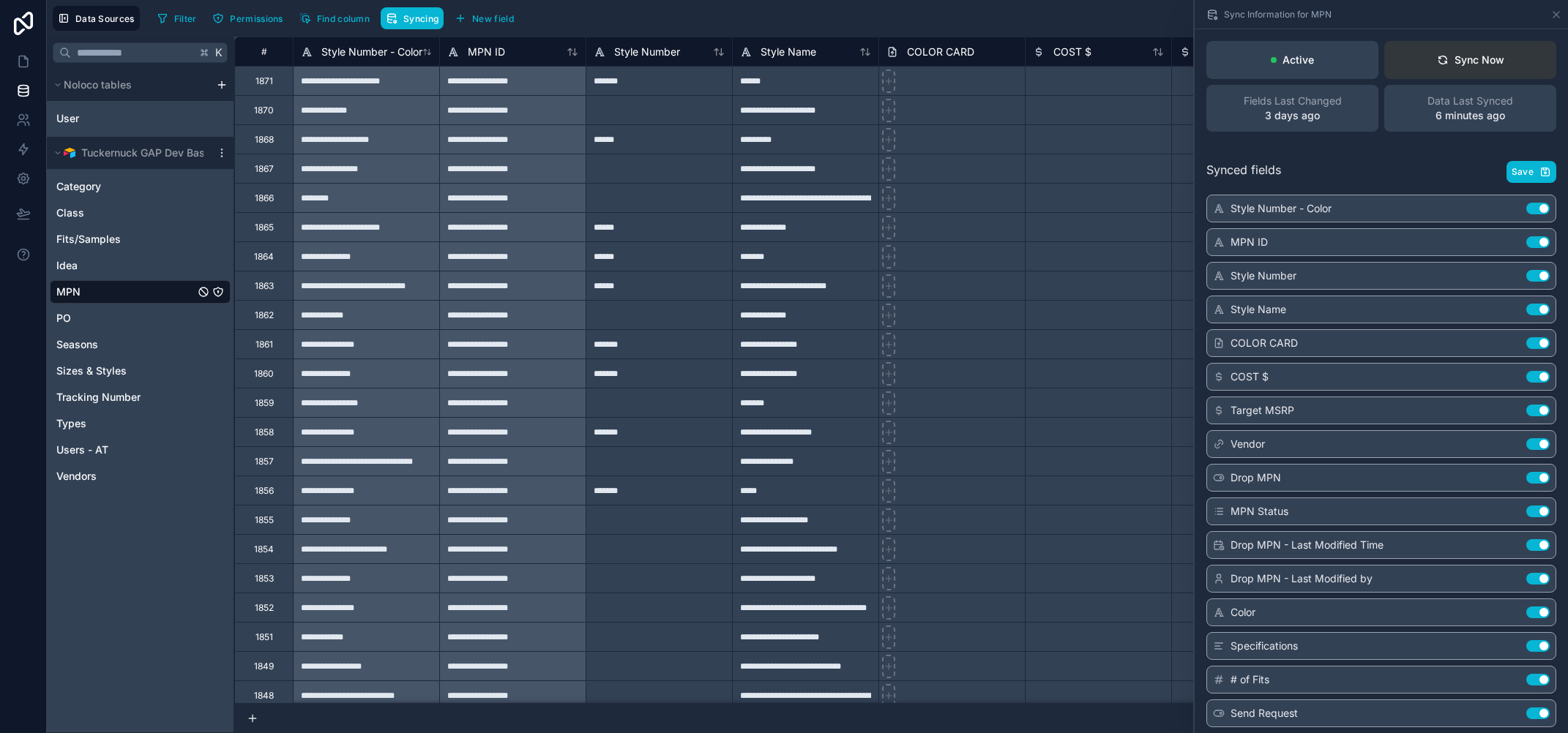 click on "Sync Now" at bounding box center [1471, 60] 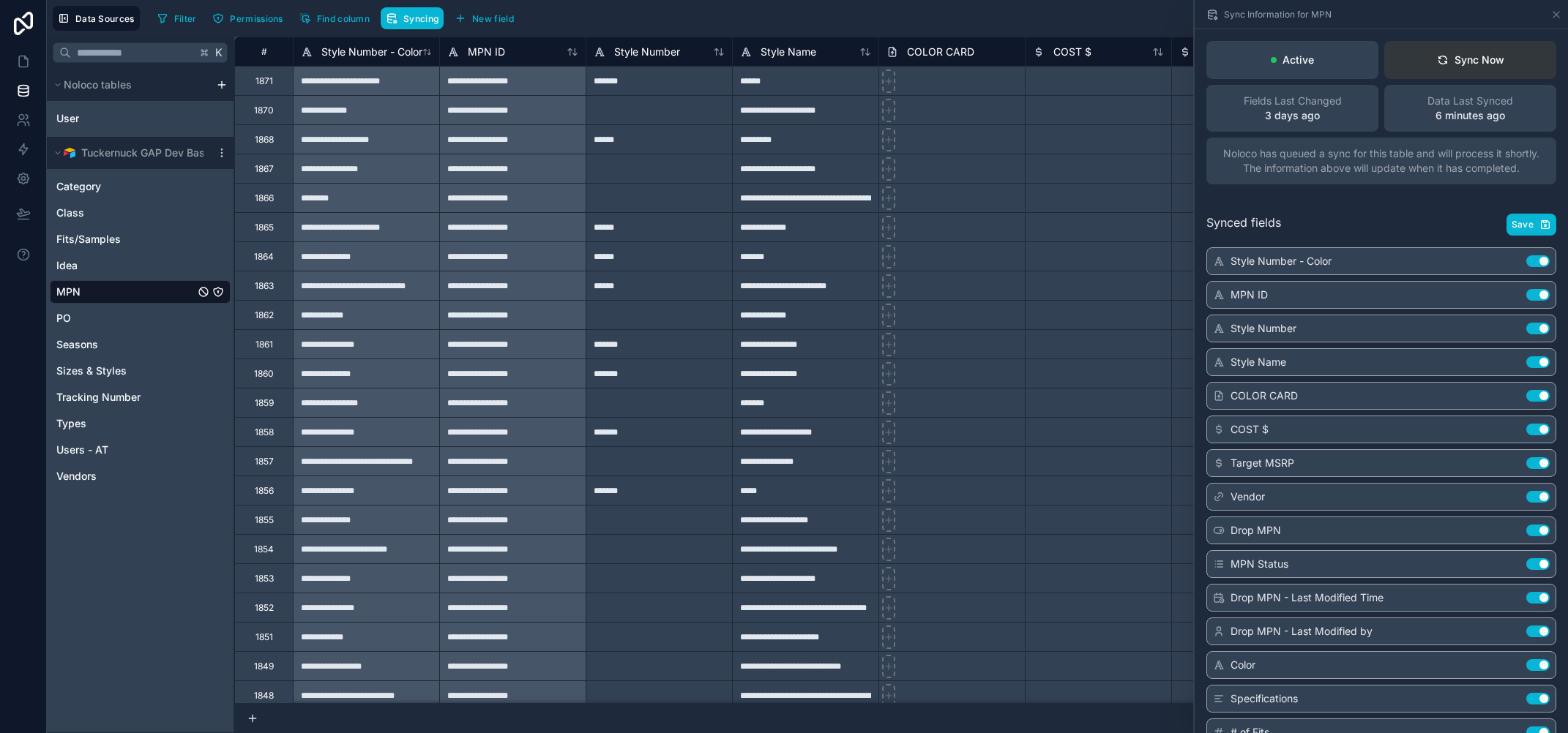 click on "Sync Now" at bounding box center [1471, 60] 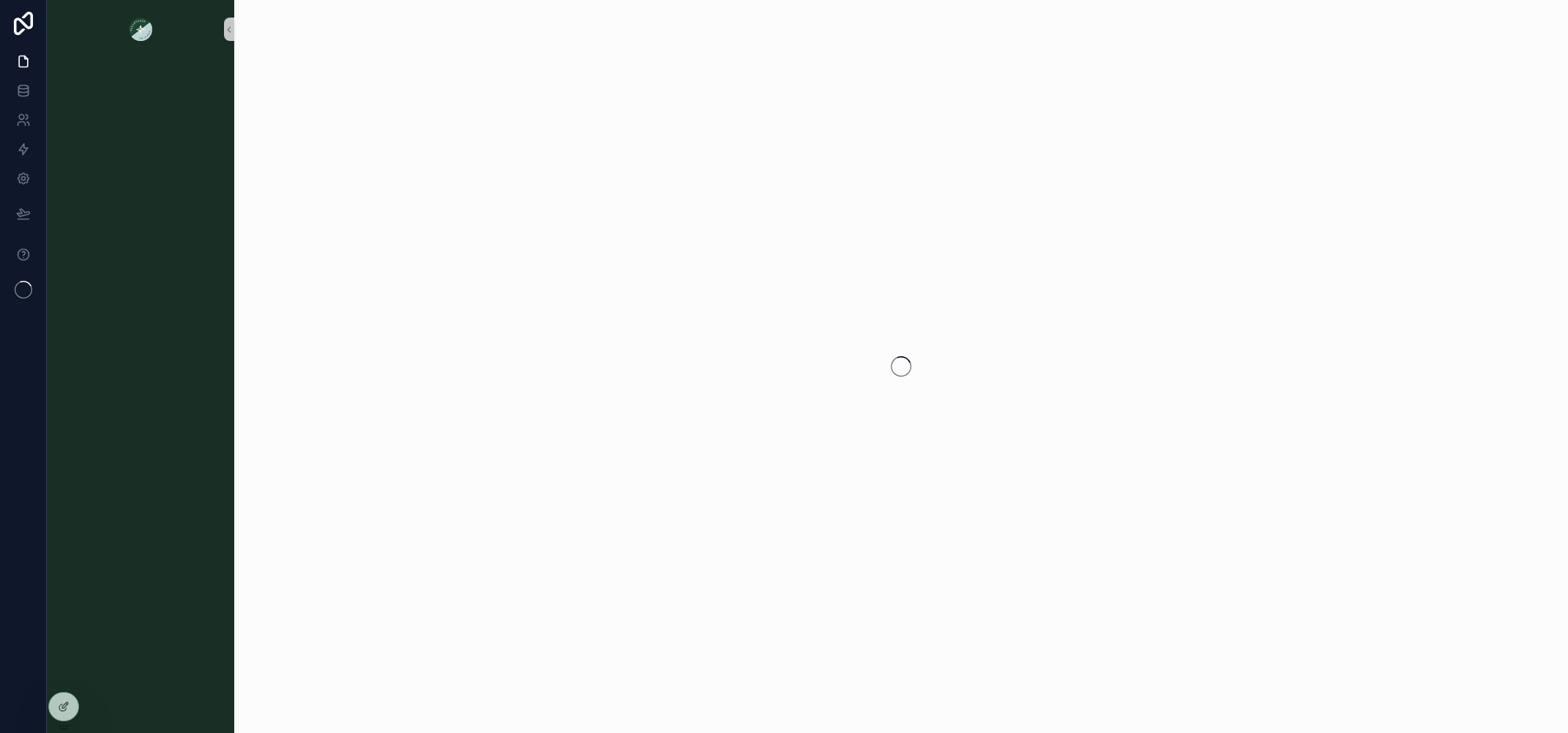 scroll, scrollTop: 0, scrollLeft: 0, axis: both 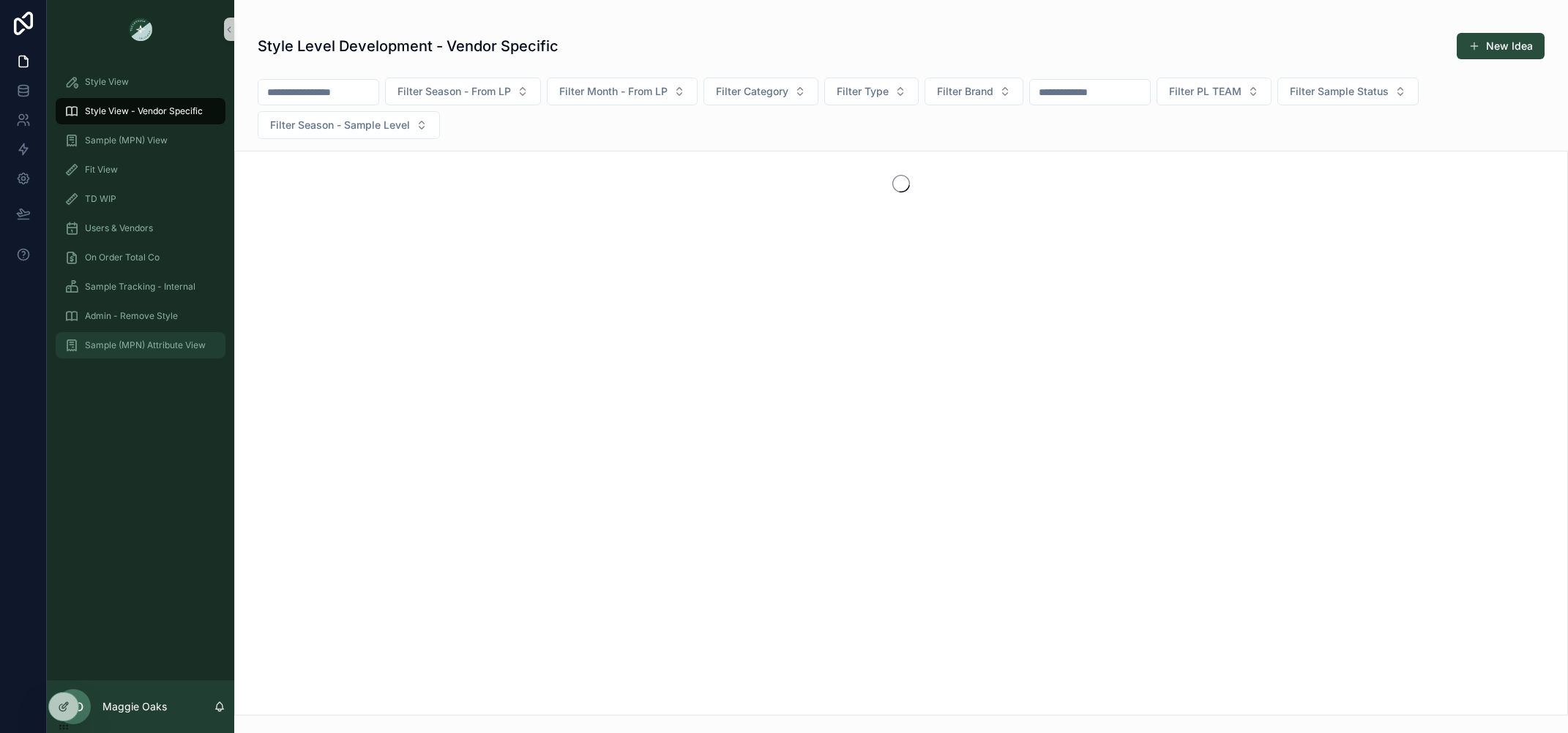 click on "Sample (MPN) Attribute View" at bounding box center [145, 345] 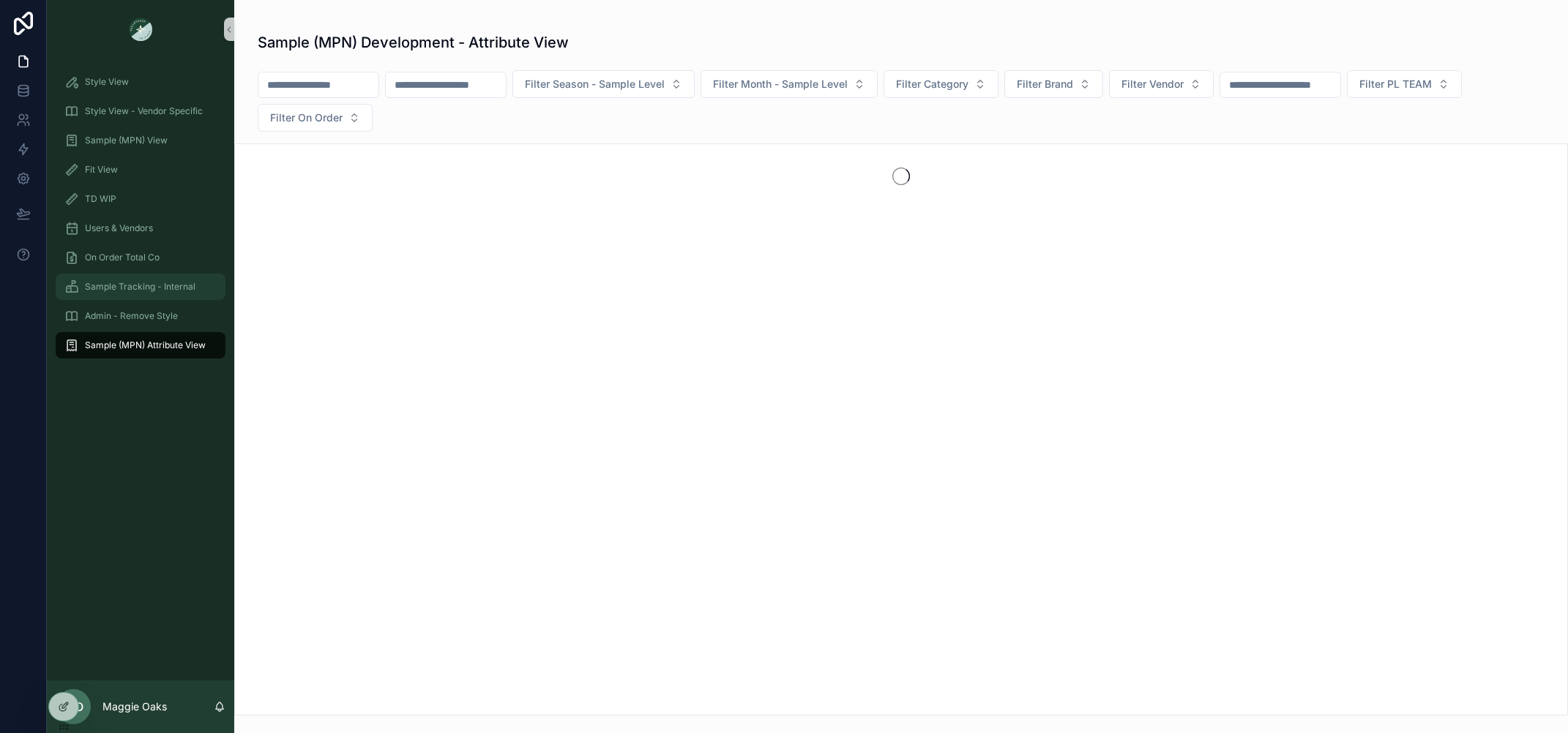 click on "Sample Tracking - Internal" at bounding box center (140, 287) 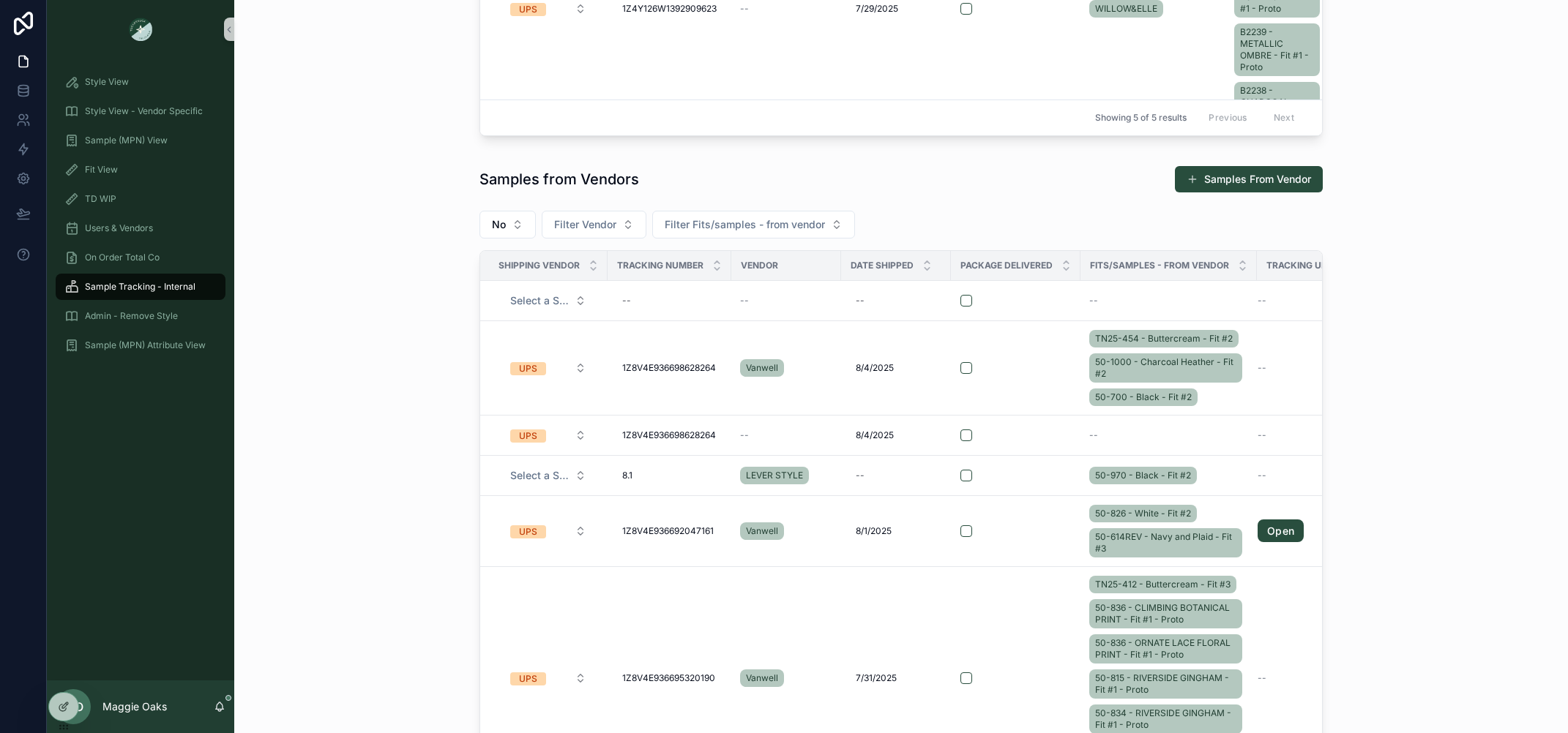 scroll, scrollTop: 679, scrollLeft: 0, axis: vertical 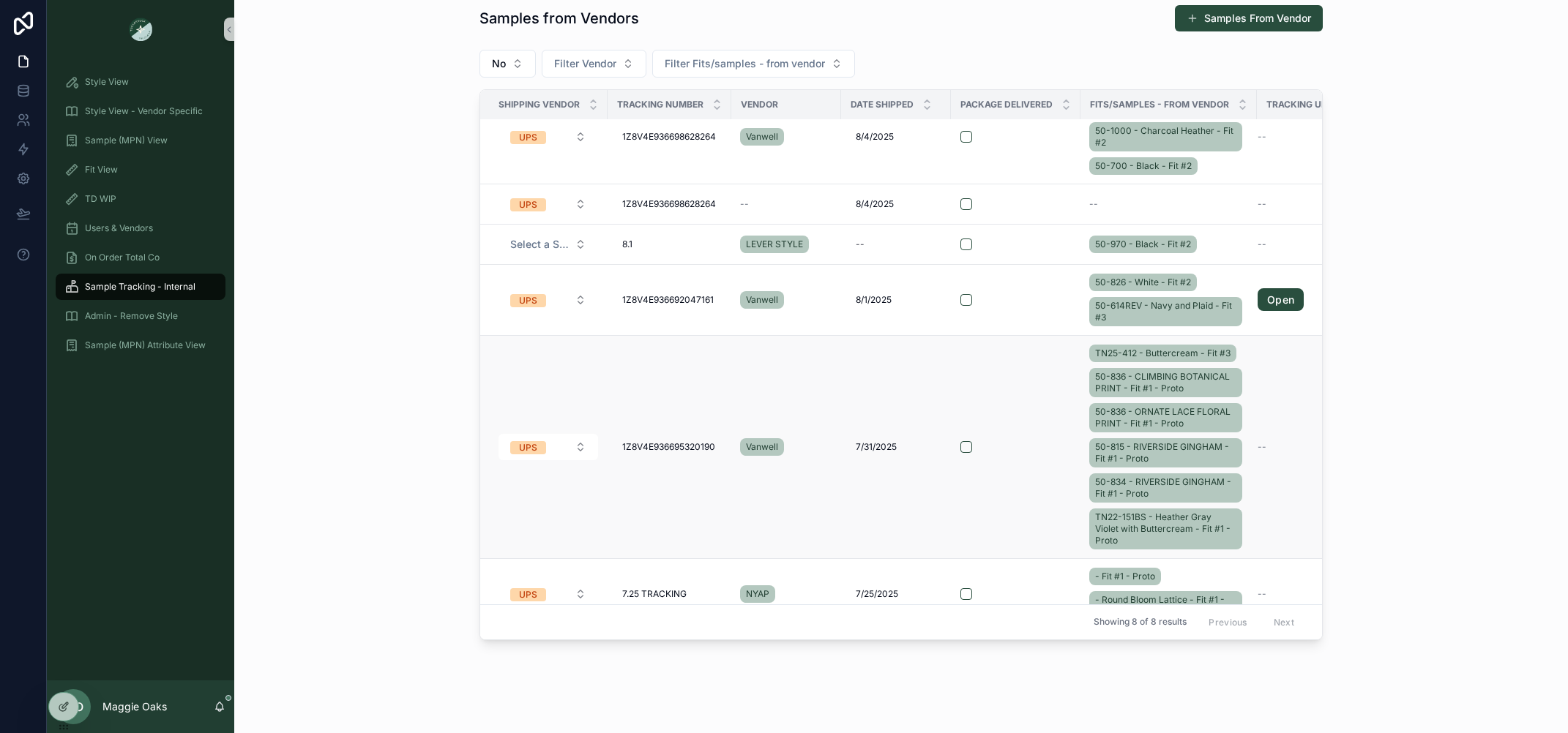 click on "[TEXT] - [TEXT] - Fit #[NUMBER] [NUMBER] - [TEXT] - Fit #[NUMBER] - Proto [NUMBER] - [TEXT] - Fit #[NUMBER] - Proto [NUMBER] - [TEXT] - Fit #[NUMBER] - Proto [NUMBER] - [TEXT] - Fit #[NUMBER] - Proto [TEXT]-[NUMBER]BS - [TEXT] with [TEXT] - Fit #[NUMBER] - Proto" at bounding box center [1168, 447] 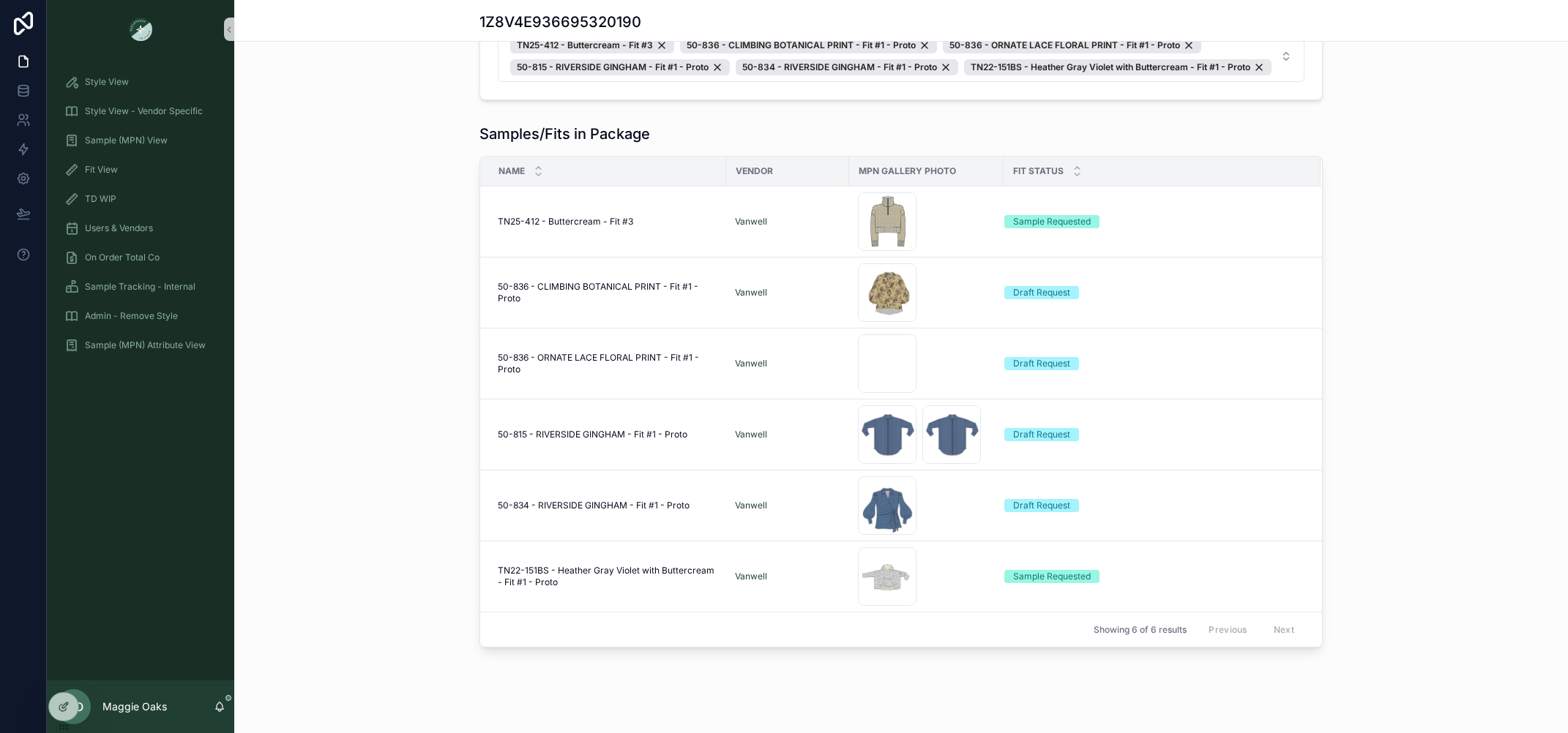 scroll, scrollTop: 233, scrollLeft: 0, axis: vertical 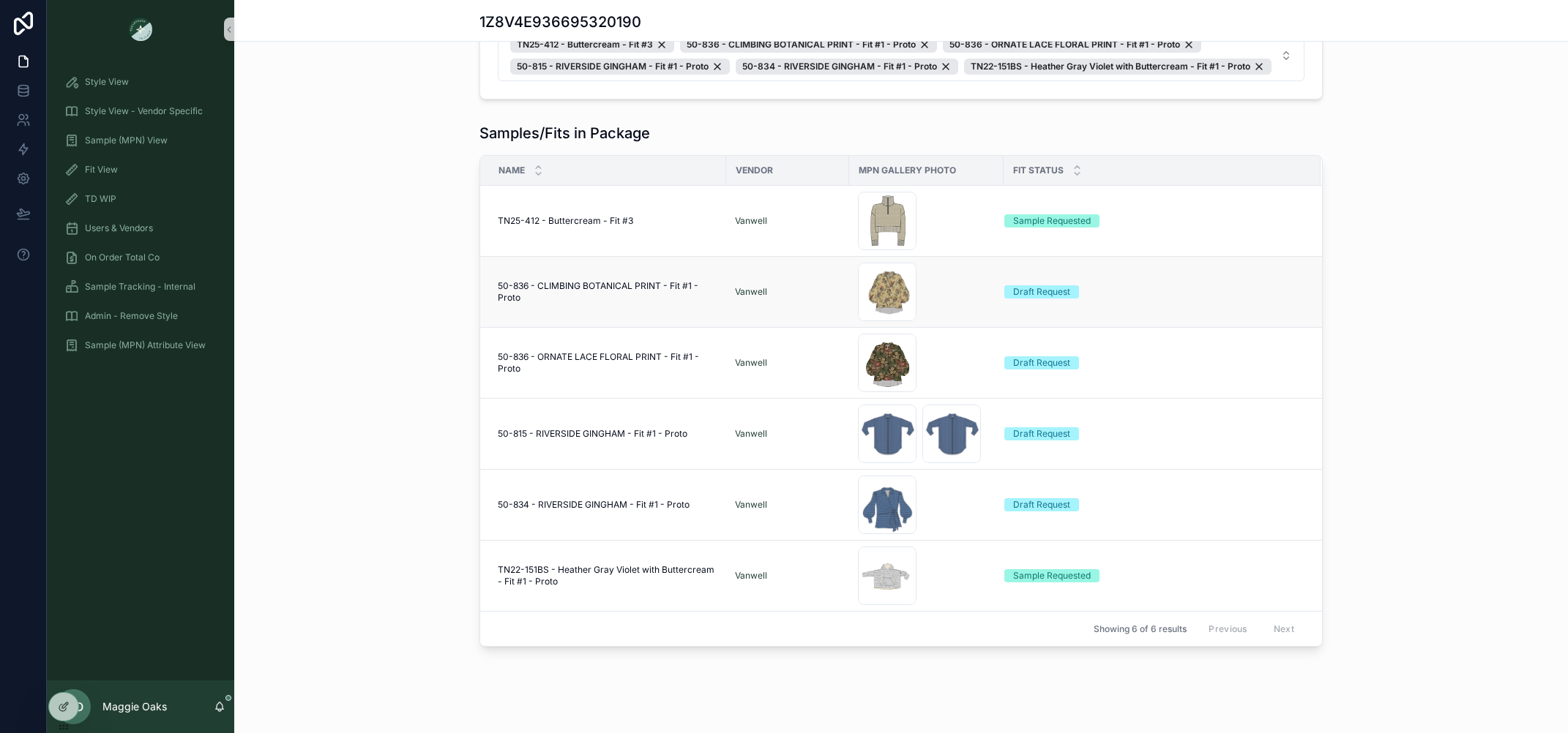 click on "50-836 - CLIMBING BOTANICAL PRINT - Fit #1 - Proto" at bounding box center (608, 292) 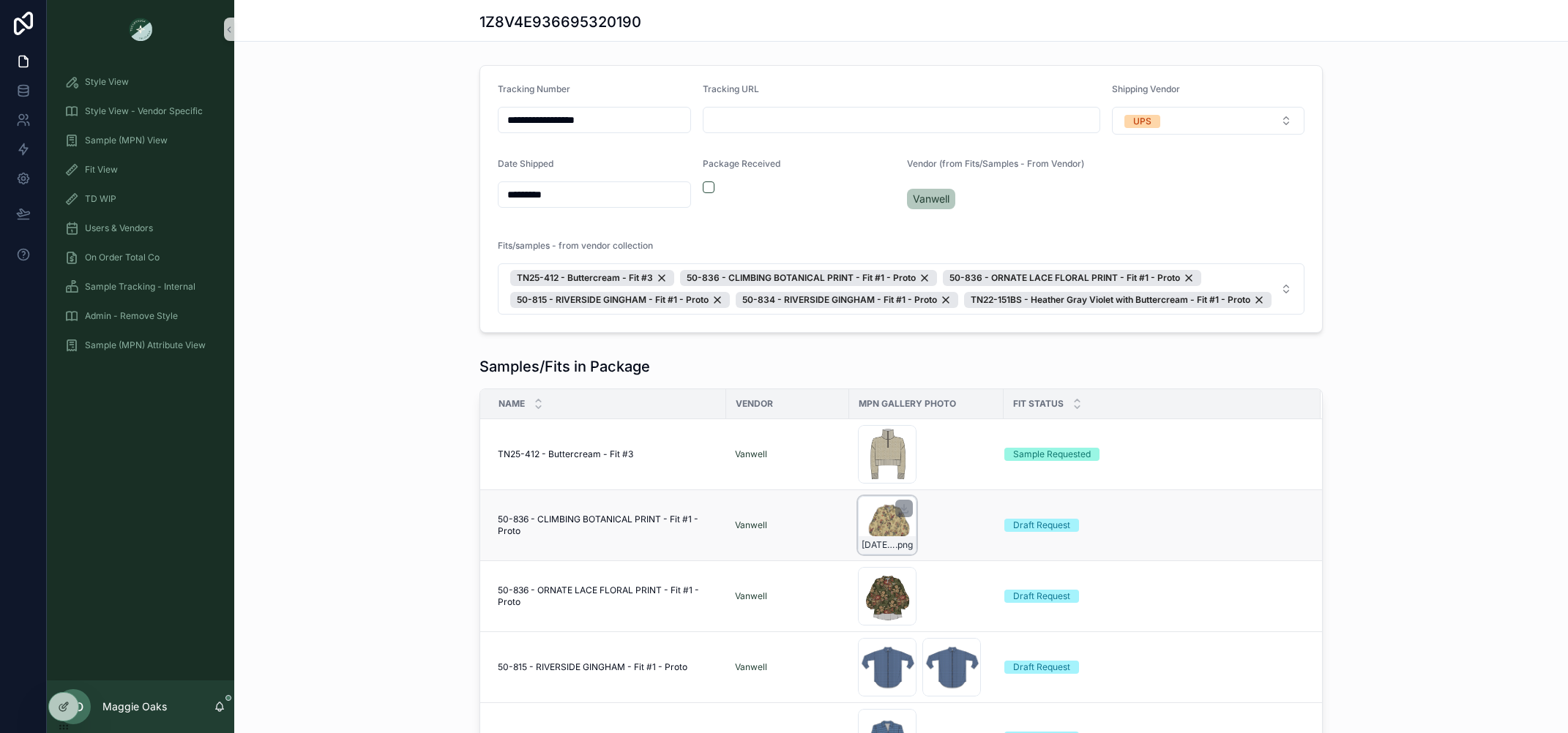 scroll, scrollTop: 80, scrollLeft: 0, axis: vertical 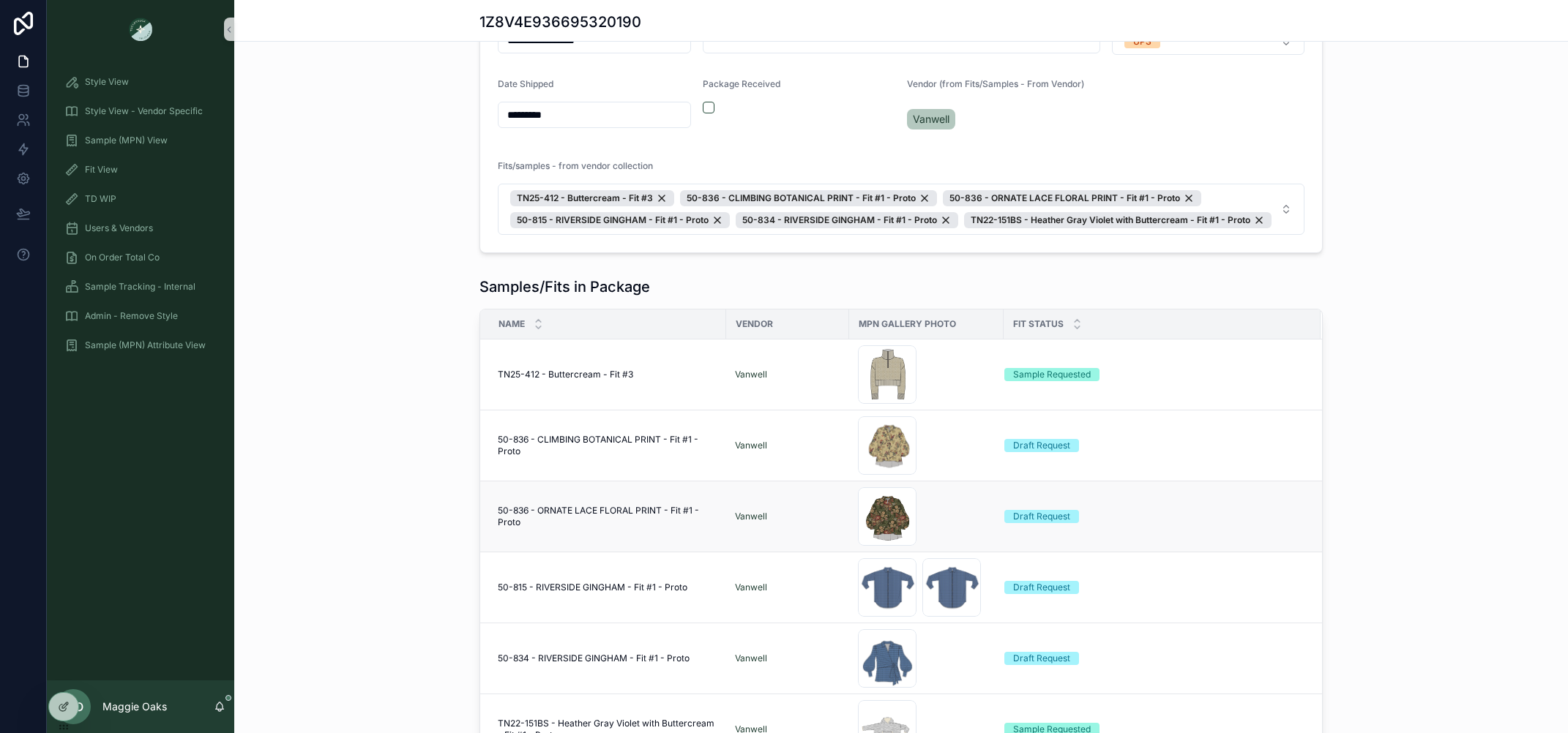 click on "50-836 - ORNATE LACE FLORAL PRINT - Fit #1 - Proto" at bounding box center [608, 516] 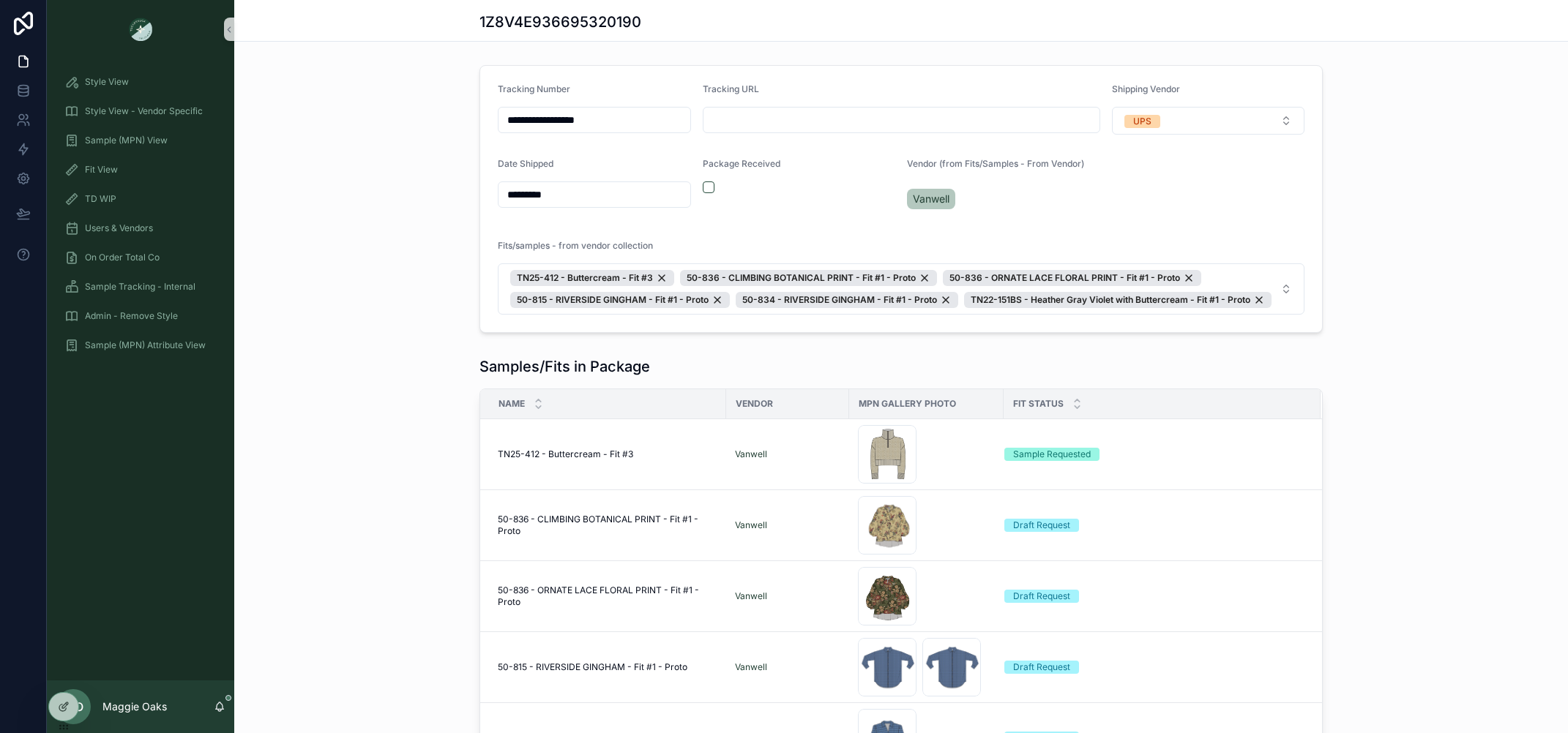 scroll, scrollTop: 187, scrollLeft: 0, axis: vertical 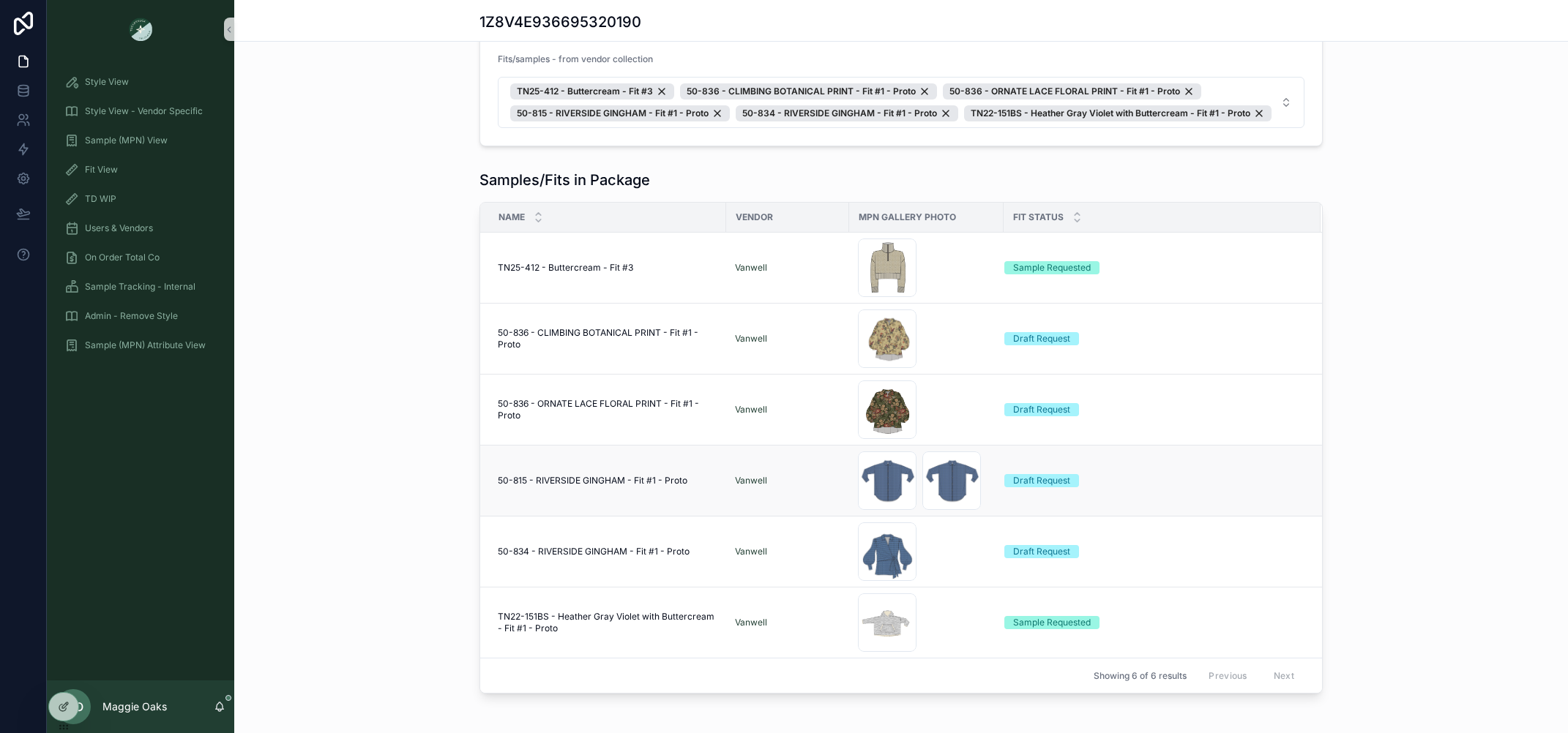 click on "50-815 - RIVERSIDE GINGHAM - Fit #1 - Proto" at bounding box center [592, 481] 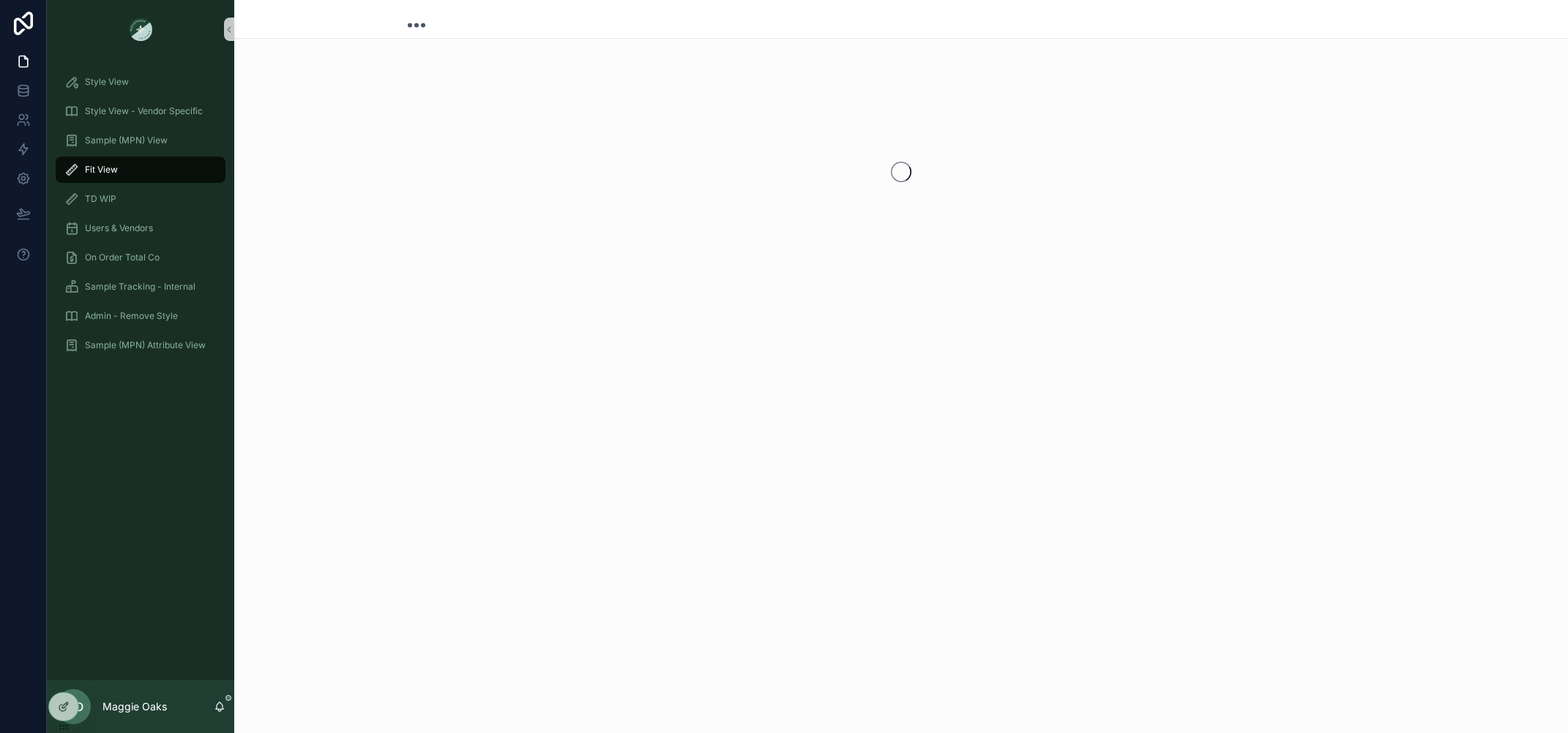scroll, scrollTop: 0, scrollLeft: 0, axis: both 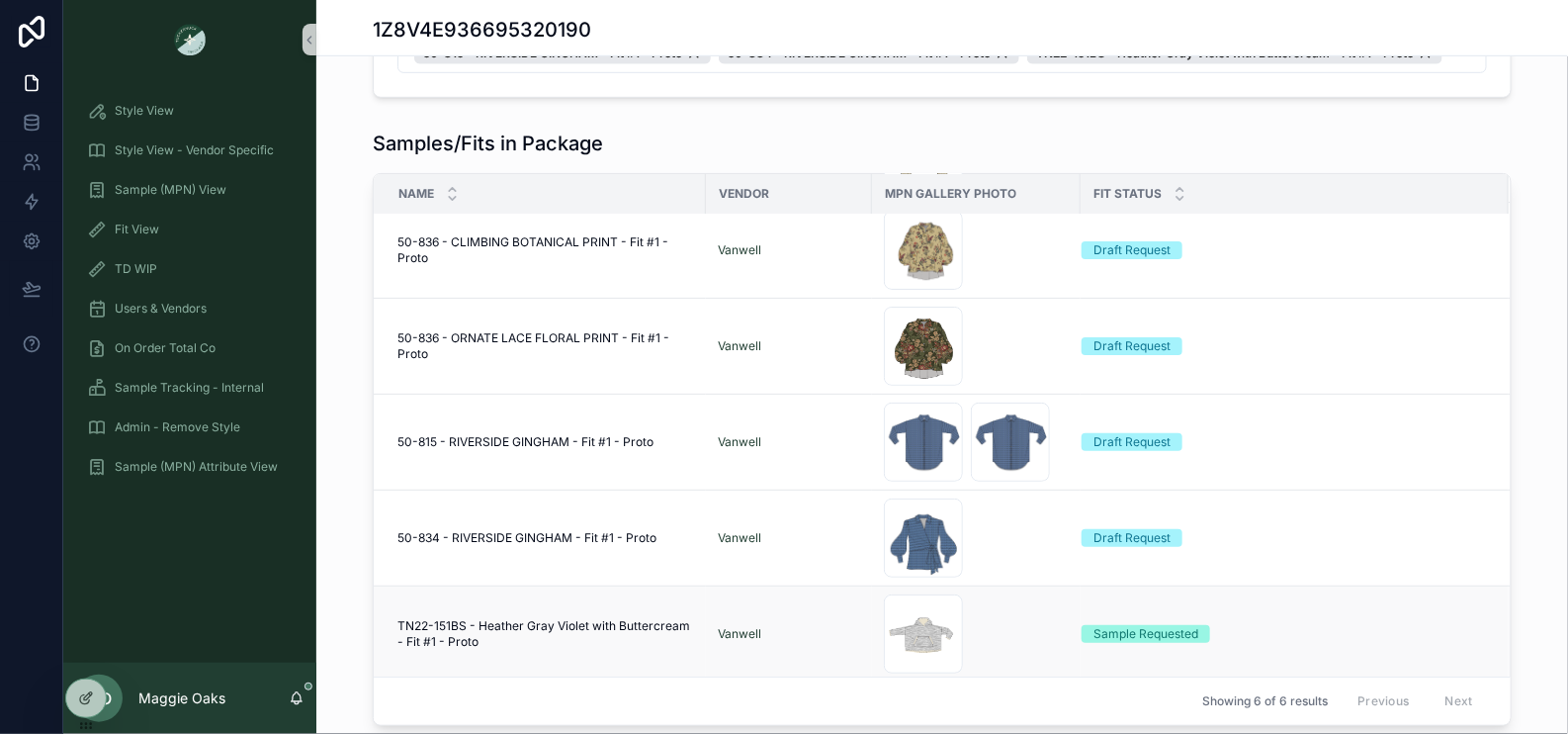 click on "TN22-151BS - Heather Gray Violet with Buttercream - Fit #1 - Proto" at bounding box center [546, 634] 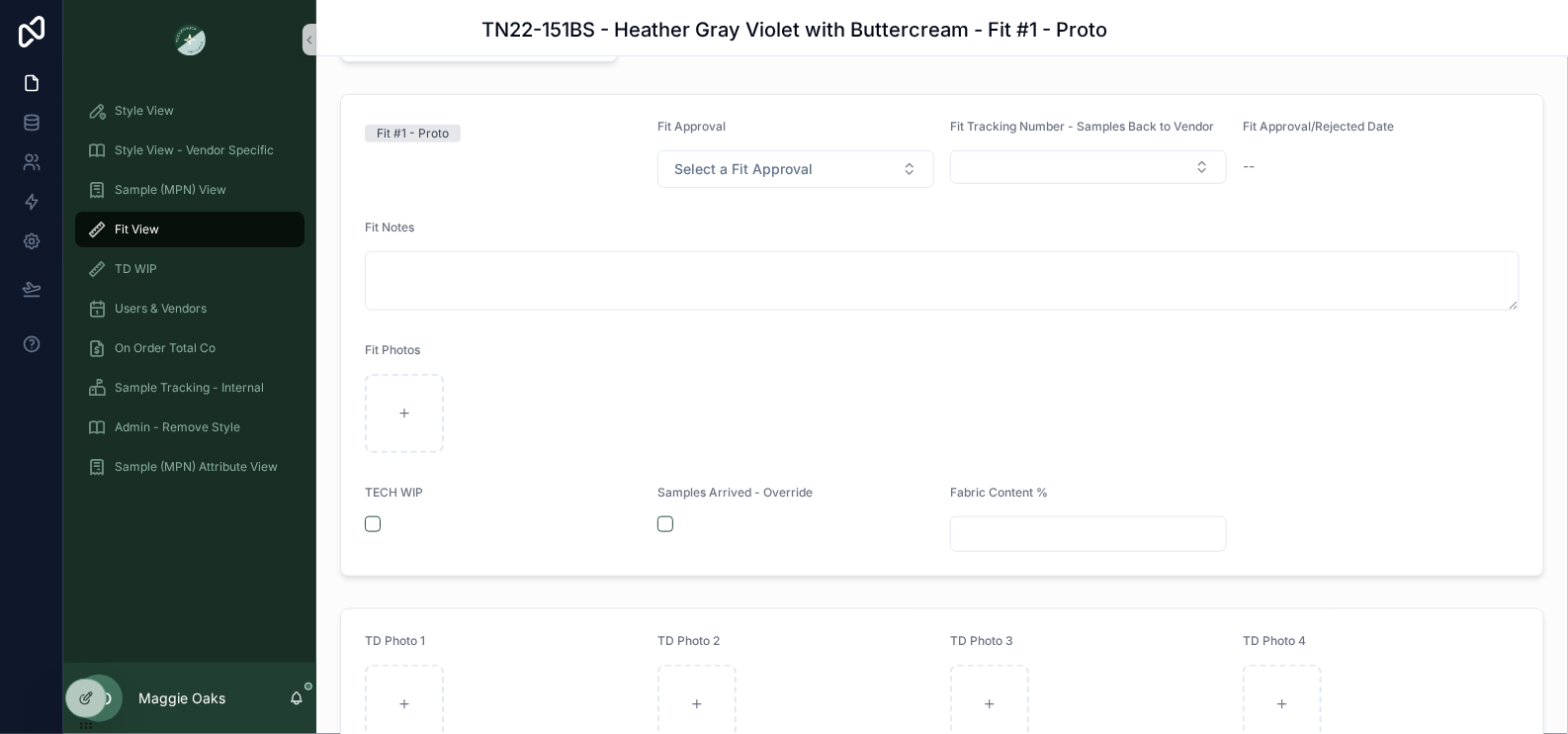 scroll, scrollTop: 0, scrollLeft: 0, axis: both 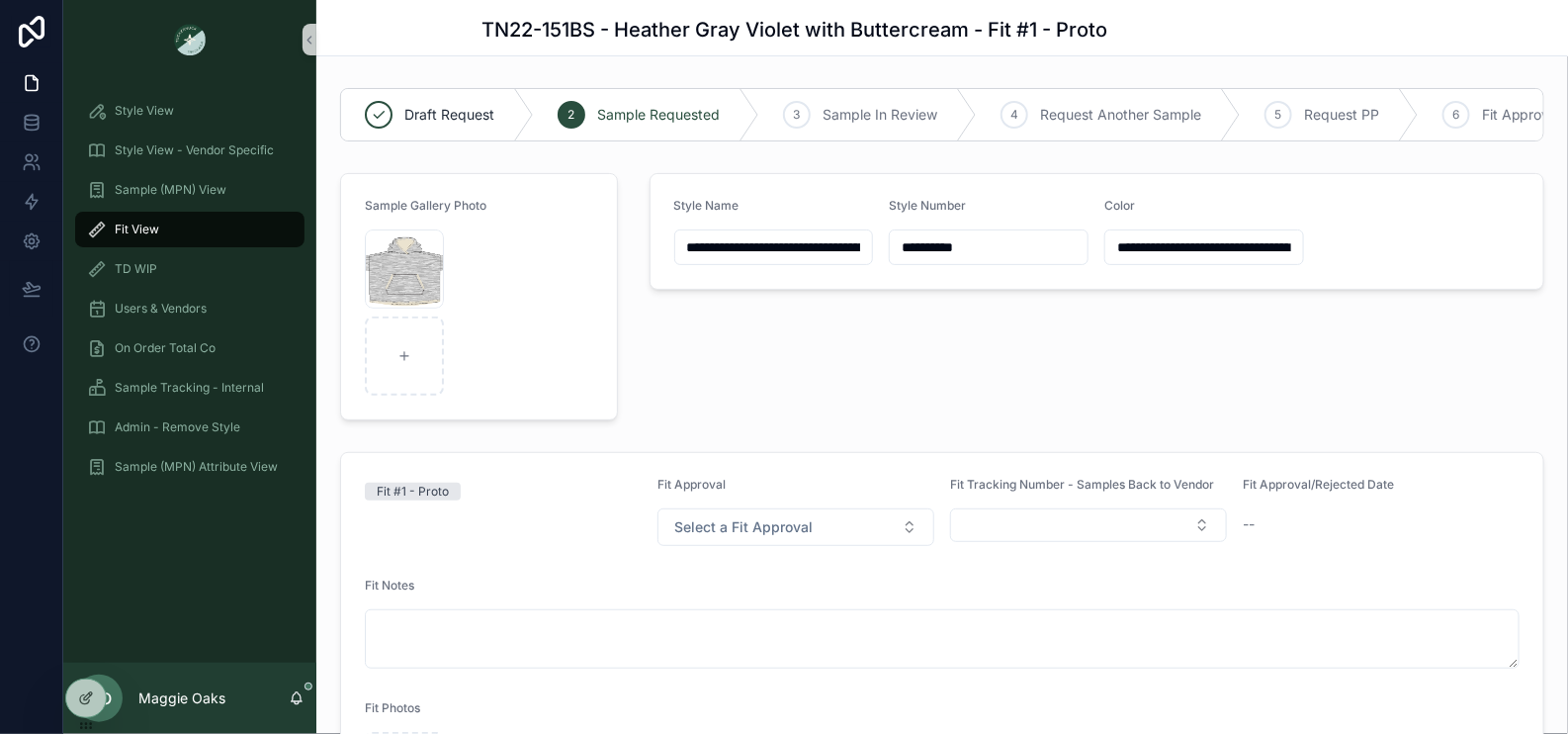 drag, startPoint x: 989, startPoint y: 247, endPoint x: 794, endPoint y: 247, distance: 195 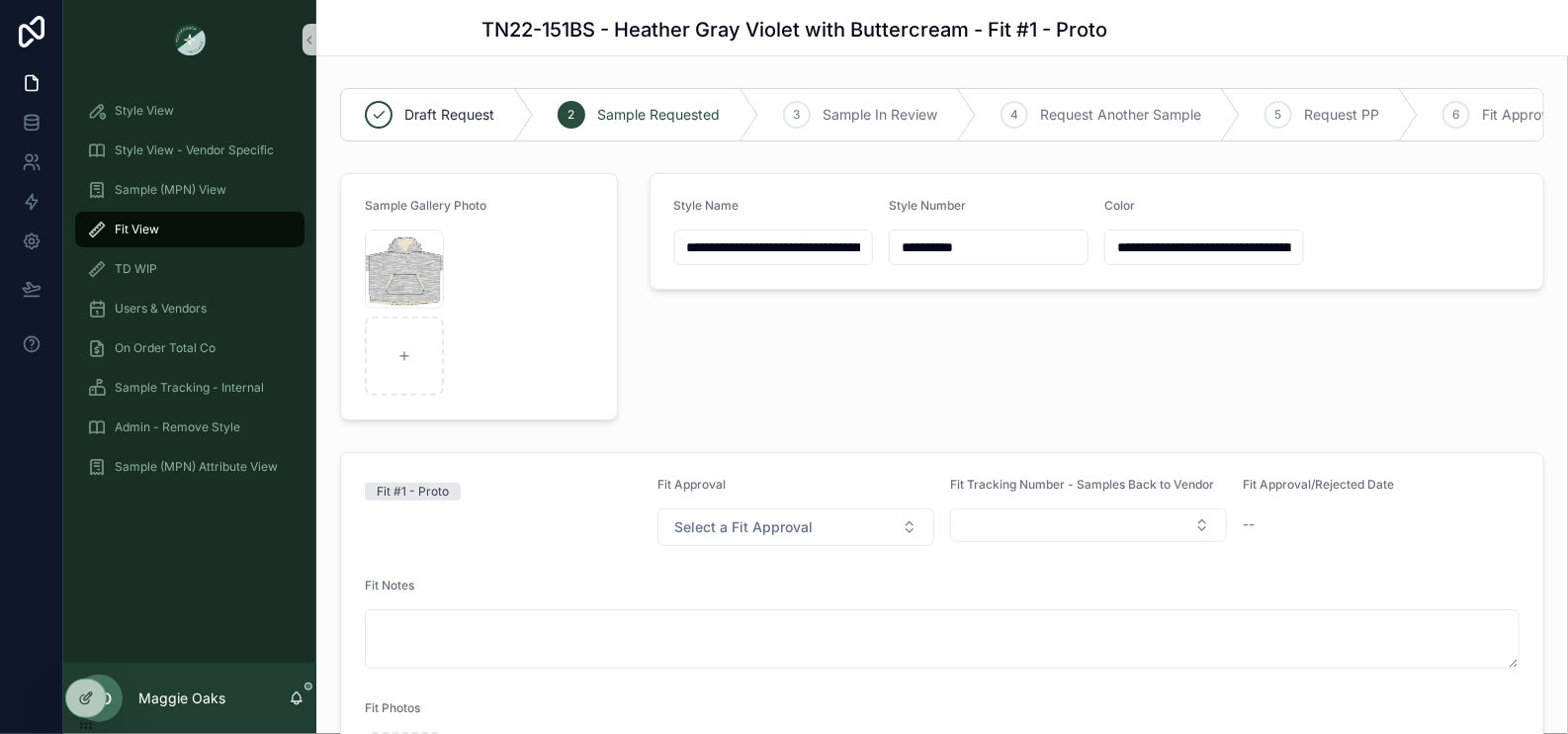 click on "Fit View" at bounding box center [136, 229] 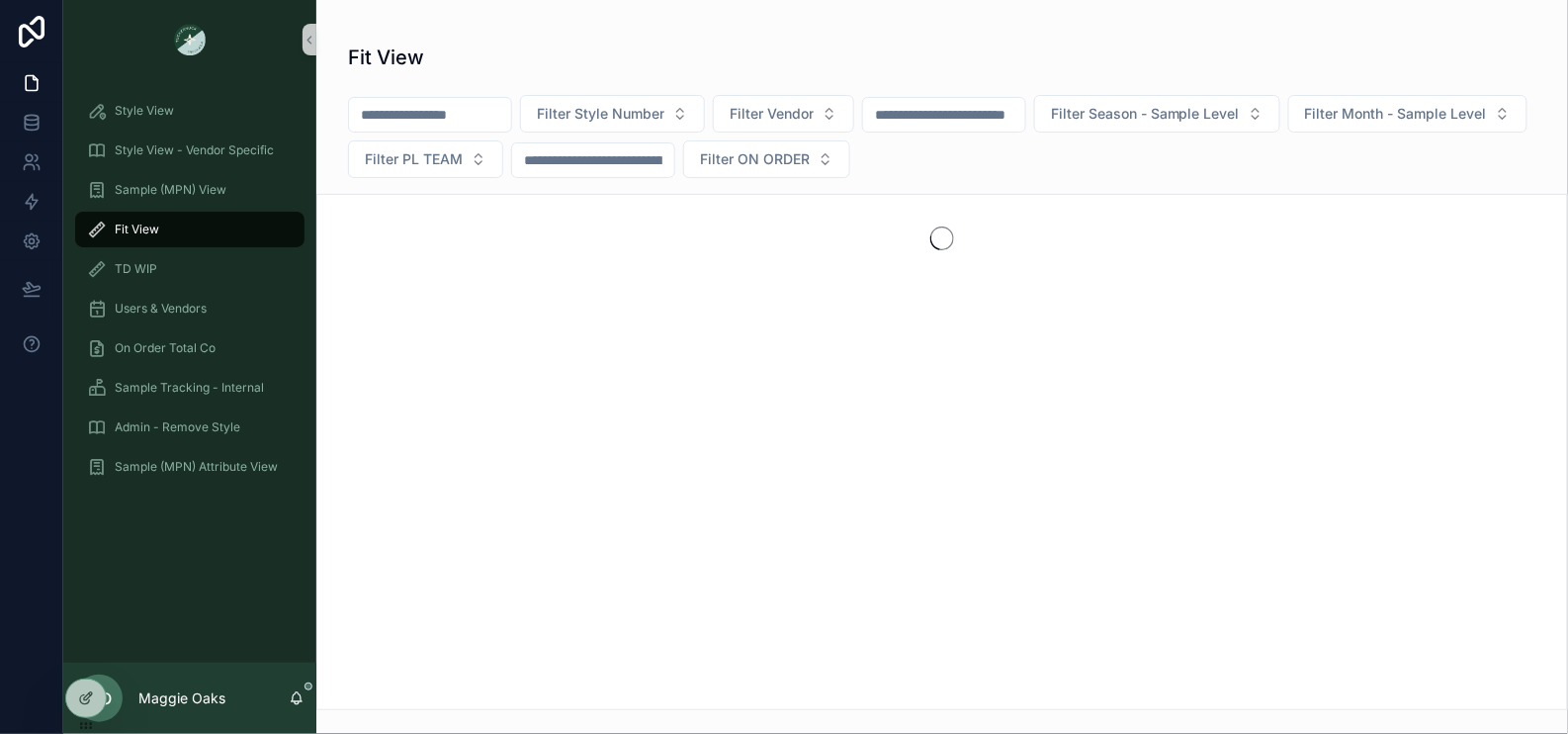 click at bounding box center [430, 115] 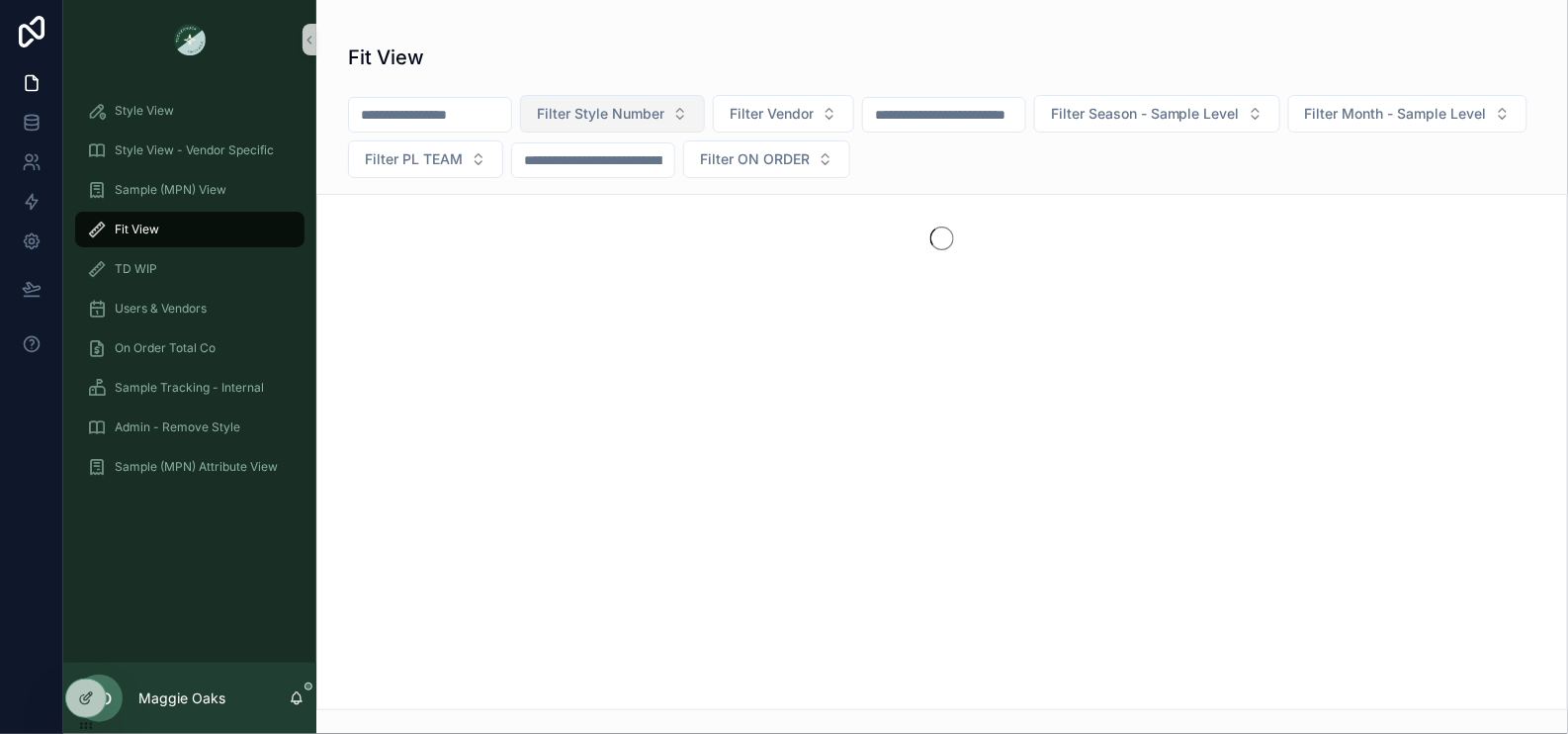 click on "Filter Style Number" at bounding box center (600, 114) 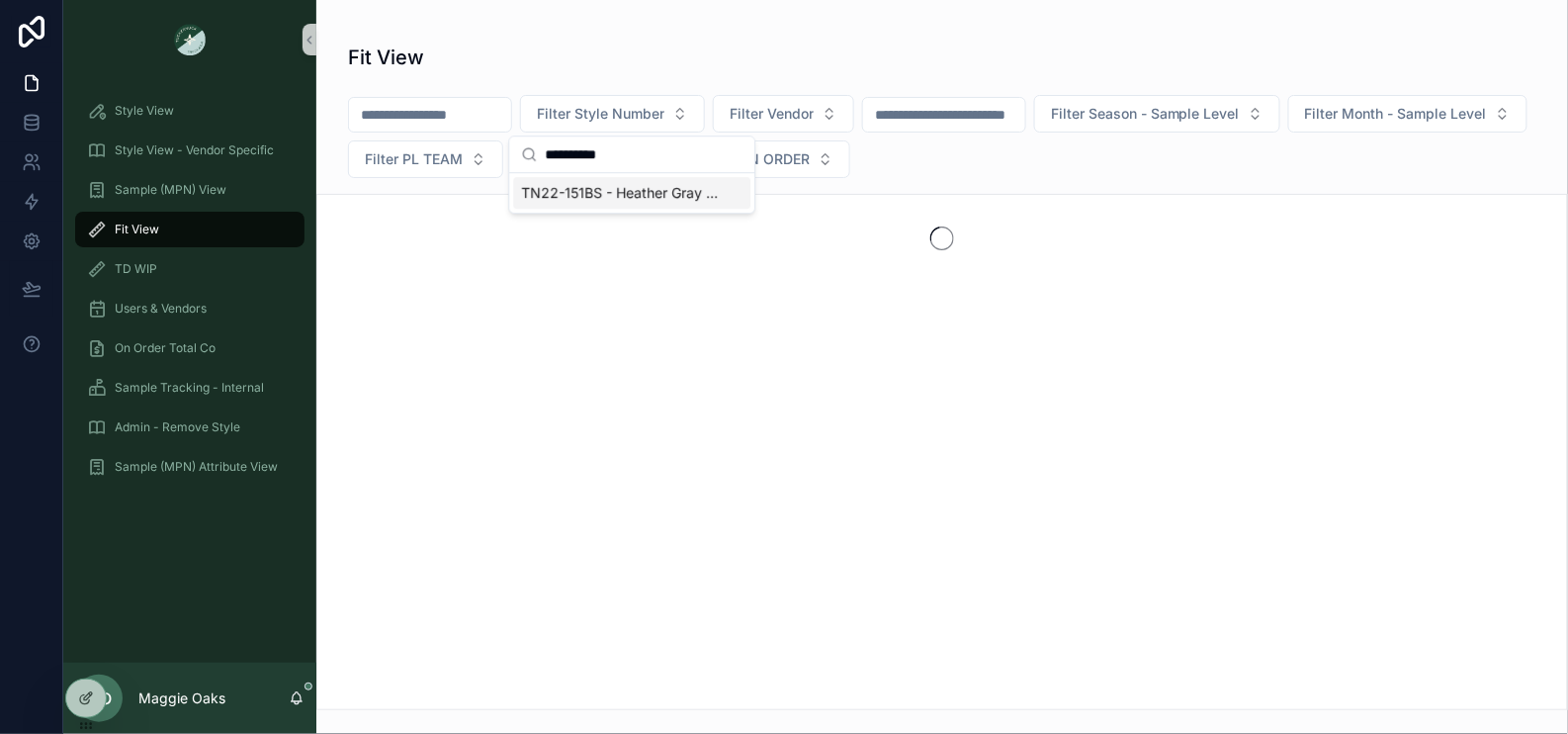 type on "**********" 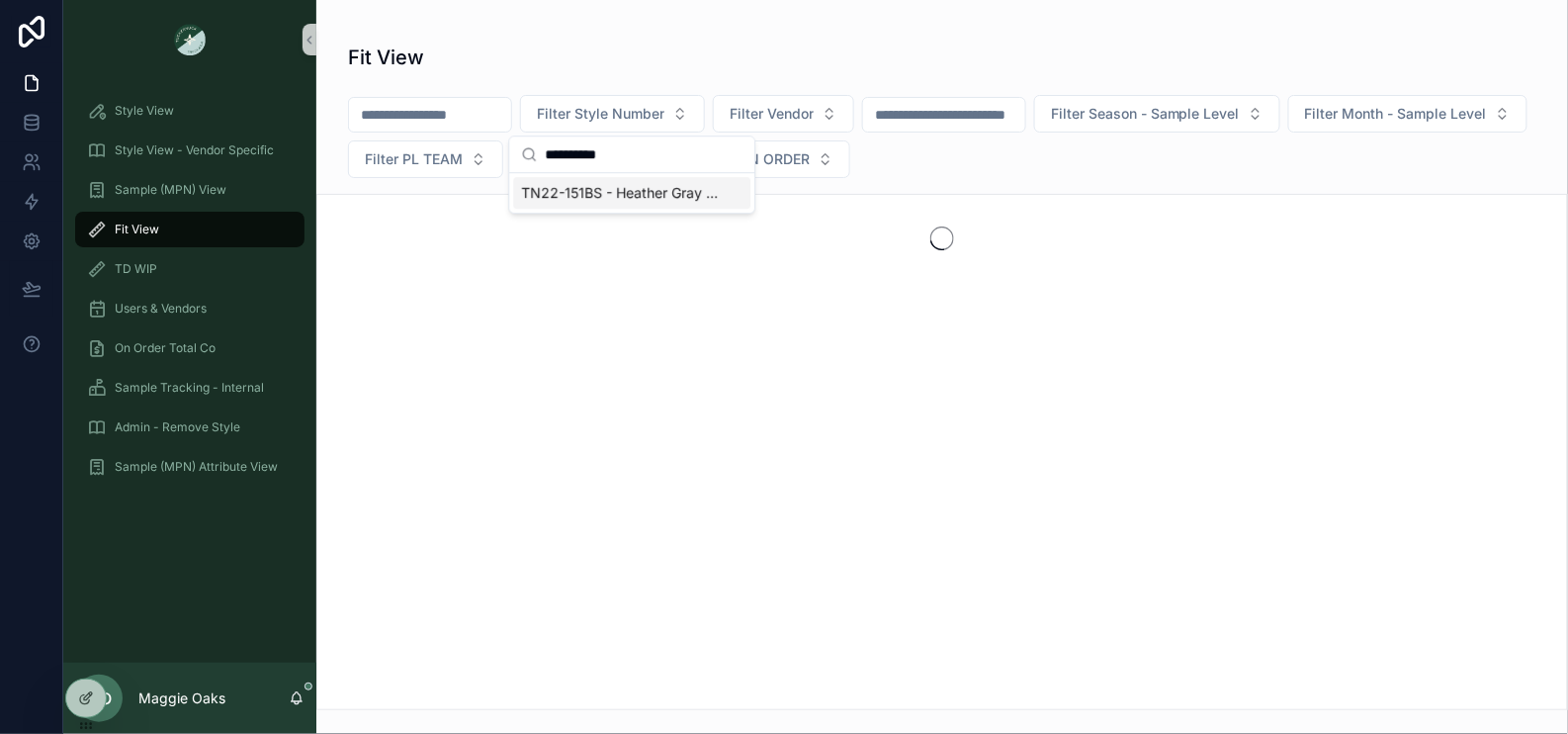 click on "TN22-151BS - Heather Gray Violet with Buttercream" at bounding box center [620, 193] 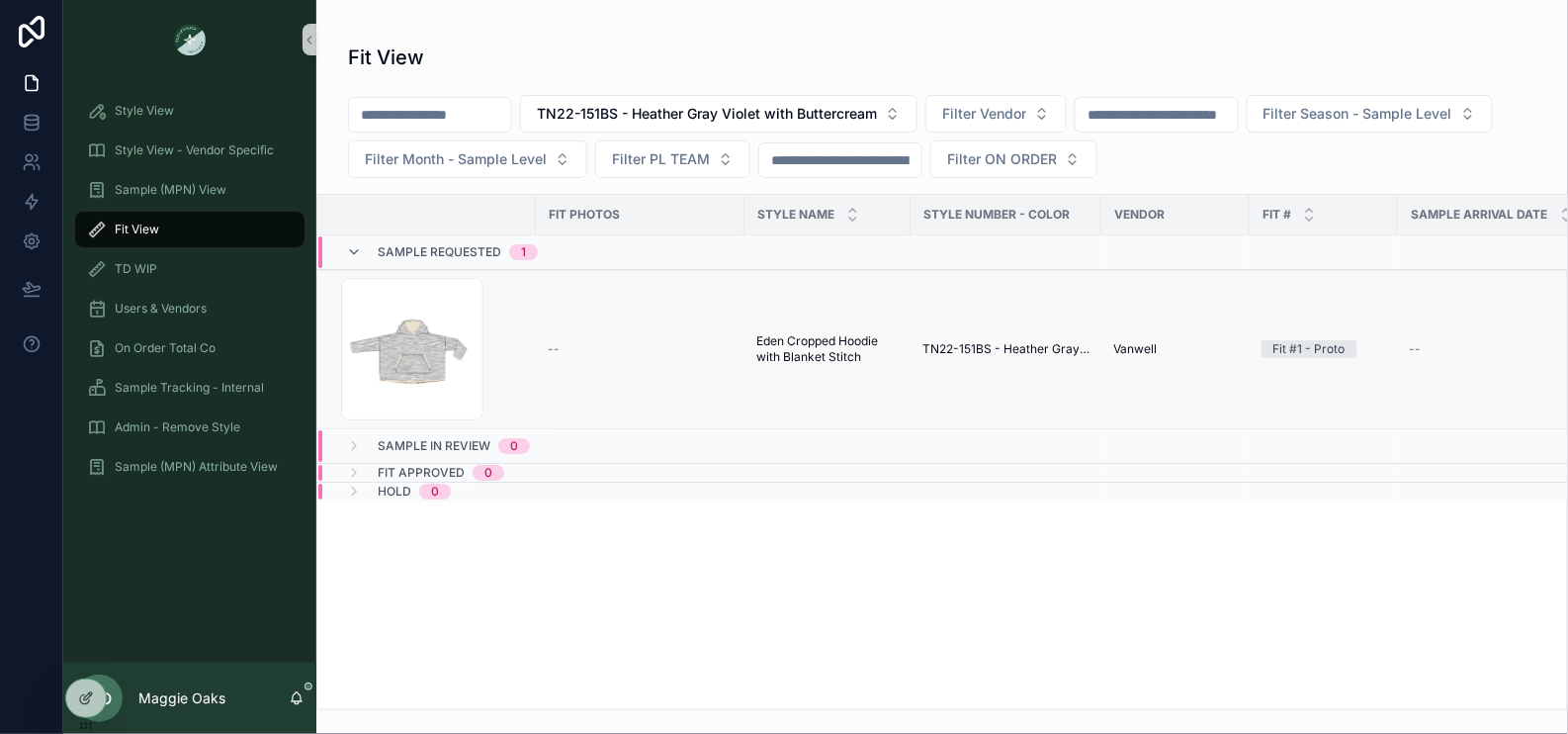 click on "Eden Cropped Hoodie with Blanket Stitch" at bounding box center [828, 349] 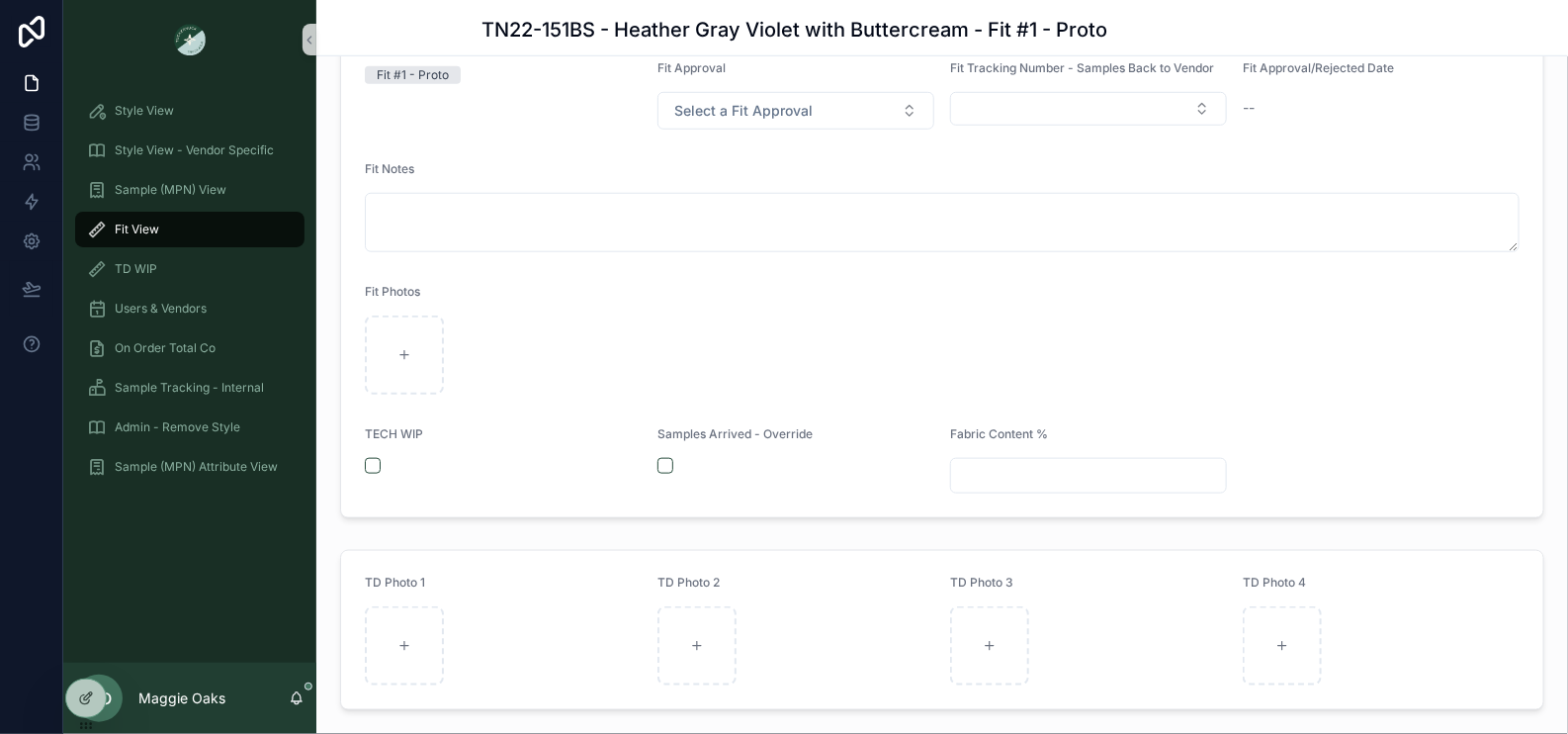 scroll, scrollTop: 429, scrollLeft: 0, axis: vertical 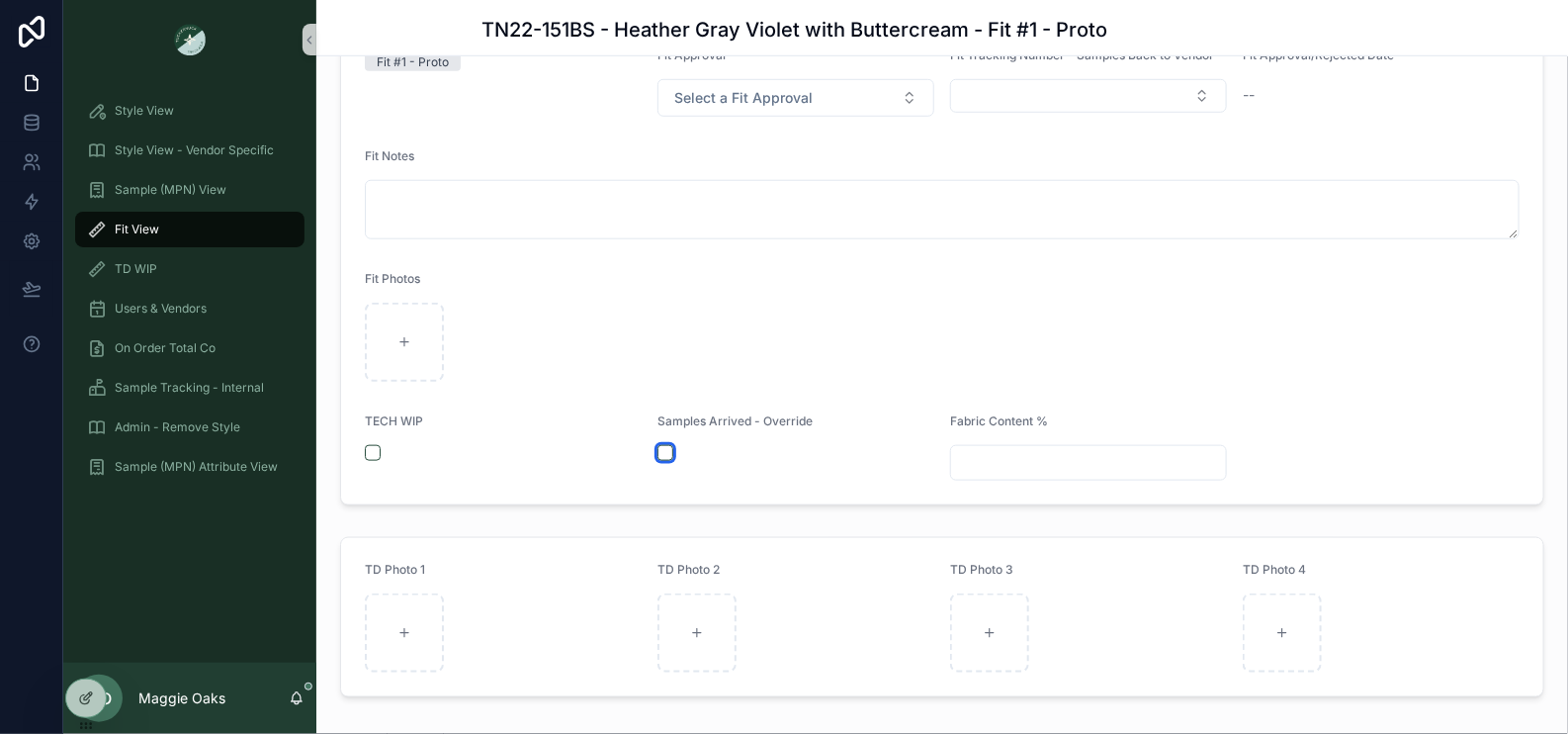 click at bounding box center [665, 453] 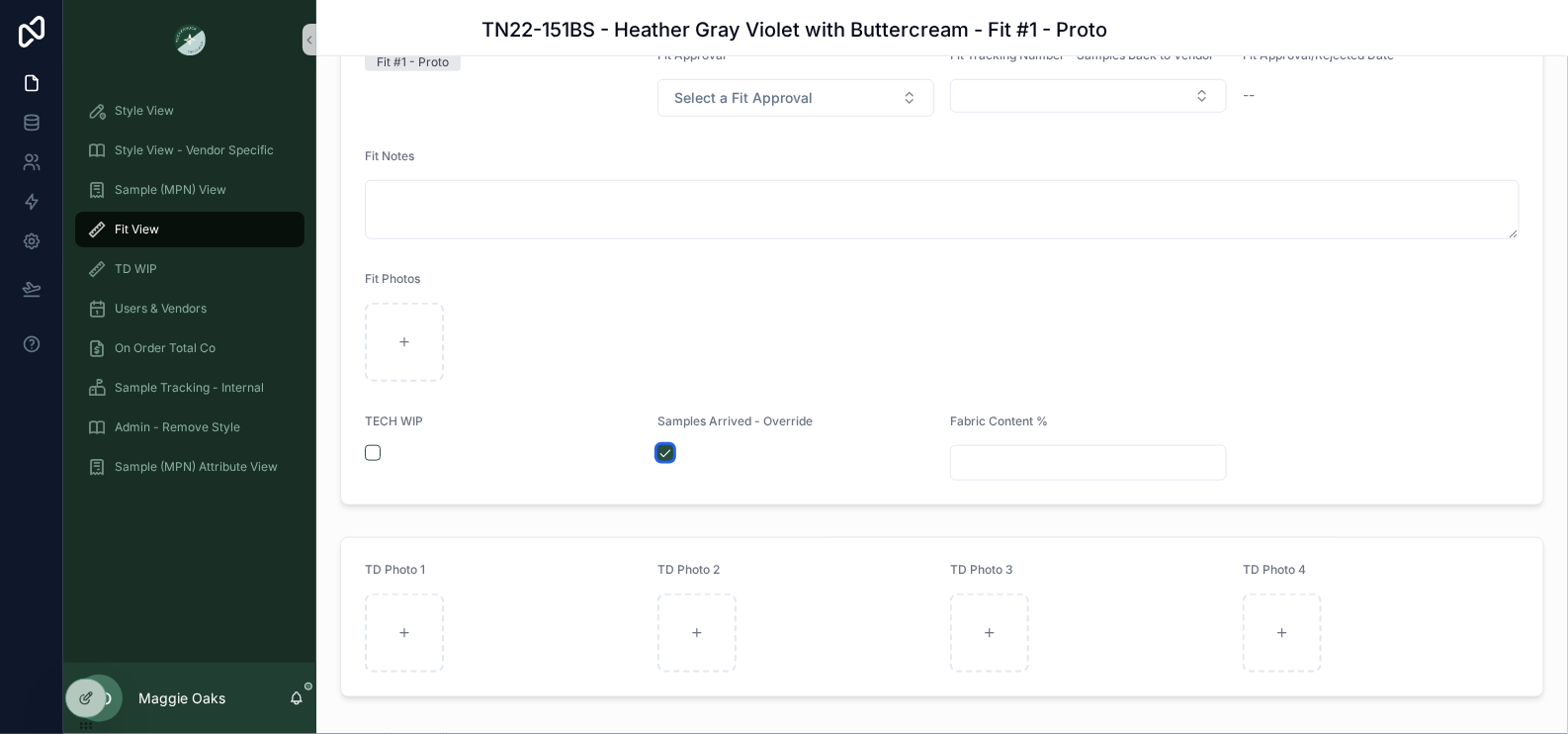scroll, scrollTop: 0, scrollLeft: 0, axis: both 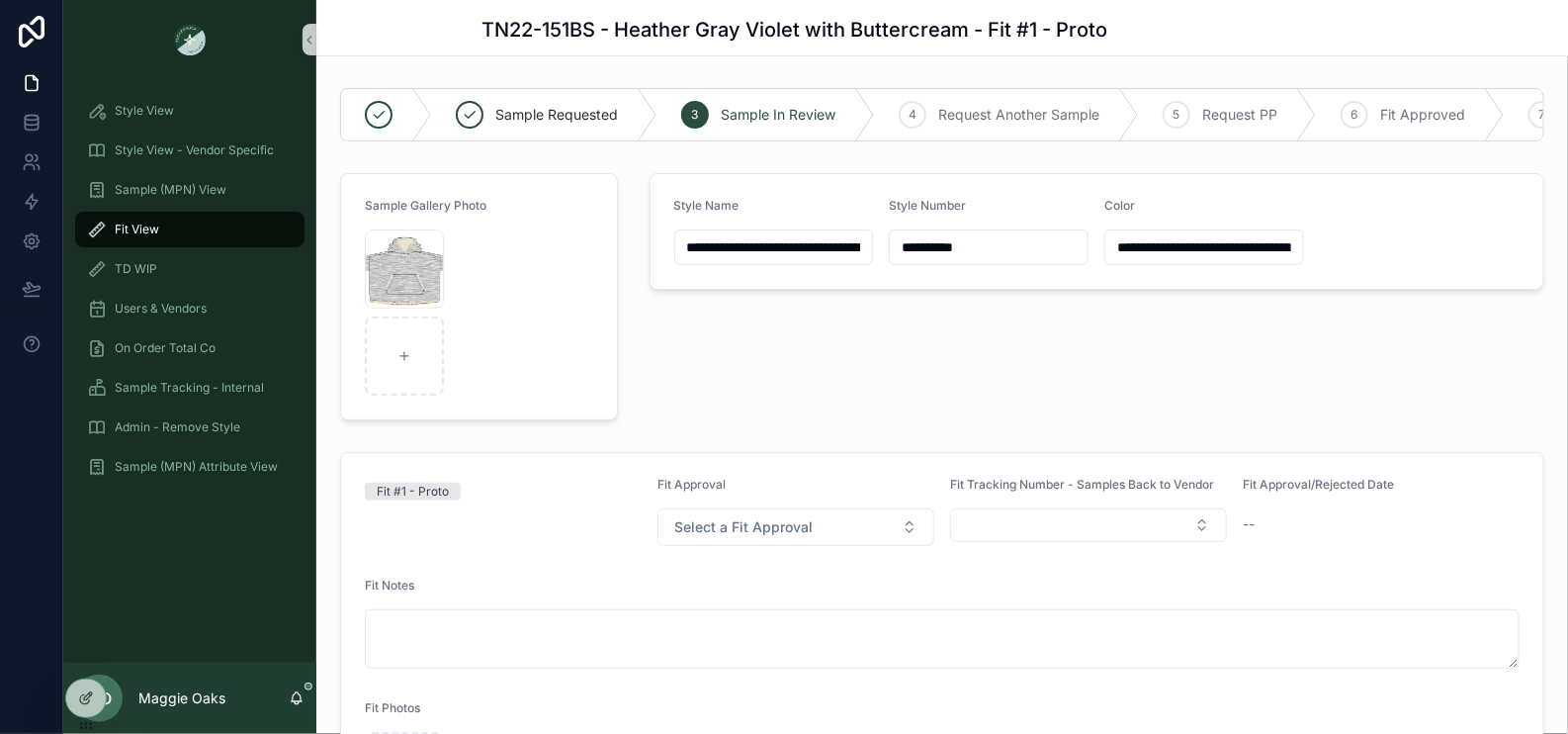 click on "Fit View" at bounding box center [136, 229] 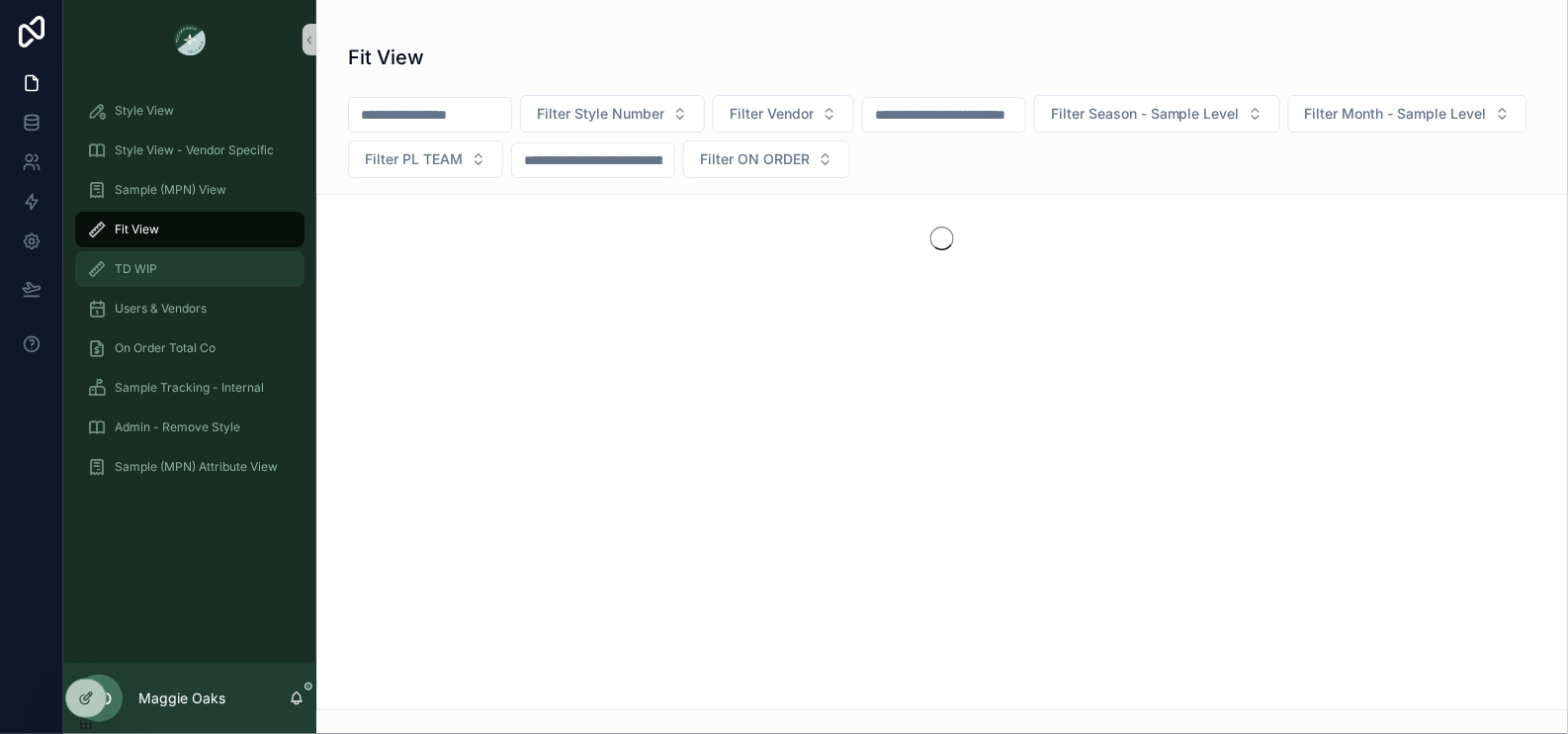 click on "TD WIP" at bounding box center (135, 269) 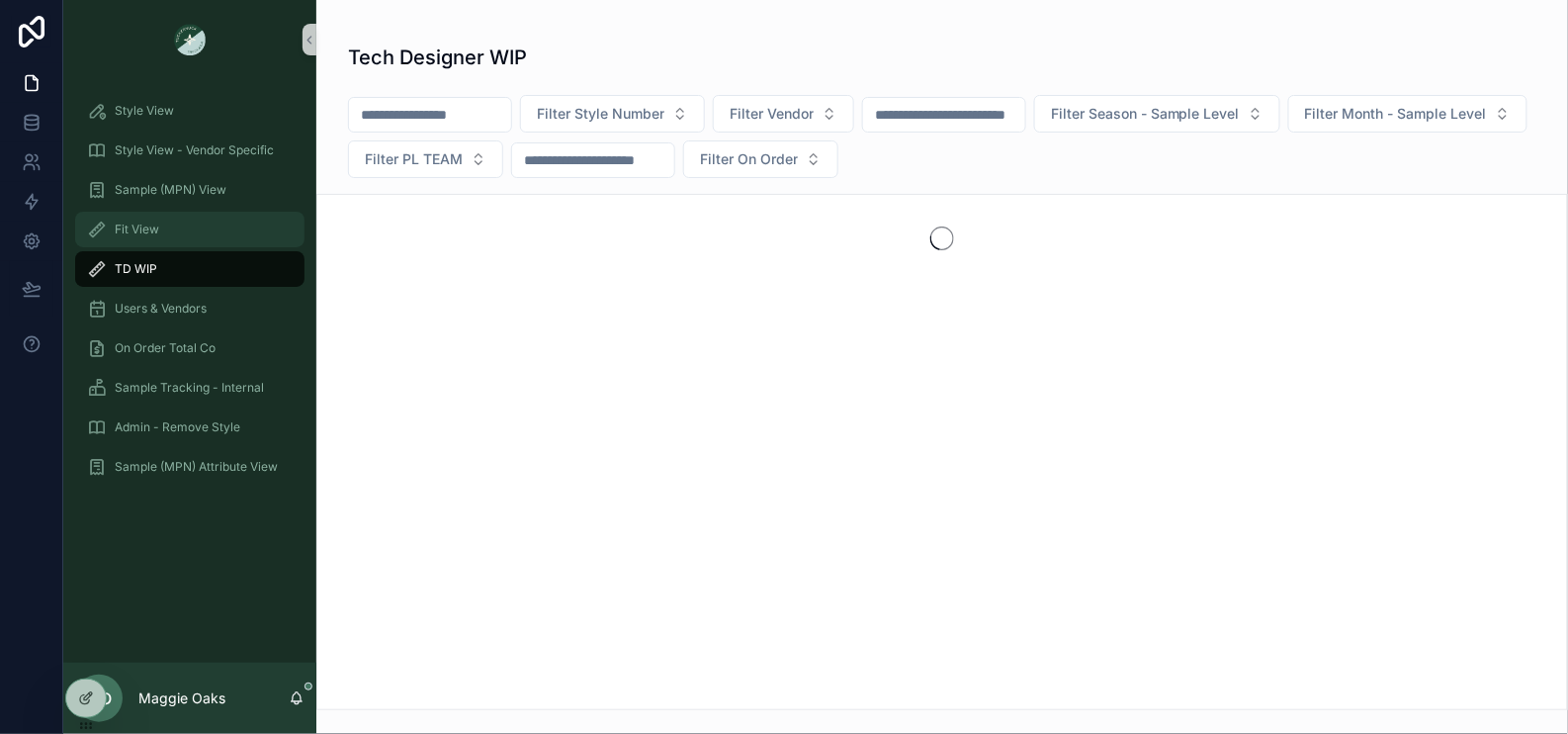 click on "Fit View" at bounding box center [136, 229] 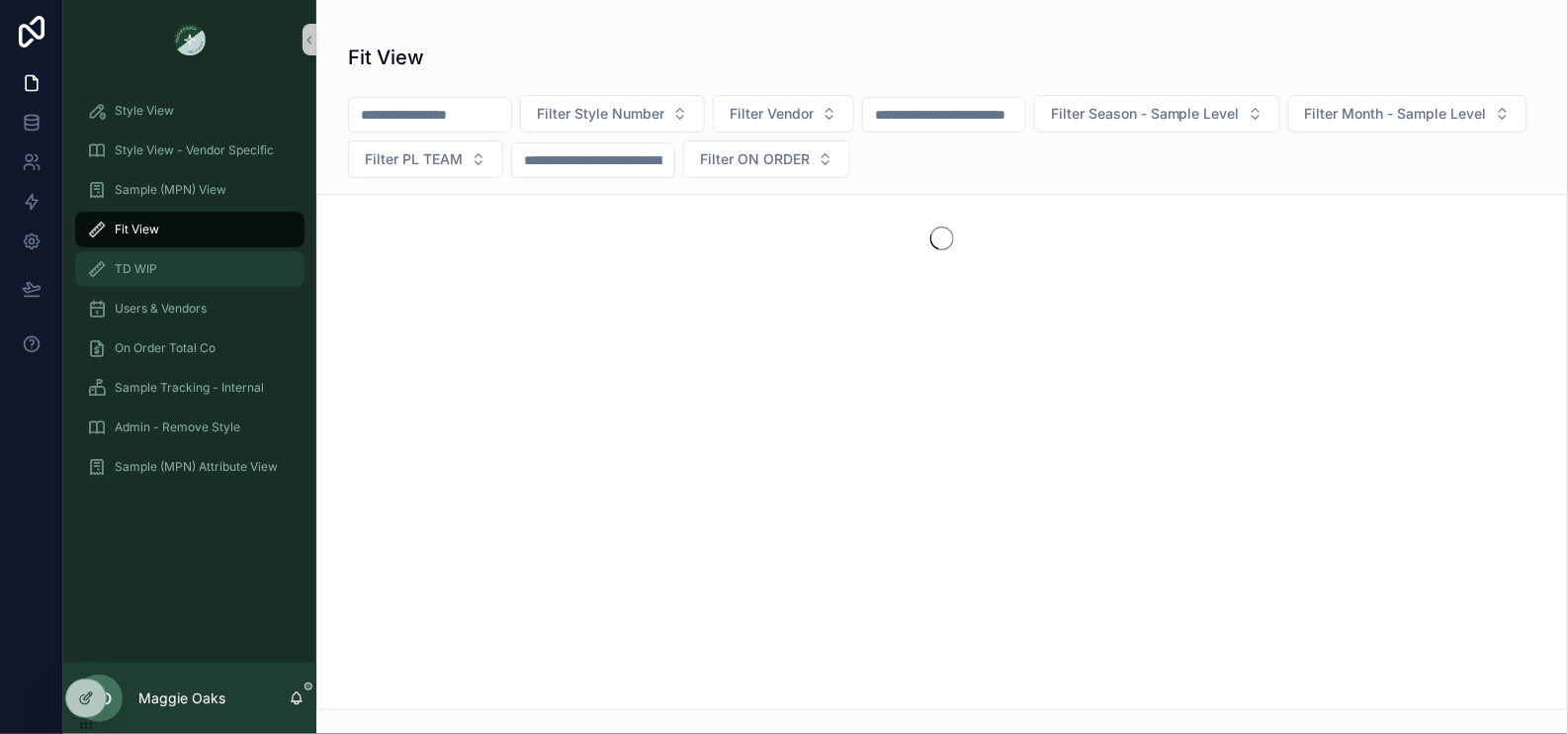 click on "TD WIP" at bounding box center [135, 269] 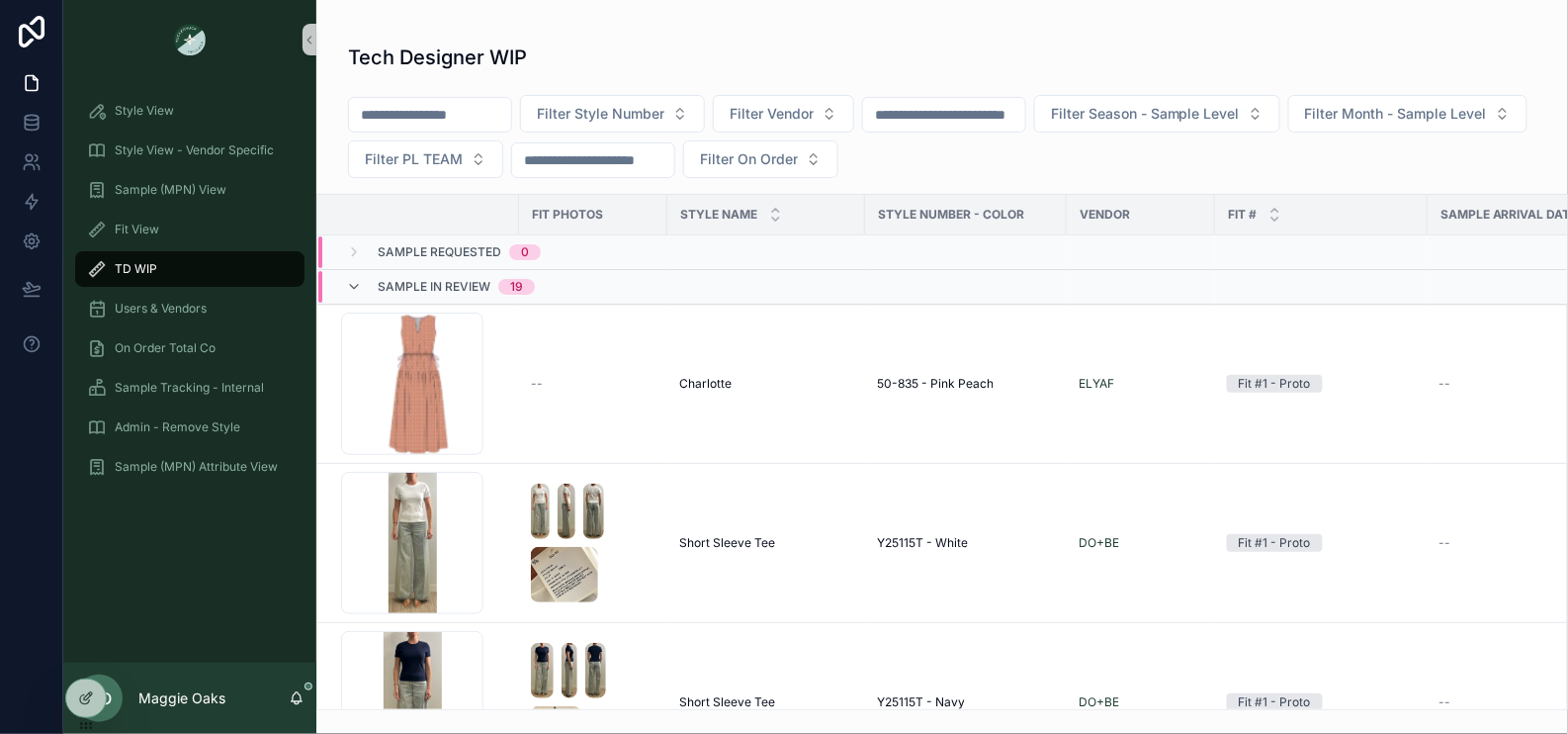 click on "Sample In Review [NUMBER]" at bounding box center [440, 287] 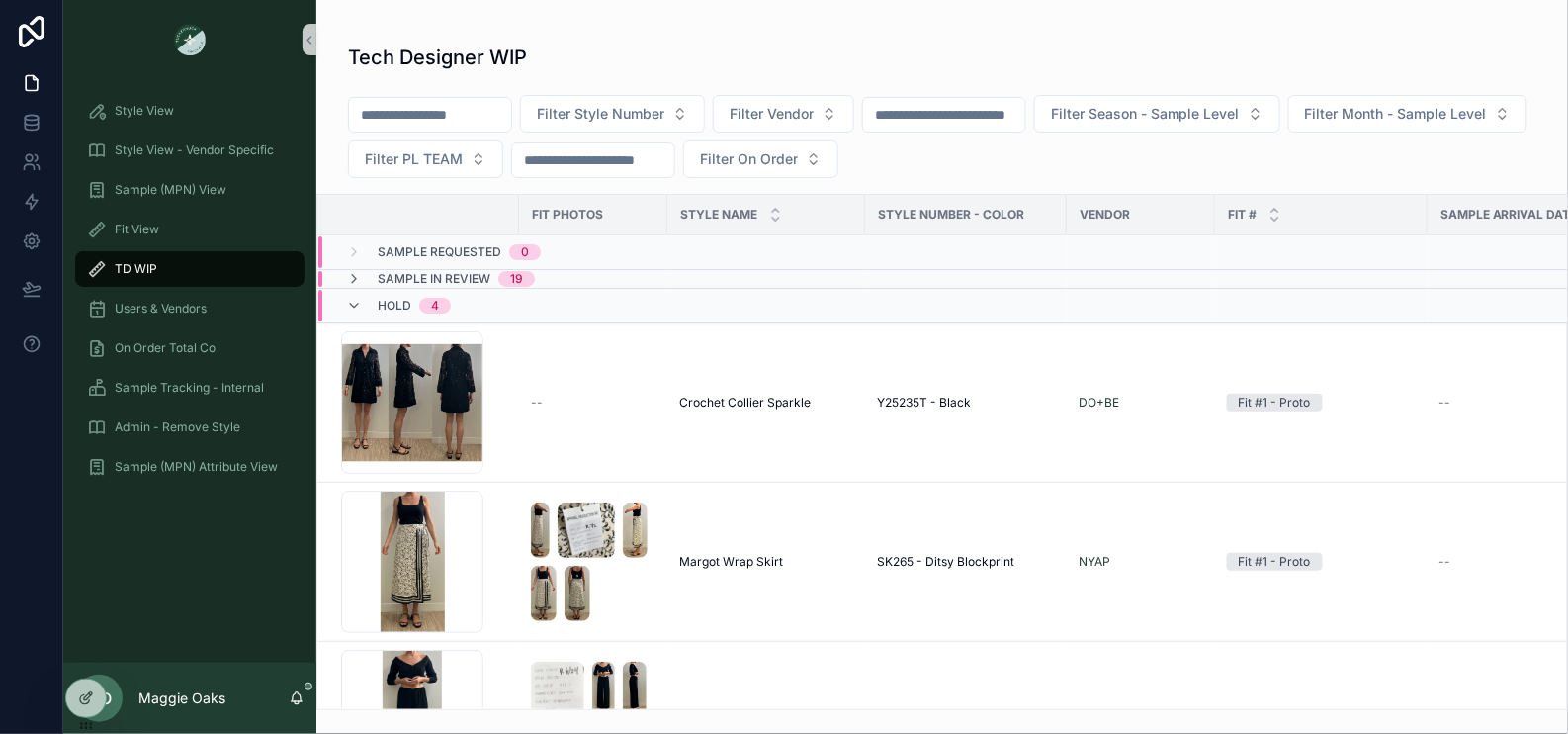click on "Sample In Review [NUMBER]" at bounding box center [440, 279] 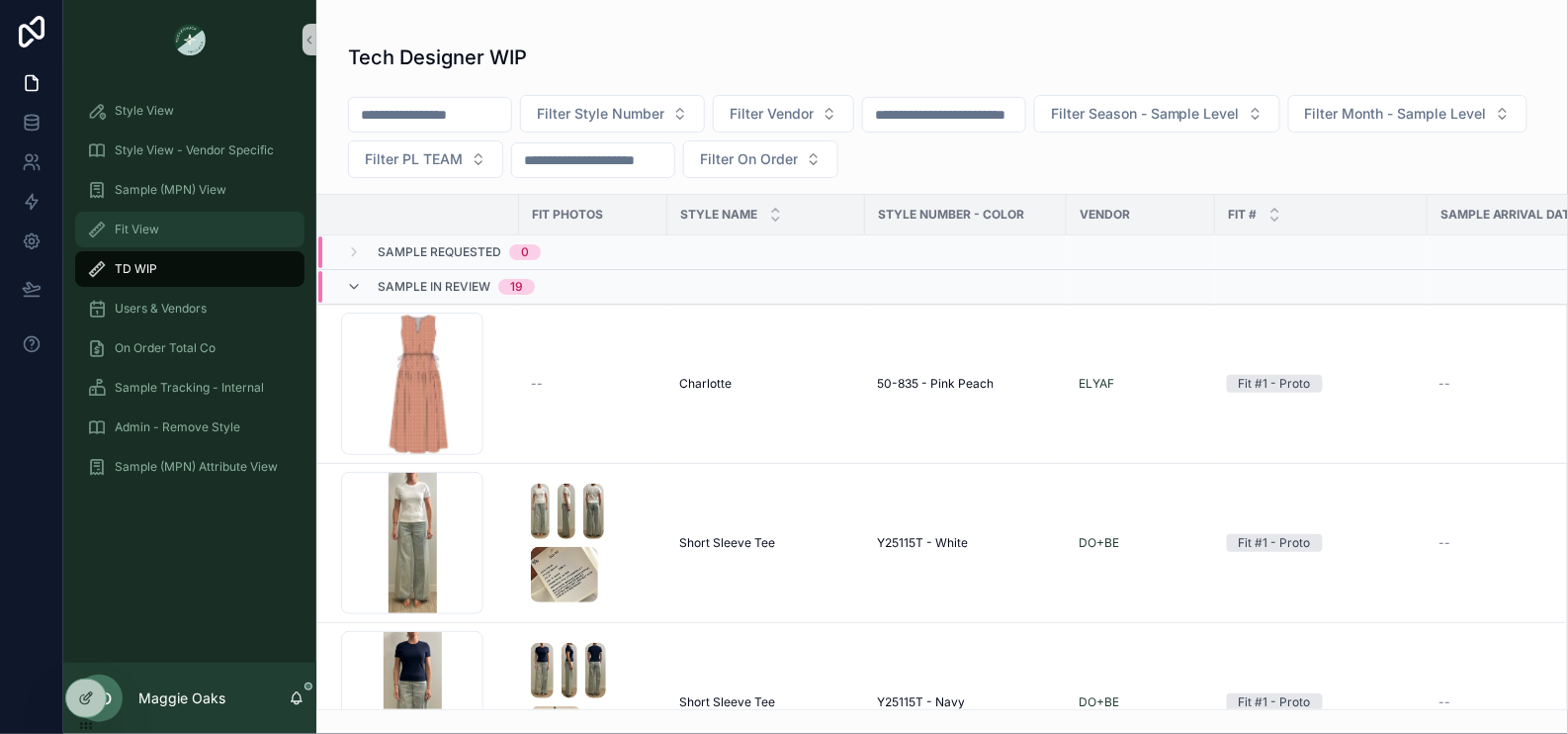 click on "Fit View" at bounding box center [190, 229] 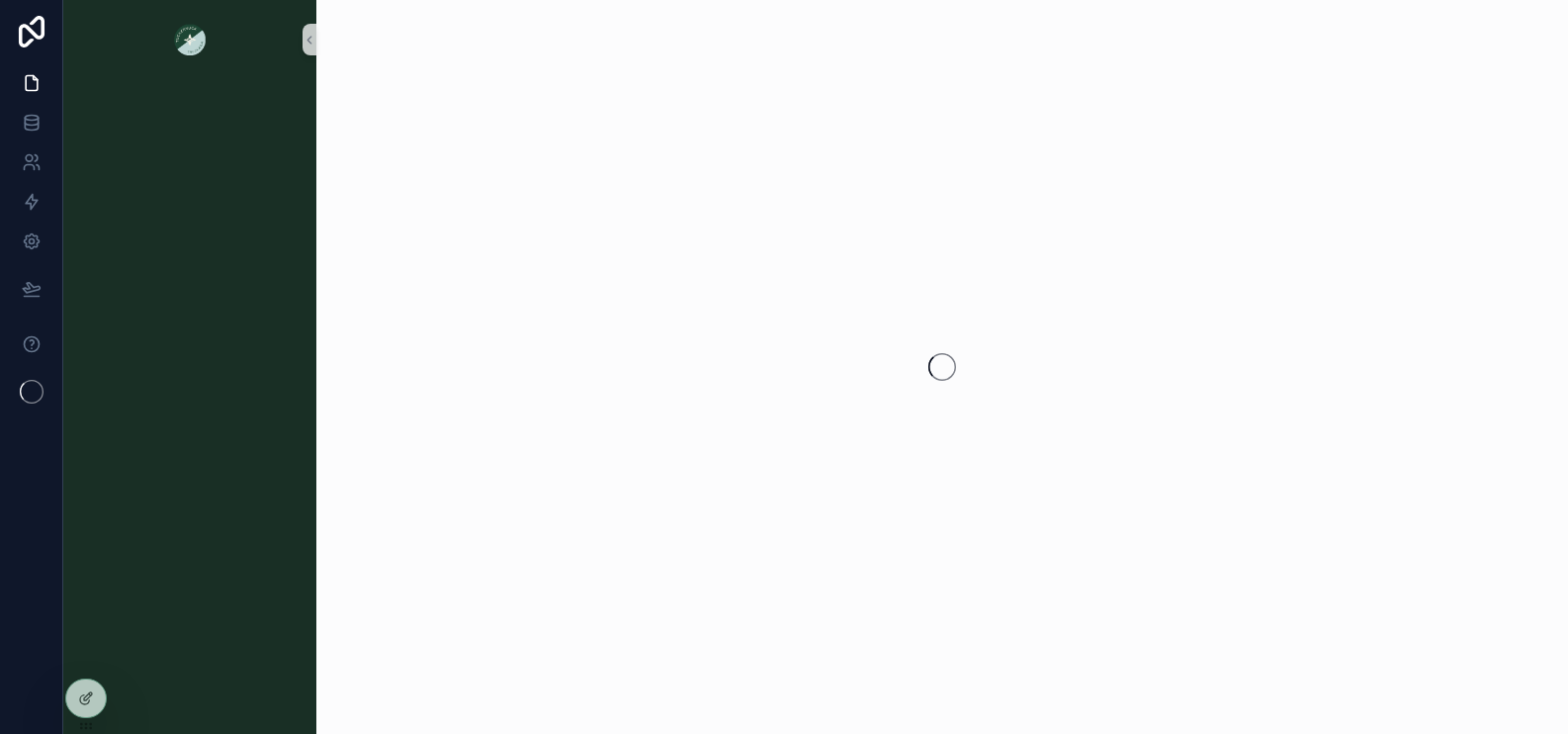 scroll, scrollTop: 0, scrollLeft: 0, axis: both 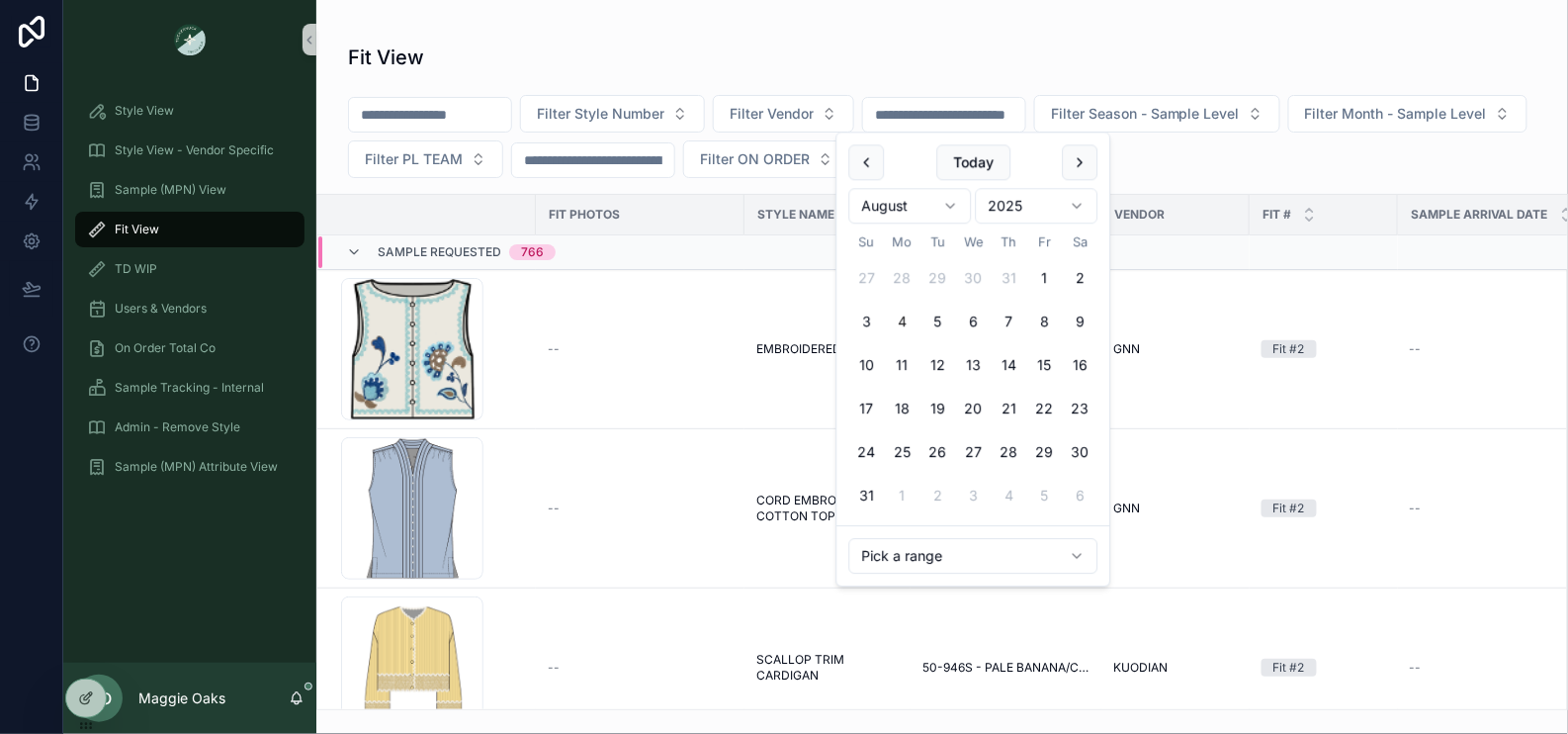 click at bounding box center (944, 115) 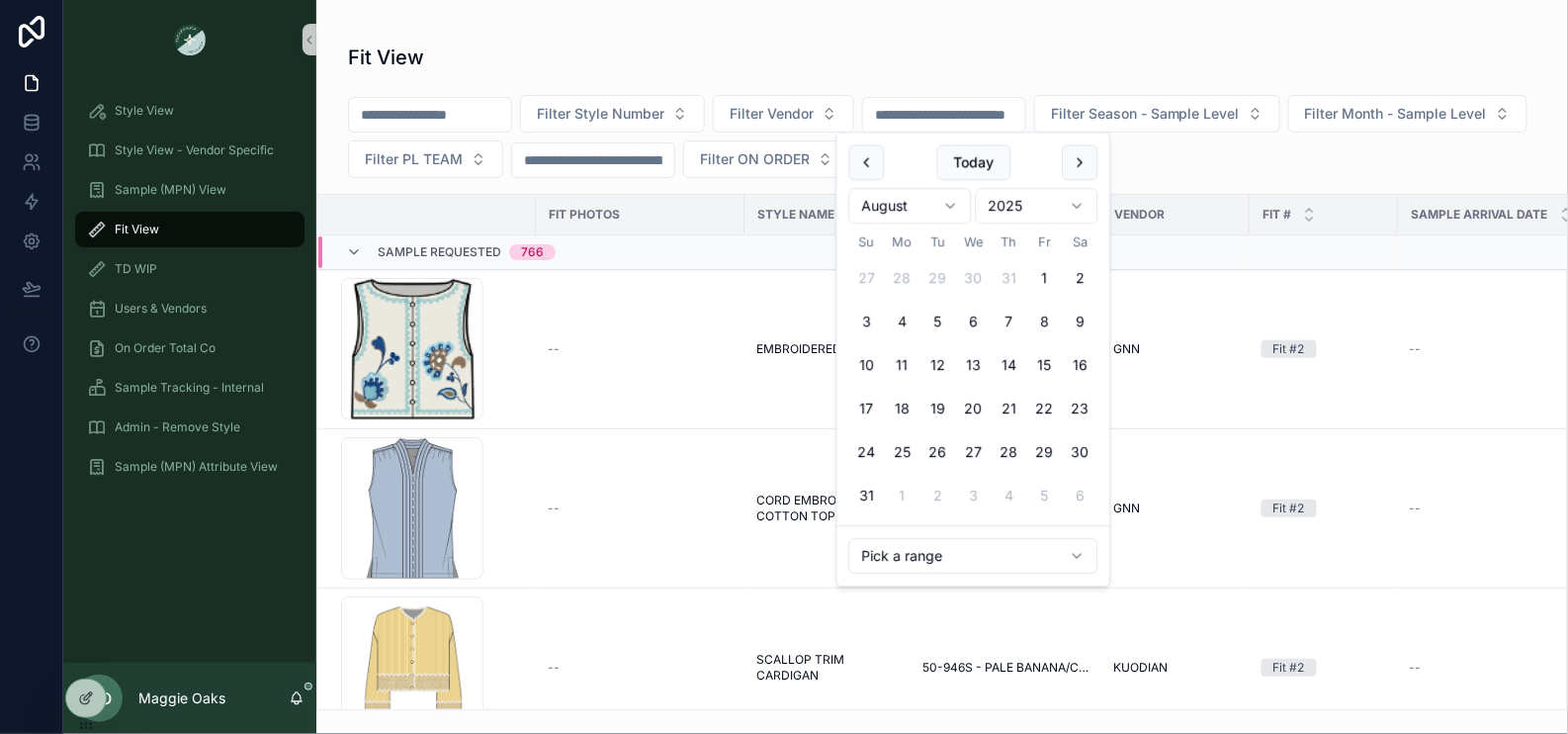 click on "Fit View" at bounding box center (942, 57) 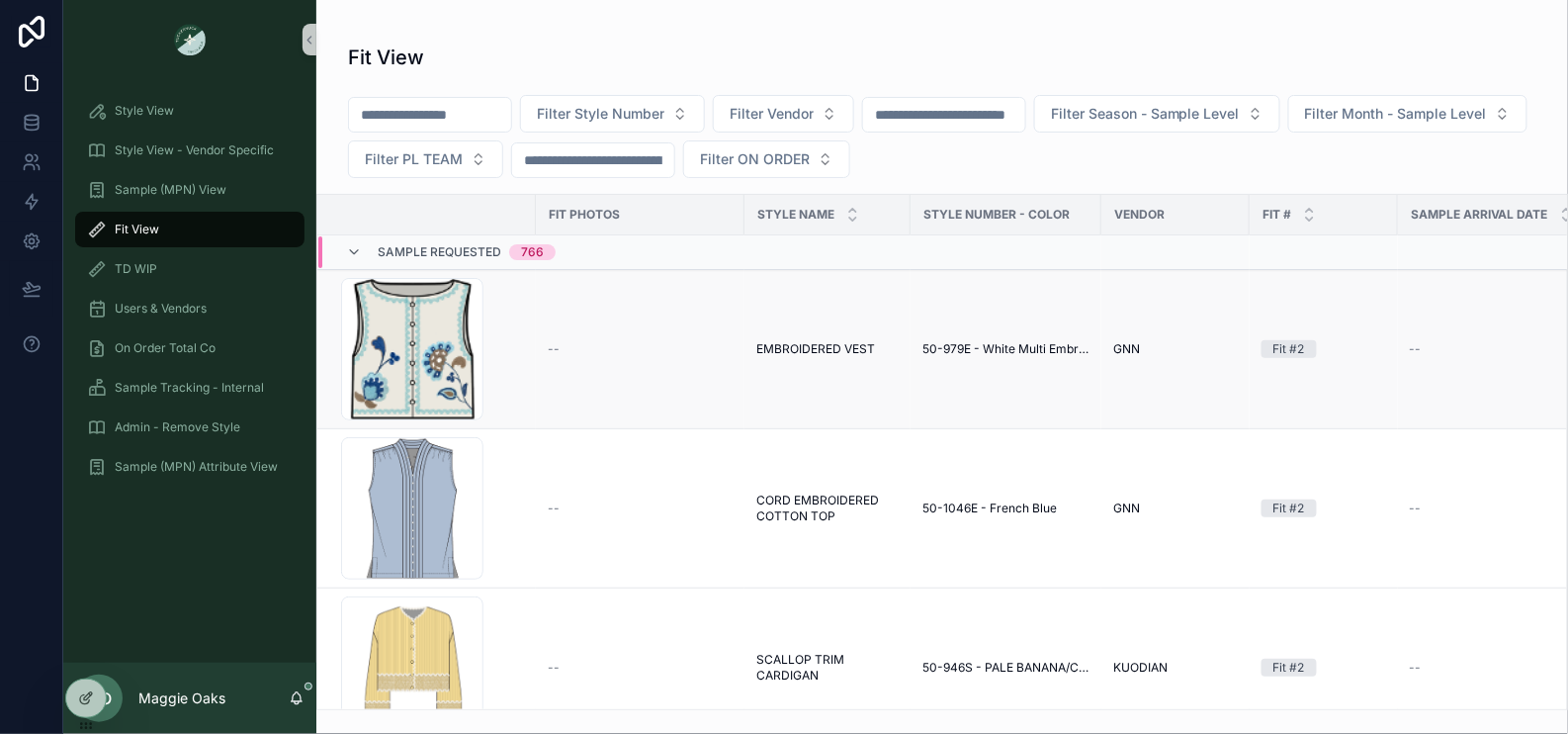 click on "EMBROIDERED VEST" at bounding box center [816, 349] 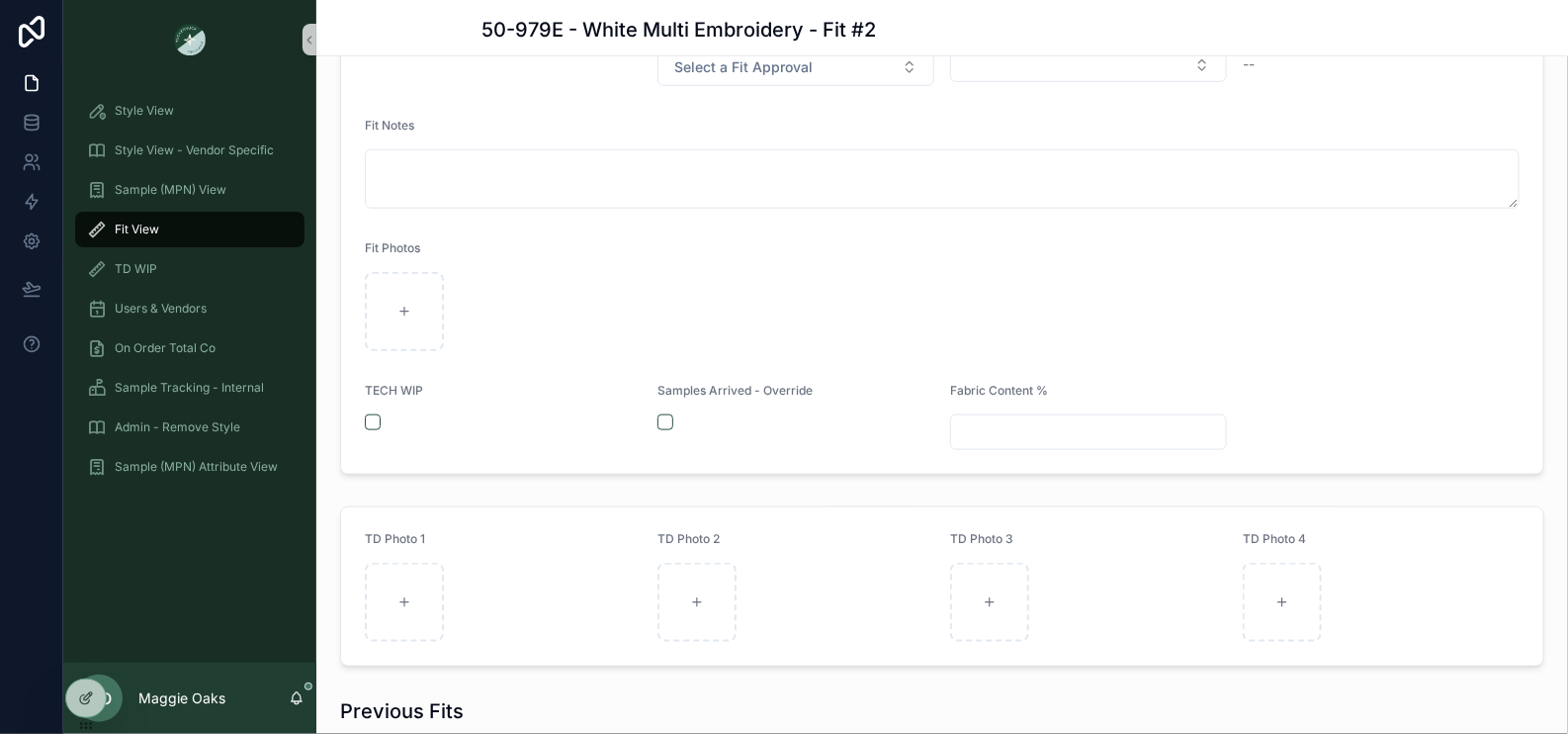 scroll, scrollTop: 491, scrollLeft: 0, axis: vertical 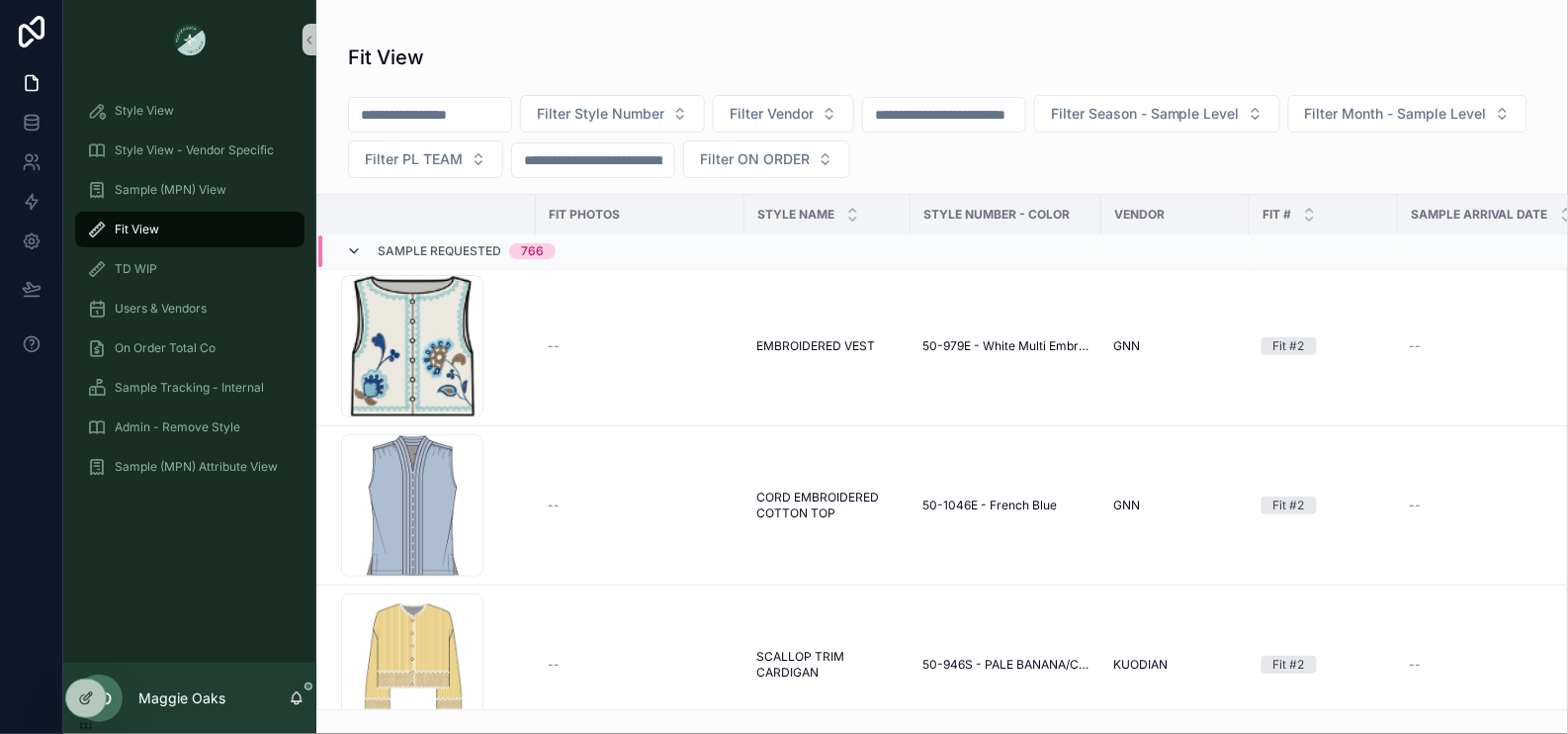 click at bounding box center [354, 252] 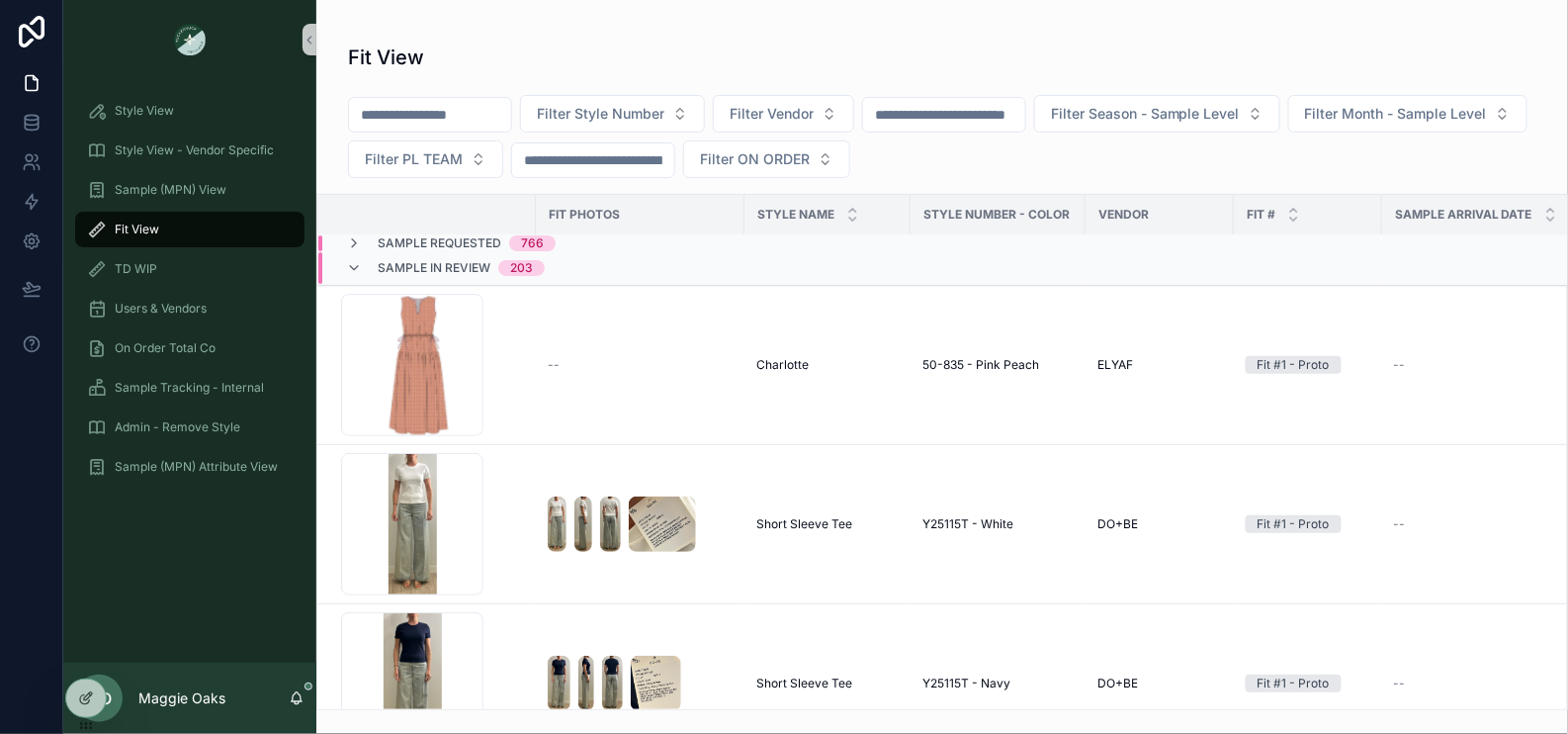 click at bounding box center (426, 215) 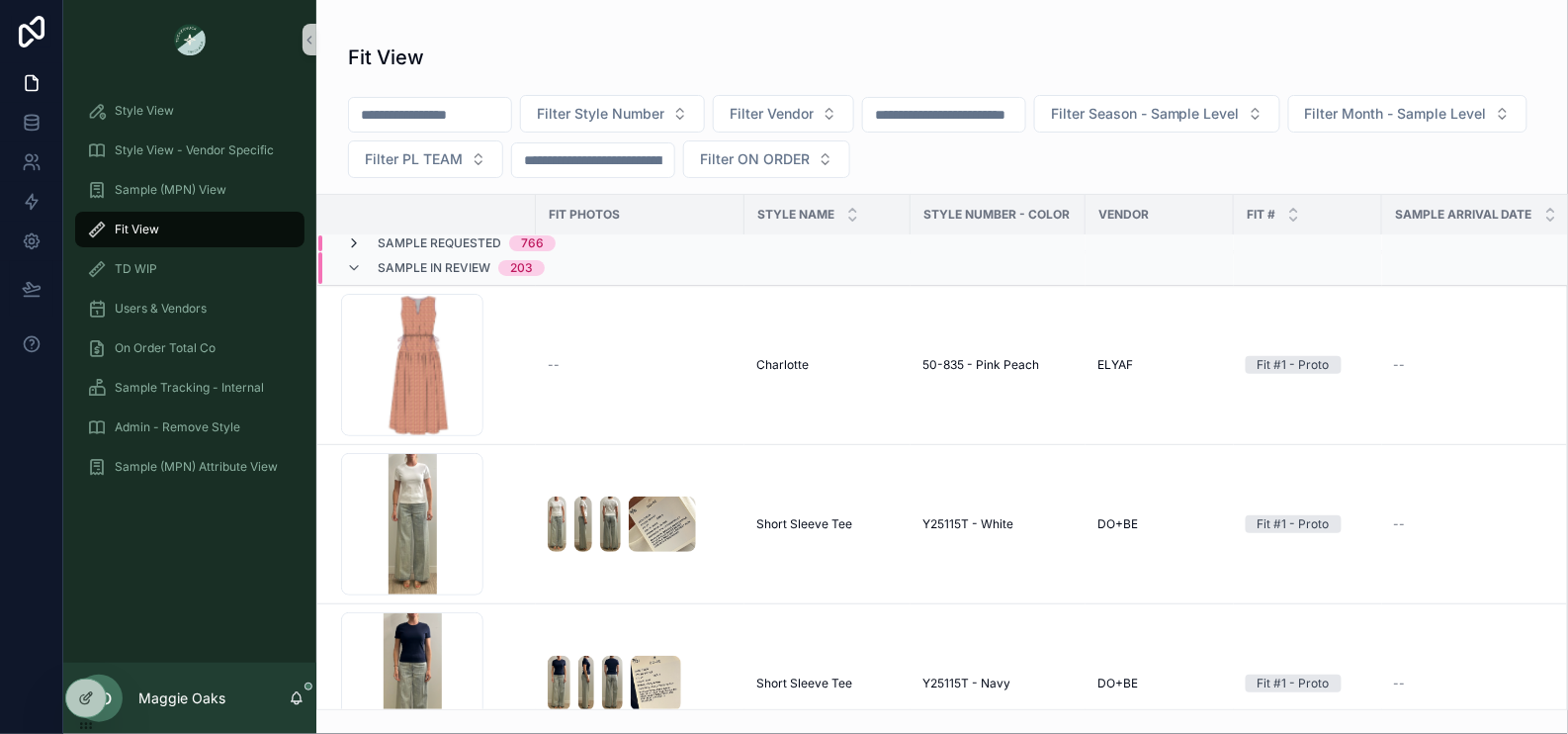 click at bounding box center [354, 244] 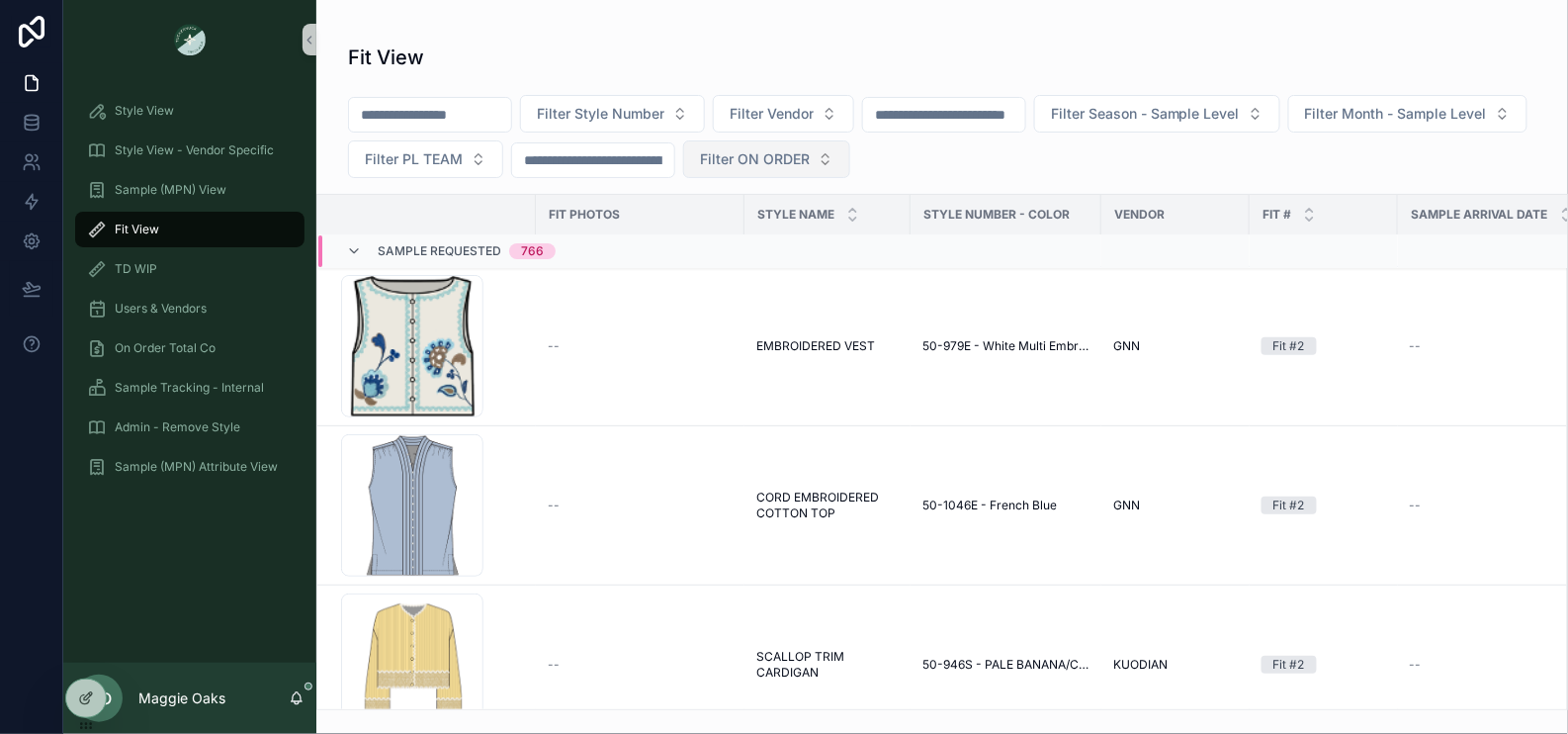 click on "Filter ON ORDER" at bounding box center [766, 159] 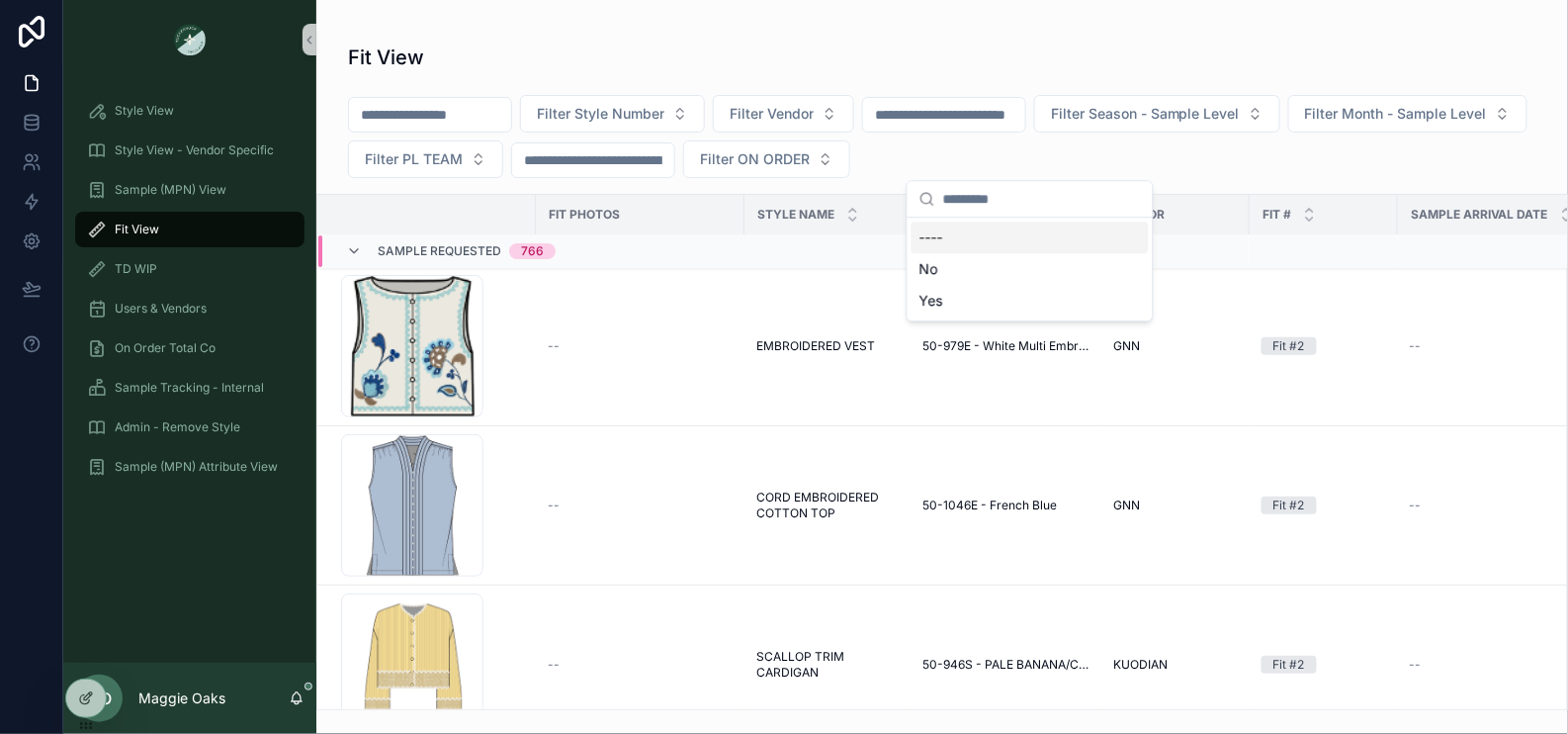 click on "Fit View" at bounding box center (942, 57) 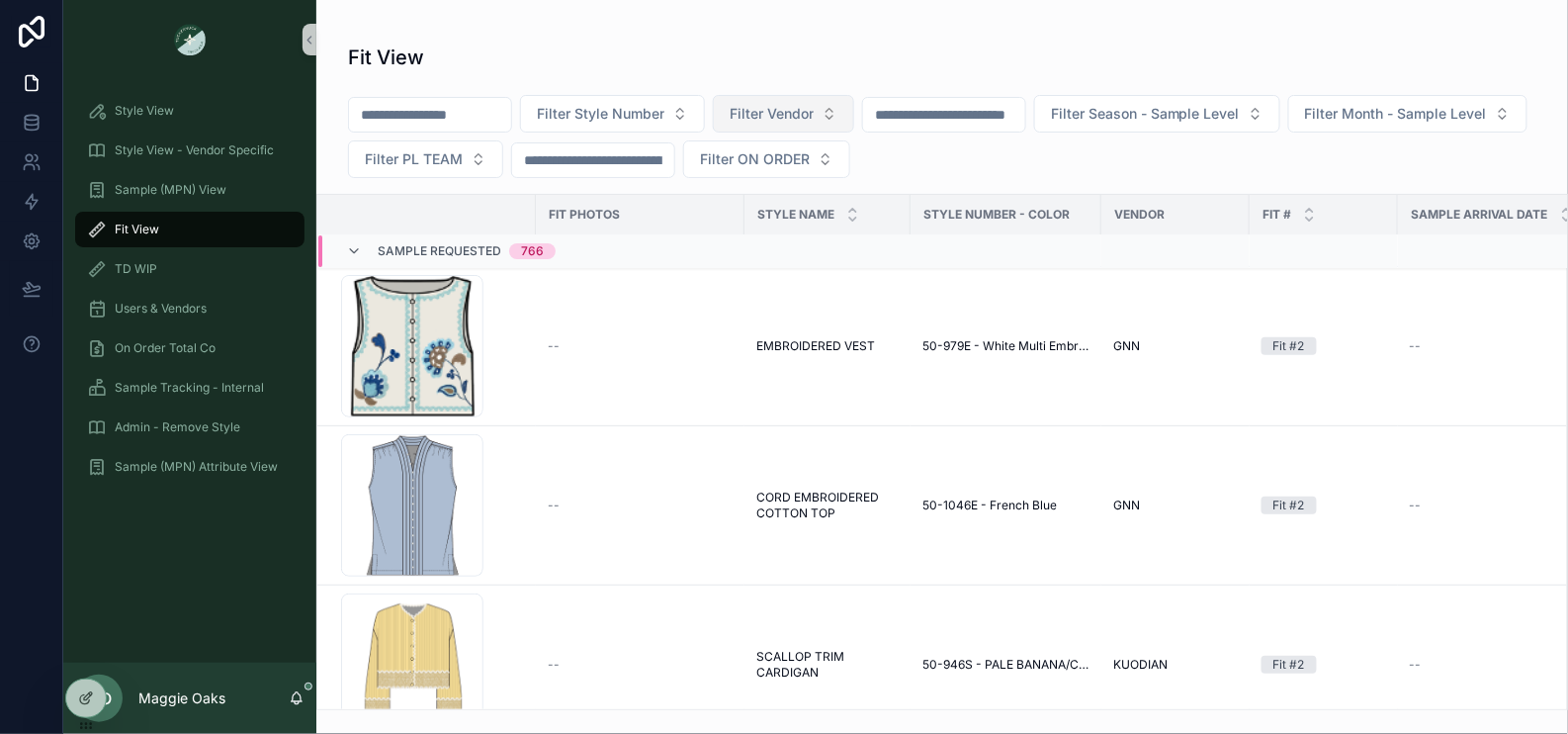 click on "Filter Vendor" at bounding box center [783, 114] 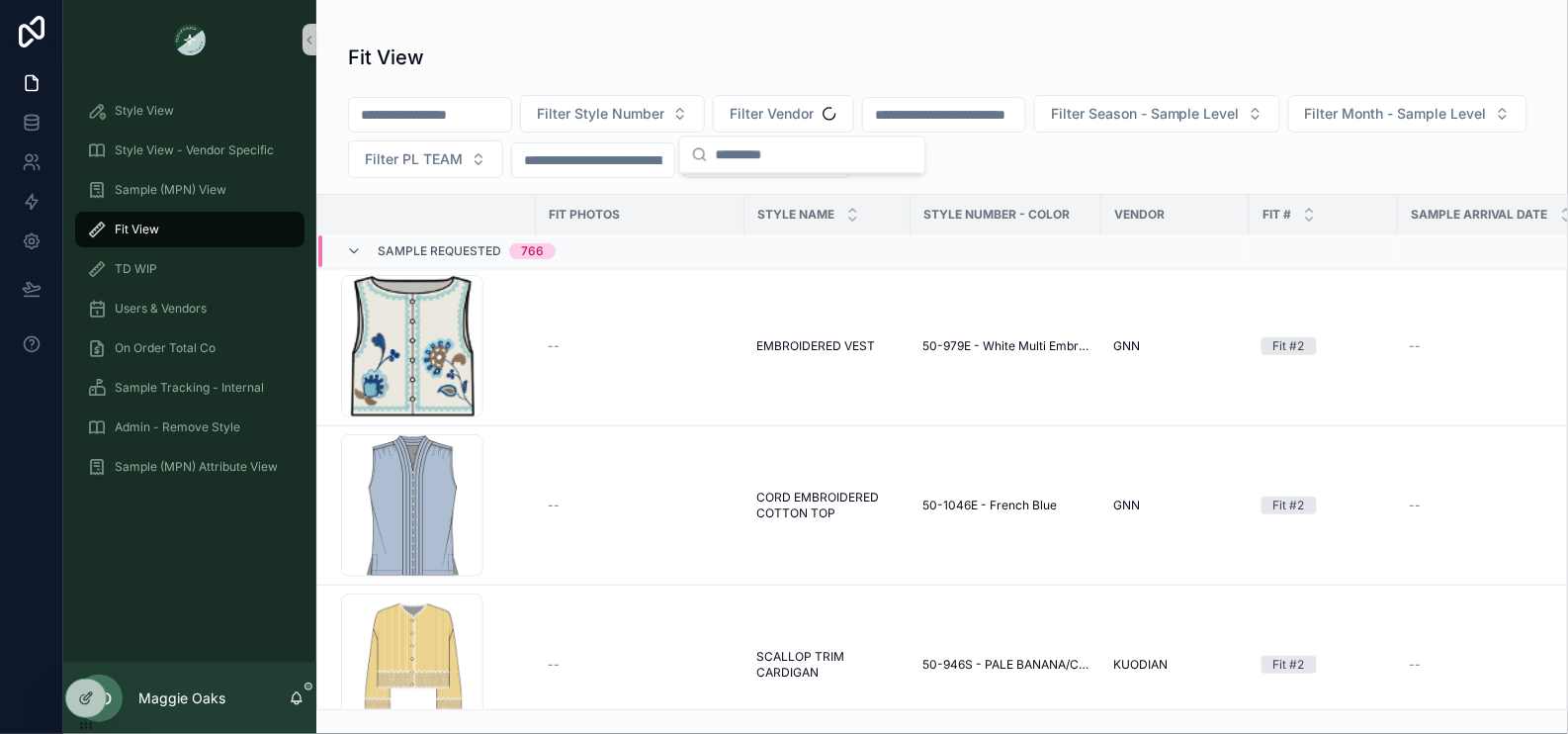 click at bounding box center [944, 115] 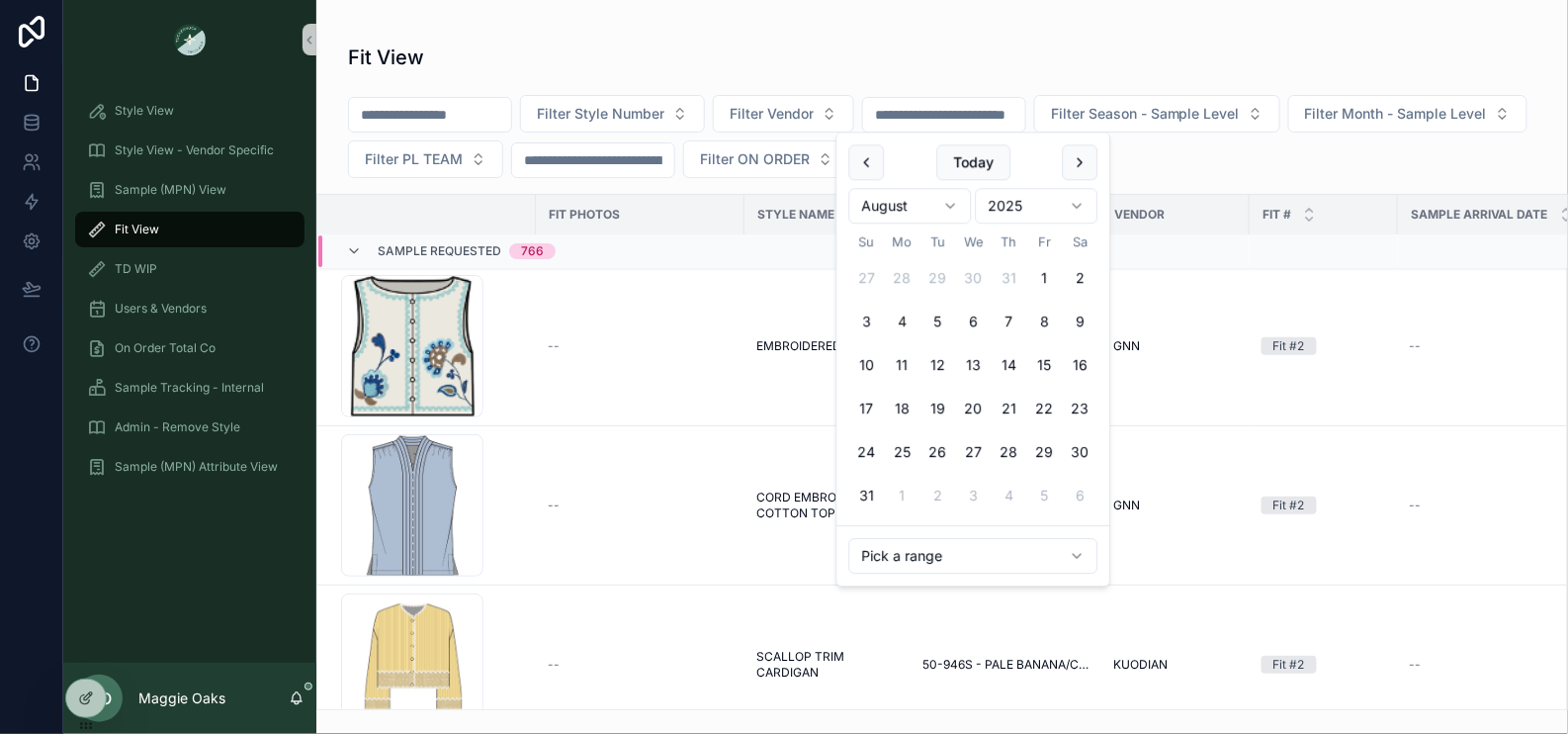 click on "Fit View Filter Style Number Filter Vendor Filter Season - Sample Level Filter Month - Sample Level Filter PL TEAM  Filter ON ORDER Fit Photos STYLE NAME Style Number - Color Vendor Fit # Sample Arrival Date Season - Sample Level MONTH - SAMPLE LEVEL Latest Fit Date Vendor Notes Sample Requested 766 image .png -- EMBROIDERED VEST EMBROIDERED VEST 50-979E - White Multi Embroidery GNN Fit #2 -- RE26 -- 8/4/2025 8/4/2025 -- image .png -- CORD EMBROIDERED COTTON TOP CORD EMBROIDERED COTTON TOP 50-1046E - French Blue GNN Fit #2 -- RE26 -- 8/4/2025 8/4/2025 -- Screenshot-2025-07-16-at-4.27.36-PM .png -- SCALLOP TRIM CARDIGAN SCALLOP TRIM CARDIGAN 50-946S - PALE BANANA/COCONUT MILK KUODIAN Fit #2 -- RE26 -- 8/4/2025 8/4/2025 -- Screenshot-2025-08-04-155830 .png -- ANNE CREWNECK SWEATER ANNE CREWNECK SWEATER  - ANTIQUE WHITE KUODIAN Fit #1 - Proto -- RE26 -- -- -- Bustier_round-bloom-jacquard_F .png -- Jacquard Corset Jacquard Corset  - Round Bloom Lattice Jacquard NYAP Fit #1 - Proto -- SS26 FEBRUARY -- -- .png --" at bounding box center [942, 355] 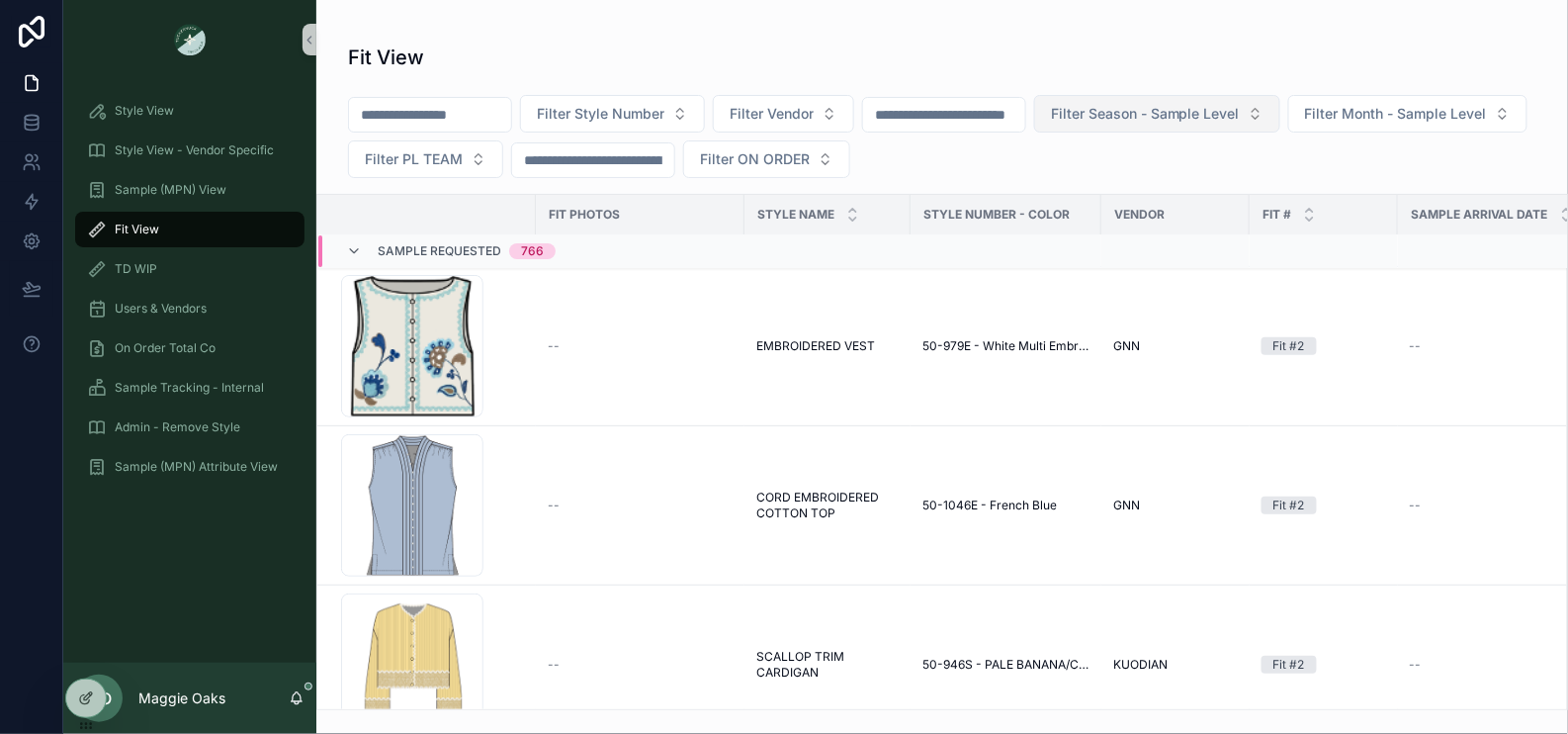 click on "Filter Season - Sample Level" at bounding box center (1145, 114) 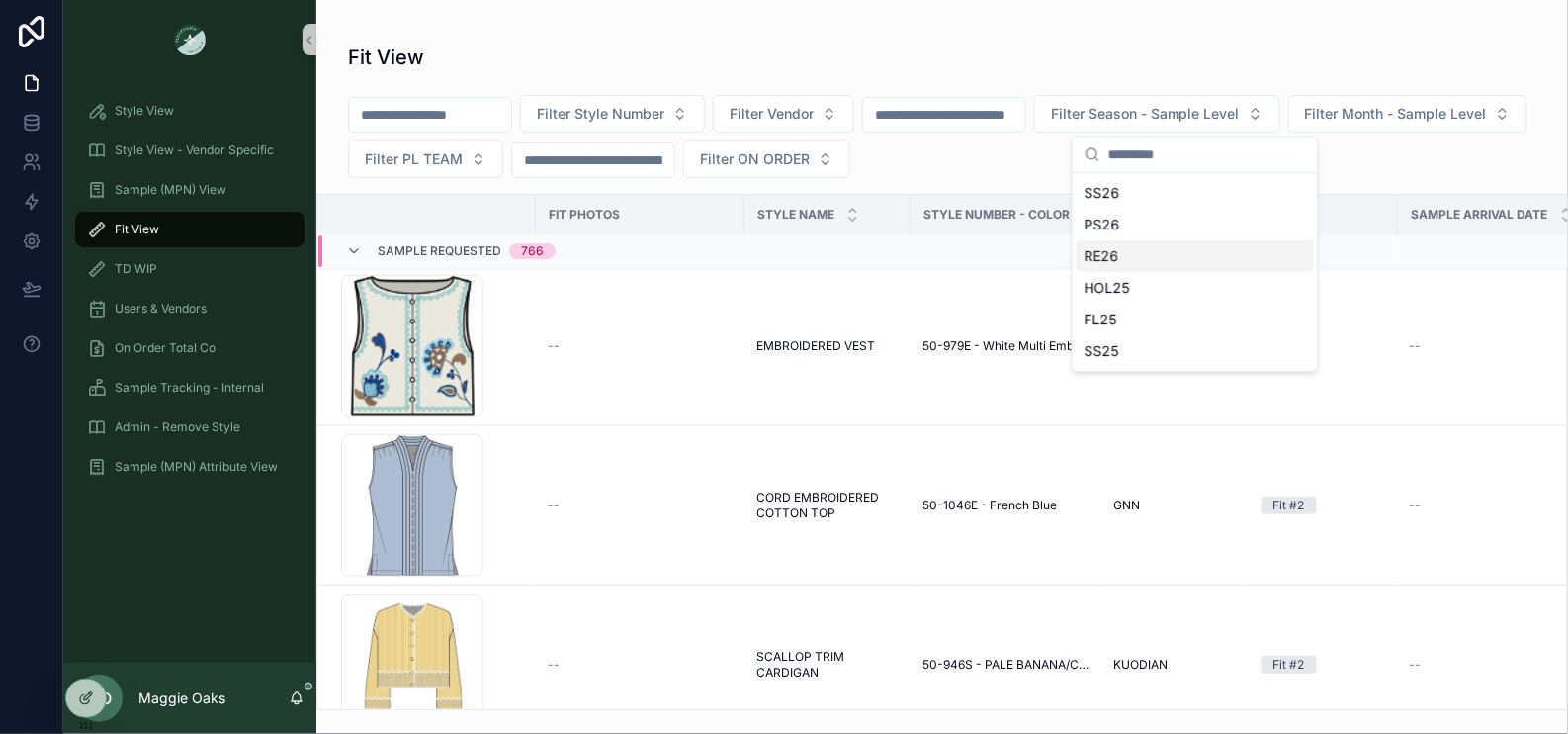 click on "RE26" at bounding box center (1195, 256) 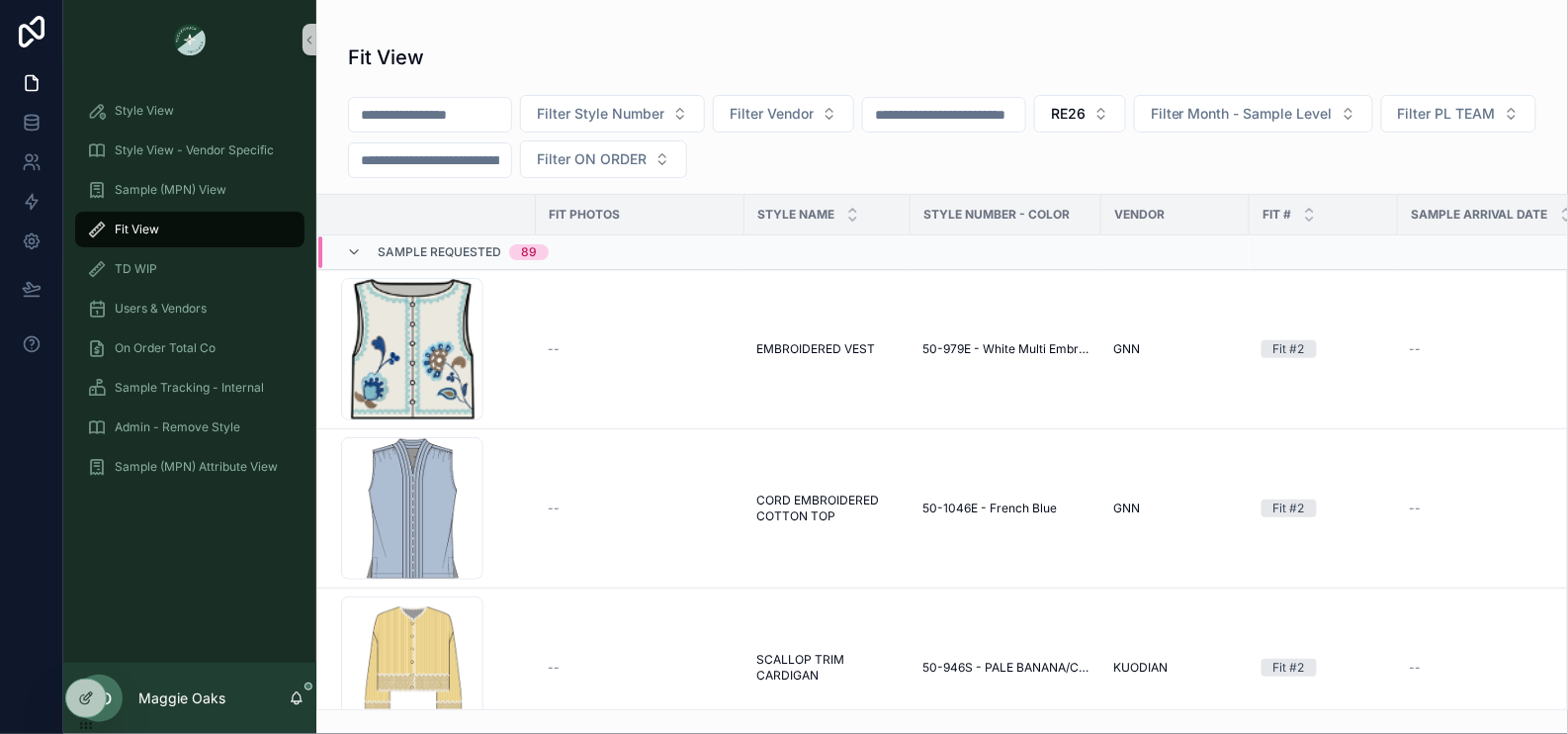 click on "Fit View" at bounding box center (942, 57) 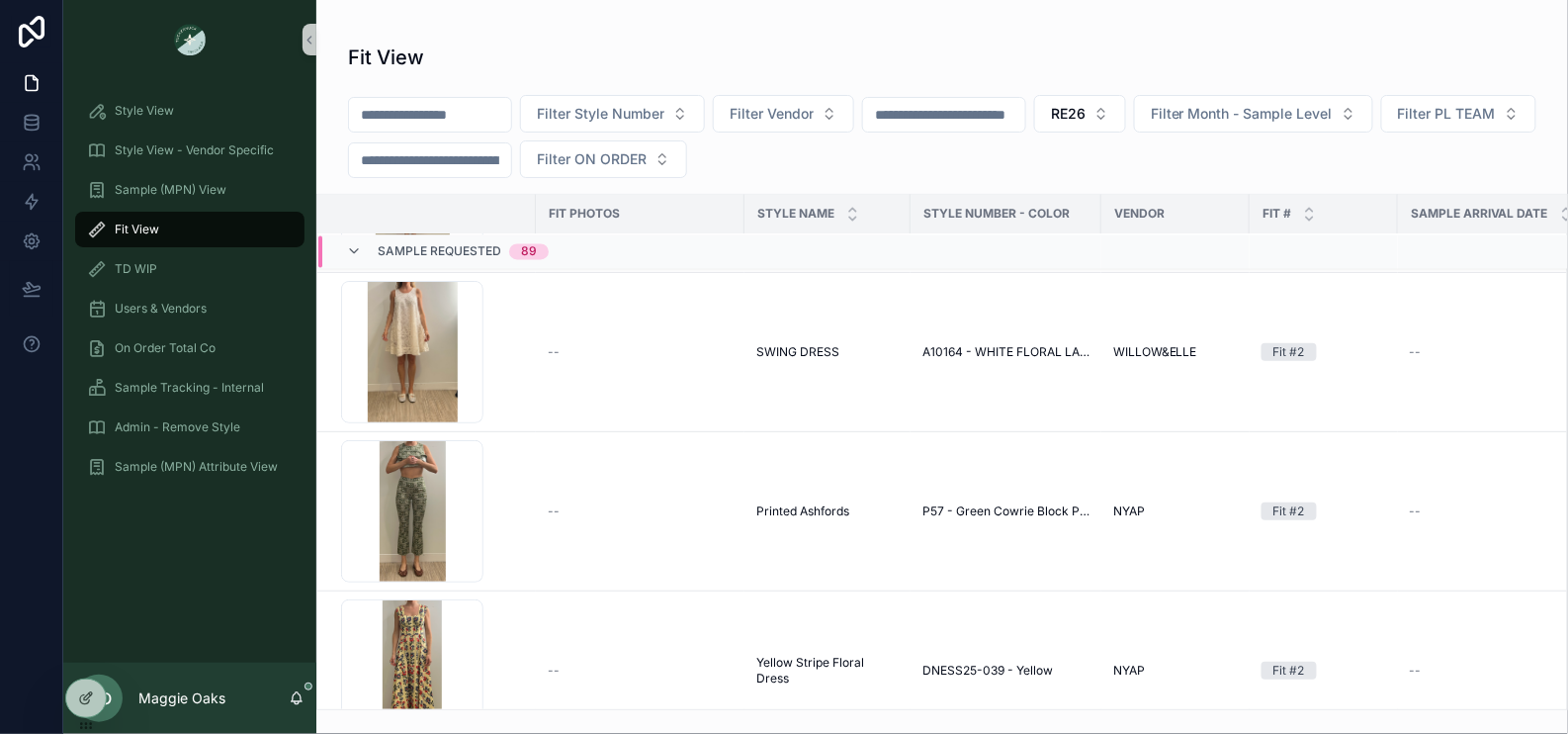 scroll, scrollTop: 1277, scrollLeft: 0, axis: vertical 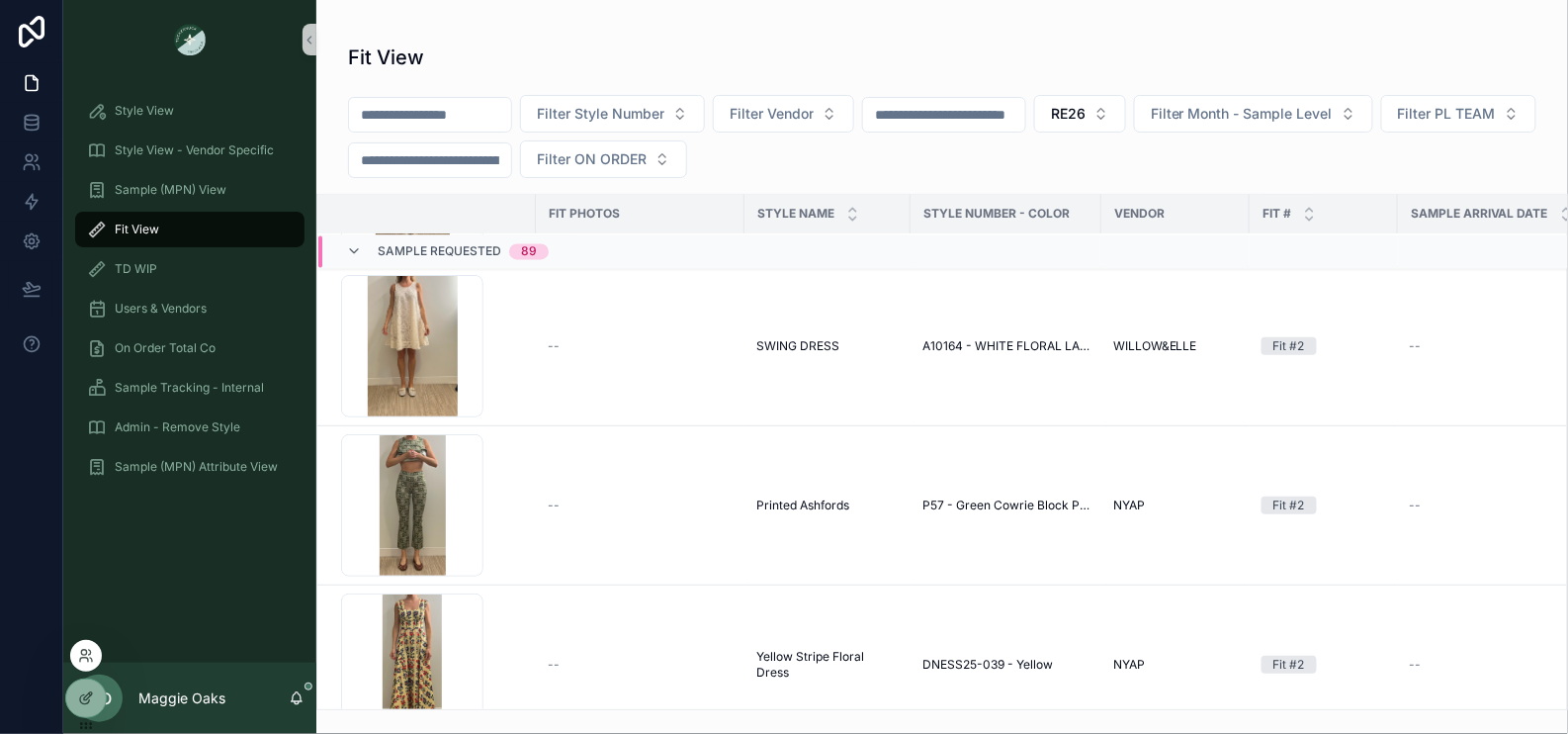 click at bounding box center [86, 656] 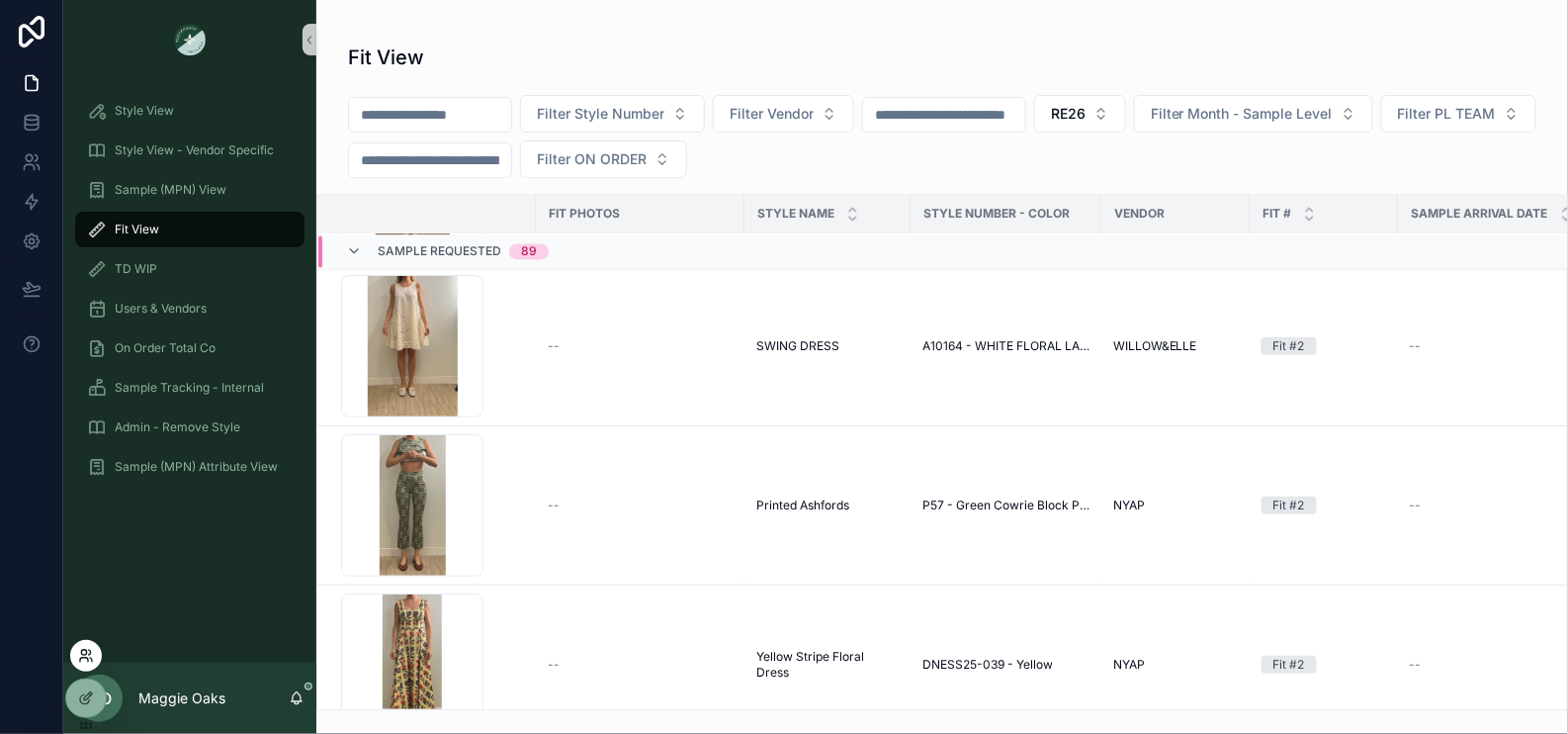 click 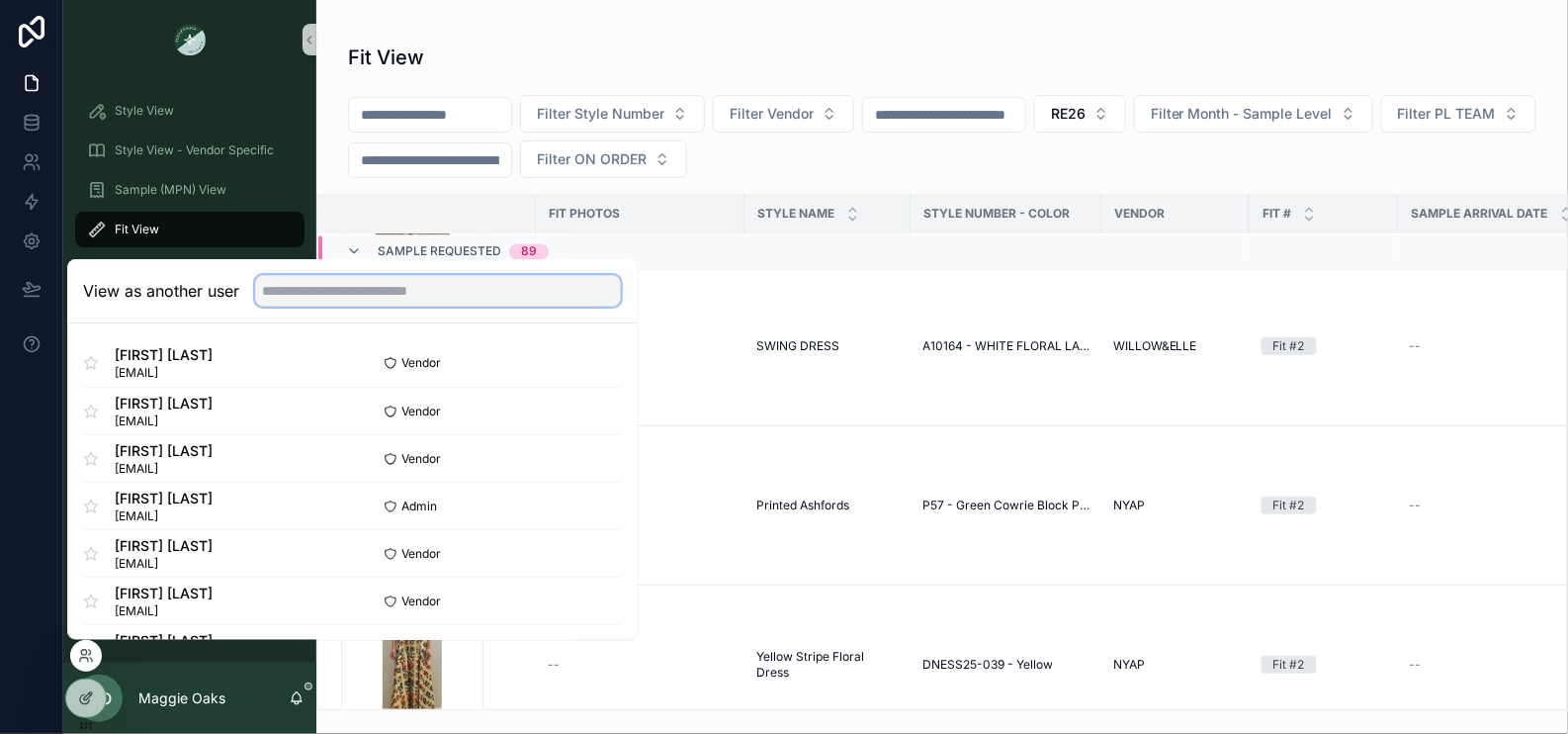 click at bounding box center [438, 291] 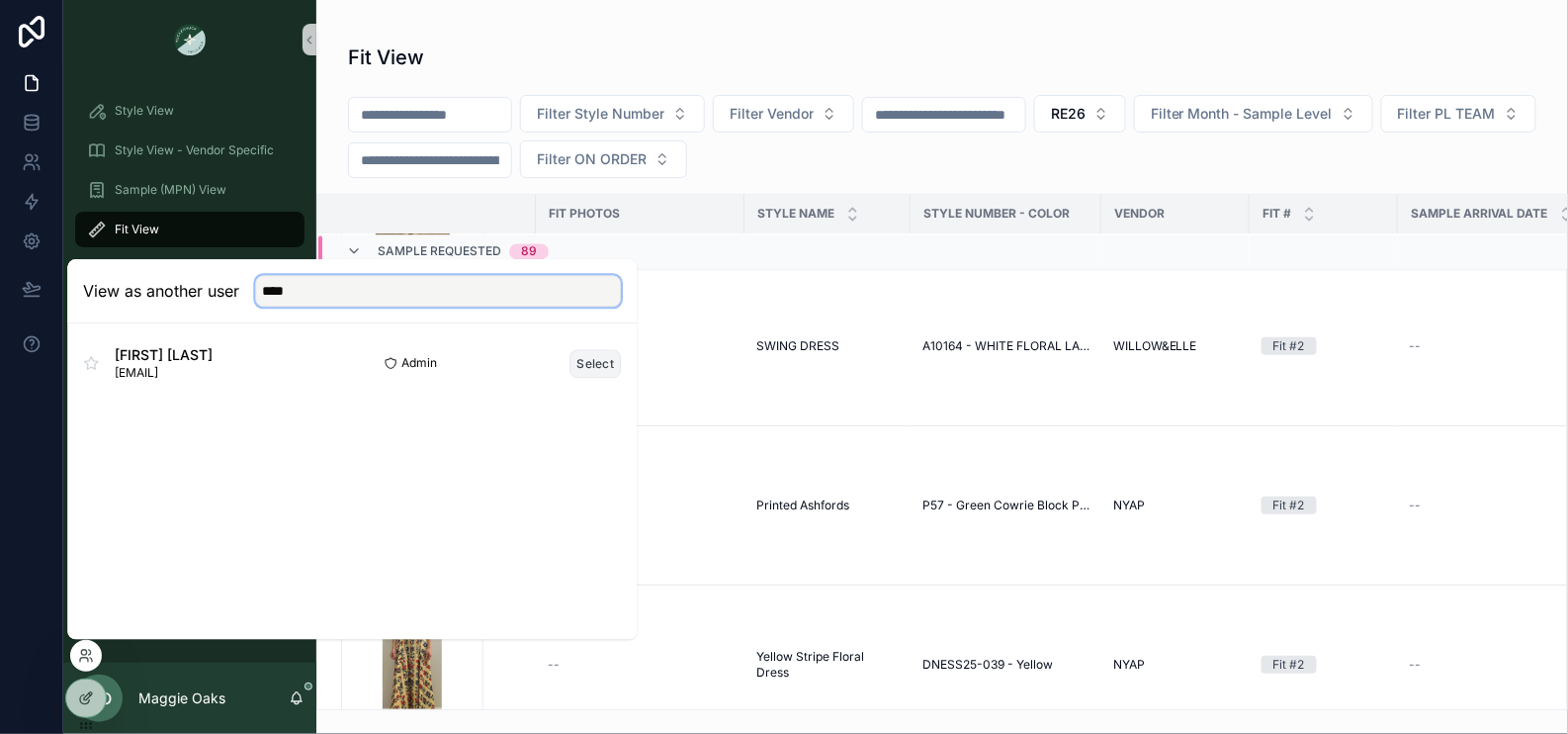 type on "****" 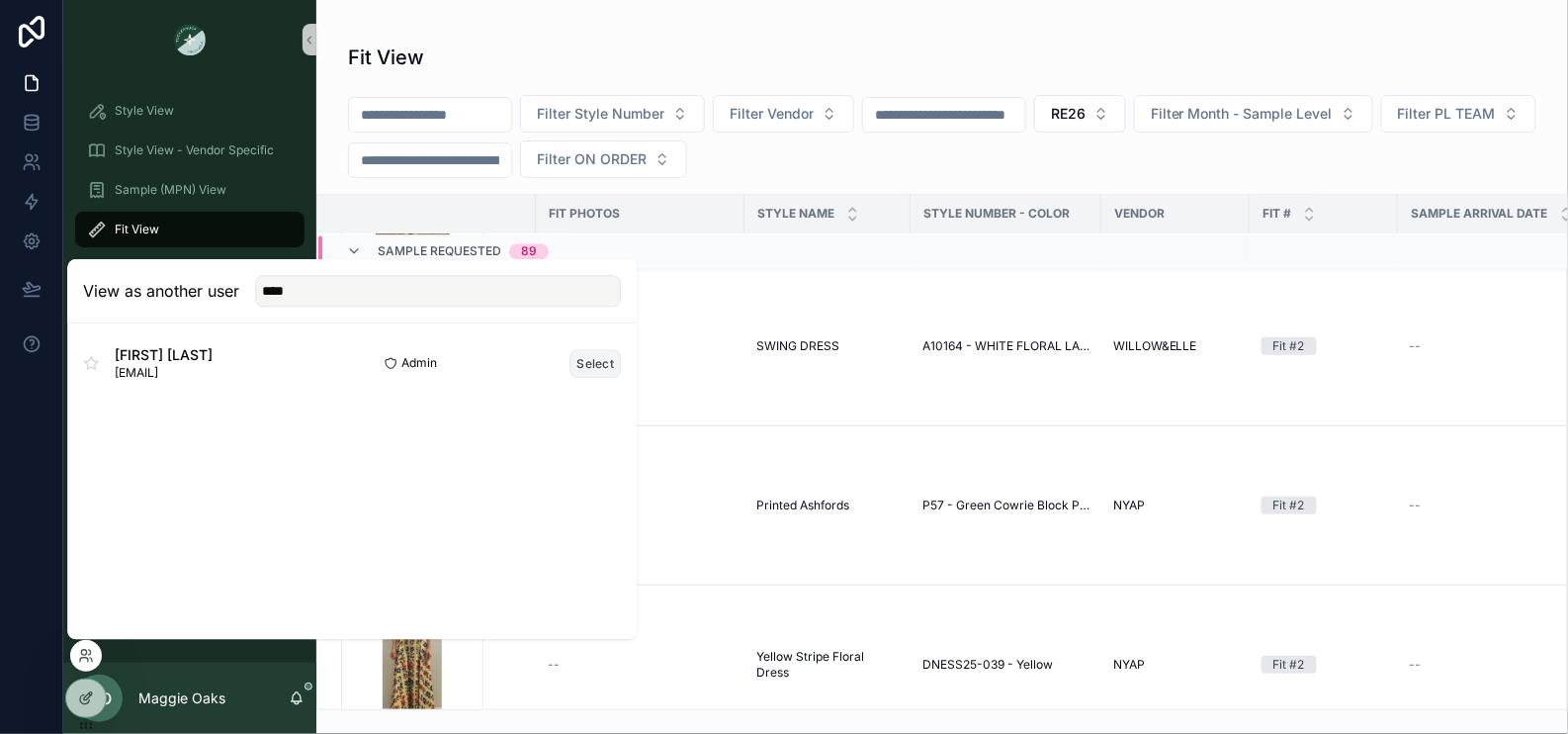 click on "Select" at bounding box center [596, 363] 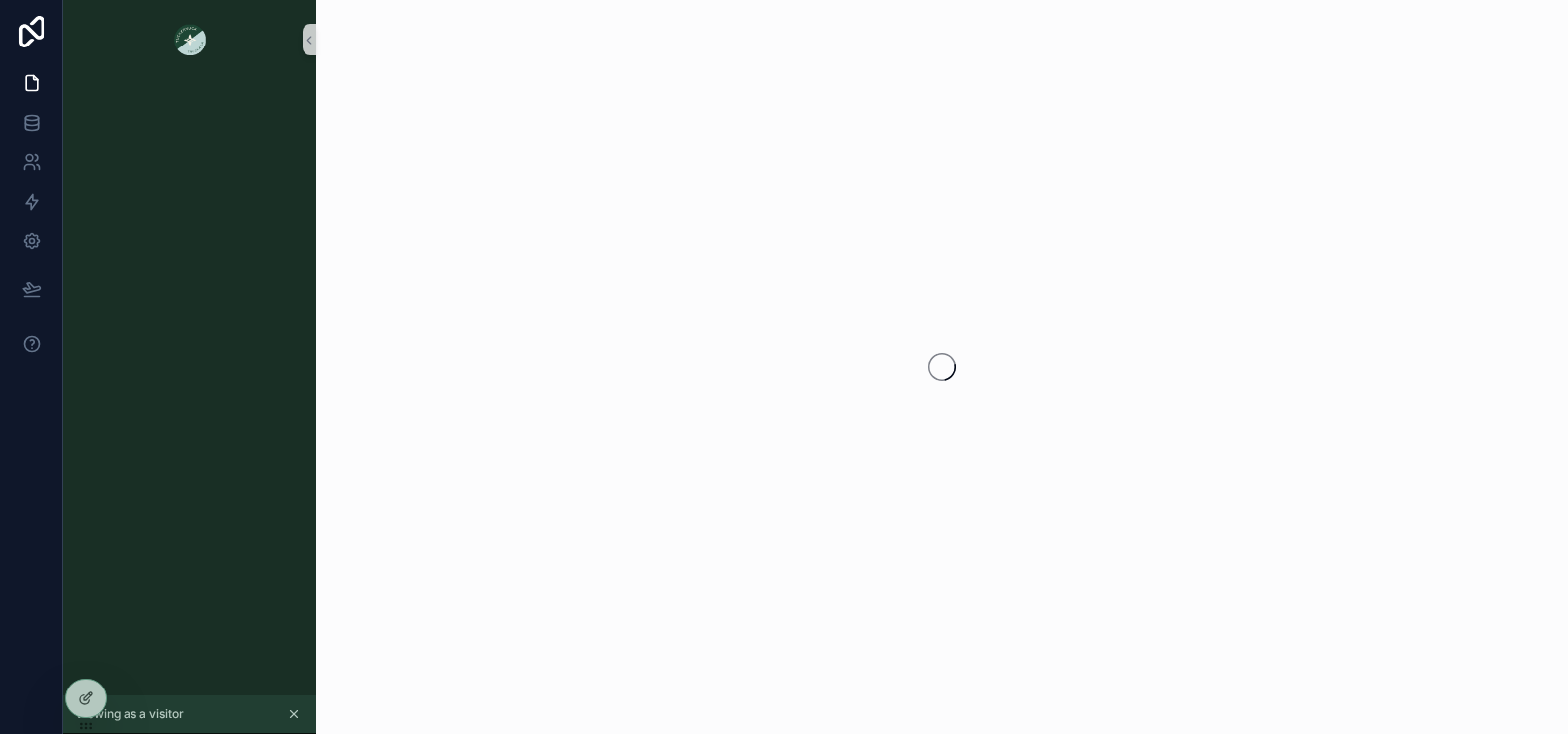 scroll, scrollTop: 0, scrollLeft: 0, axis: both 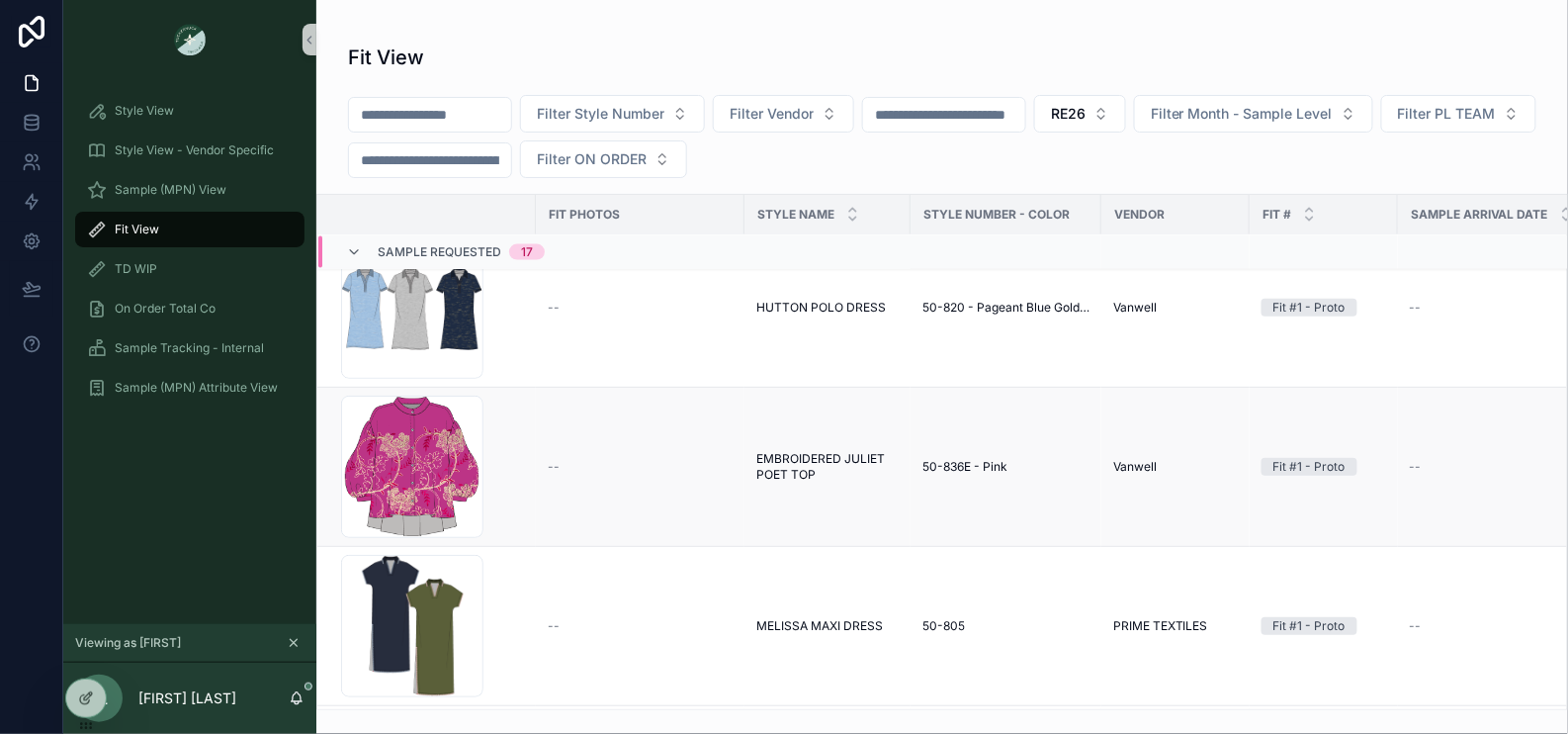 click on "EMBROIDERED JULIET POET TOP" at bounding box center (828, 467) 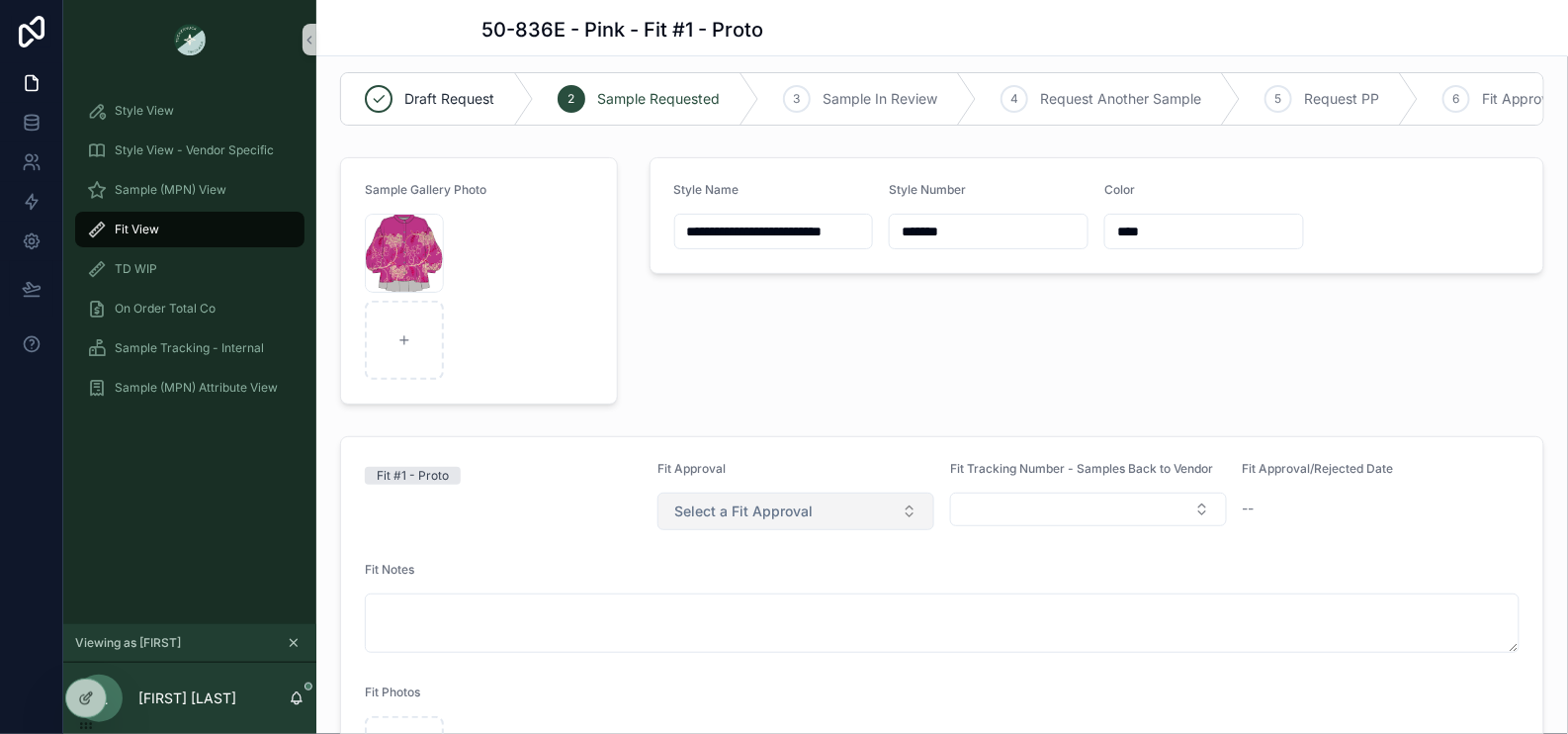 scroll, scrollTop: 0, scrollLeft: 0, axis: both 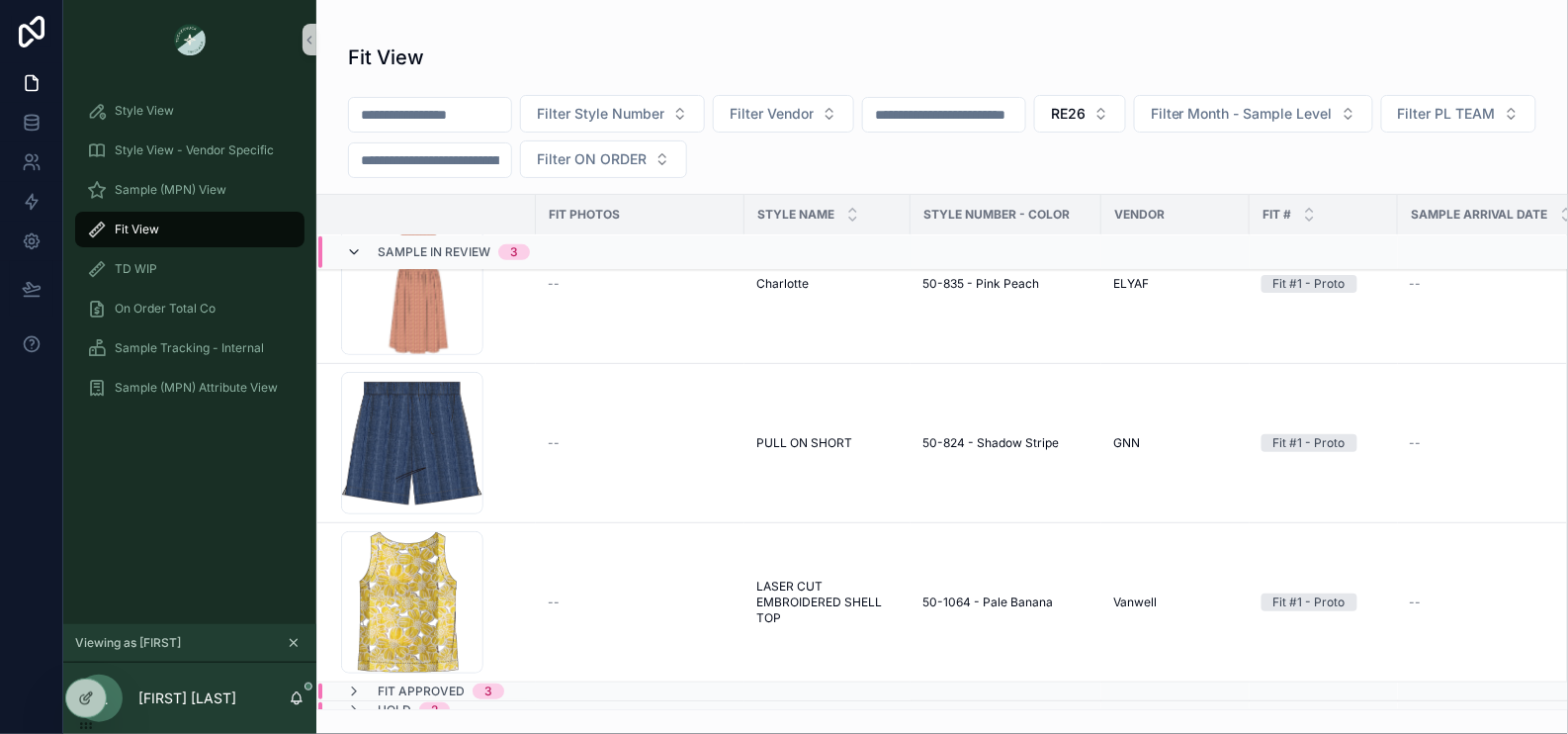 click at bounding box center [354, 252] 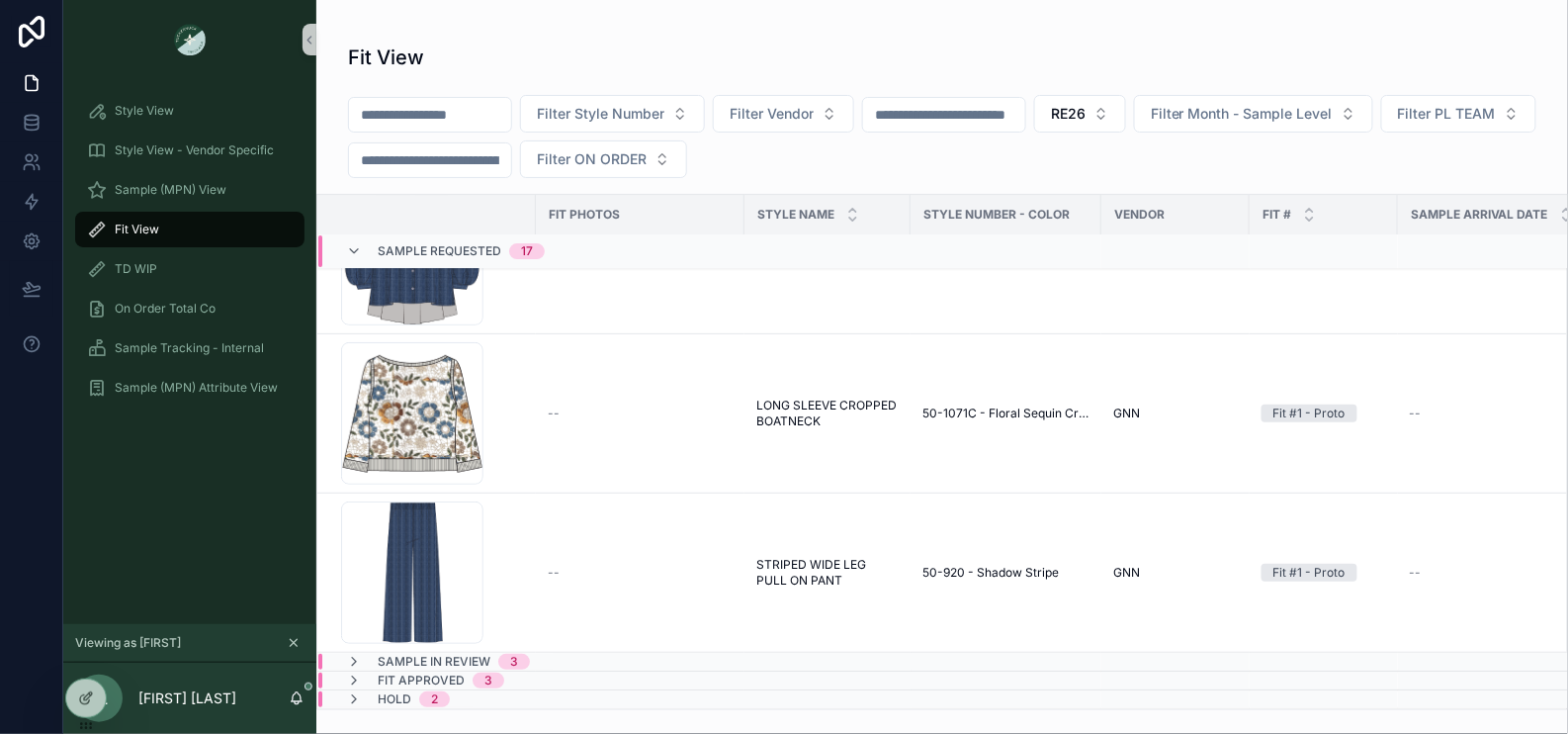 scroll, scrollTop: 1246, scrollLeft: 0, axis: vertical 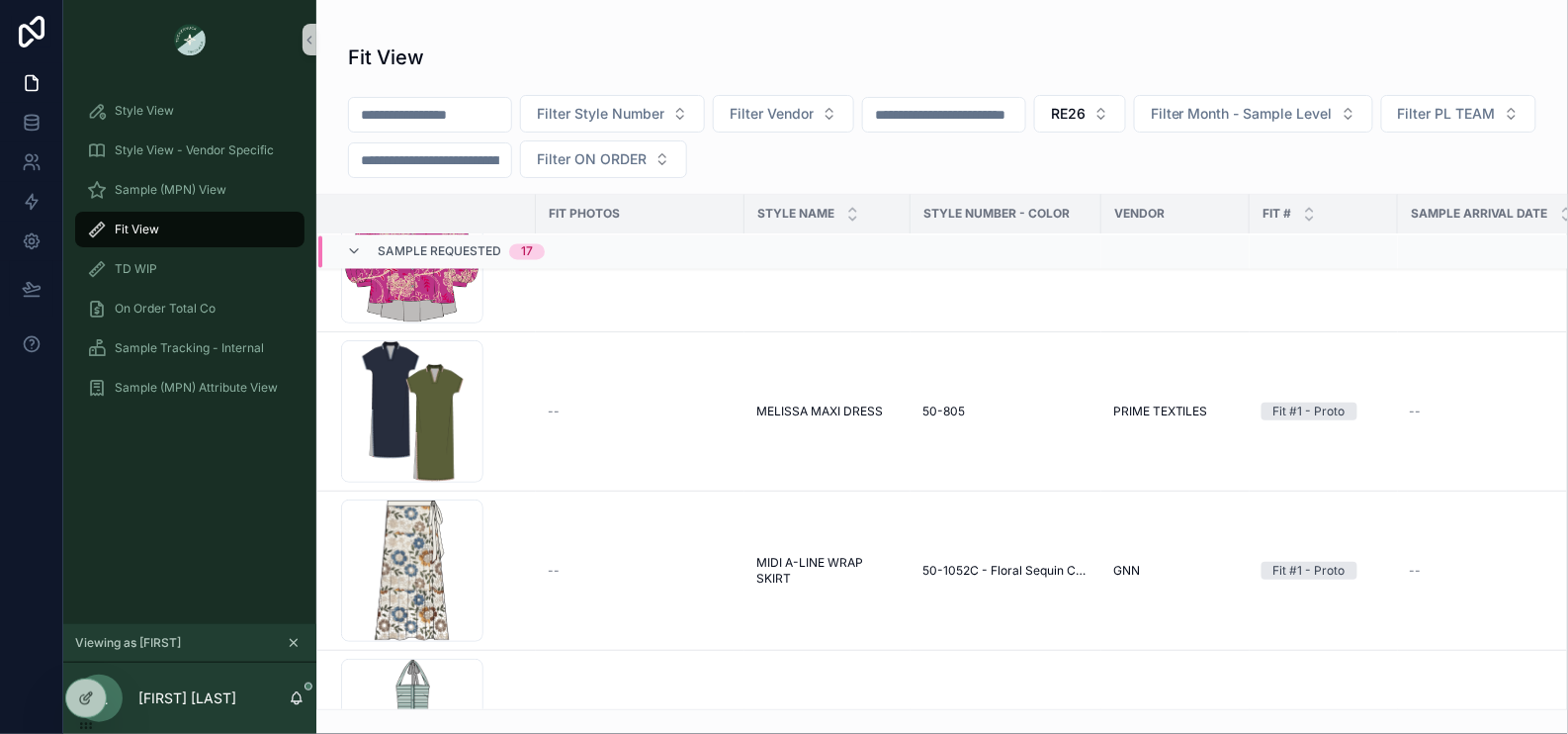 click on "Sample Requested 17" at bounding box center (445, 252) 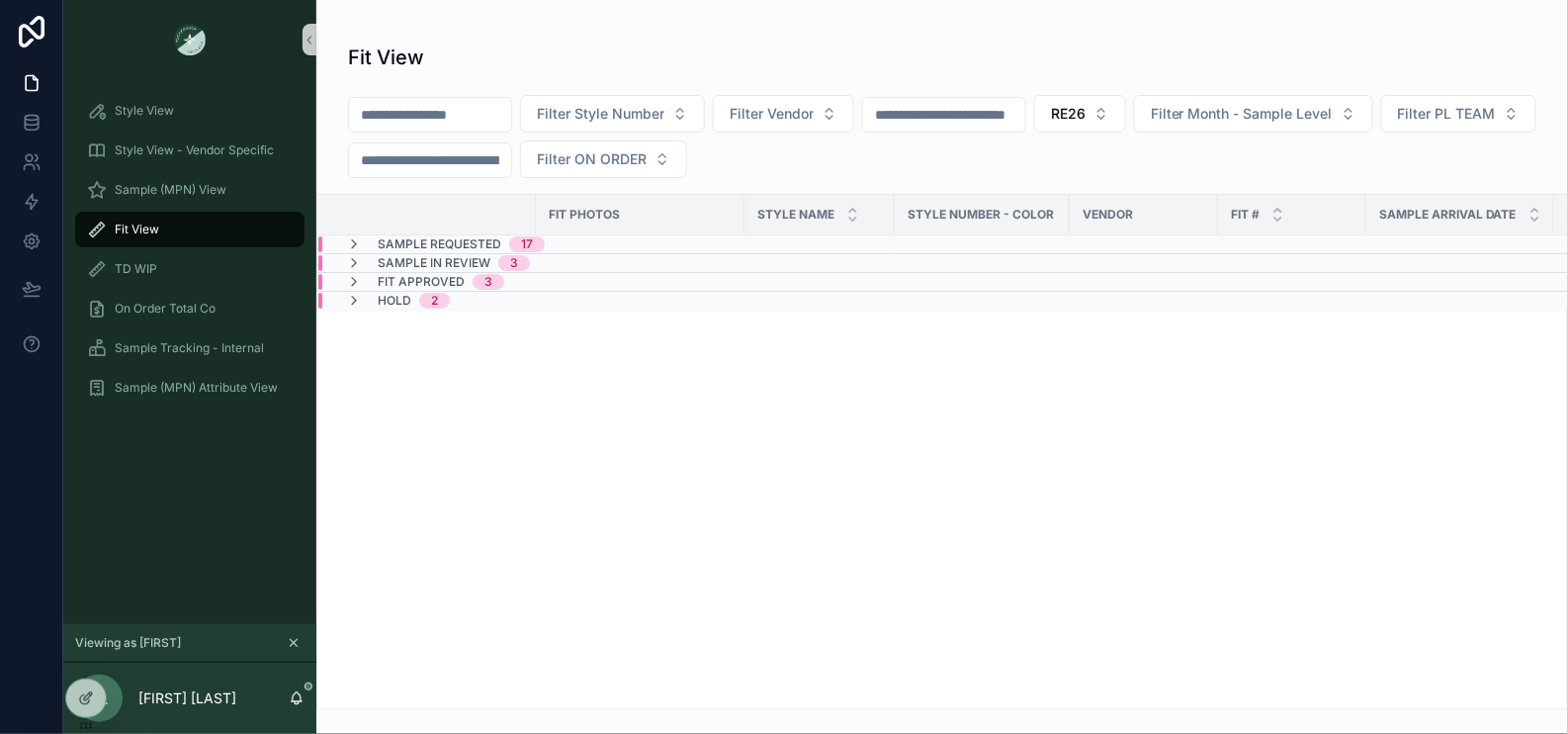scroll, scrollTop: 0, scrollLeft: 0, axis: both 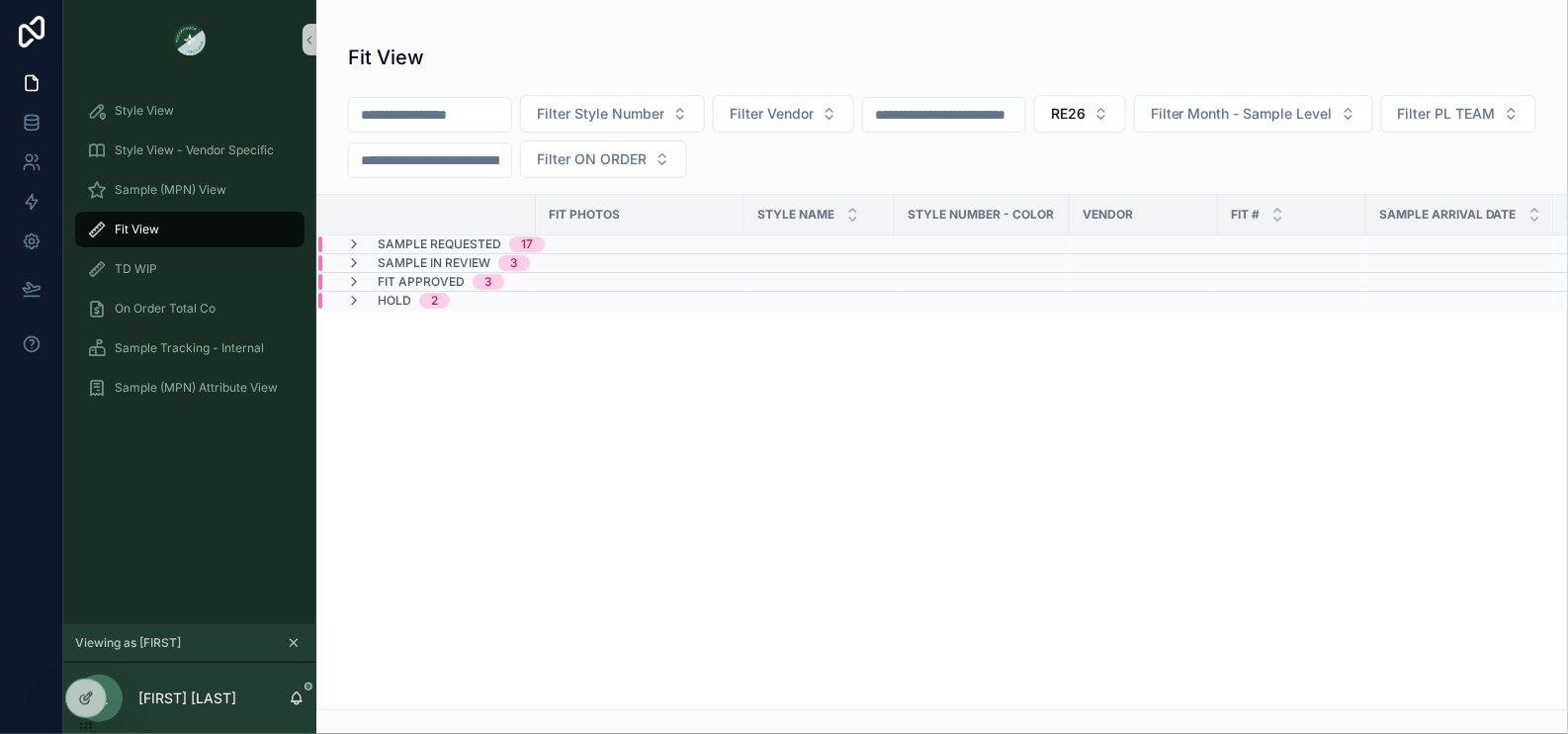 click on "Sample Requested" at bounding box center (439, 244) 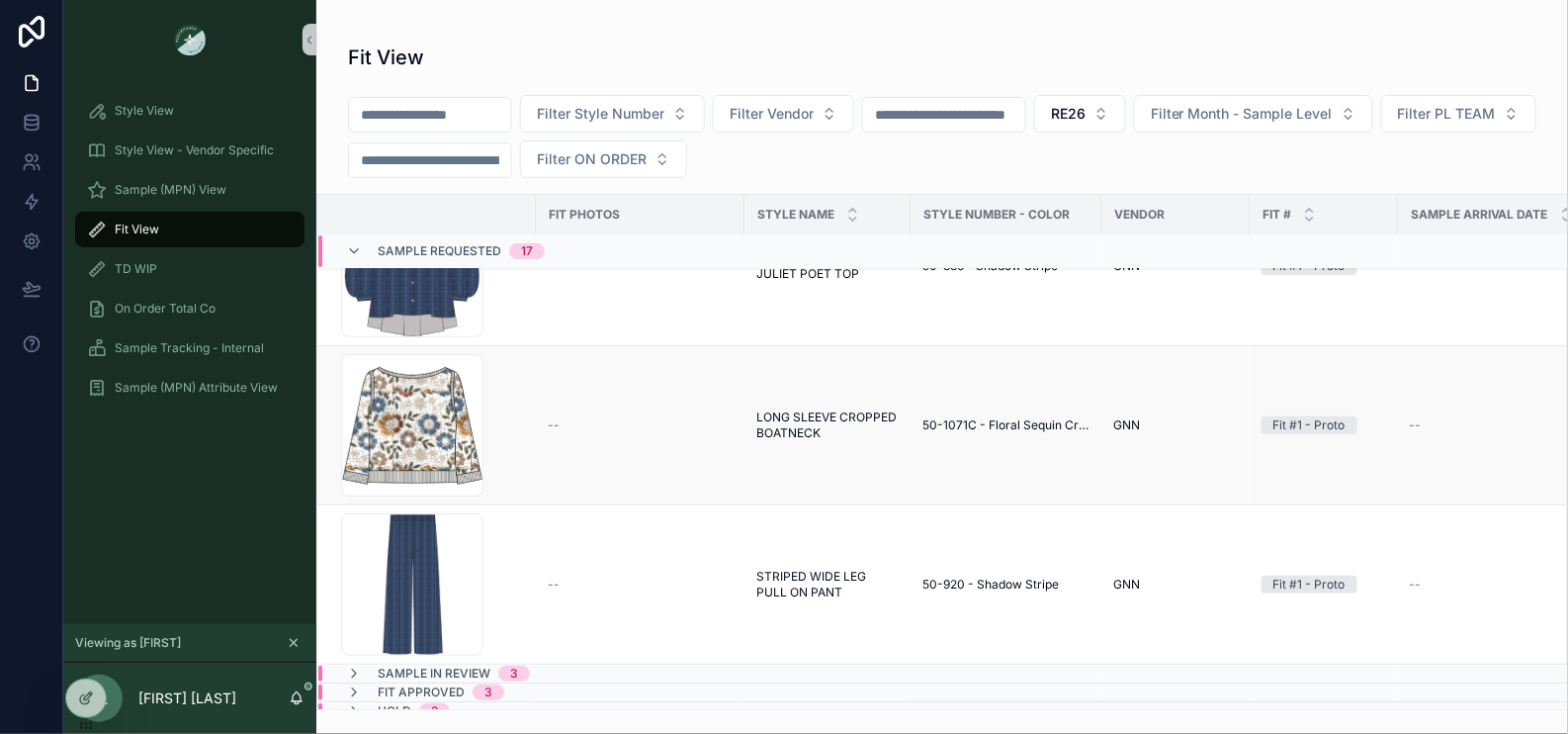 scroll, scrollTop: 0, scrollLeft: 0, axis: both 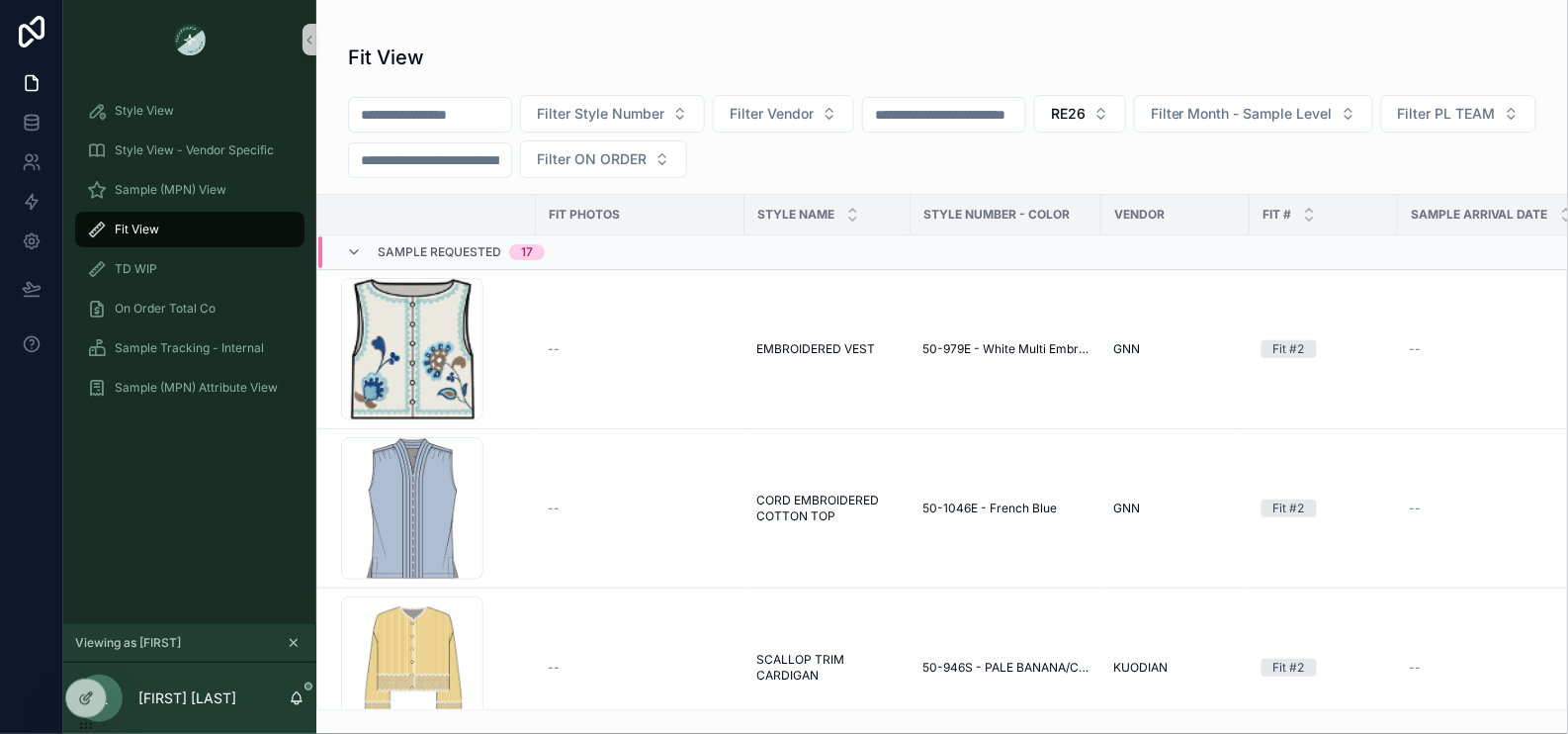 click at bounding box center [430, 115] 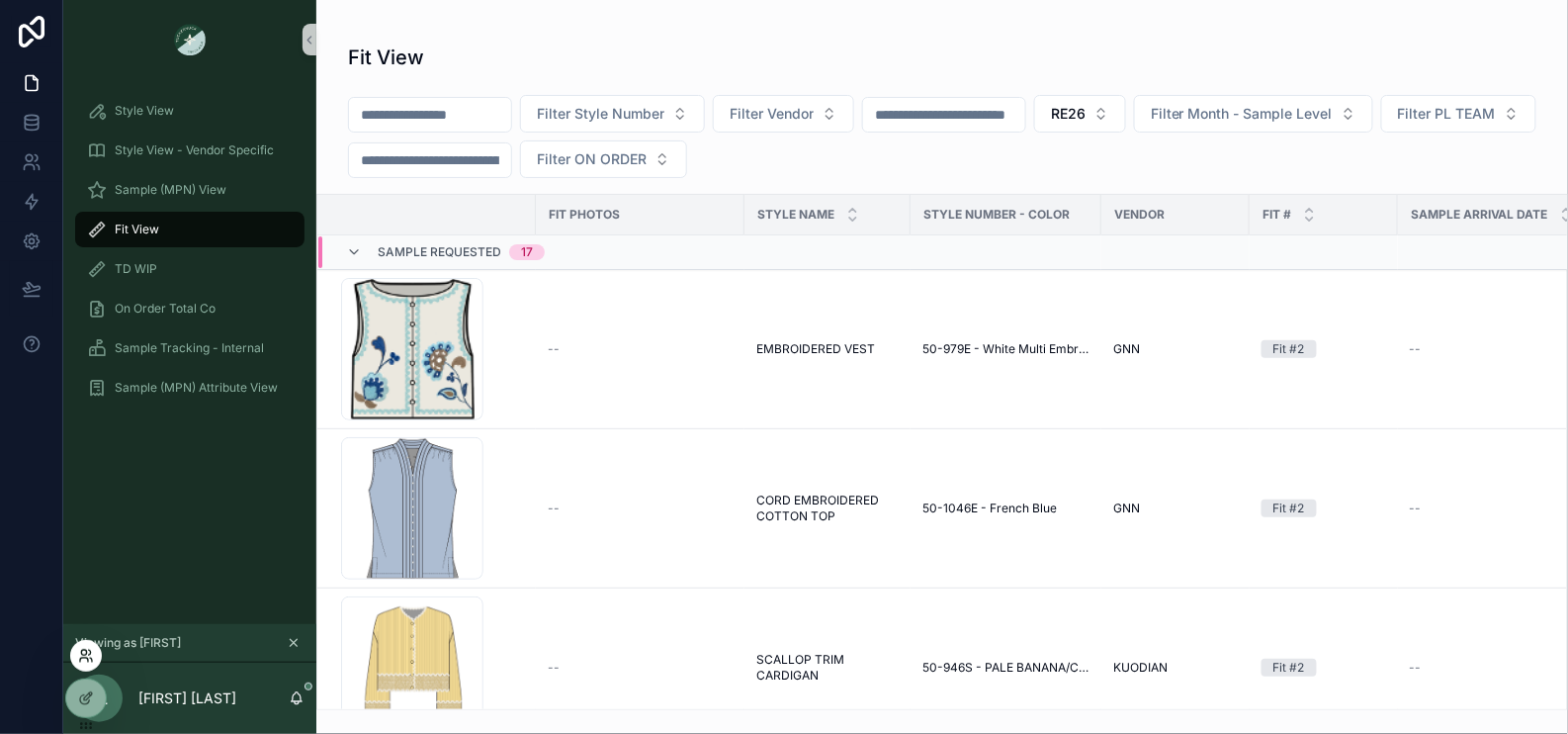 click 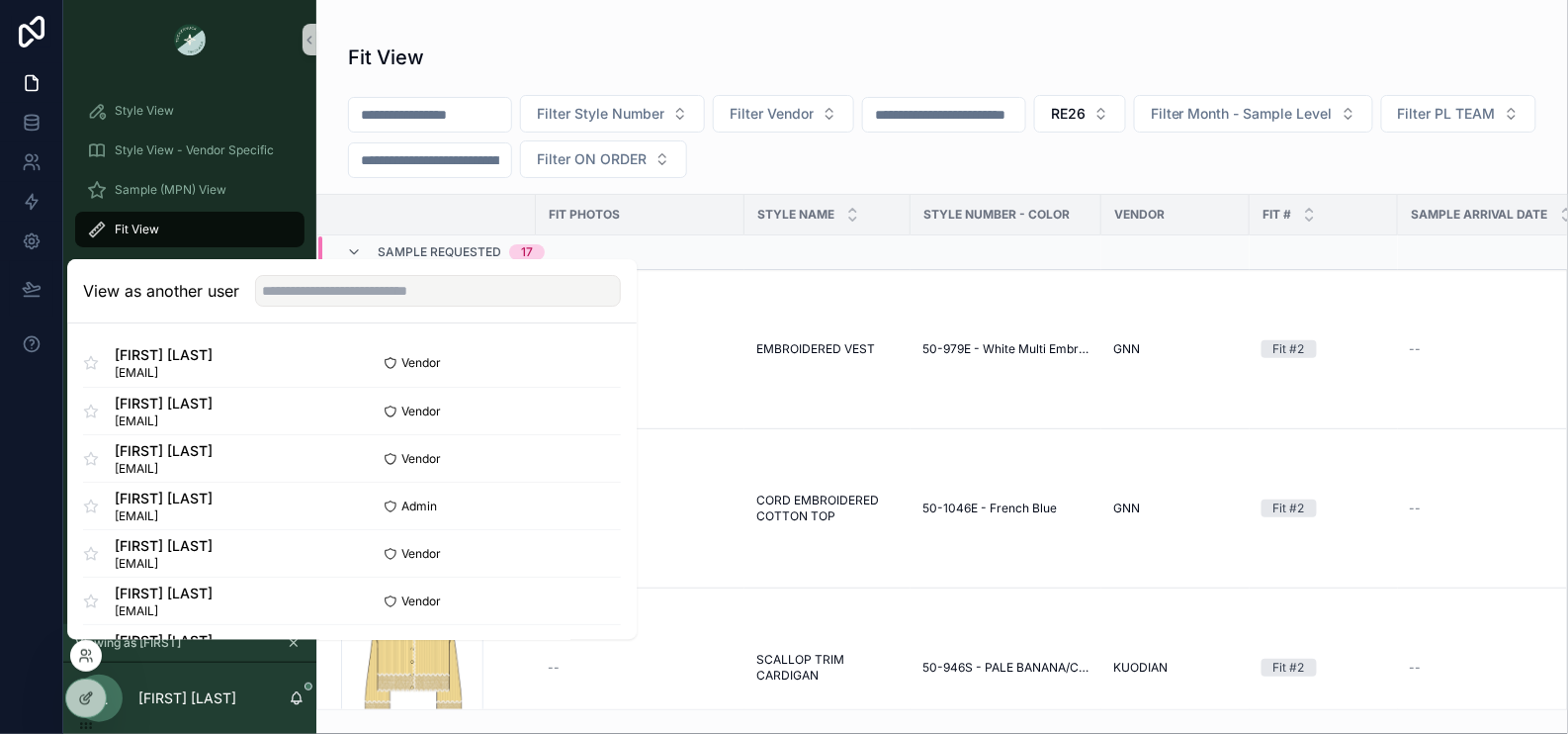 click on "View as another user" at bounding box center [352, 291] 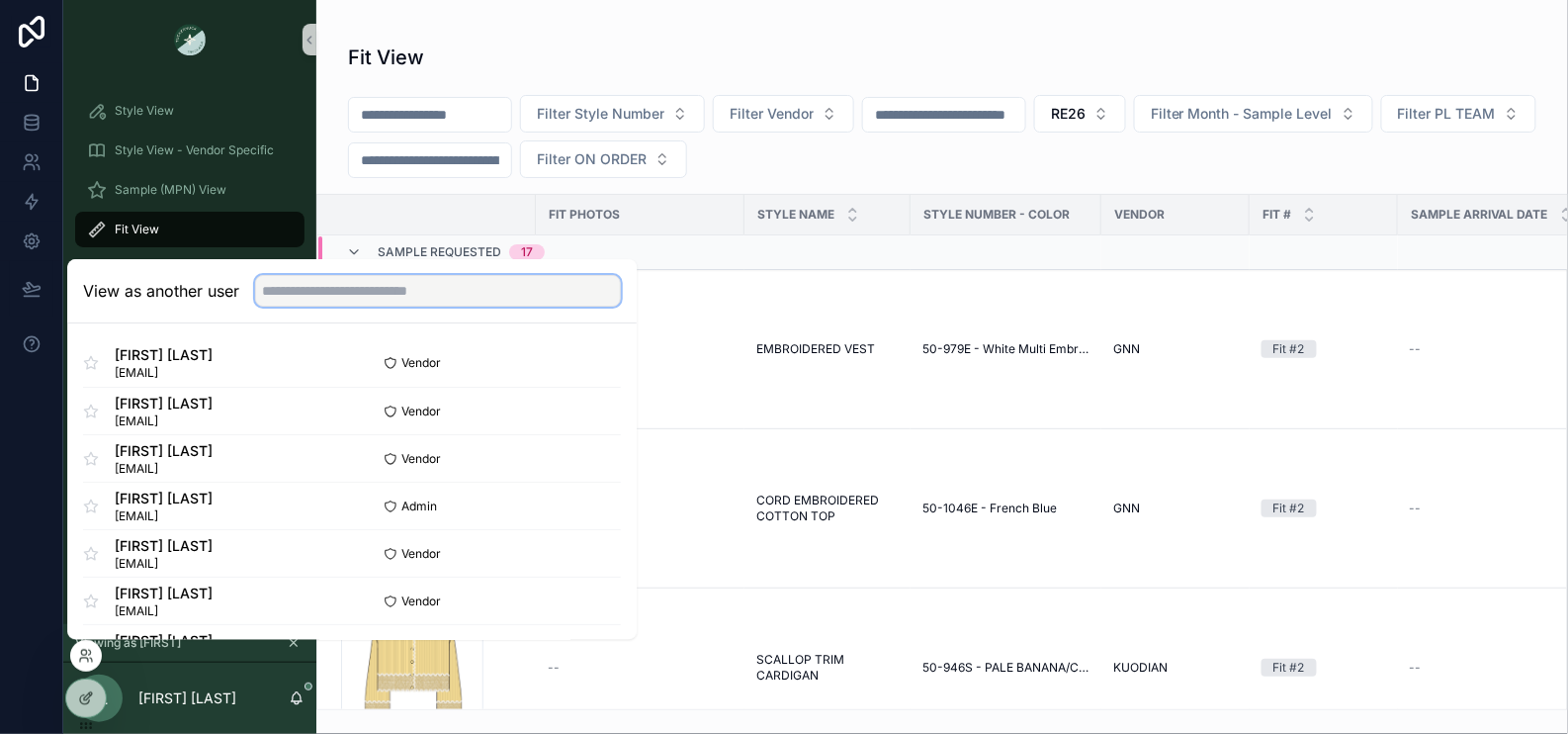 click at bounding box center [438, 291] 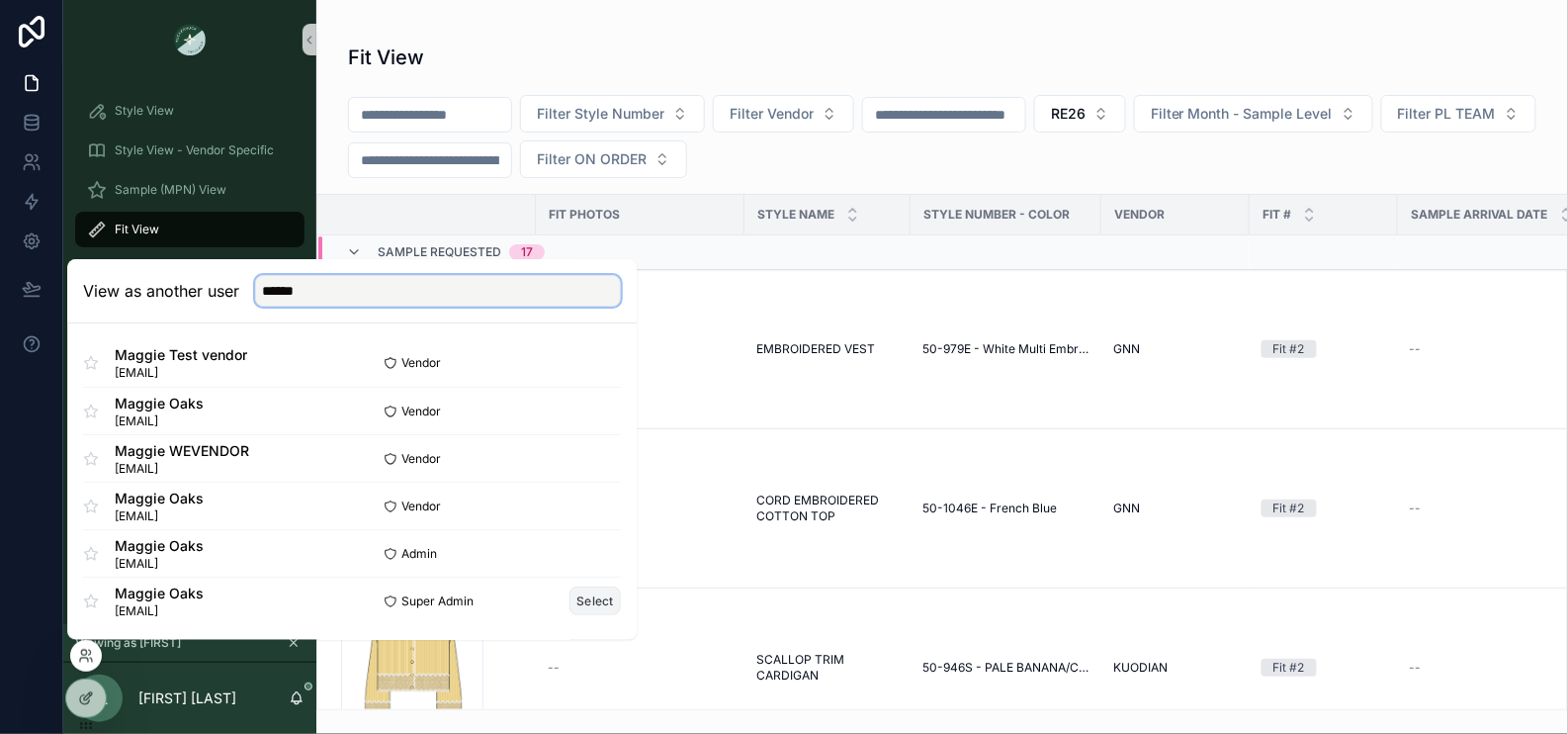 type on "******" 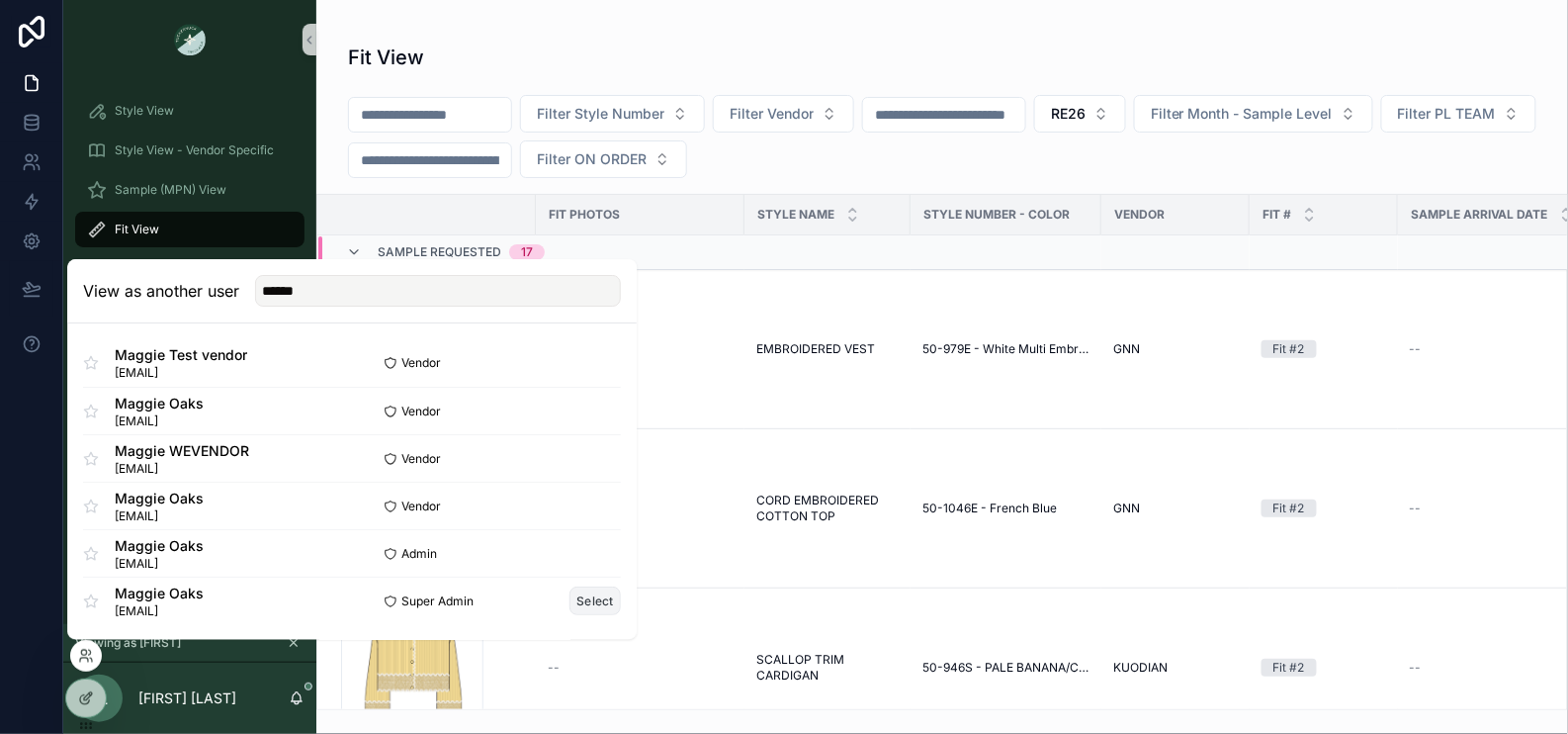 click on "Select" at bounding box center (596, 600) 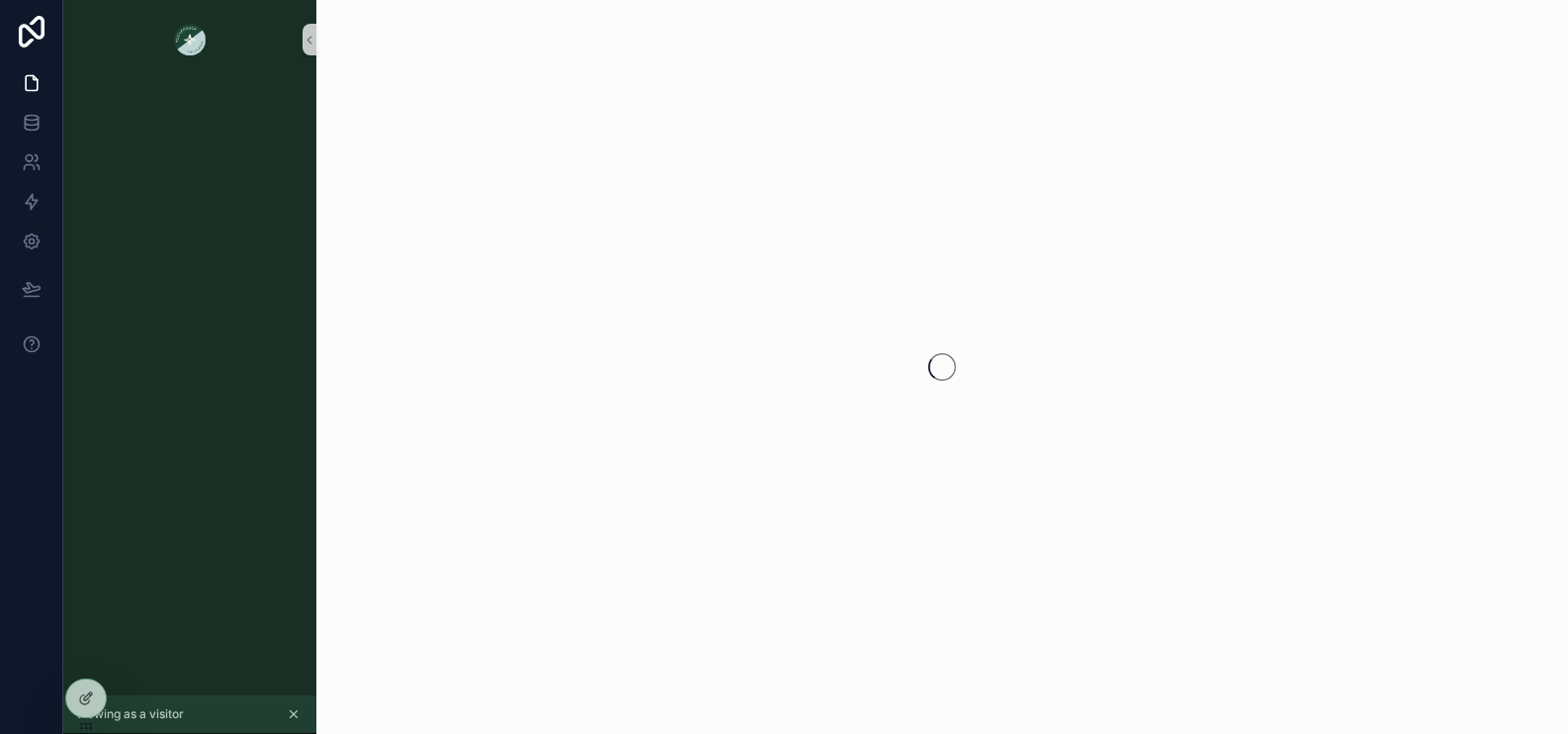 scroll, scrollTop: 0, scrollLeft: 0, axis: both 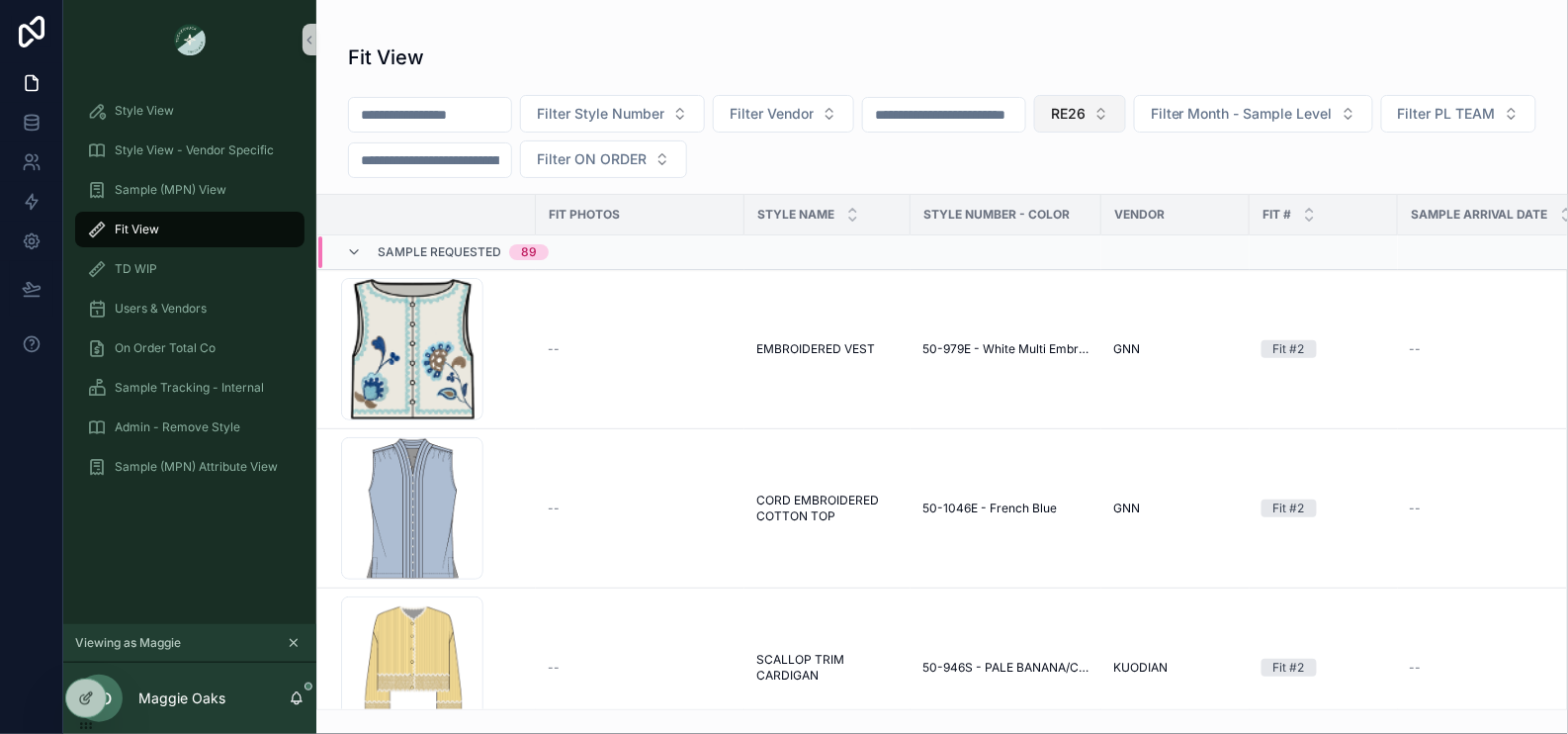 click on "RE26" at bounding box center (1068, 114) 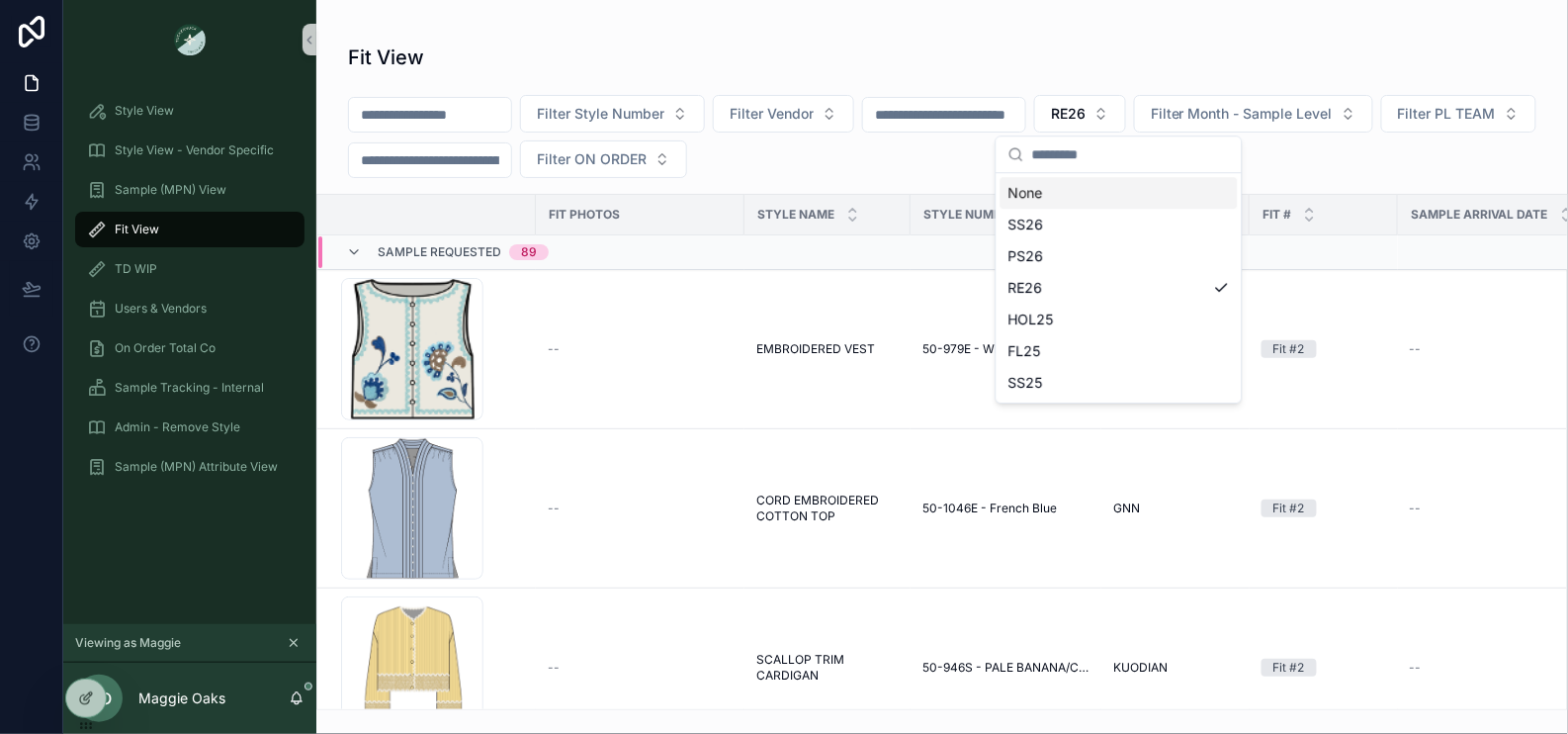 click on "None" at bounding box center (1119, 193) 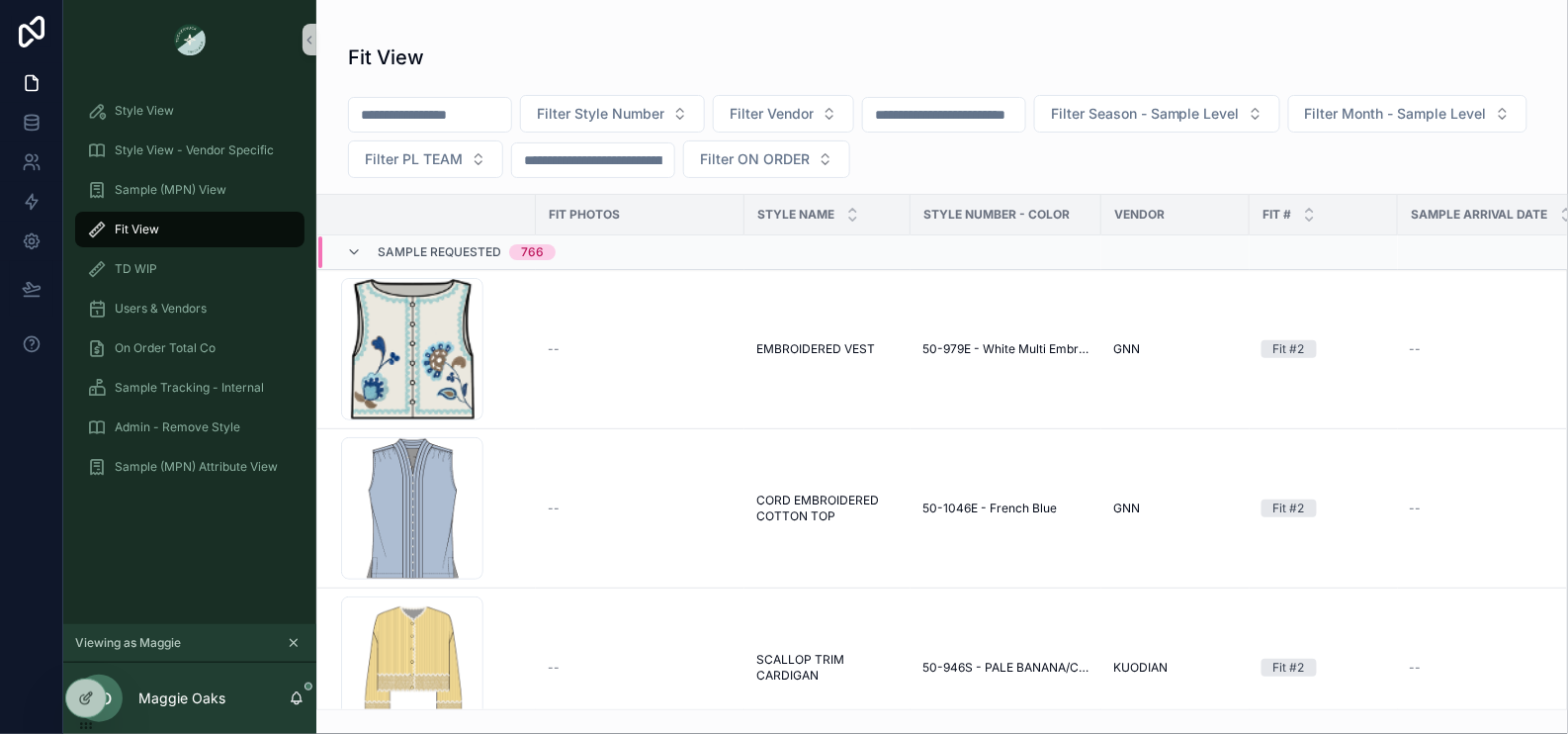 click on "Filter Style Number Filter Vendor Filter Season - Sample Level Filter Month - Sample Level Filter PL TEAM  Filter ON ORDER" at bounding box center (942, 140) 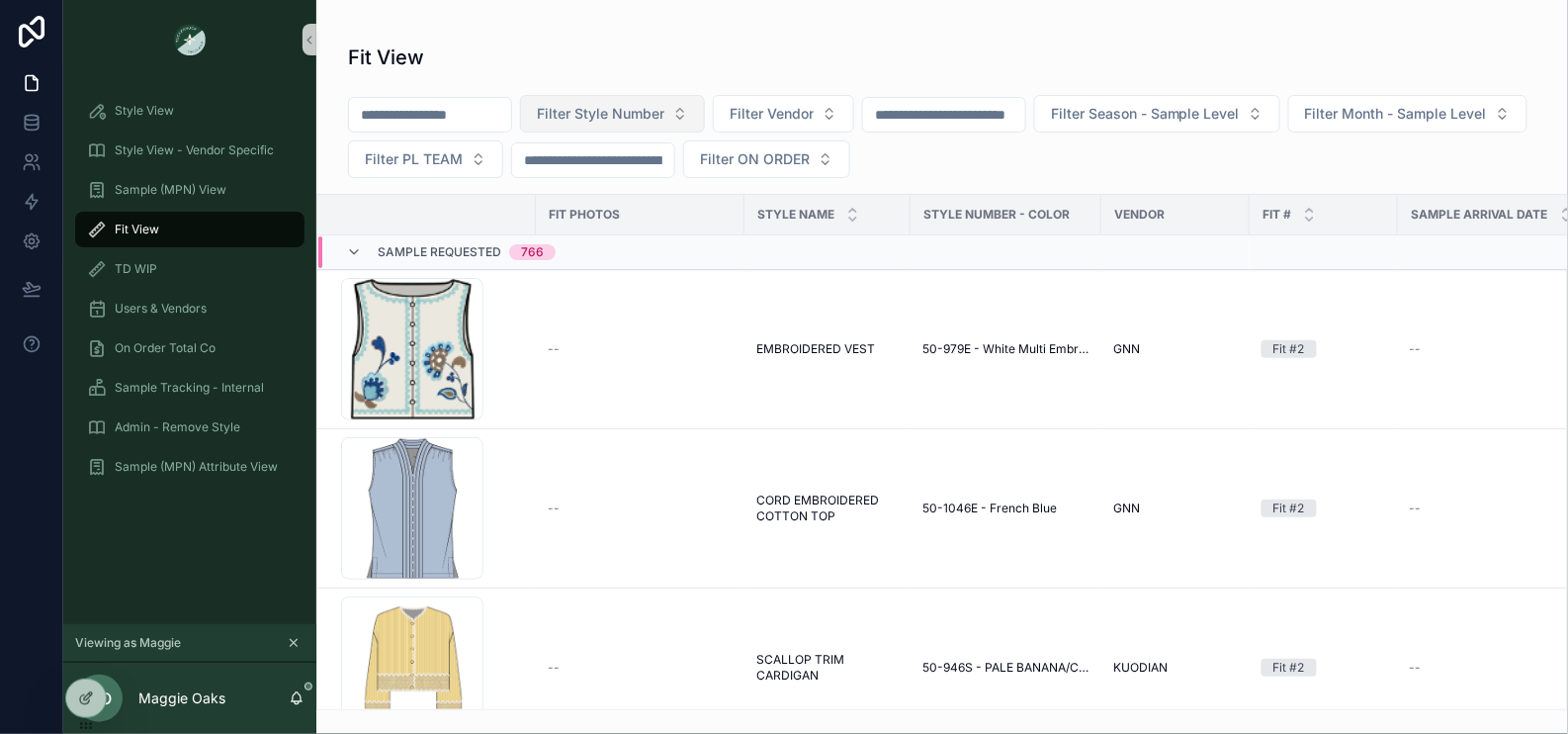 click on "Filter Style Number" at bounding box center [612, 114] 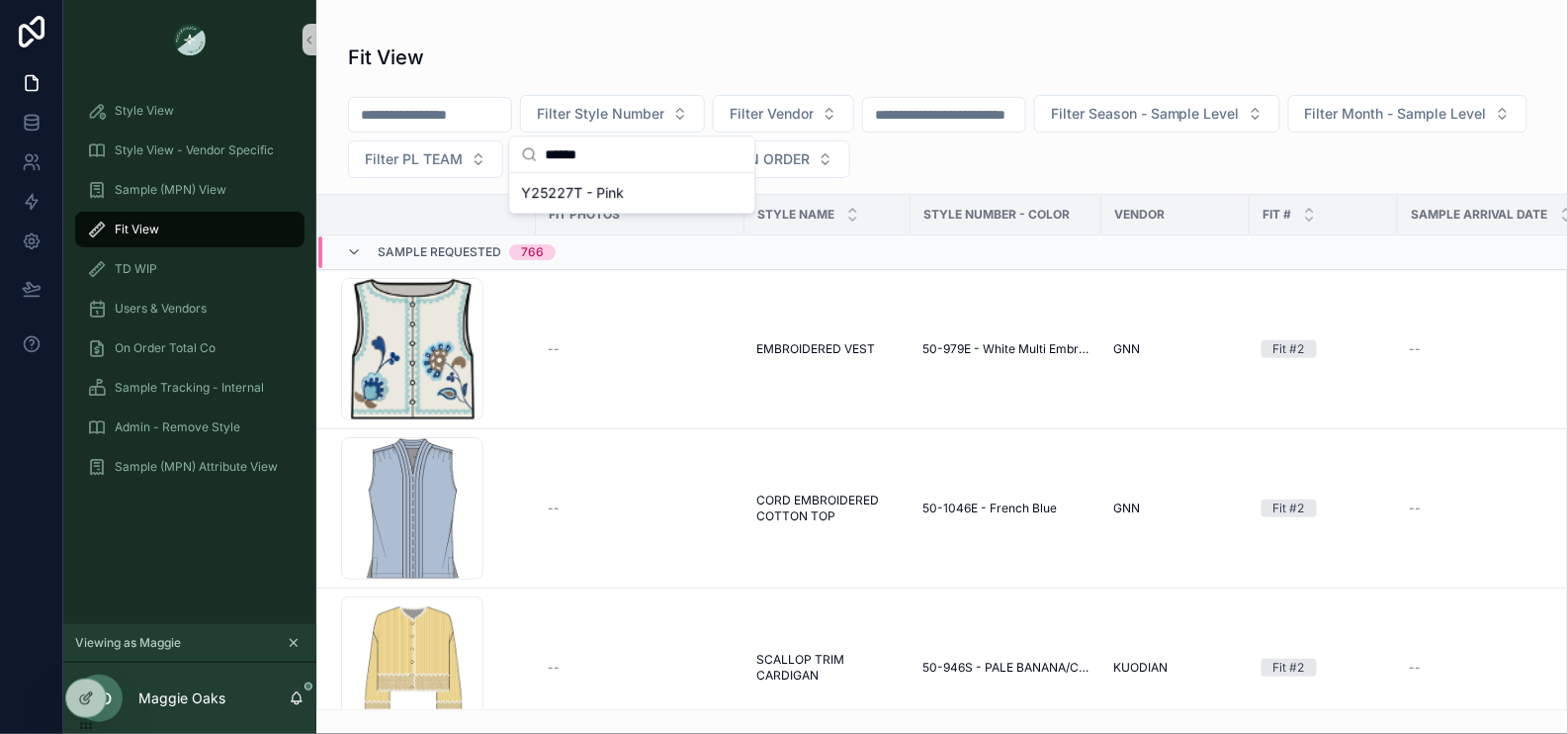type on "******" 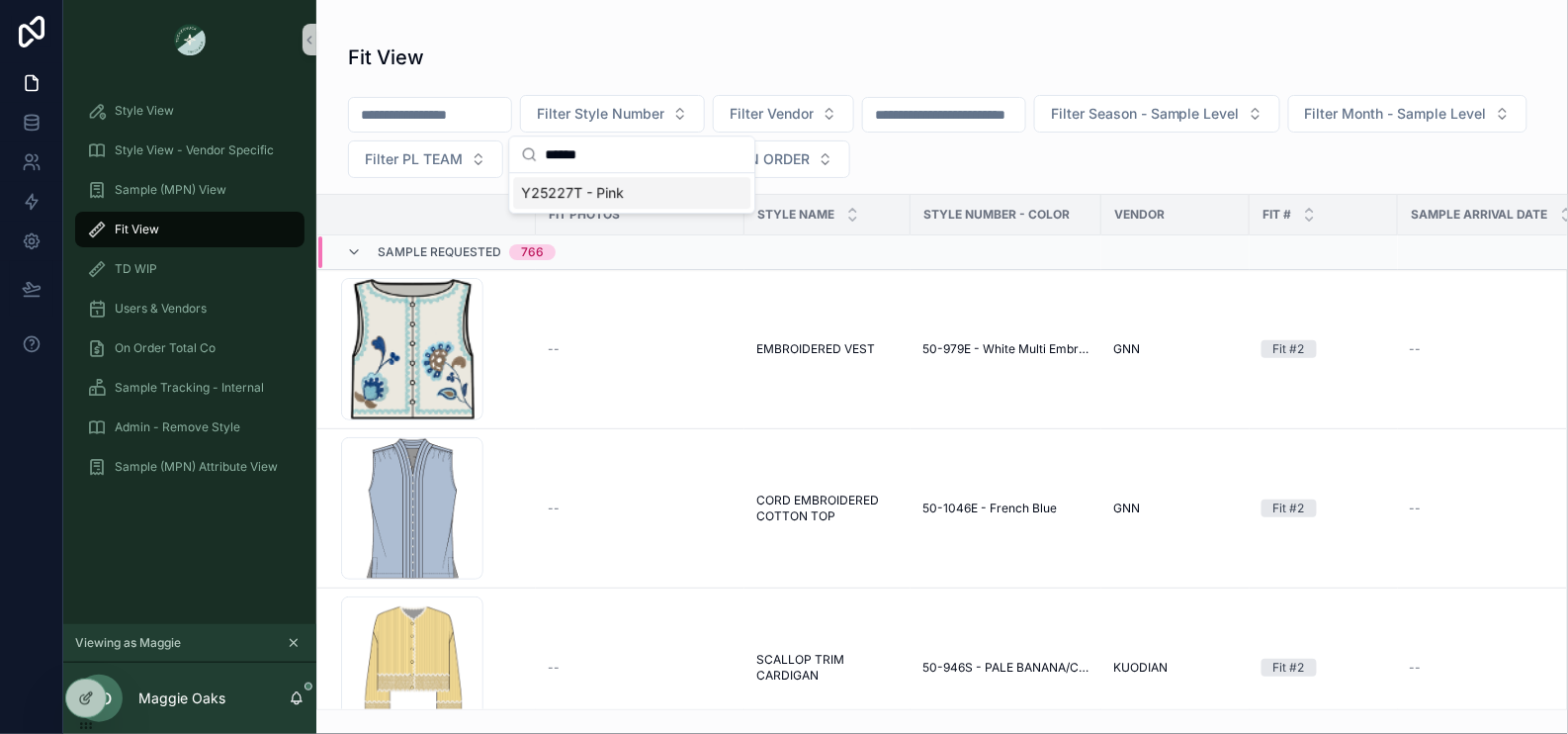 click on "Y25227T - Pink" at bounding box center (572, 193) 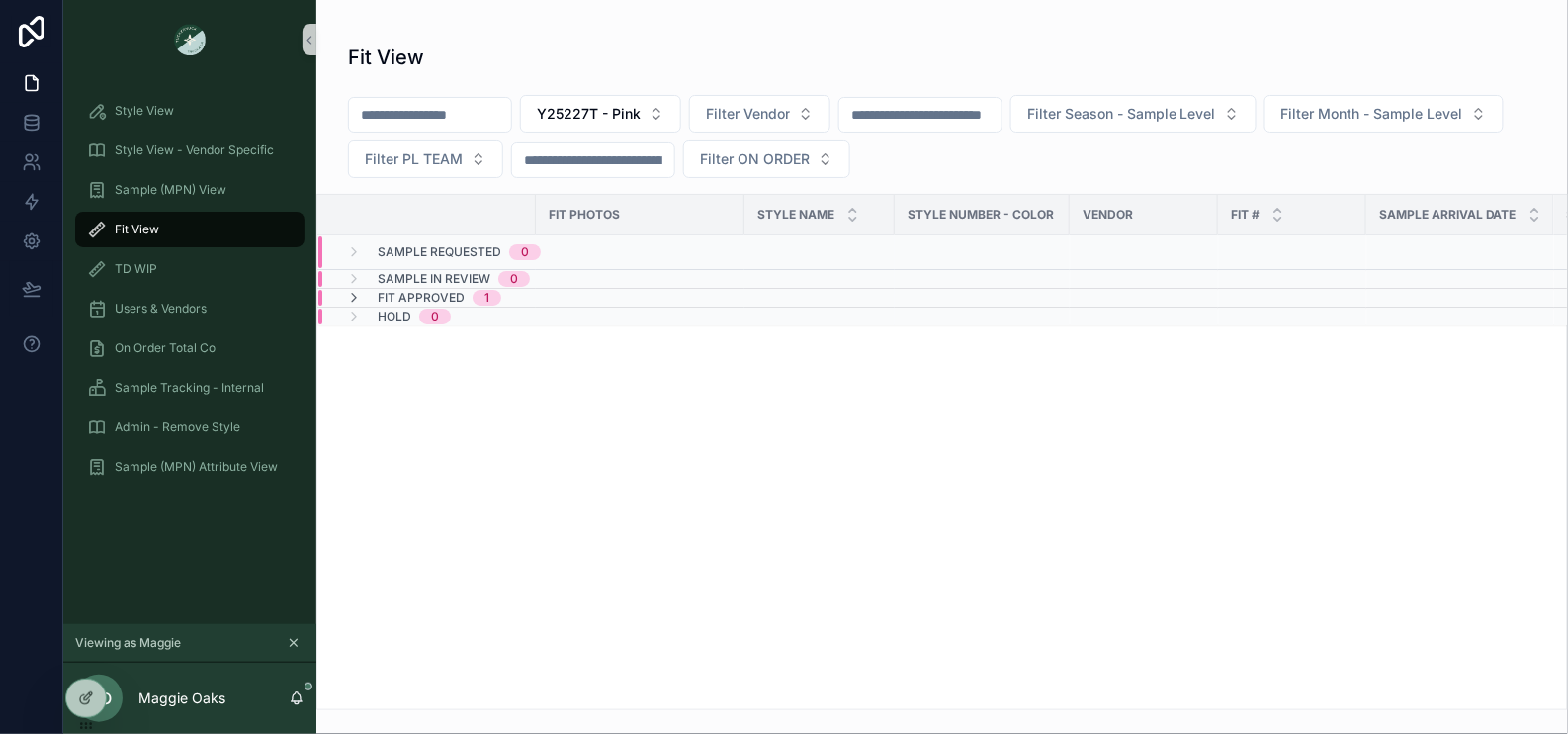 click on "Fit Approved" at bounding box center (421, 298) 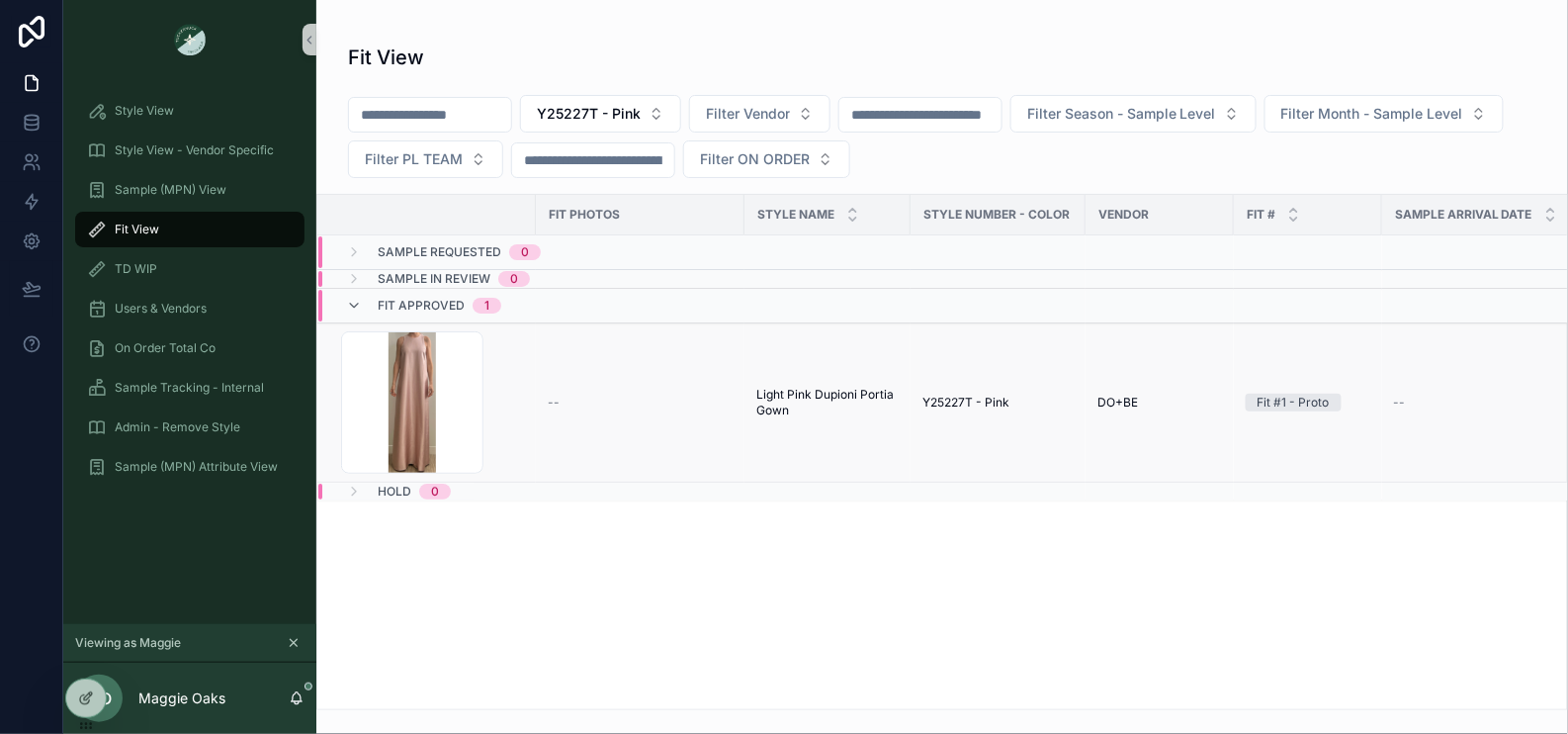 click on "Light Pink Dupioni Portia Gown" at bounding box center [828, 403] 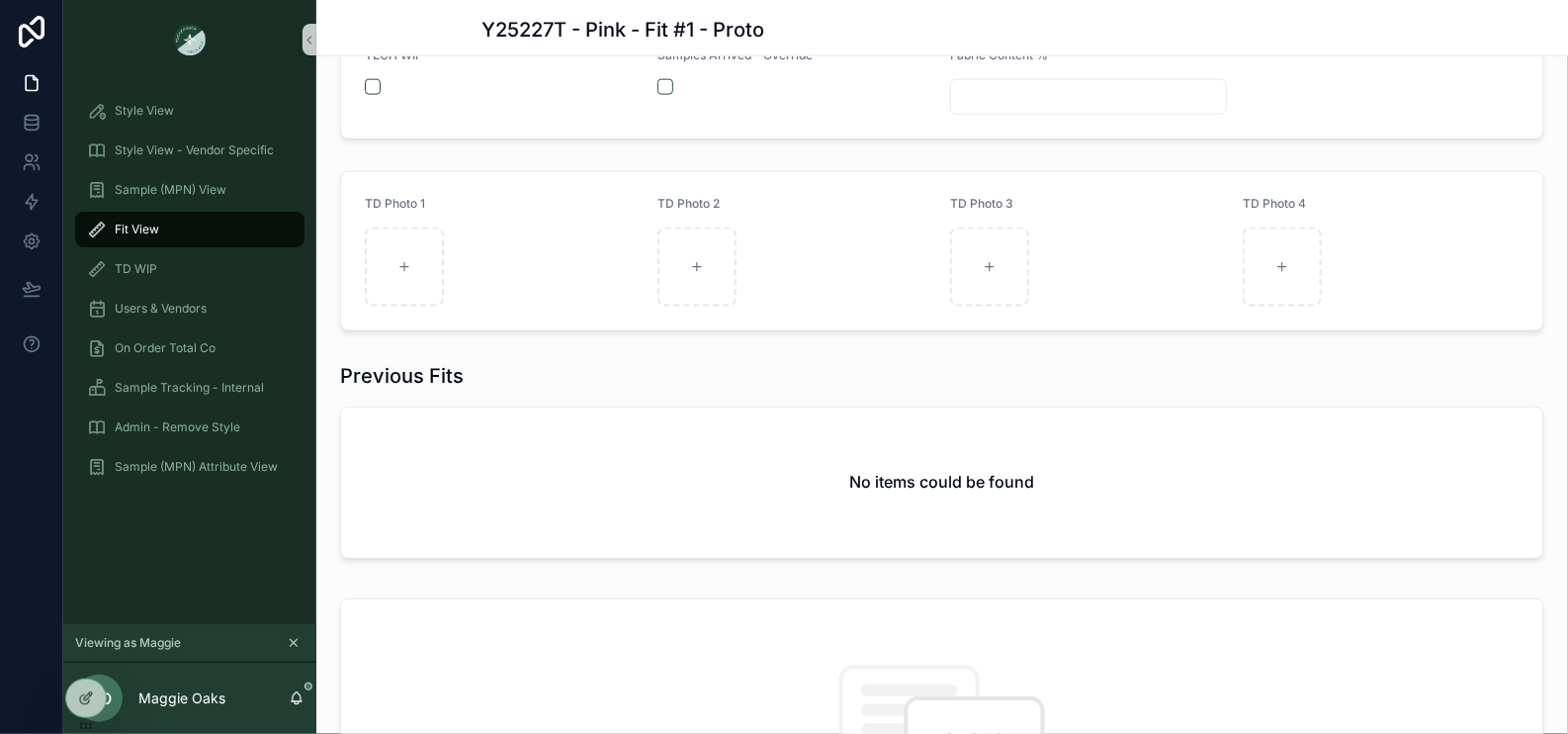 scroll, scrollTop: 0, scrollLeft: 0, axis: both 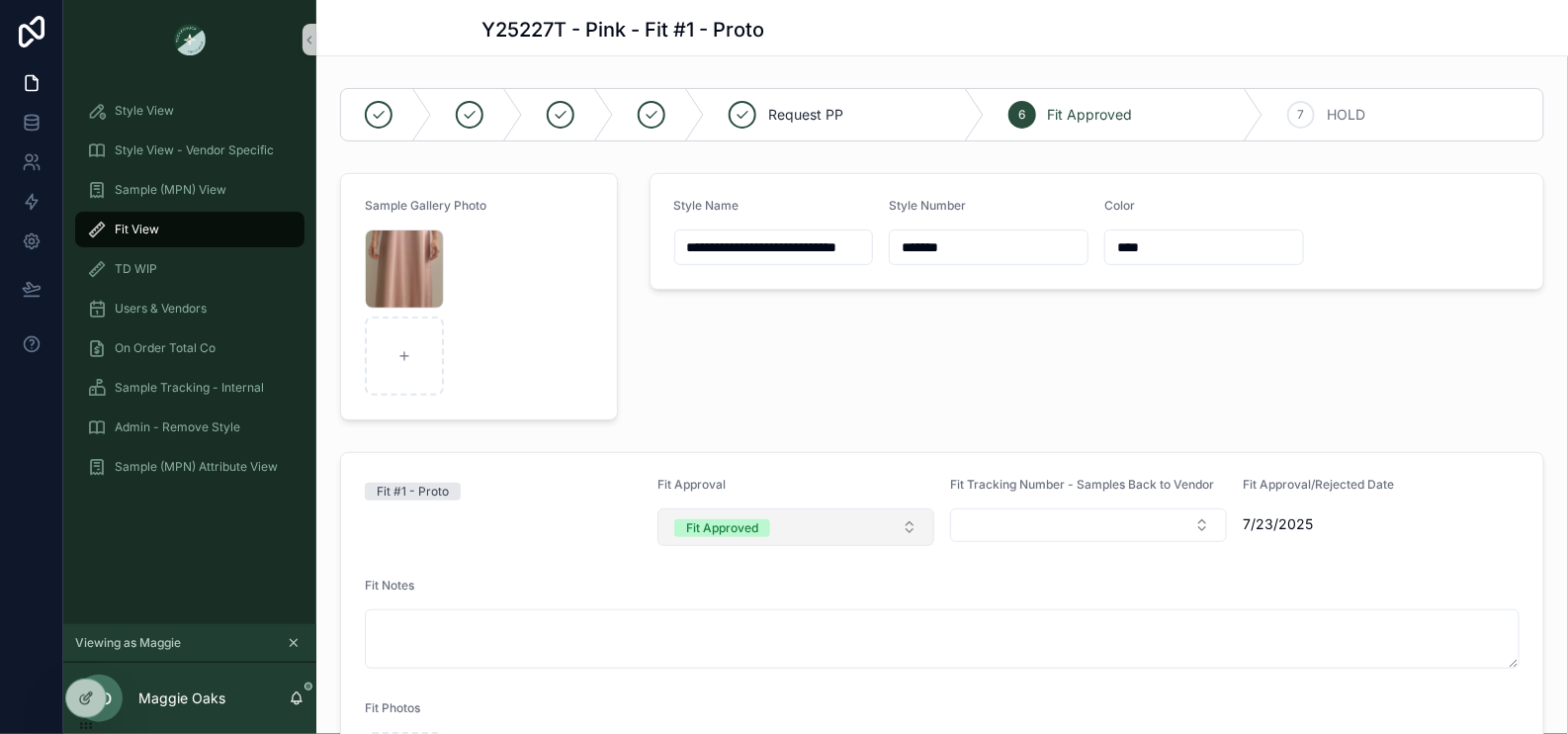 click on "Fit Approved" at bounding box center [796, 527] 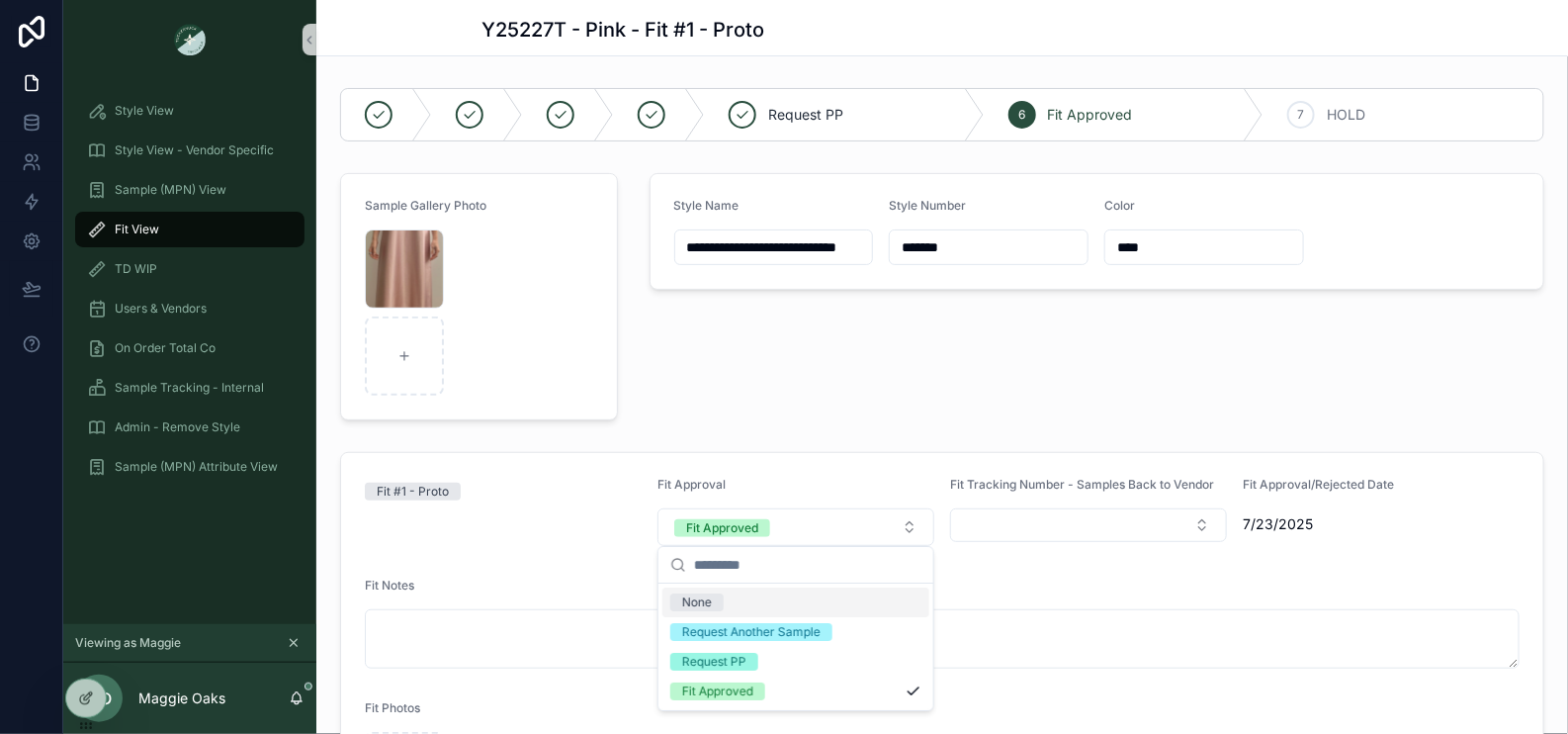 click on "None" at bounding box center [697, 602] 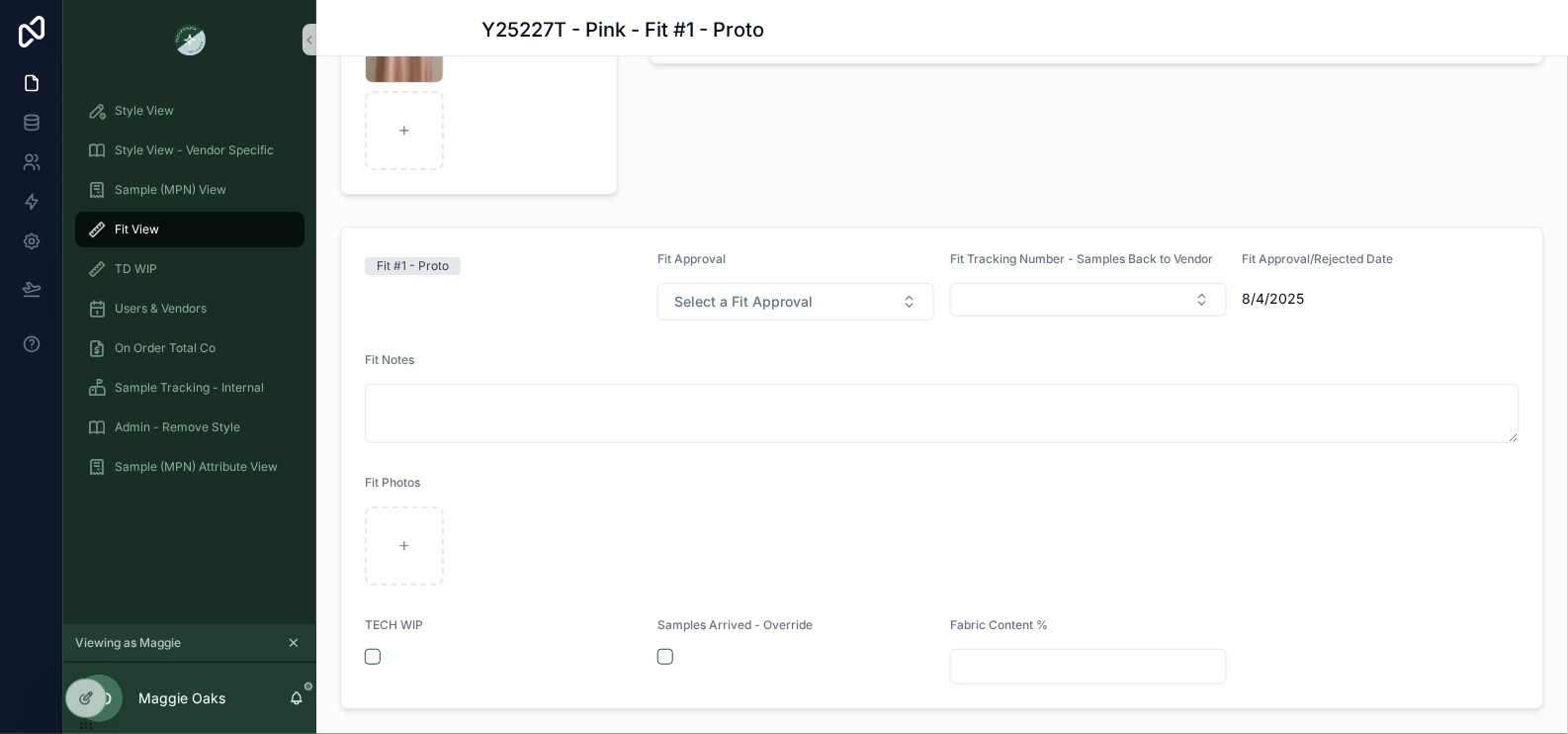 scroll, scrollTop: 264, scrollLeft: 0, axis: vertical 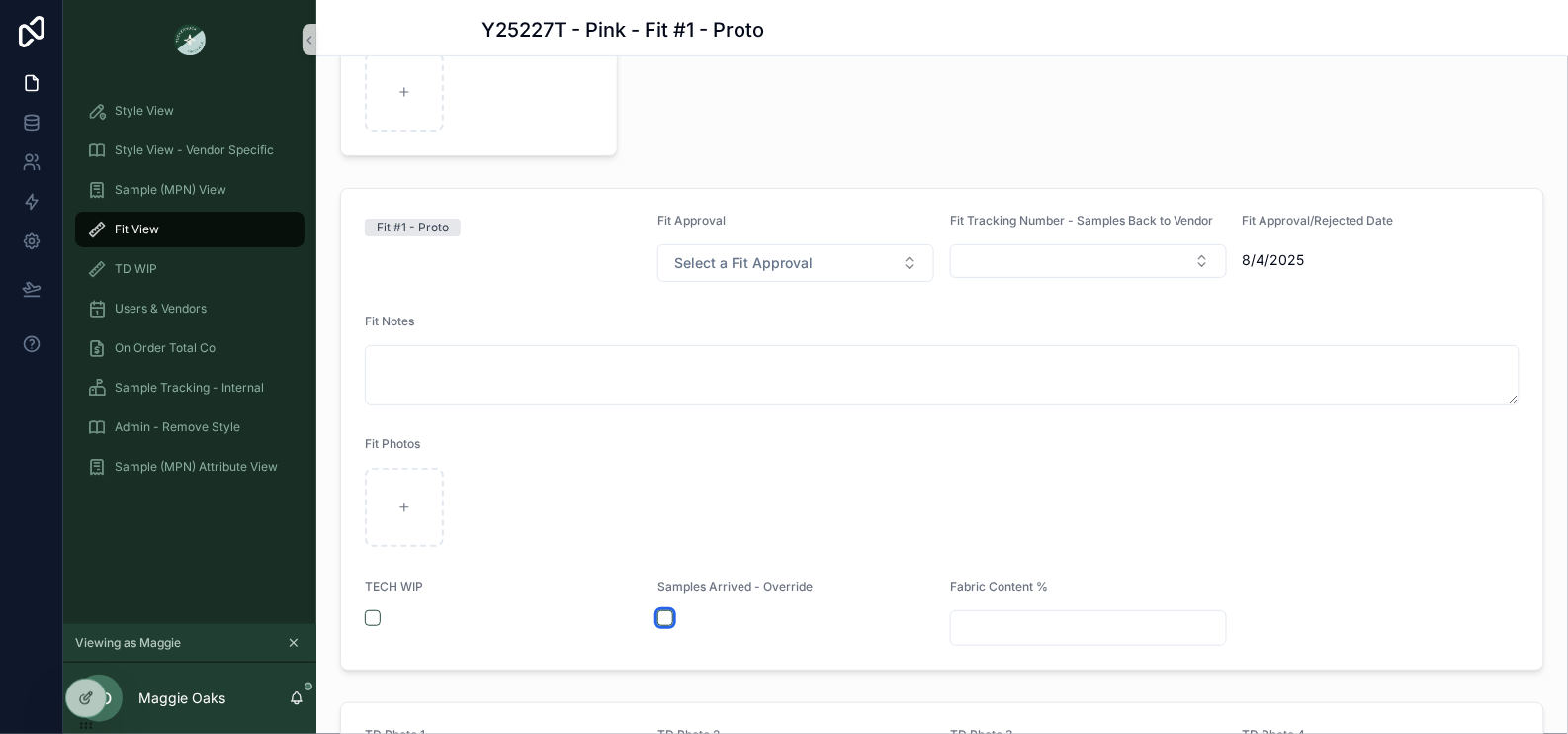 click at bounding box center (665, 618) 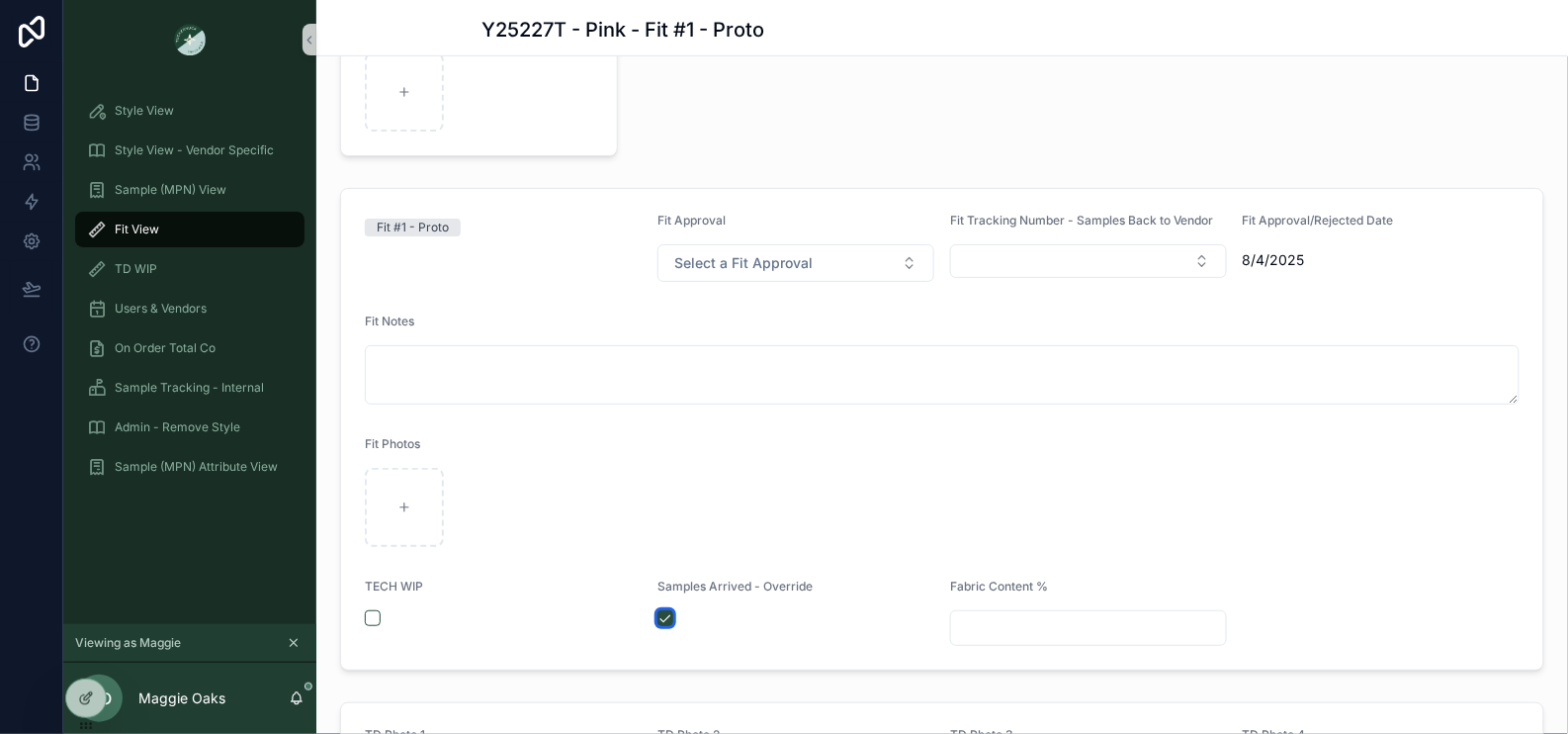 scroll, scrollTop: 0, scrollLeft: 0, axis: both 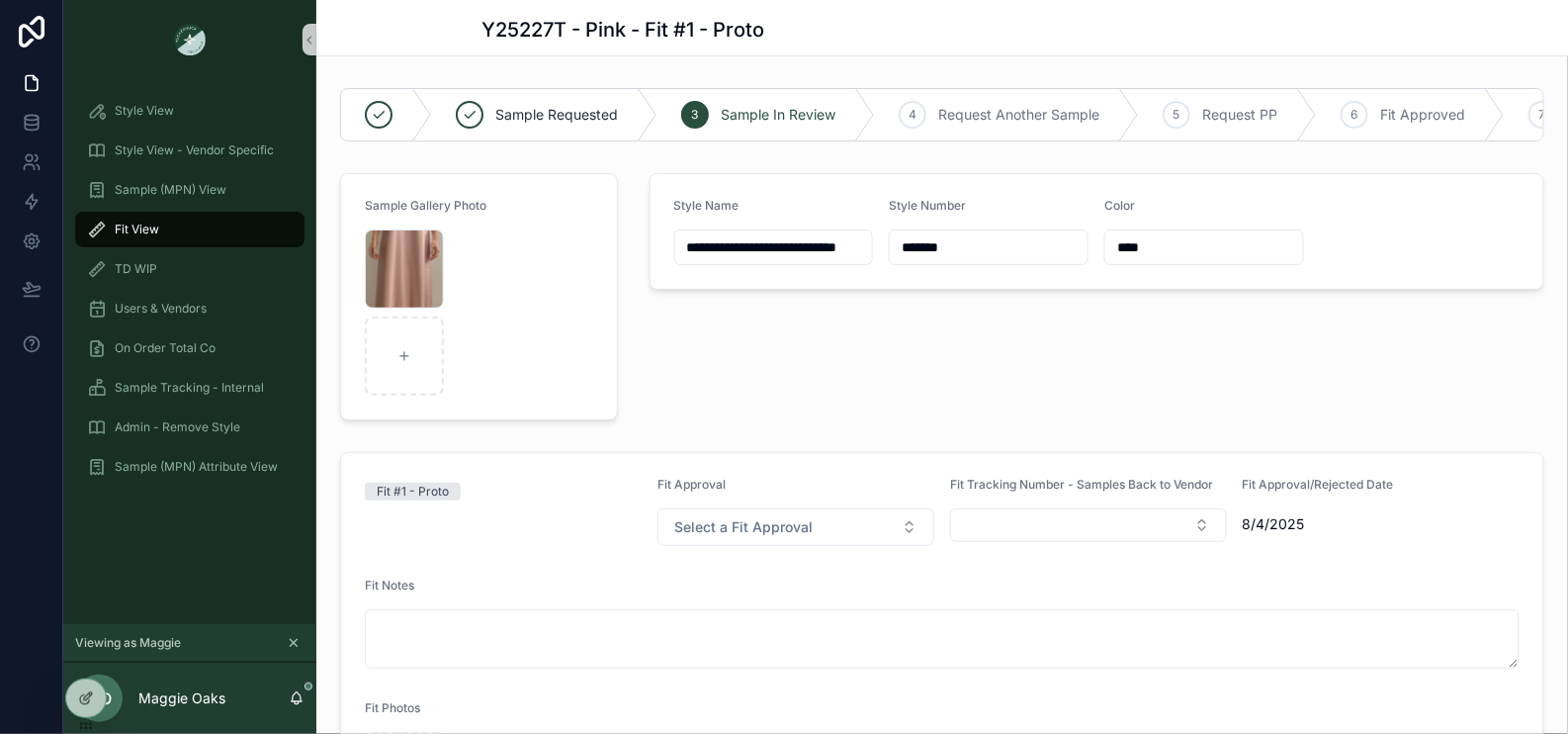drag, startPoint x: 983, startPoint y: 235, endPoint x: 856, endPoint y: 257, distance: 128.89143 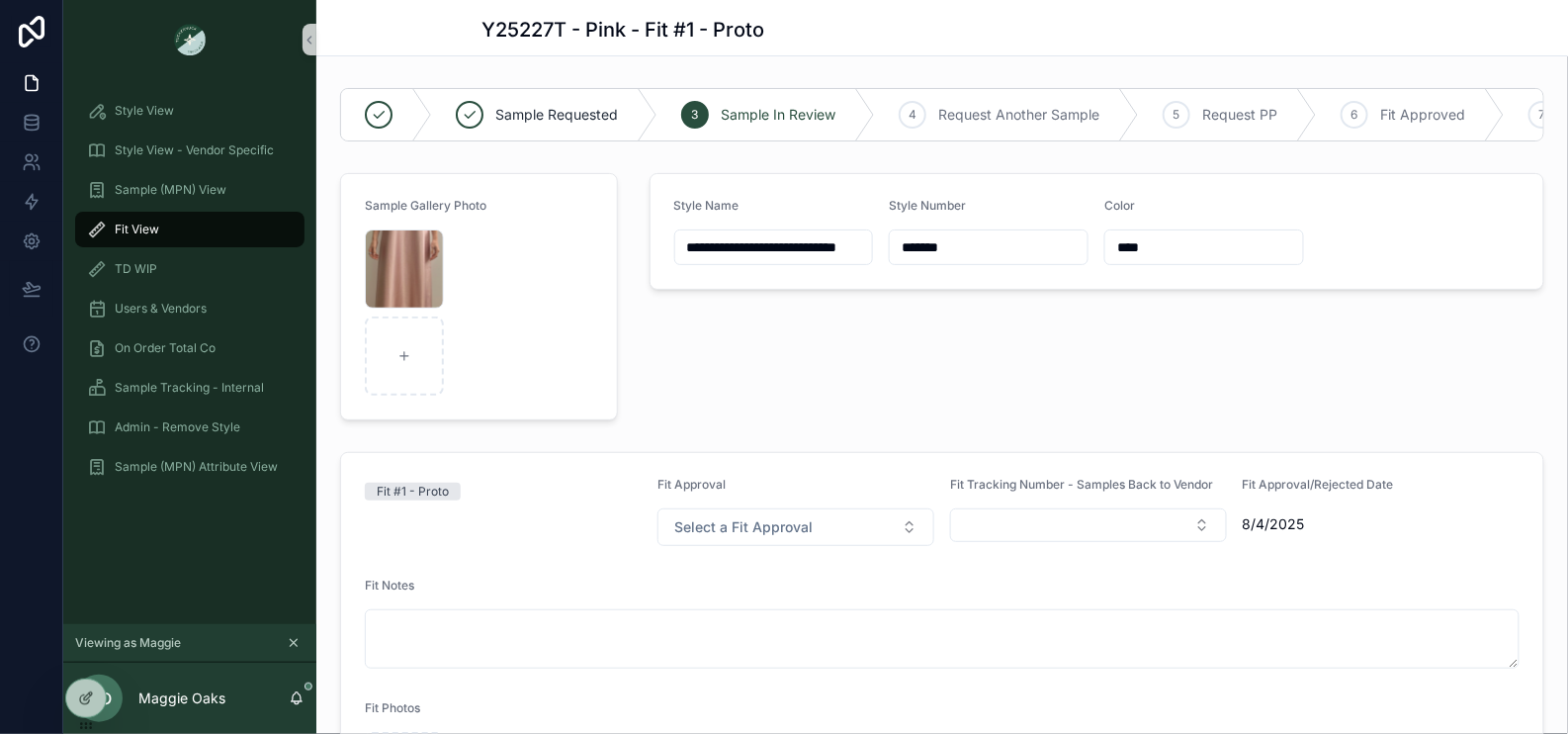 click on "Fit View" at bounding box center [190, 229] 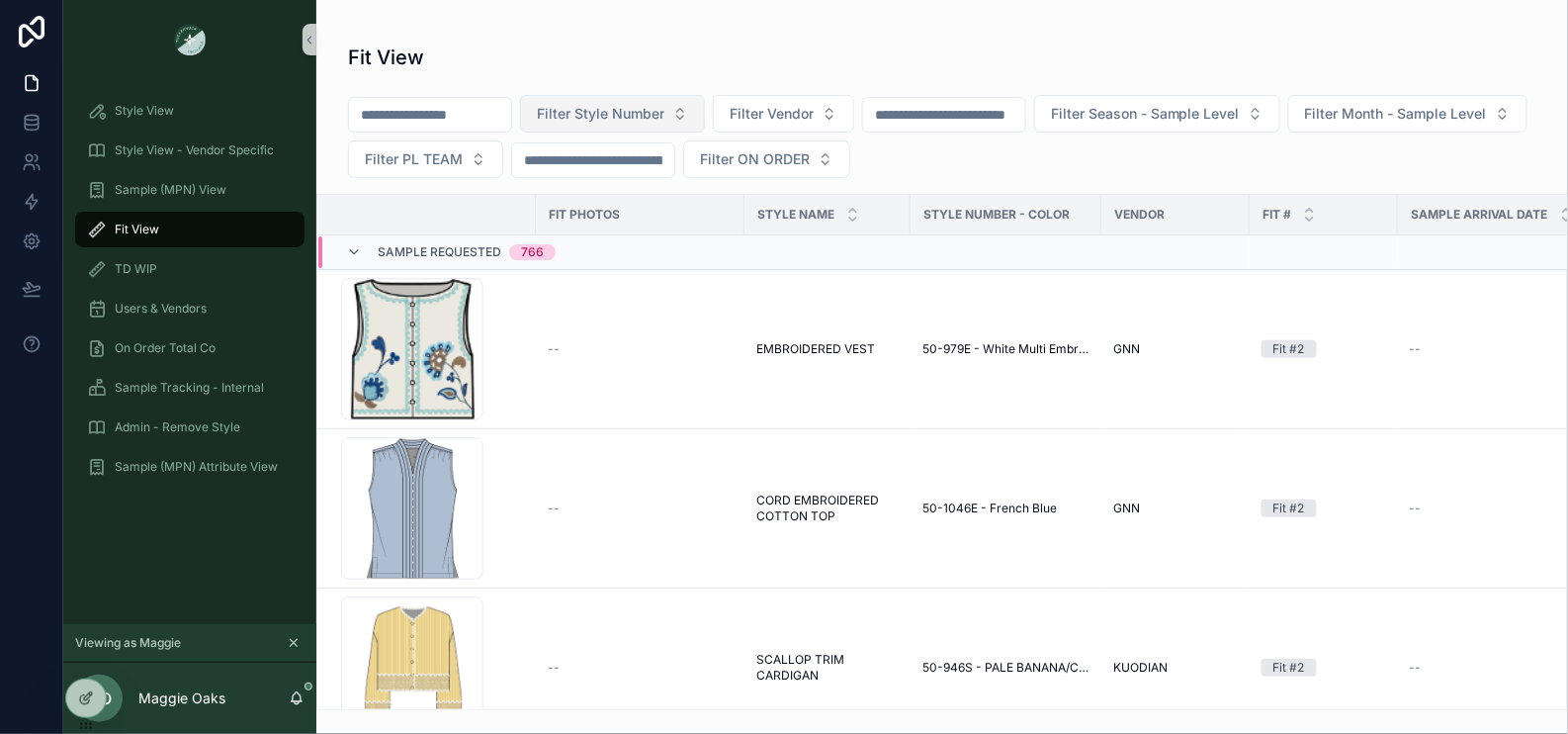 click on "Filter Style Number" at bounding box center [600, 114] 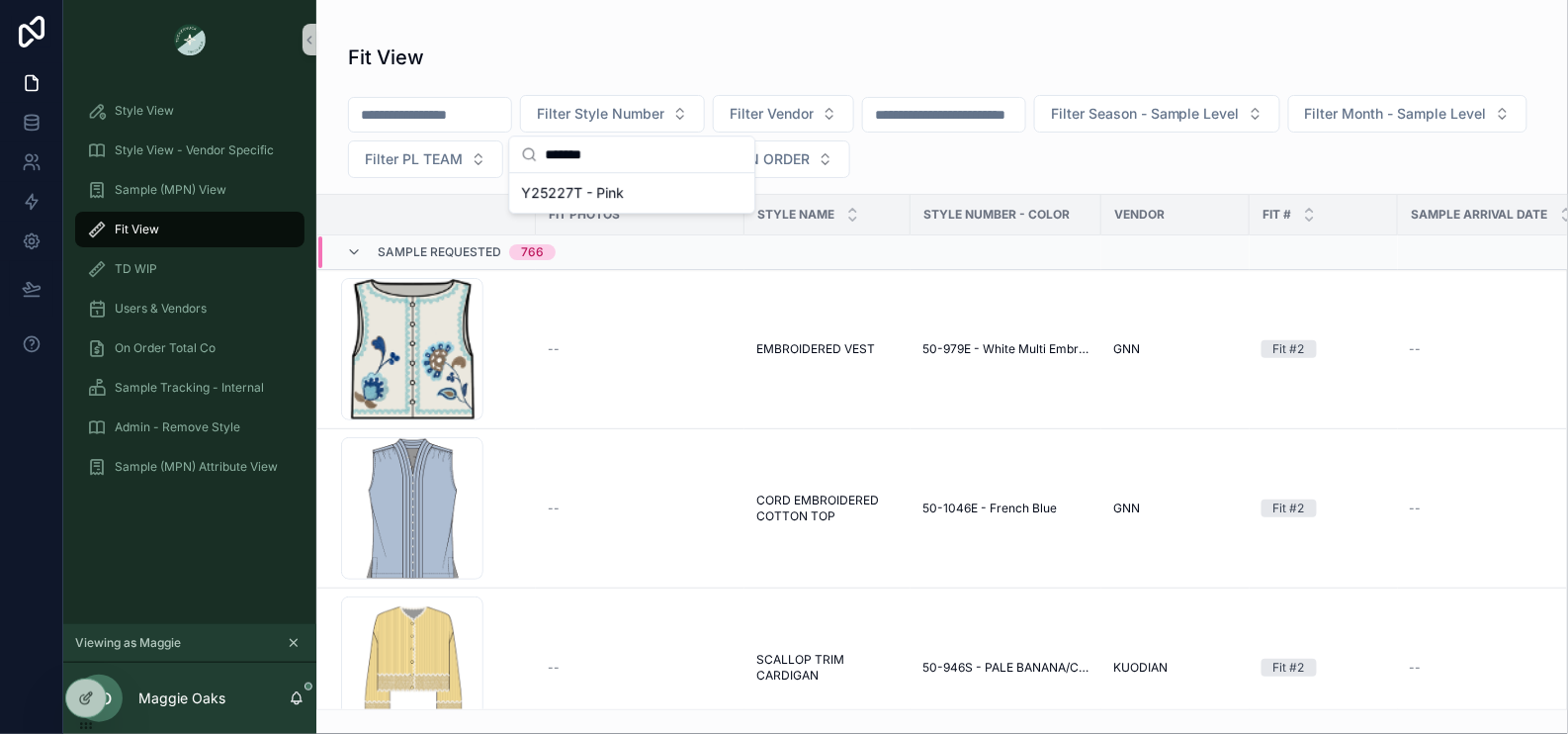 type on "*******" 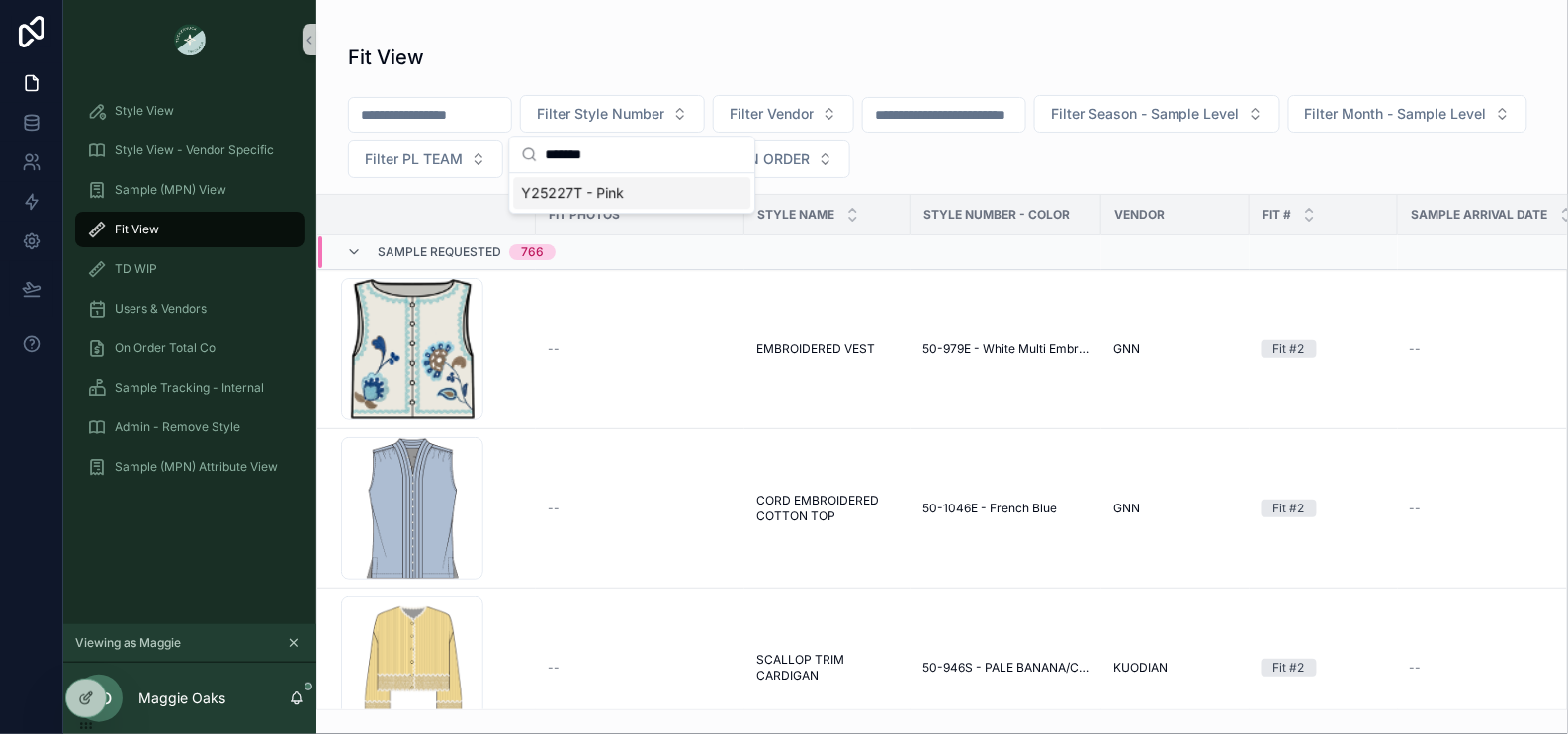 click on "Y25227T - Pink" at bounding box center (632, 193) 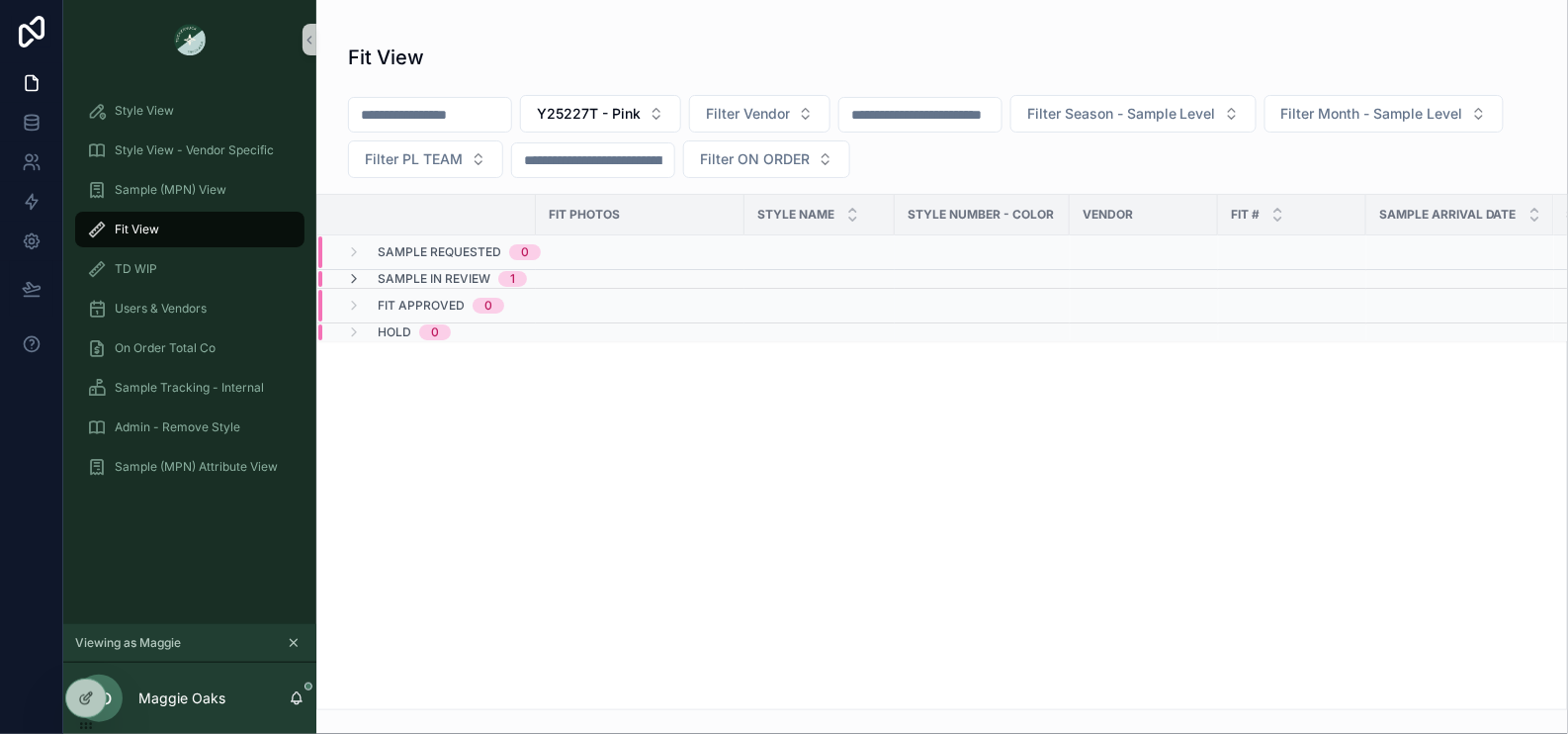 click on "Sample In Review" at bounding box center (434, 279) 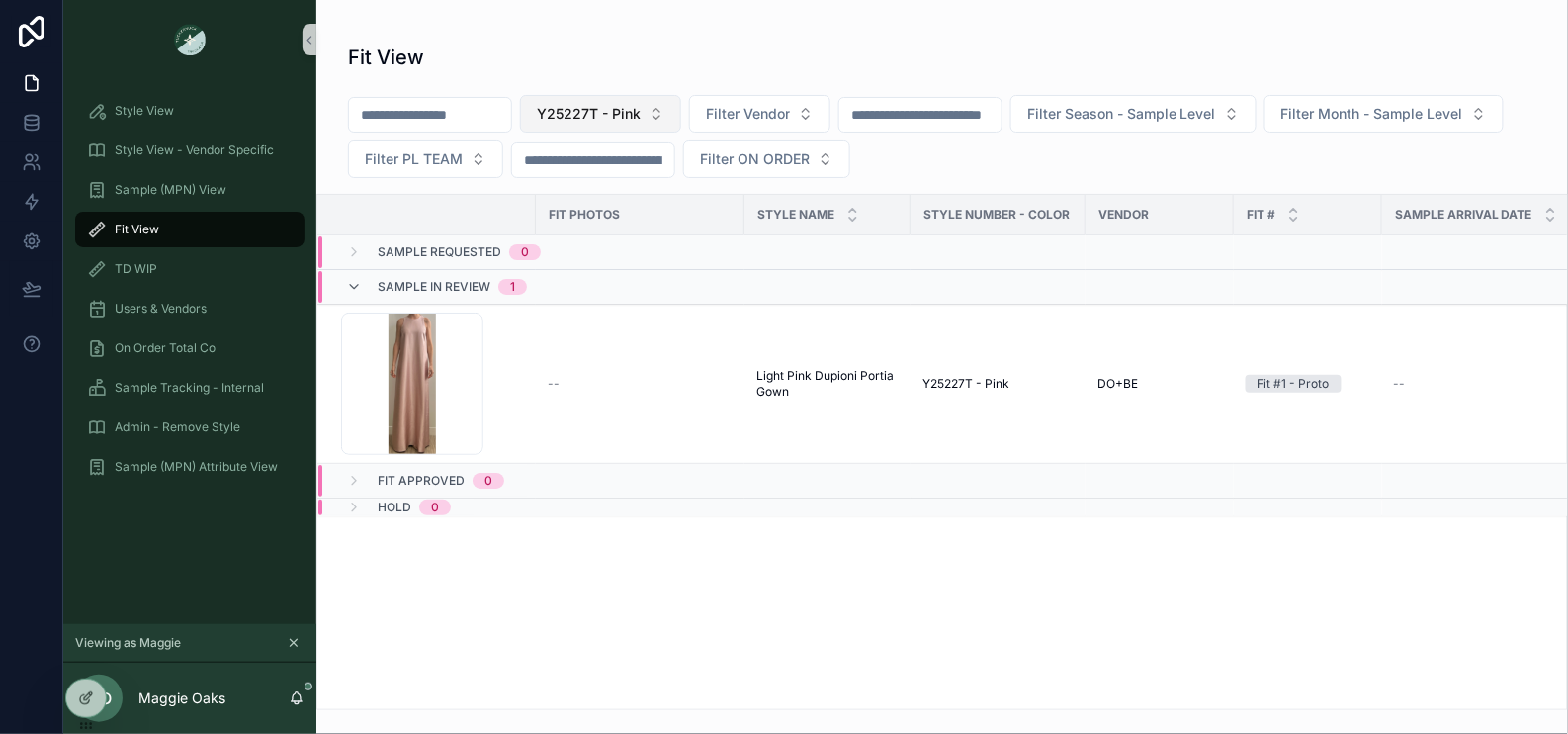 click on "Y25227T - Pink" at bounding box center [588, 114] 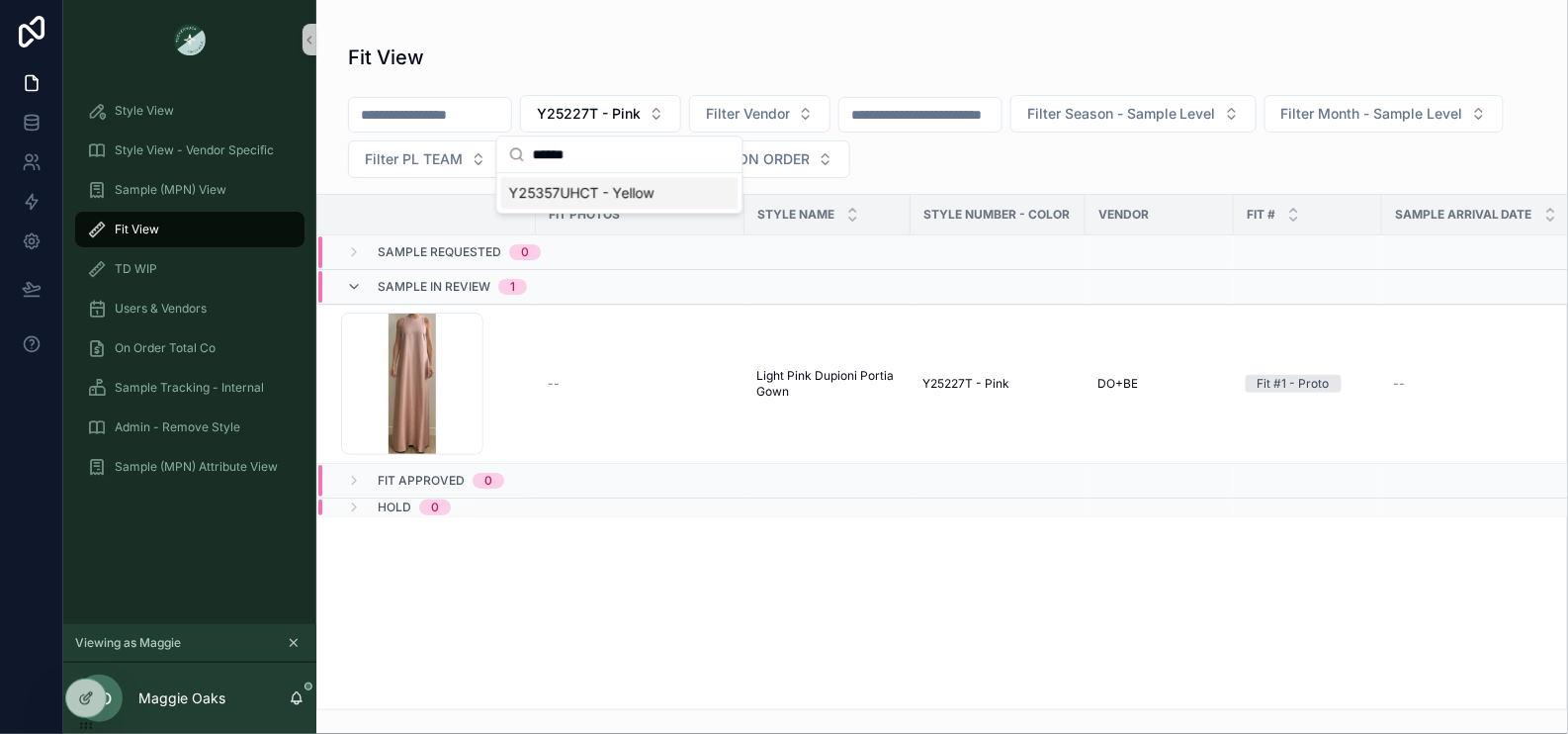type on "******" 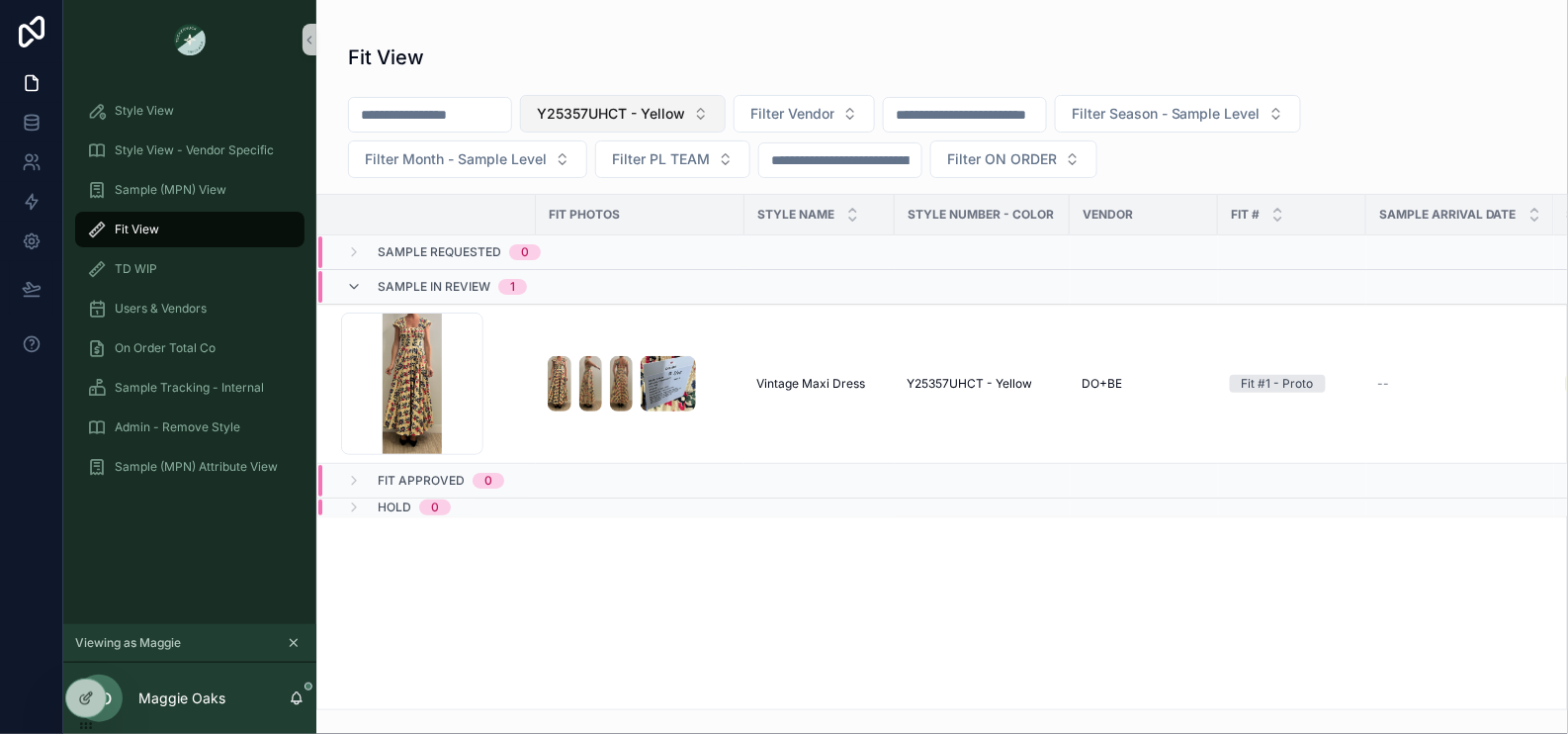 click on "Y25357UHCT - Yellow" at bounding box center (611, 114) 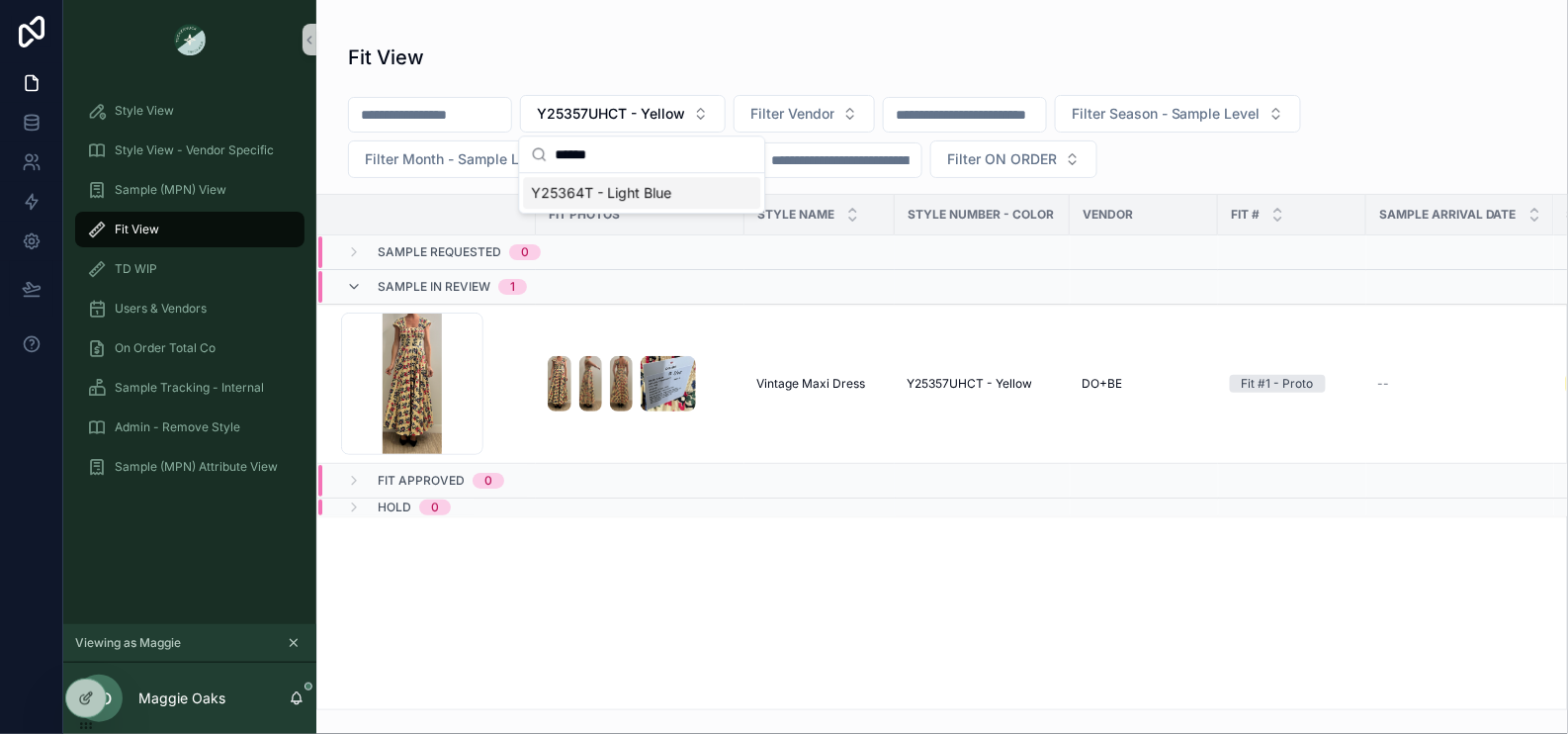 type on "******" 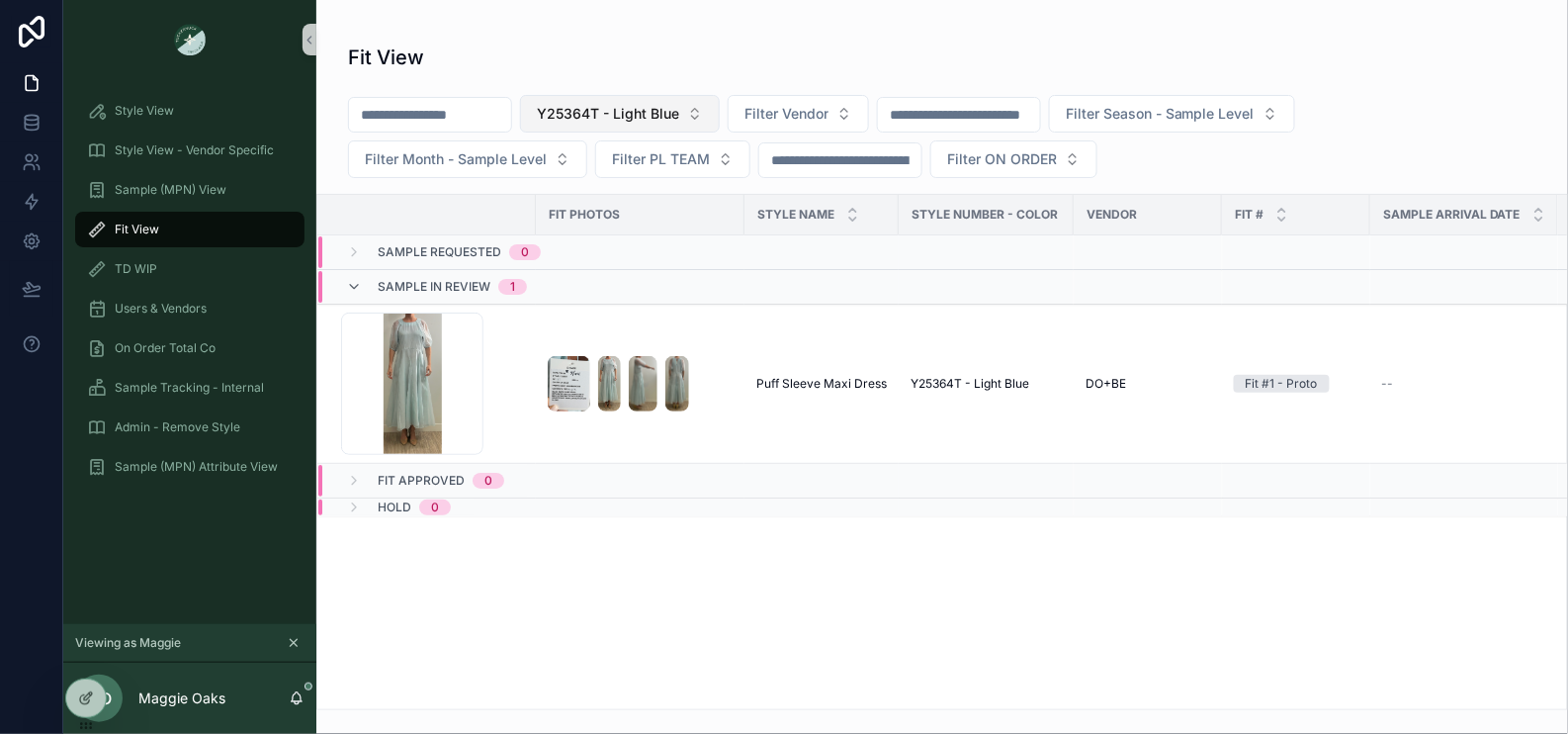 click on "Y25364T - Light Blue" at bounding box center [608, 114] 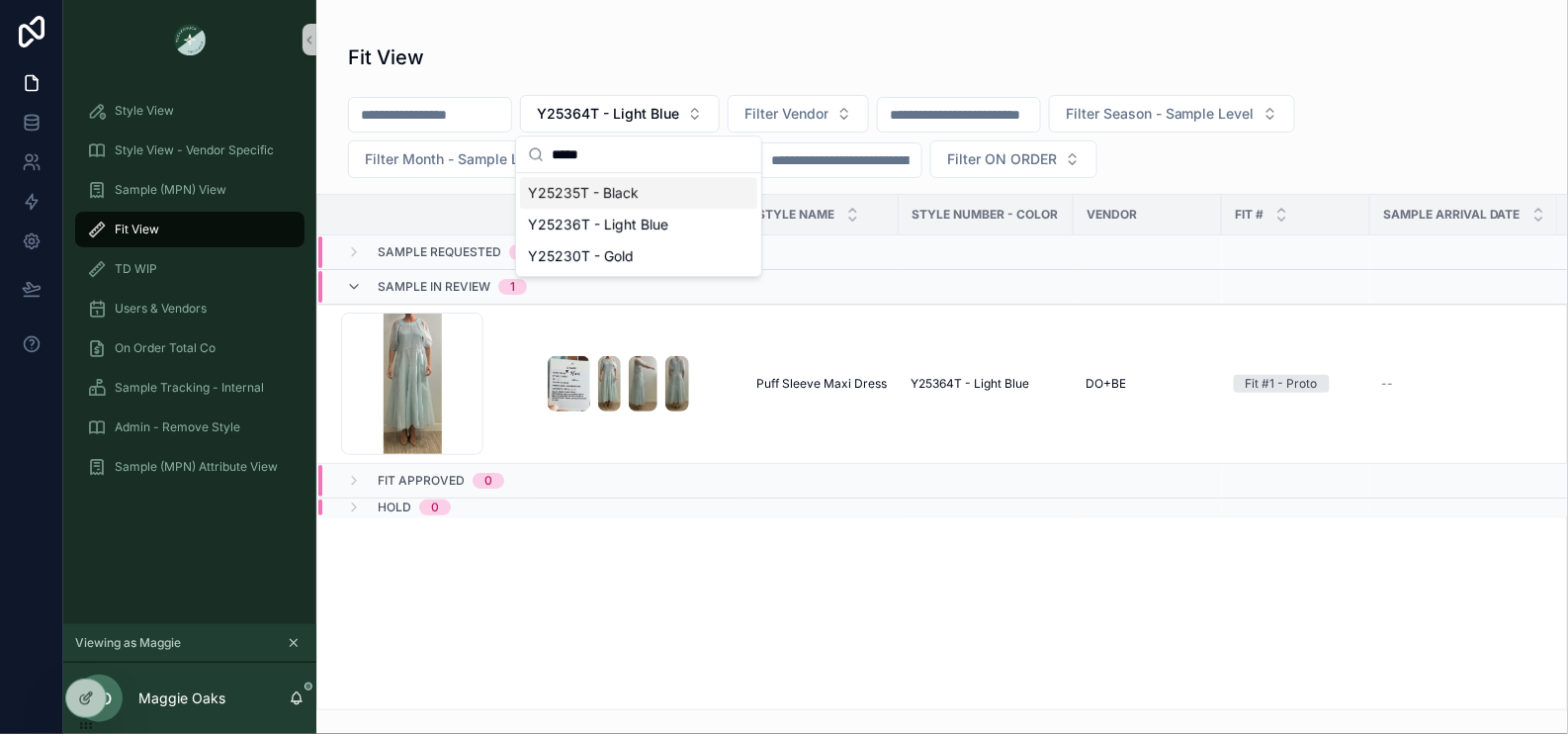 type on "*****" 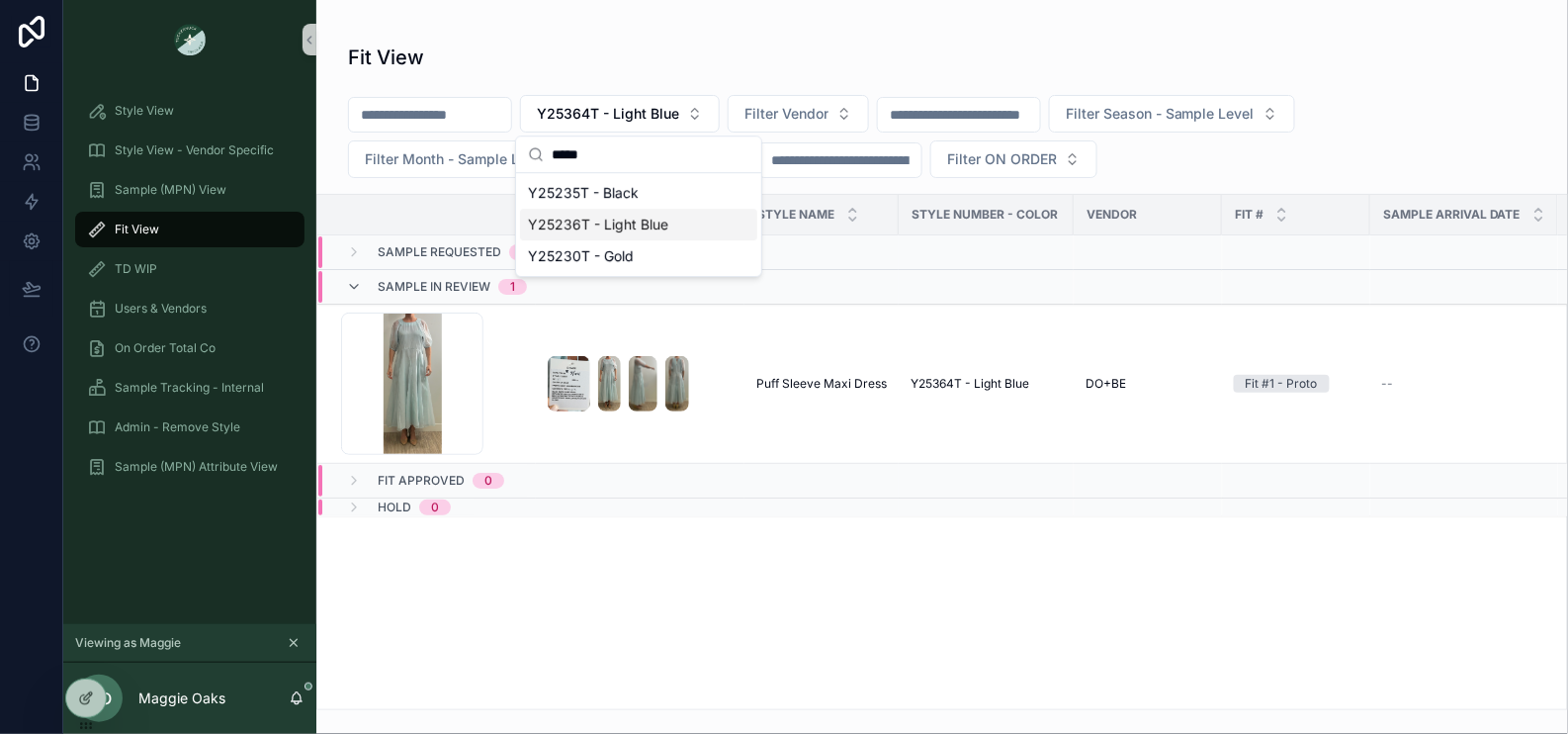 click on "Y25236T - Light Blue" at bounding box center [639, 225] 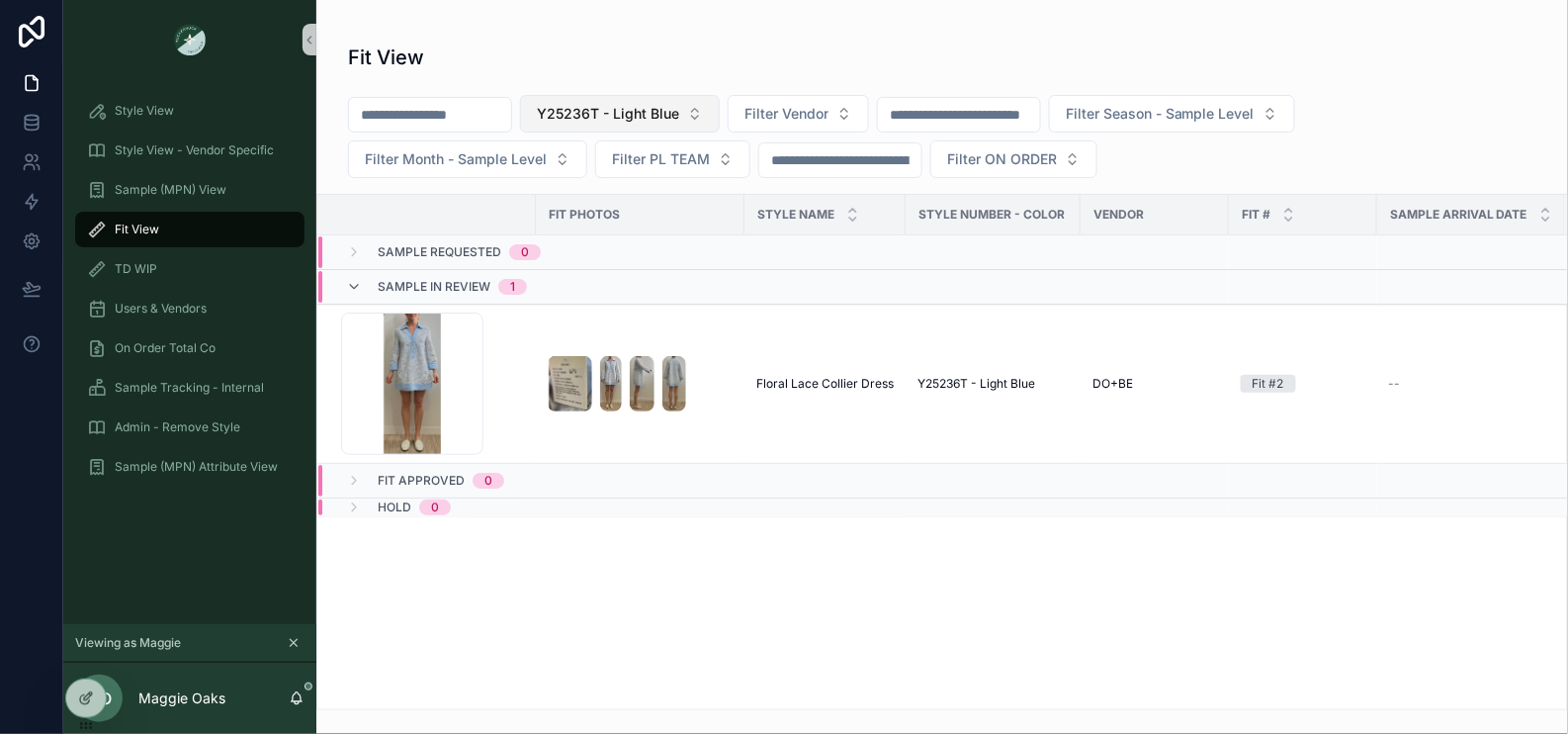 click on "Y25236T - Light Blue" at bounding box center [608, 114] 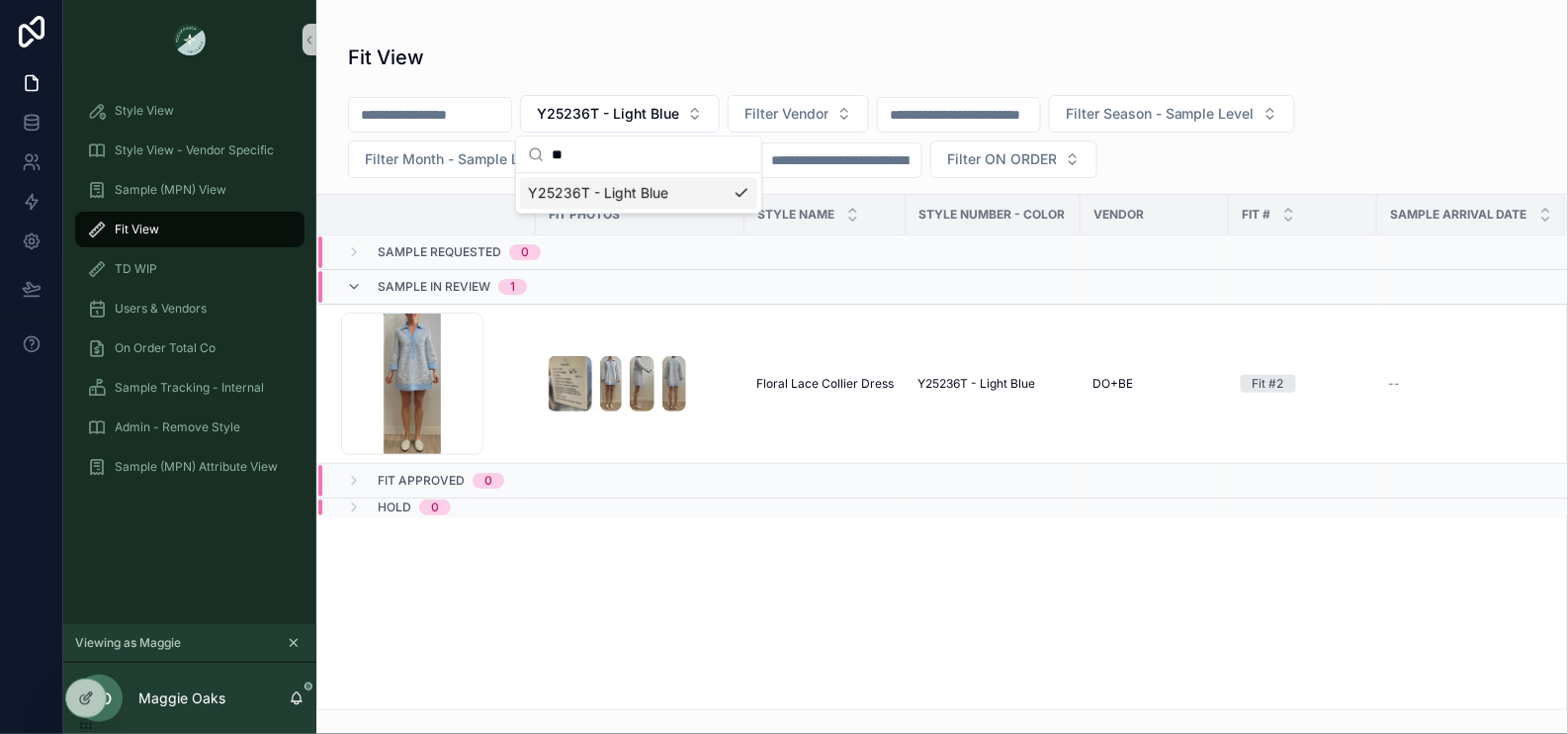 type on "*" 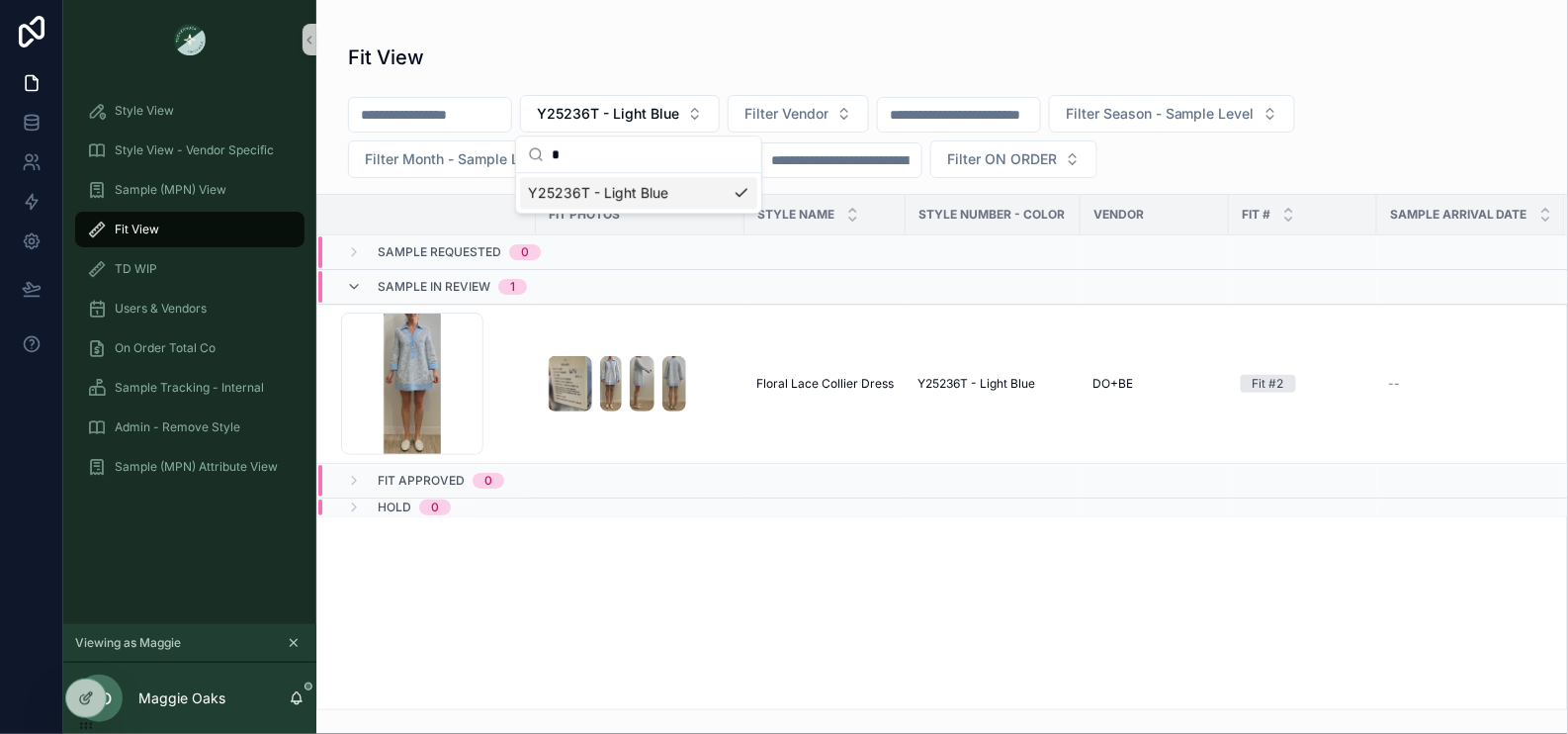 type 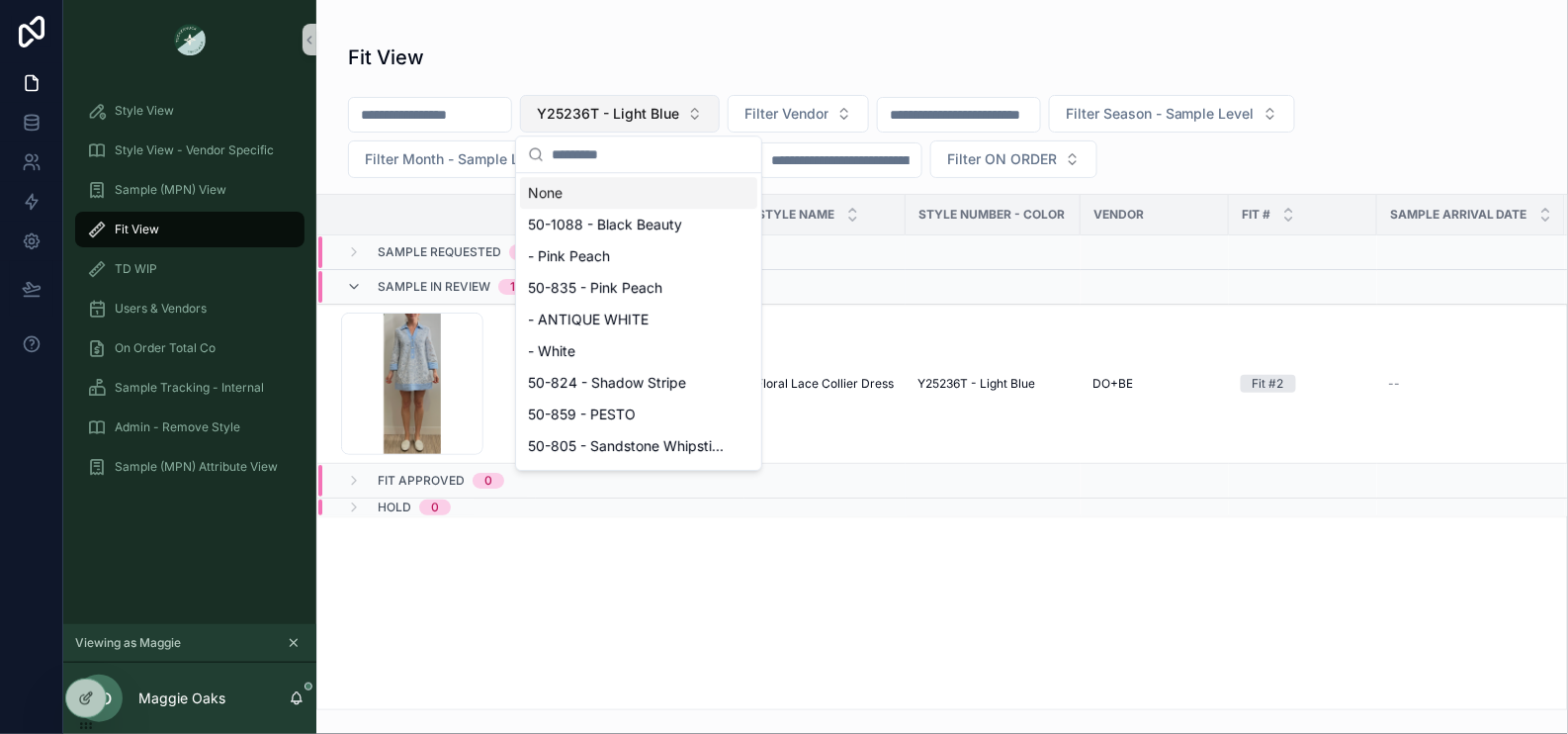 click on "Y25236T - Light Blue" at bounding box center (608, 114) 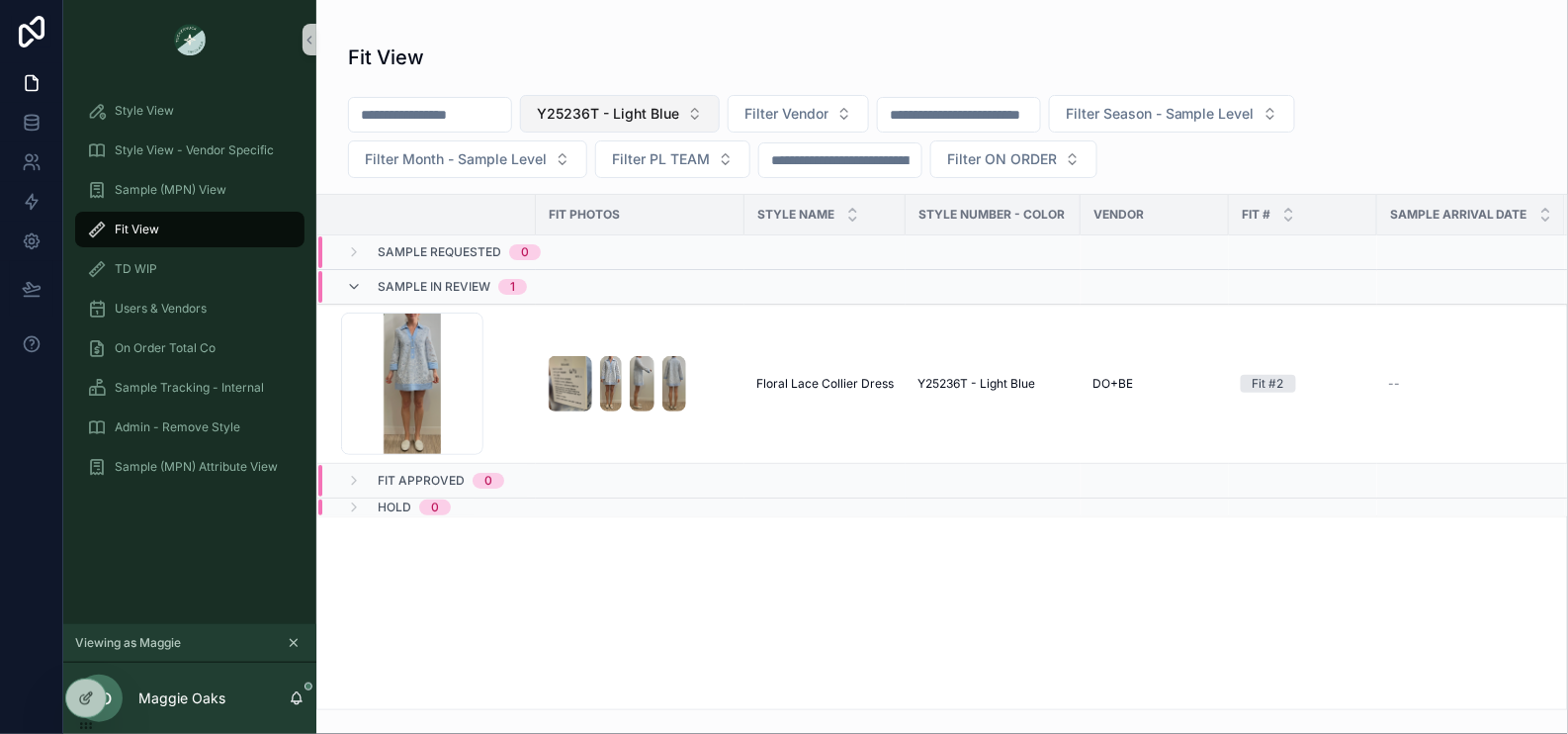 click on "Y25236T - Light Blue" at bounding box center [608, 114] 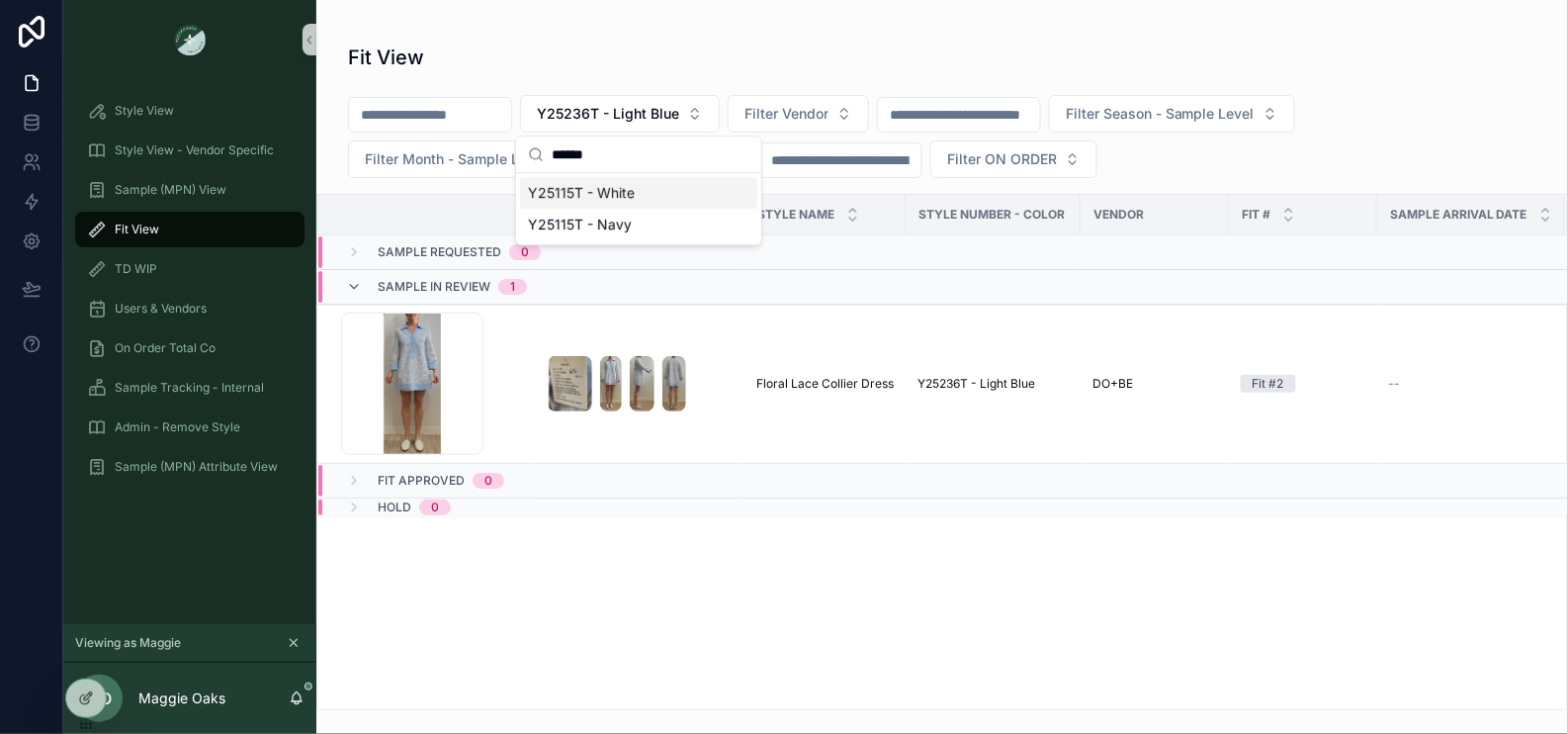 type on "******" 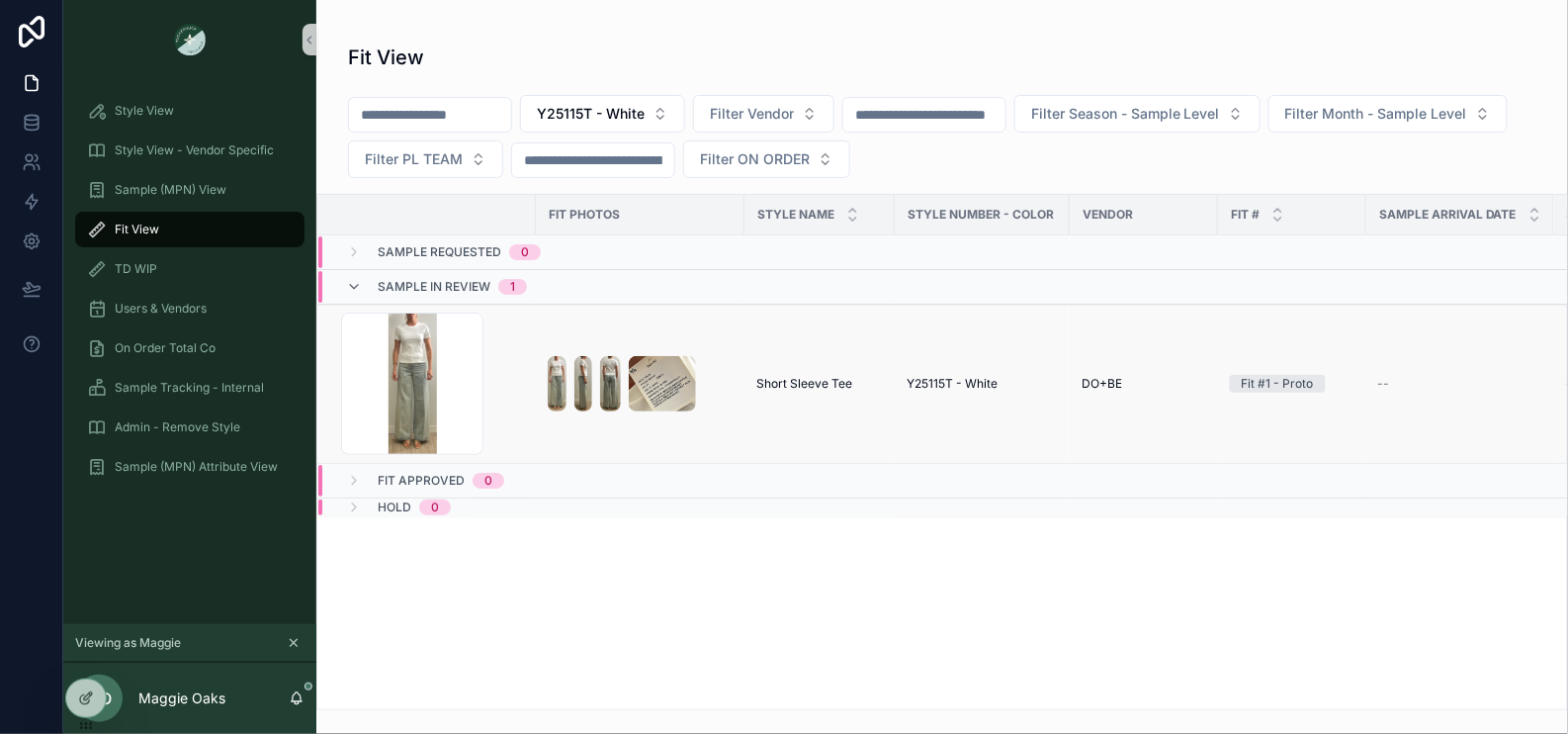 click on "Screenshot-2025-08-04-at-11.00.57-AM .png" at bounding box center [432, 384] 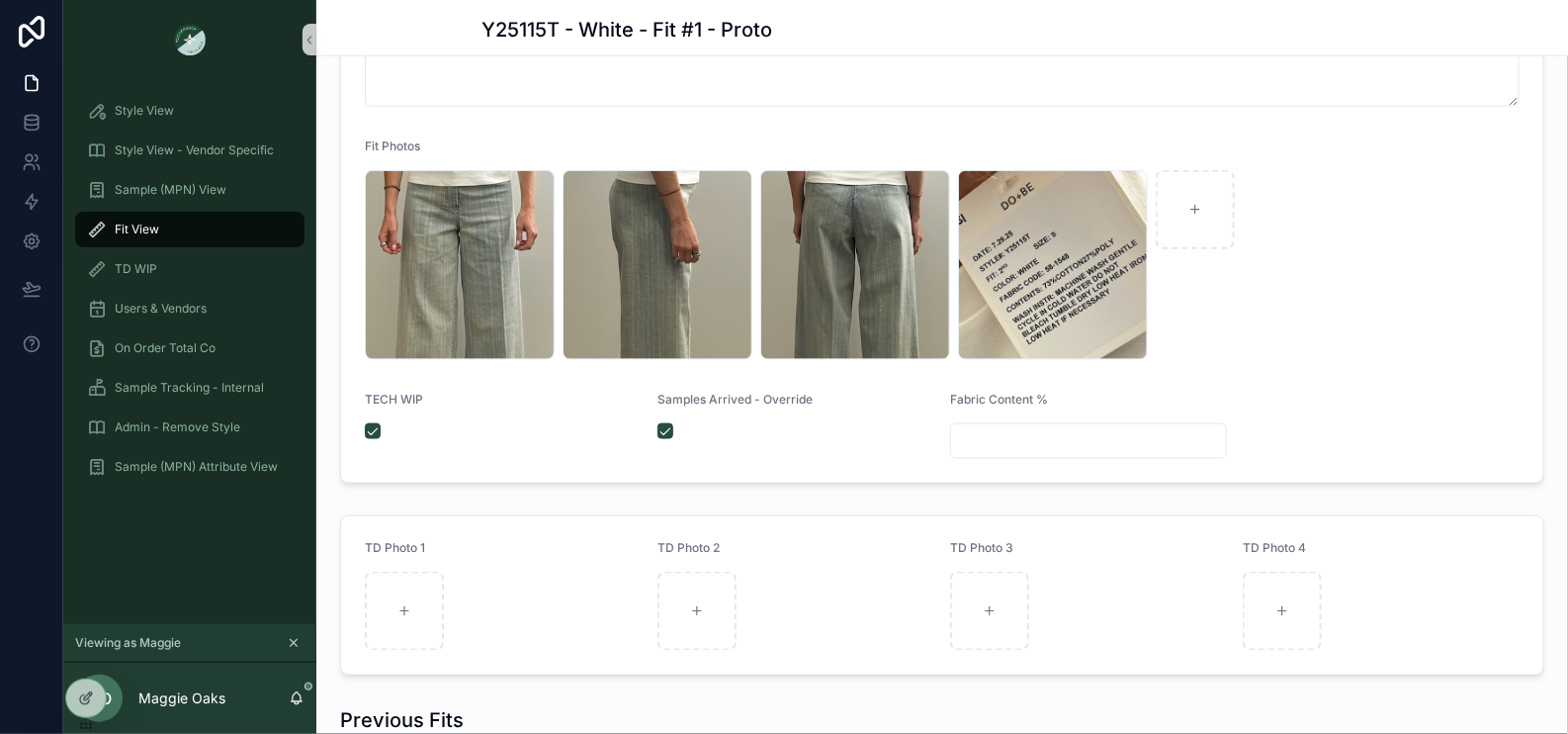 scroll, scrollTop: 564, scrollLeft: 0, axis: vertical 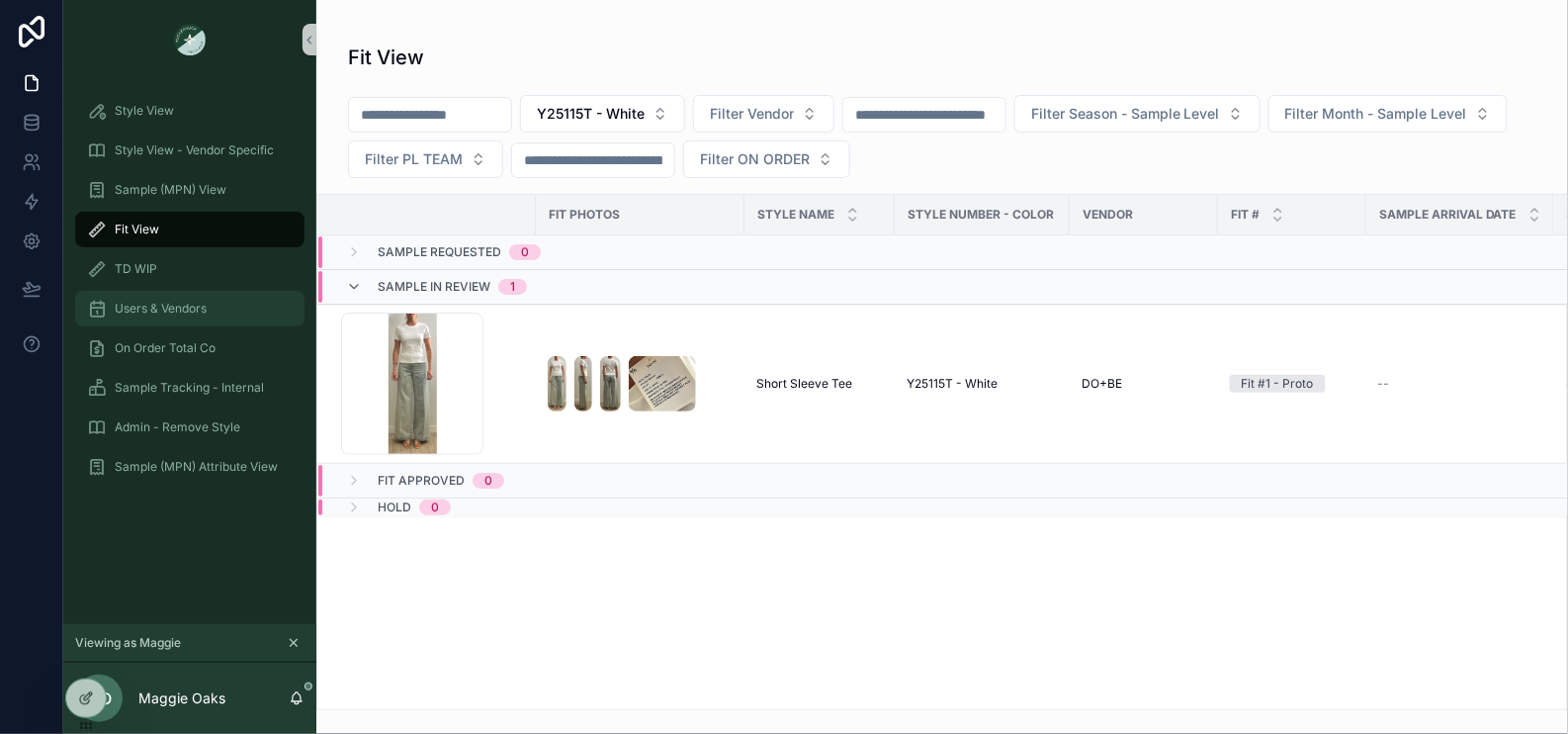 click on "Users & Vendors" at bounding box center [160, 309] 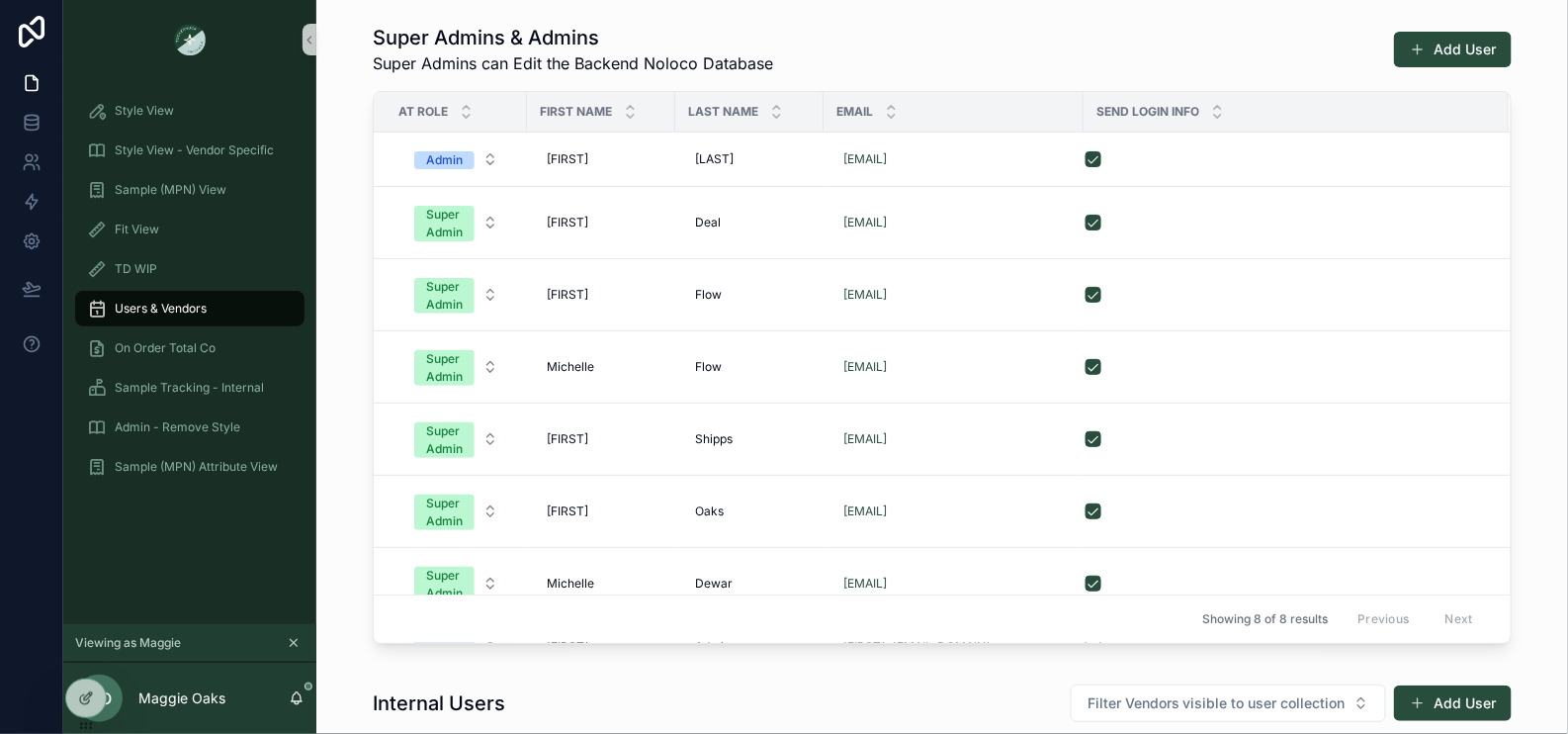 scroll, scrollTop: 71, scrollLeft: 0, axis: vertical 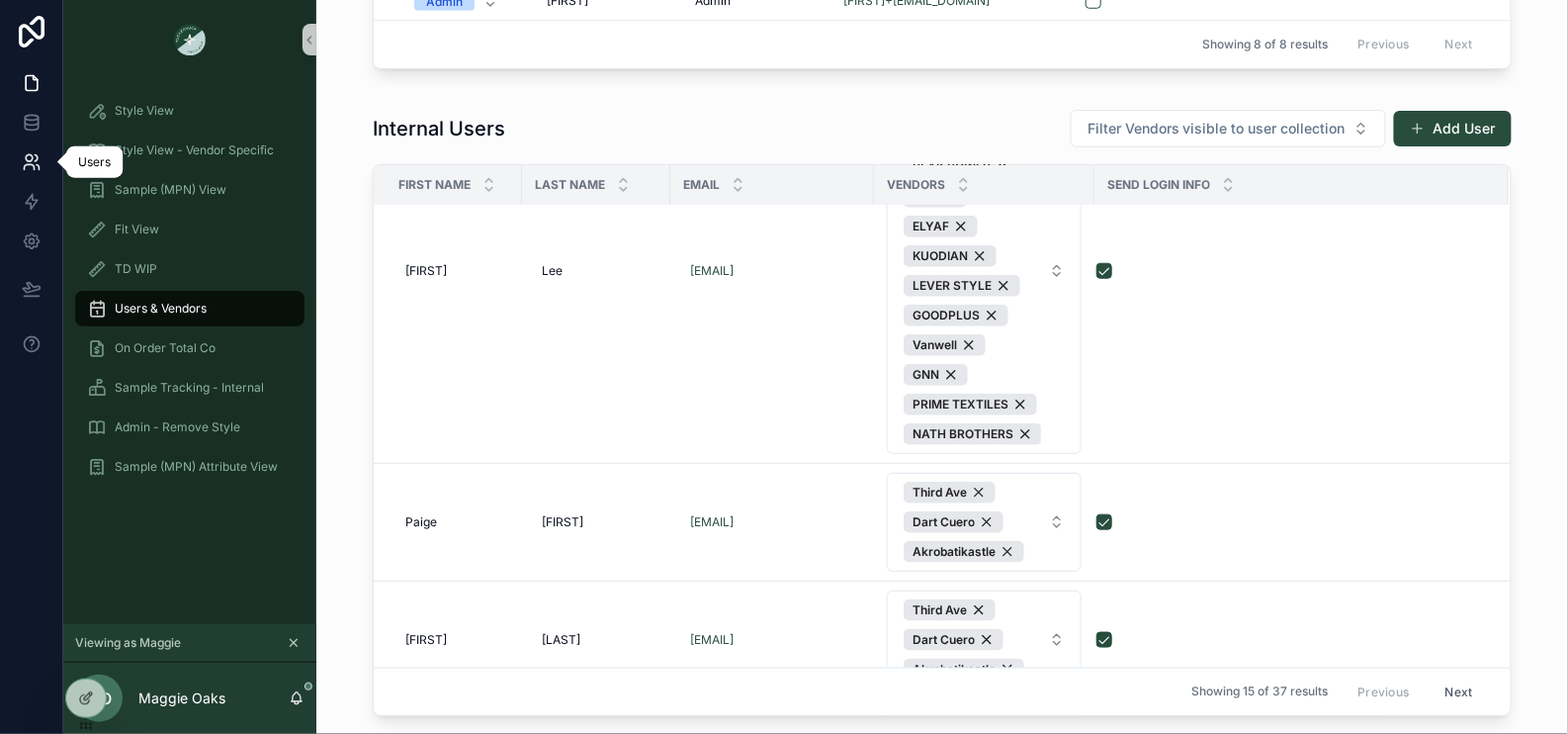 click 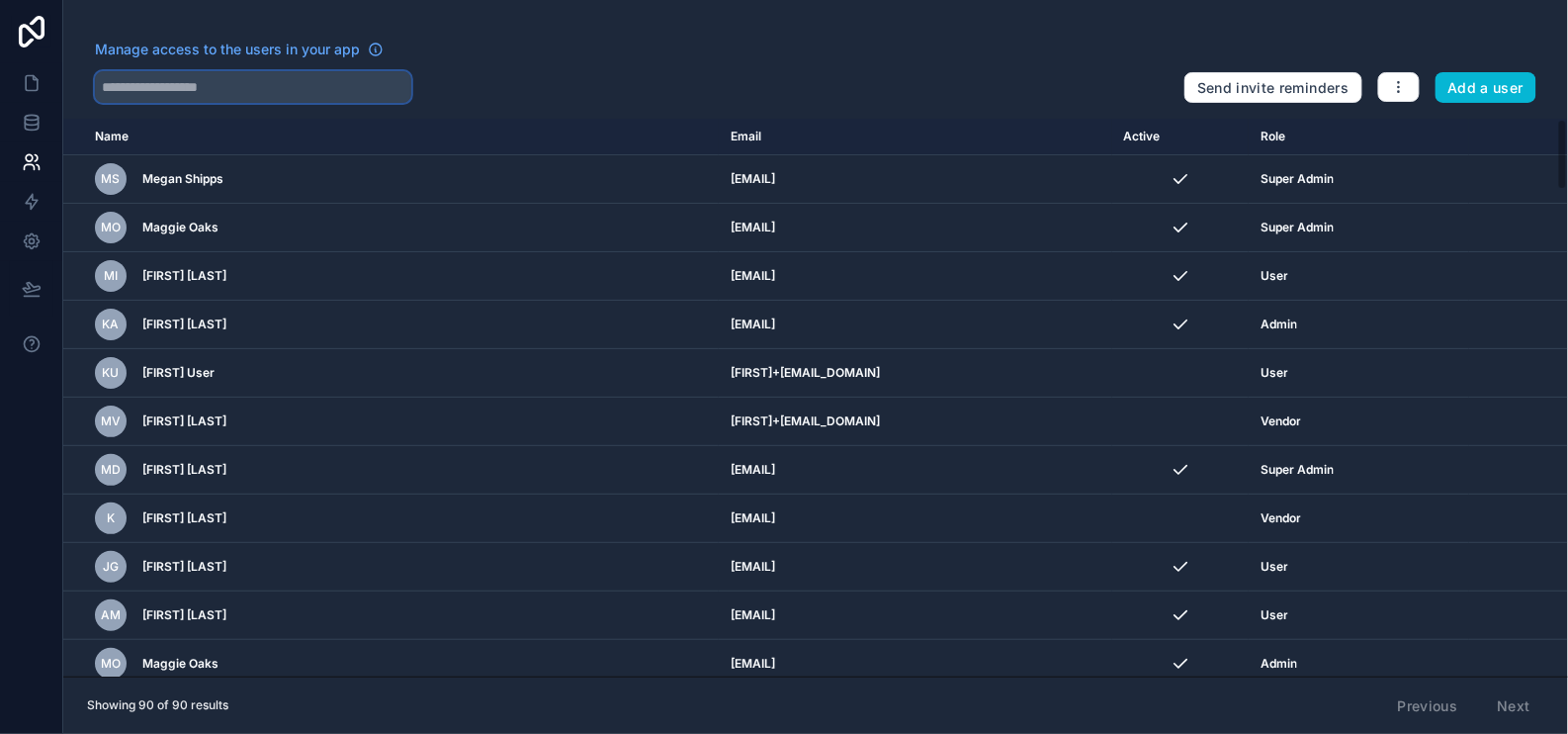 click at bounding box center (253, 87) 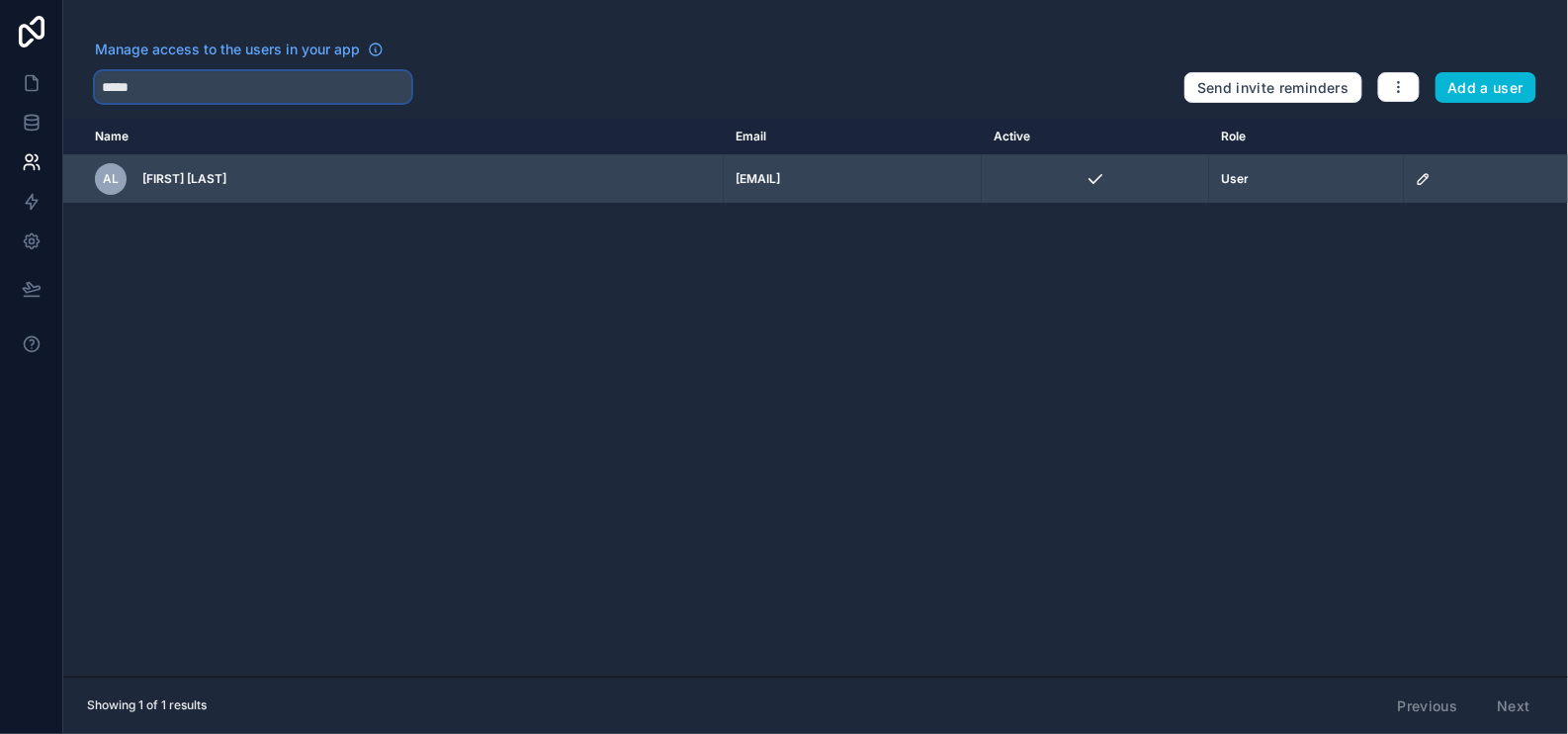 type on "*****" 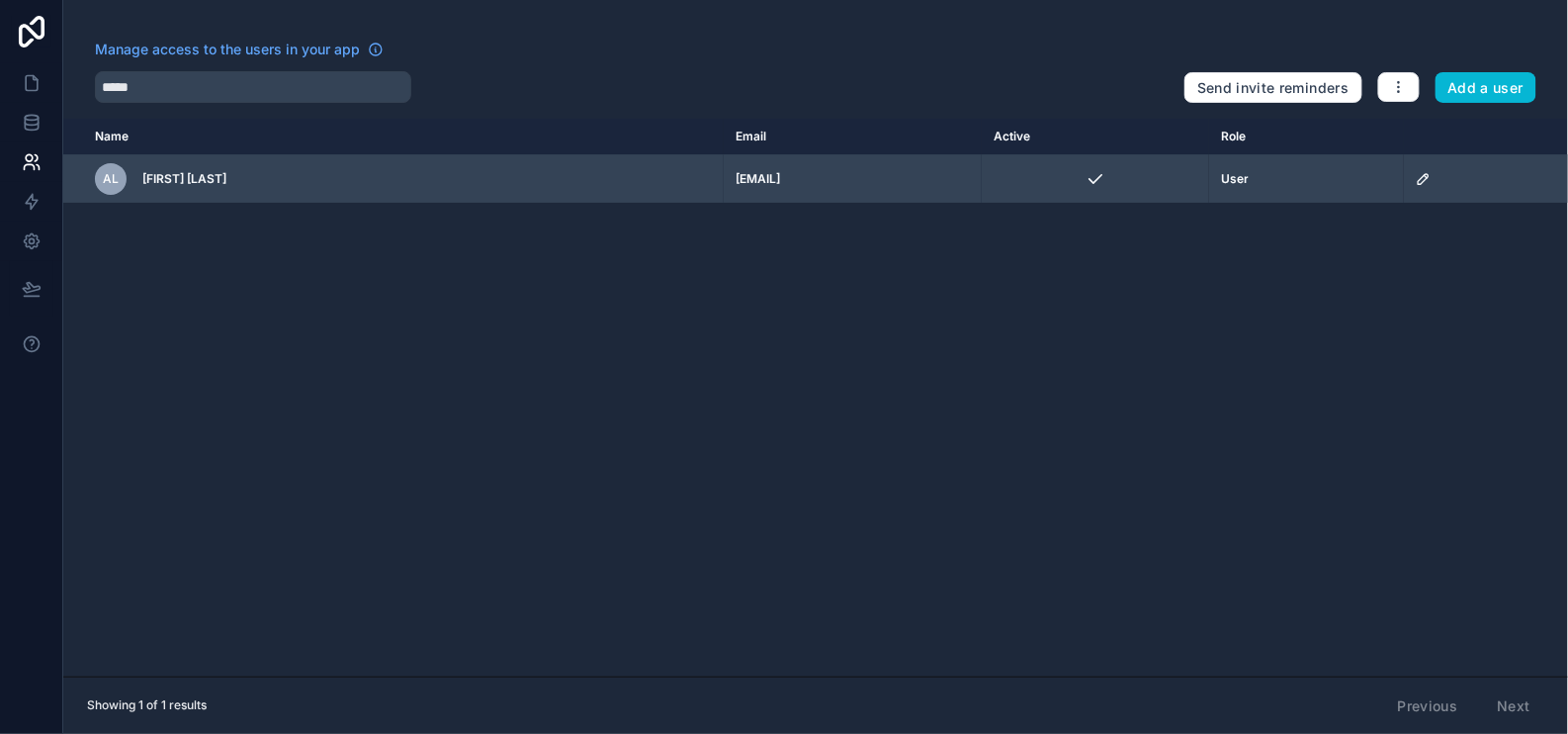 click 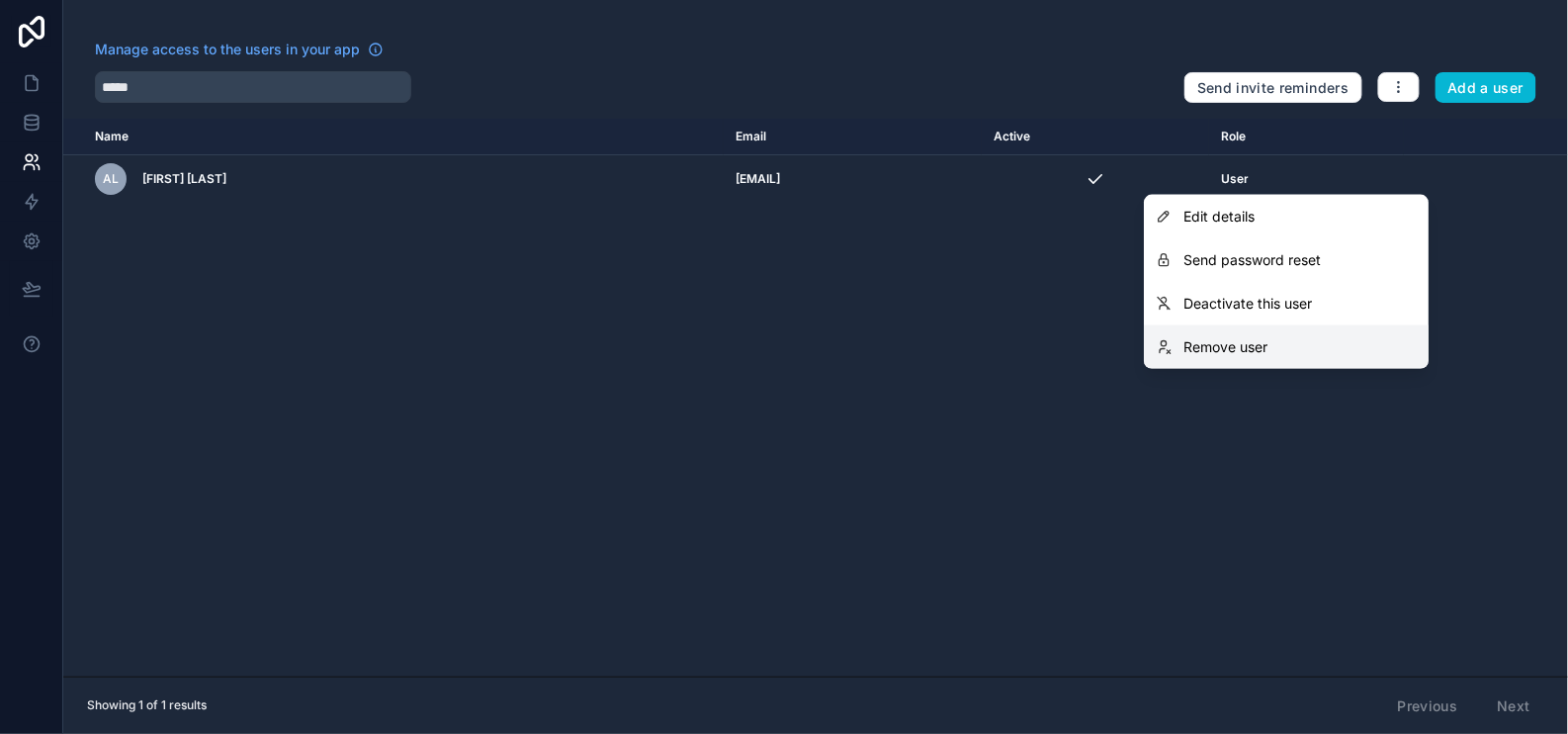 click on "Remove user" at bounding box center [1225, 347] 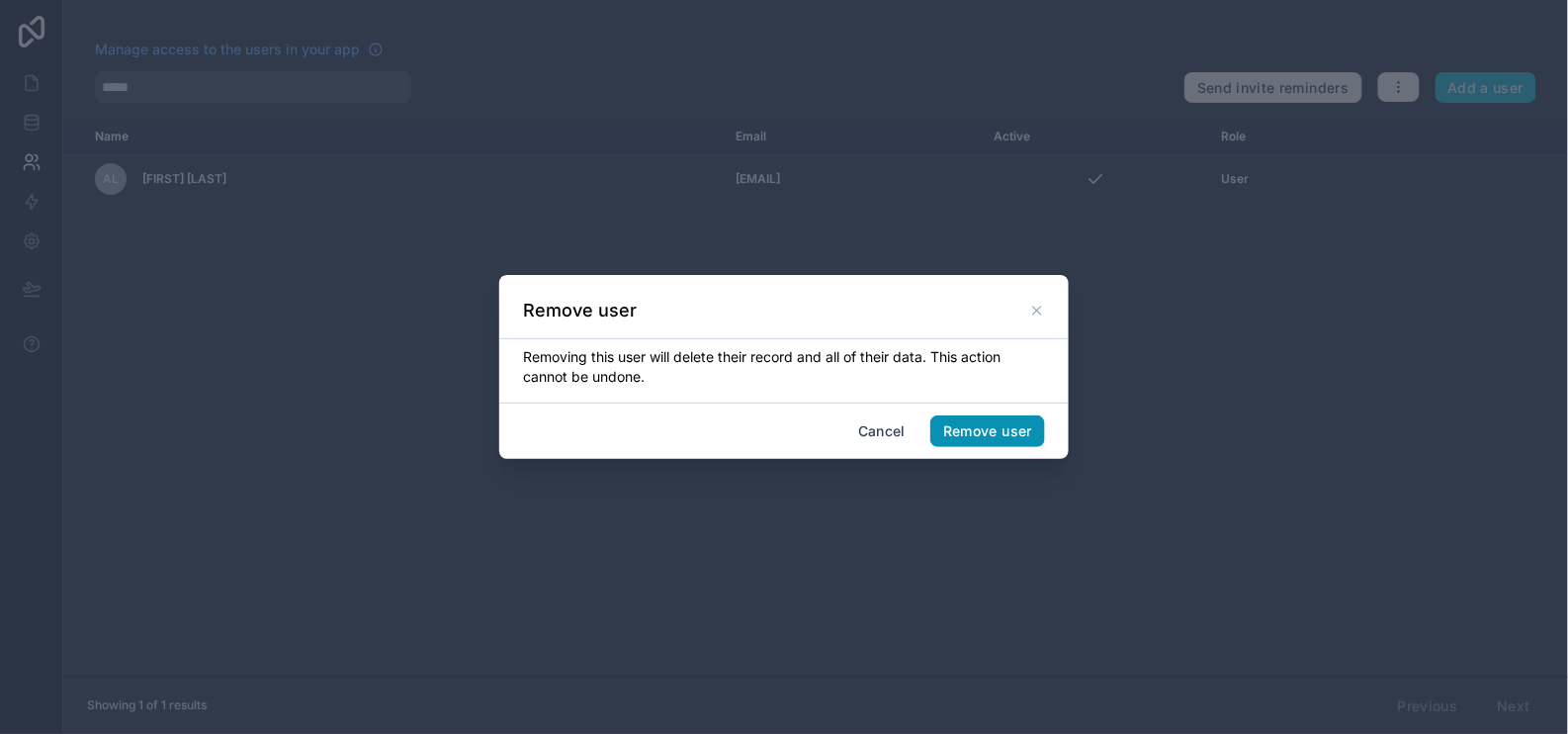 click on "Remove user" at bounding box center (988, 431) 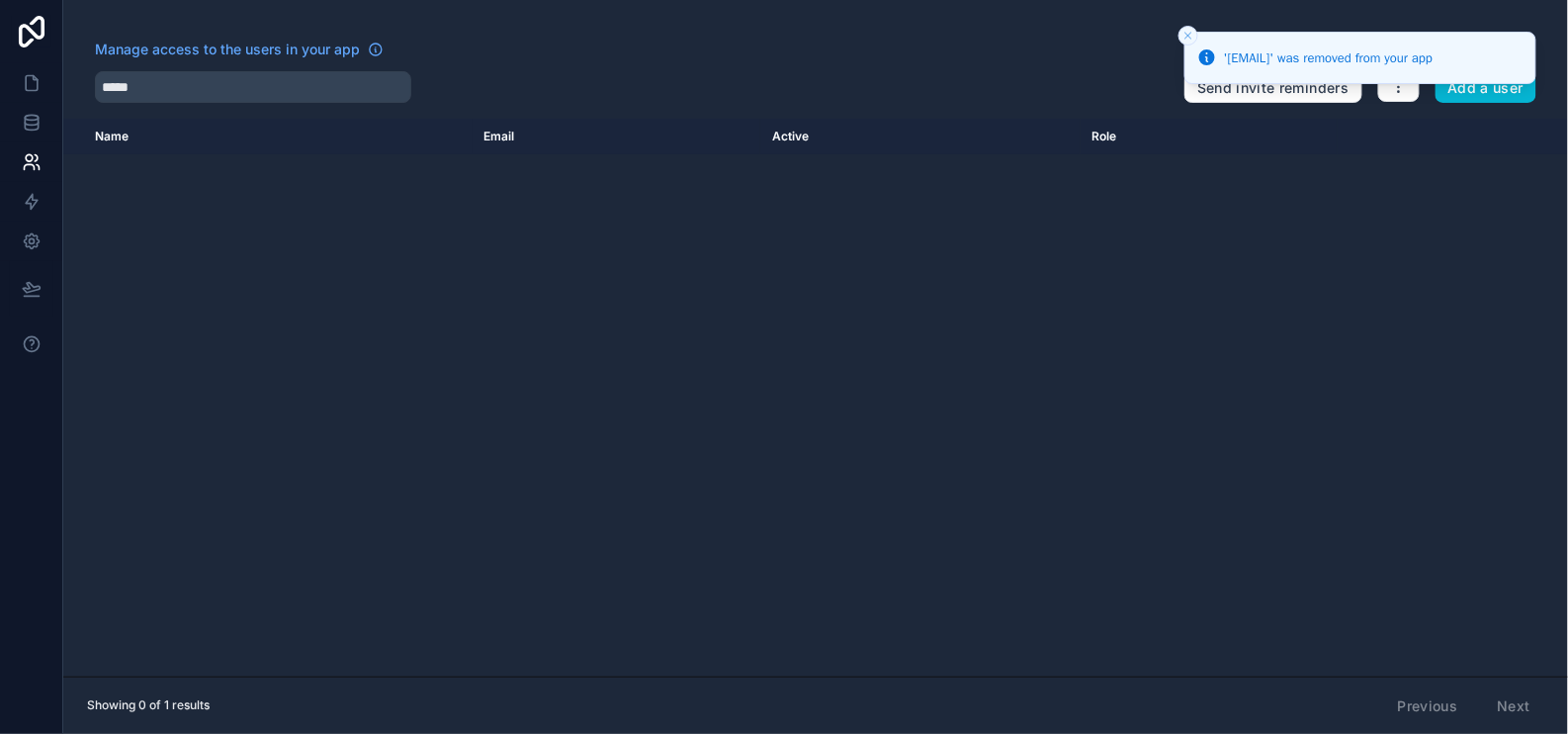 click 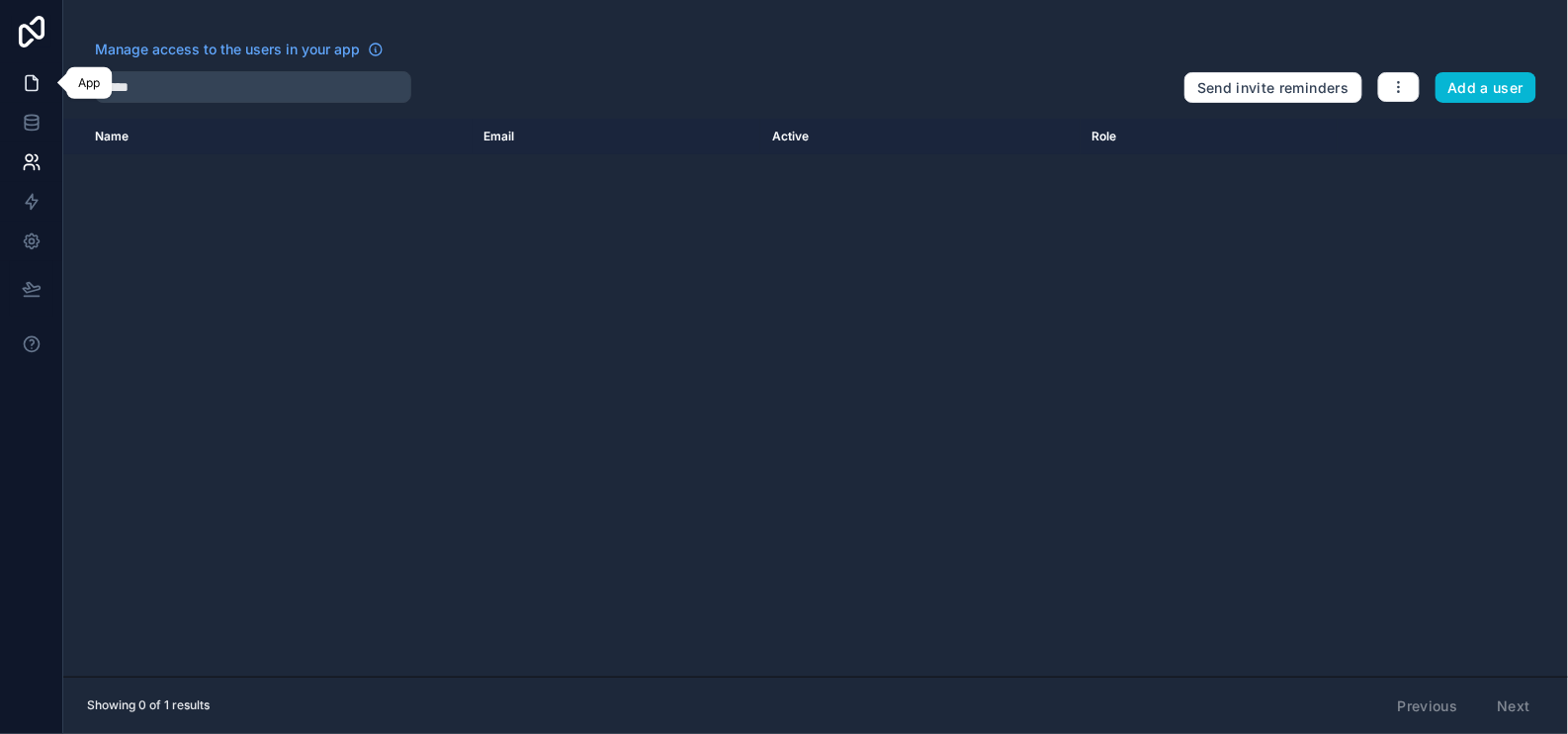 click 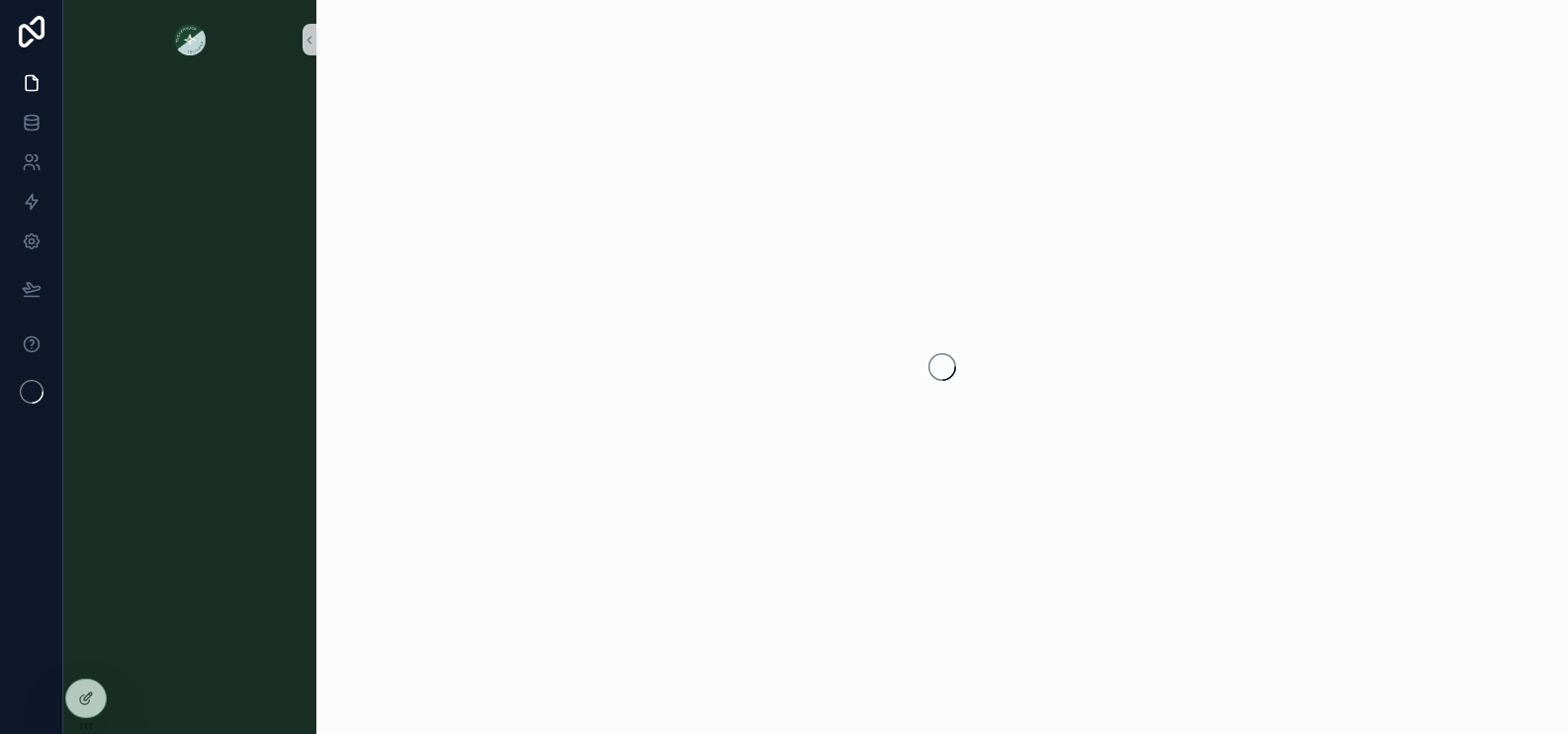 scroll, scrollTop: 0, scrollLeft: 0, axis: both 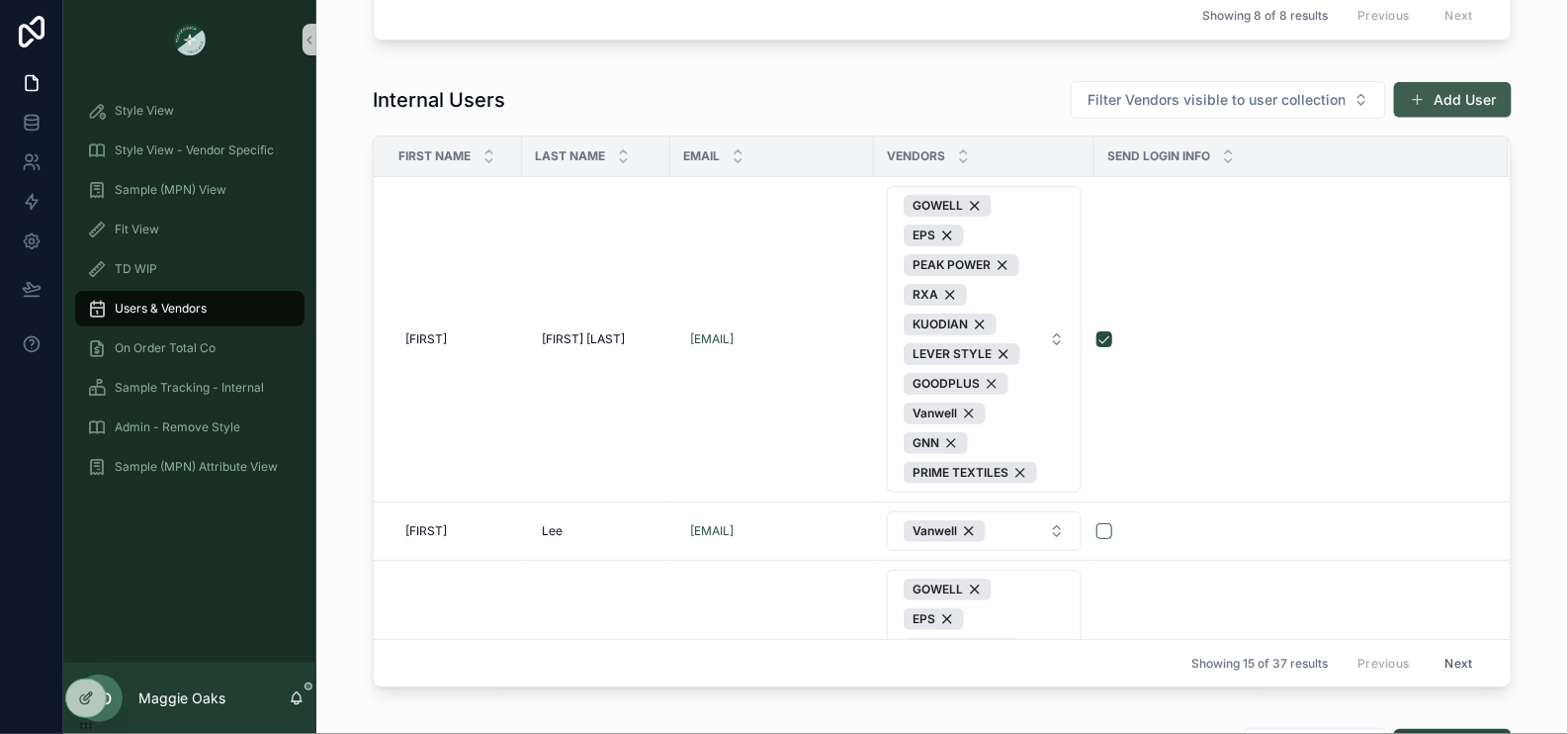 click on "Add User" at bounding box center [1452, 100] 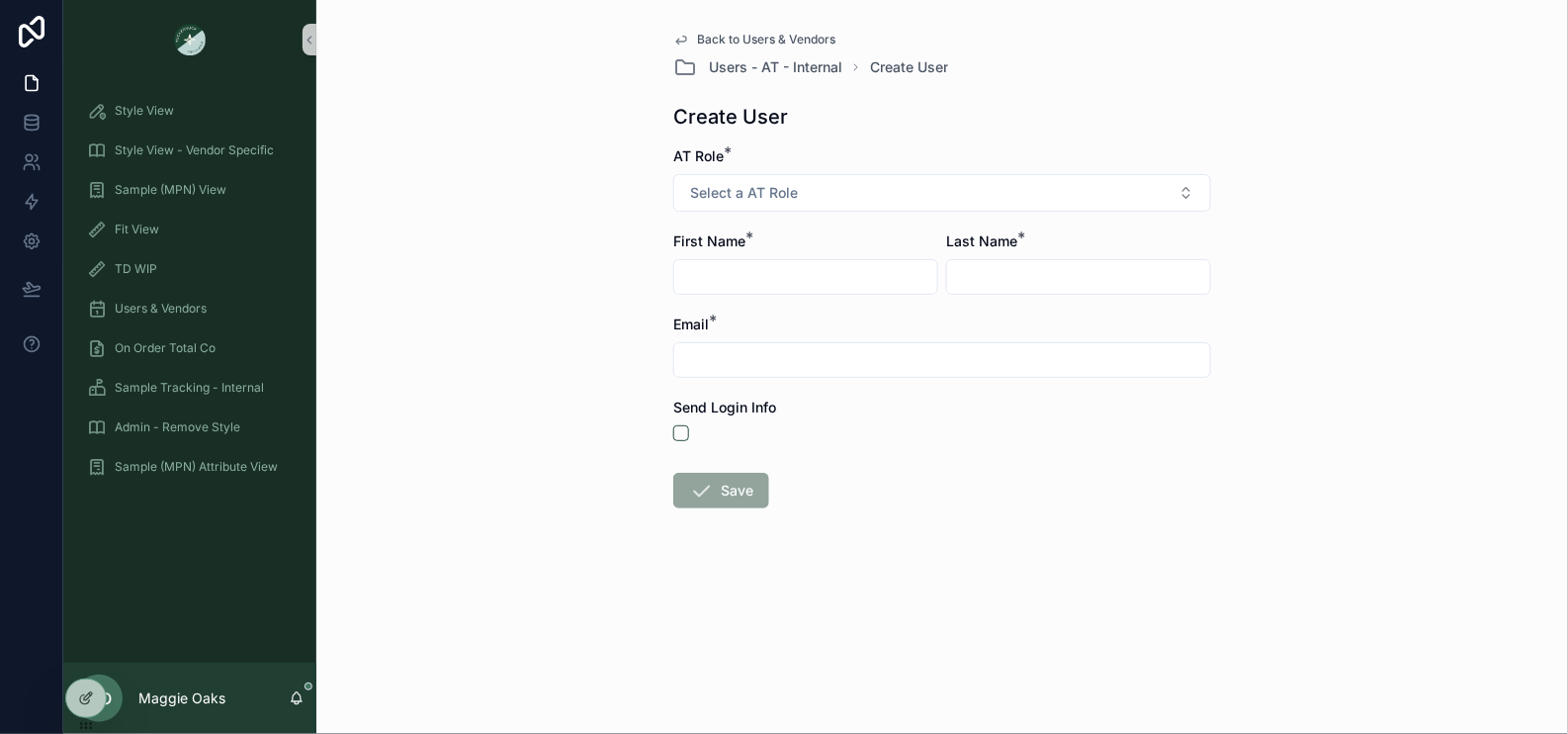 scroll, scrollTop: 0, scrollLeft: 0, axis: both 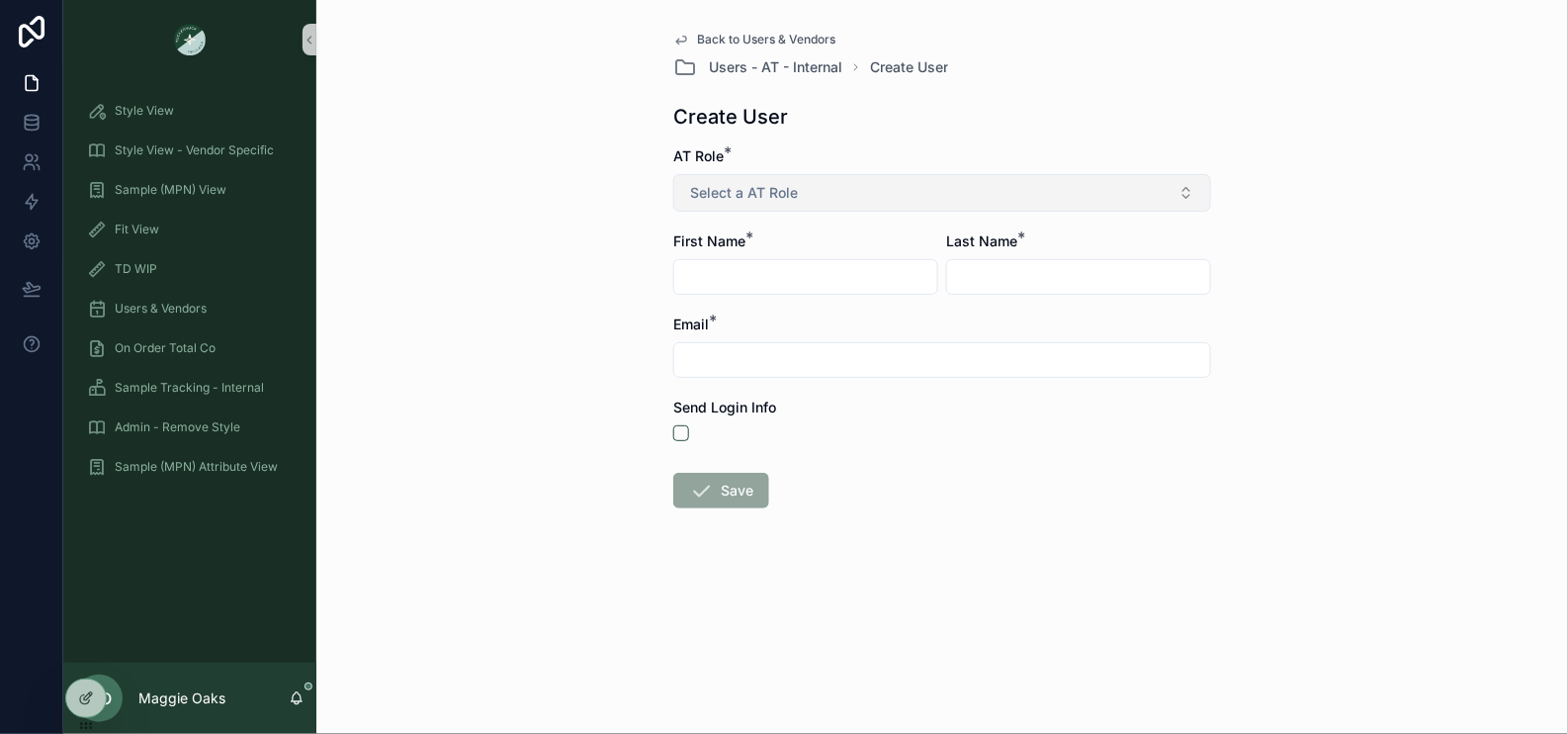 click on "Select a AT Role" at bounding box center [743, 193] 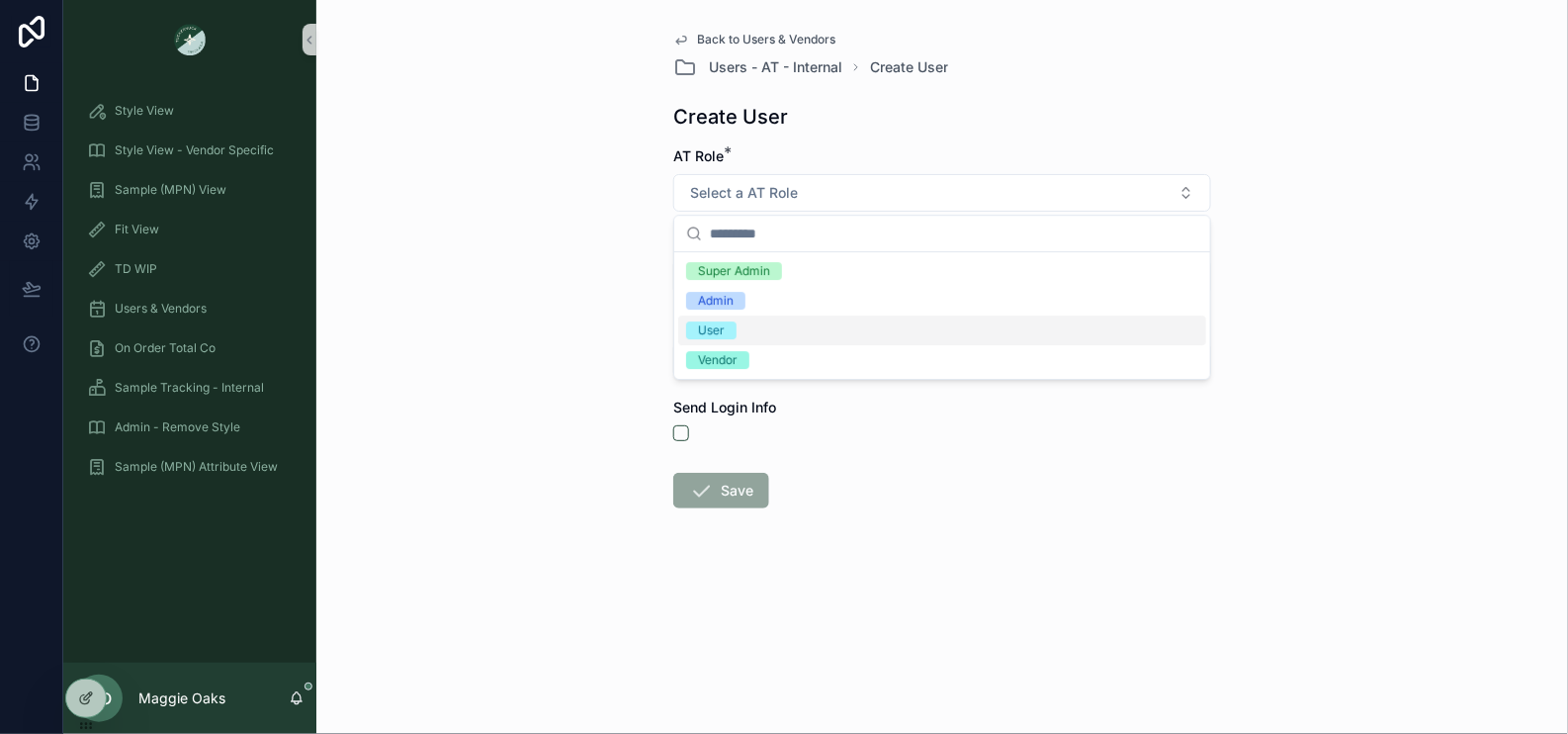 click on "User" at bounding box center (711, 330) 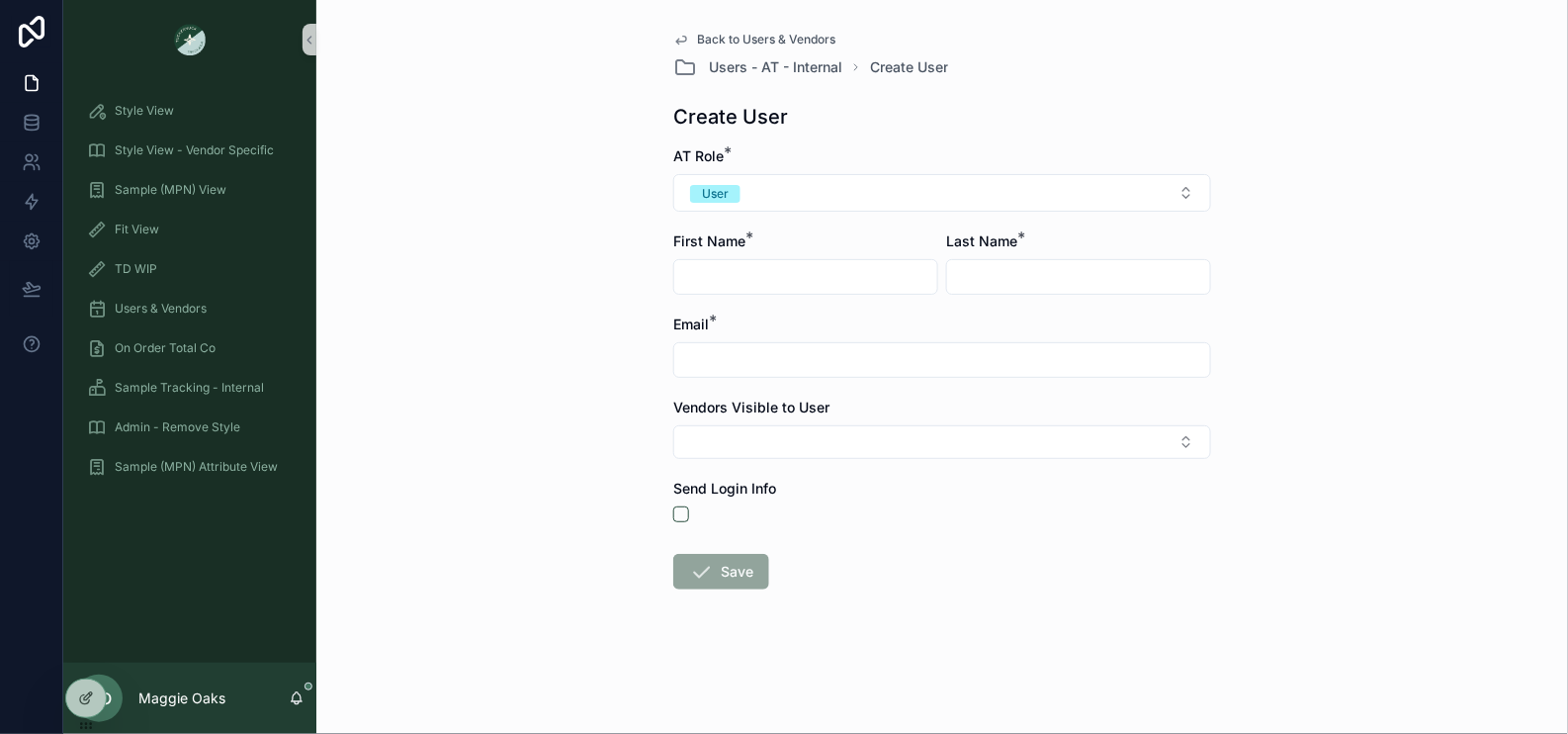 click at bounding box center (806, 277) 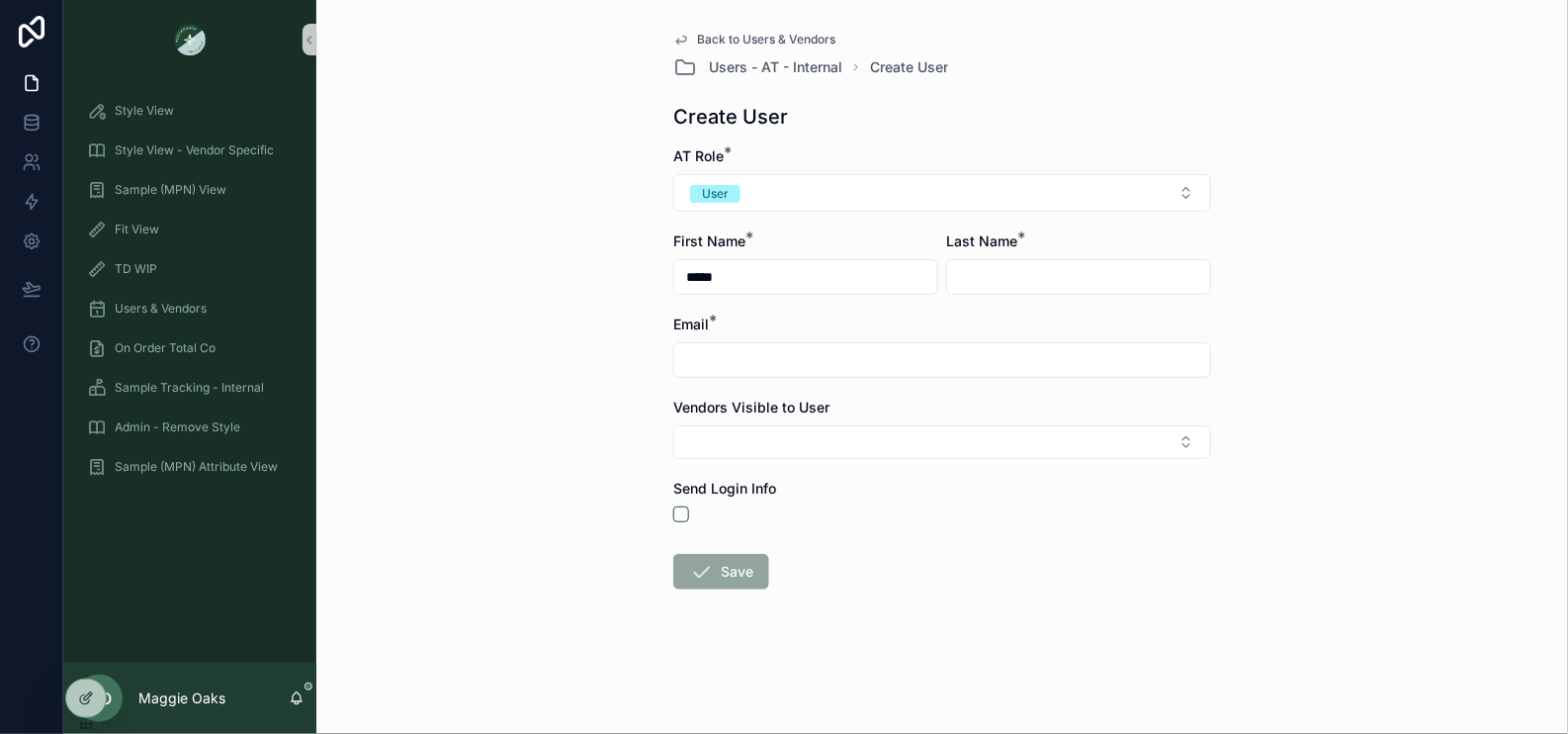 type on "*****" 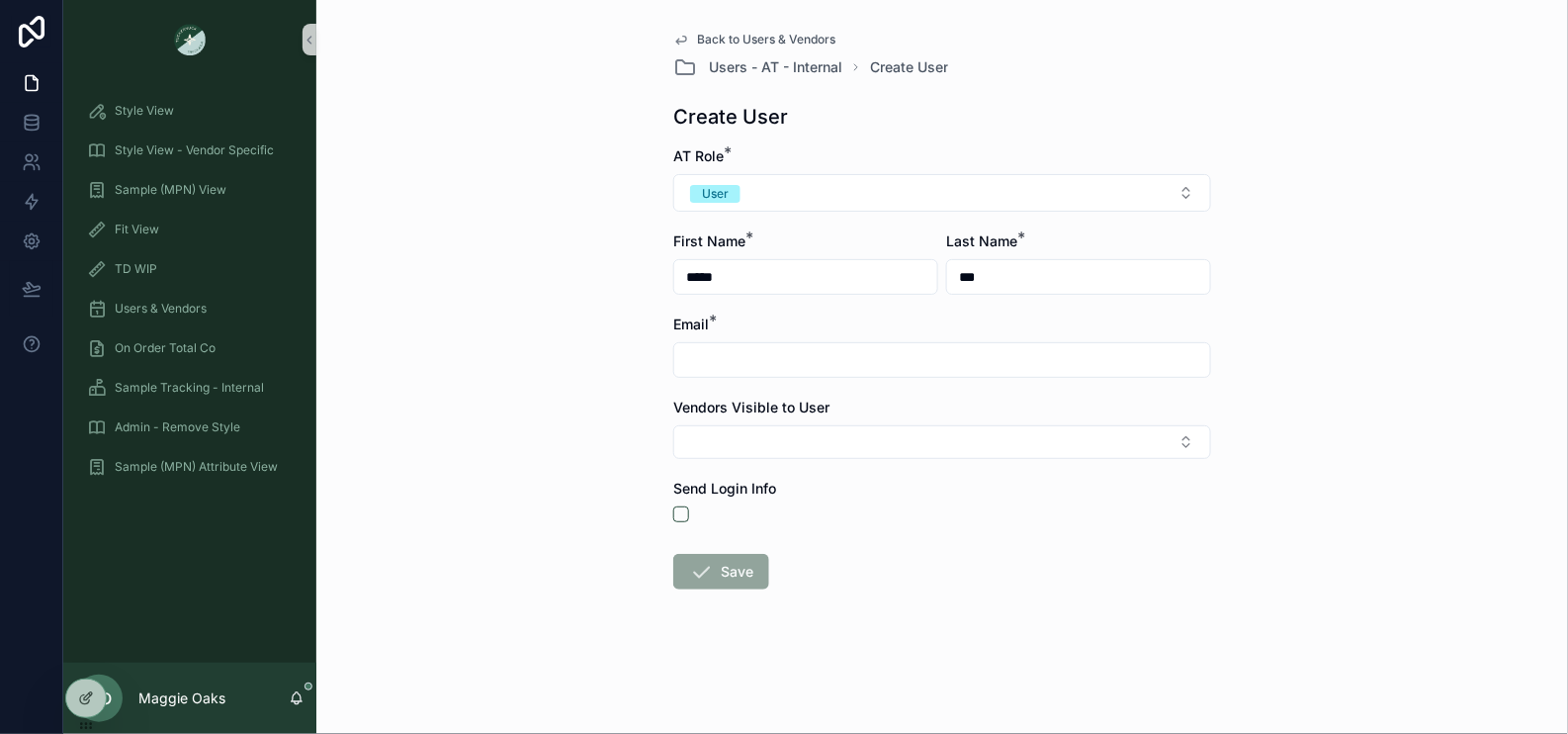 type on "***" 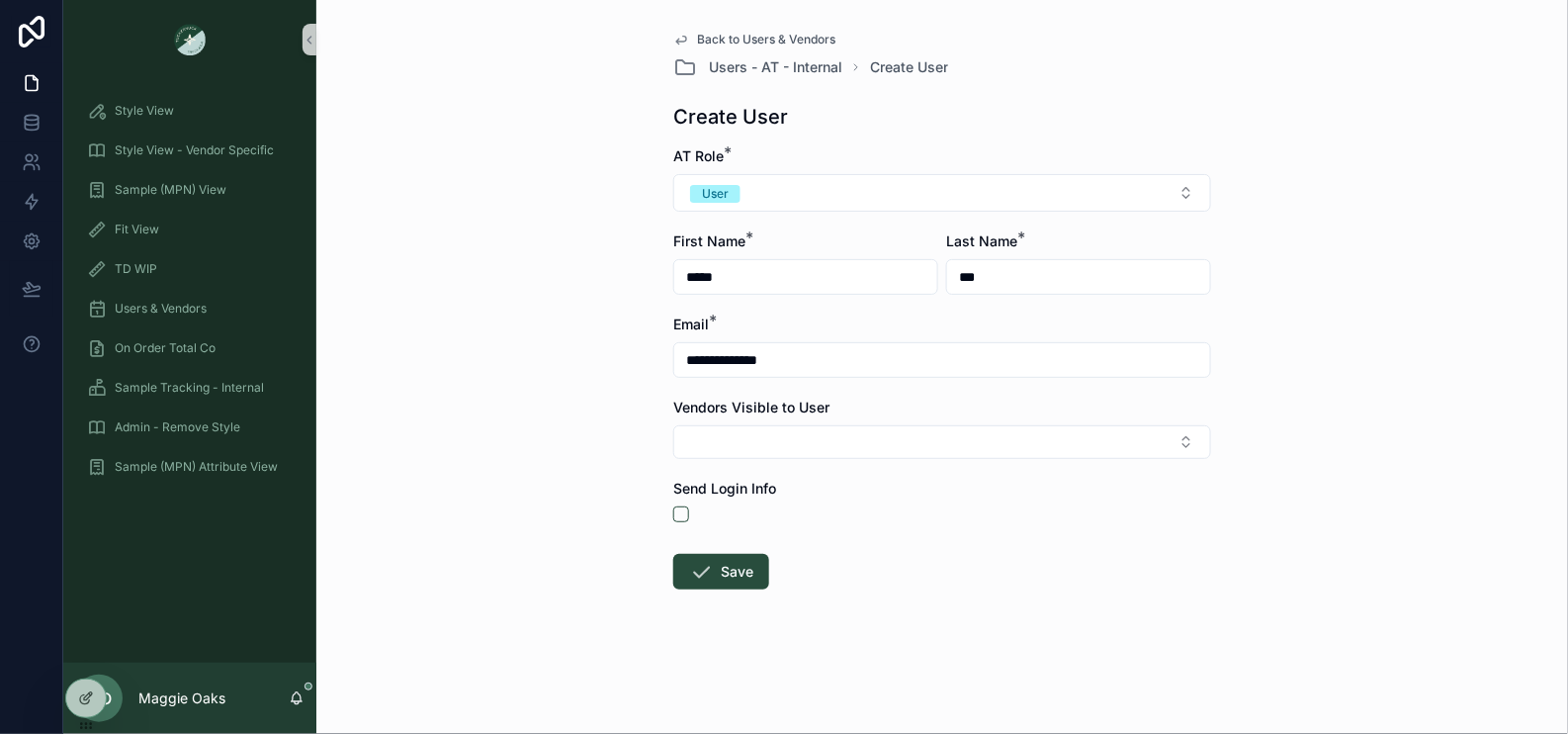 type on "**********" 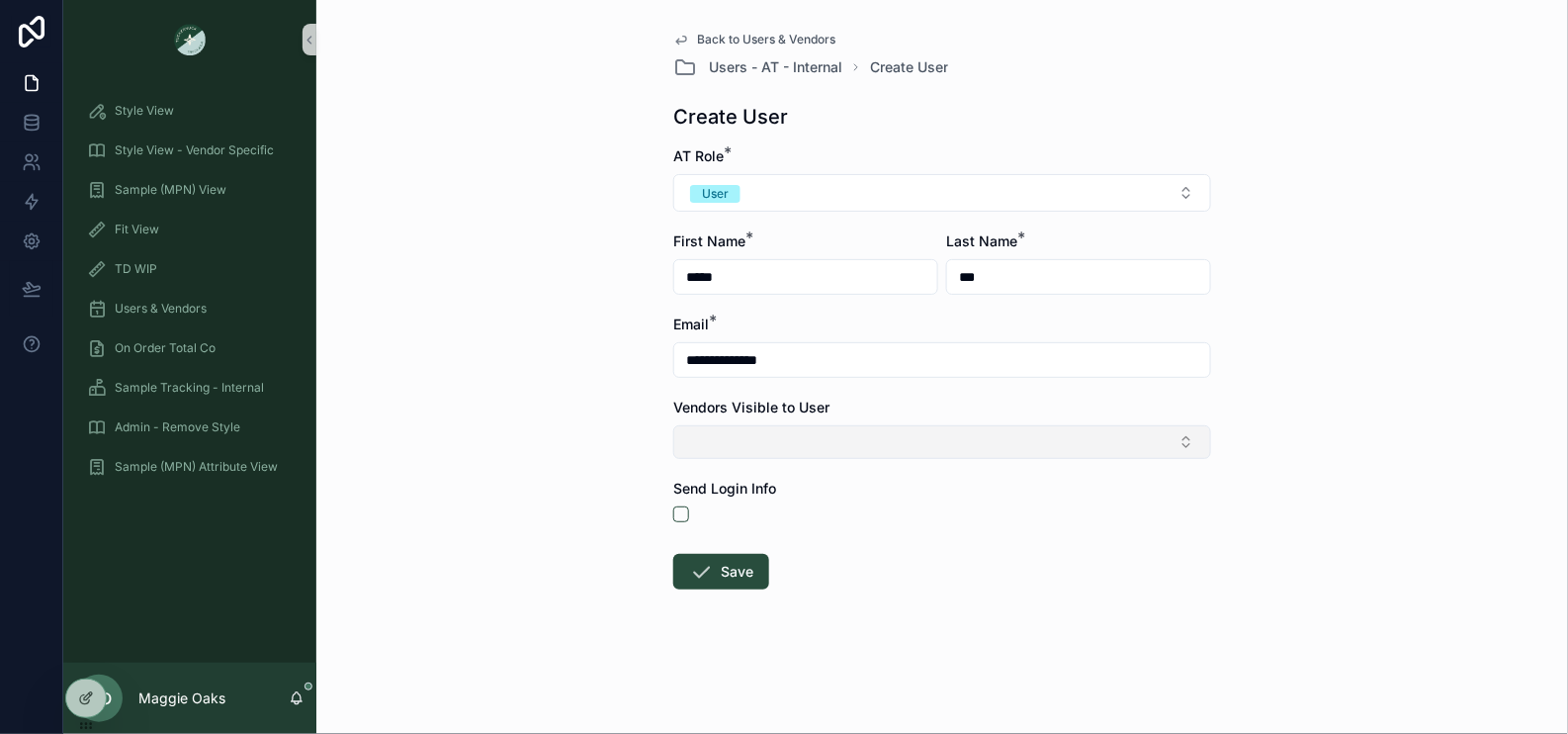 click at bounding box center (942, 442) 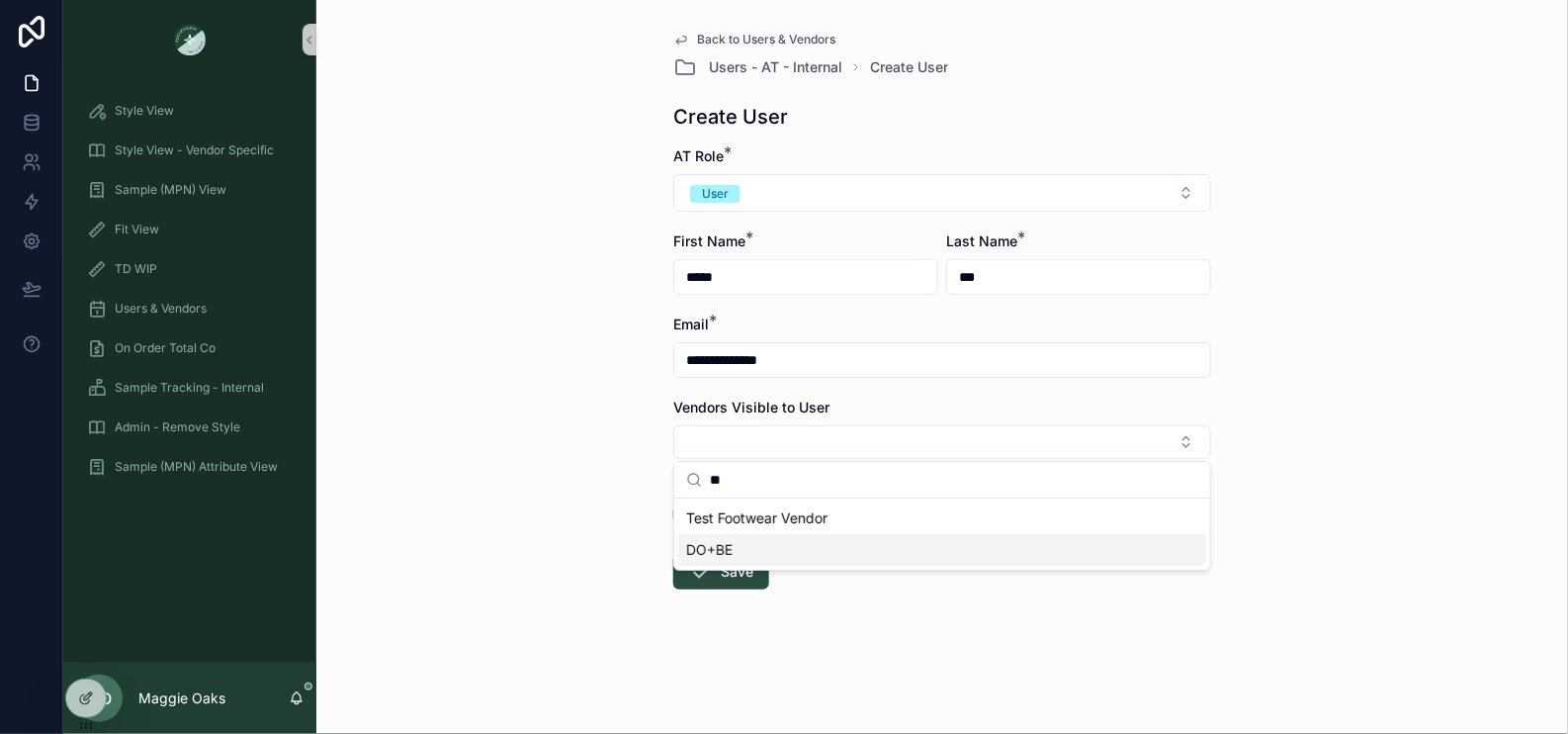 type on "**" 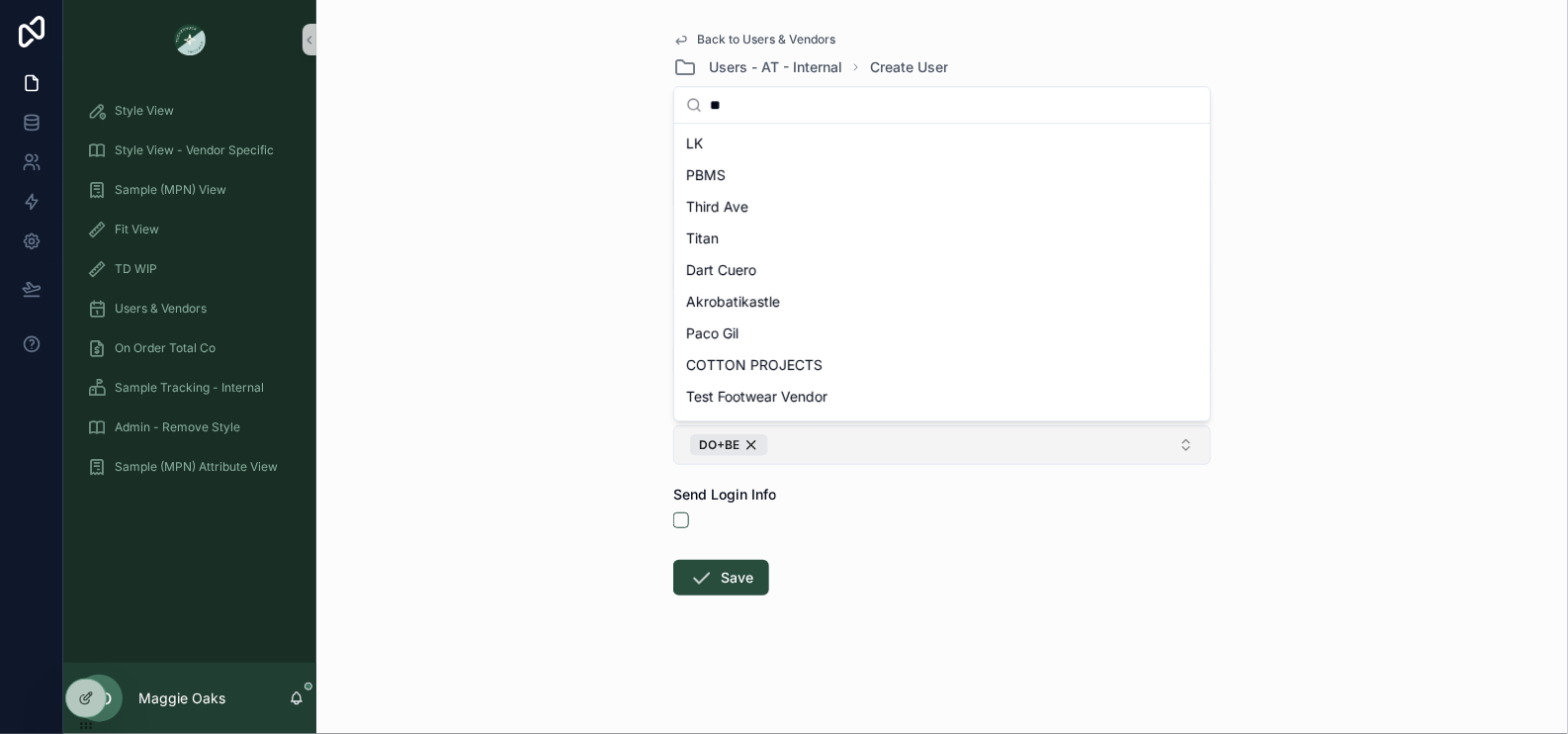 click on "DO+BE" at bounding box center (942, 445) 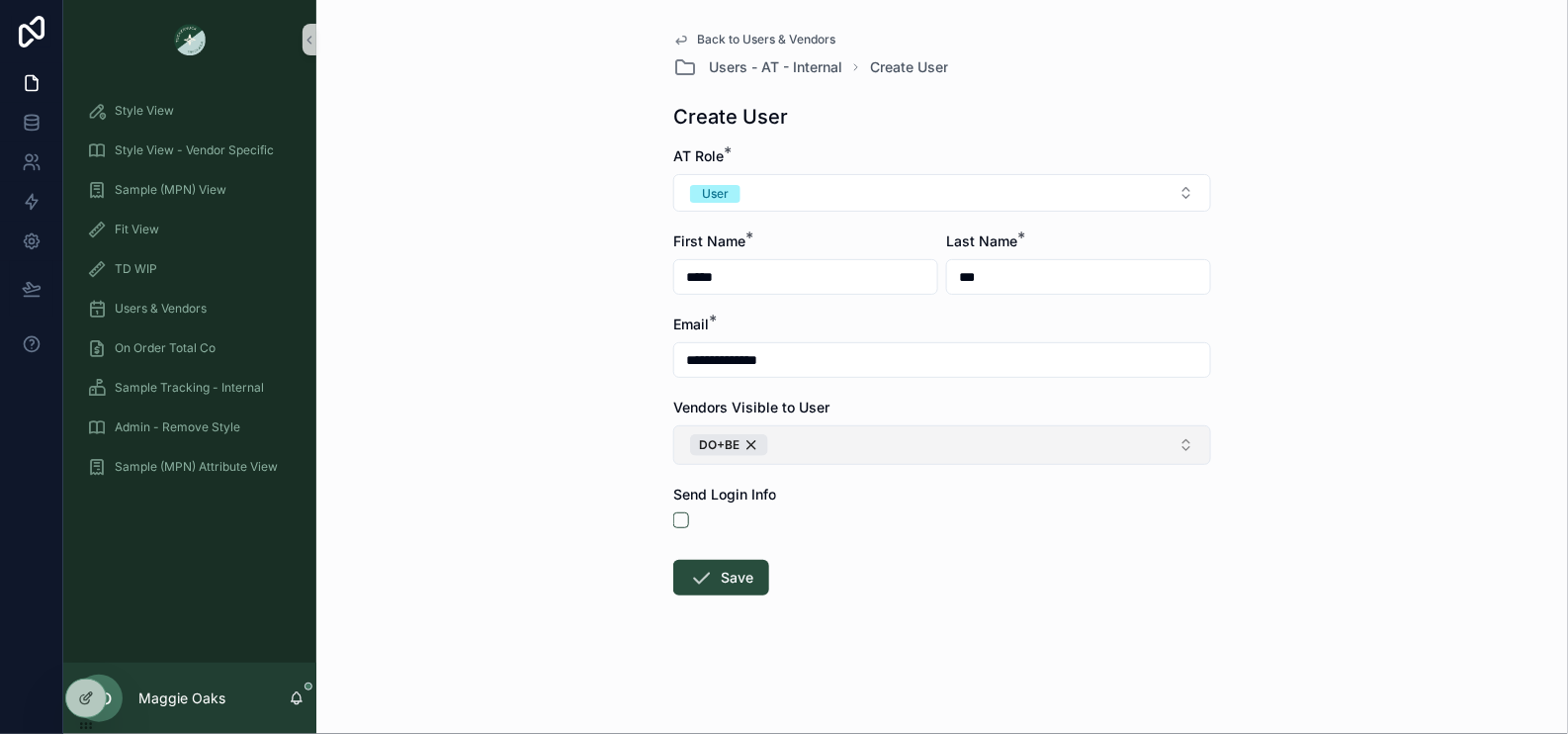 click on "DO+BE" at bounding box center (942, 445) 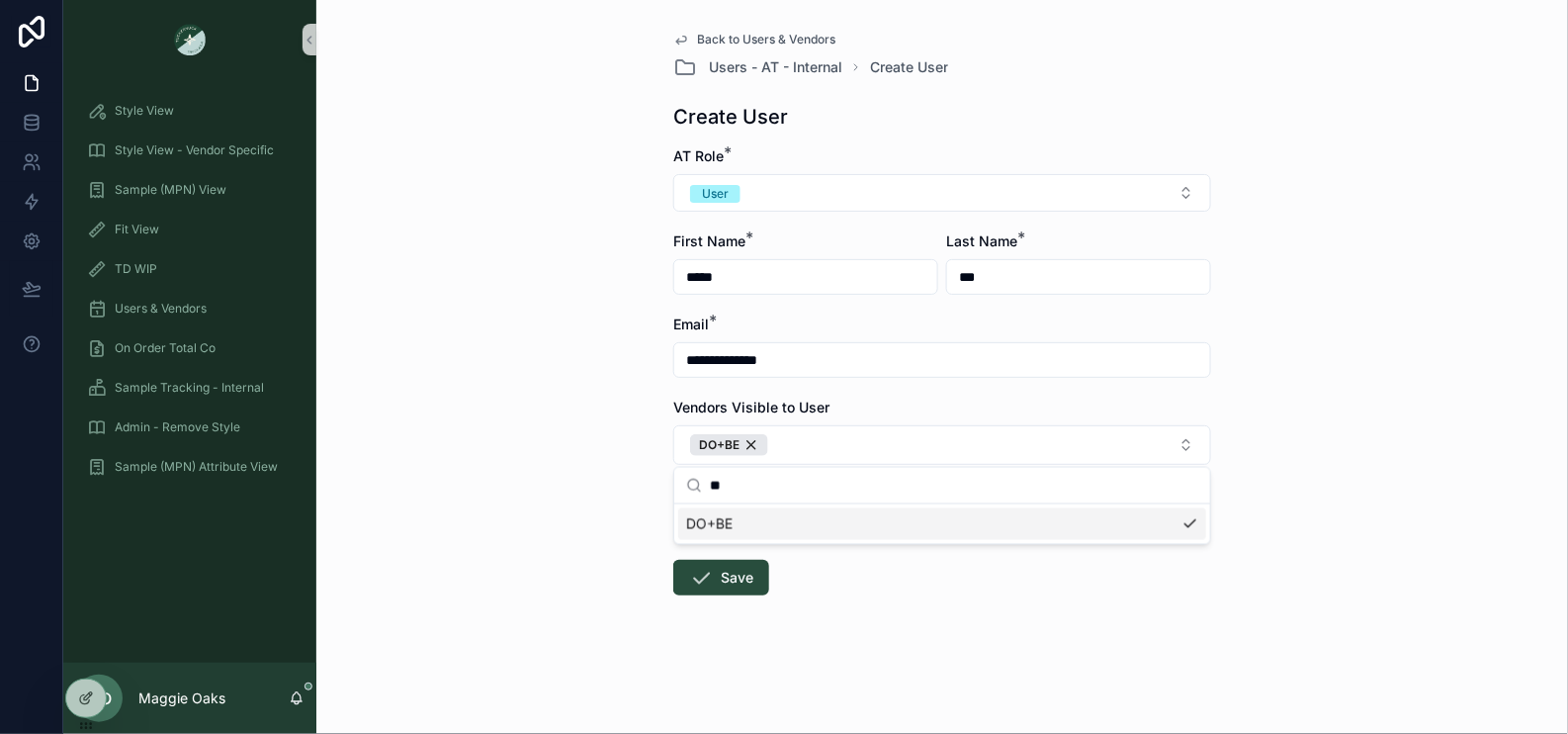 type on "*" 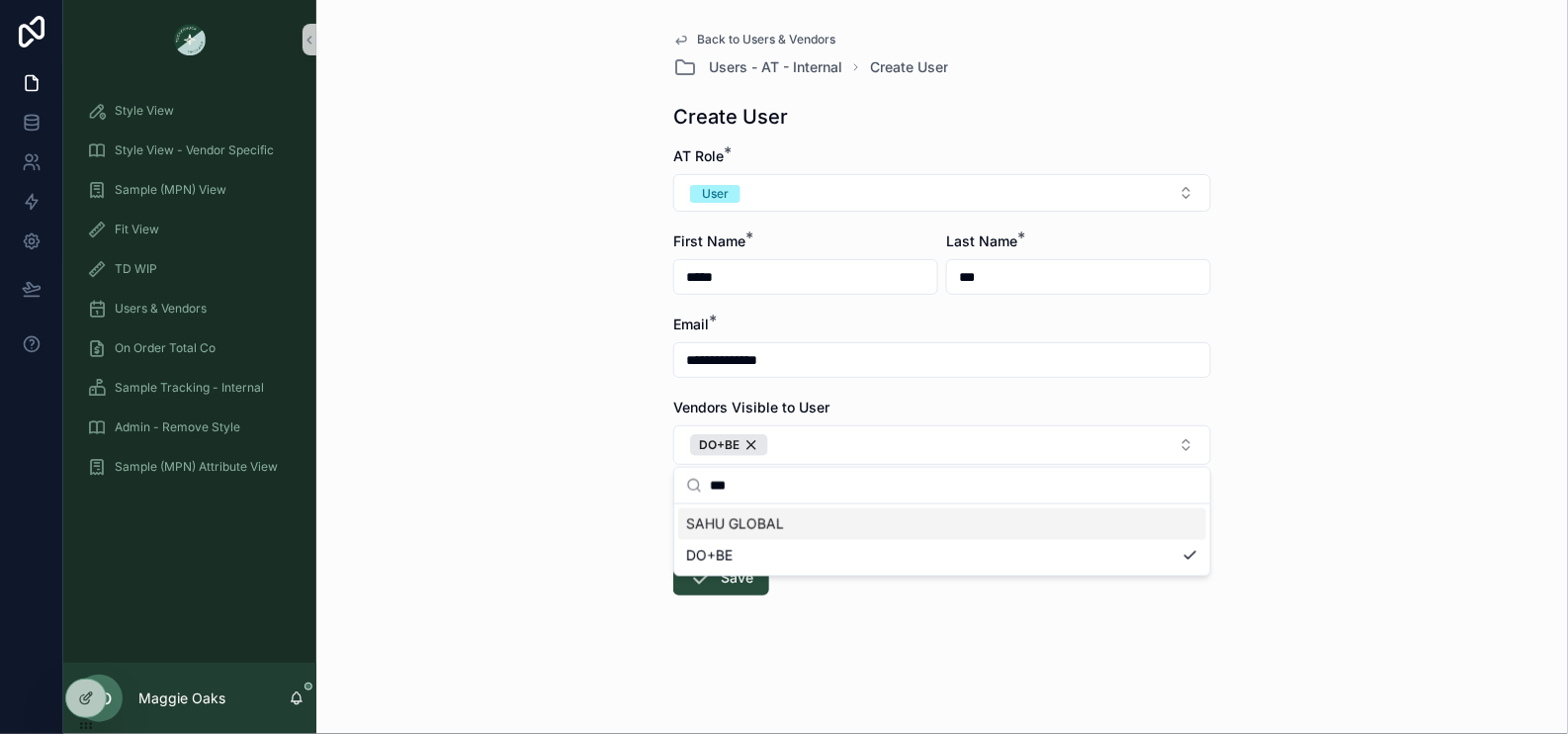 type on "***" 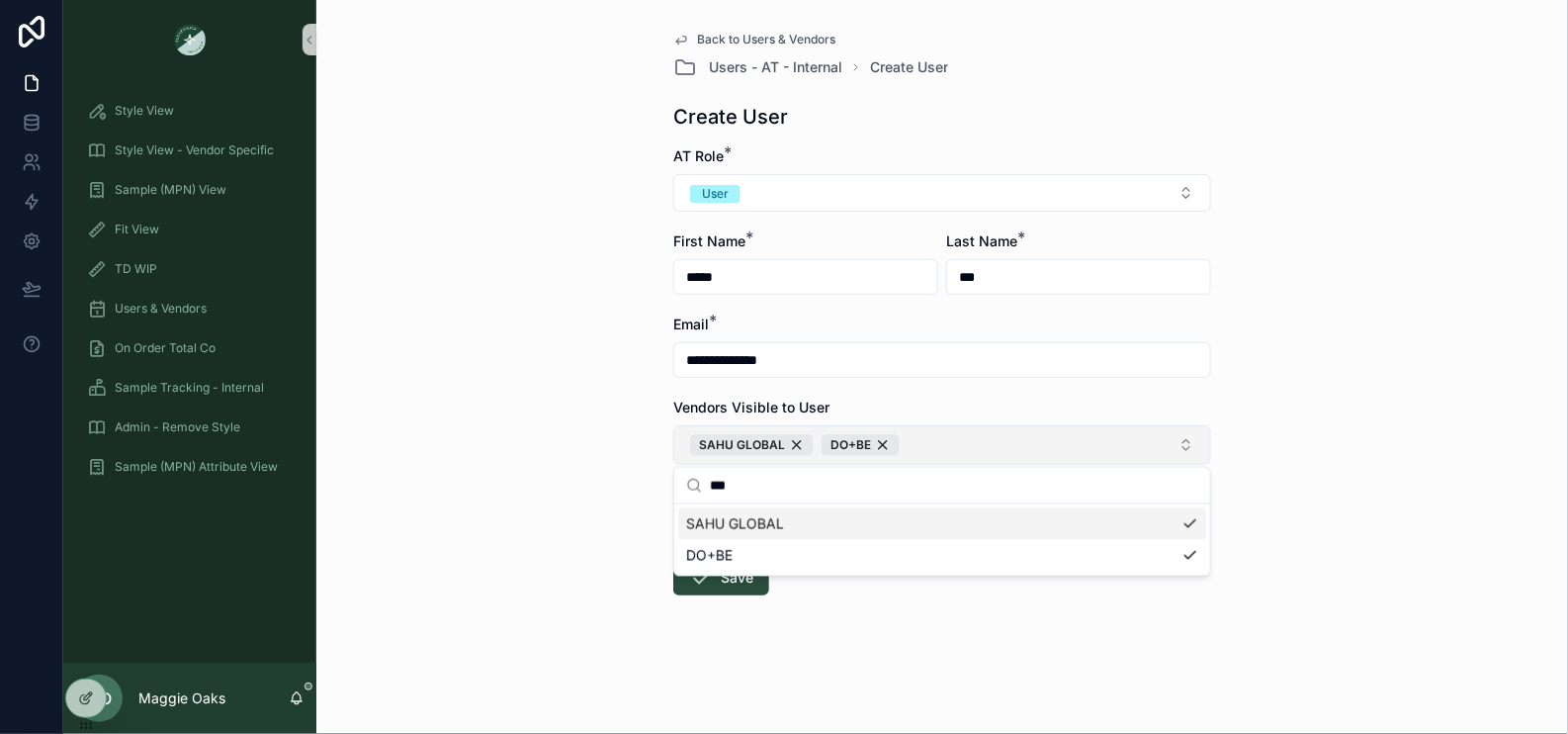 click on "[BRAND] [BRAND]" at bounding box center [942, 445] 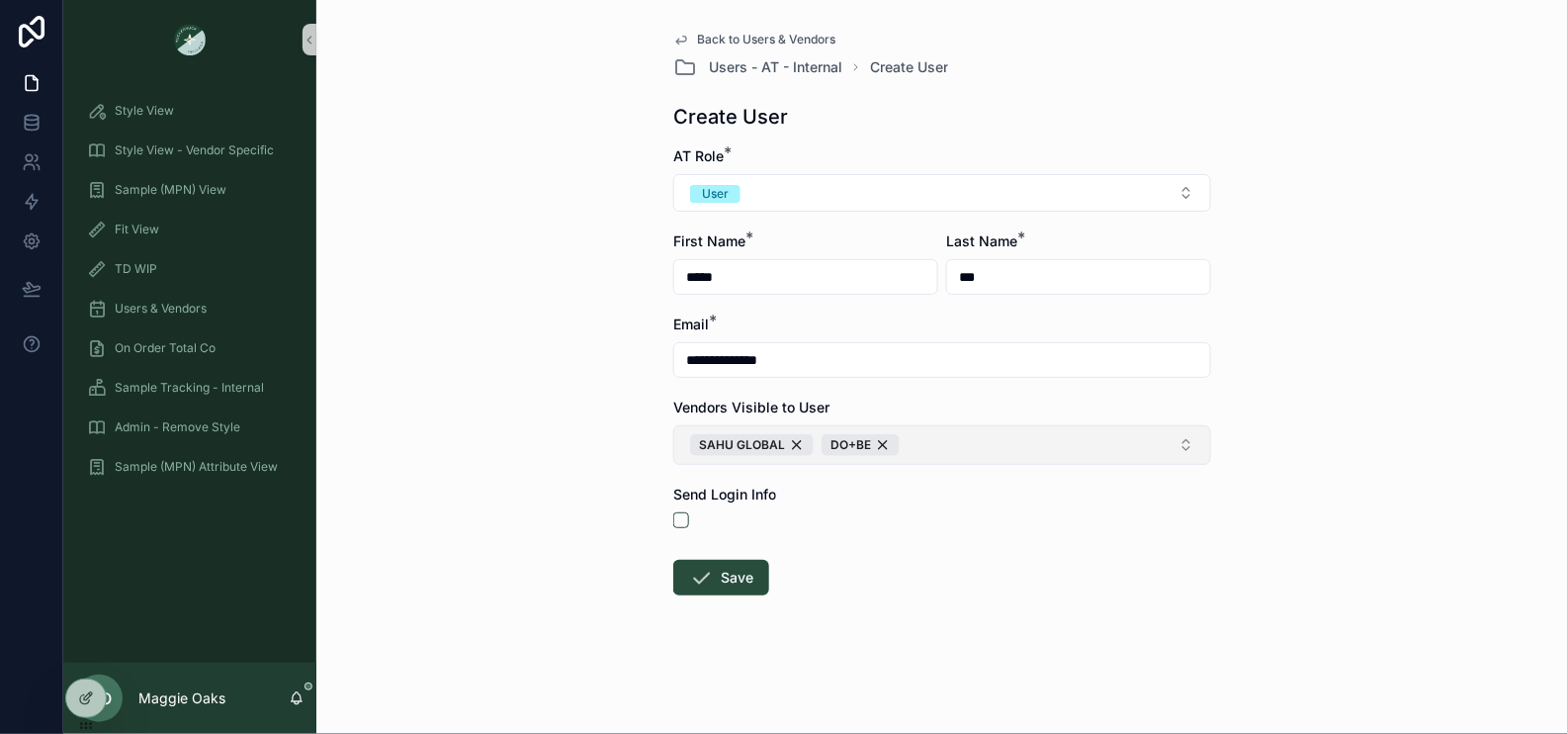 click on "[BRAND] [BRAND]" at bounding box center [942, 445] 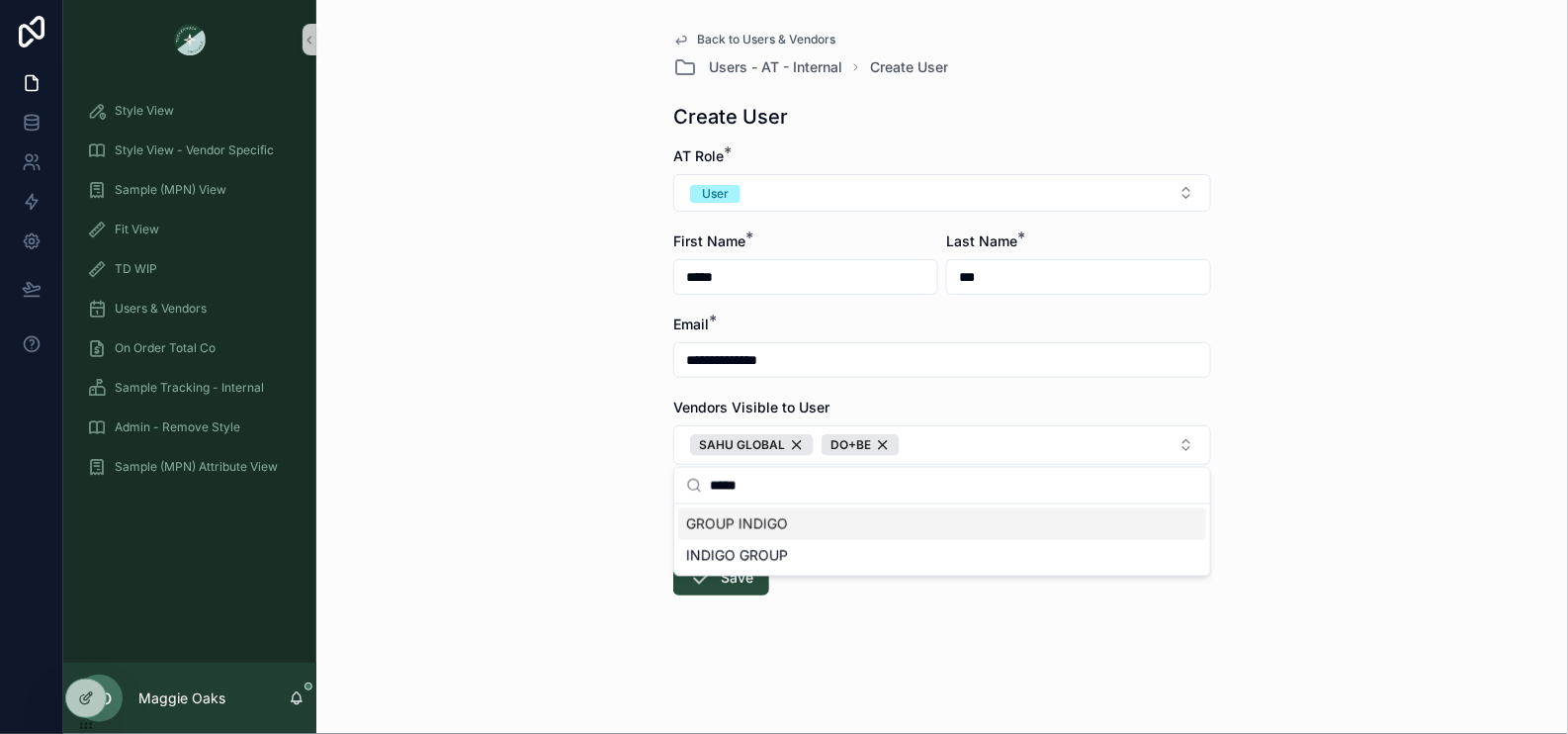 type on "*****" 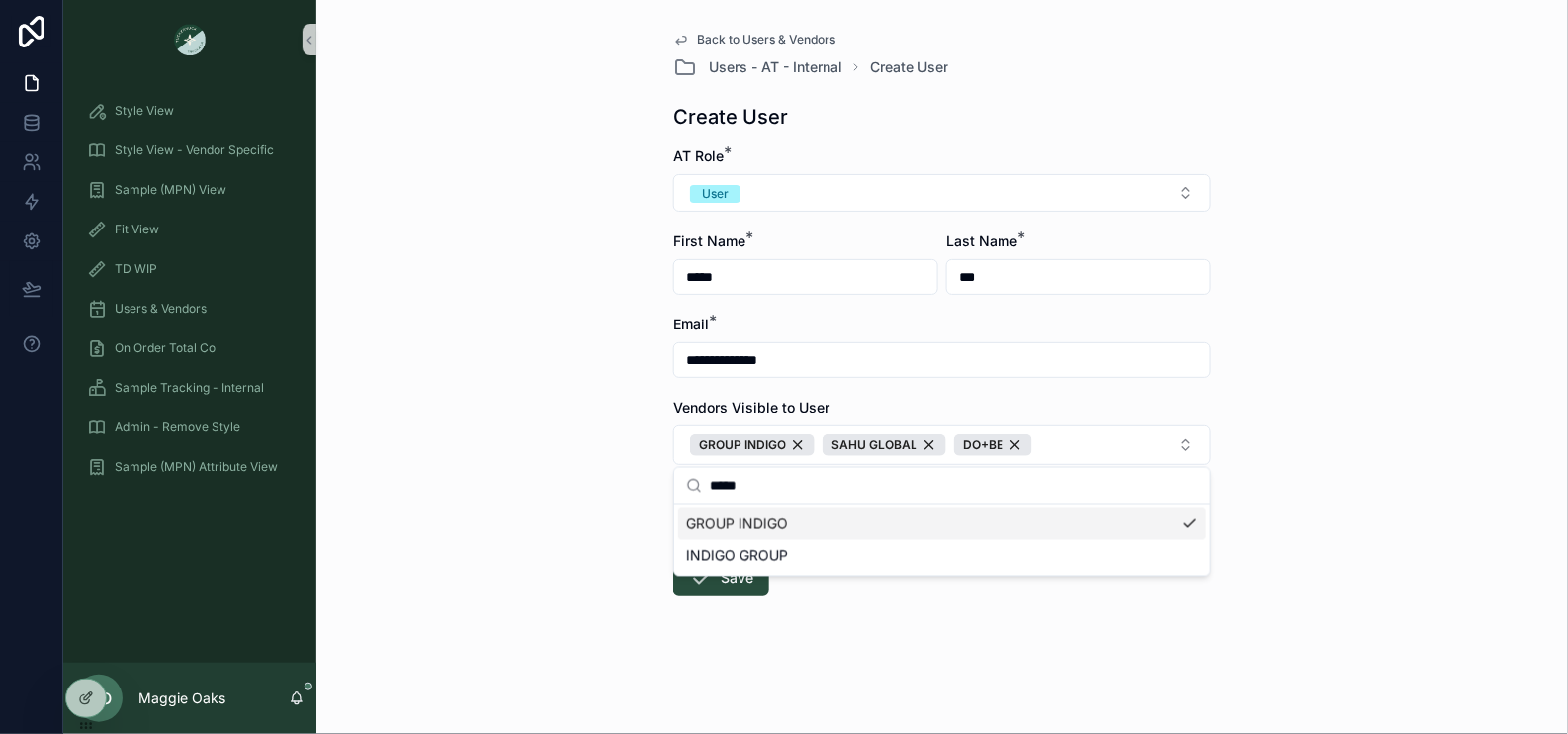 click on "**********" at bounding box center (942, 367) 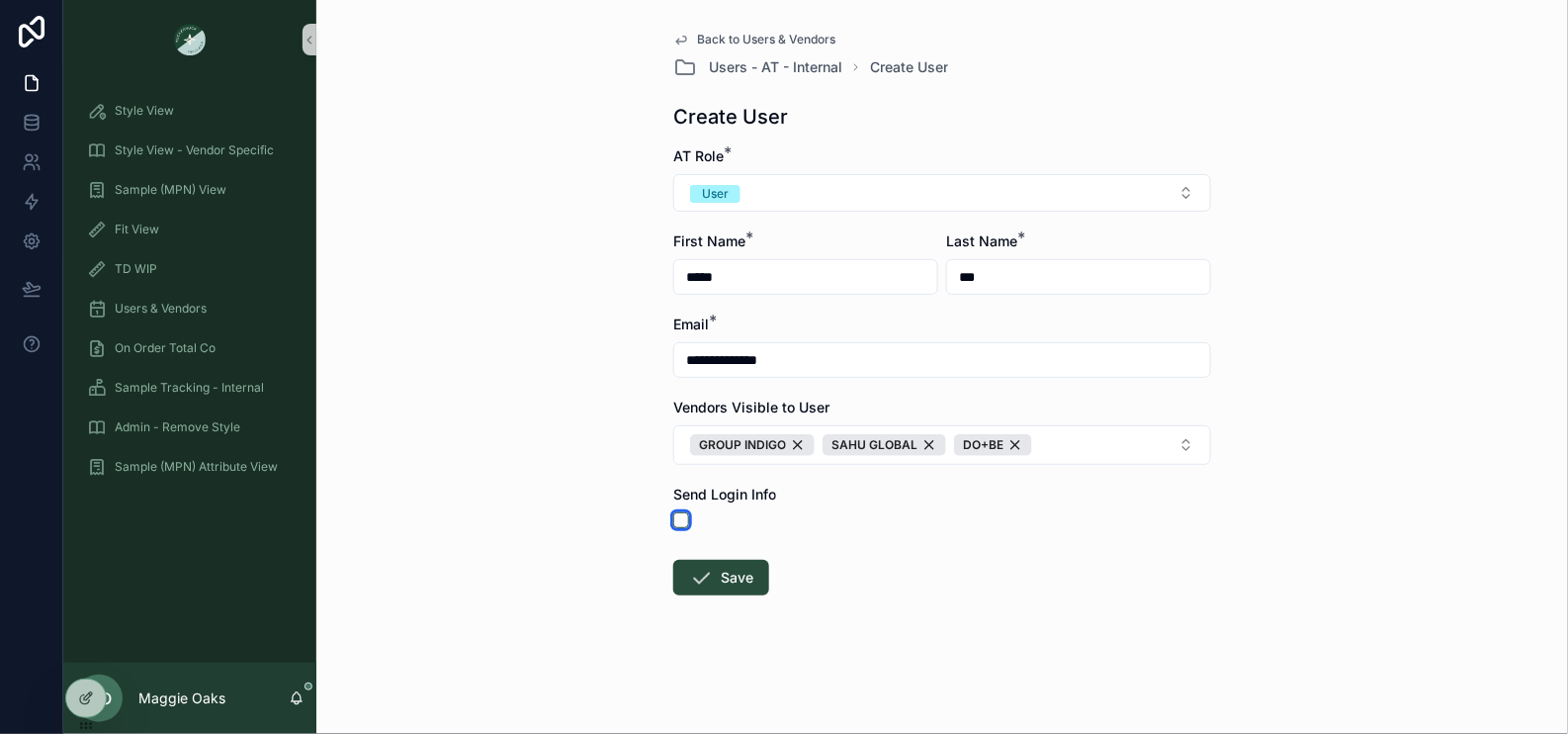click at bounding box center (681, 520) 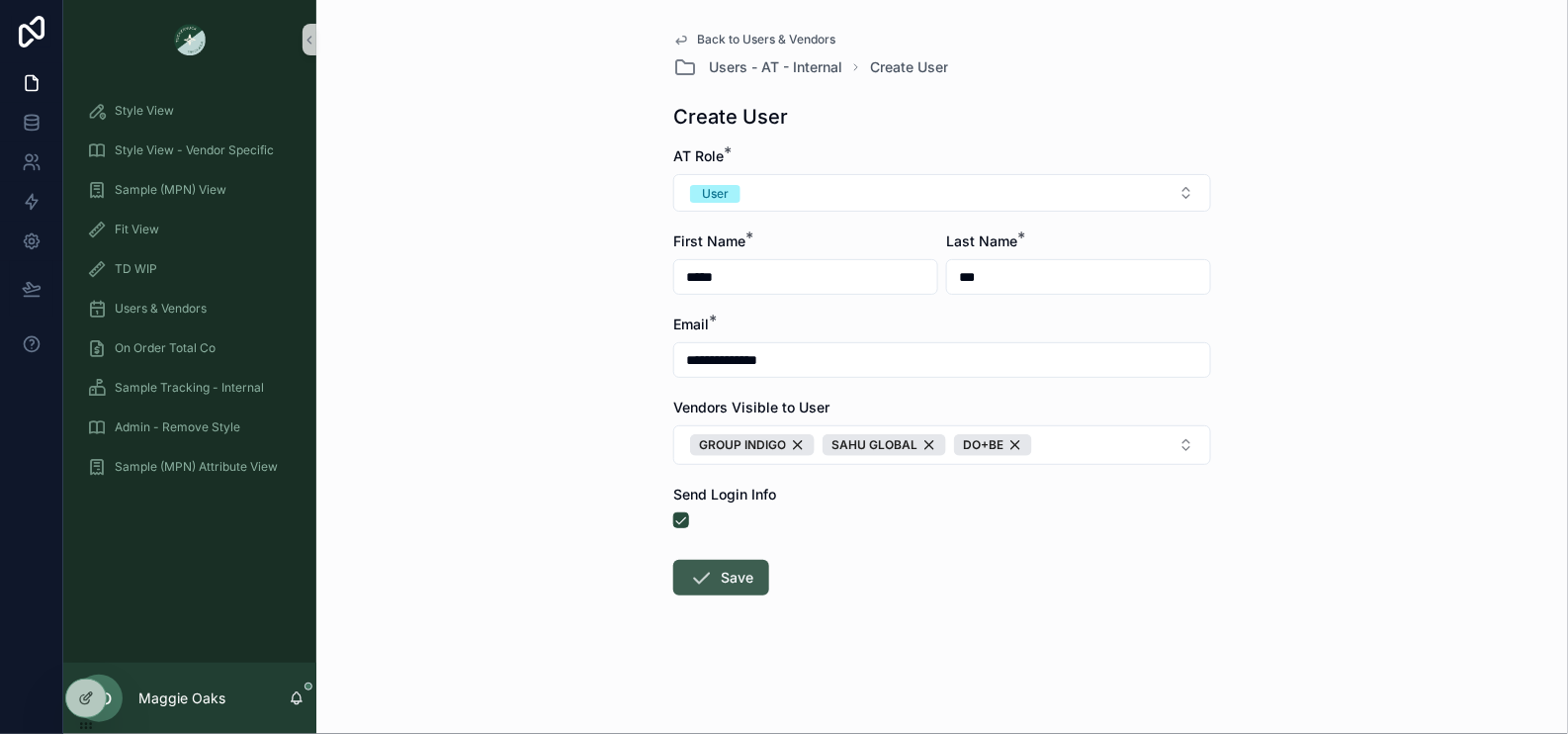 click on "Save" at bounding box center [721, 578] 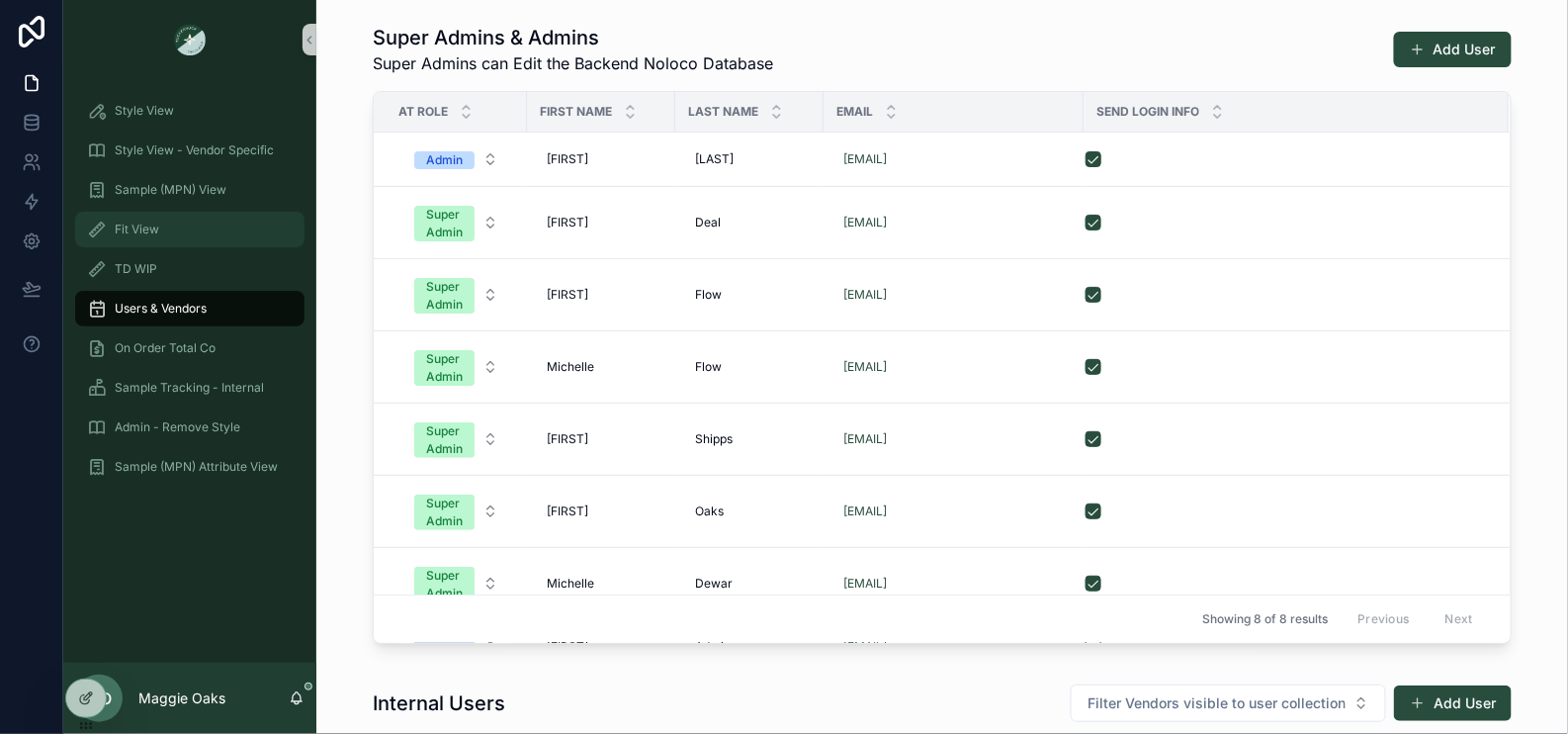 click on "Fit View" at bounding box center (190, 229) 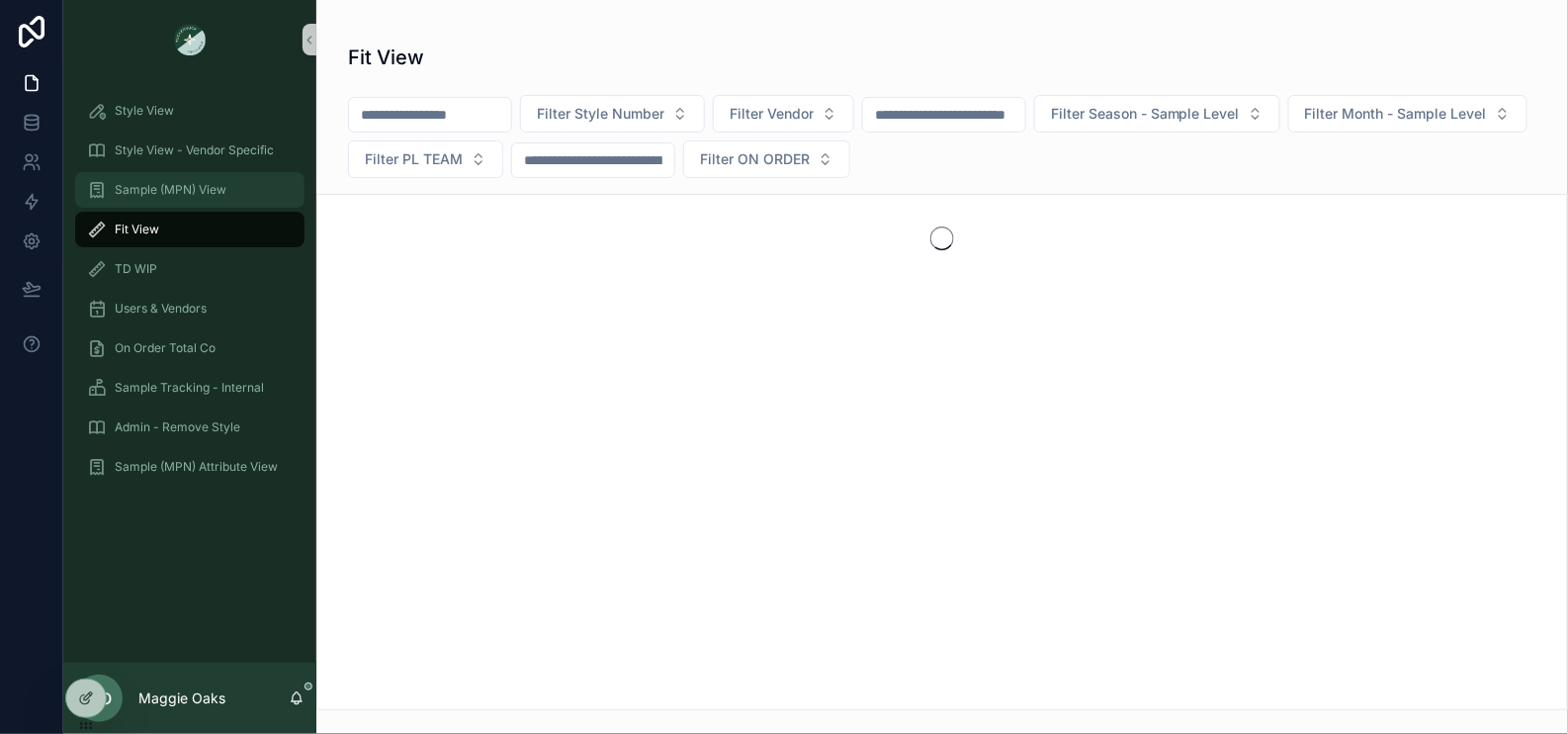 click on "Sample (MPN) View" at bounding box center [170, 190] 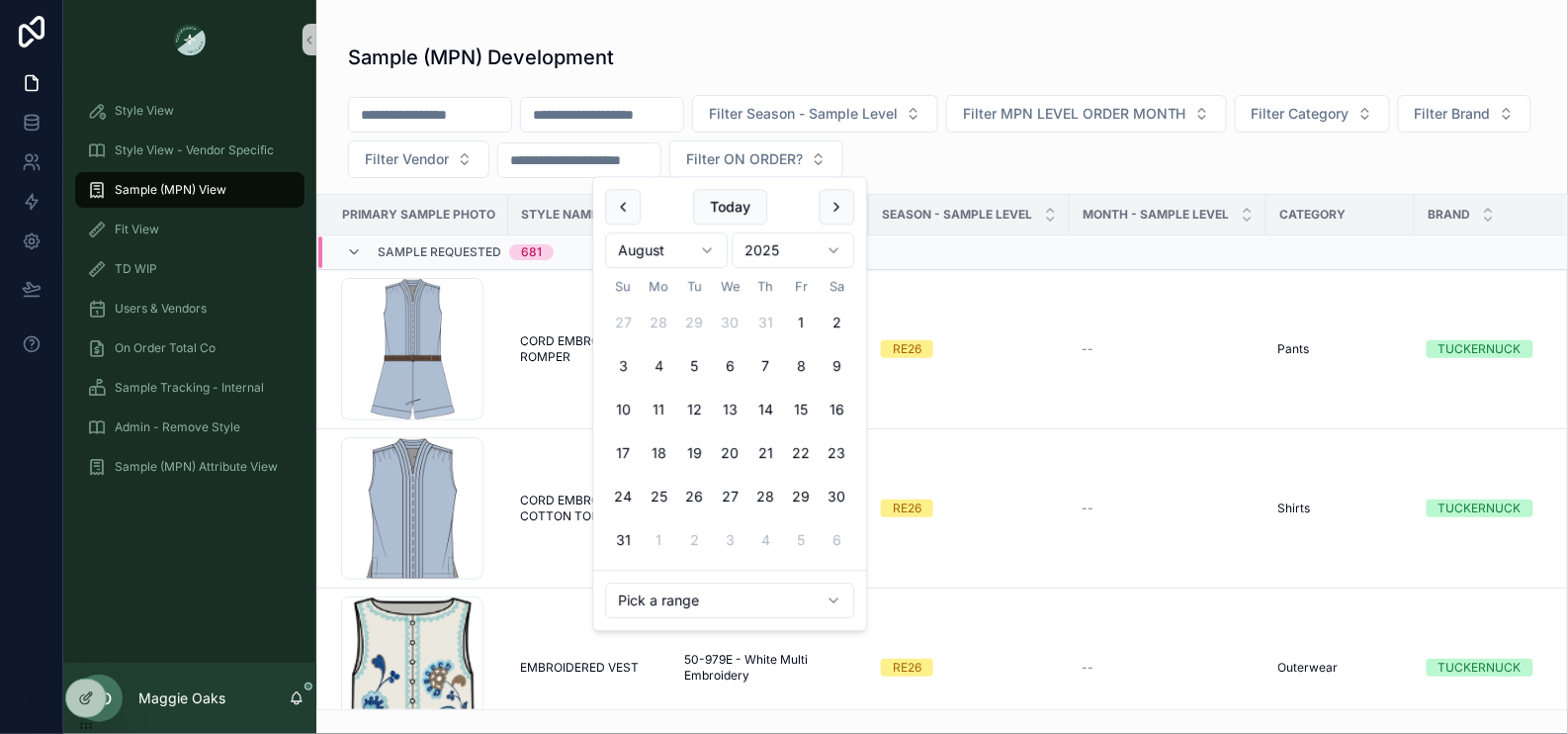 click at bounding box center (579, 160) 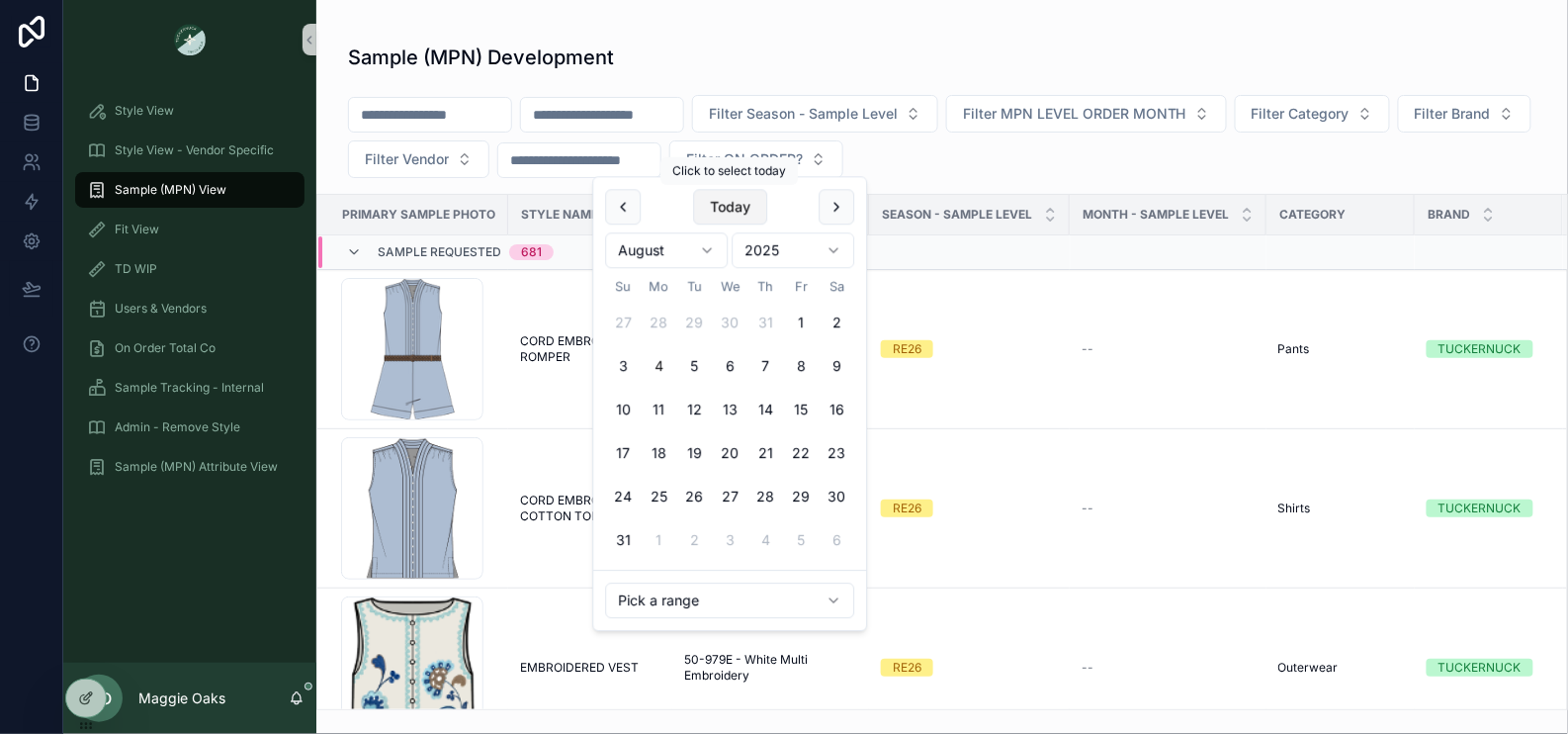 click on "Today" at bounding box center [730, 207] 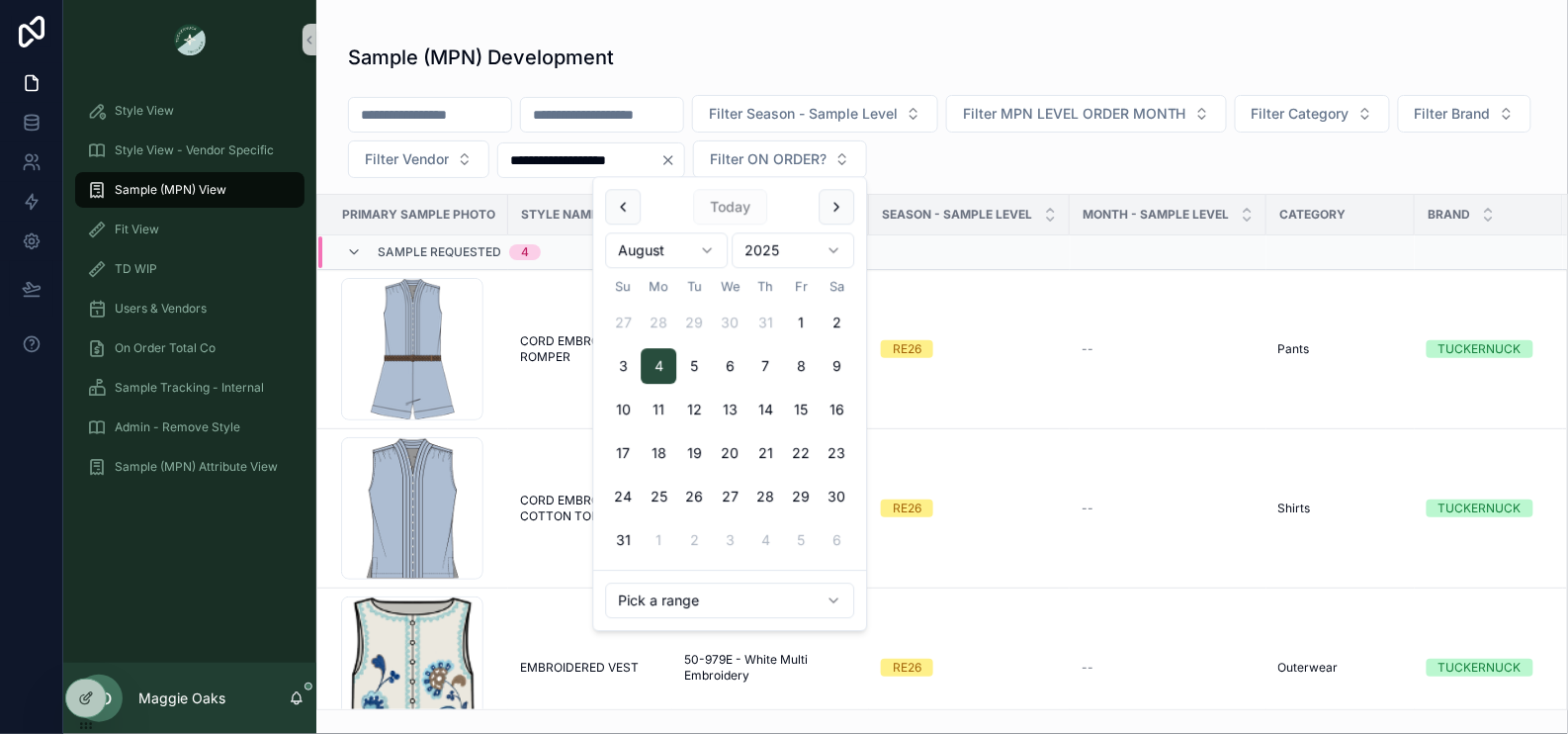 click on "**********" at bounding box center [942, 140] 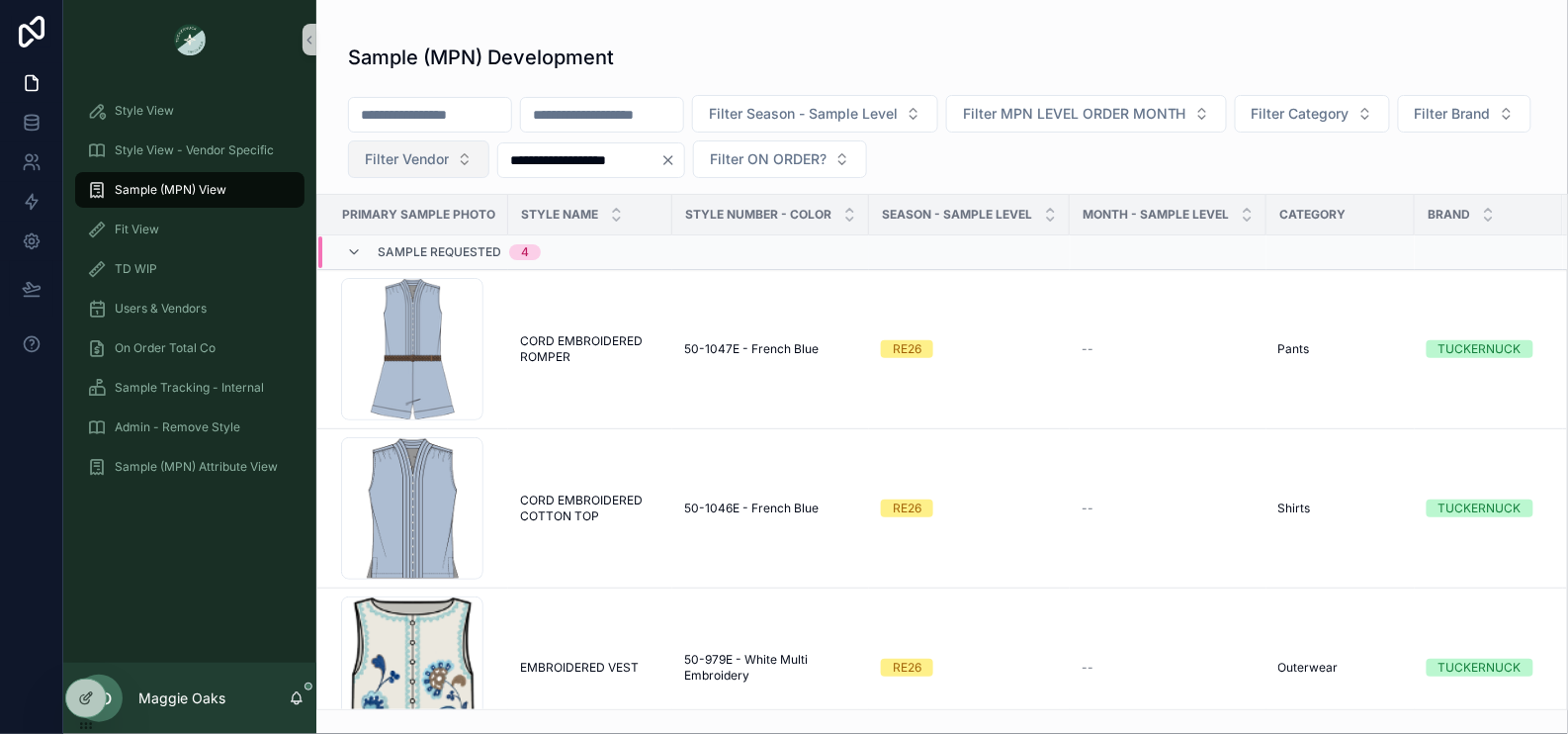 click on "Filter Vendor" at bounding box center (406, 159) 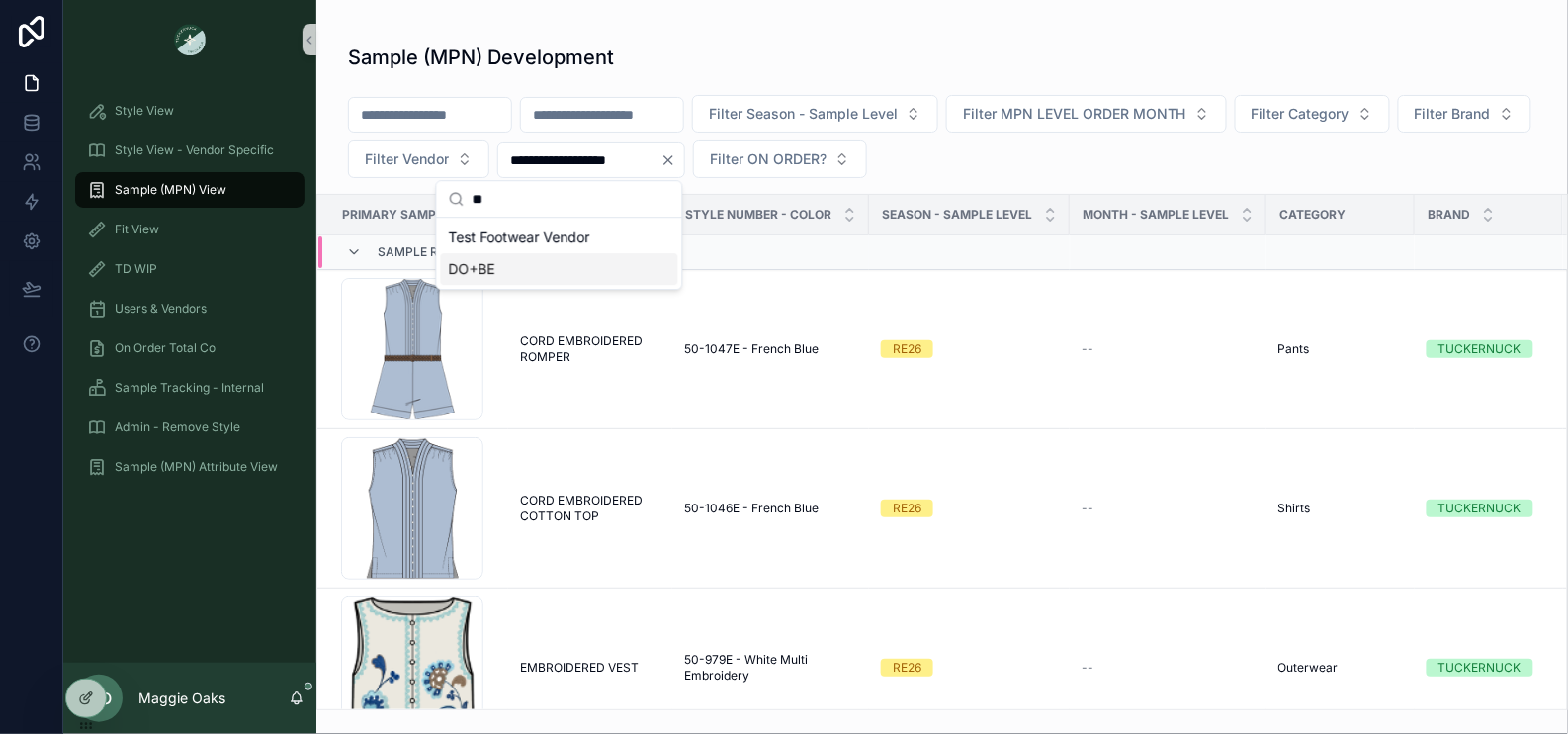 type on "**" 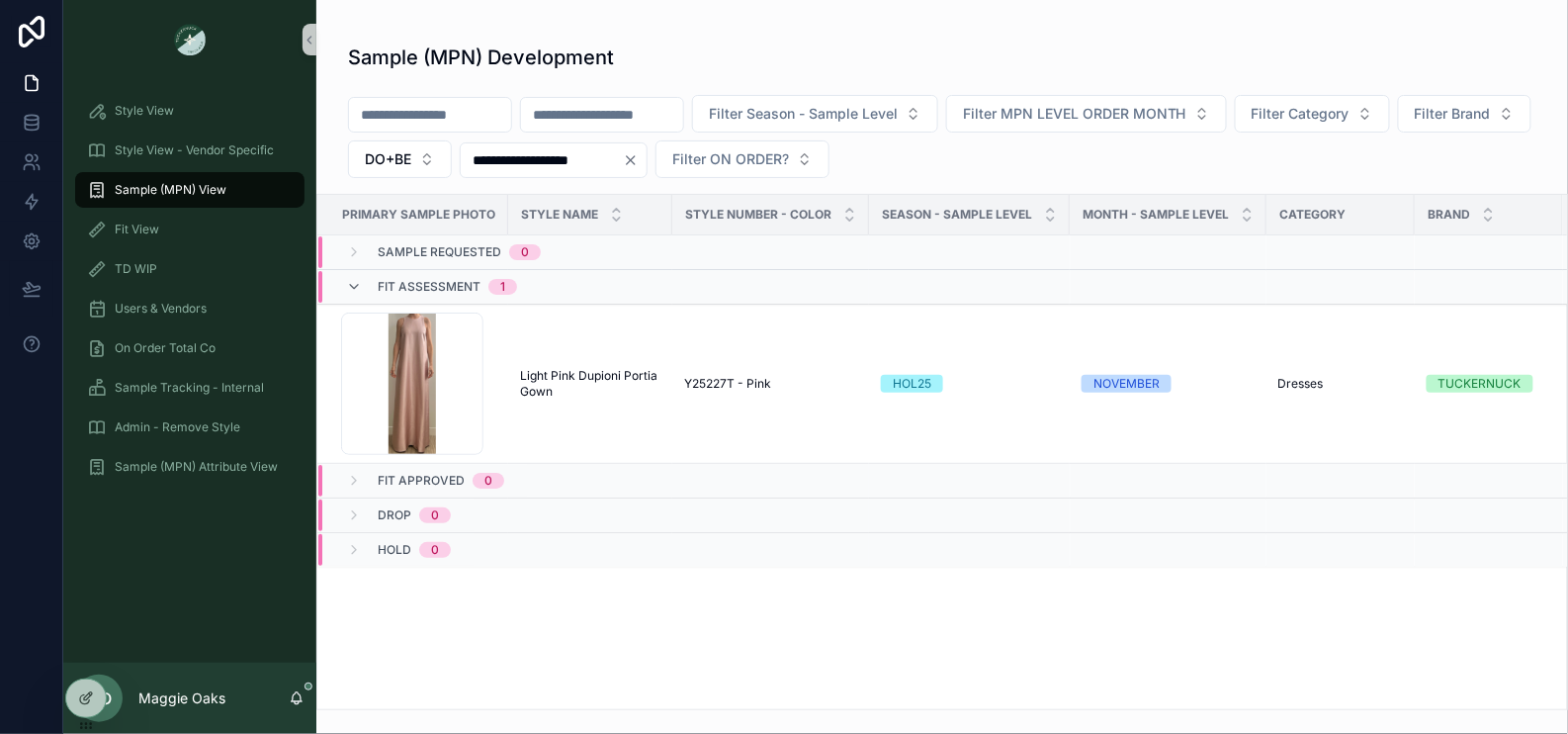 click on "**********" at bounding box center (542, 160) 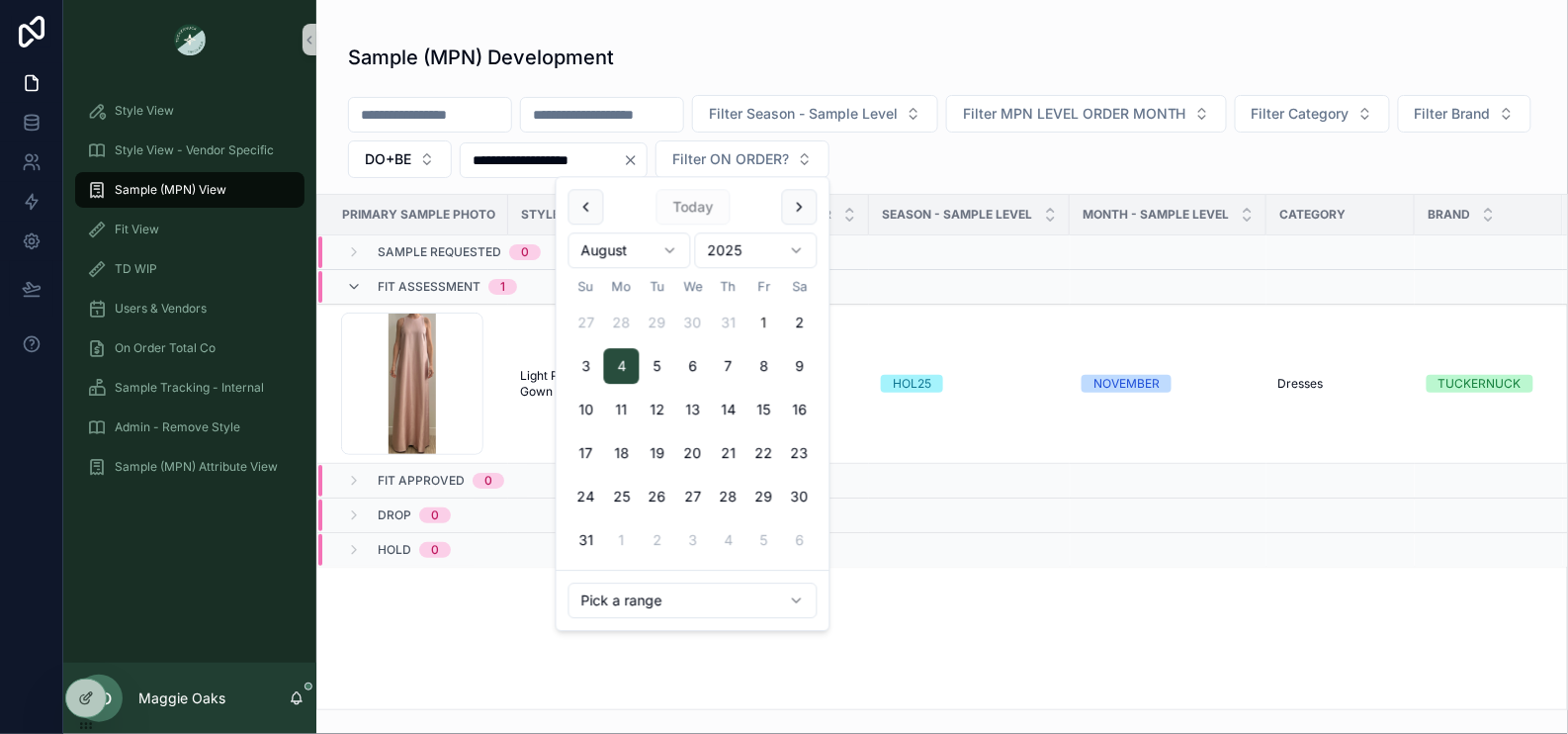 click on "1" at bounding box center [764, 323] 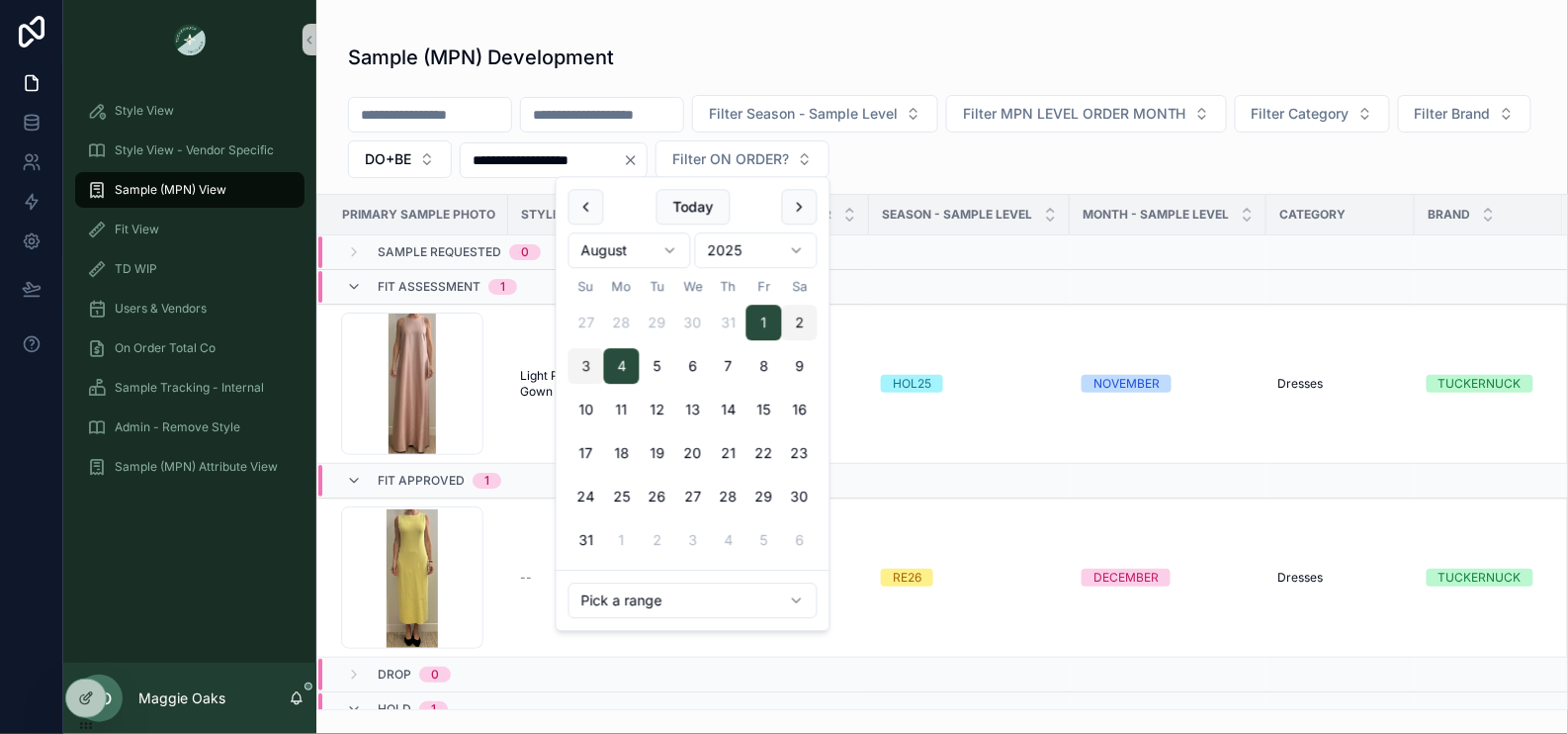 click on "**********" at bounding box center (942, 140) 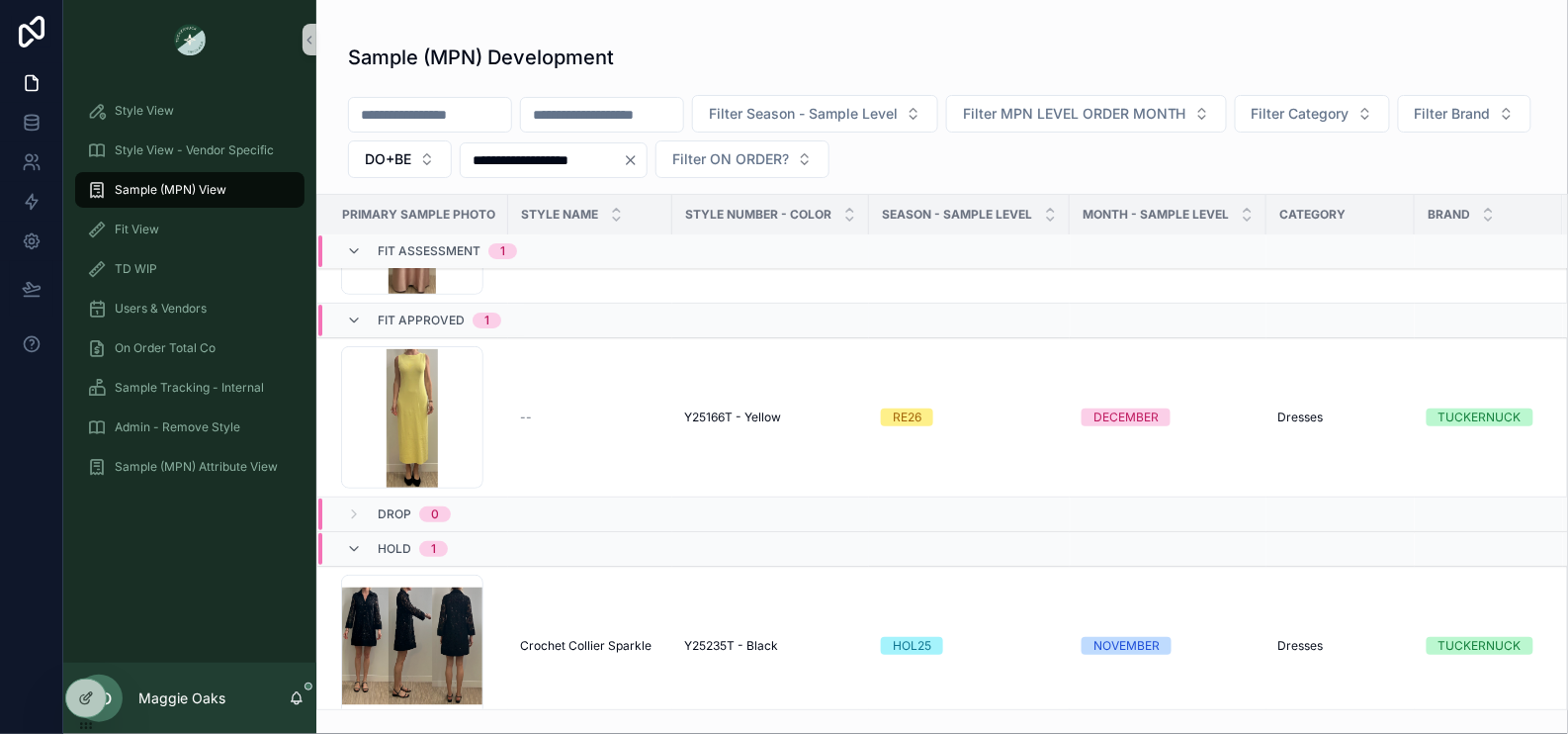scroll, scrollTop: 169, scrollLeft: 0, axis: vertical 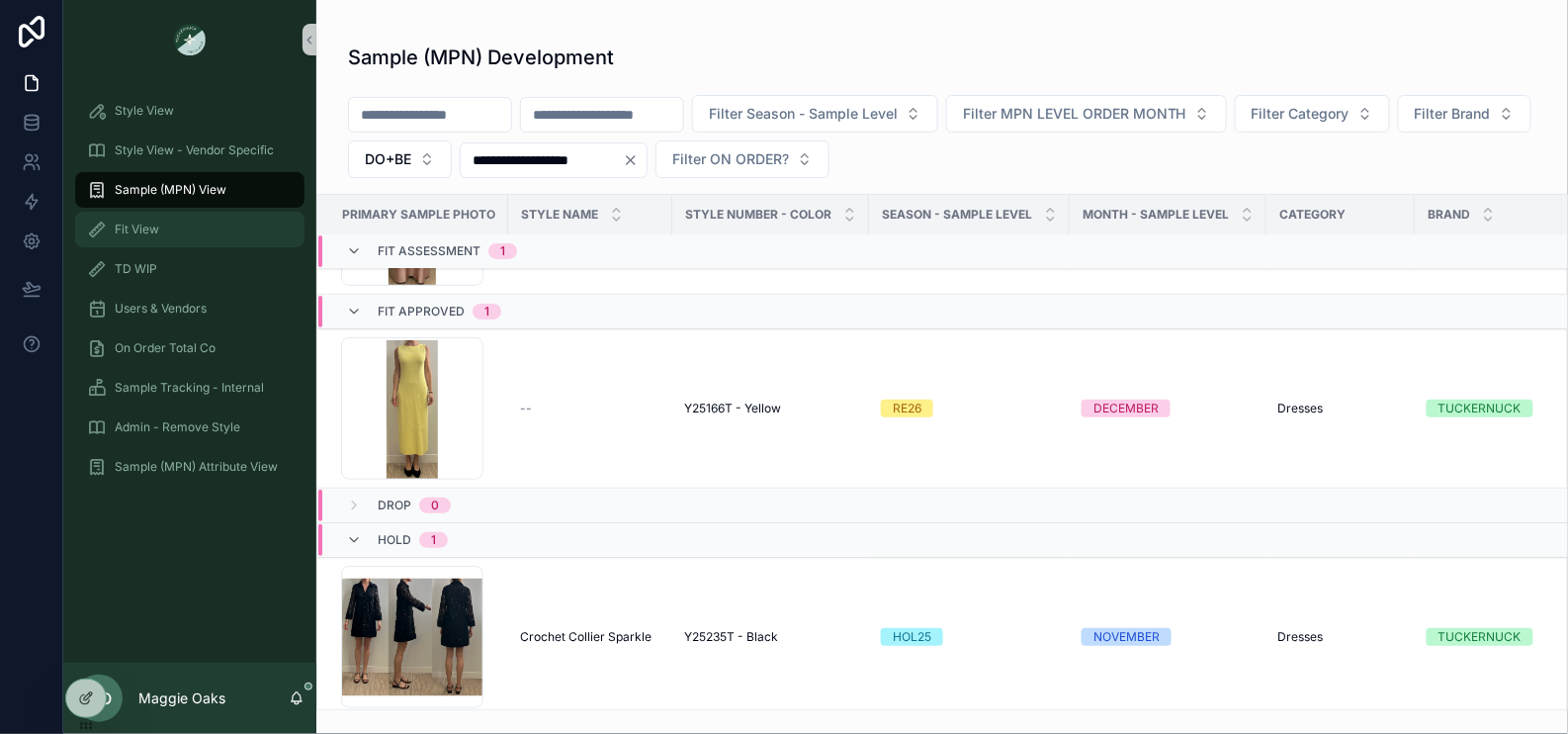 click on "Fit View" at bounding box center [190, 229] 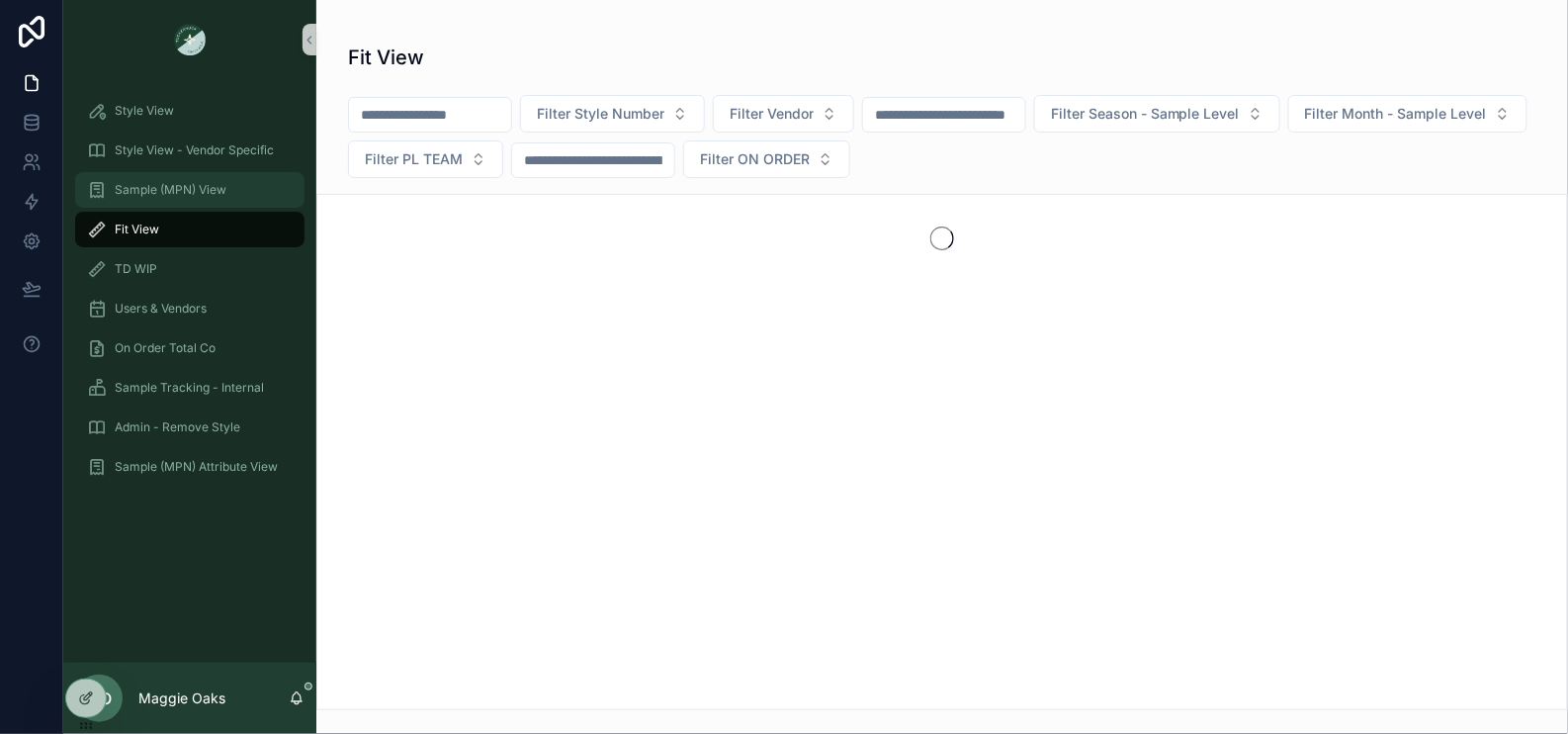click on "Sample (MPN) View" at bounding box center [170, 190] 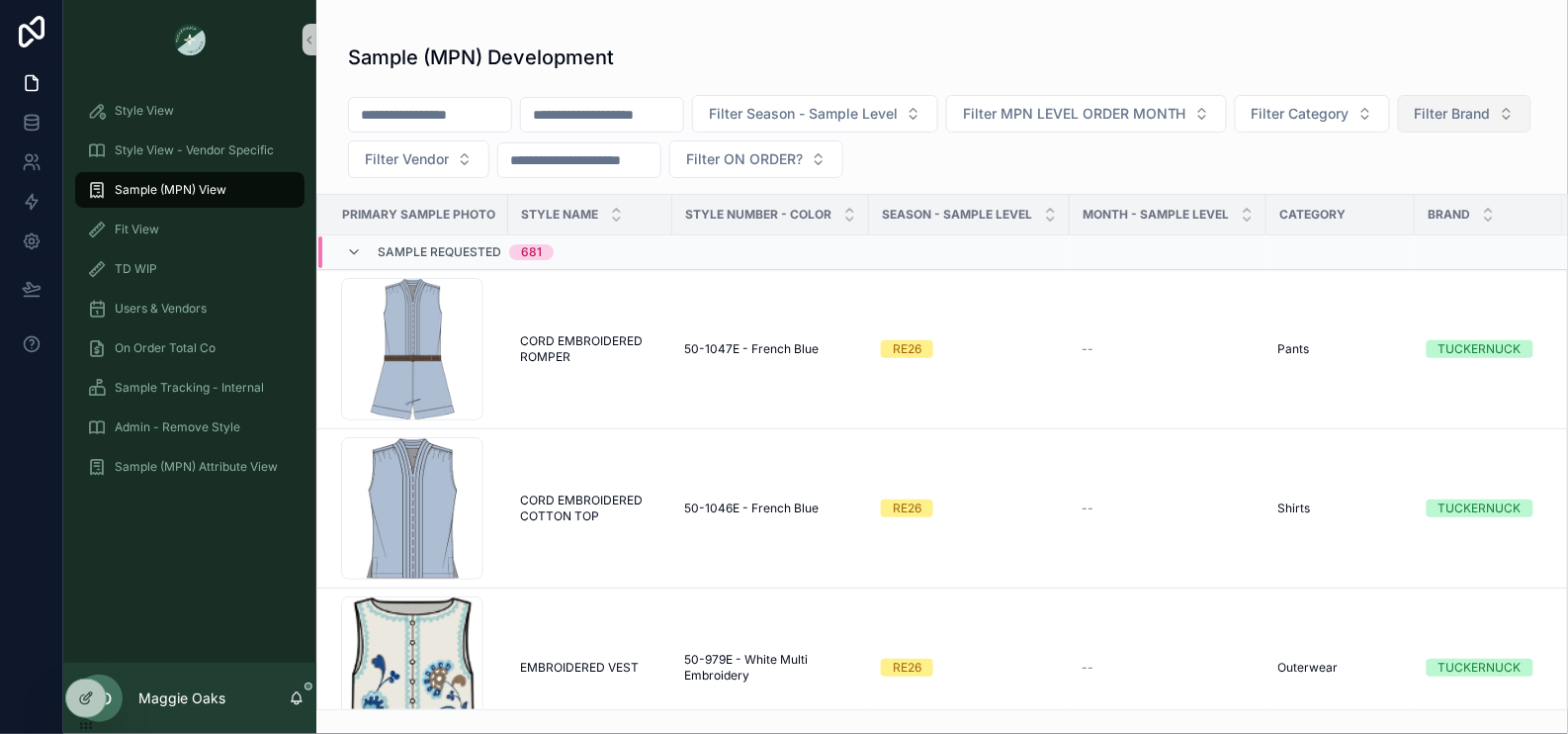 click on "Filter Brand" at bounding box center (1464, 114) 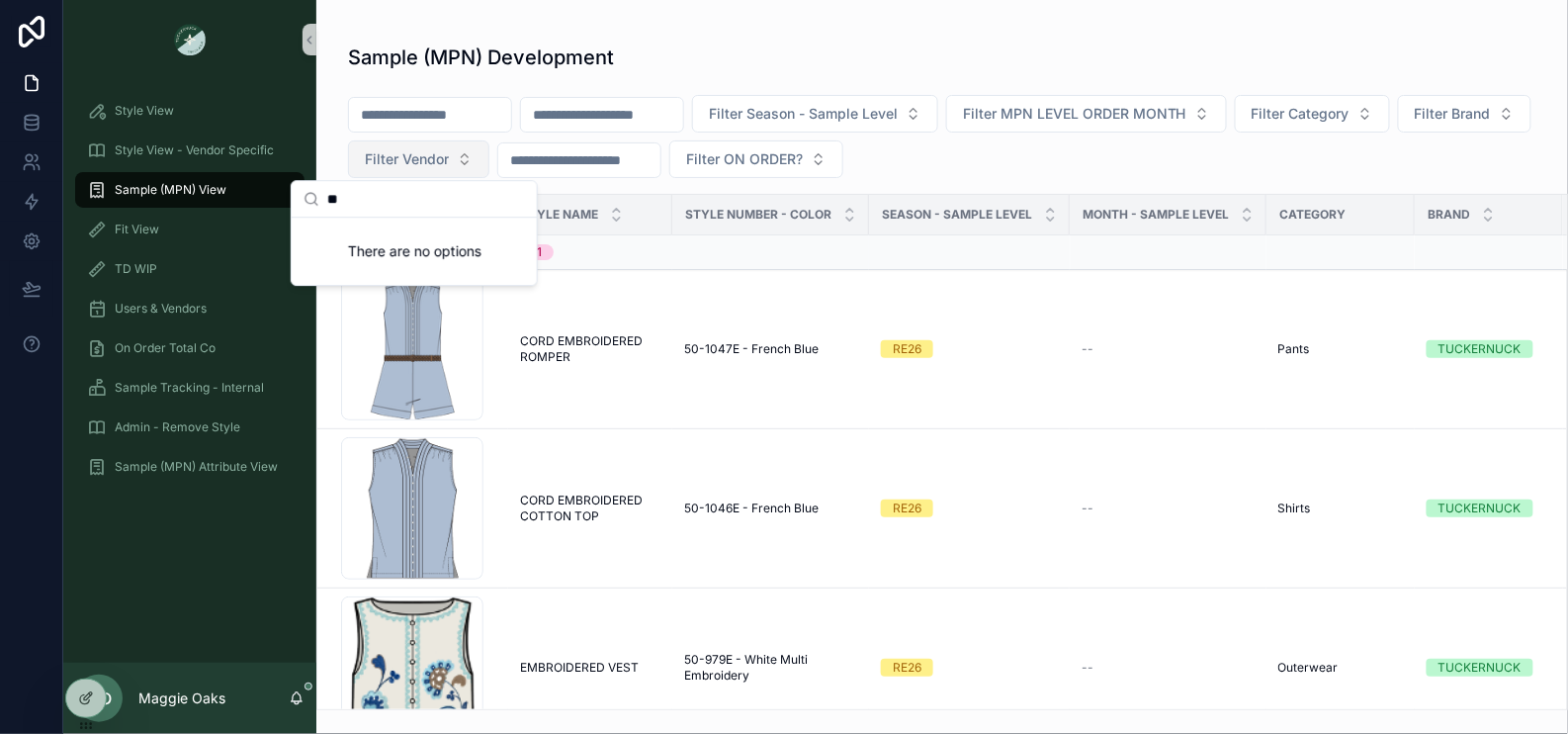 type on "**" 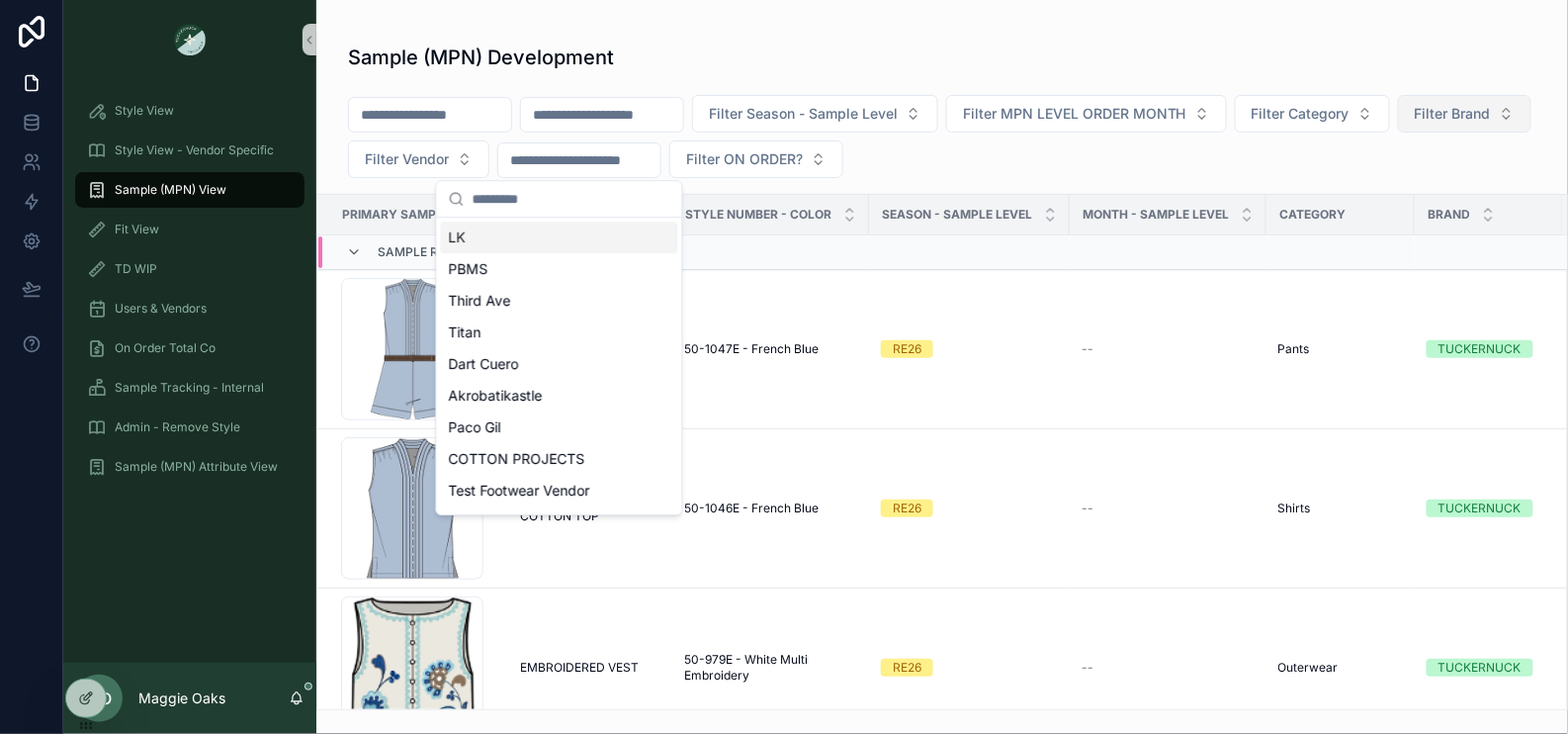 click on "Filter Brand" at bounding box center [1452, 114] 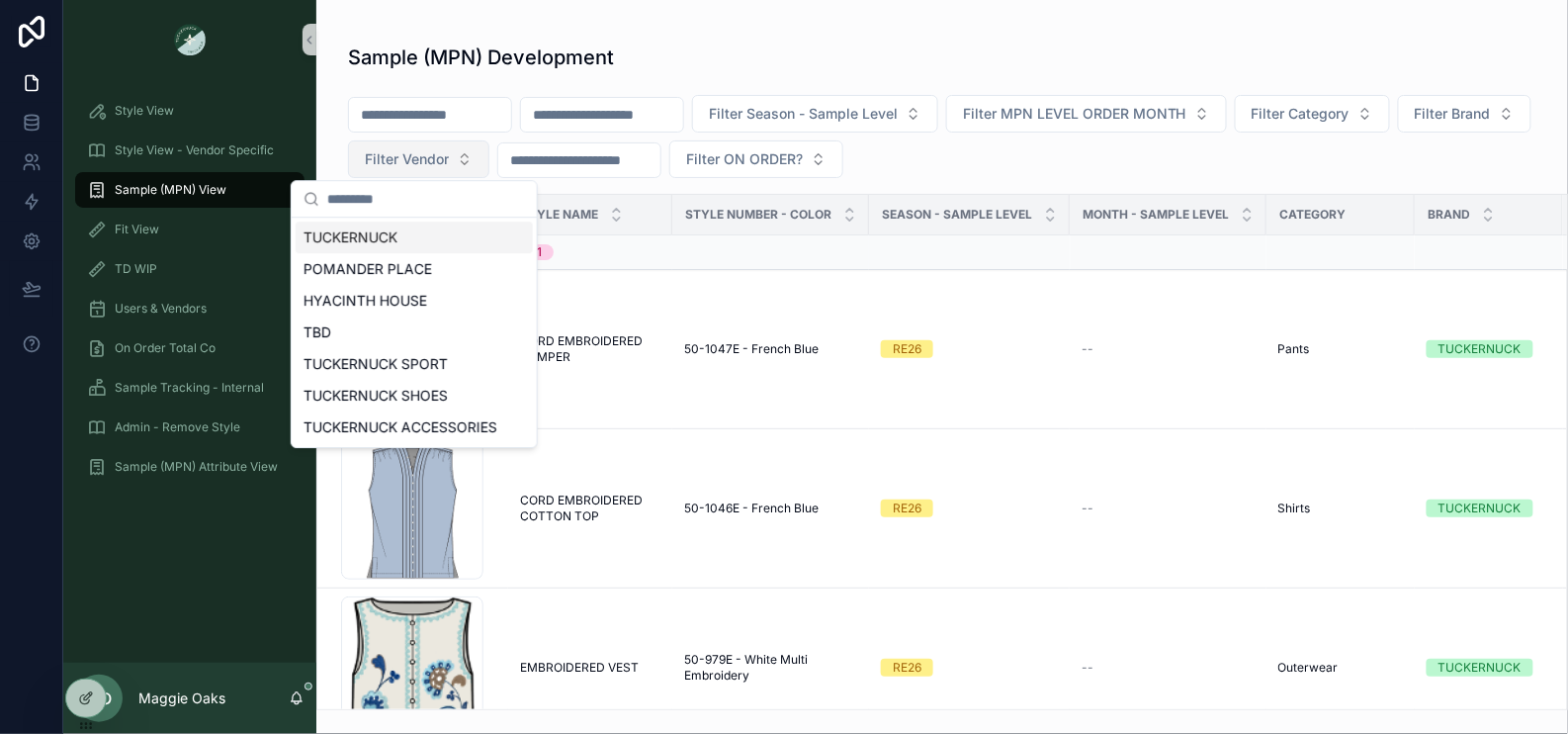 click on "Filter Vendor" at bounding box center (406, 159) 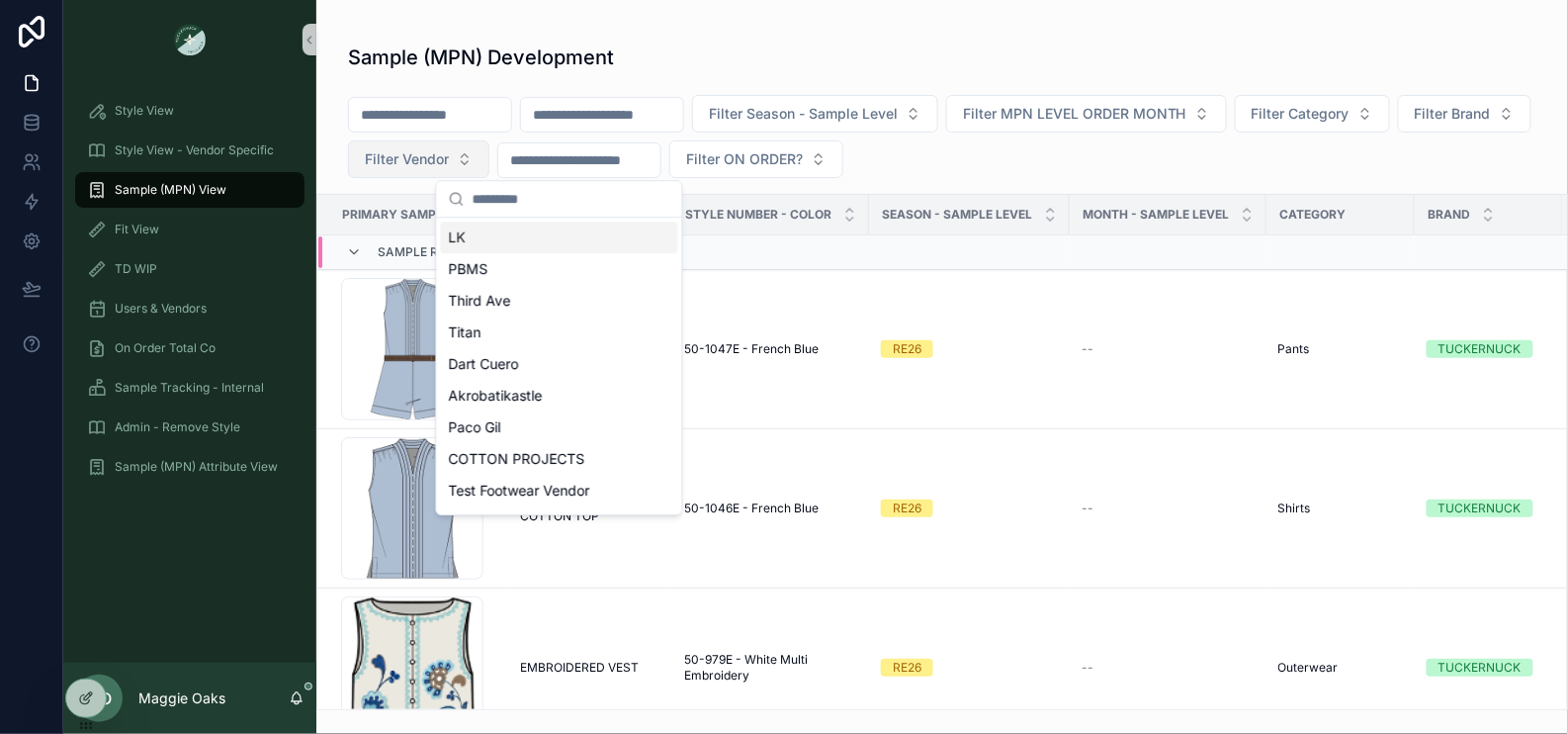 type on "*" 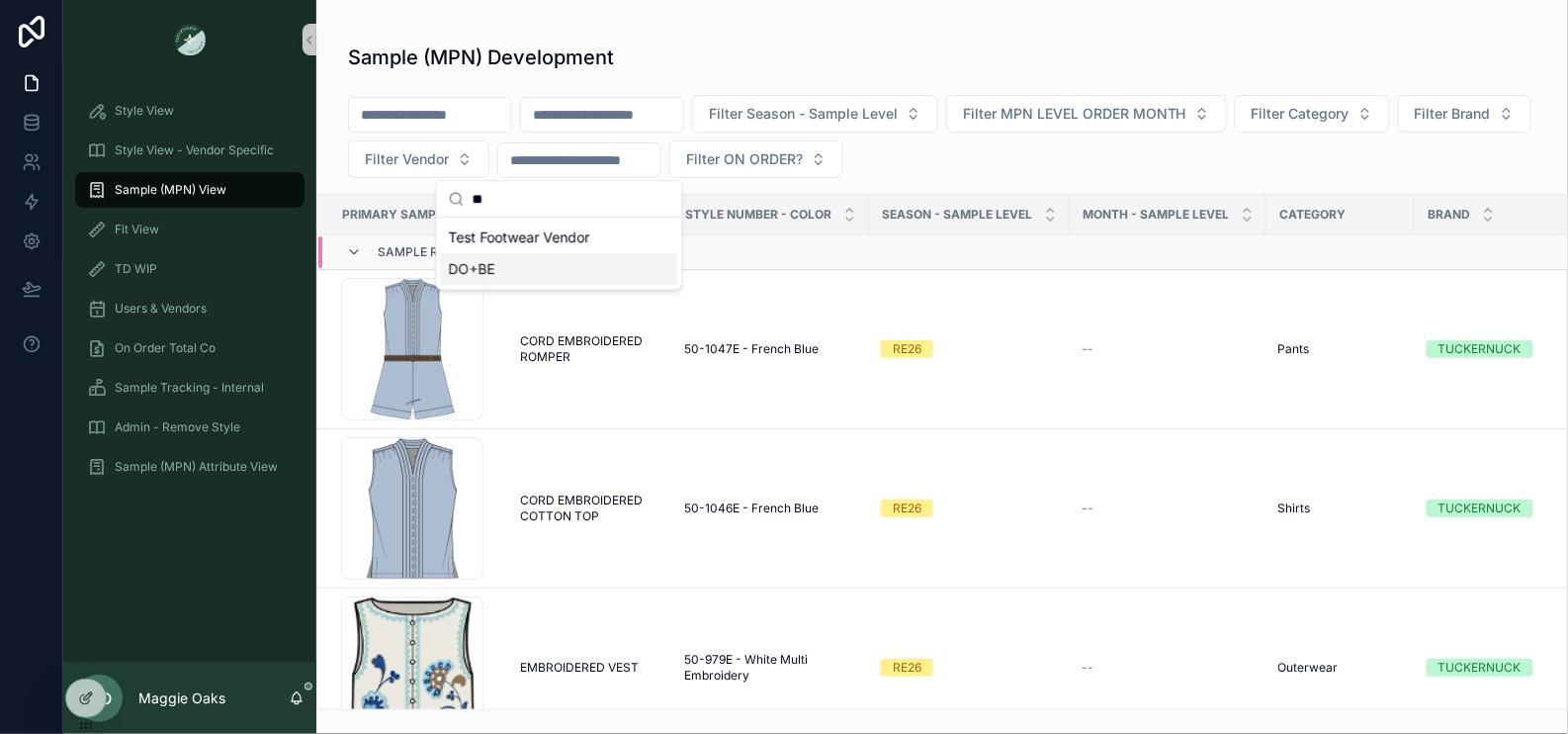 type on "**" 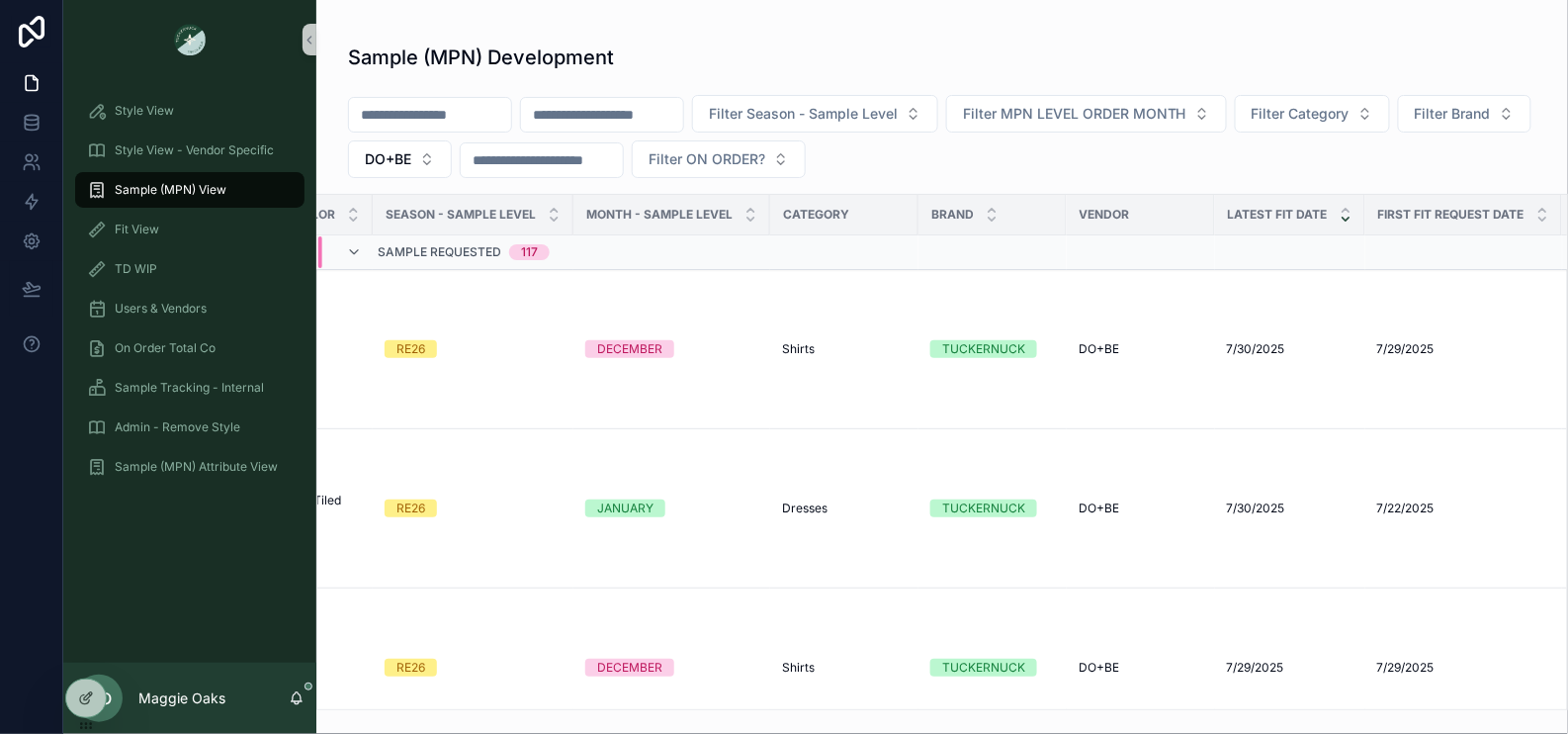 scroll, scrollTop: 0, scrollLeft: 643, axis: horizontal 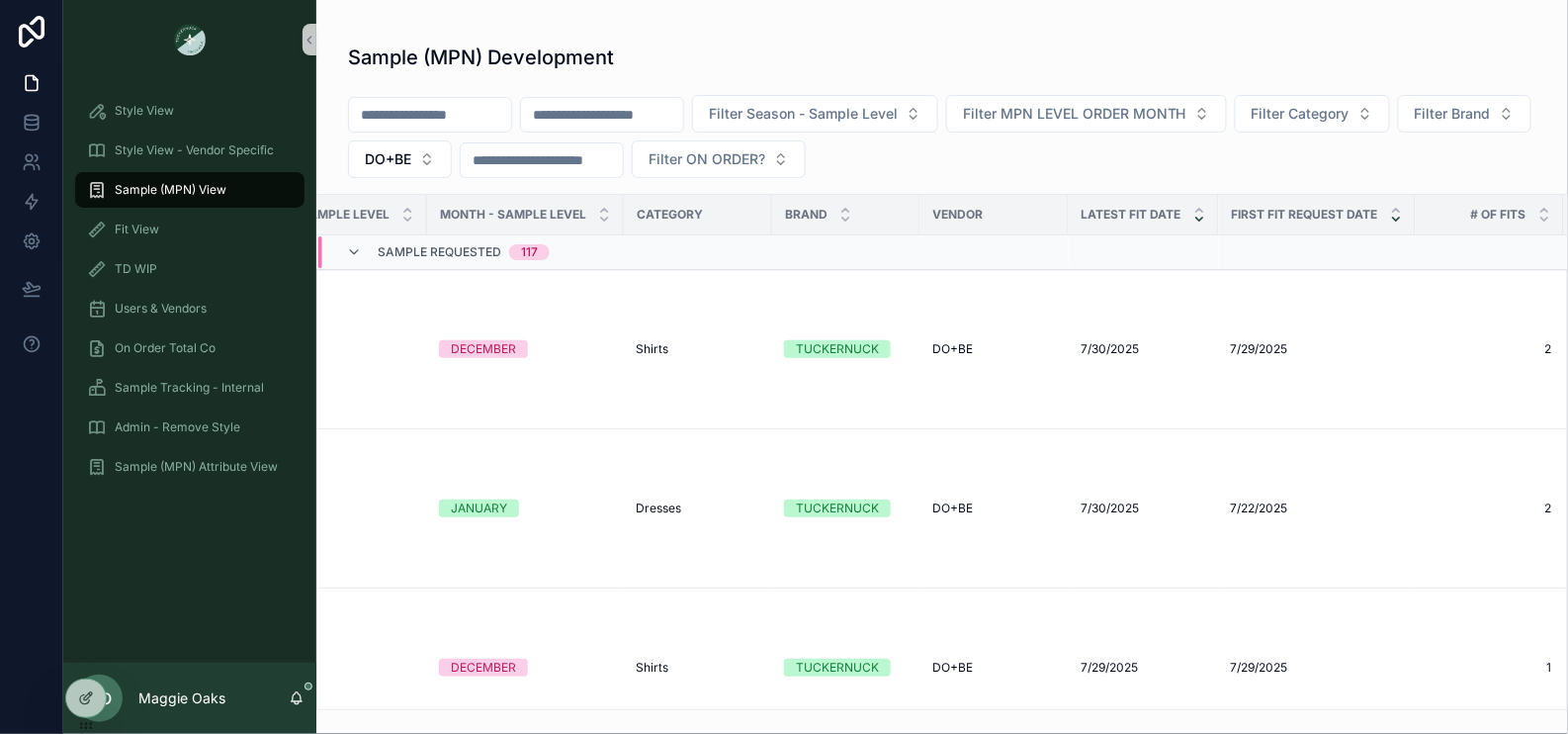 click 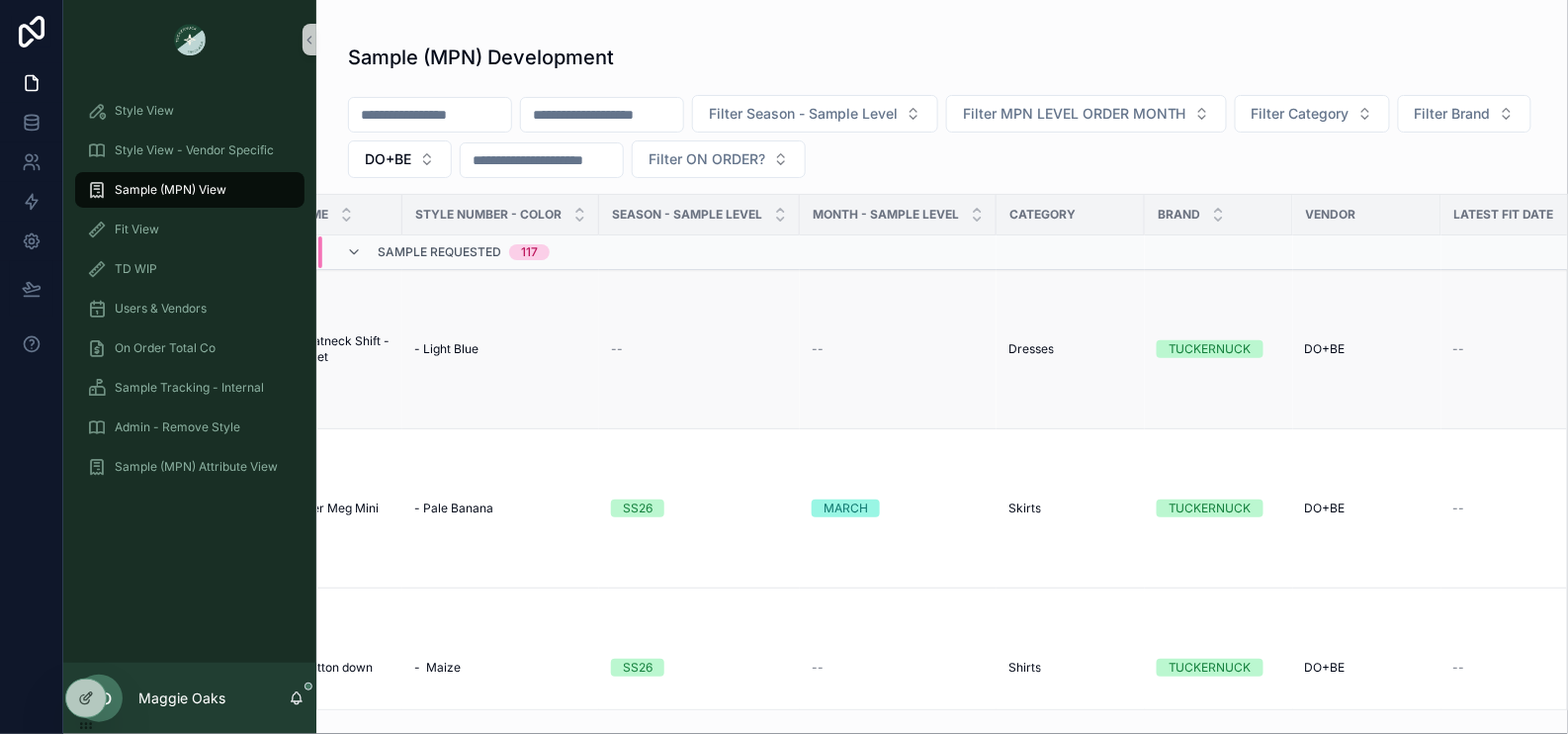 scroll, scrollTop: 0, scrollLeft: 0, axis: both 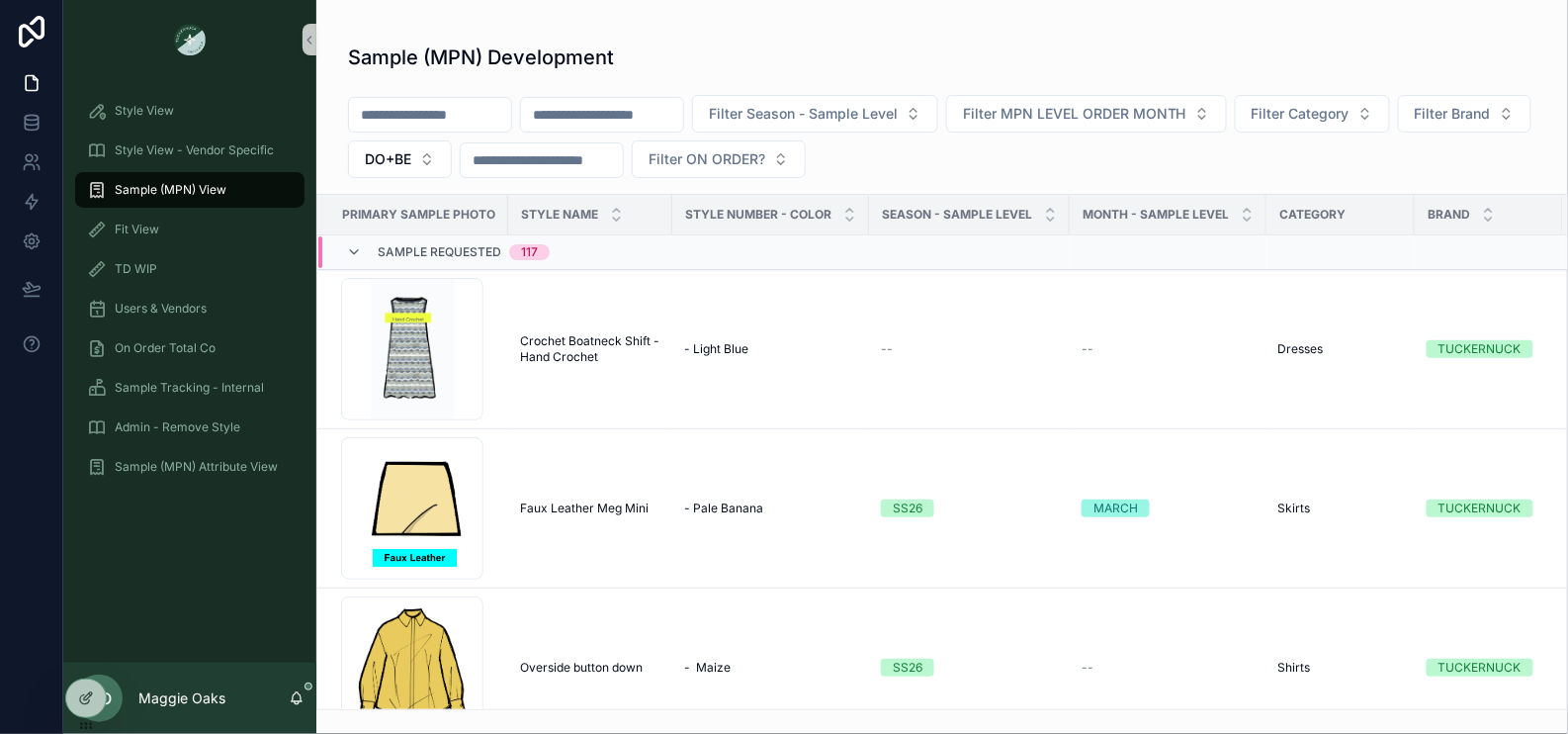 click on "Sample Requested" at bounding box center (439, 252) 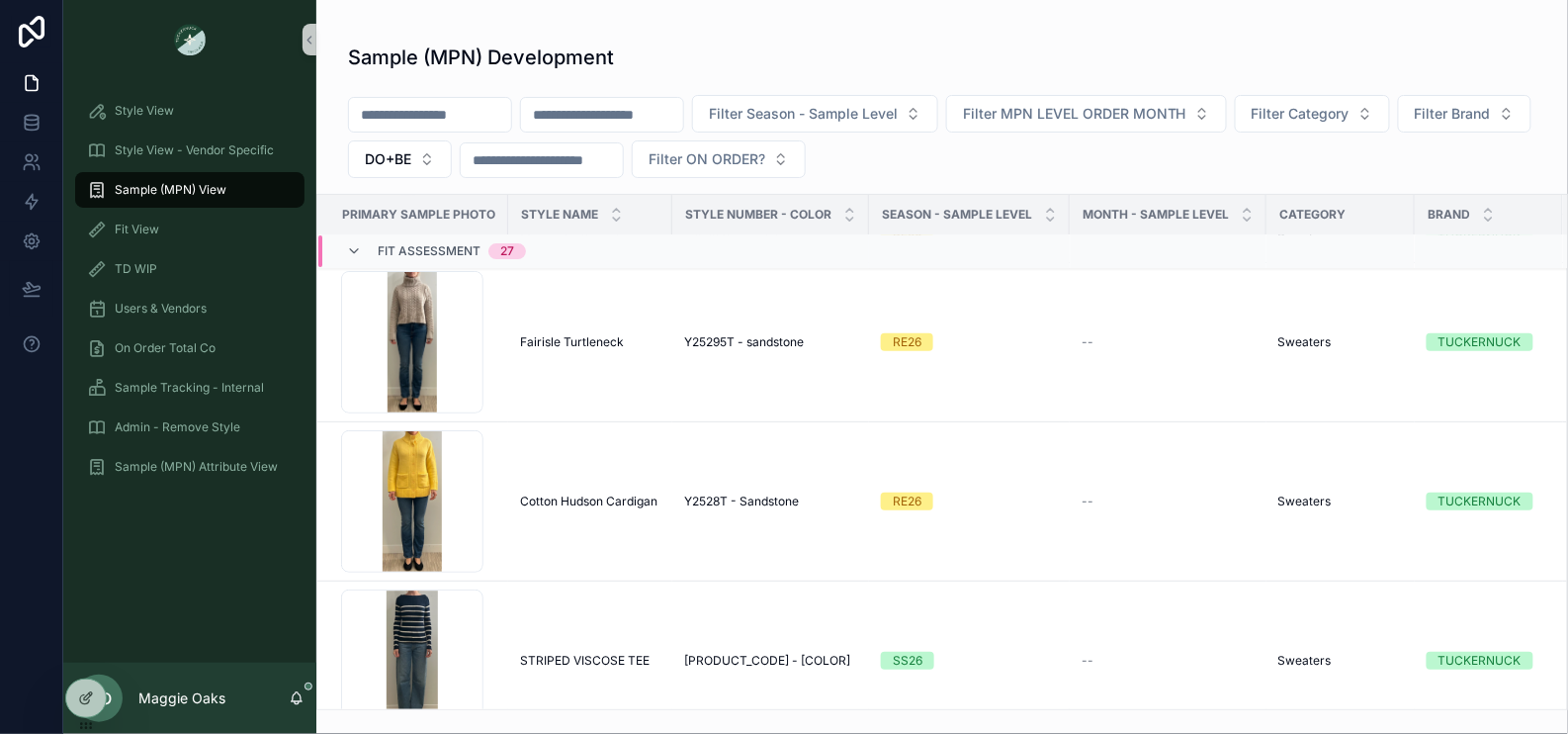 scroll, scrollTop: 2669, scrollLeft: 0, axis: vertical 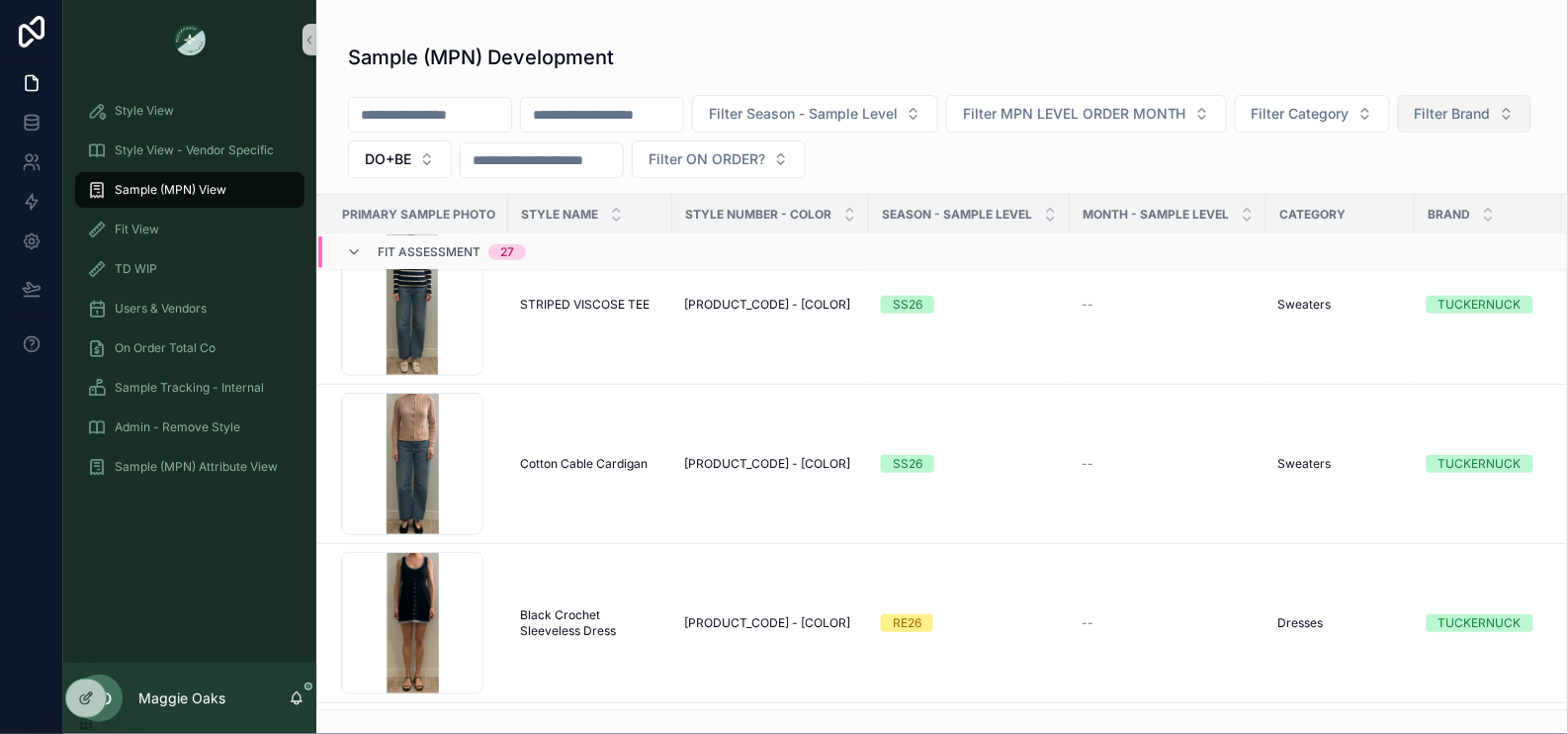 click on "Sample (MPN) View" at bounding box center [170, 190] 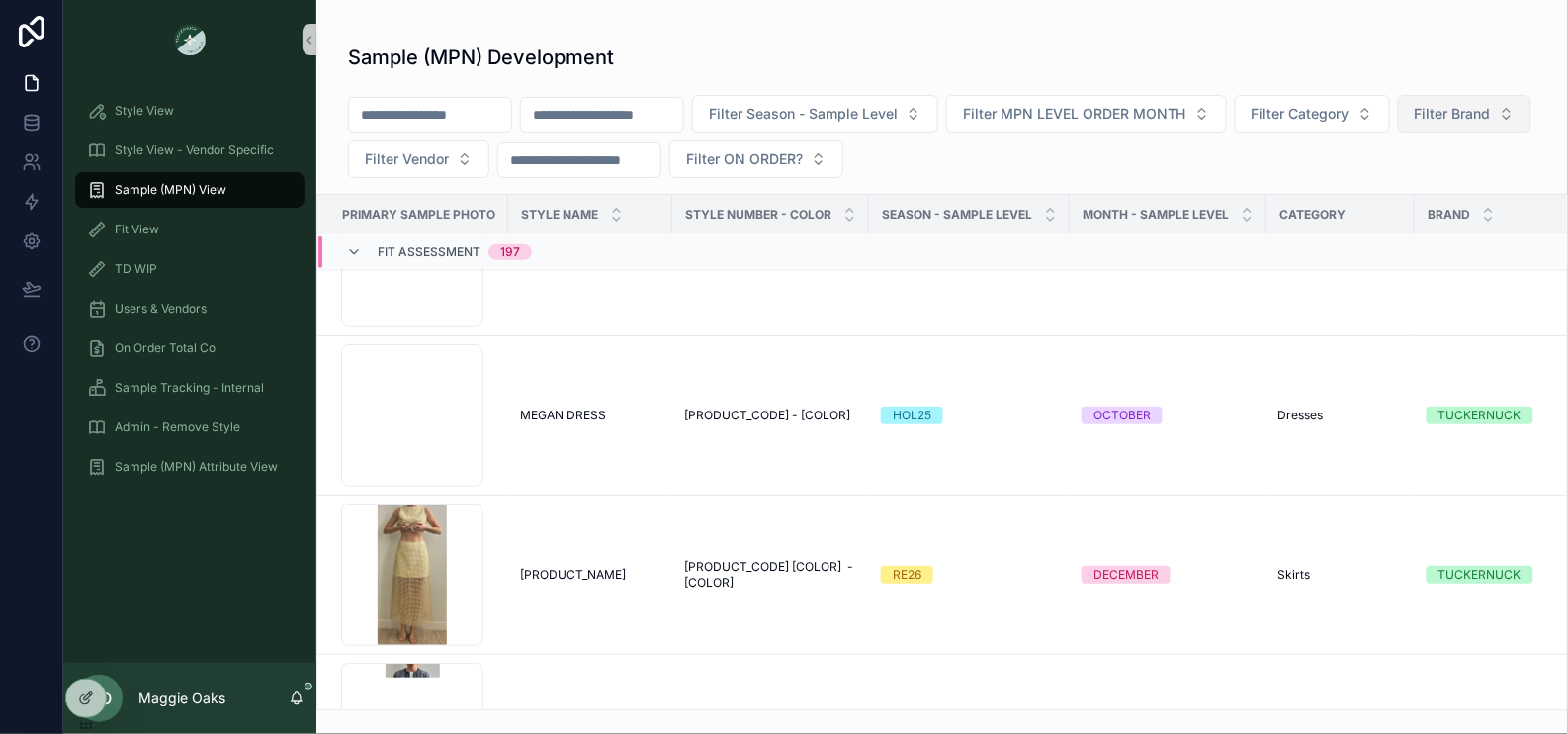 scroll, scrollTop: 2780, scrollLeft: 0, axis: vertical 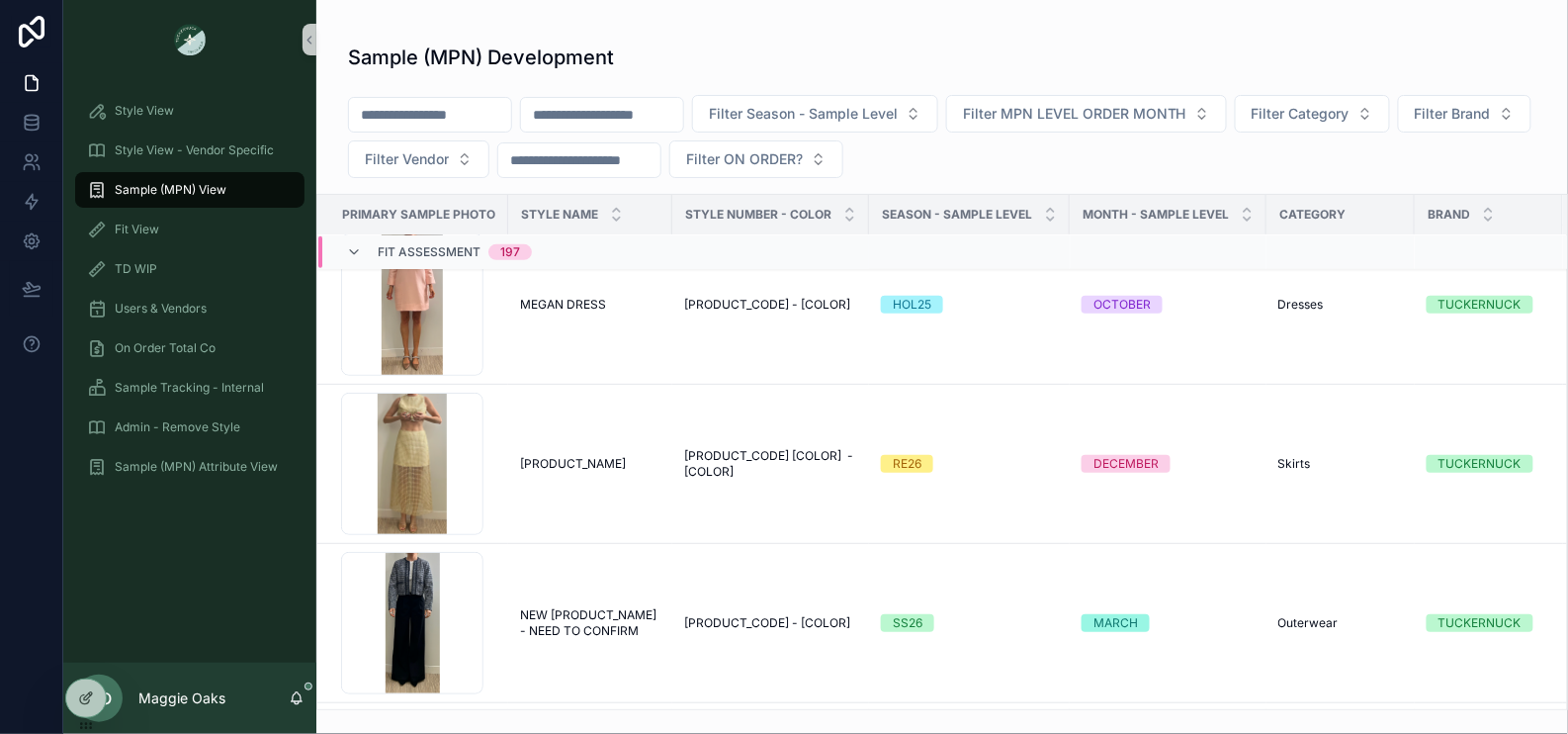 click at bounding box center (430, 115) 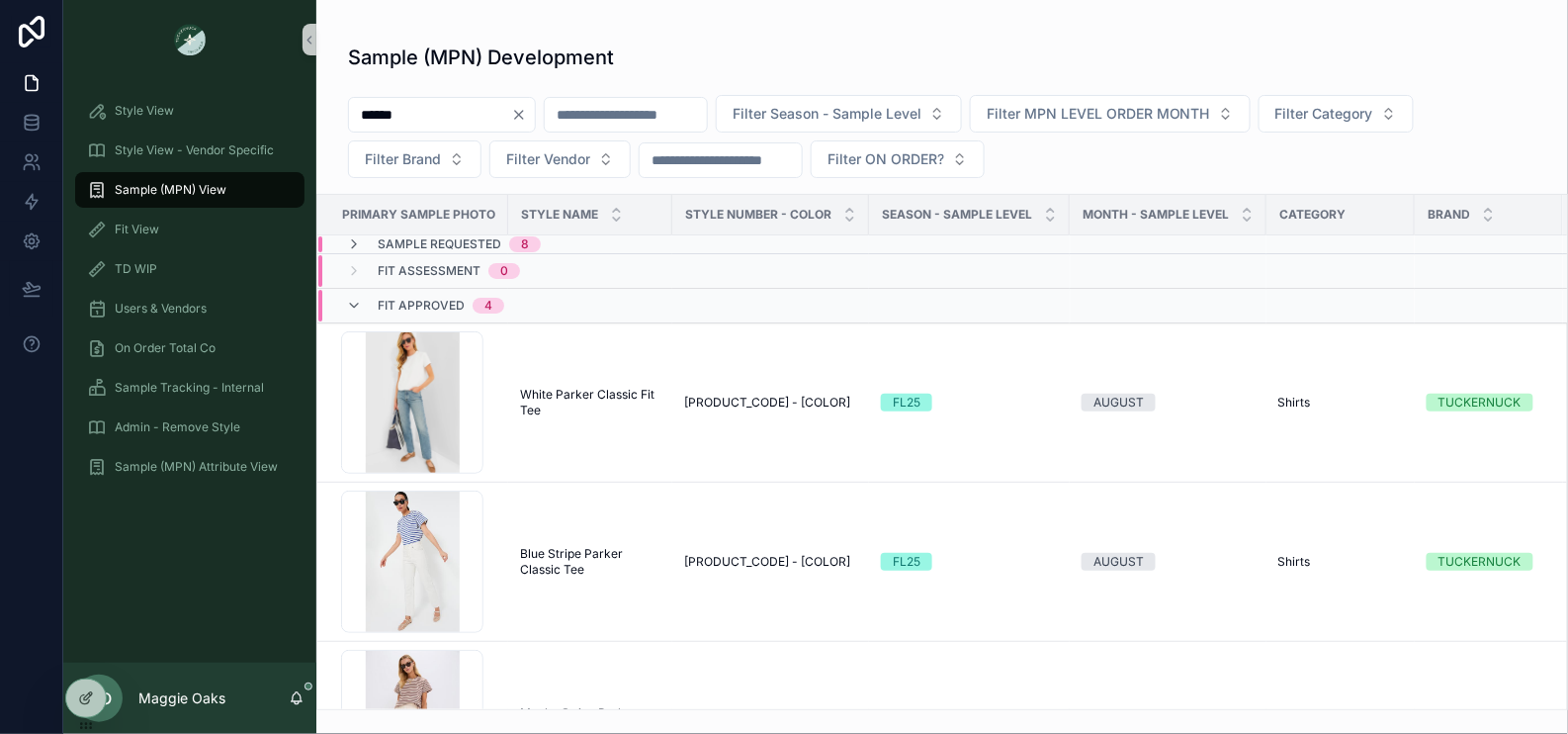 type on "******" 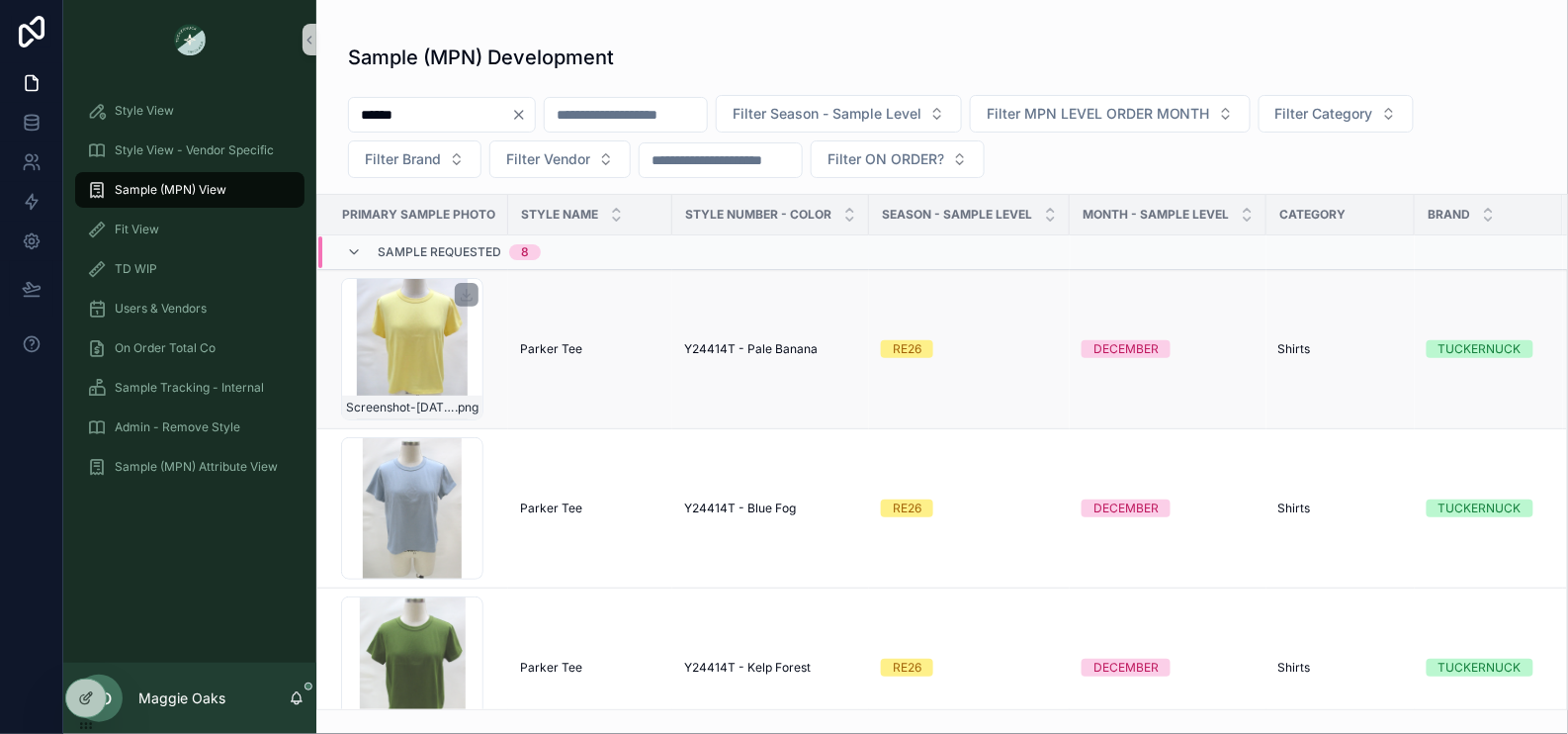 scroll, scrollTop: 963, scrollLeft: 0, axis: vertical 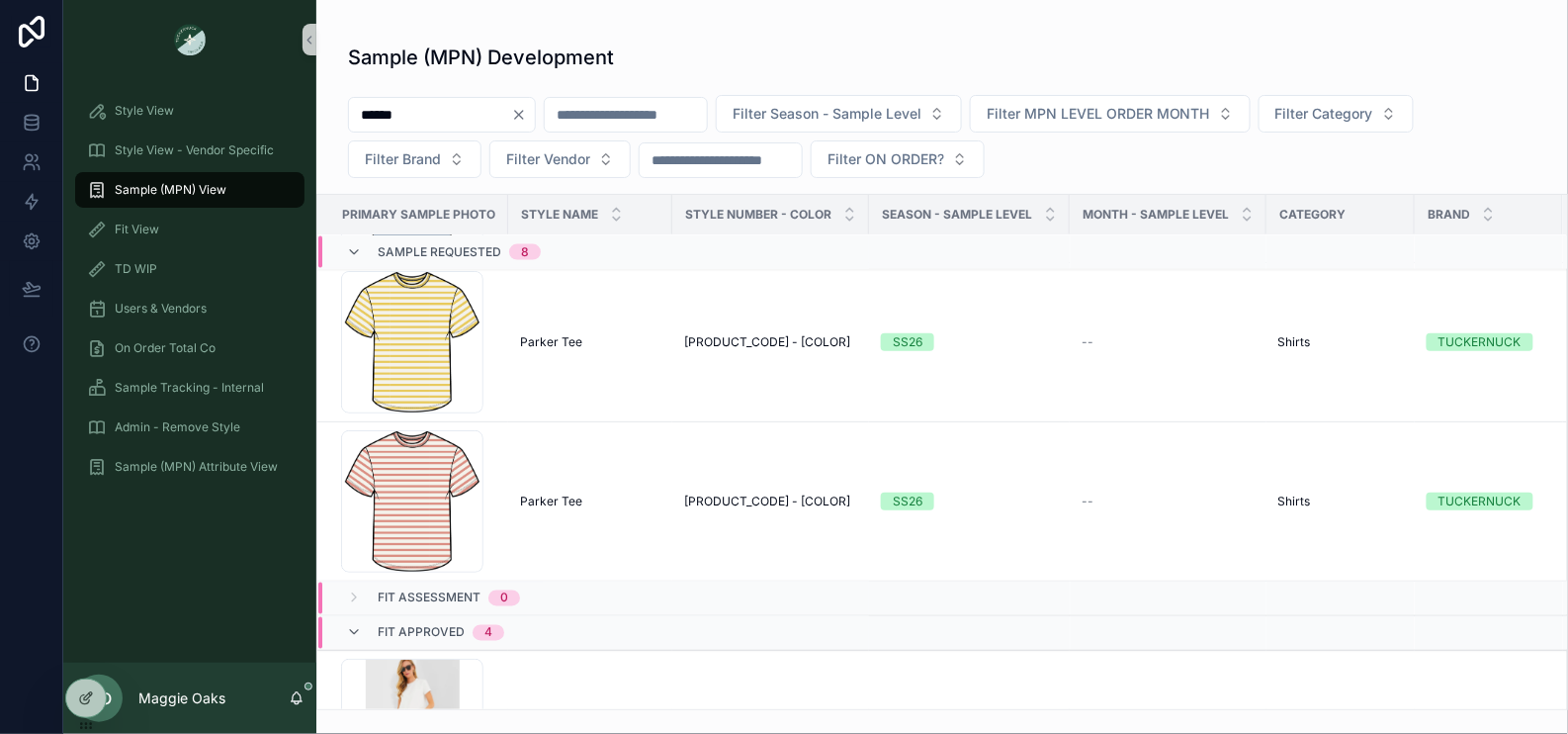 click 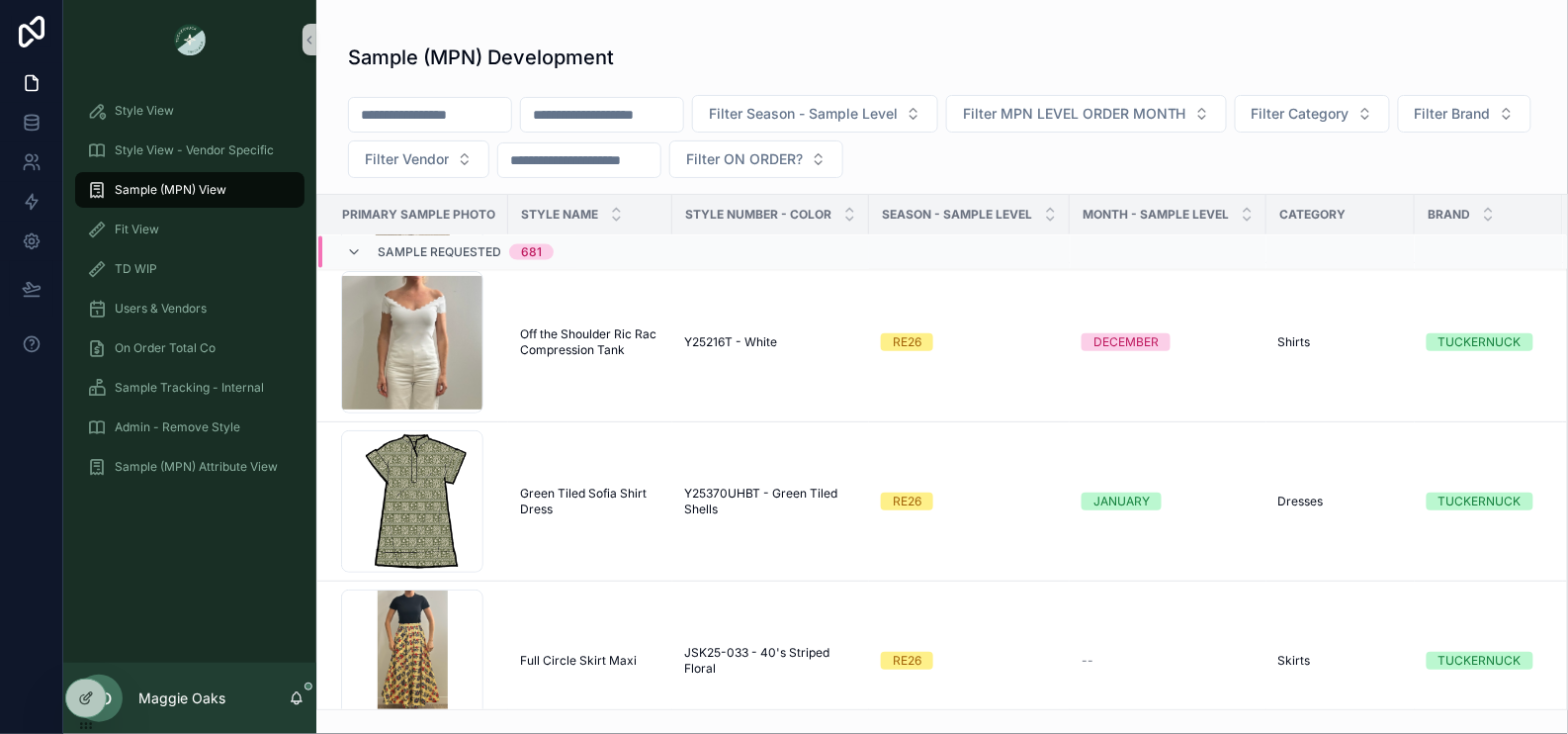 click at bounding box center [430, 115] 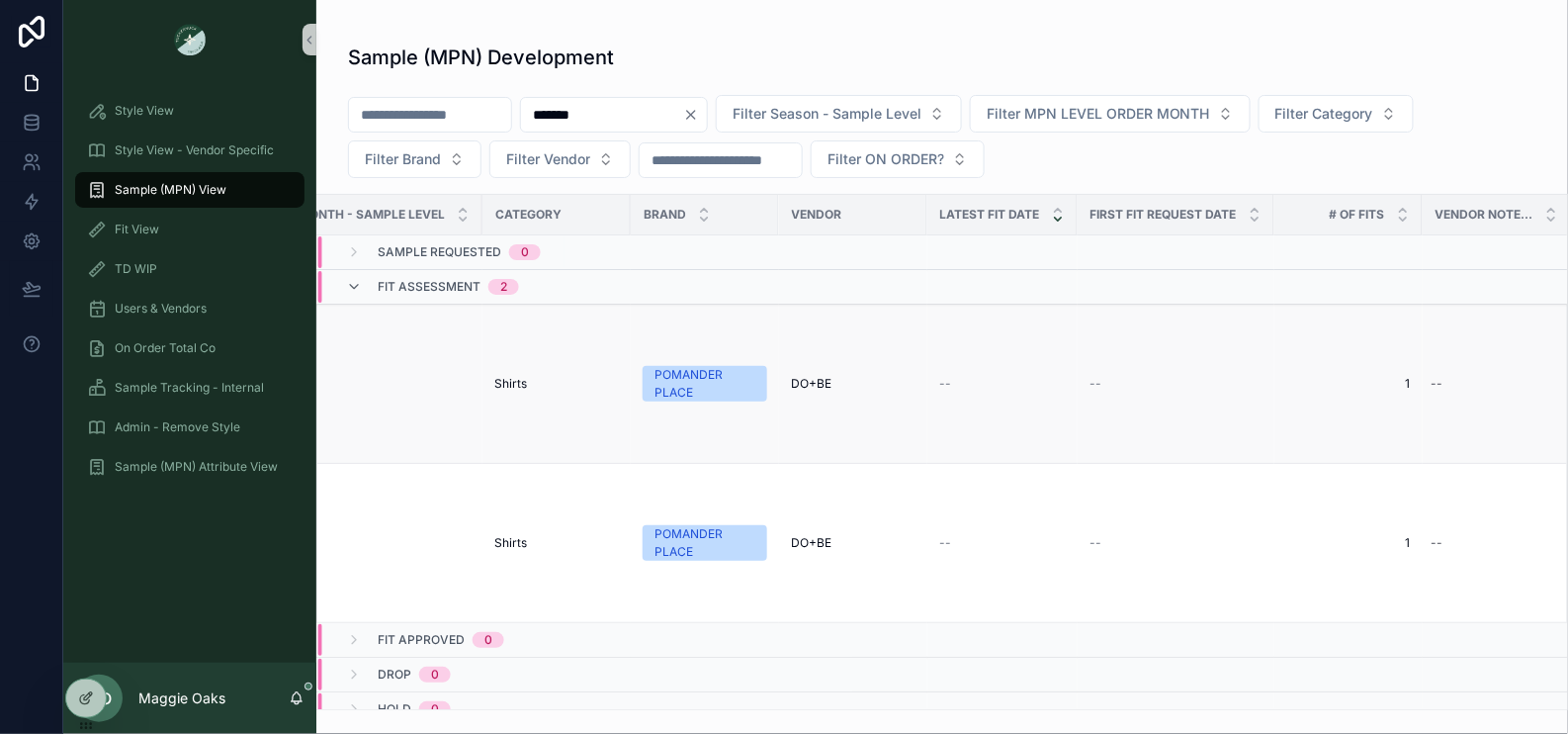scroll, scrollTop: 0, scrollLeft: 0, axis: both 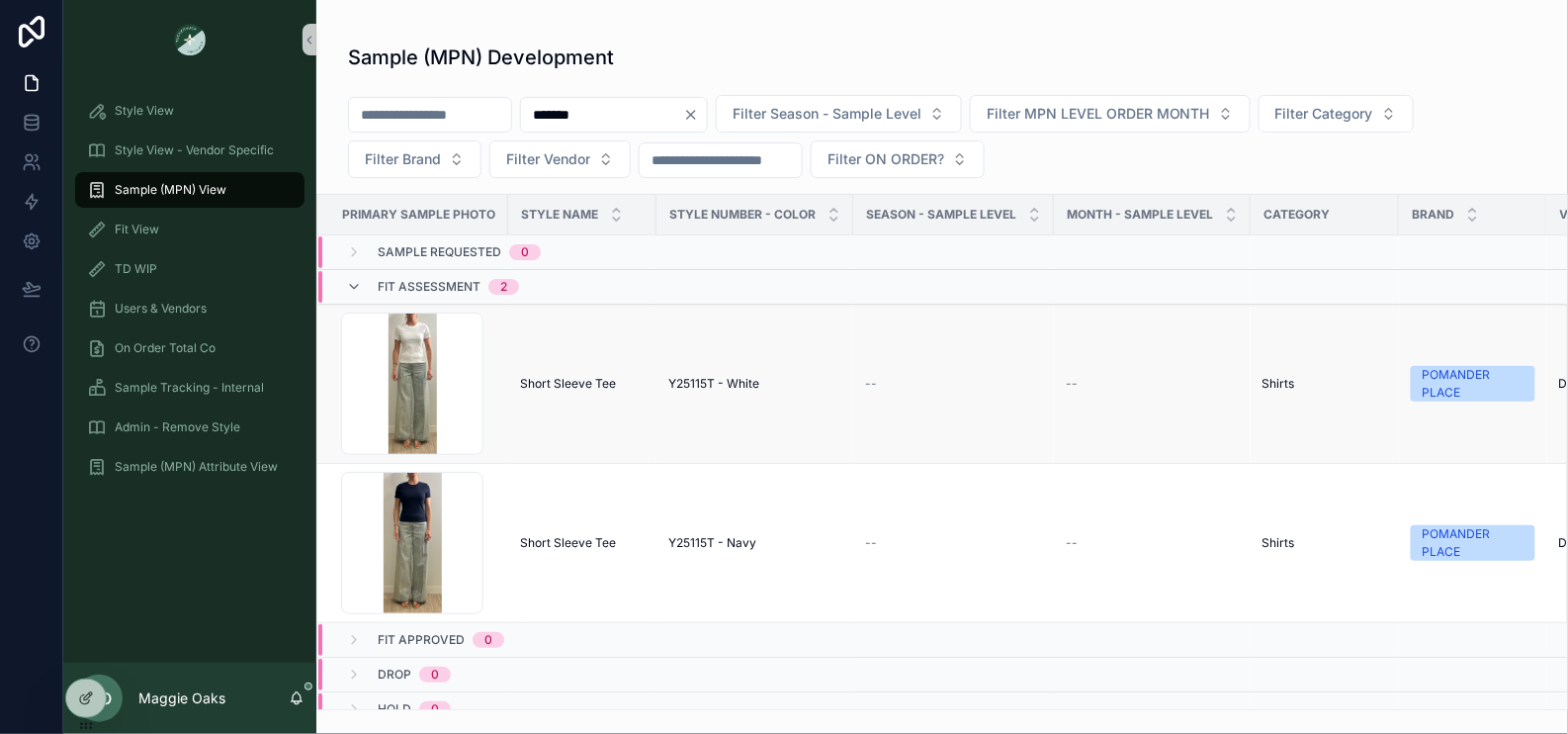 type on "*******" 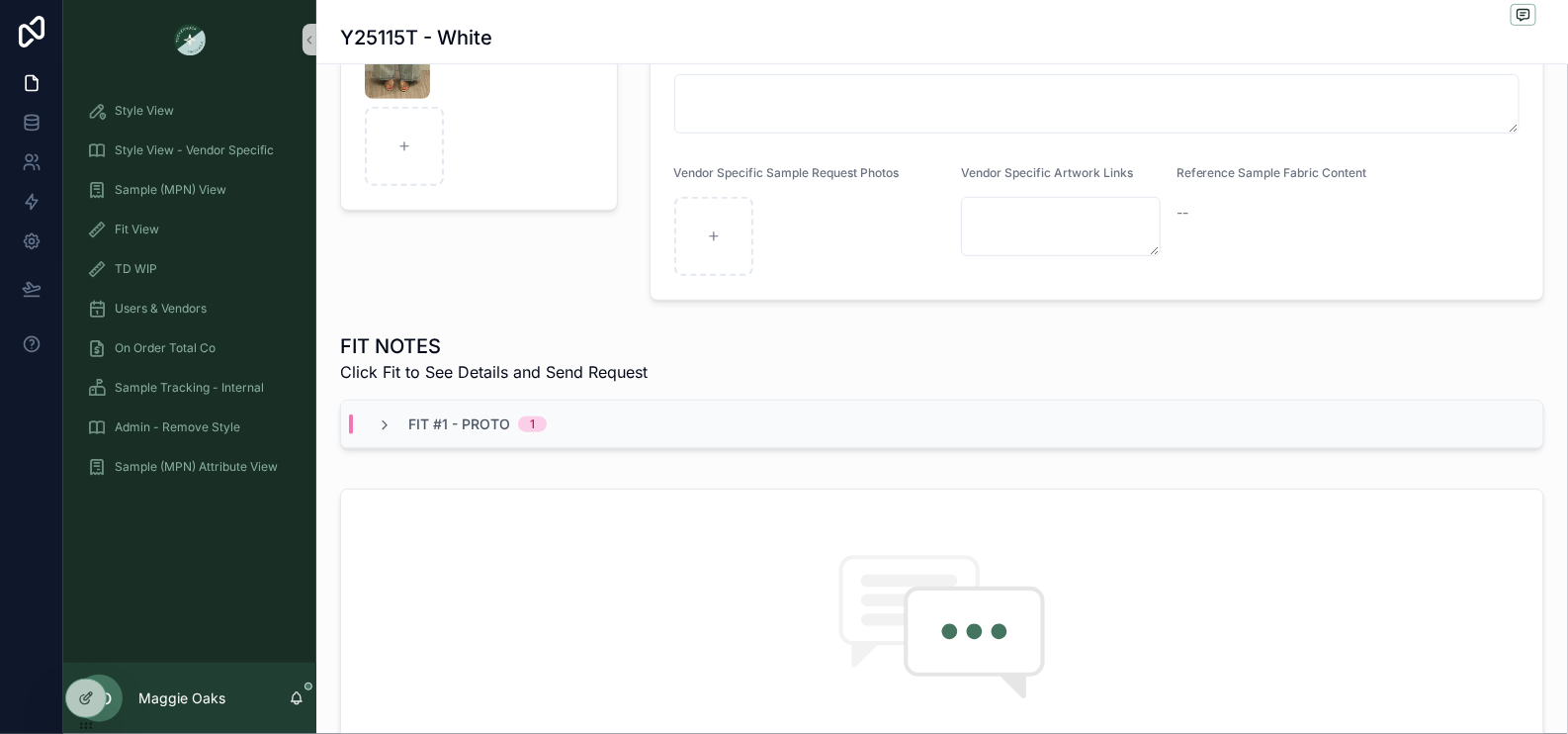 scroll, scrollTop: 239, scrollLeft: 0, axis: vertical 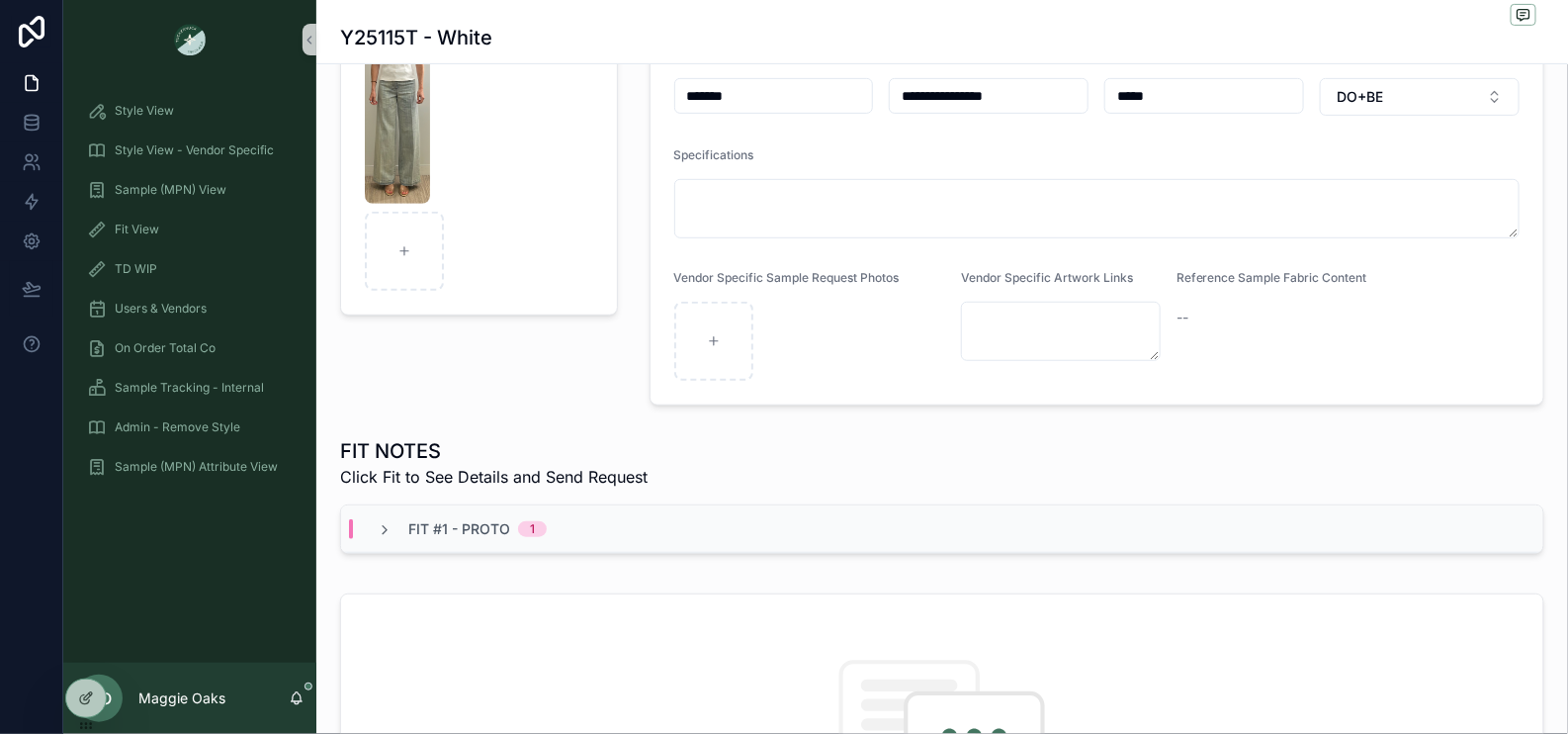 click on "Fit #1 - Proto 1" at bounding box center [462, 529] 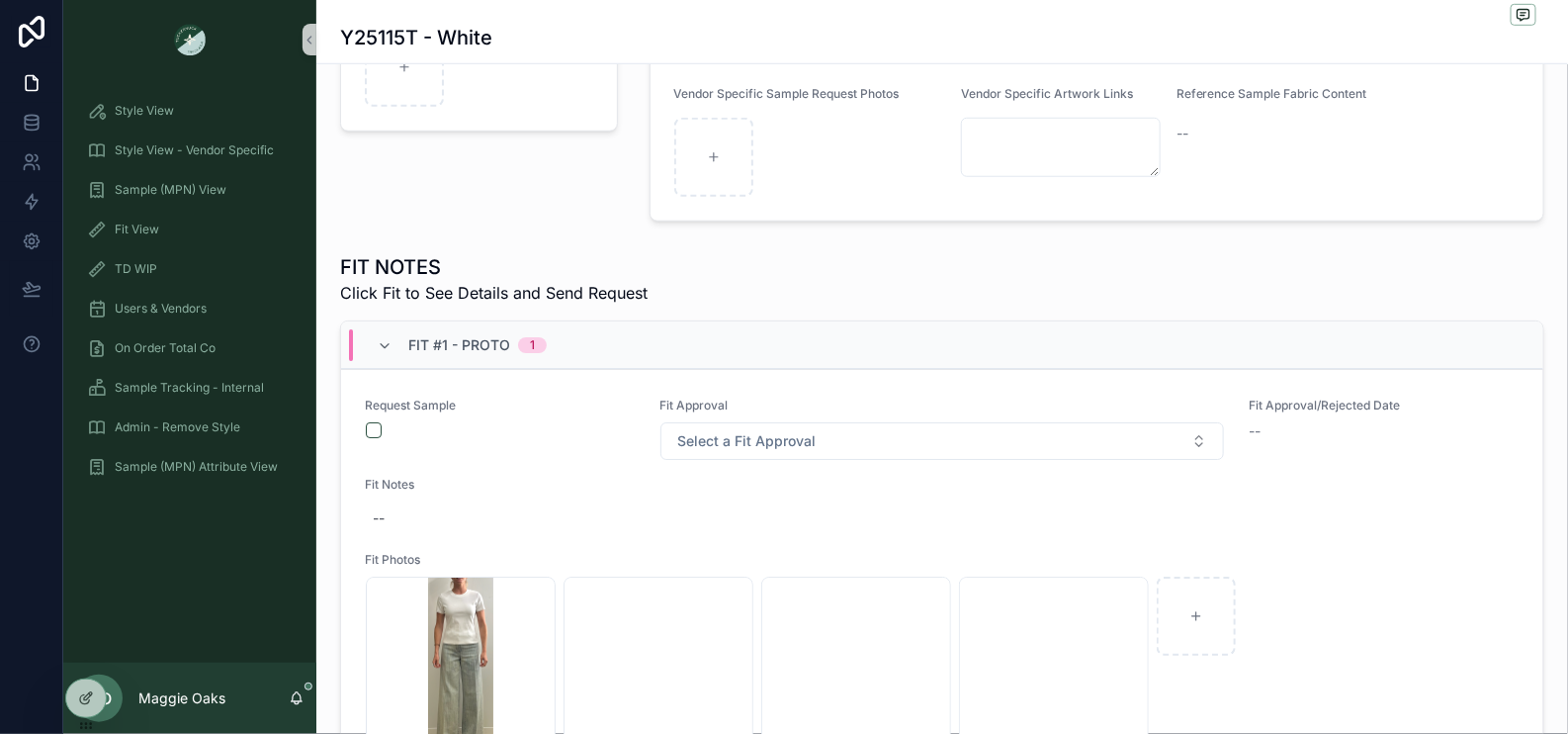 scroll, scrollTop: 545, scrollLeft: 0, axis: vertical 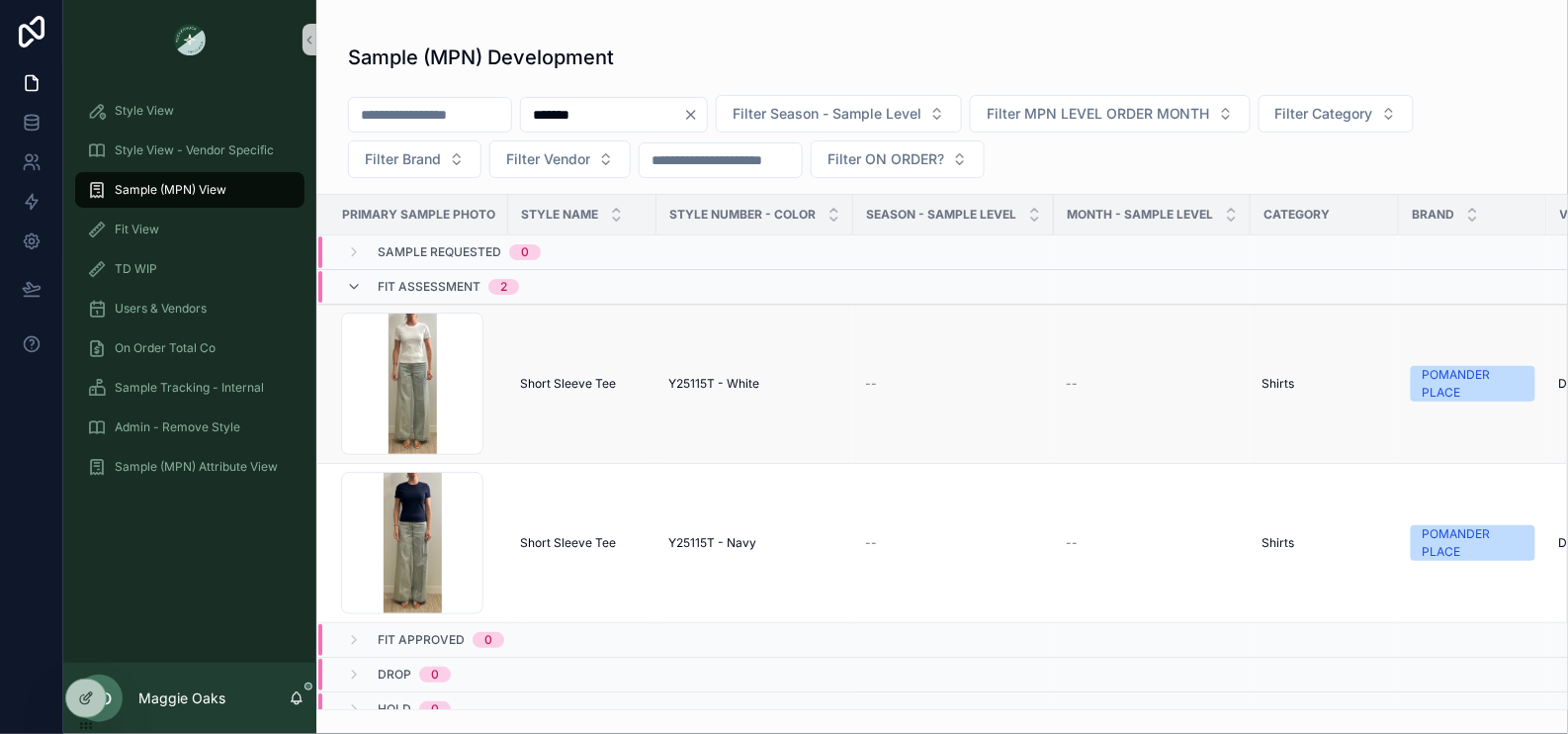 click on "Short Sleeve Tee" at bounding box center (567, 384) 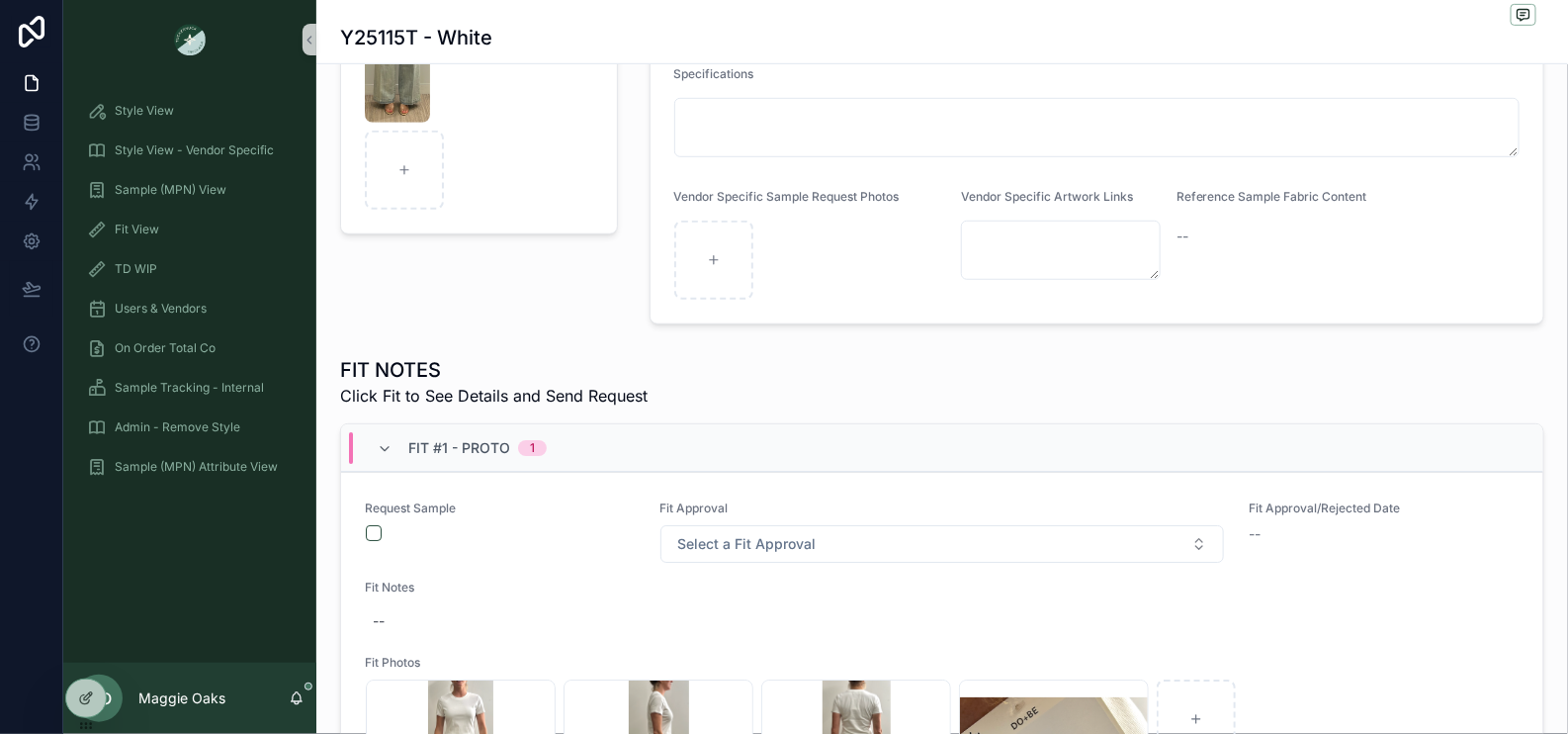scroll, scrollTop: 425, scrollLeft: 0, axis: vertical 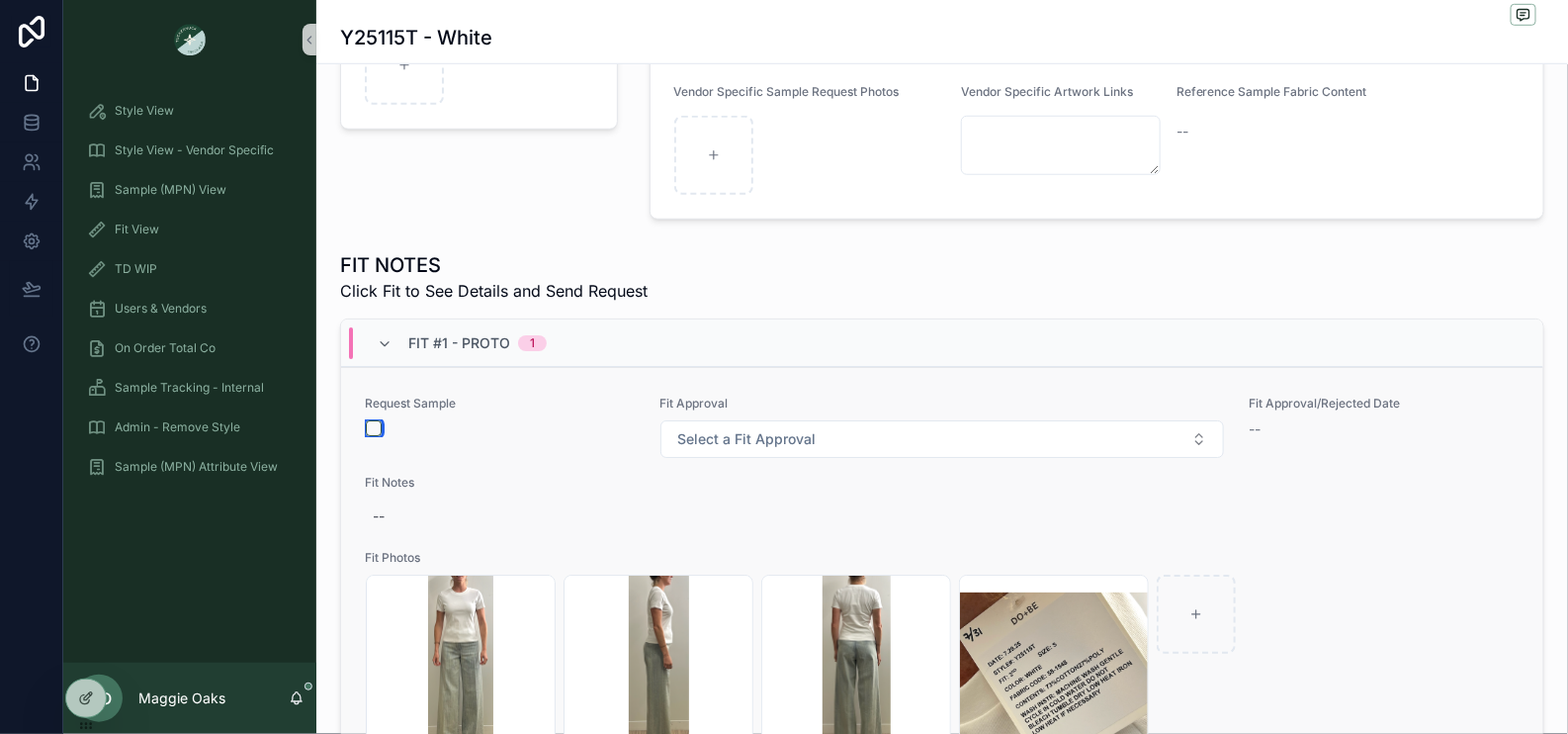 click at bounding box center (374, 428) 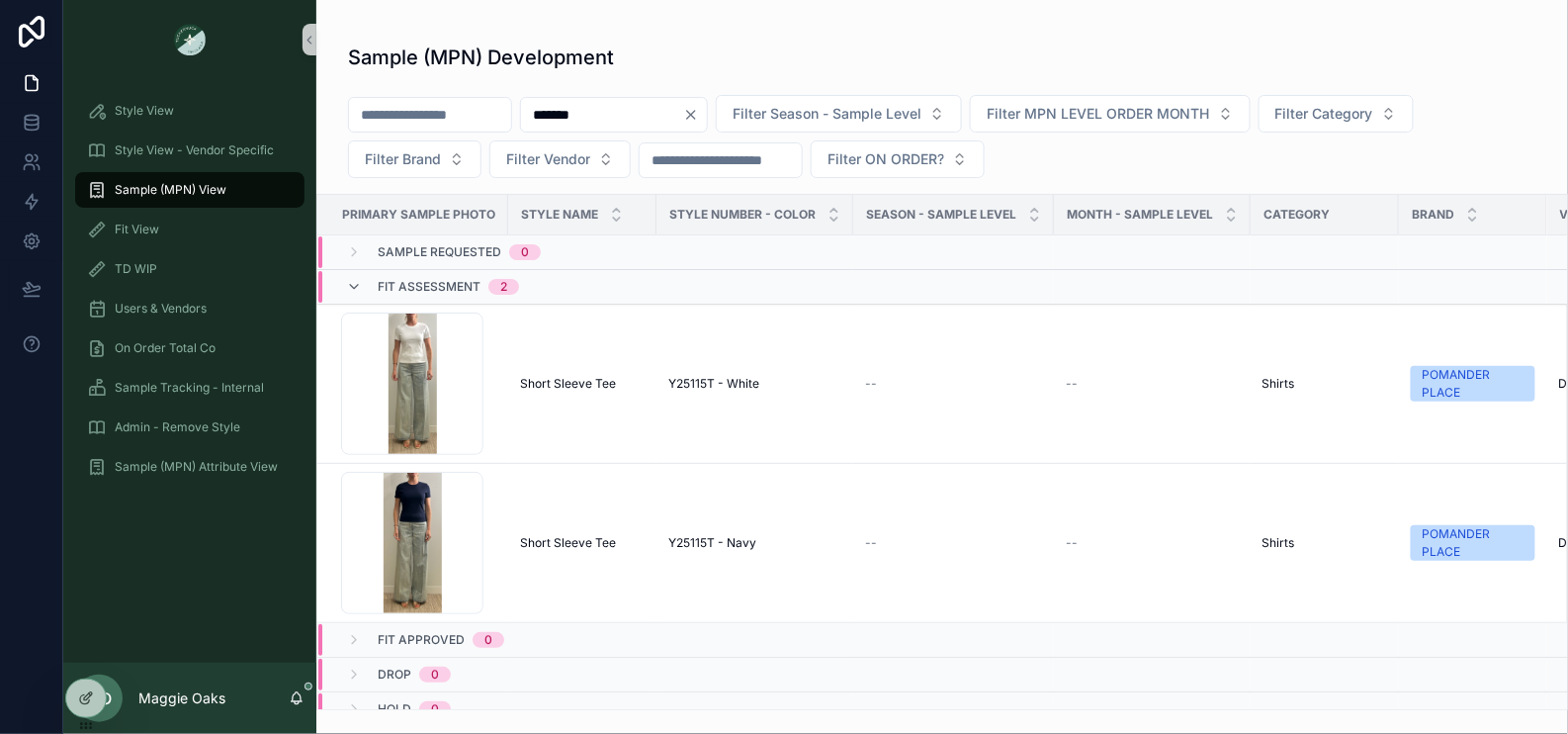 scroll, scrollTop: 0, scrollLeft: 0, axis: both 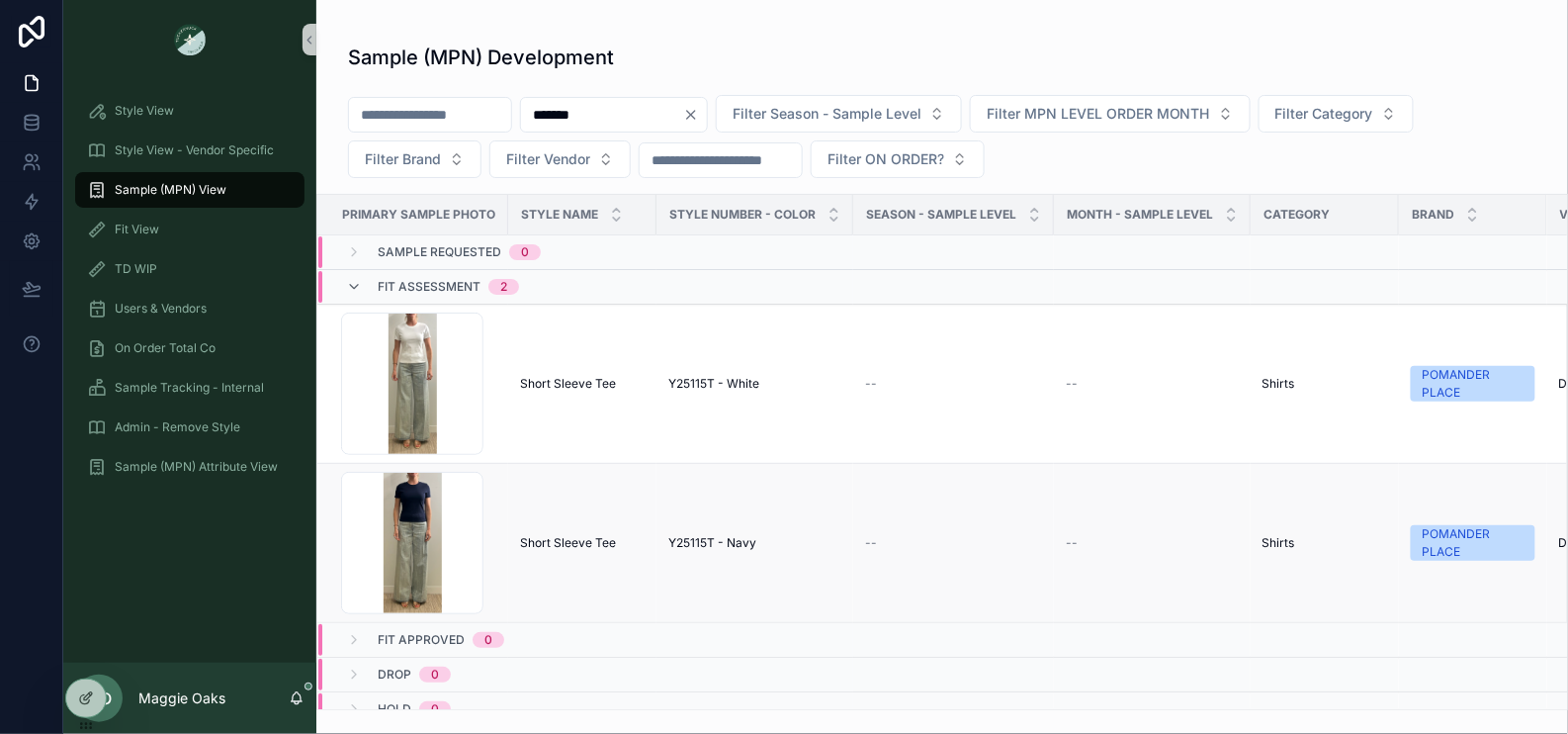 click on "Short Sleeve Tee" at bounding box center [567, 543] 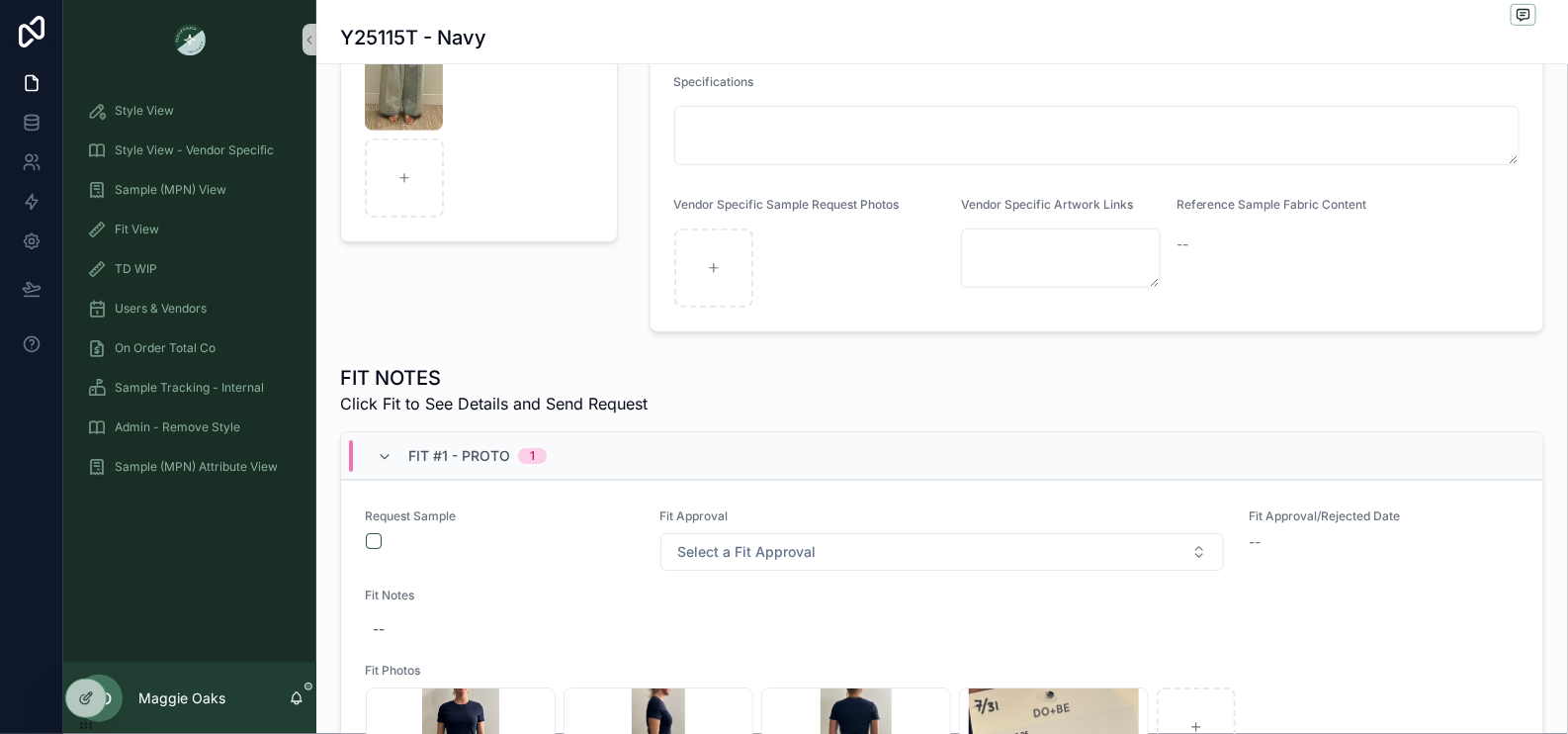 scroll, scrollTop: 314, scrollLeft: 0, axis: vertical 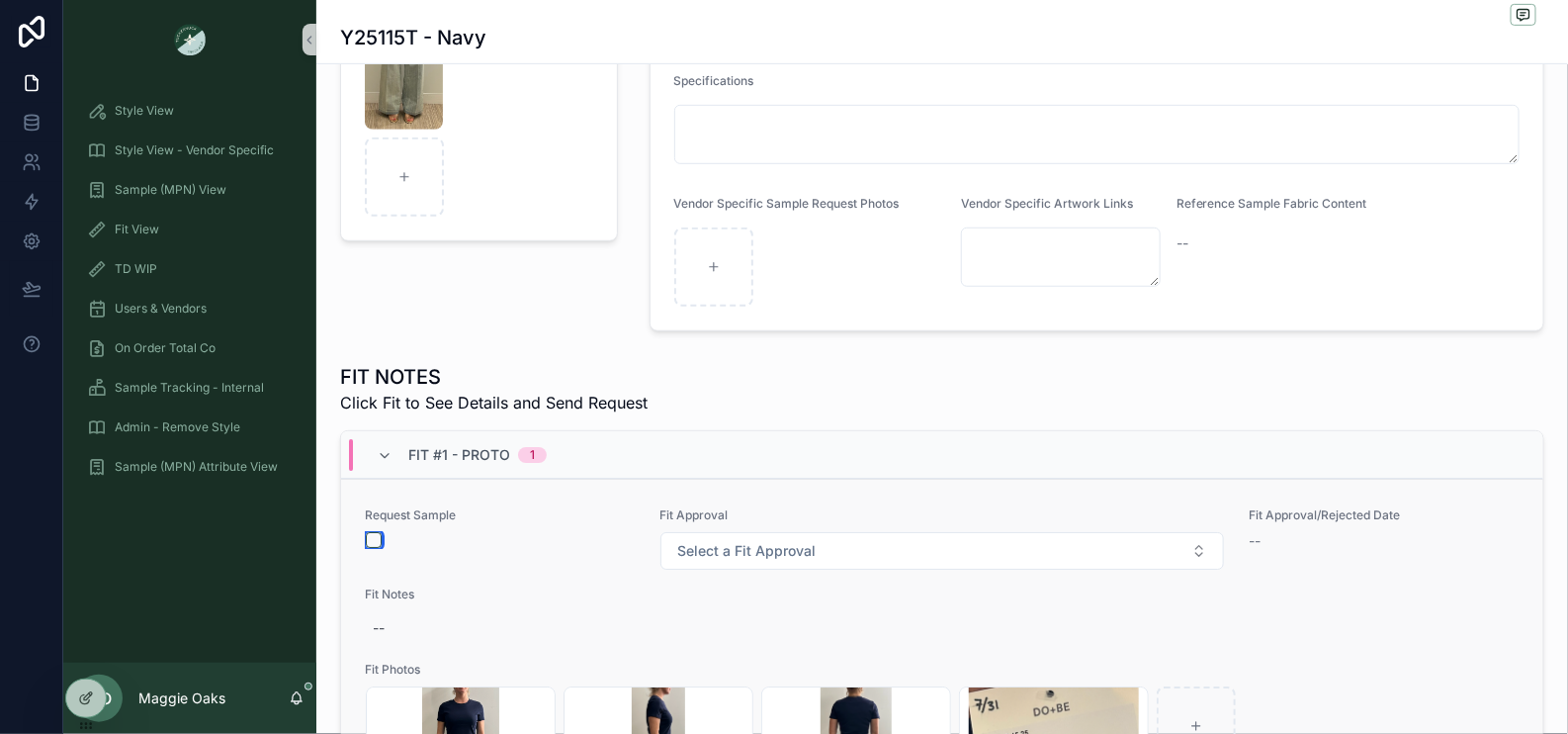 click at bounding box center [374, 540] 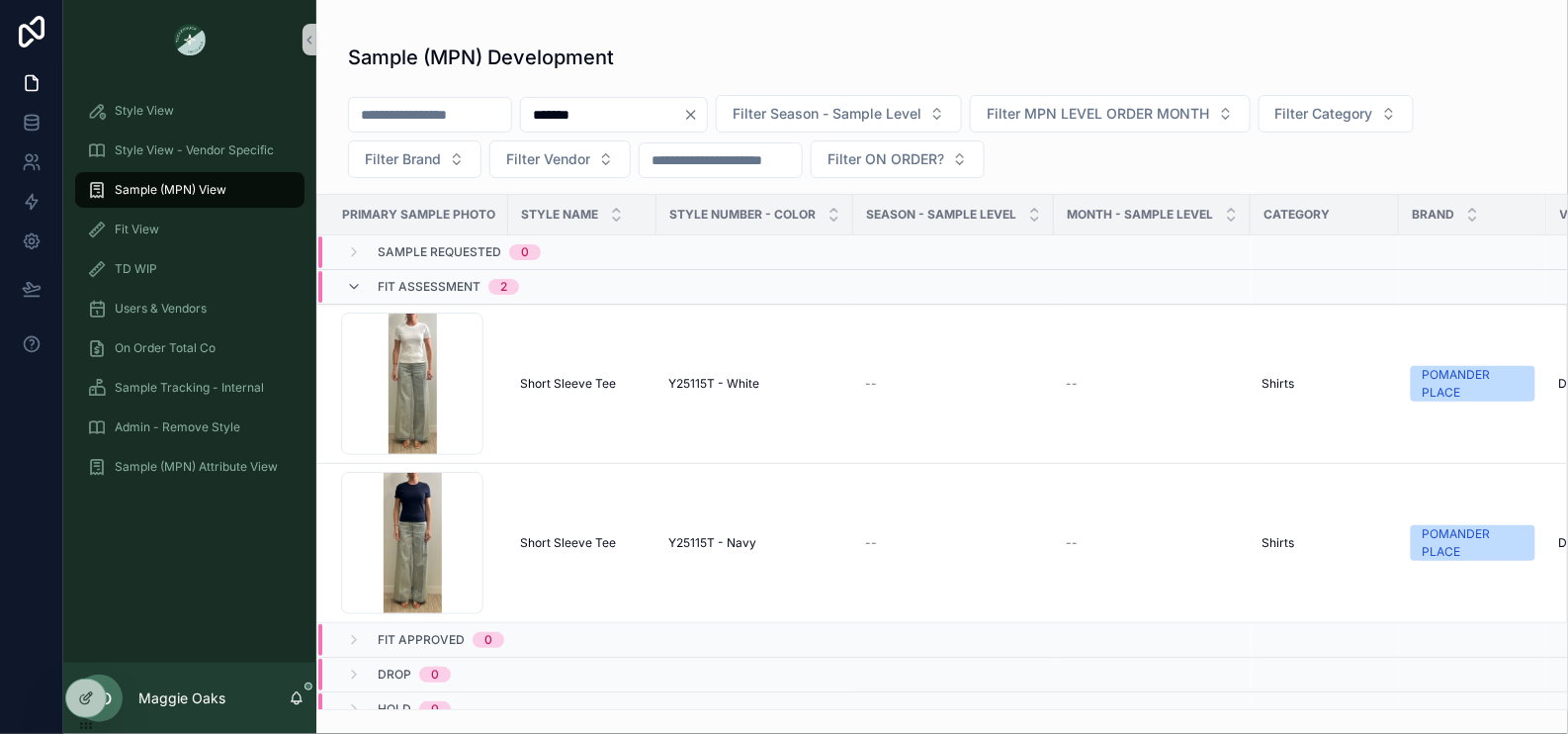 scroll, scrollTop: 0, scrollLeft: 0, axis: both 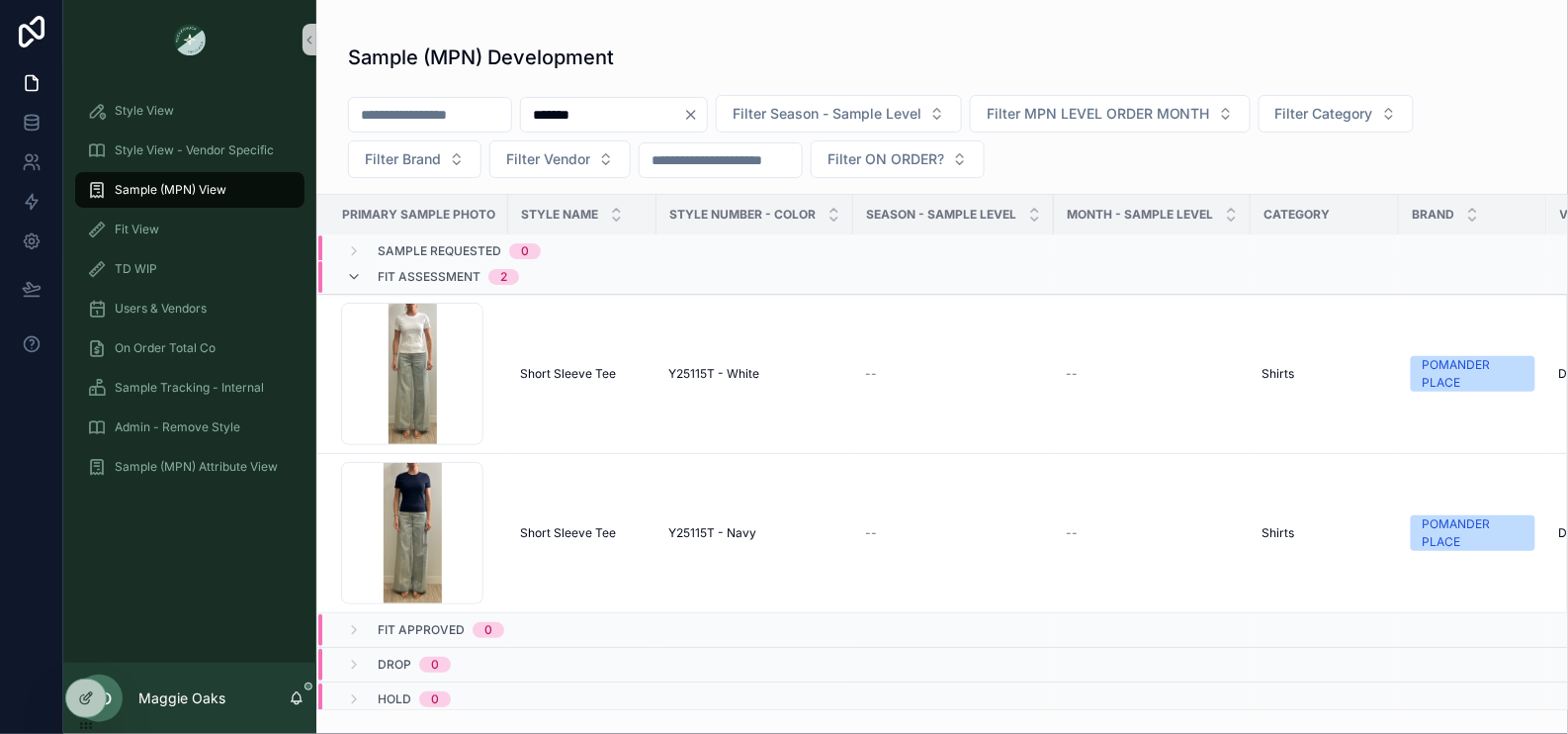 click 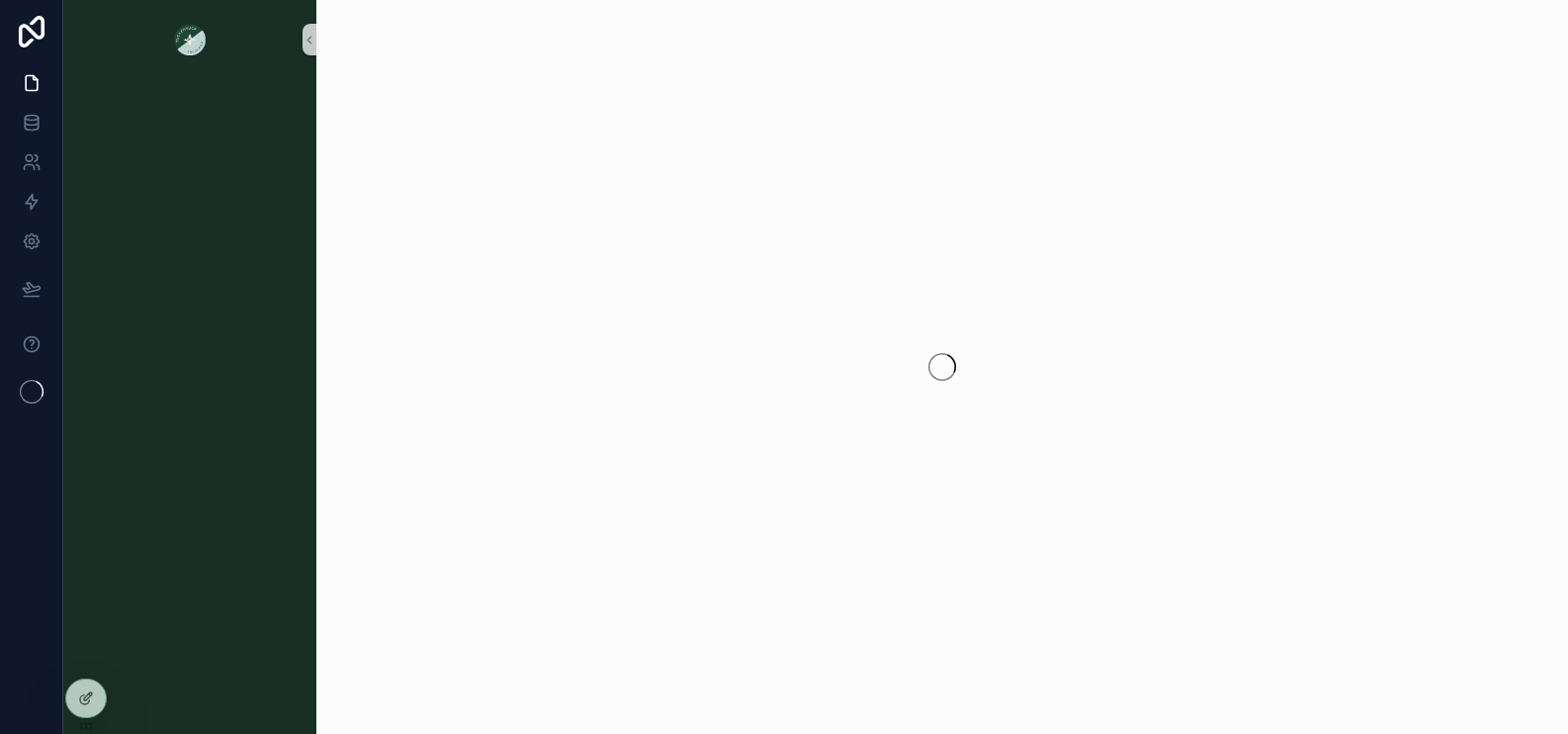 scroll, scrollTop: 0, scrollLeft: 0, axis: both 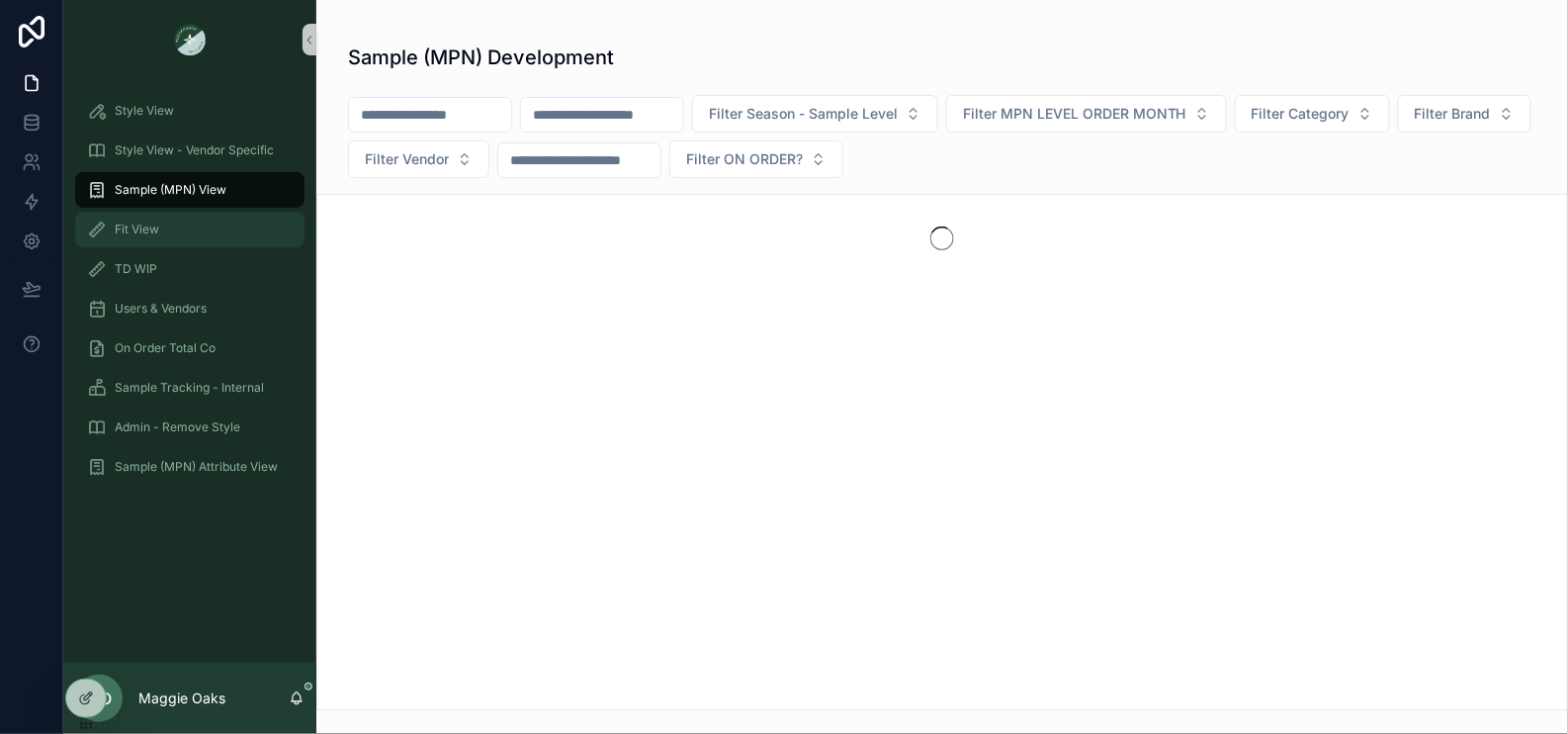 click on "Fit View" at bounding box center (190, 229) 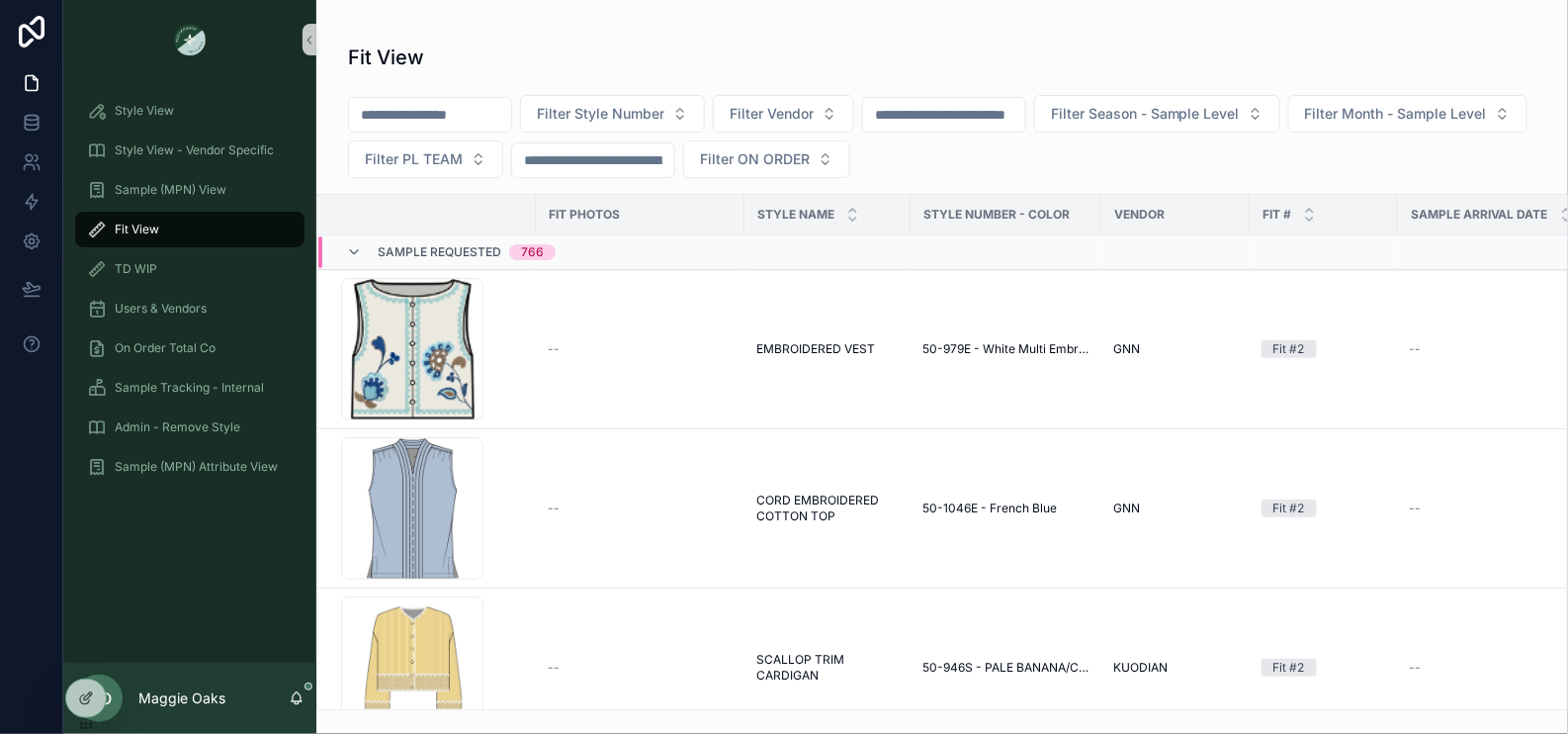 scroll, scrollTop: 576, scrollLeft: 0, axis: vertical 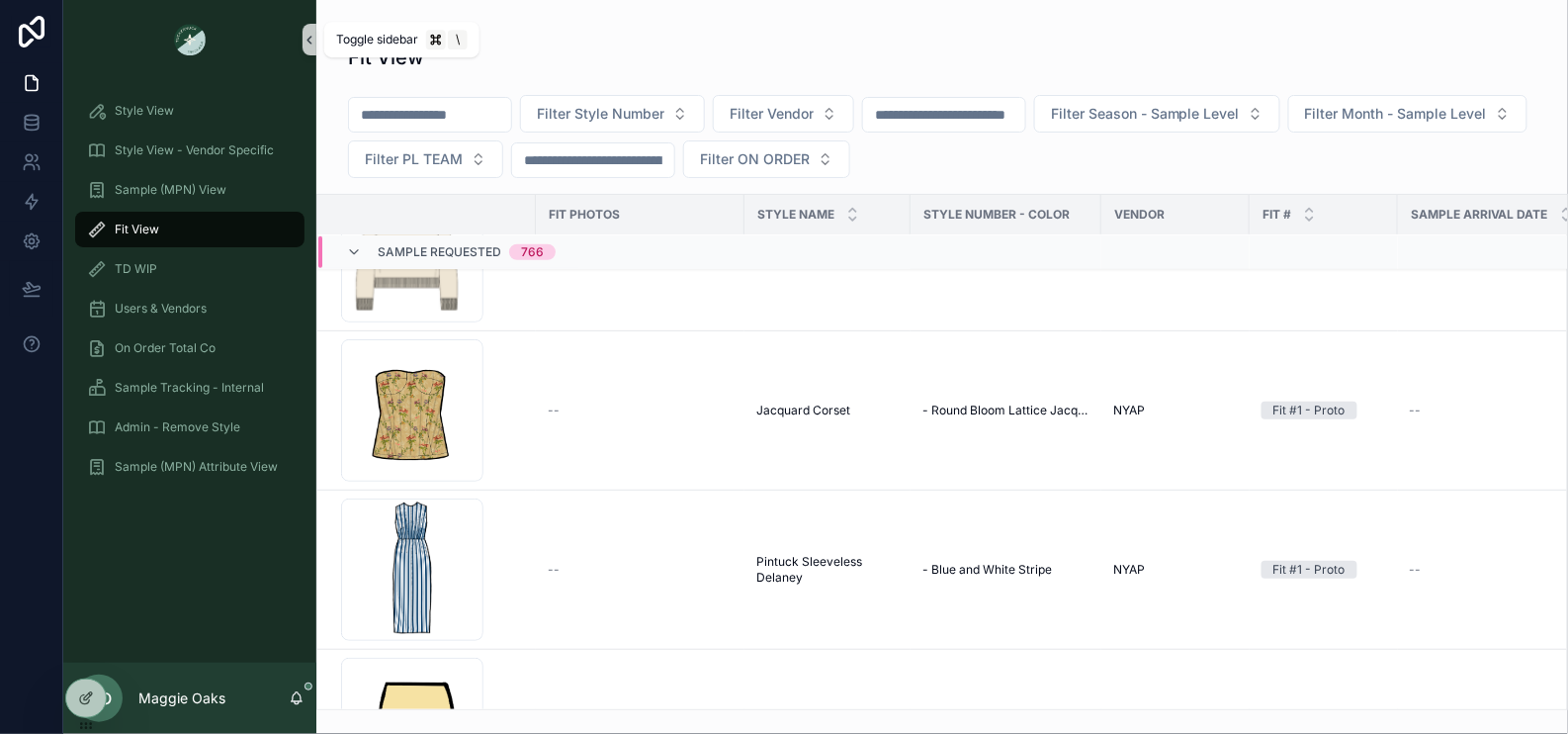 click 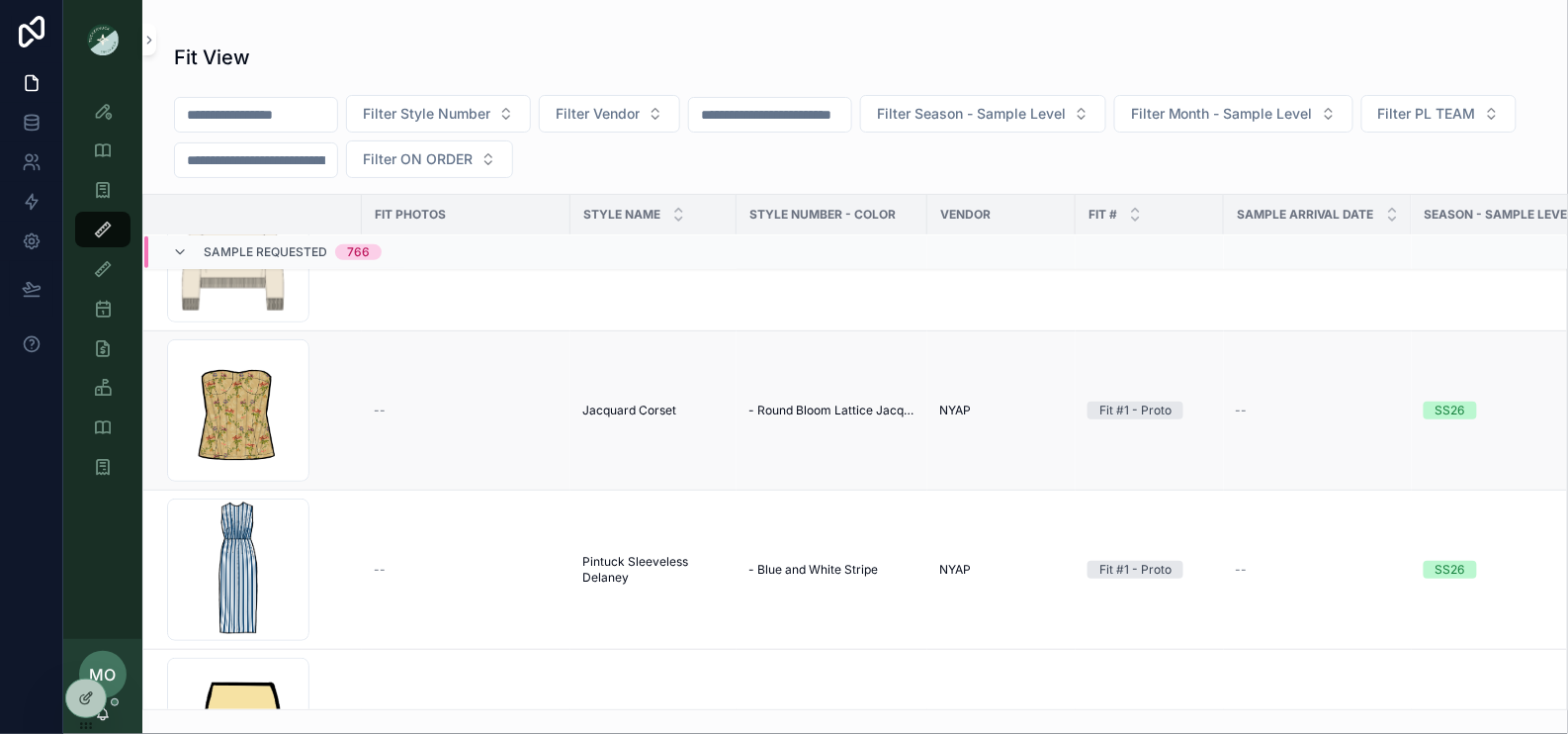 scroll, scrollTop: 0, scrollLeft: 0, axis: both 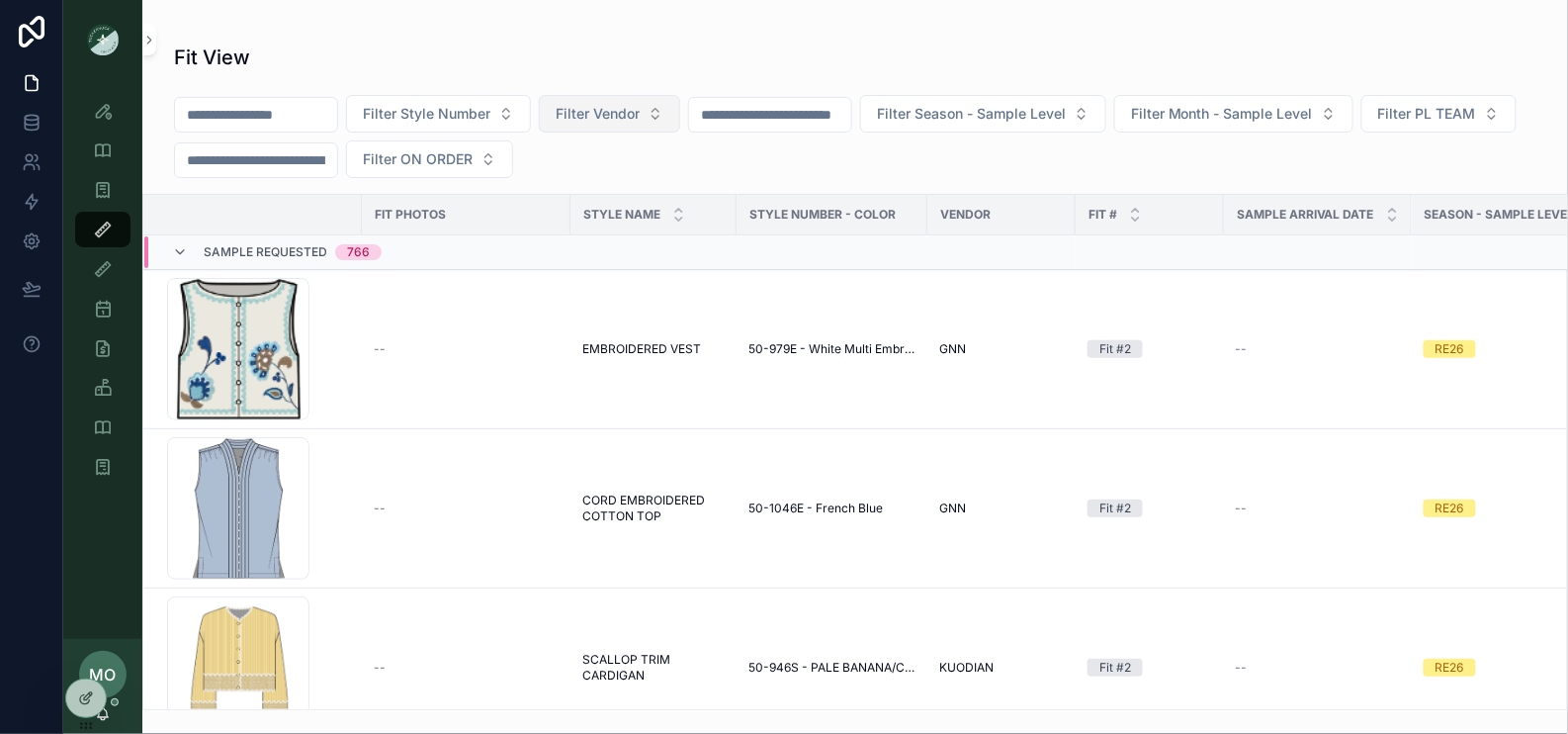 click on "Filter Vendor" at bounding box center (609, 114) 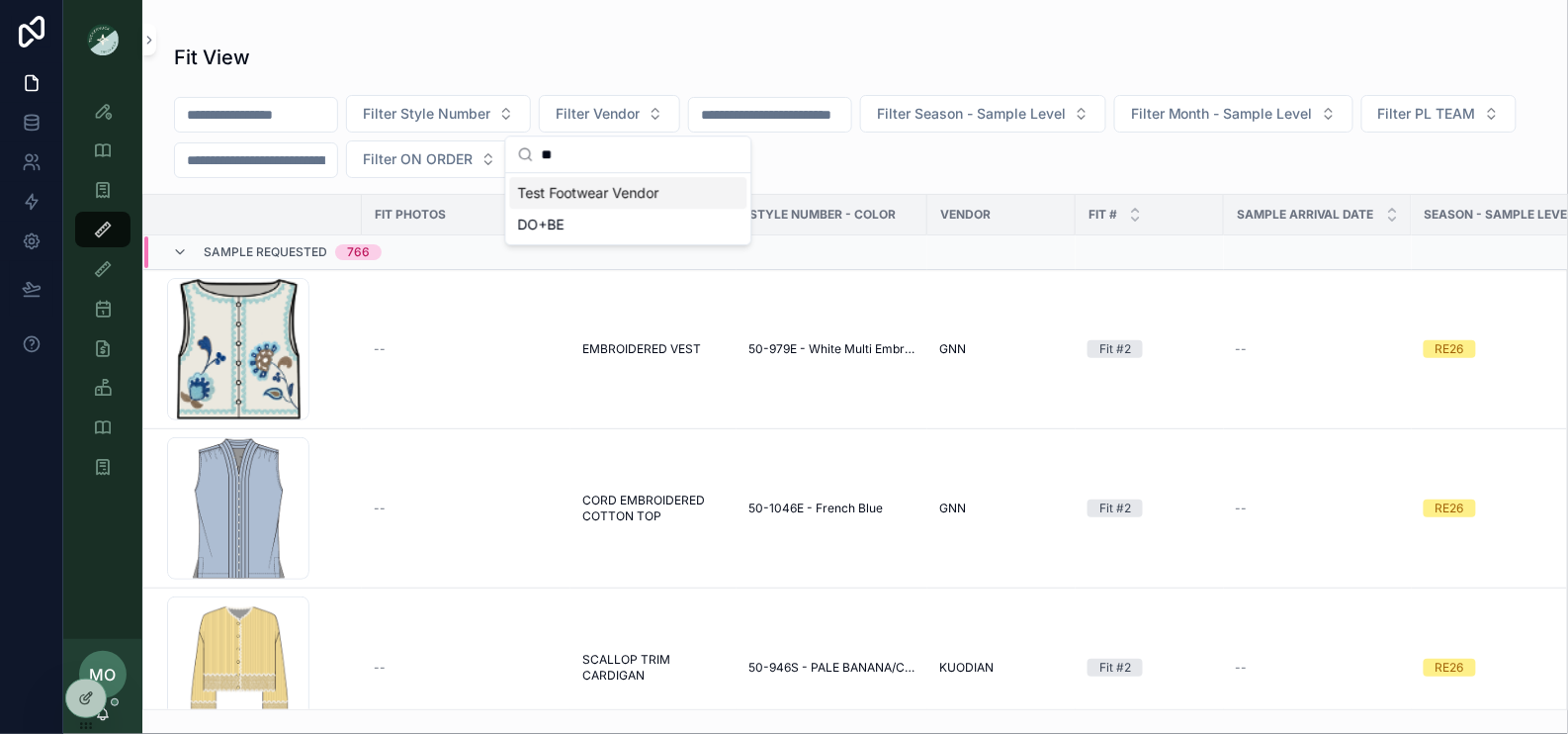 type on "**" 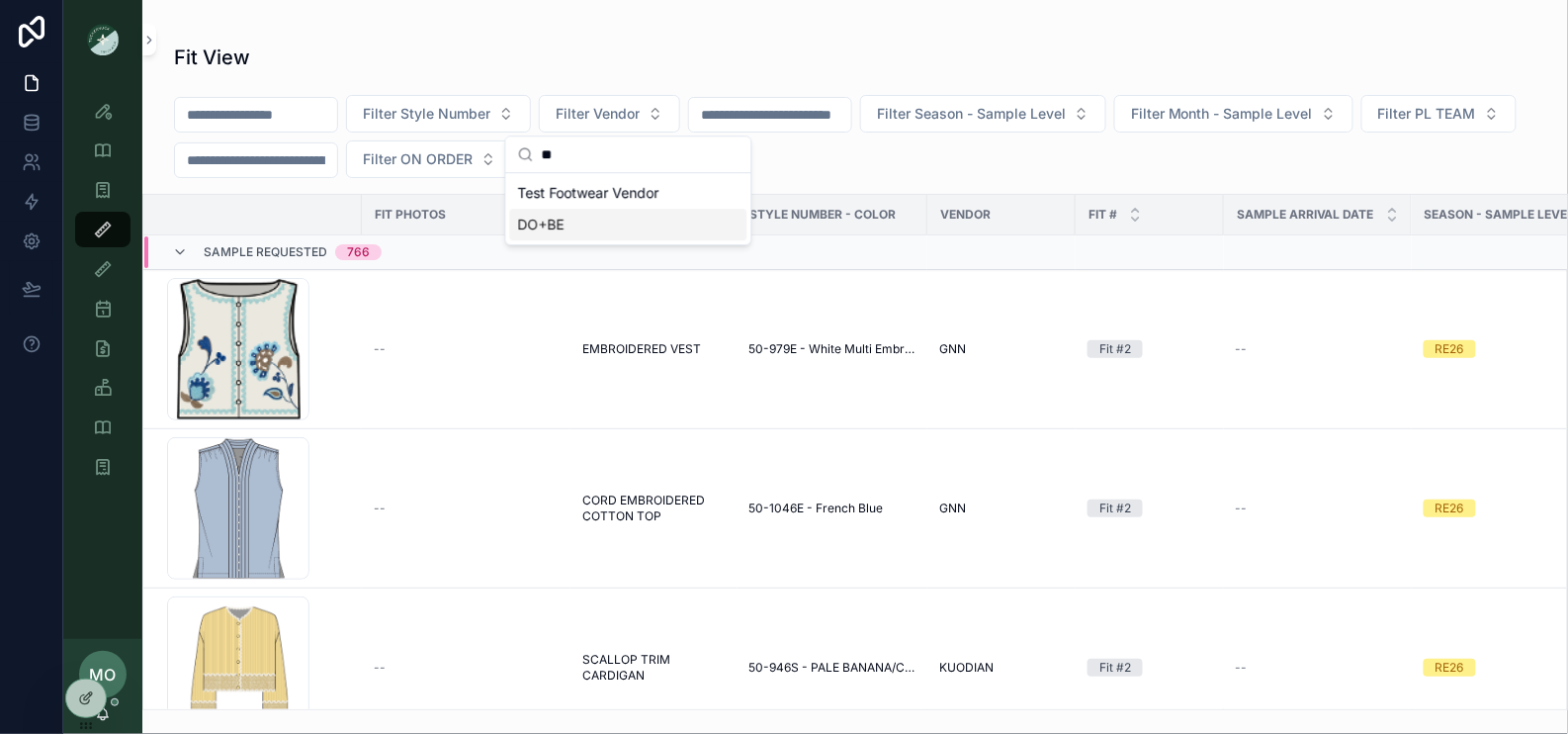 click on "DO+BE" at bounding box center [629, 225] 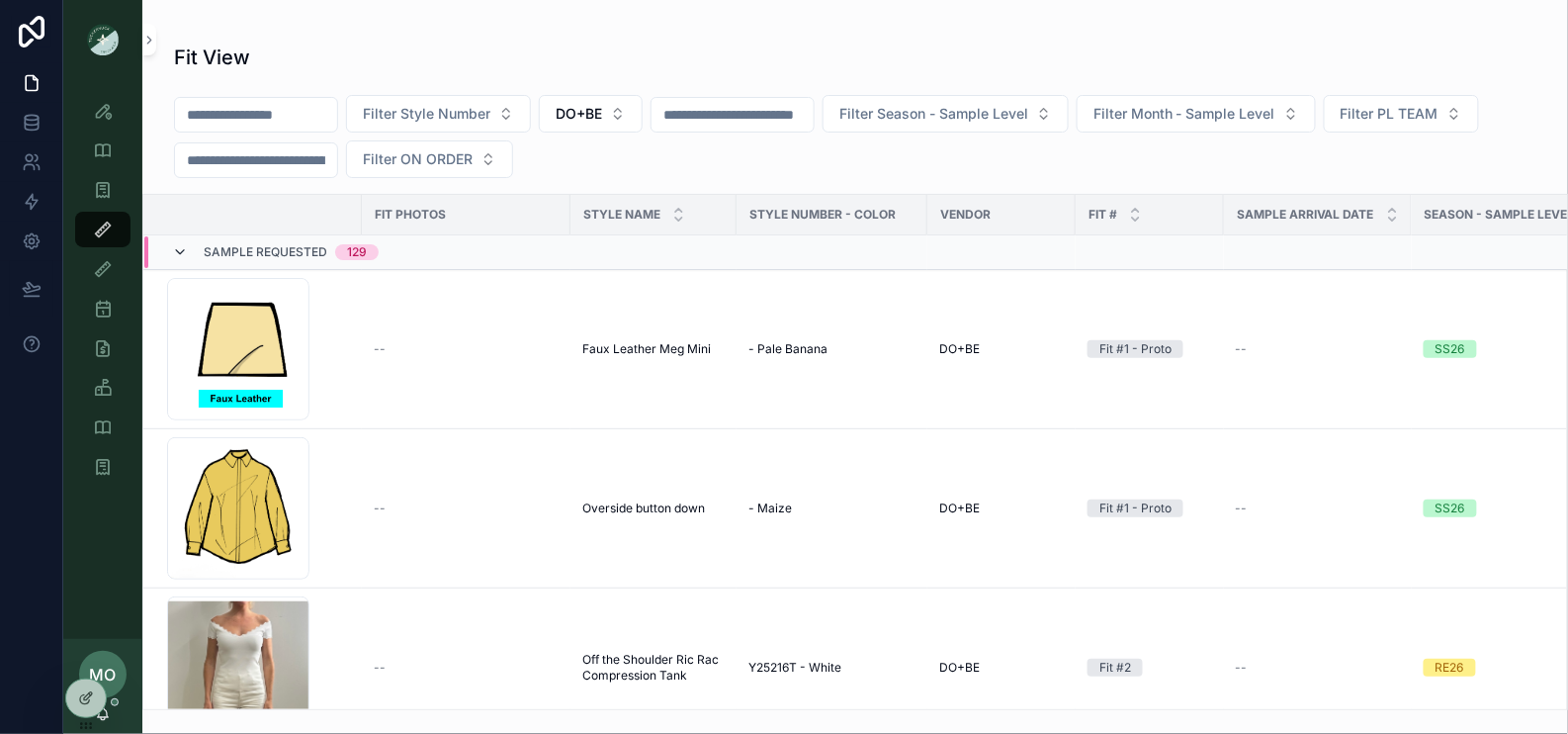 click at bounding box center [180, 252] 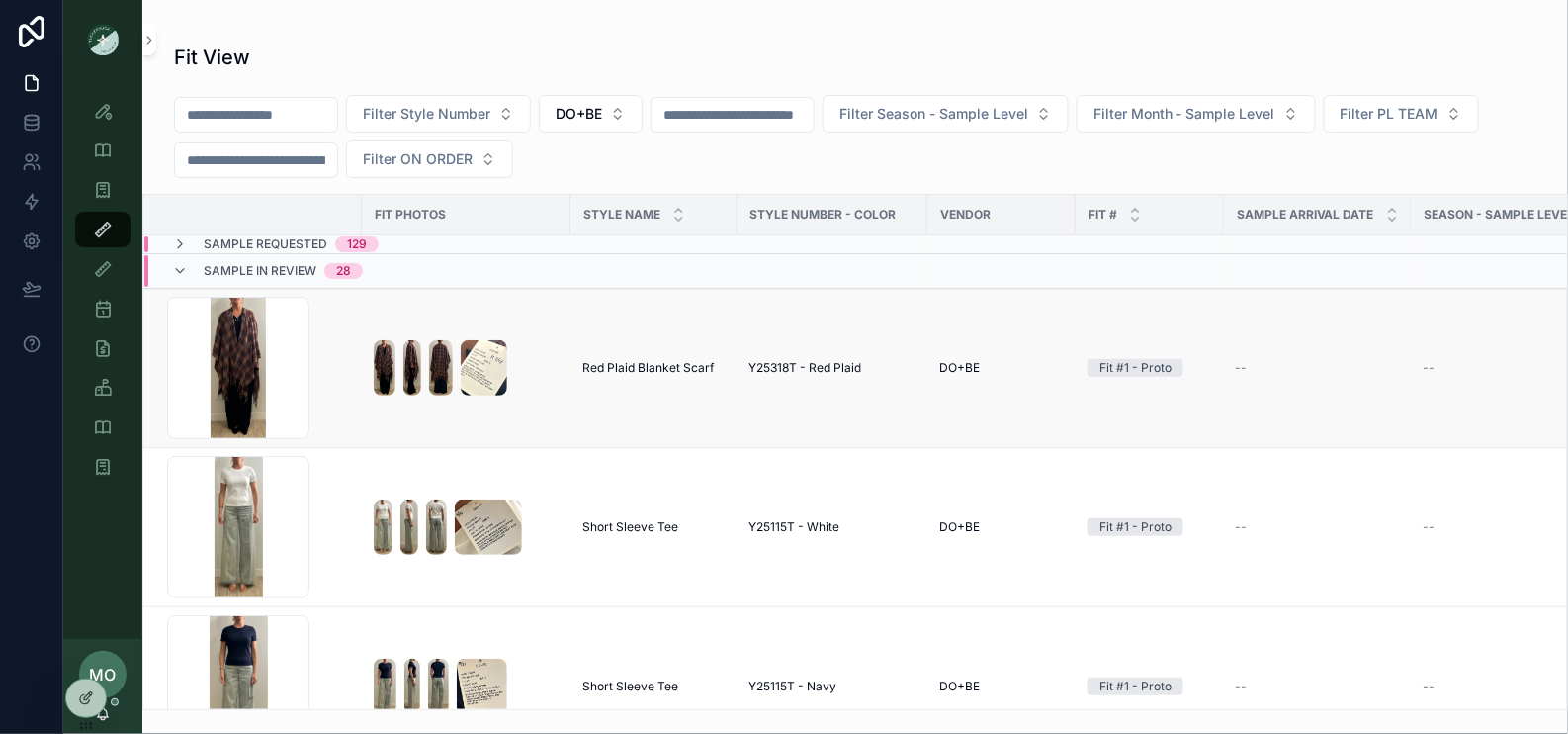 click on "Screenshot-2025-08-04-at-5.21.30-PM .png" at bounding box center [258, 368] 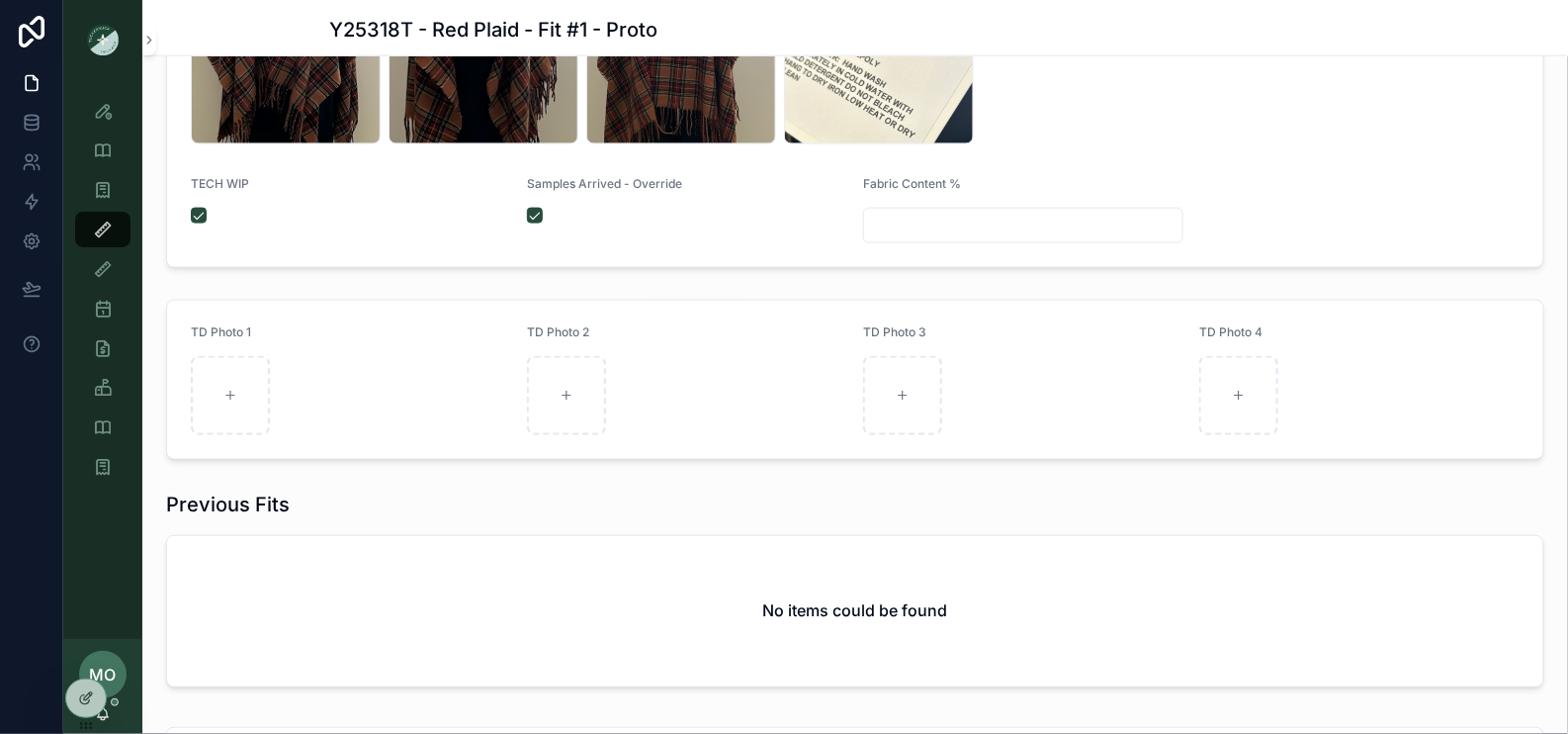 scroll, scrollTop: 0, scrollLeft: 0, axis: both 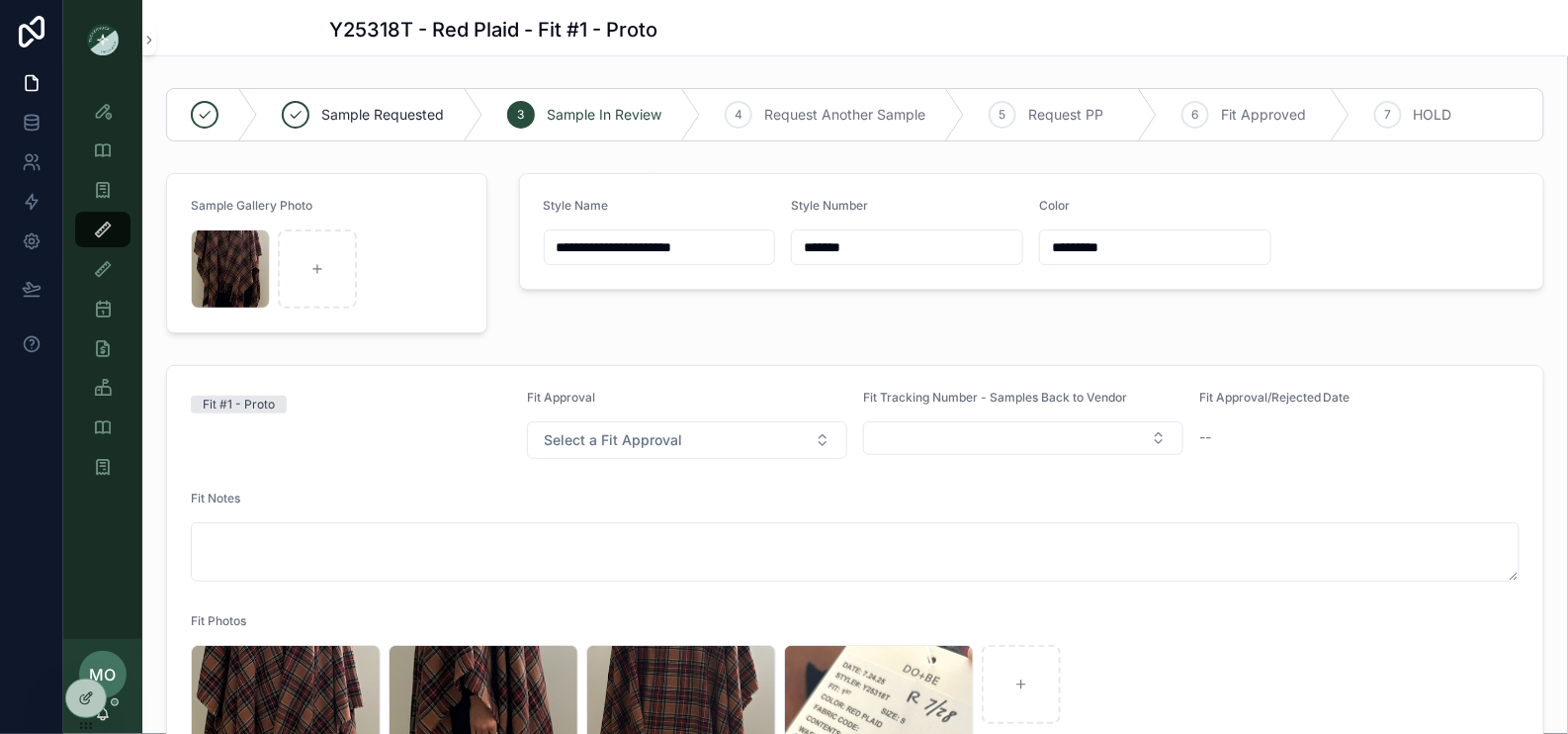 drag, startPoint x: 870, startPoint y: 244, endPoint x: 770, endPoint y: 244, distance: 100 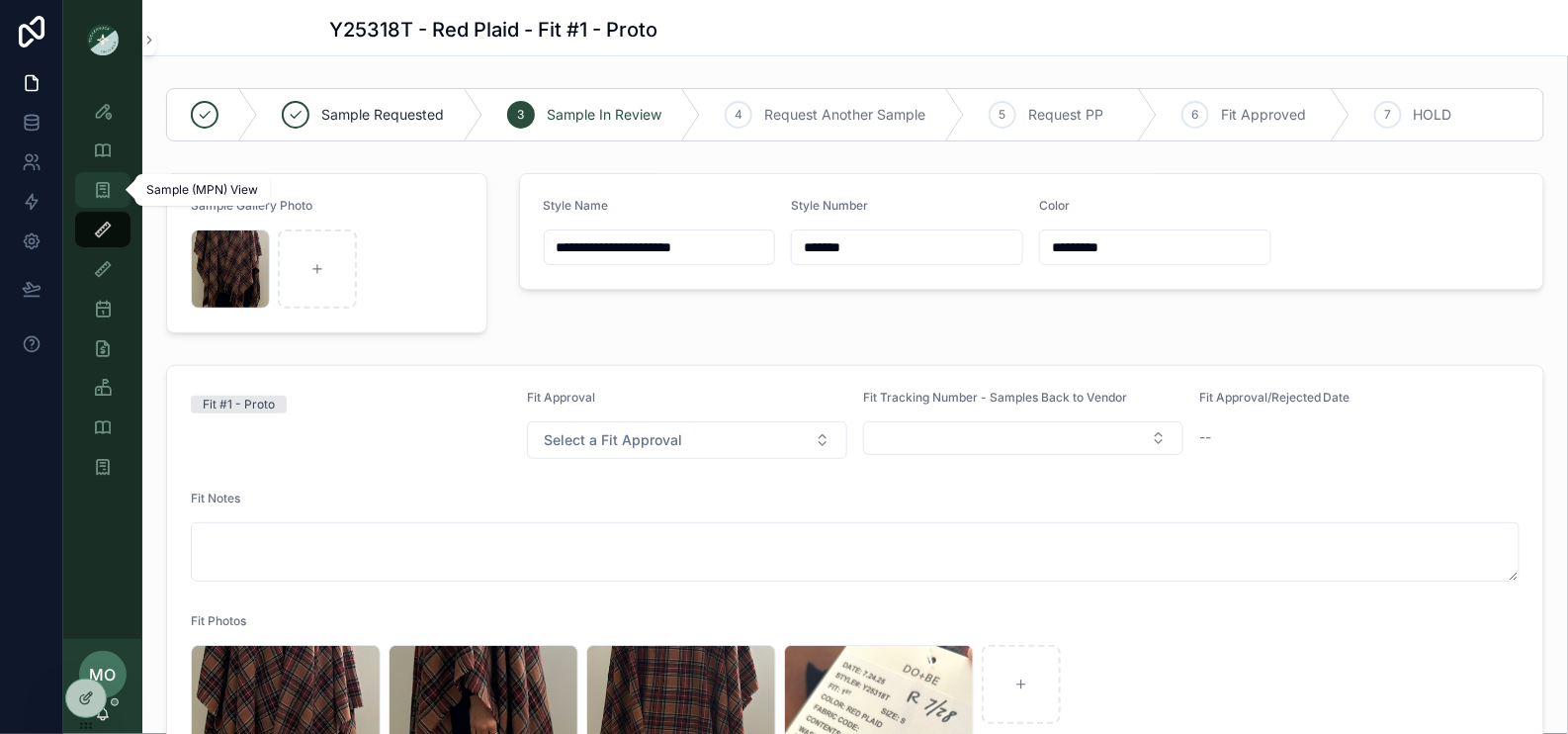 click at bounding box center [103, 190] 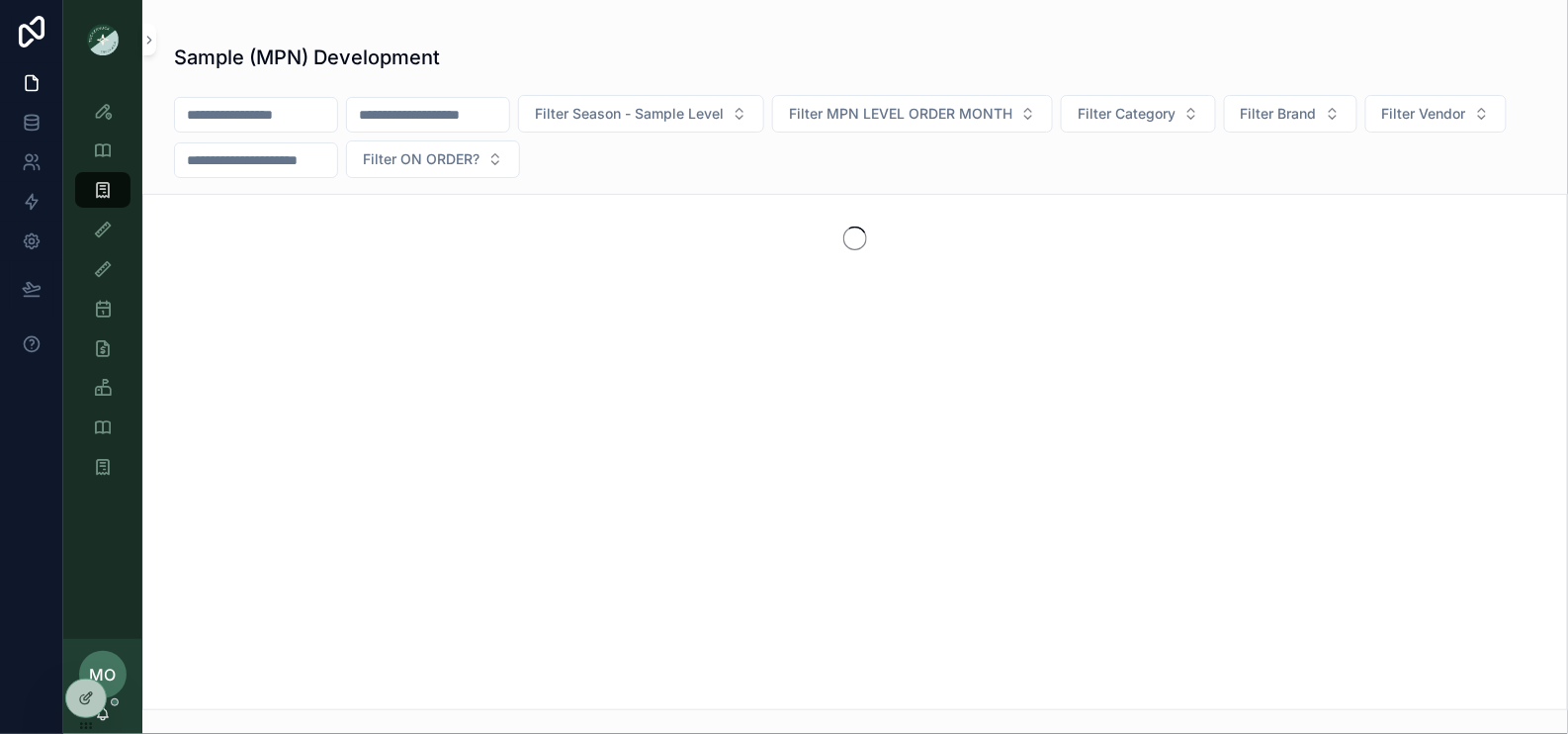 click at bounding box center (428, 115) 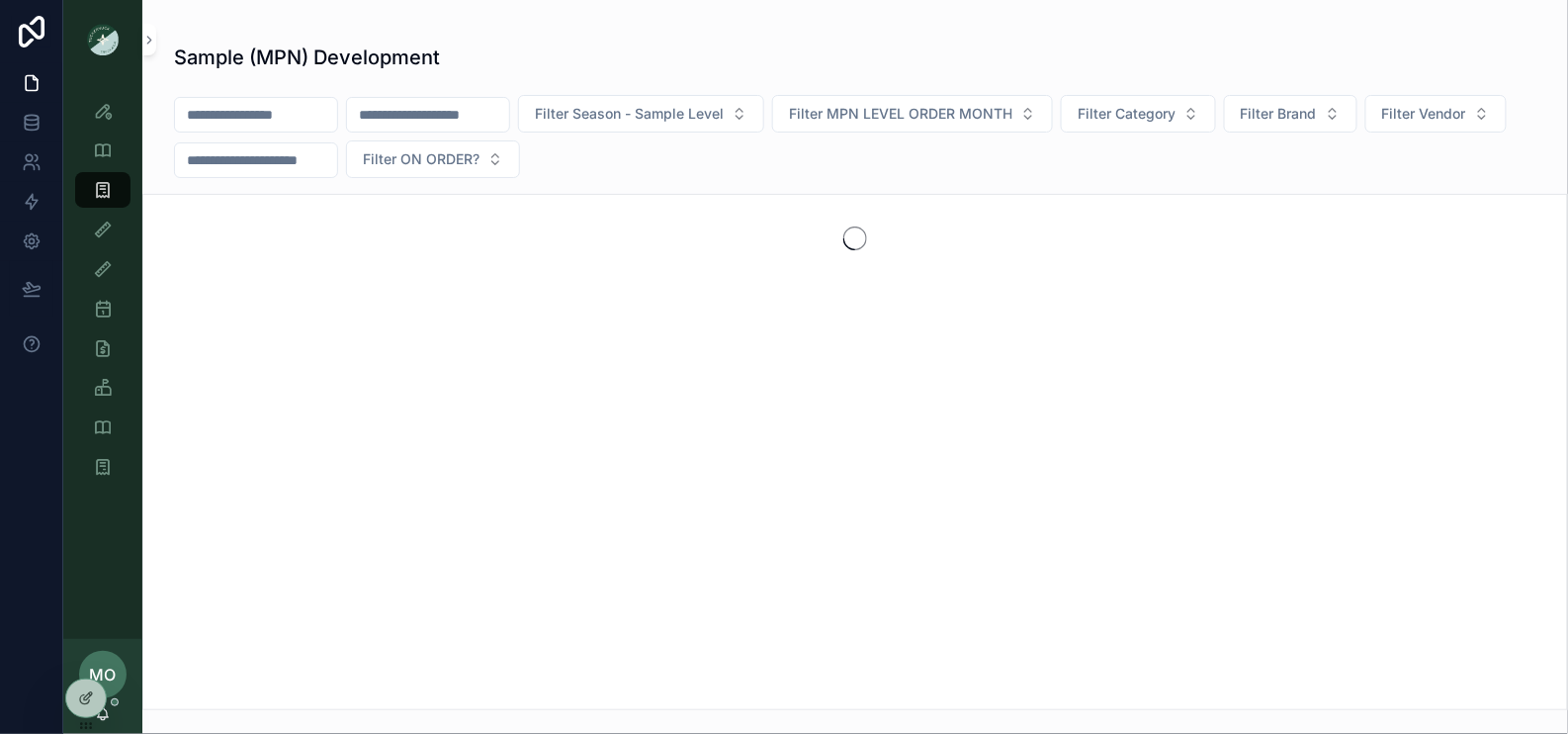 paste on "*******" 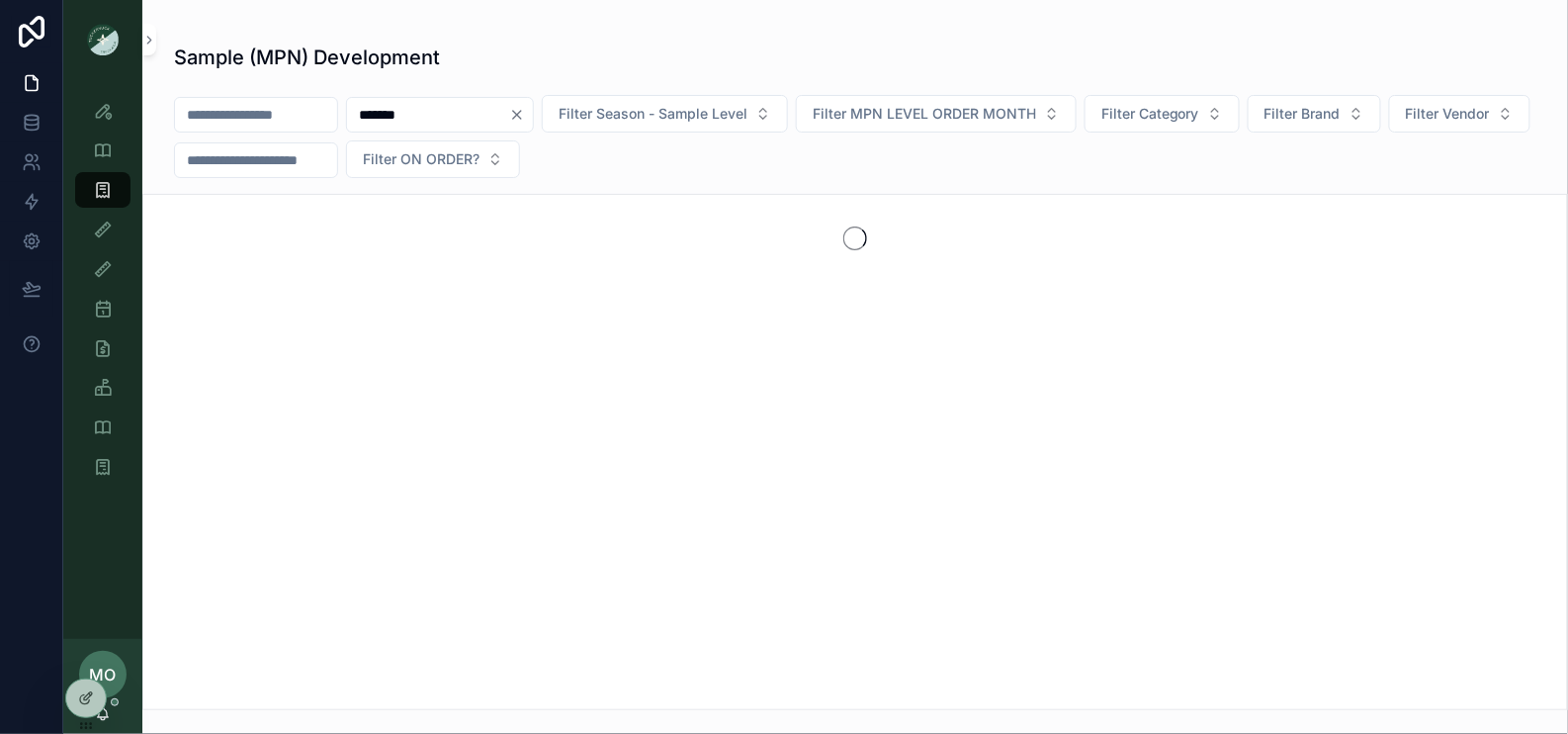 type on "*******" 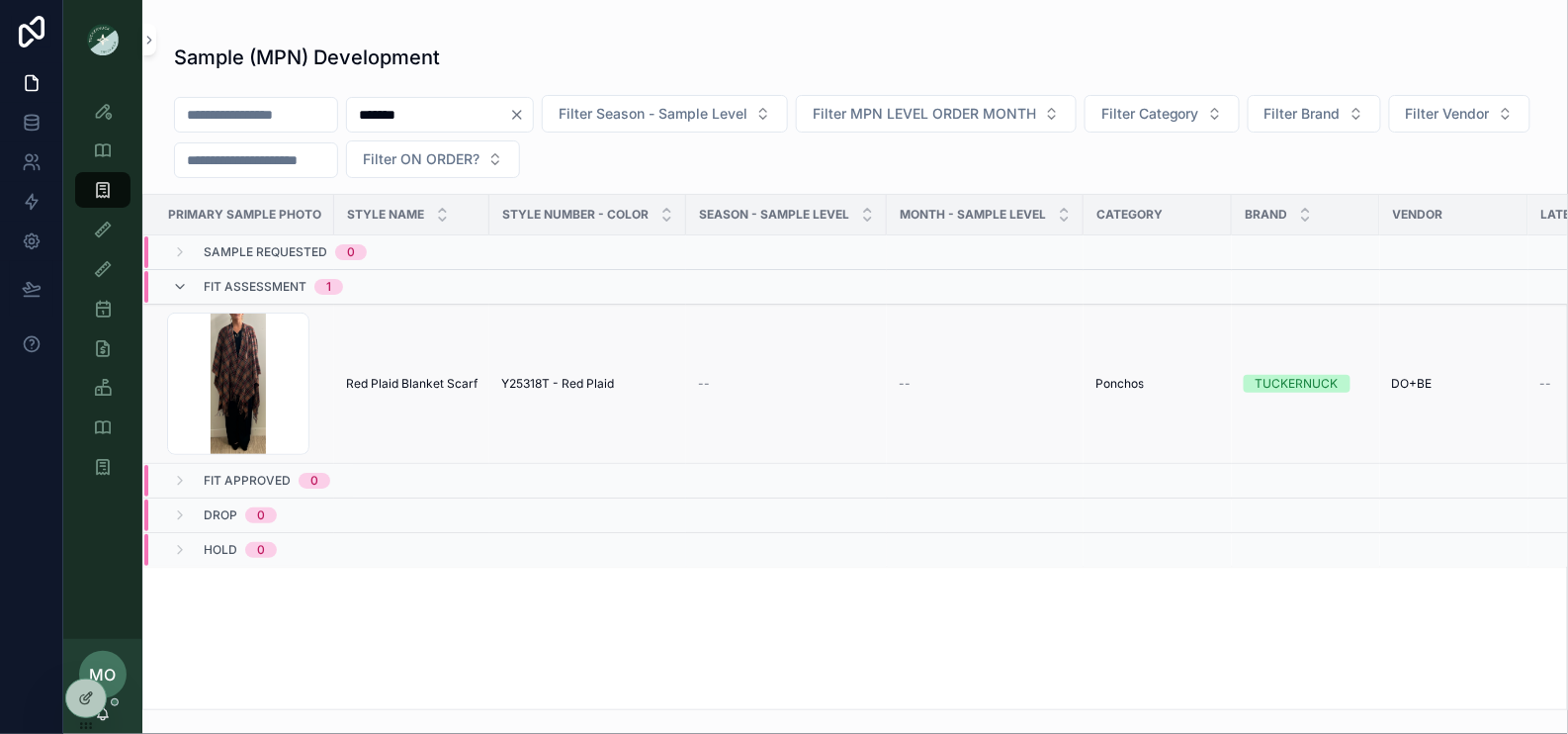 click on "Red Plaid Blanket Scarf" at bounding box center [411, 384] 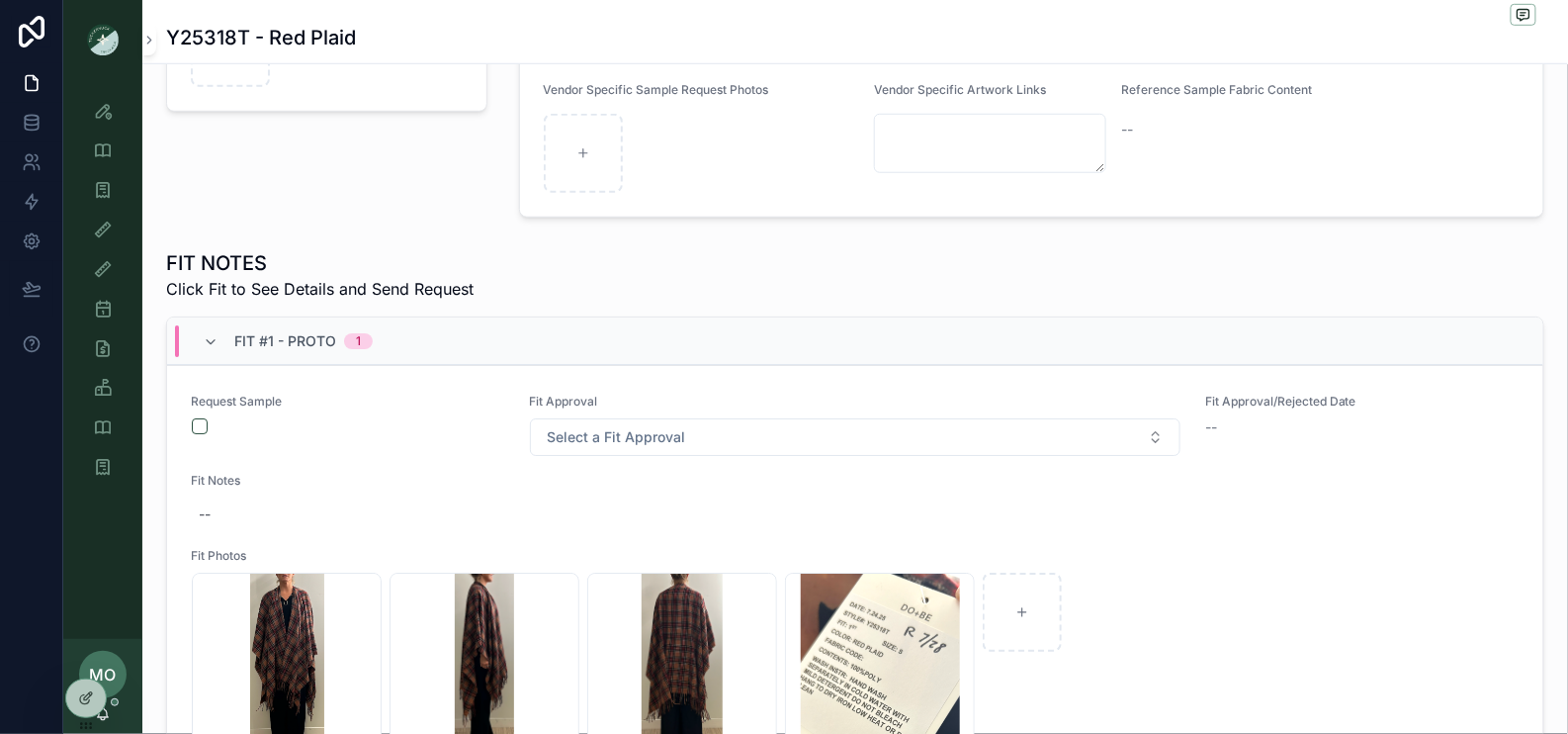 scroll, scrollTop: 478, scrollLeft: 0, axis: vertical 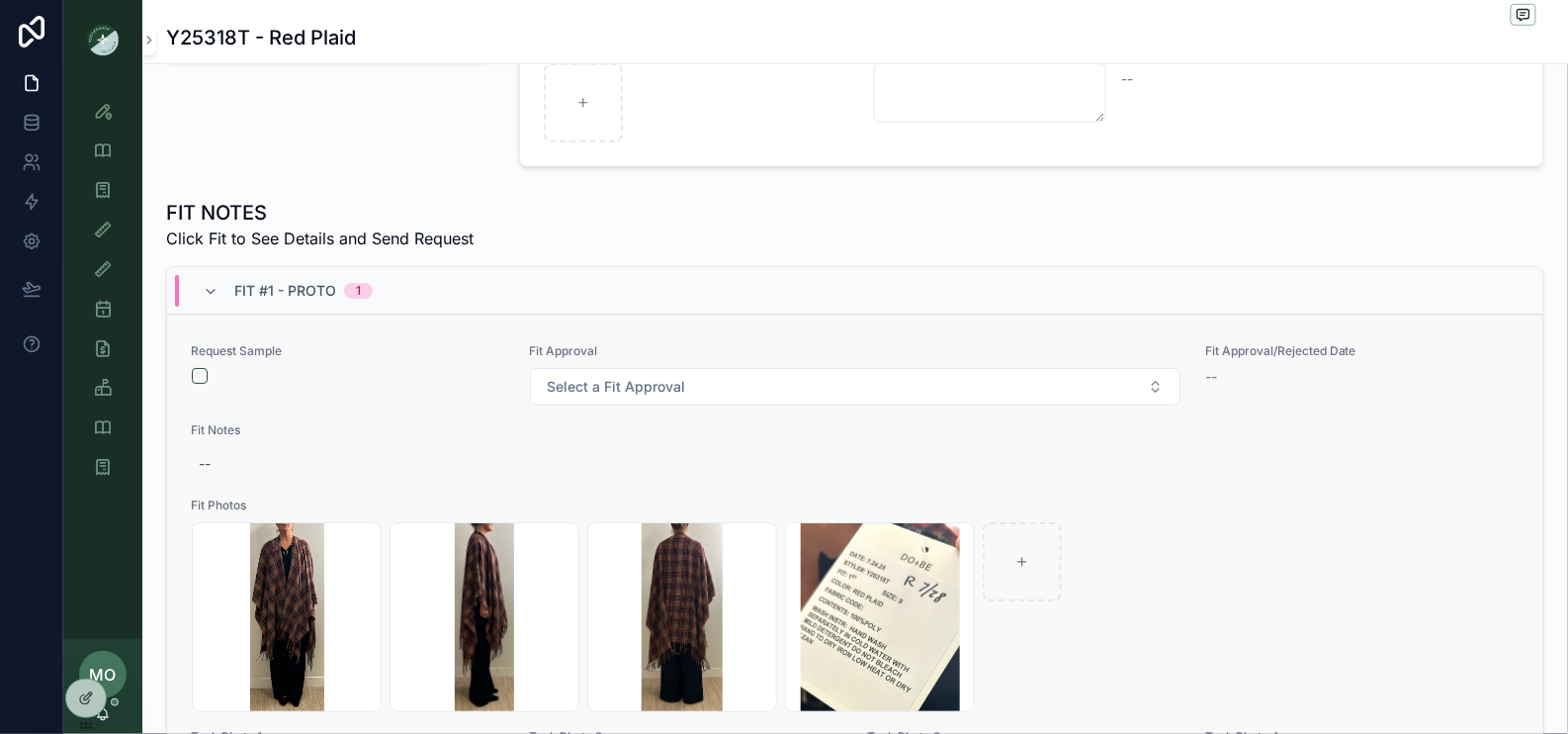 click at bounding box center (348, 376) 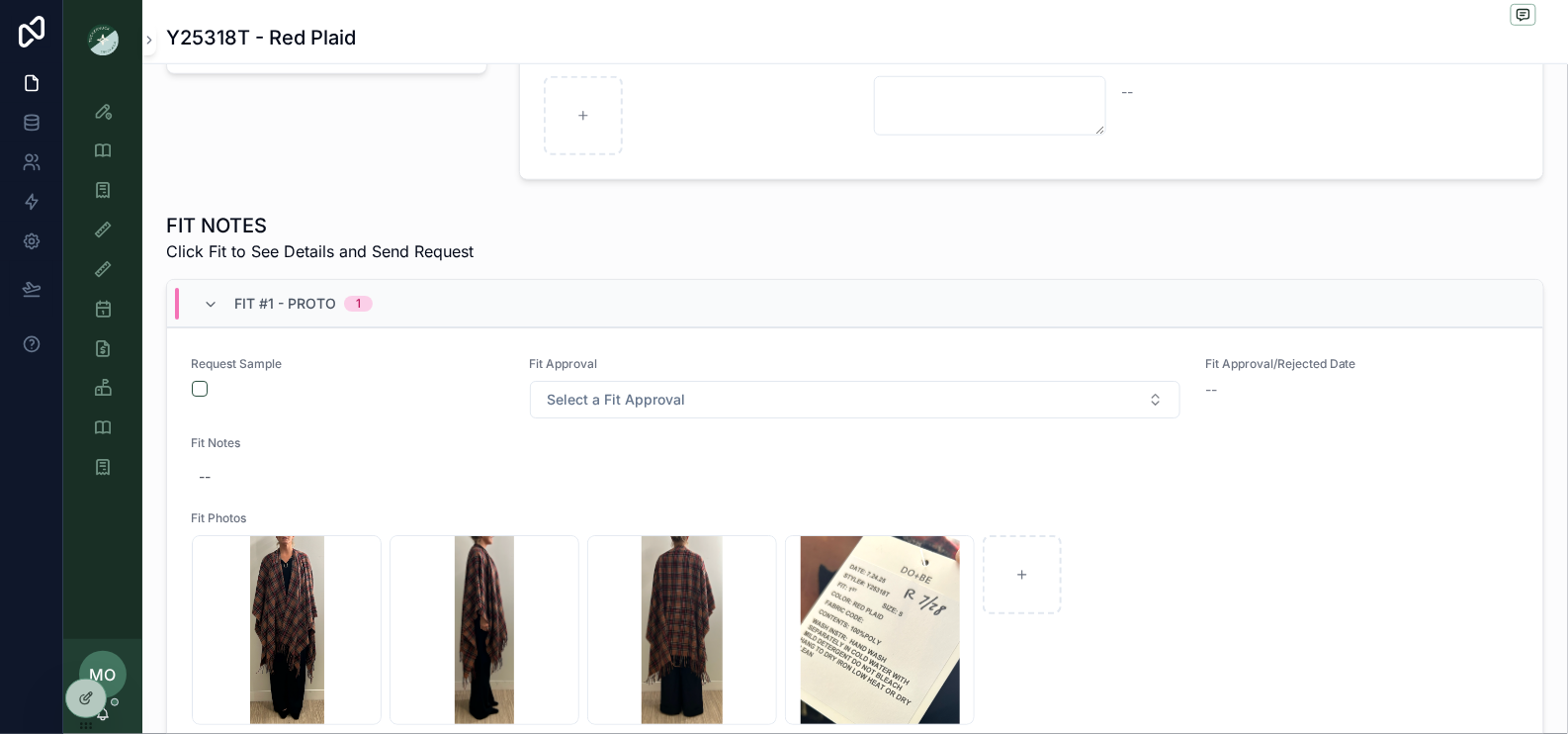 scroll, scrollTop: 505, scrollLeft: 0, axis: vertical 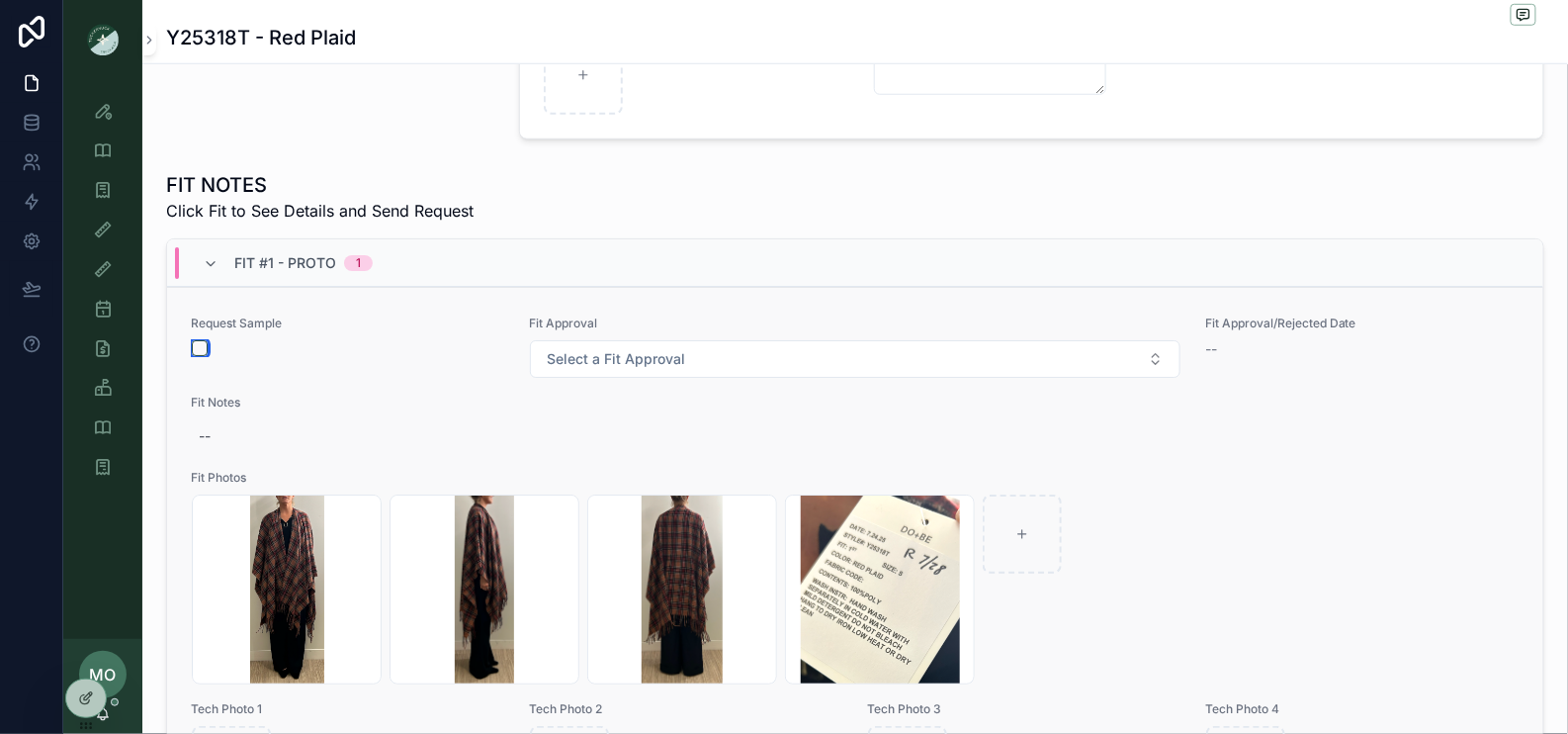 click at bounding box center (200, 348) 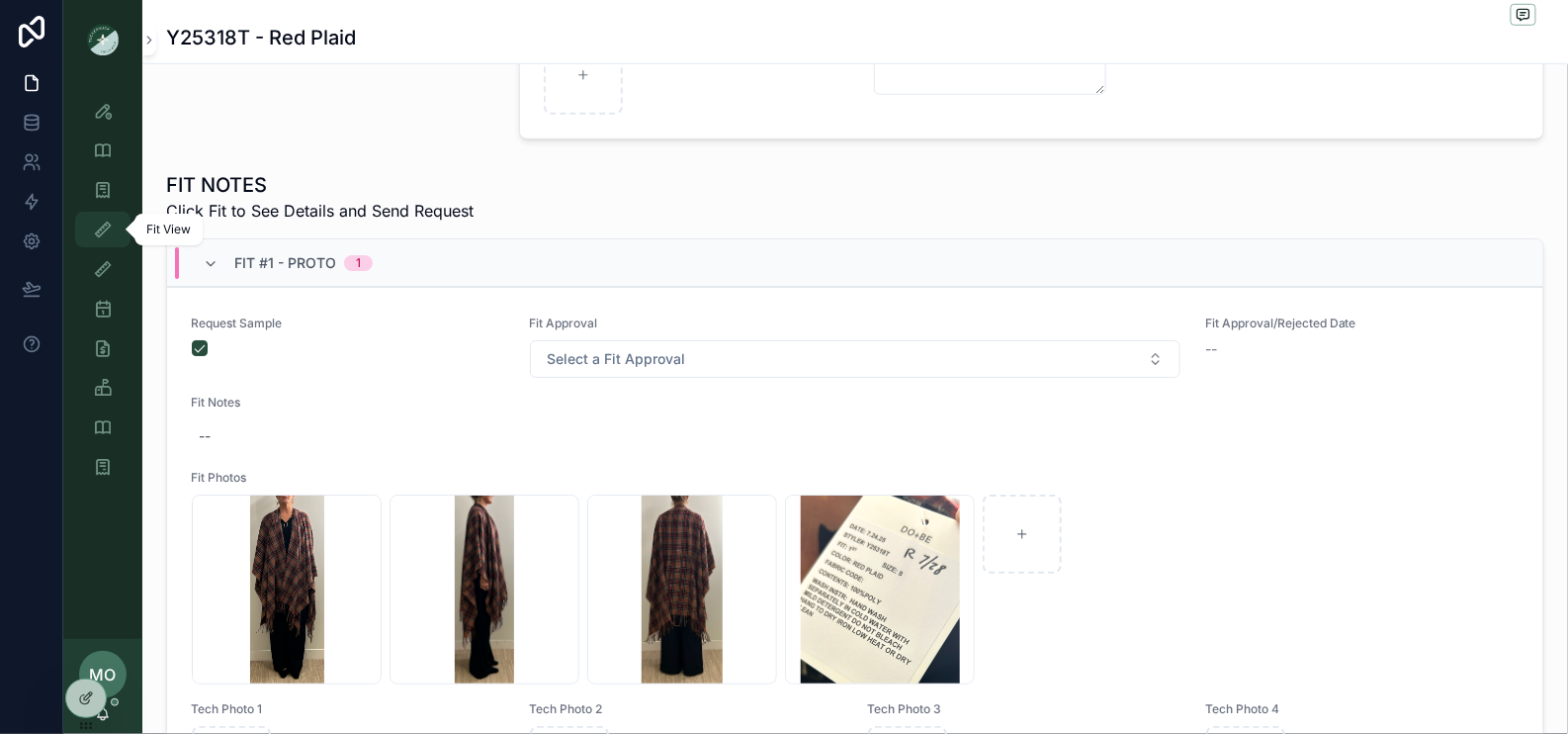 click at bounding box center (103, 229) 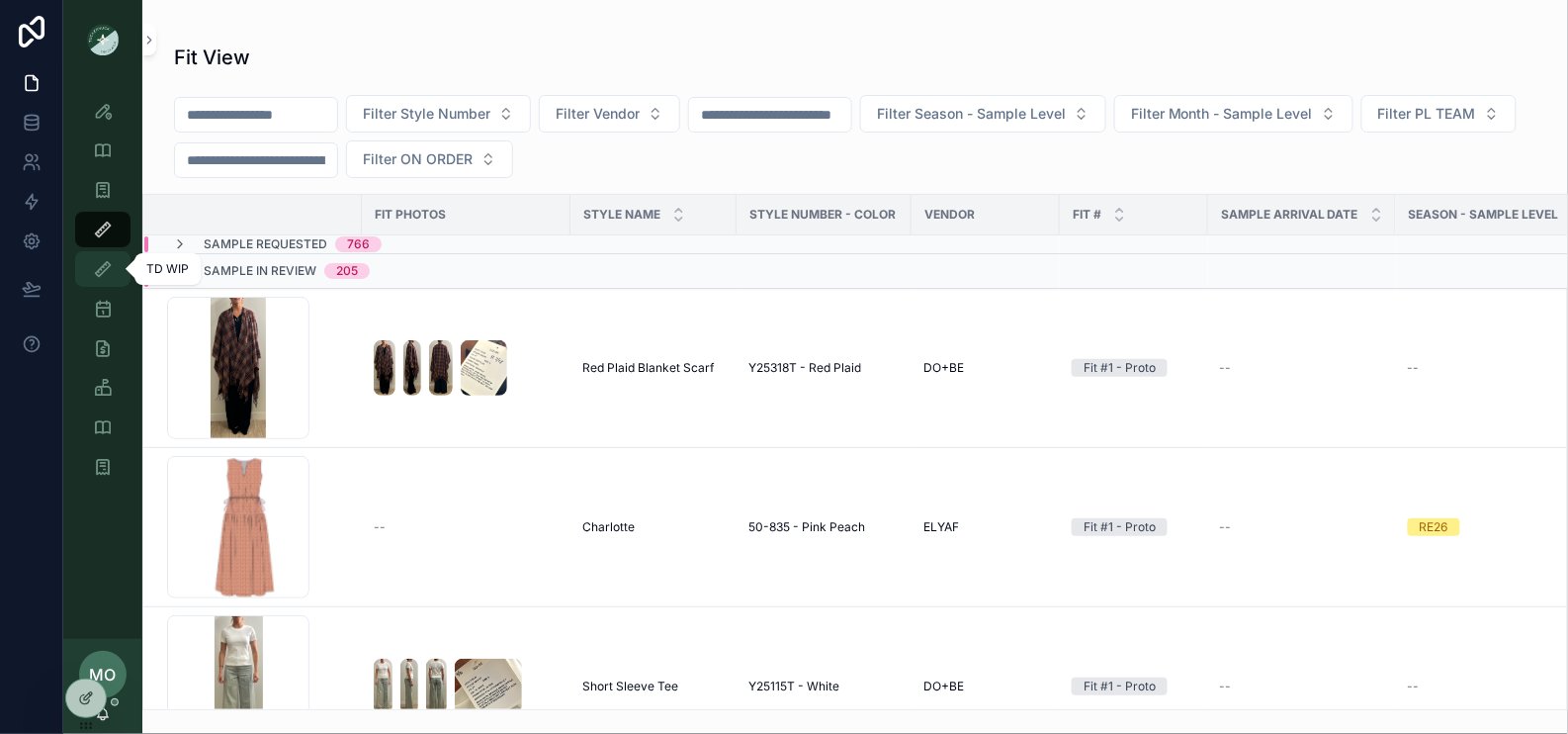 click at bounding box center [103, 269] 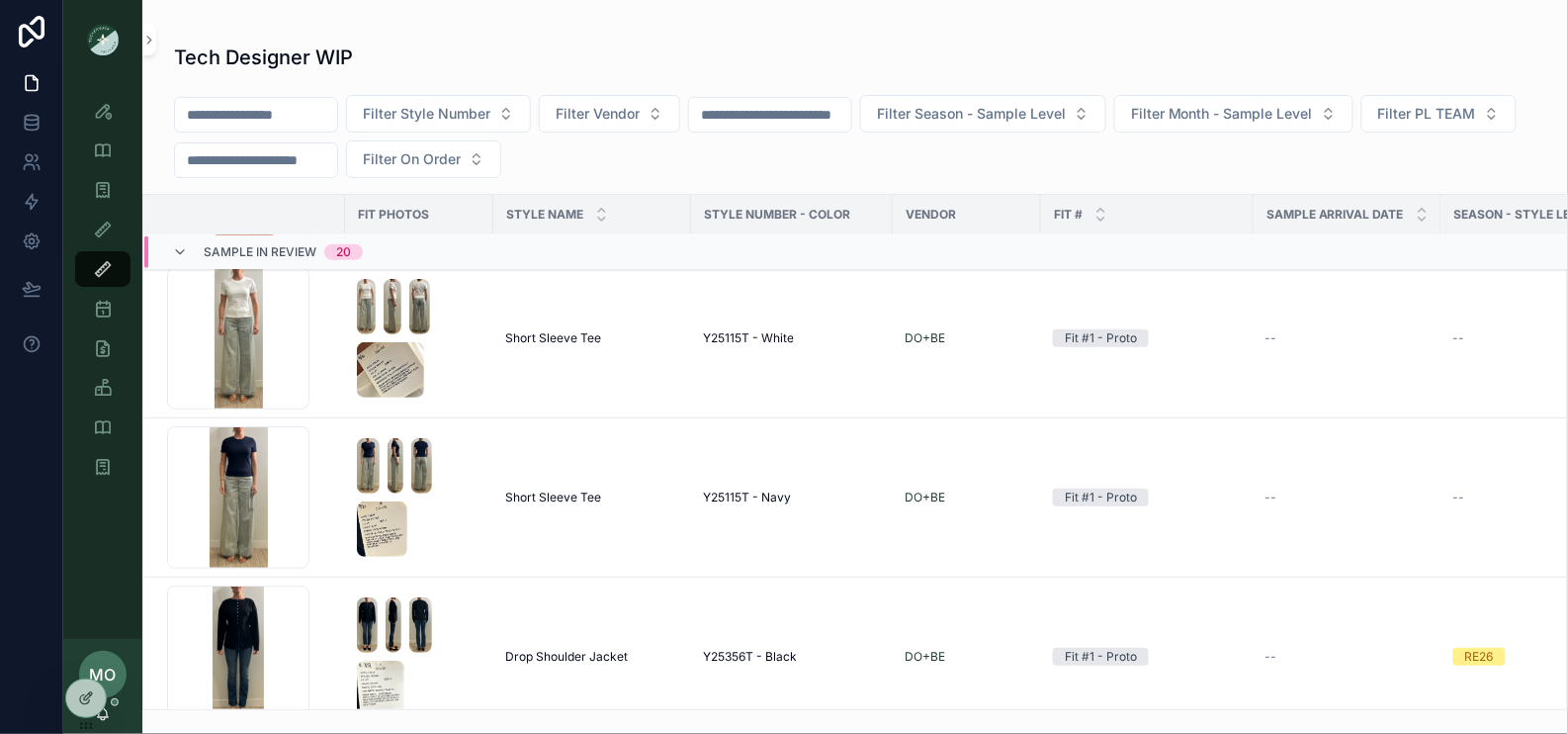 scroll, scrollTop: 0, scrollLeft: 0, axis: both 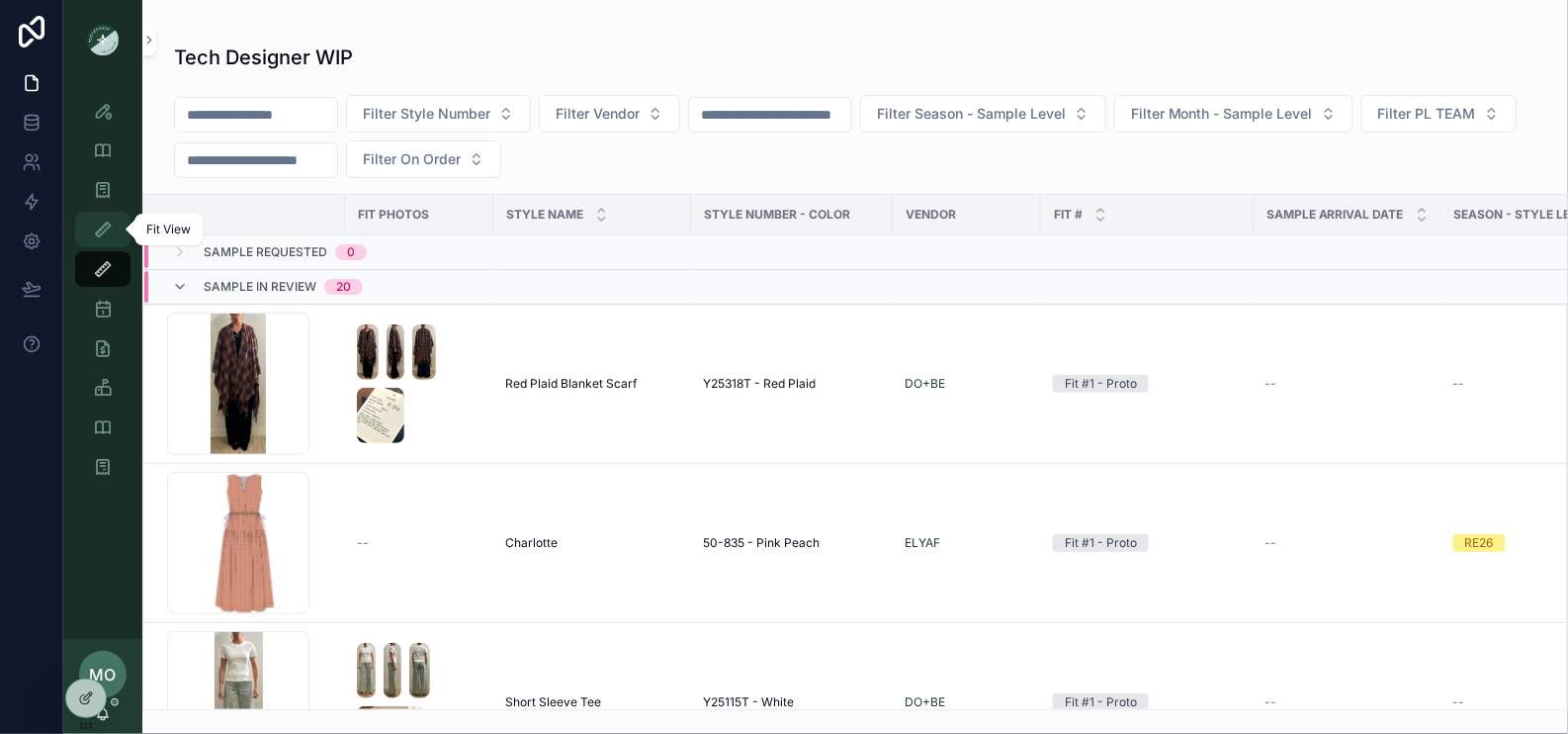 click on "Fit View" at bounding box center [103, 229] 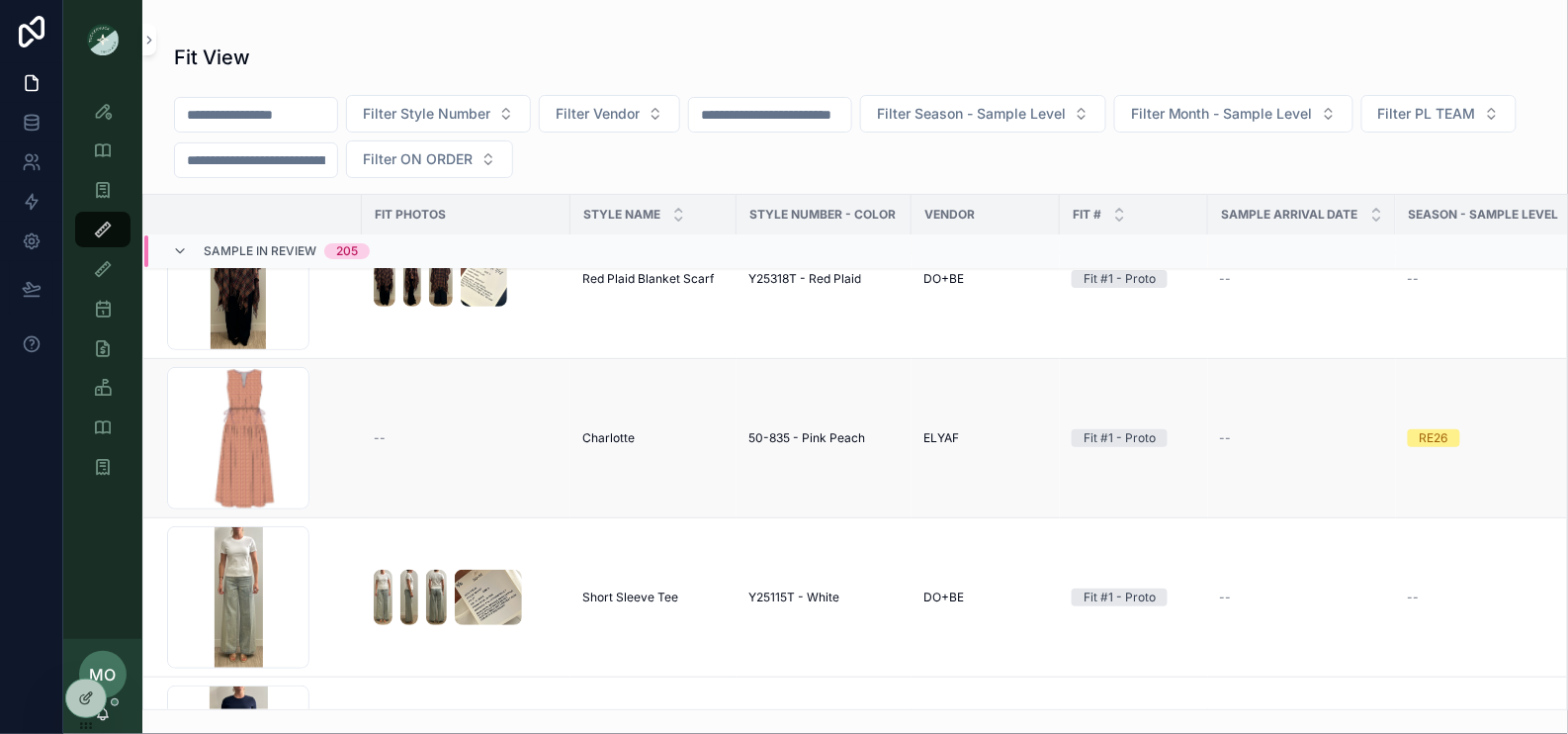 scroll, scrollTop: 292, scrollLeft: 0, axis: vertical 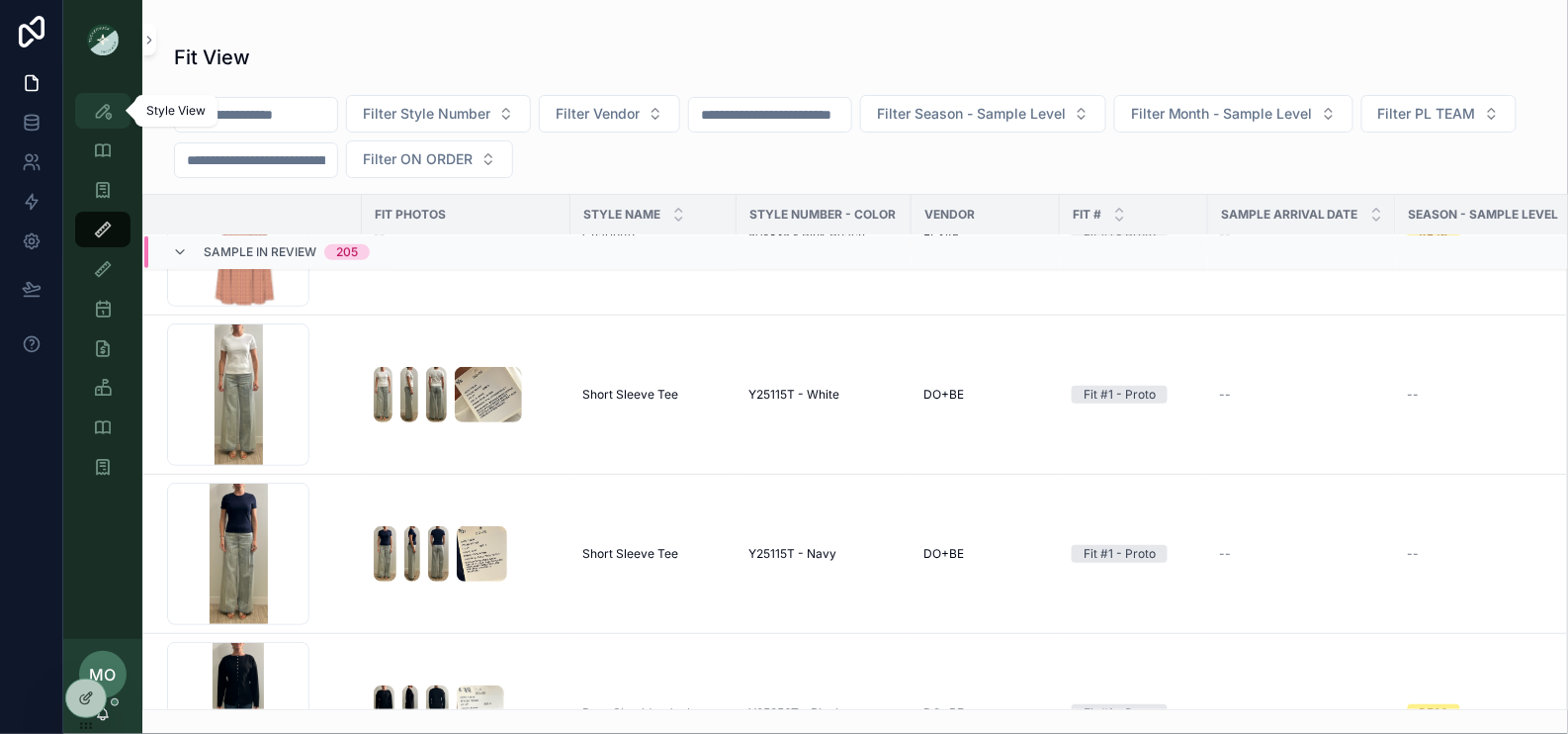 click on "Style View" at bounding box center (103, 111) 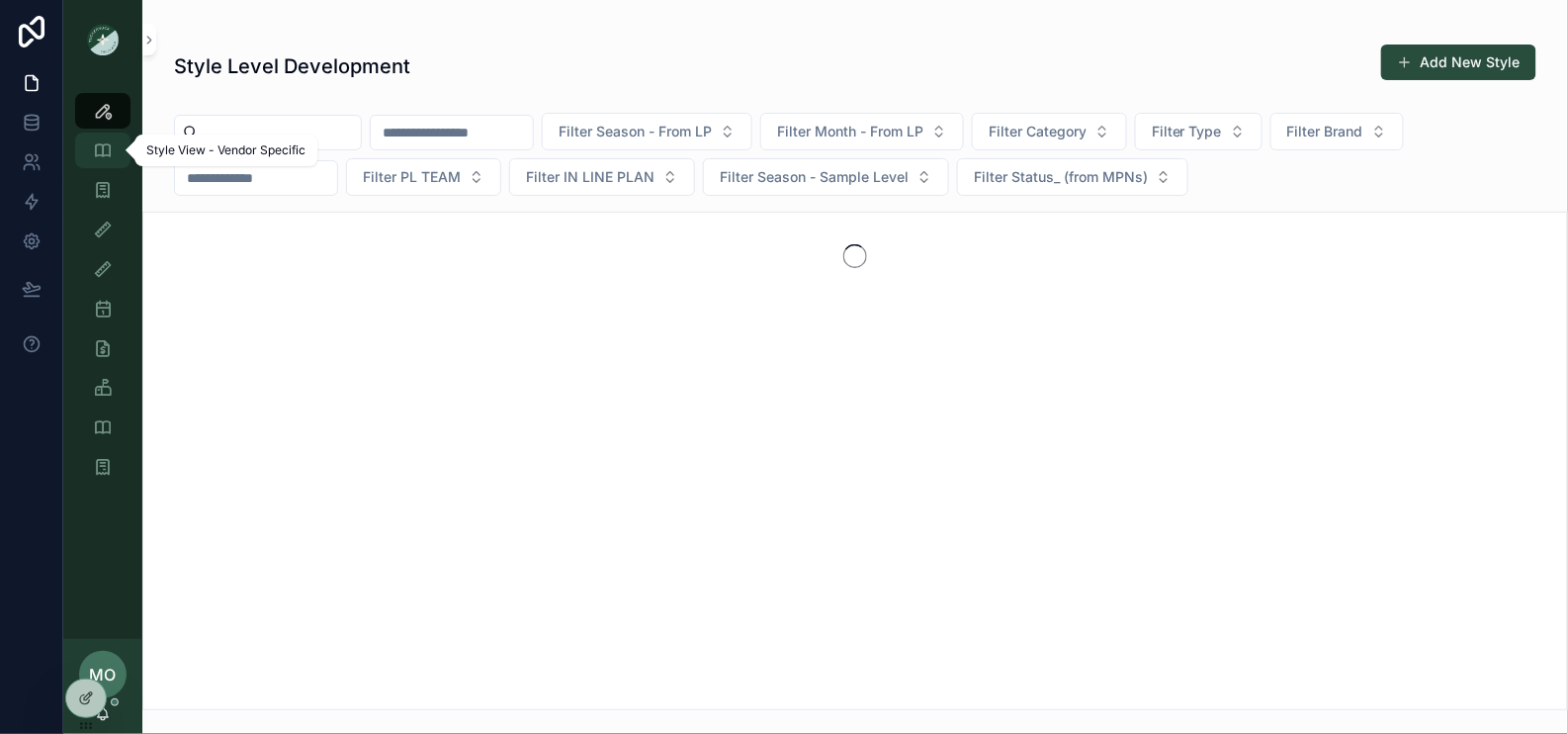 click at bounding box center (103, 150) 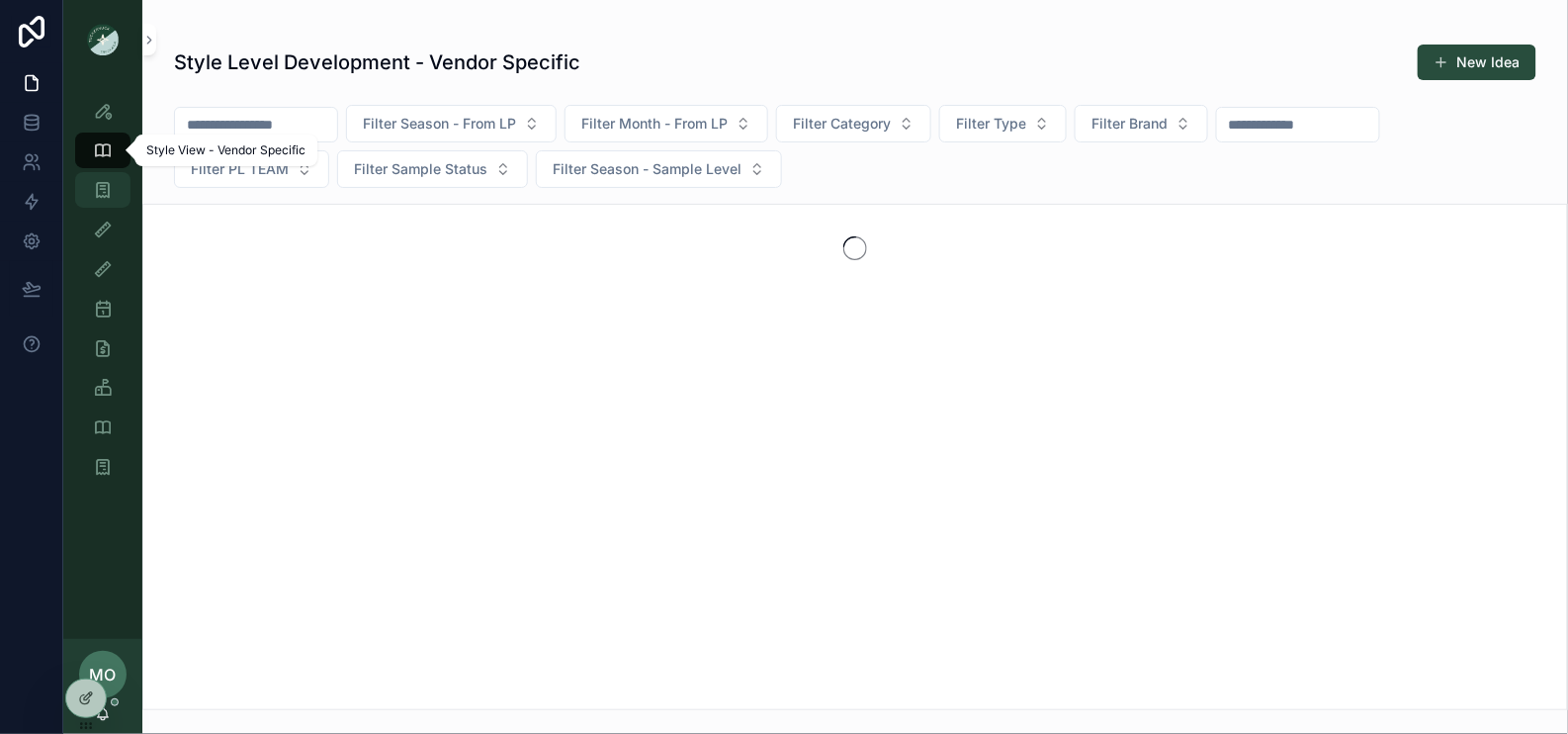 click at bounding box center (103, 190) 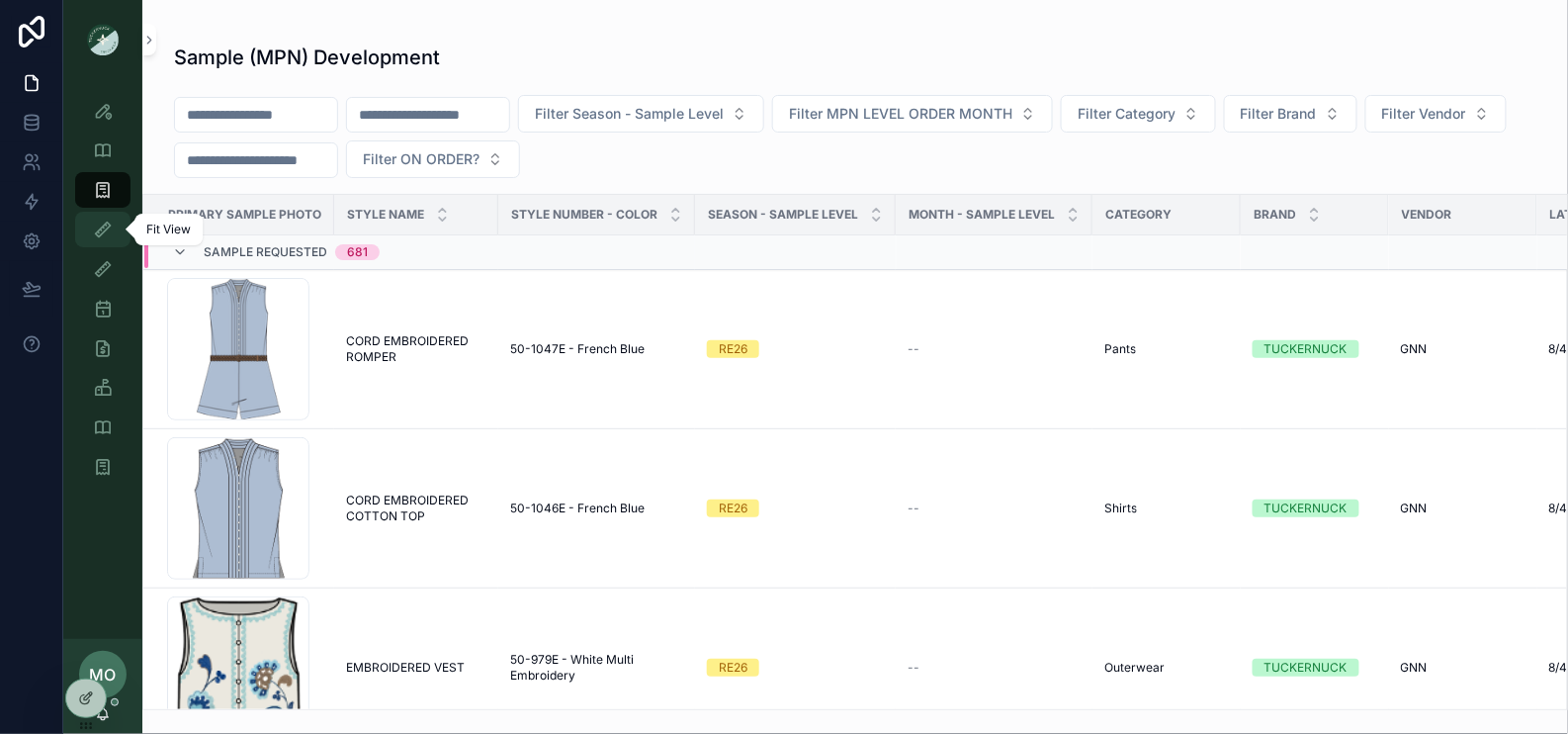 click at bounding box center [103, 229] 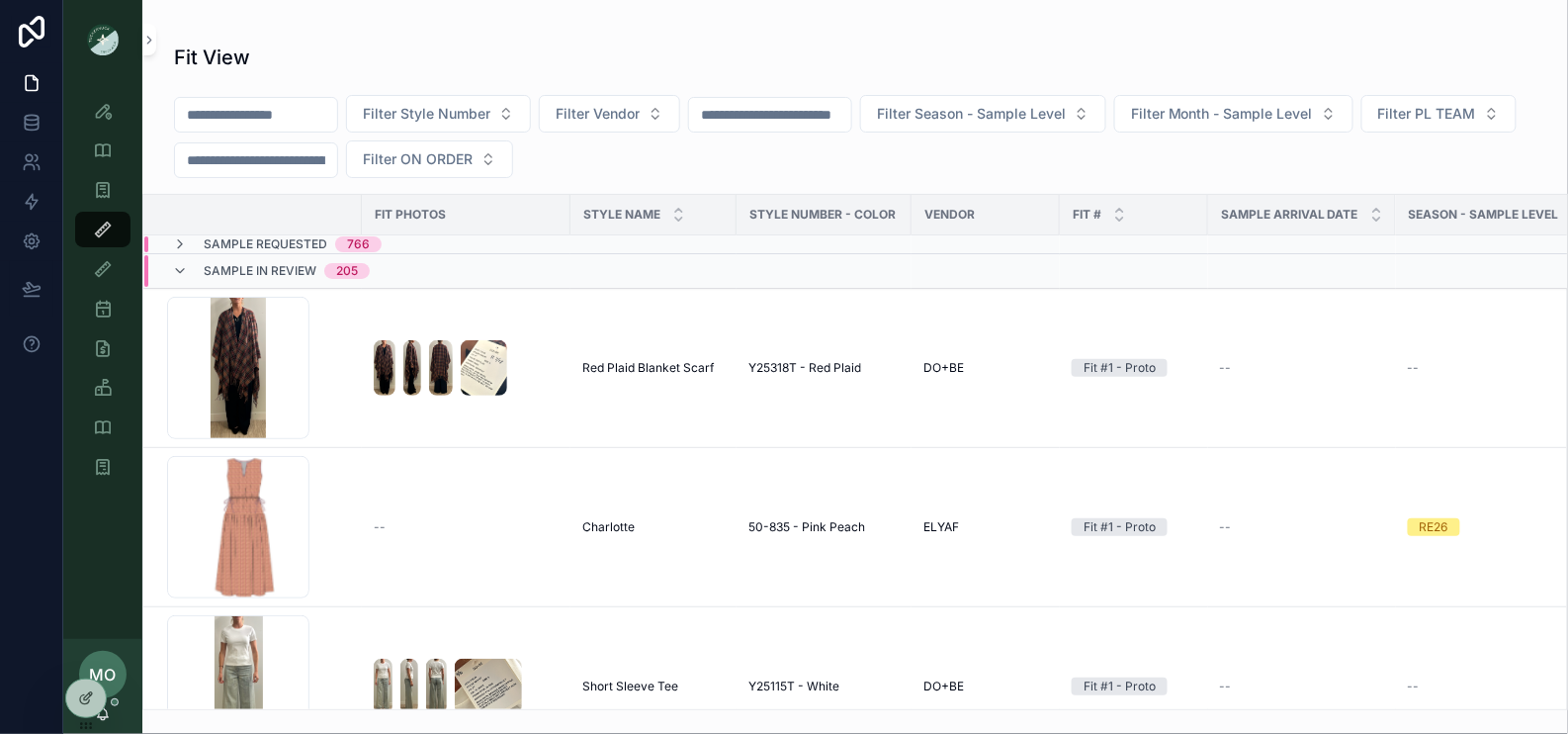 click on "Sample In Review 205" at bounding box center (271, 271) 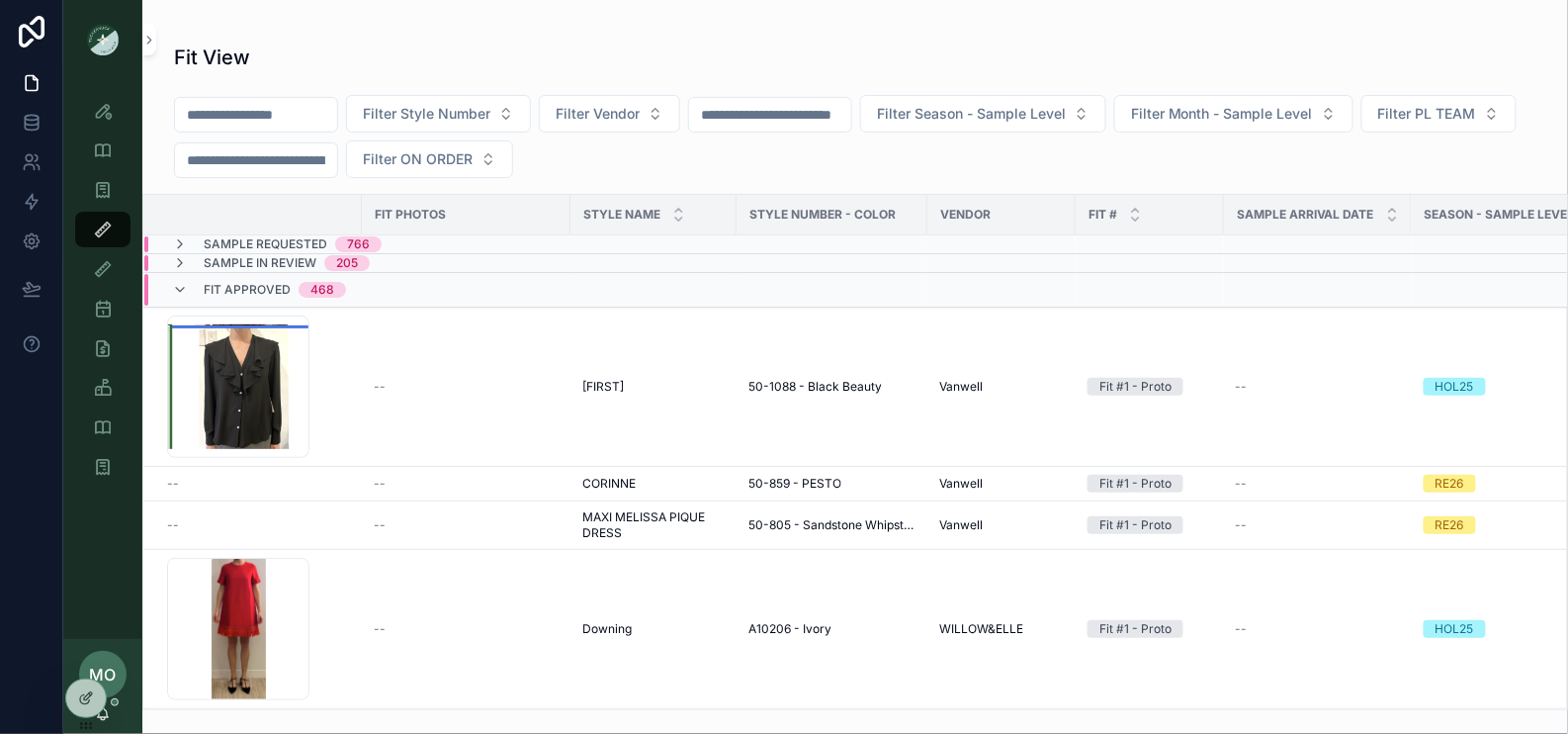 click on "Fit Approved 468" at bounding box center [259, 290] 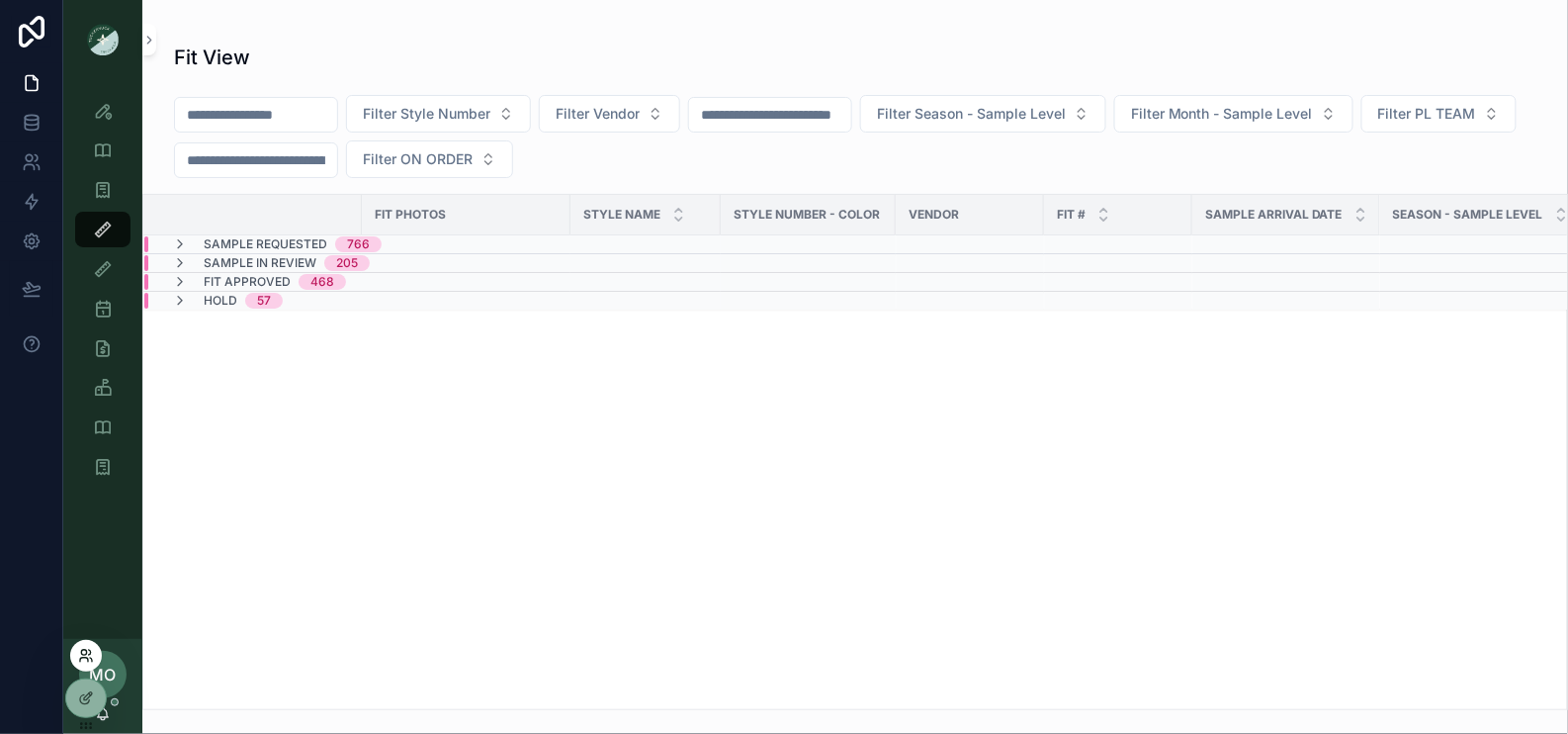click 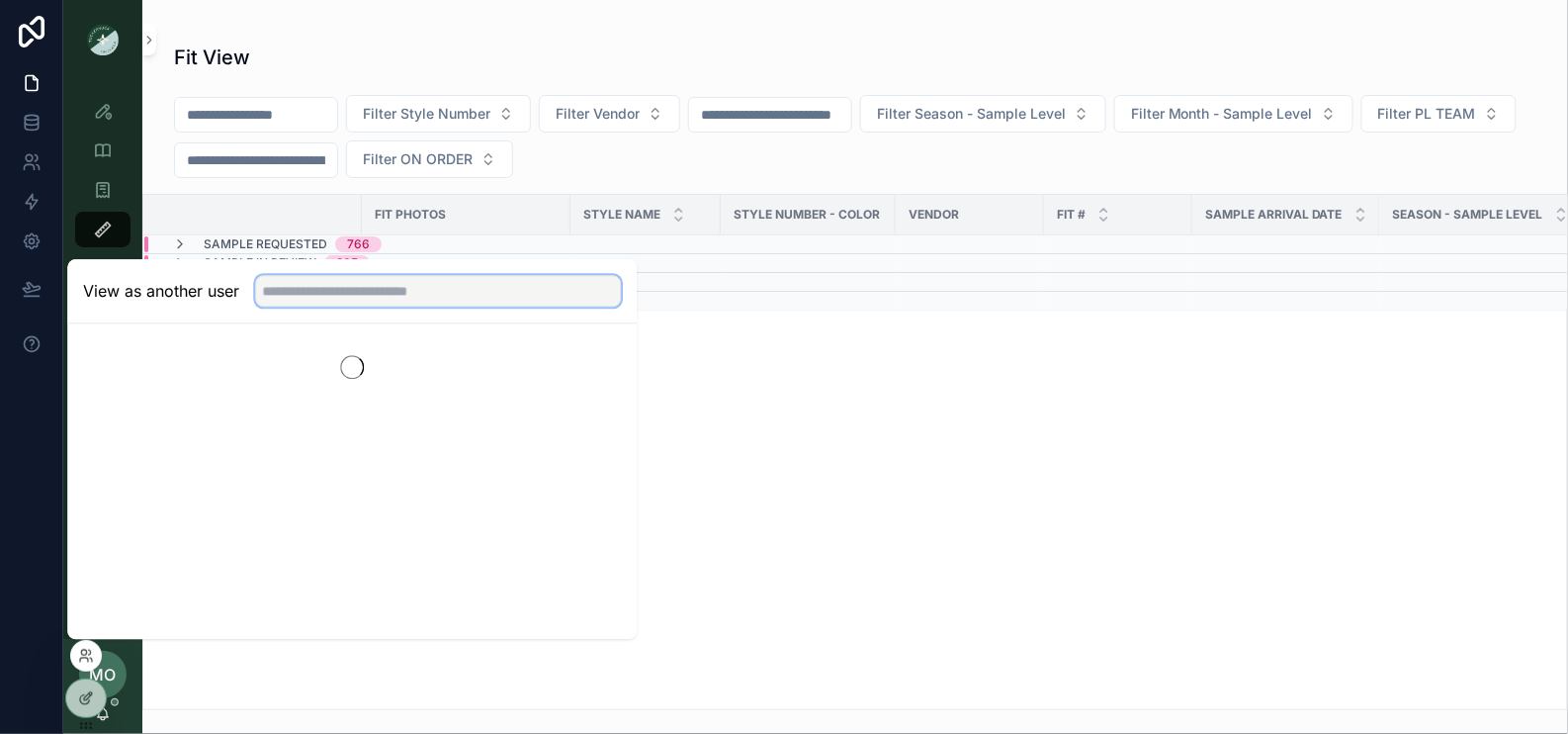 click at bounding box center [438, 291] 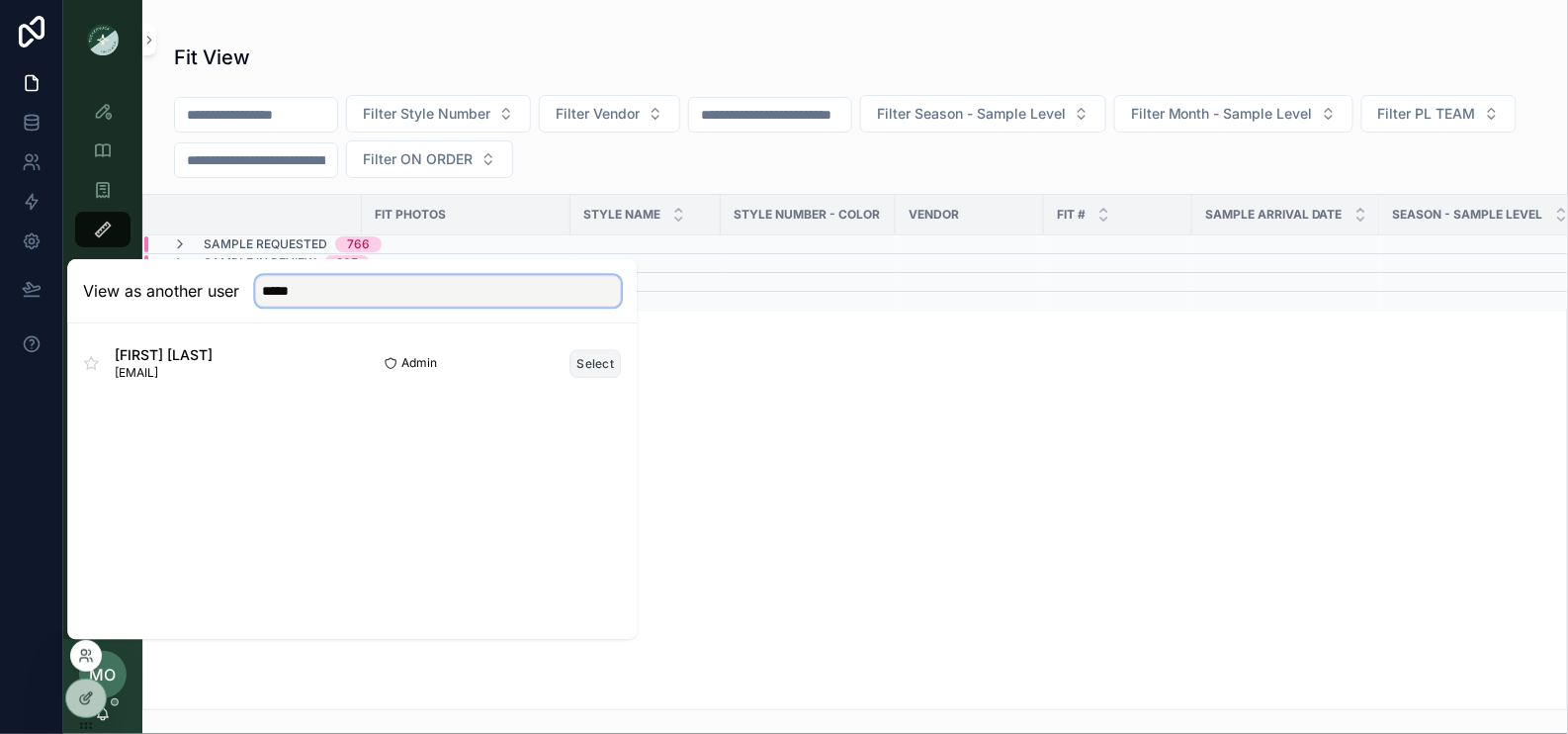 type on "*****" 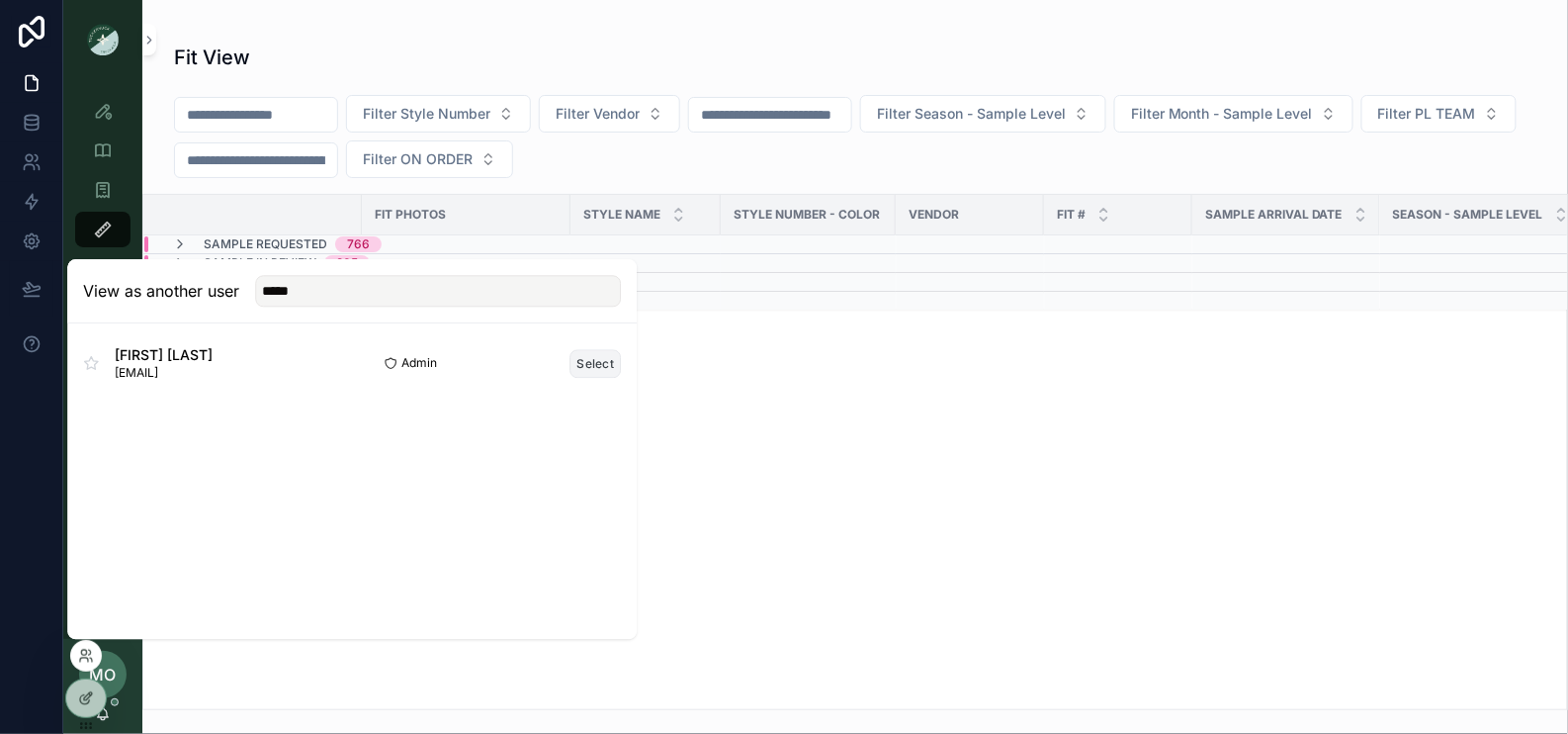 click on "Select" at bounding box center (596, 363) 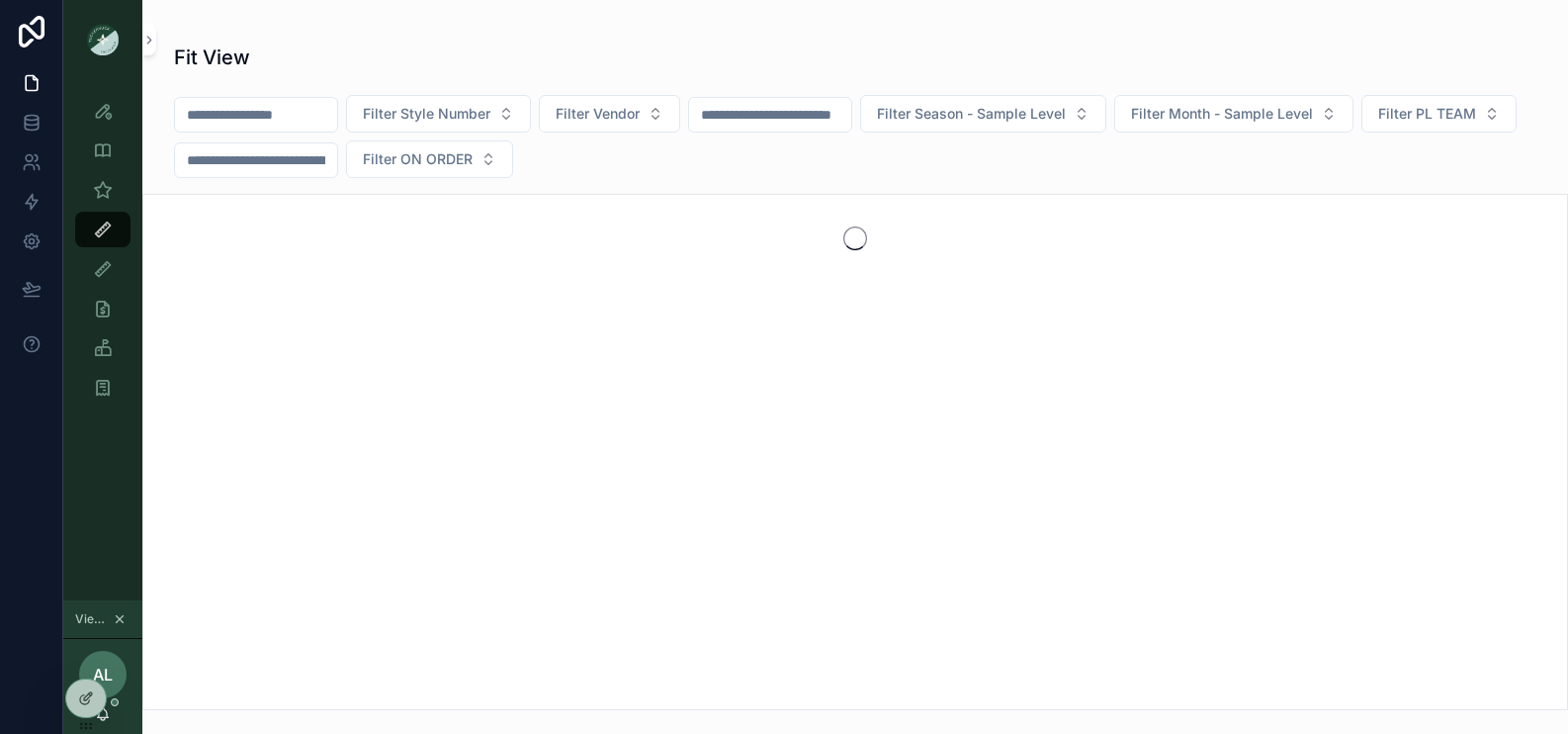 scroll, scrollTop: 0, scrollLeft: 0, axis: both 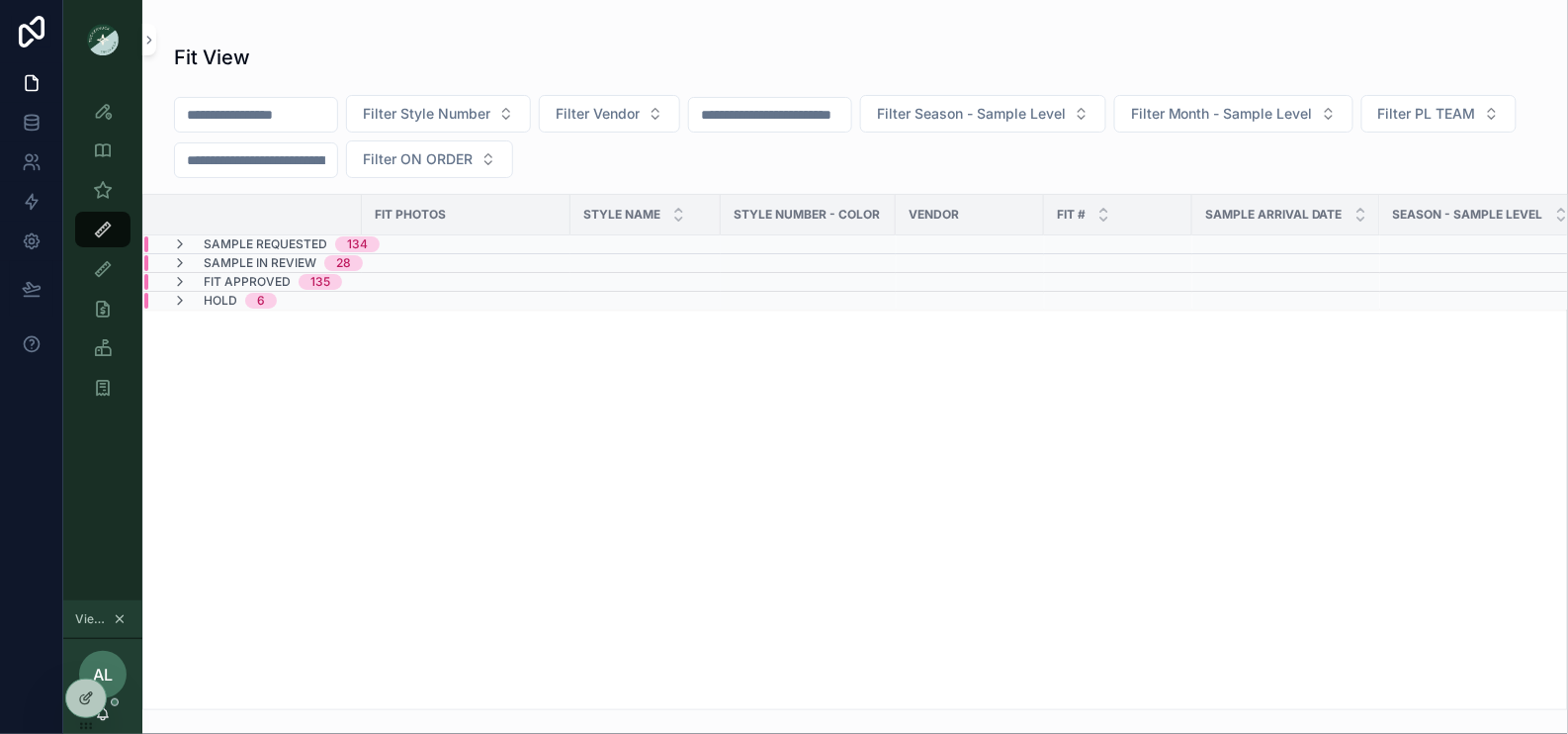 click on "Sample In Review 28" at bounding box center (267, 263) 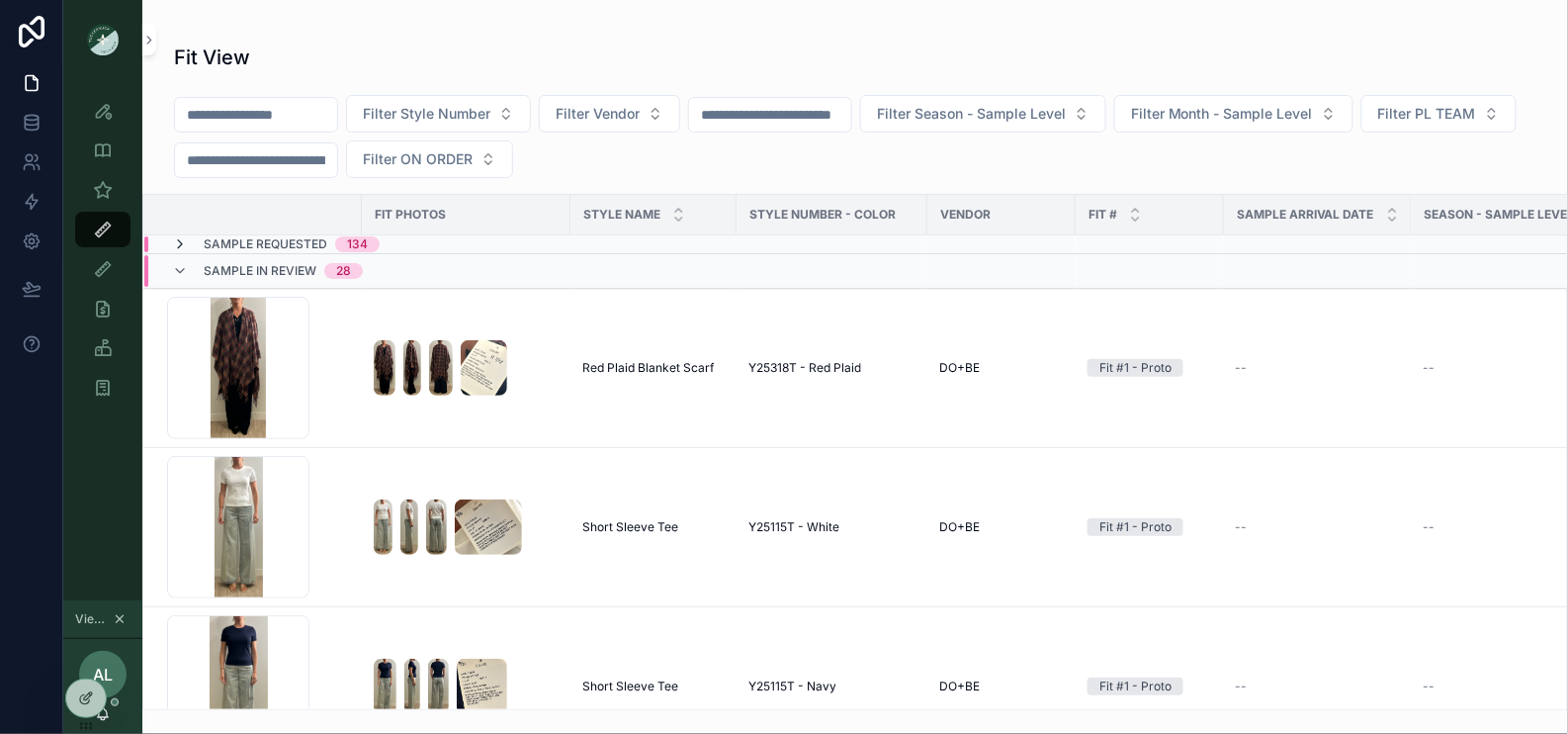 click at bounding box center (180, 244) 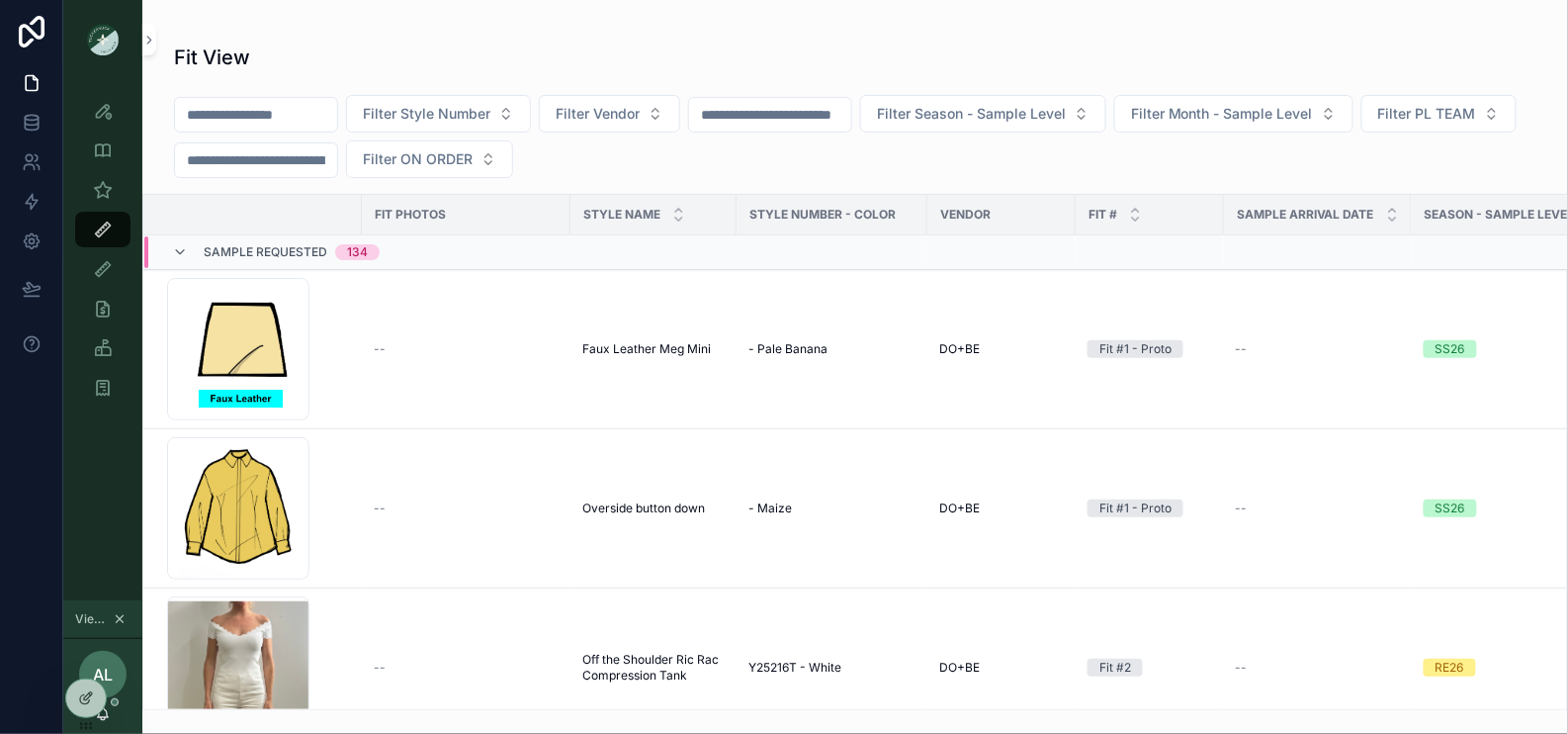 click on "Sample Requested 134" at bounding box center [276, 252] 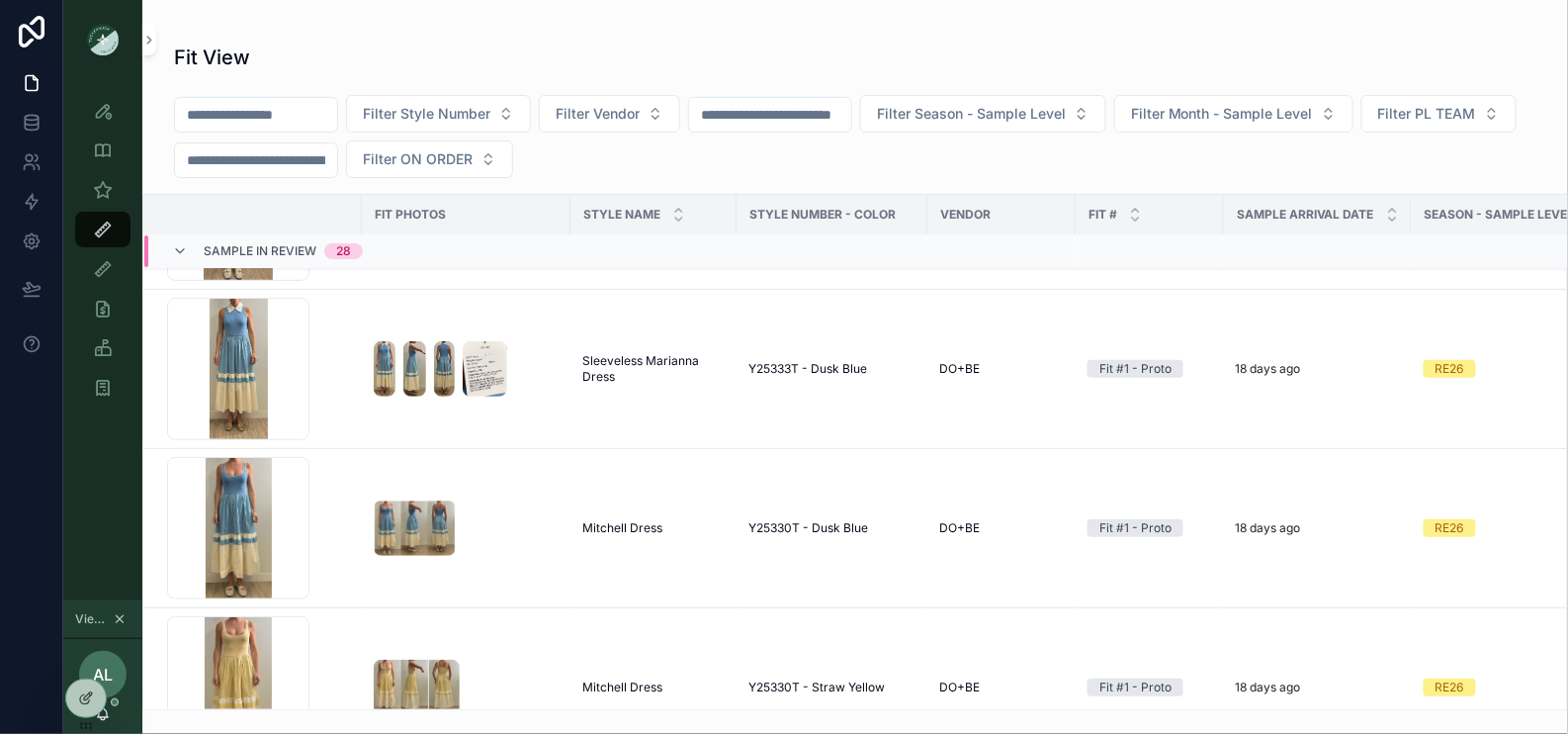 scroll, scrollTop: 2289, scrollLeft: 0, axis: vertical 